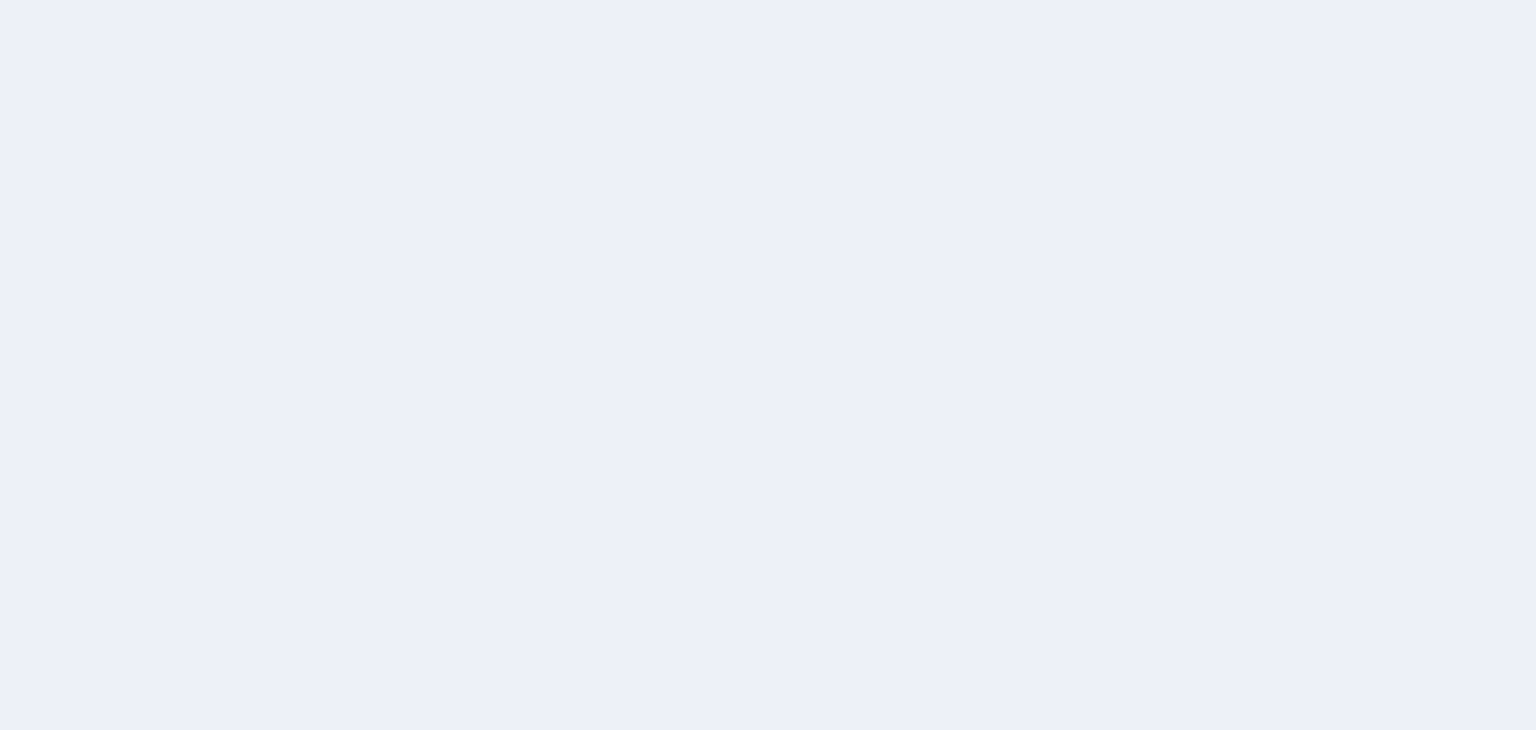 scroll, scrollTop: 0, scrollLeft: 0, axis: both 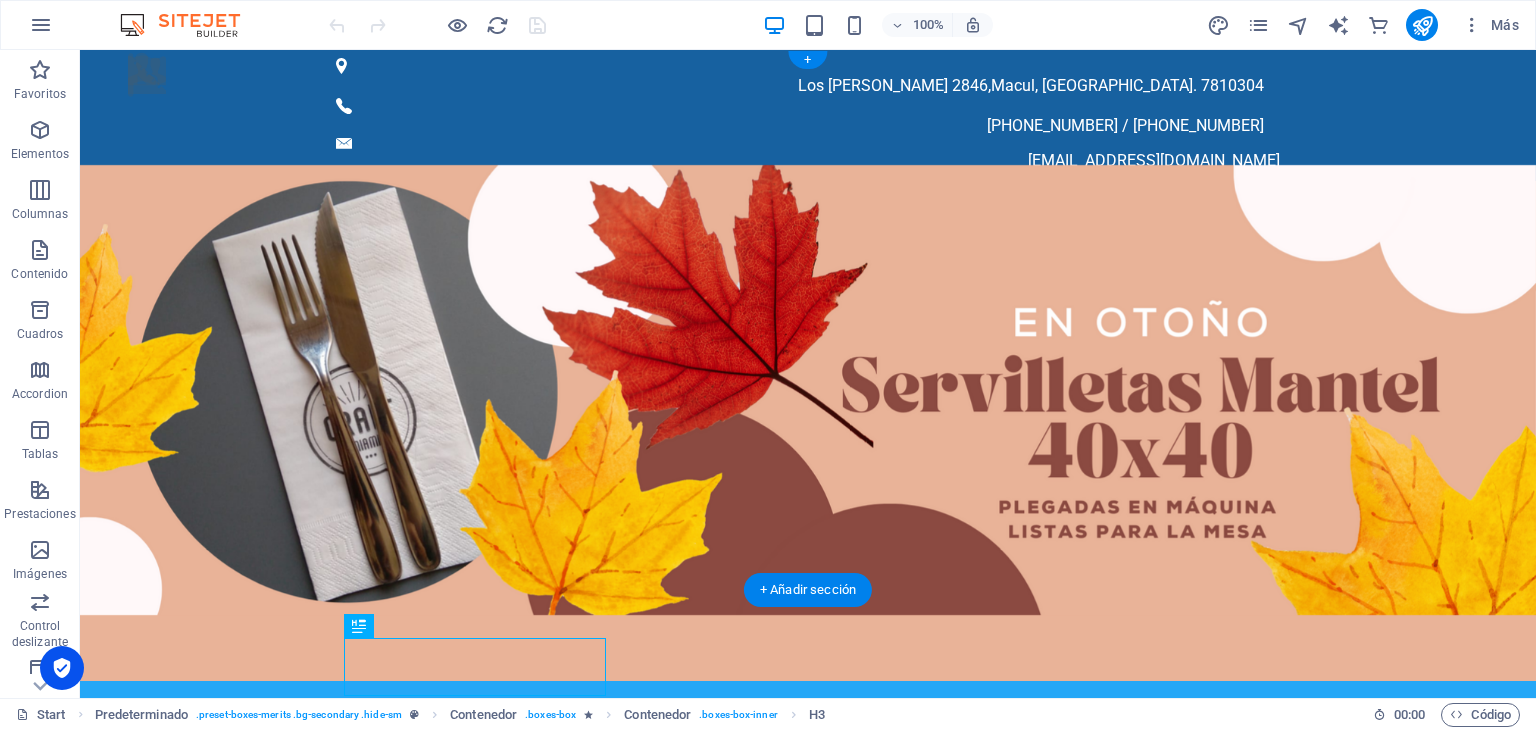 click at bounding box center (808, 445) 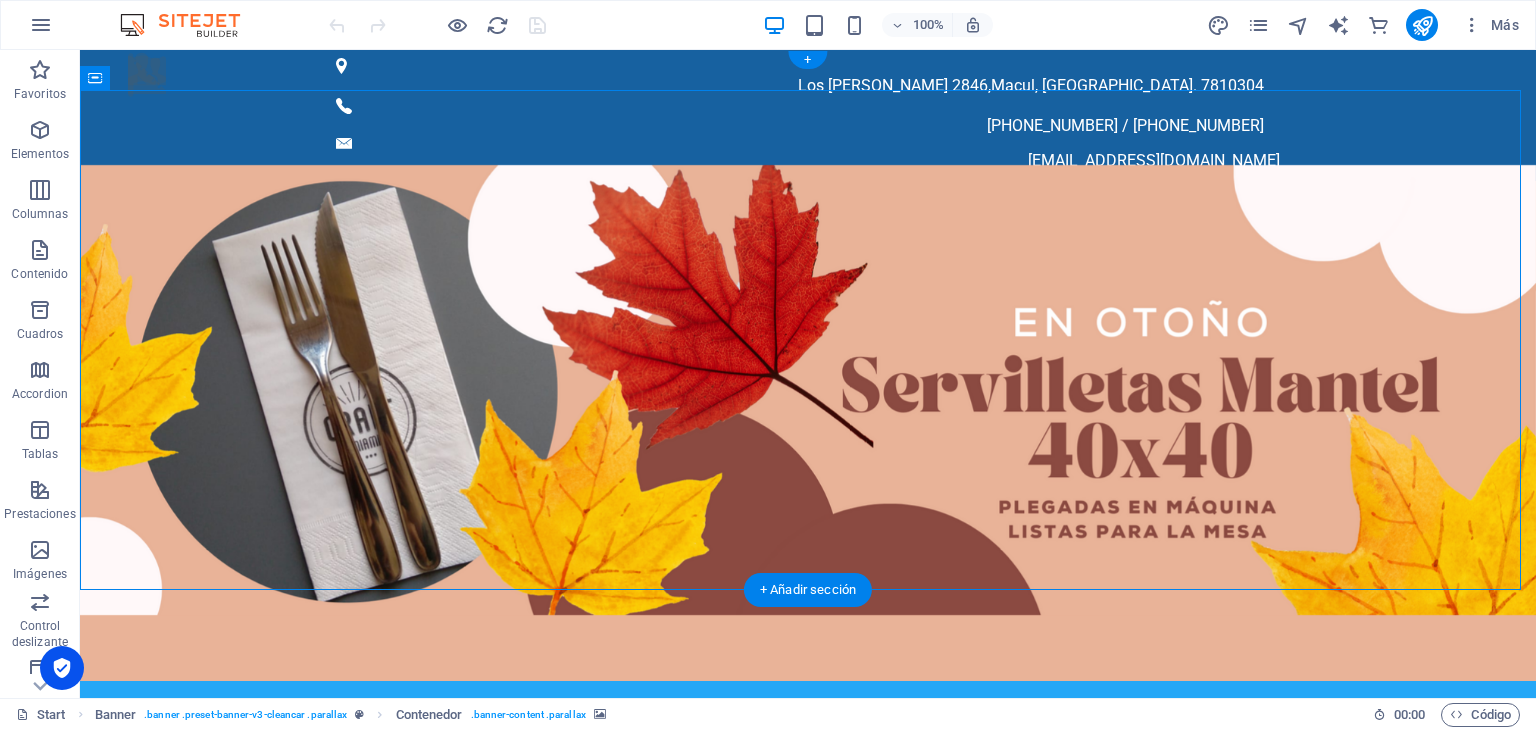 click at bounding box center (808, 445) 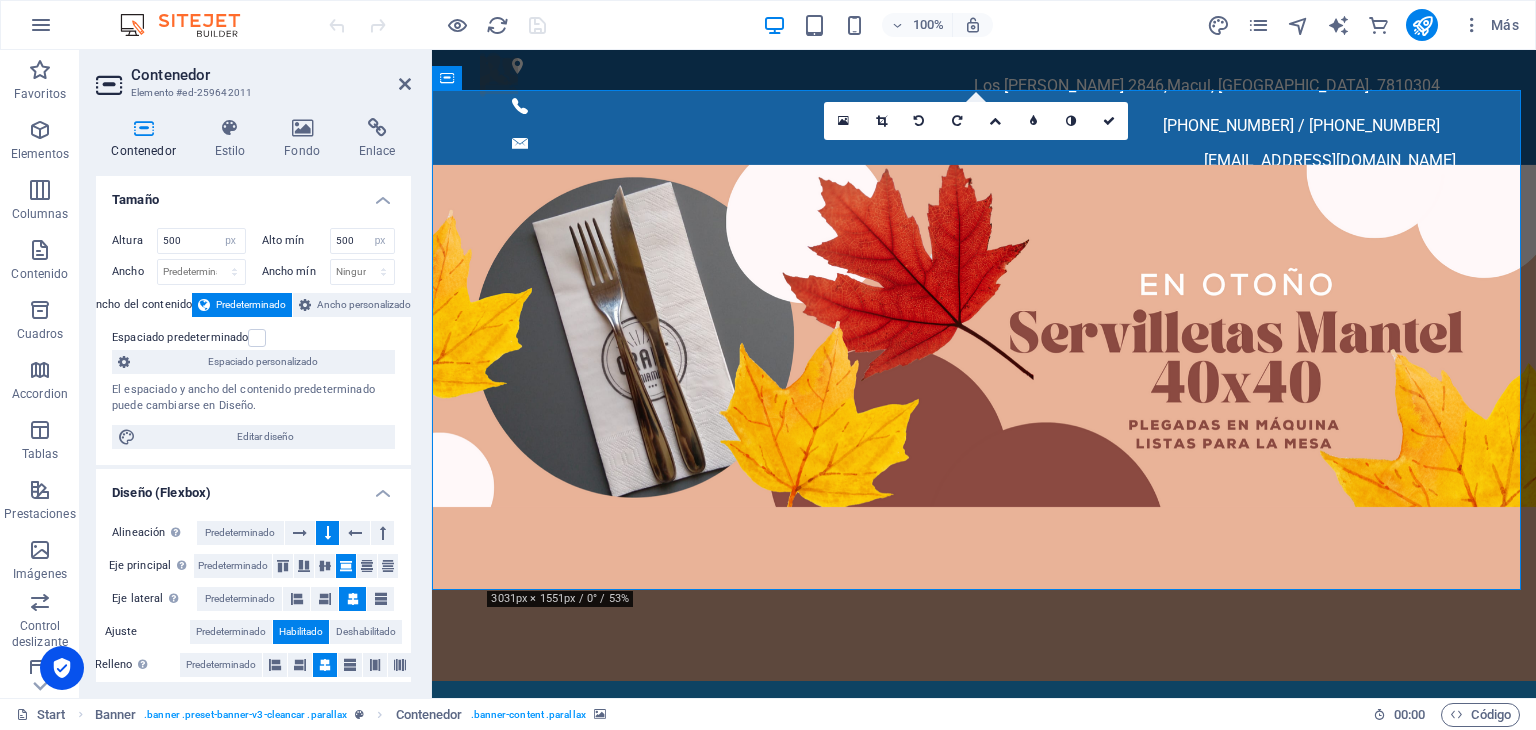 click at bounding box center [143, 128] 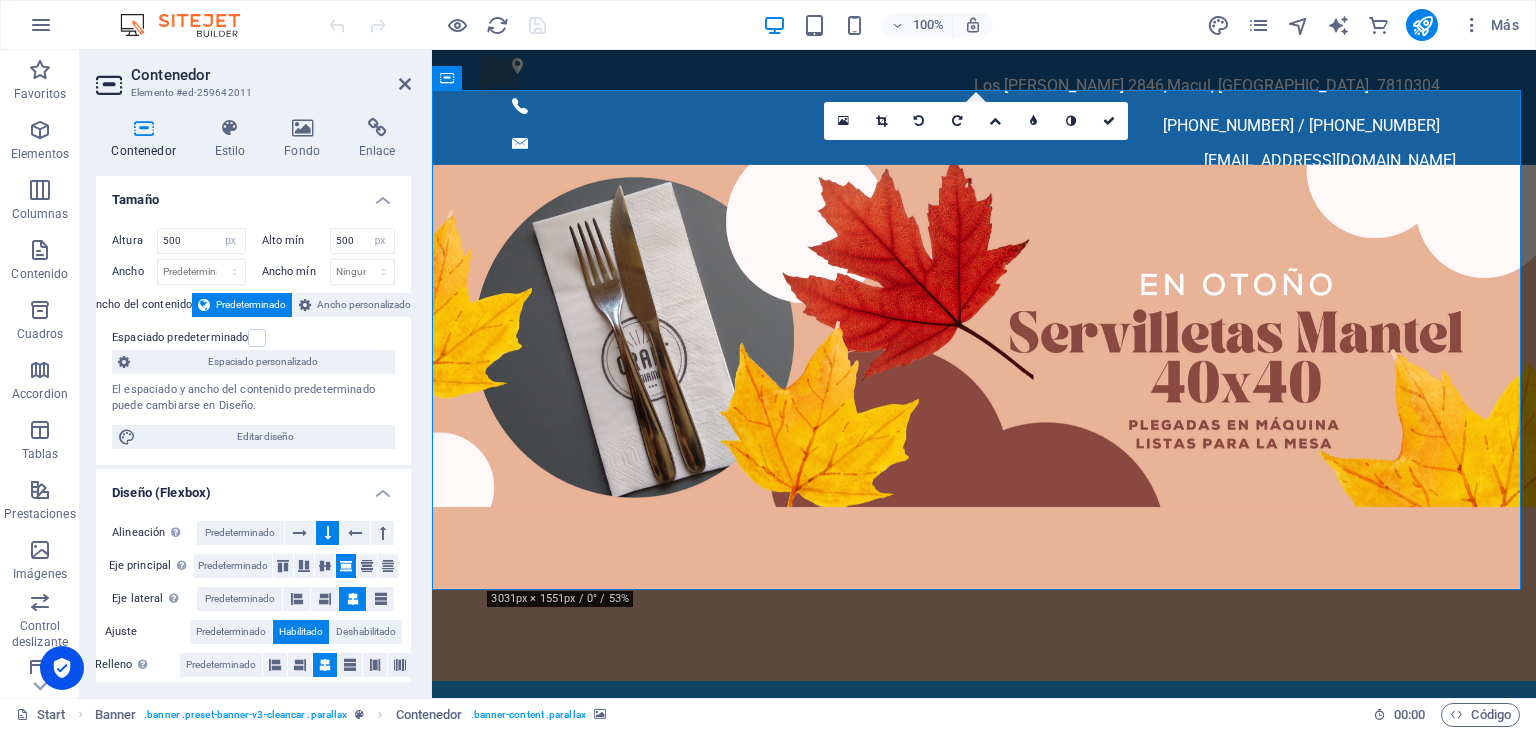 scroll, scrollTop: 0, scrollLeft: 0, axis: both 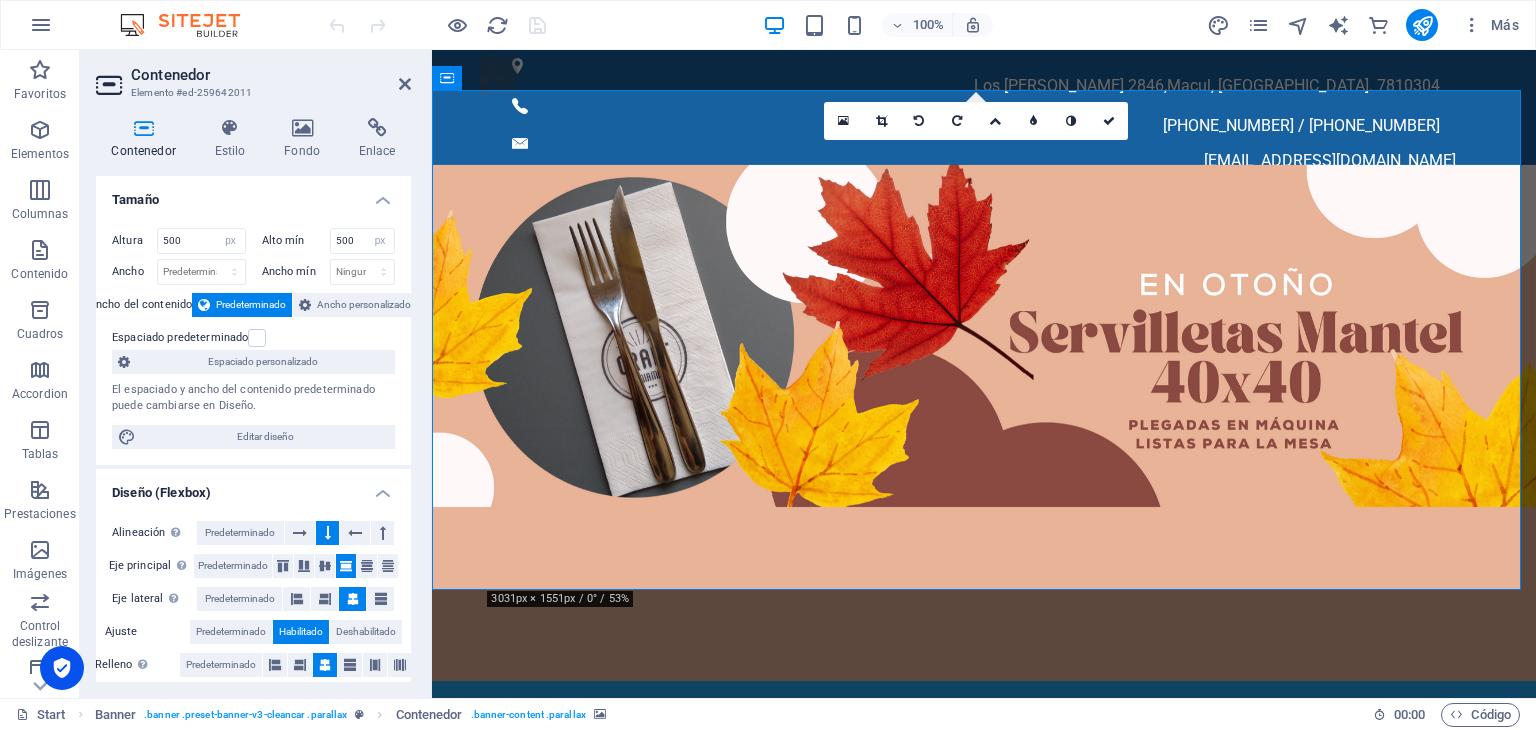 click at bounding box center [984, 445] 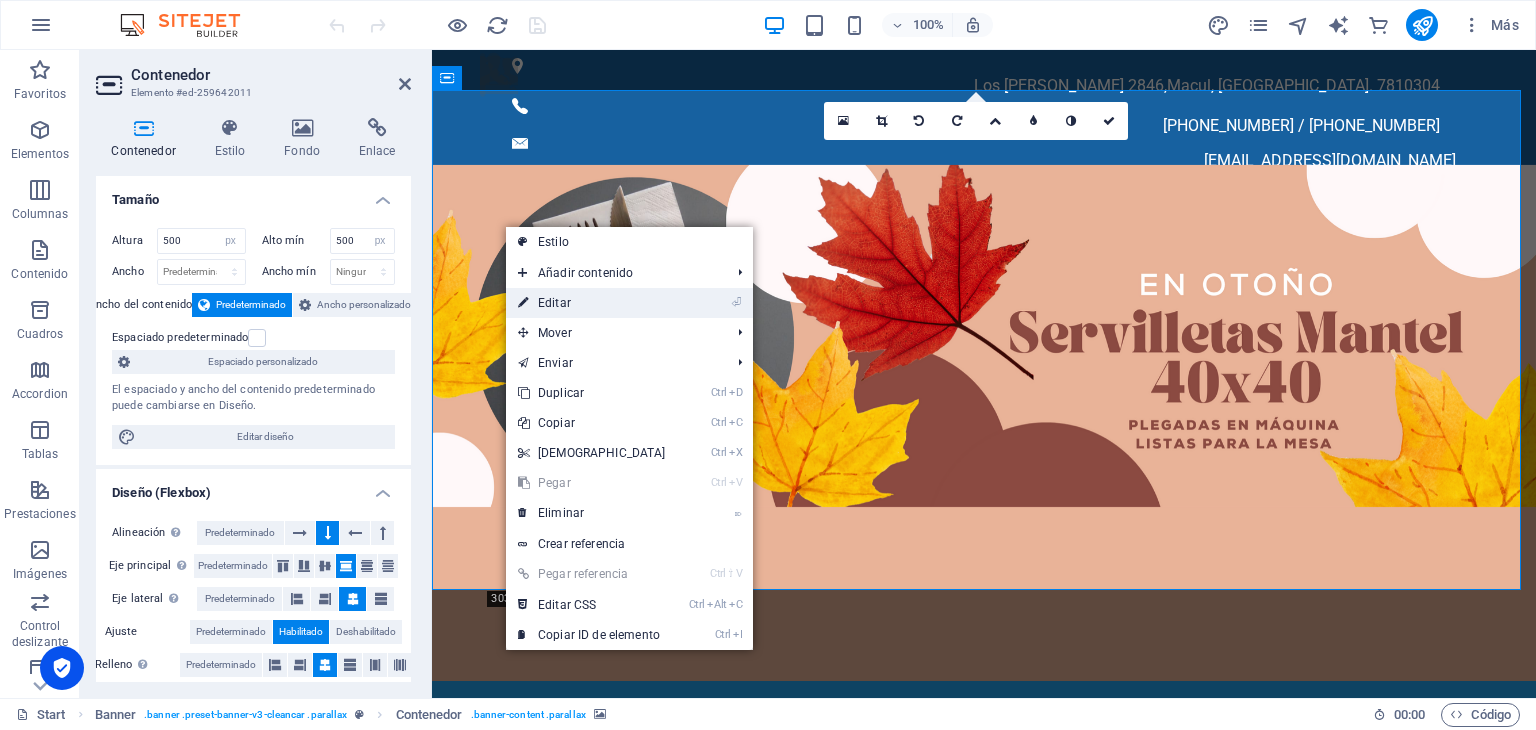 click on "⏎  Editar" at bounding box center (592, 303) 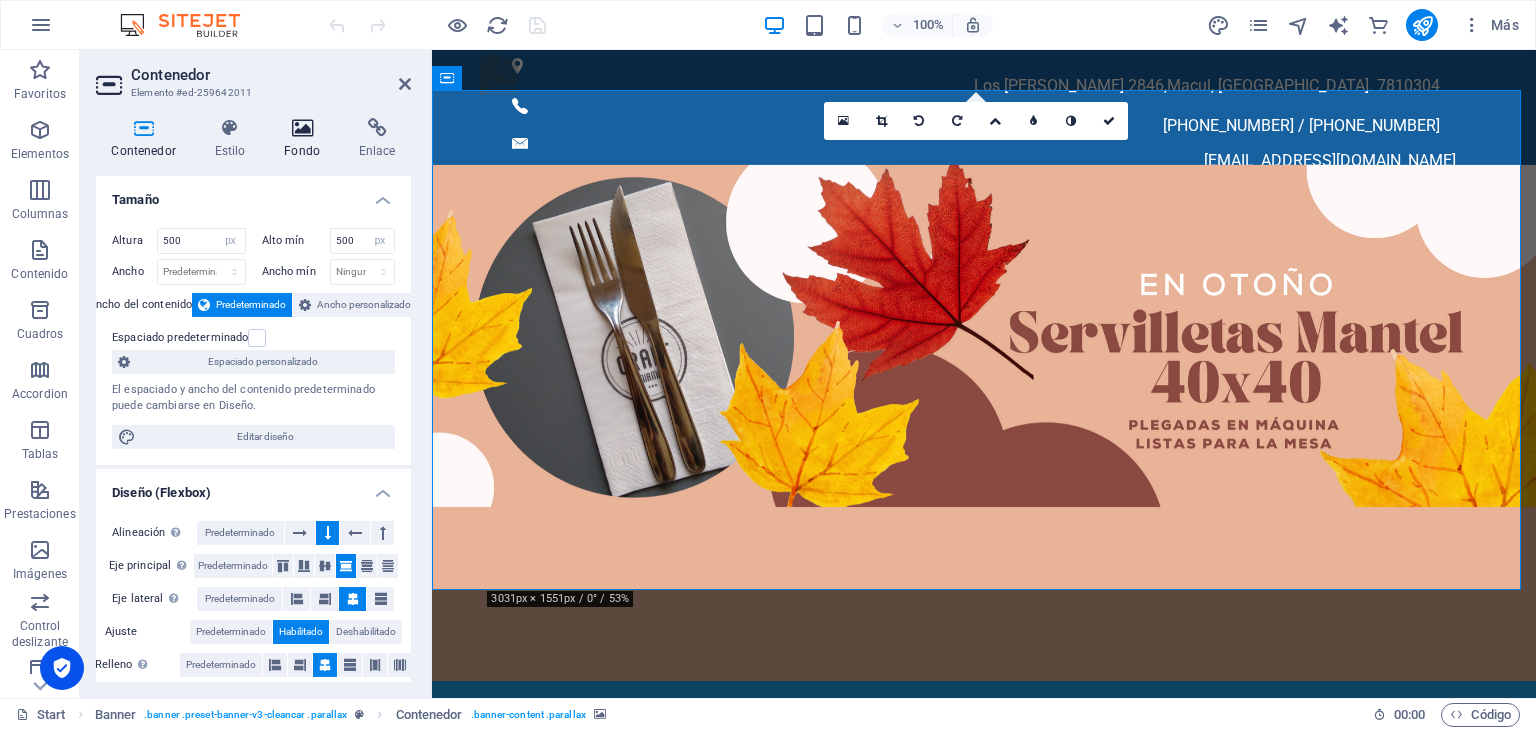 click at bounding box center [302, 128] 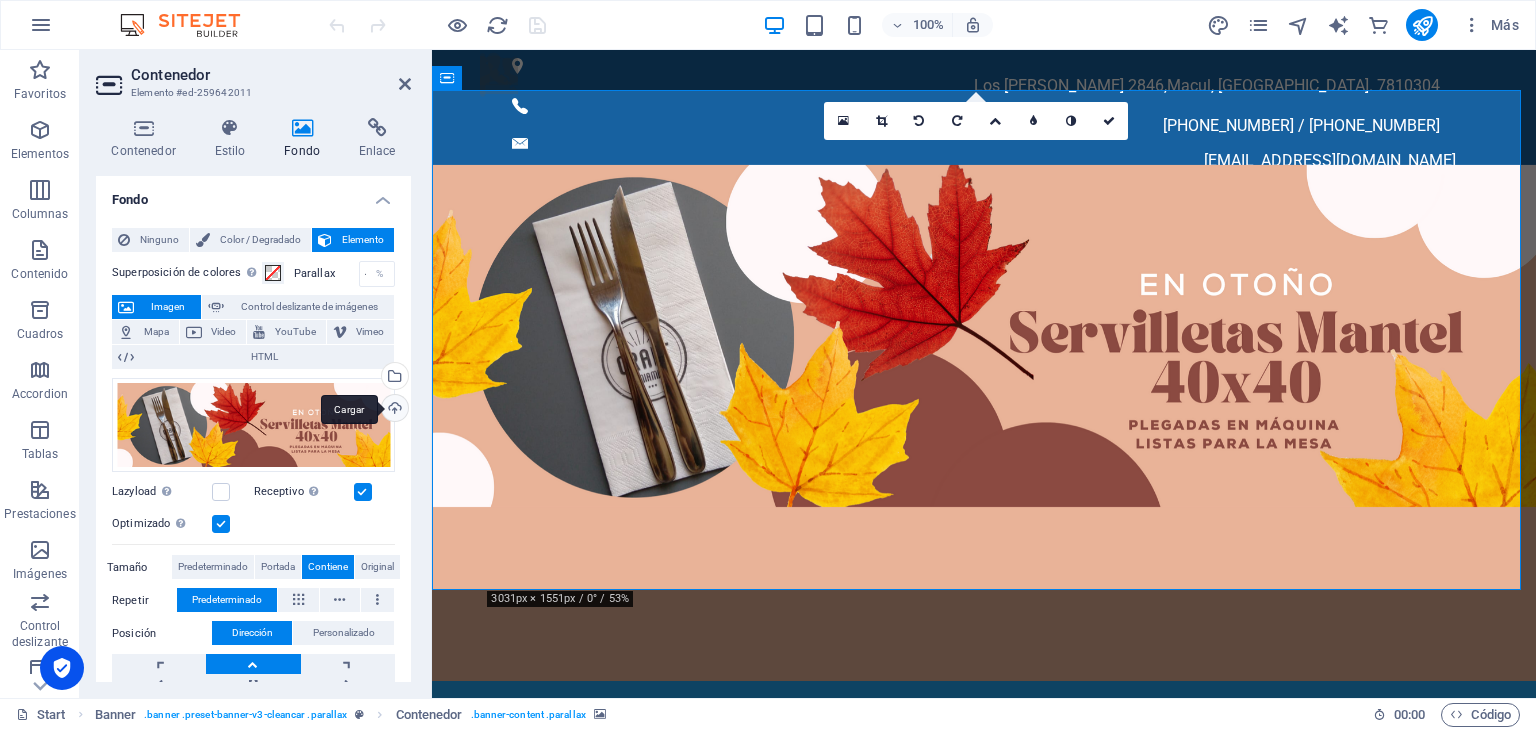 click on "Cargar" at bounding box center [393, 410] 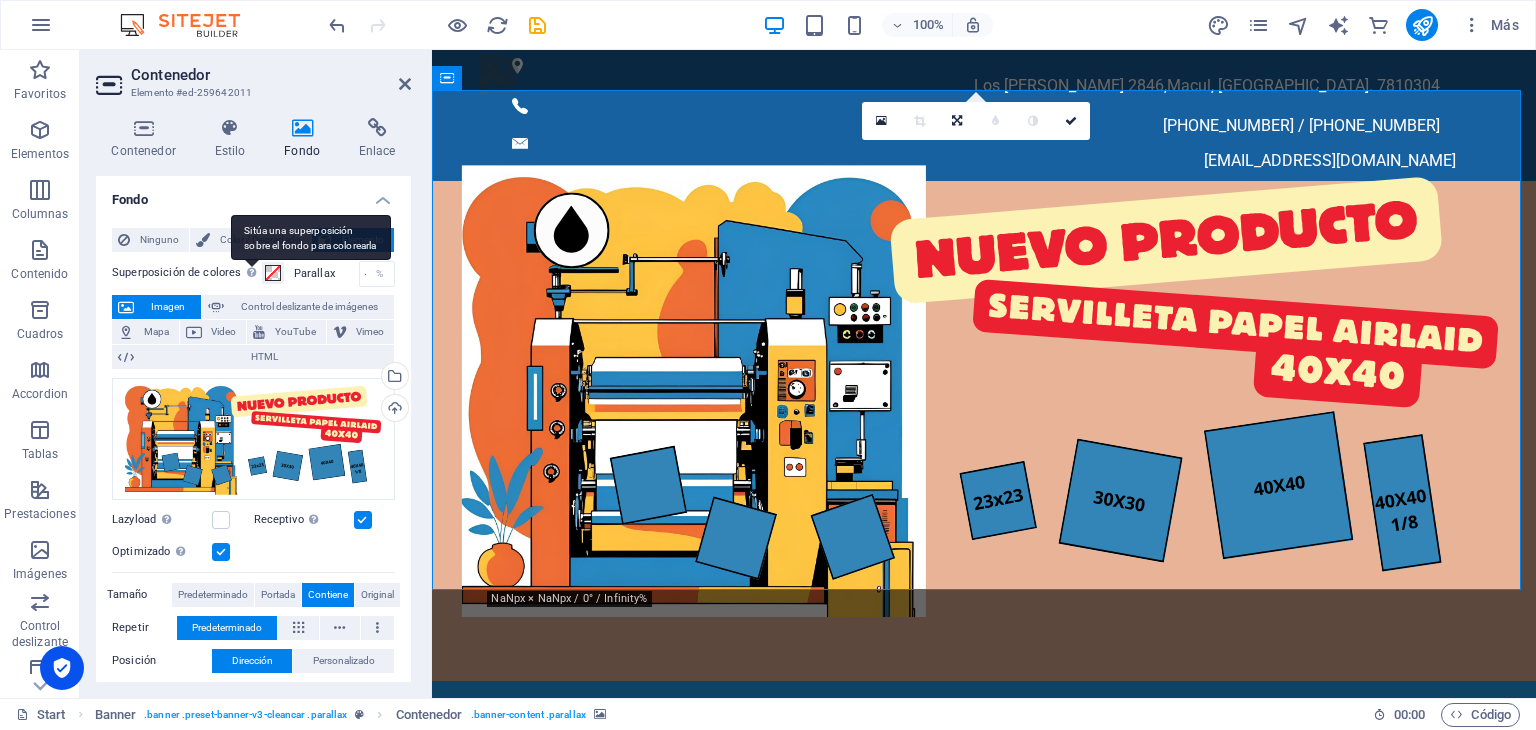 click on "Sitúa una superposición sobre el fondo para colorearla" at bounding box center [311, 237] 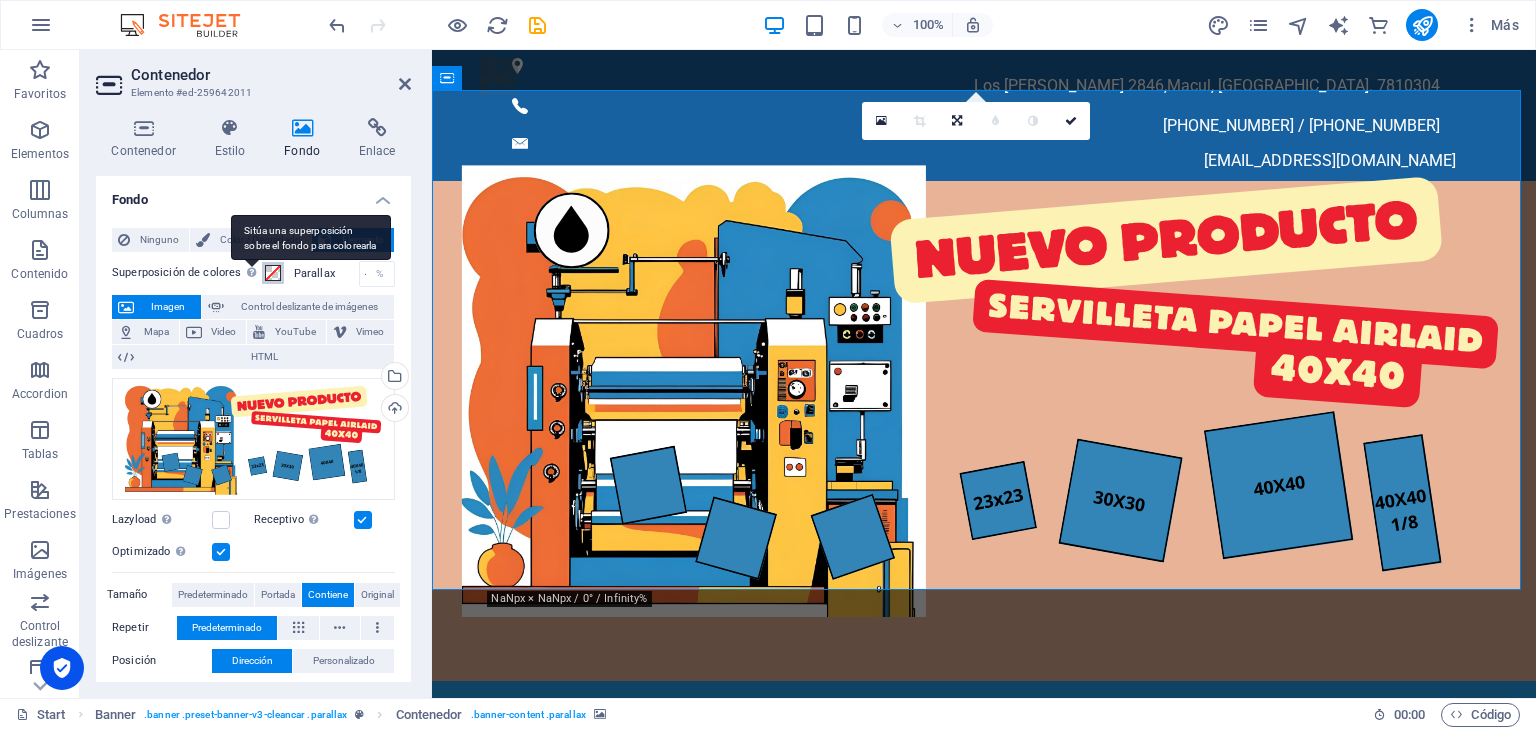 click on "Superposición de colores Sitúa una superposición sobre el fondo para colorearla" at bounding box center (273, 273) 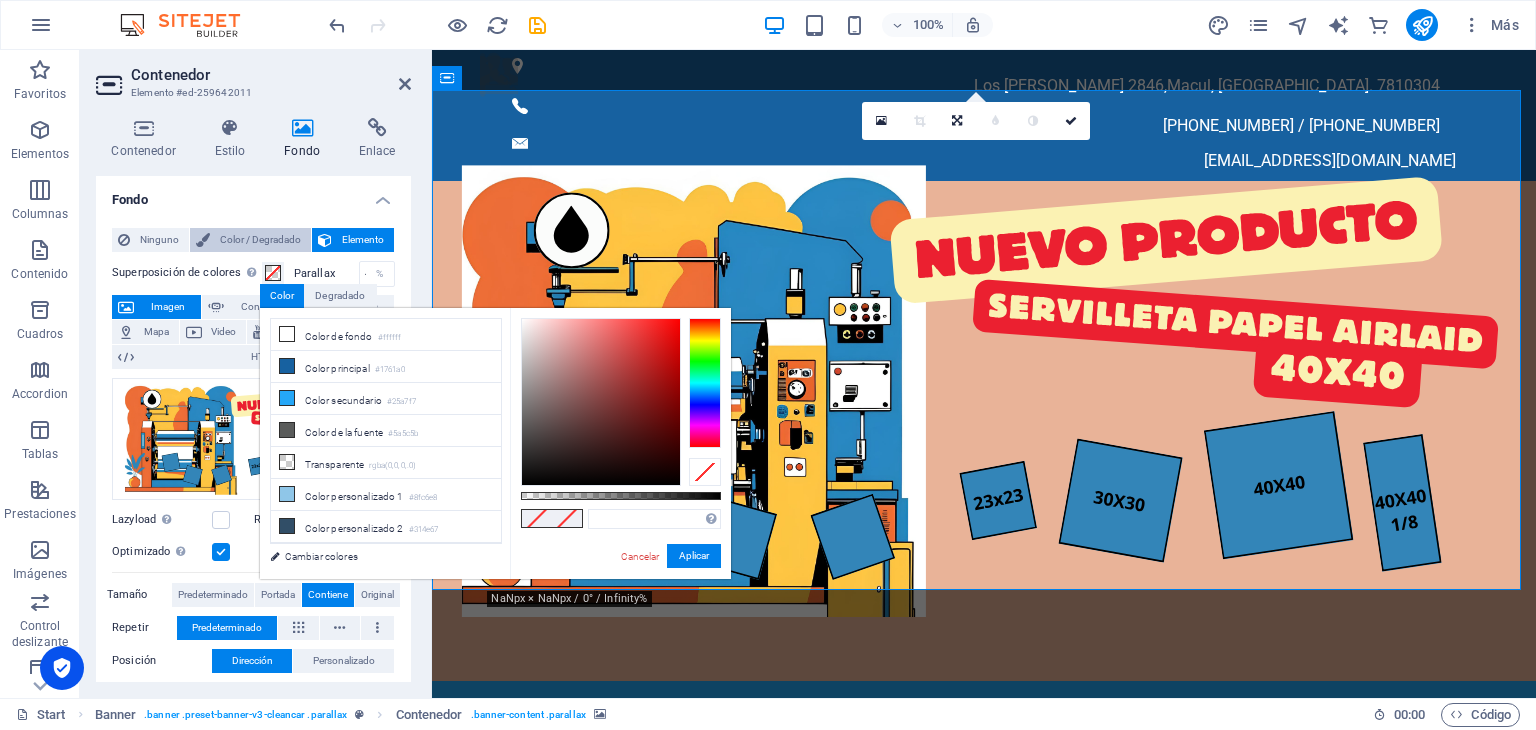 click on "Color / Degradado" at bounding box center (260, 240) 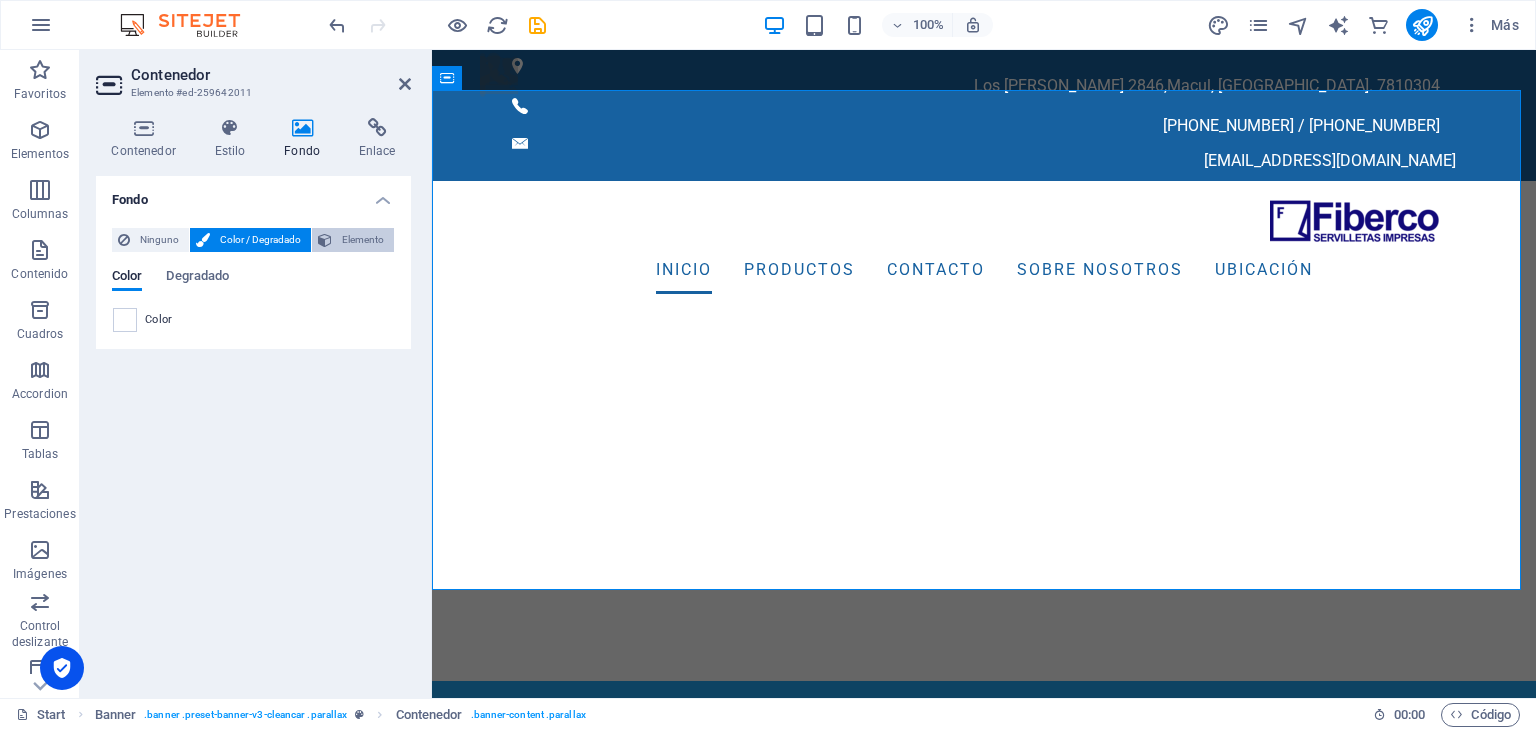 click on "Elemento" at bounding box center [363, 240] 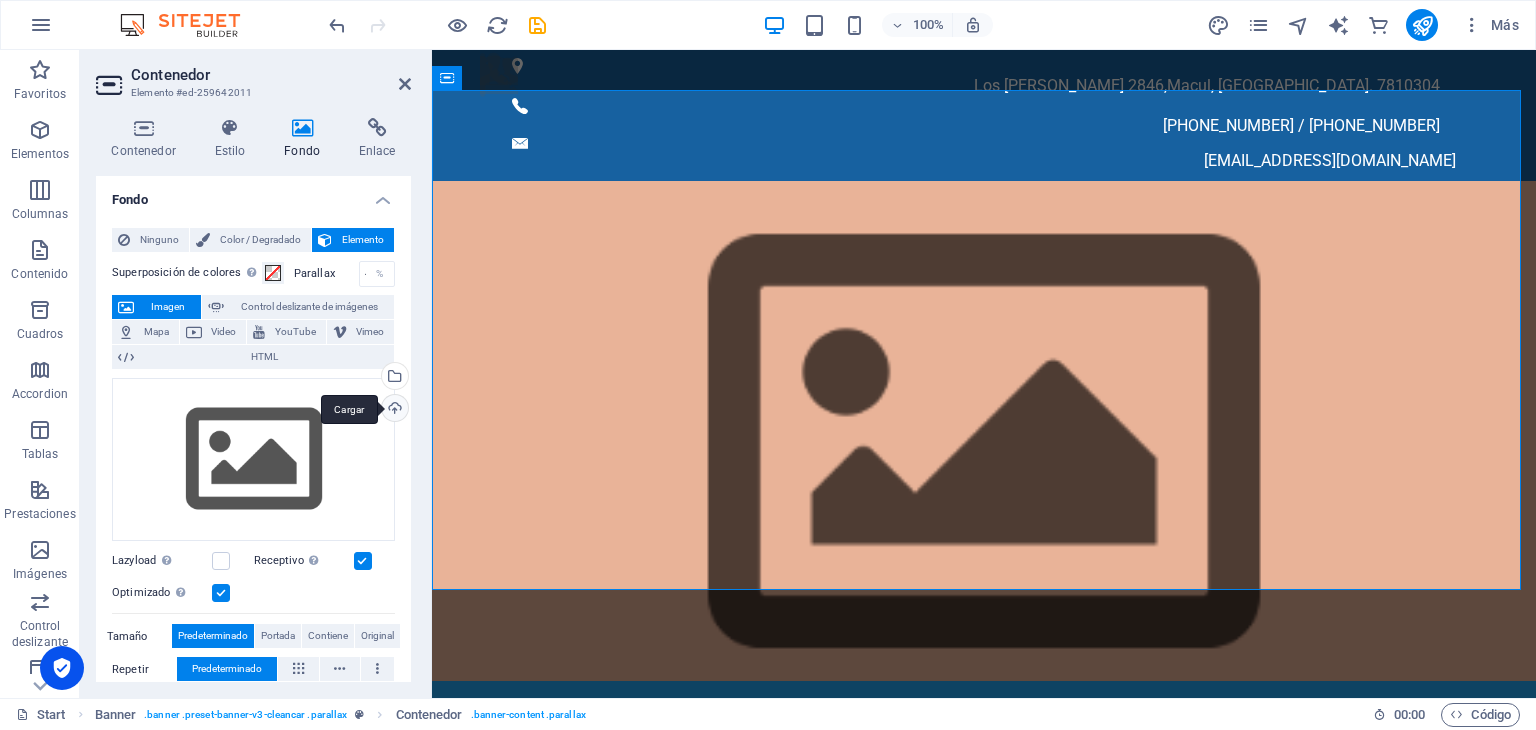 click on "Cargar" at bounding box center [393, 410] 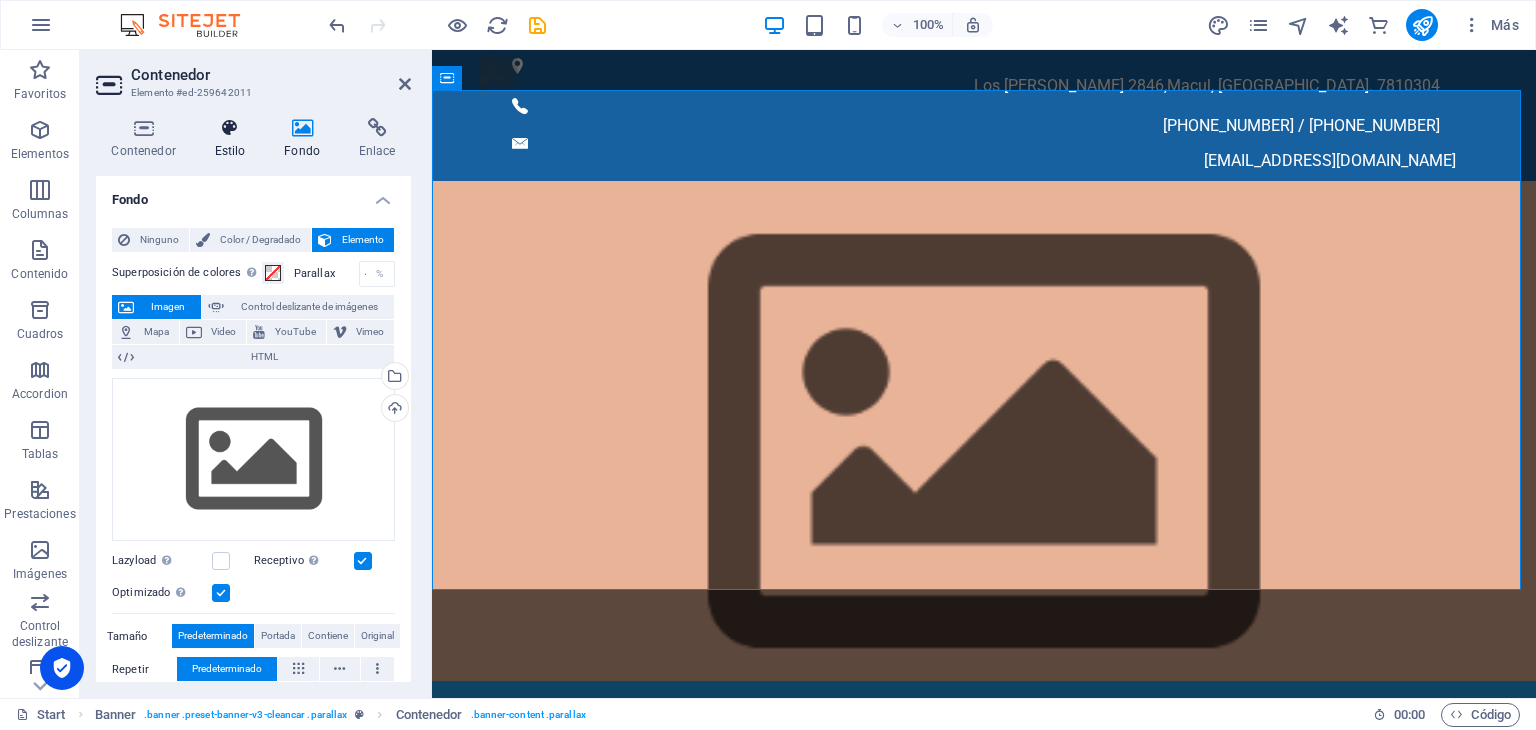 click on "Estilo" at bounding box center (234, 139) 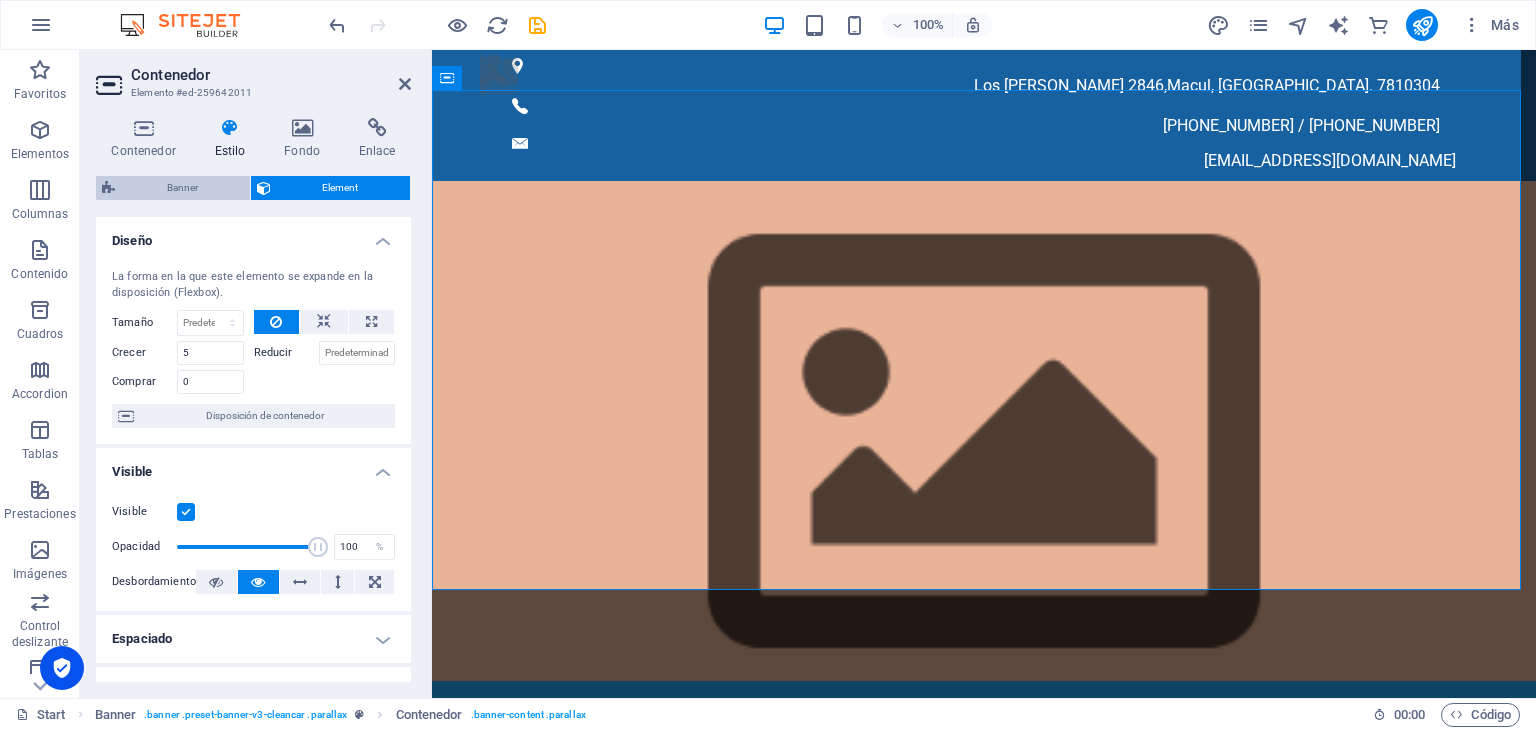 click on "Banner" at bounding box center [182, 188] 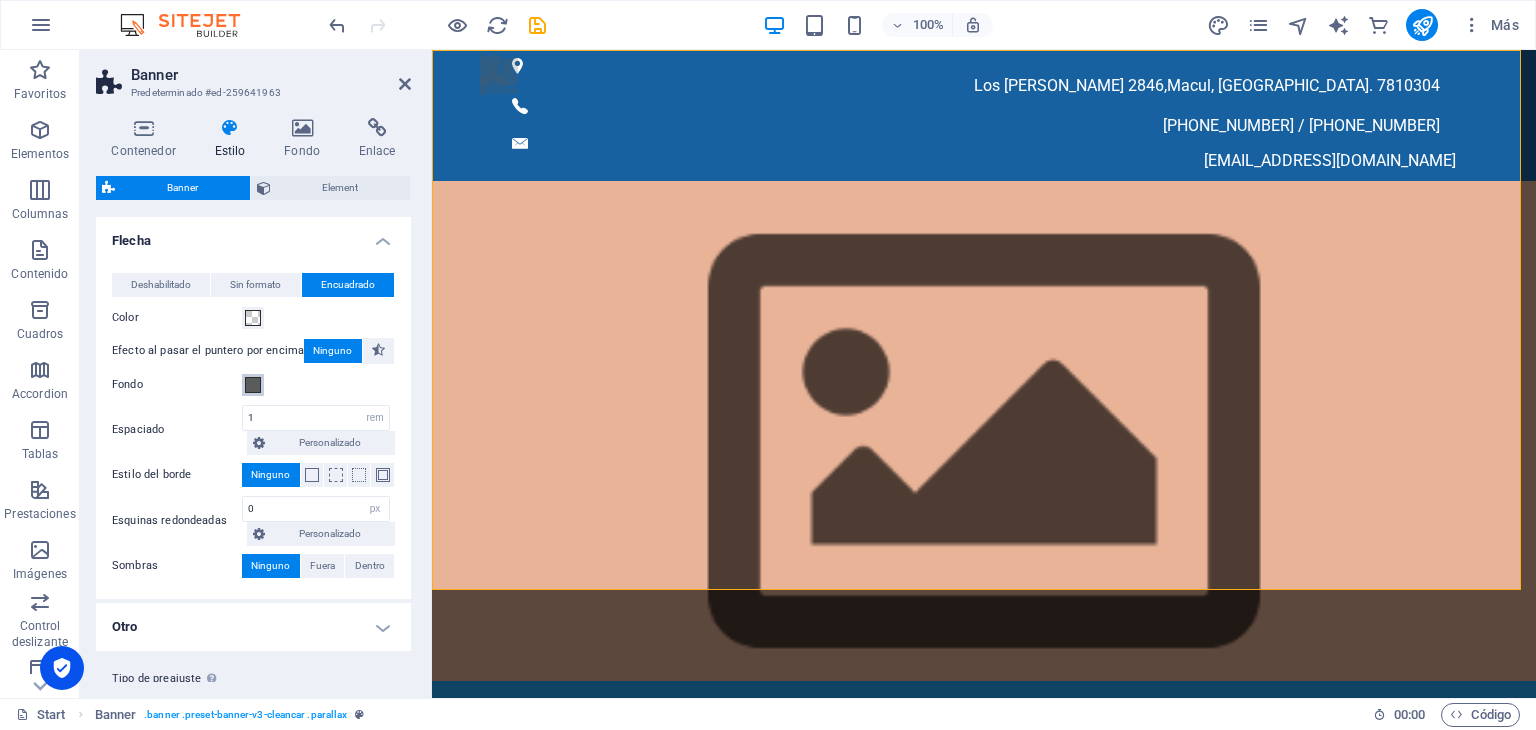 click at bounding box center (253, 385) 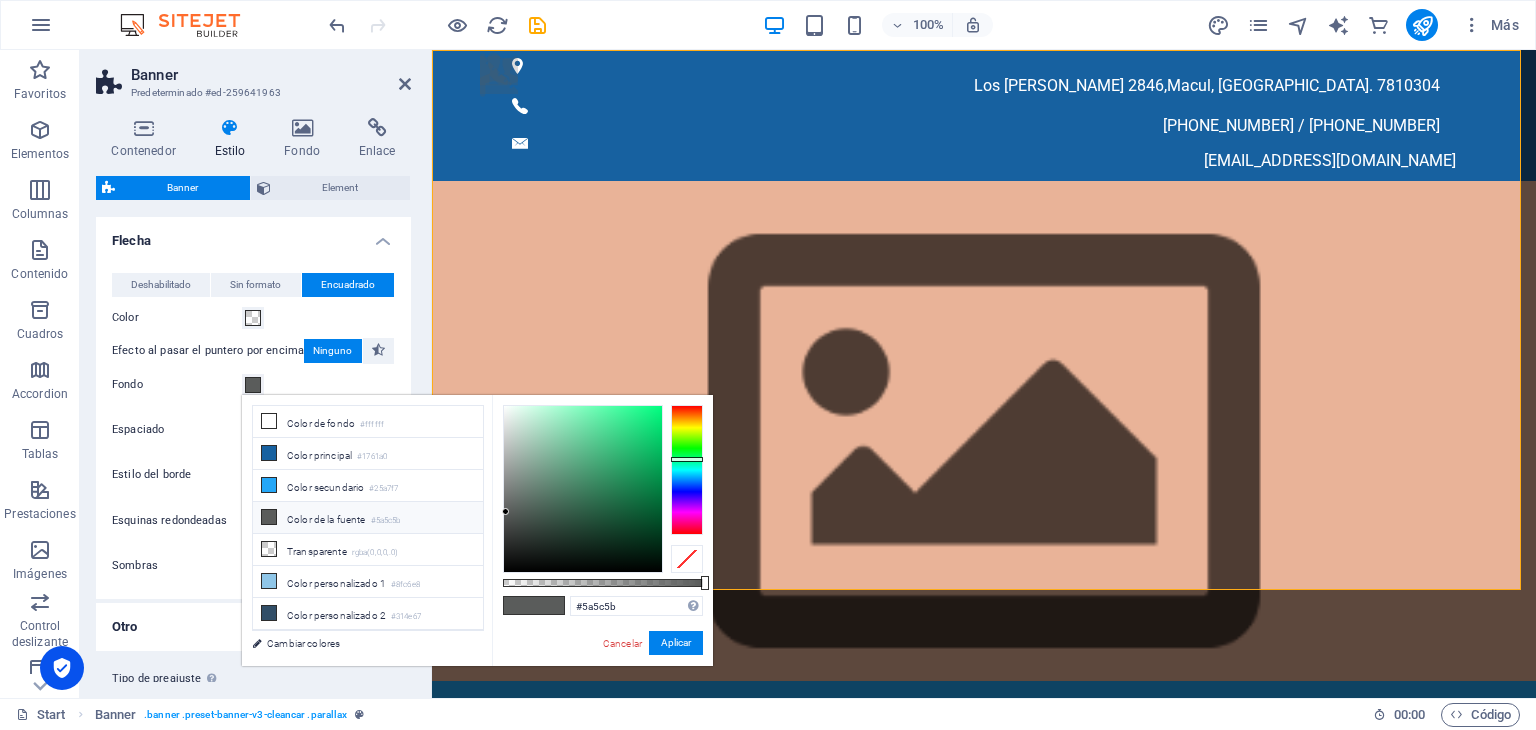 click at bounding box center [253, 385] 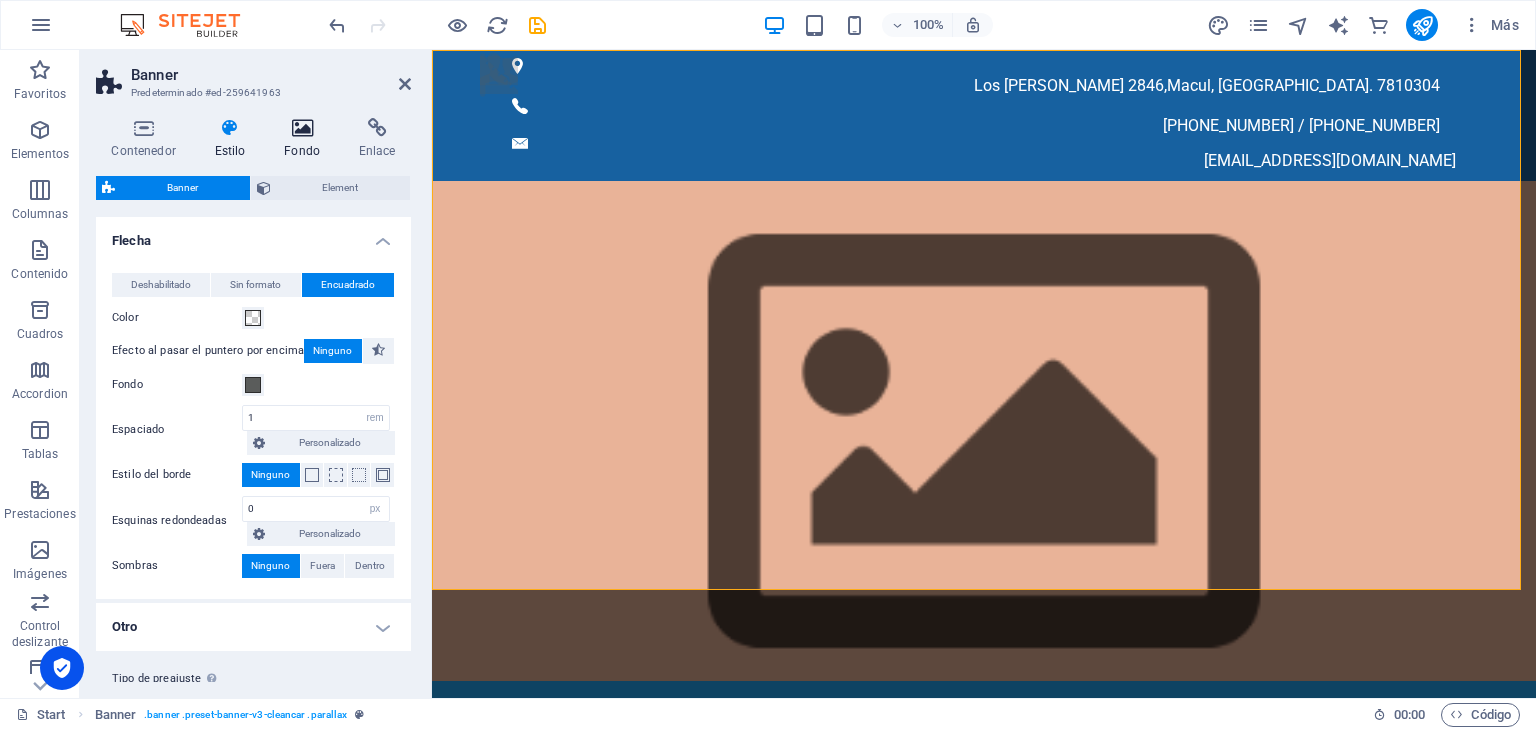 click at bounding box center [302, 128] 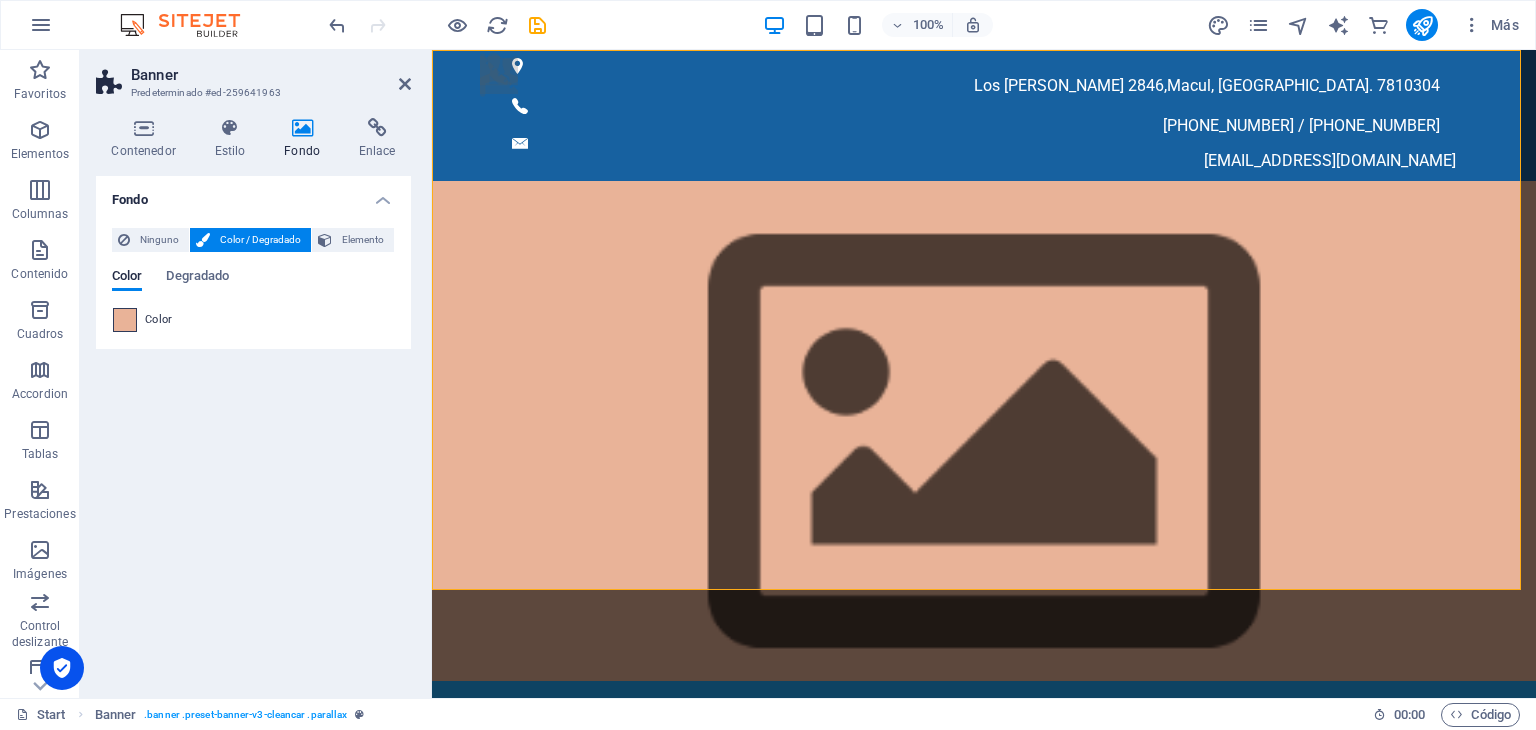 click at bounding box center [125, 320] 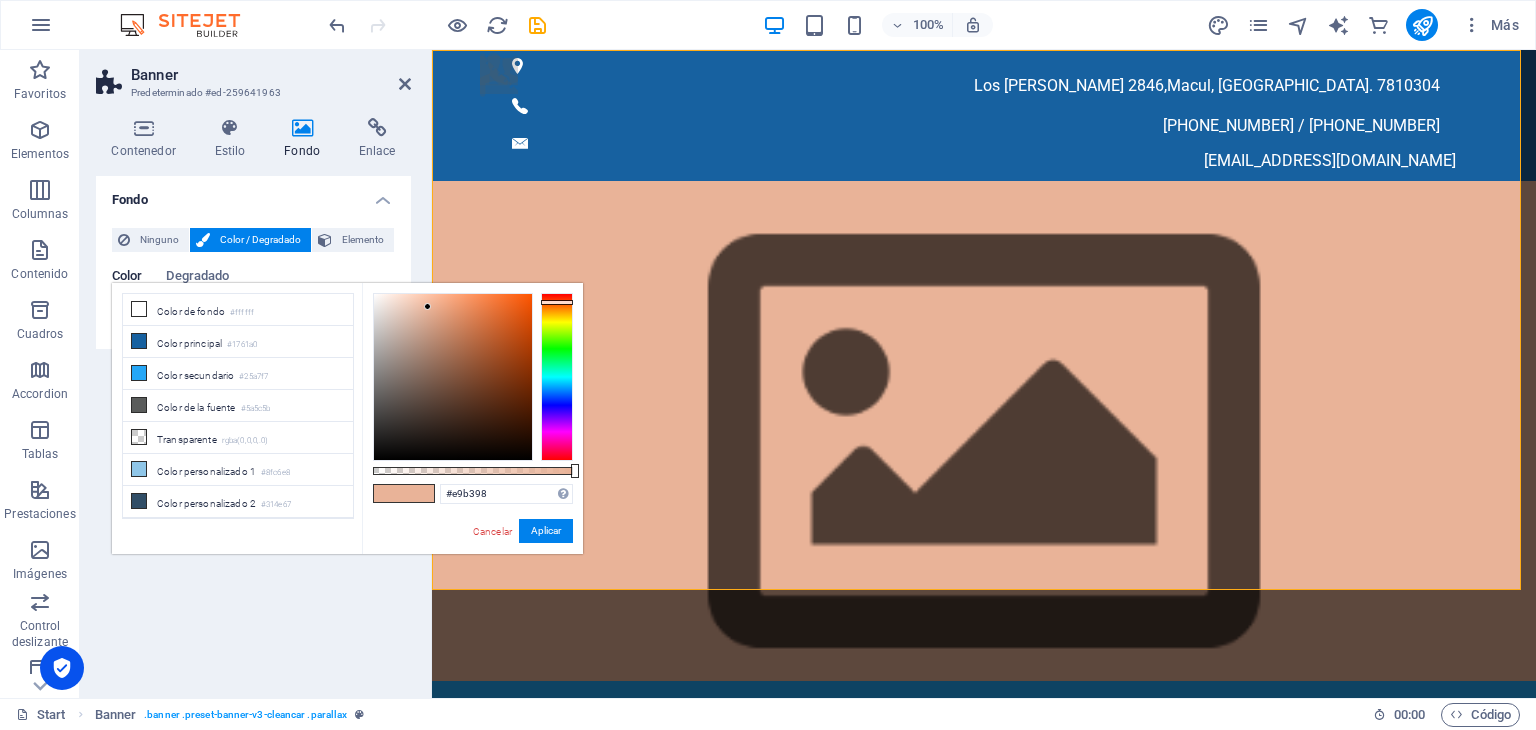 click on "Color de fondo
#ffffff" at bounding box center (238, 310) 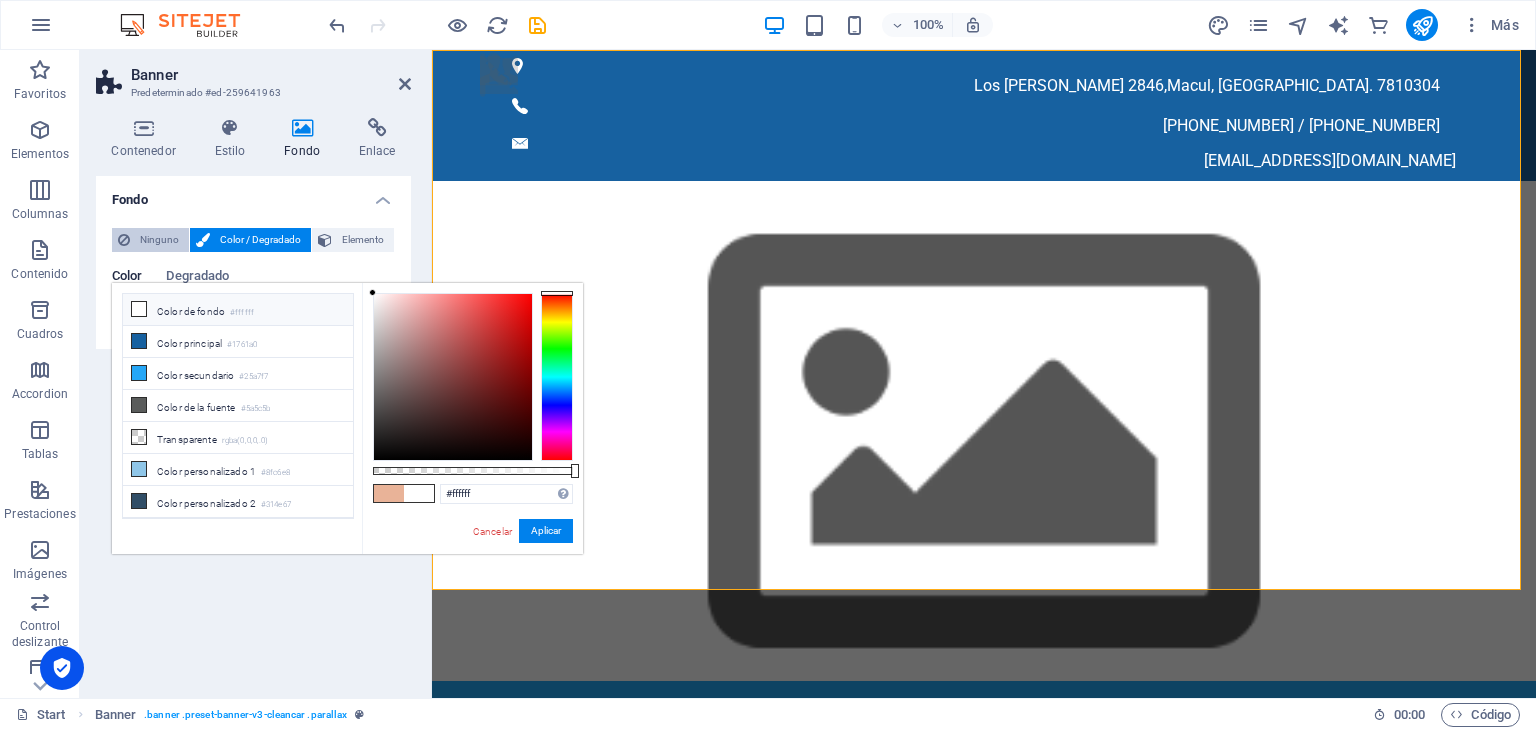 click on "Ninguno" at bounding box center [159, 240] 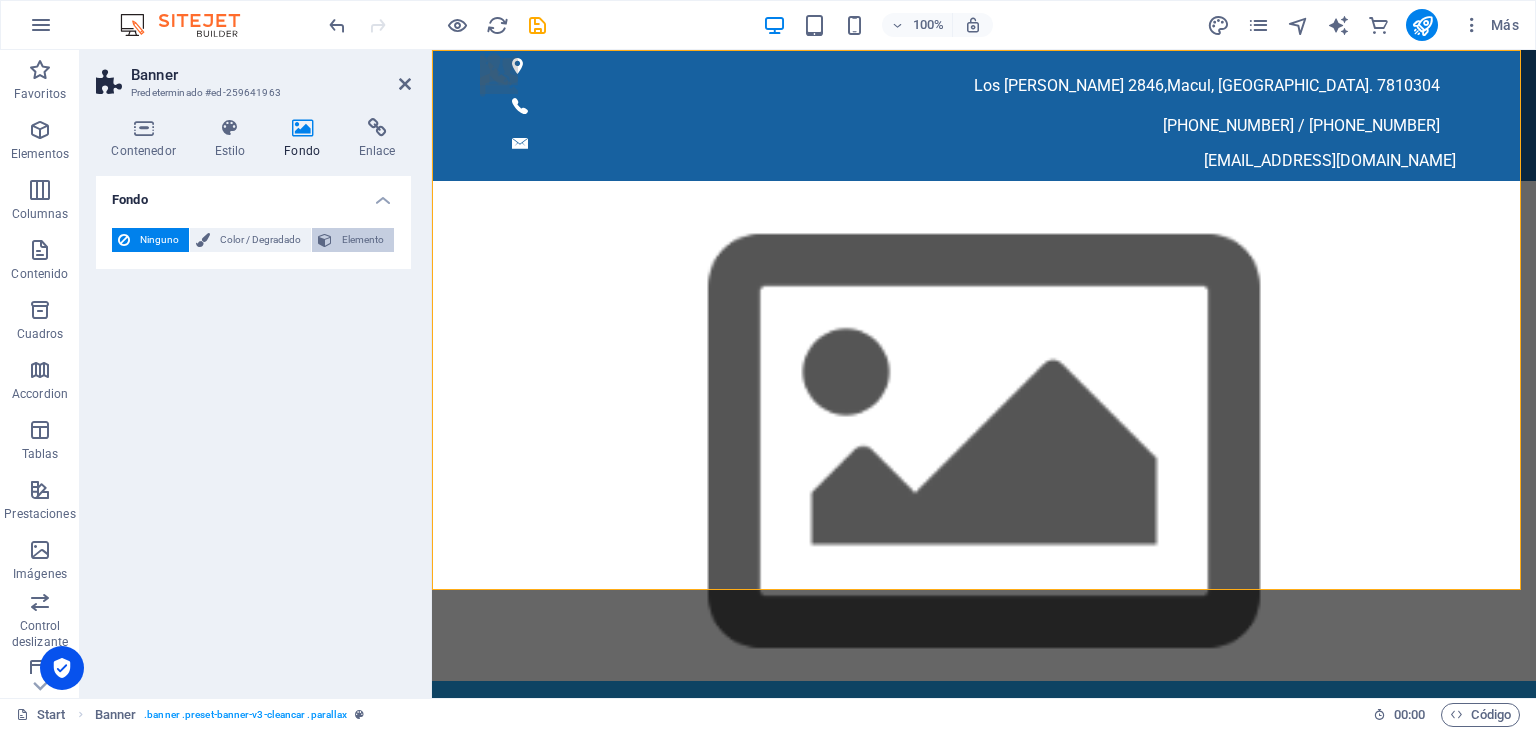 click on "Elemento" at bounding box center (353, 240) 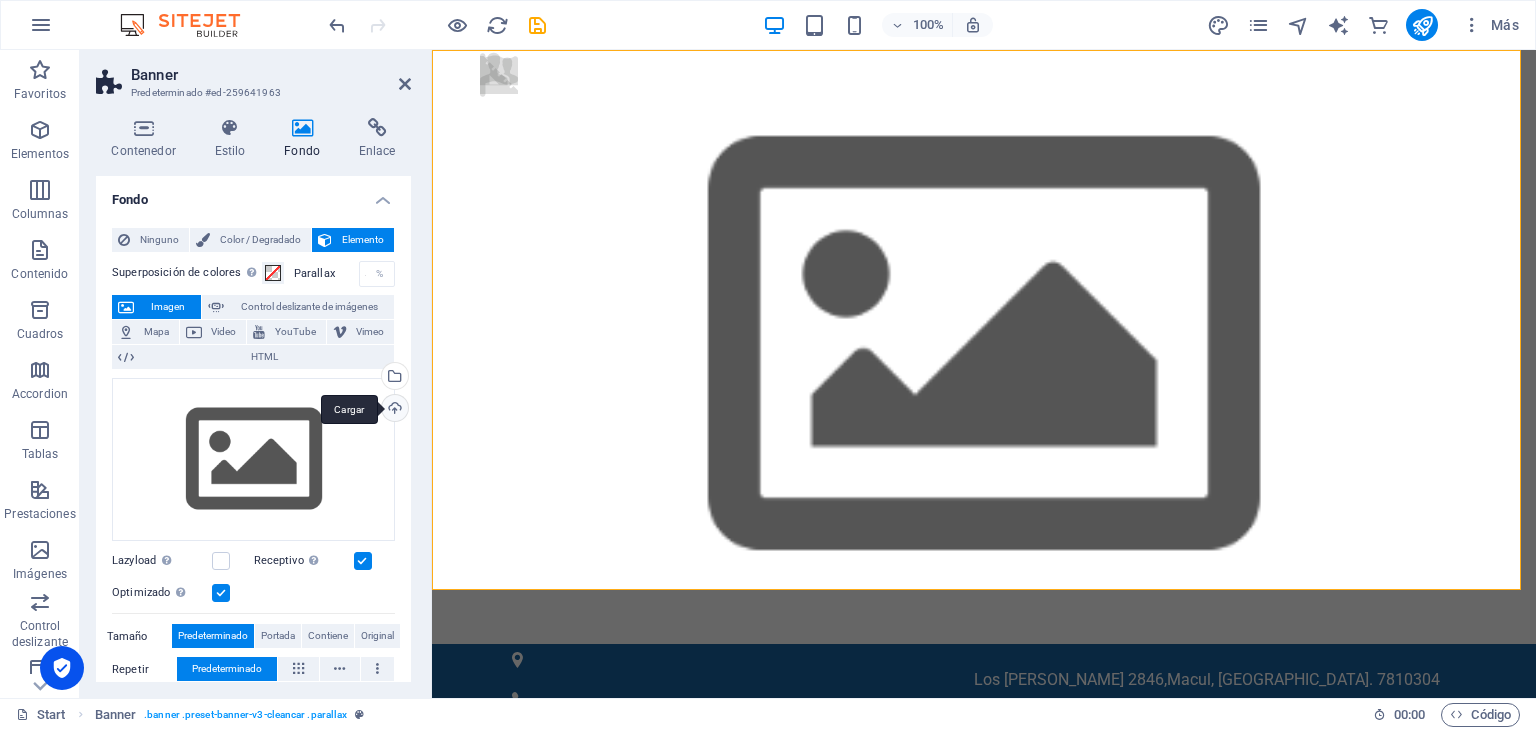 click on "Cargar" at bounding box center (393, 410) 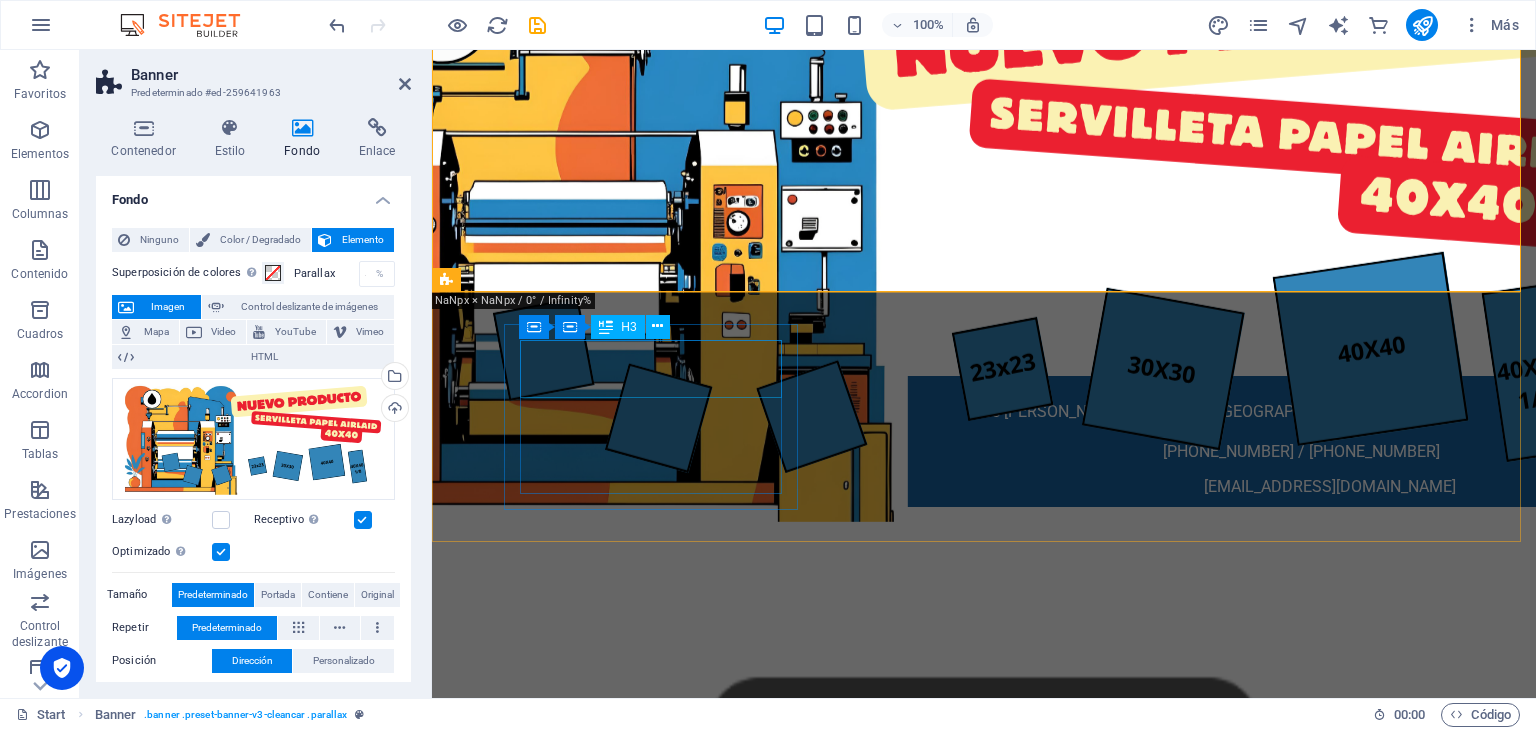 scroll, scrollTop: 0, scrollLeft: 0, axis: both 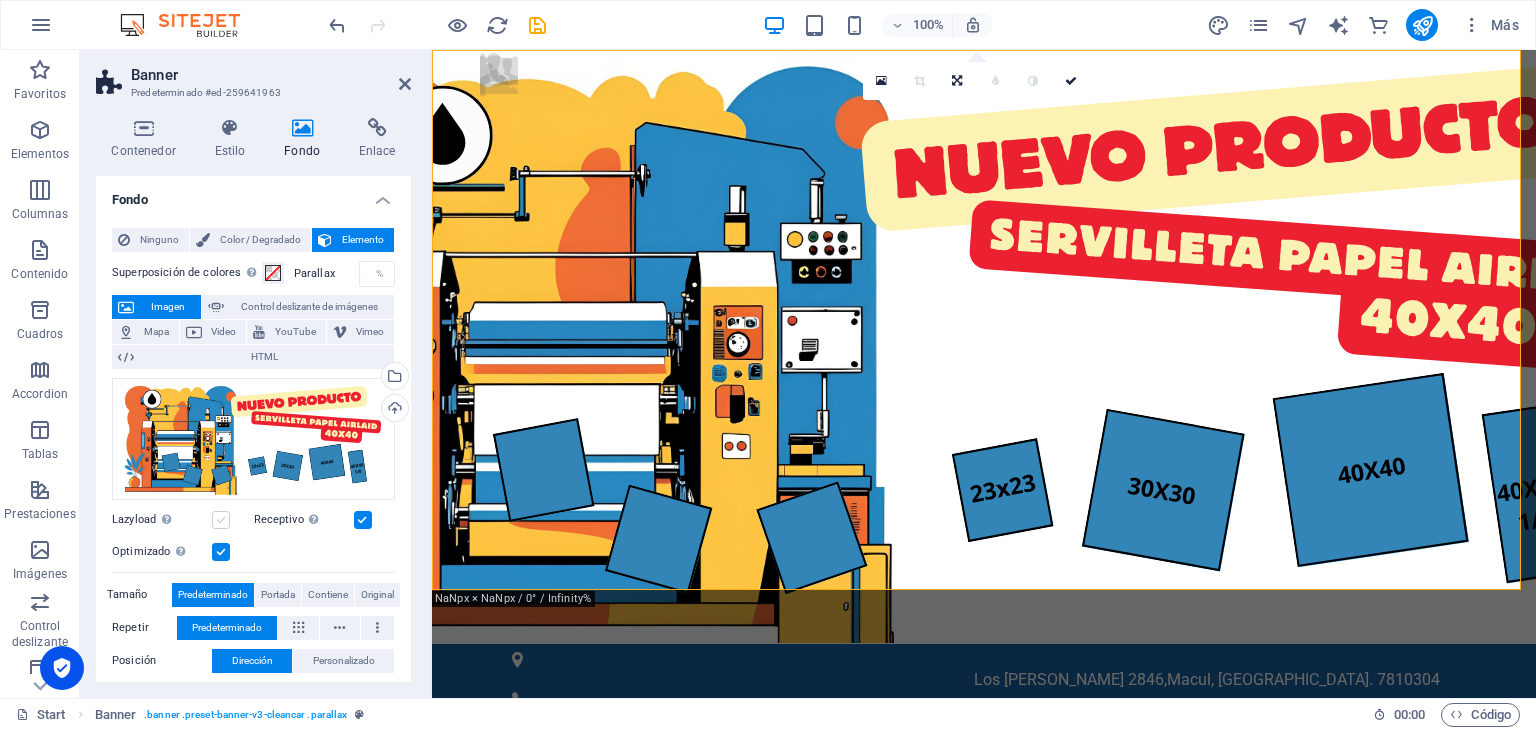click at bounding box center (221, 520) 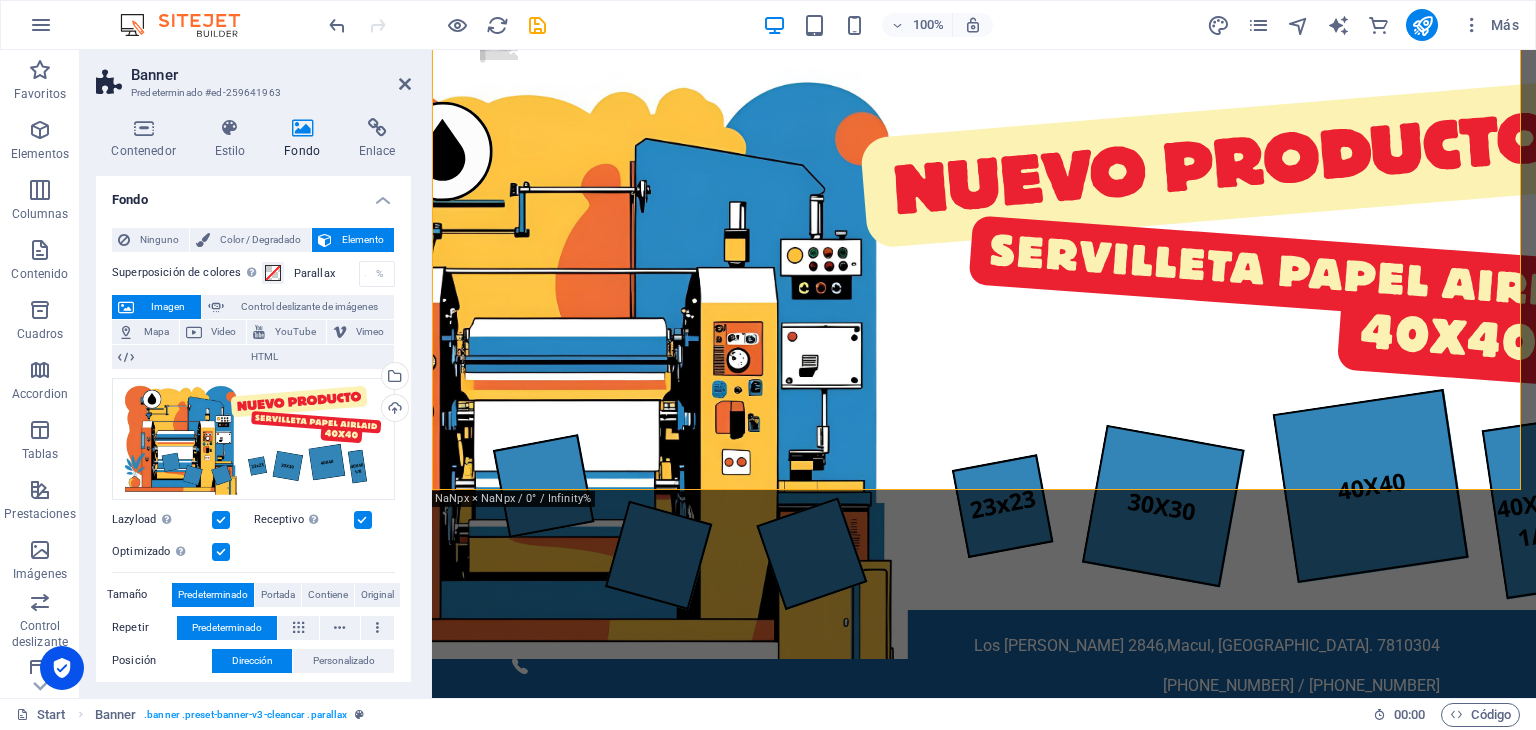 scroll, scrollTop: 0, scrollLeft: 0, axis: both 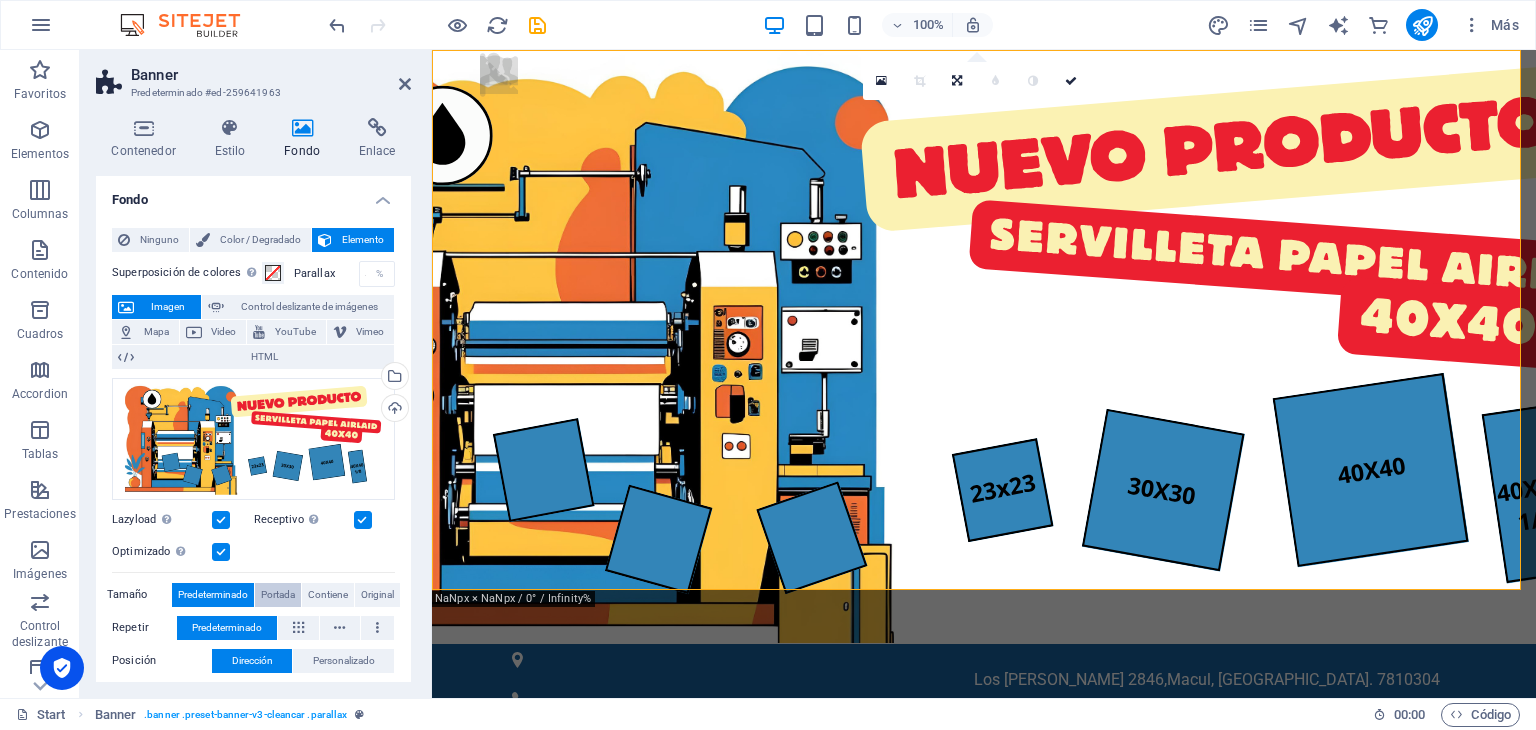 click on "Portada" at bounding box center (278, 595) 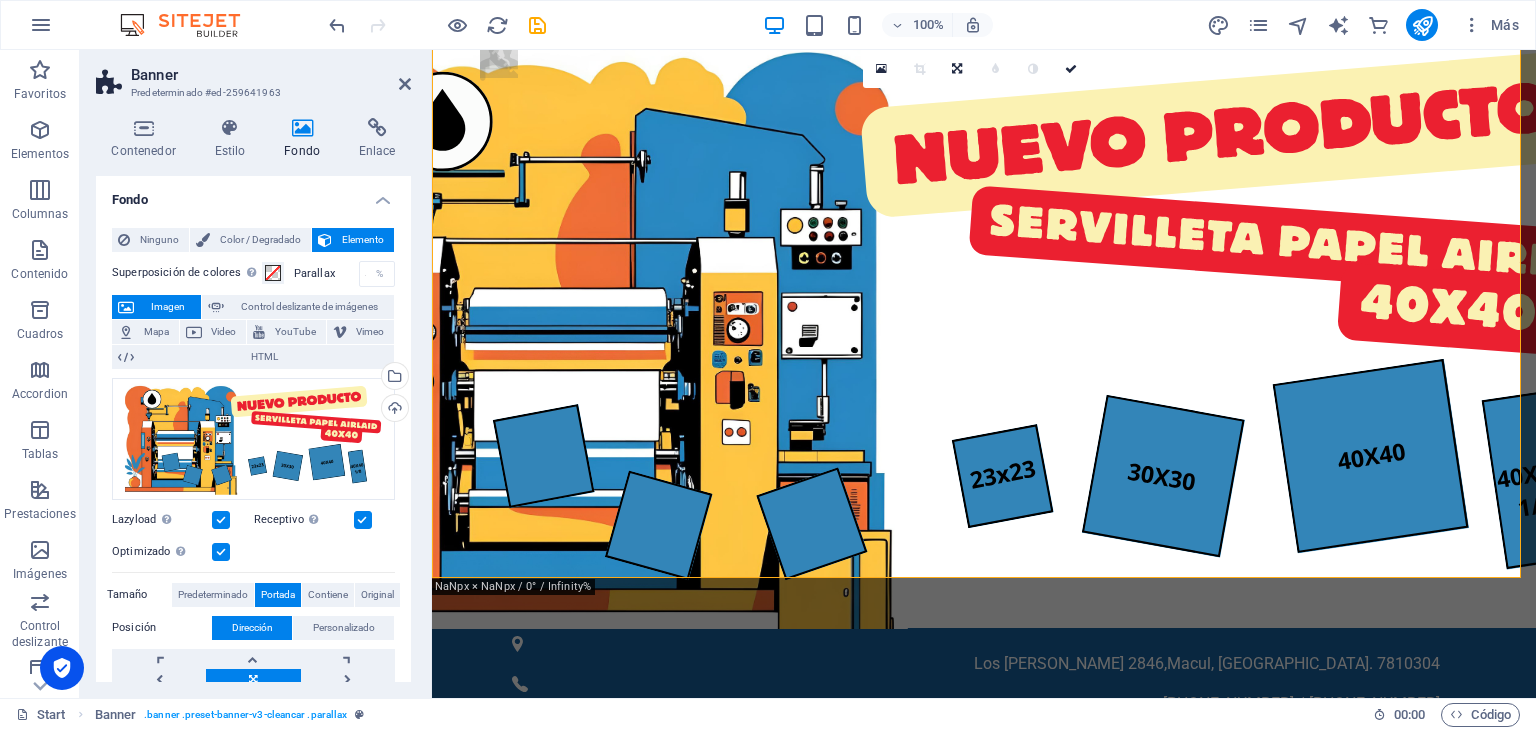scroll, scrollTop: 0, scrollLeft: 0, axis: both 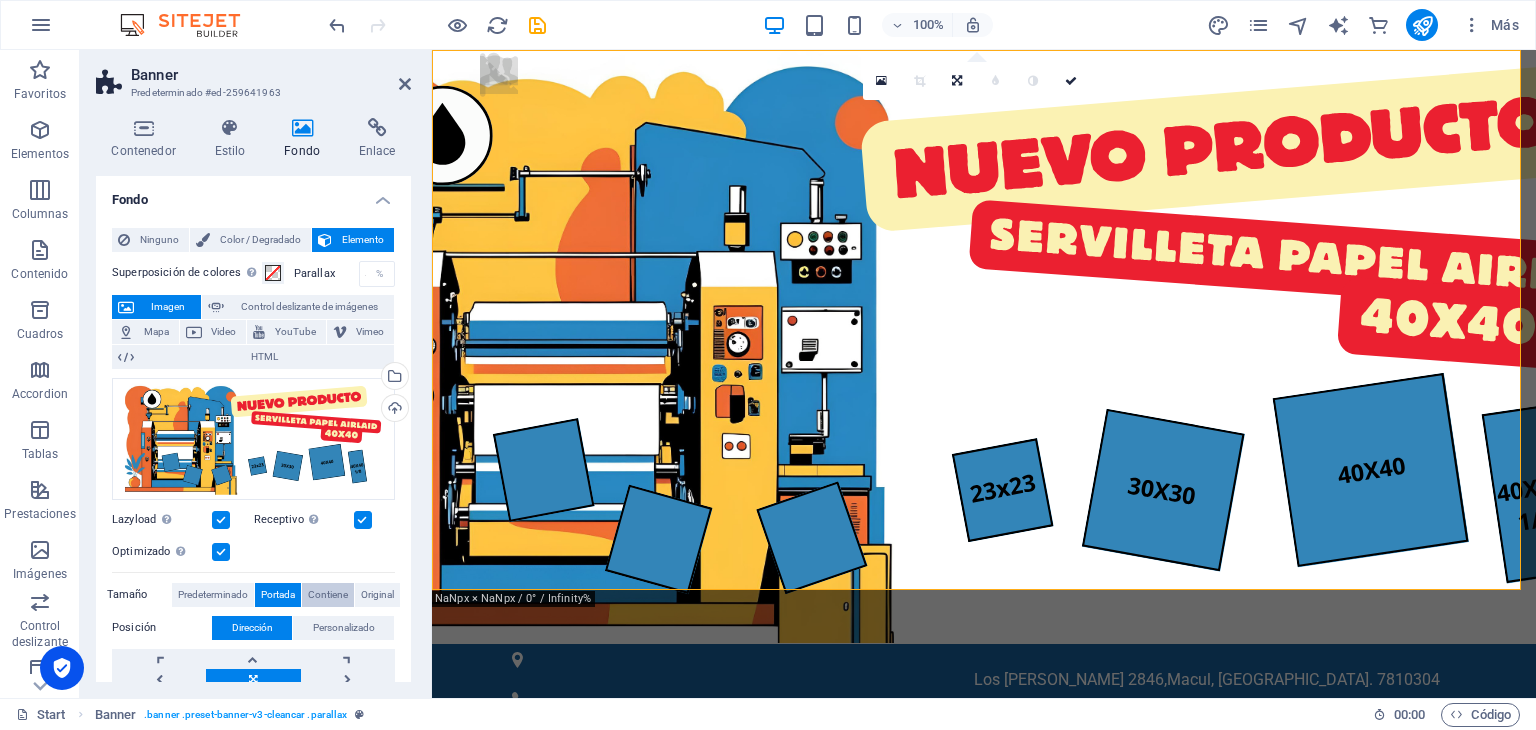 click on "Contiene" at bounding box center (328, 595) 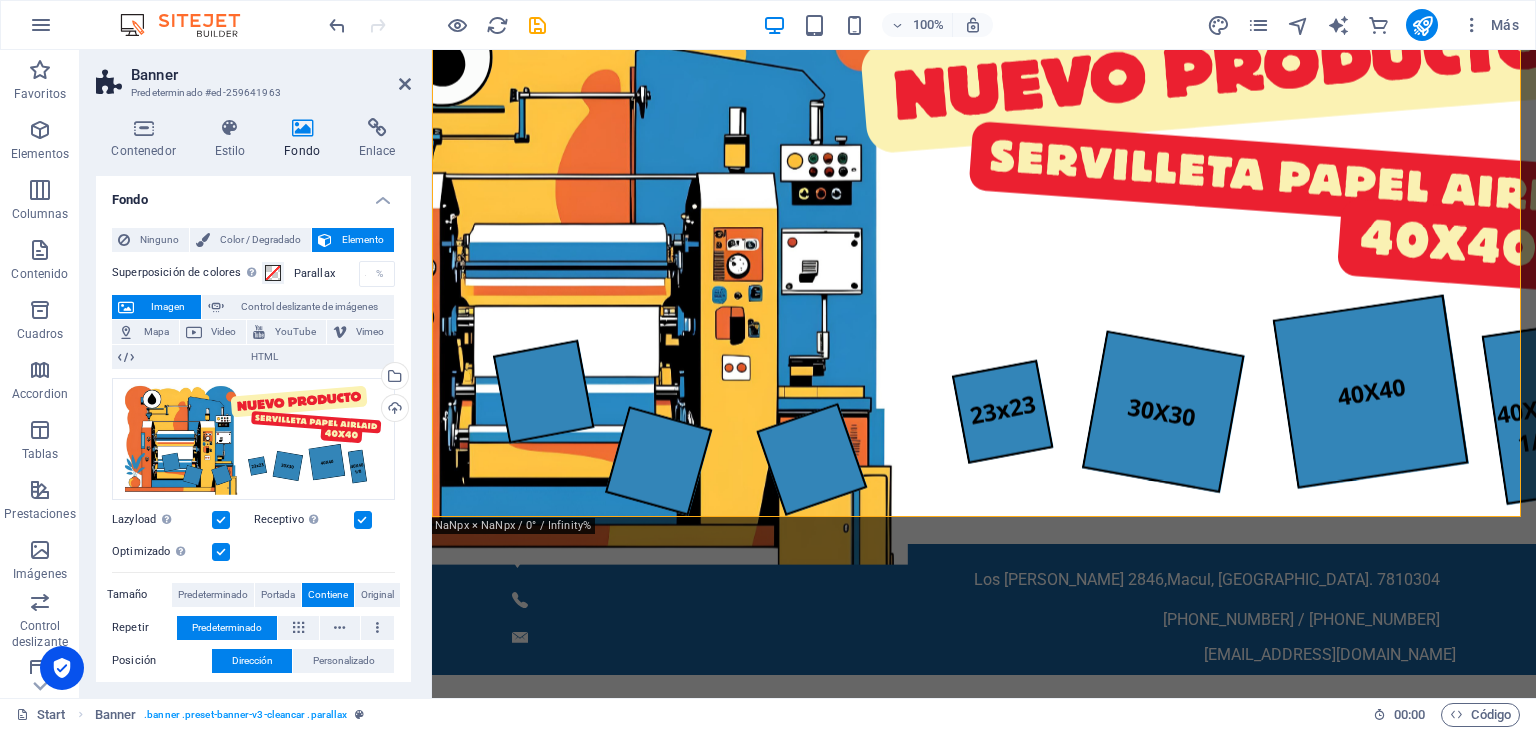scroll, scrollTop: 0, scrollLeft: 0, axis: both 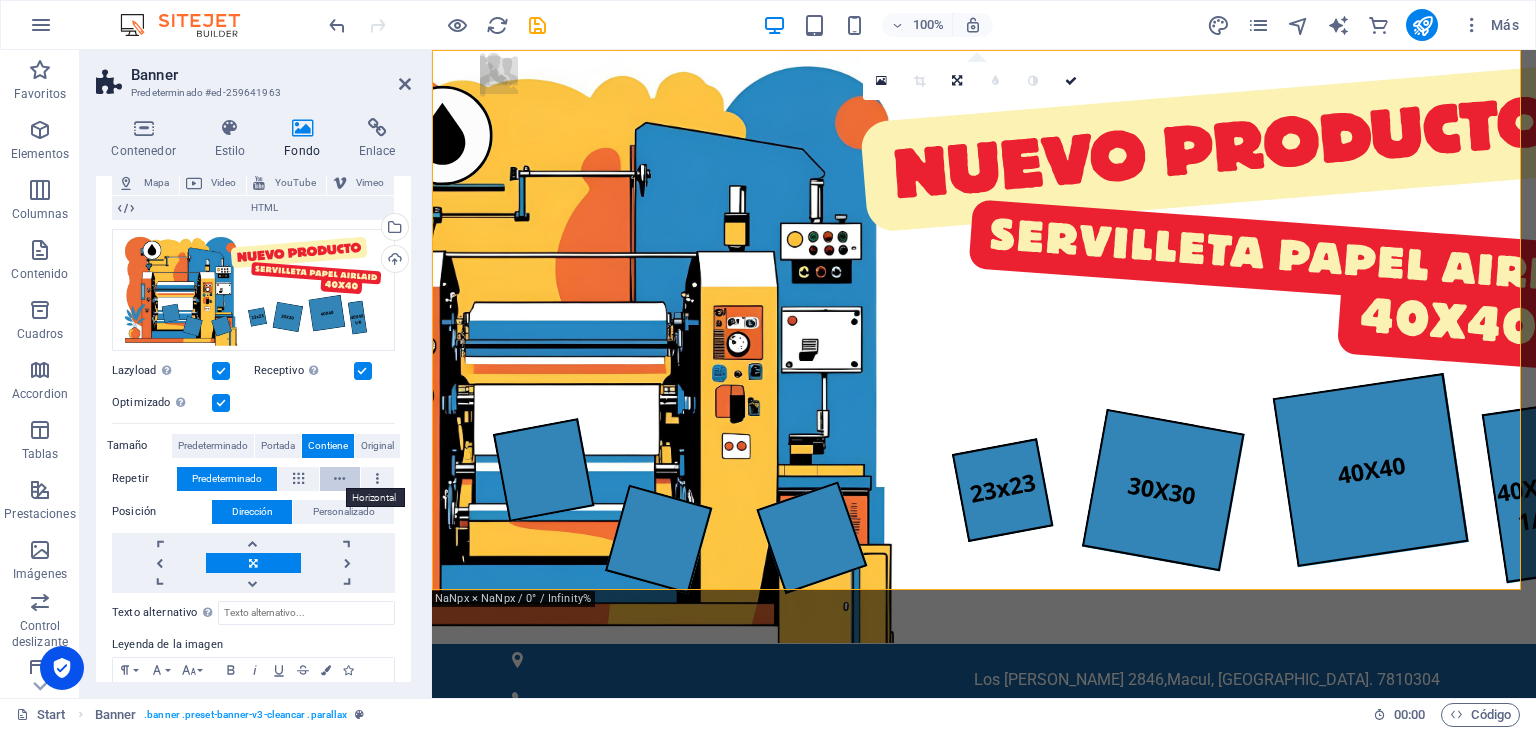 click at bounding box center [339, 479] 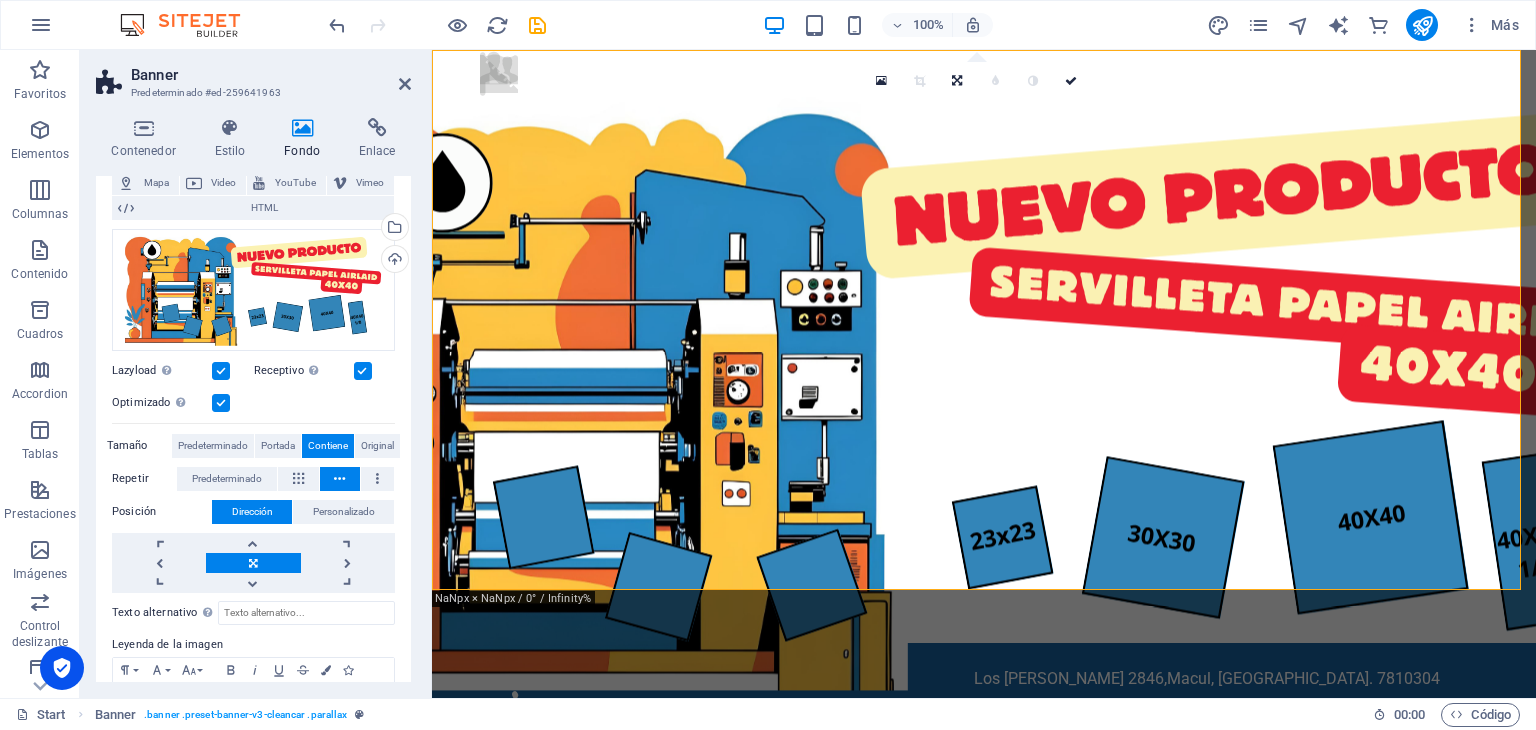 scroll, scrollTop: 0, scrollLeft: 0, axis: both 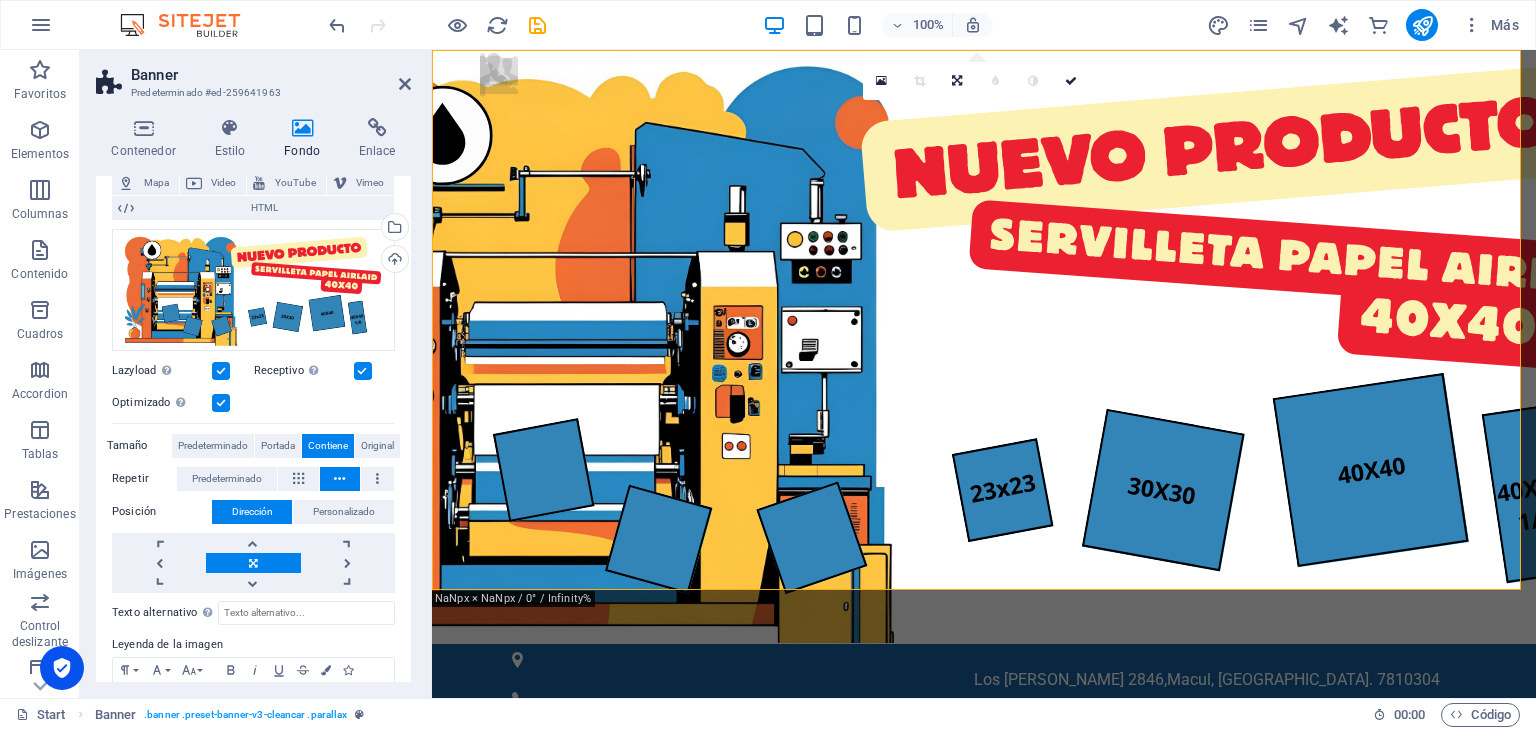 click on "Repetir" at bounding box center (144, 479) 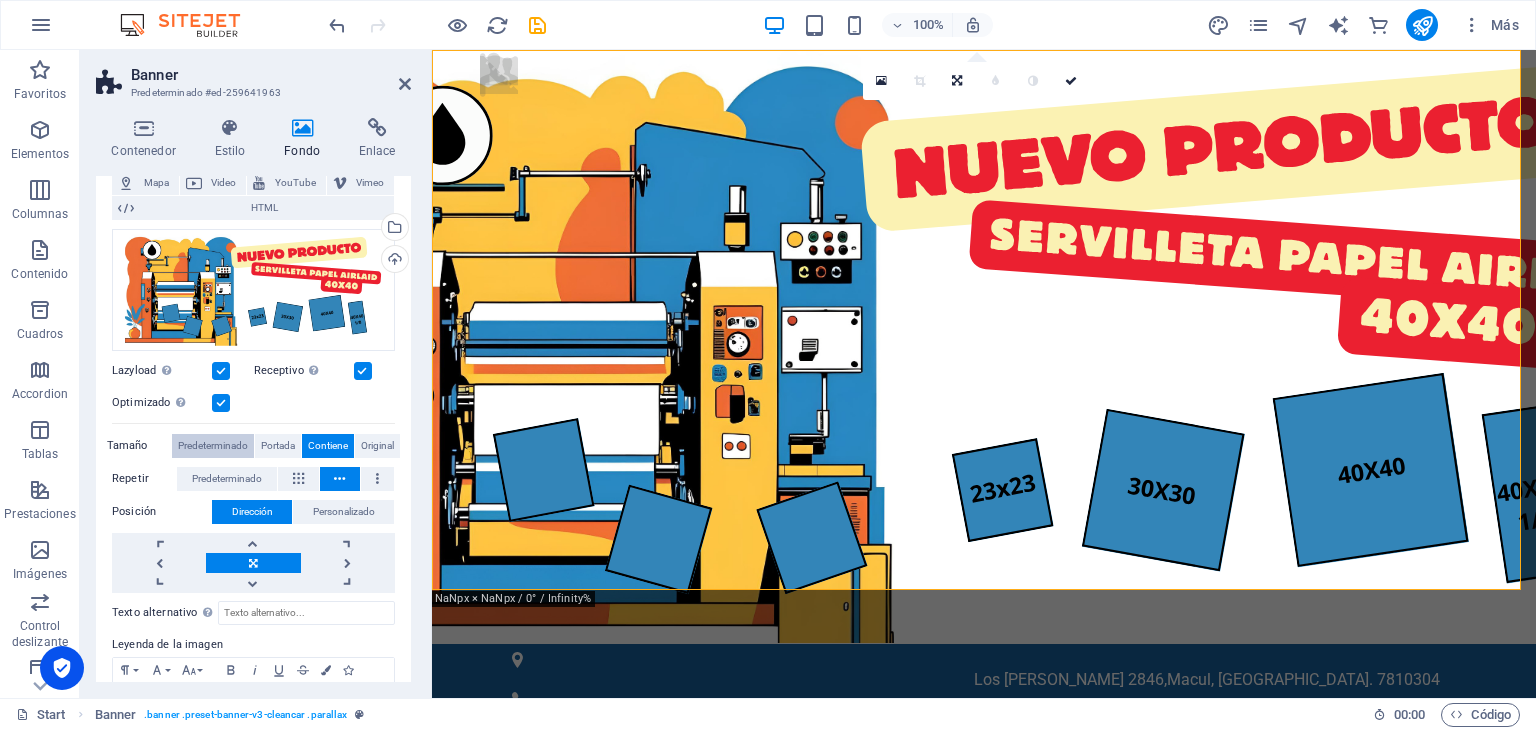 click on "Predeterminado" at bounding box center (213, 446) 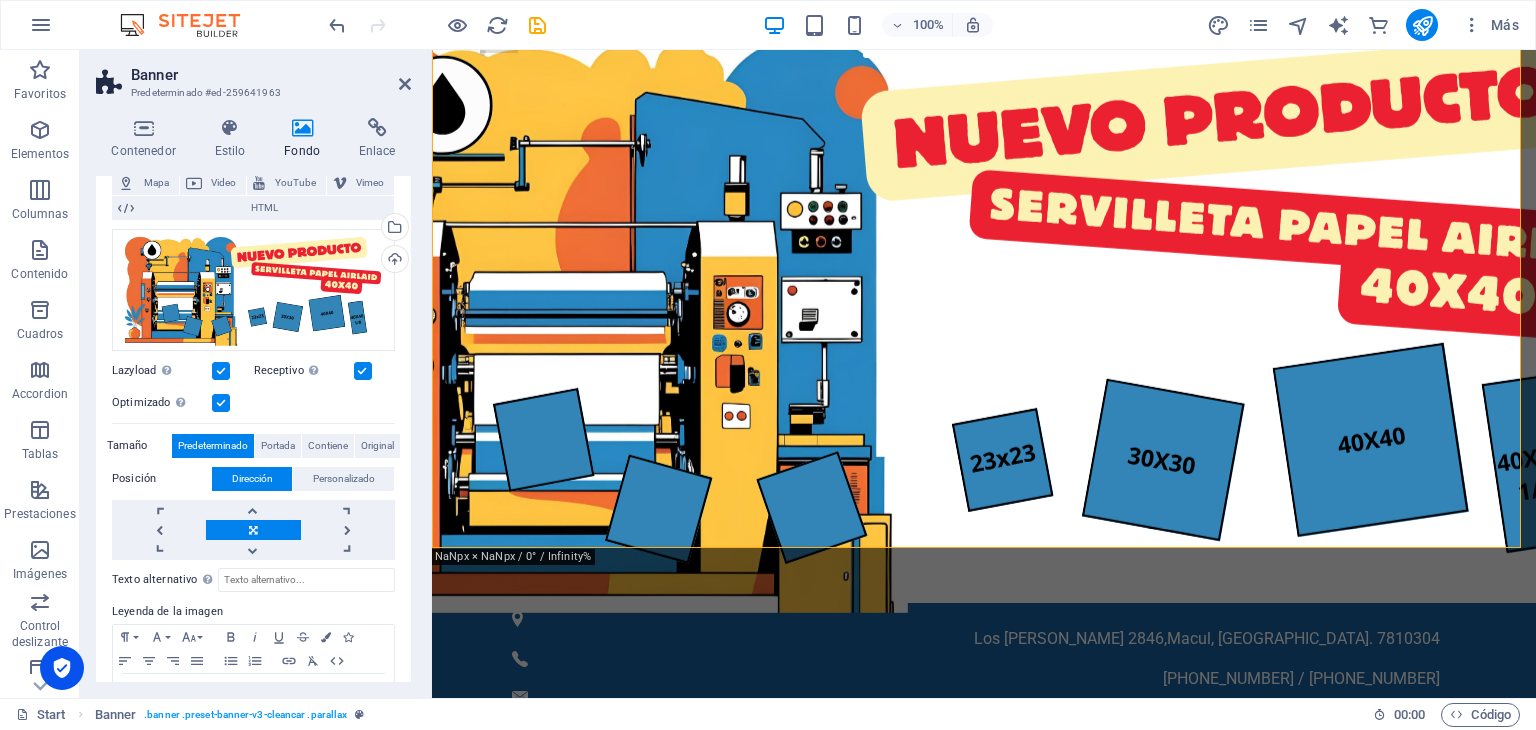 scroll, scrollTop: 0, scrollLeft: 0, axis: both 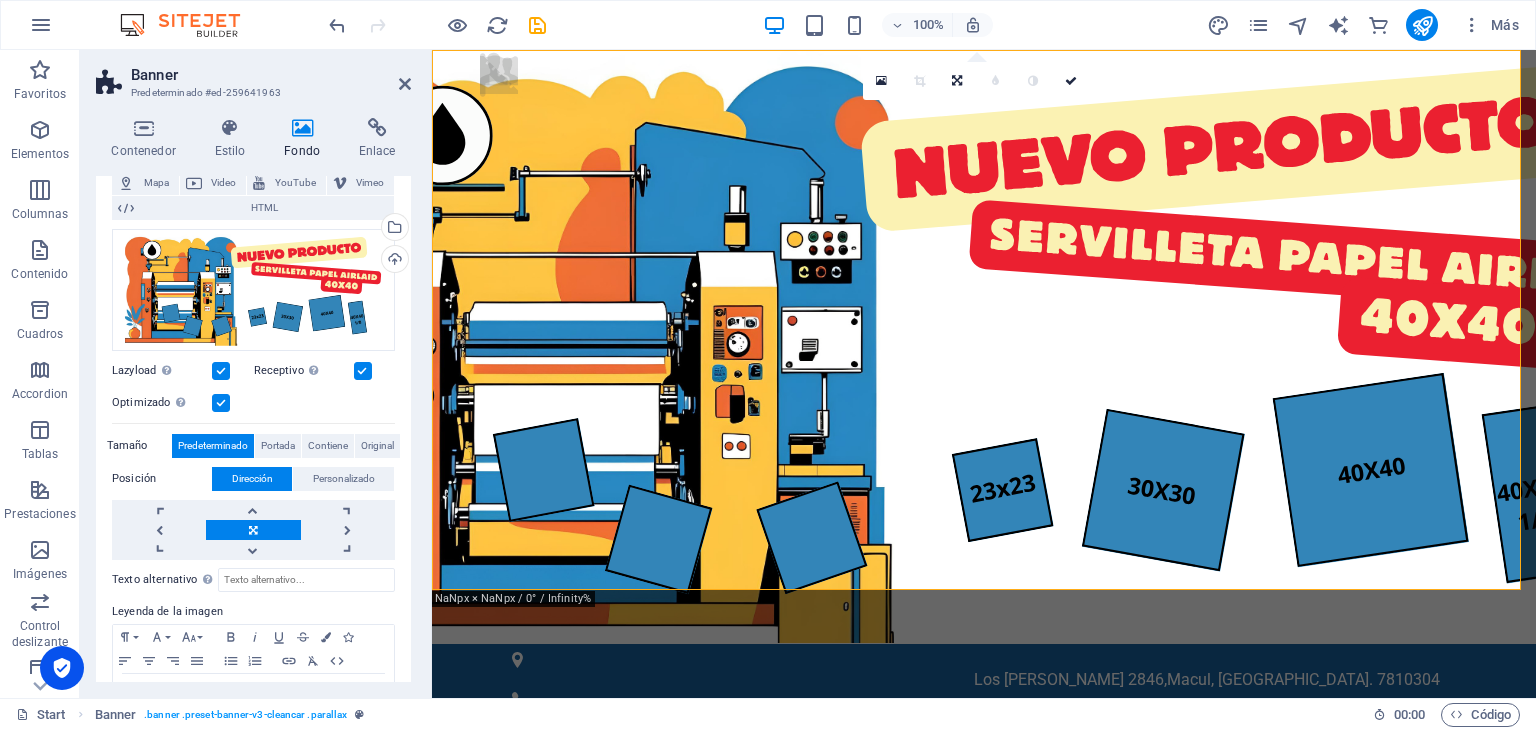 click at bounding box center [221, 371] 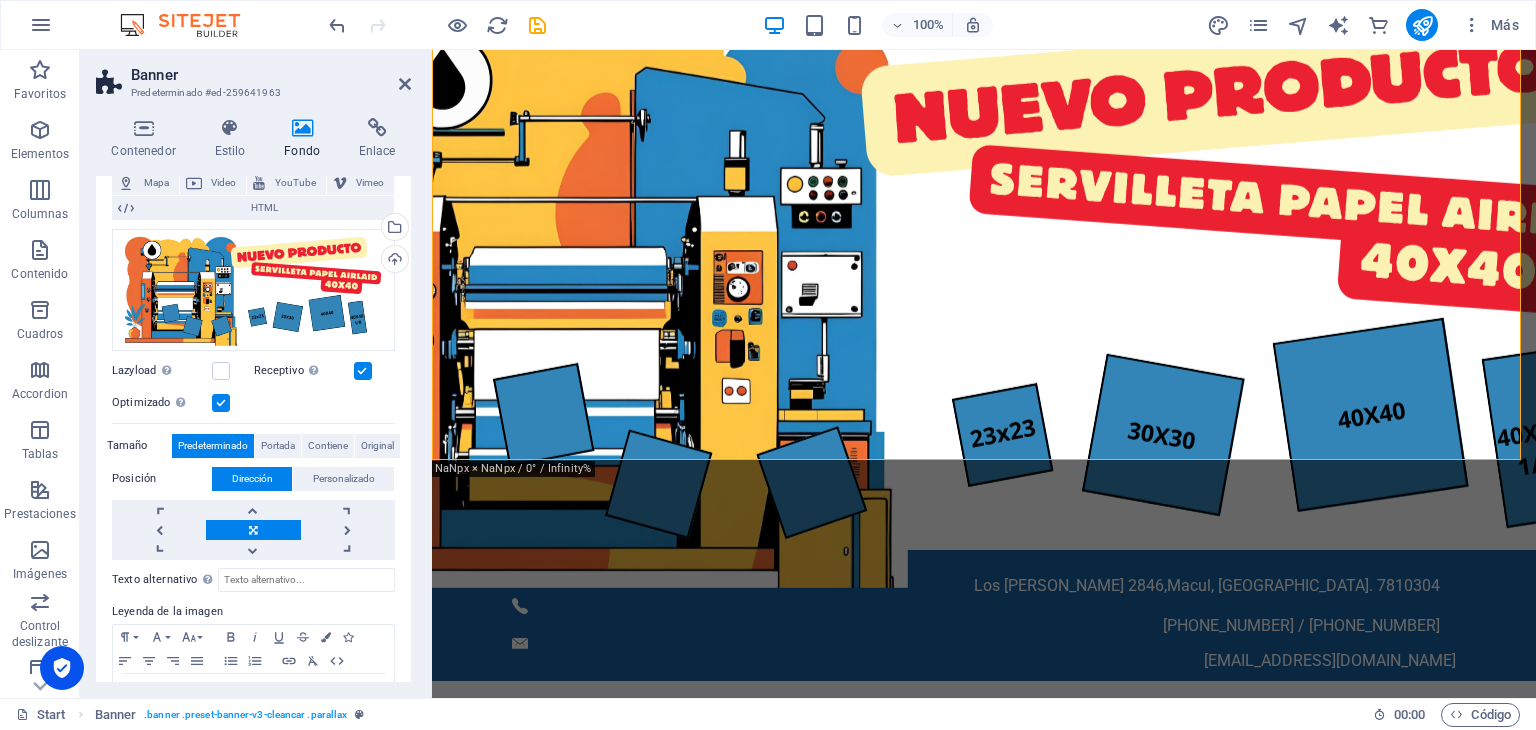 scroll, scrollTop: 0, scrollLeft: 0, axis: both 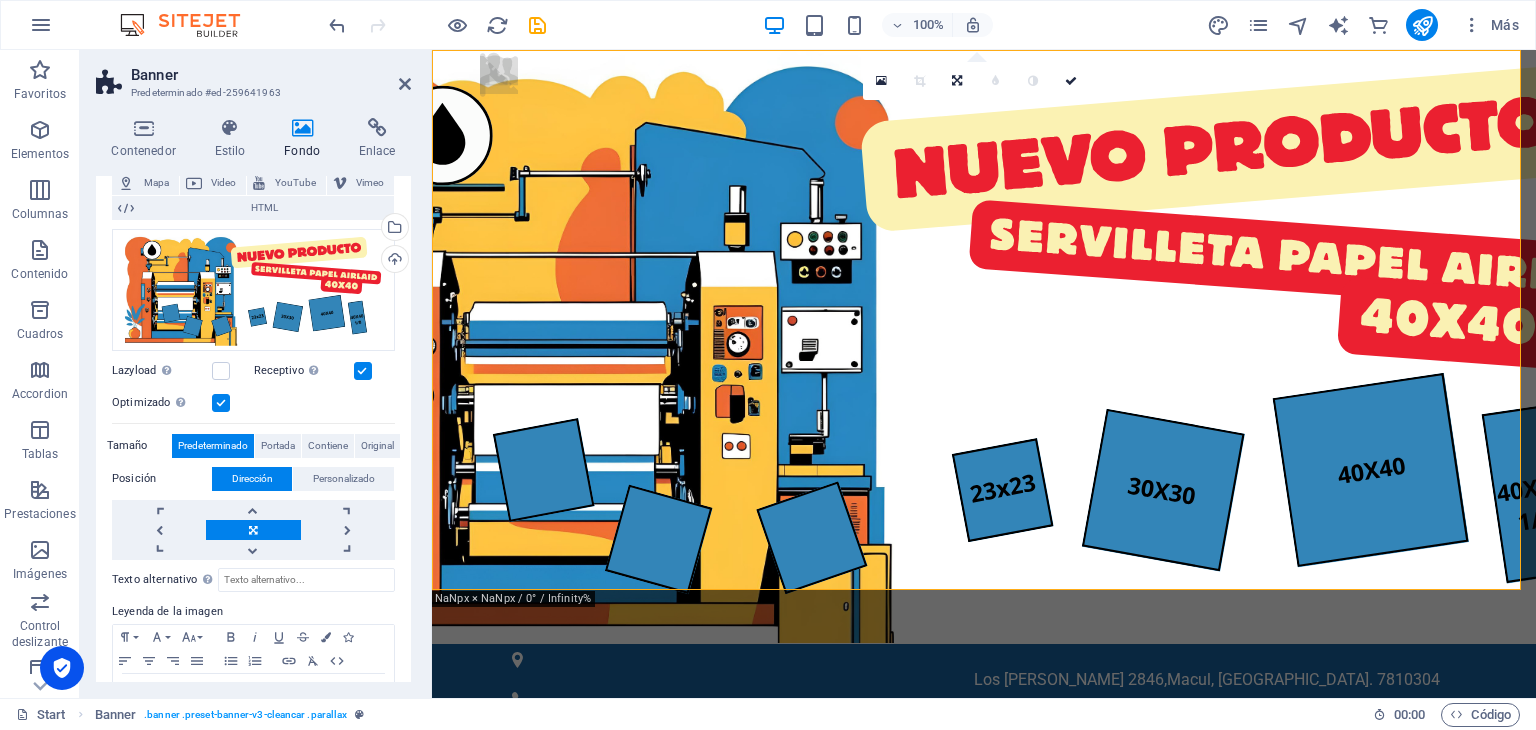 click at bounding box center [221, 403] 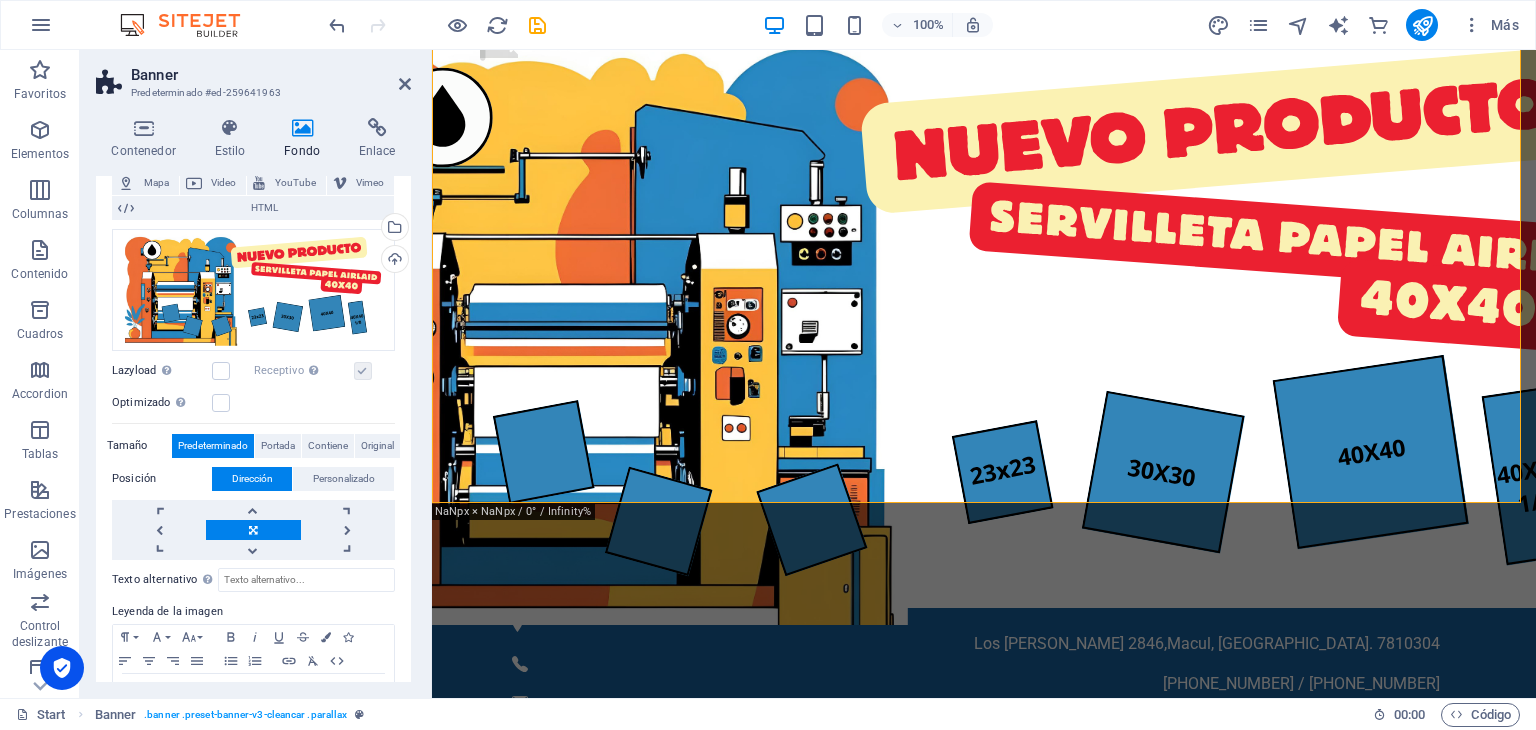 scroll, scrollTop: 0, scrollLeft: 0, axis: both 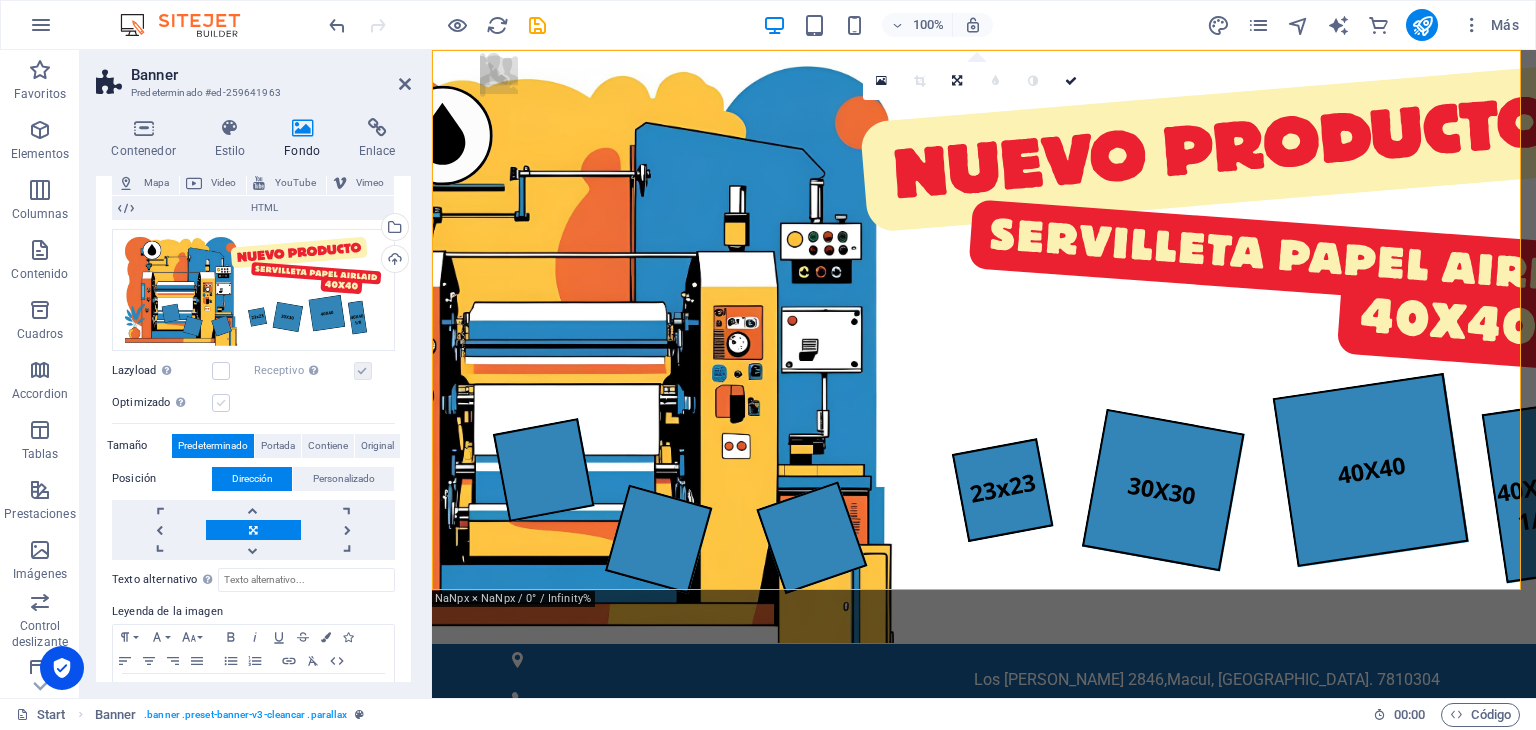 click at bounding box center [221, 403] 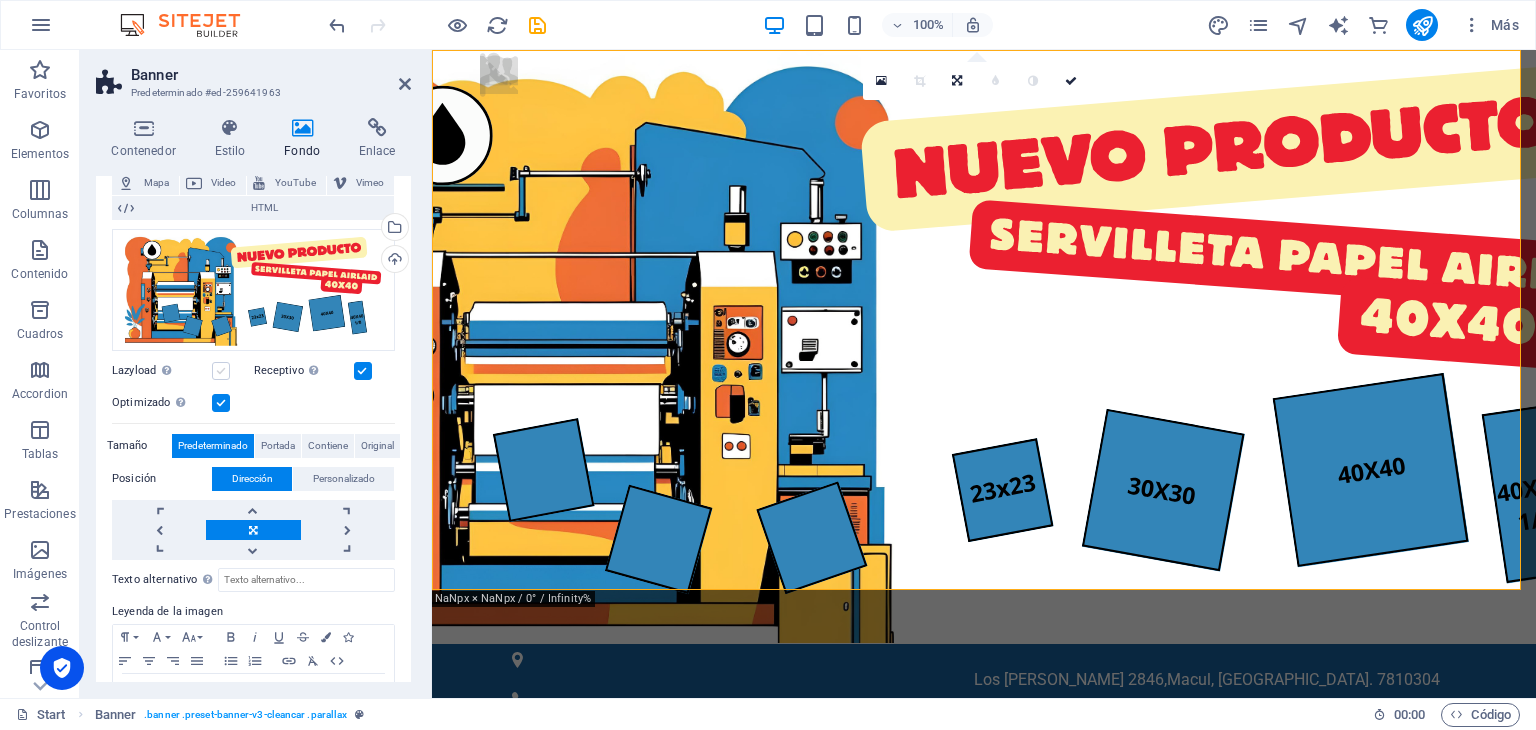 click at bounding box center [221, 371] 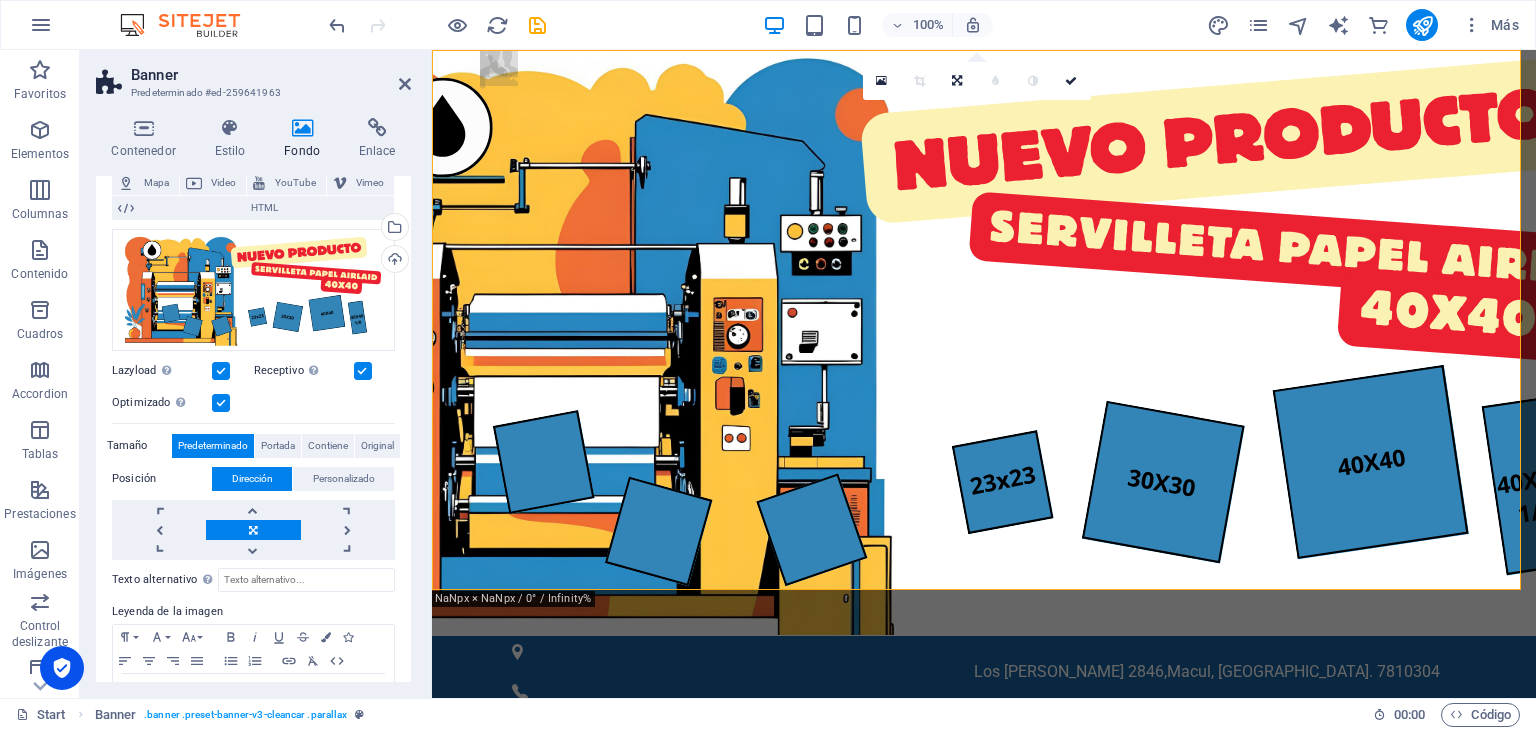 scroll, scrollTop: 0, scrollLeft: 0, axis: both 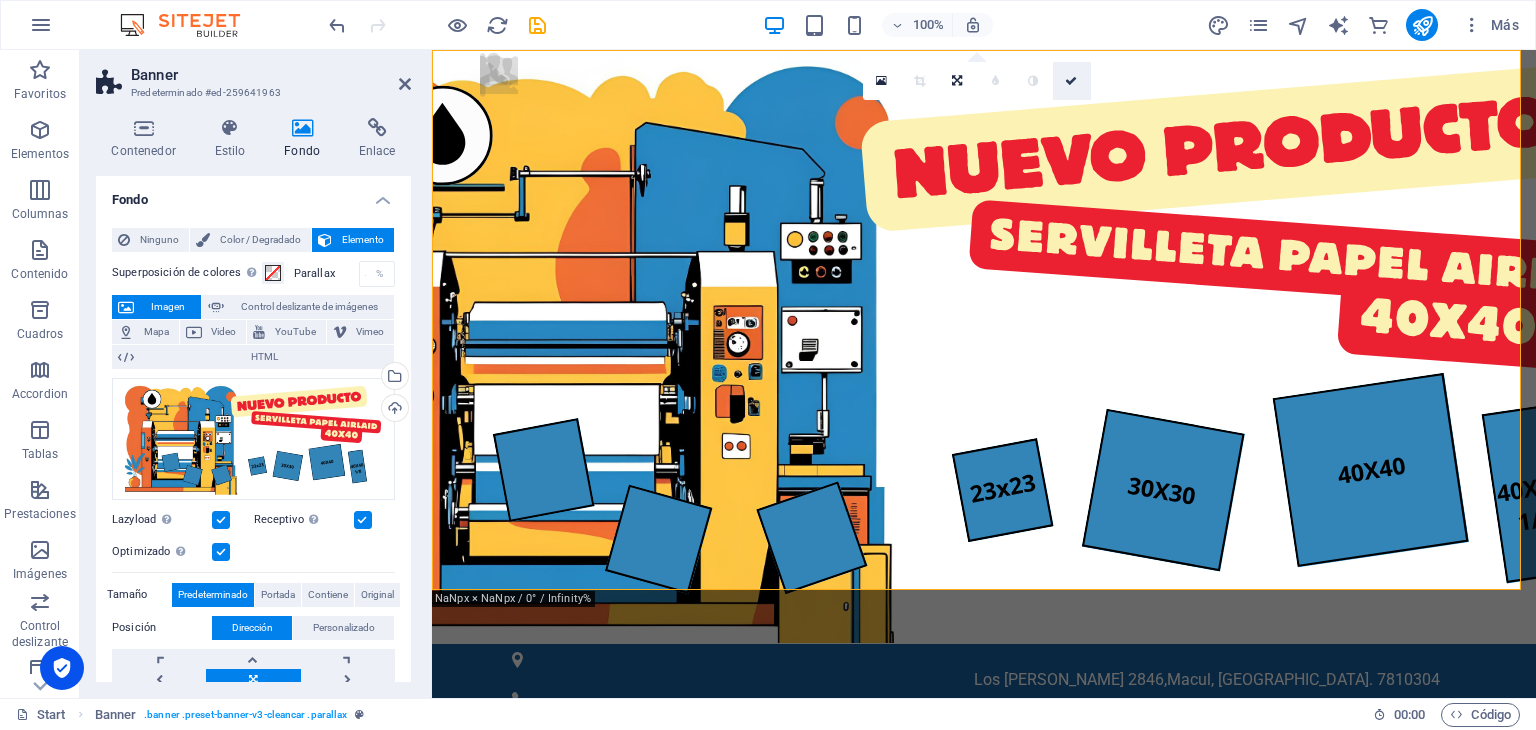 click at bounding box center (1071, 81) 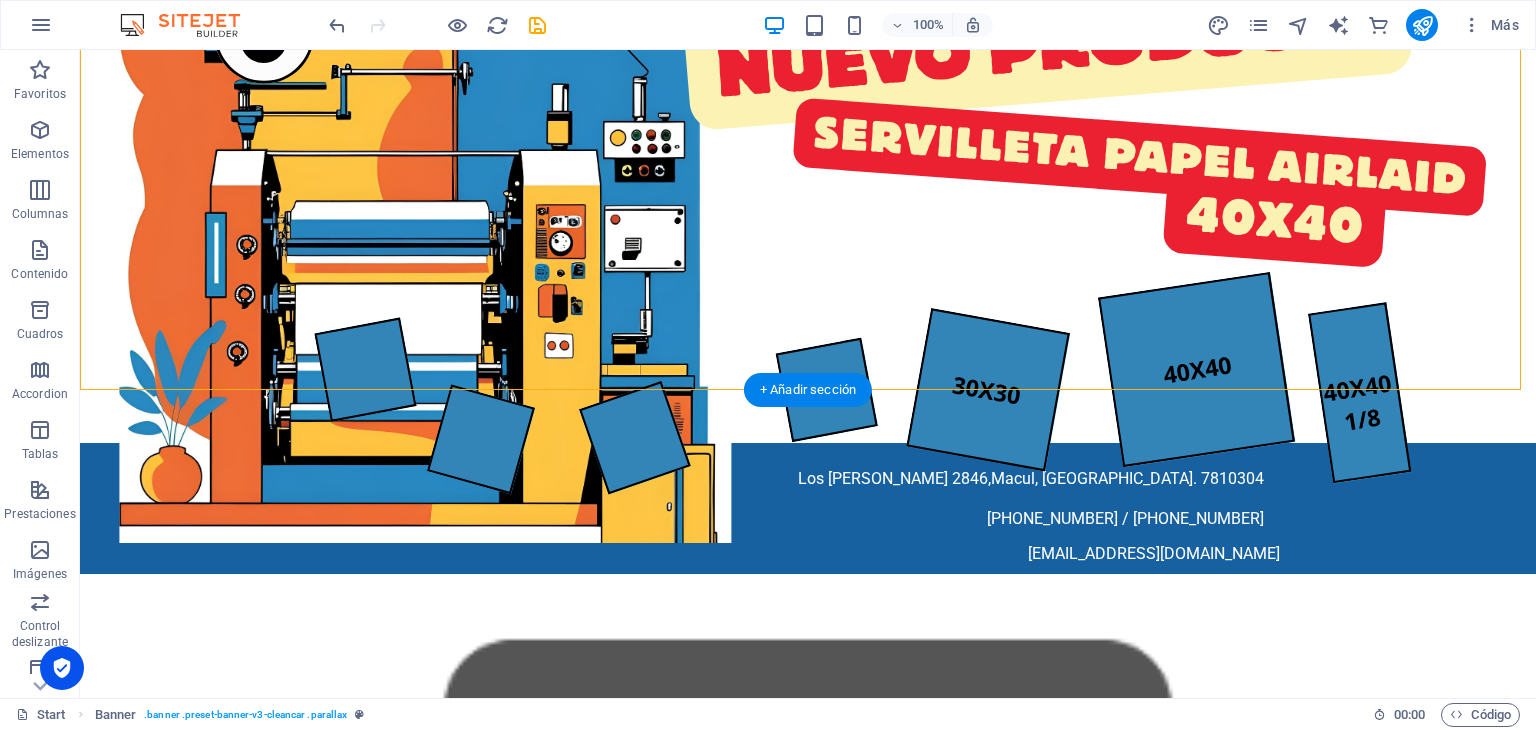 scroll, scrollTop: 0, scrollLeft: 0, axis: both 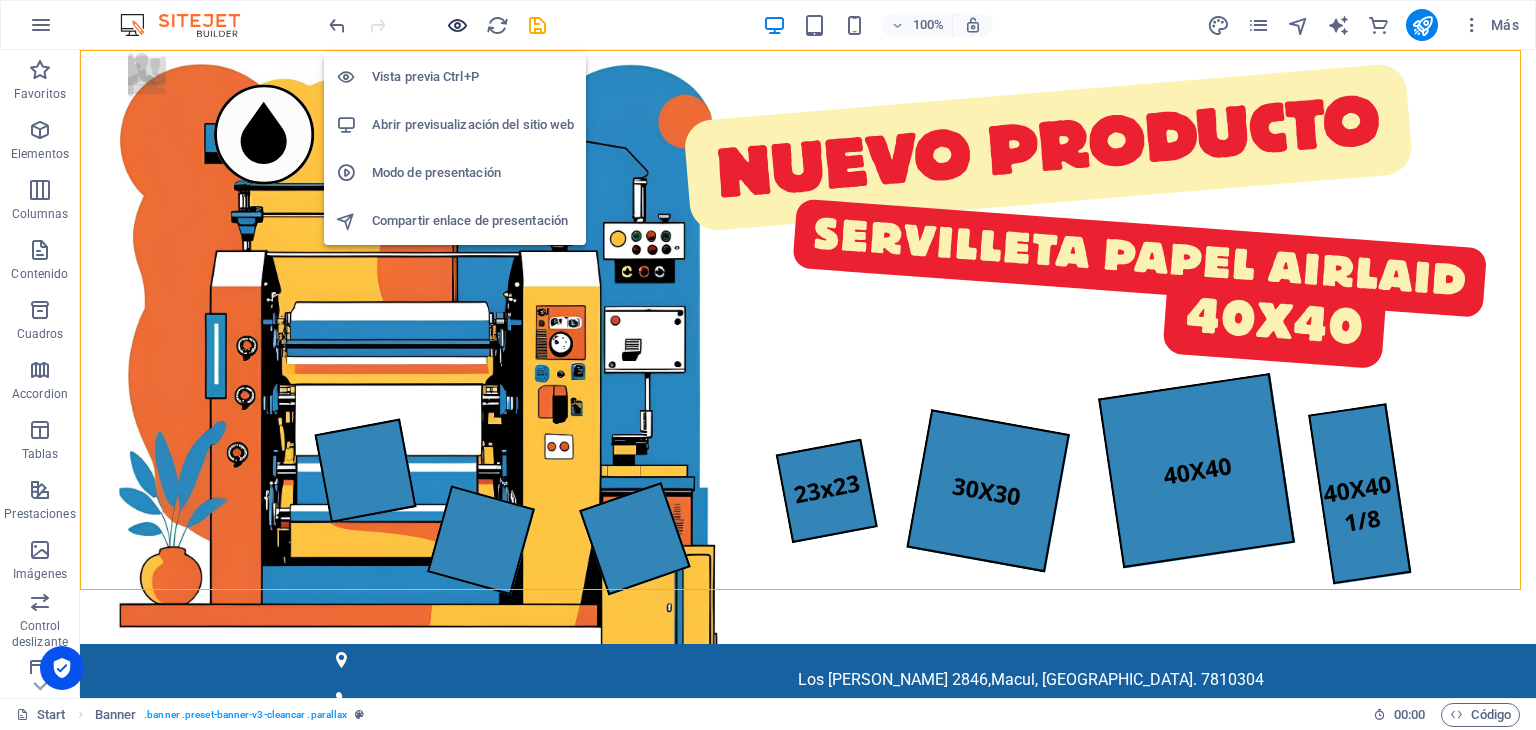 click at bounding box center [457, 25] 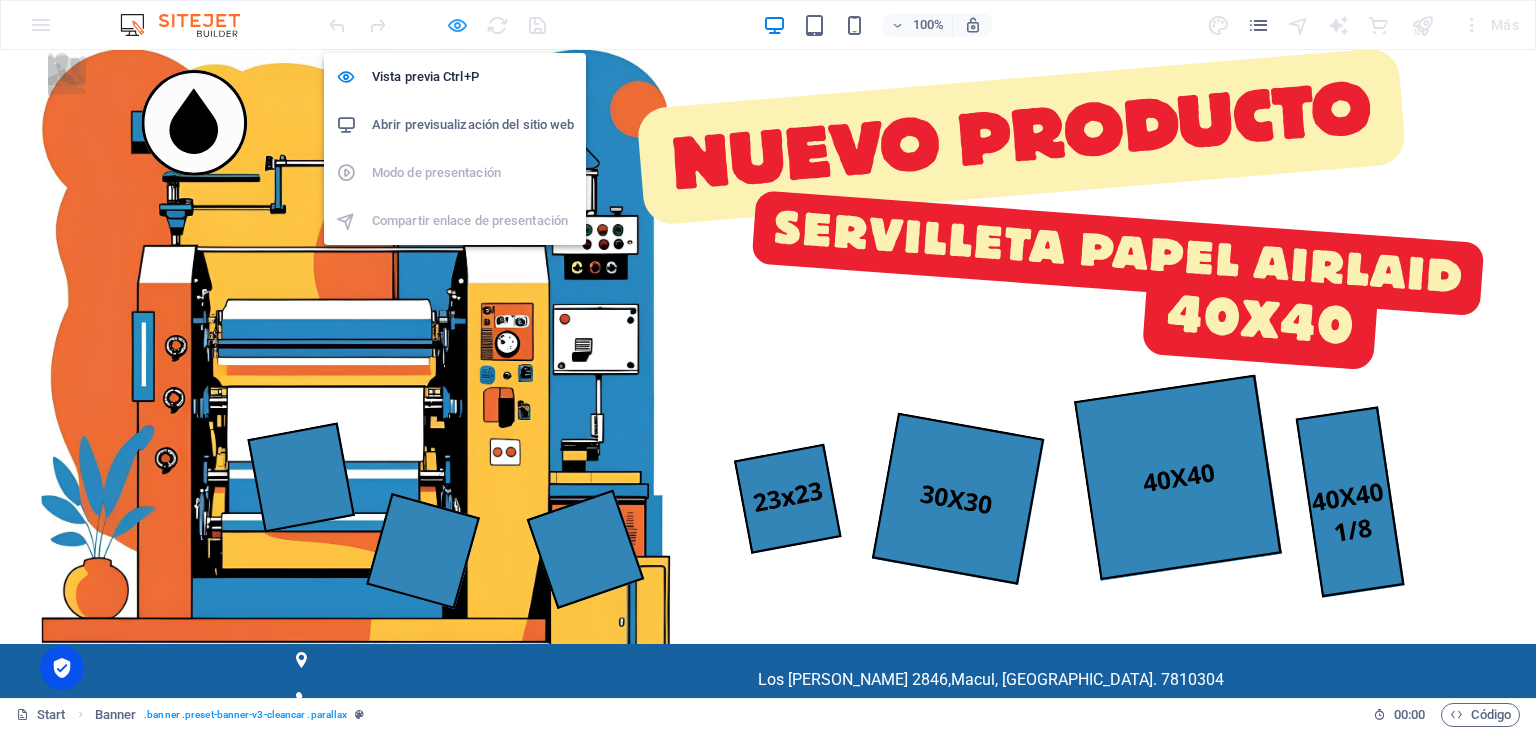 click at bounding box center (457, 25) 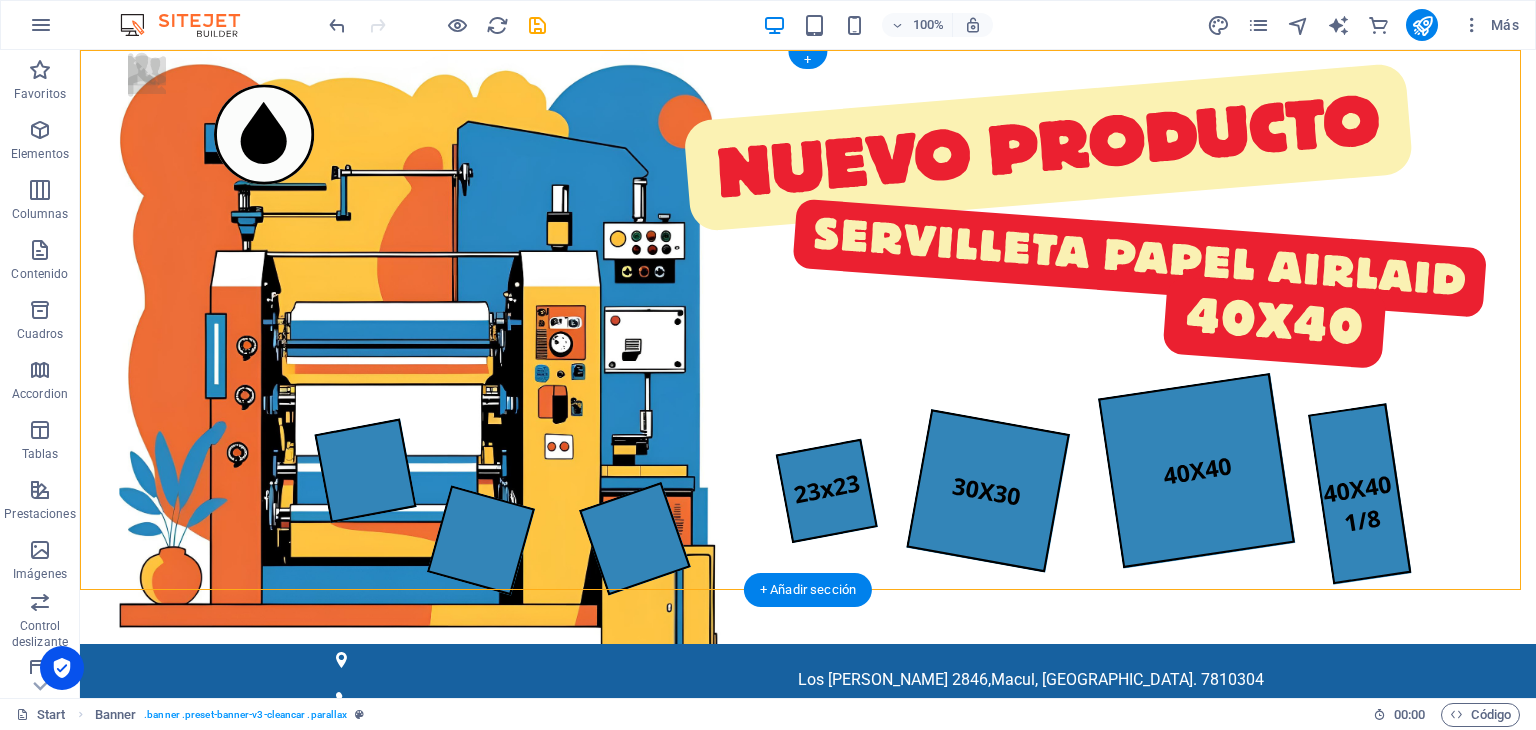 click at bounding box center (808, 1039) 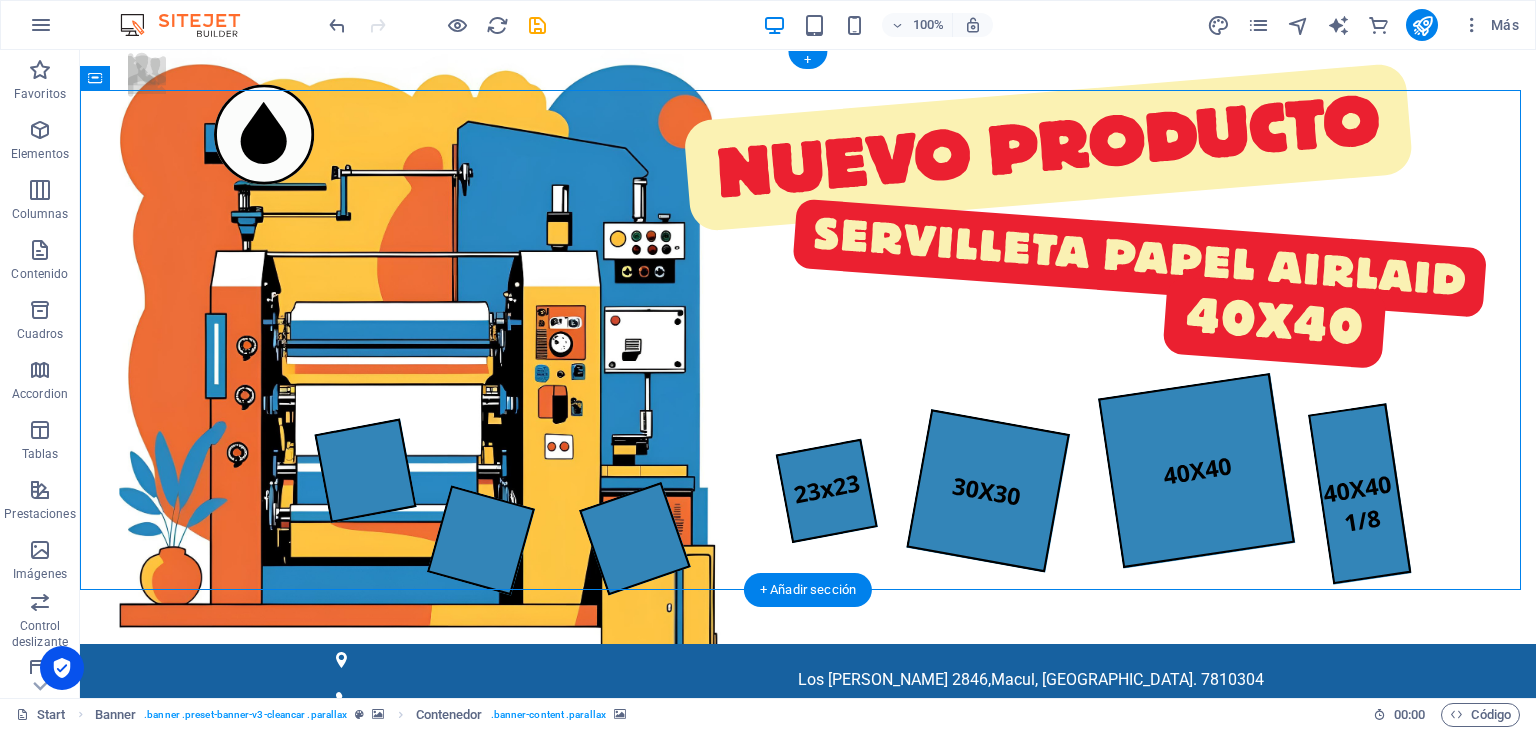 click at bounding box center [808, 1039] 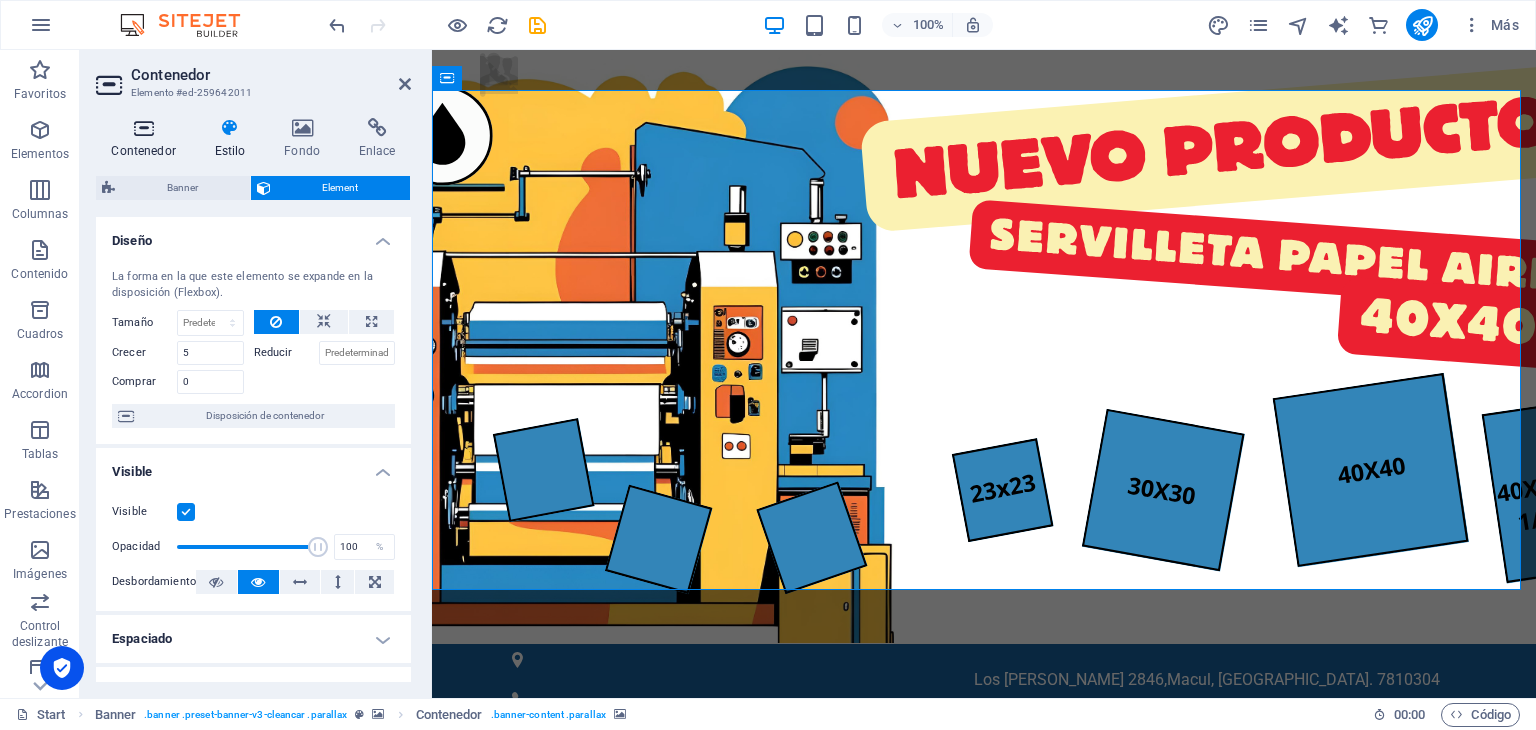 click on "Contenedor" at bounding box center [147, 139] 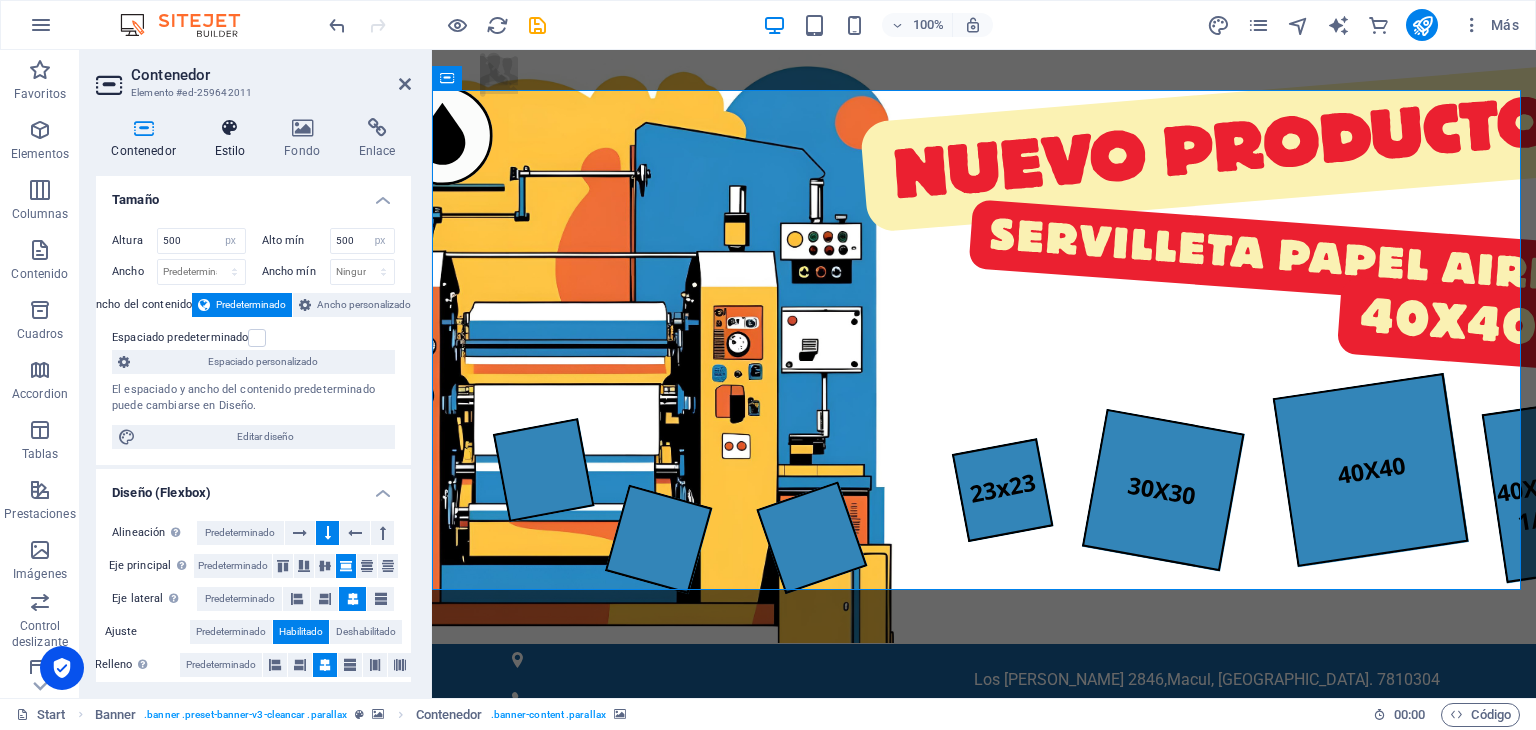 click at bounding box center (230, 128) 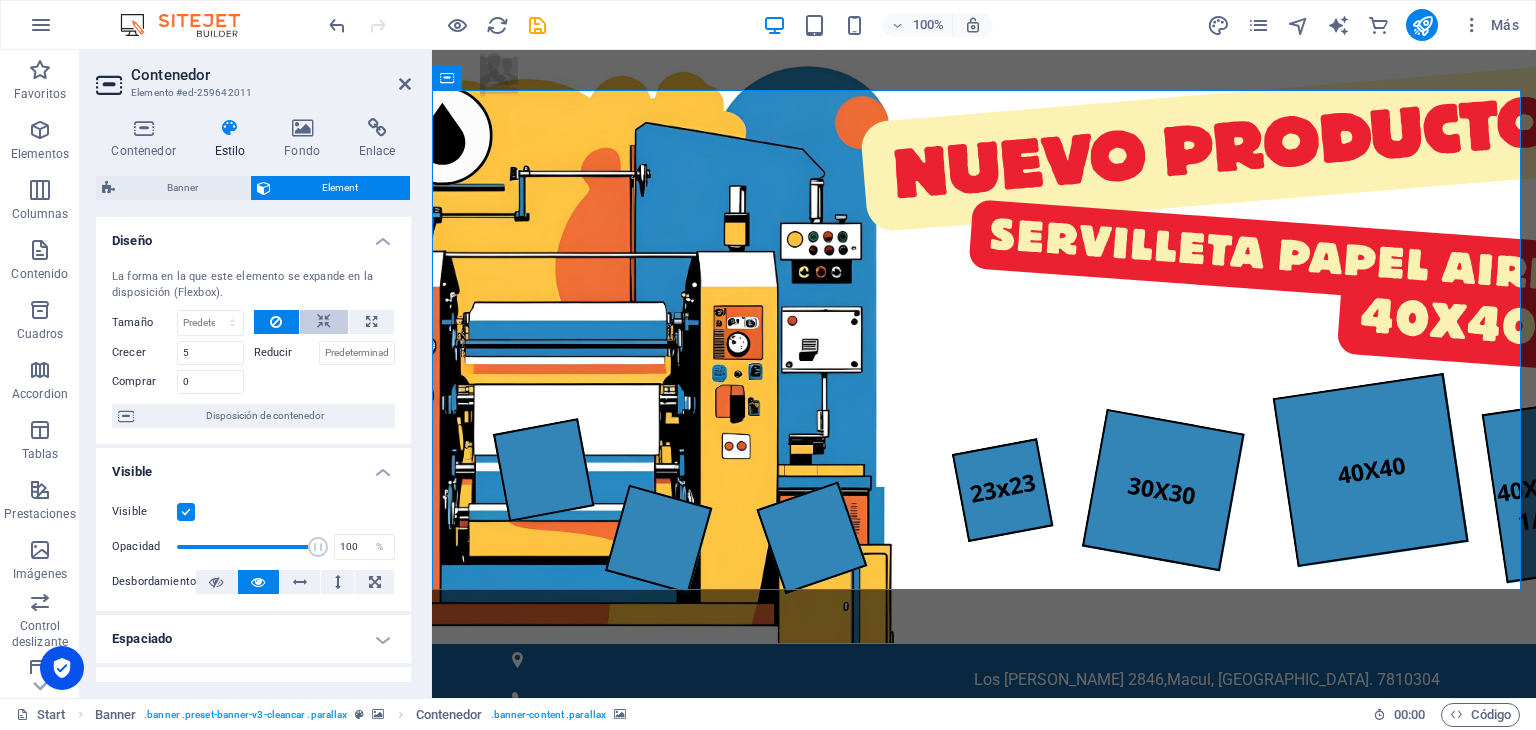 click at bounding box center (324, 322) 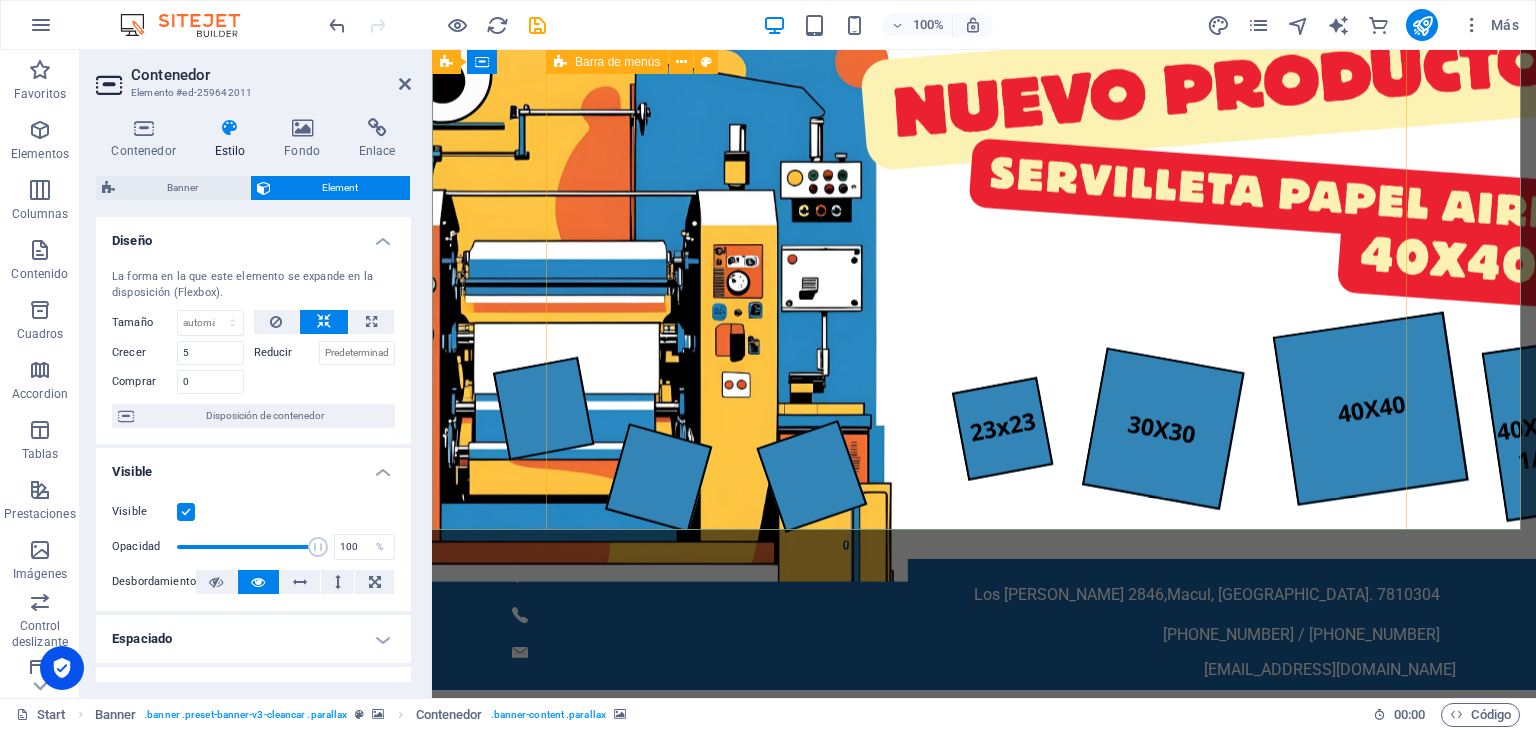 scroll, scrollTop: 0, scrollLeft: 0, axis: both 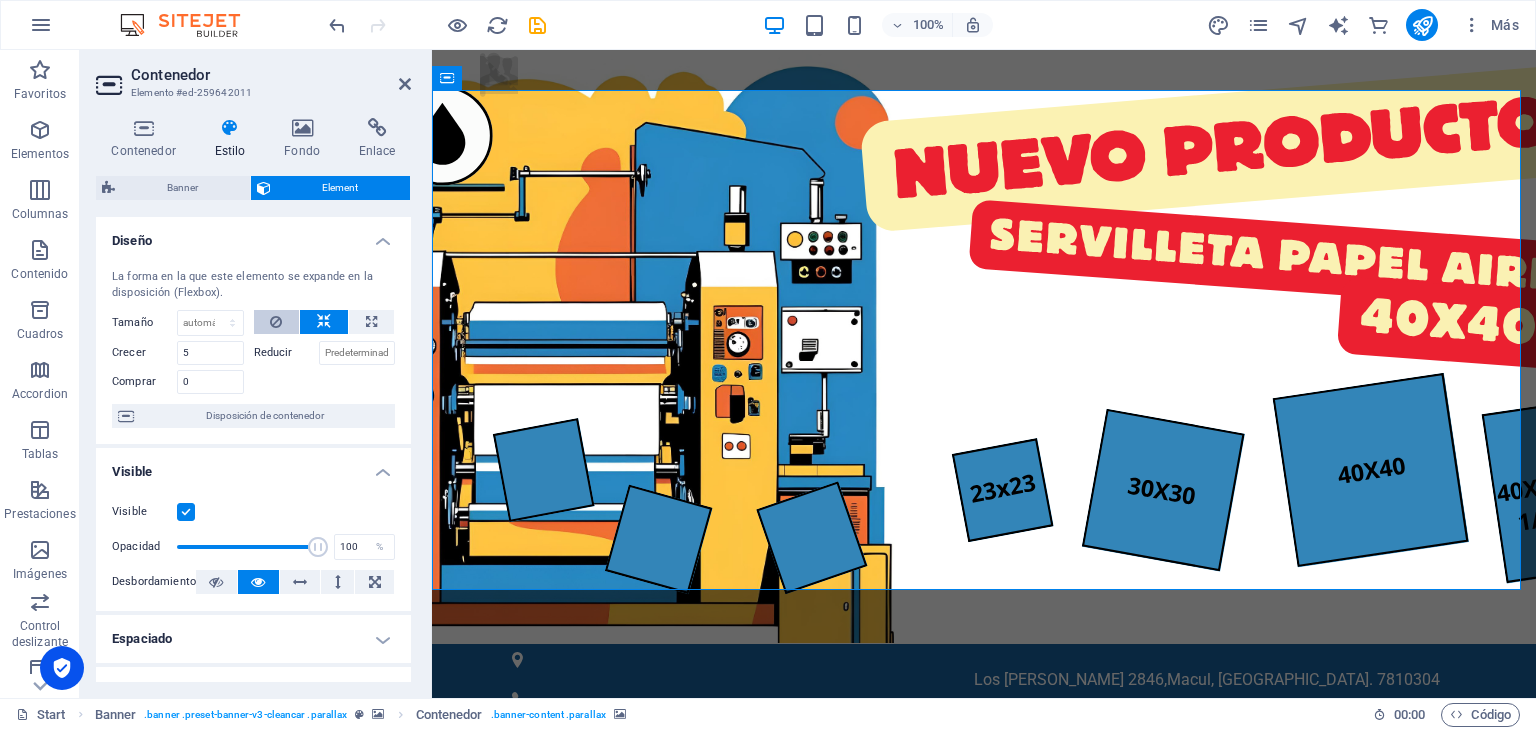 click at bounding box center [277, 322] 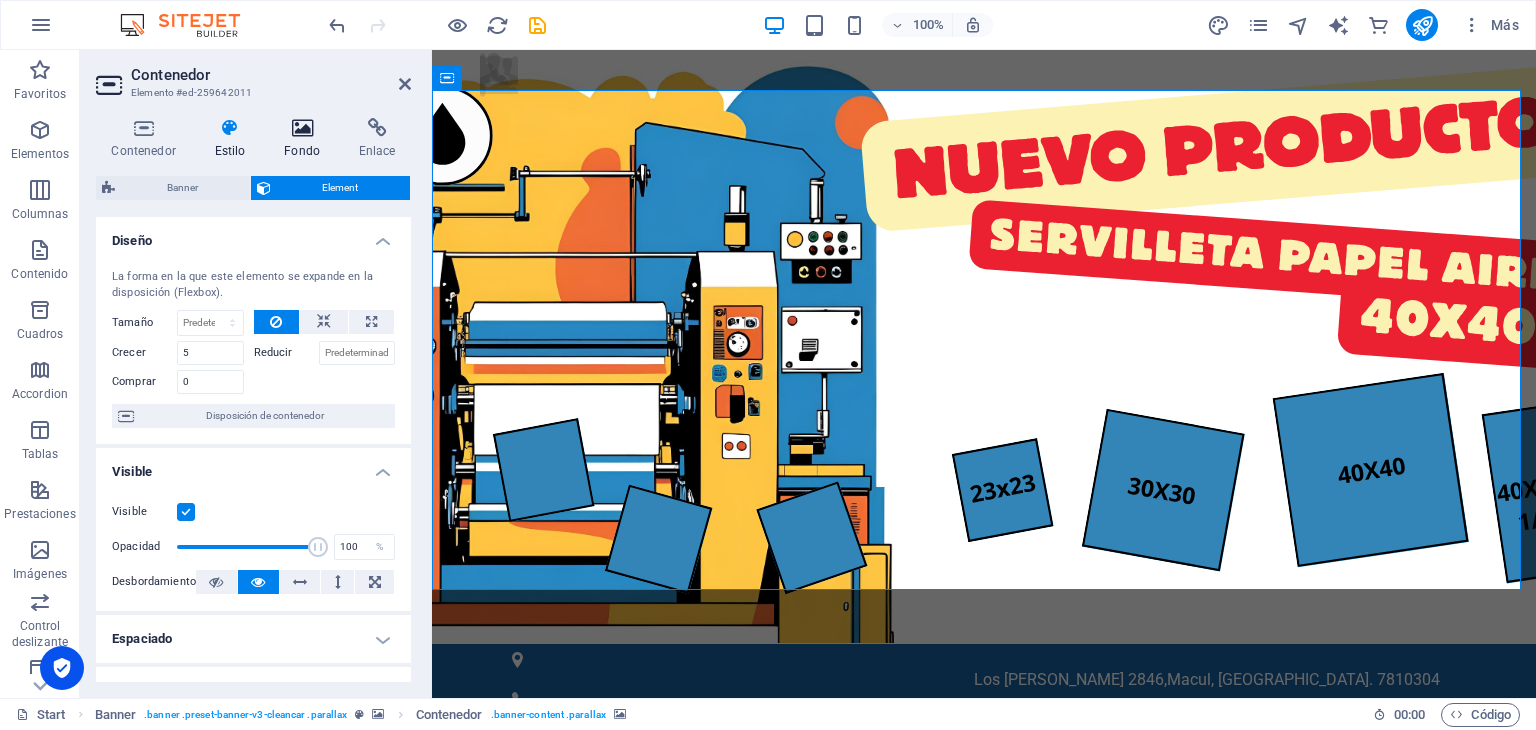 click on "Fondo" at bounding box center [306, 139] 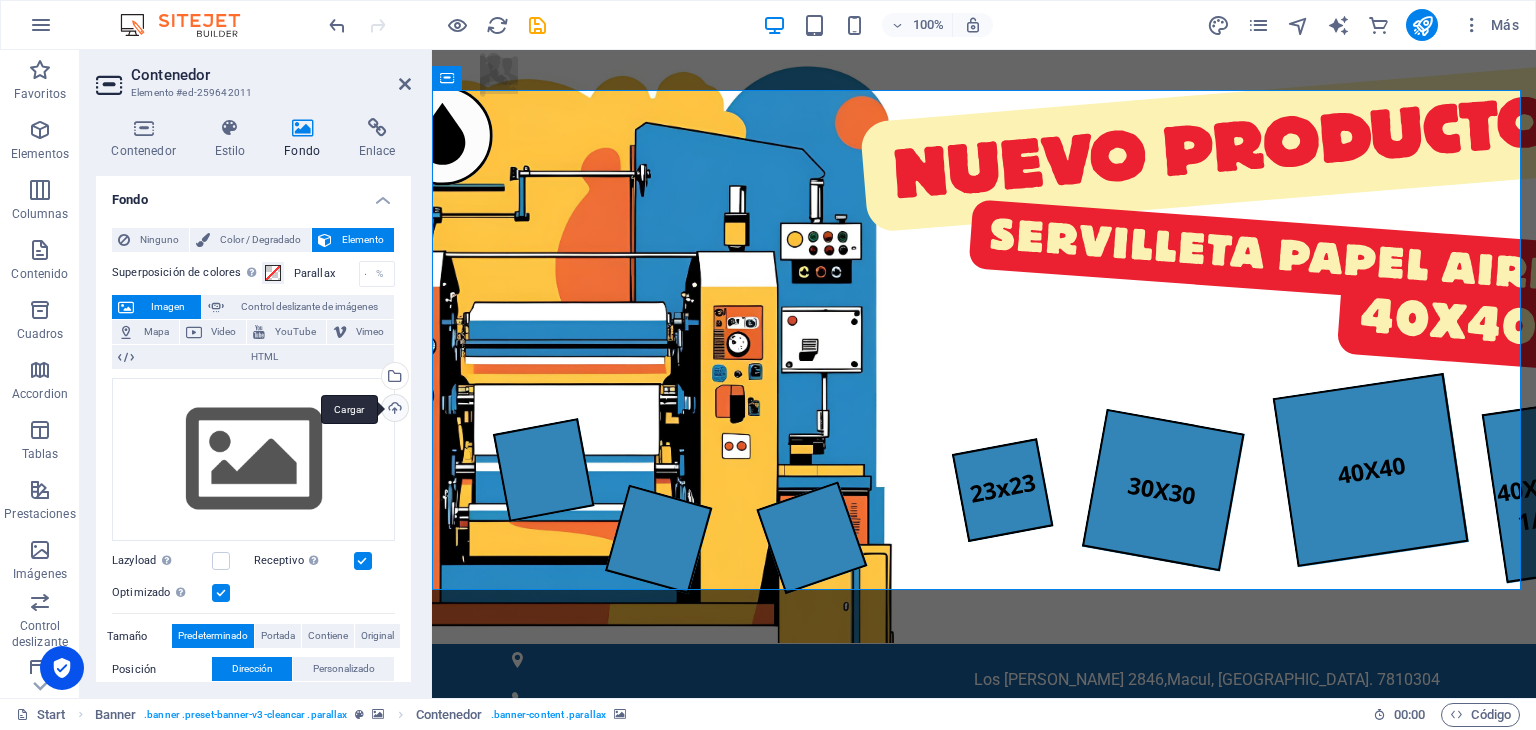 click on "Cargar" at bounding box center (393, 410) 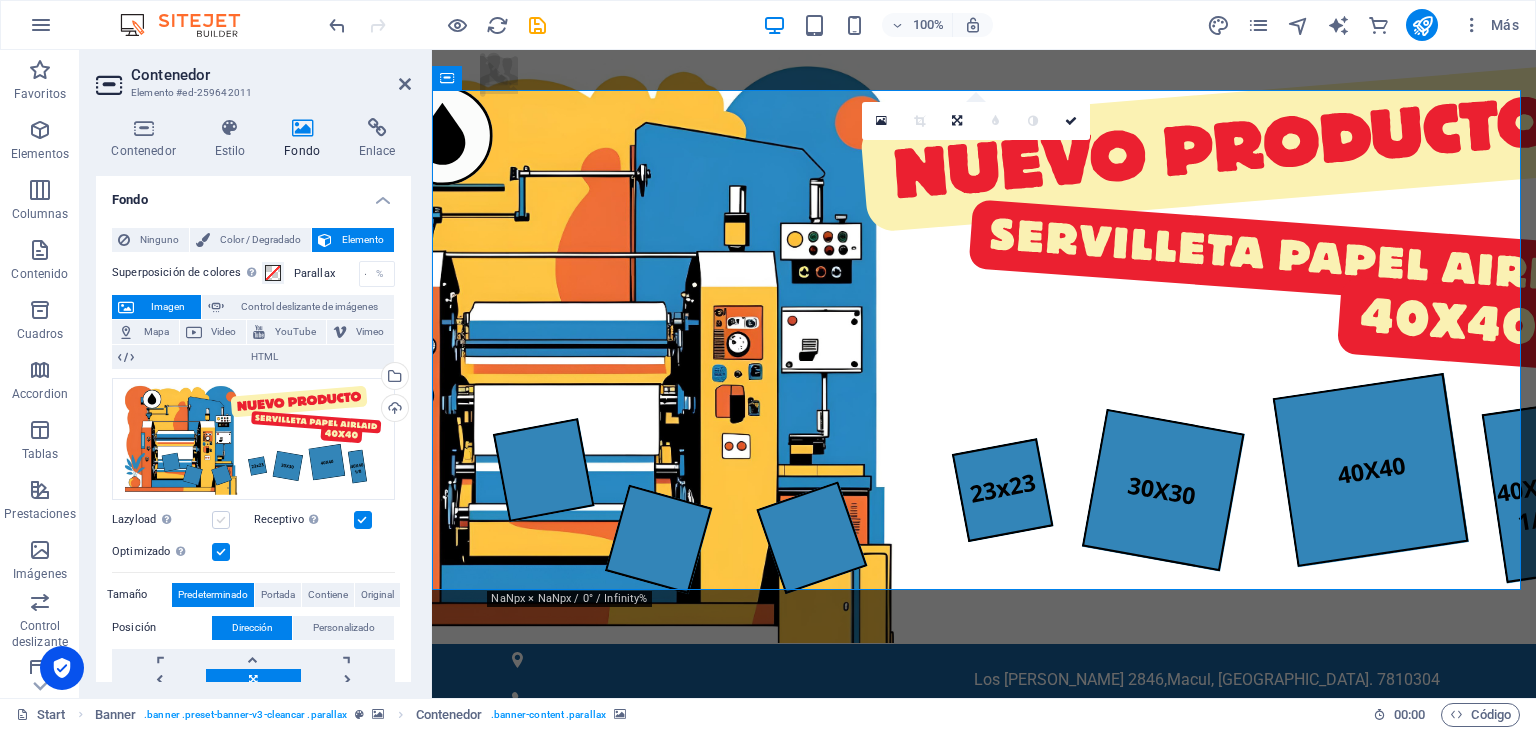 click at bounding box center (221, 520) 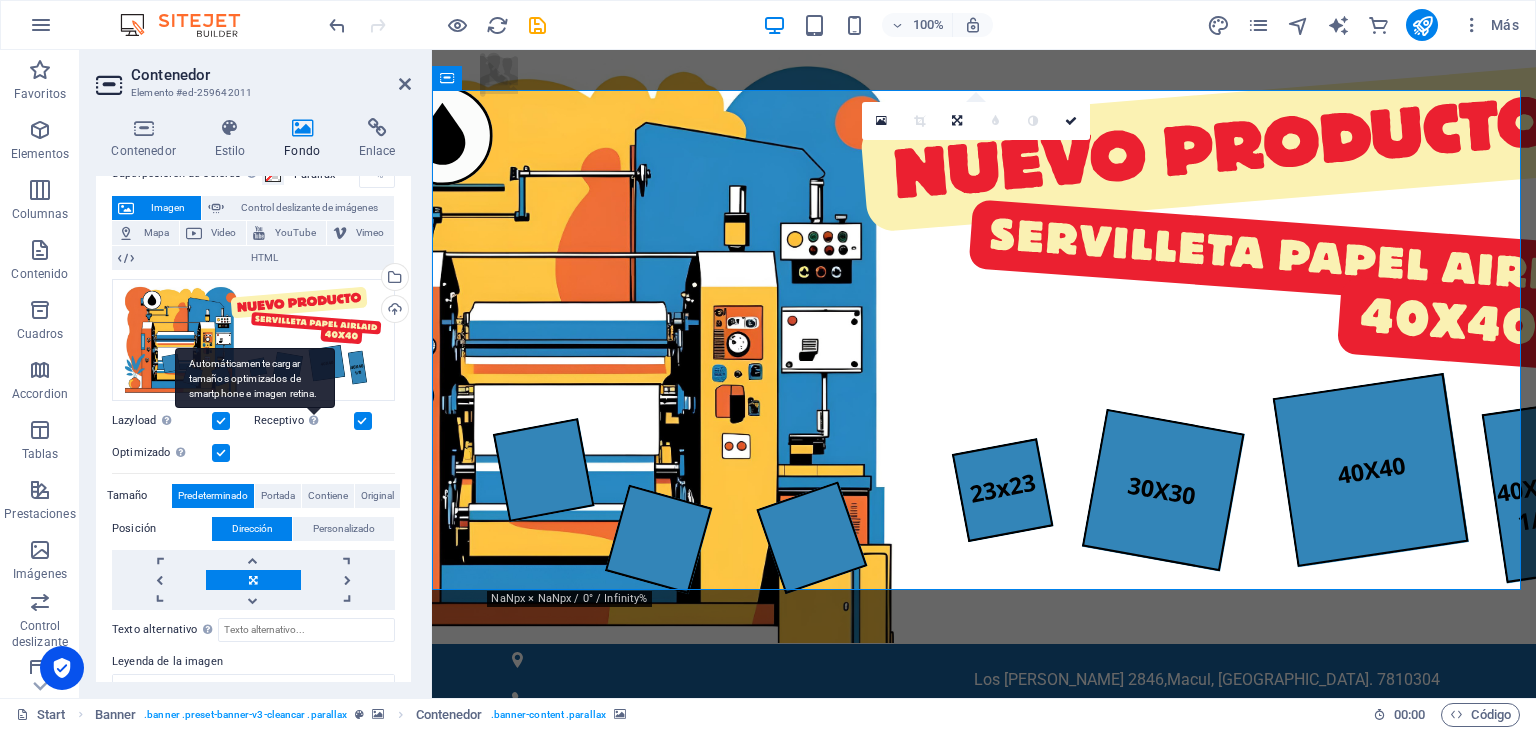scroll, scrollTop: 100, scrollLeft: 0, axis: vertical 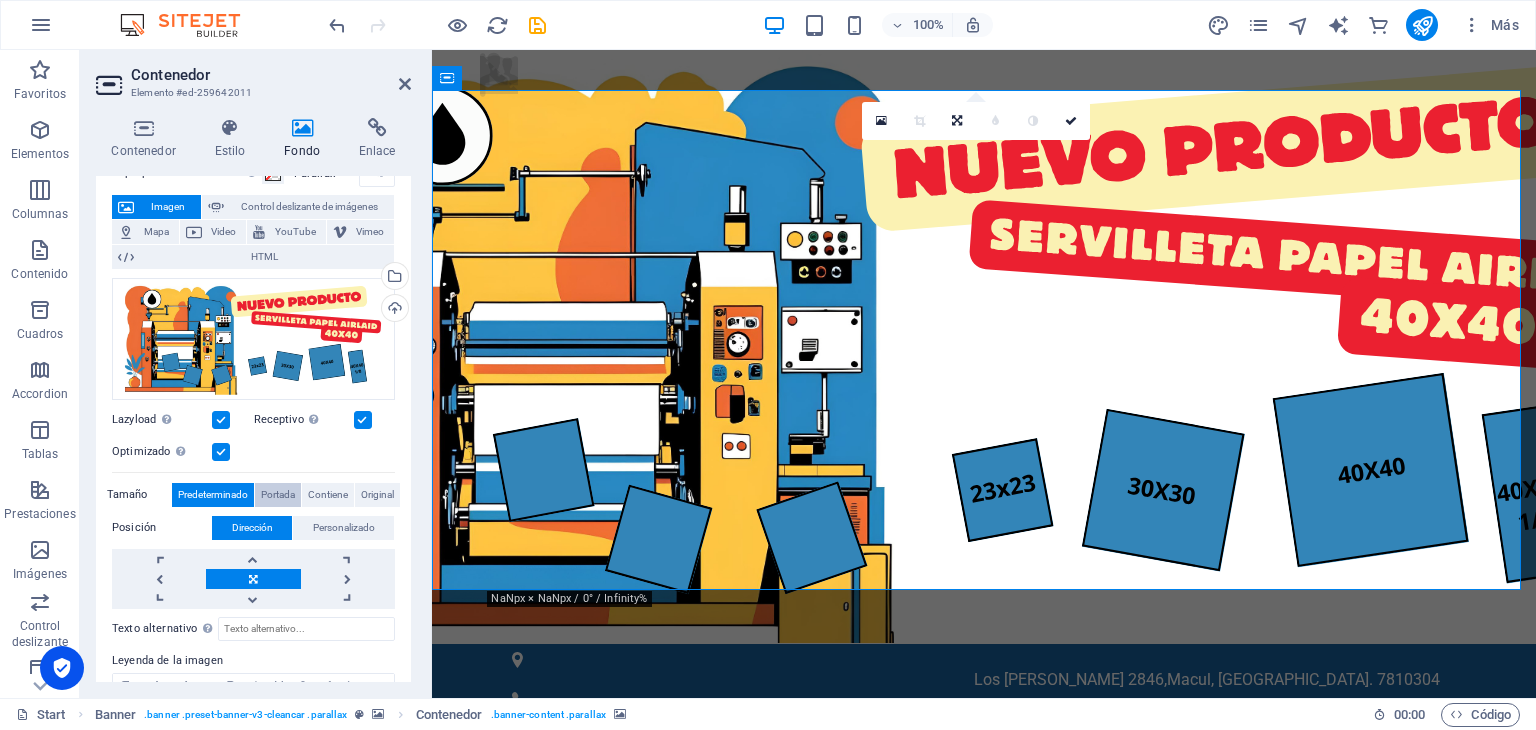 click on "Portada" at bounding box center (278, 495) 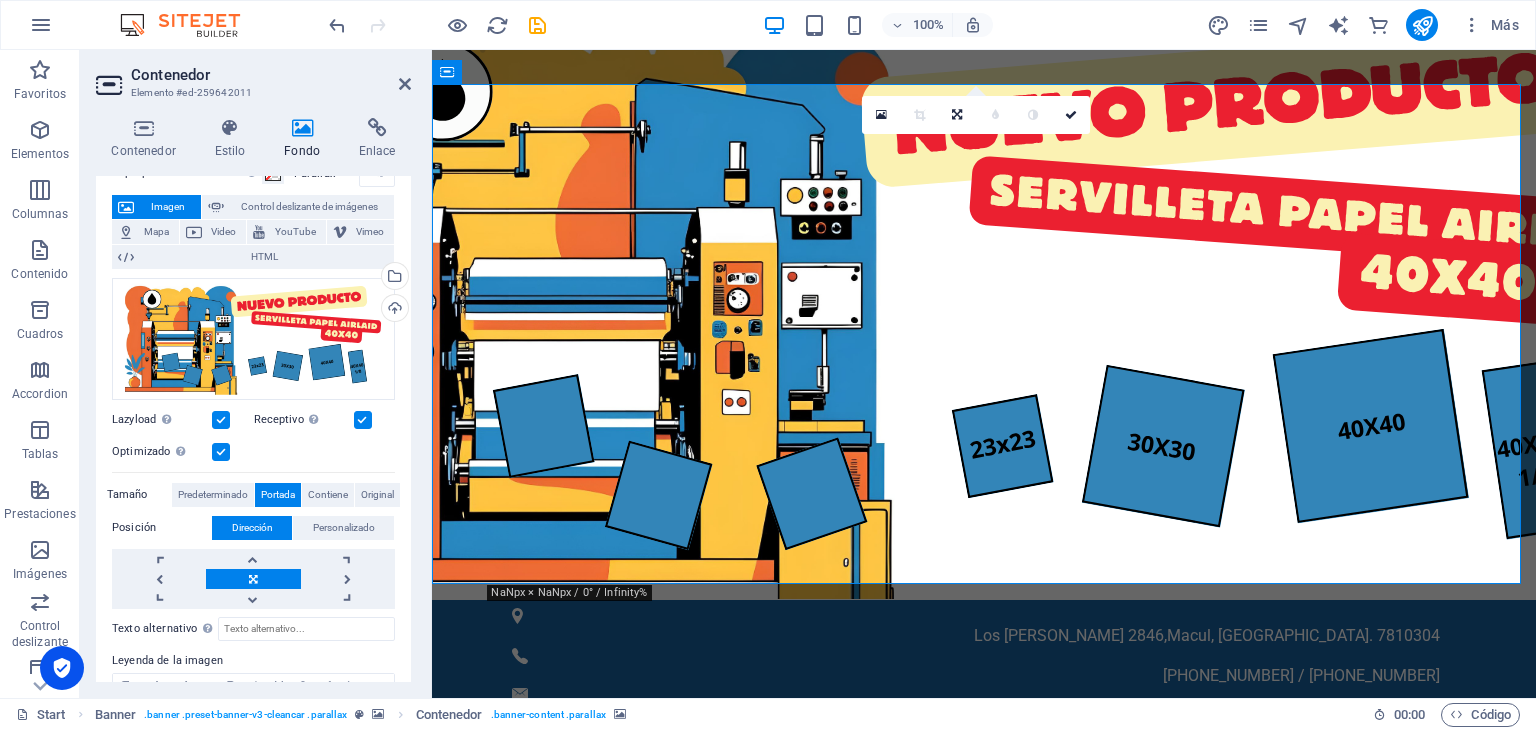 scroll, scrollTop: 0, scrollLeft: 0, axis: both 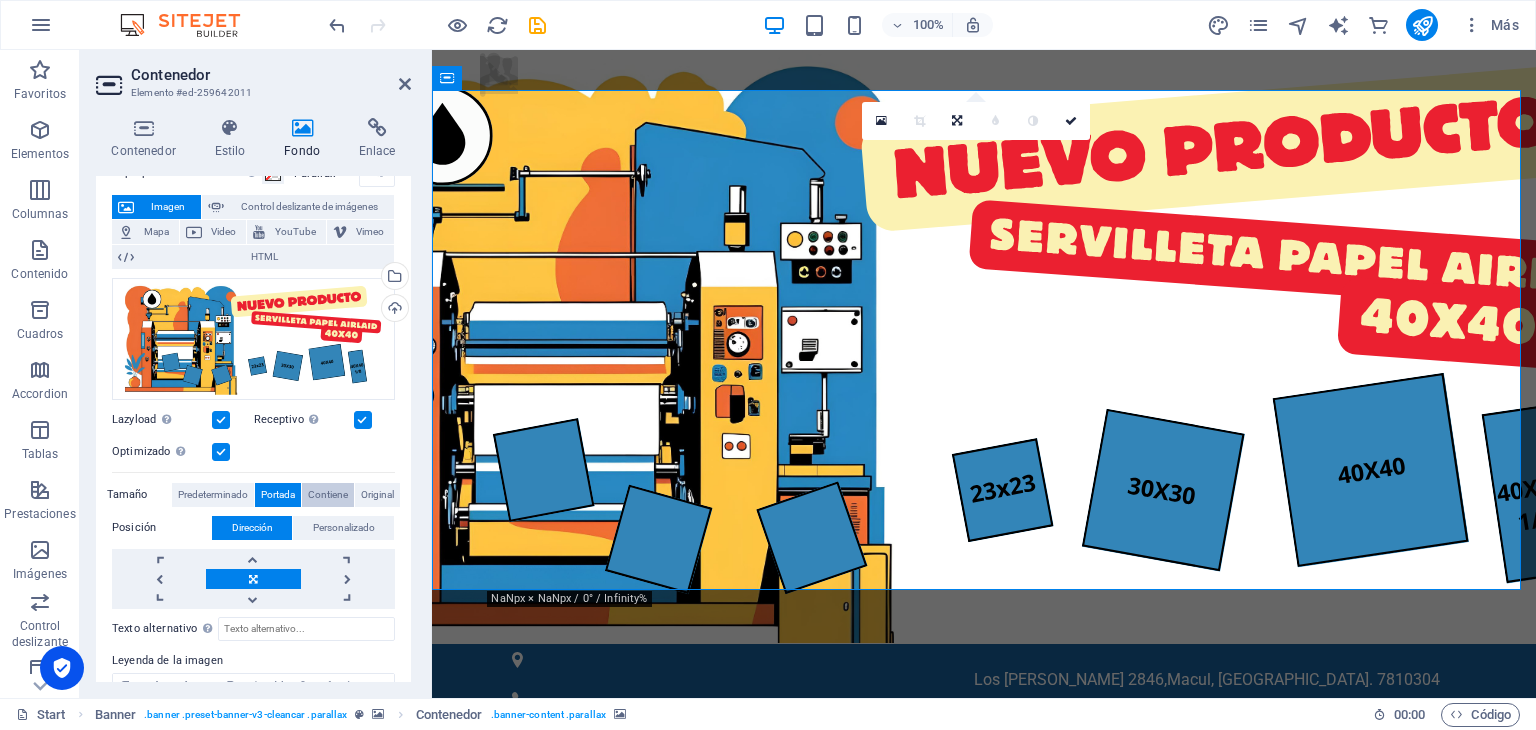 click on "Contiene" at bounding box center (328, 495) 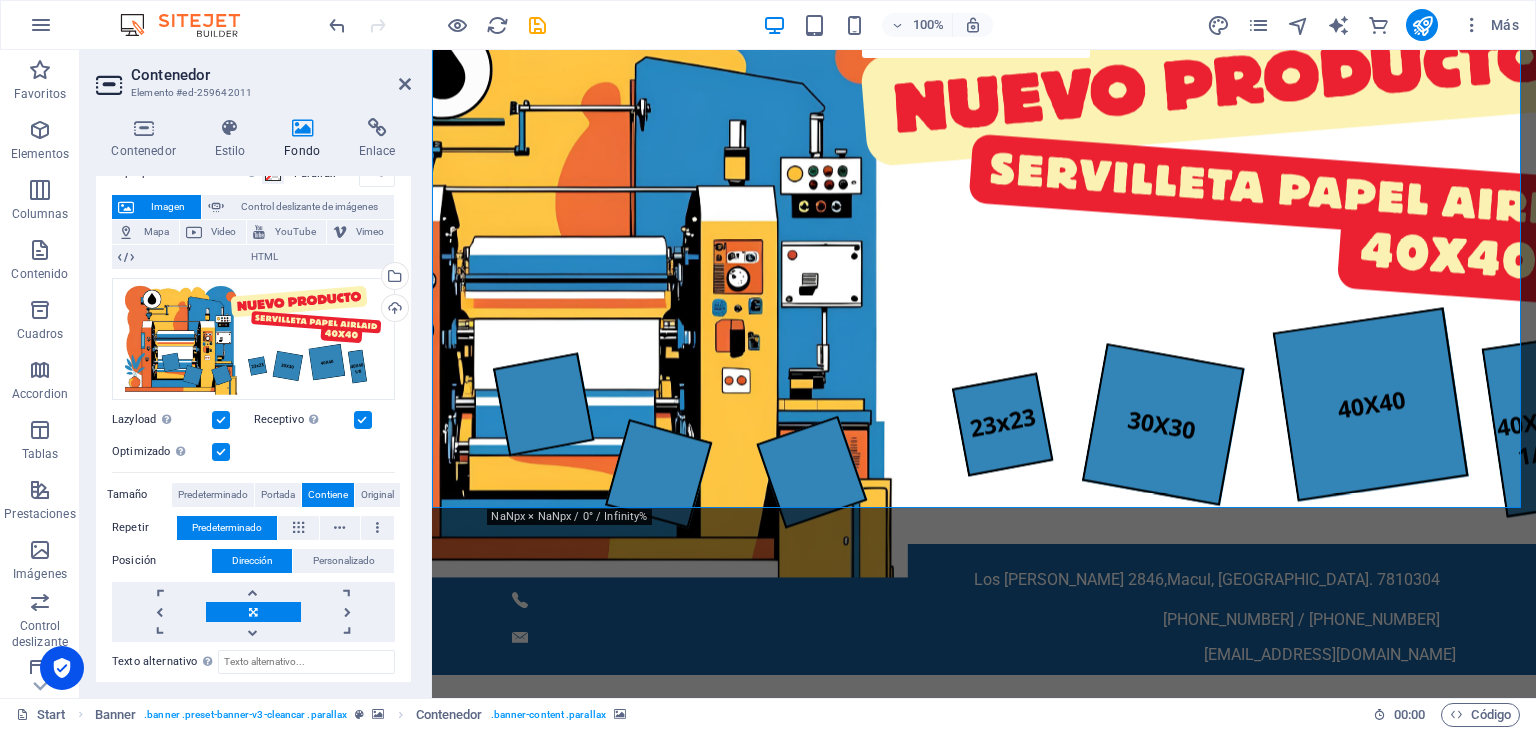 scroll, scrollTop: 0, scrollLeft: 0, axis: both 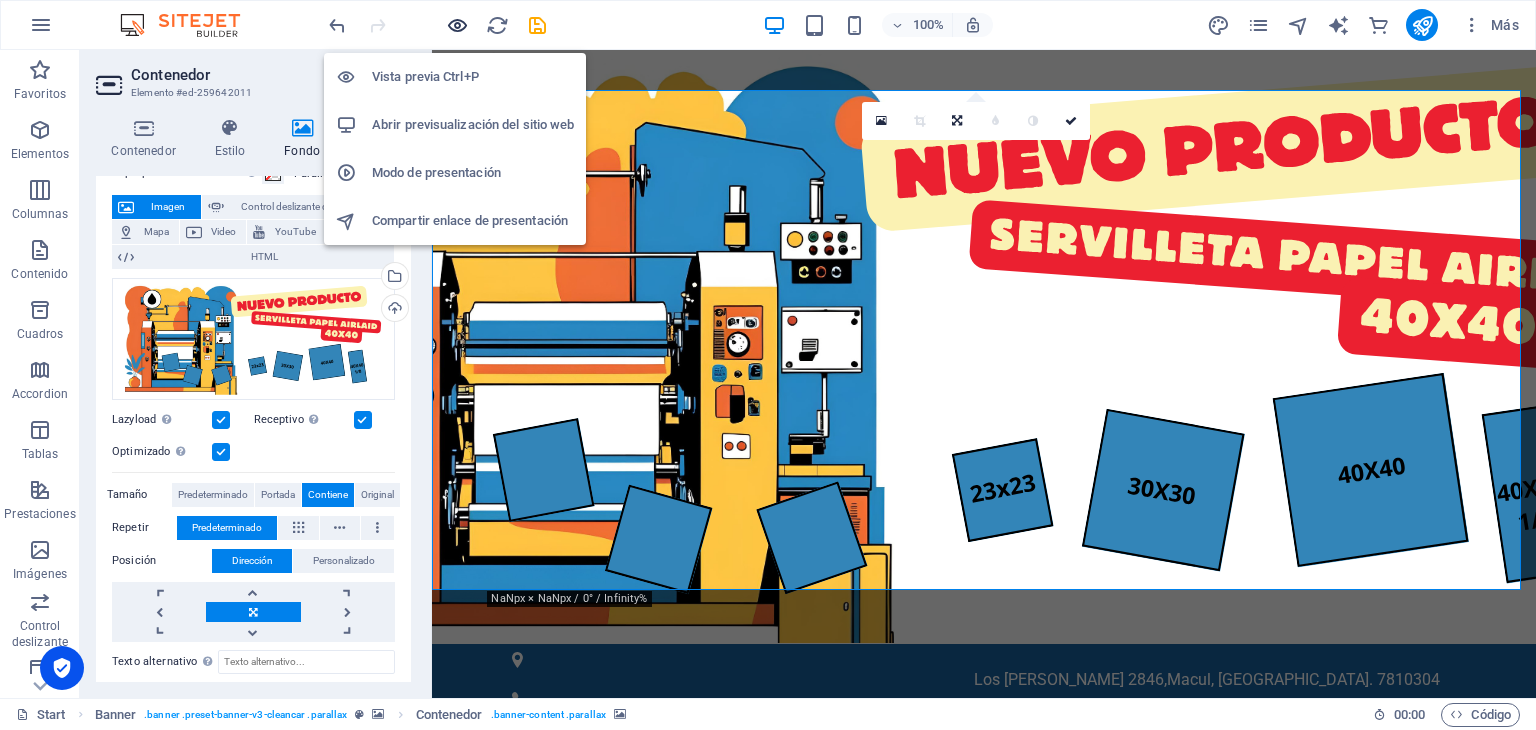 click at bounding box center (457, 25) 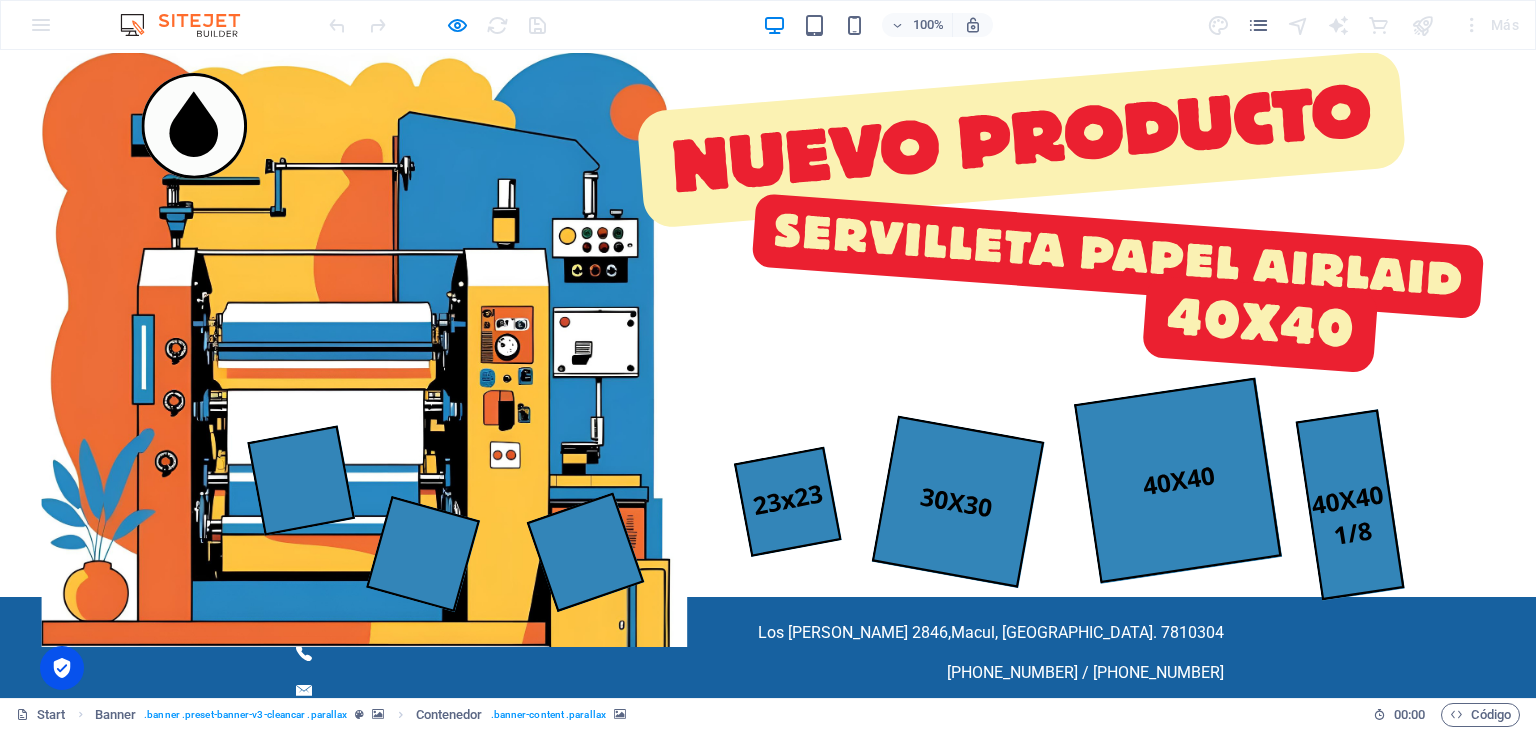 scroll, scrollTop: 0, scrollLeft: 0, axis: both 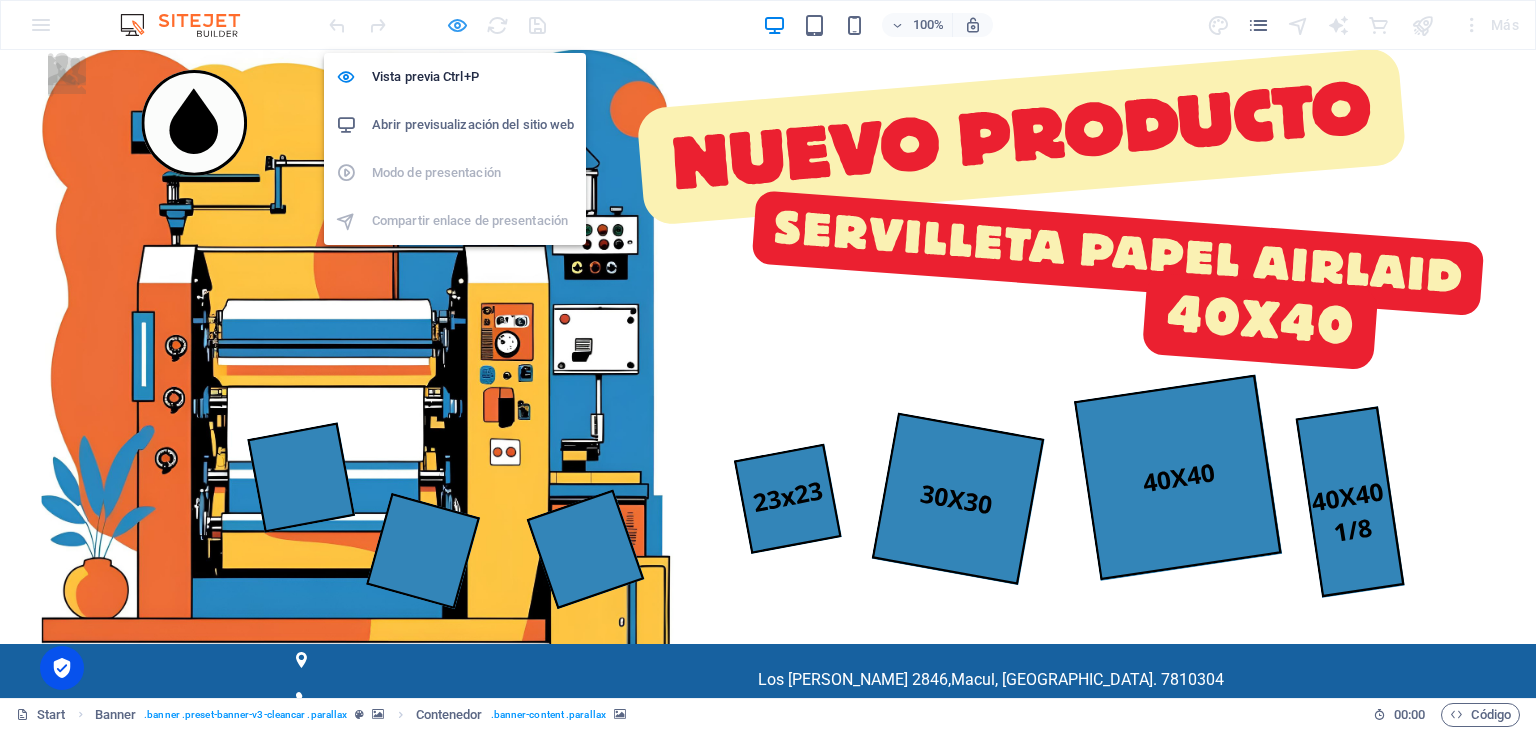 click at bounding box center [457, 25] 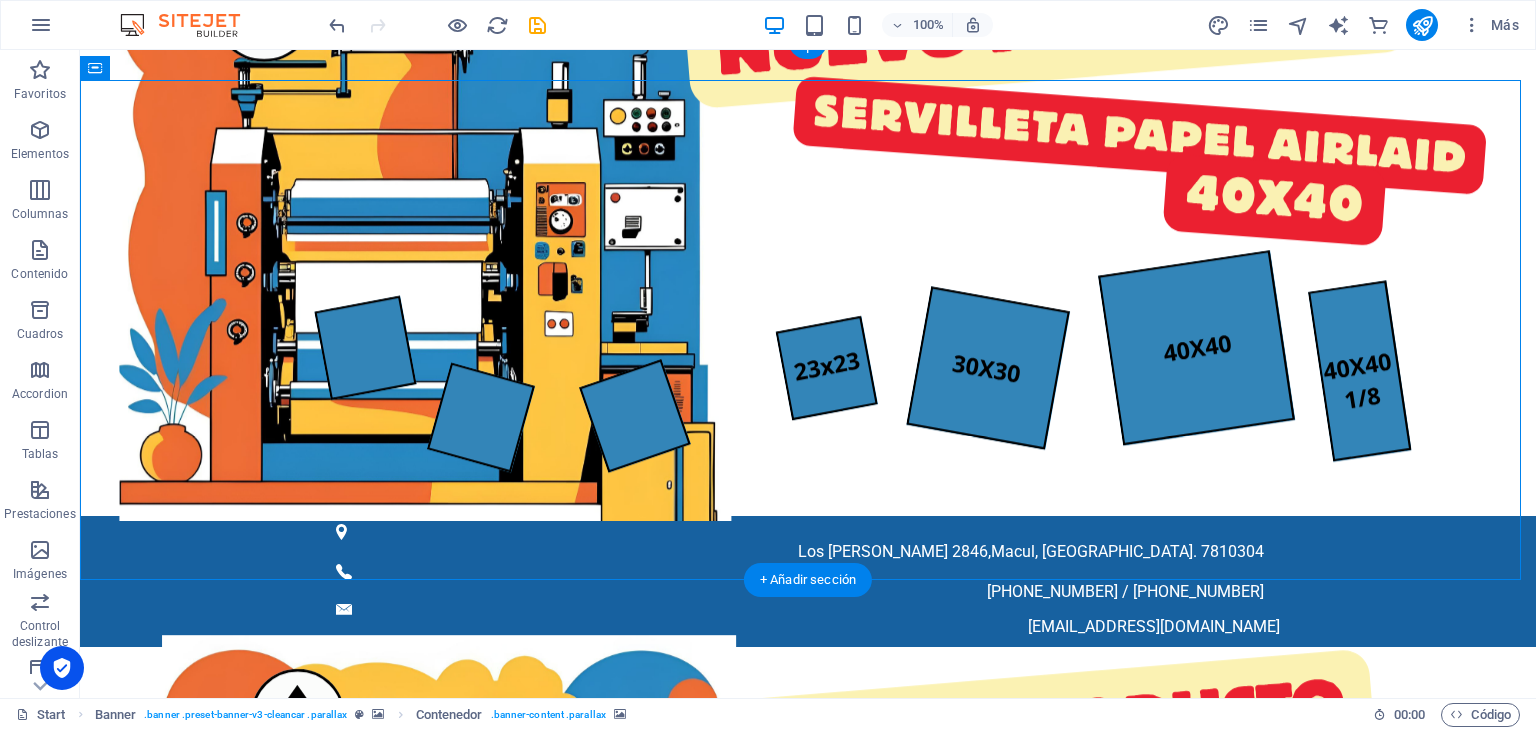 scroll, scrollTop: 0, scrollLeft: 0, axis: both 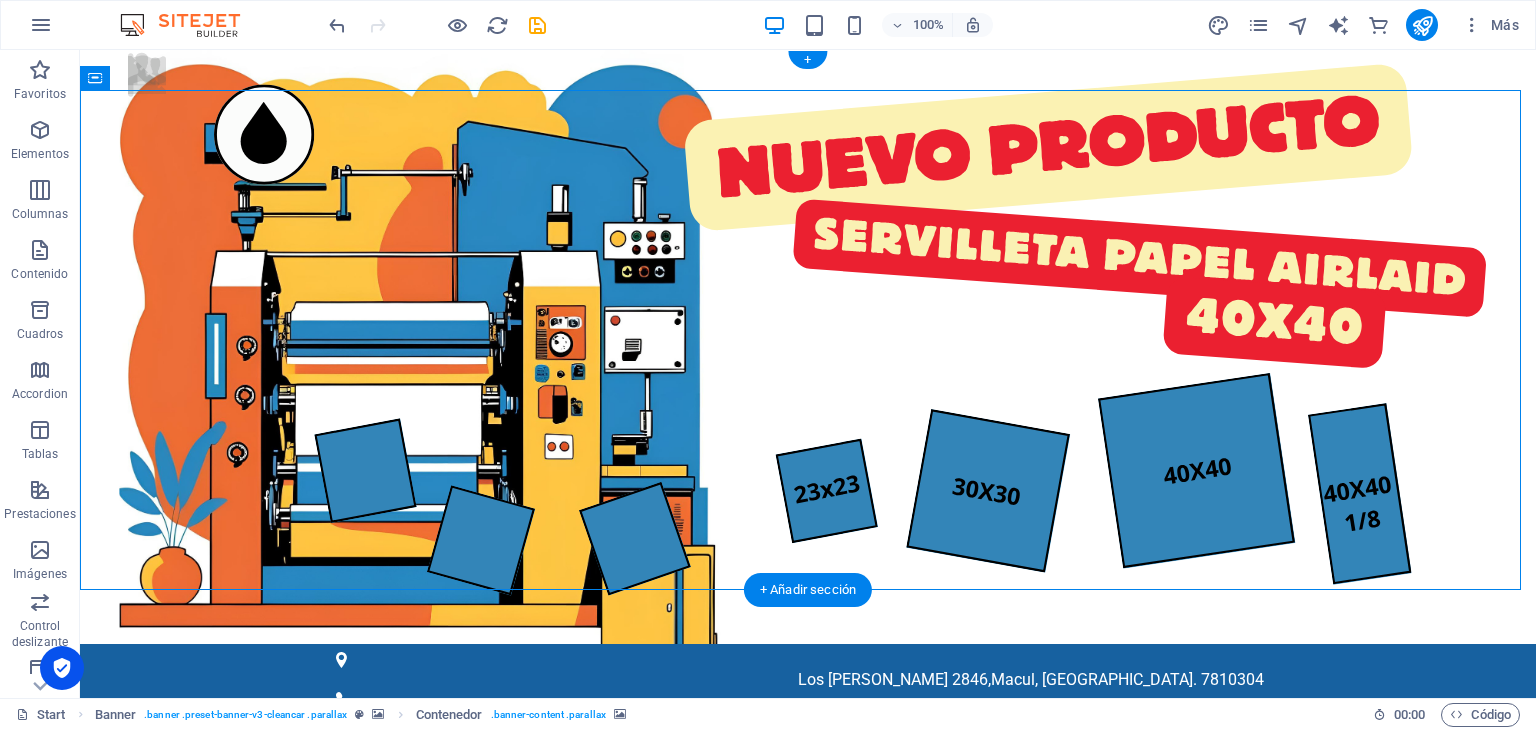 click at bounding box center (808, 1039) 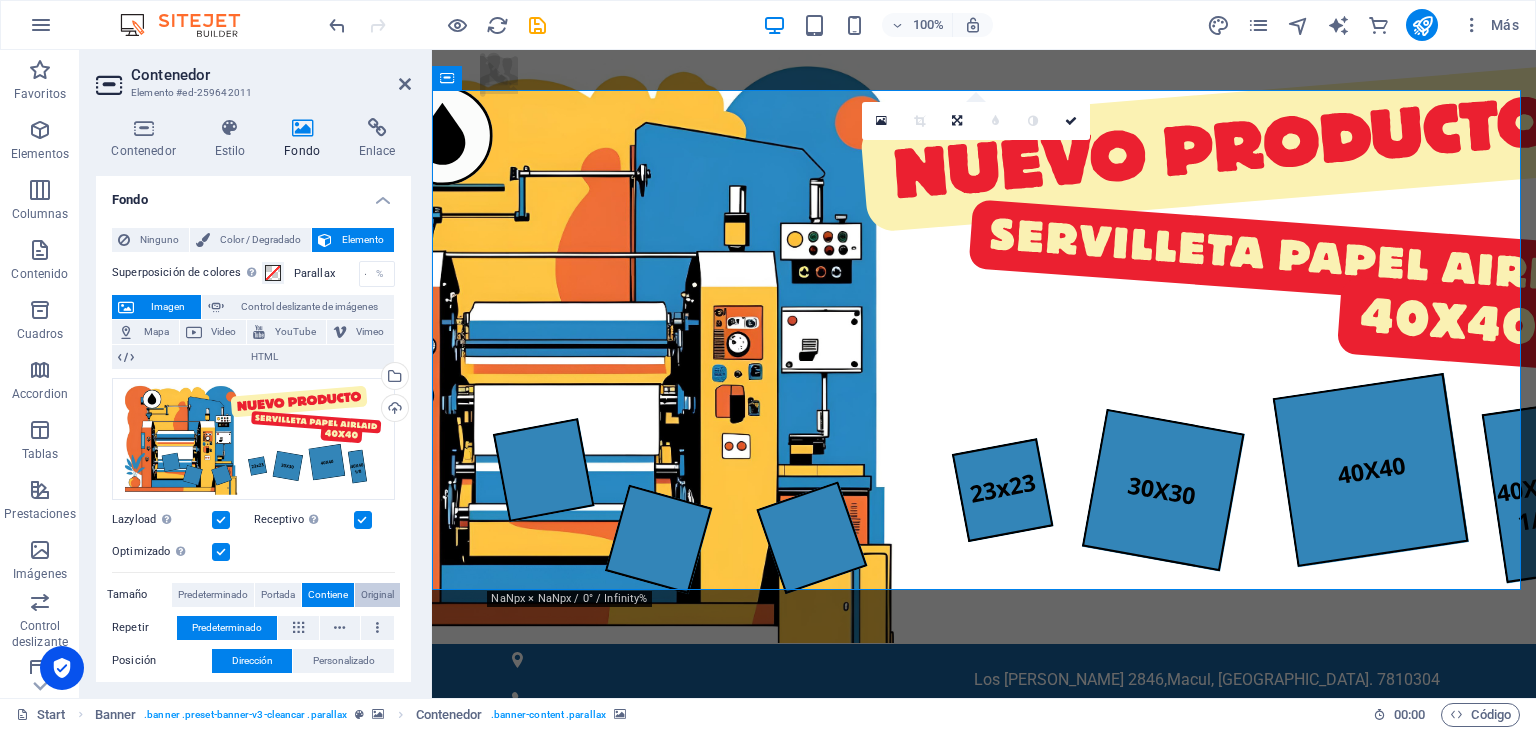 click on "Original" at bounding box center [377, 595] 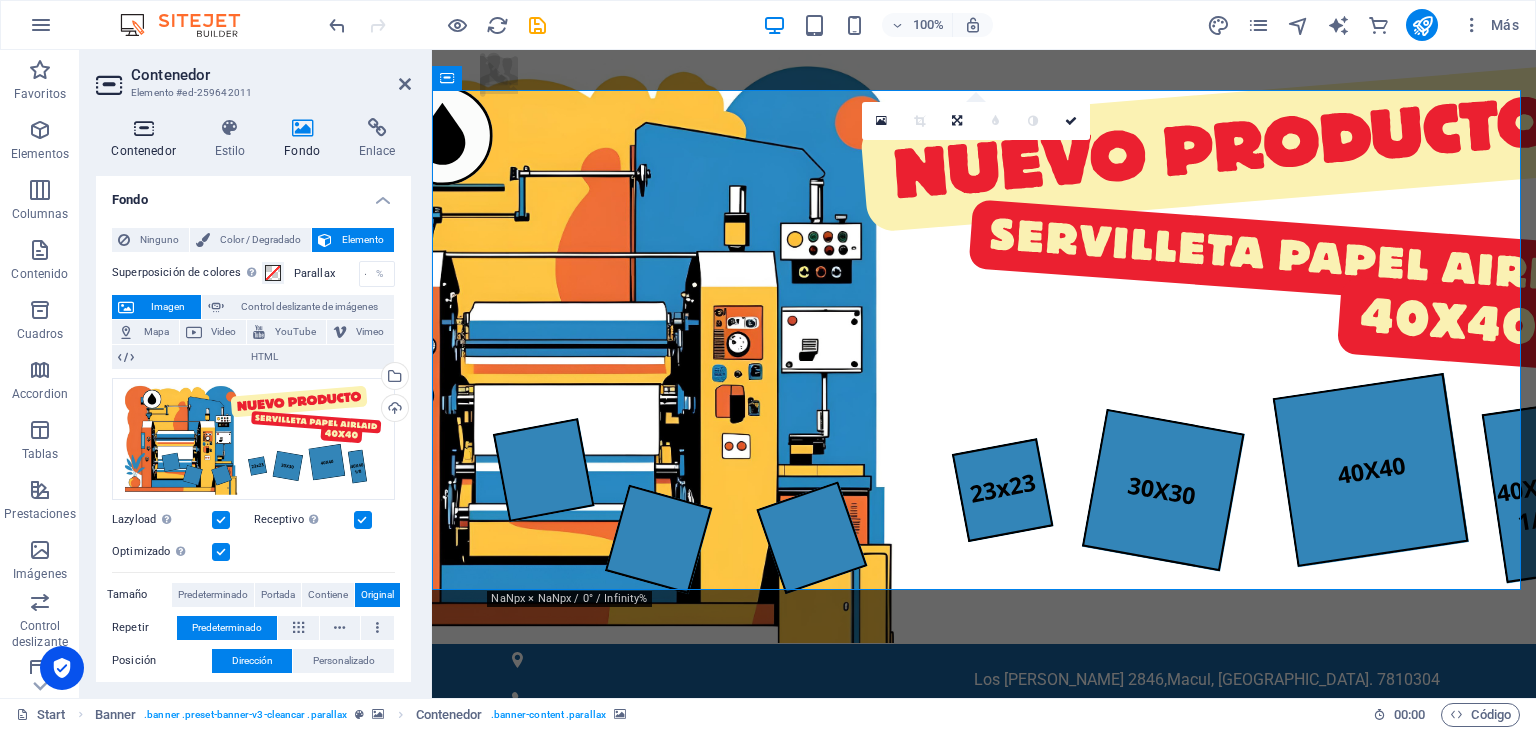click at bounding box center [143, 128] 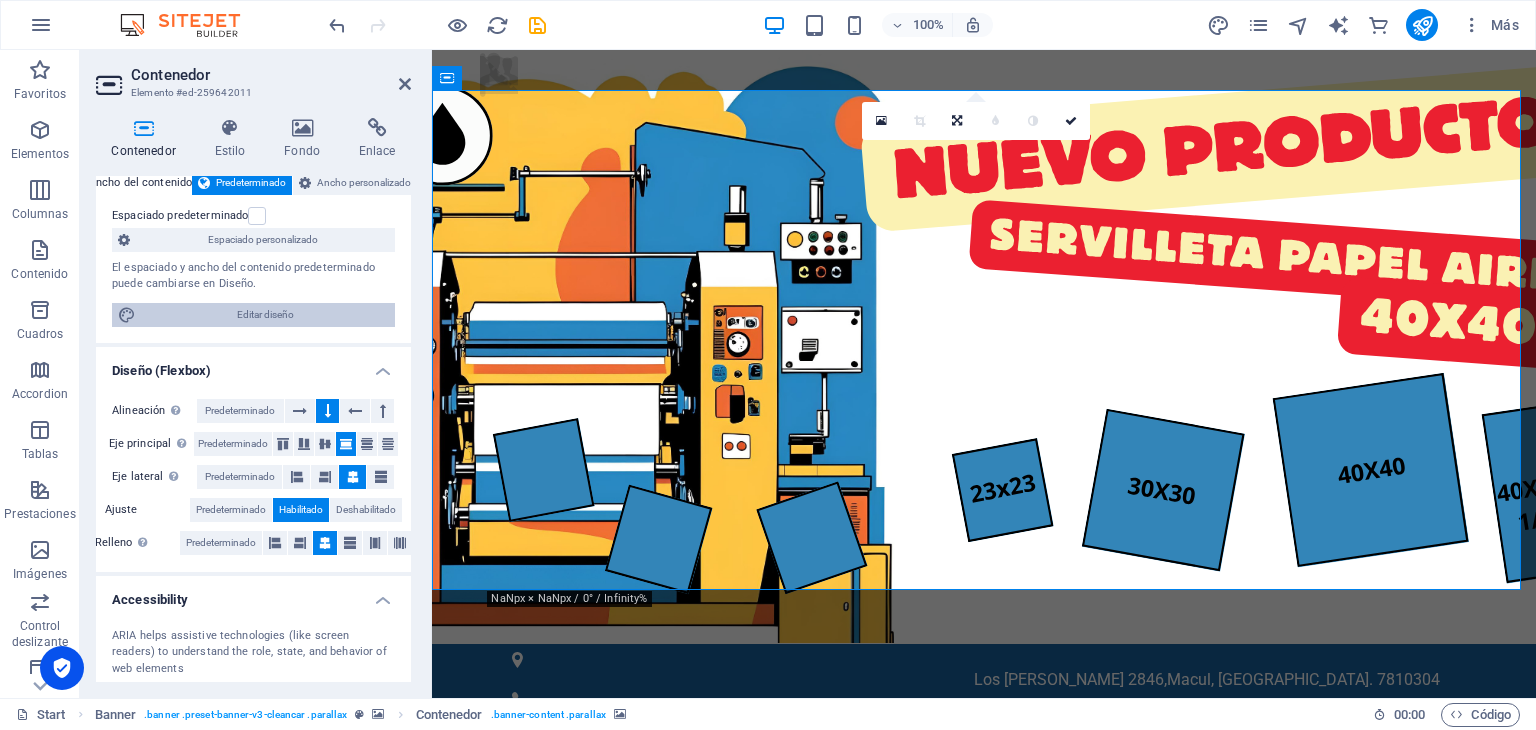 scroll, scrollTop: 0, scrollLeft: 0, axis: both 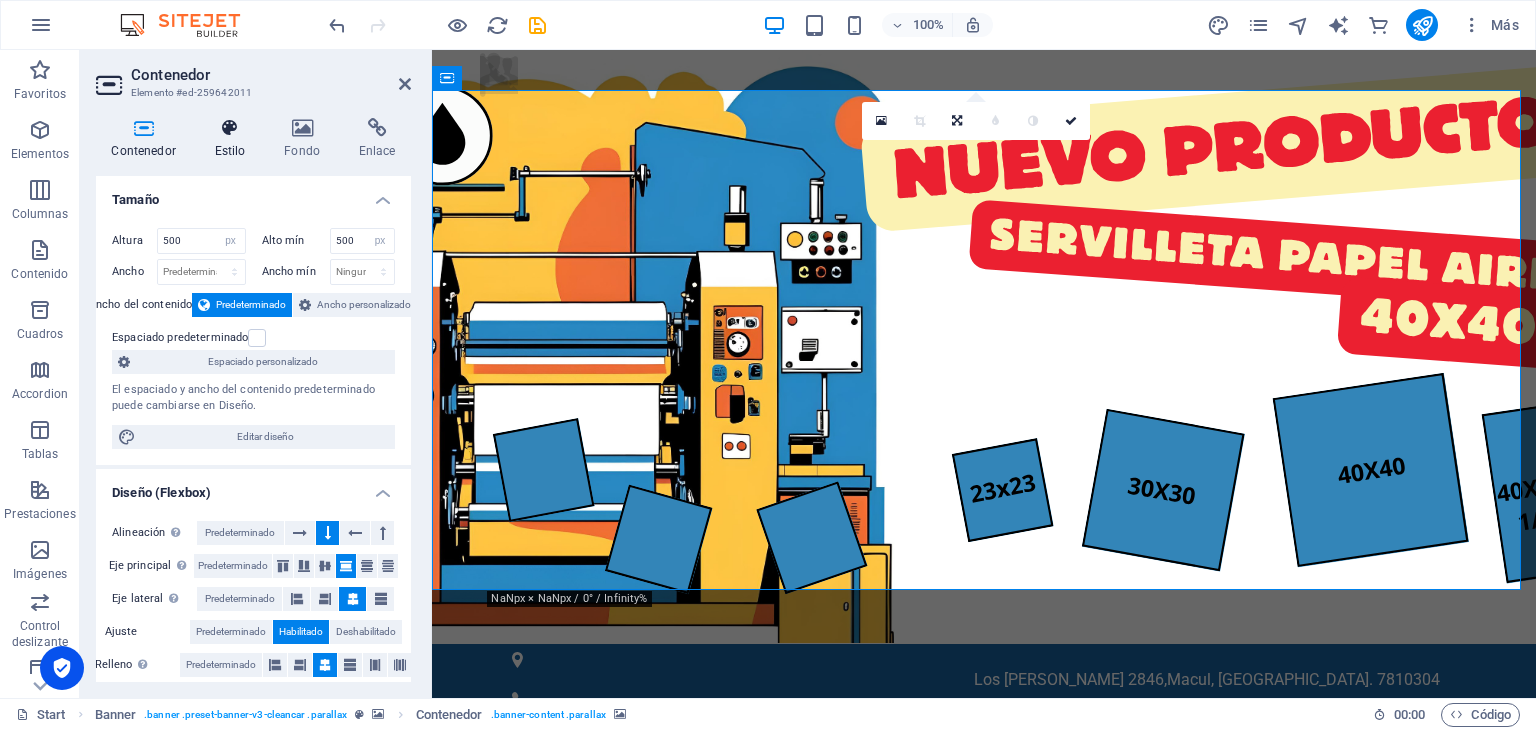 click at bounding box center (230, 128) 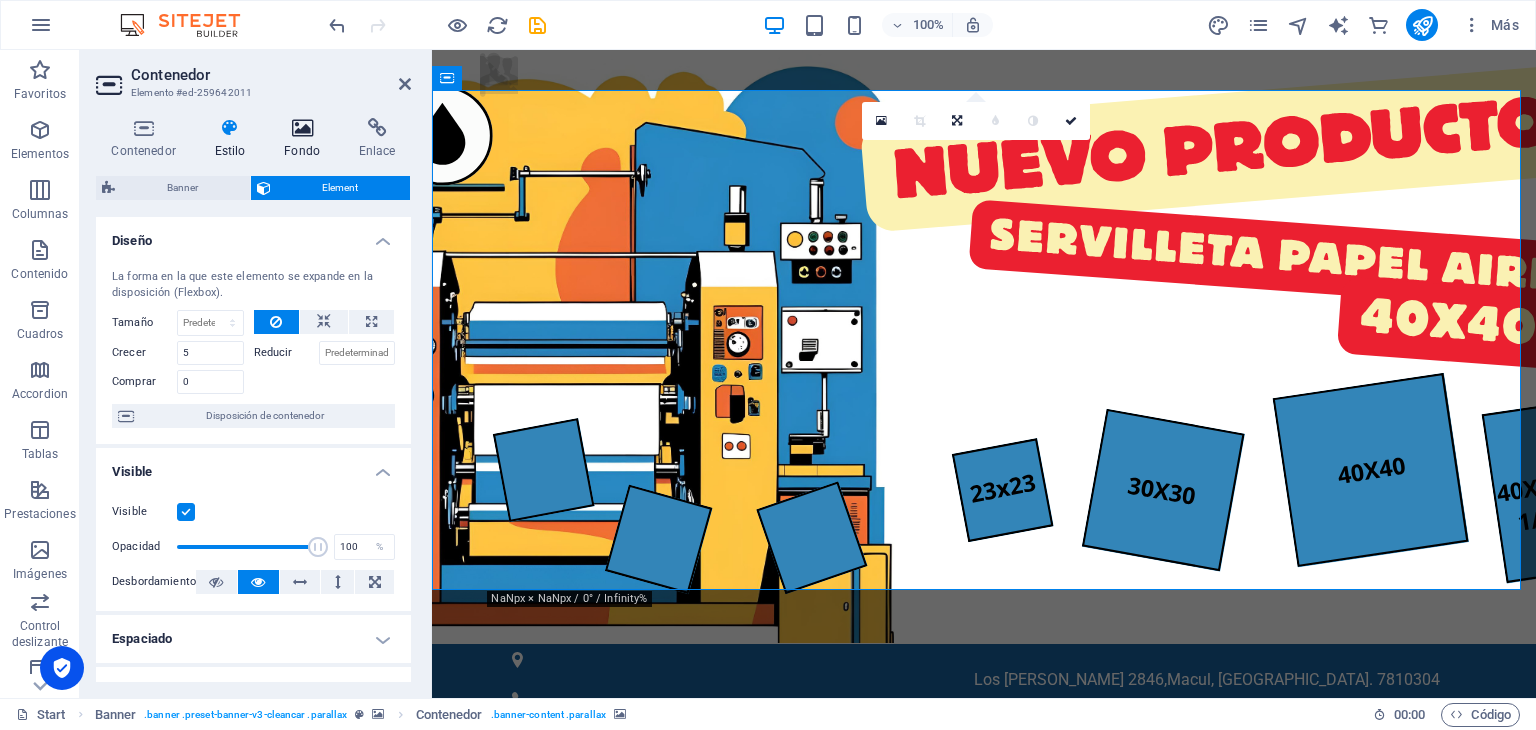 click at bounding box center [302, 128] 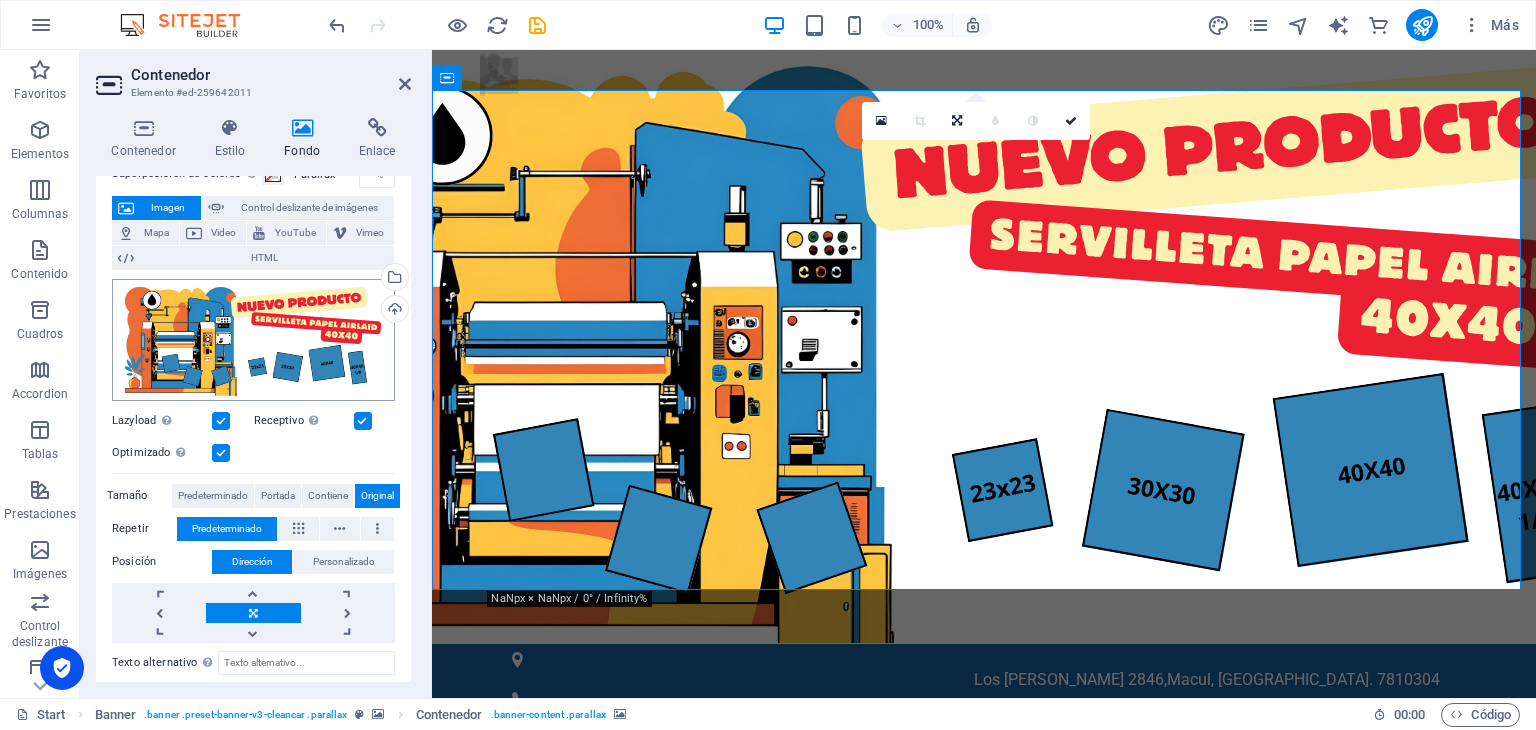 scroll, scrollTop: 100, scrollLeft: 0, axis: vertical 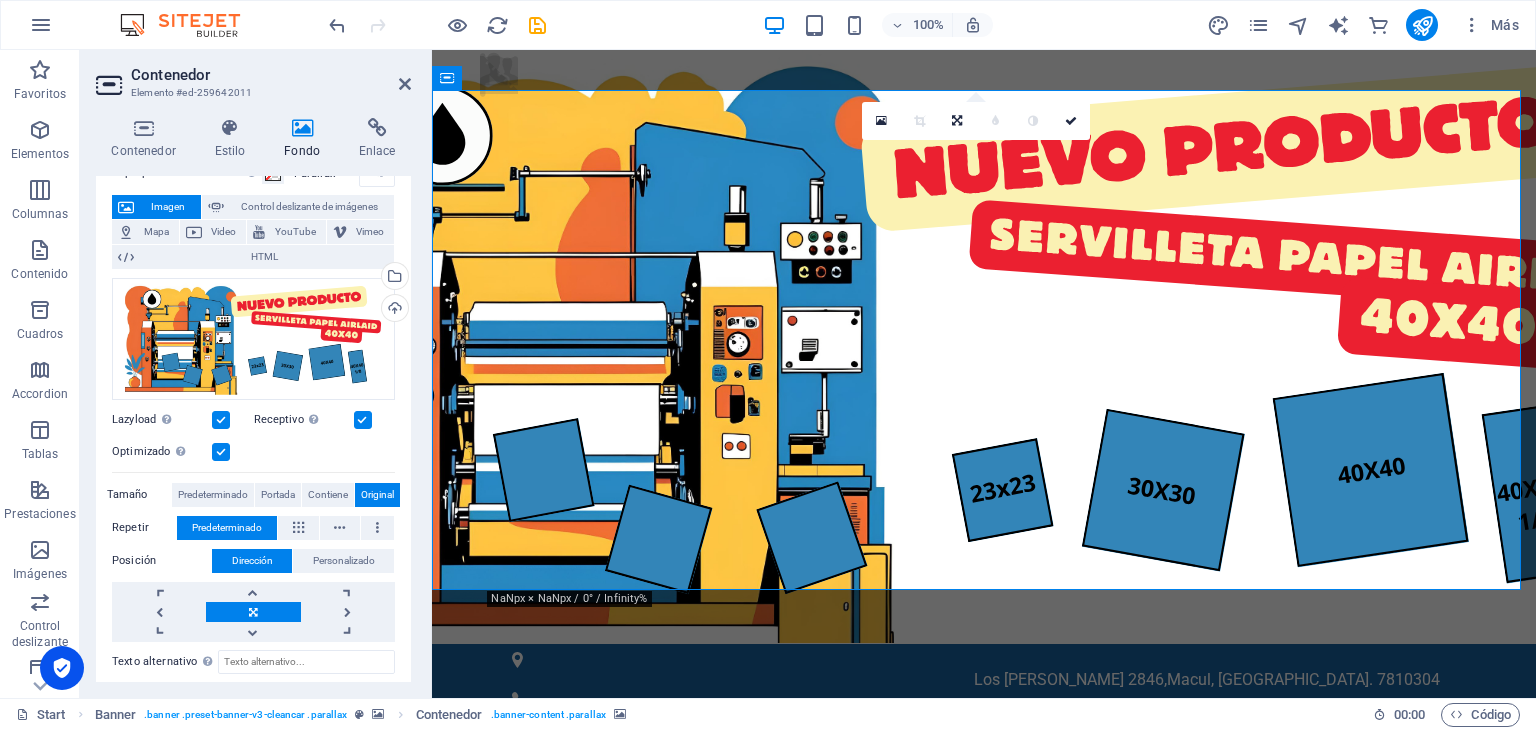 click at bounding box center [221, 420] 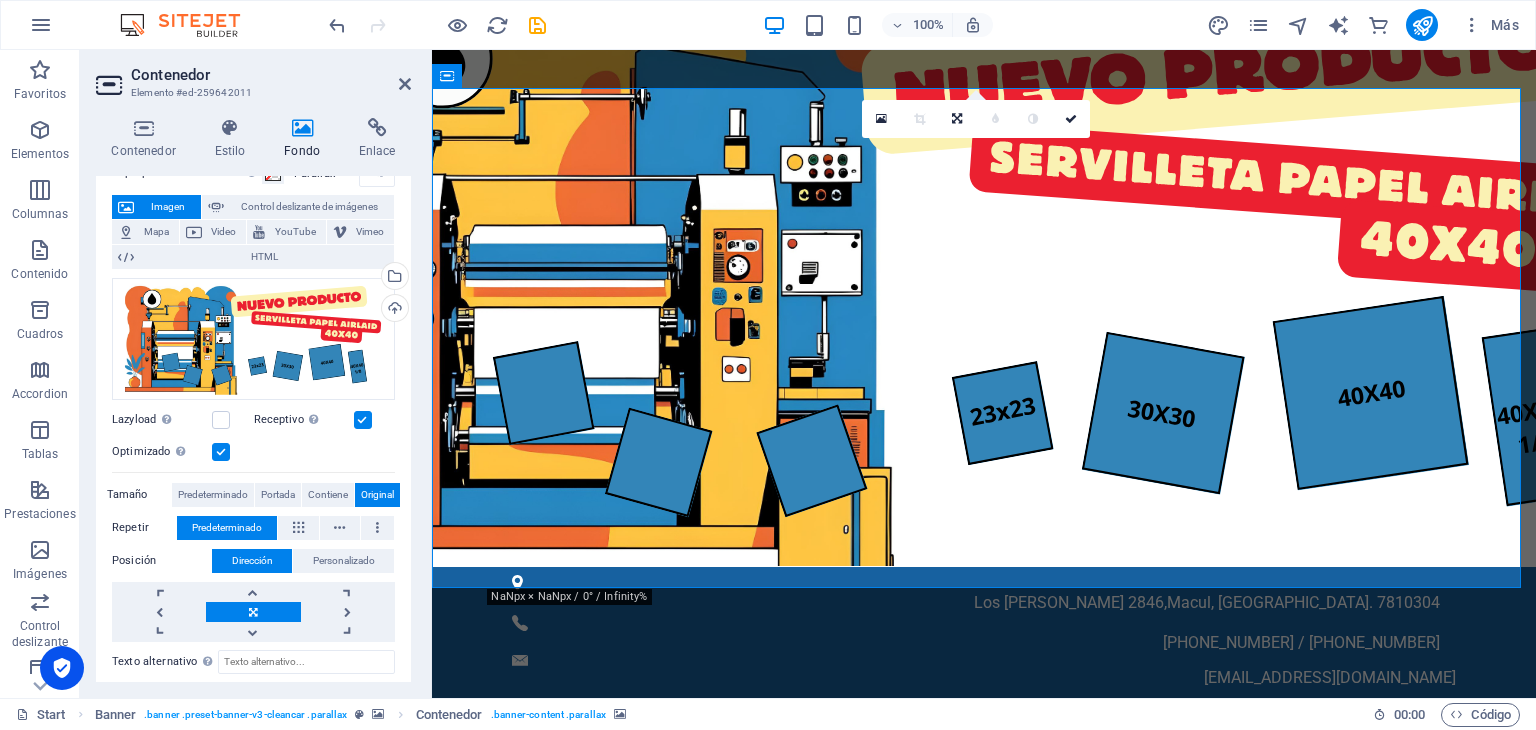scroll, scrollTop: 0, scrollLeft: 0, axis: both 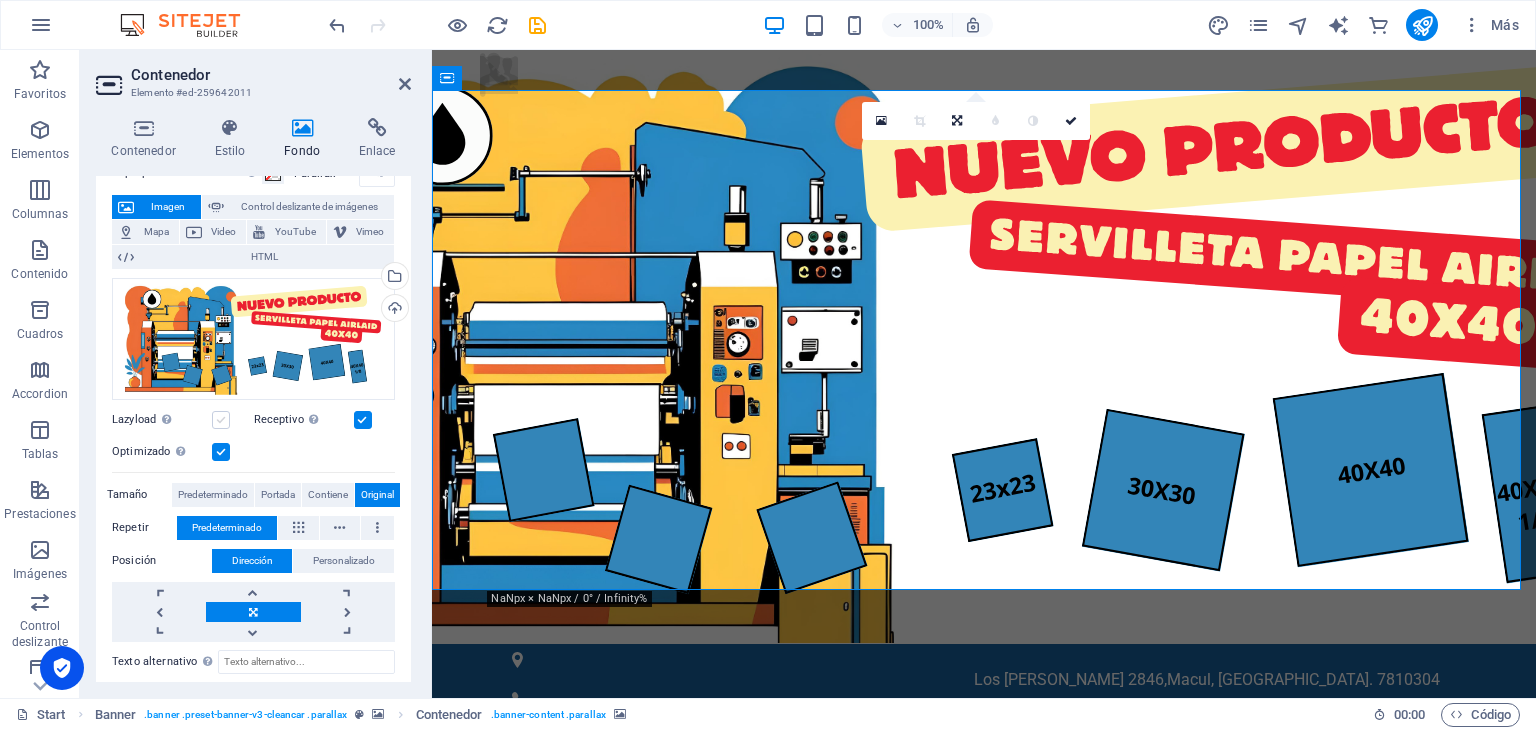 click at bounding box center [221, 420] 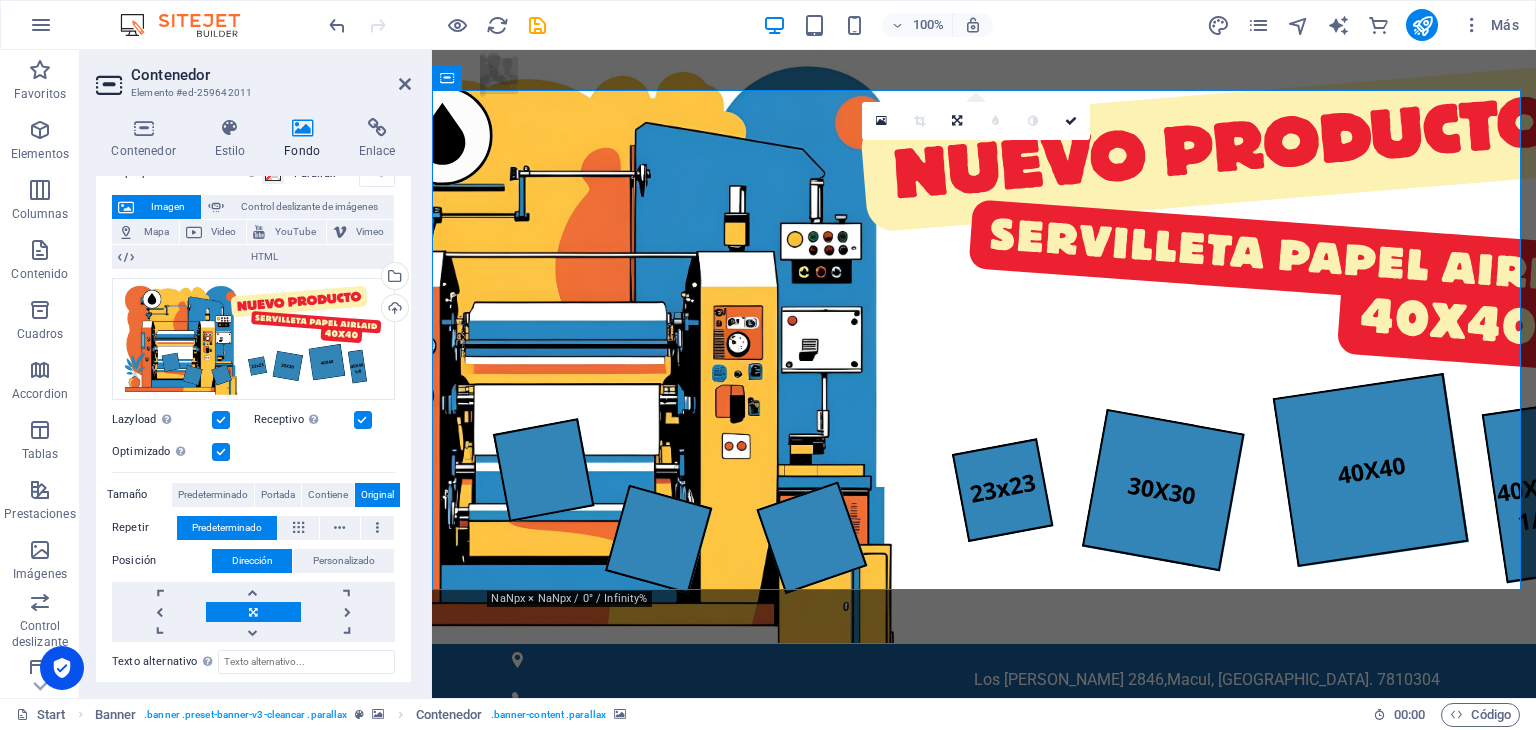 click on "Predeterminado" at bounding box center [227, 528] 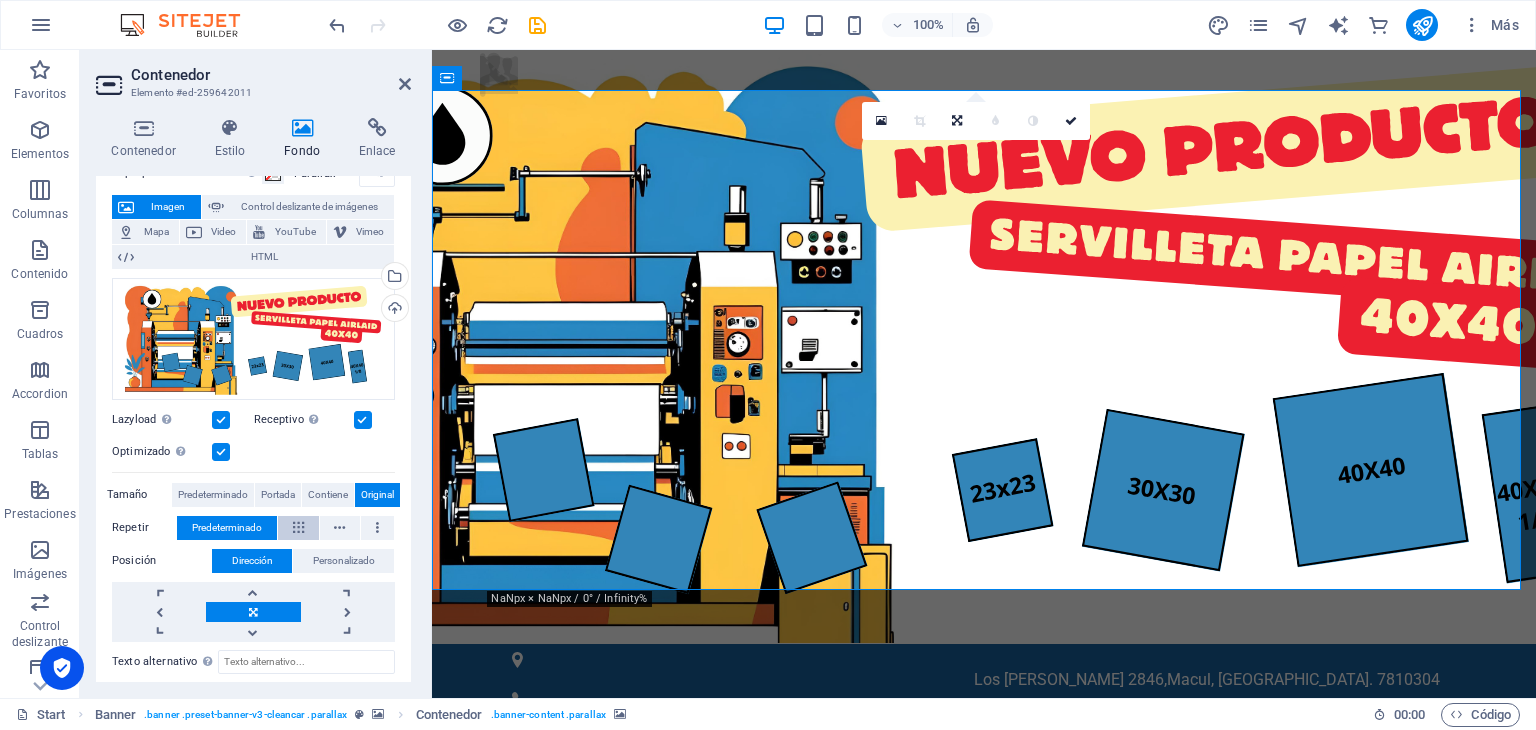 click at bounding box center (298, 528) 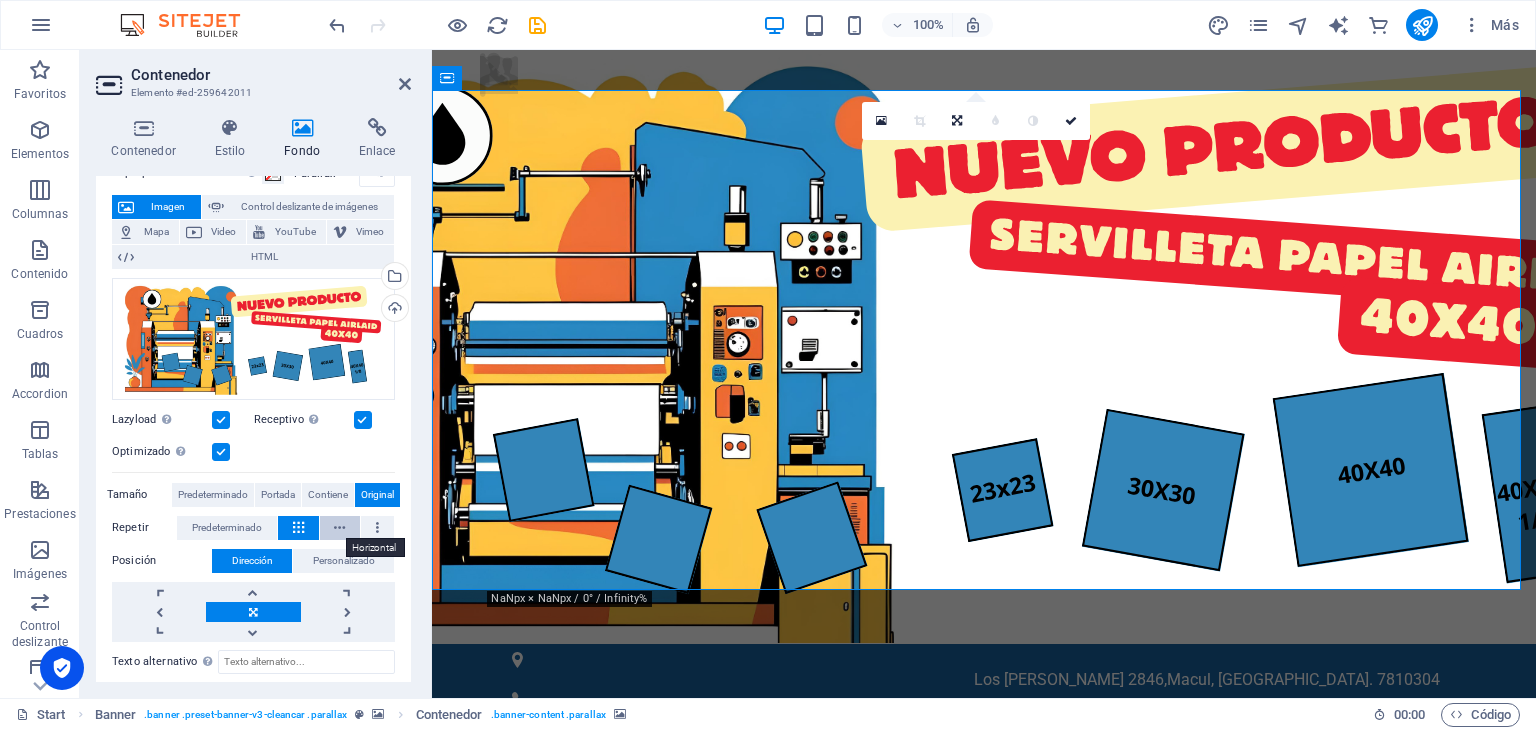 click at bounding box center [339, 528] 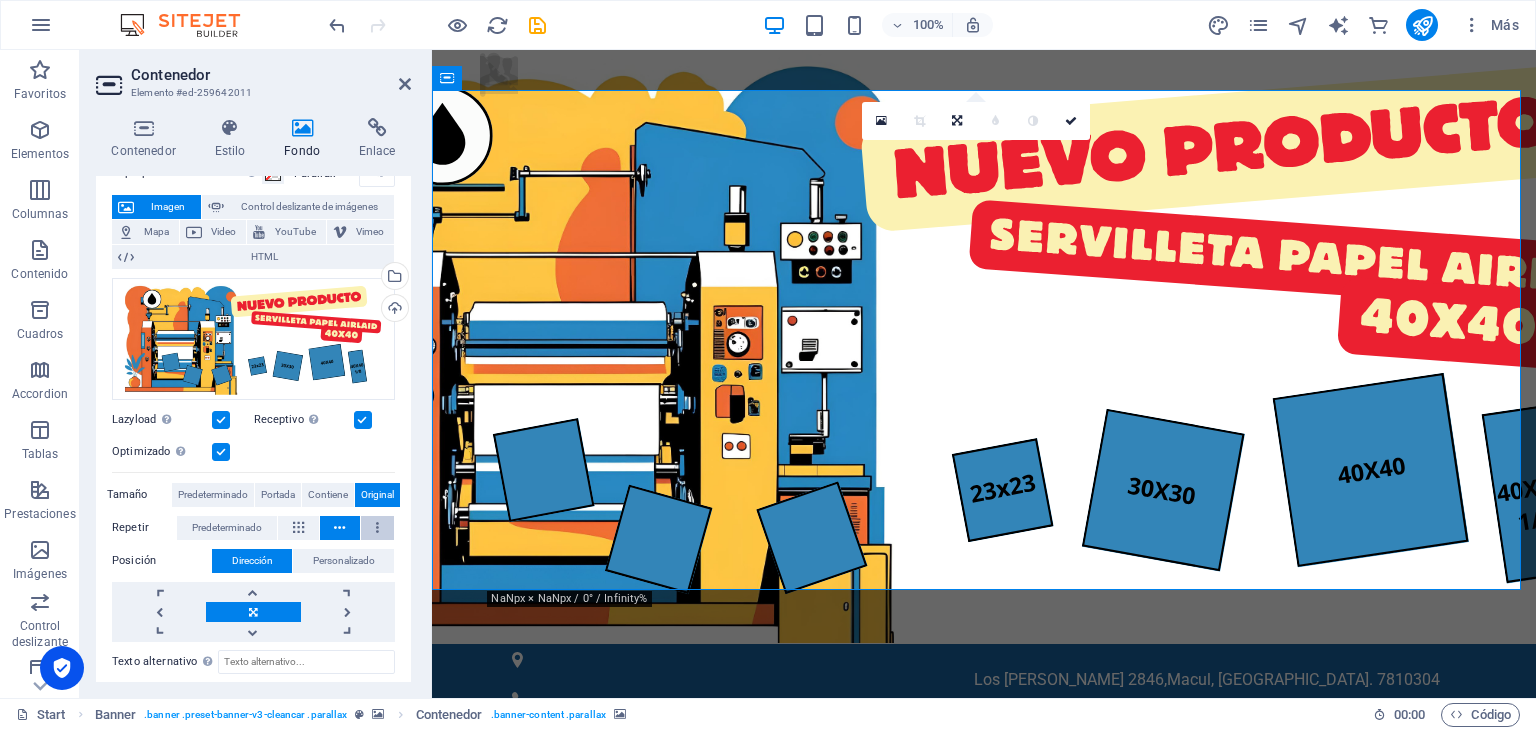 click at bounding box center (377, 528) 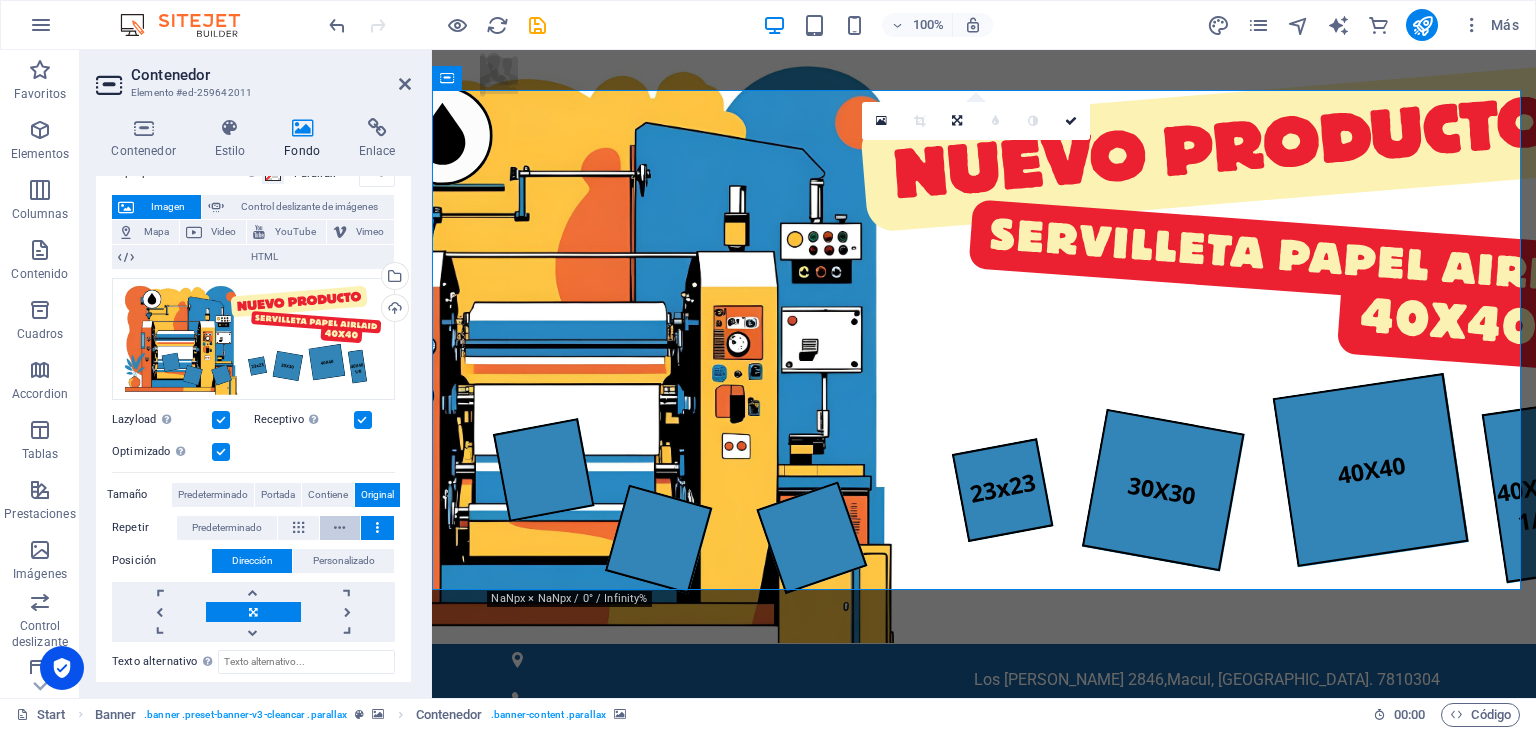 click at bounding box center (339, 528) 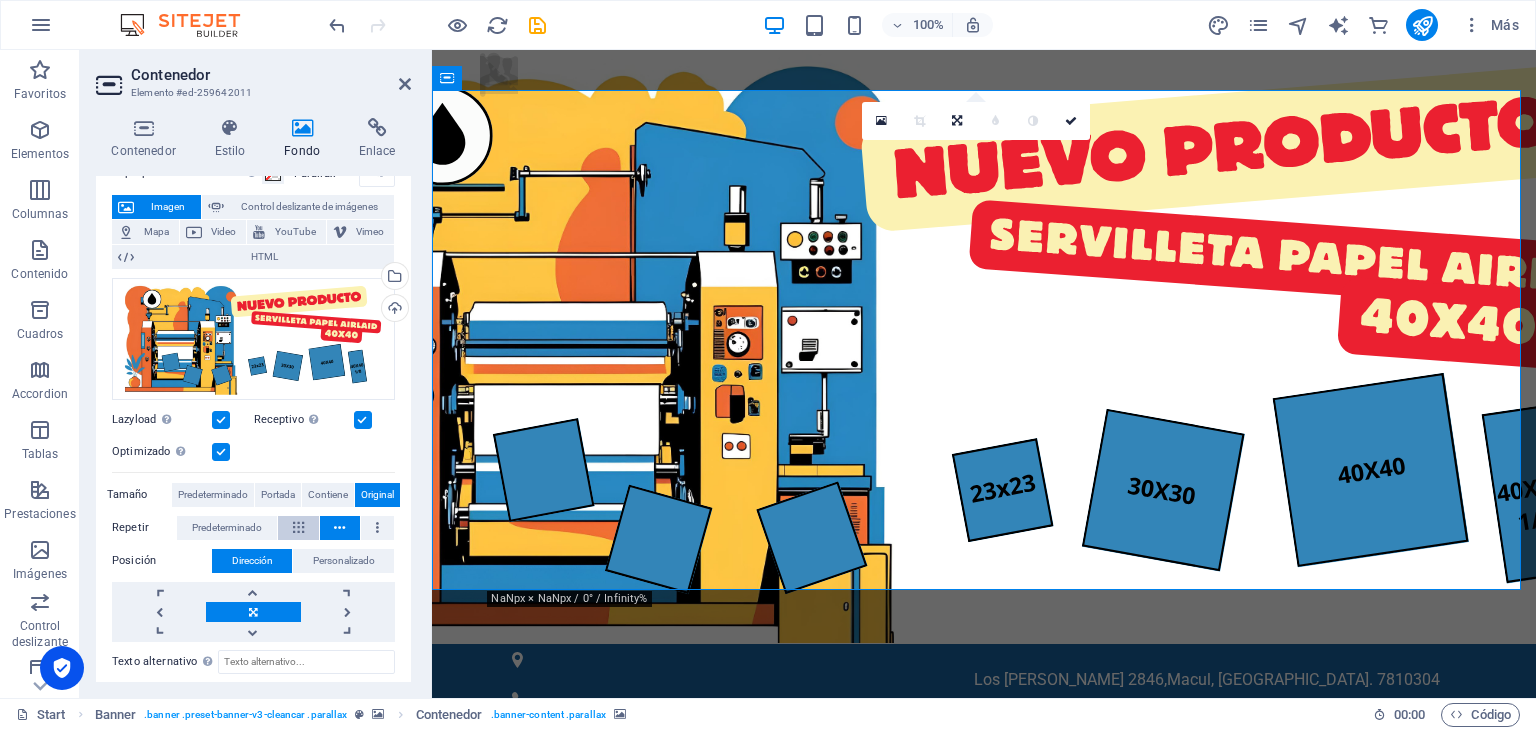 drag, startPoint x: 306, startPoint y: 524, endPoint x: 283, endPoint y: 525, distance: 23.021729 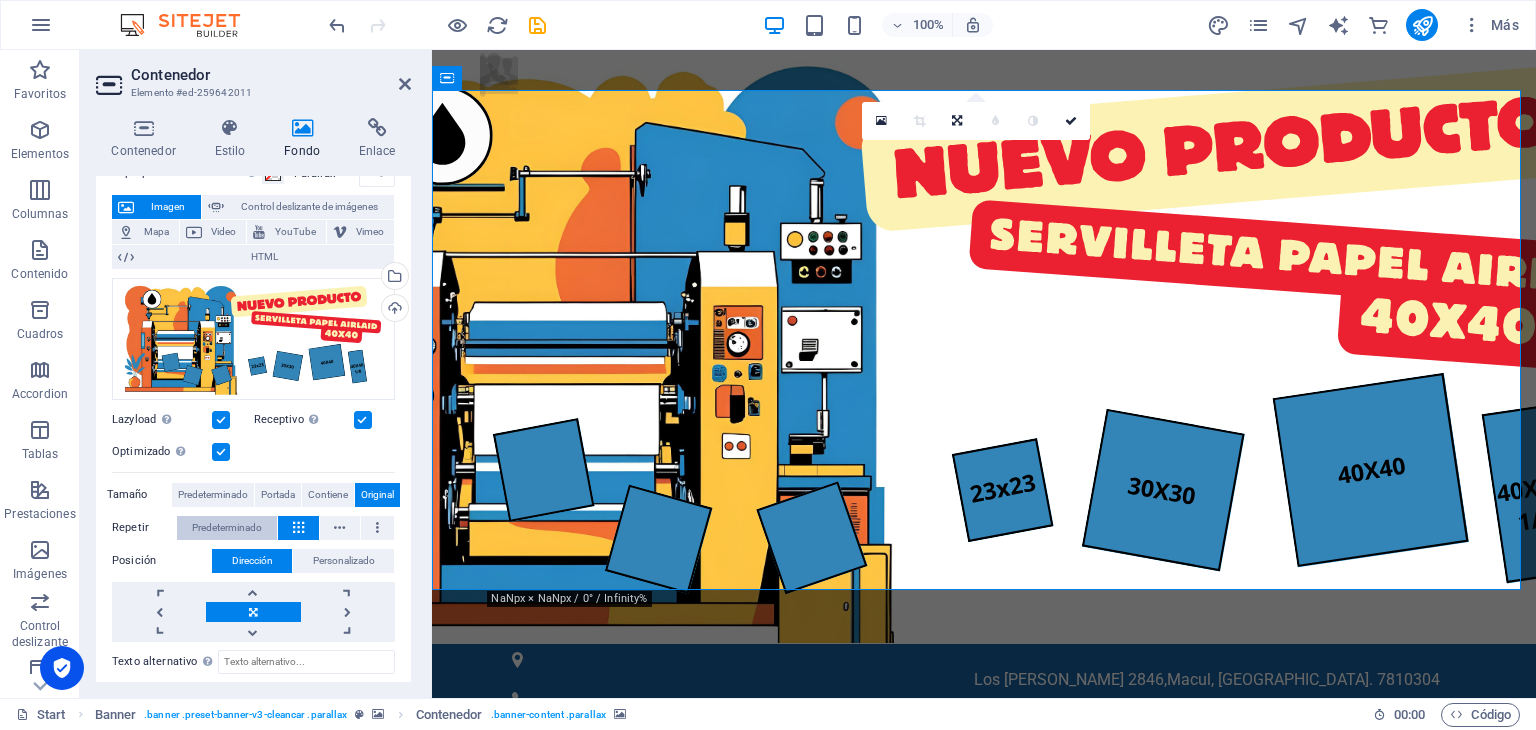 click on "Predeterminado" at bounding box center [227, 528] 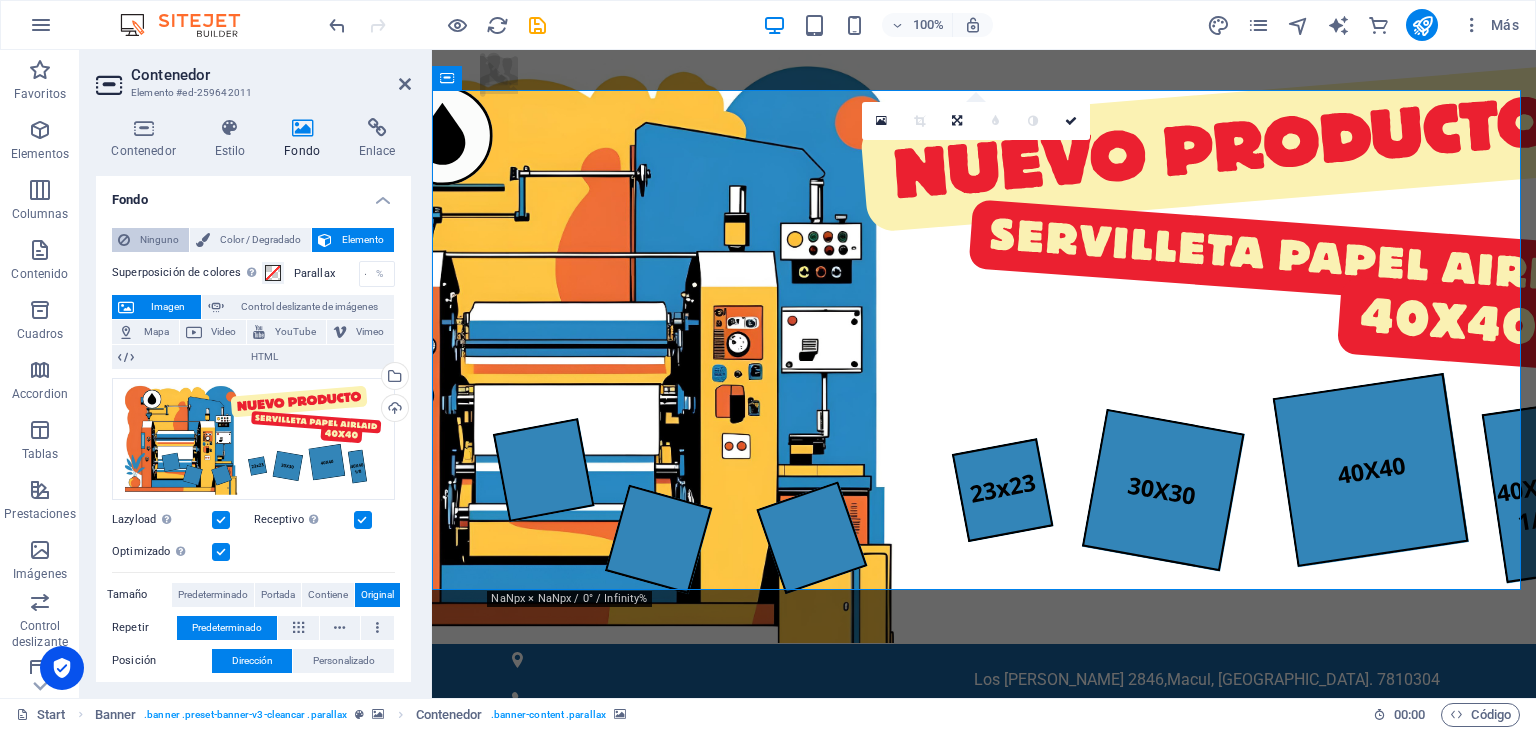 scroll, scrollTop: 0, scrollLeft: 0, axis: both 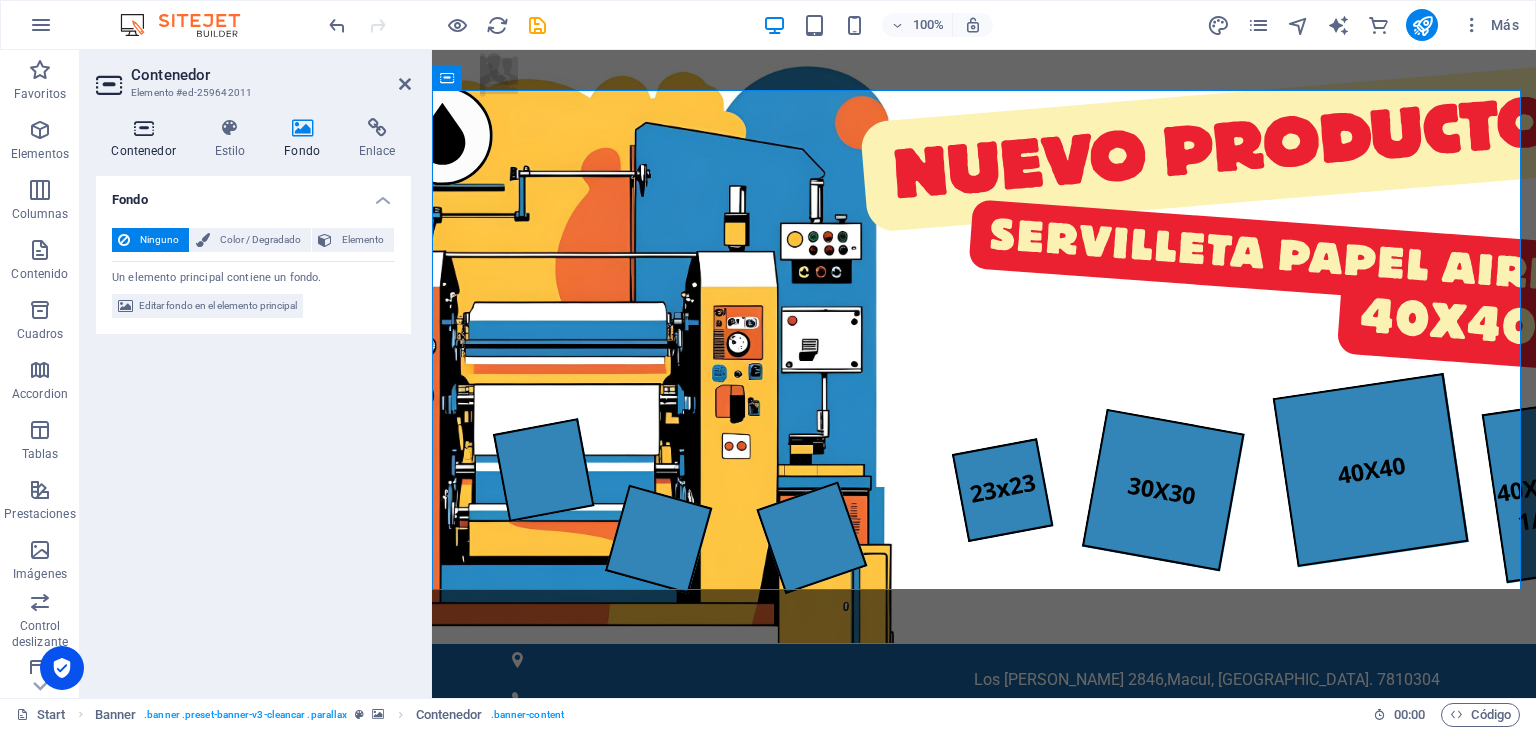 click on "Contenedor" at bounding box center [147, 139] 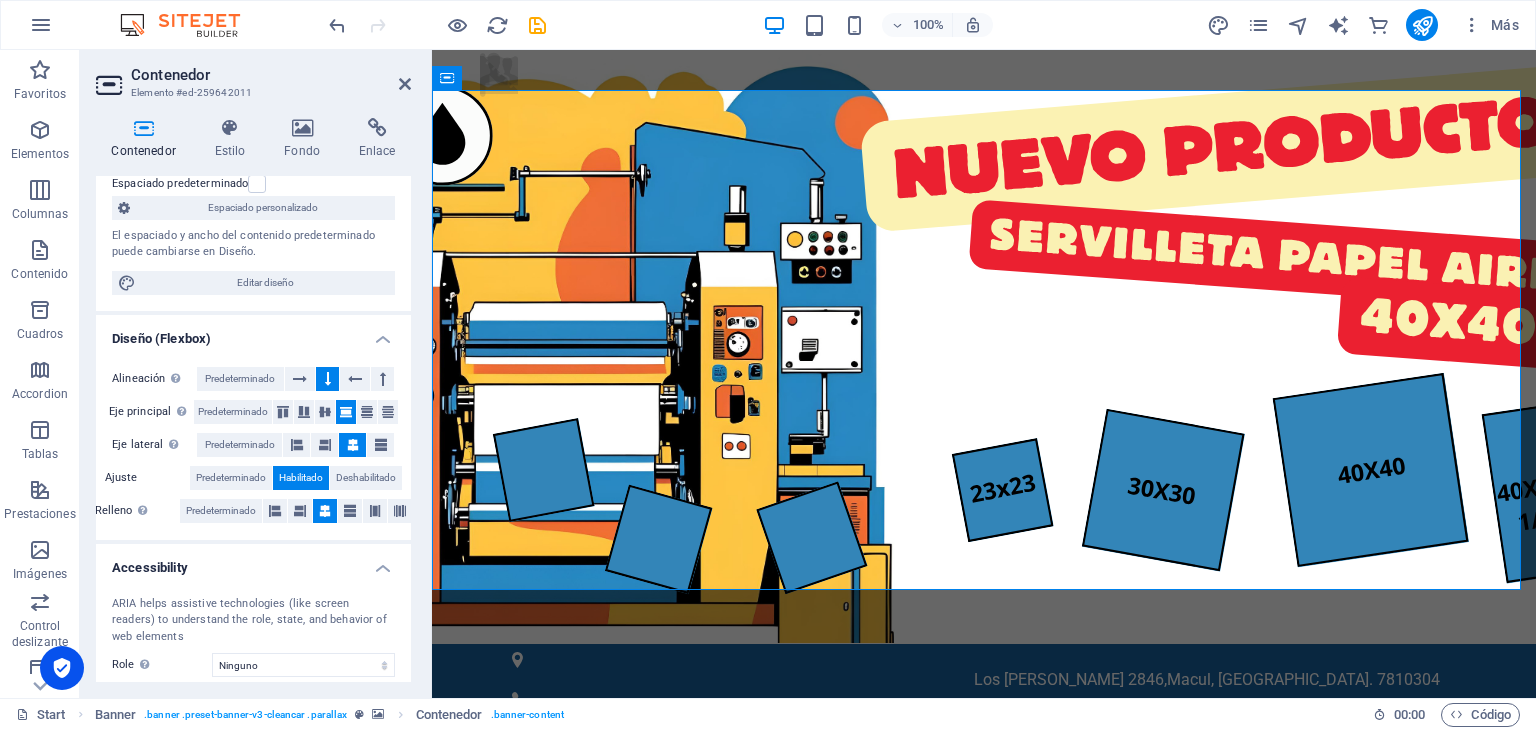 scroll, scrollTop: 0, scrollLeft: 0, axis: both 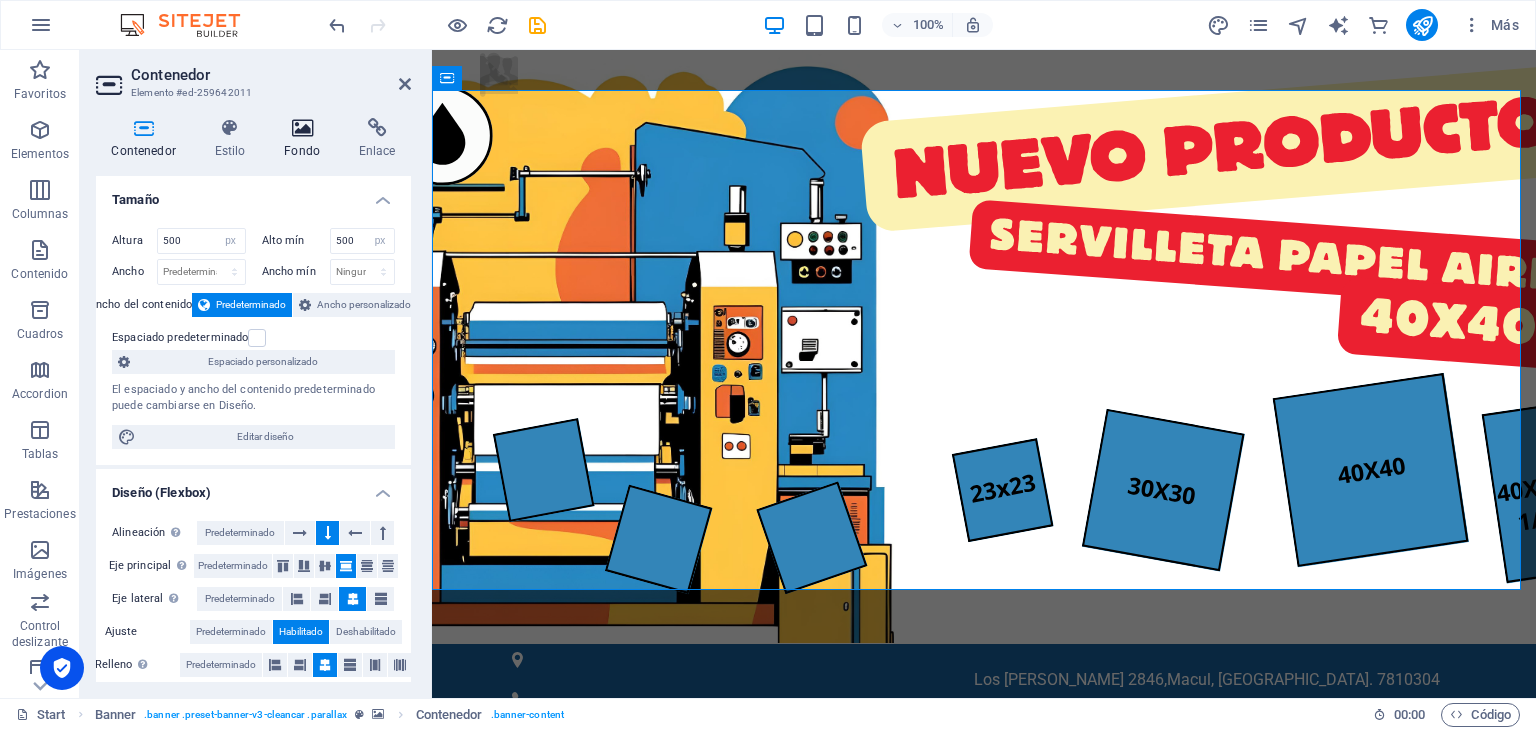 click at bounding box center (302, 128) 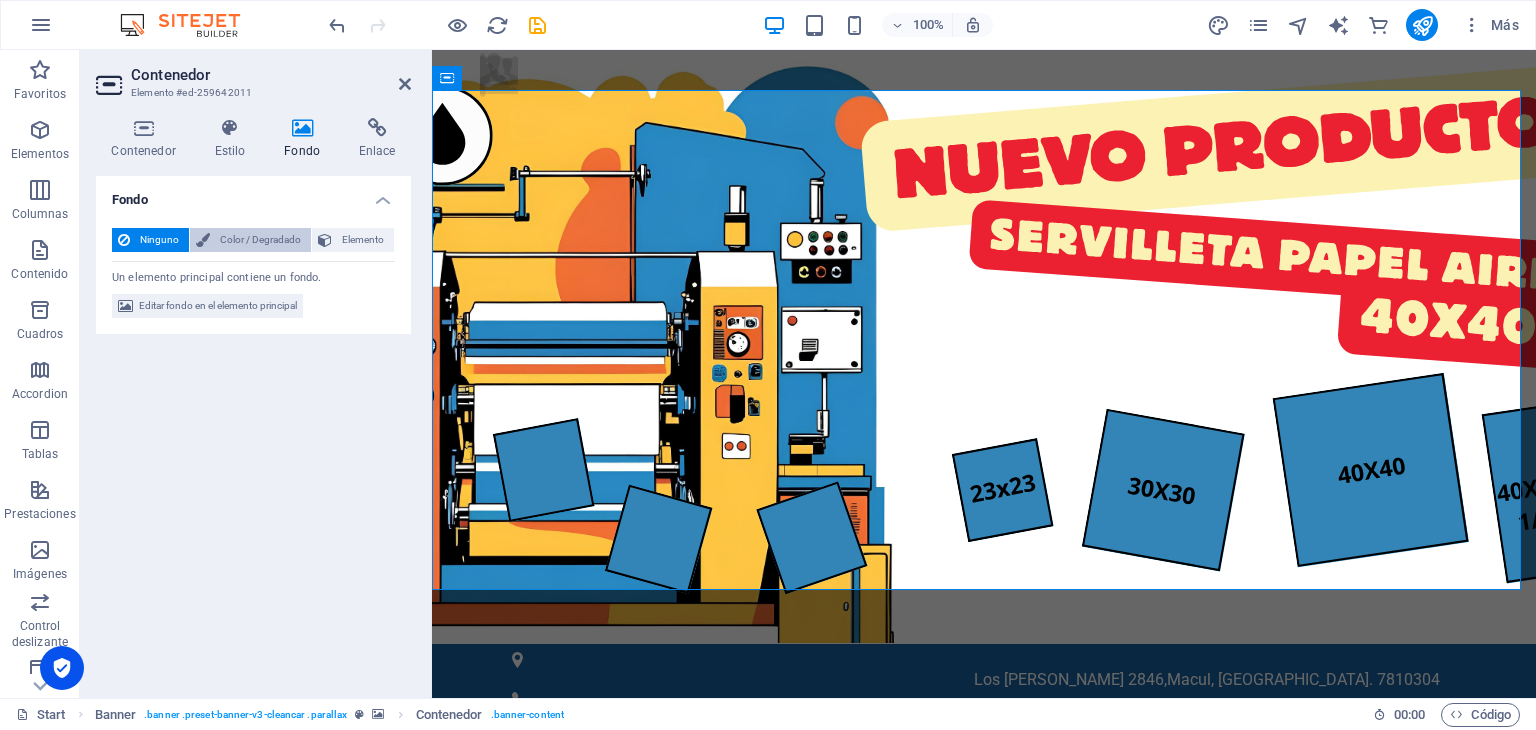 click on "Color / Degradado" at bounding box center (260, 240) 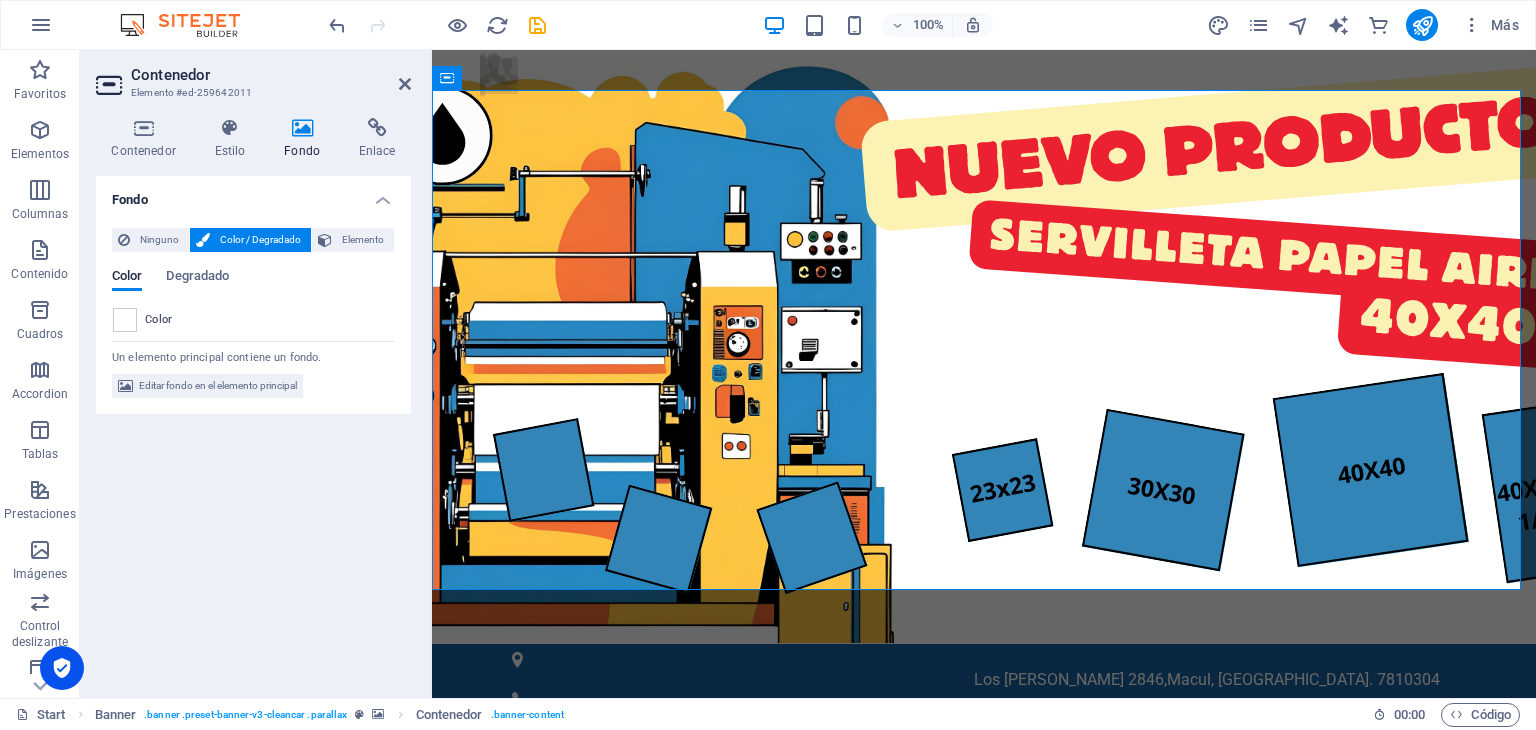 click on "Fondo" at bounding box center (253, 194) 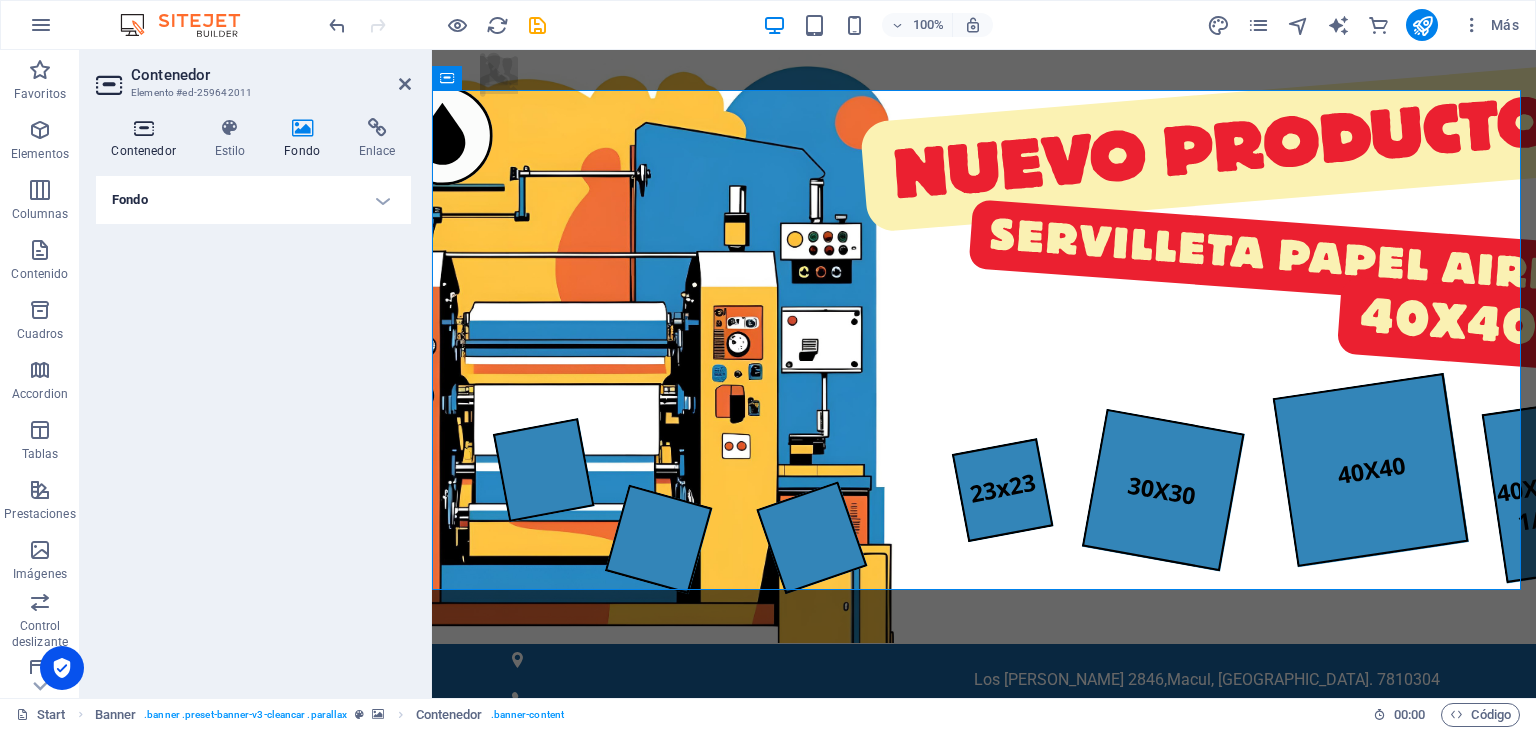 click on "Contenedor" at bounding box center (147, 139) 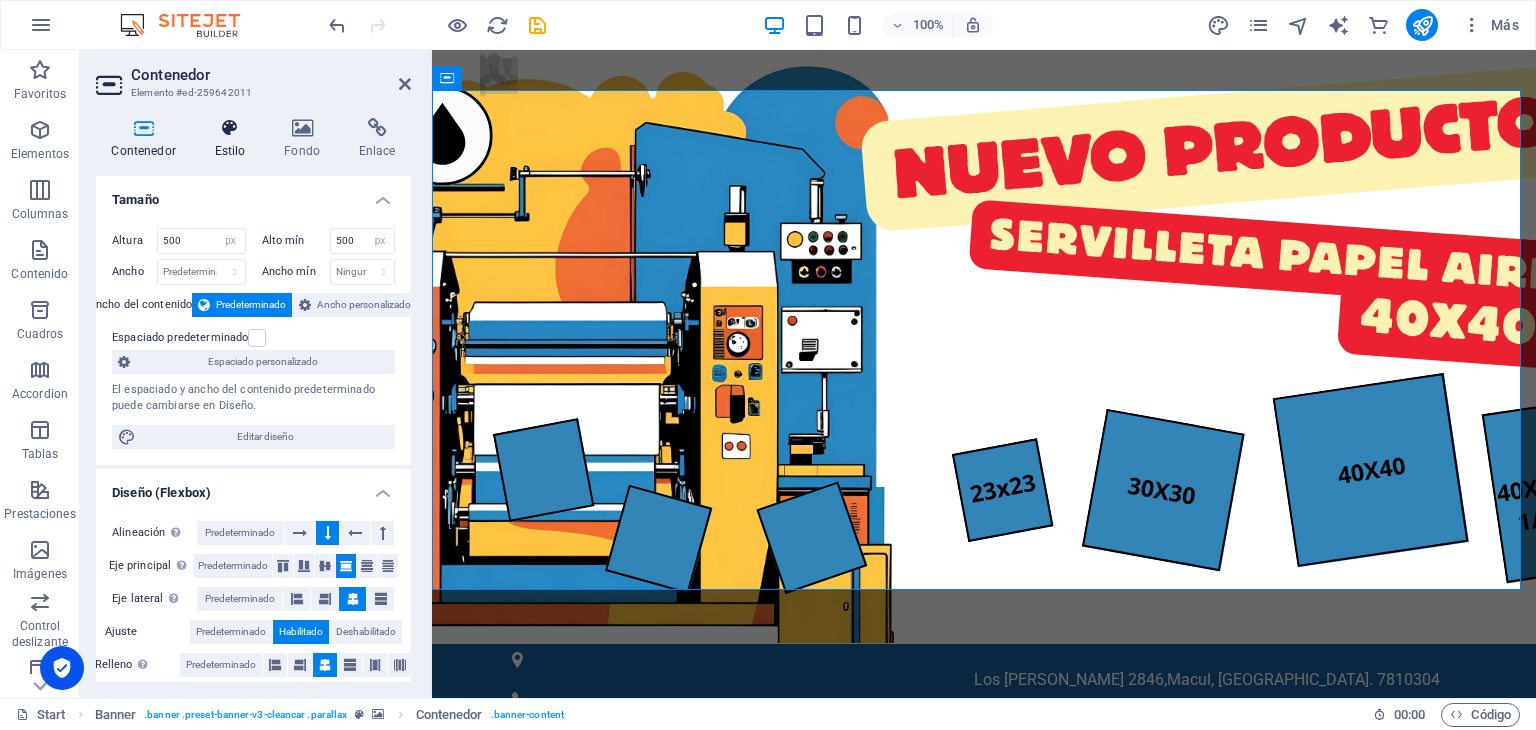 click at bounding box center (230, 128) 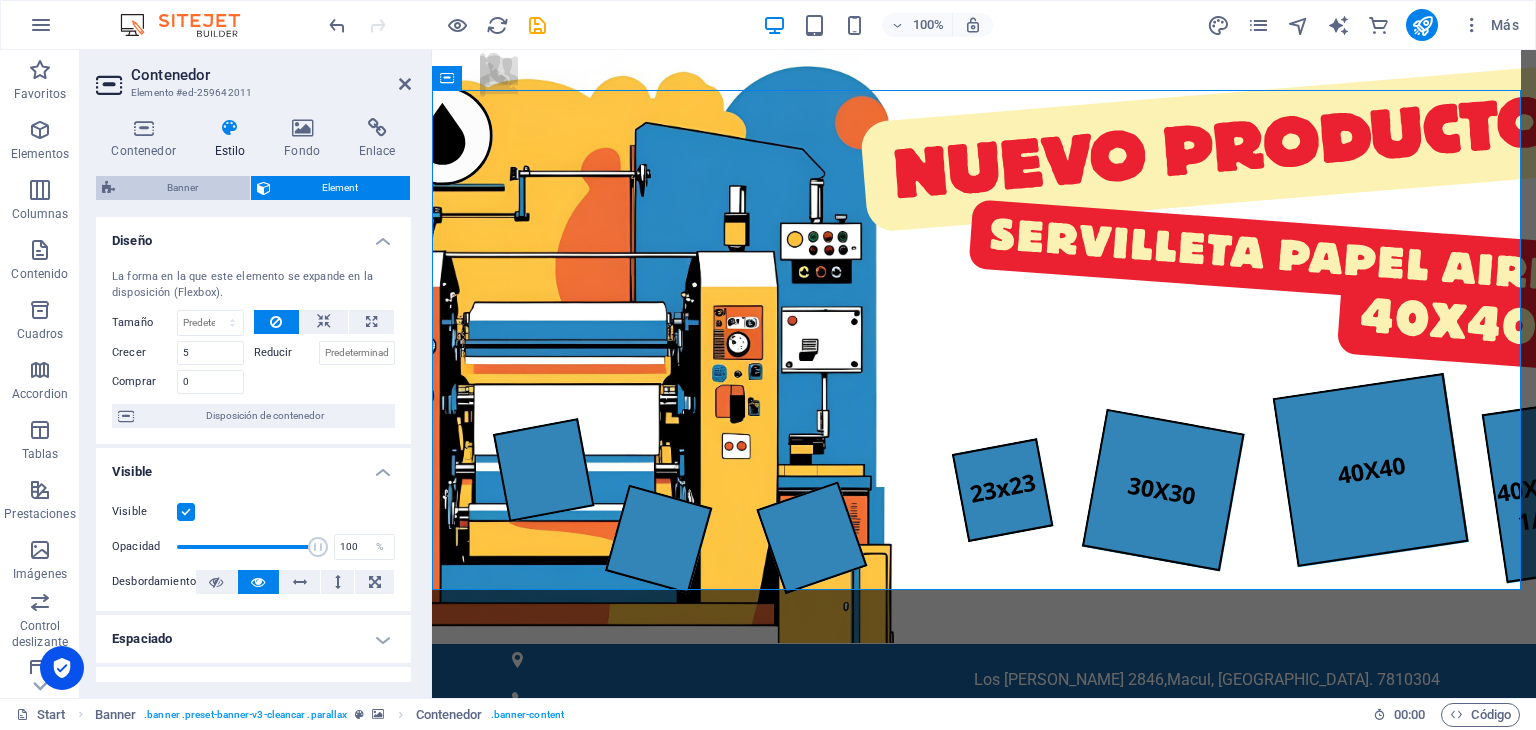 click on "Banner" at bounding box center (182, 188) 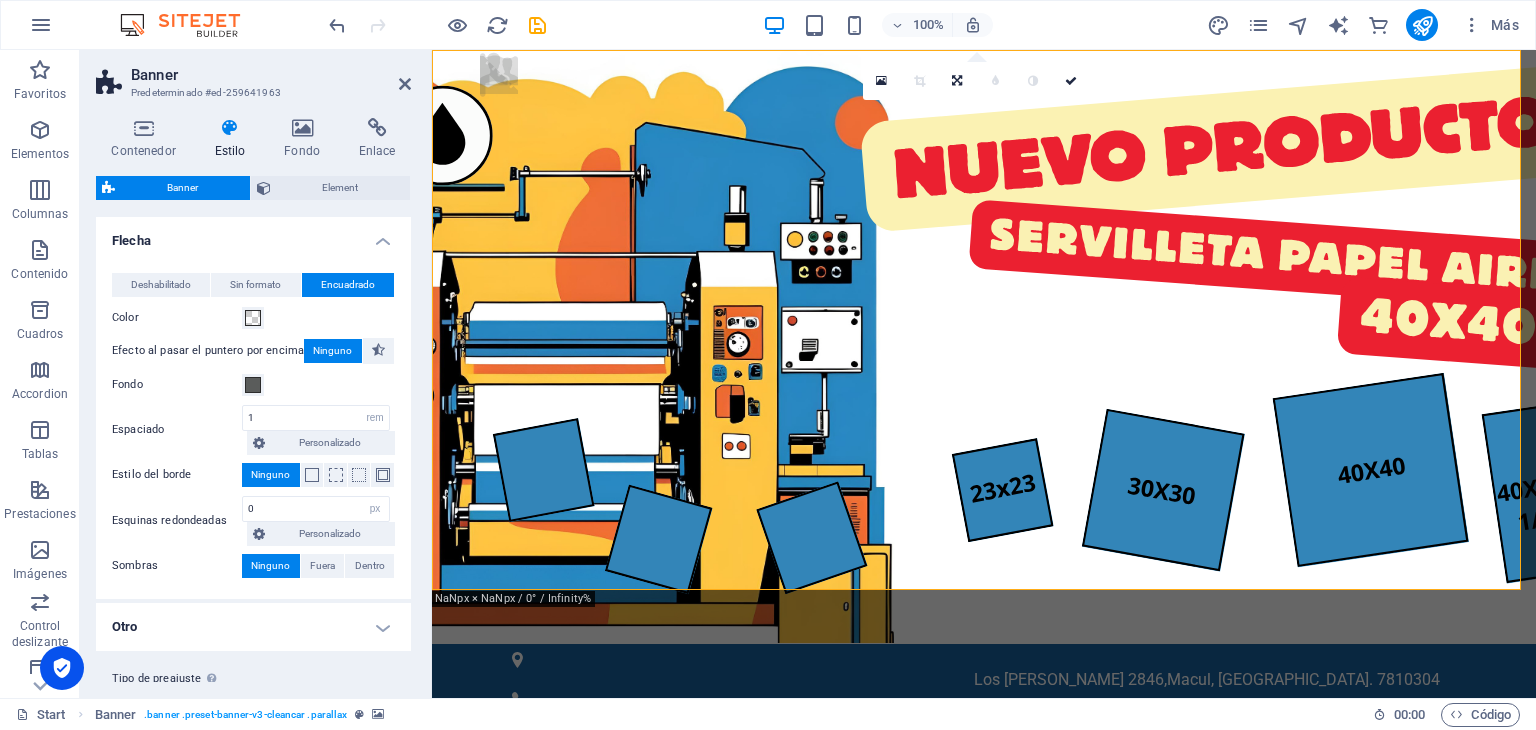 scroll, scrollTop: 0, scrollLeft: 0, axis: both 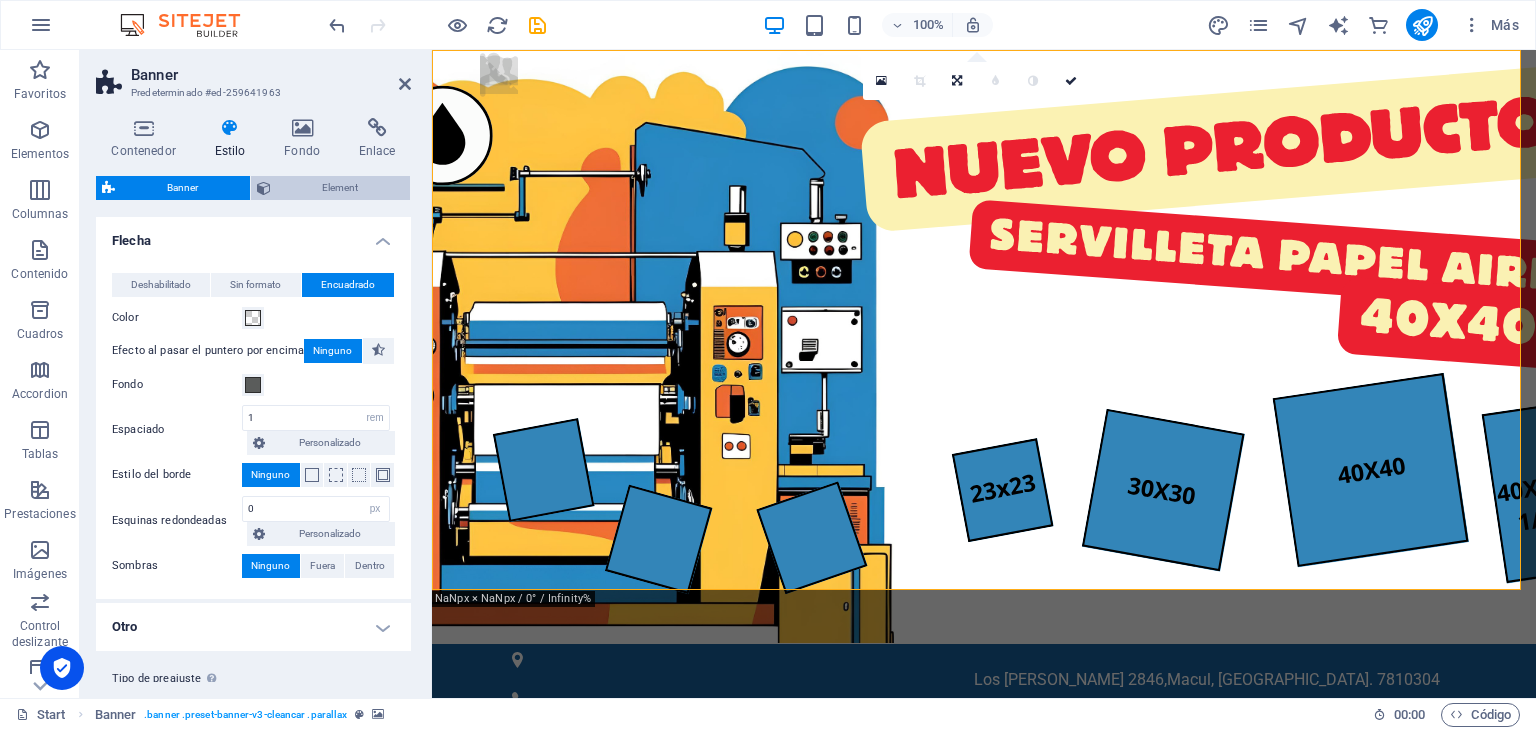 click on "Element" at bounding box center [341, 188] 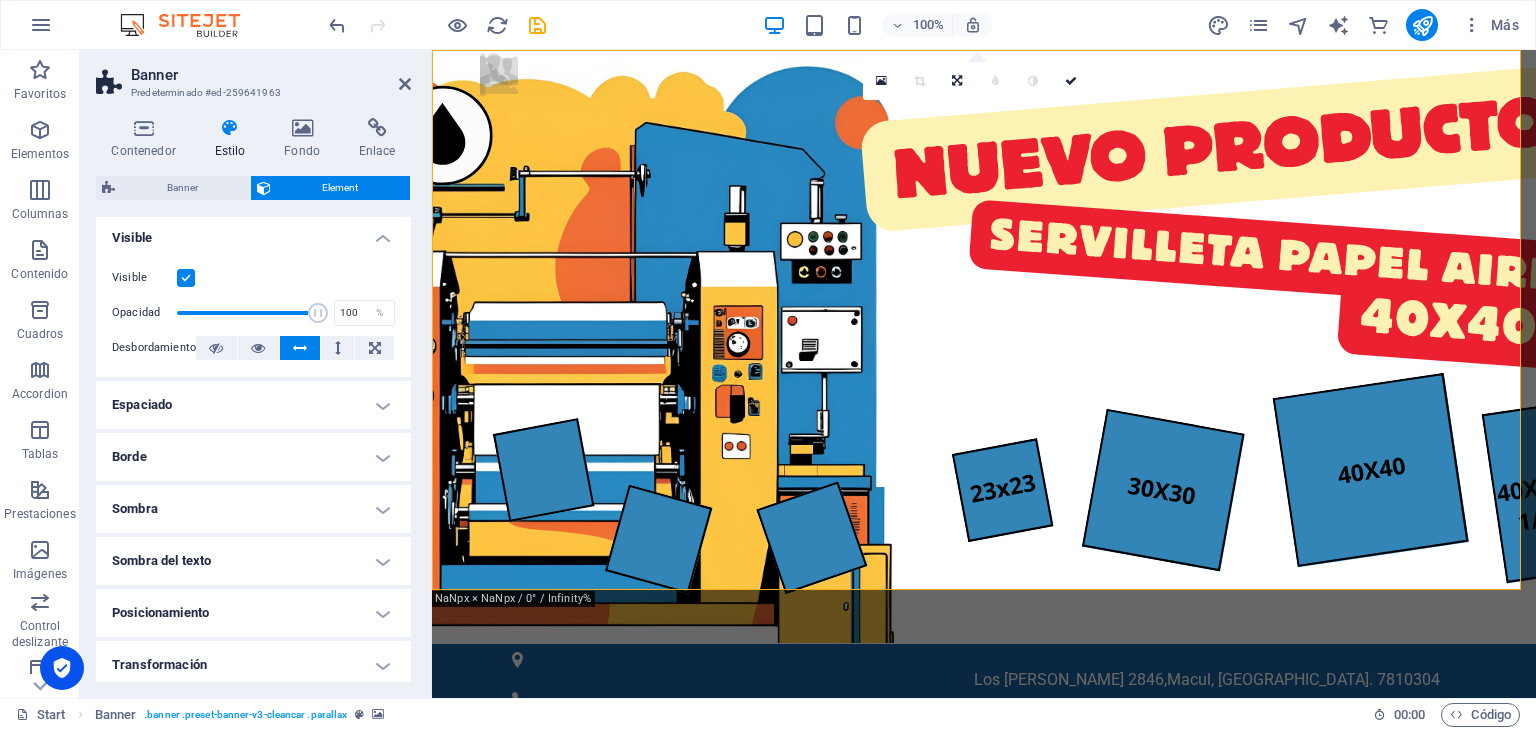 scroll, scrollTop: 0, scrollLeft: 0, axis: both 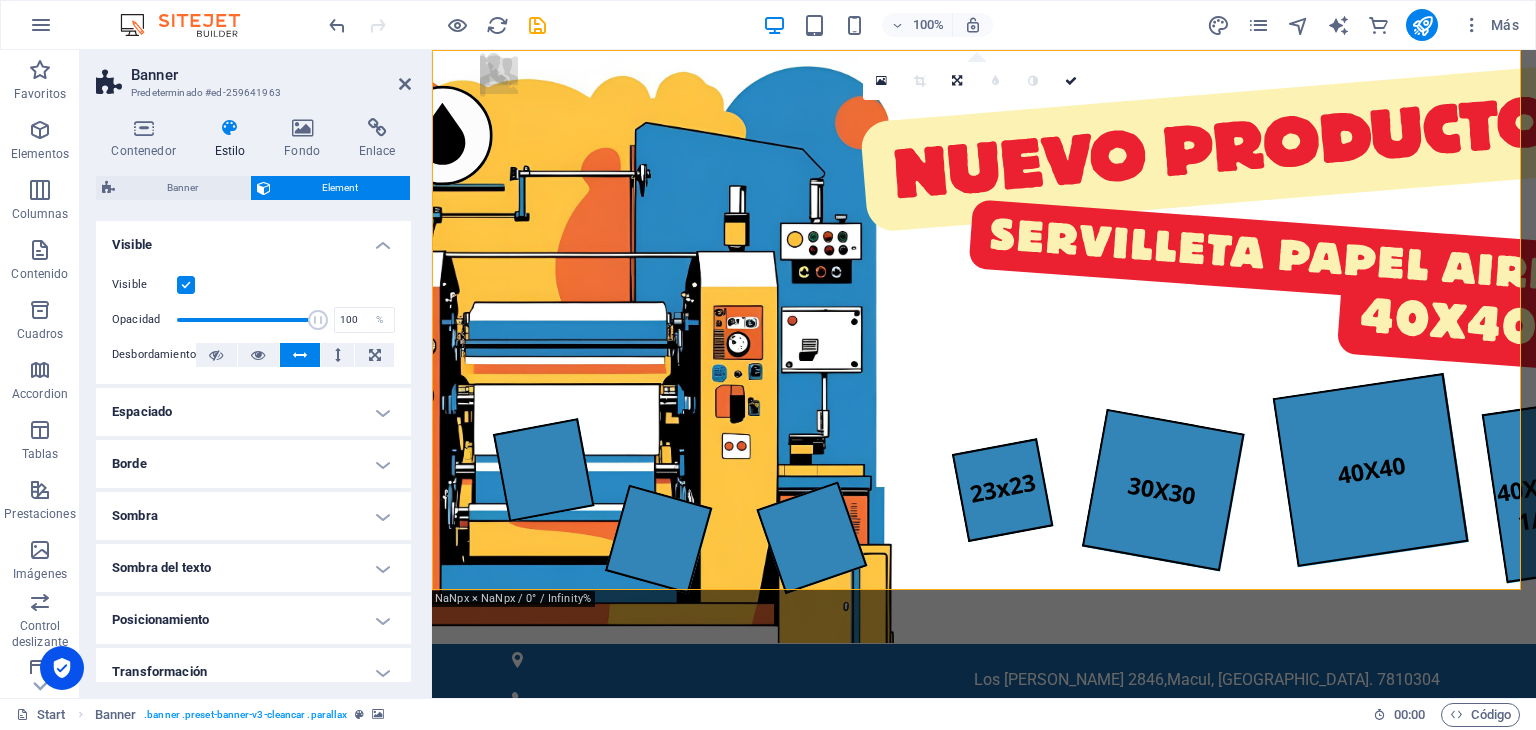 click on "Estilo" at bounding box center [234, 139] 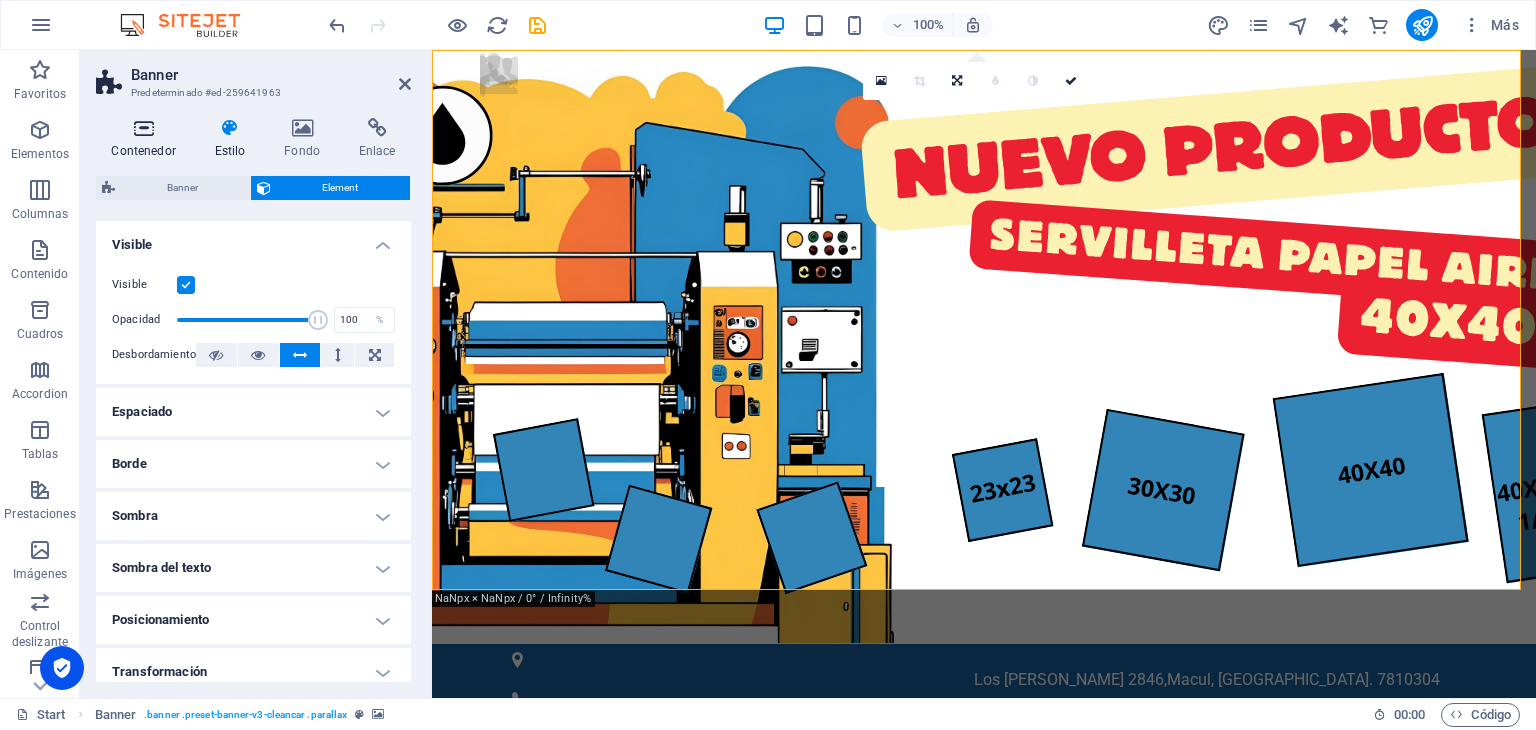 click on "Contenedor" at bounding box center (147, 139) 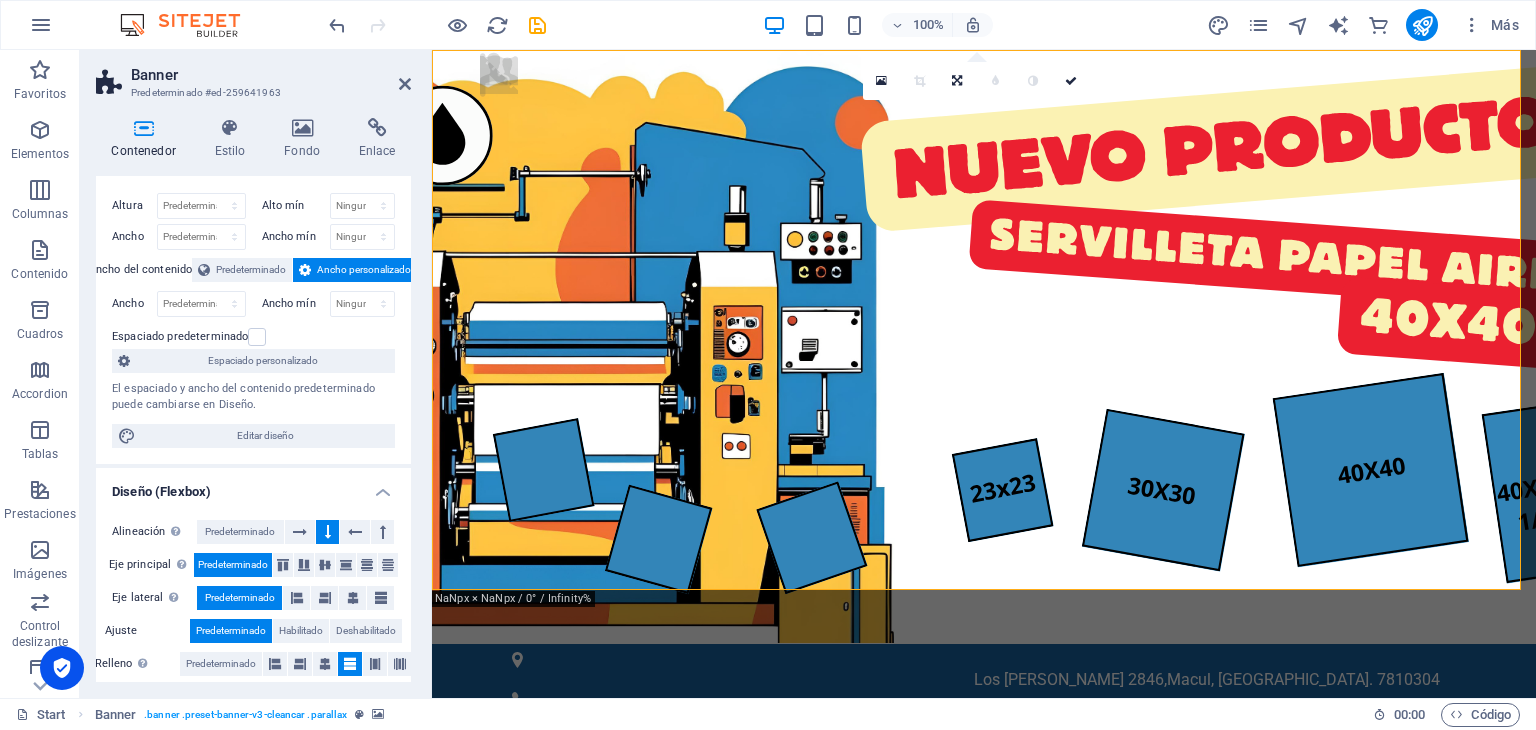 scroll, scrollTop: 0, scrollLeft: 0, axis: both 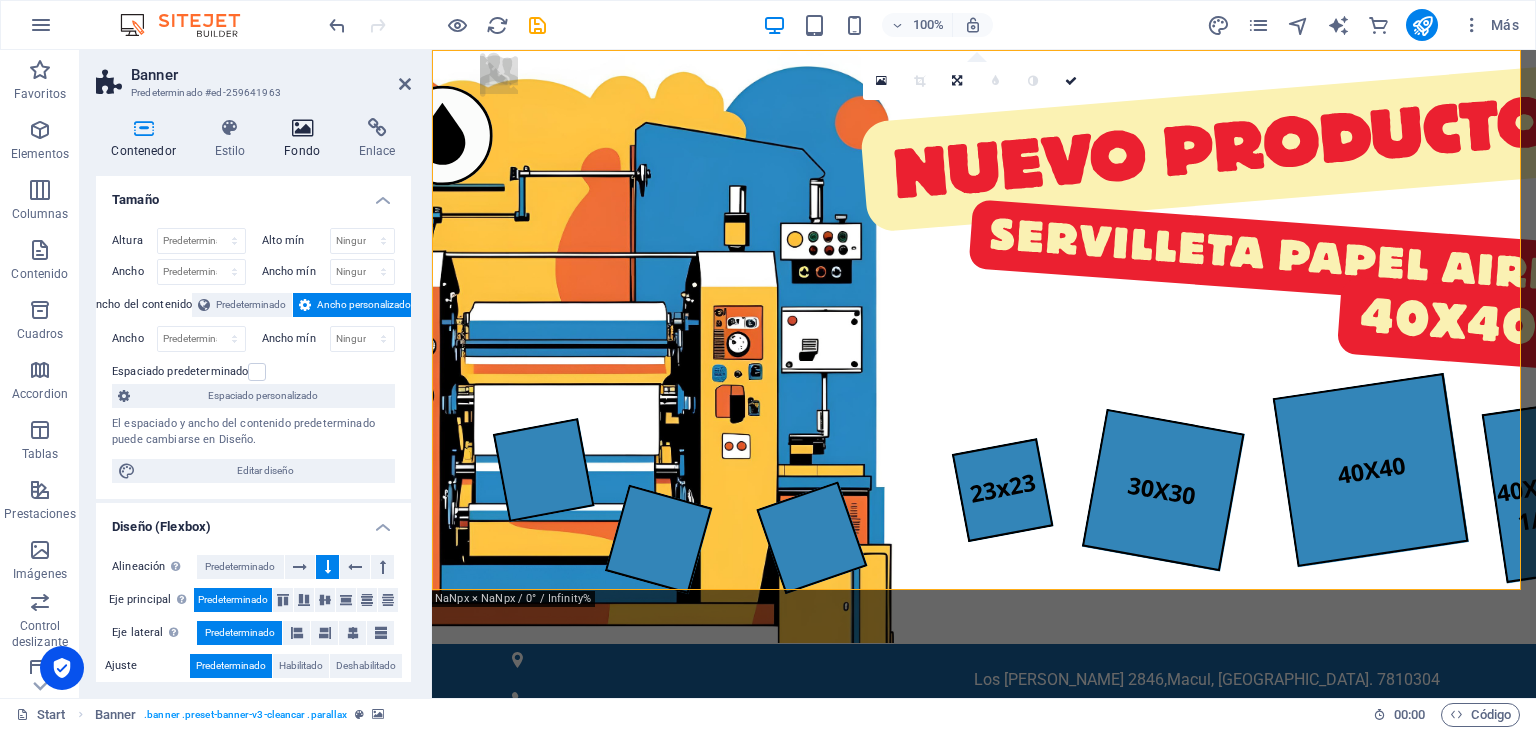 click on "Fondo" at bounding box center (306, 139) 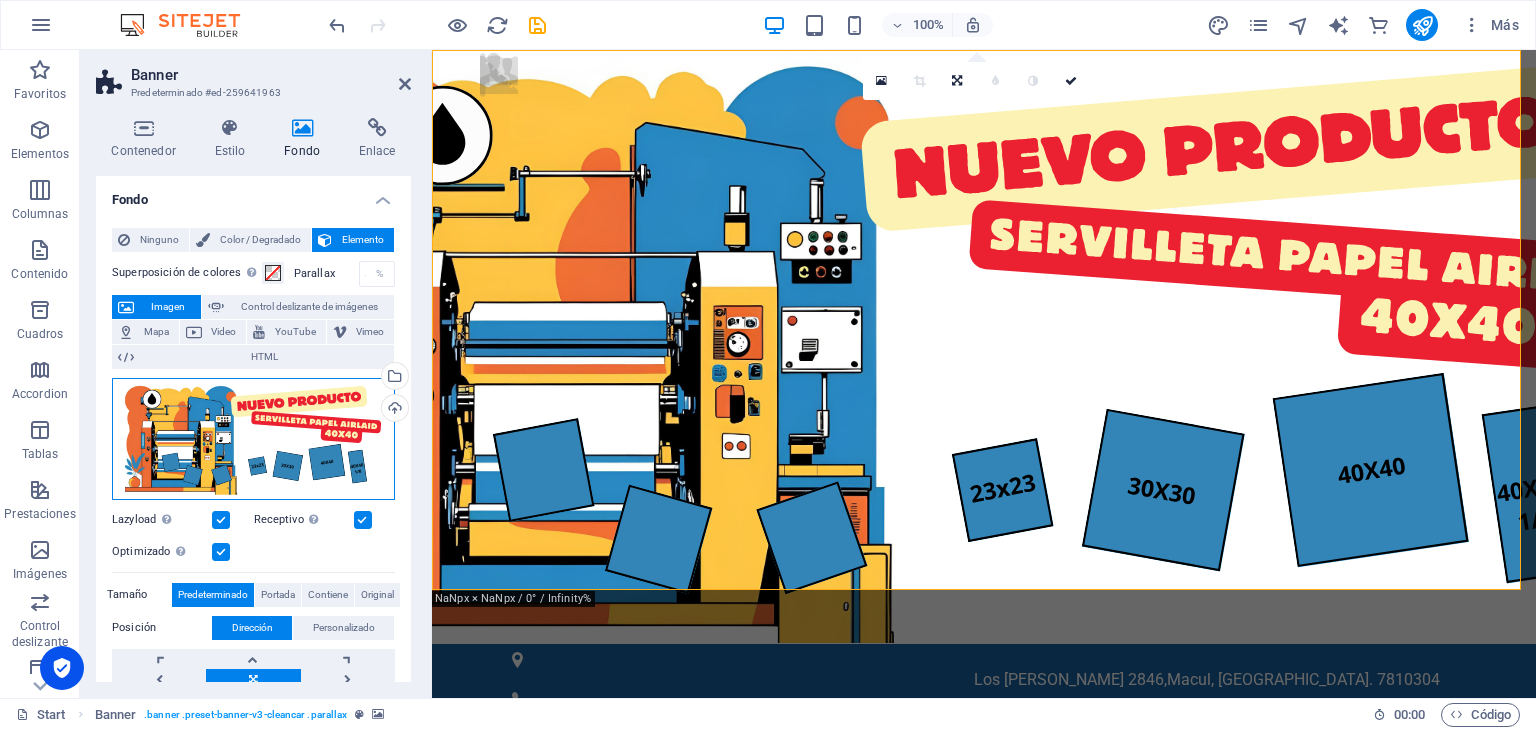 click on "Arrastra archivos aquí, haz clic para escoger archivos o  selecciona archivos de Archivos o de nuestra galería gratuita de fotos y vídeos" at bounding box center (253, 439) 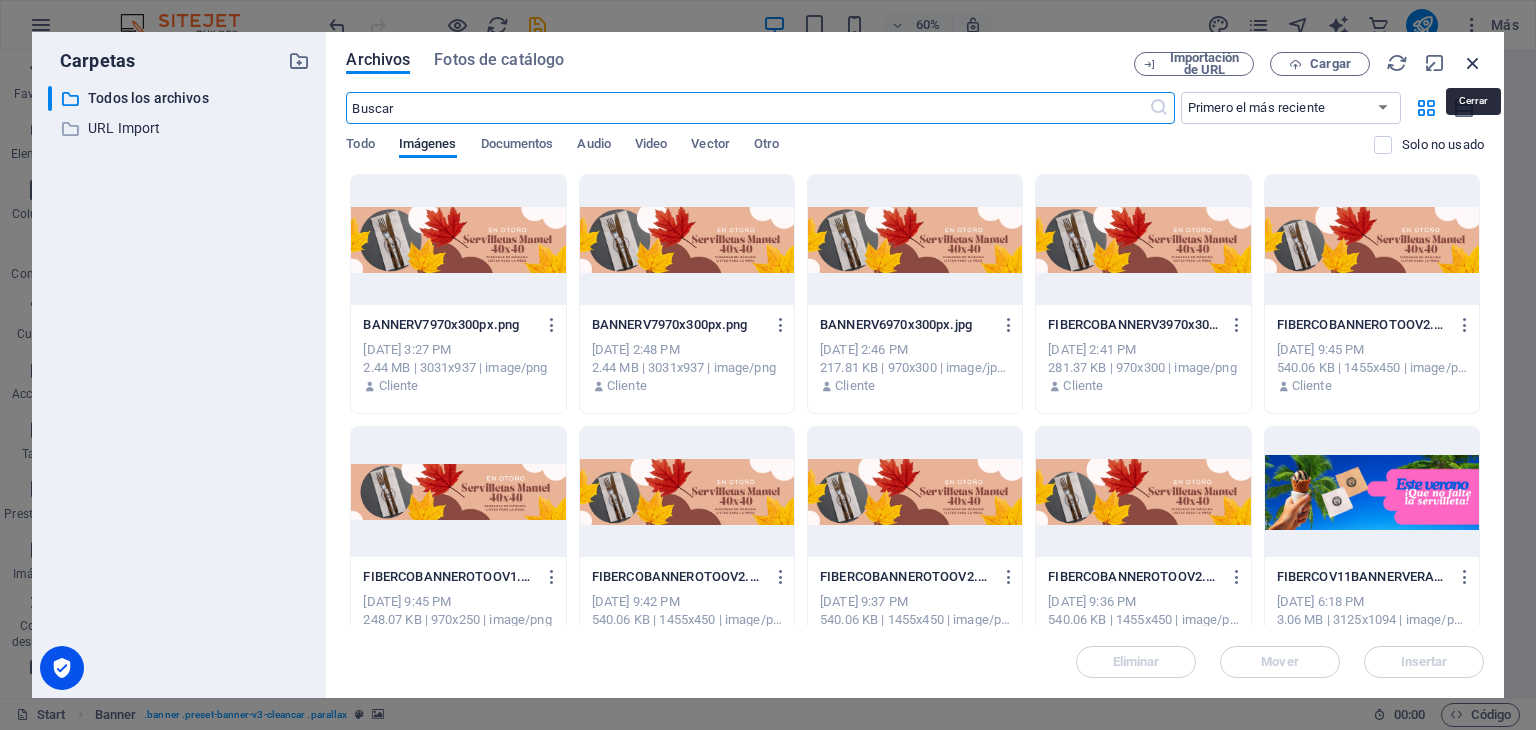 click at bounding box center (1473, 63) 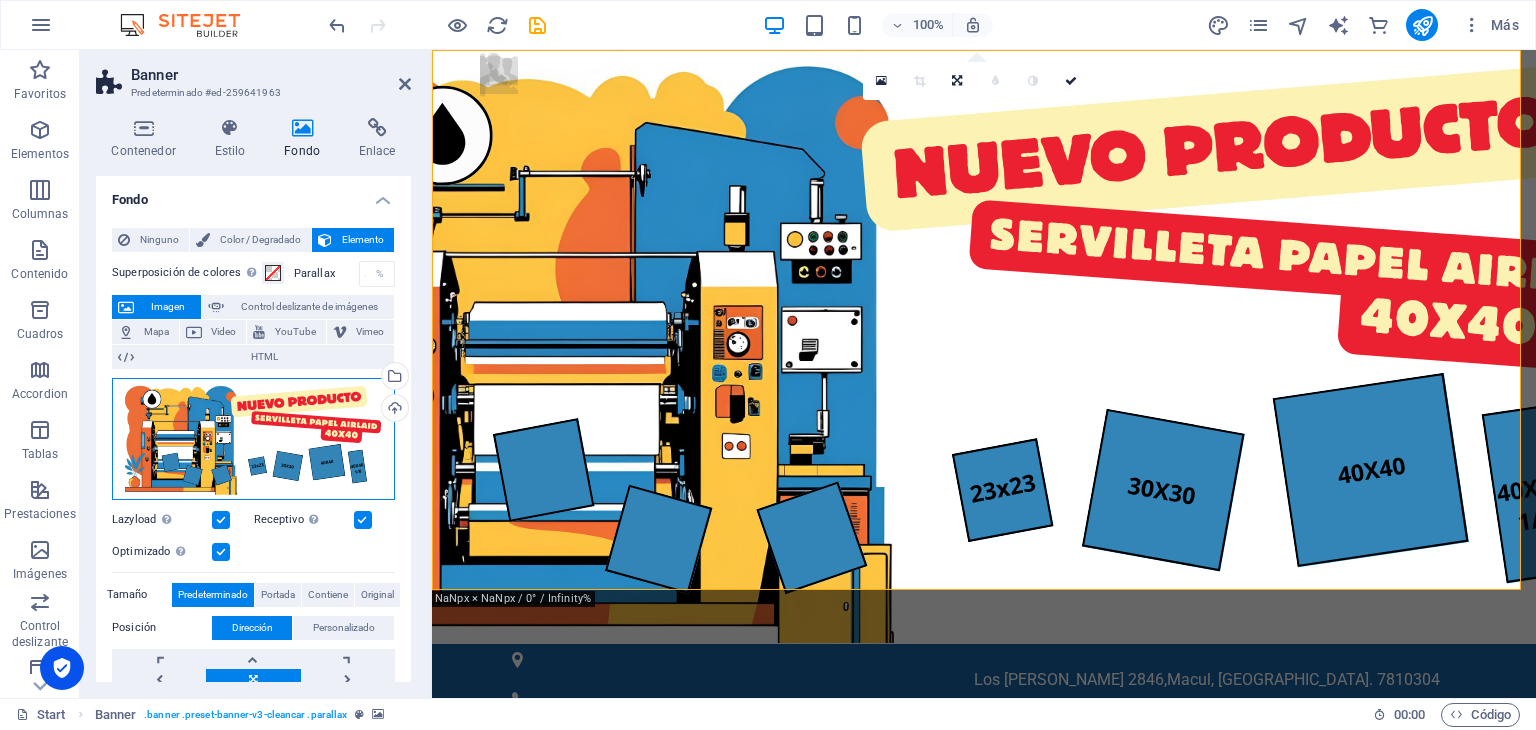 click on "Arrastra archivos aquí, haz clic para escoger archivos o  selecciona archivos de Archivos o de nuestra galería gratuita de fotos y vídeos" at bounding box center (253, 439) 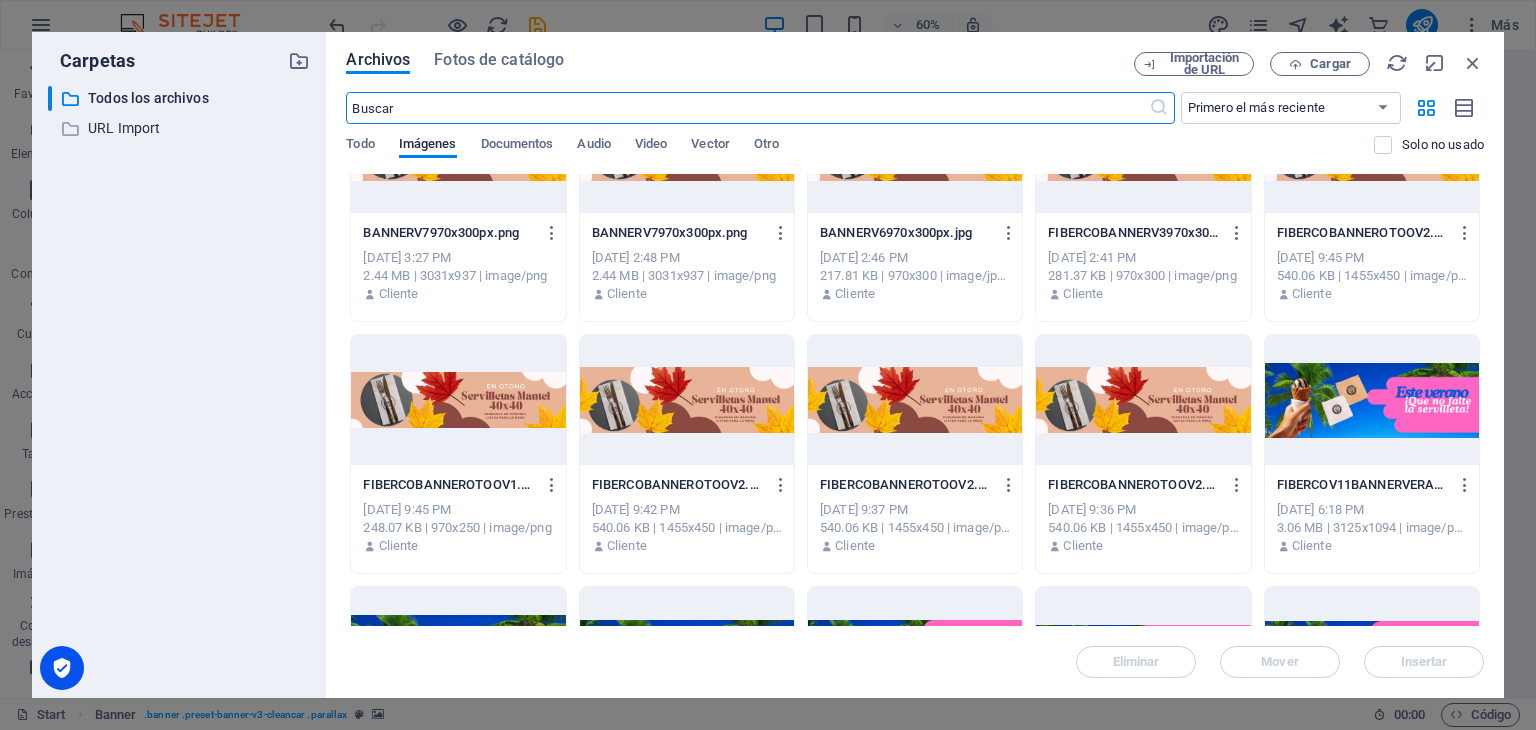 scroll, scrollTop: 0, scrollLeft: 0, axis: both 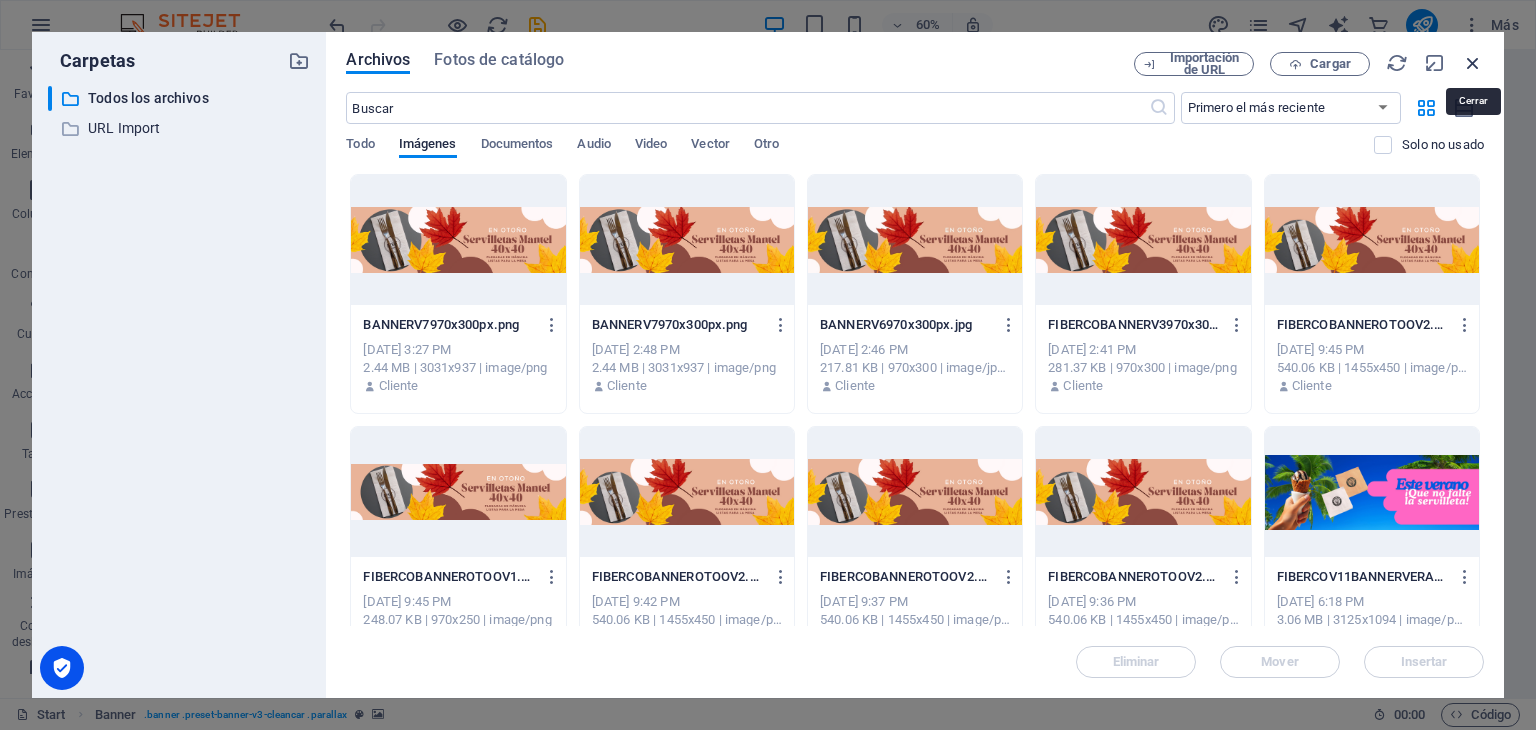 click at bounding box center [1473, 63] 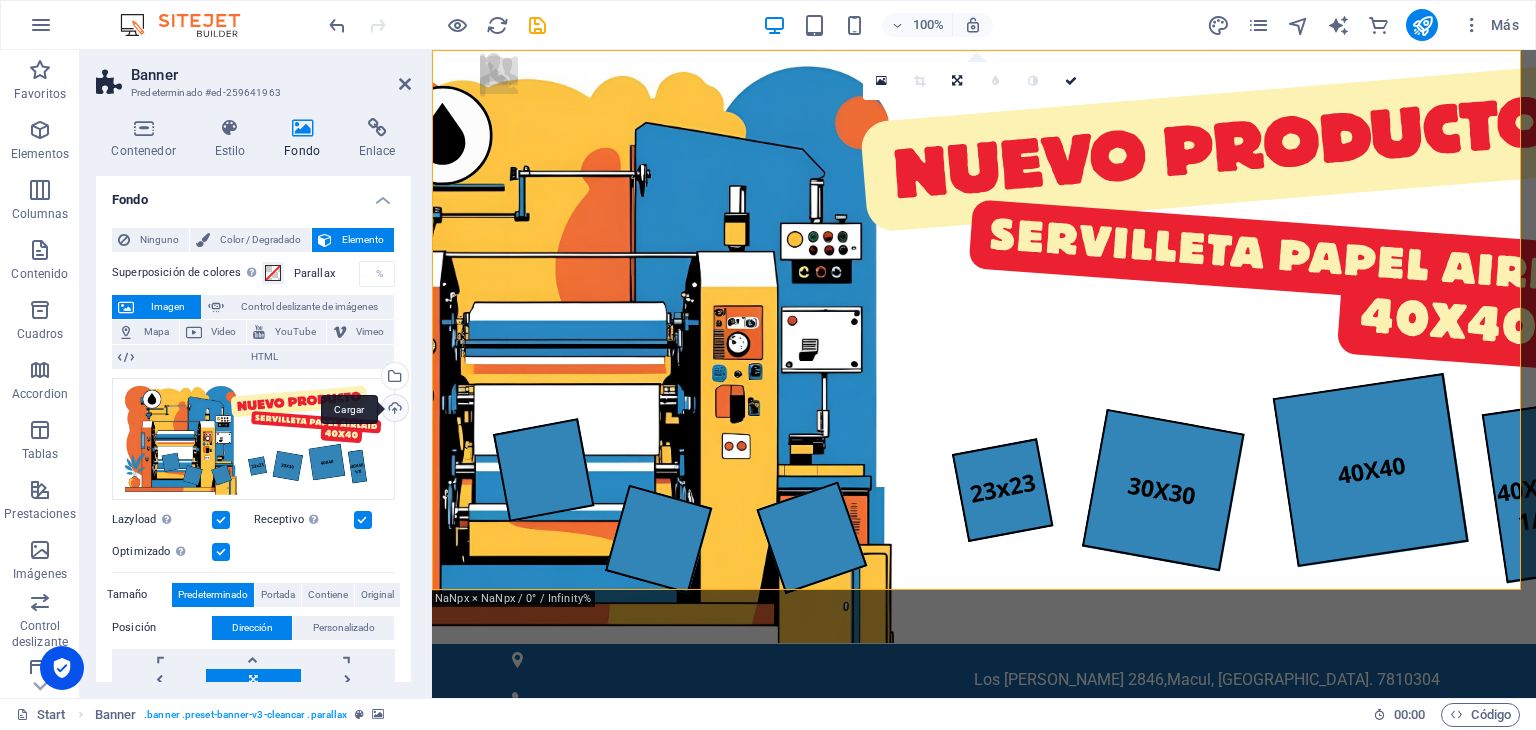 click on "Cargar" at bounding box center (393, 410) 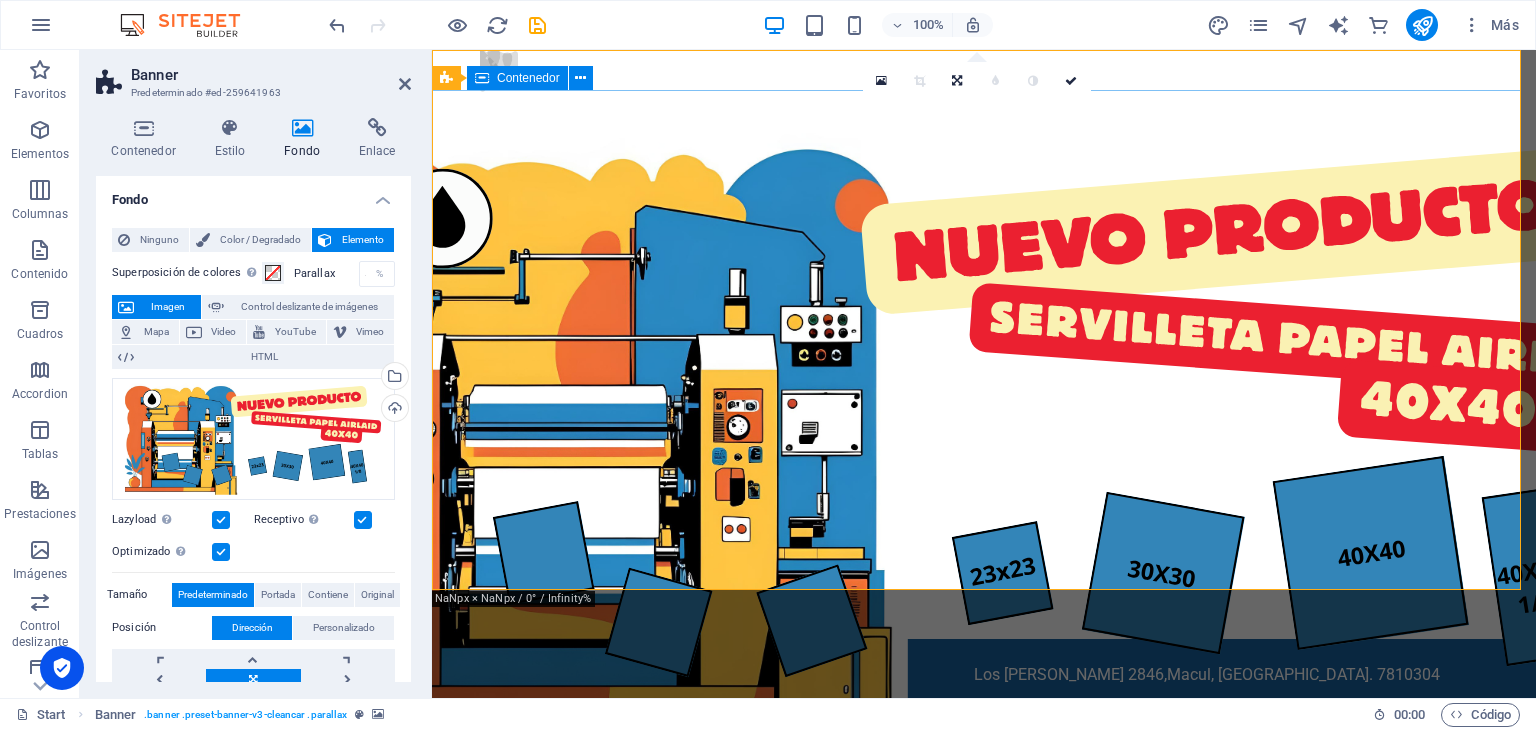 scroll, scrollTop: 0, scrollLeft: 0, axis: both 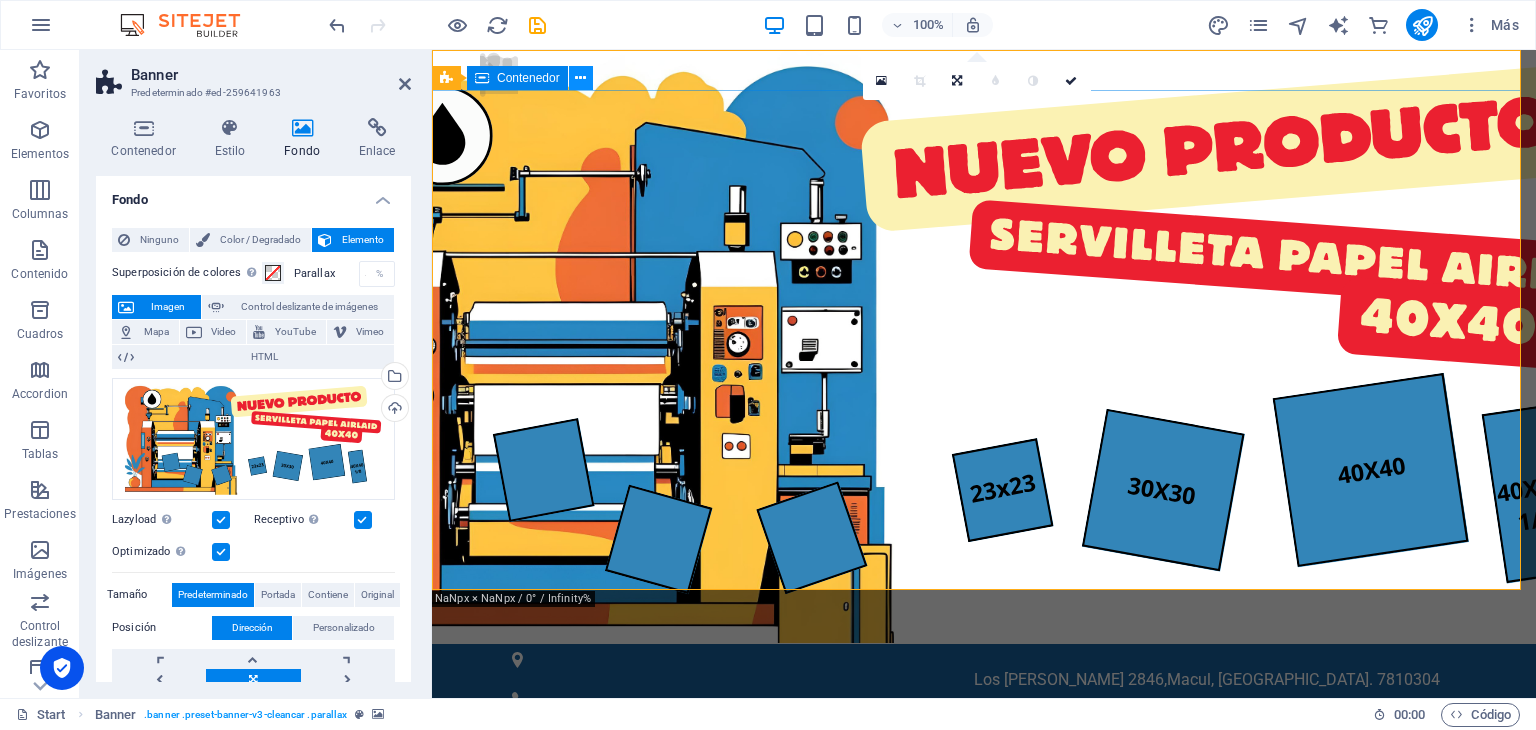 click at bounding box center (580, 78) 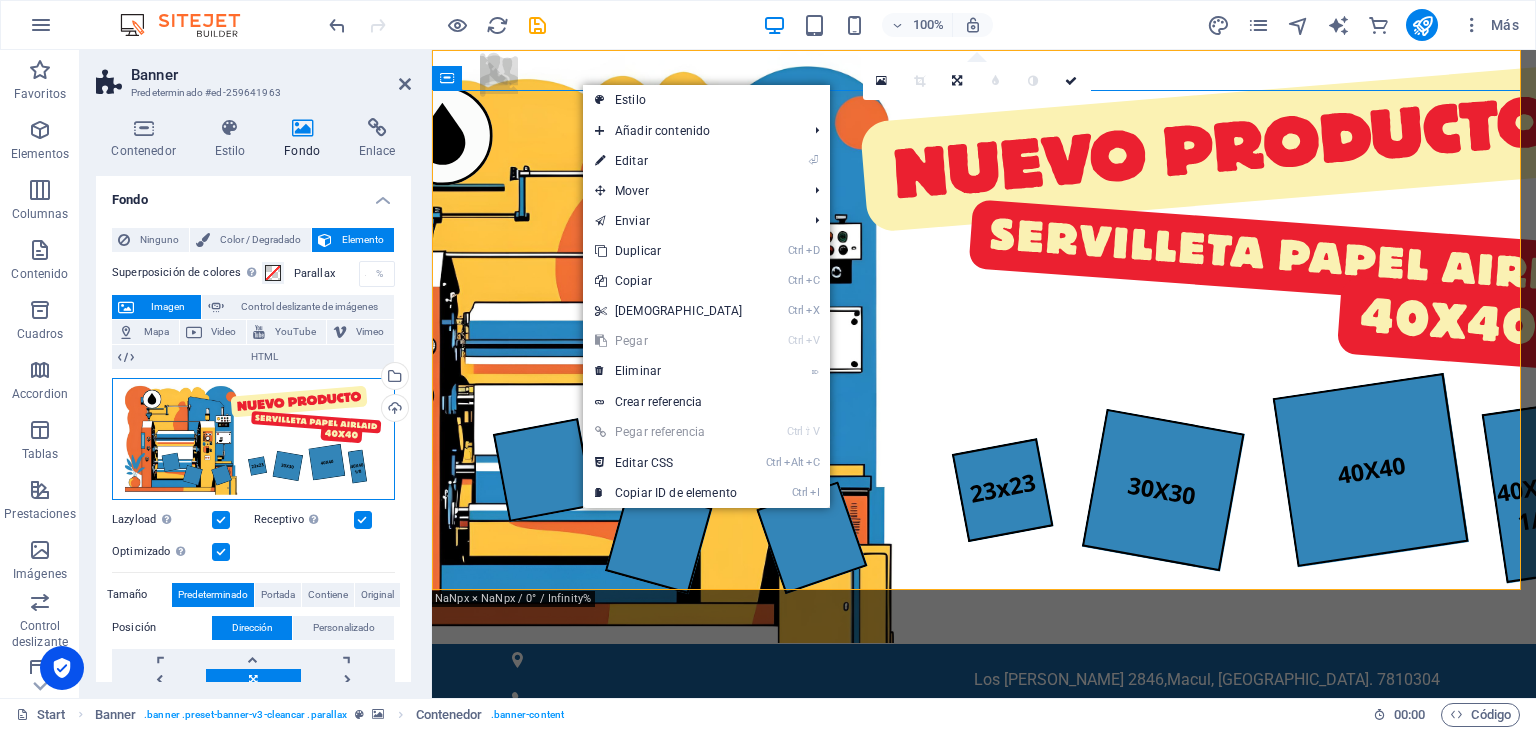 click on "Arrastra archivos aquí, haz clic para escoger archivos o  selecciona archivos de Archivos o de nuestra galería gratuita de fotos y vídeos" at bounding box center [253, 439] 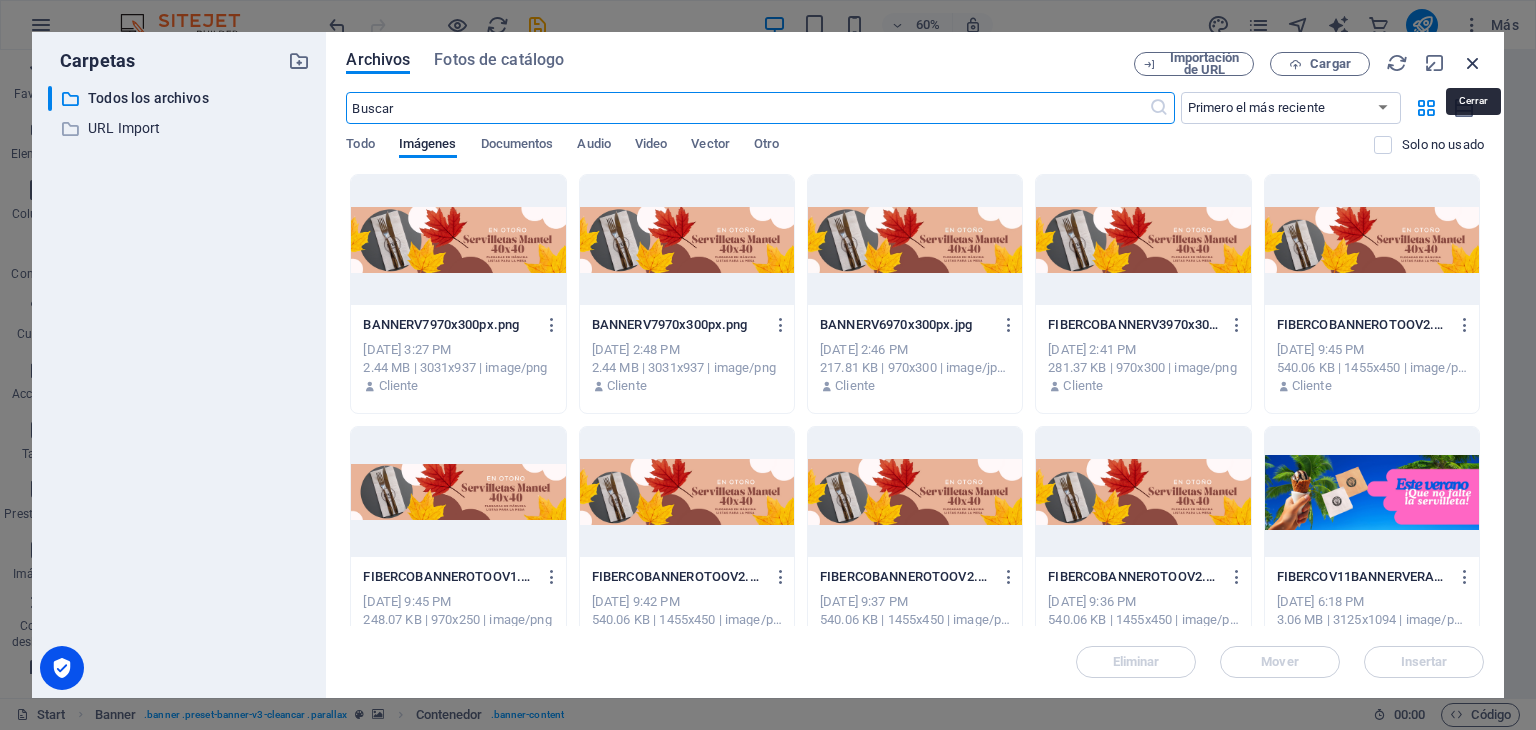 click at bounding box center (1473, 63) 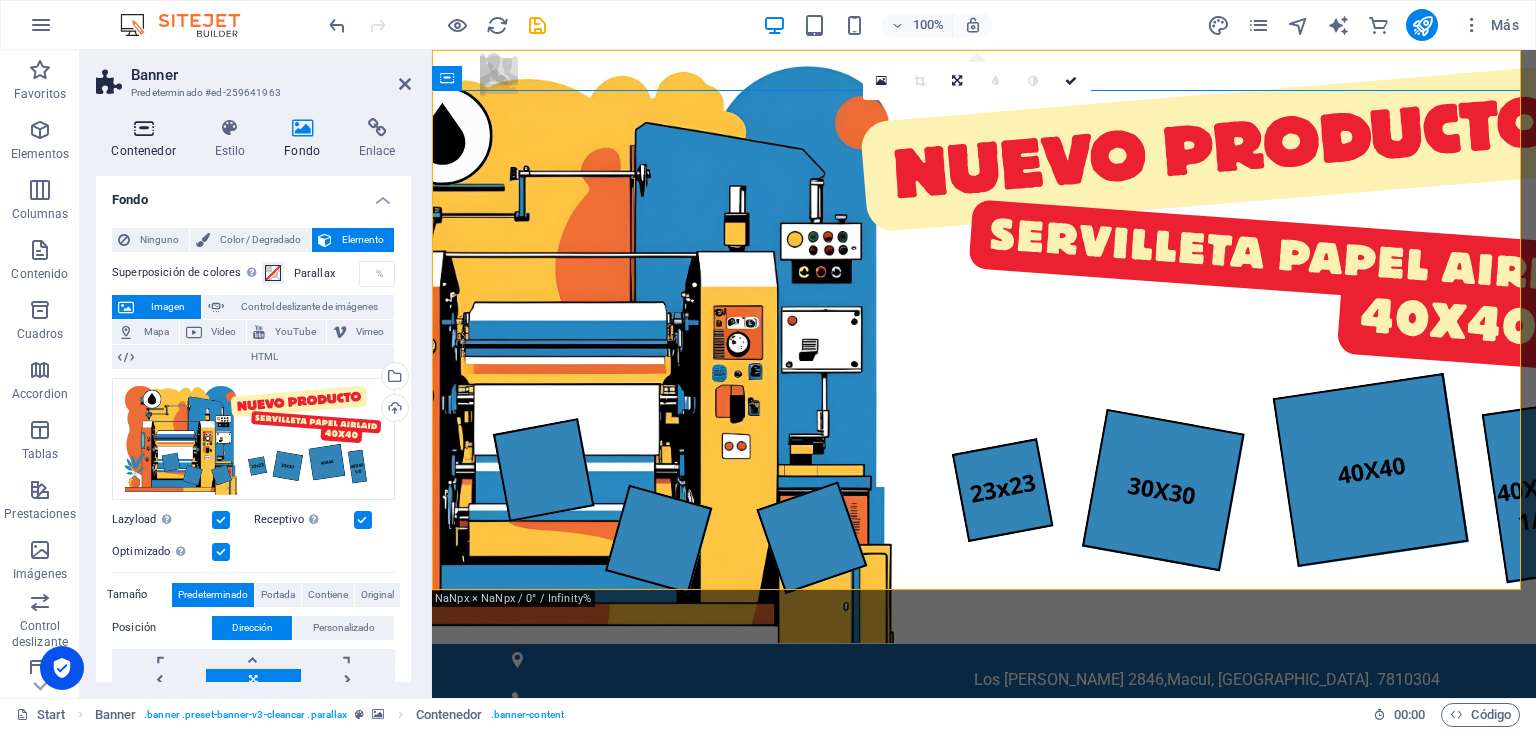 click on "Contenedor" at bounding box center (147, 139) 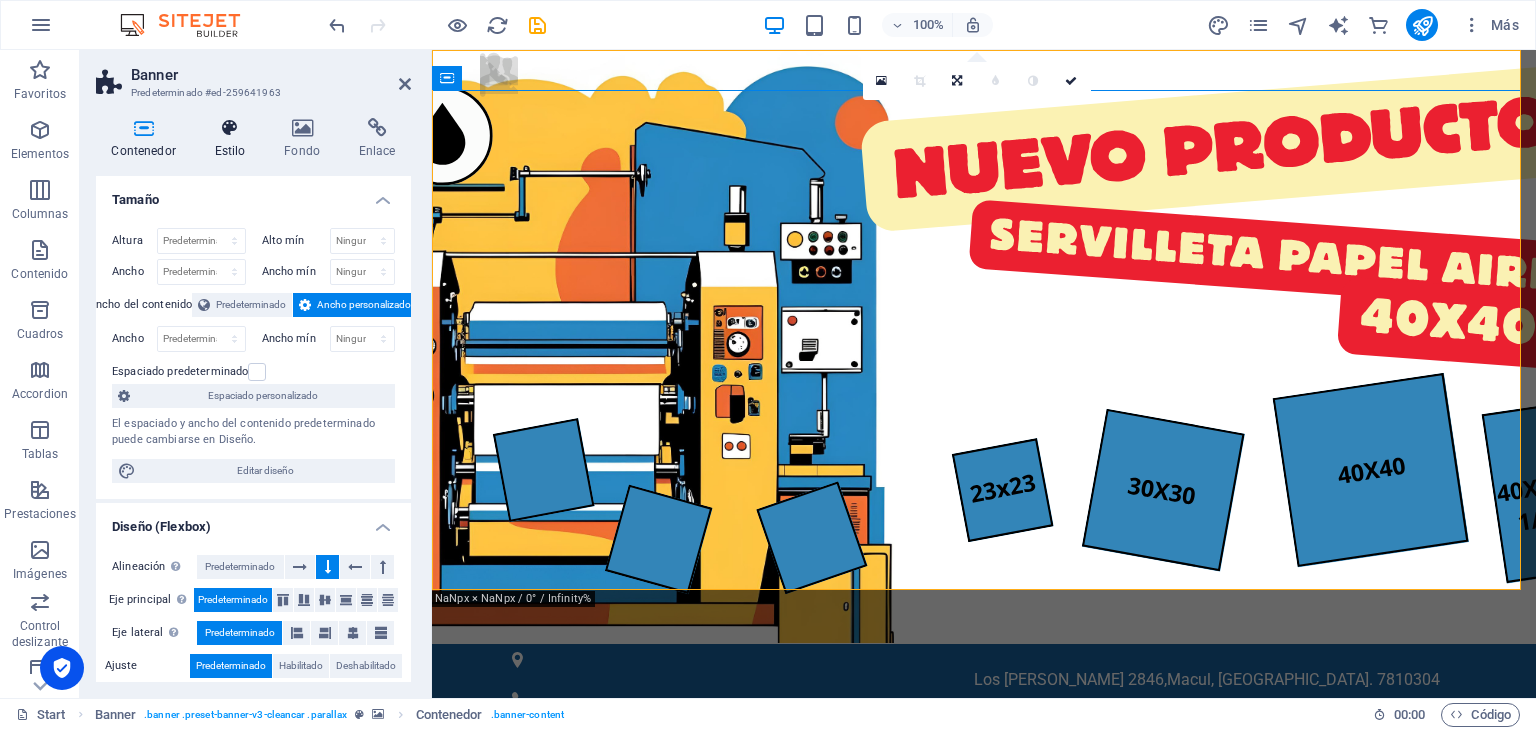 click on "Estilo" at bounding box center (234, 139) 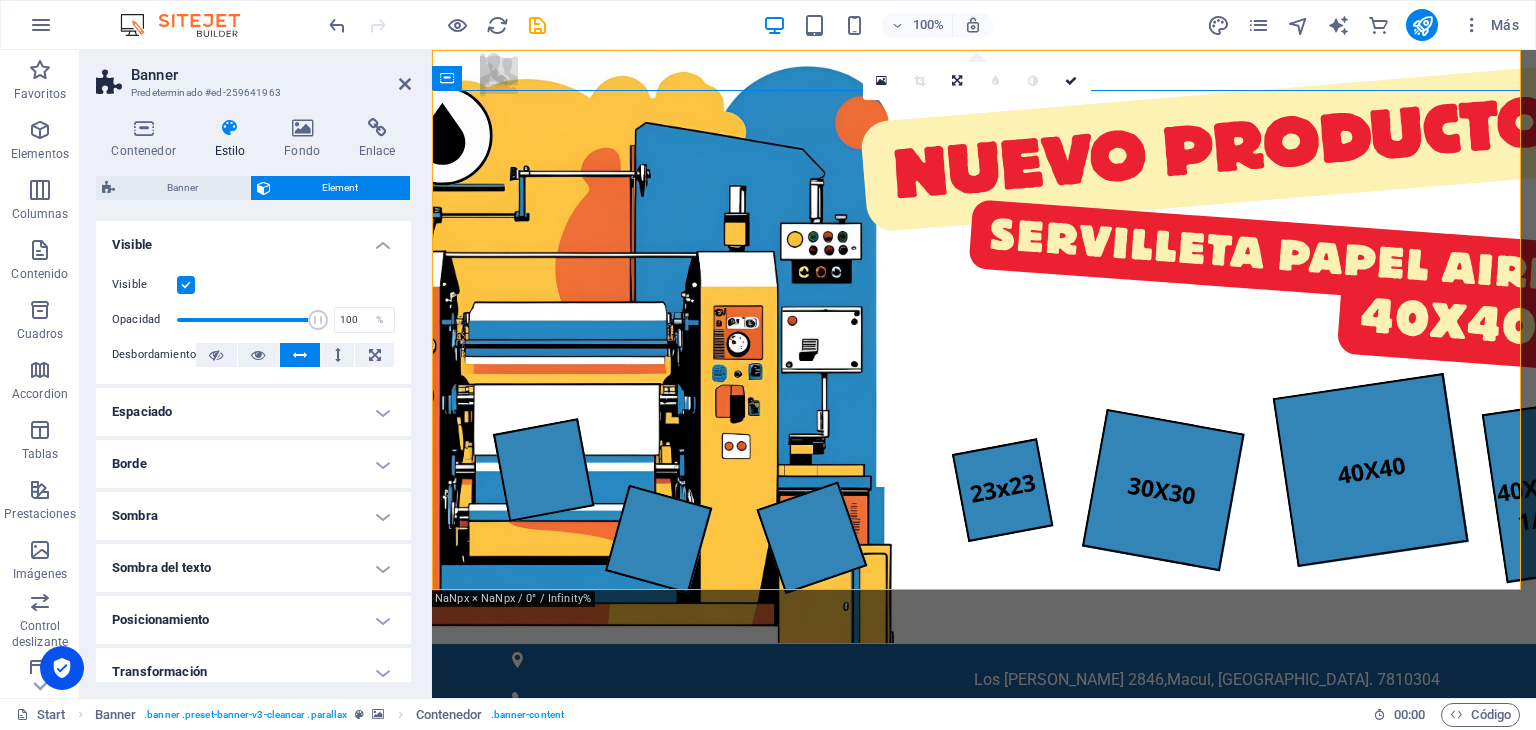 click on "Element" at bounding box center (341, 188) 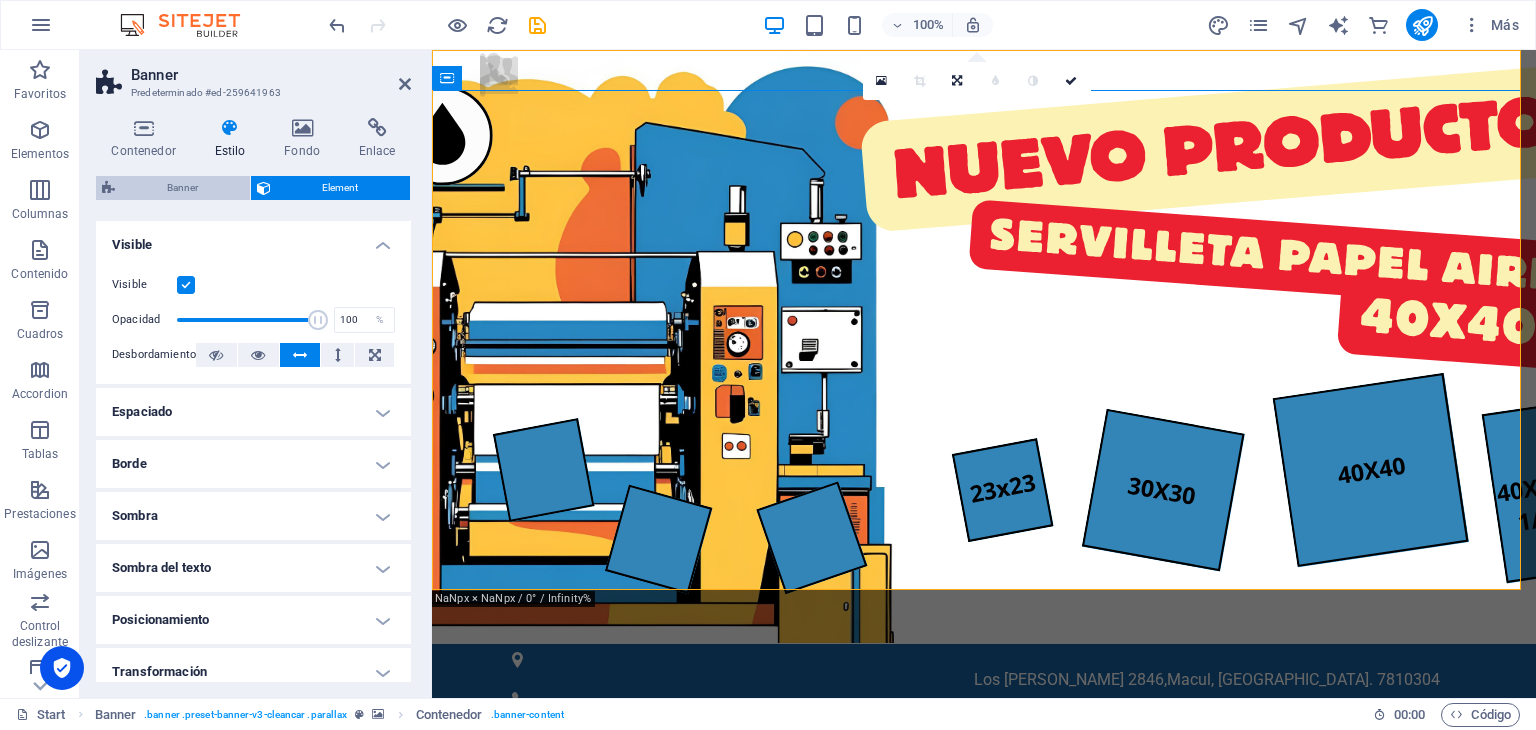 click on "Banner" at bounding box center [182, 188] 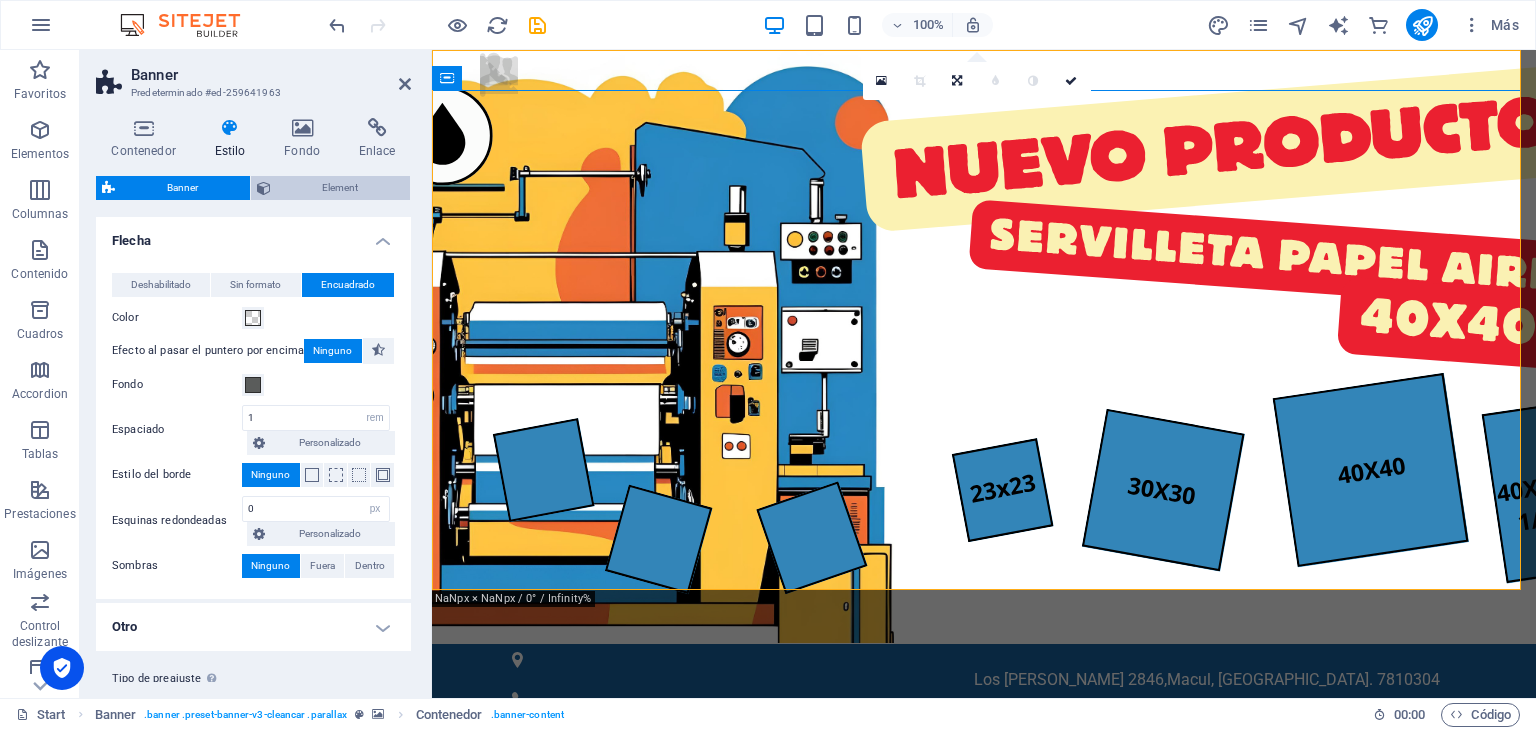 click on "Element" at bounding box center [341, 188] 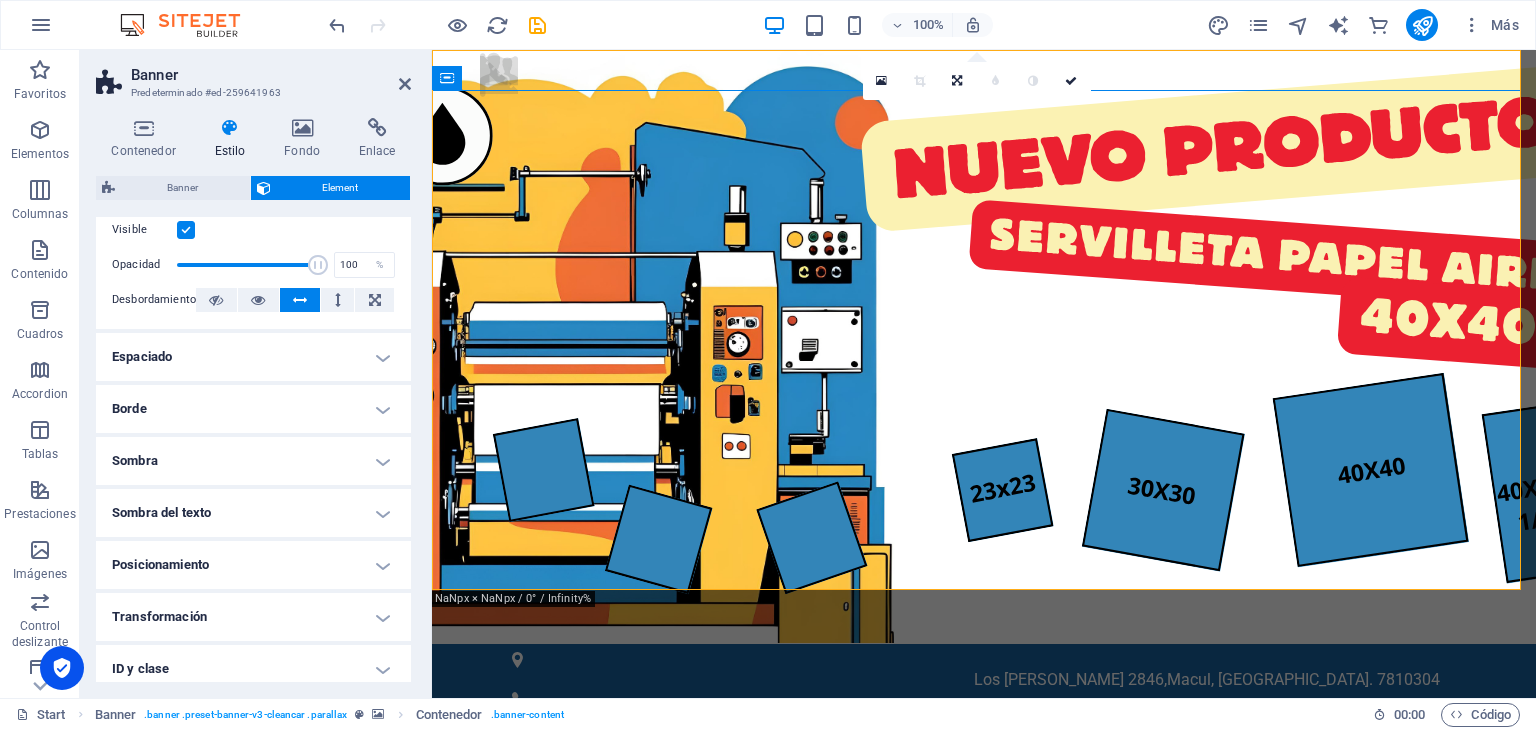 scroll, scrollTop: 0, scrollLeft: 0, axis: both 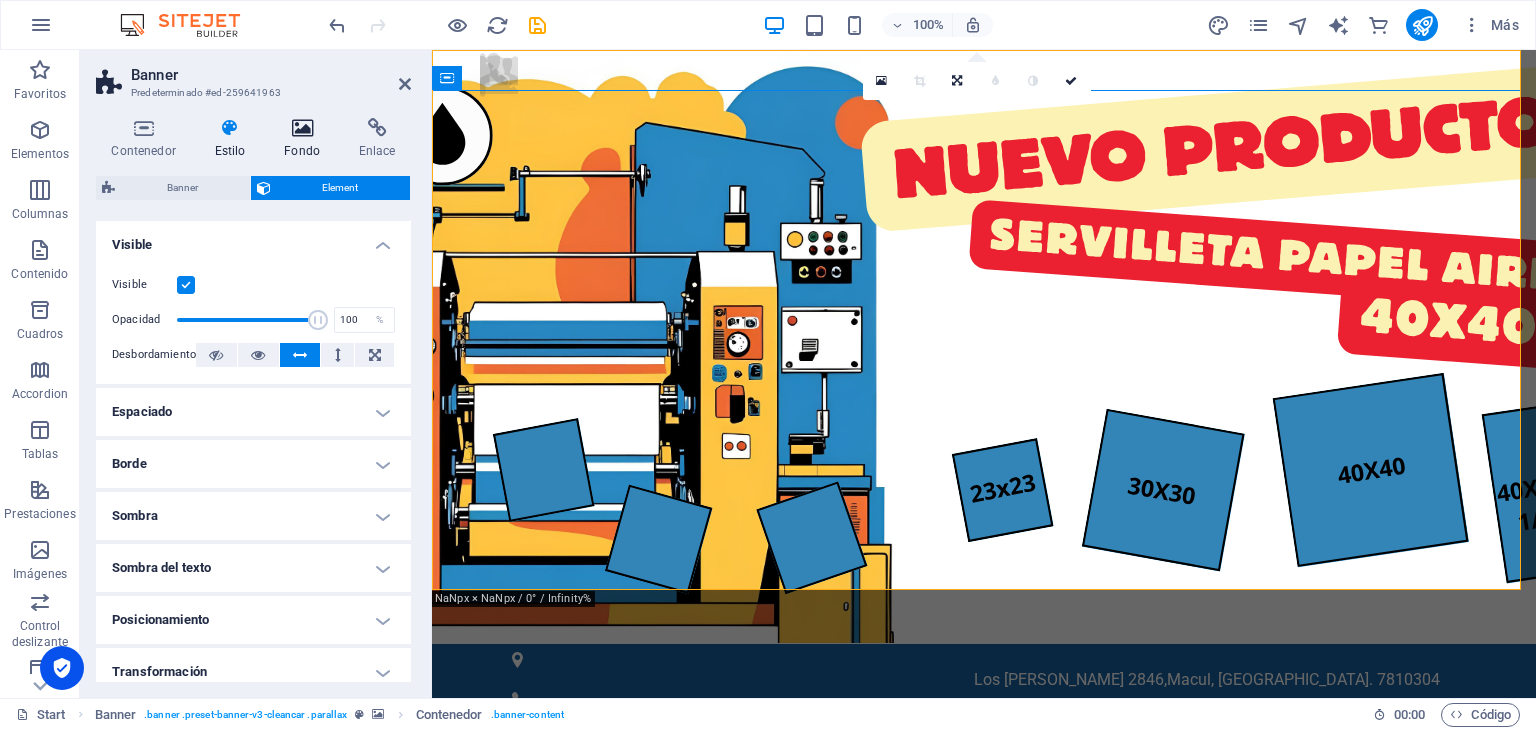 click at bounding box center (302, 128) 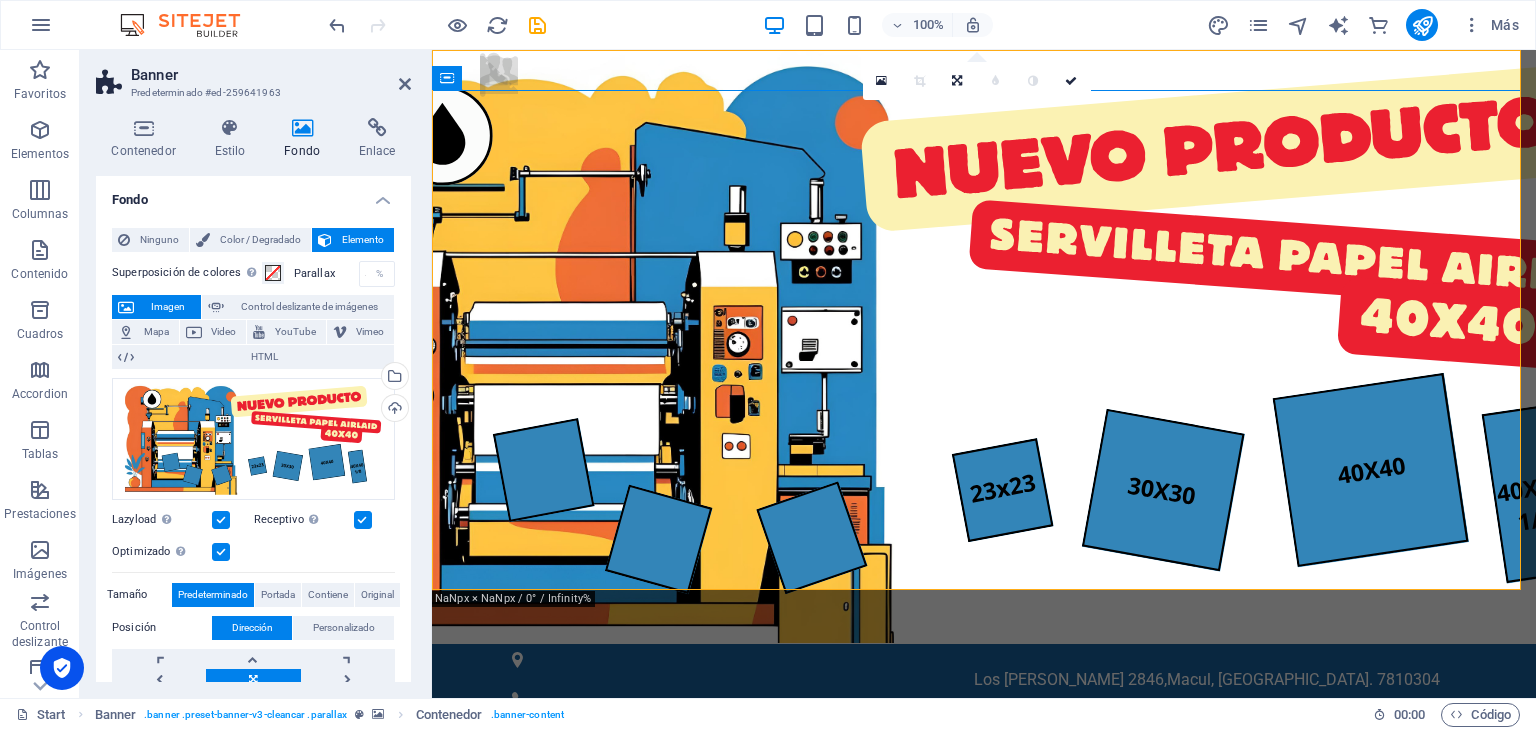 click at bounding box center [325, 240] 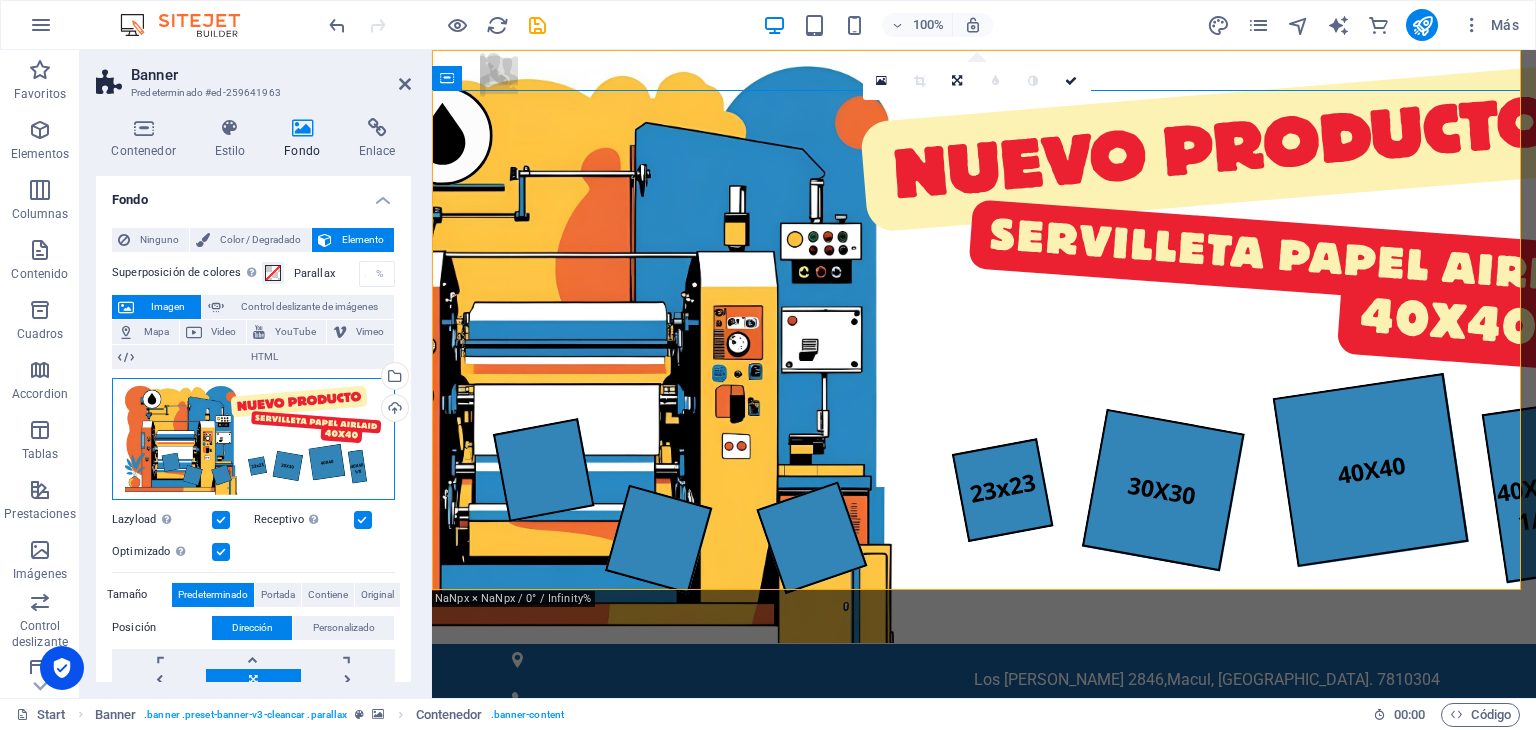 click on "Arrastra archivos aquí, haz clic para escoger archivos o  selecciona archivos de Archivos o de nuestra galería gratuita de fotos y vídeos" at bounding box center (253, 439) 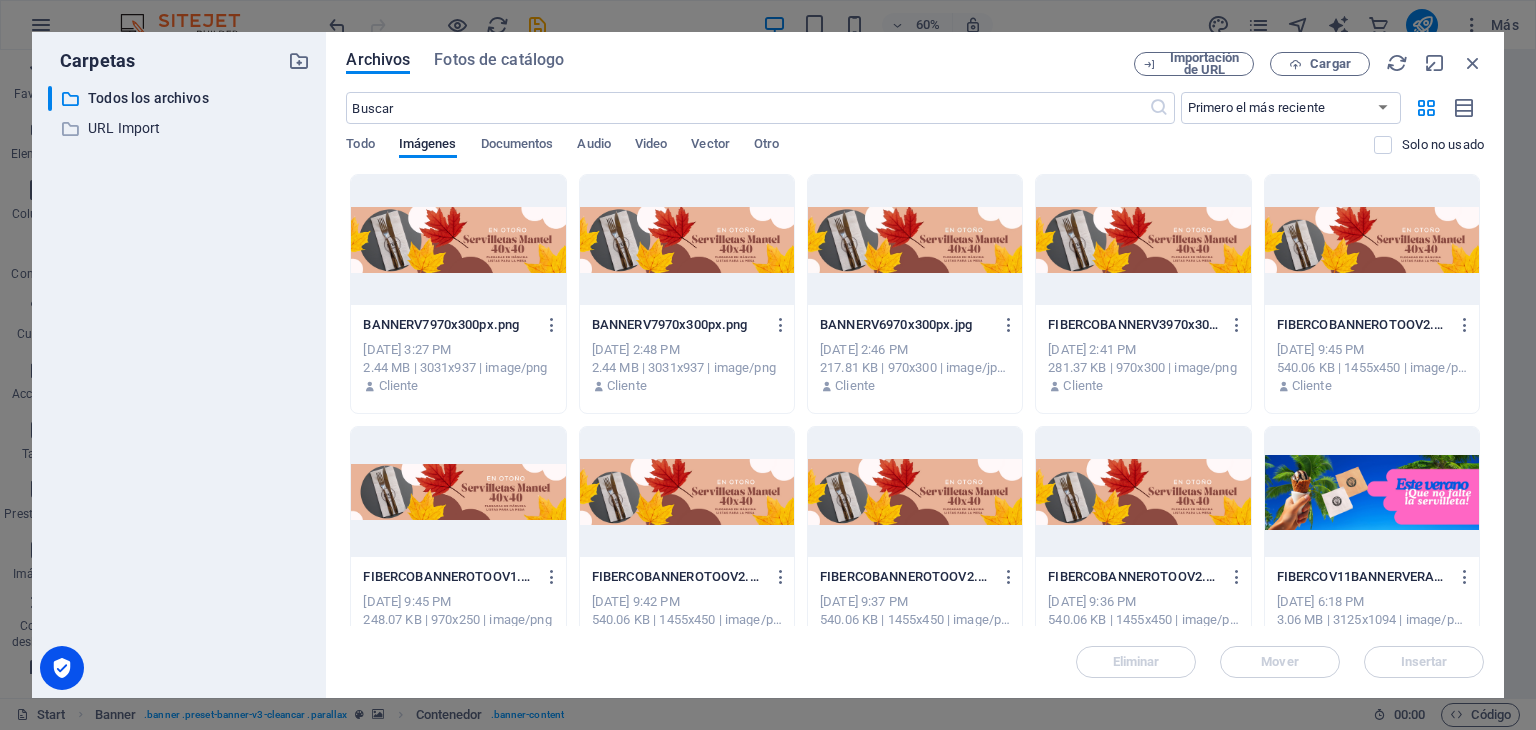 click on "​ Todos los archivos Todos los archivos ​ URL Import URL Import" at bounding box center [179, 384] 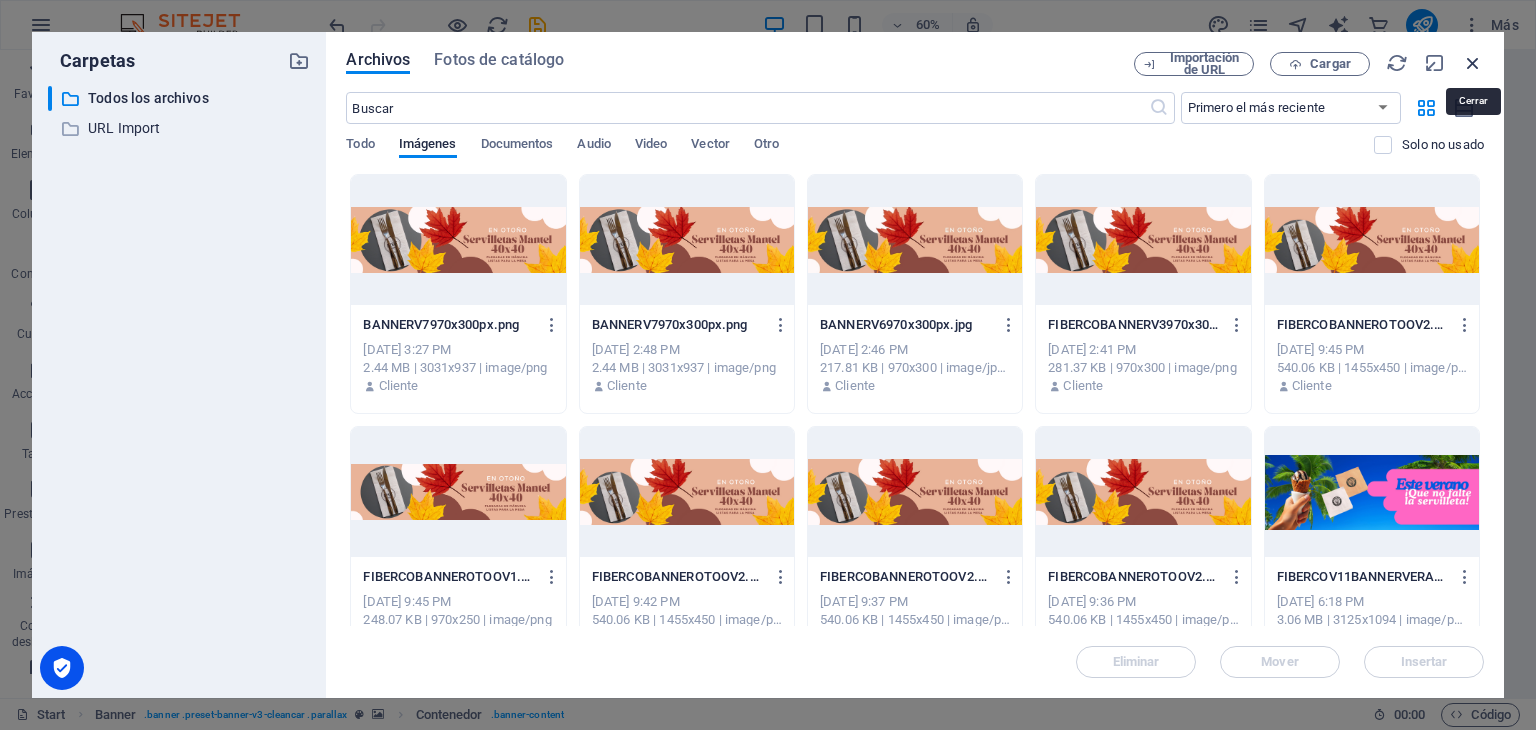 click at bounding box center (1473, 63) 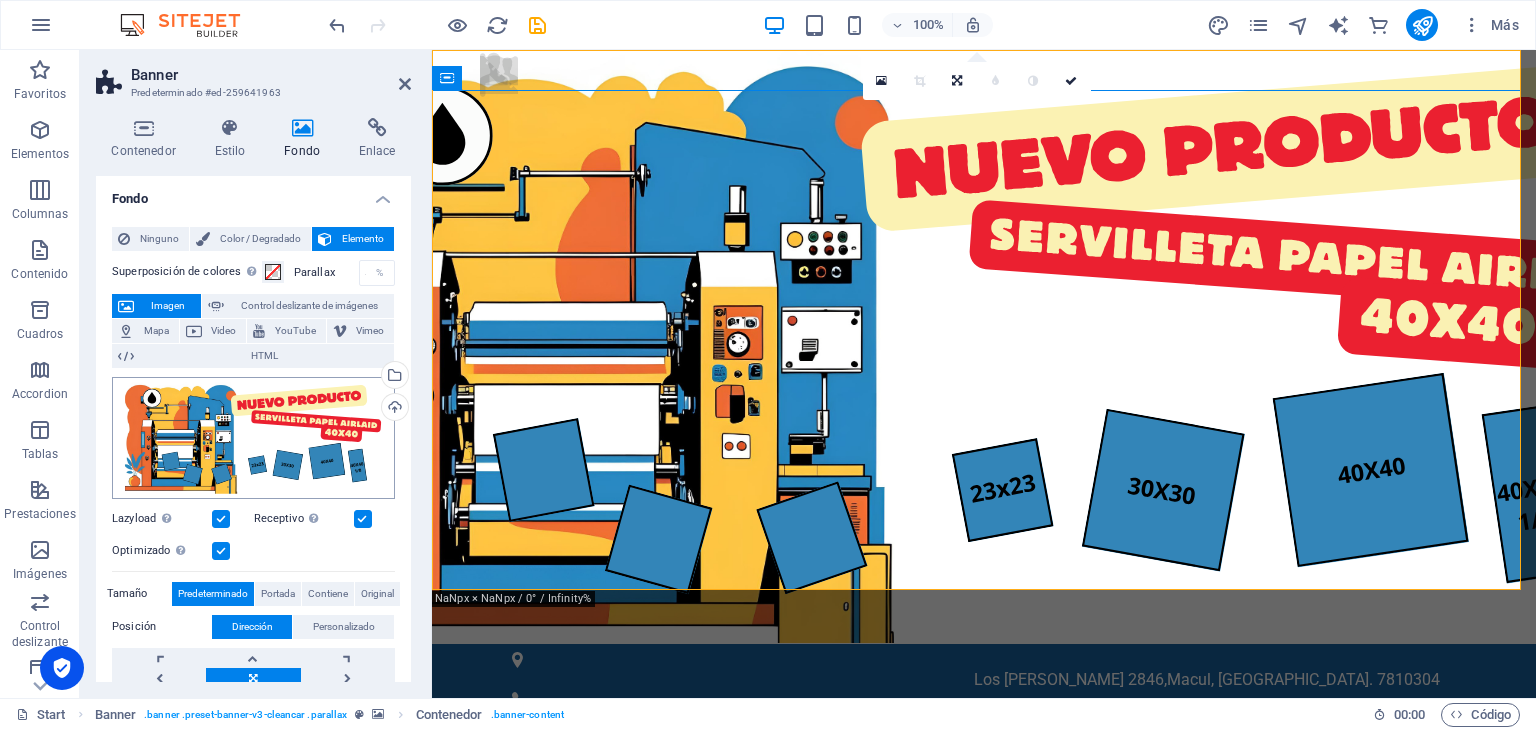 scroll, scrollTop: 0, scrollLeft: 0, axis: both 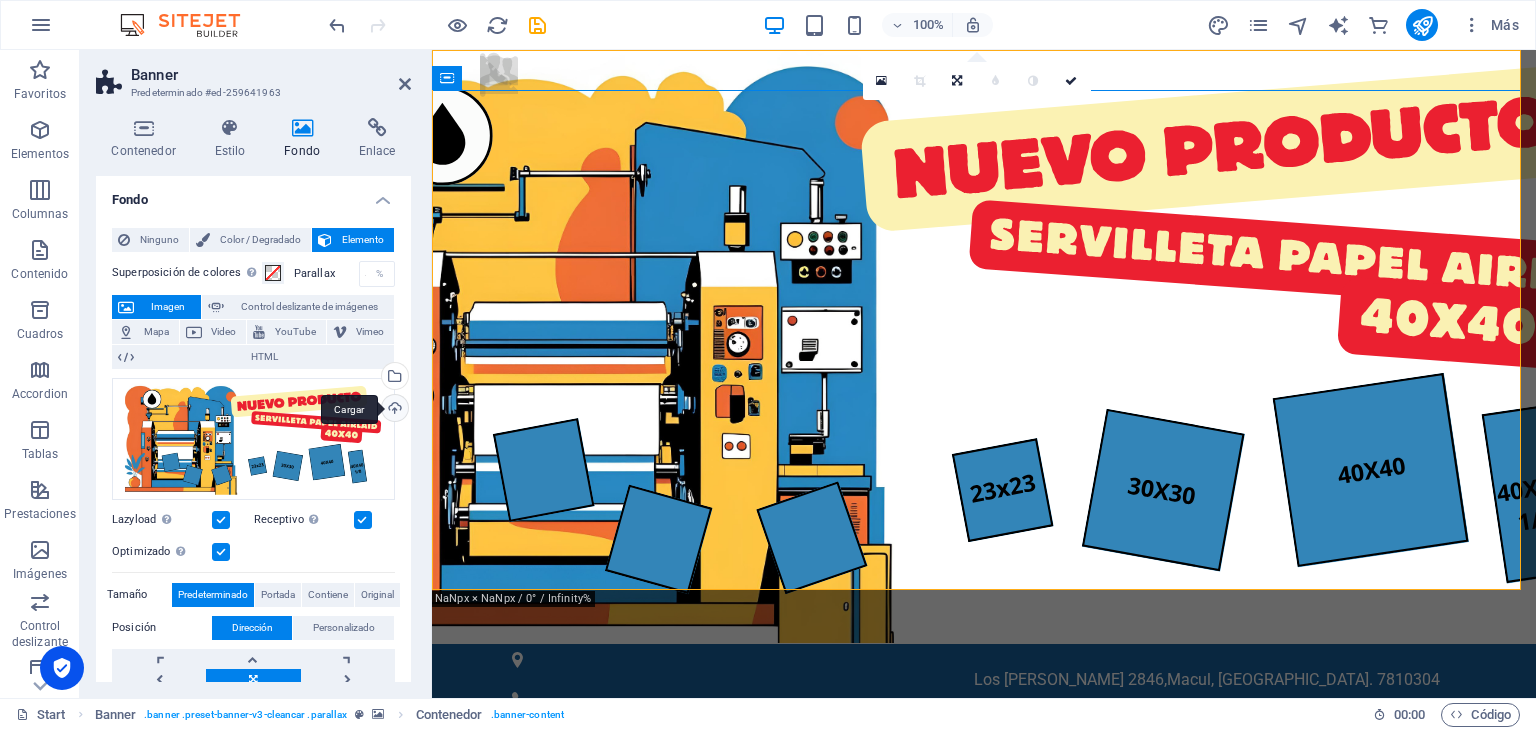 click on "Cargar" at bounding box center (393, 410) 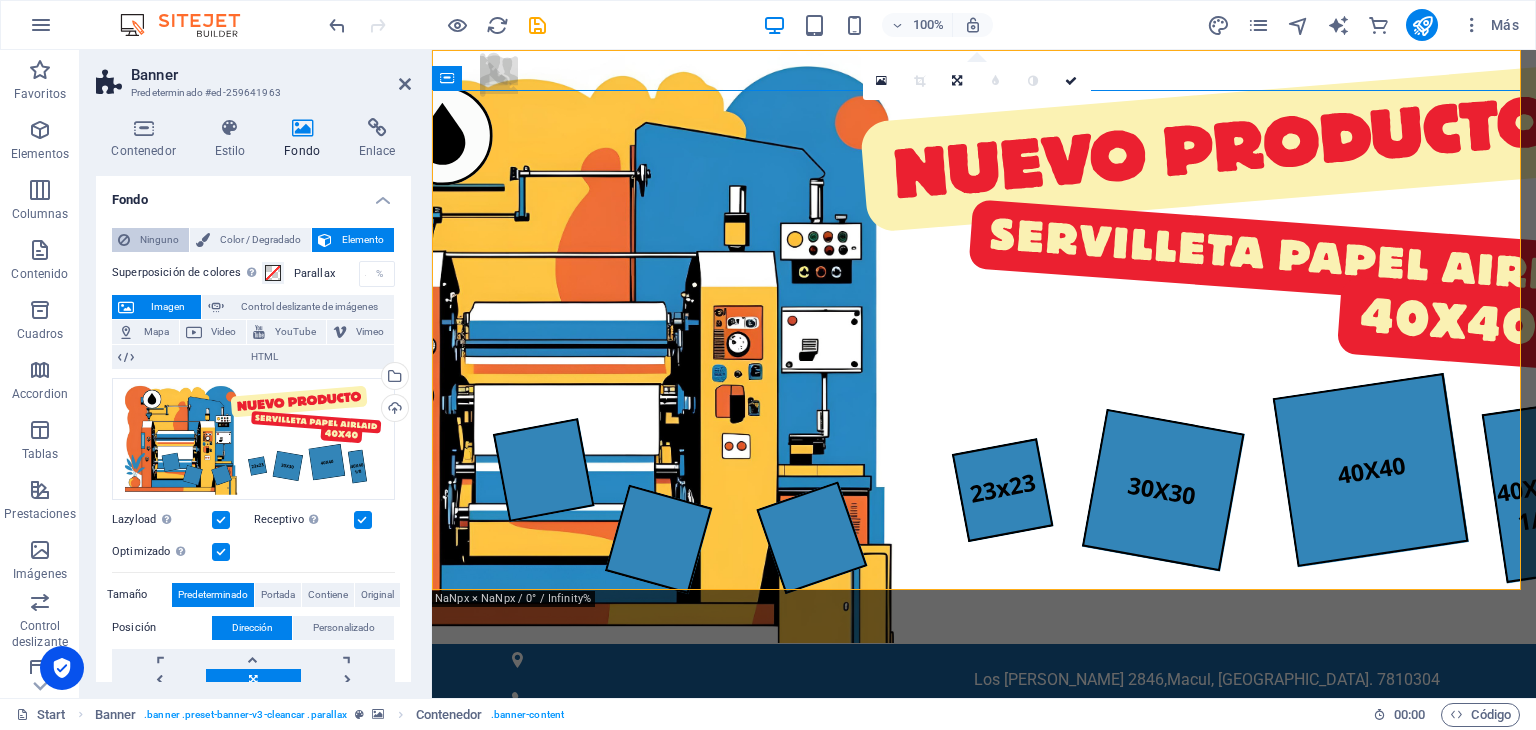 click on "Ninguno" at bounding box center [159, 240] 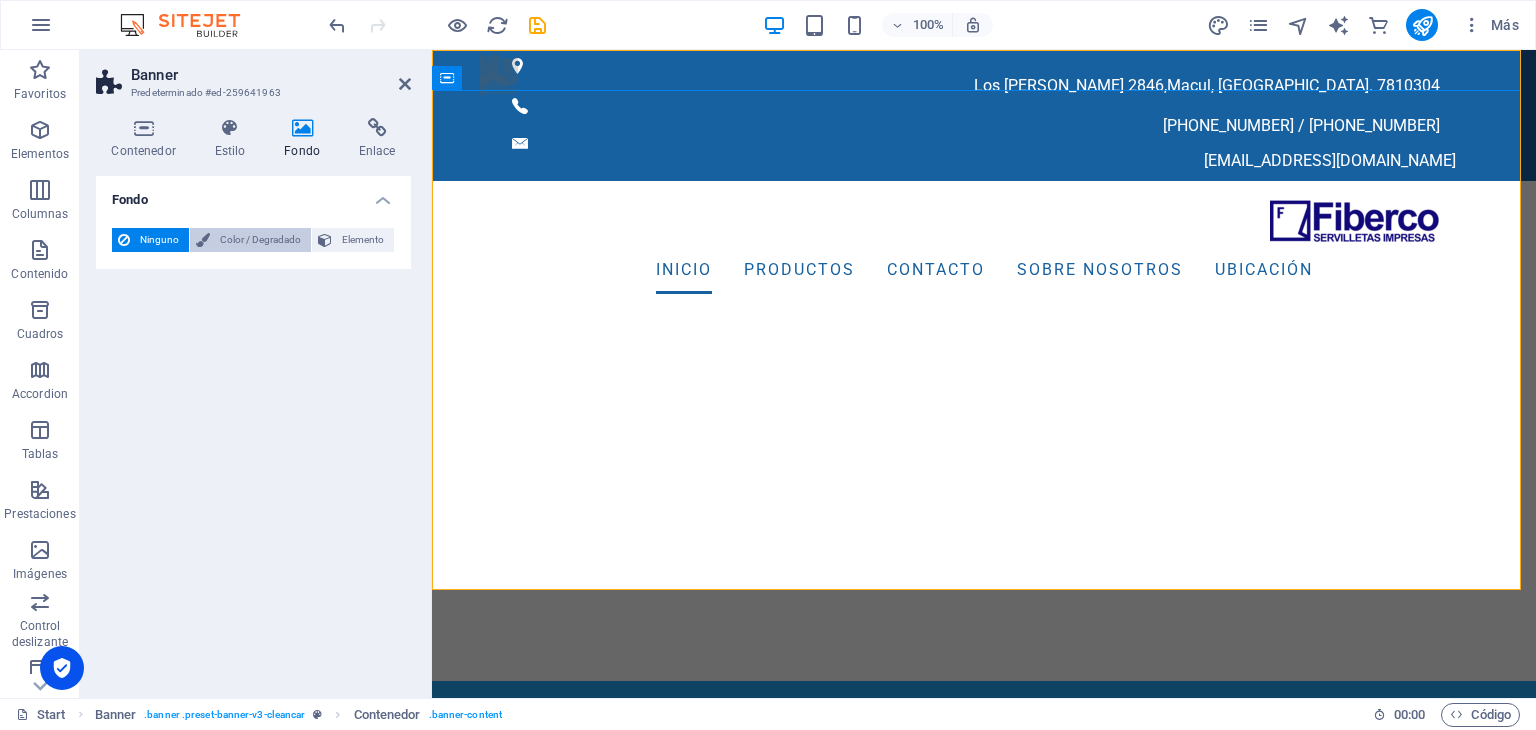 click on "Color / Degradado" at bounding box center [260, 240] 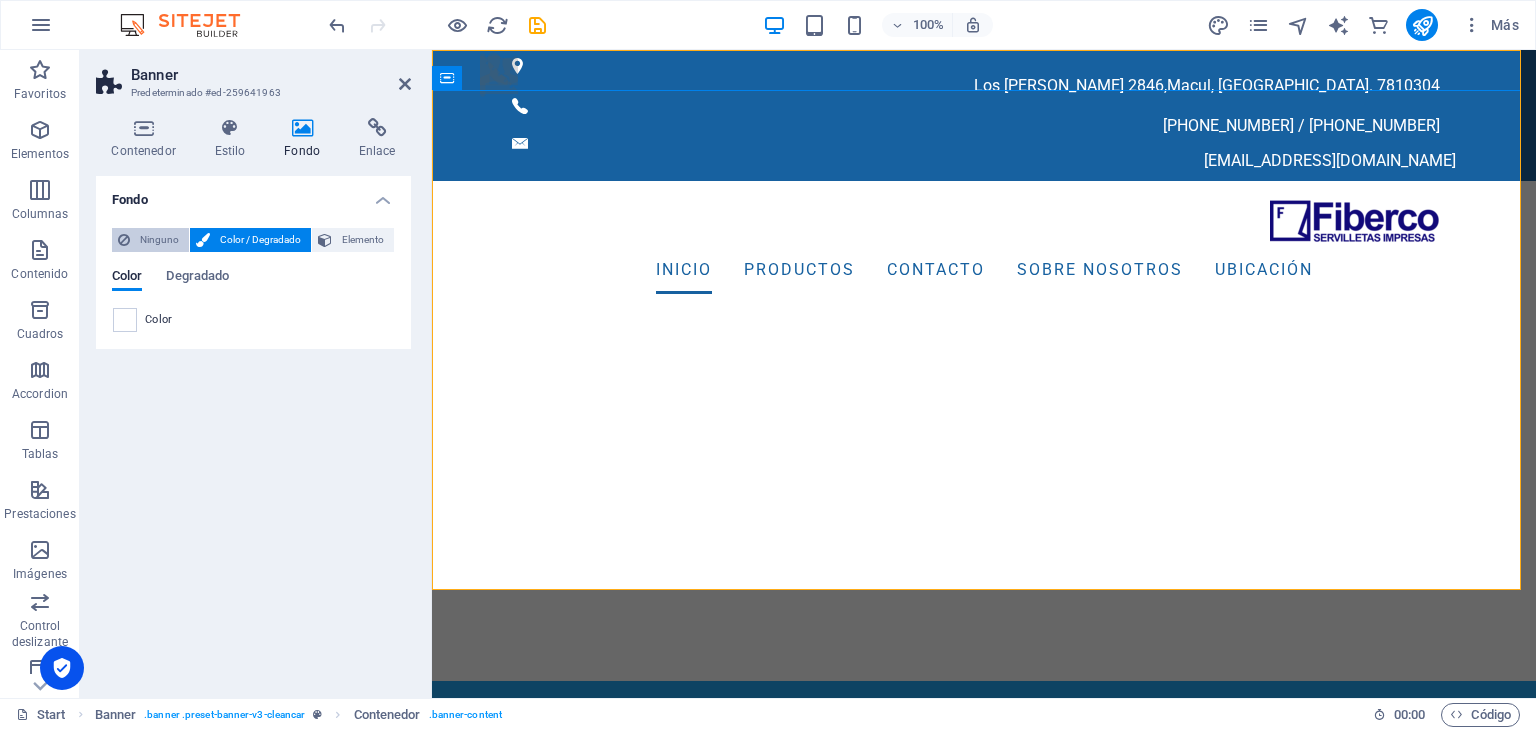 click on "Ninguno" at bounding box center [159, 240] 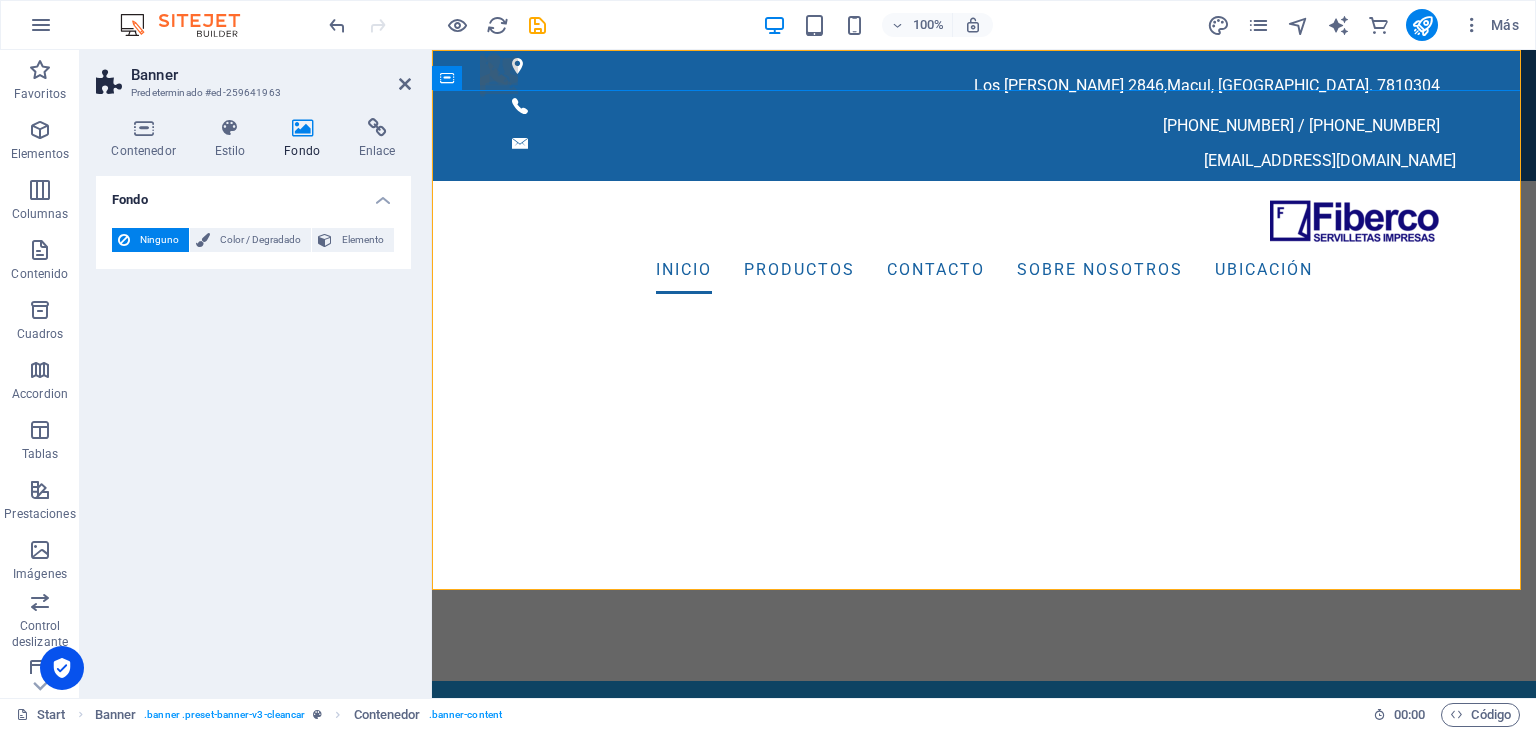 click on "Fondo Ninguno Color / Degradado Elemento Estirar fondo a ancho completo Superposición de colores Sitúa una superposición sobre el fondo para colorearla Parallax 50 % Imagen Control deslizante de imágenes Mapa Video YouTube Vimeo HTML Arrastra archivos aquí, haz clic para escoger archivos o  selecciona archivos de Archivos o de nuestra galería gratuita de fotos y vídeos Selecciona archivos del administrador de archivos, de la galería de fotos o carga archivo(s) Cargar Lazyload La carga de imágenes tras la carga de la página mejora la velocidad de la página. Receptivo Automáticamente cargar tamaños optimizados de smartphone e imagen retina. Optimizado Las imágenes se comprimen para así mejorar la velocidad de las páginas. Tamaño Predeterminado Portada Contiene Original Repetir Predeterminado Posición Dirección Personalizado X offset 50 px rem % vh vw Y offset 50 px rem % vh vw Texto alternativo Leyenda de la imagen Paragraph Format Normal Heading 1 Heading 2 Heading 3 Heading 4 Heading 5 Code" at bounding box center [253, 429] 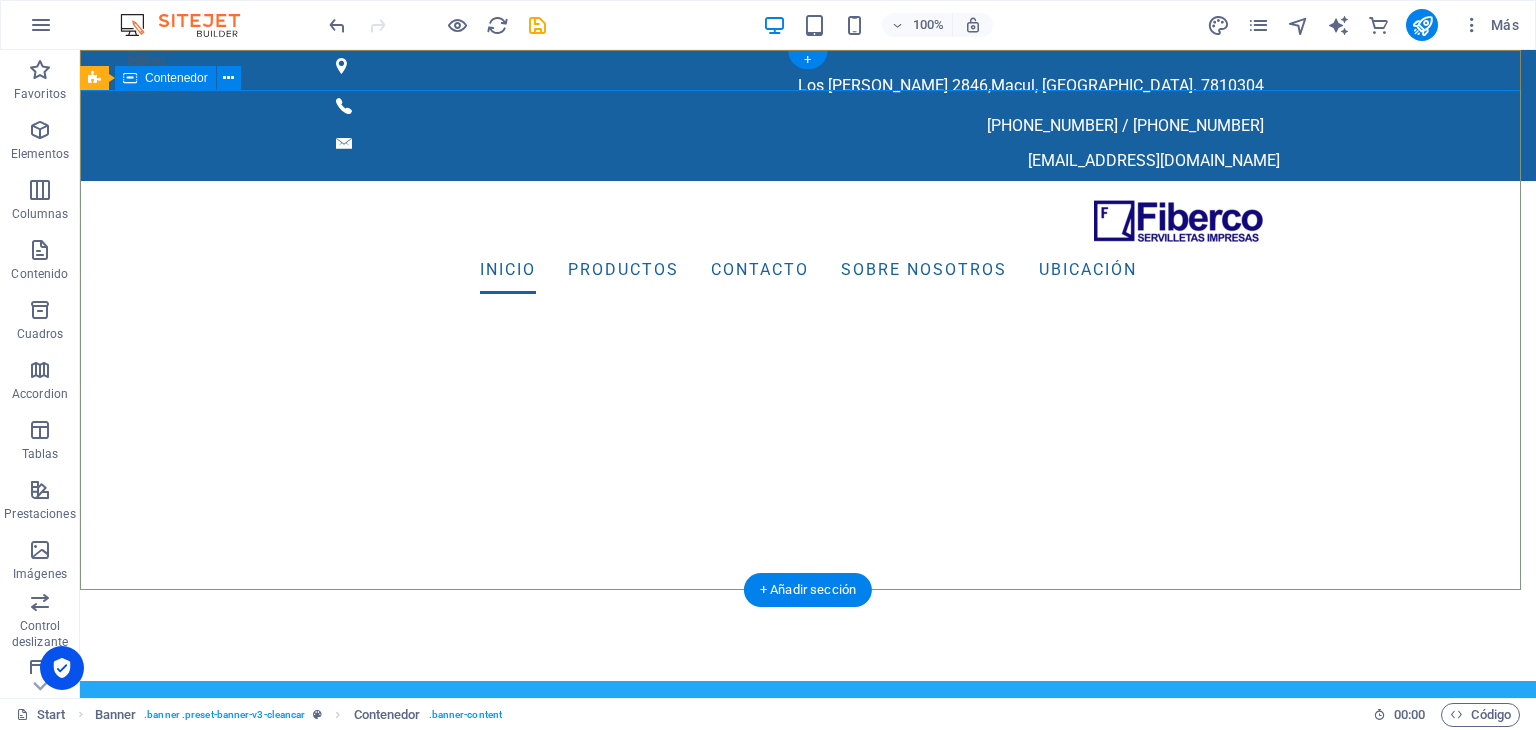 click on "Inicio productos contacto sobre nosotros Ubicación" at bounding box center (808, 431) 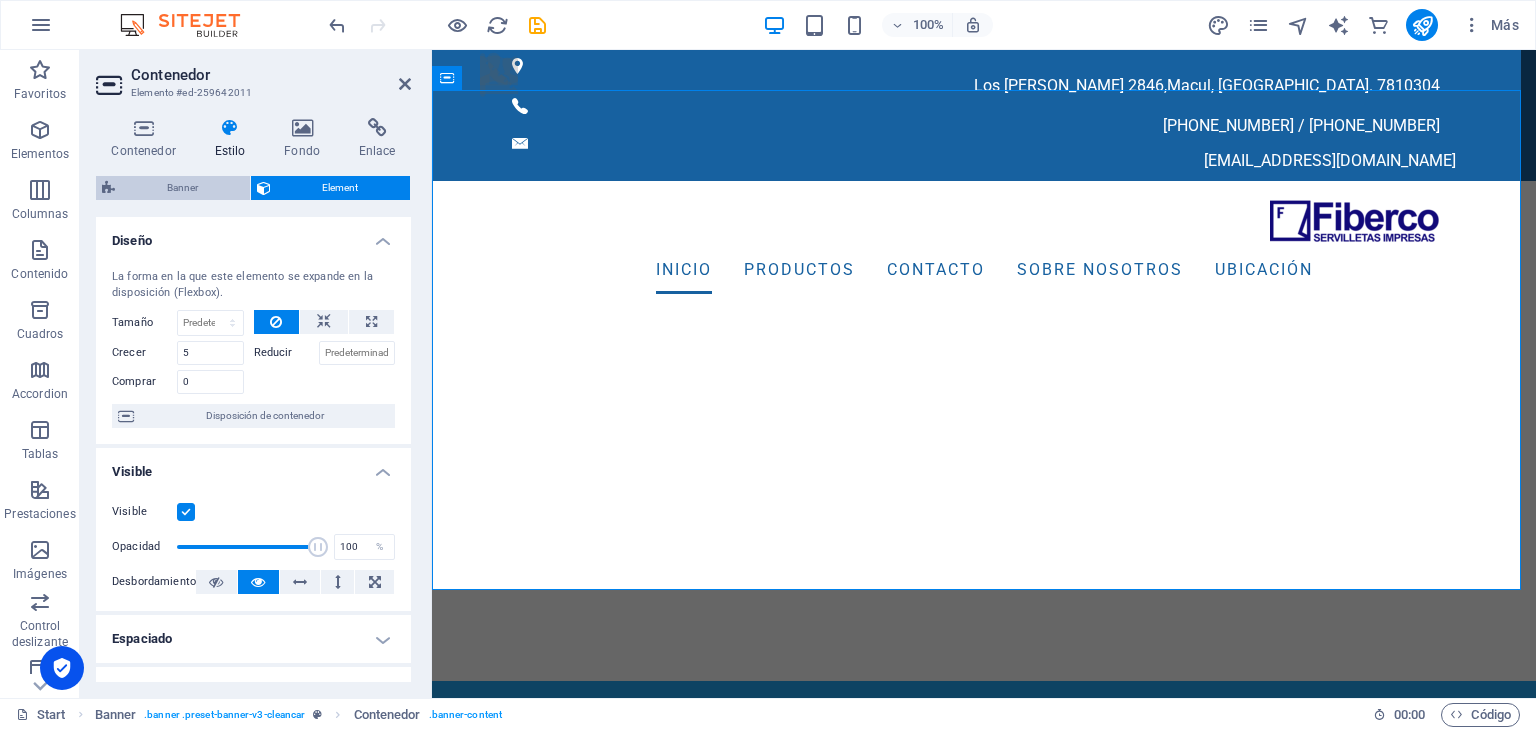 click on "Banner" at bounding box center [182, 188] 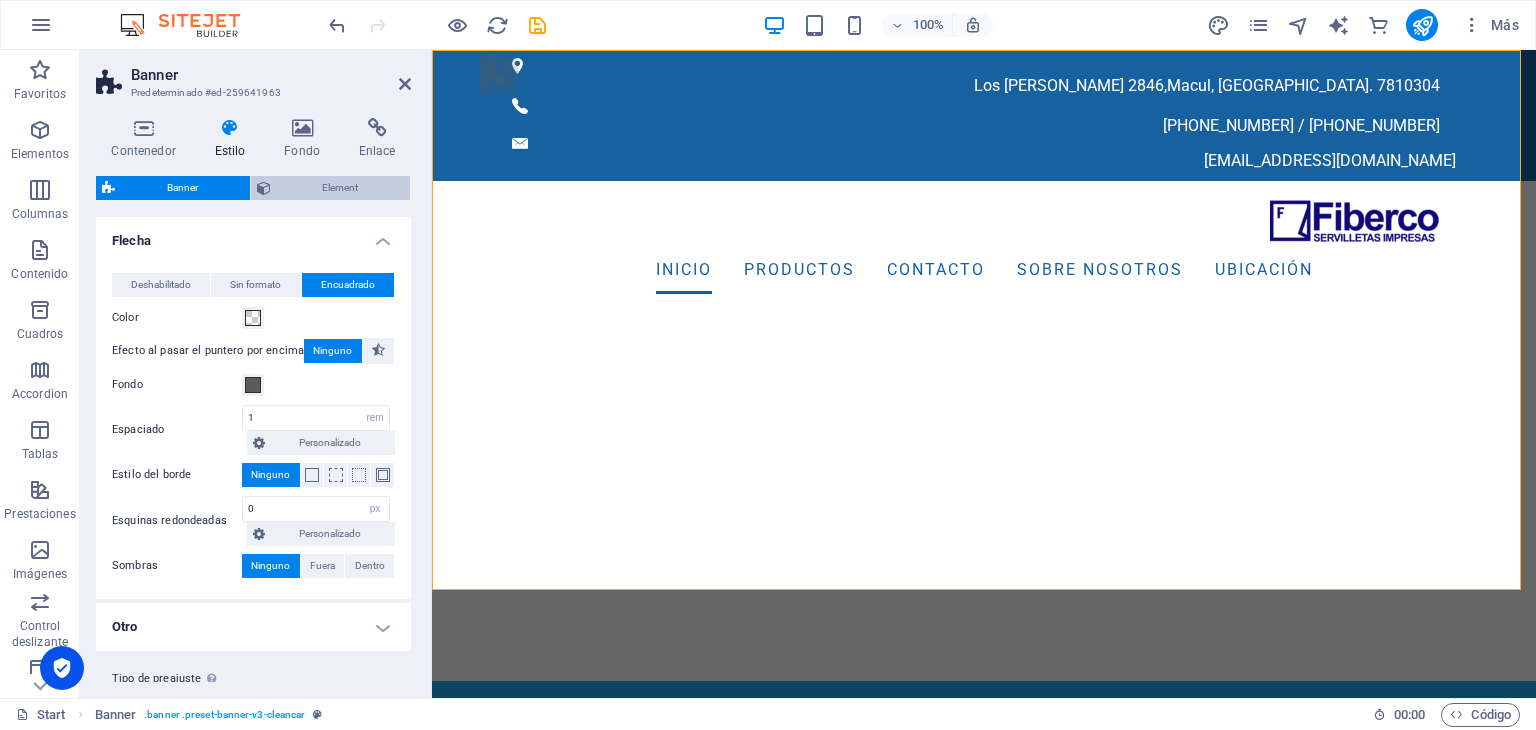 click on "Element" at bounding box center (341, 188) 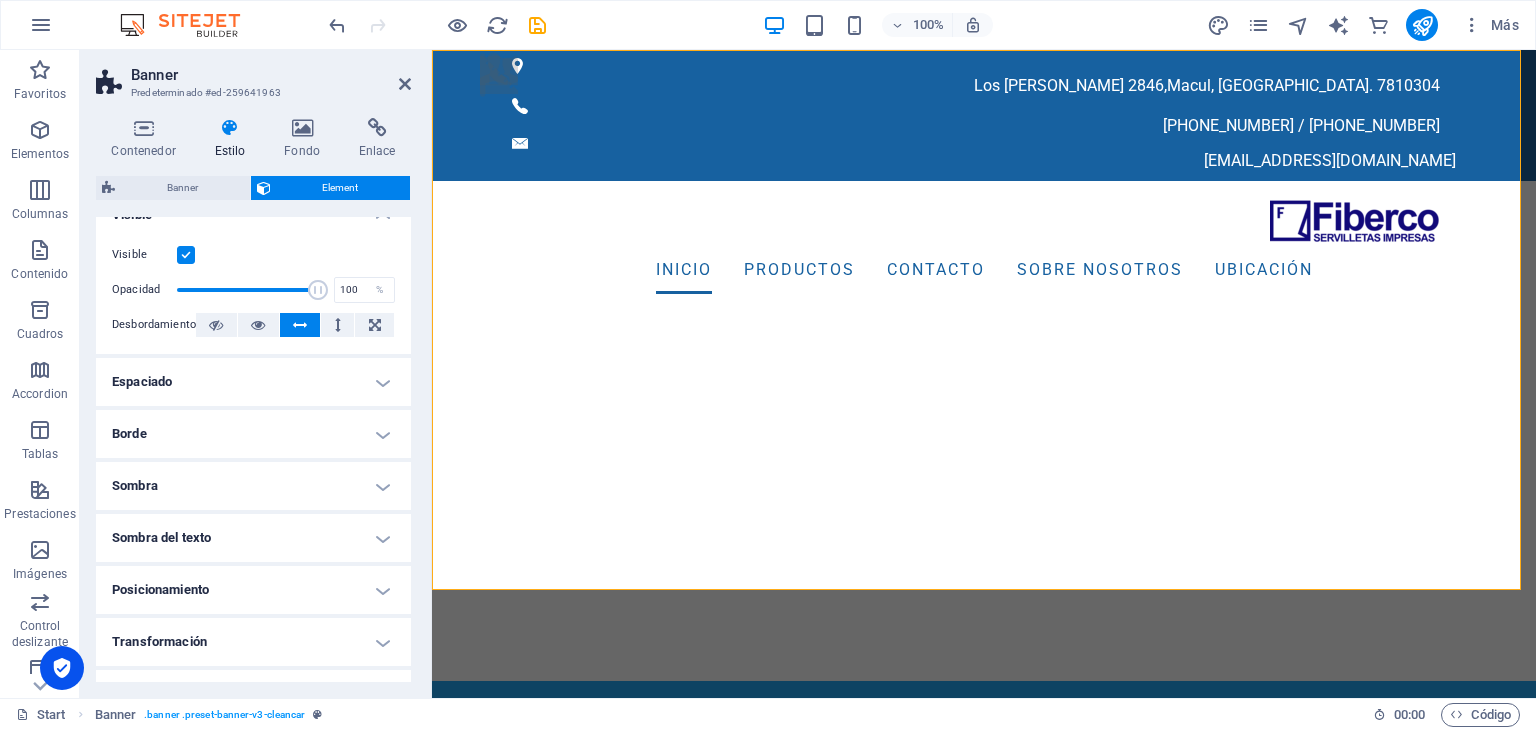 scroll, scrollTop: 0, scrollLeft: 0, axis: both 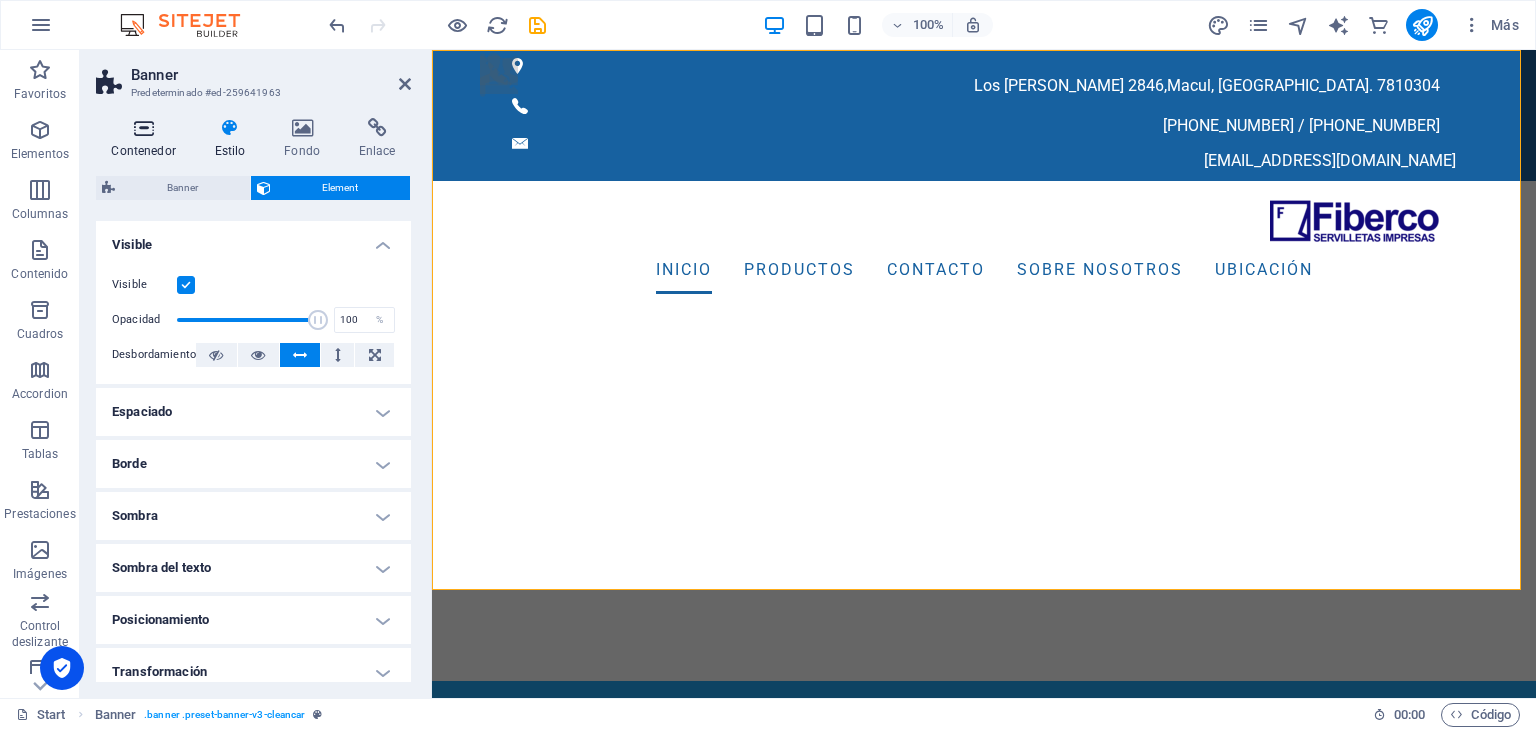 click at bounding box center (143, 128) 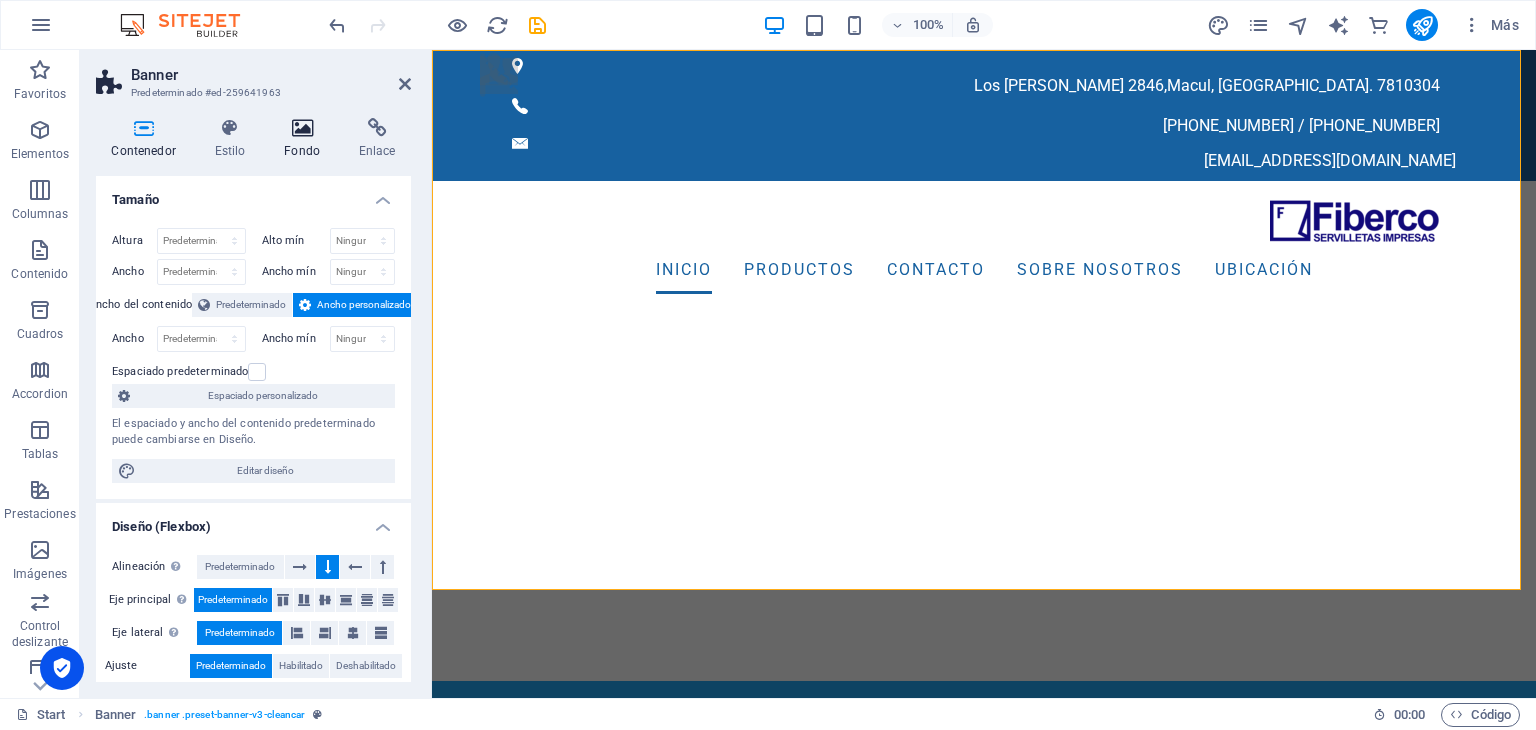 click on "Fondo" at bounding box center (306, 139) 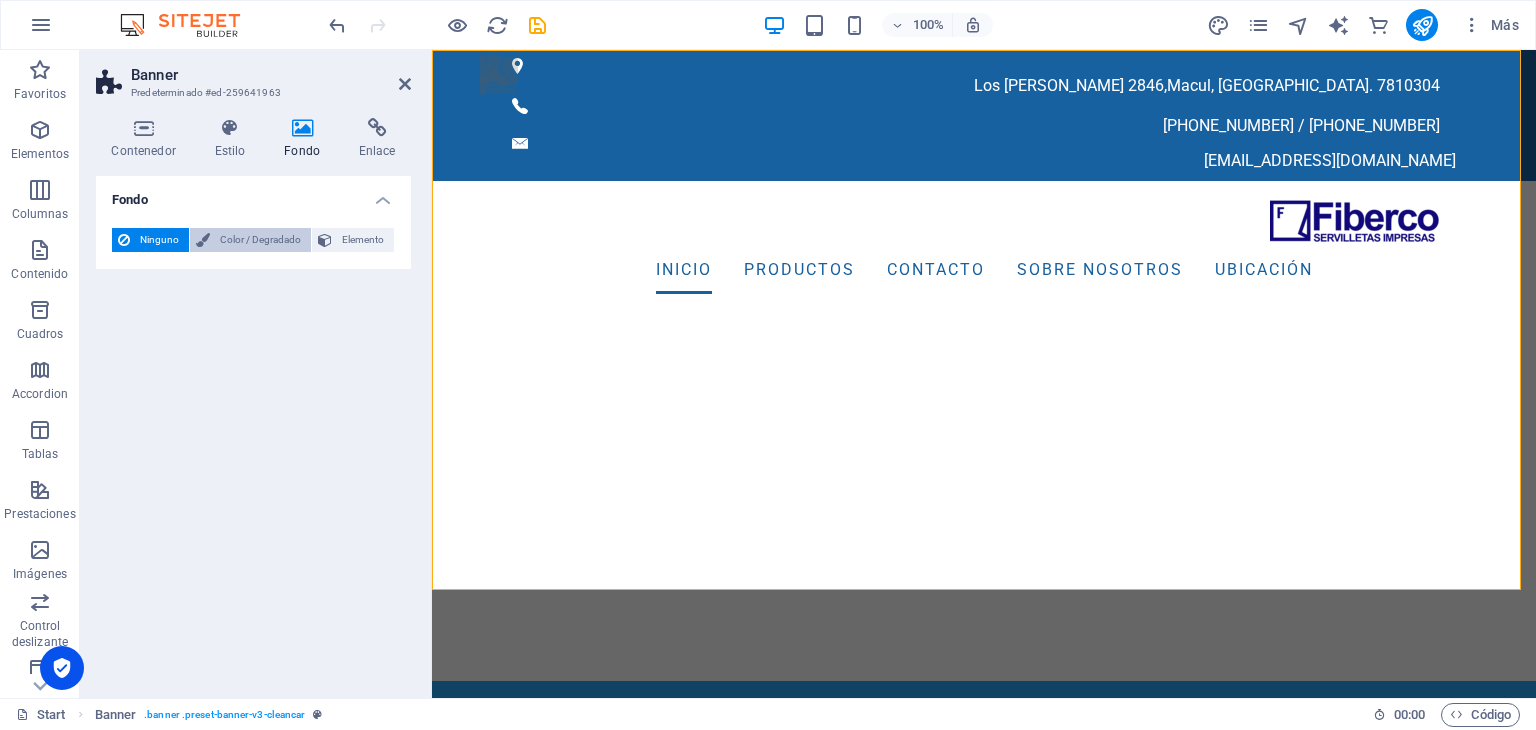 click on "Color / Degradado" at bounding box center [260, 240] 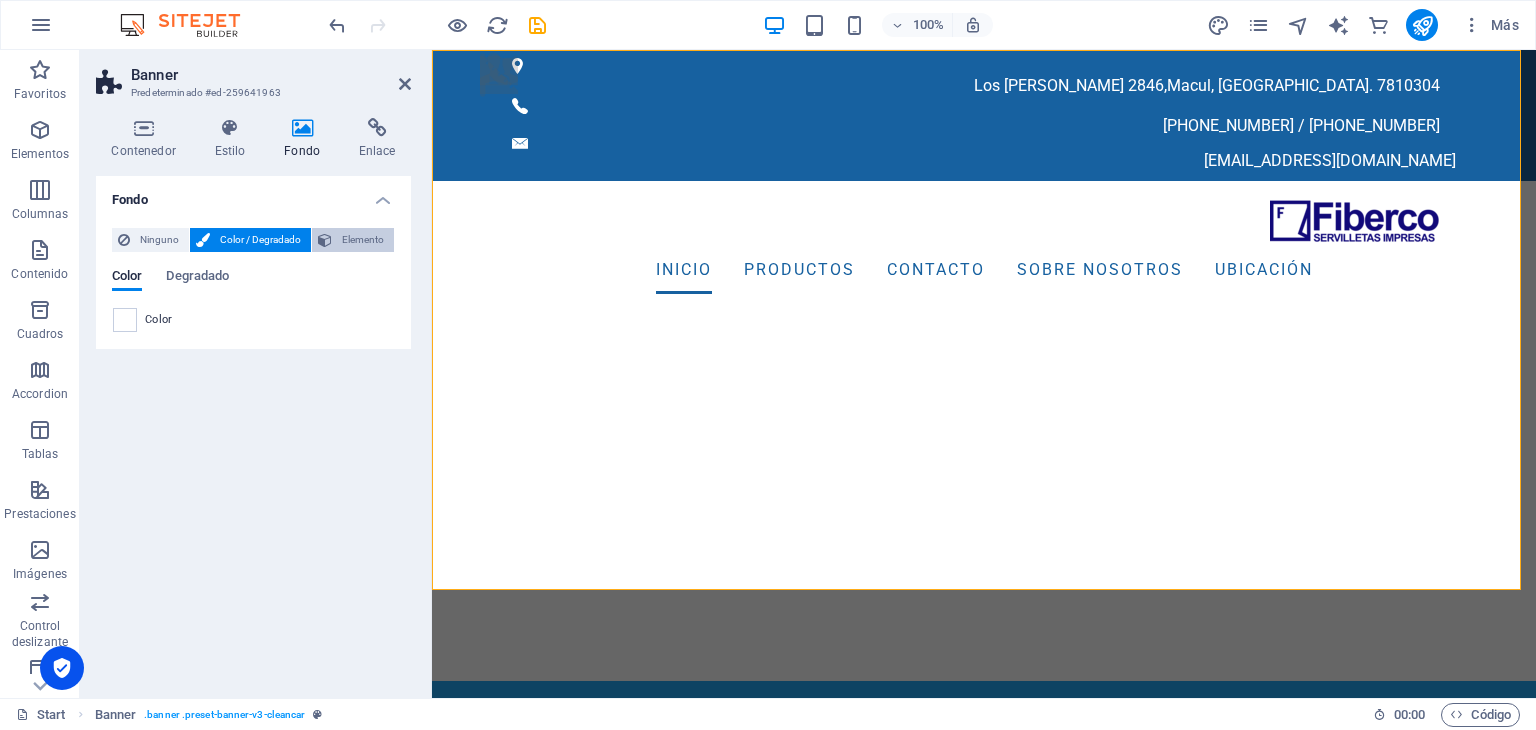 click at bounding box center (325, 240) 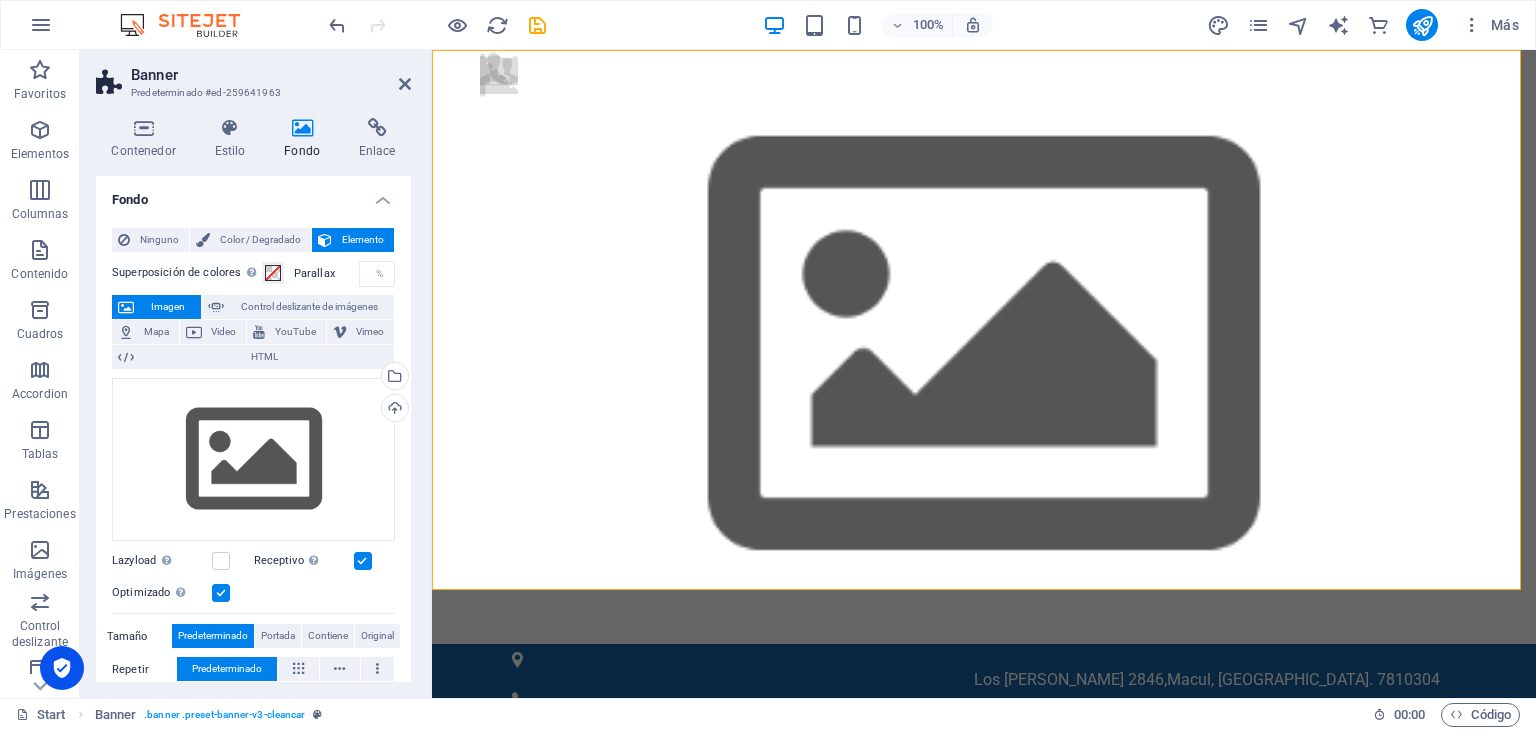 click on "Imagen" at bounding box center (167, 307) 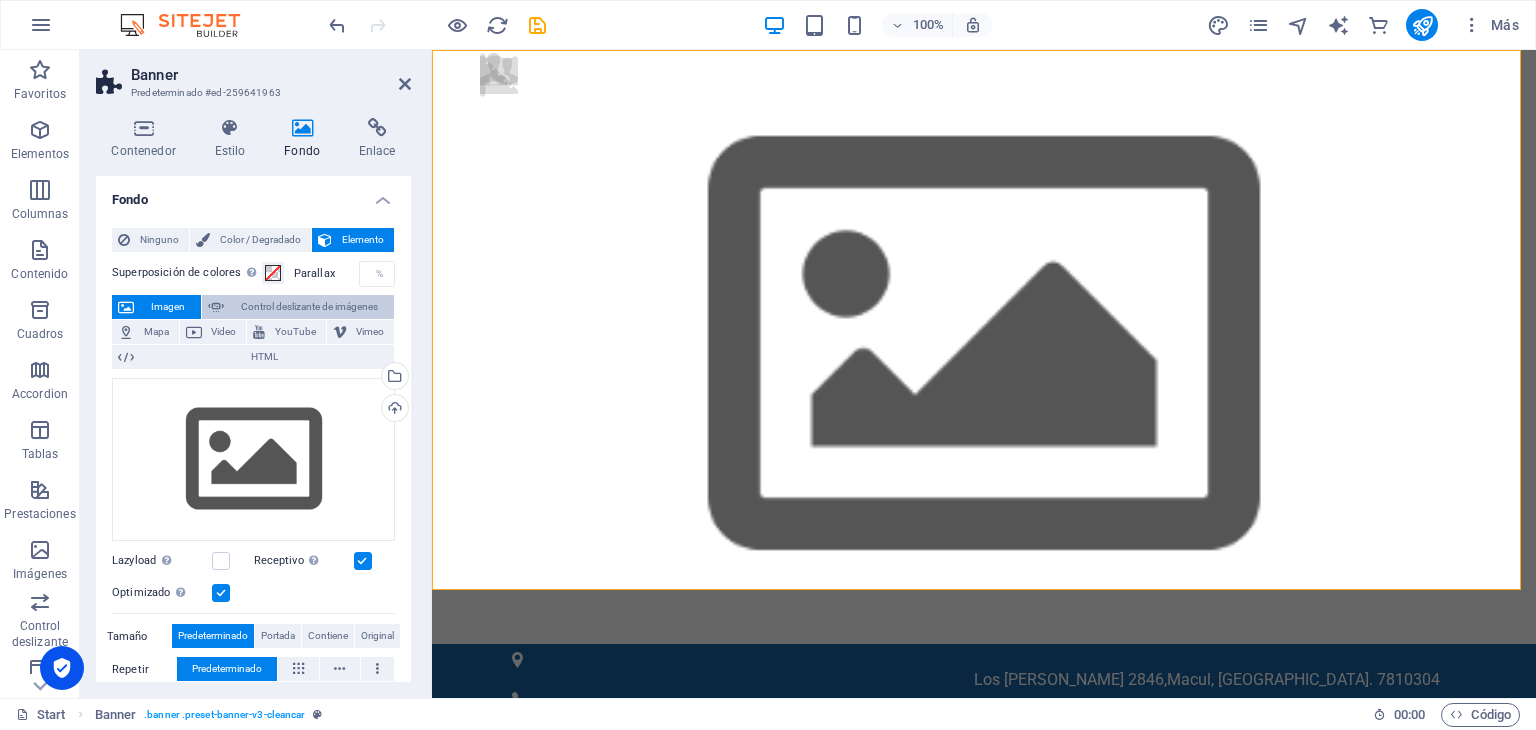 click on "Control deslizante de imágenes" at bounding box center (309, 307) 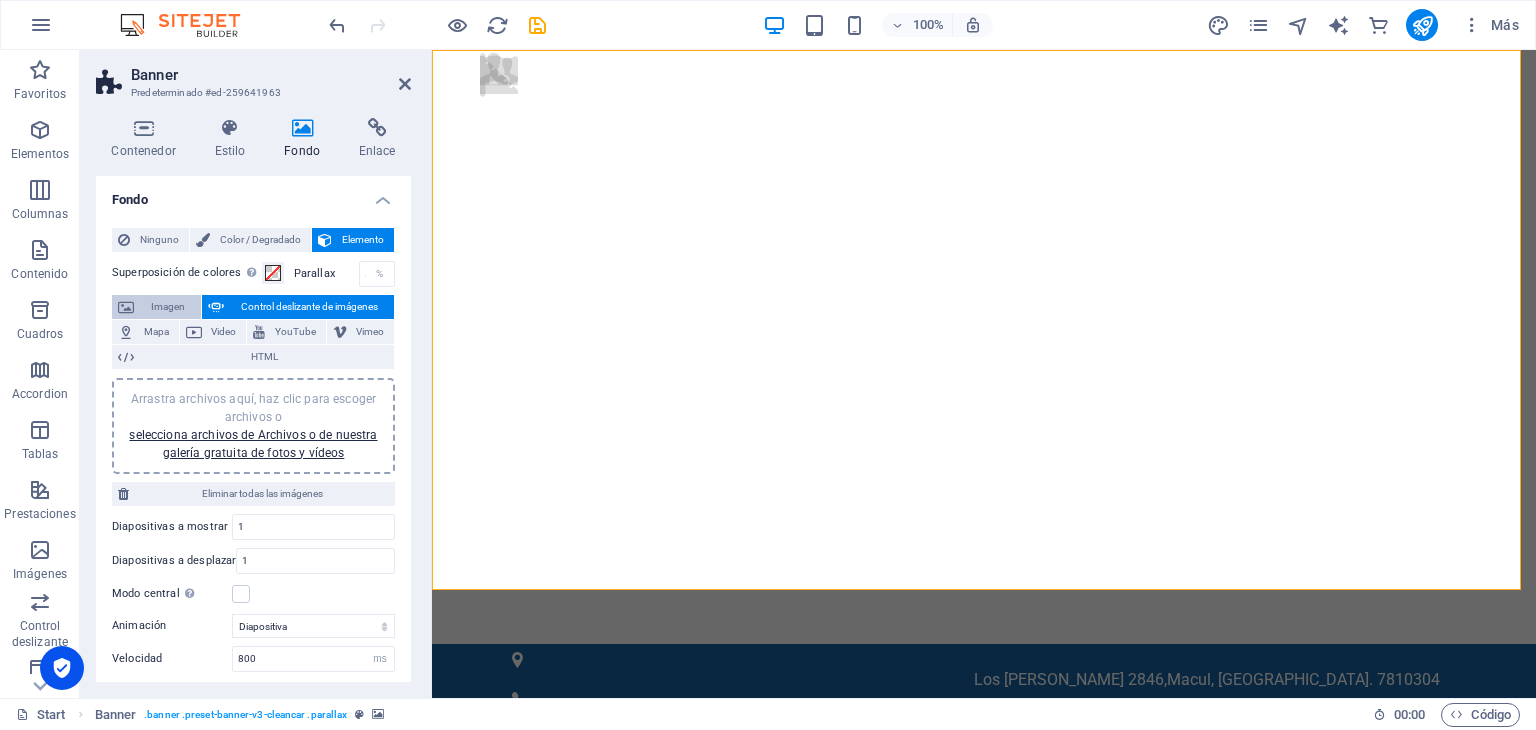 click on "Imagen" at bounding box center [167, 307] 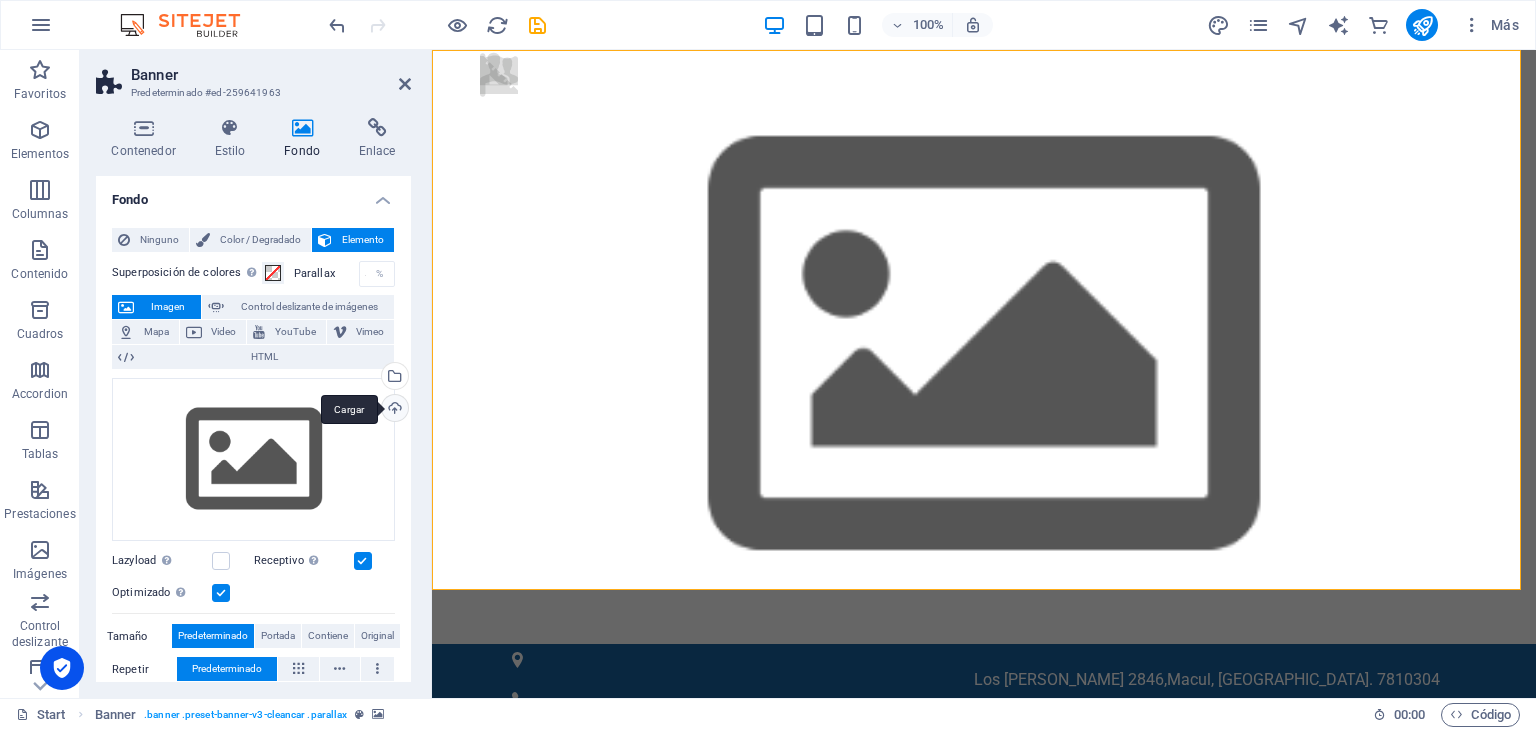 click on "Cargar" at bounding box center (393, 410) 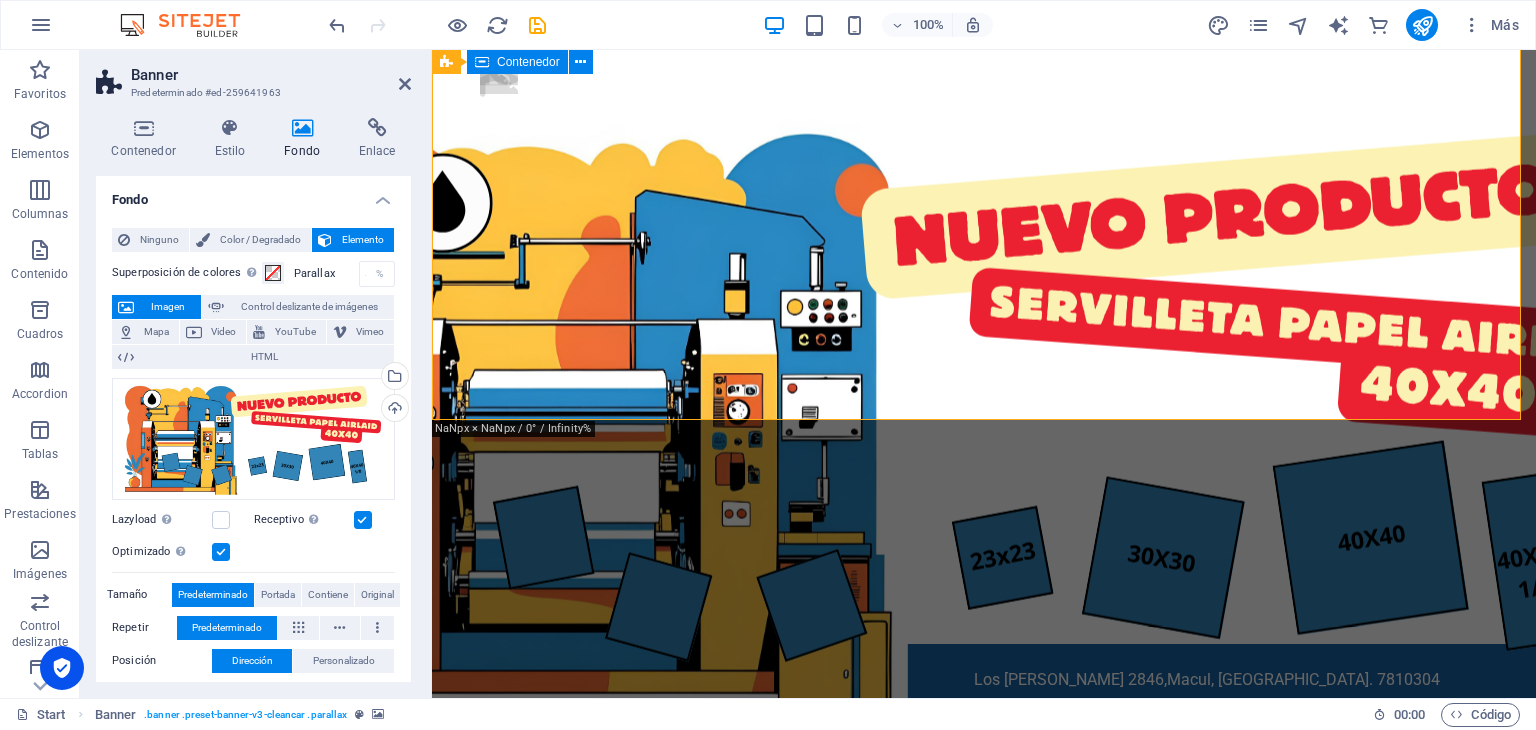 scroll, scrollTop: 0, scrollLeft: 0, axis: both 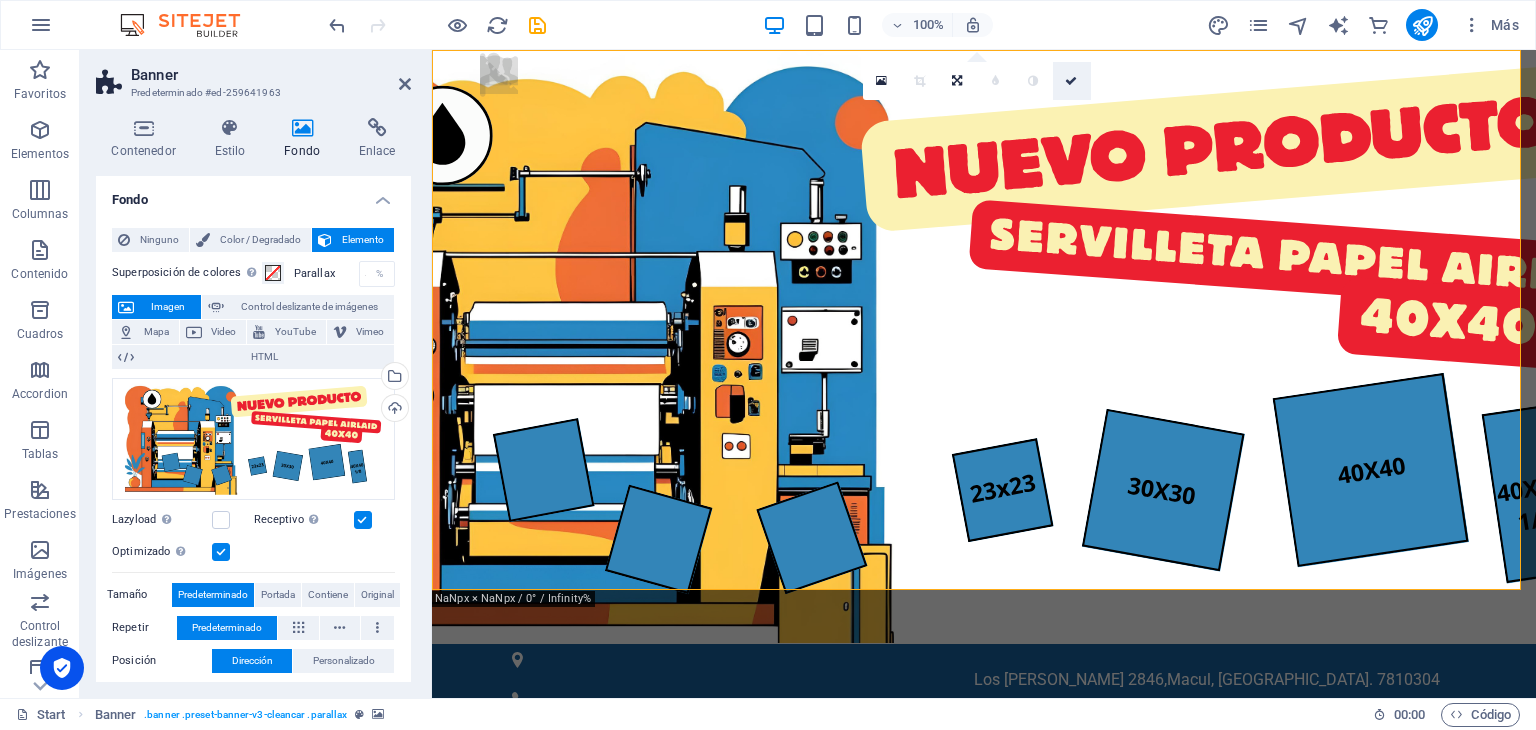 click at bounding box center (1071, 81) 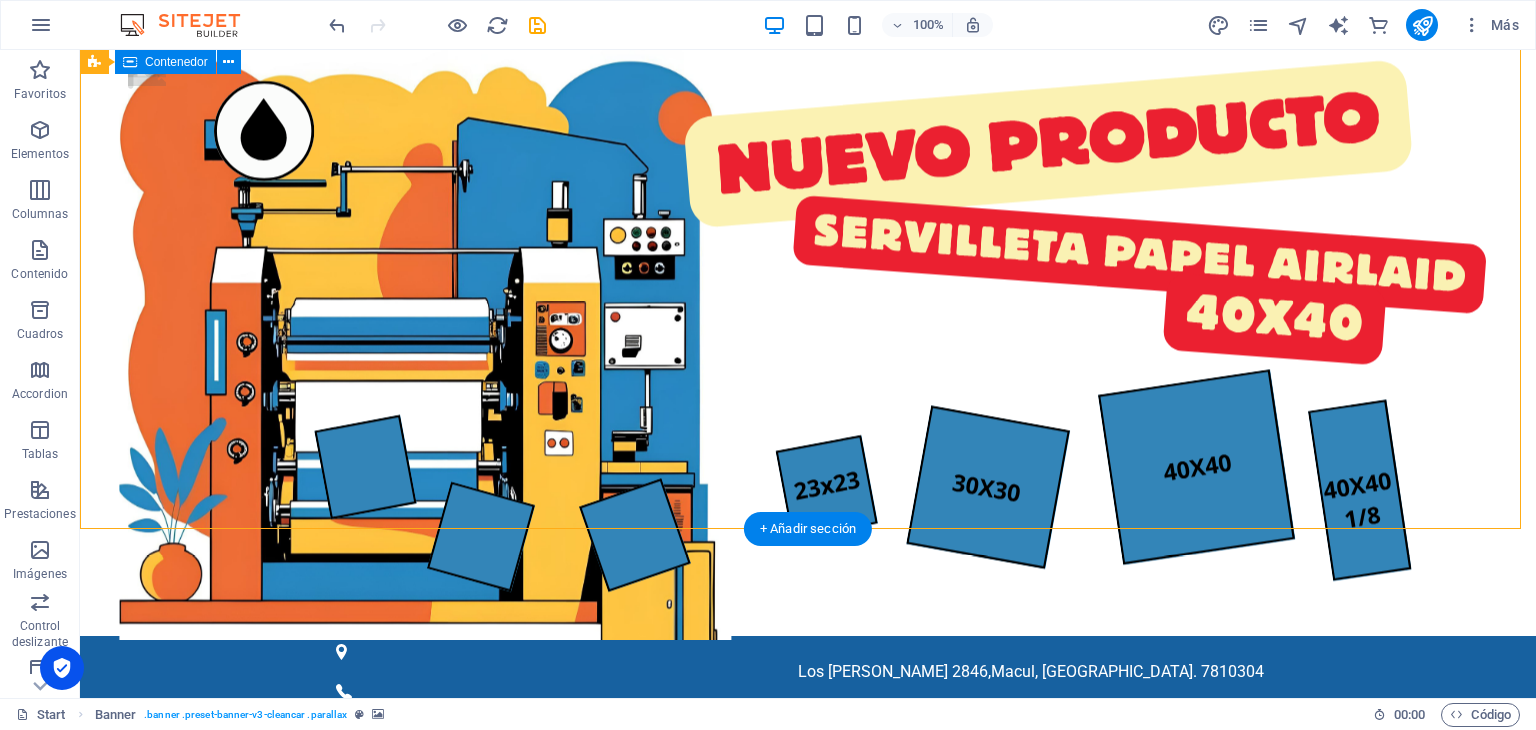 scroll, scrollTop: 0, scrollLeft: 0, axis: both 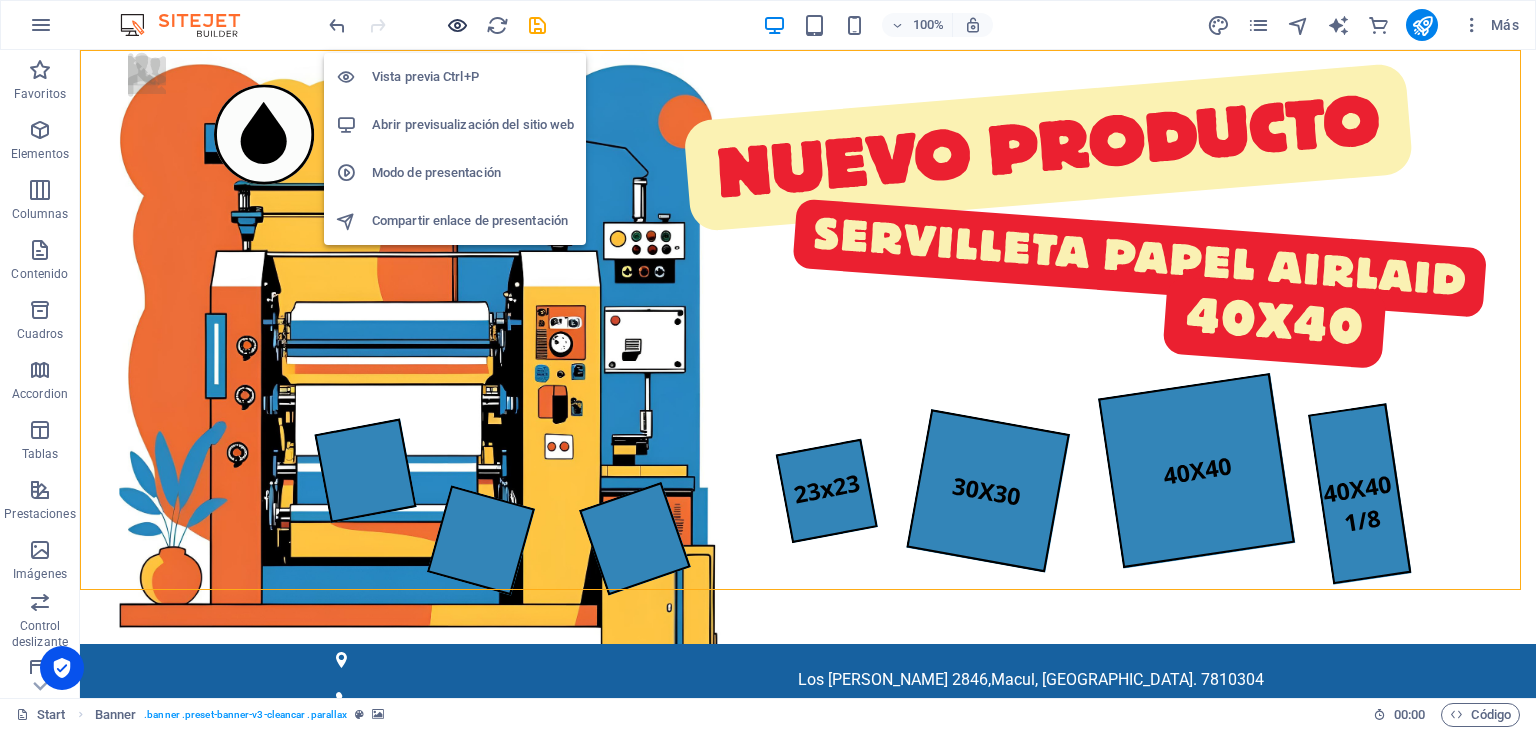 click at bounding box center [457, 25] 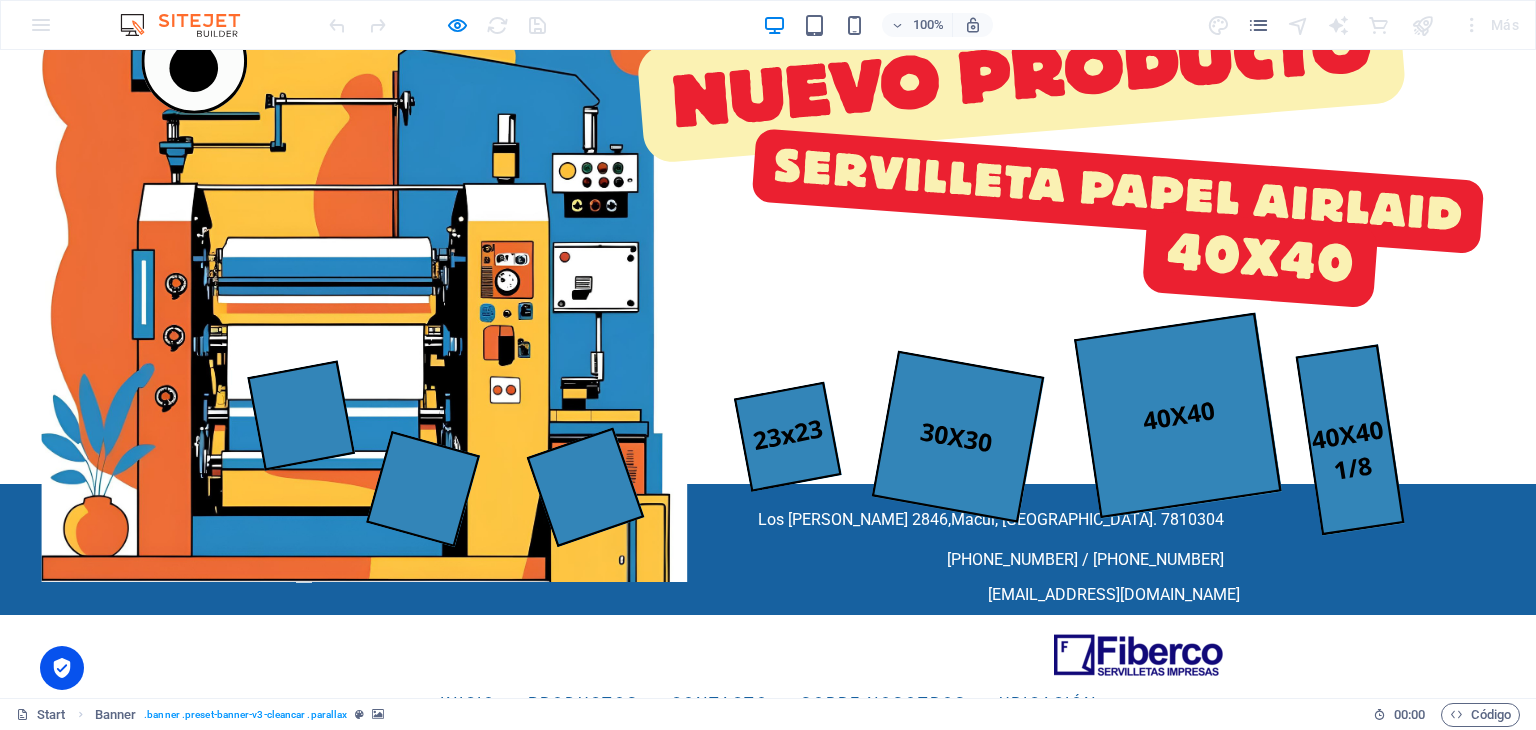 scroll, scrollTop: 0, scrollLeft: 0, axis: both 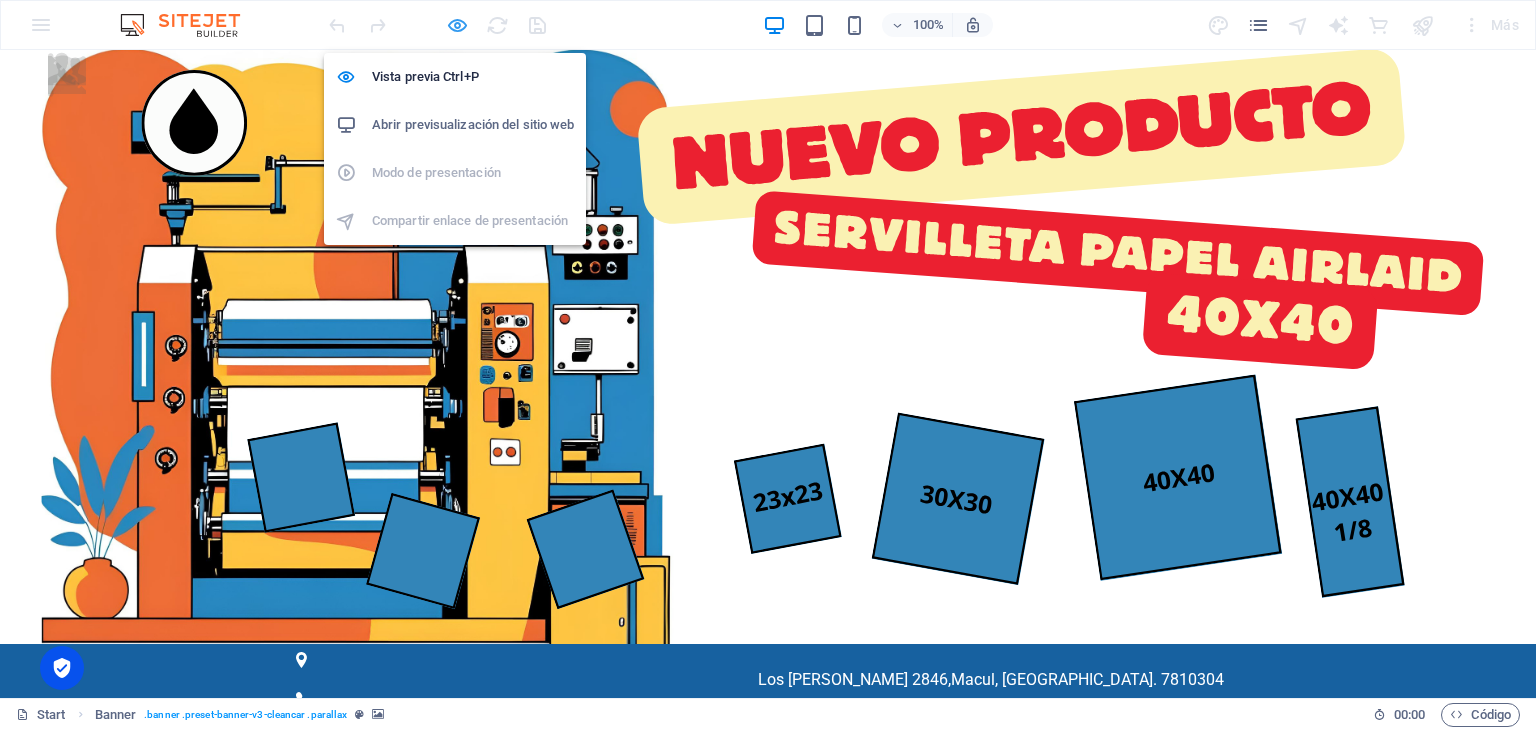 click at bounding box center (457, 25) 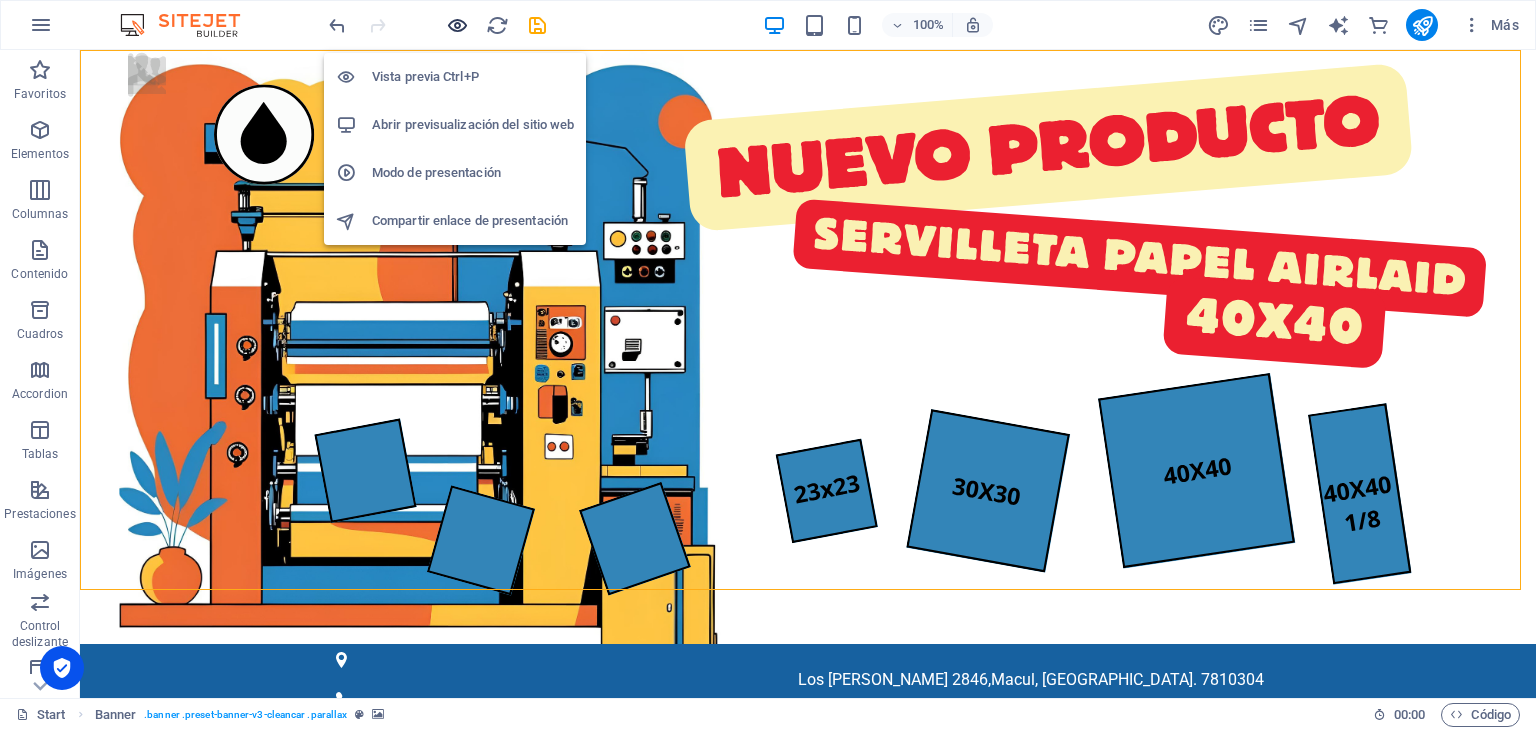 click at bounding box center (457, 25) 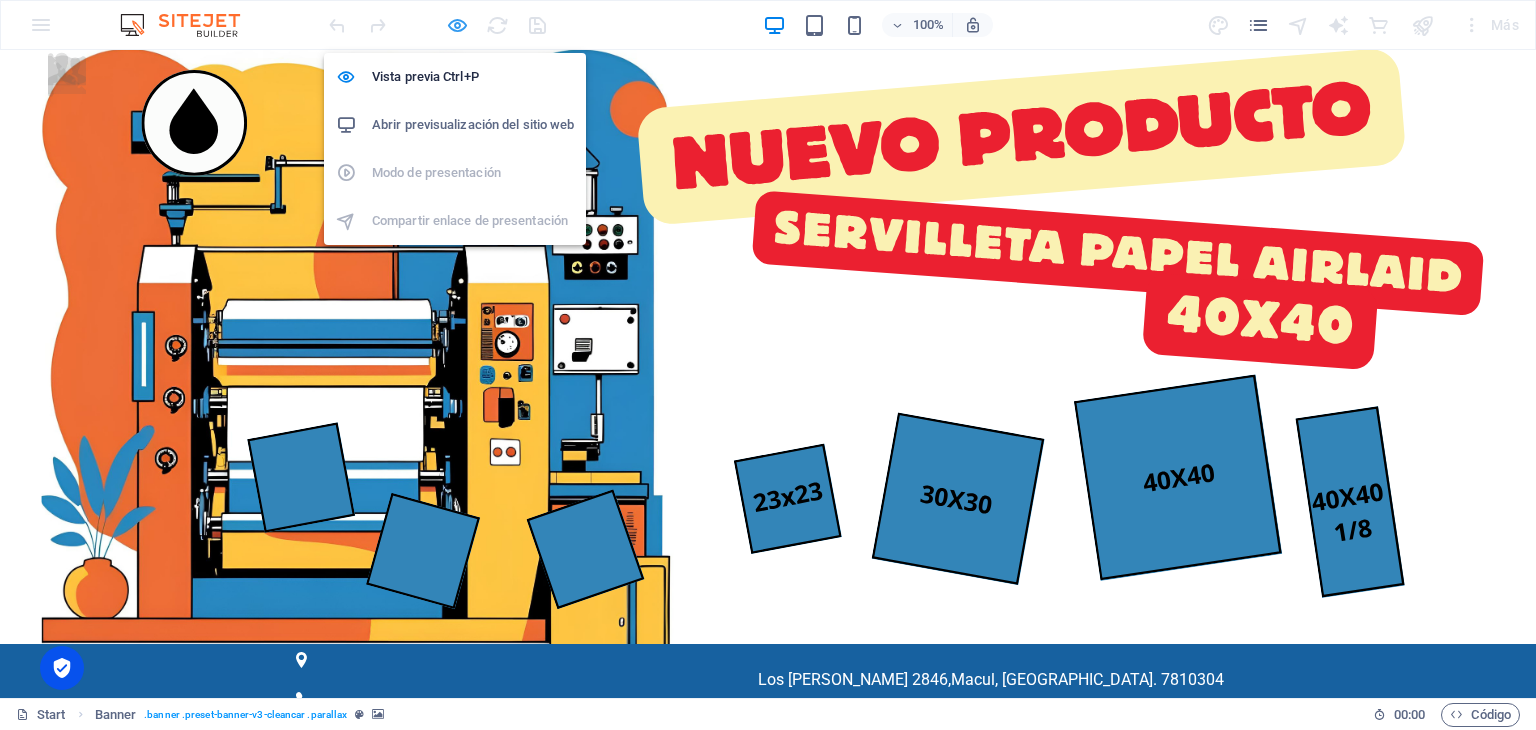 click at bounding box center (457, 25) 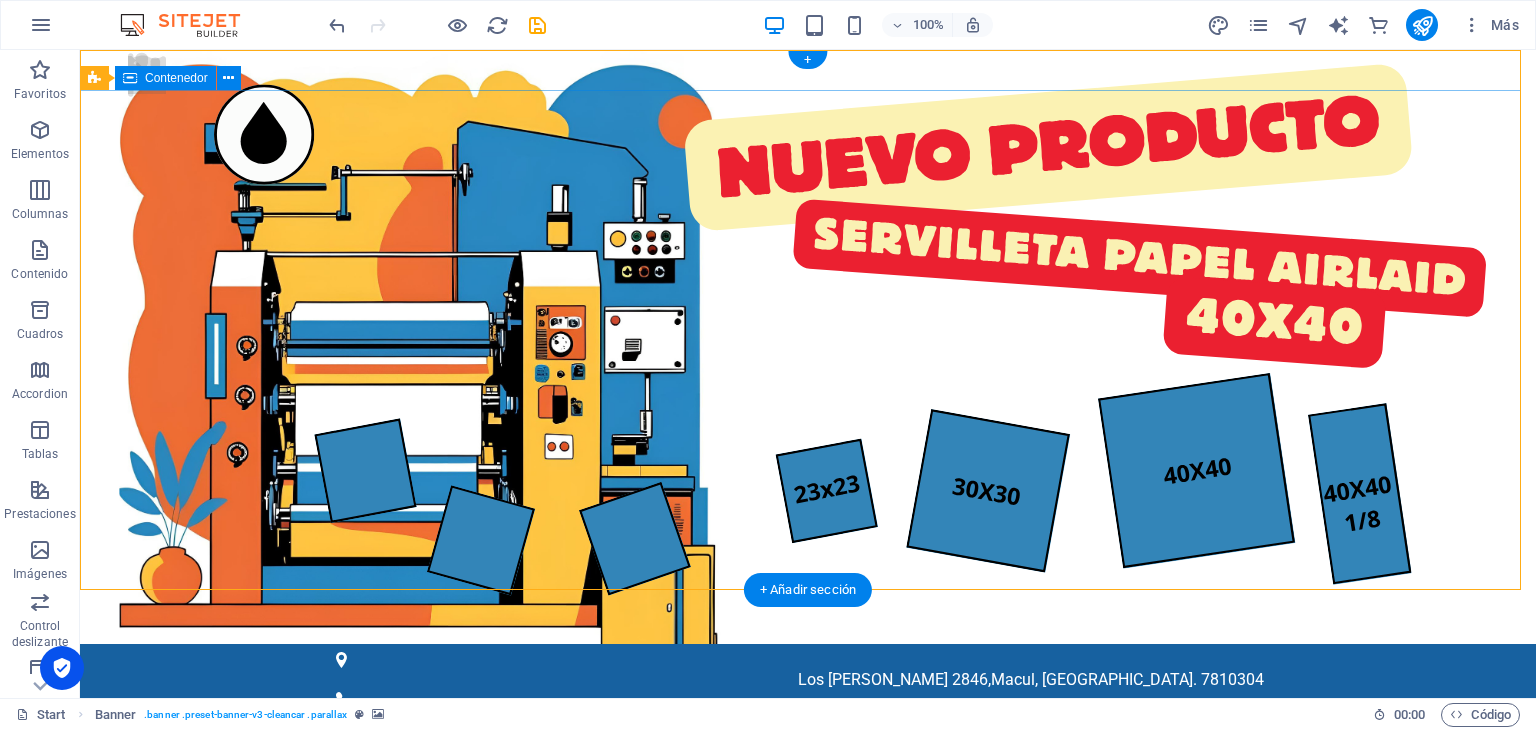 click on "Inicio productos contacto sobre nosotros Ubicación" at bounding box center (808, 1025) 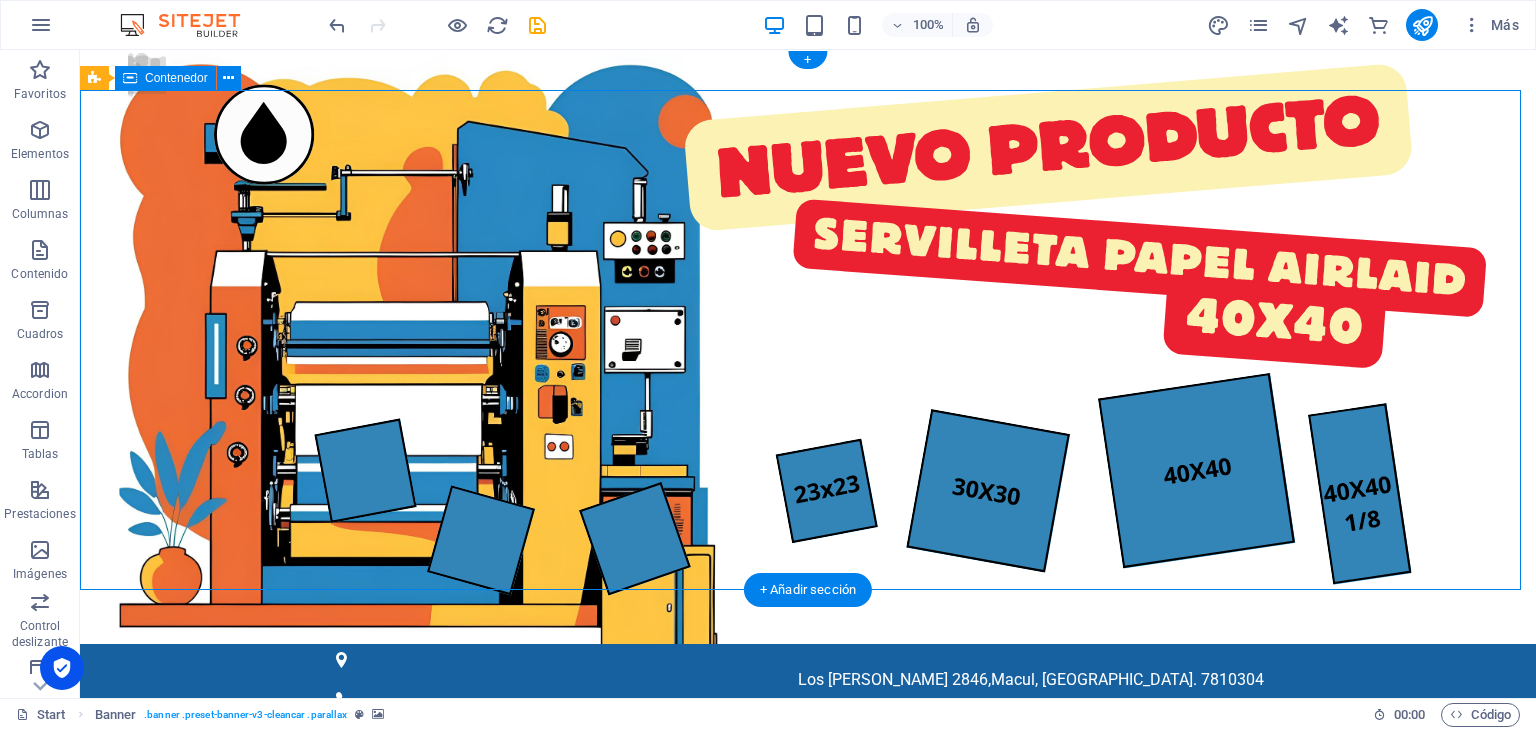 click on "Inicio productos contacto sobre nosotros Ubicación" at bounding box center [808, 1025] 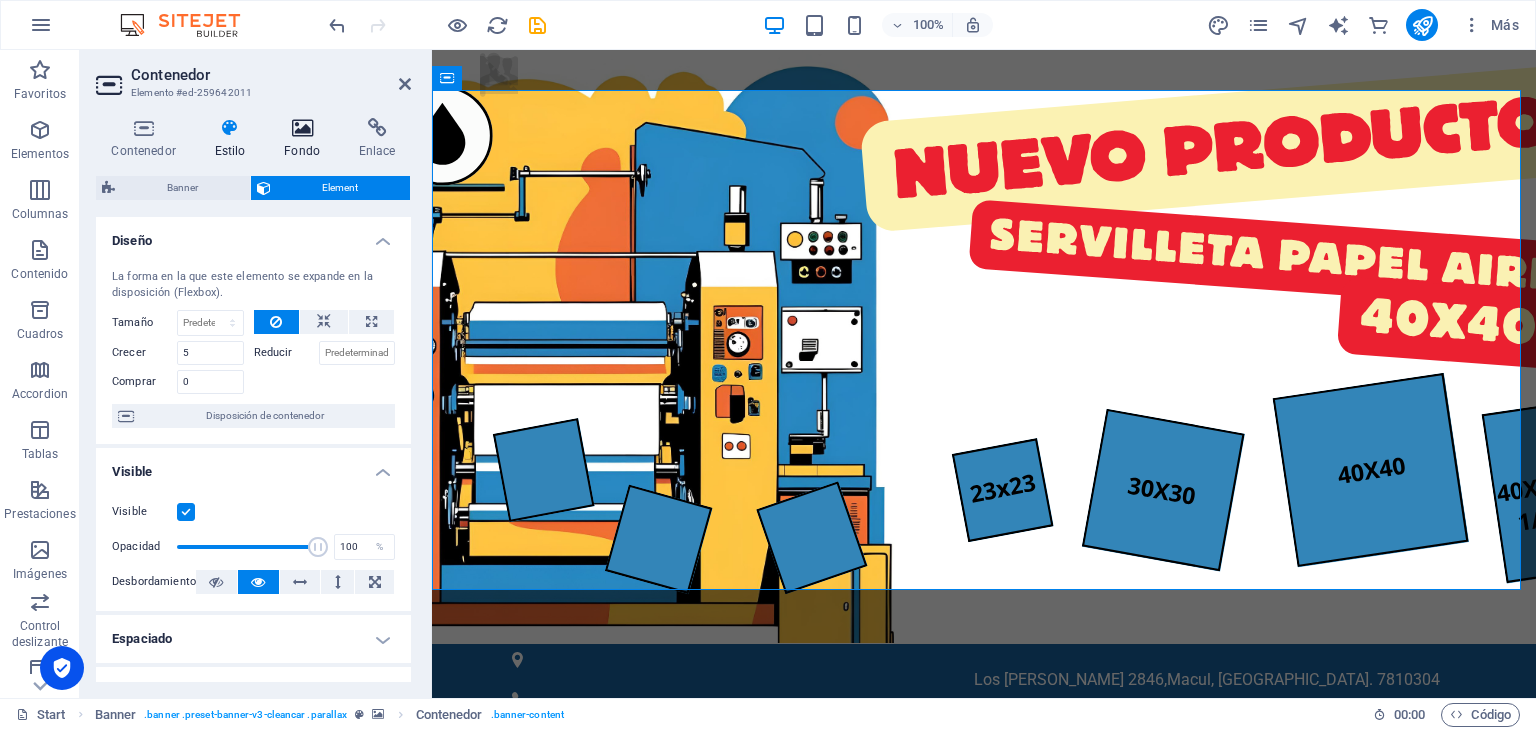 click at bounding box center (302, 128) 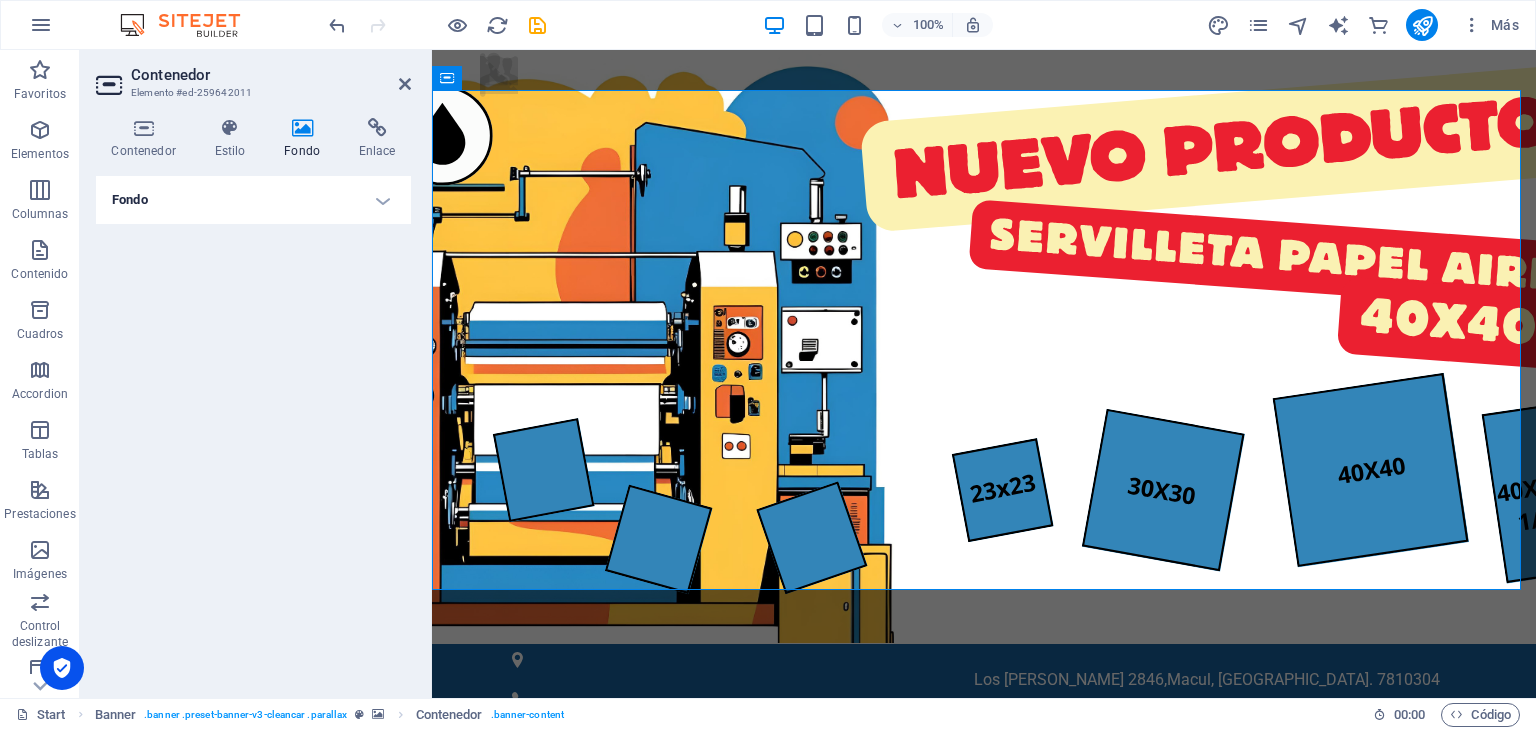 click on "Fondo" at bounding box center [253, 200] 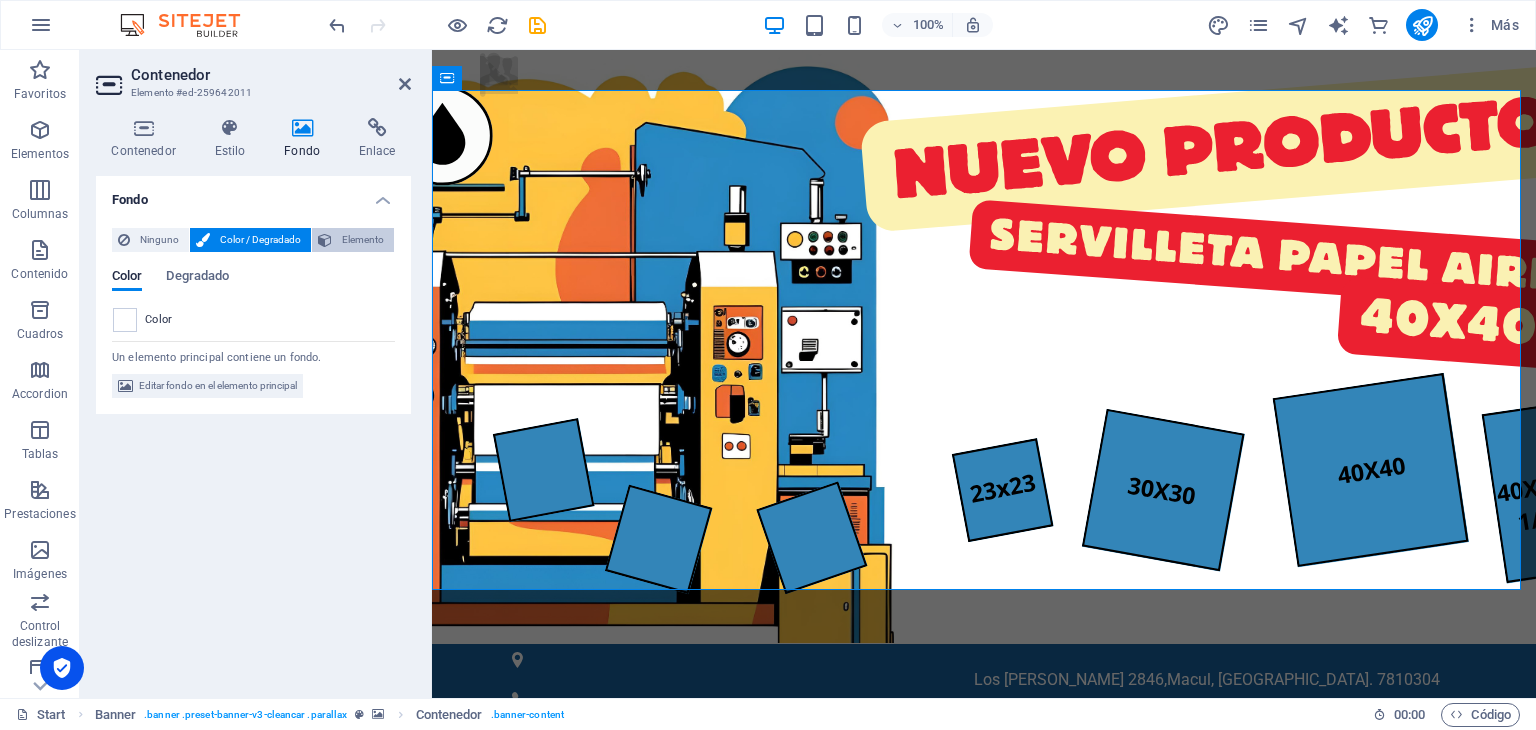 click on "Elemento" at bounding box center [363, 240] 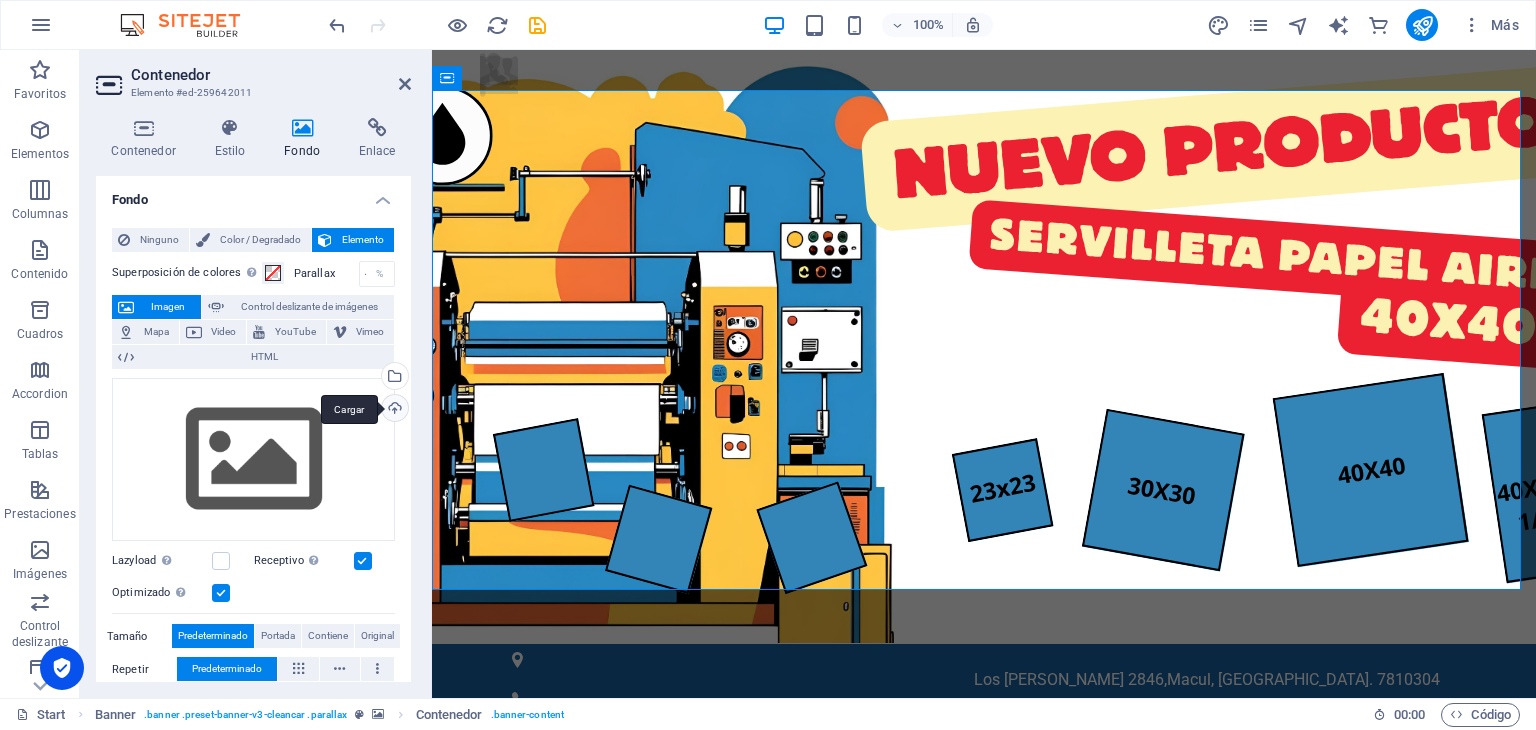 click on "Cargar" at bounding box center (393, 410) 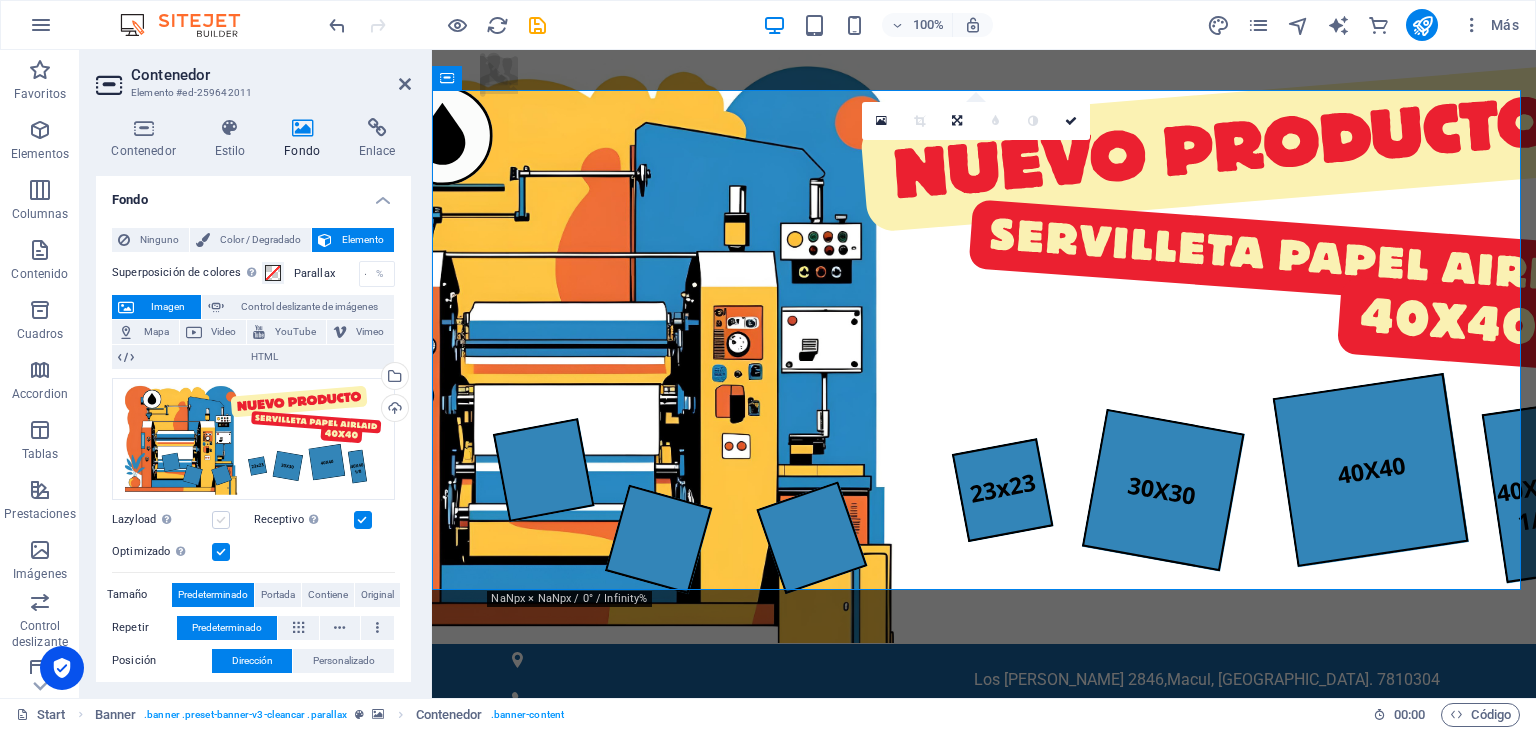 click at bounding box center (221, 520) 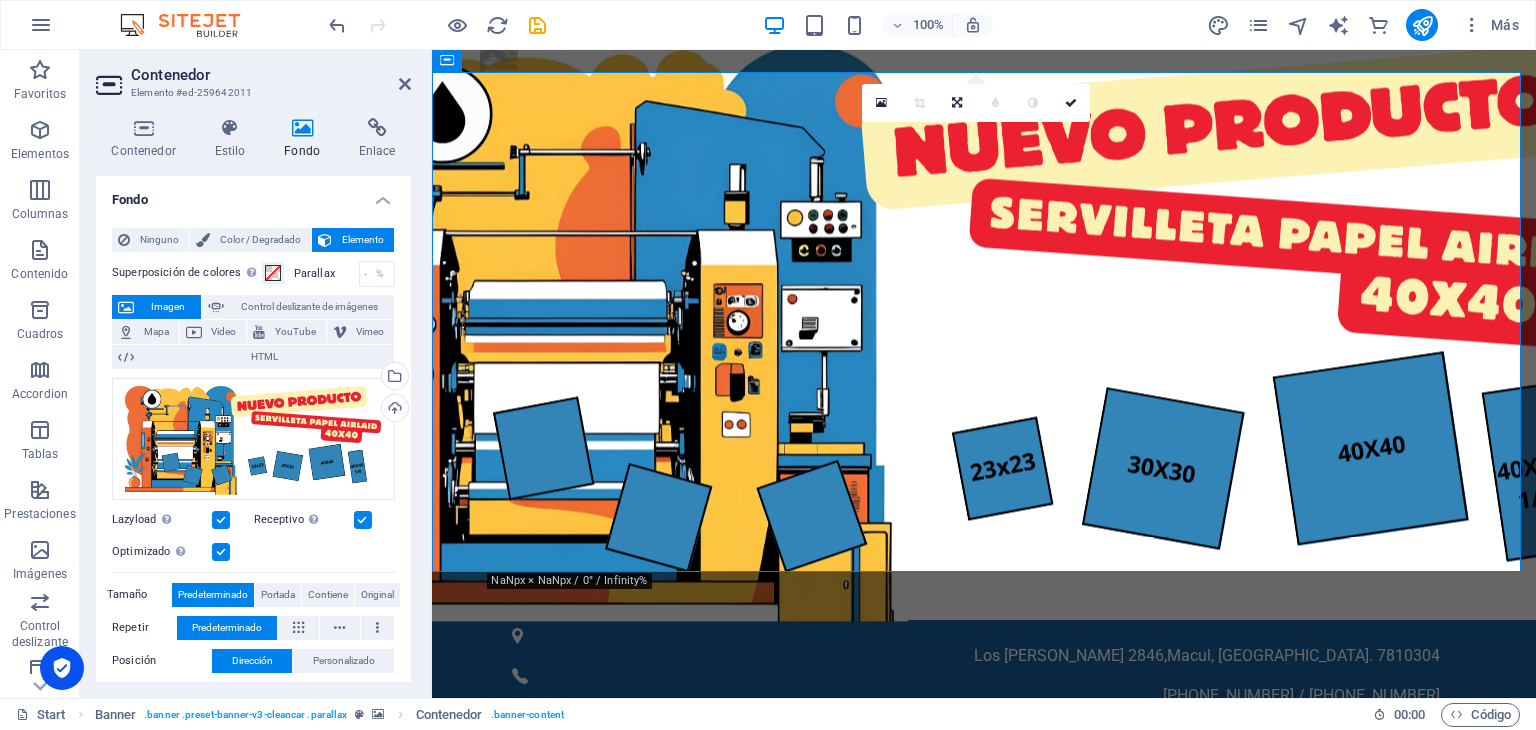 scroll, scrollTop: 0, scrollLeft: 0, axis: both 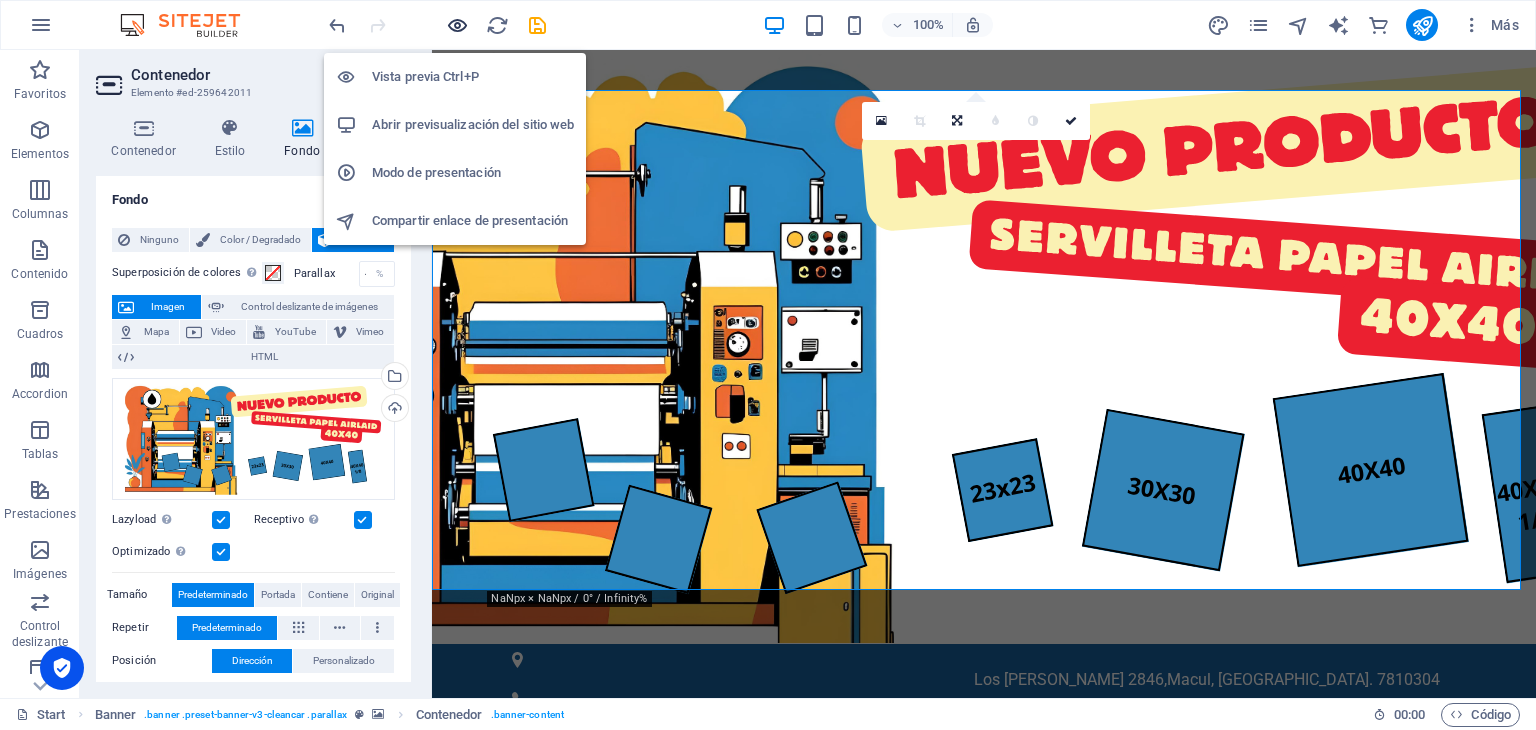 click at bounding box center (457, 25) 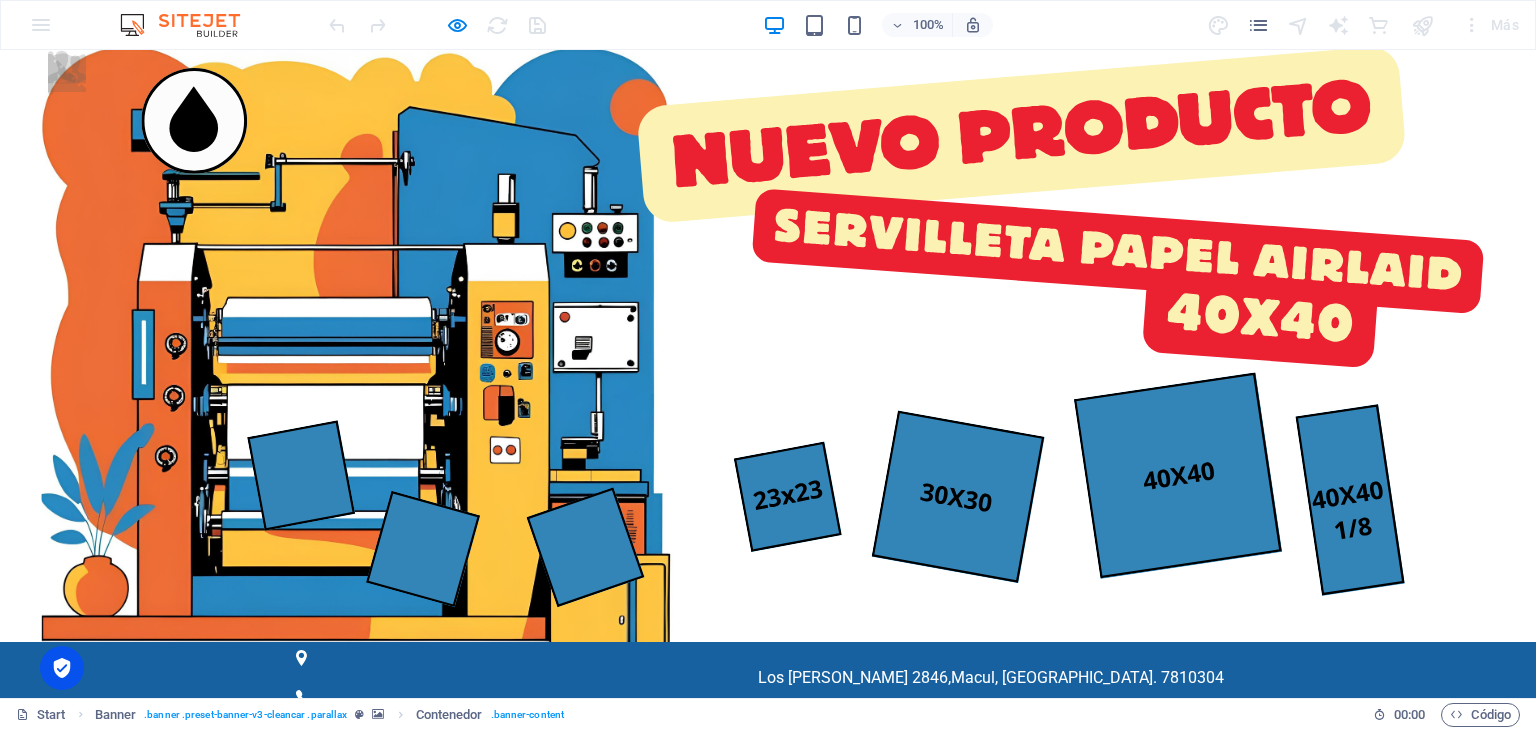scroll, scrollTop: 0, scrollLeft: 0, axis: both 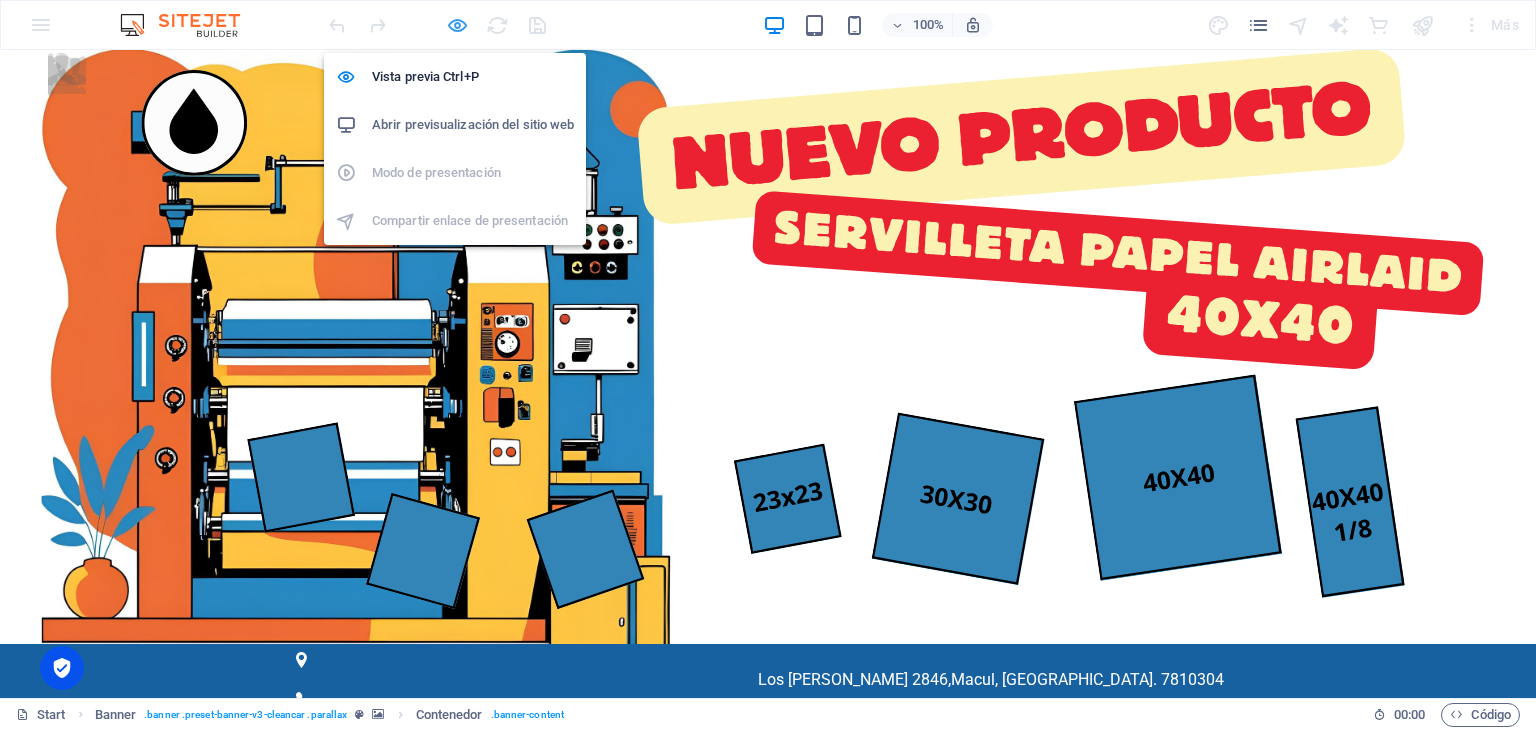 click at bounding box center [457, 25] 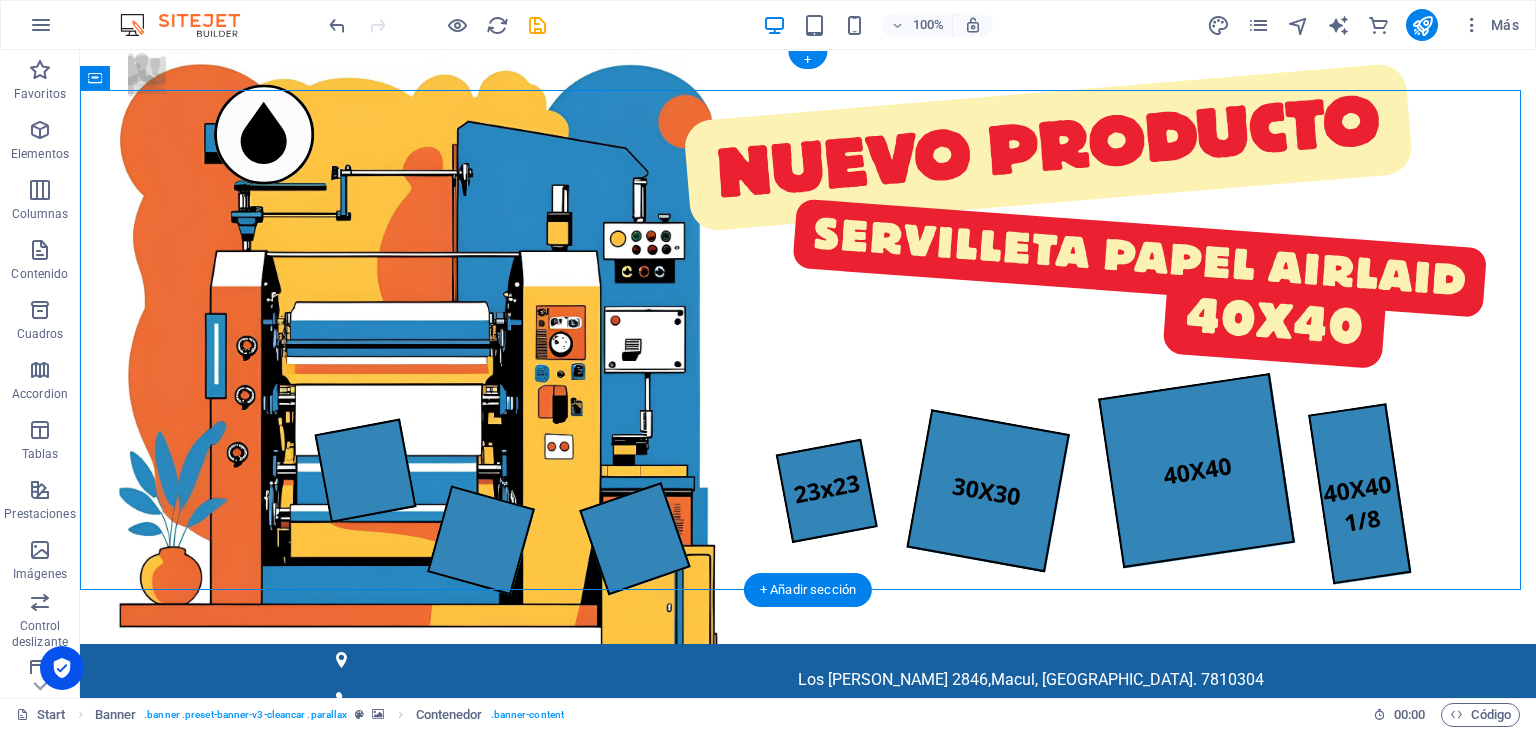 click at bounding box center [808, 1039] 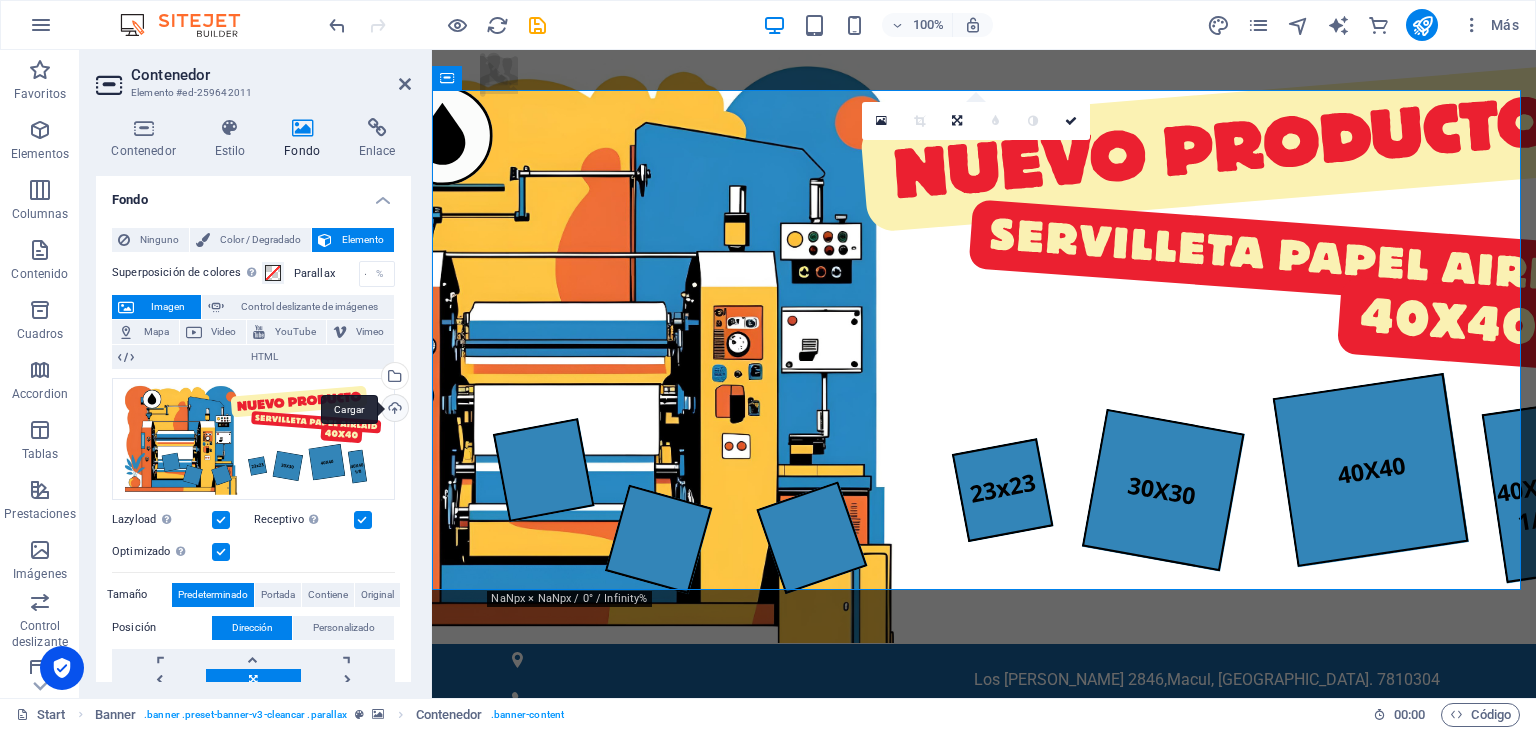 click on "Cargar" at bounding box center [393, 410] 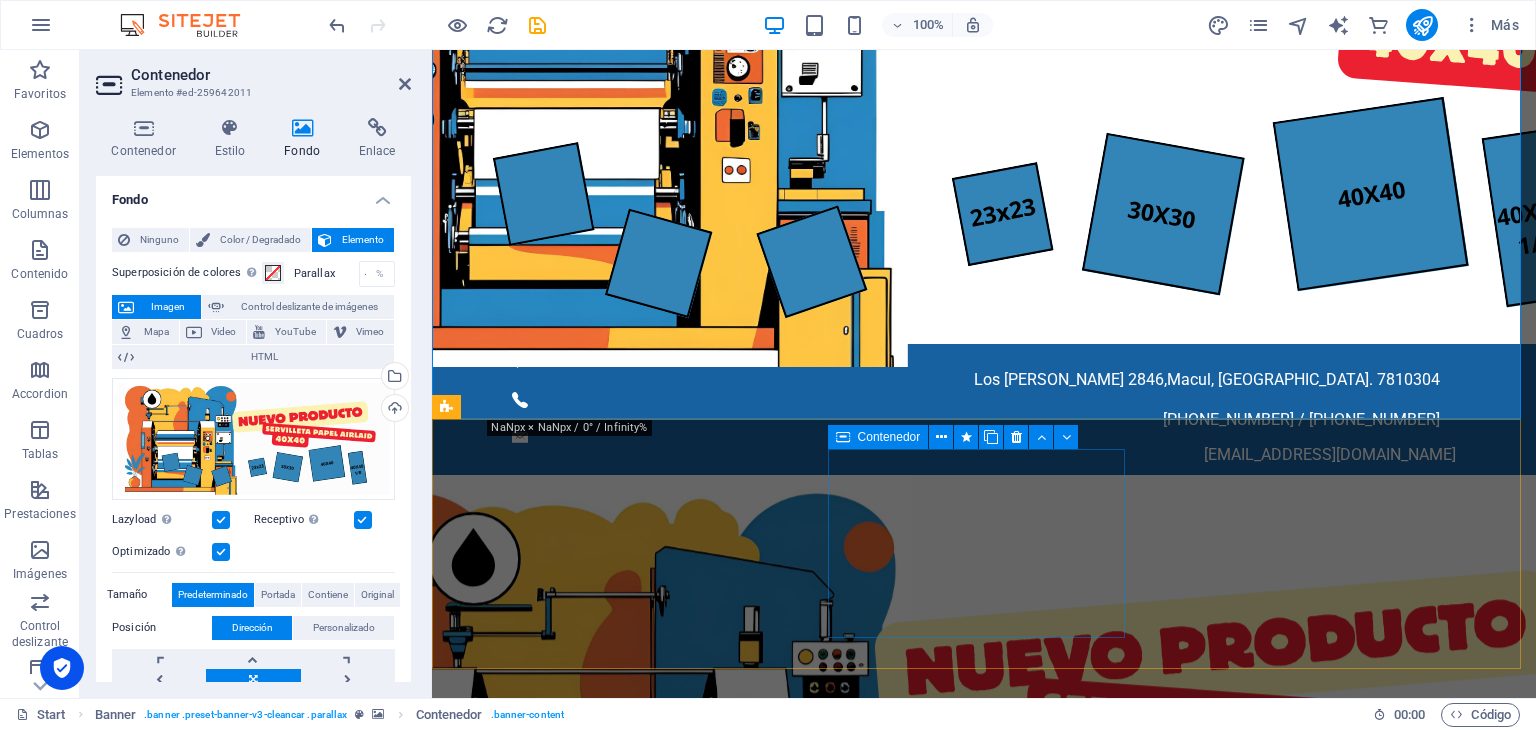 scroll, scrollTop: 0, scrollLeft: 0, axis: both 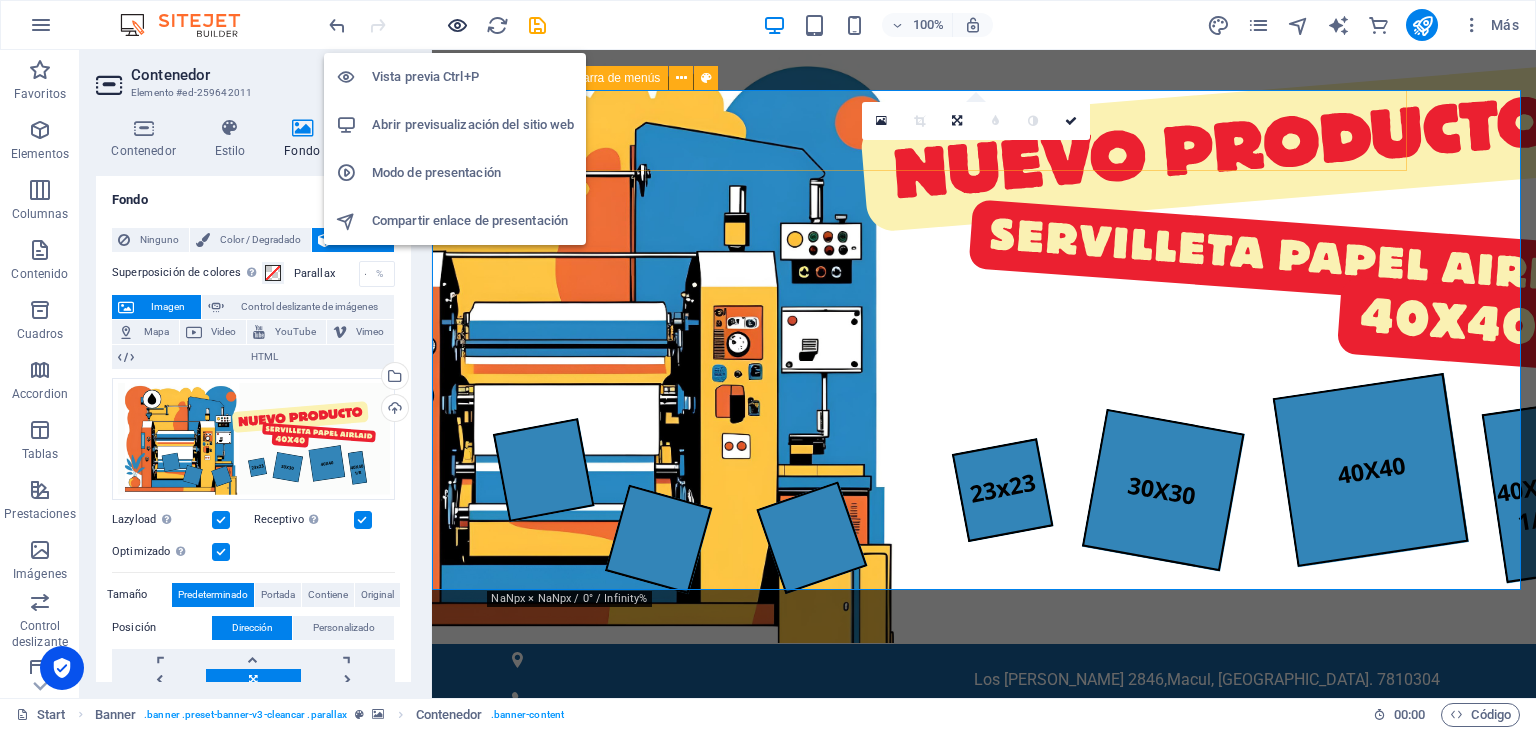 click at bounding box center (457, 25) 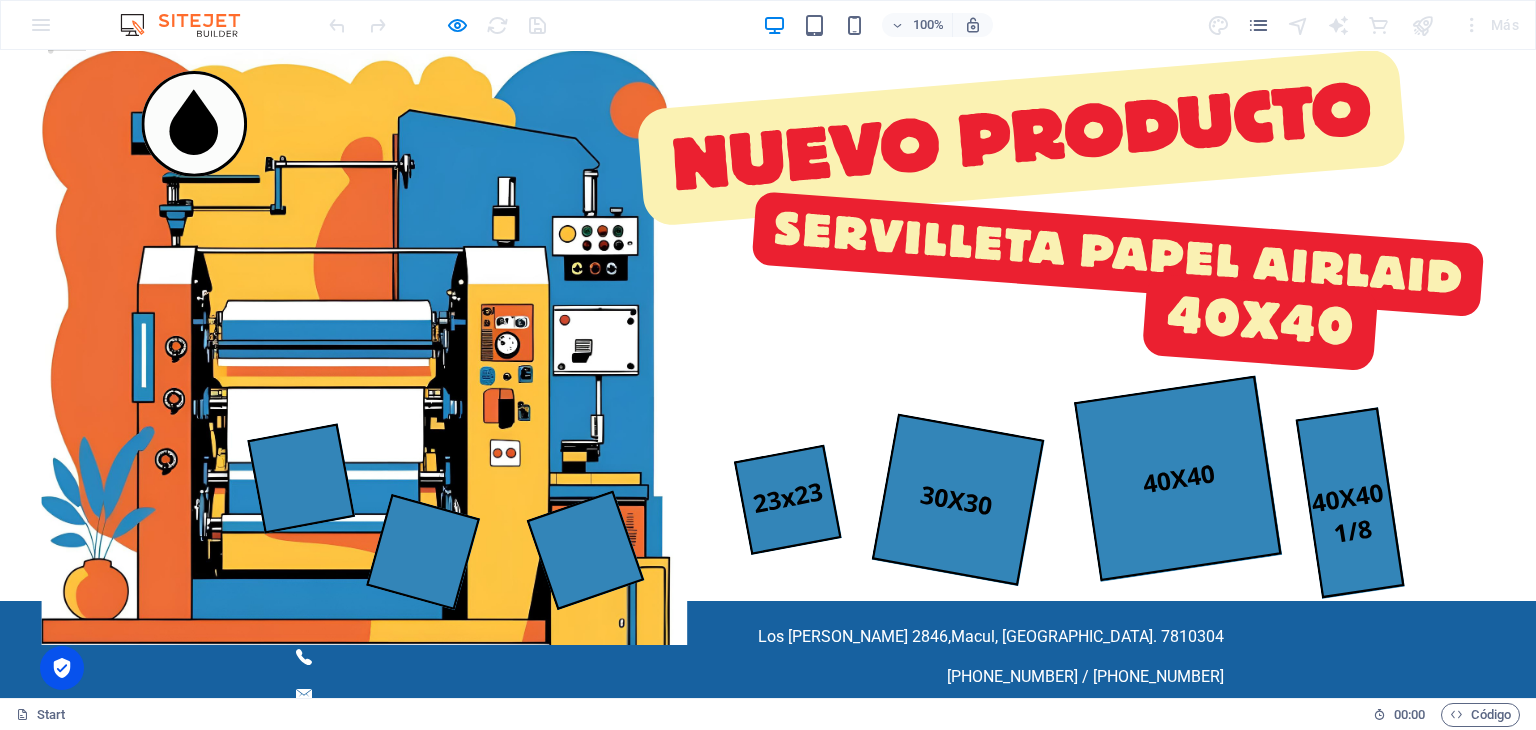 scroll, scrollTop: 0, scrollLeft: 0, axis: both 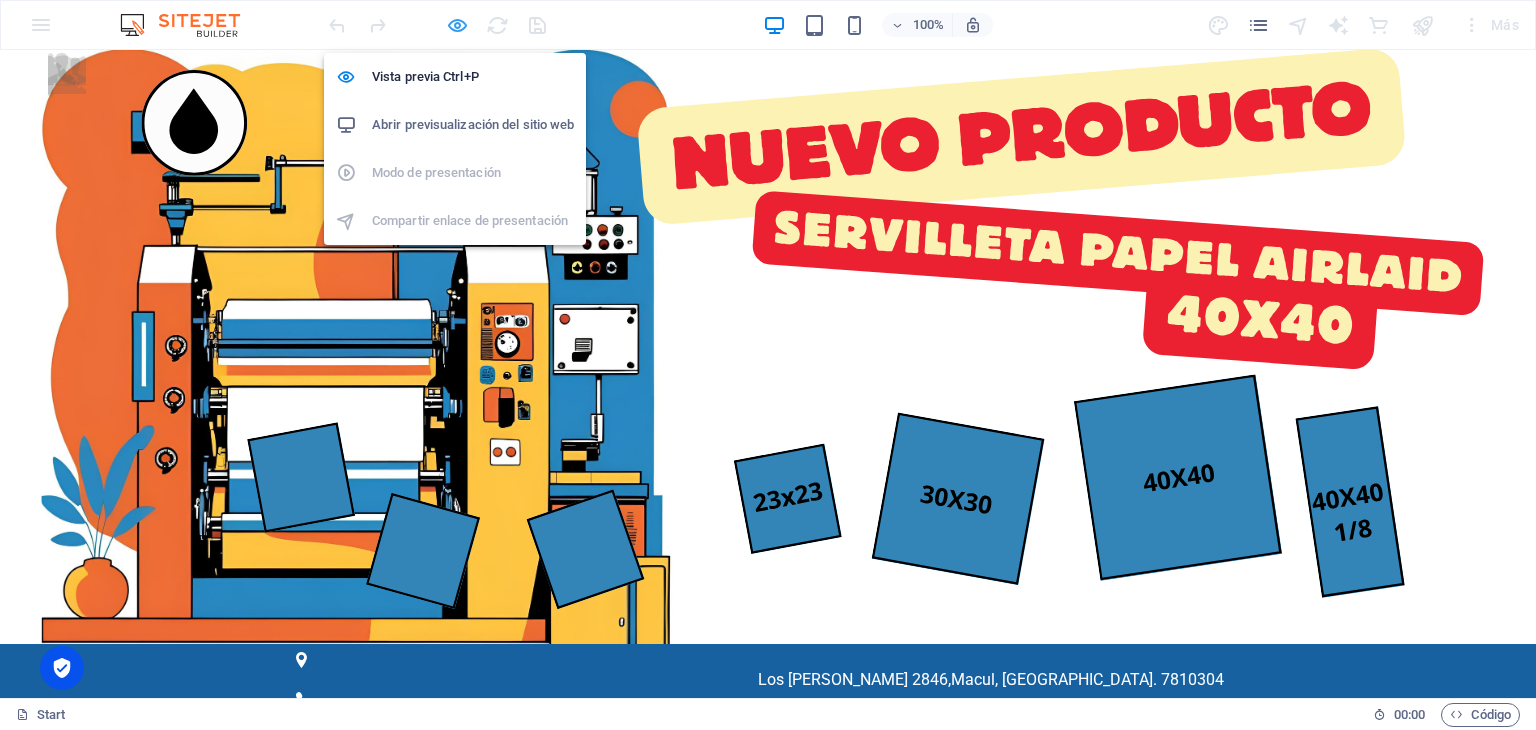 click at bounding box center [457, 25] 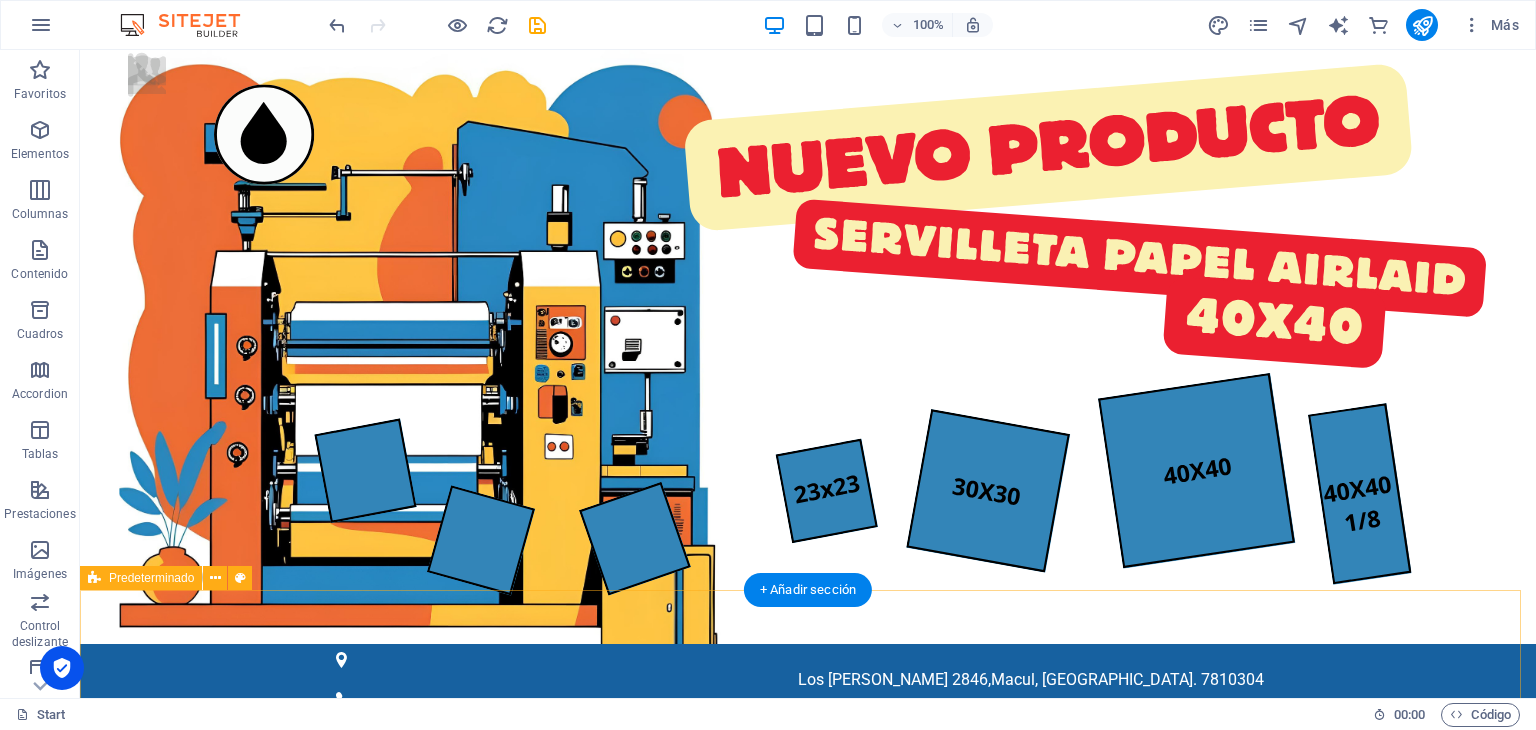 click on "Producto Nacional Fabricamos servilletas impresas desde 2002, centrándonos en todo el proceso: diseño, fabricación y despacho. Clientes Más de 500 clientes utilizan servilletas Fiberco en locales, hoteles y eventos. ¡Destacamos por los mejores precios! Formatos ¡Descubre nuestra variedad de productos! cóctel, mesa  y mantel para mejorar el branding de tu negocio" at bounding box center [808, 1400] 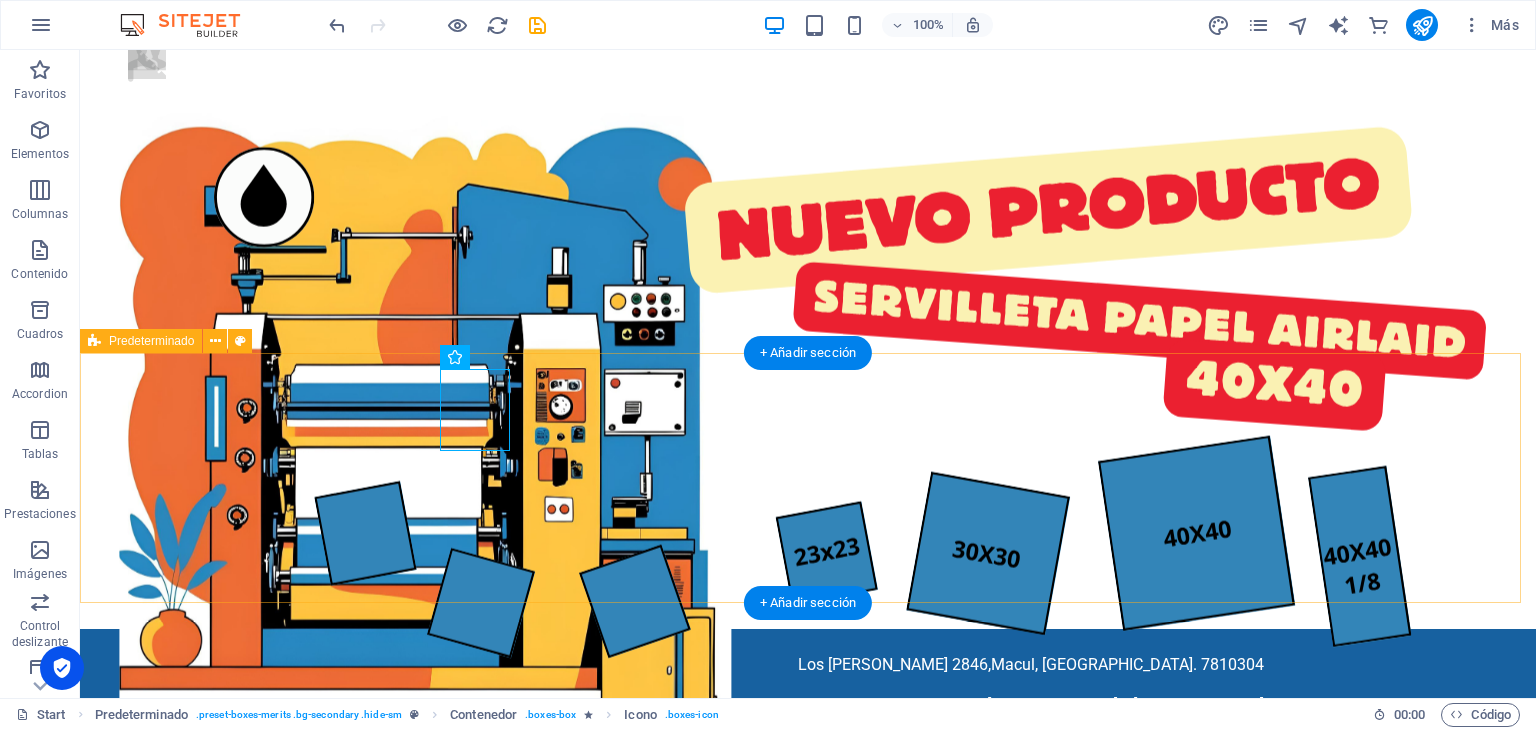 scroll, scrollTop: 0, scrollLeft: 0, axis: both 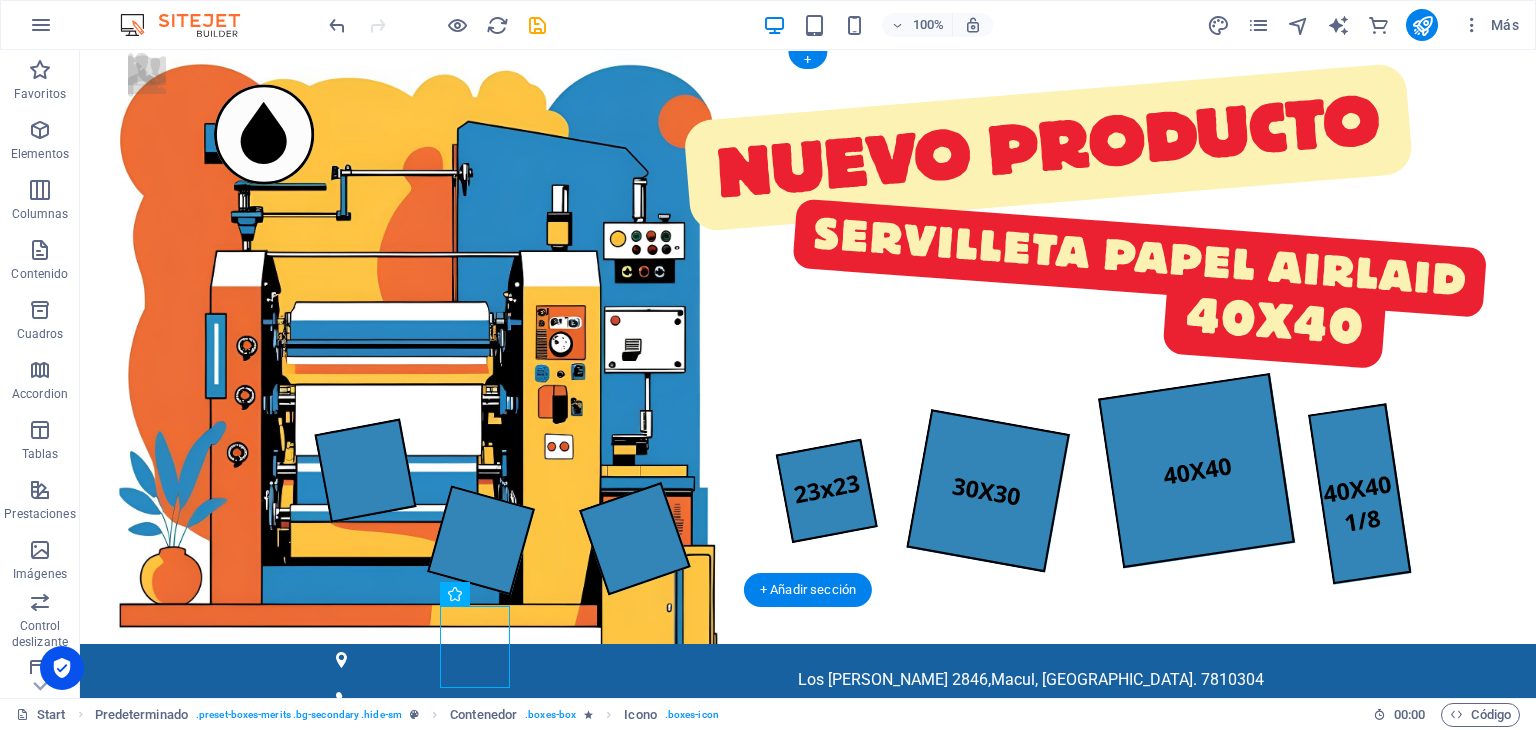 click at bounding box center [808, 1039] 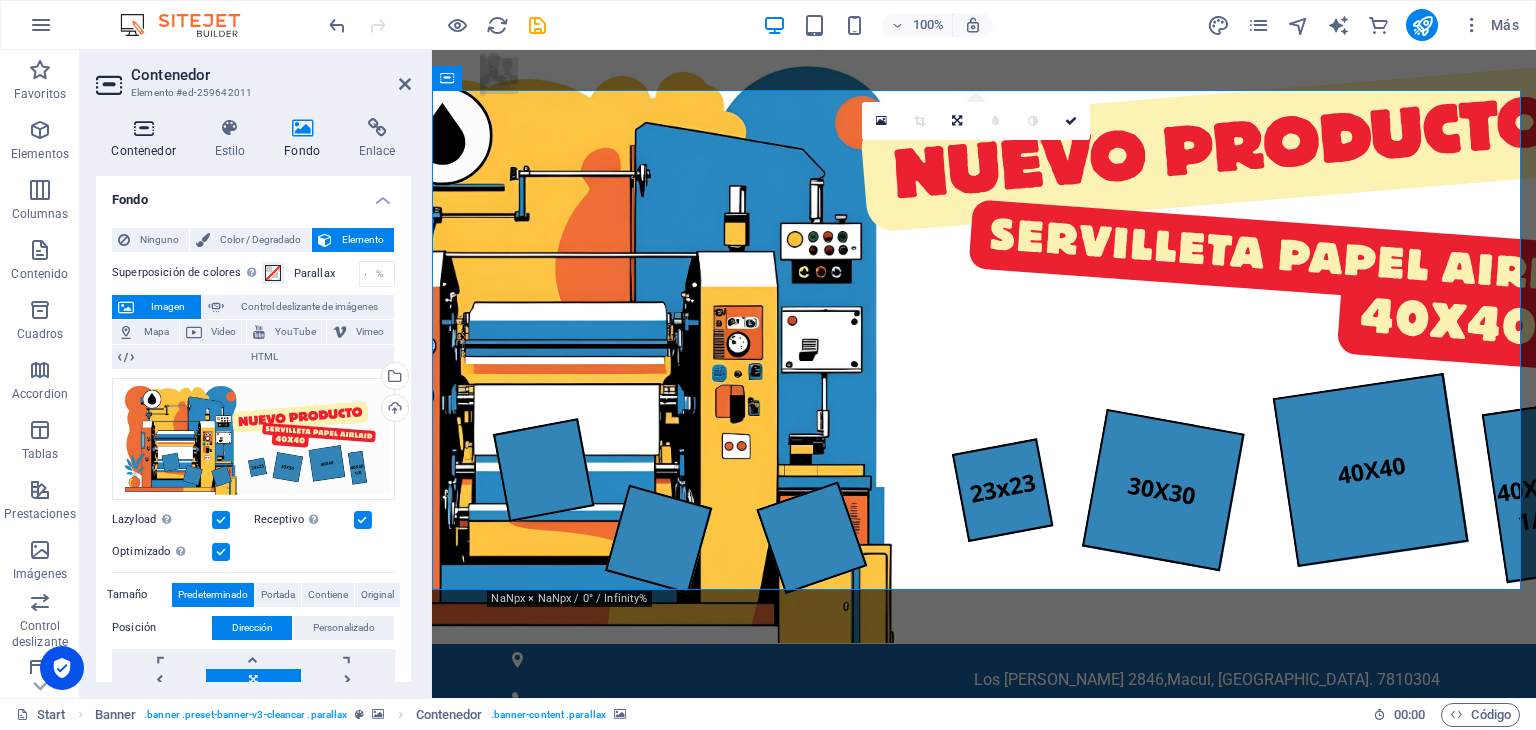 click at bounding box center (143, 128) 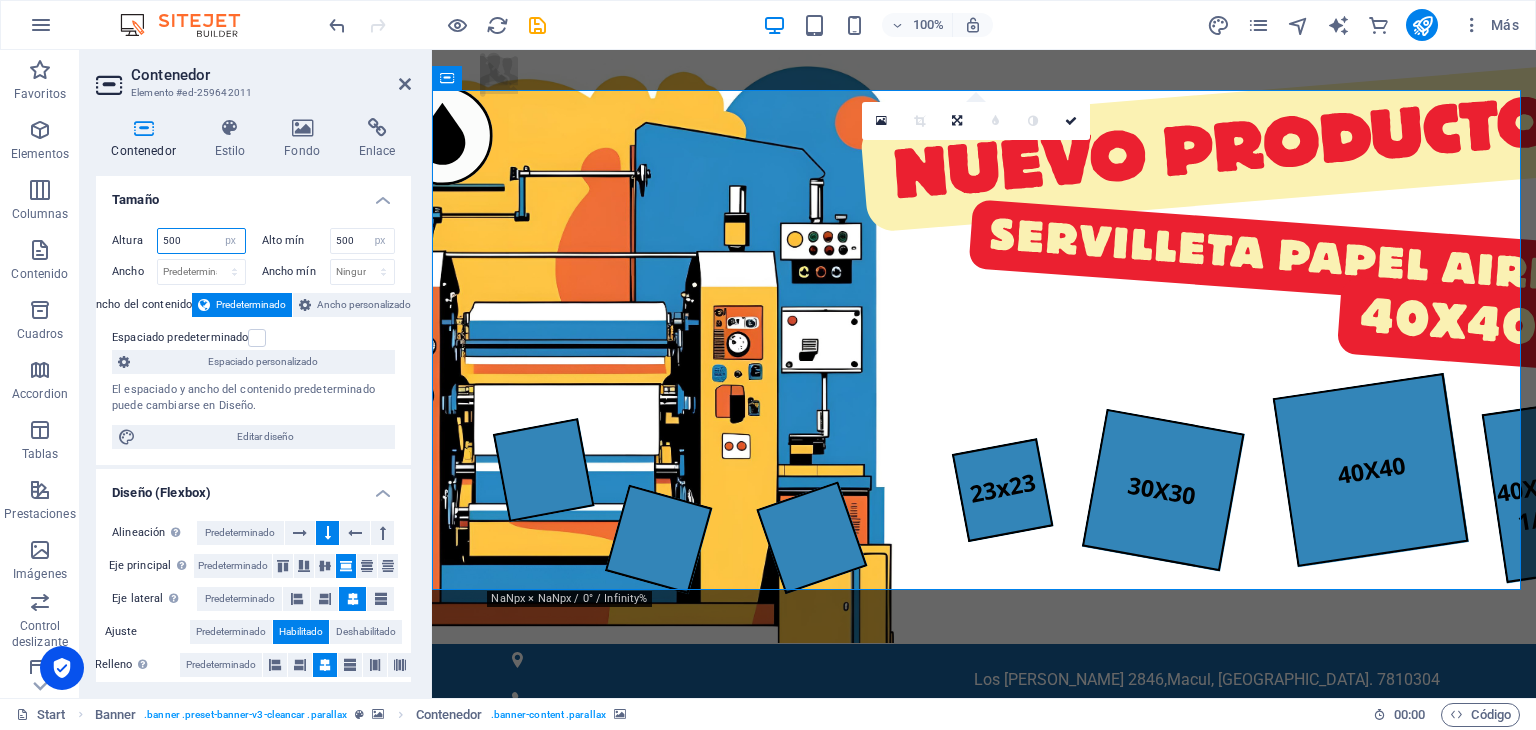 click on "500" at bounding box center [201, 241] 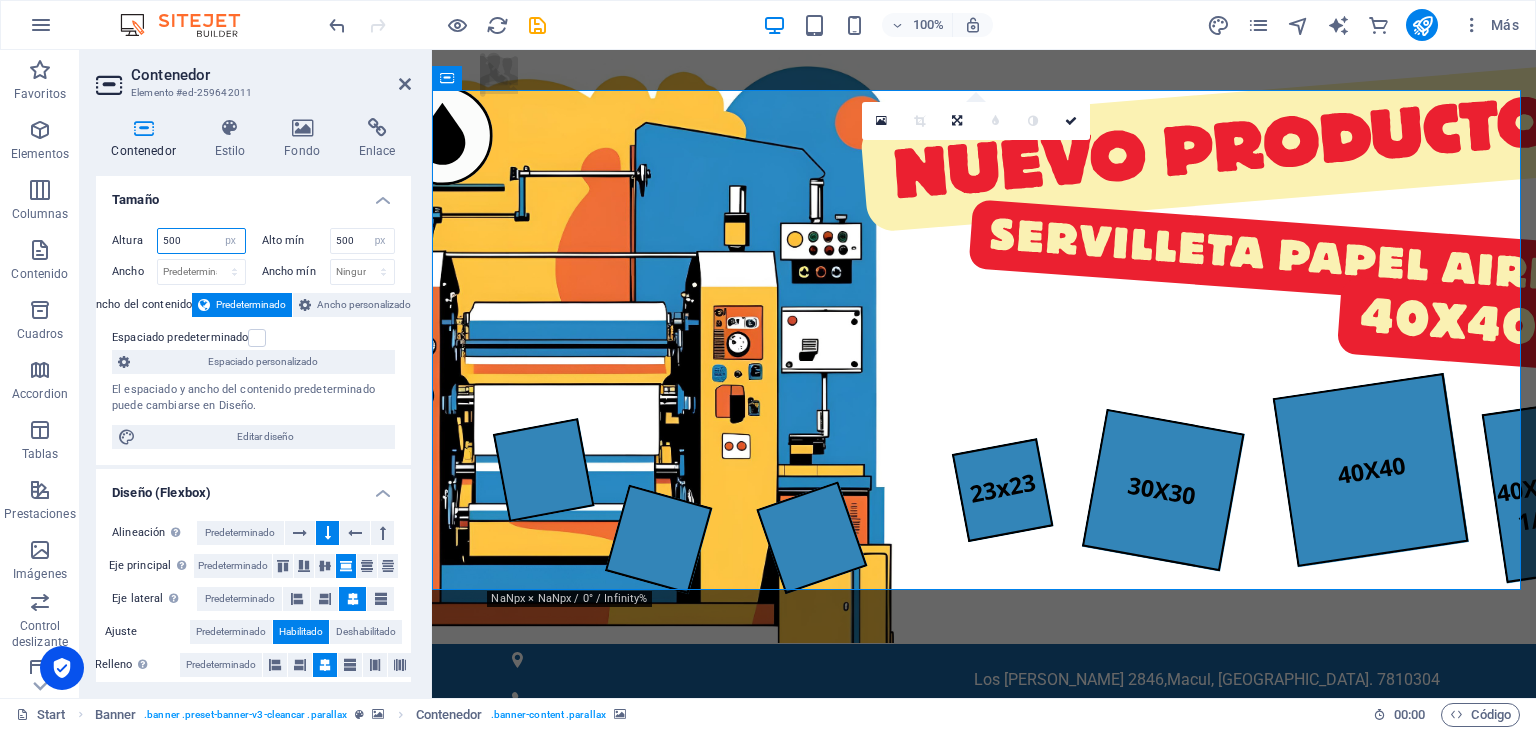 drag, startPoint x: 180, startPoint y: 240, endPoint x: 168, endPoint y: 241, distance: 12.0415945 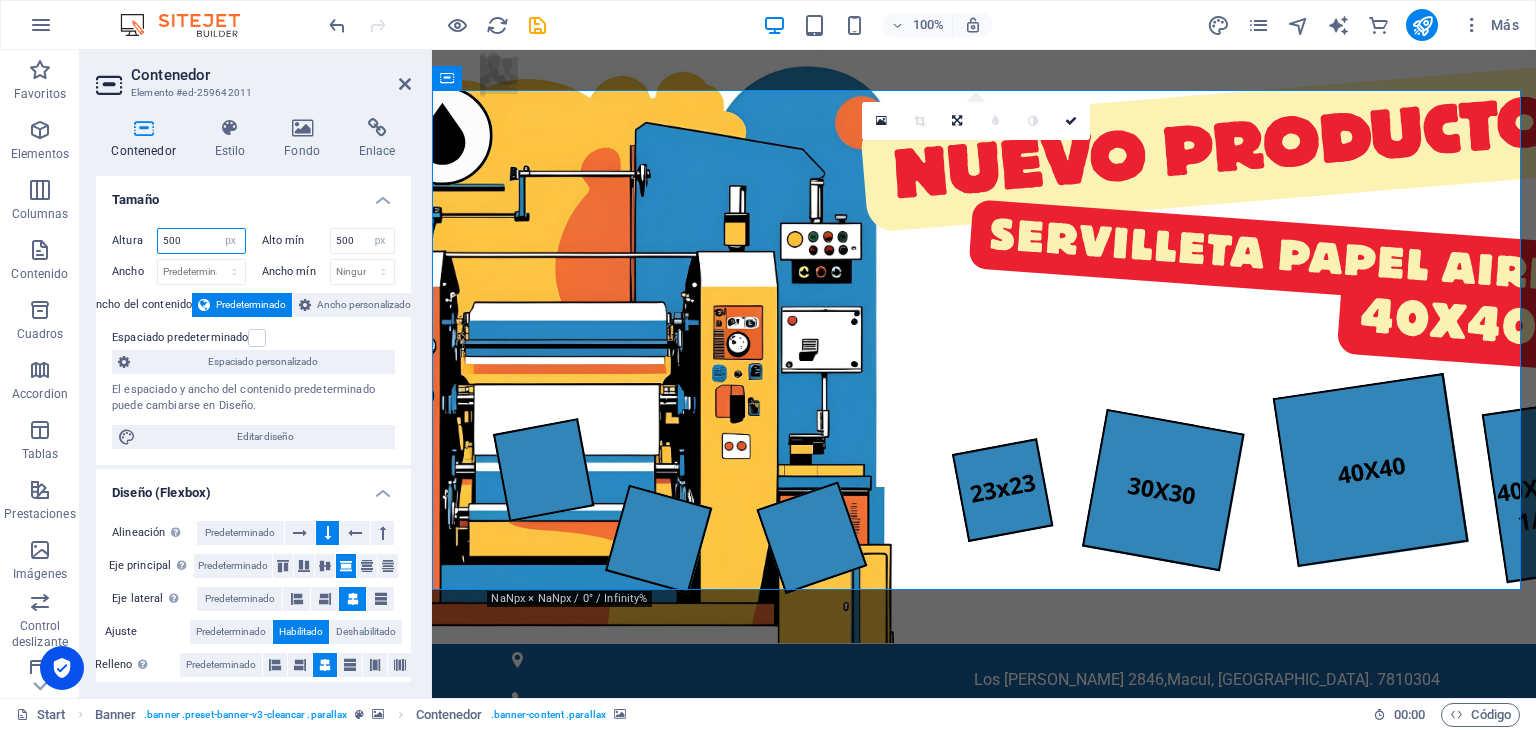 click on "500" at bounding box center (201, 241) 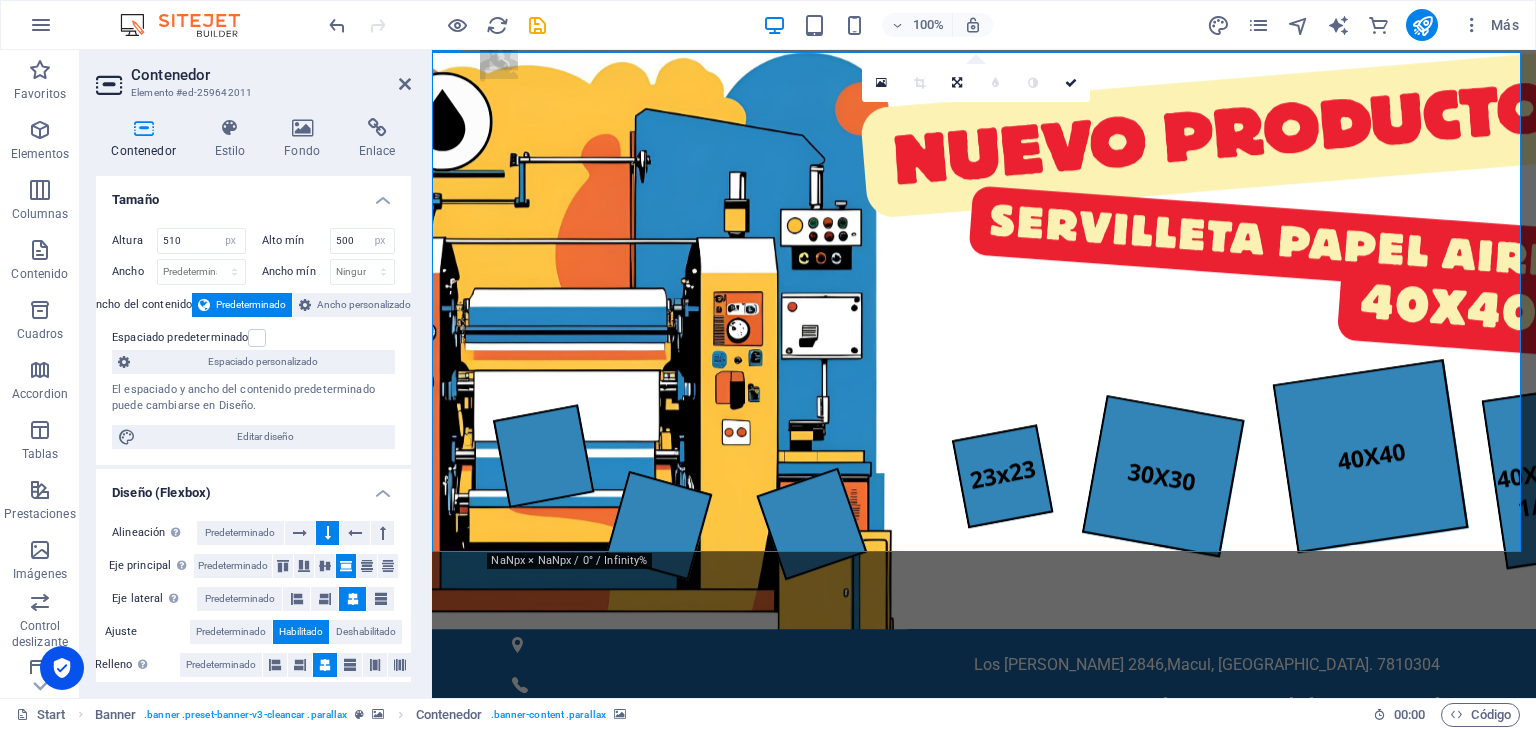 scroll, scrollTop: 0, scrollLeft: 0, axis: both 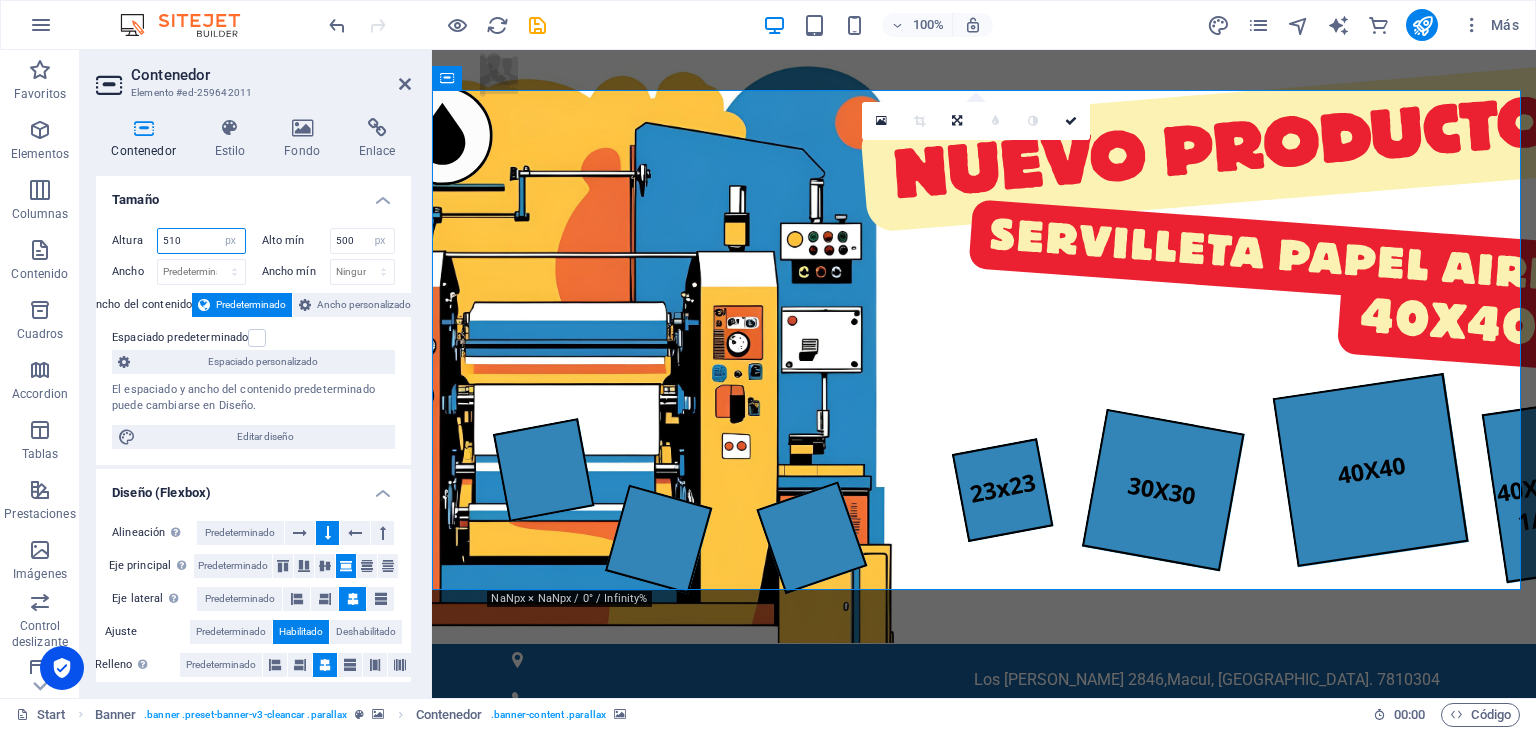 click on "510" at bounding box center (201, 241) 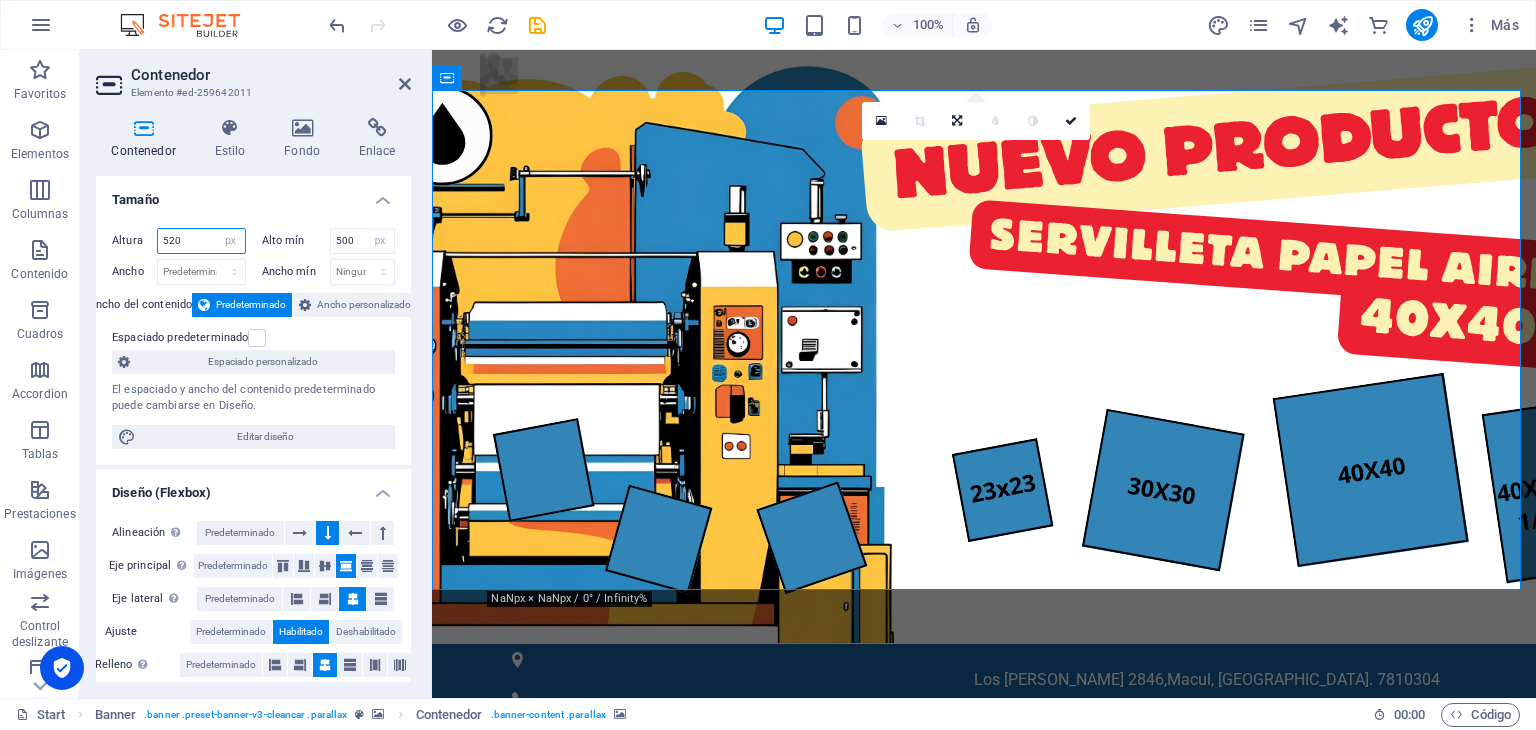 type on "520" 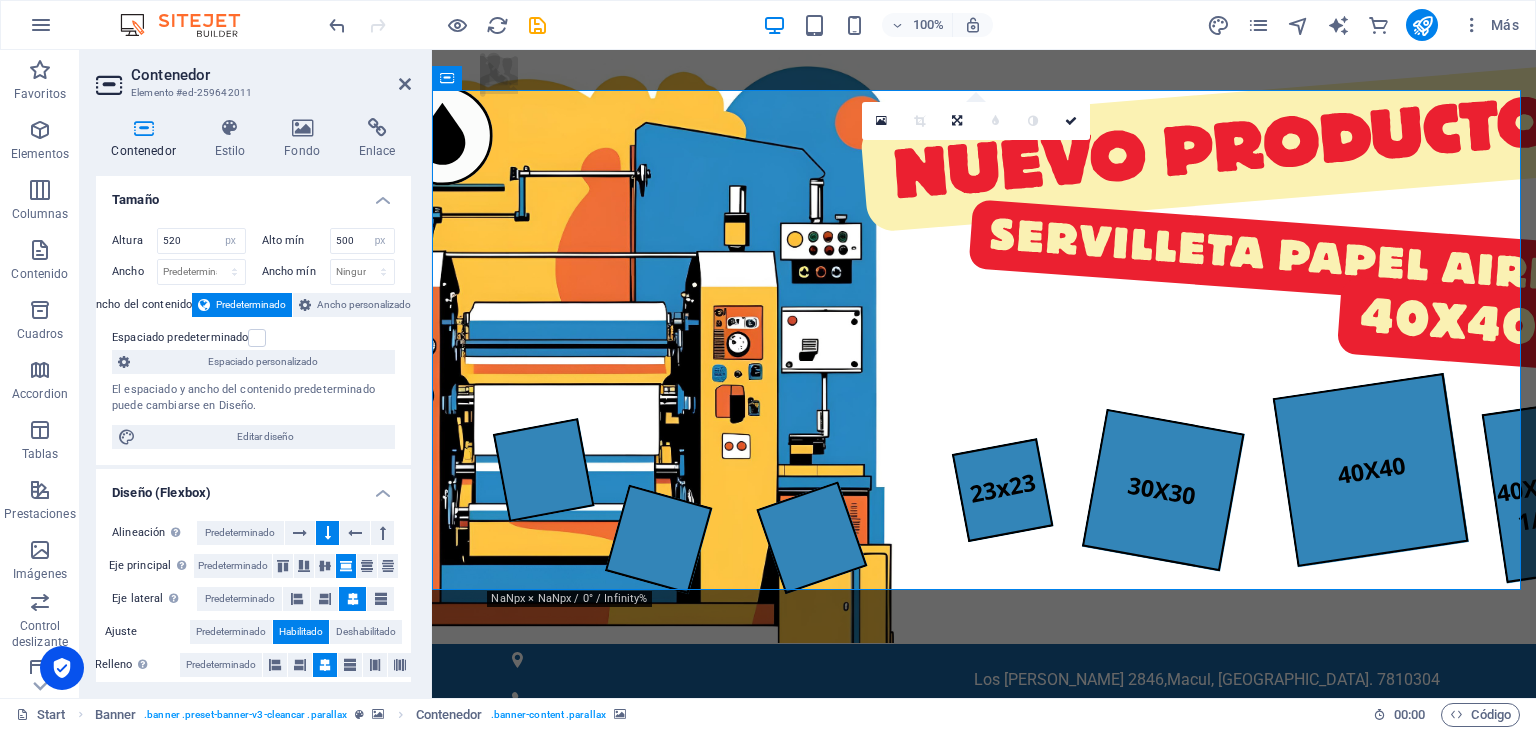 click at bounding box center (984, 1039) 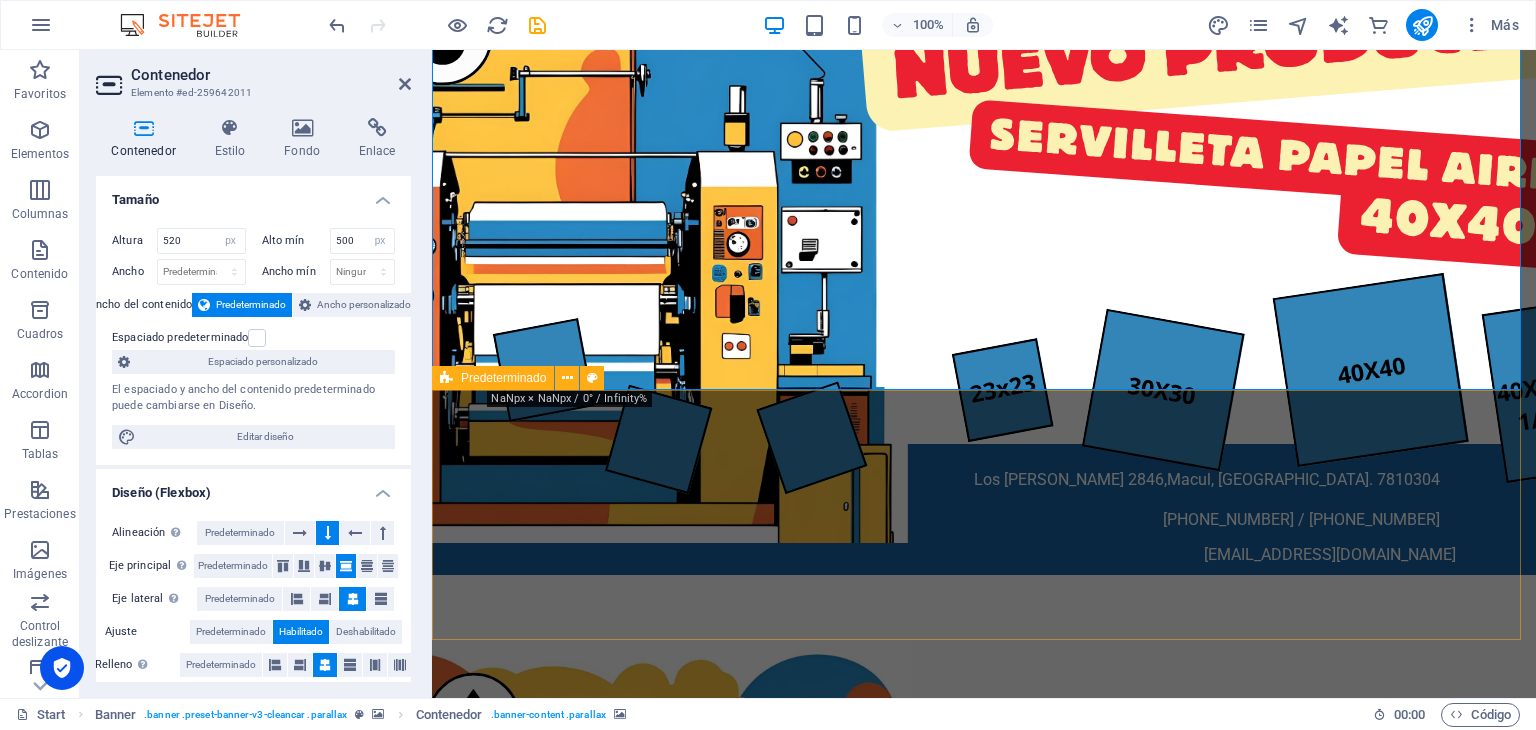 scroll, scrollTop: 0, scrollLeft: 0, axis: both 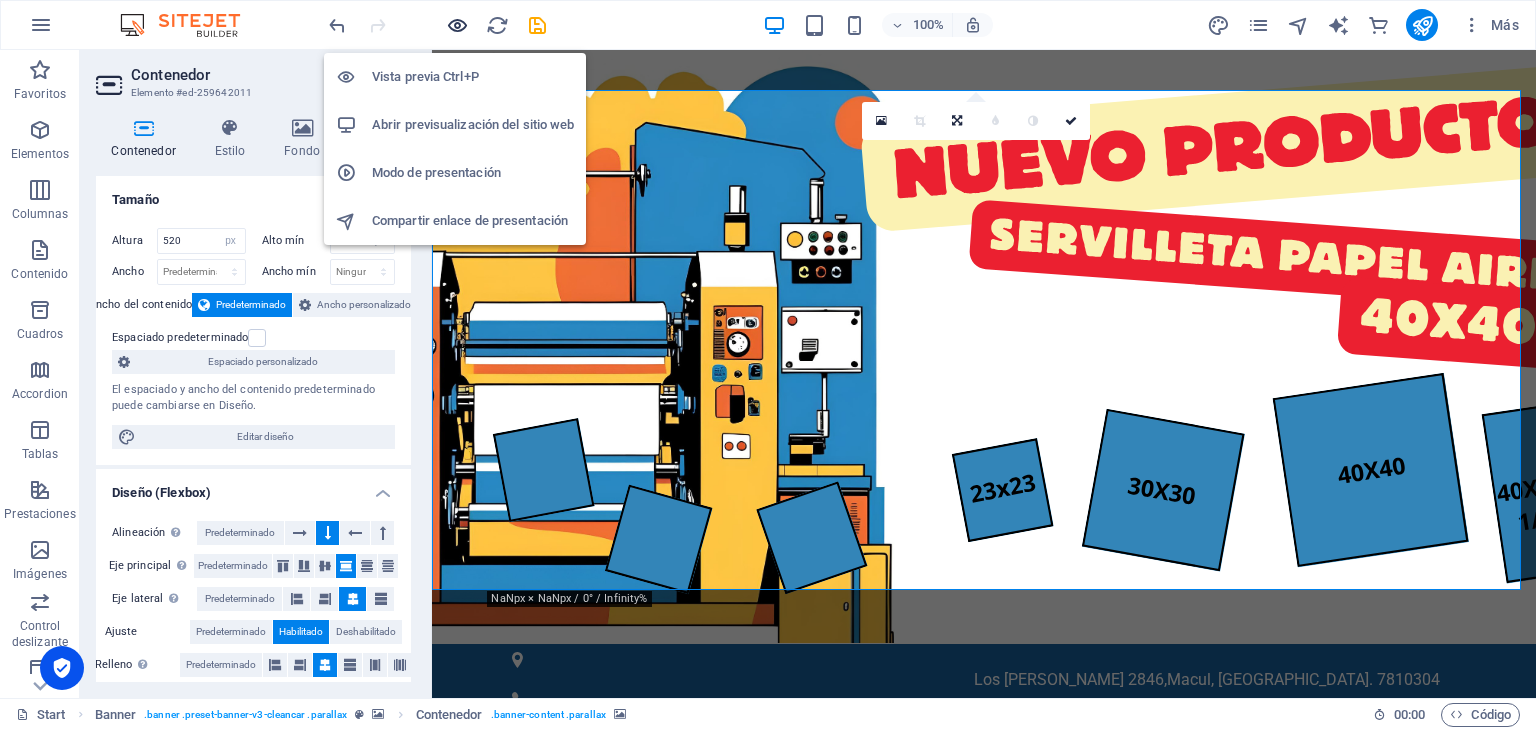 click at bounding box center (457, 25) 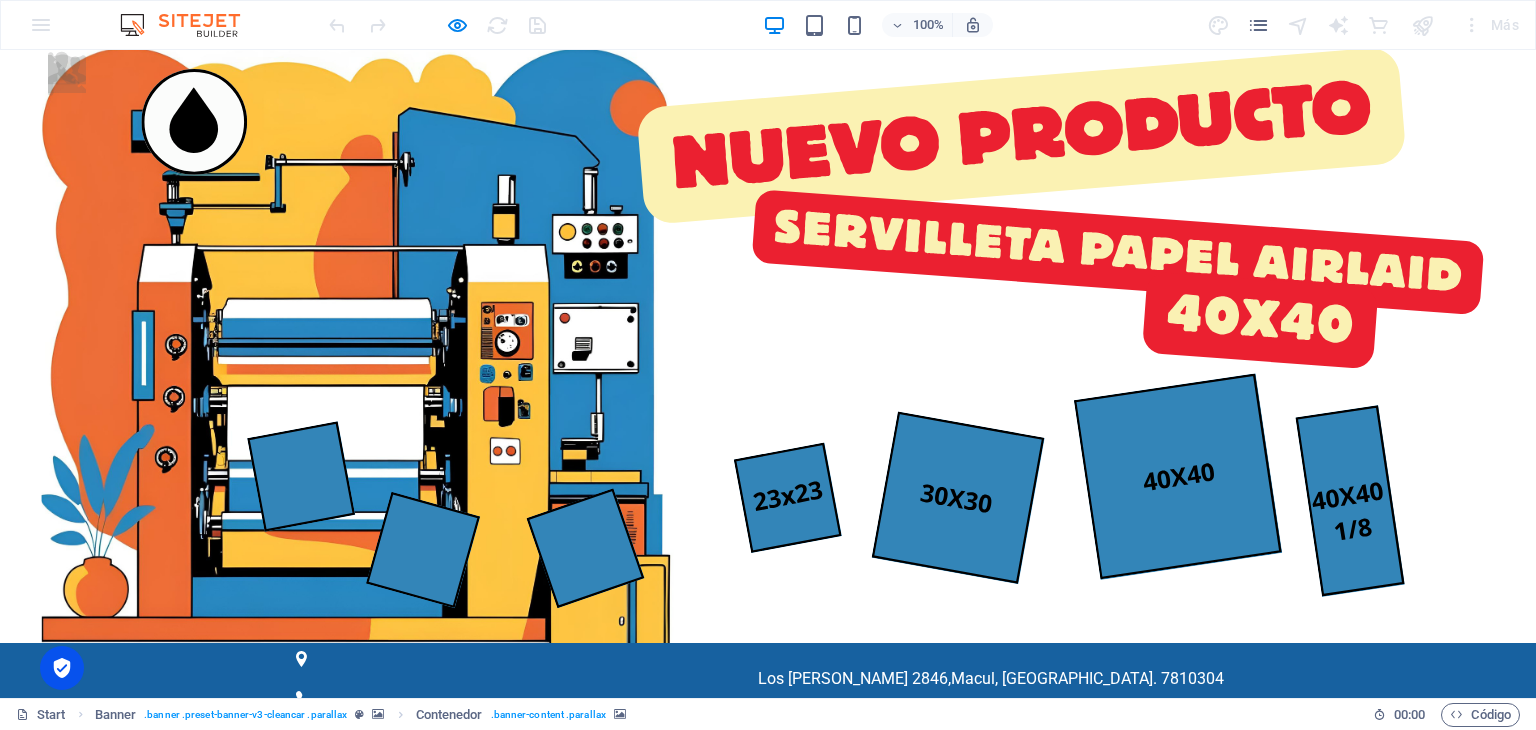 scroll, scrollTop: 0, scrollLeft: 0, axis: both 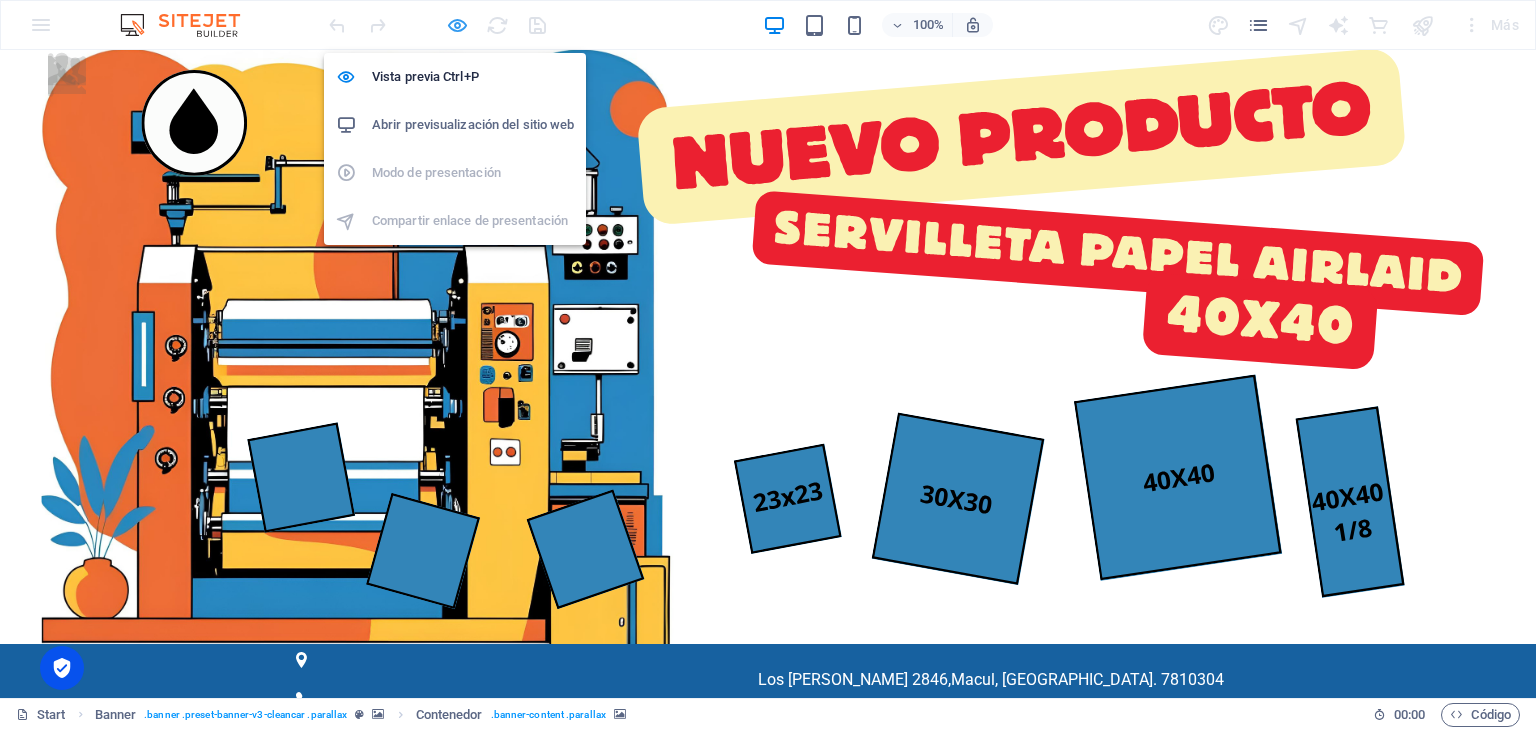 click at bounding box center (457, 25) 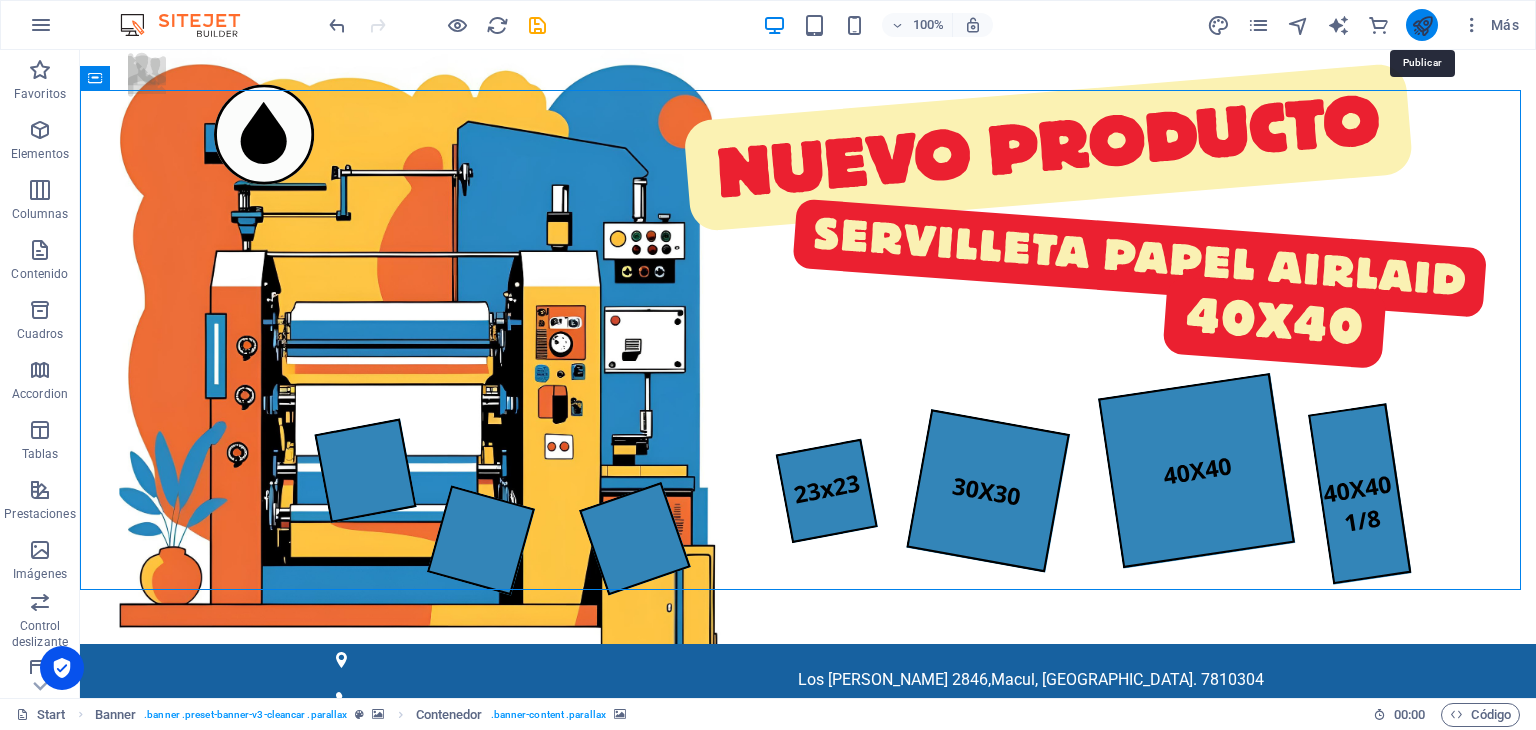 click at bounding box center [1422, 25] 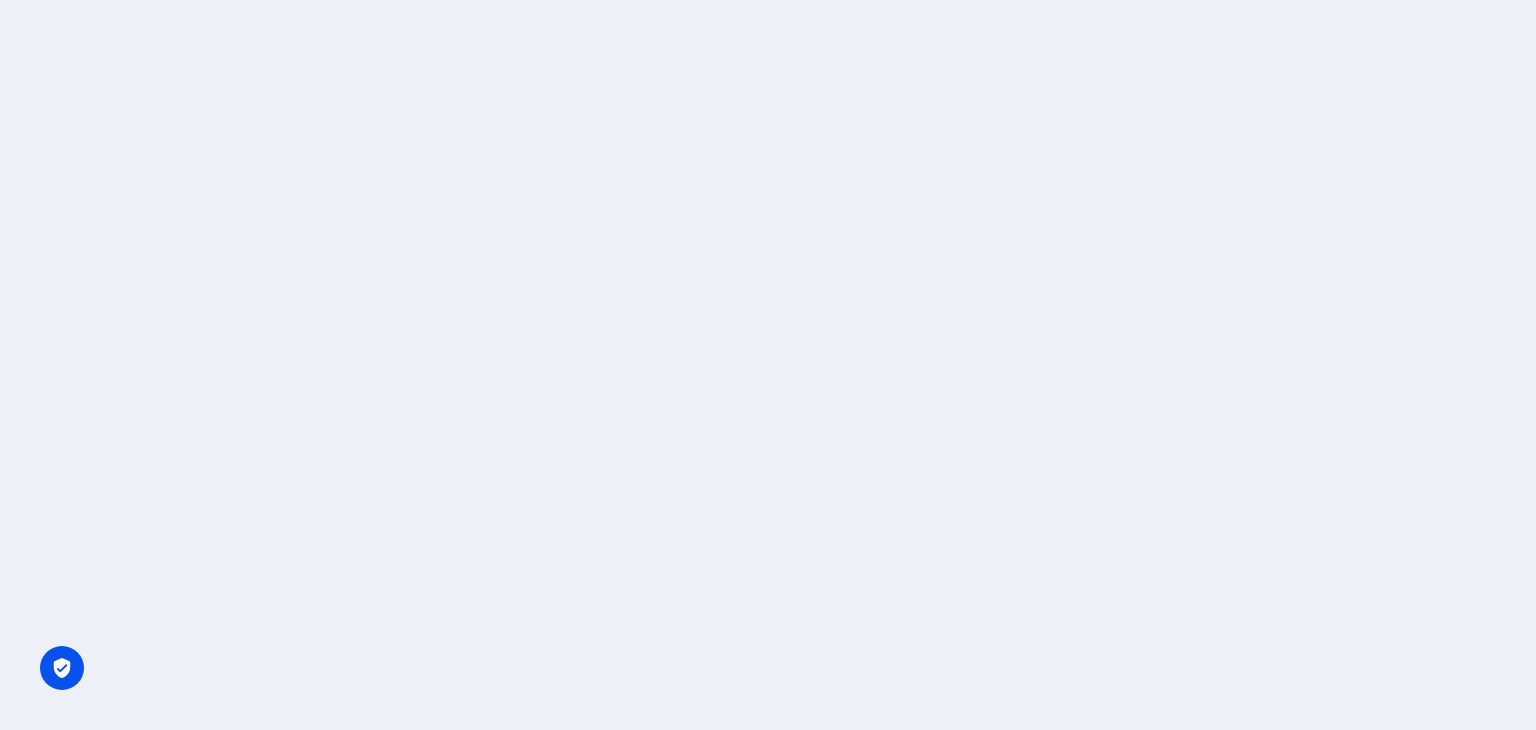 scroll, scrollTop: 0, scrollLeft: 0, axis: both 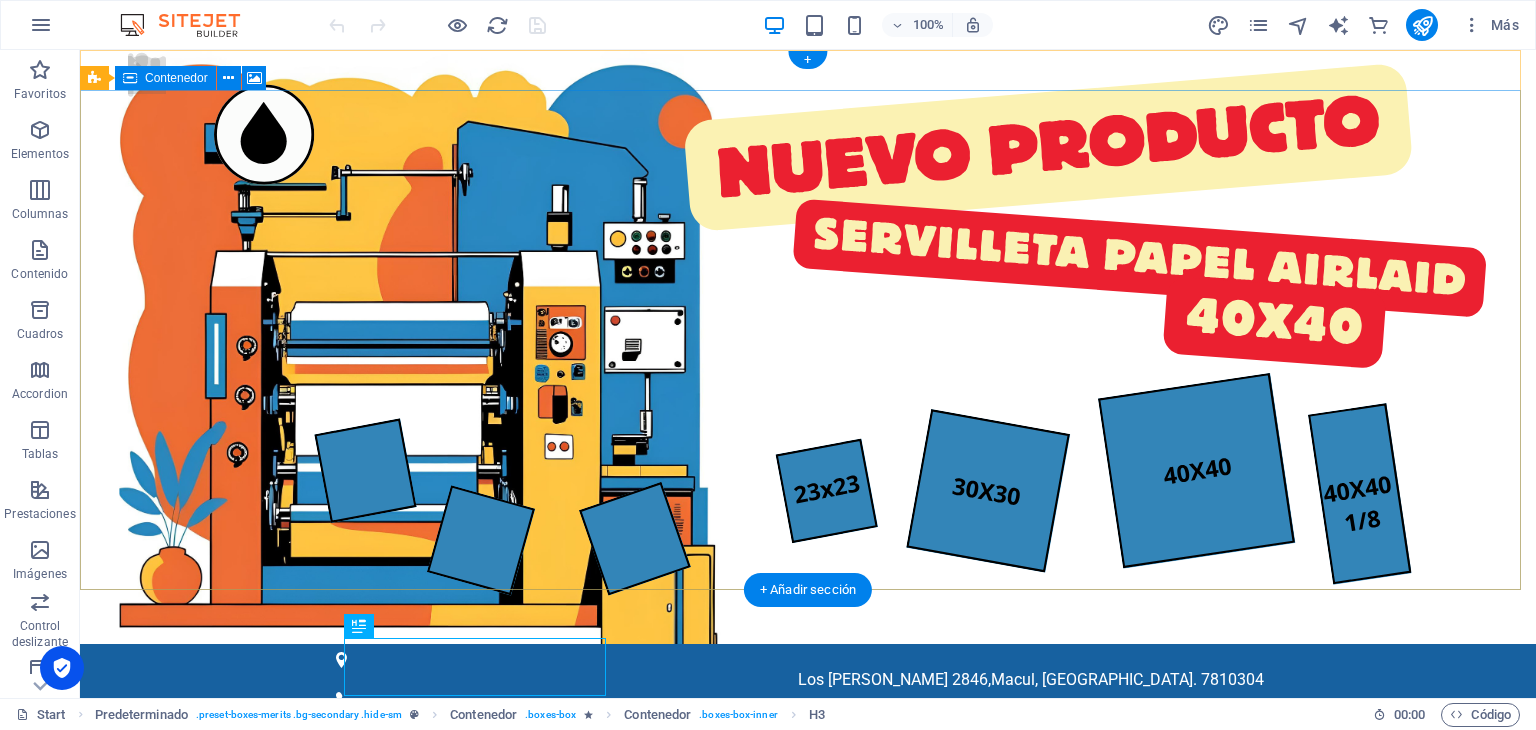 click at bounding box center [808, 1039] 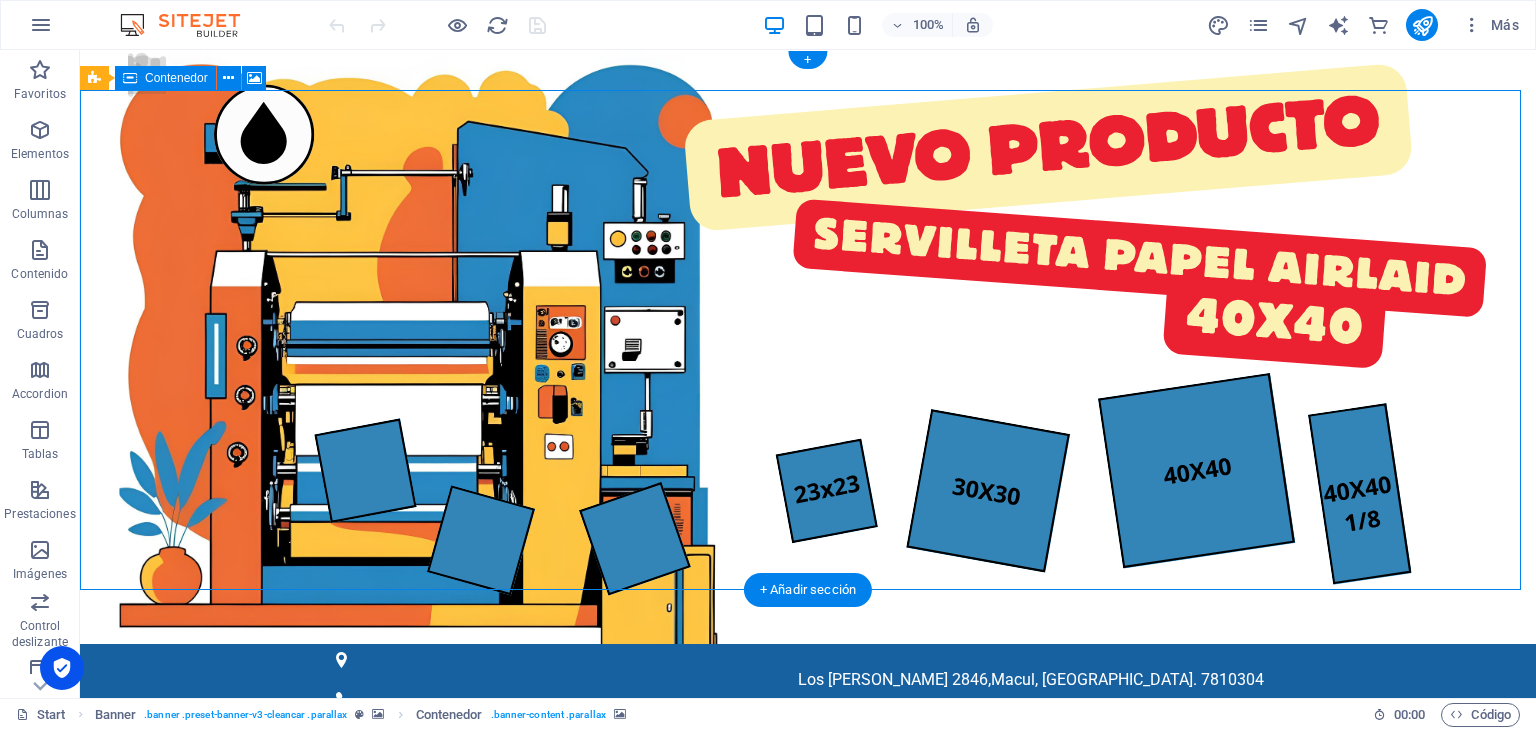 click at bounding box center [808, 1039] 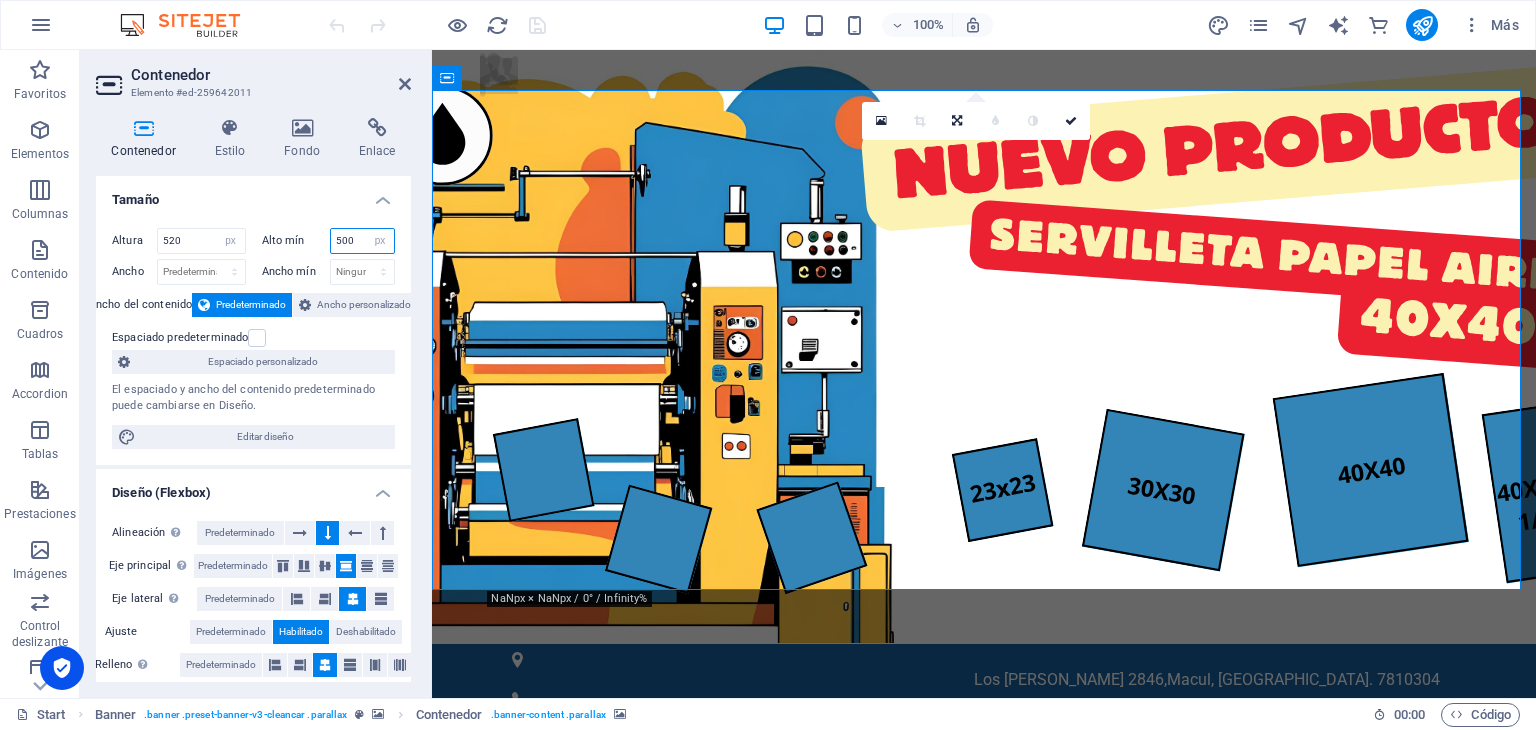 drag, startPoint x: 352, startPoint y: 239, endPoint x: 340, endPoint y: 235, distance: 12.649111 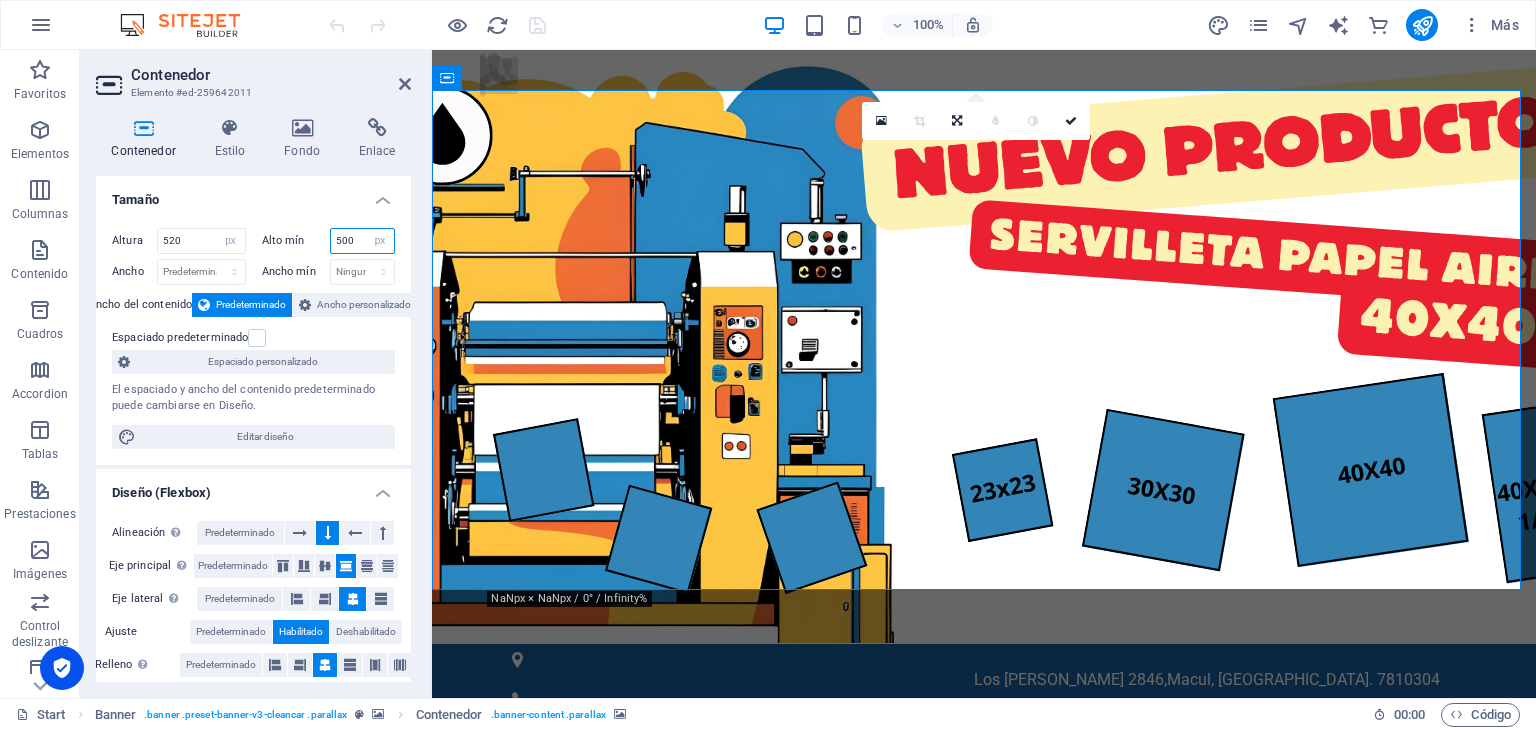 click on "500" at bounding box center (363, 241) 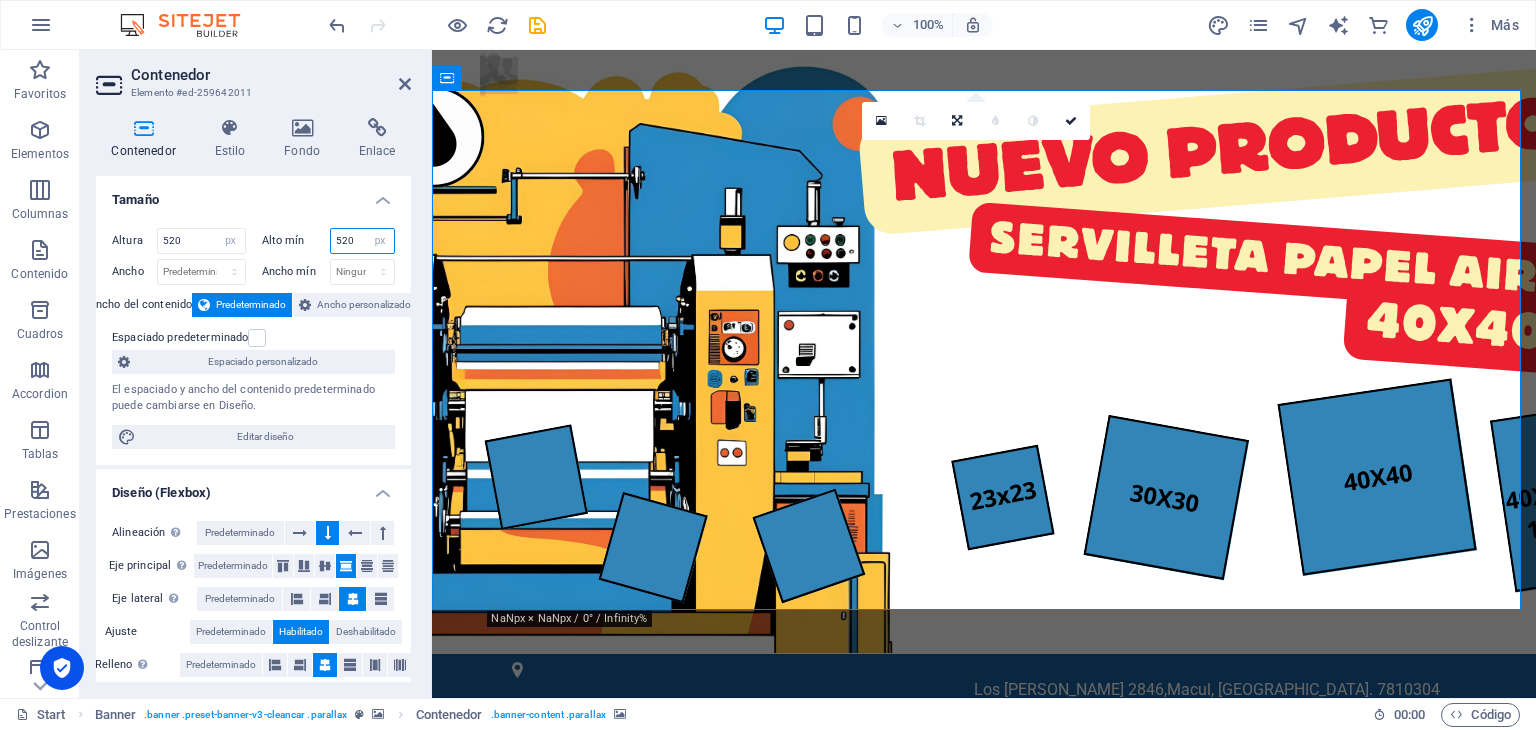 drag, startPoint x: 353, startPoint y: 239, endPoint x: 339, endPoint y: 240, distance: 14.035668 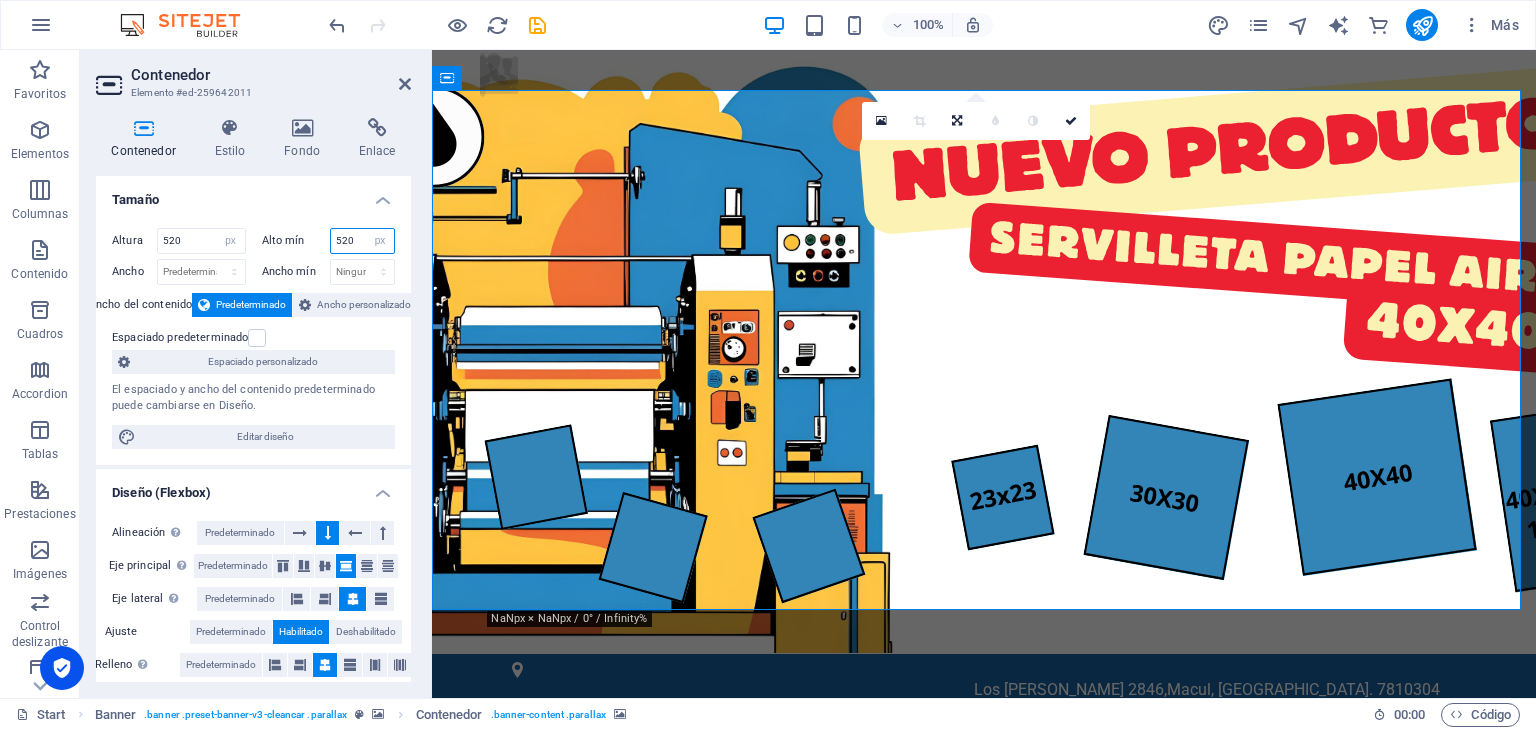 click on "520" at bounding box center (363, 241) 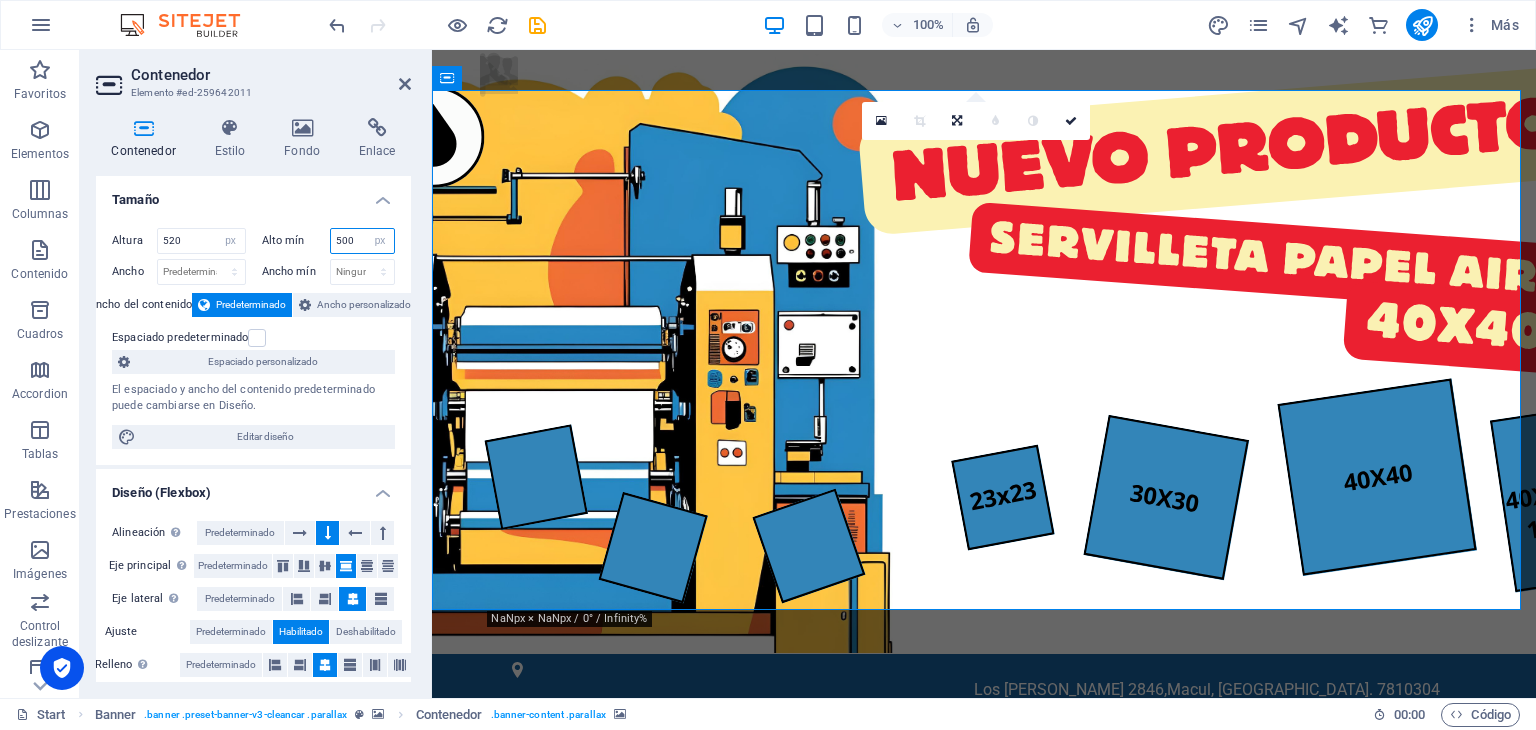type on "500" 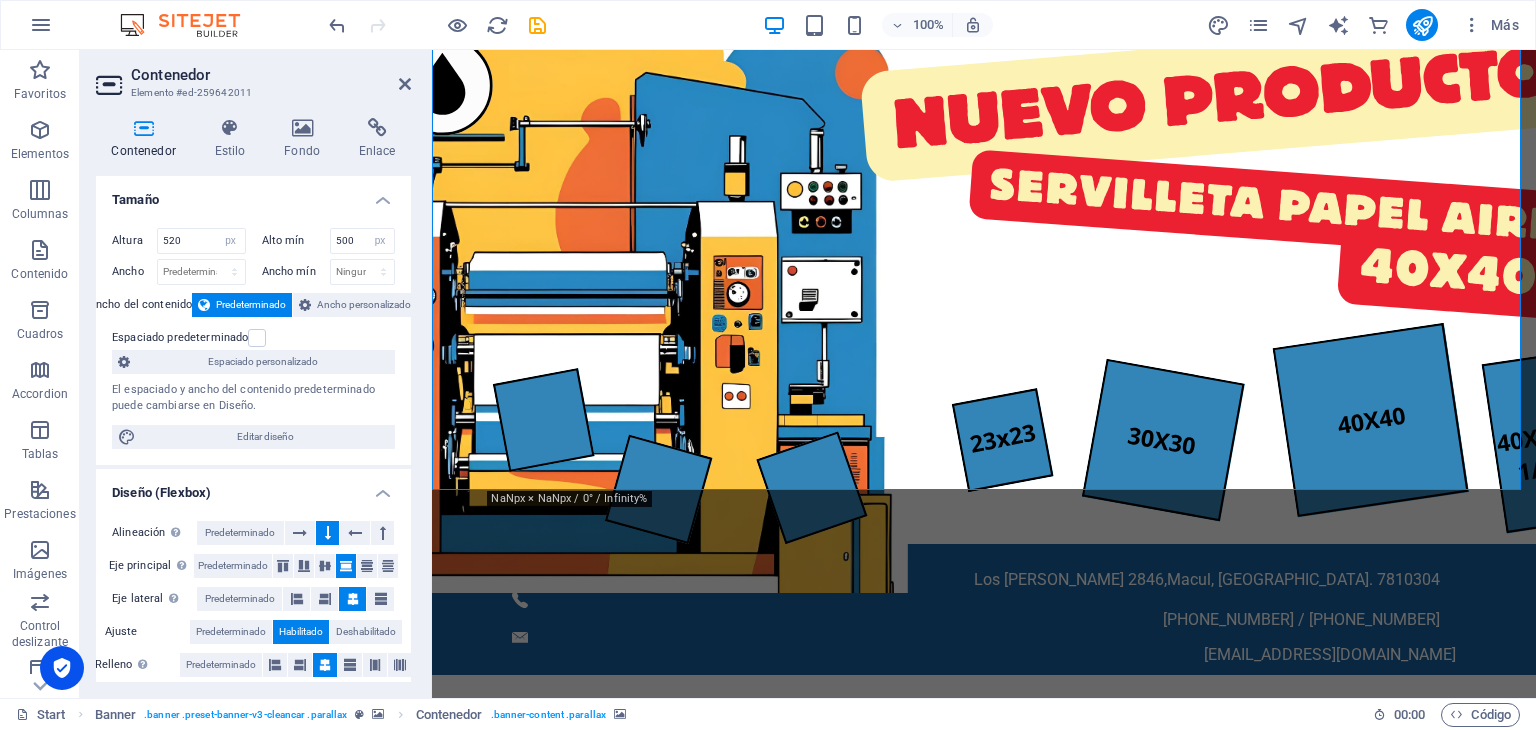 scroll, scrollTop: 0, scrollLeft: 0, axis: both 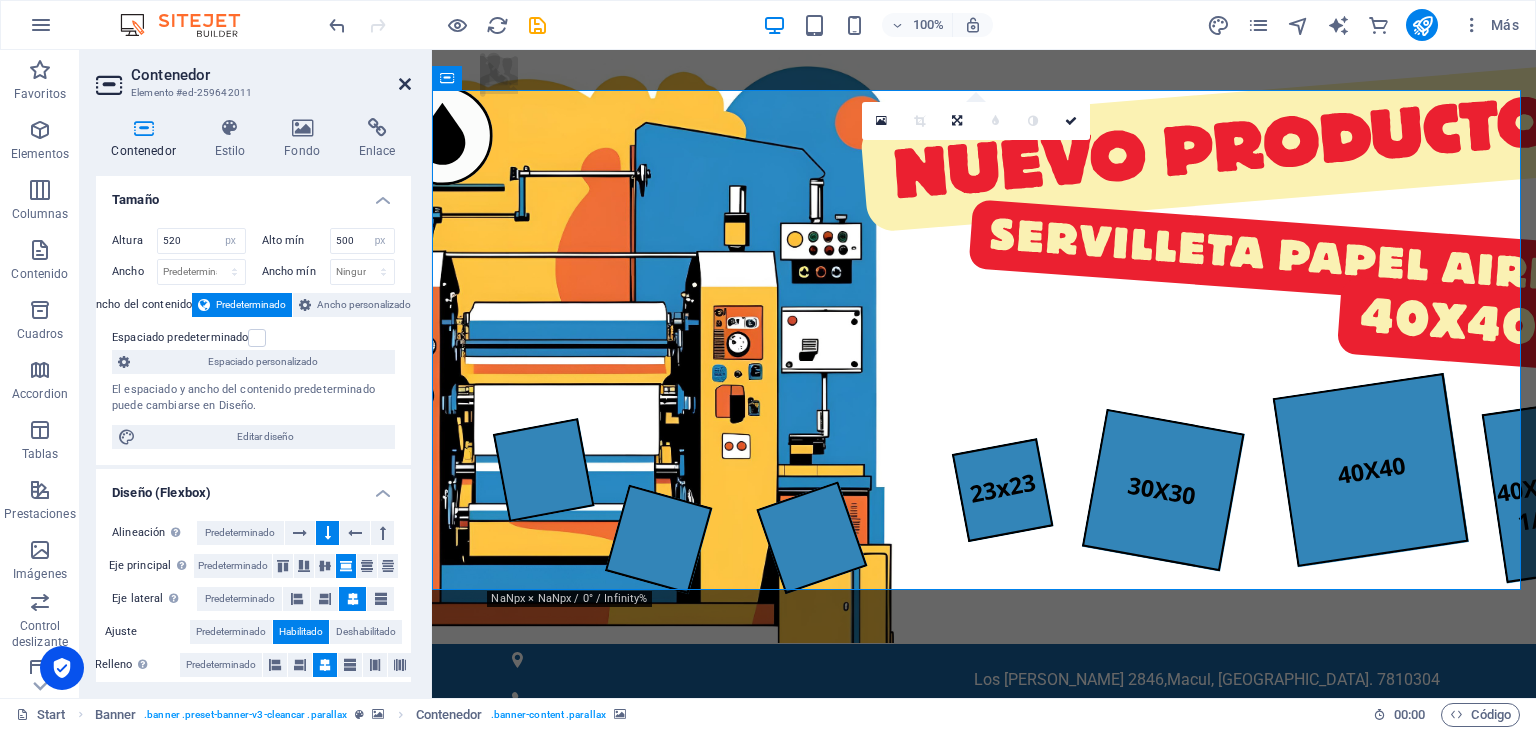 click at bounding box center (405, 84) 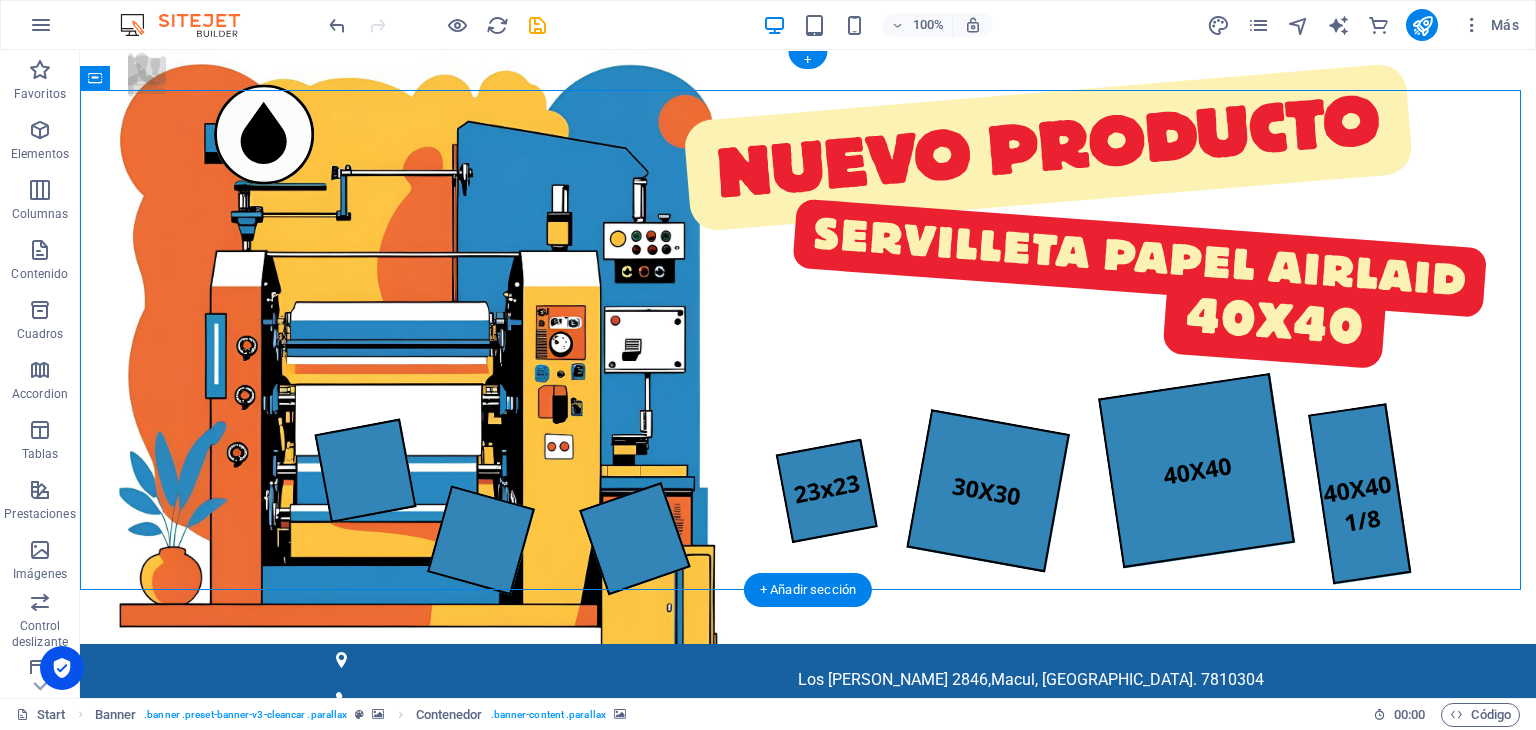 click at bounding box center [808, 1039] 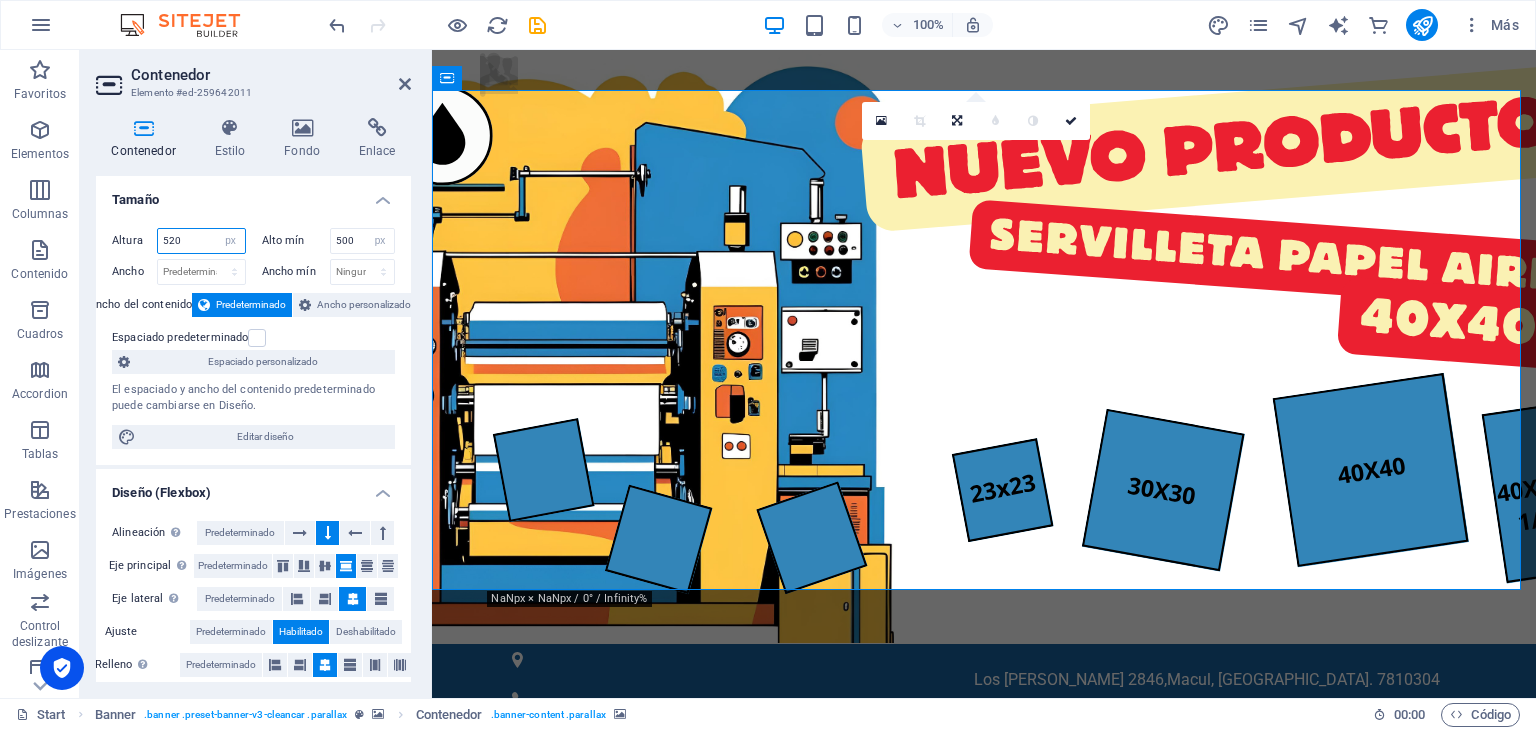 drag, startPoint x: 180, startPoint y: 241, endPoint x: 169, endPoint y: 240, distance: 11.045361 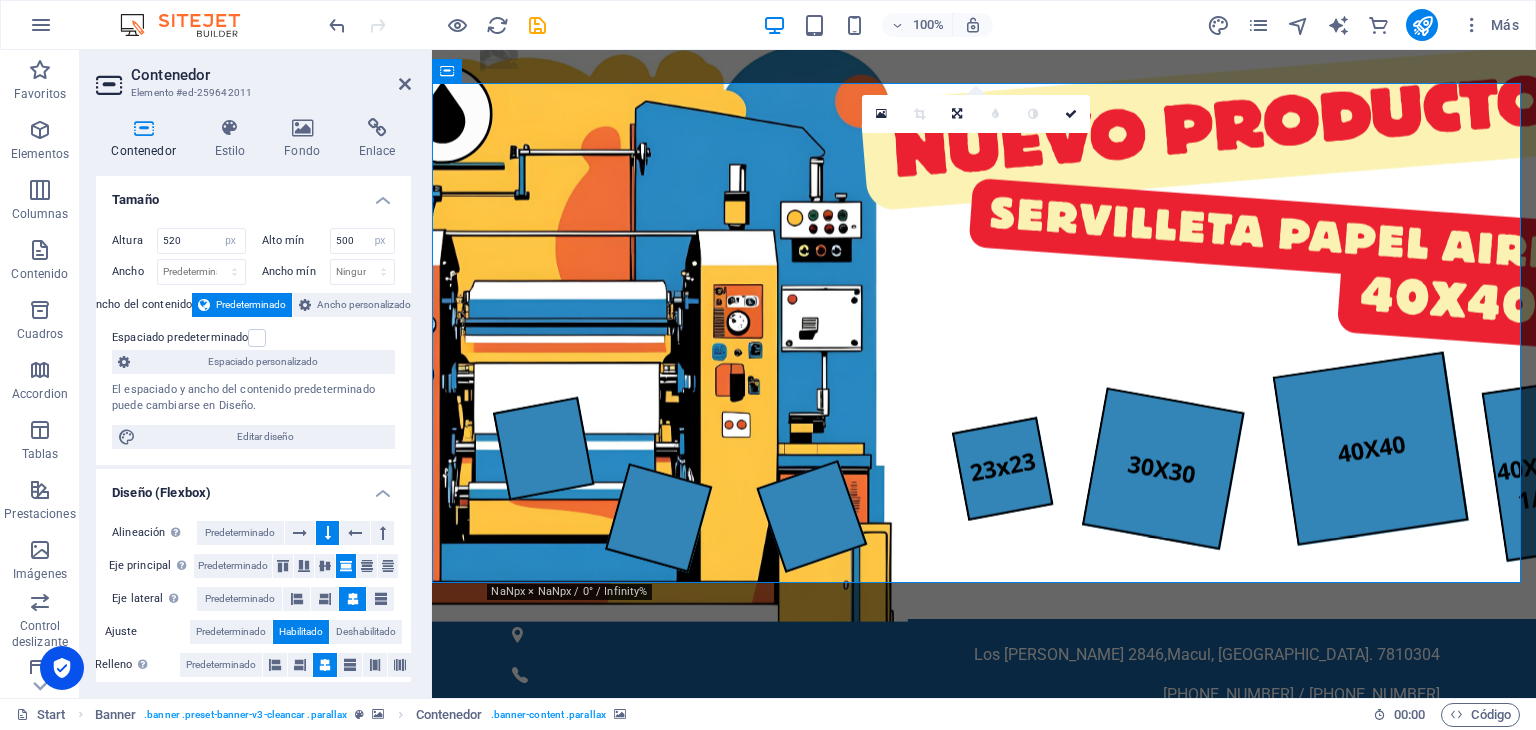 scroll, scrollTop: 0, scrollLeft: 0, axis: both 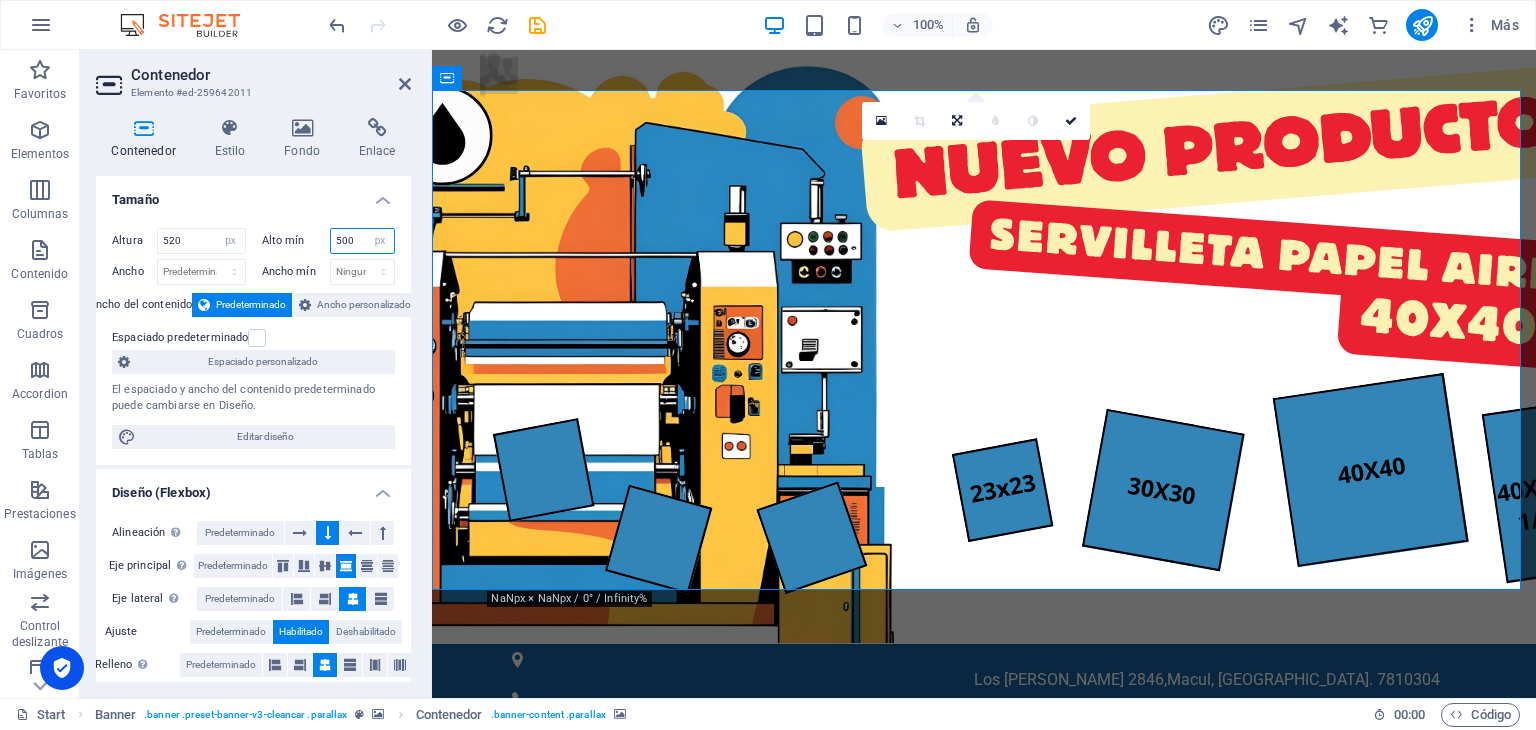 click on "500" at bounding box center [363, 241] 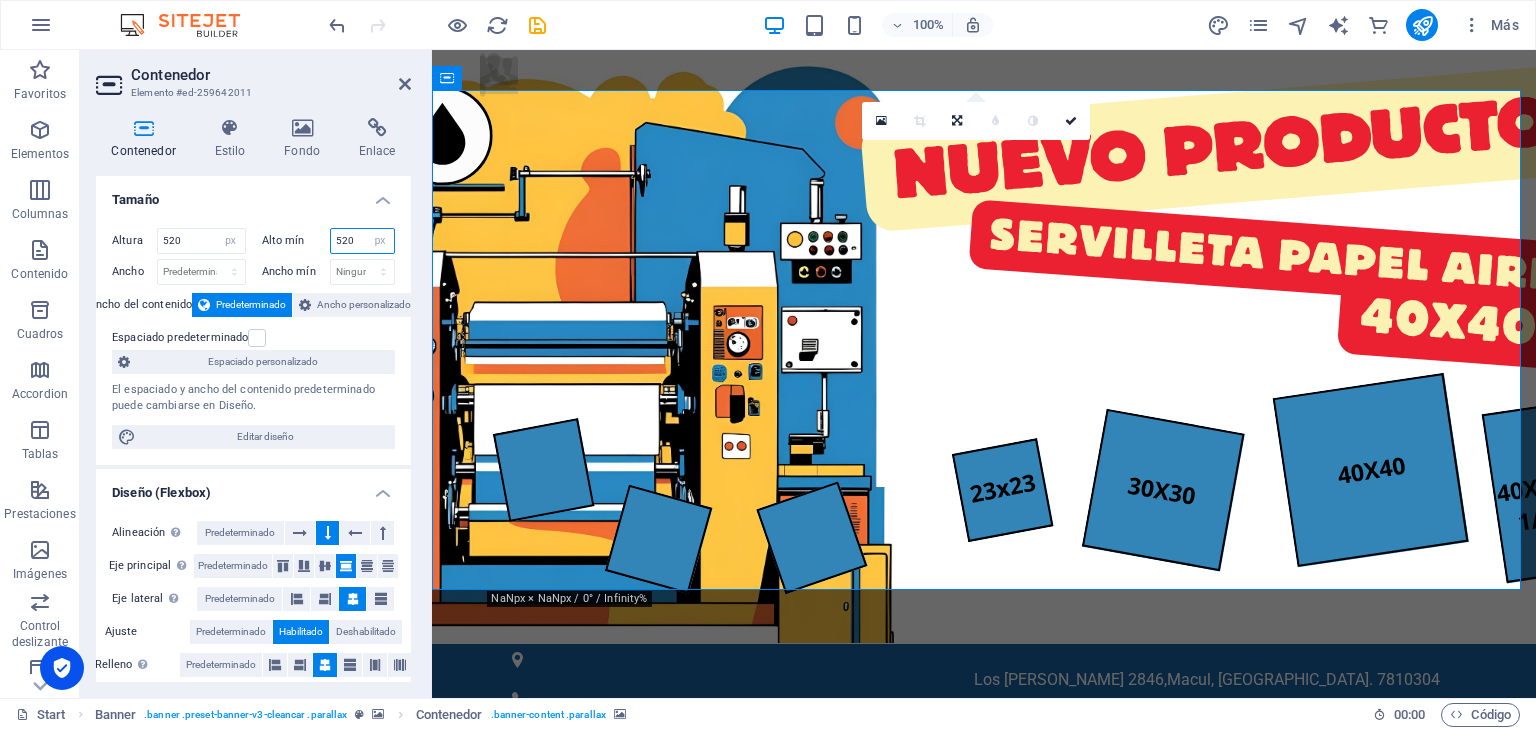 type on "520" 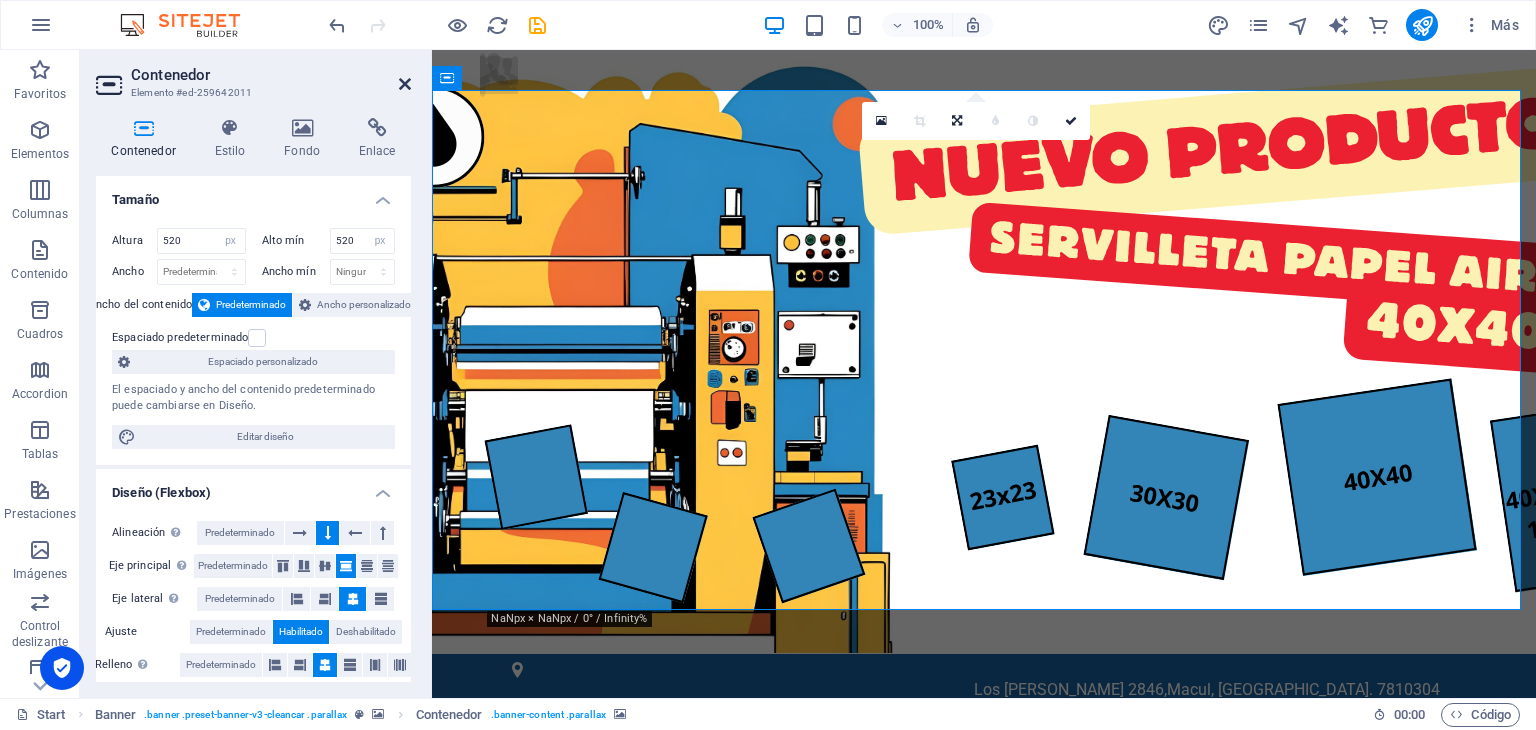 click at bounding box center [405, 84] 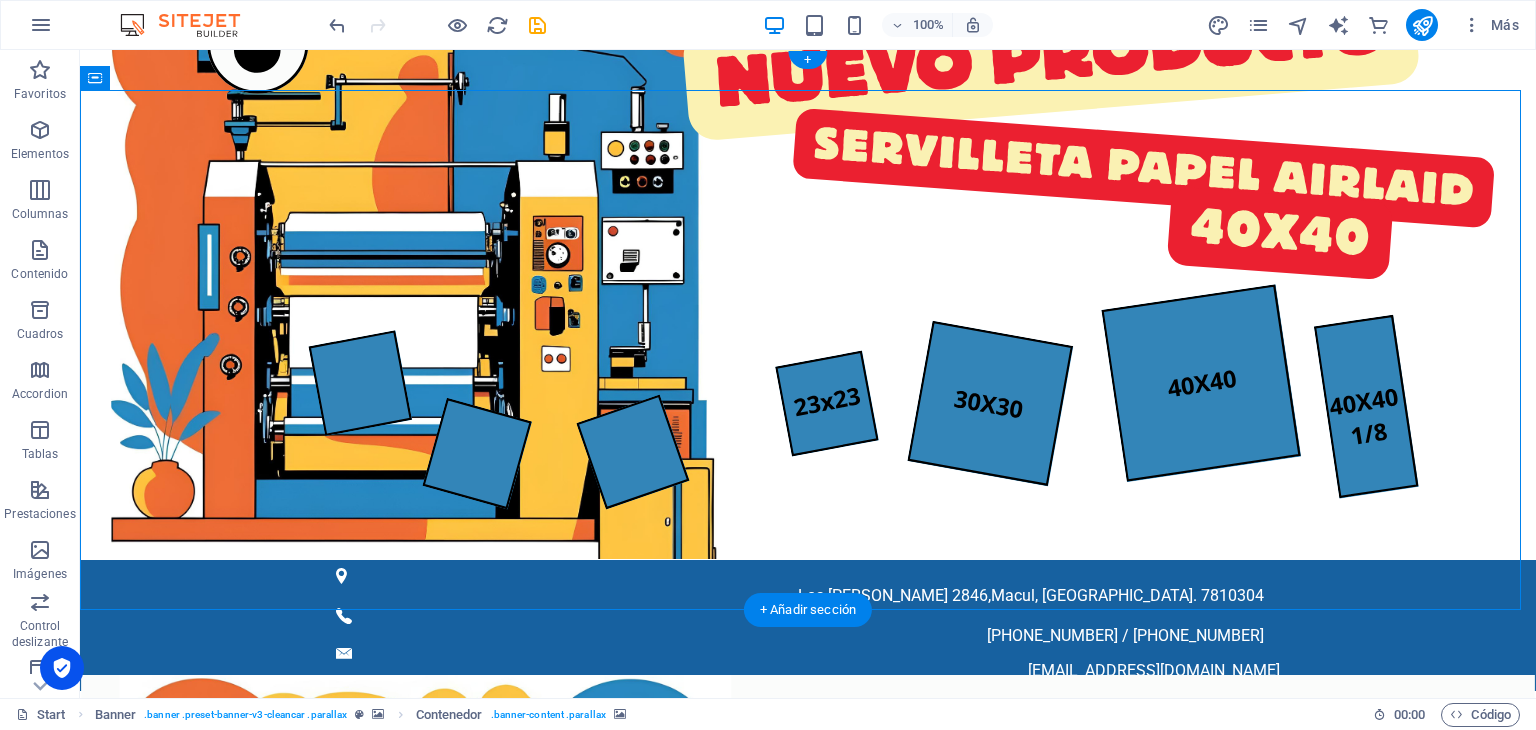 scroll, scrollTop: 0, scrollLeft: 0, axis: both 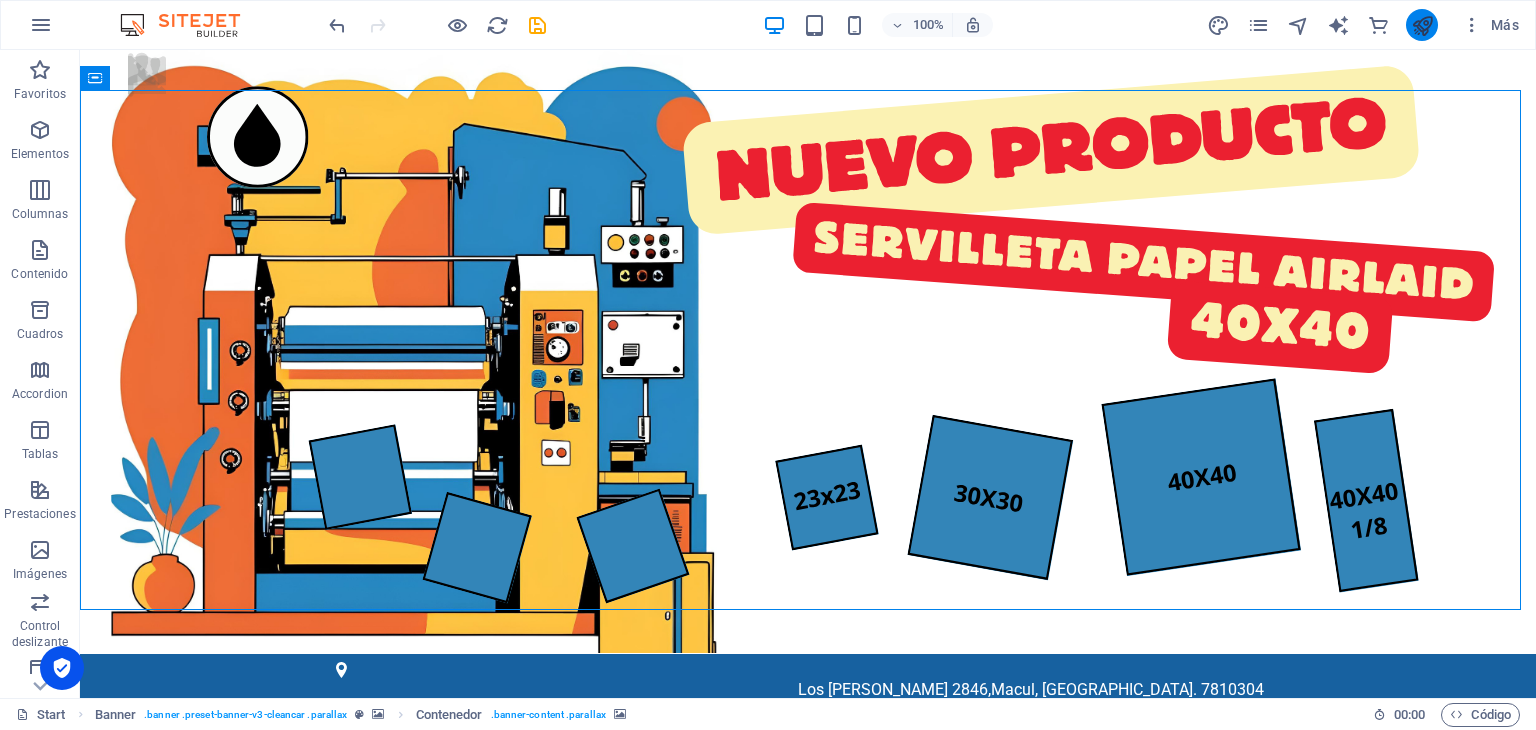click at bounding box center (1422, 25) 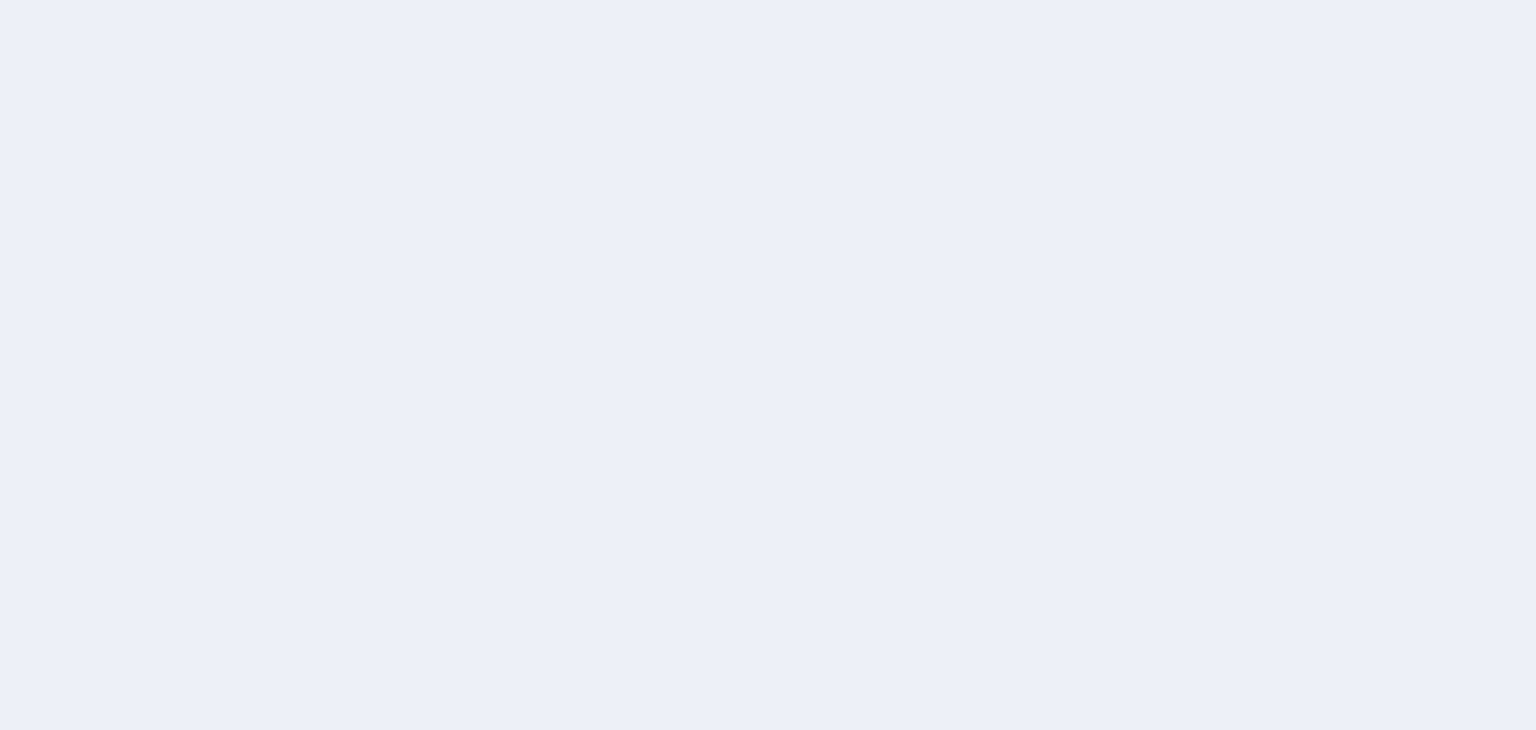 scroll, scrollTop: 0, scrollLeft: 0, axis: both 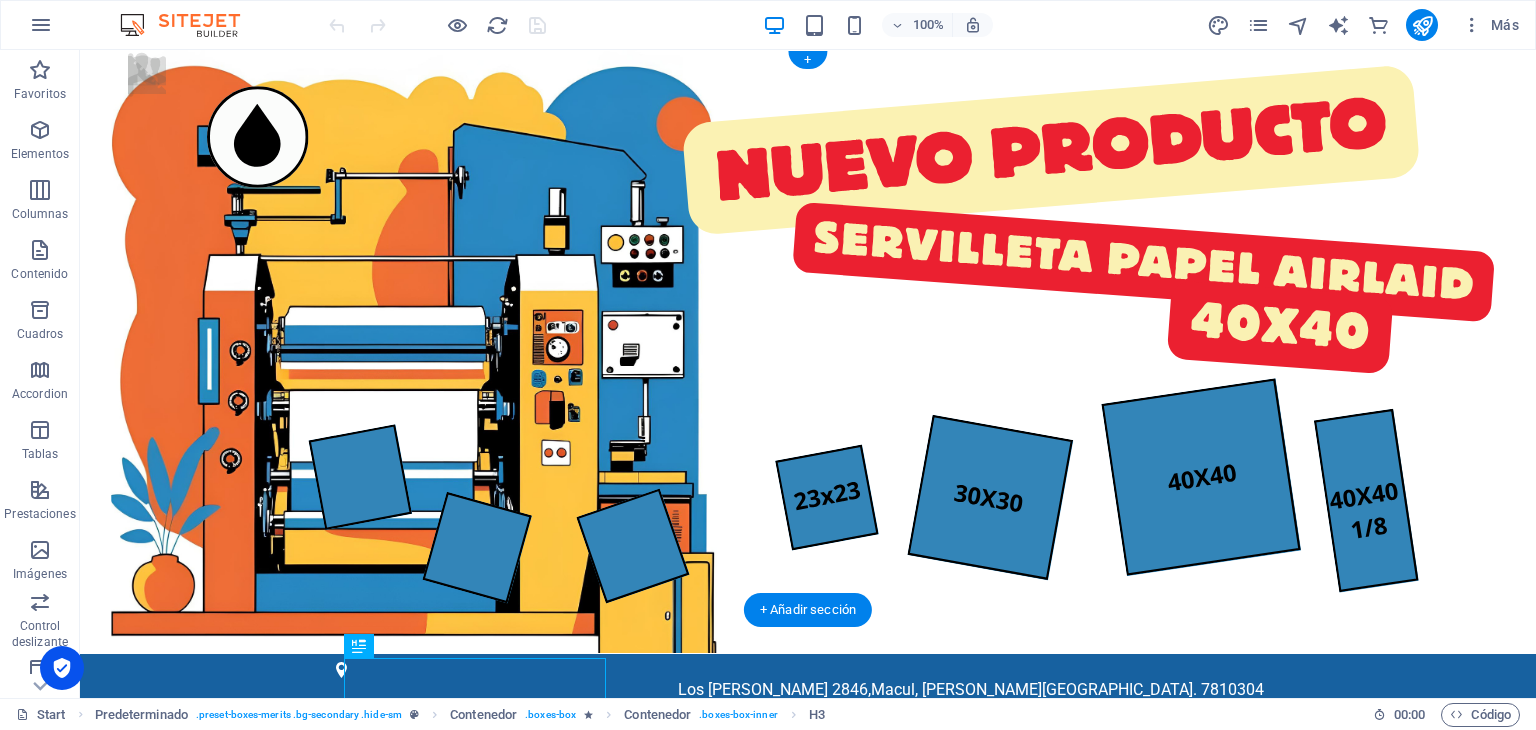click at bounding box center (808, 1055) 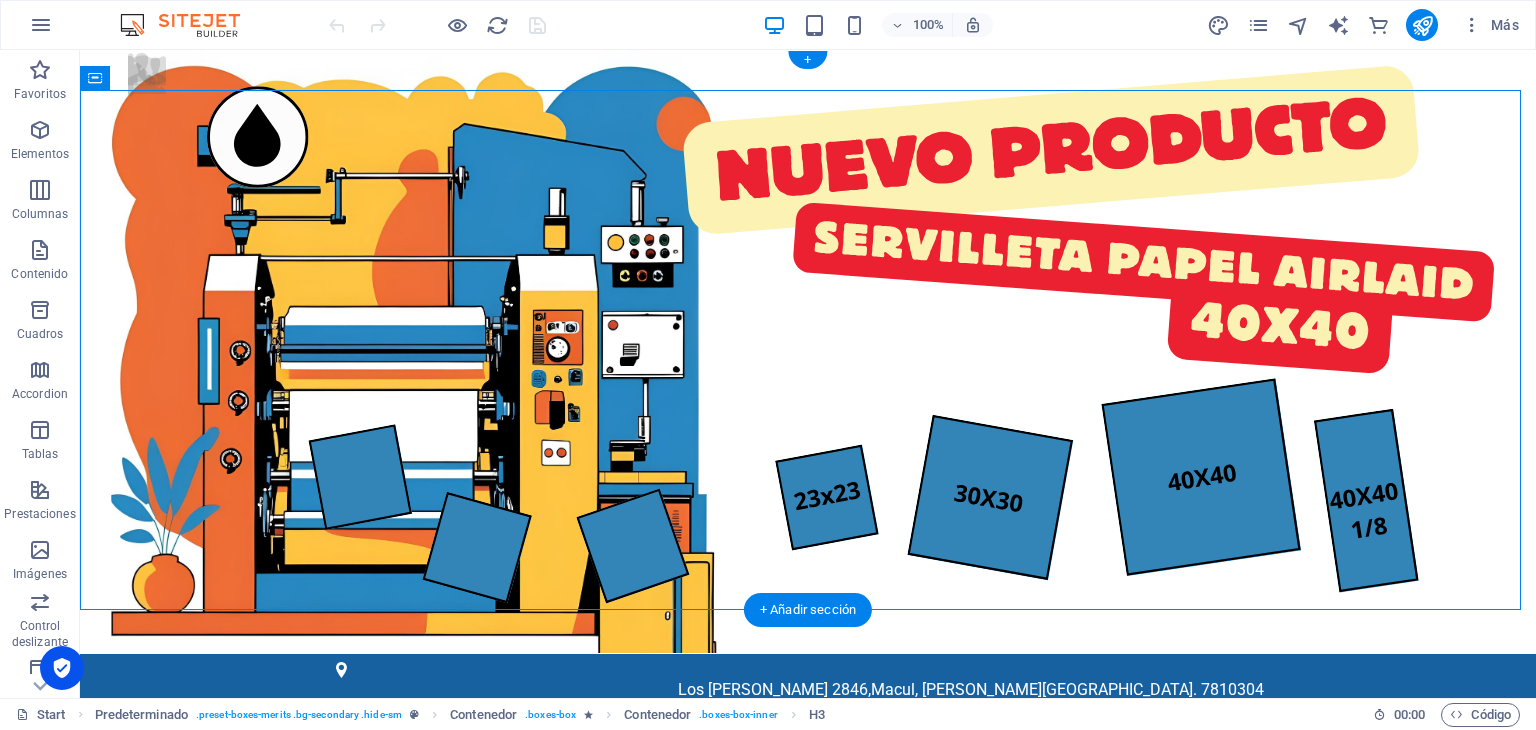 click at bounding box center [808, 1055] 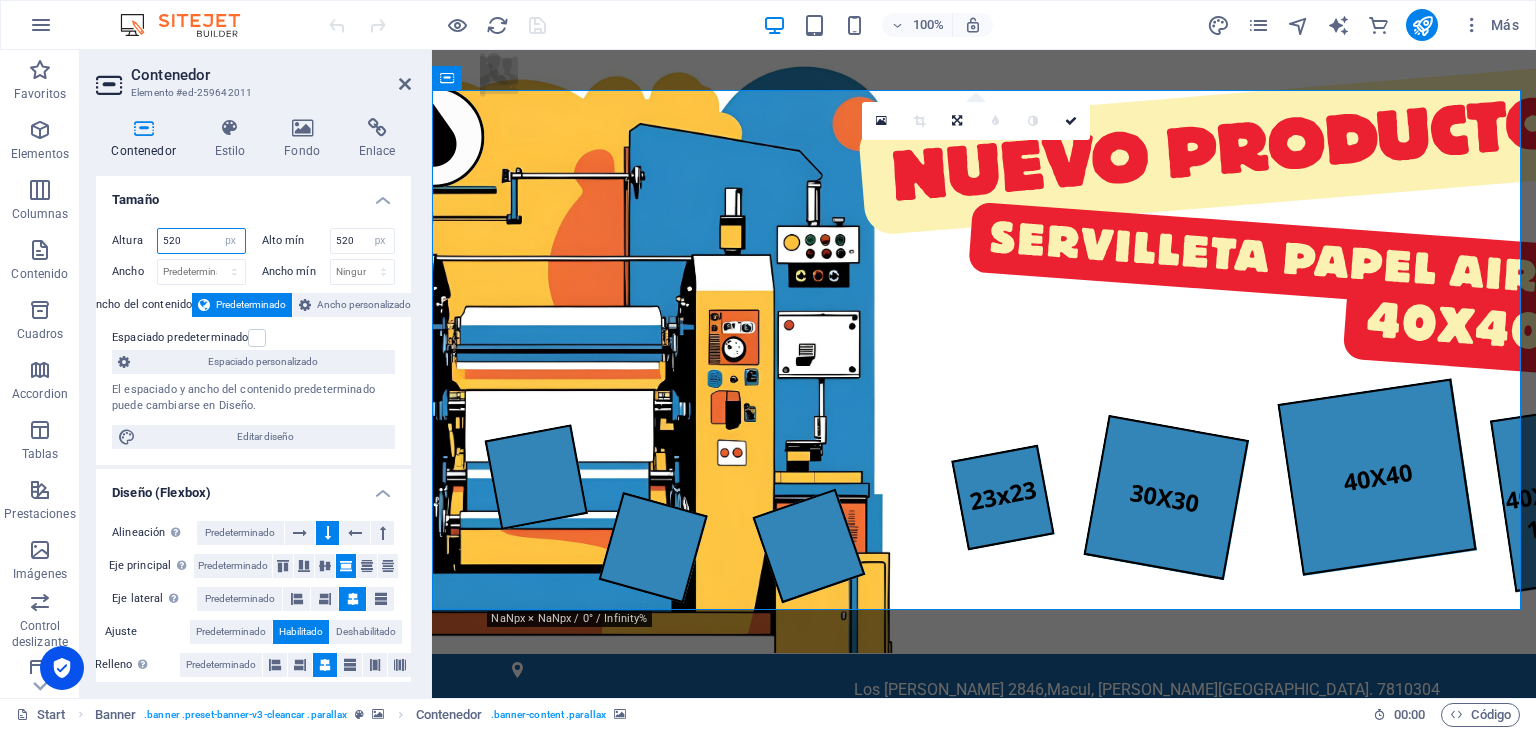 drag, startPoint x: 182, startPoint y: 242, endPoint x: 144, endPoint y: 237, distance: 38.327538 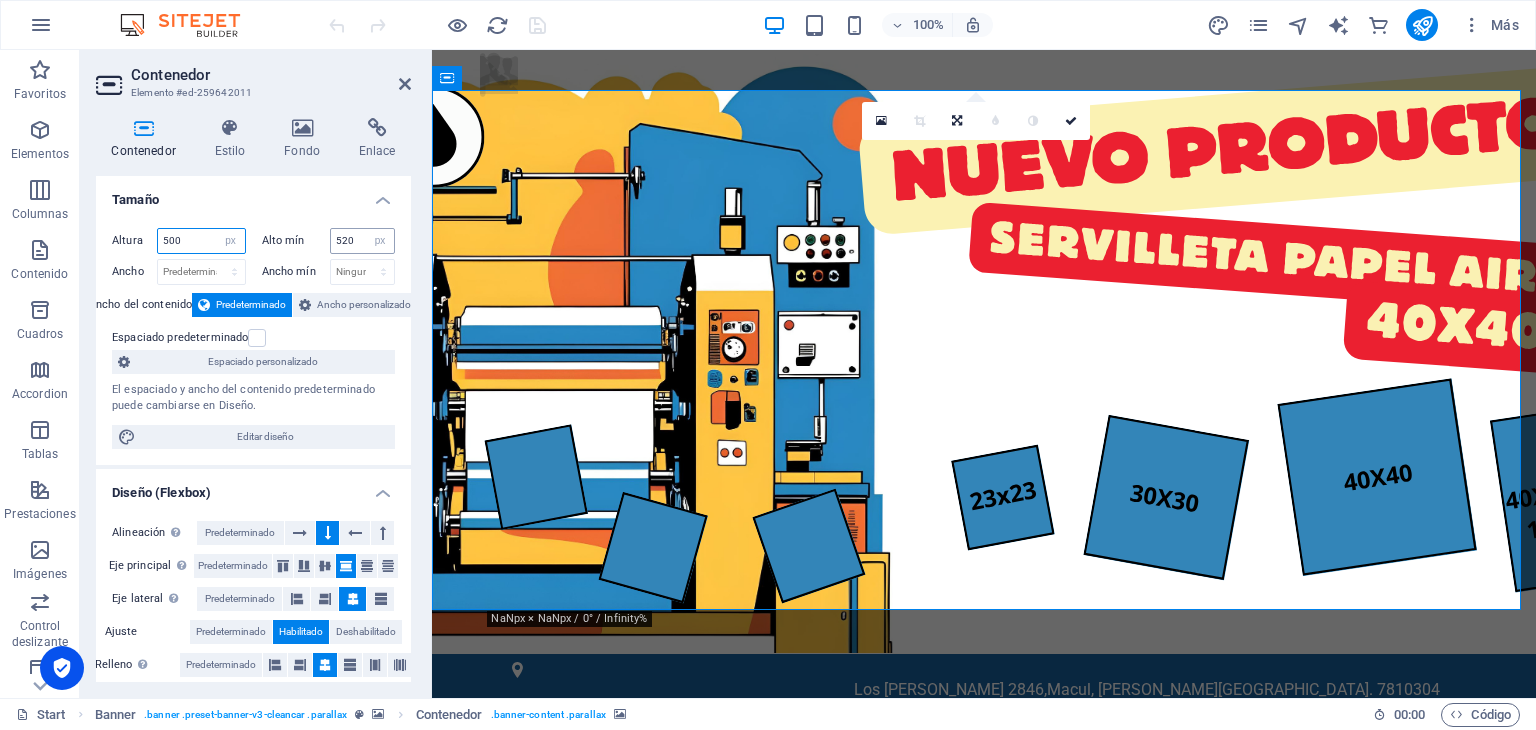type on "500" 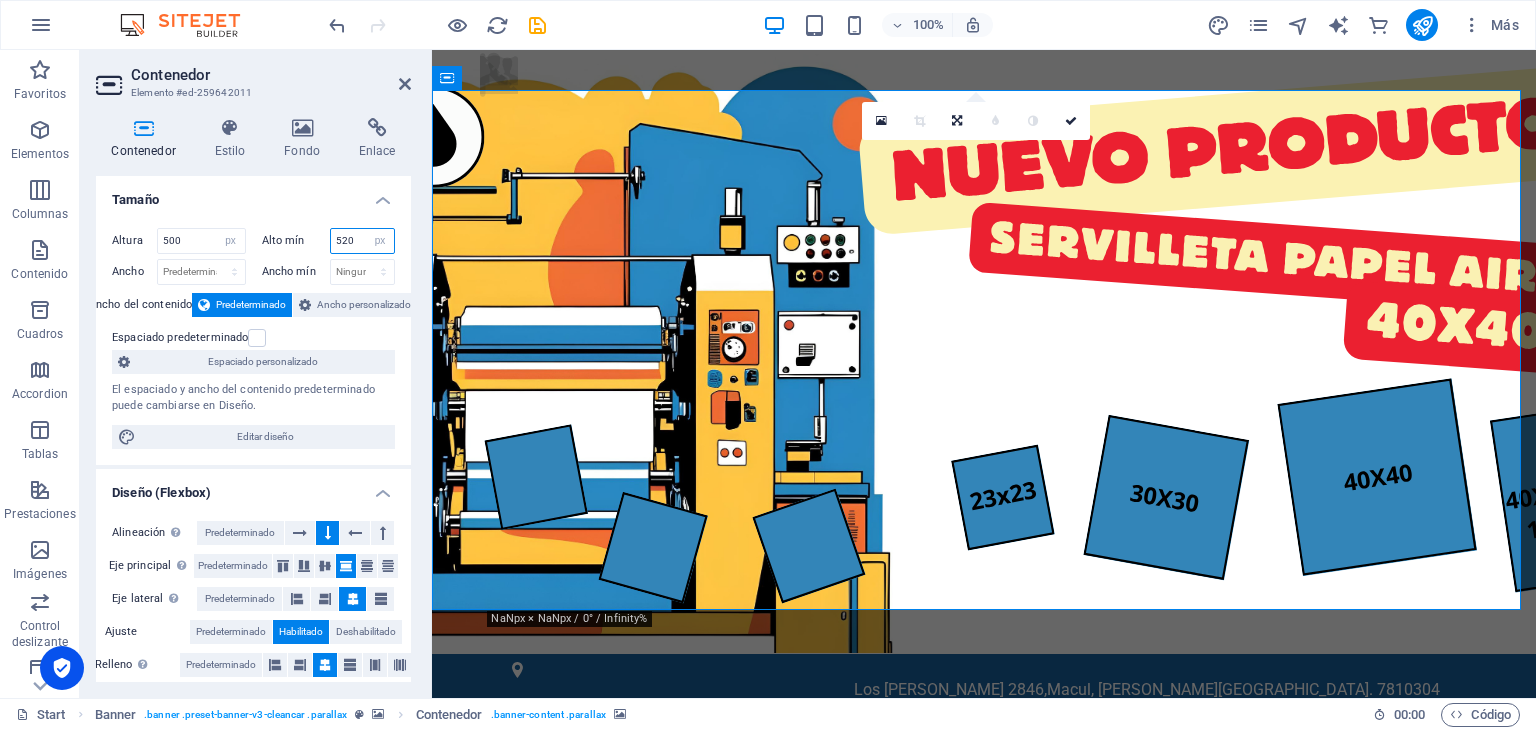 drag, startPoint x: 352, startPoint y: 240, endPoint x: 324, endPoint y: 237, distance: 28.160255 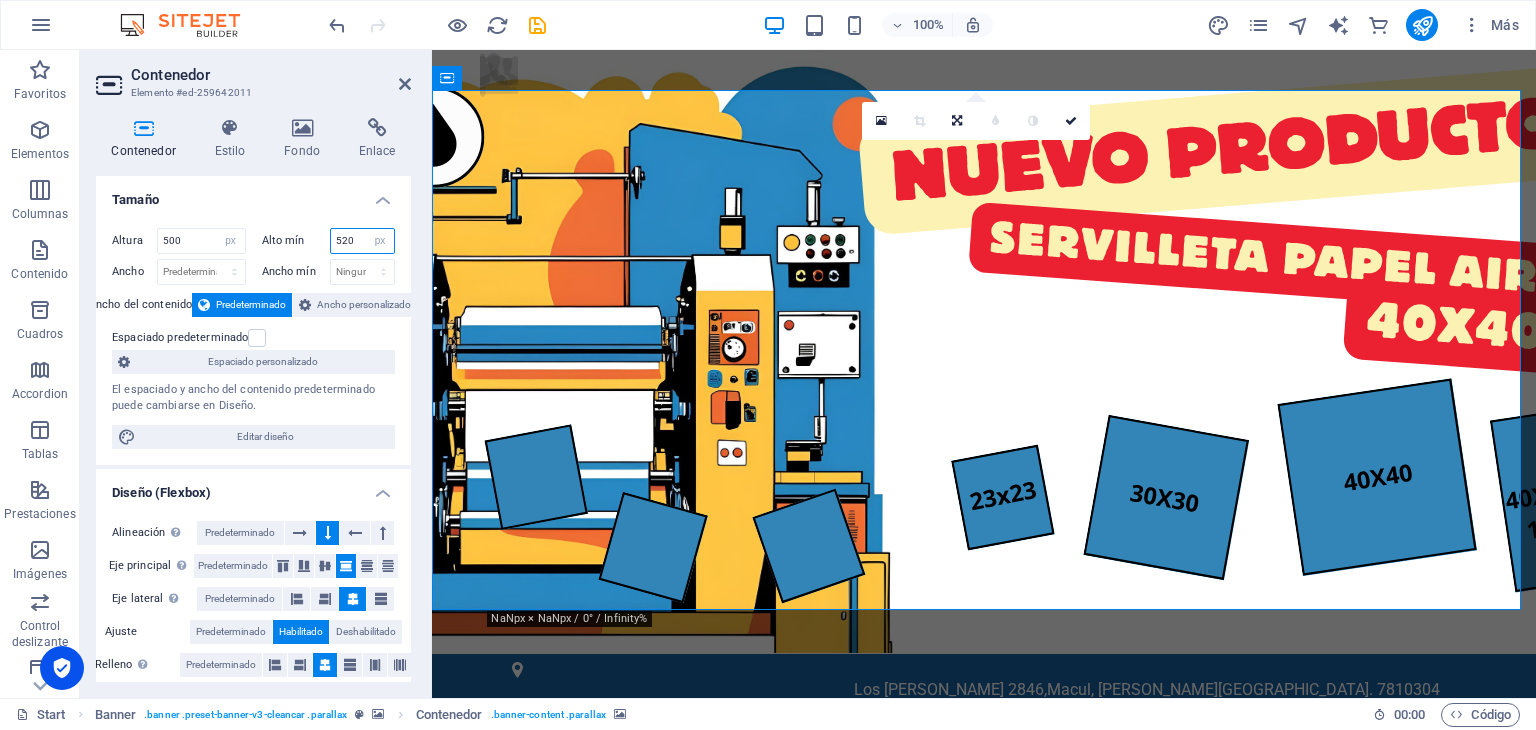 click on "Alto mín 520 Ninguno px rem % vh vw" at bounding box center (329, 241) 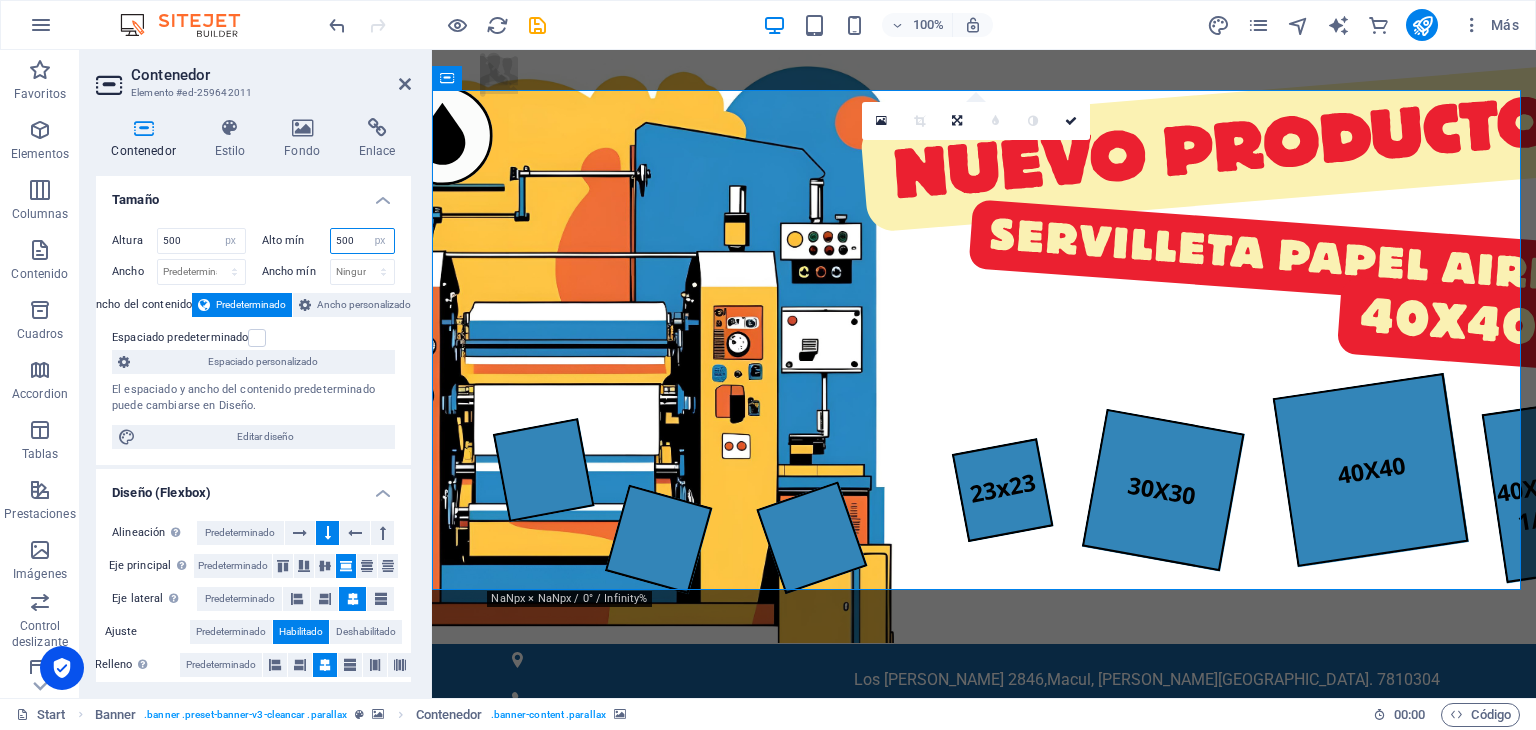 type on "500" 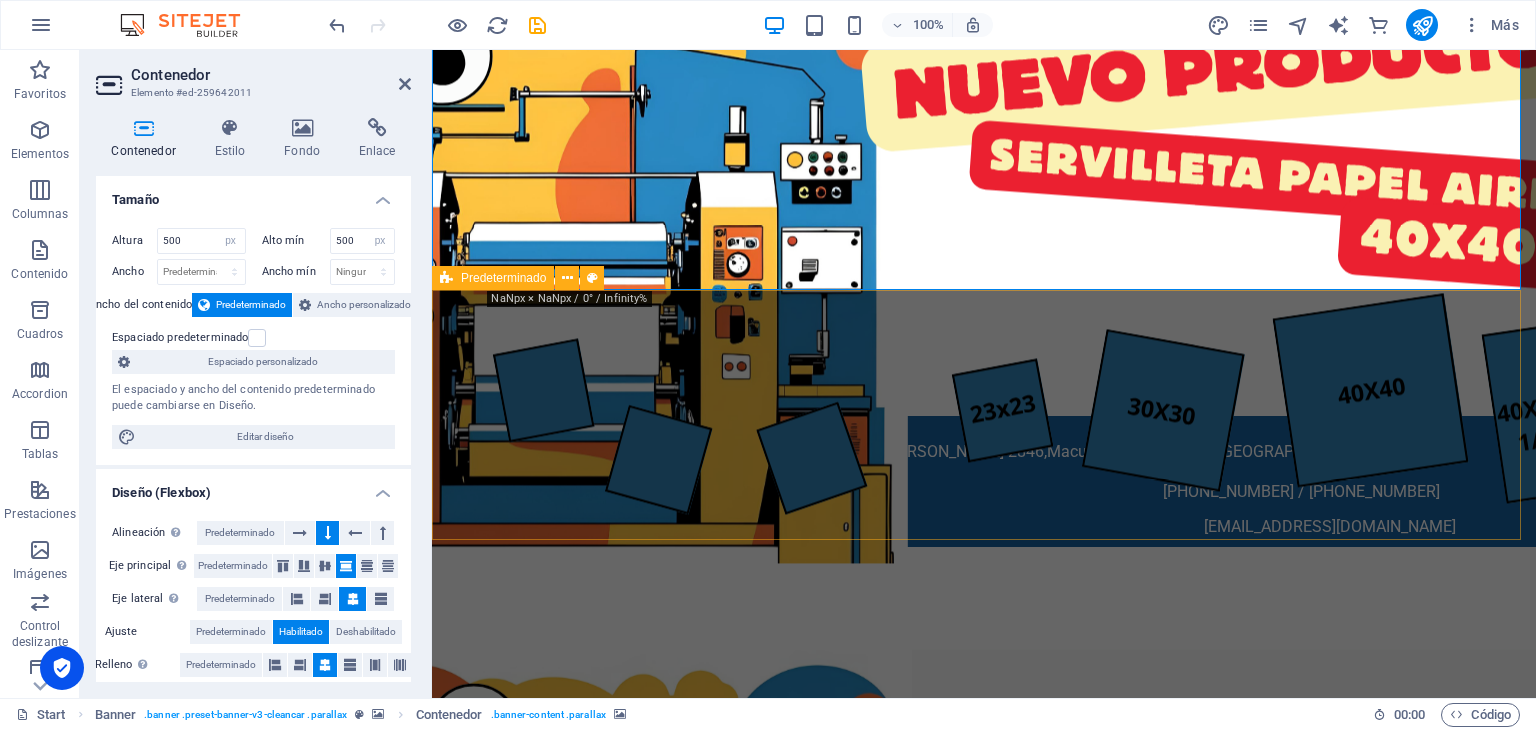 scroll, scrollTop: 0, scrollLeft: 0, axis: both 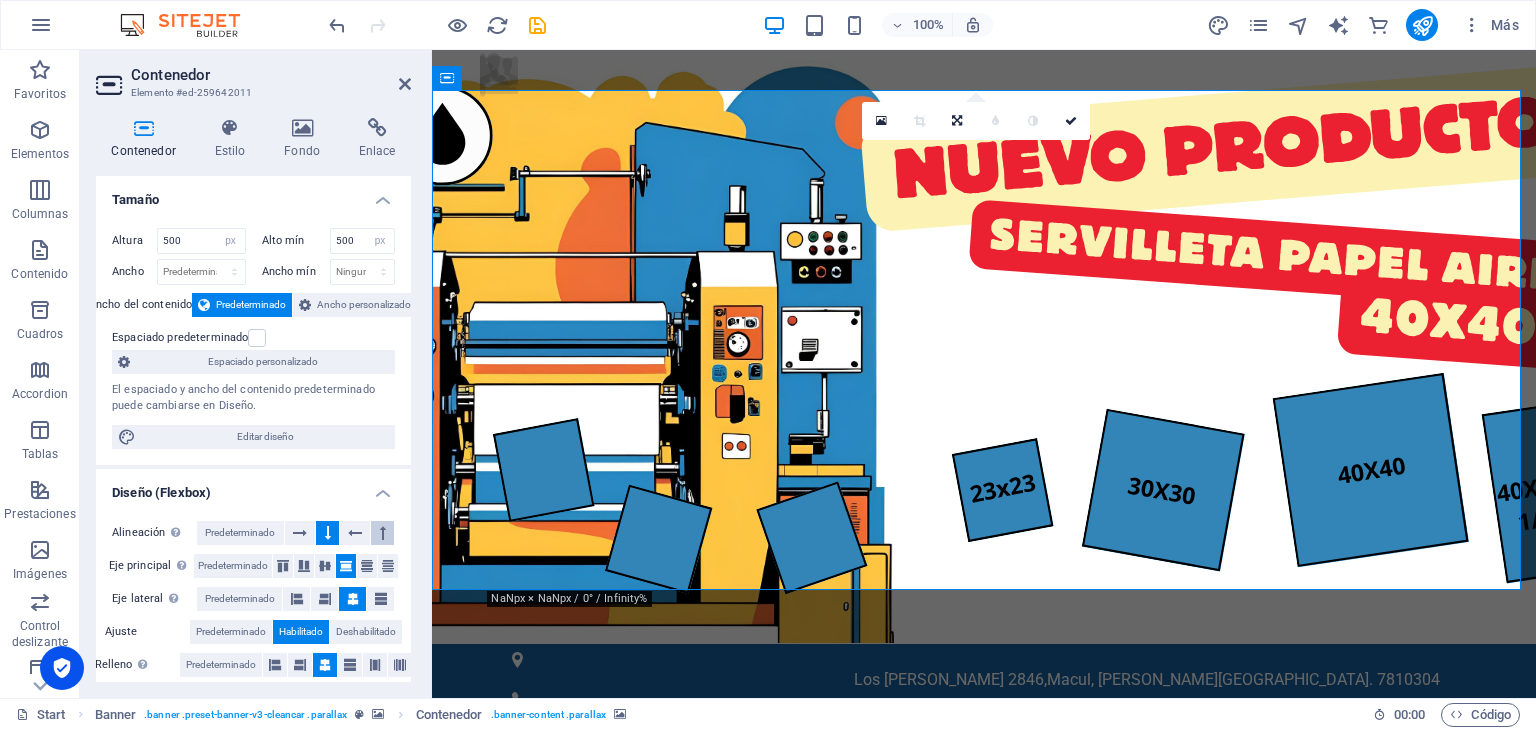 click at bounding box center [382, 533] 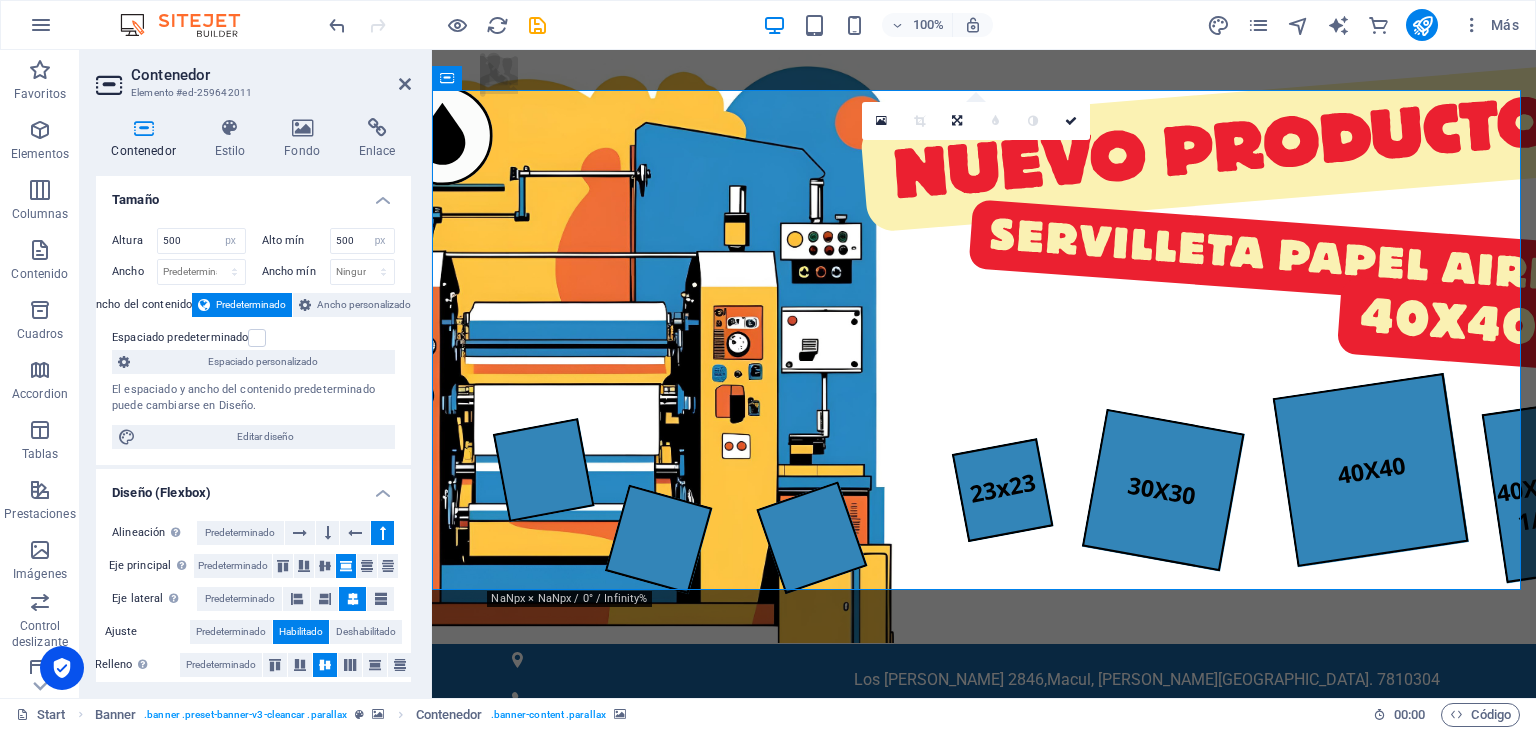 click at bounding box center [382, 533] 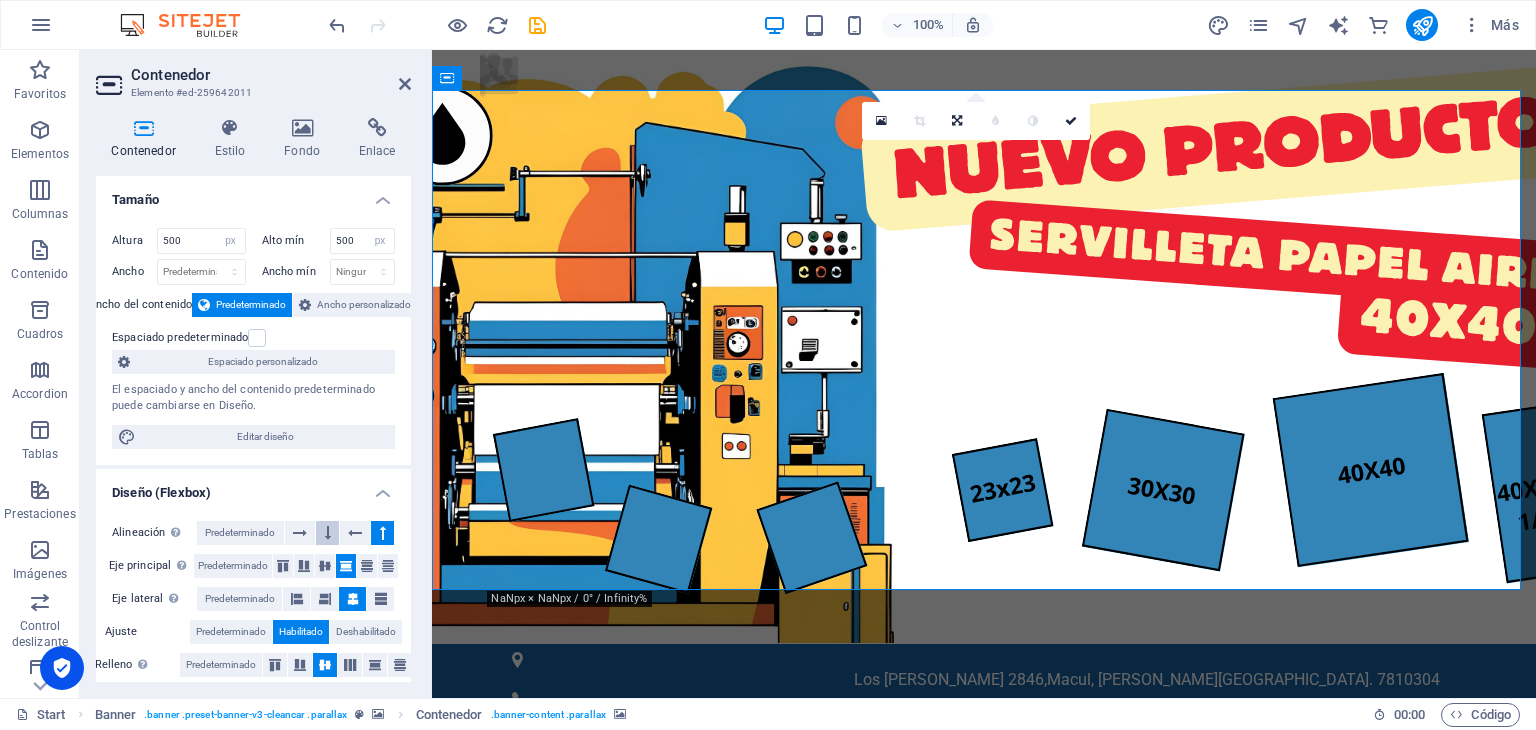 click at bounding box center (328, 533) 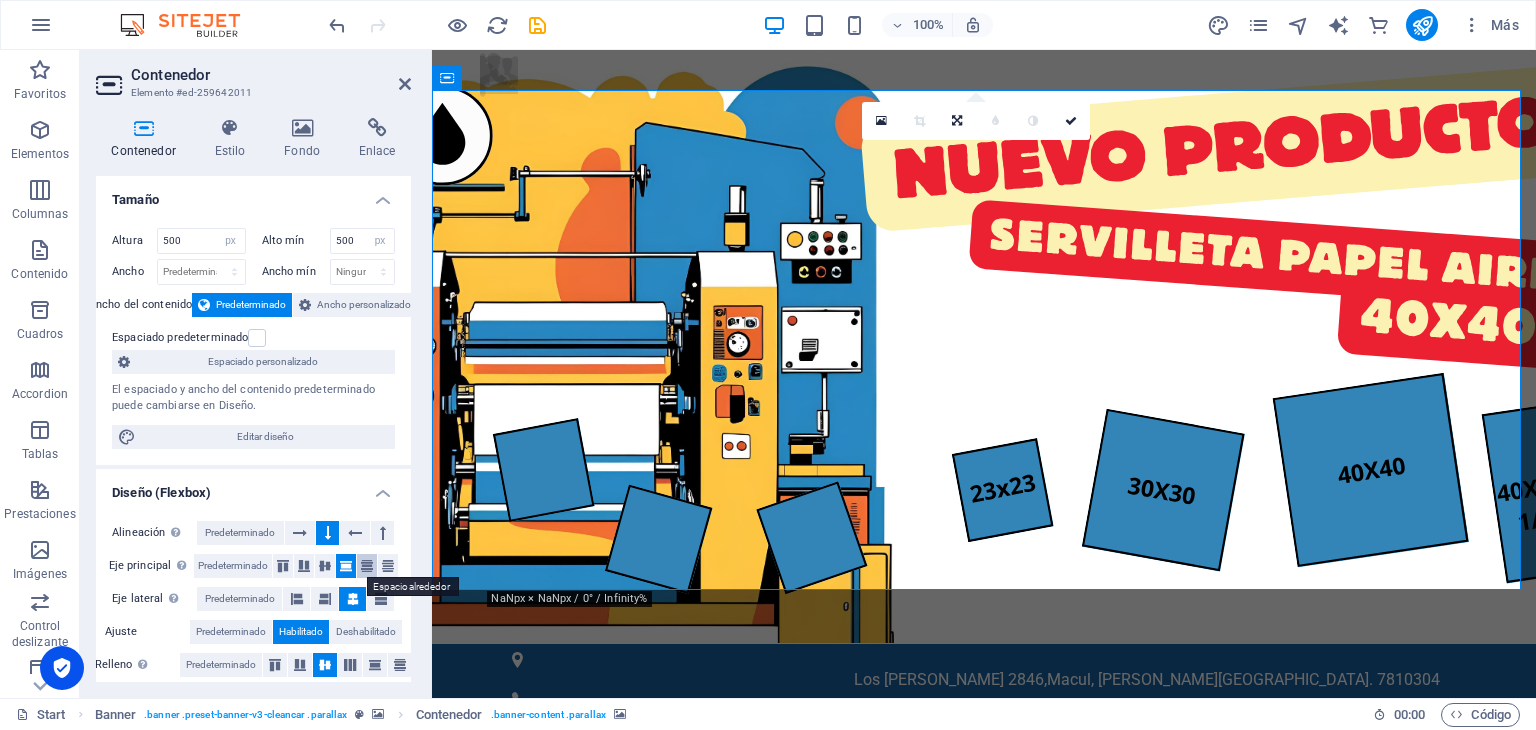 click at bounding box center [367, 566] 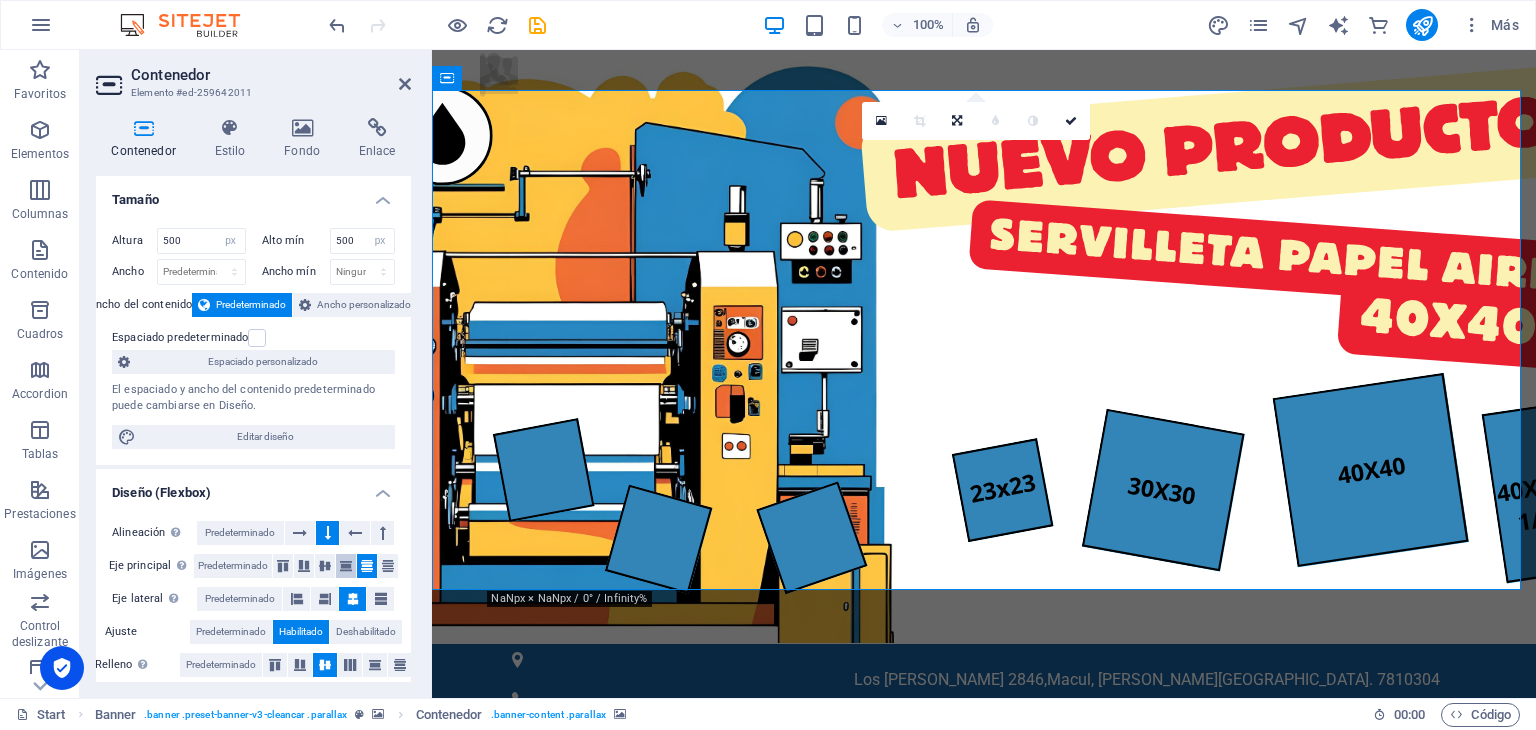 click at bounding box center [346, 566] 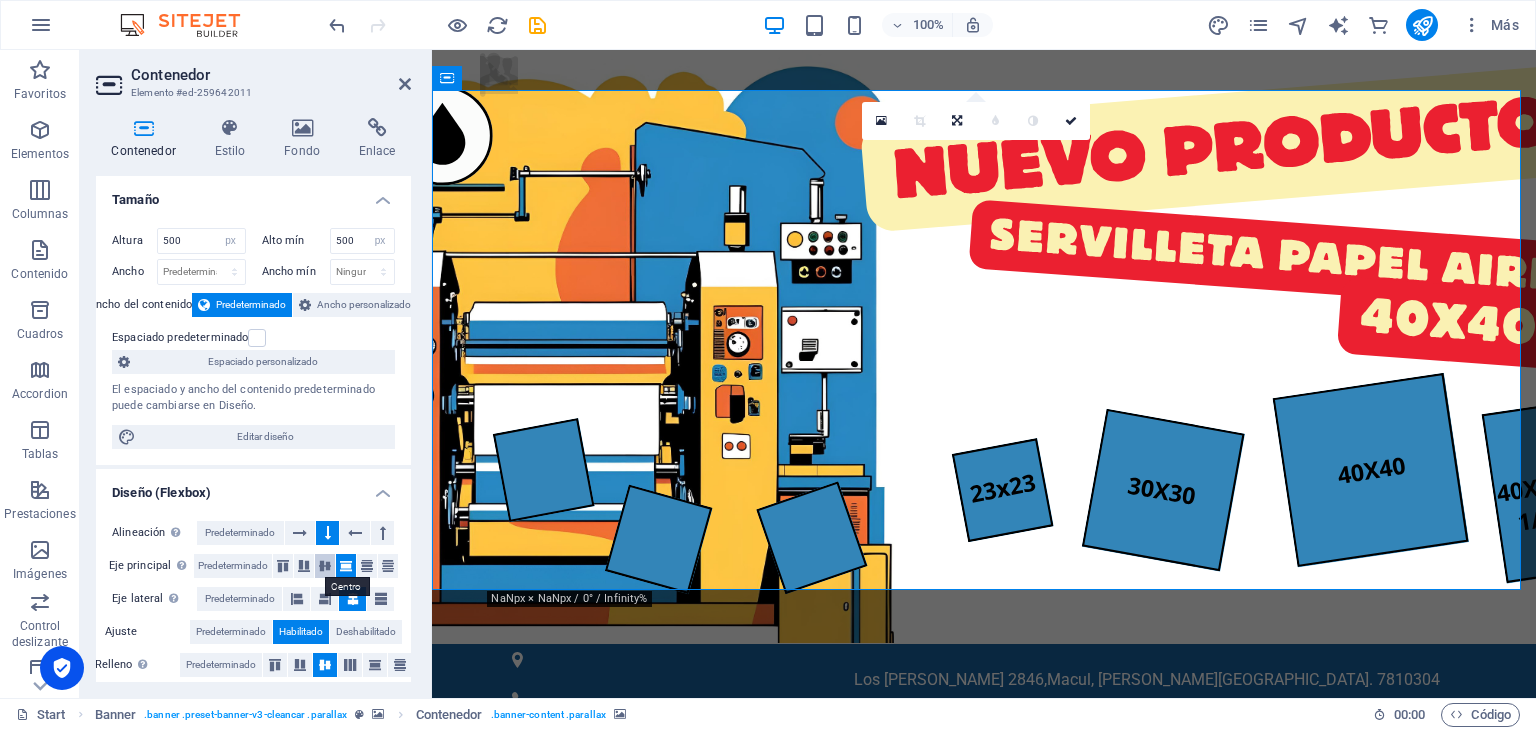 click at bounding box center (325, 566) 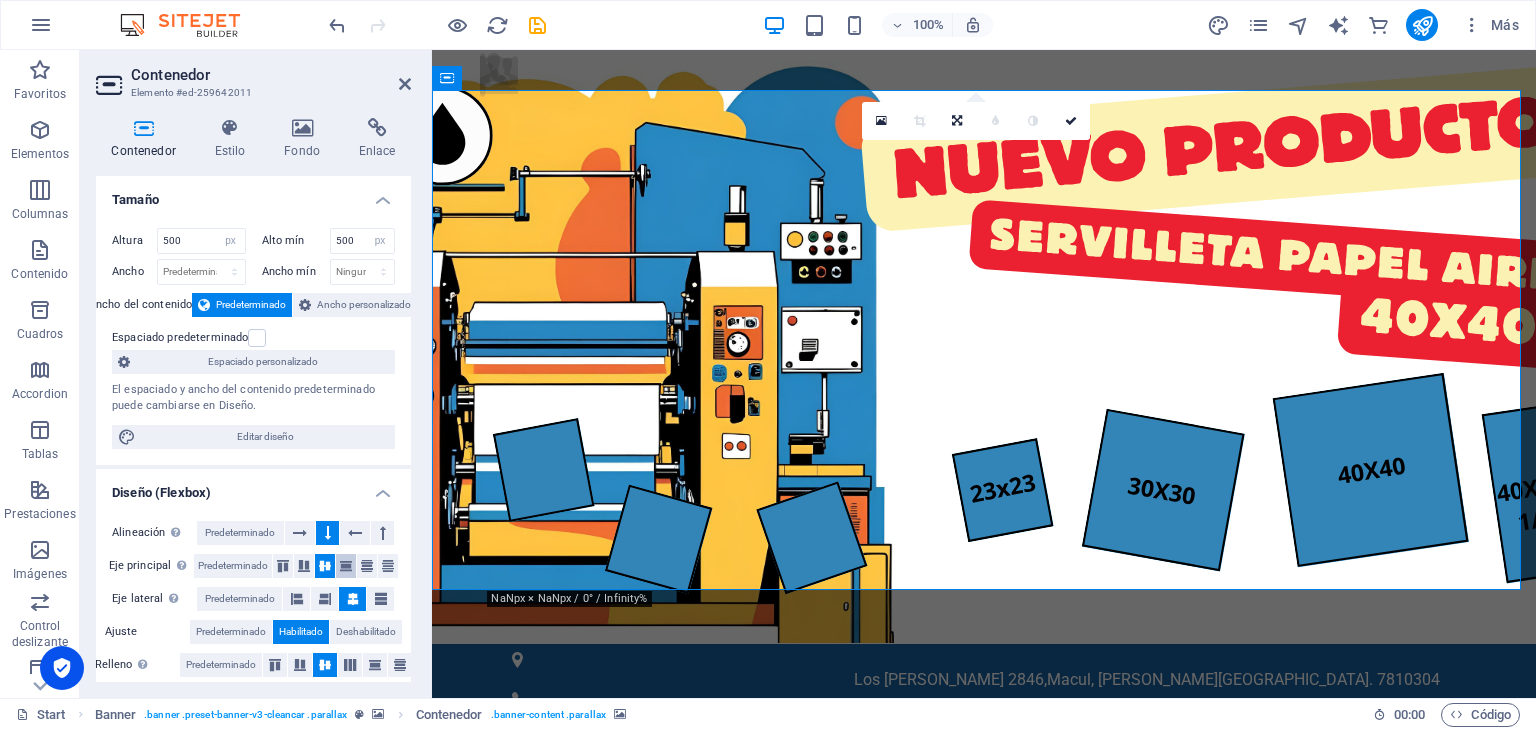 click at bounding box center [346, 566] 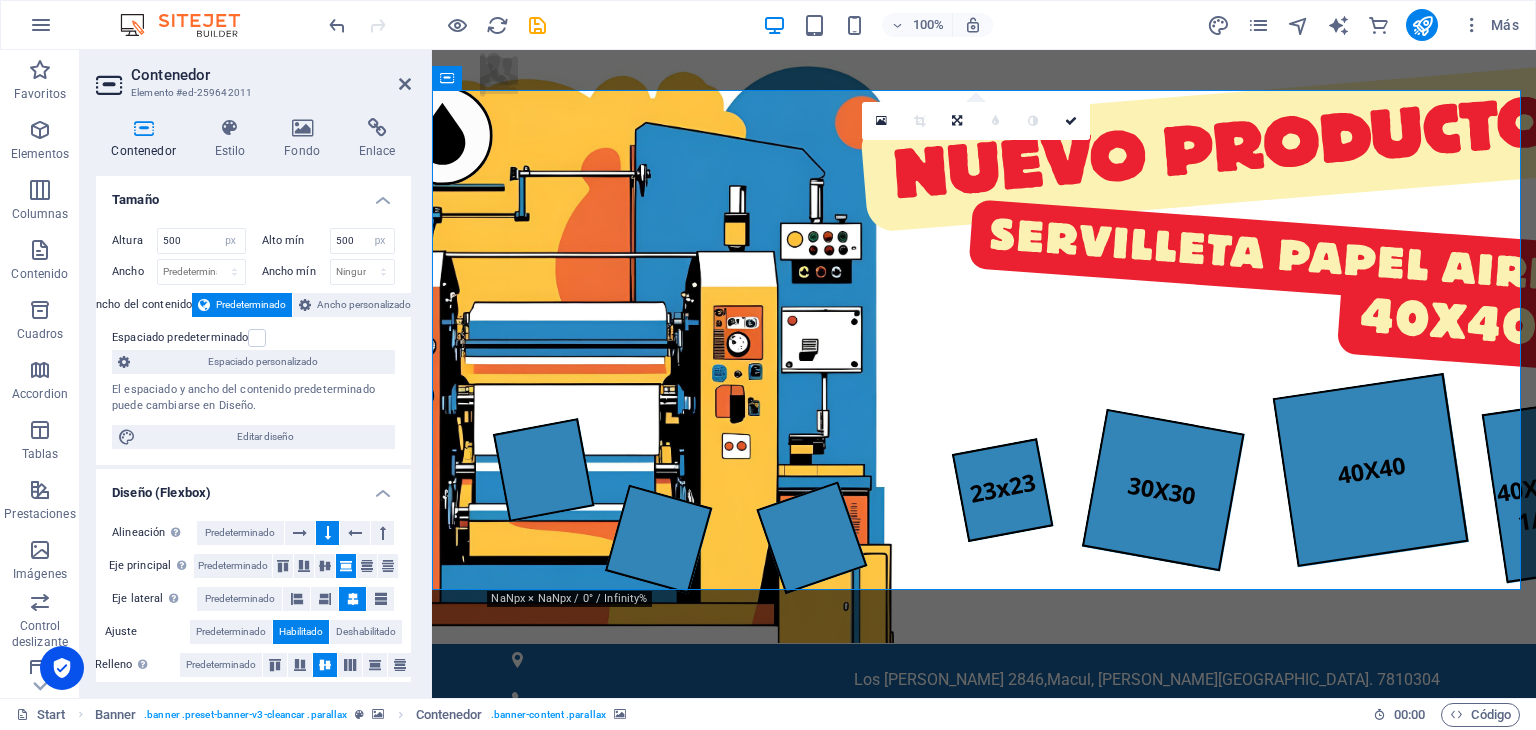 click at bounding box center [984, 1039] 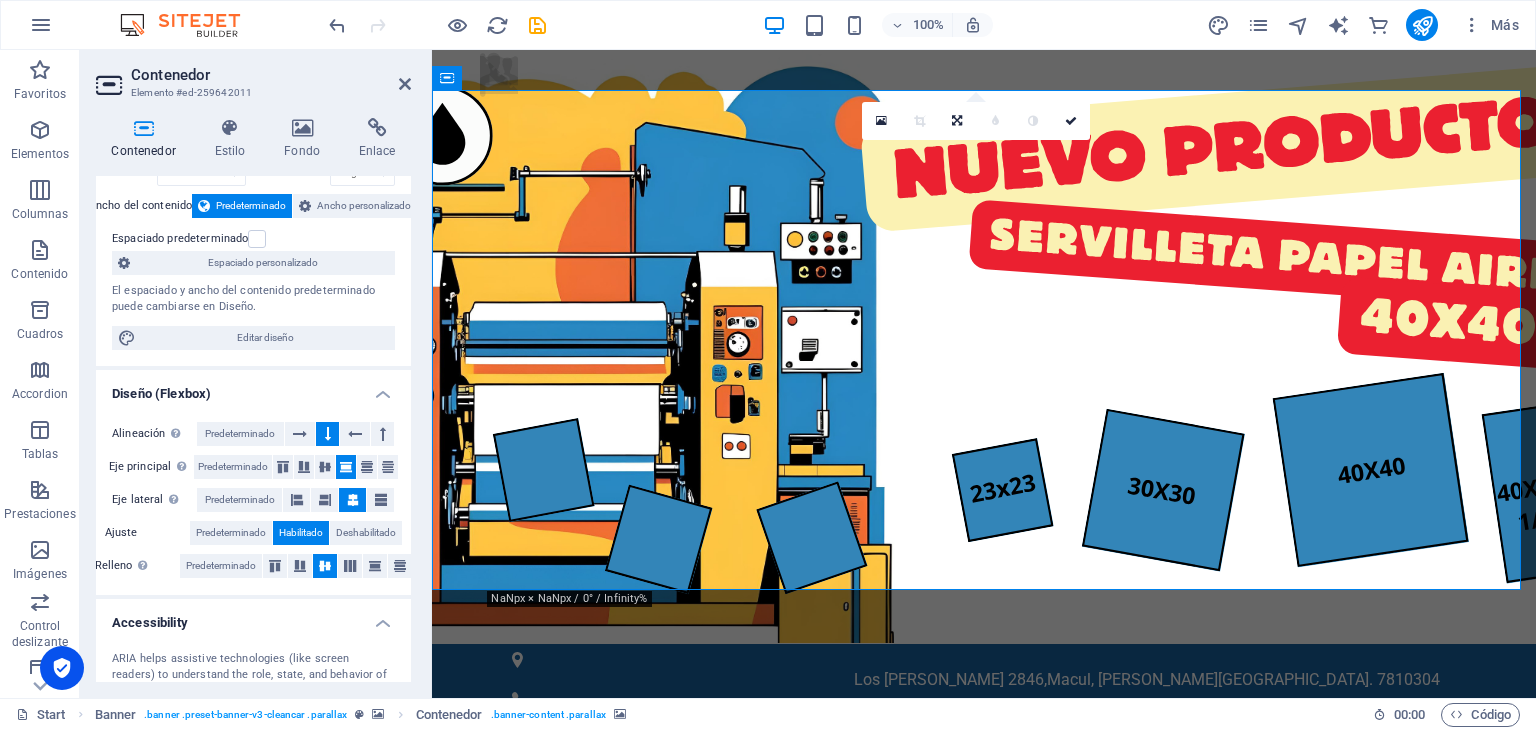 scroll, scrollTop: 100, scrollLeft: 0, axis: vertical 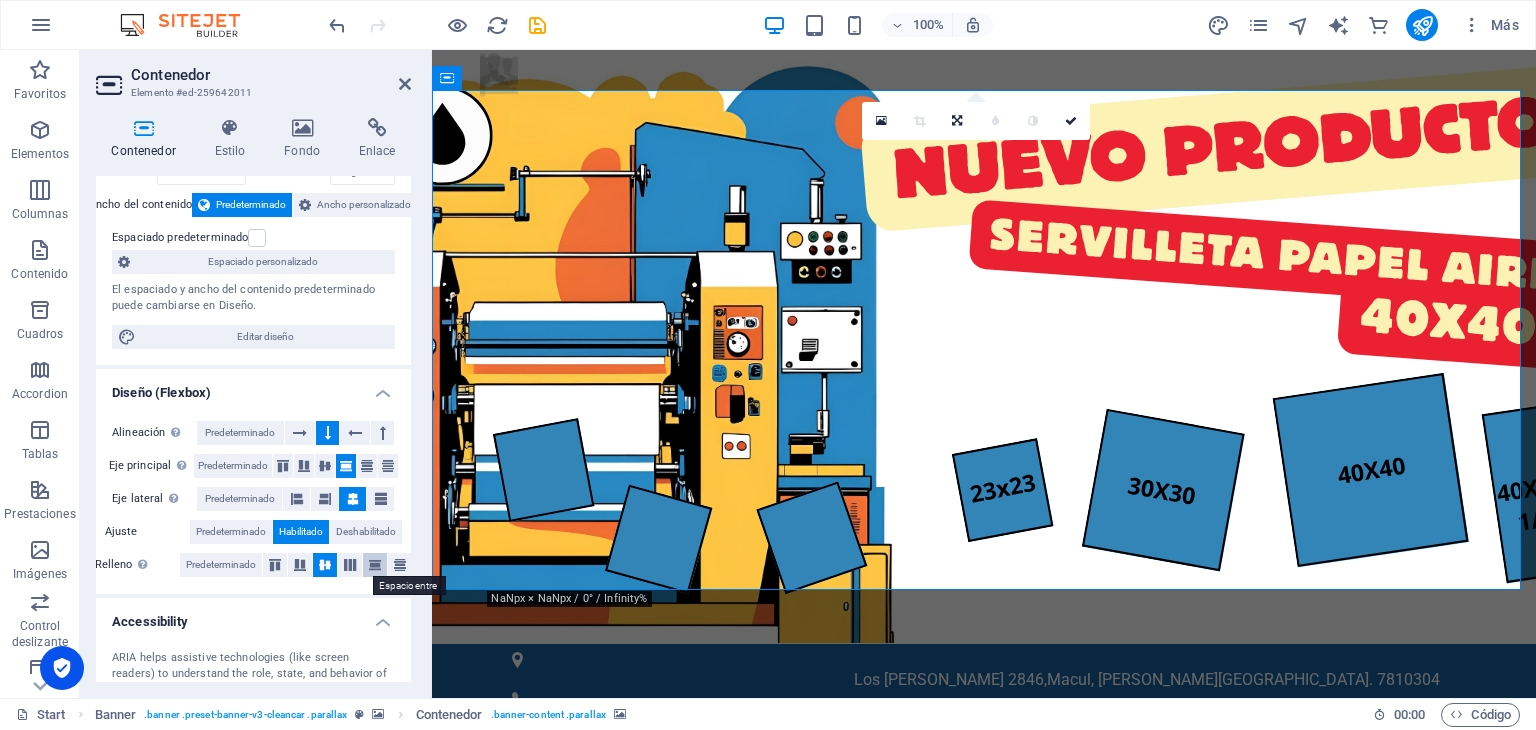 click at bounding box center [375, 565] 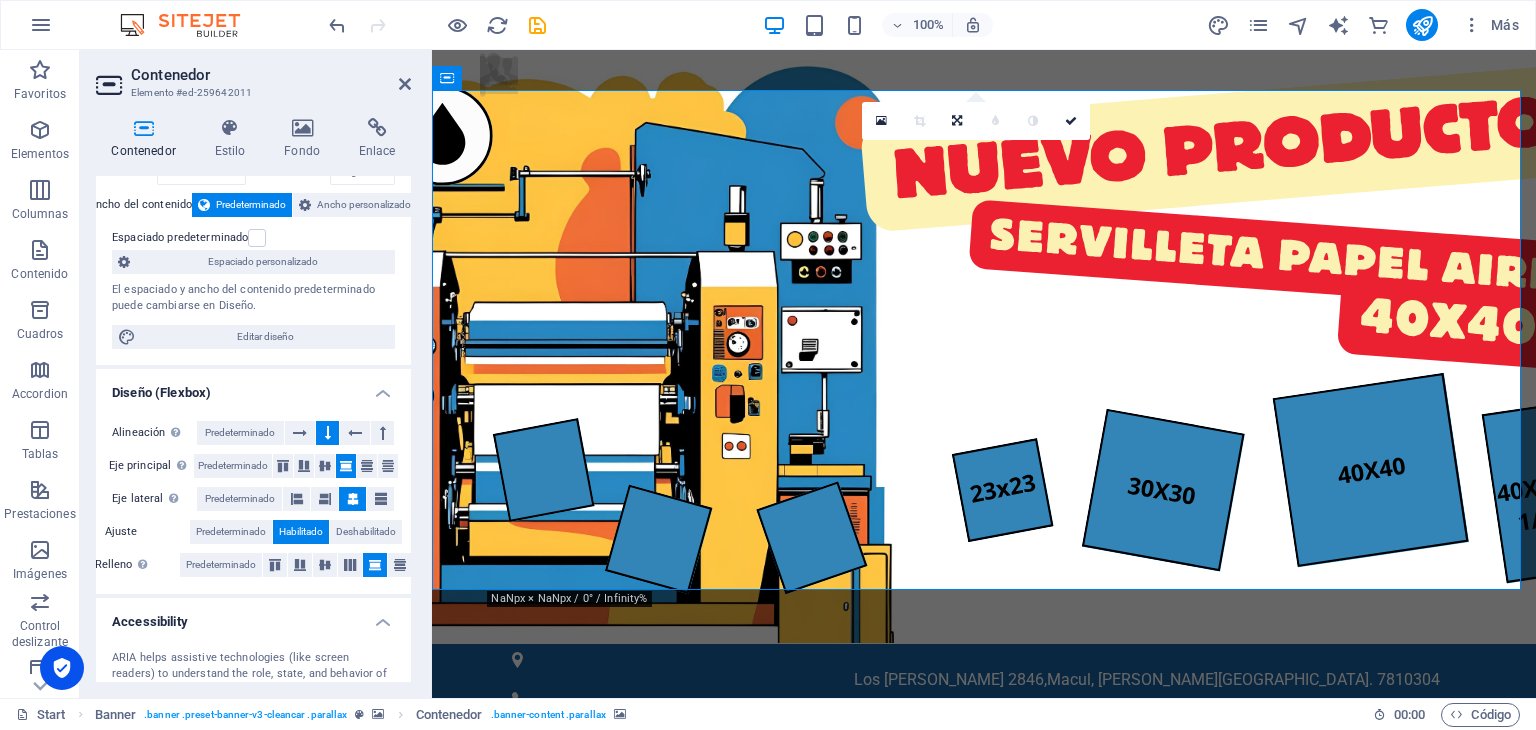 click at bounding box center [375, 565] 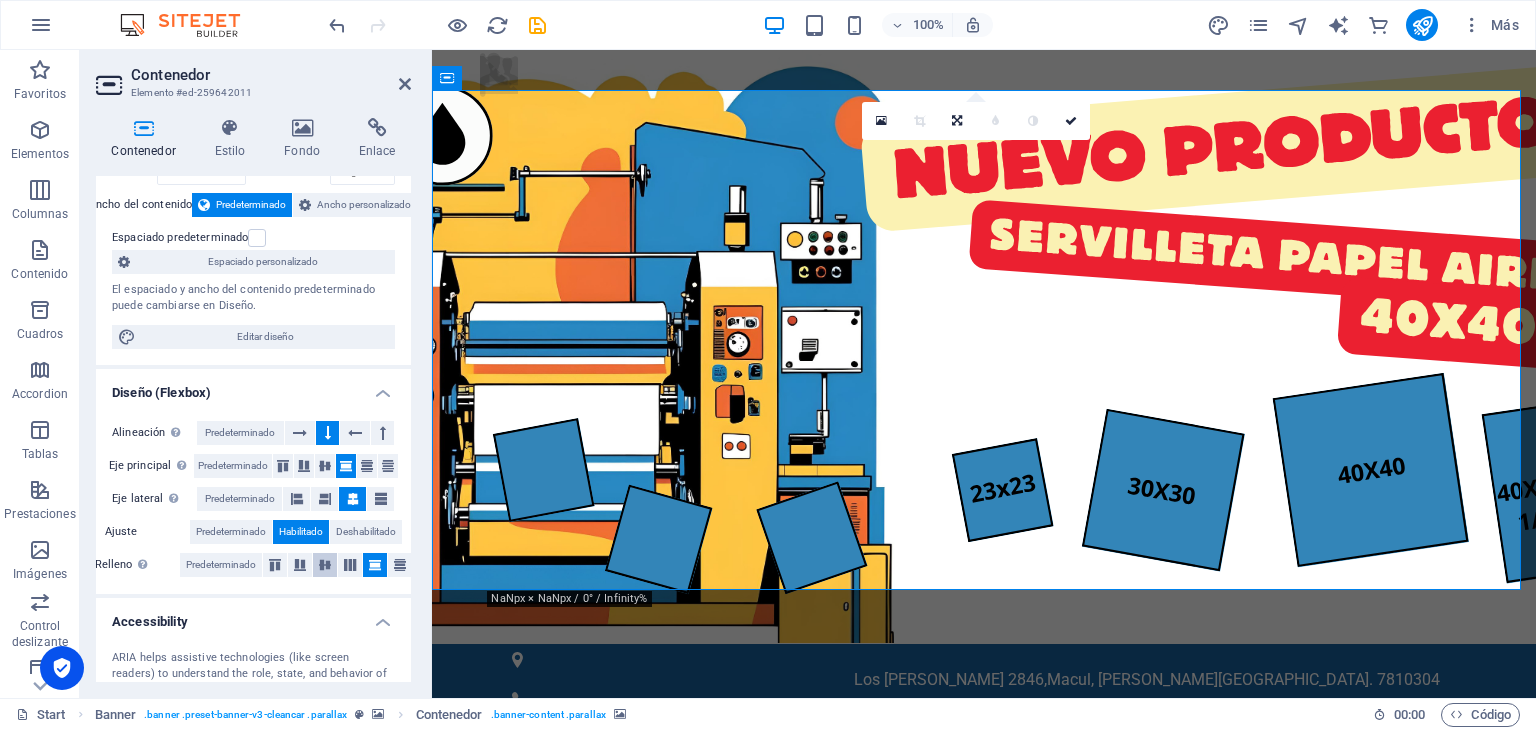 click at bounding box center [325, 565] 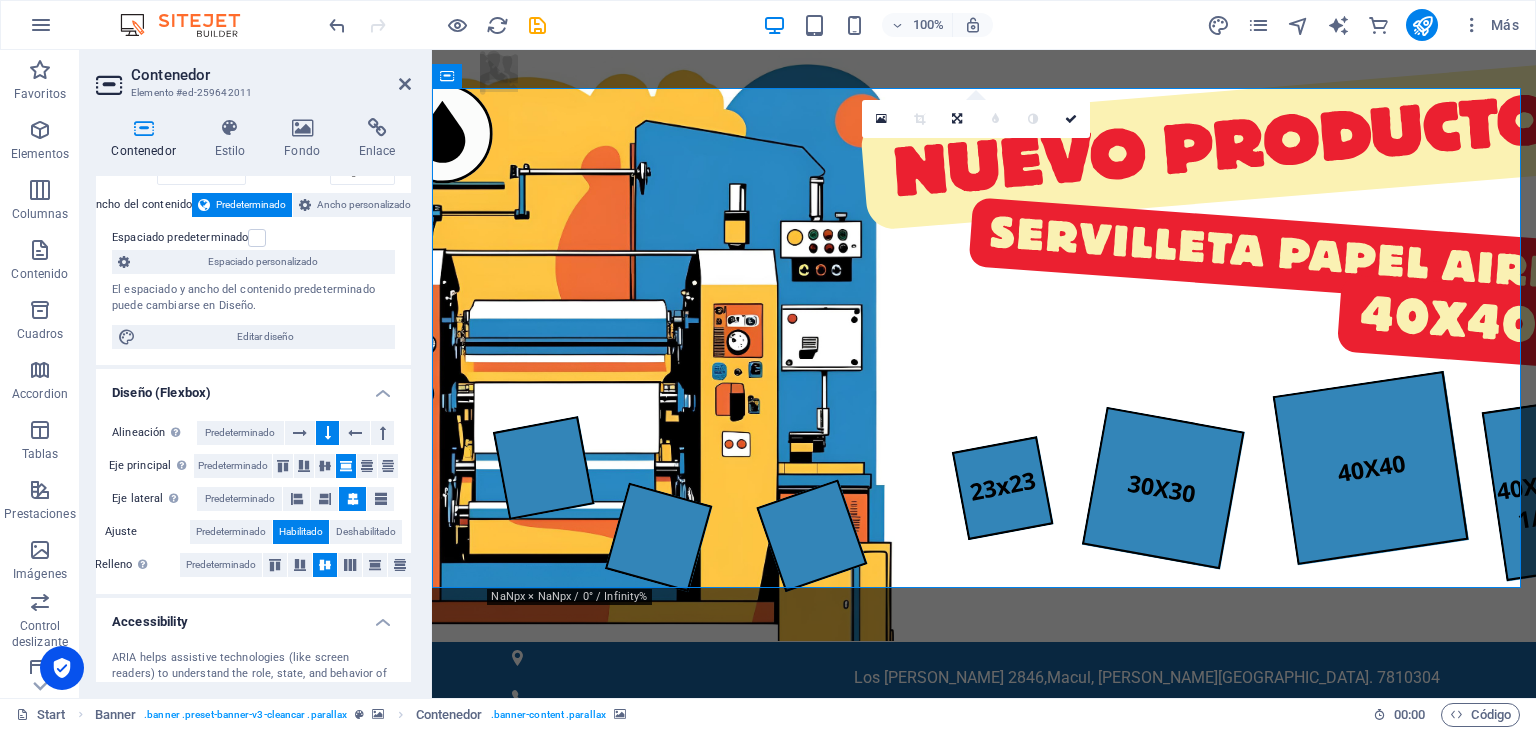 scroll, scrollTop: 0, scrollLeft: 0, axis: both 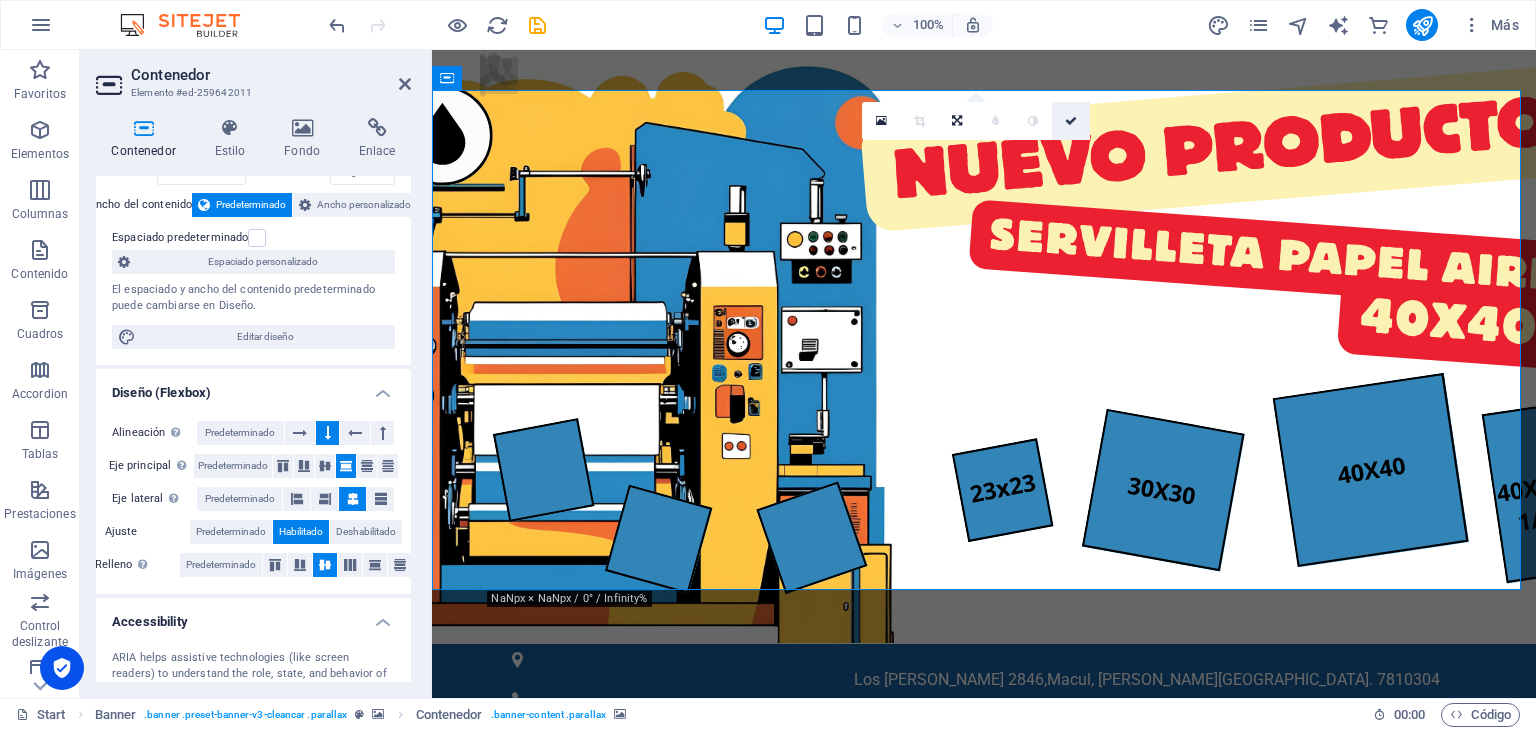 click at bounding box center (1071, 121) 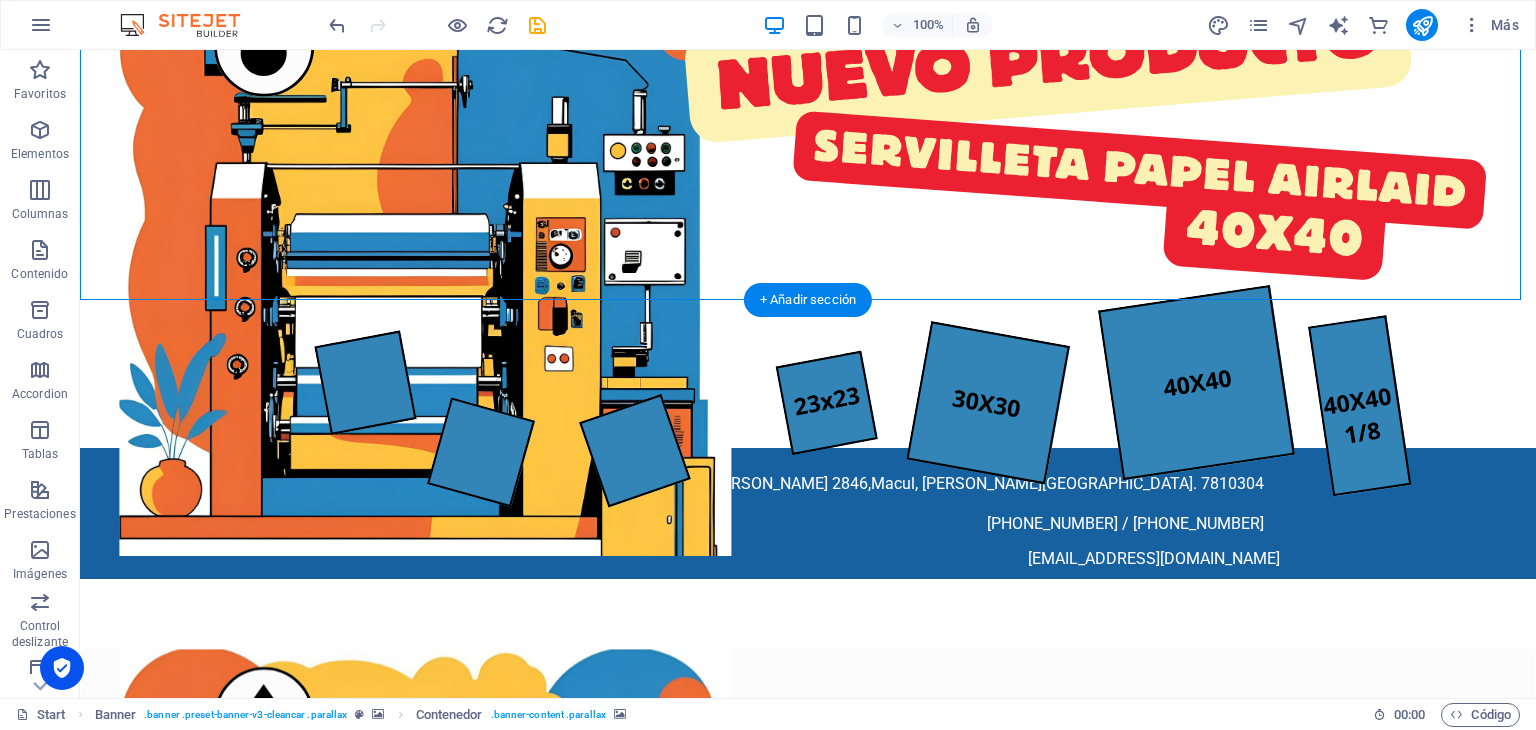 scroll, scrollTop: 0, scrollLeft: 0, axis: both 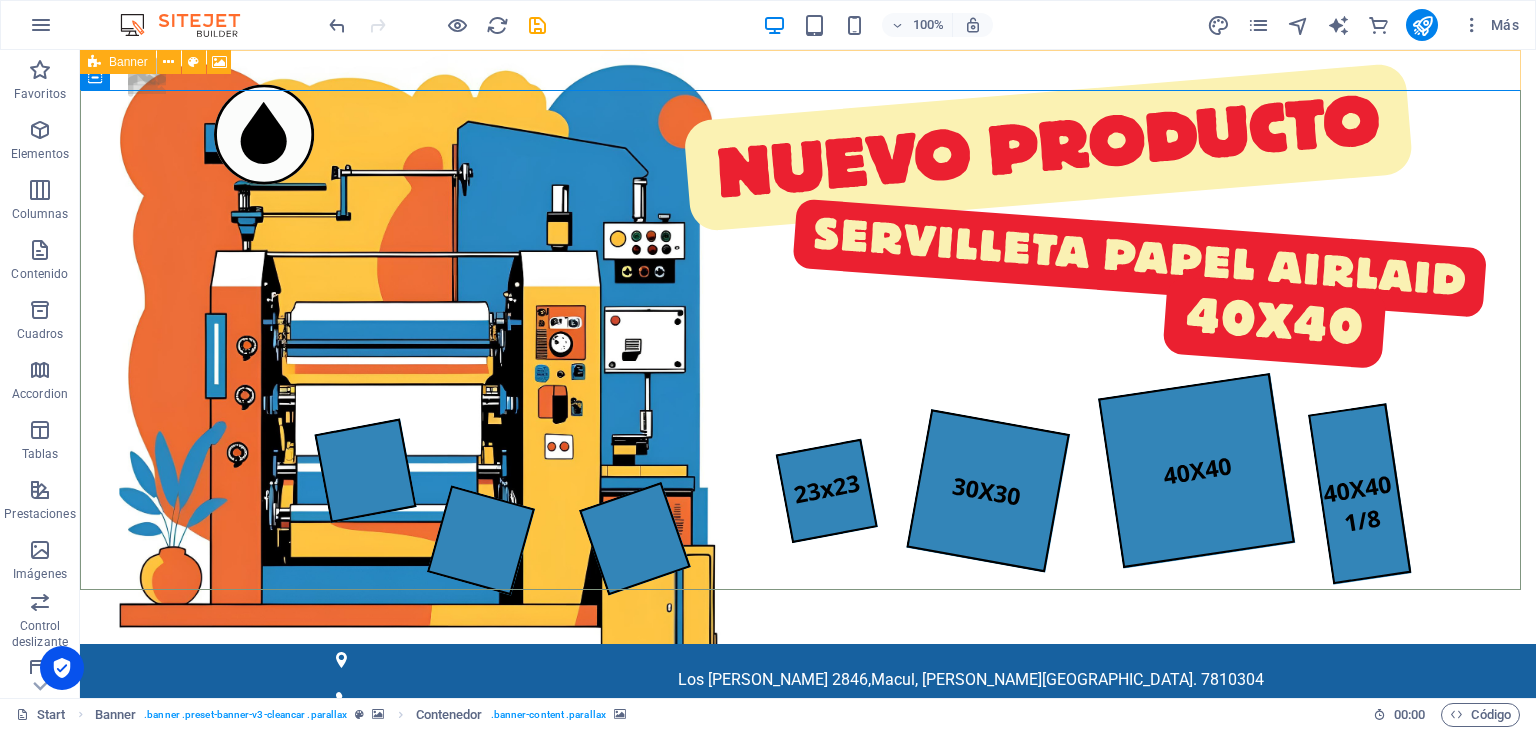 click on "Banner" at bounding box center [128, 62] 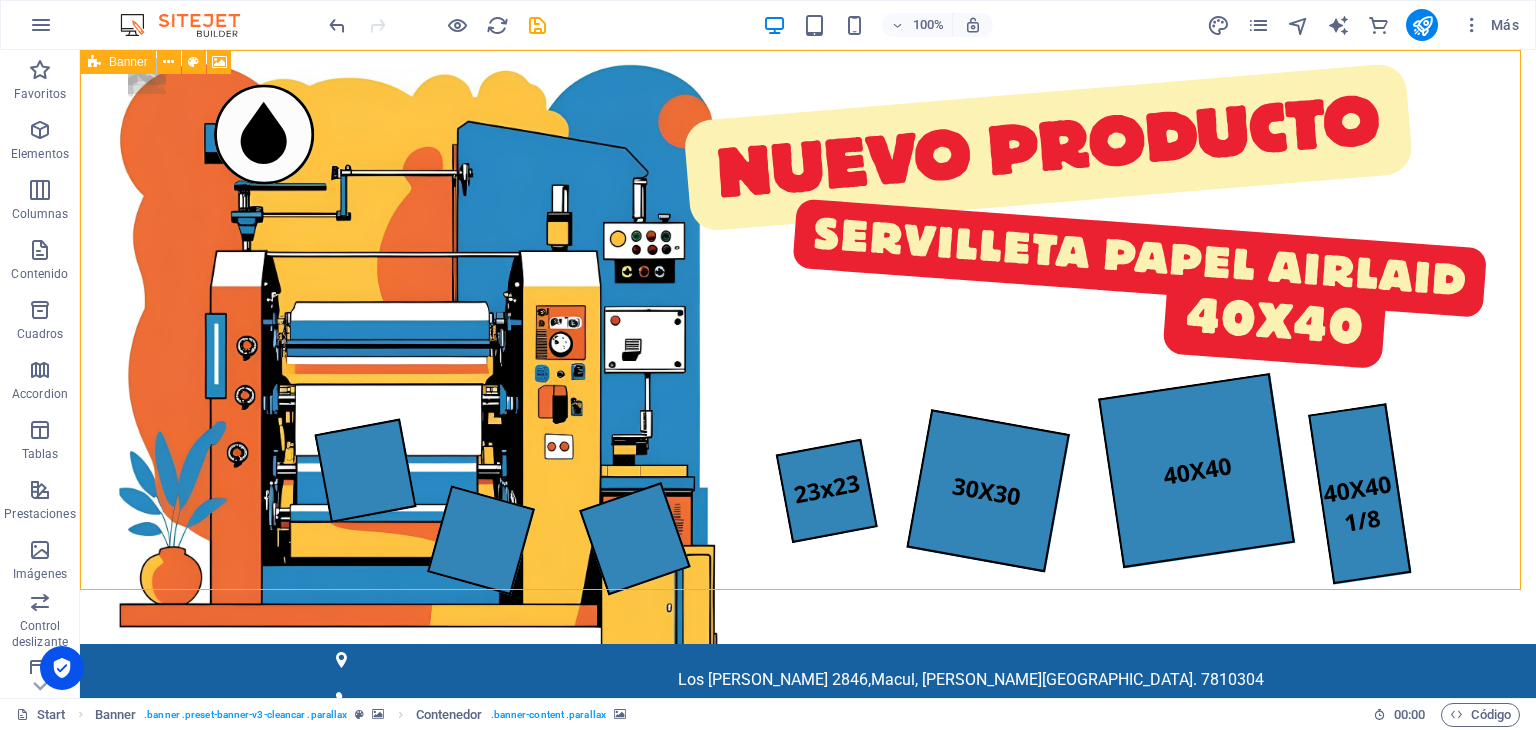 click on "Banner" at bounding box center (128, 62) 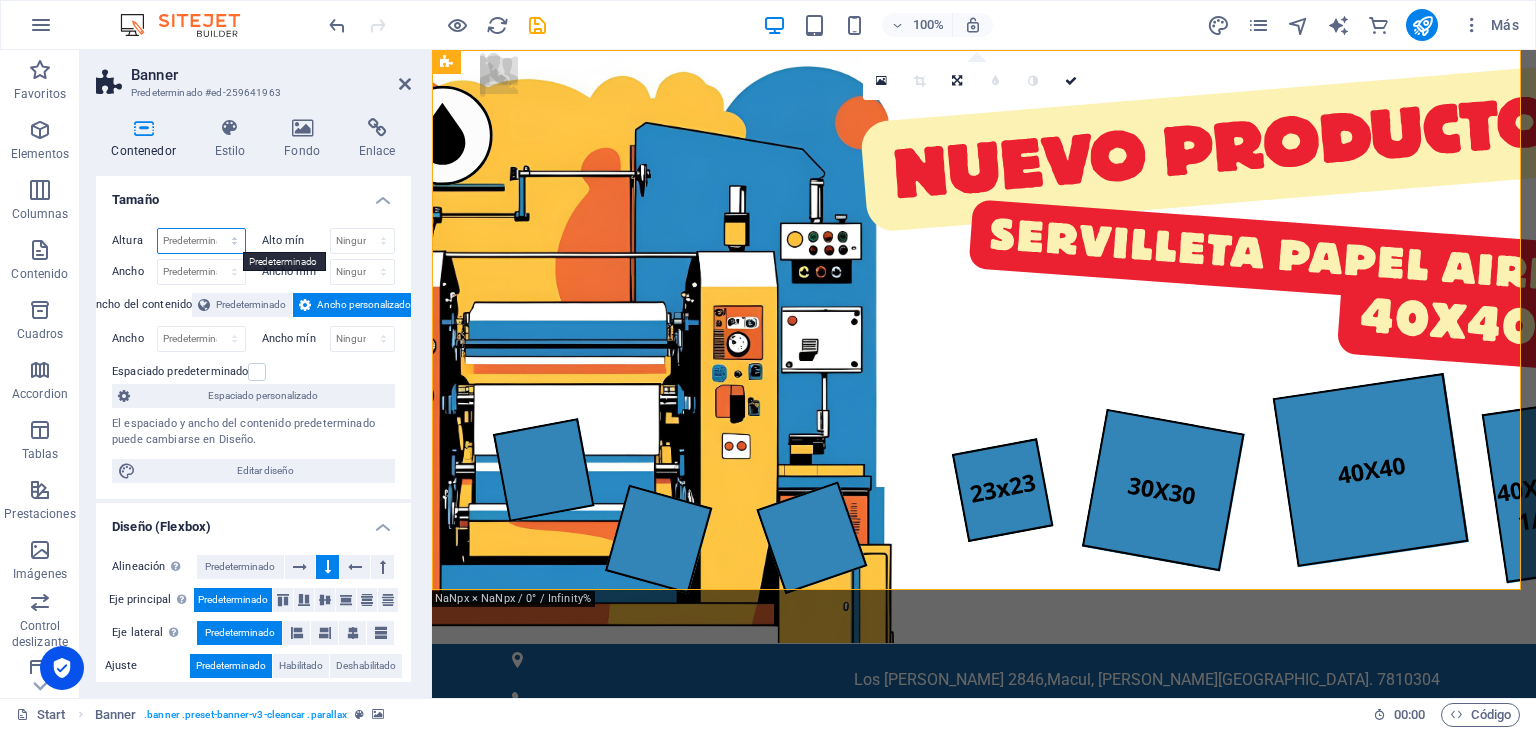 click on "Predeterminado px rem % vh vw" at bounding box center (201, 241) 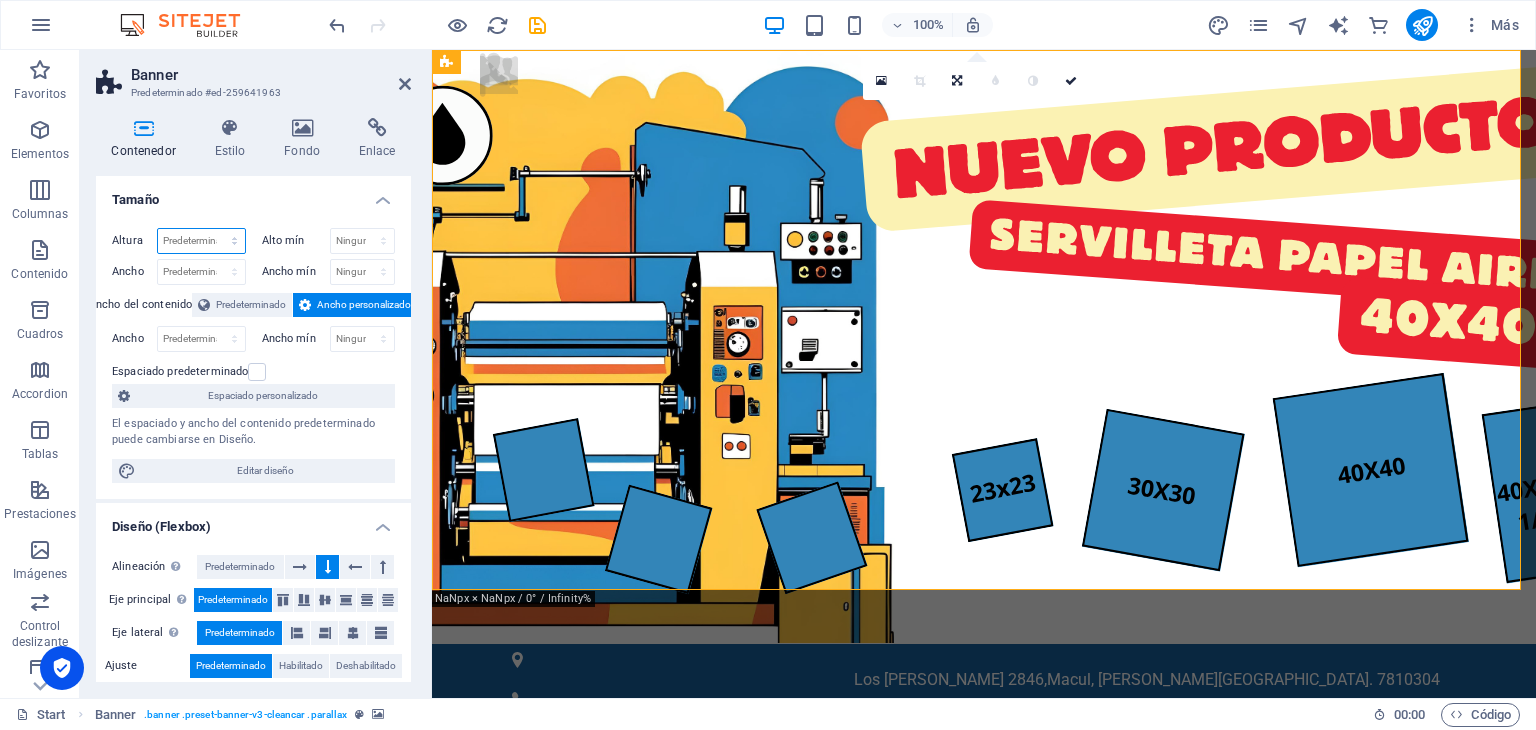 select on "px" 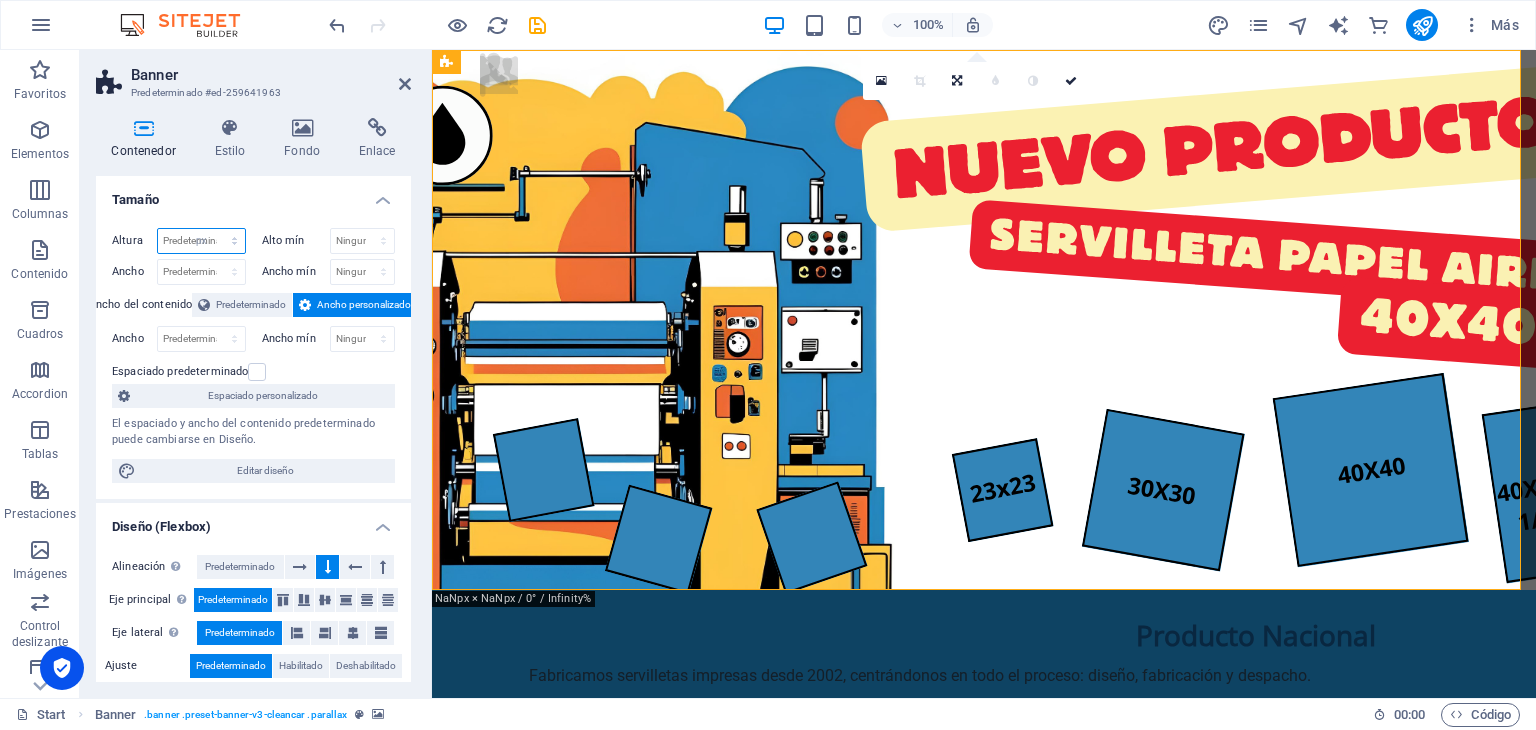 click on "Predeterminado px rem % vh vw" at bounding box center [201, 241] 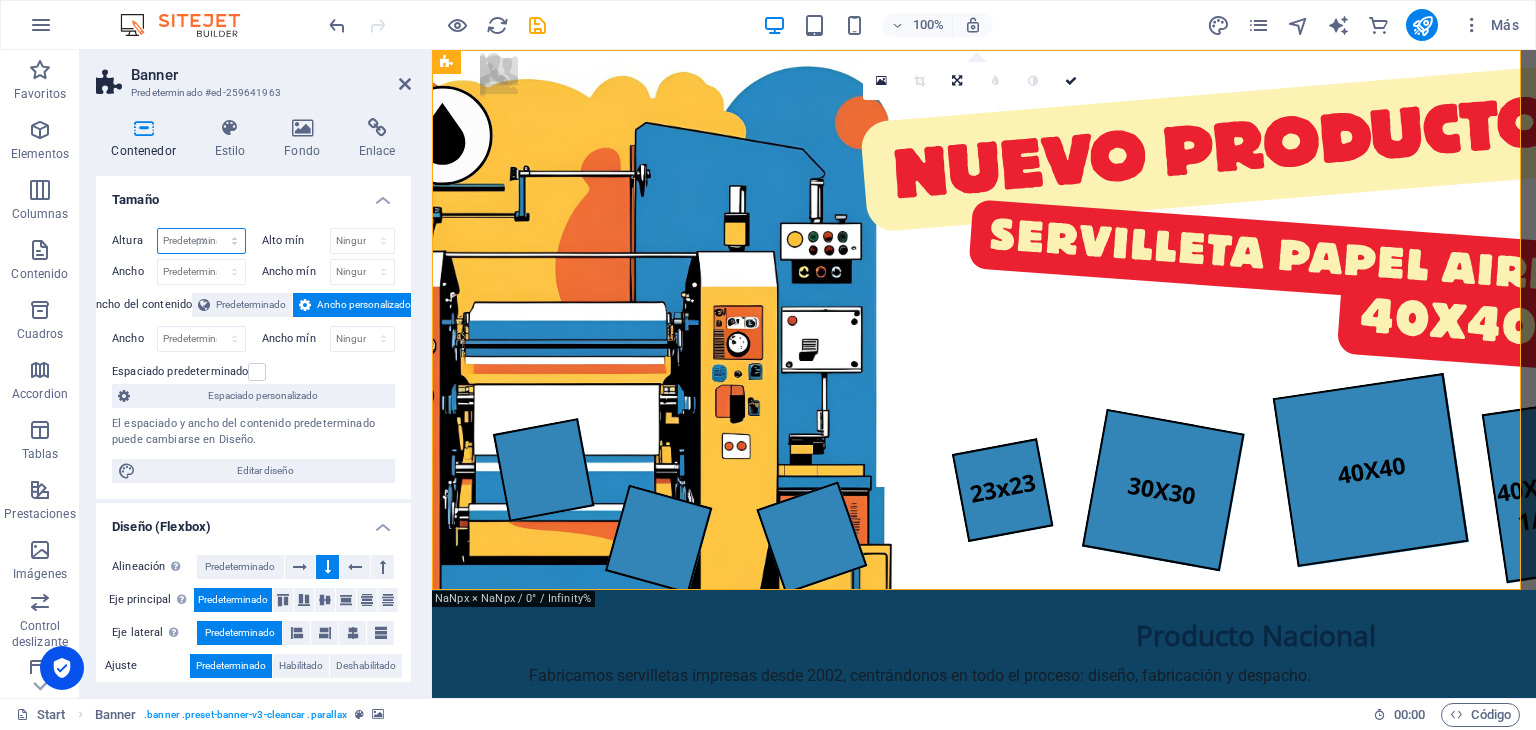 type on "540" 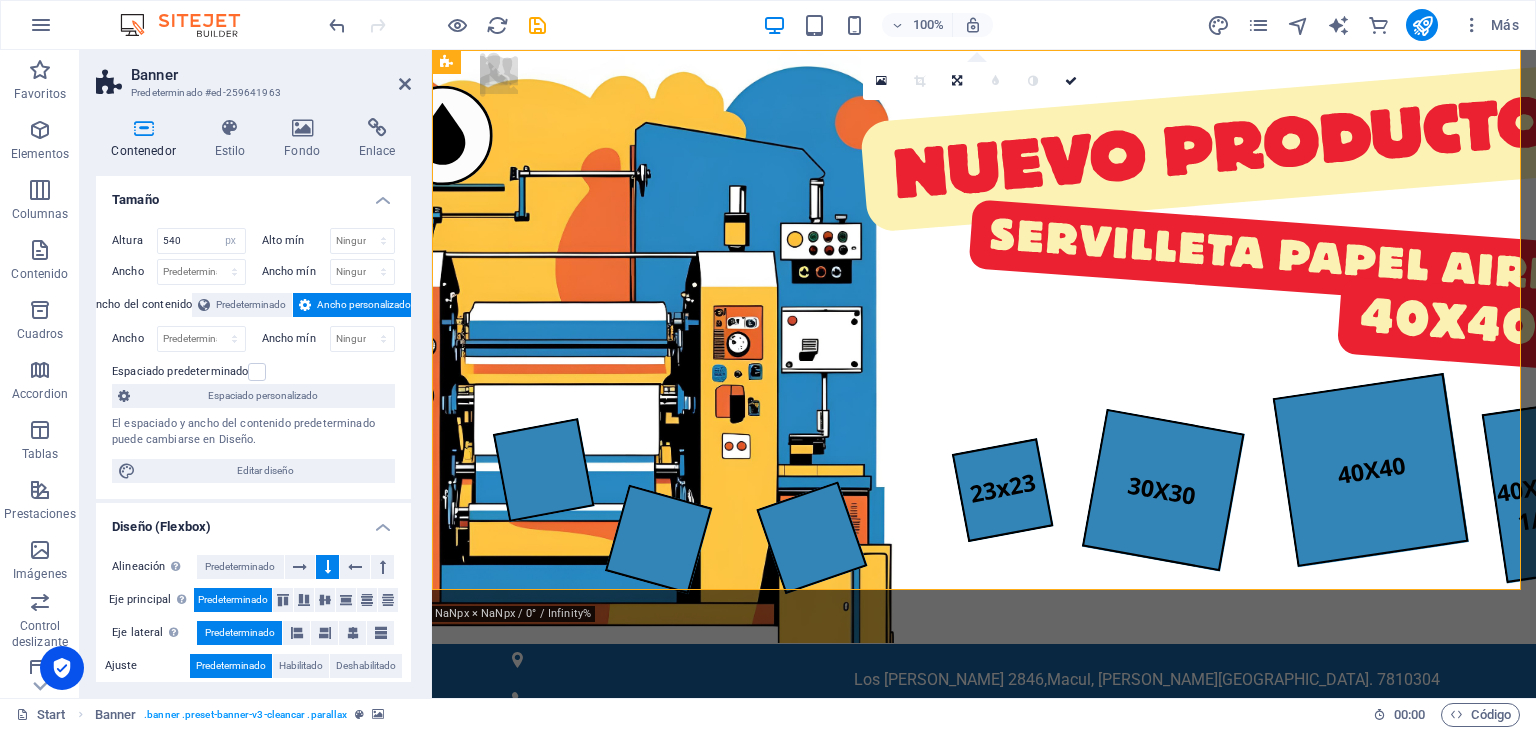 type 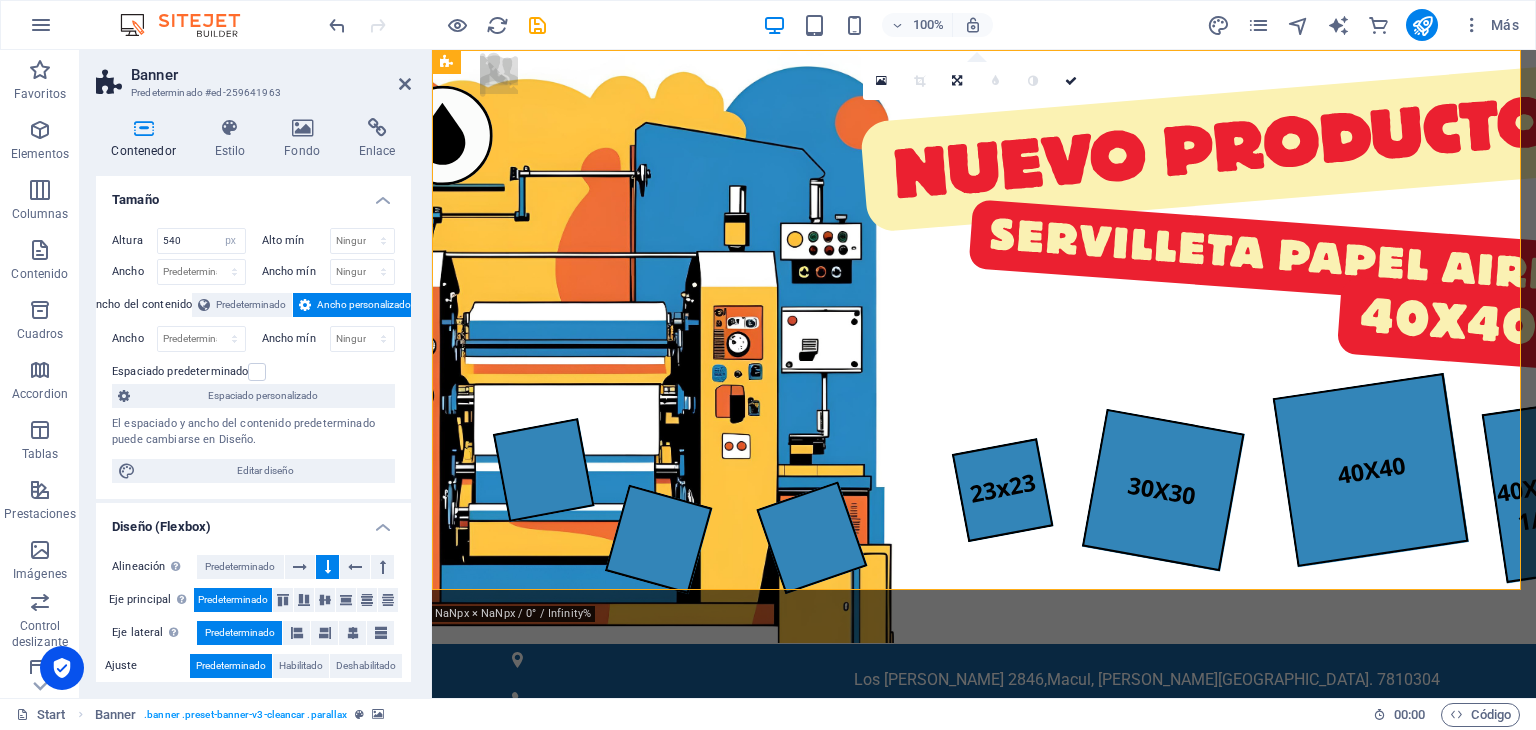 select on "DISABLED_OPTION_VALUE" 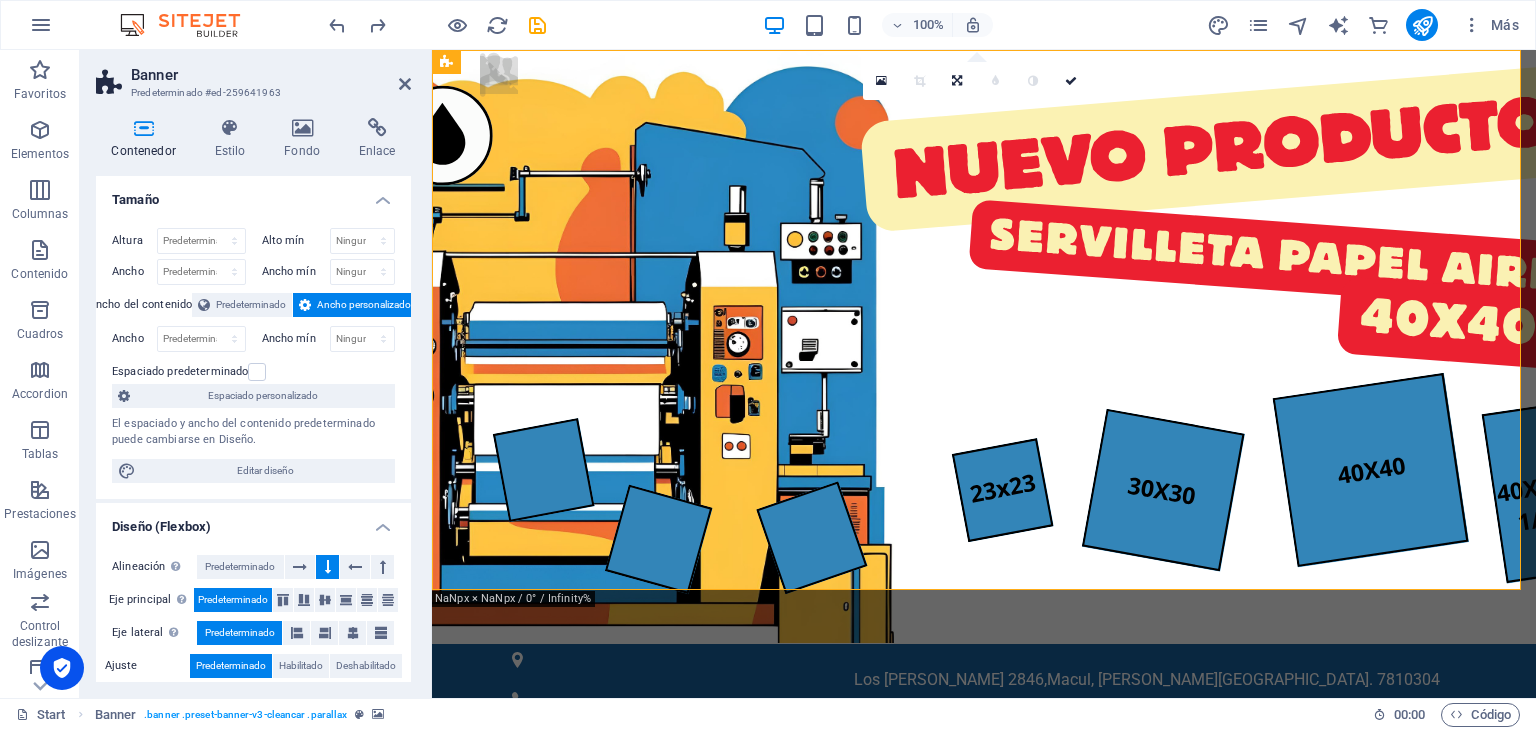 click at bounding box center (984, 1039) 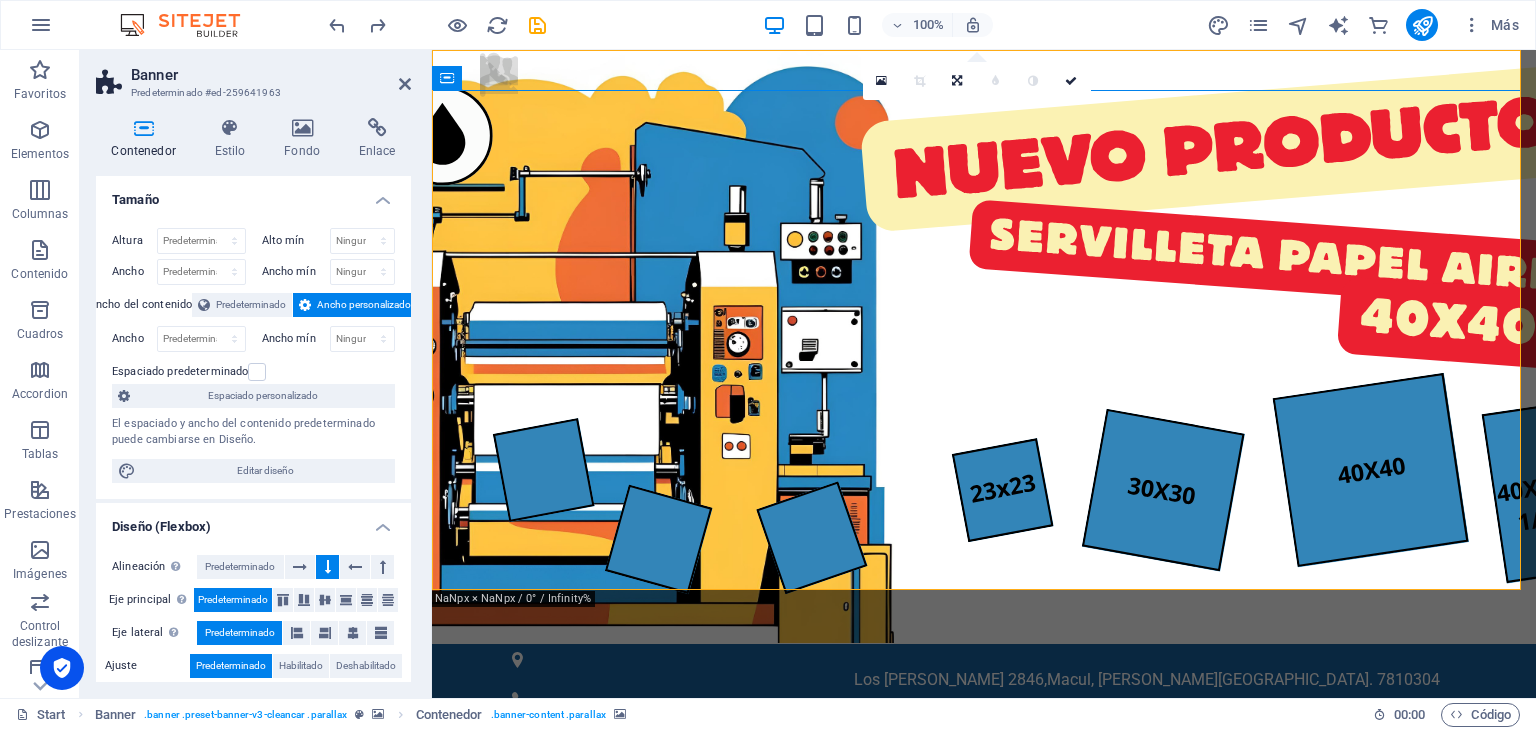 click at bounding box center (984, 1039) 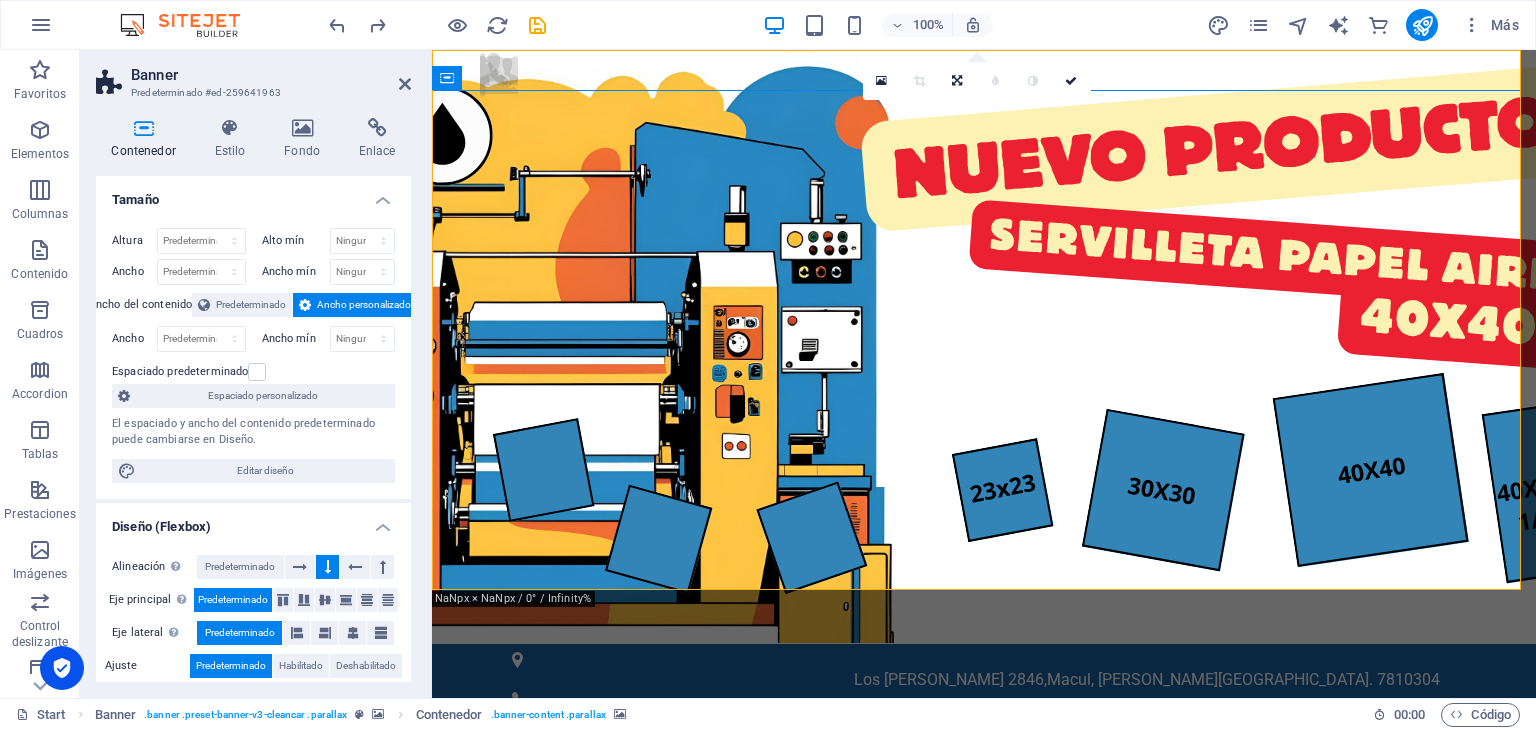 click at bounding box center [984, 1039] 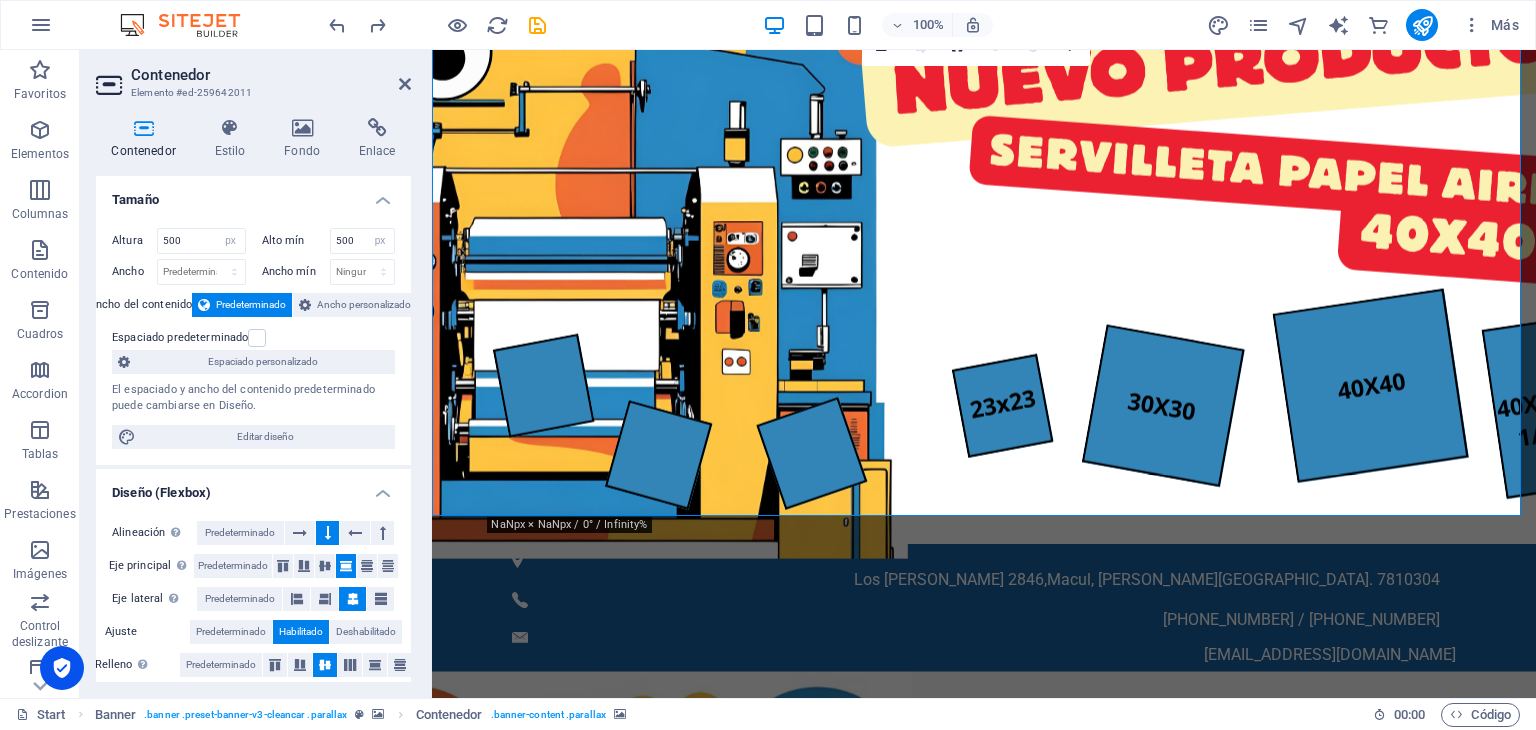 scroll, scrollTop: 0, scrollLeft: 0, axis: both 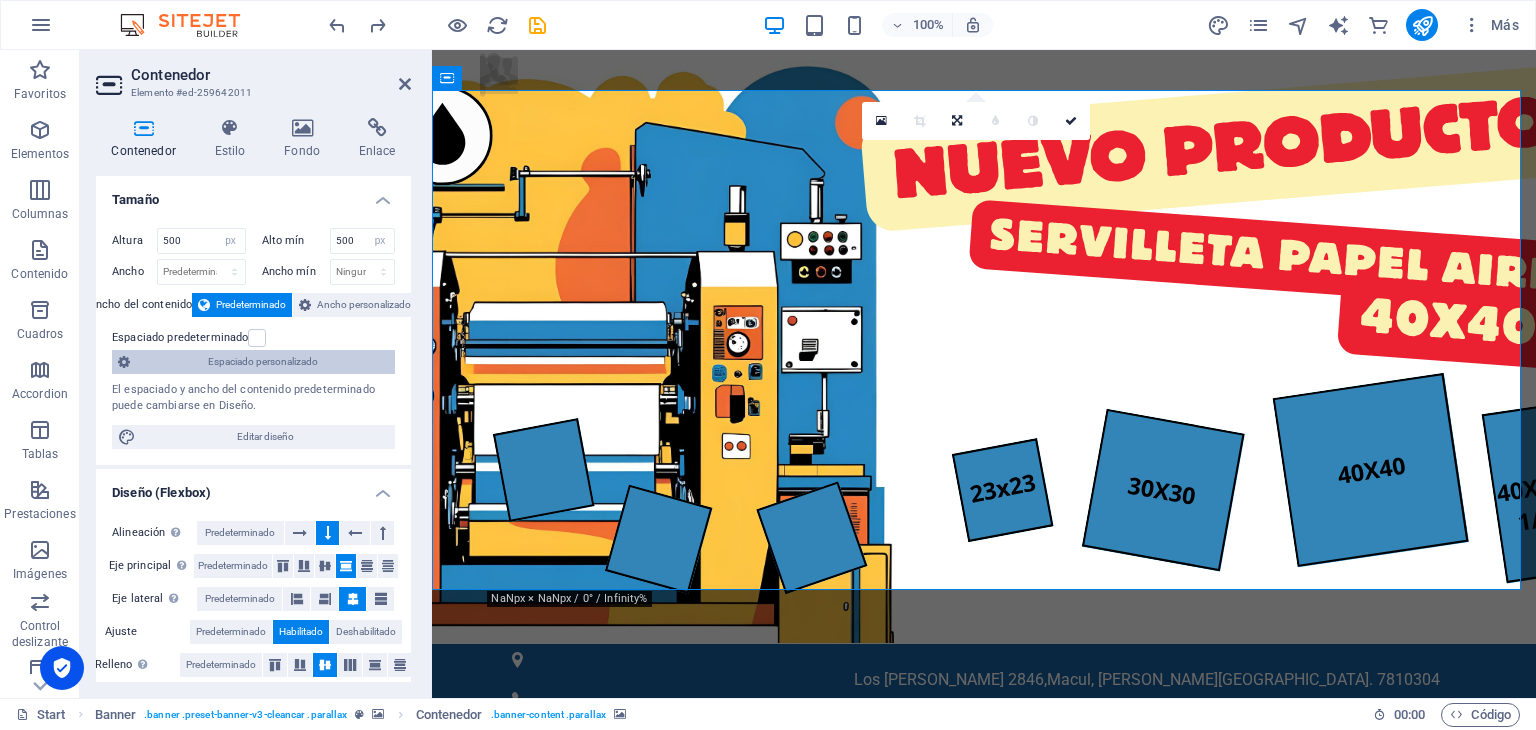 click on "Espaciado personalizado" at bounding box center [262, 362] 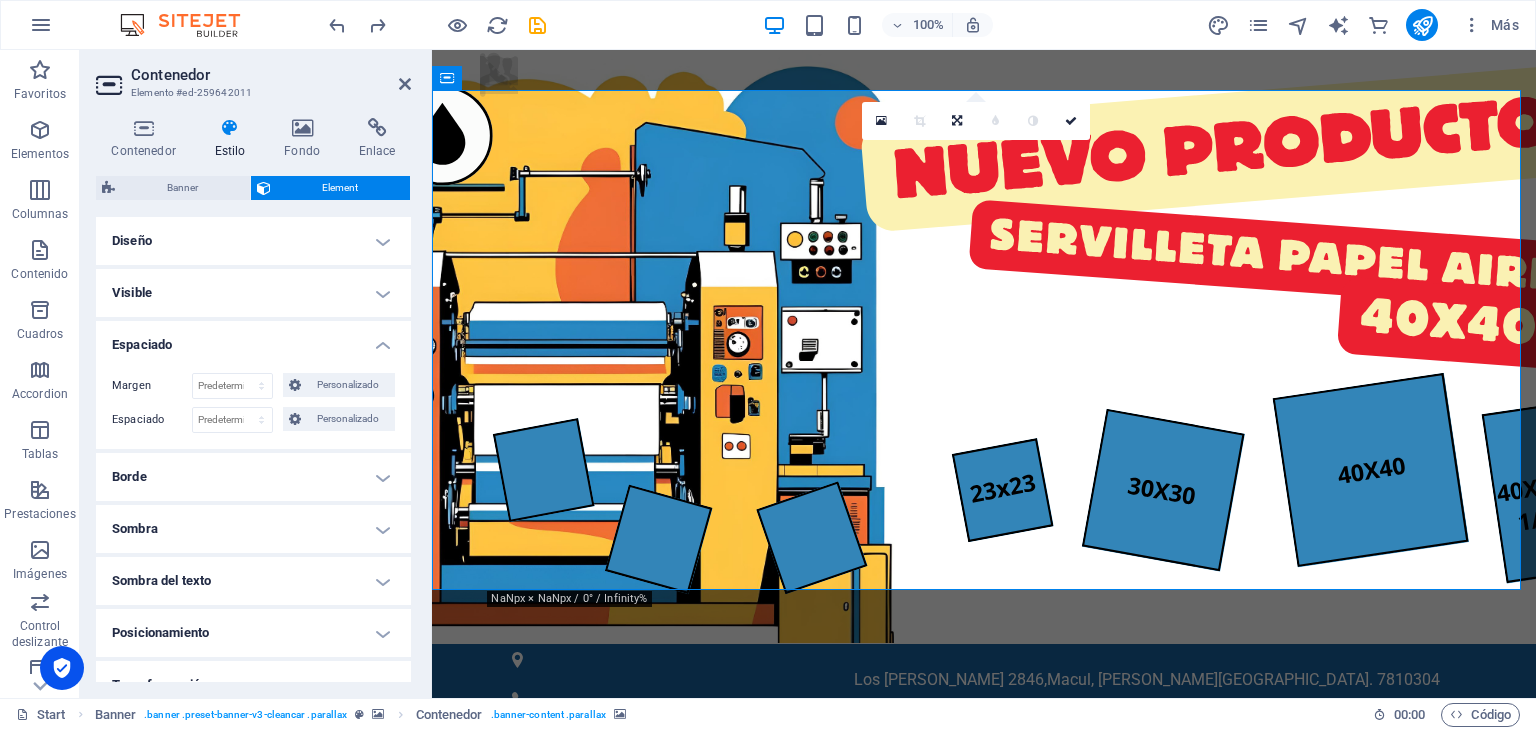 click on "Diseño" at bounding box center (253, 241) 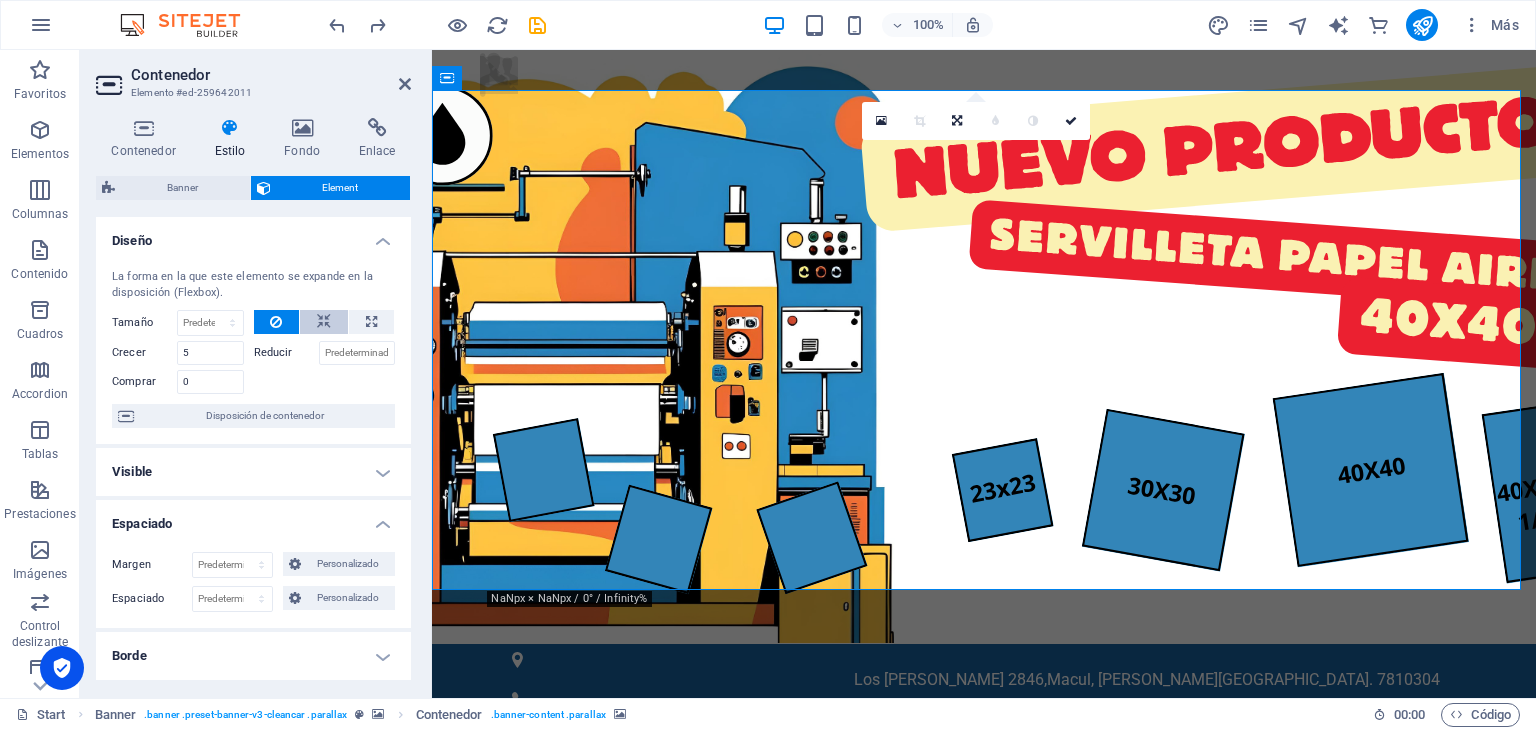 click at bounding box center [324, 322] 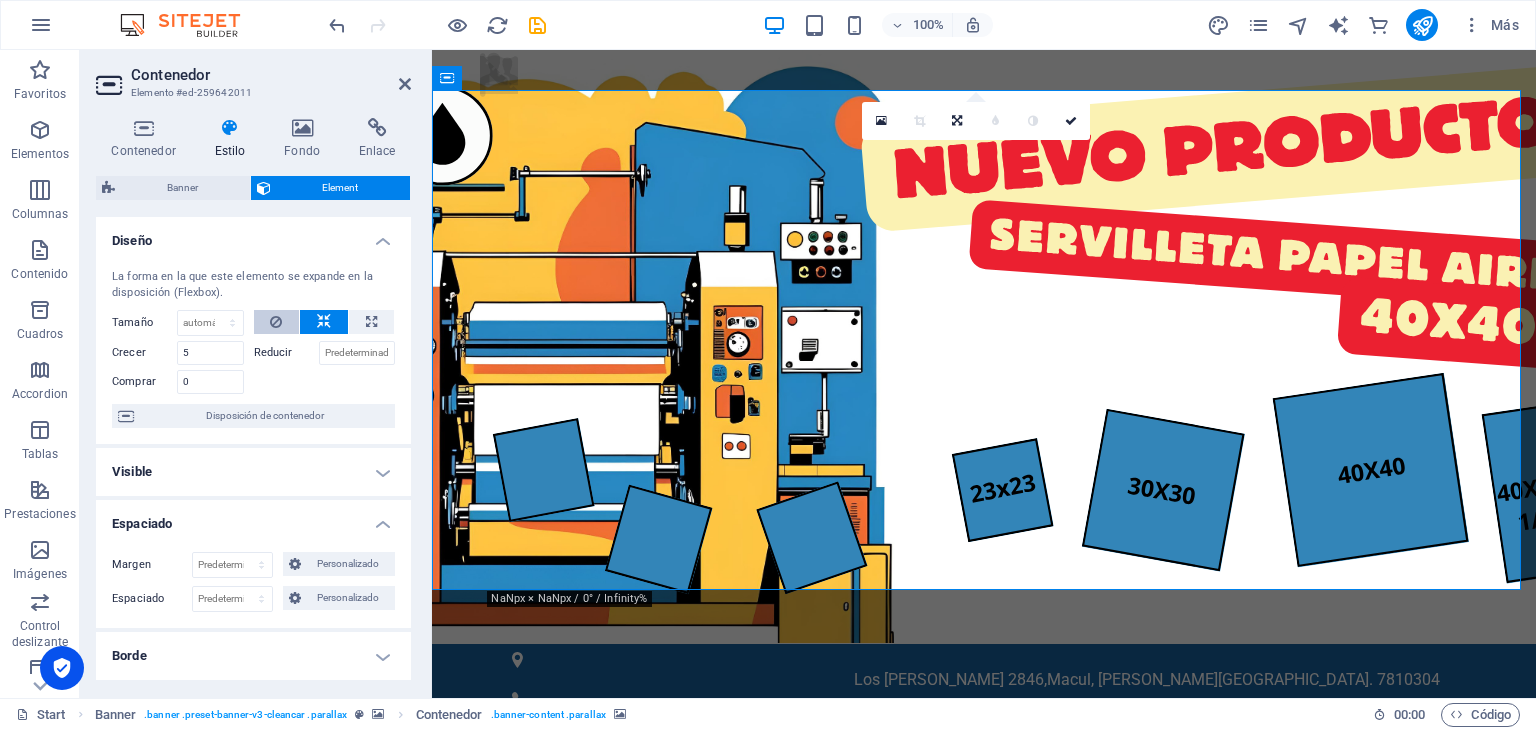 click at bounding box center (276, 322) 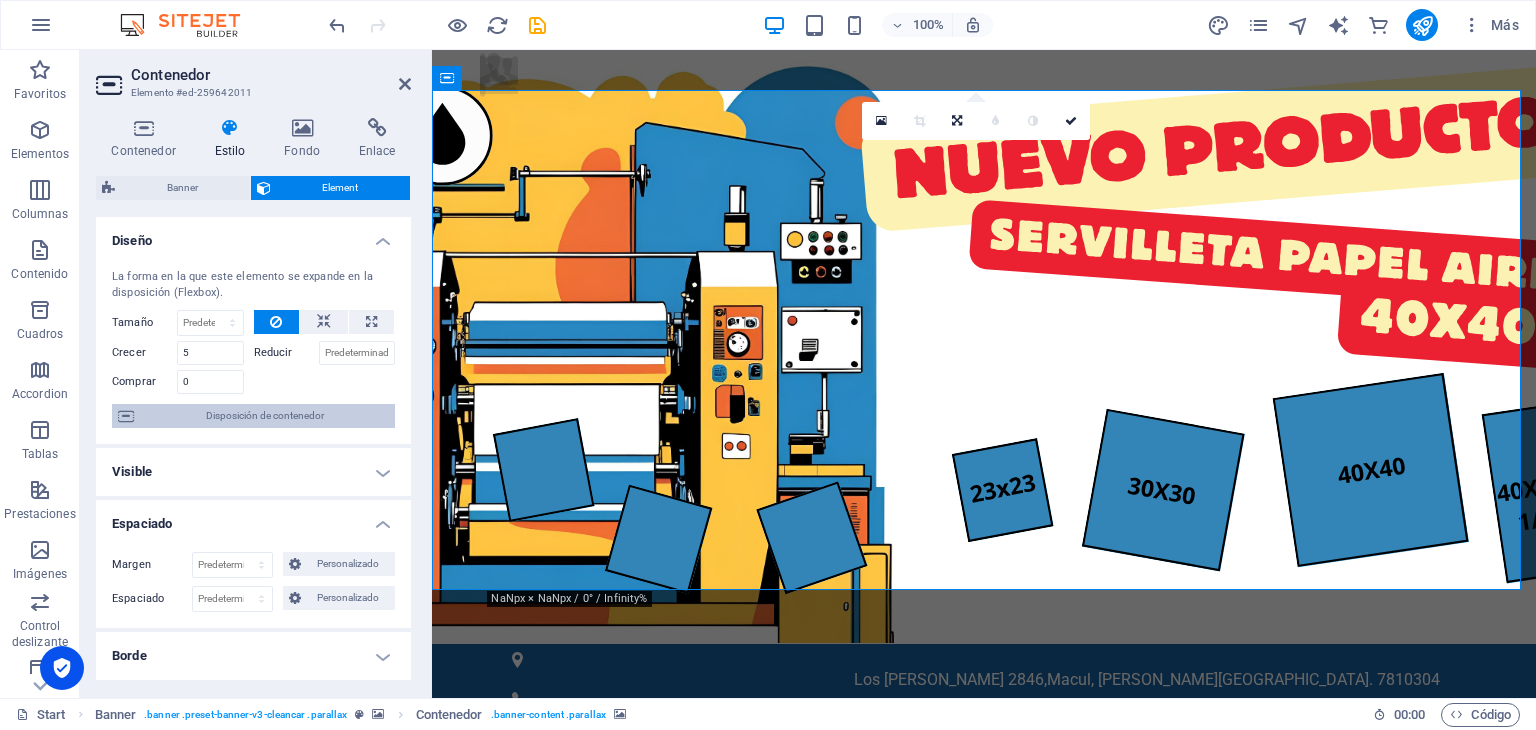 click on "Disposición de contenedor" at bounding box center (264, 416) 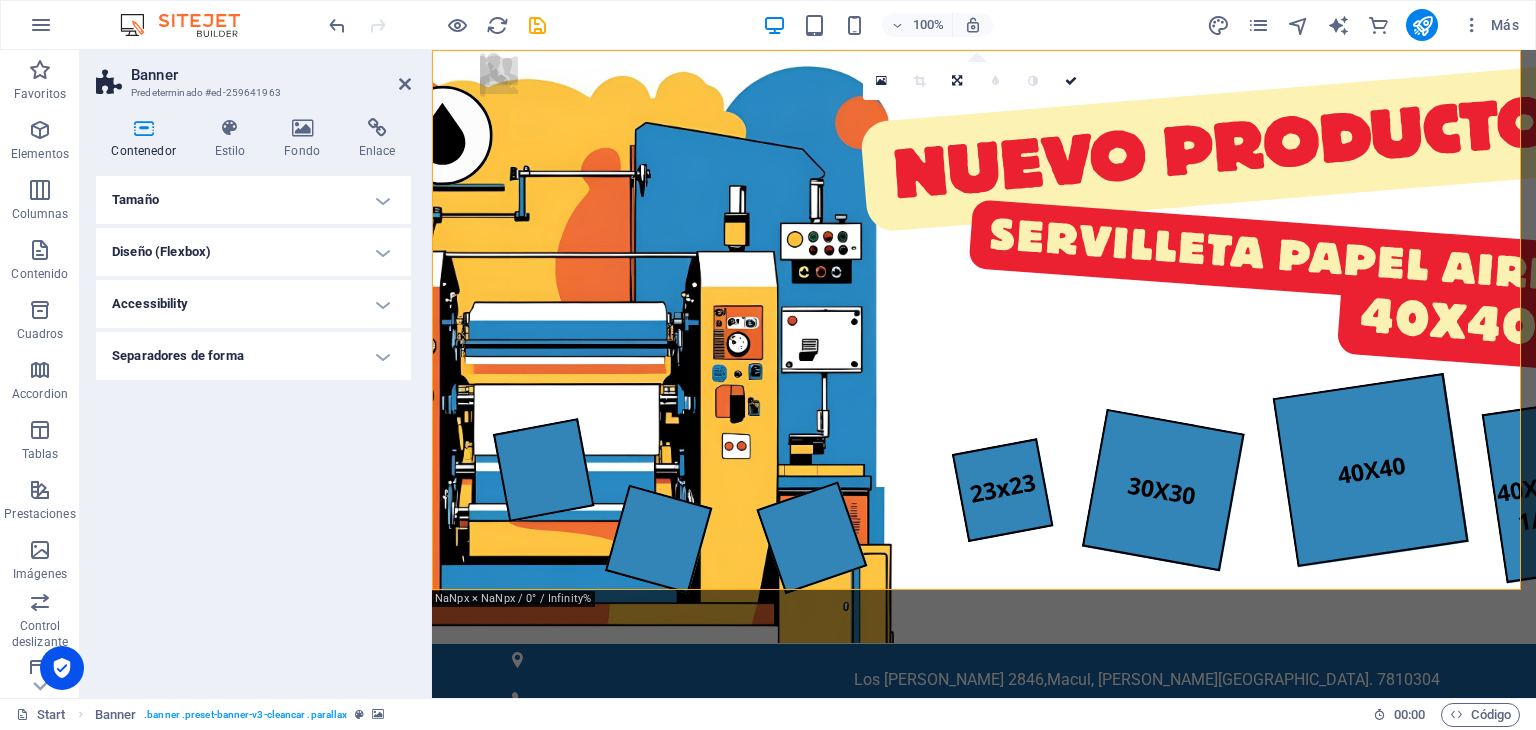 click on "Tamaño" at bounding box center [253, 200] 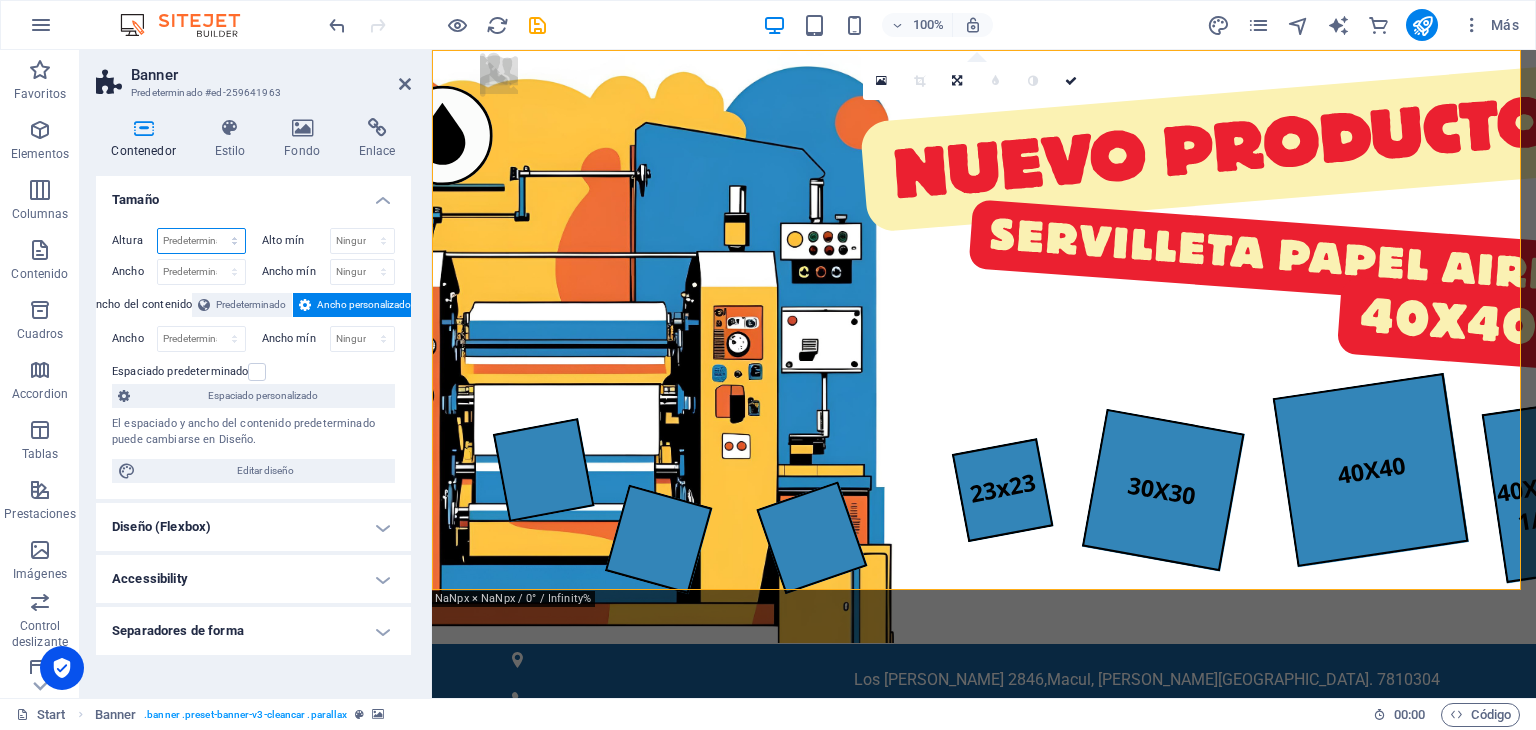 click on "Predeterminado px rem % vh vw" at bounding box center (201, 241) 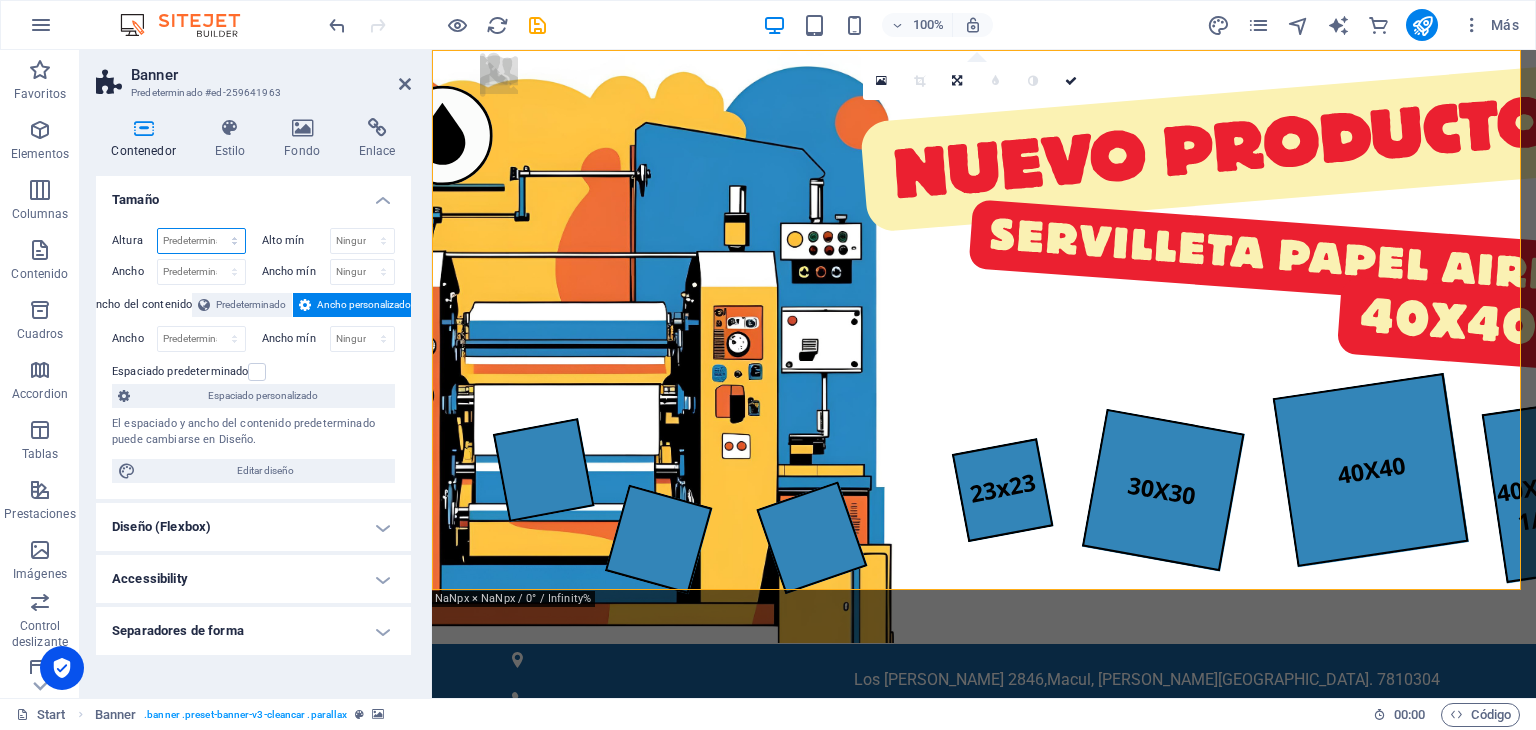 select on "px" 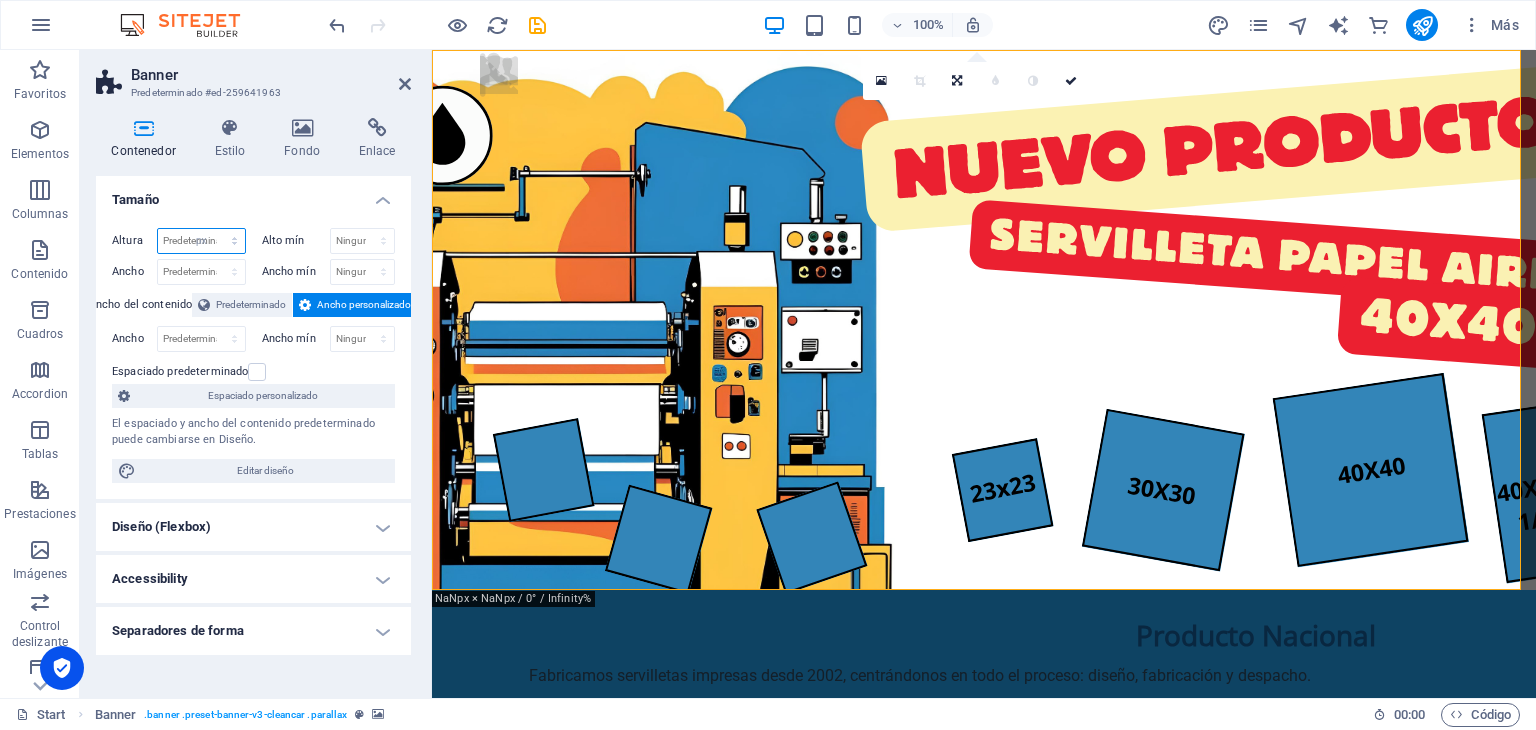 click on "Predeterminado px rem % vh vw" at bounding box center [201, 241] 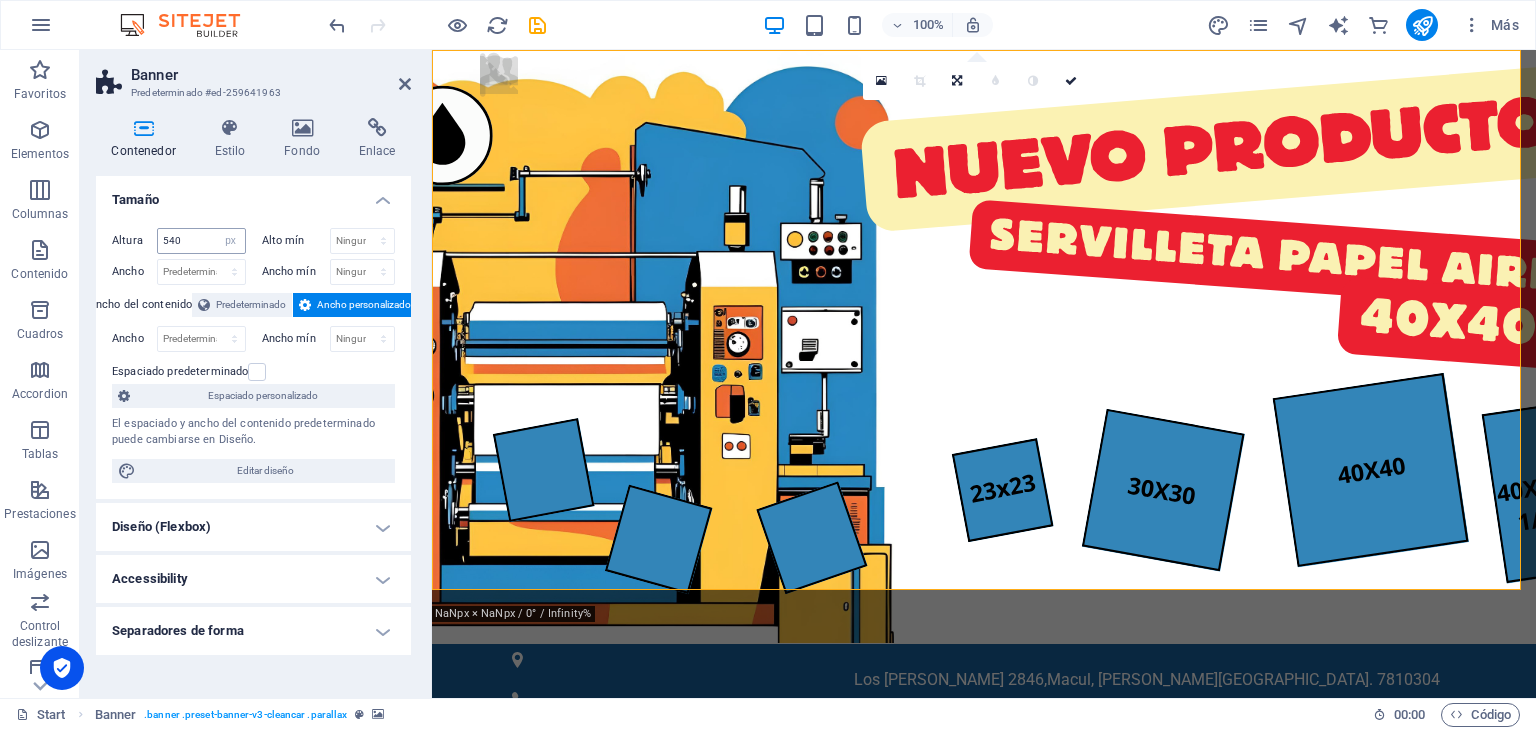 type 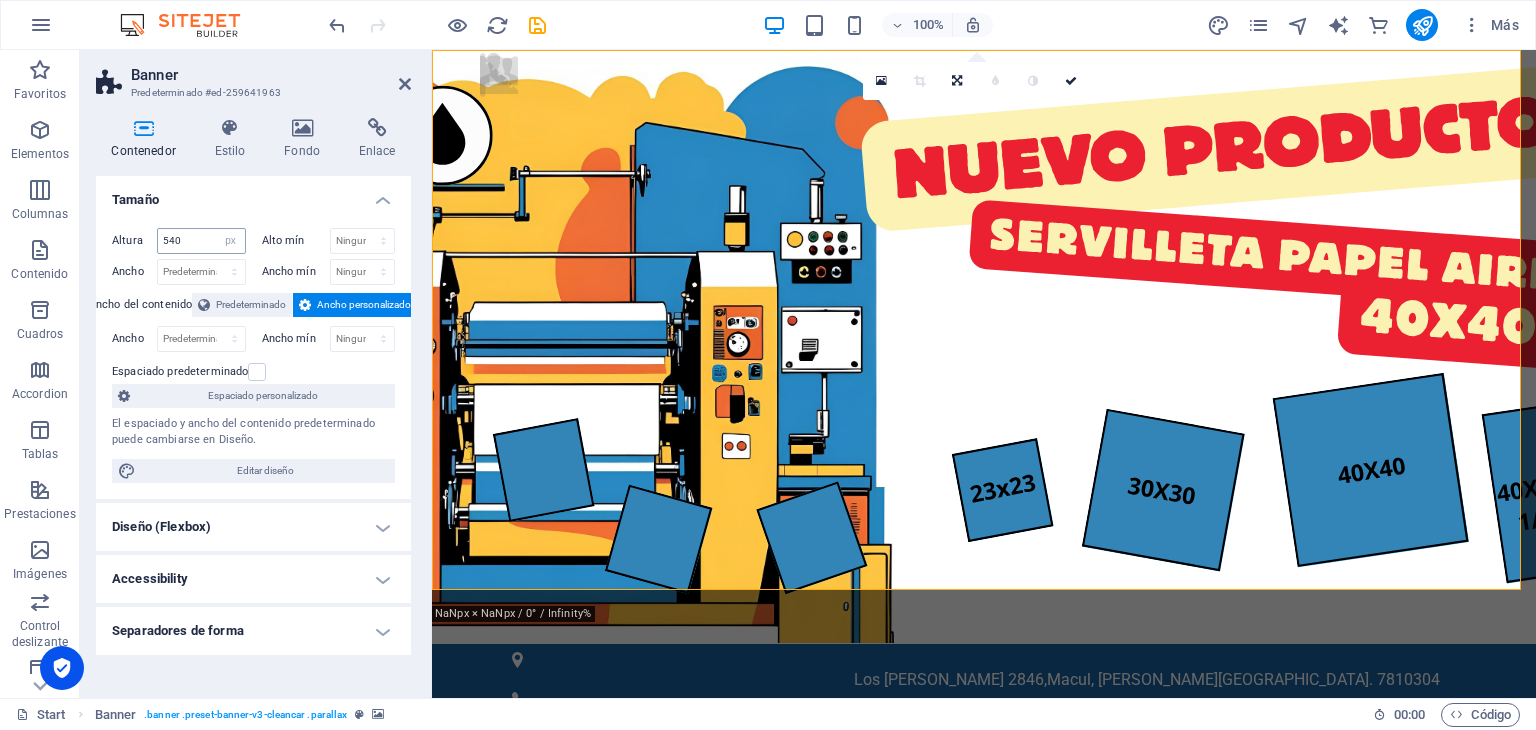 select on "DISABLED_OPTION_VALUE" 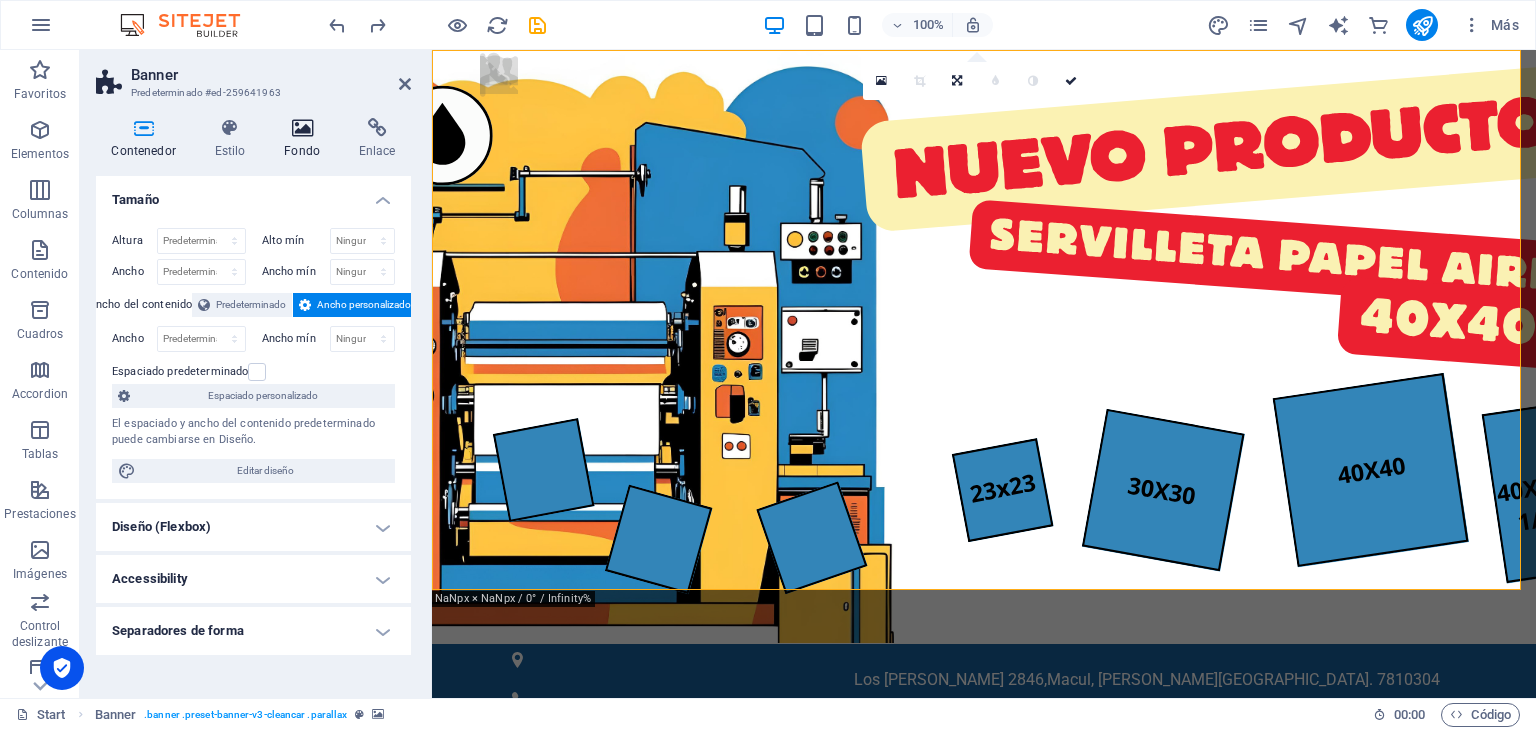 click on "Fondo" at bounding box center [306, 139] 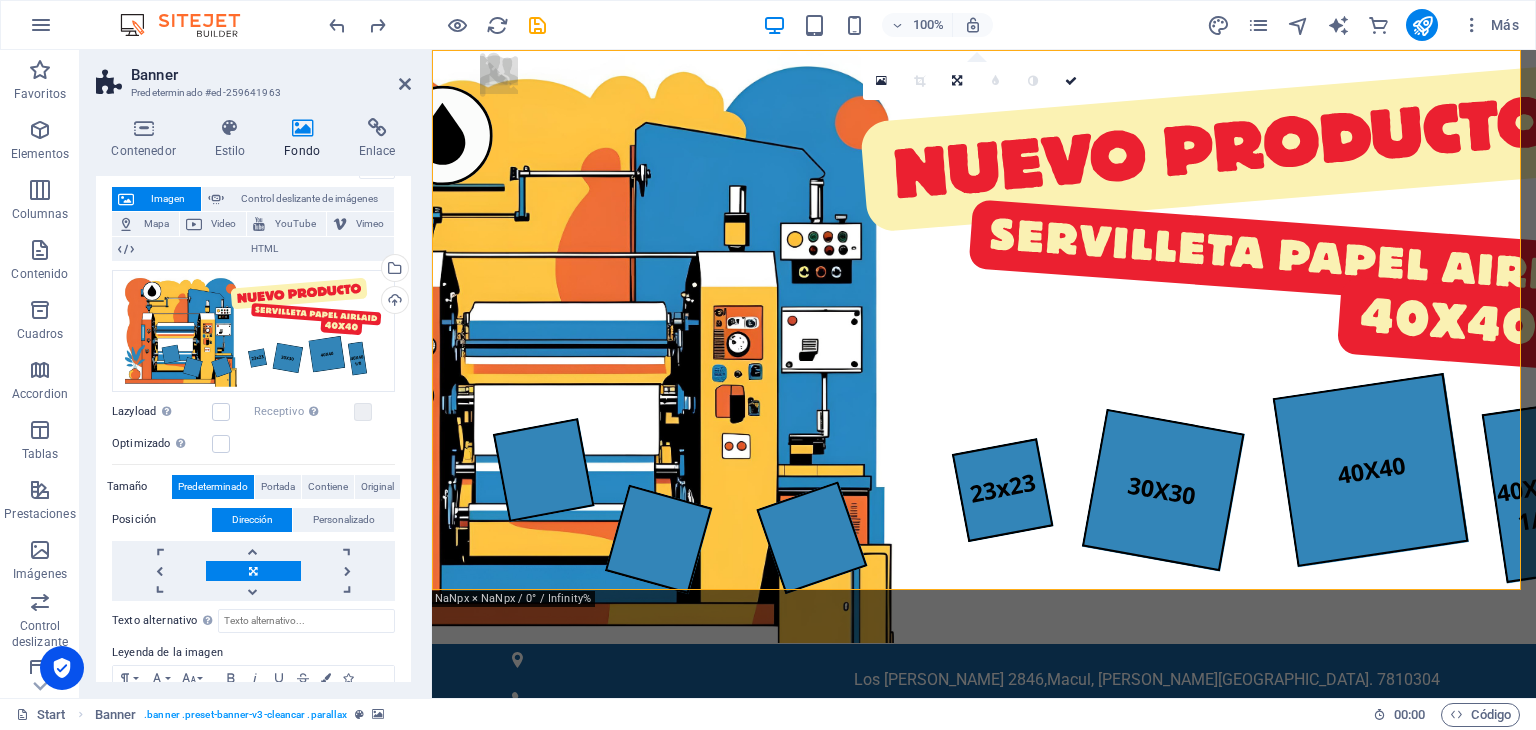 scroll, scrollTop: 0, scrollLeft: 0, axis: both 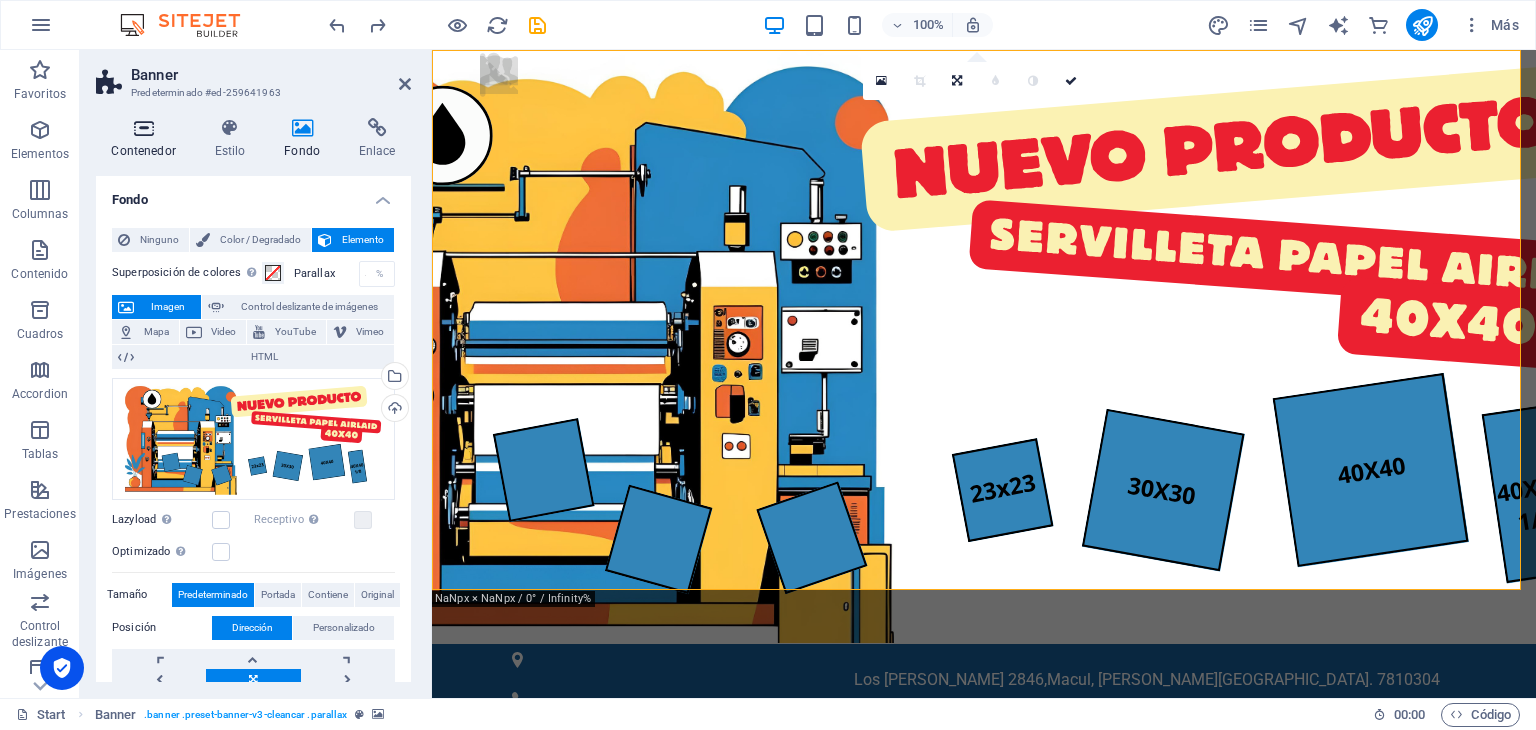 click at bounding box center [143, 128] 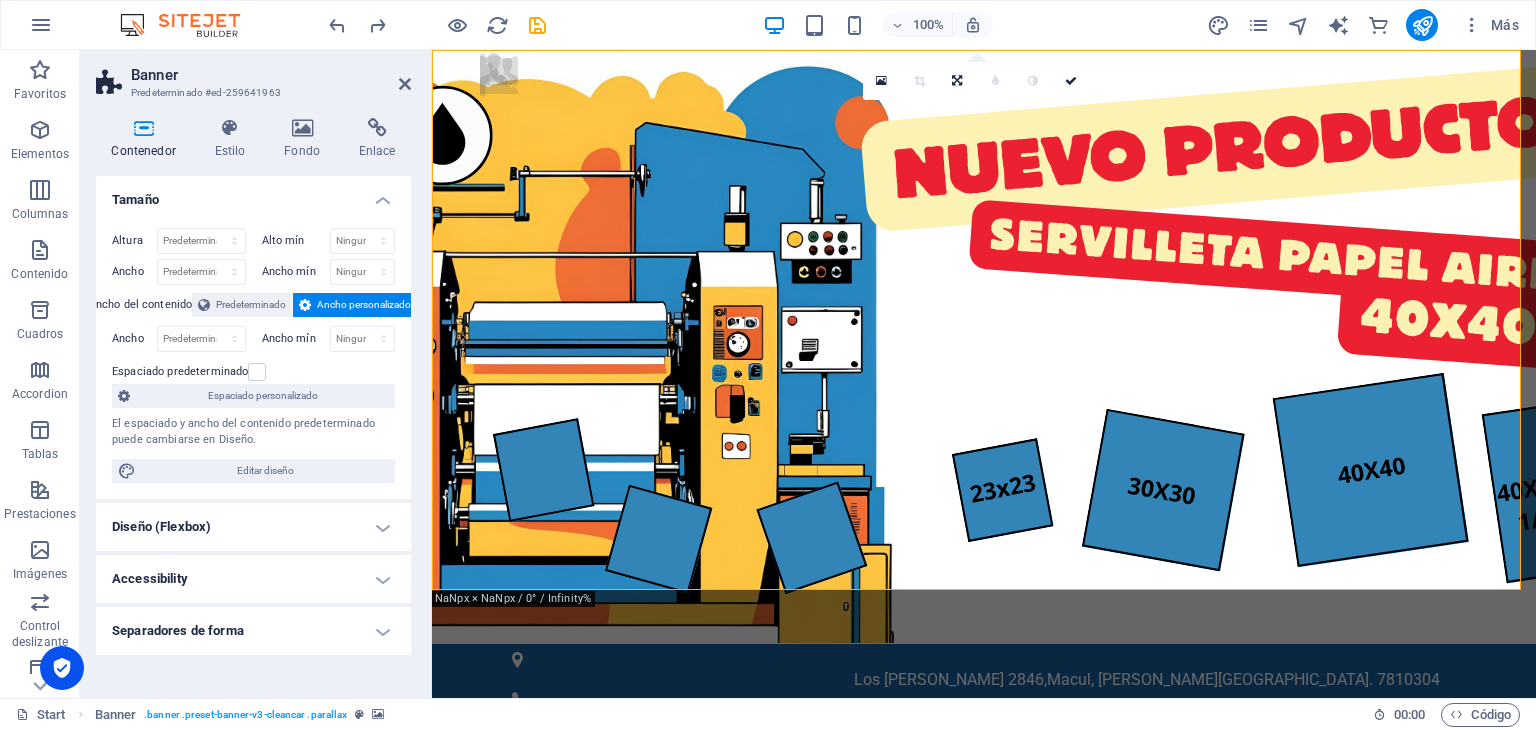 click at bounding box center (984, 1039) 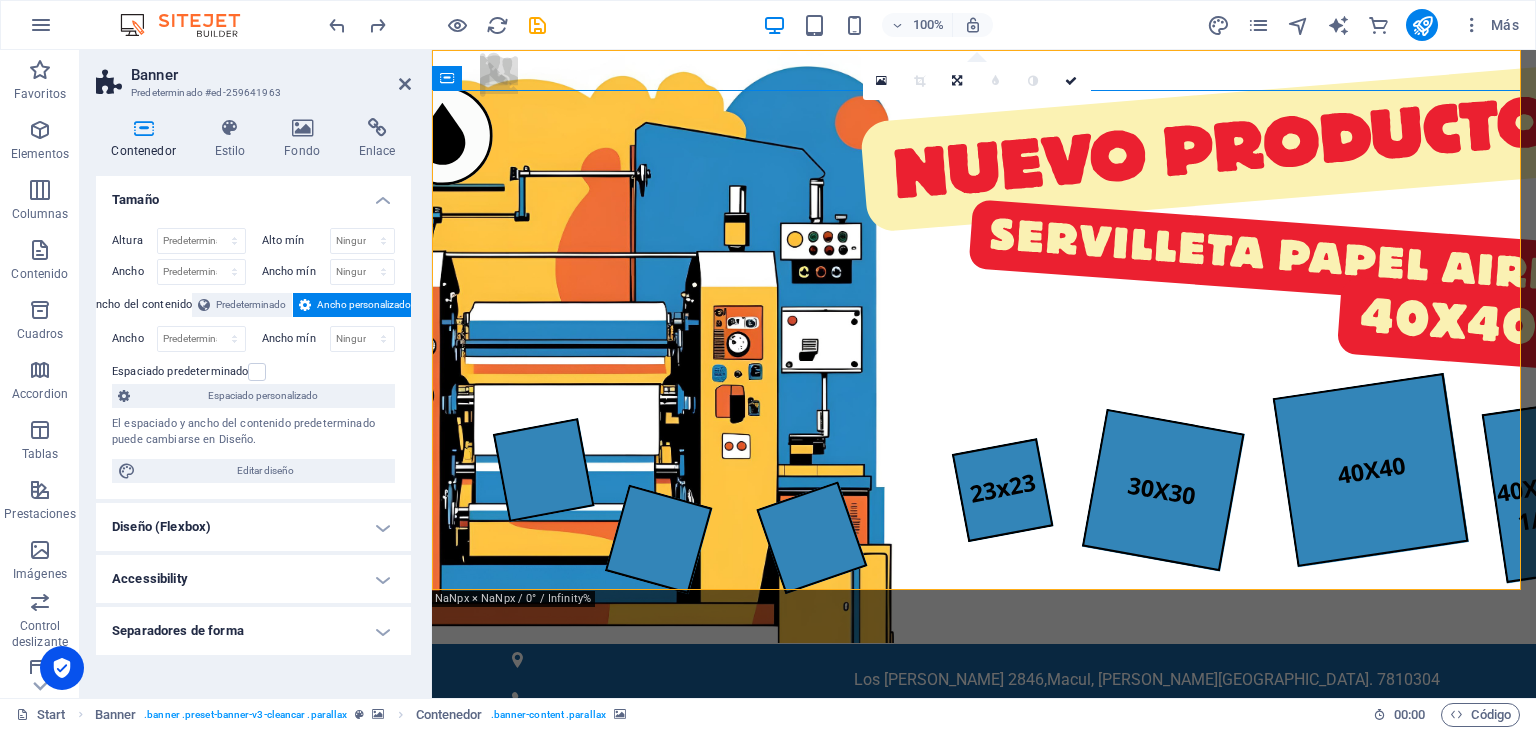 click at bounding box center (984, 1039) 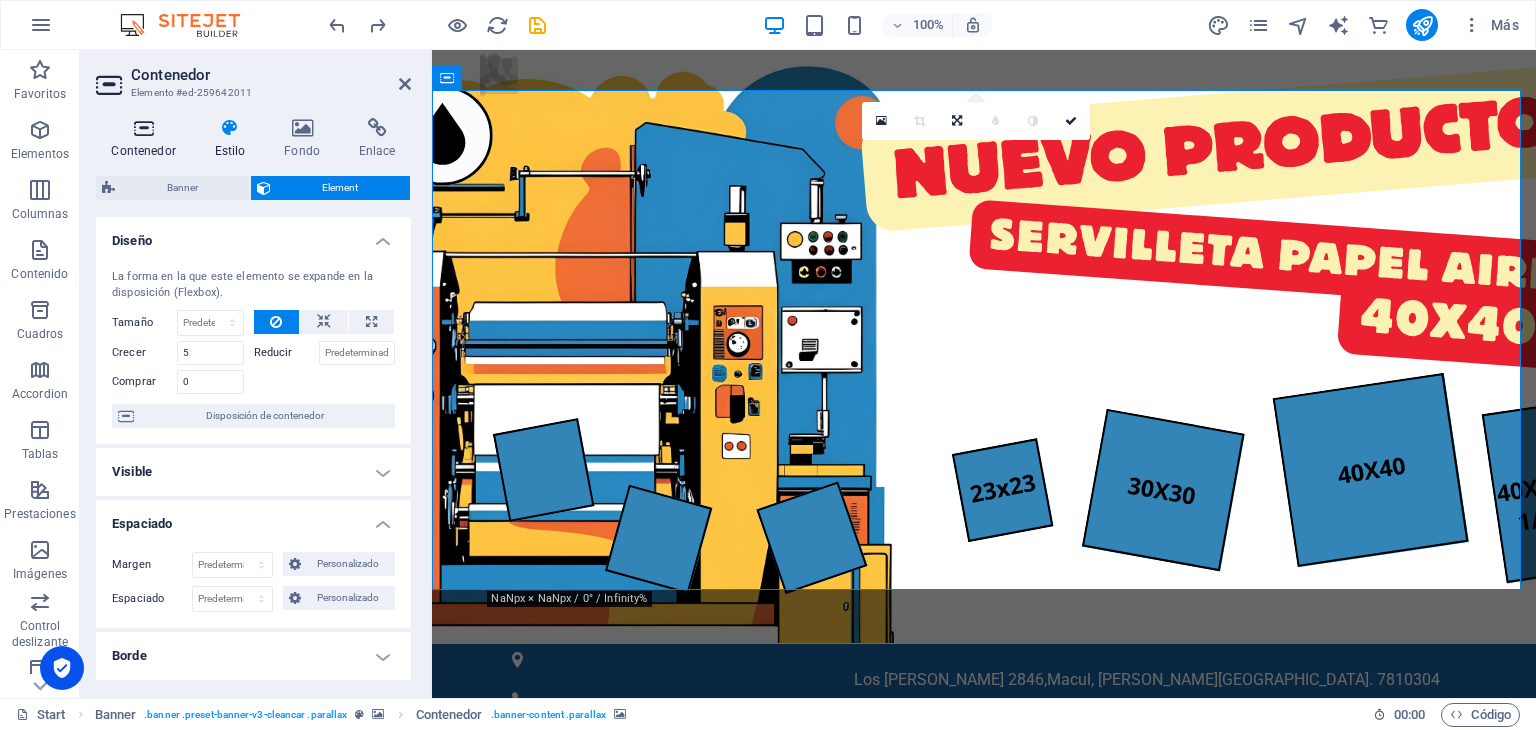 click on "Contenedor" at bounding box center [147, 139] 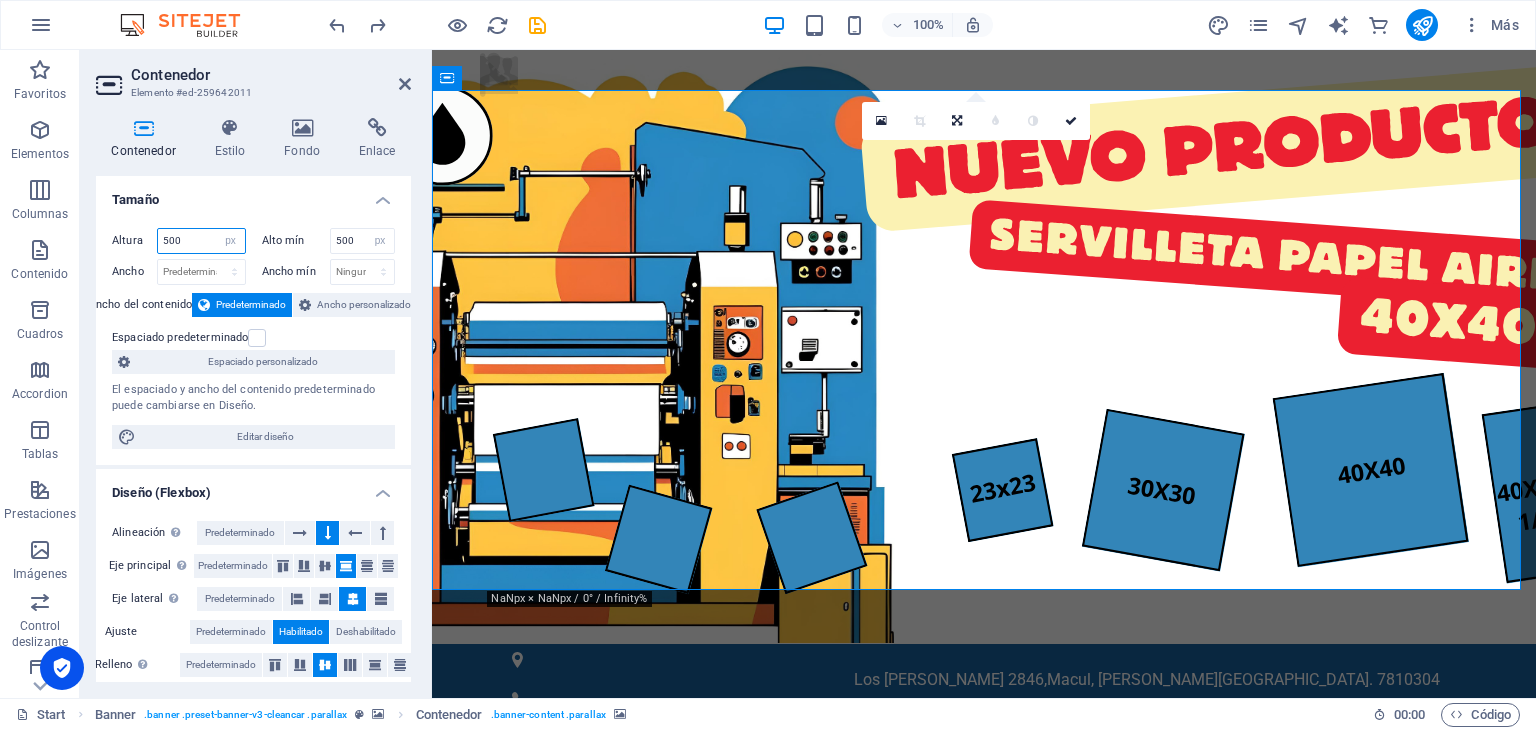 click on "500" at bounding box center [201, 241] 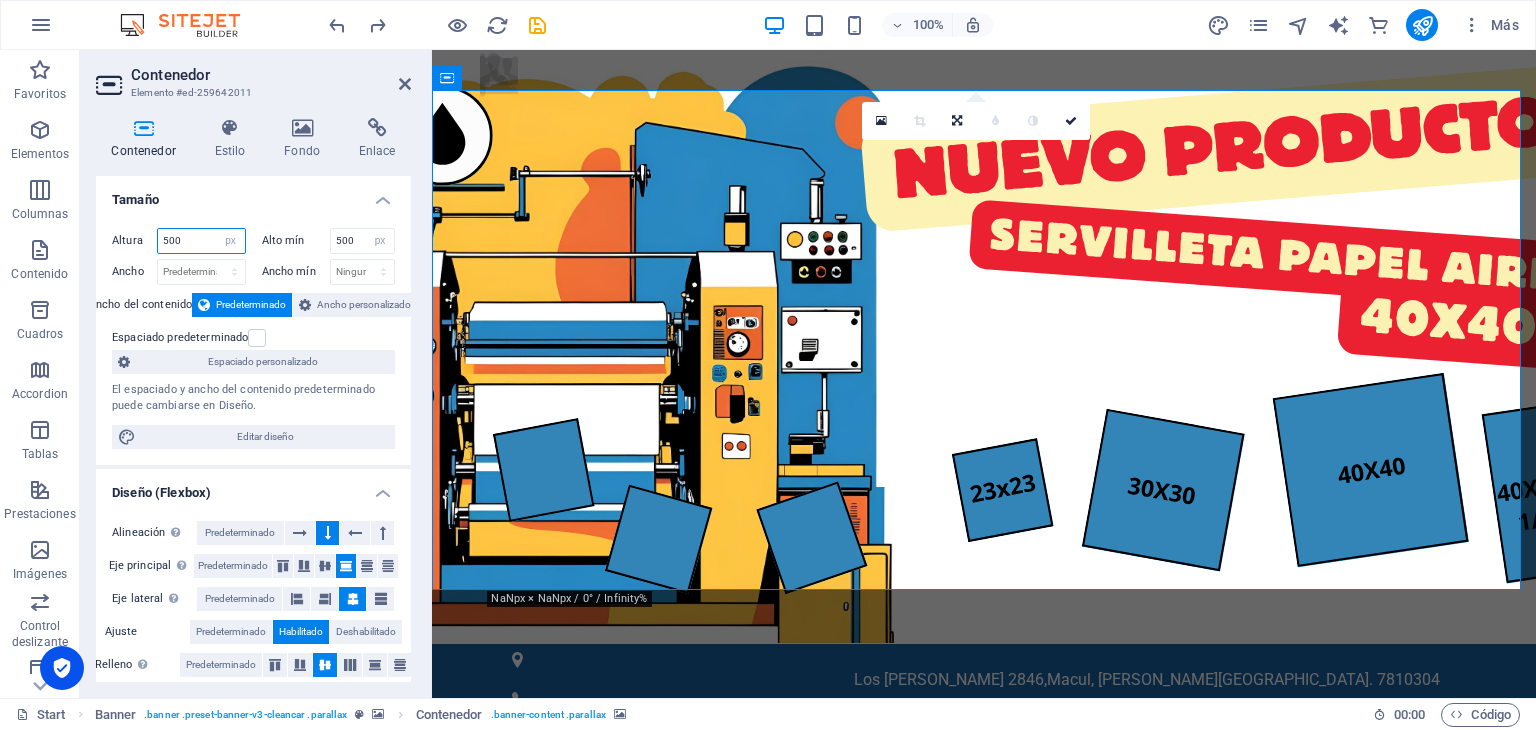 drag, startPoint x: 192, startPoint y: 241, endPoint x: 164, endPoint y: 240, distance: 28.01785 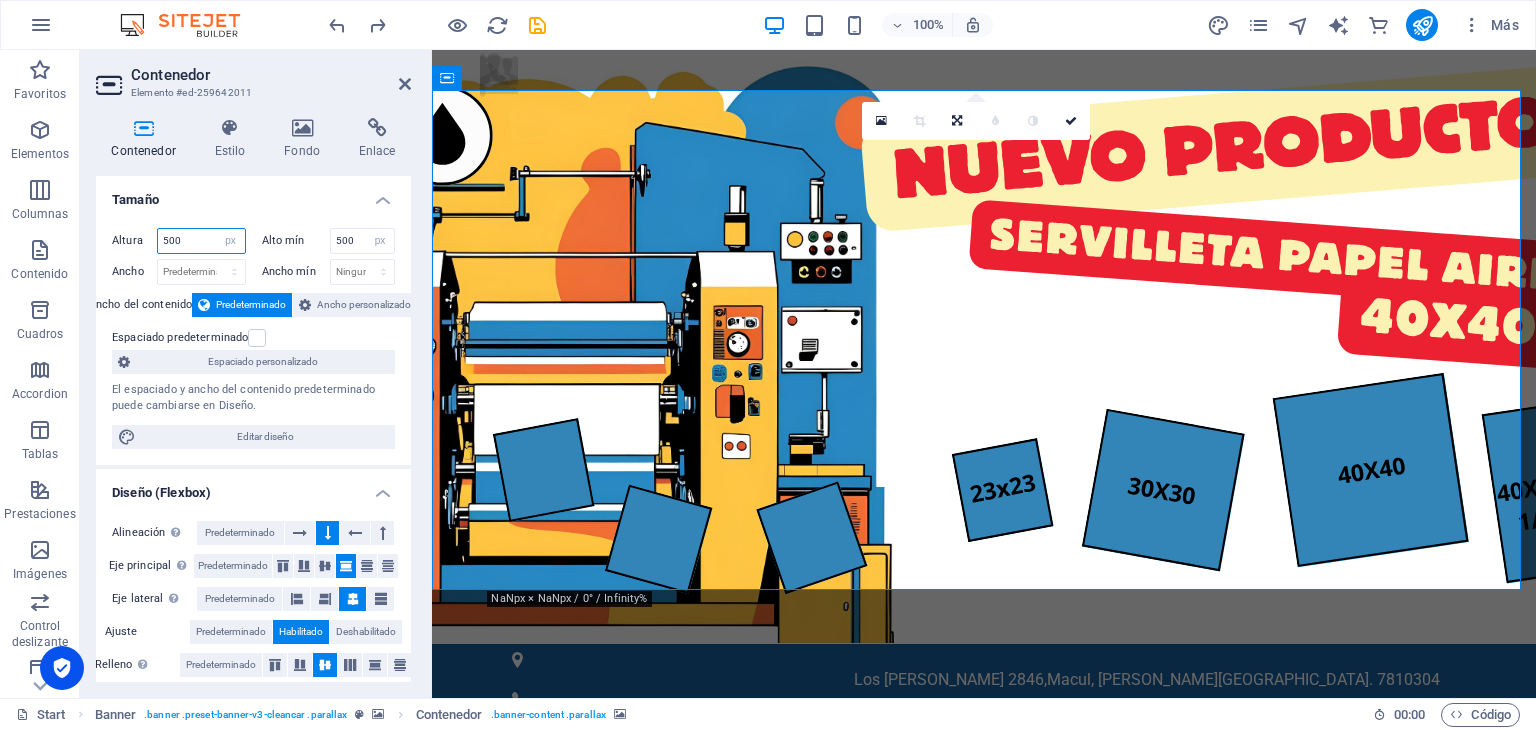 click on "500" at bounding box center [201, 241] 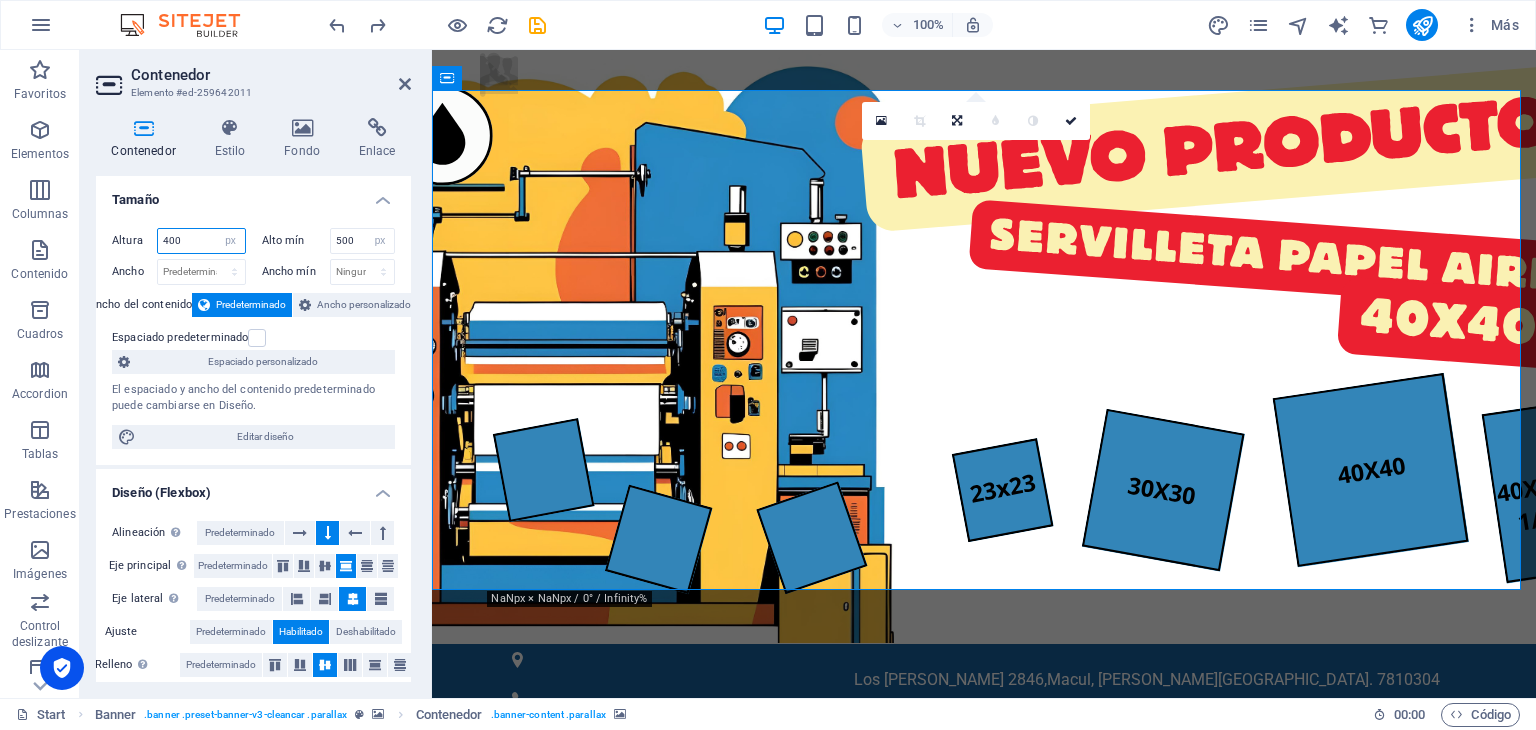 type on "400" 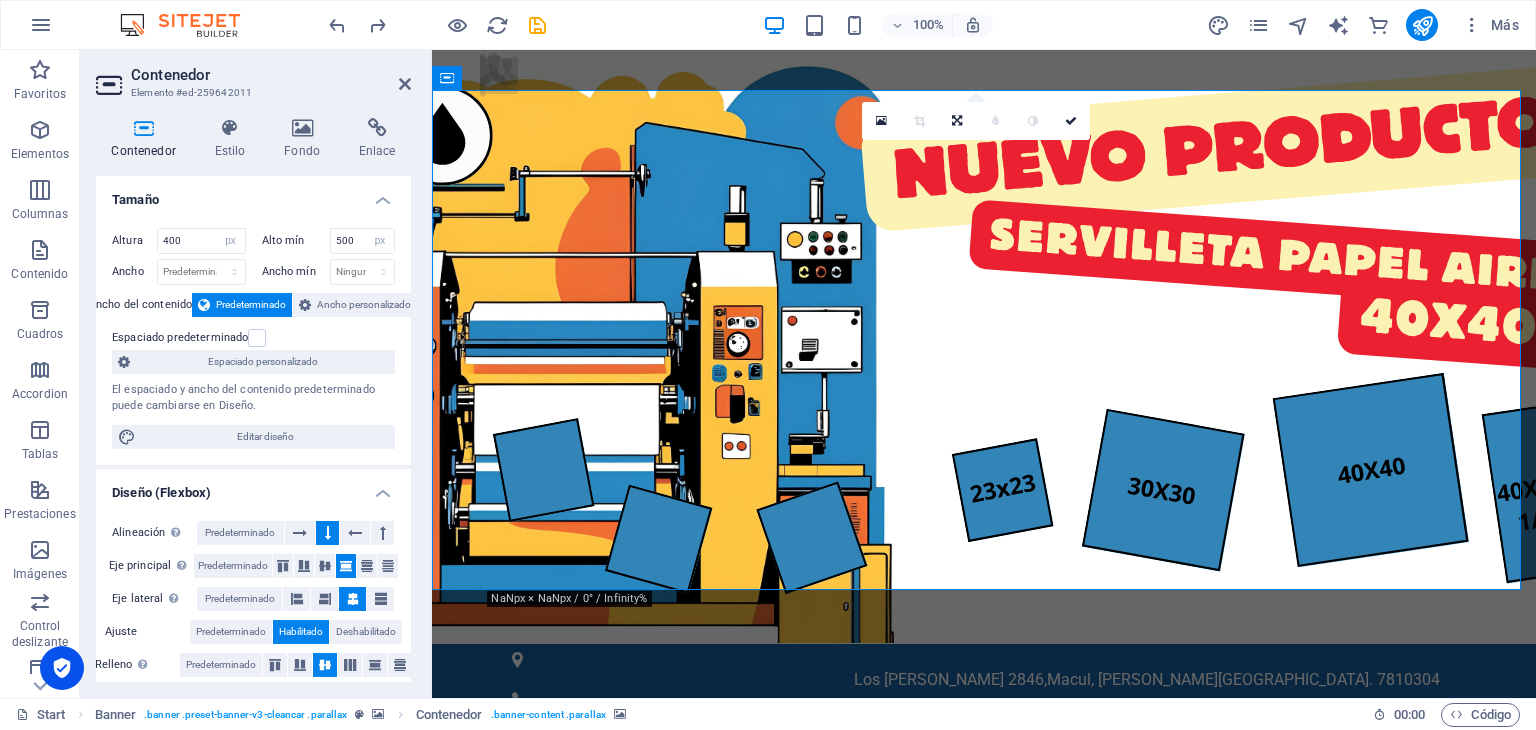 click on "Tamaño" at bounding box center [253, 194] 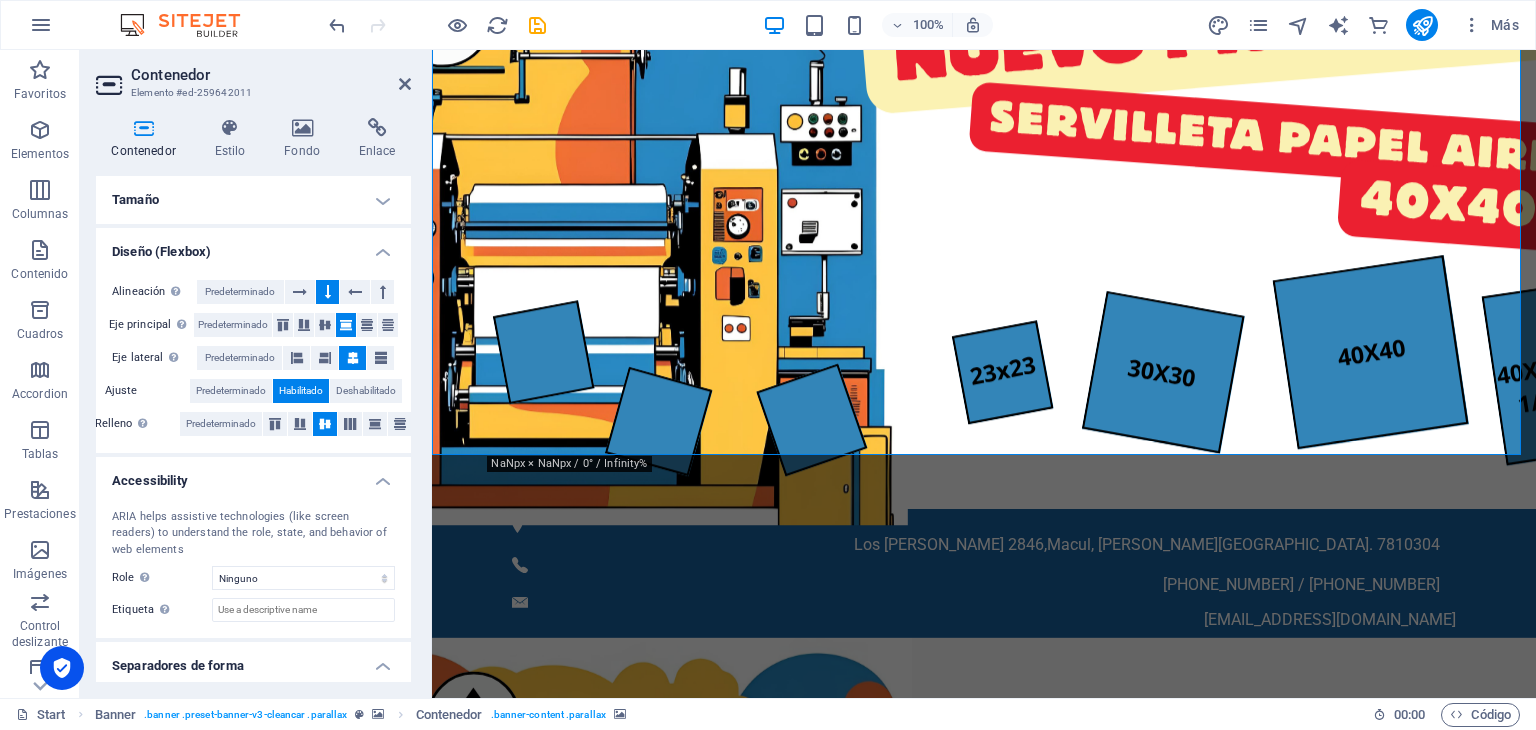 scroll, scrollTop: 0, scrollLeft: 0, axis: both 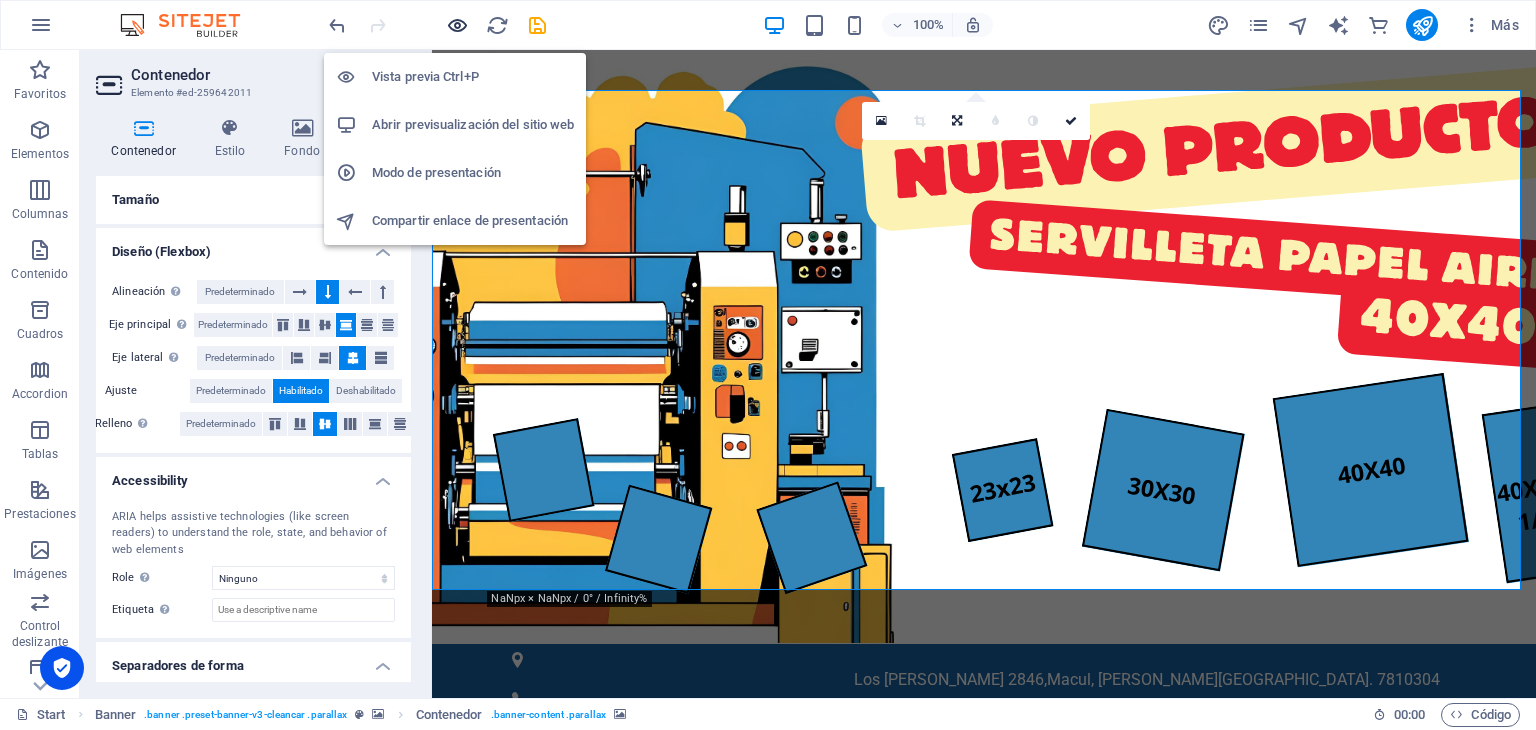 click at bounding box center (457, 25) 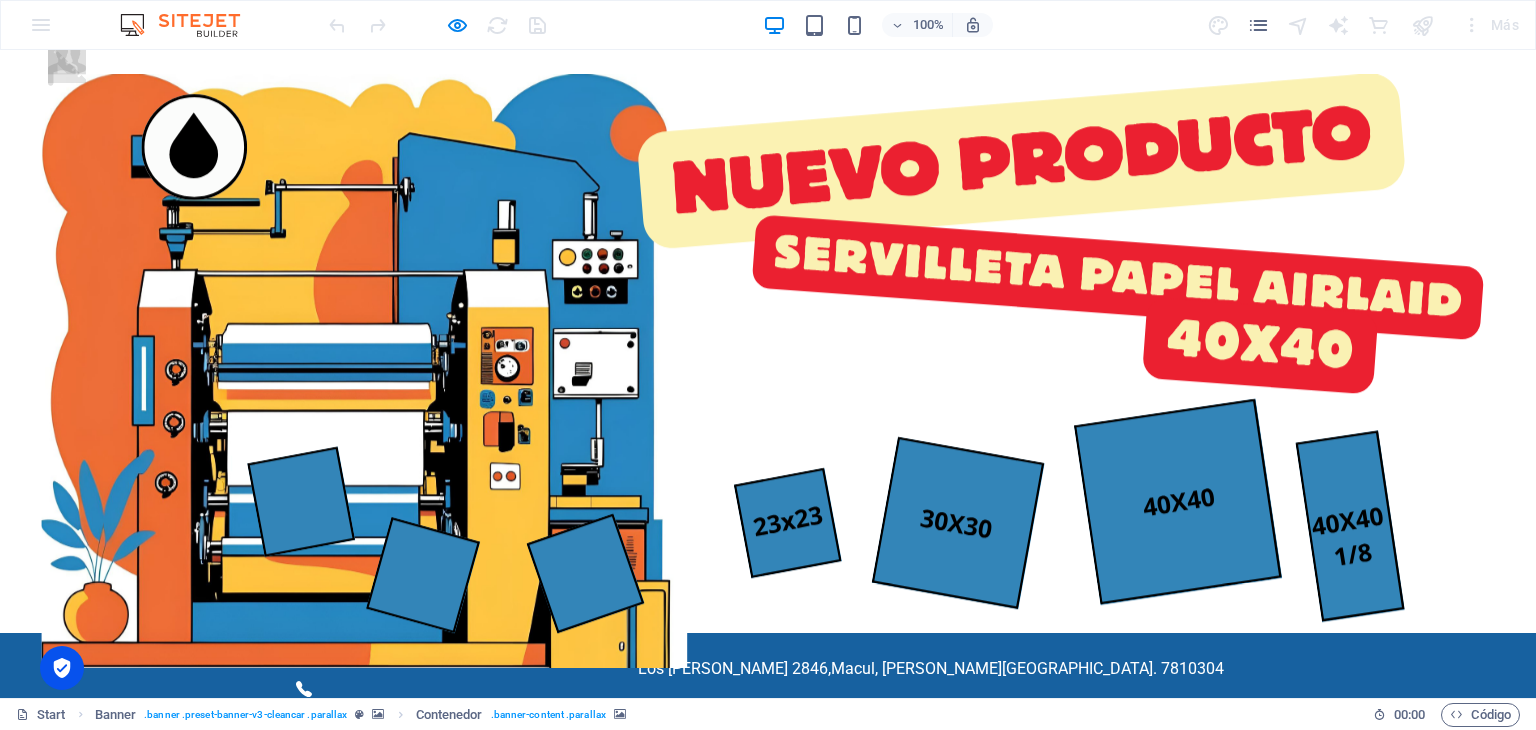 scroll, scrollTop: 0, scrollLeft: 0, axis: both 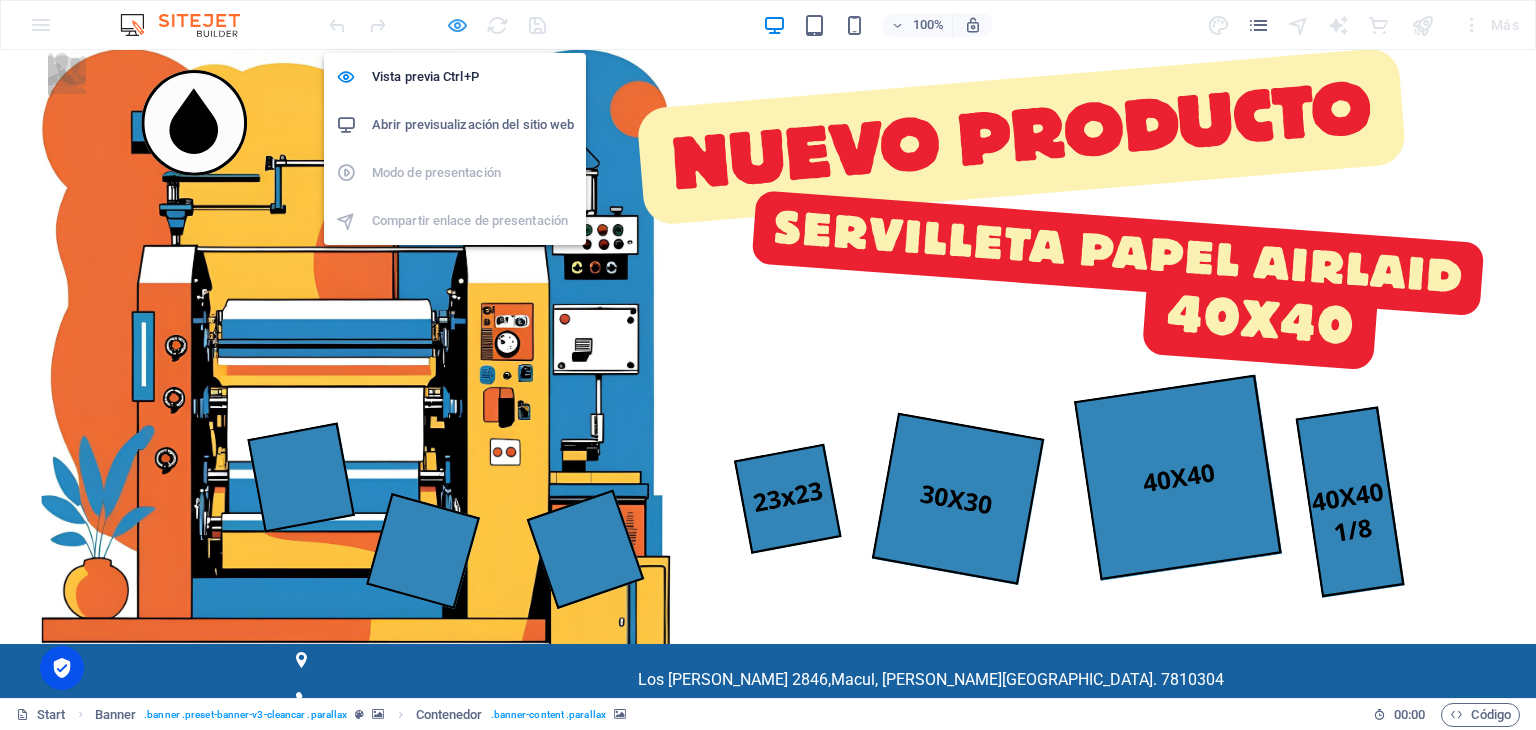 click at bounding box center [457, 25] 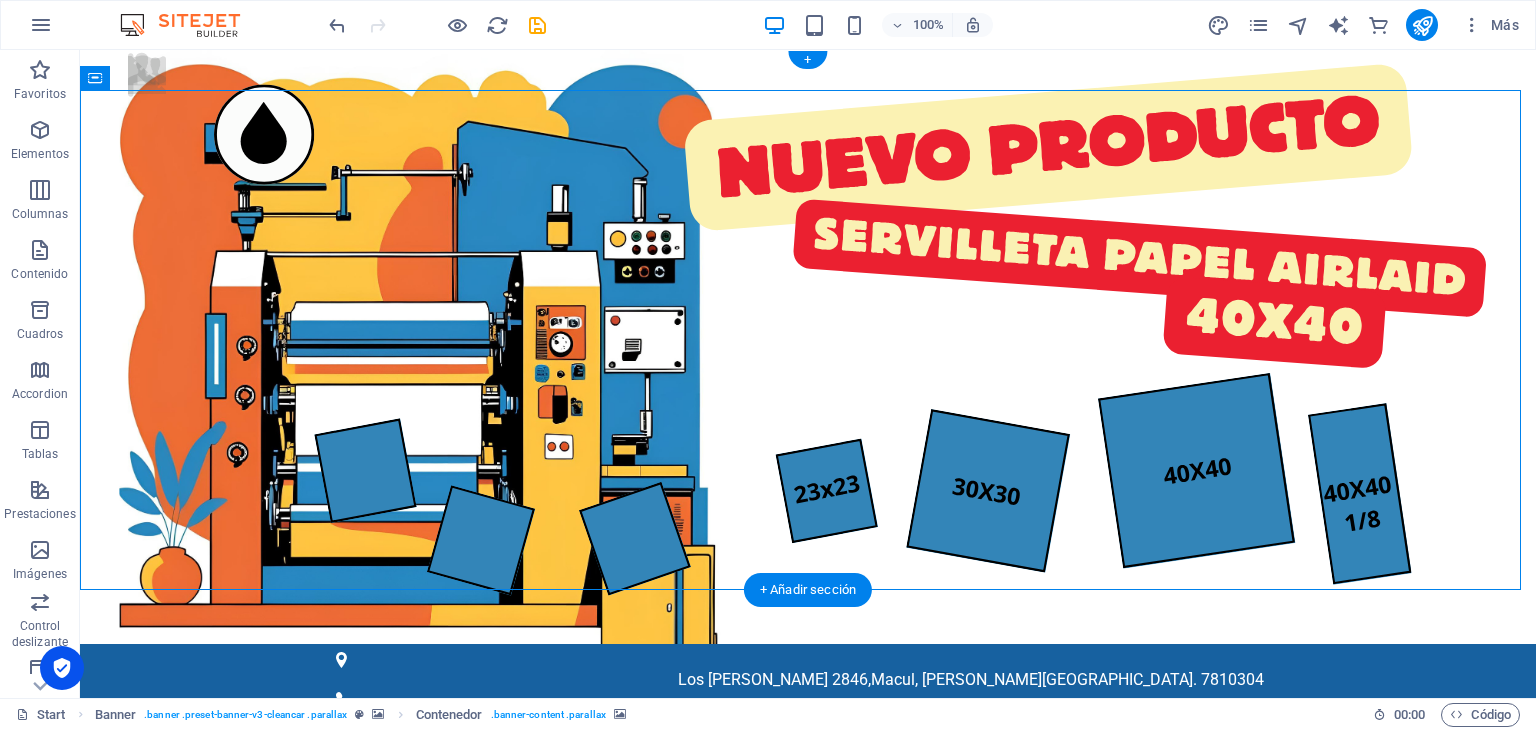 click at bounding box center [808, 1039] 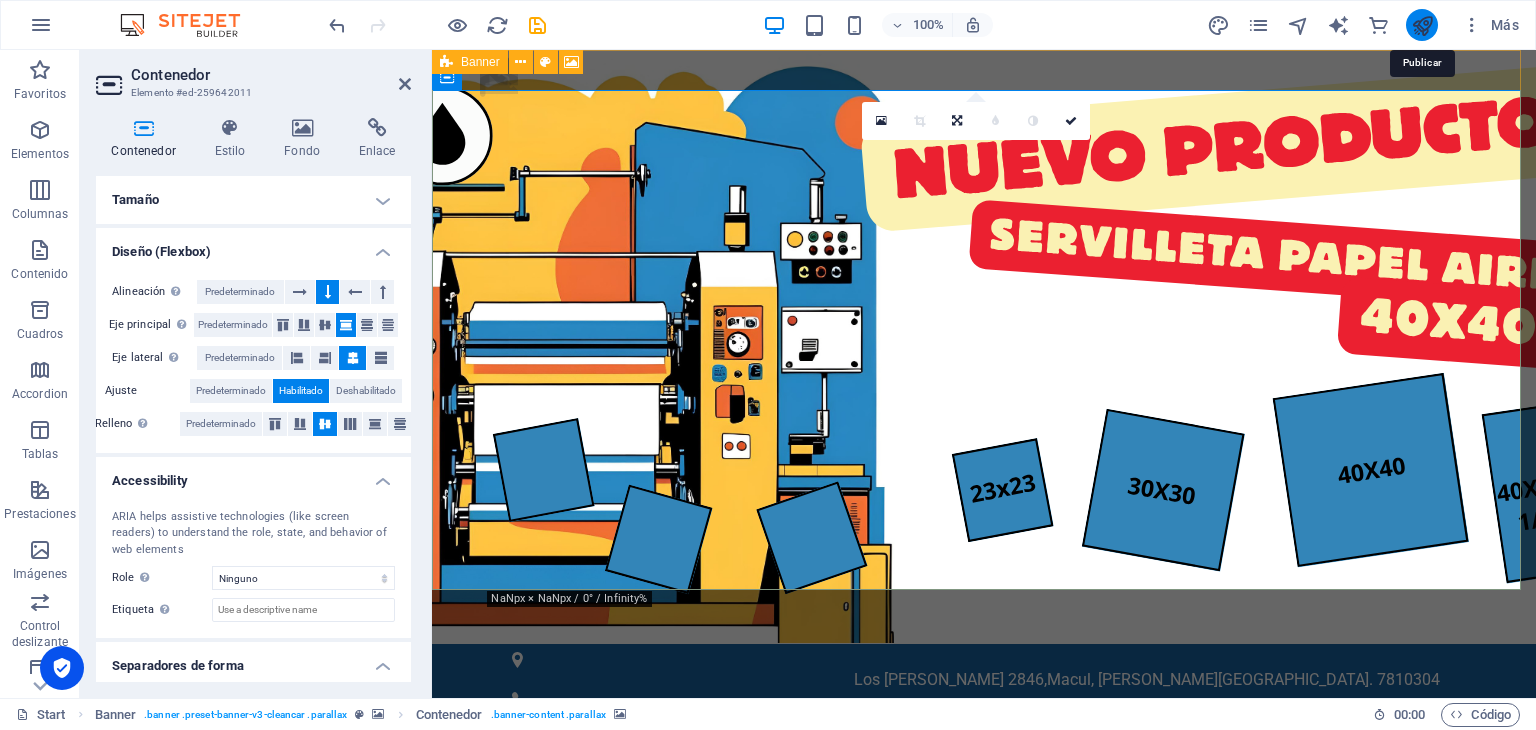 click at bounding box center [1422, 25] 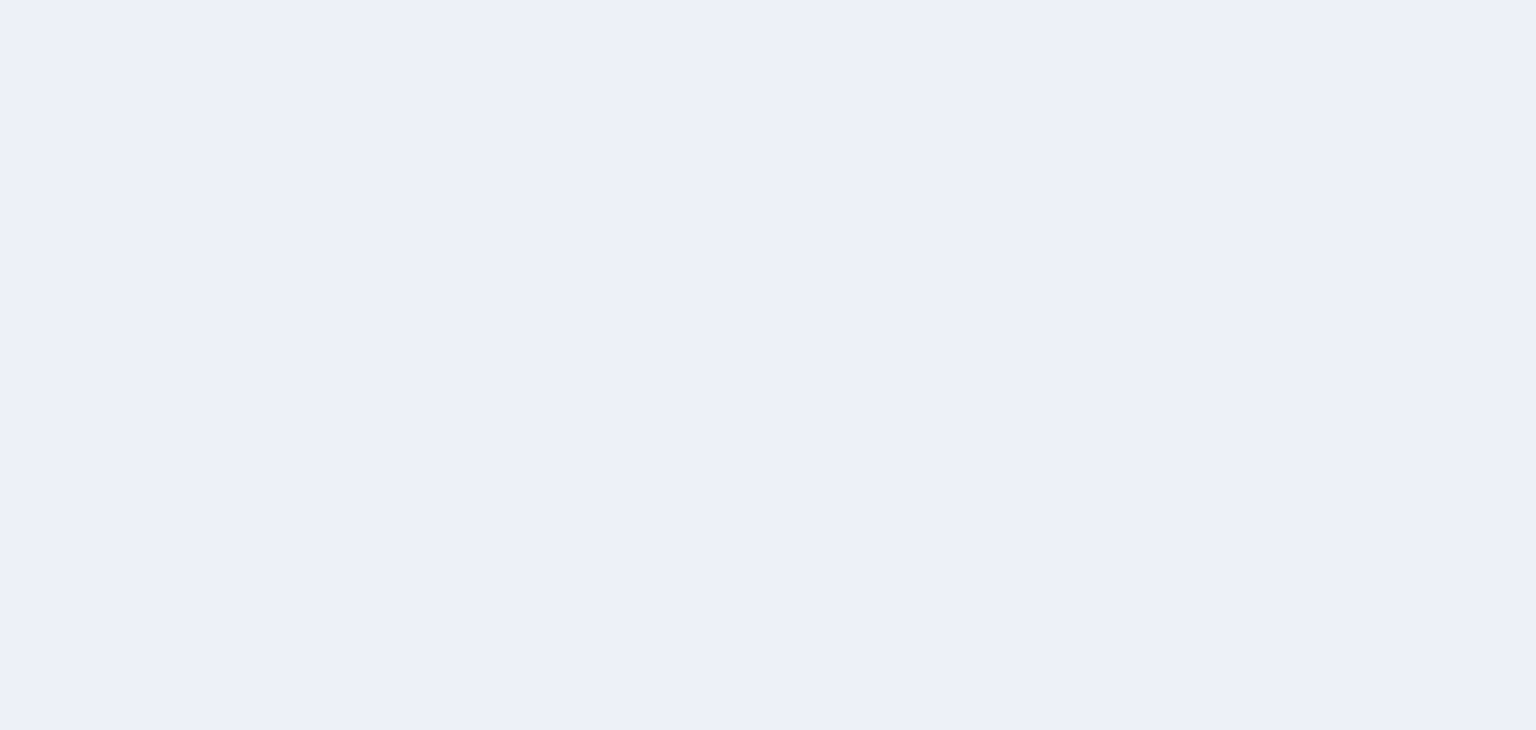 scroll, scrollTop: 0, scrollLeft: 0, axis: both 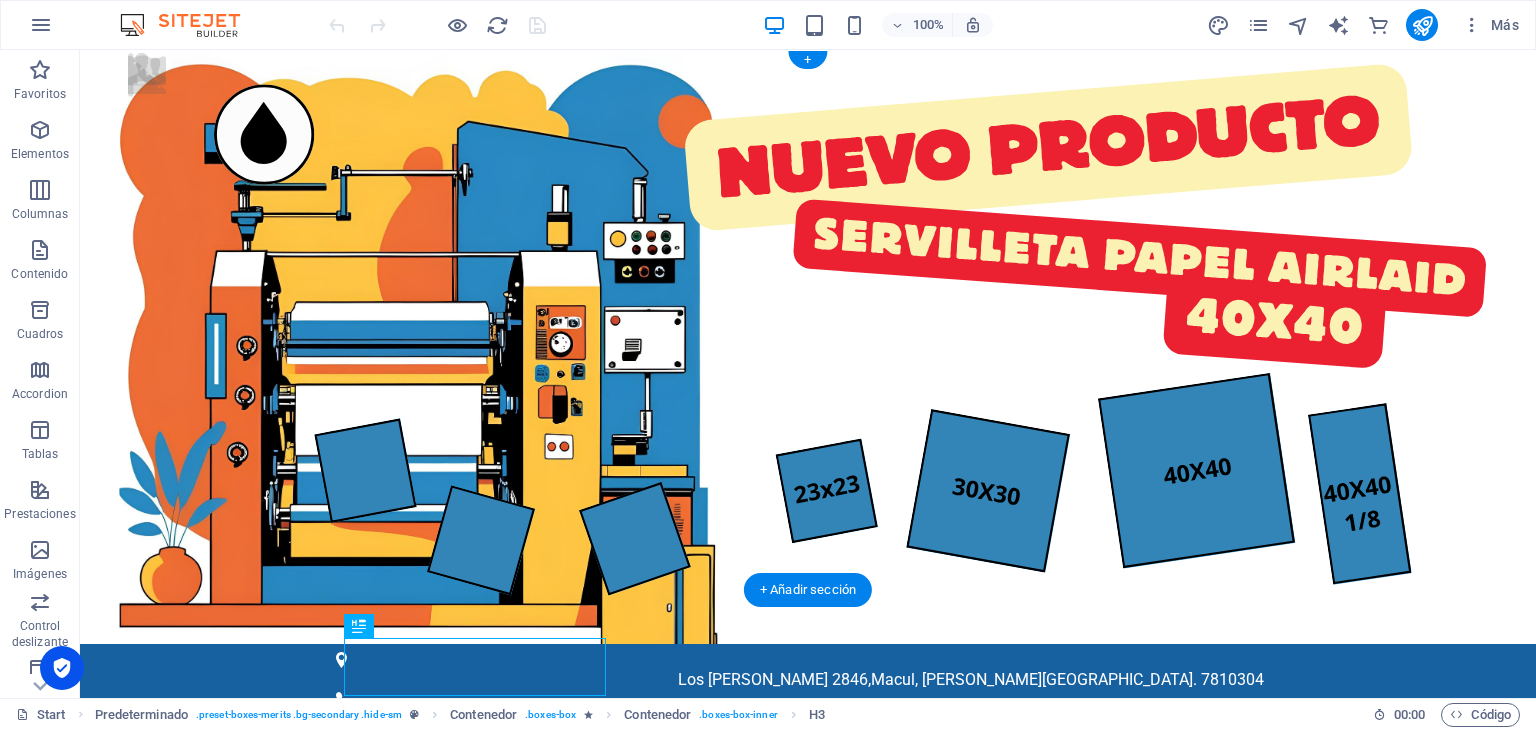 click at bounding box center [808, 1039] 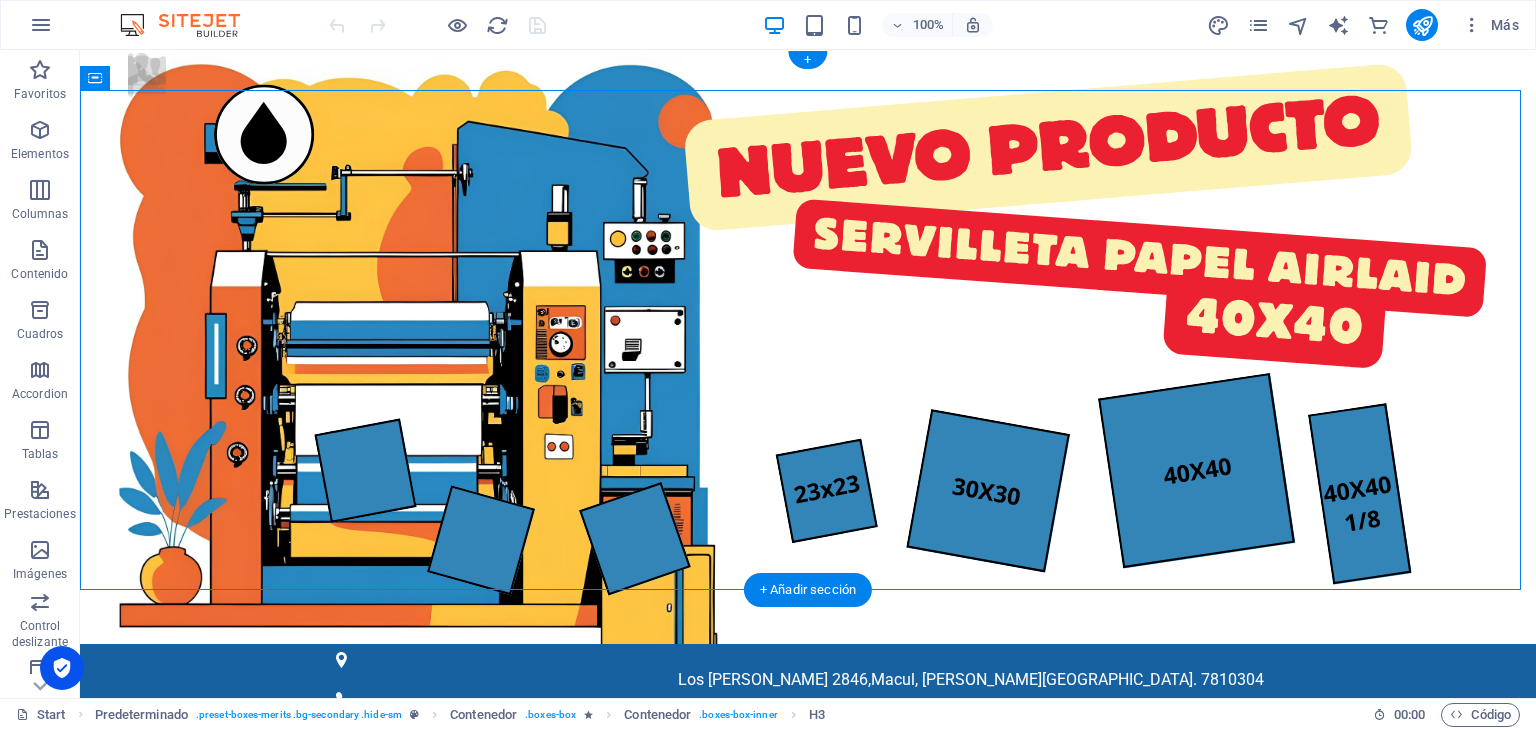 click at bounding box center (808, 1039) 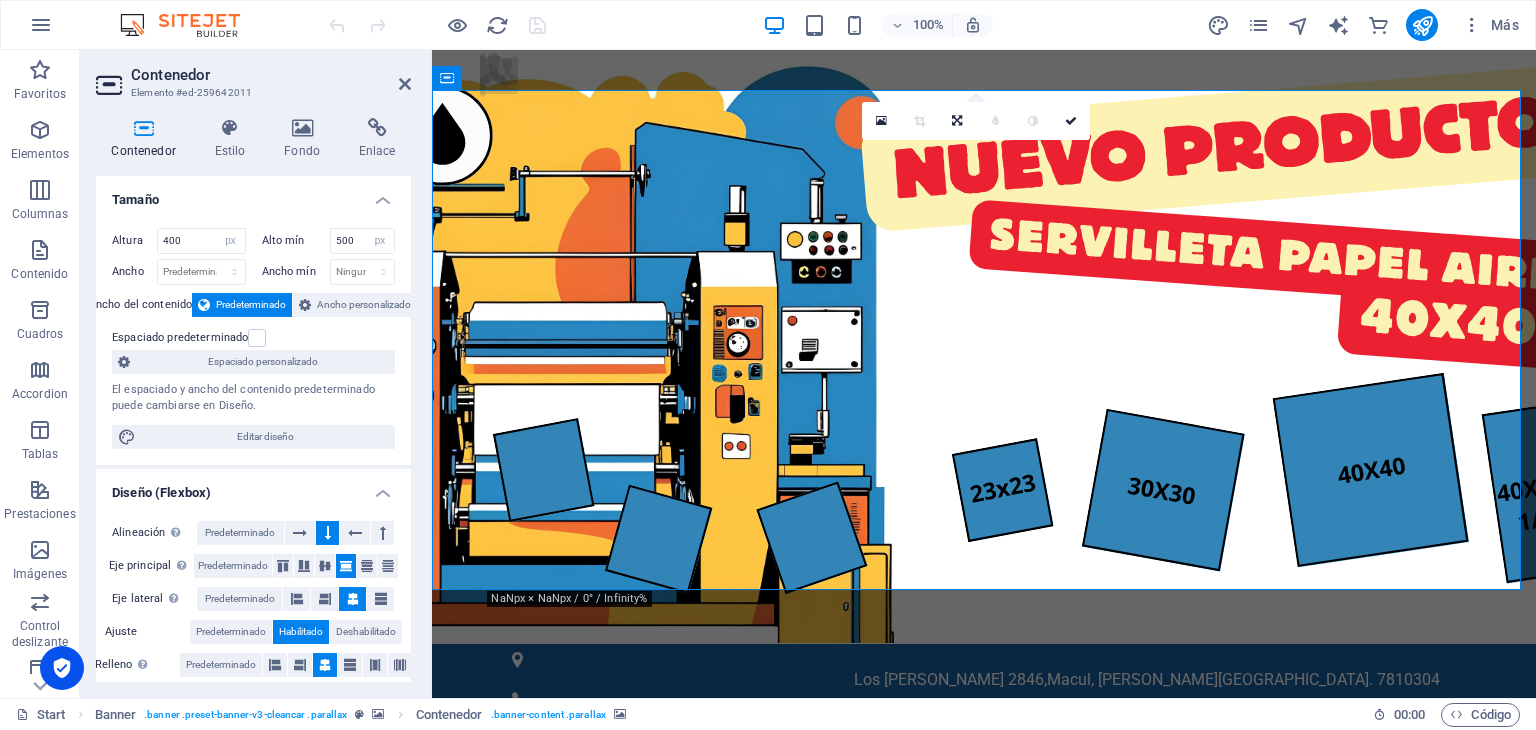 click at bounding box center (143, 128) 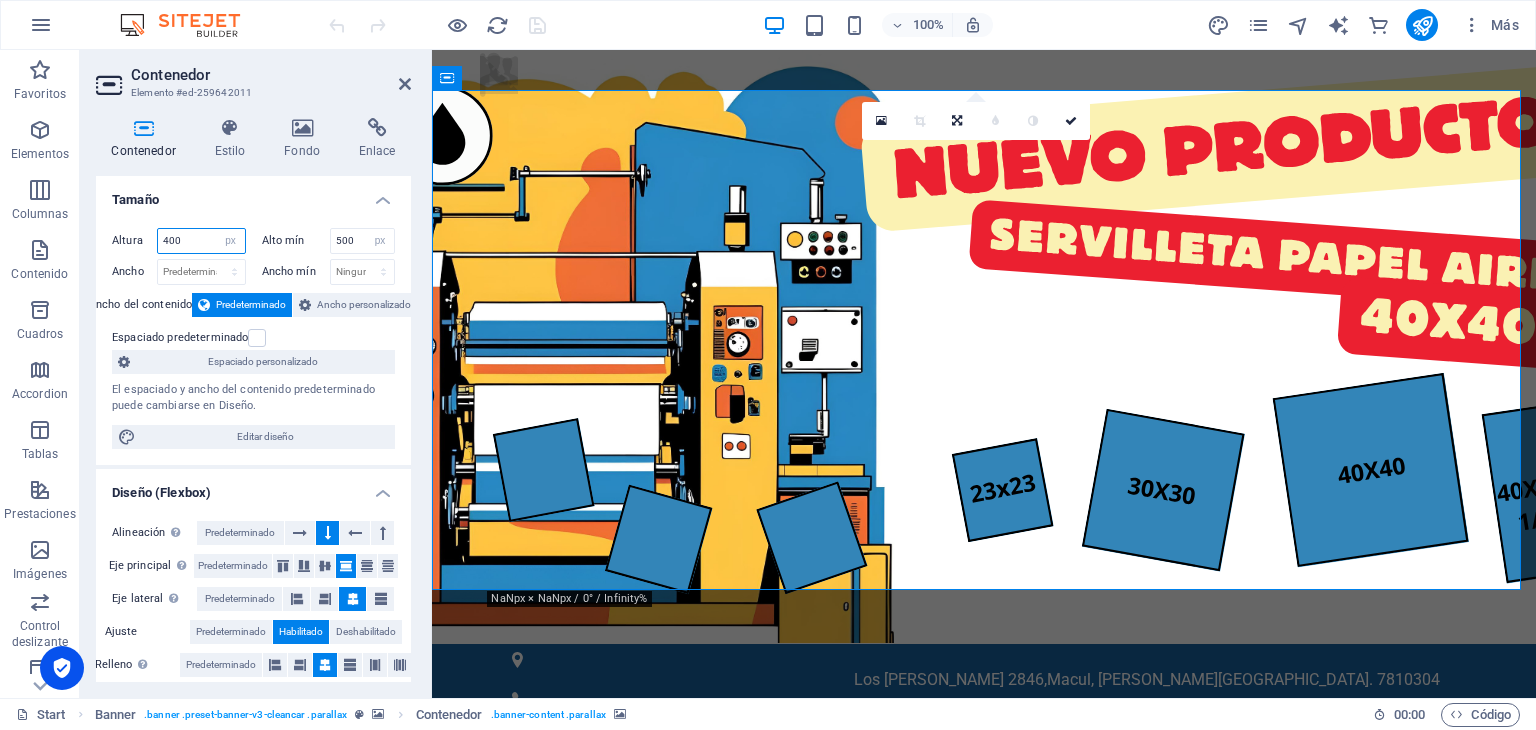 click on "400" at bounding box center [201, 241] 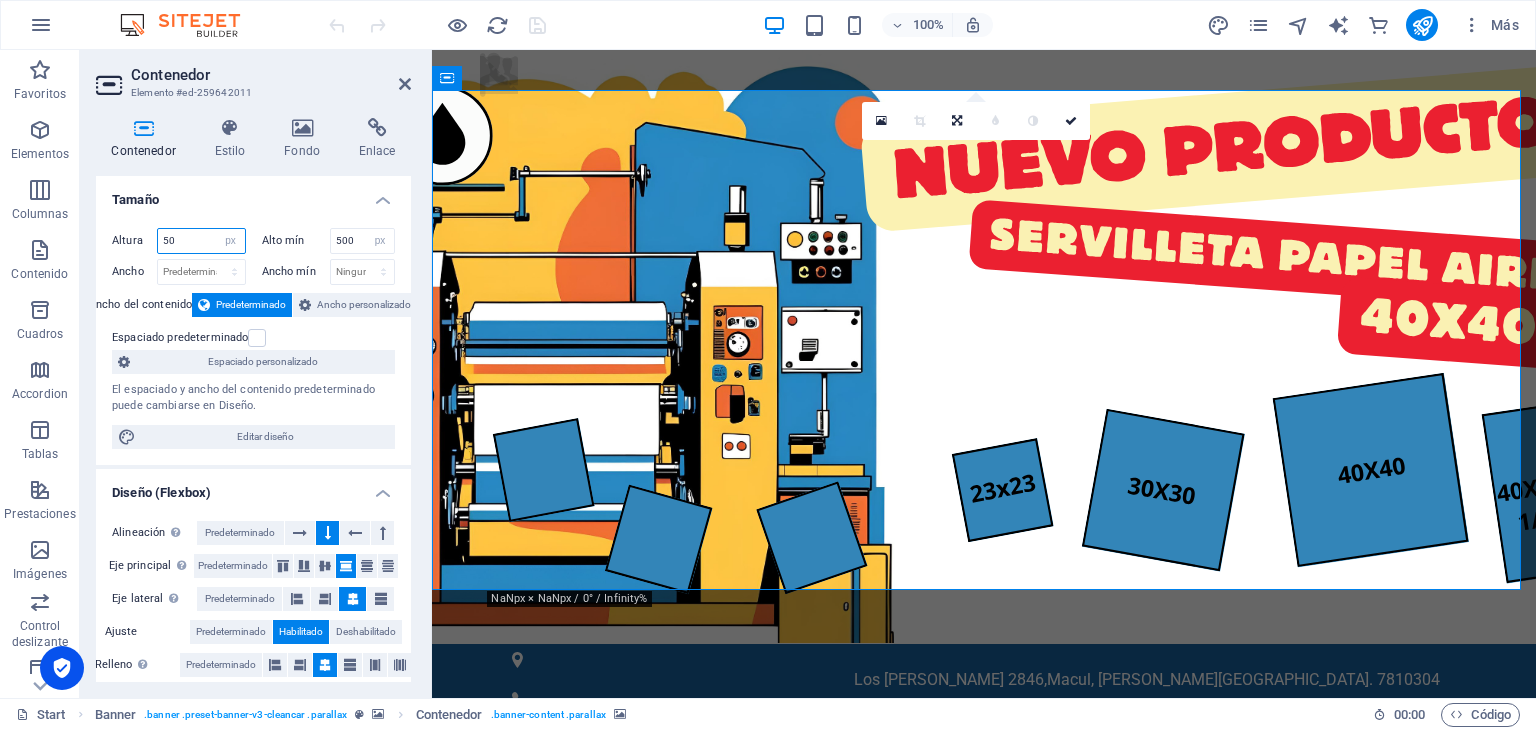 type on "500" 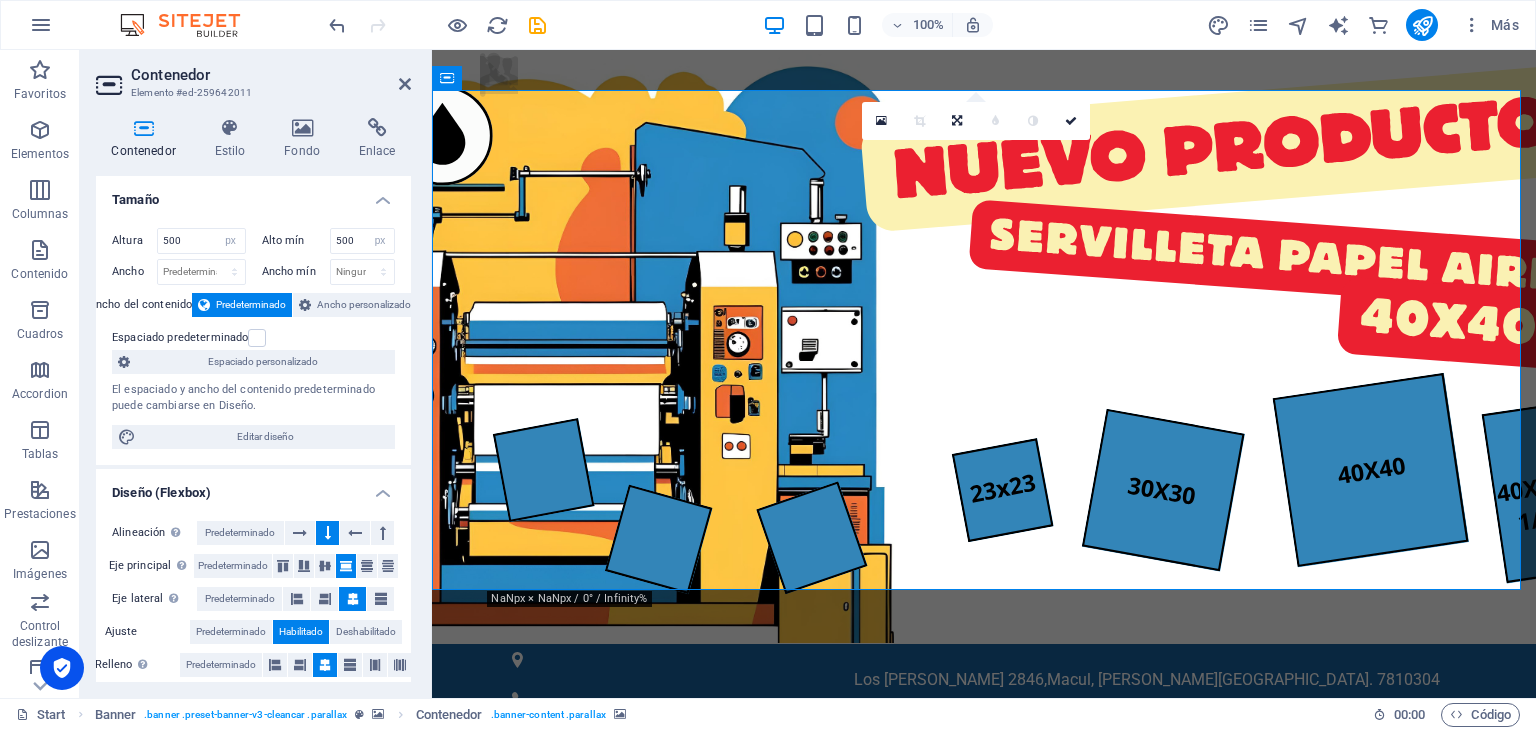 click on "Tamaño" at bounding box center (253, 194) 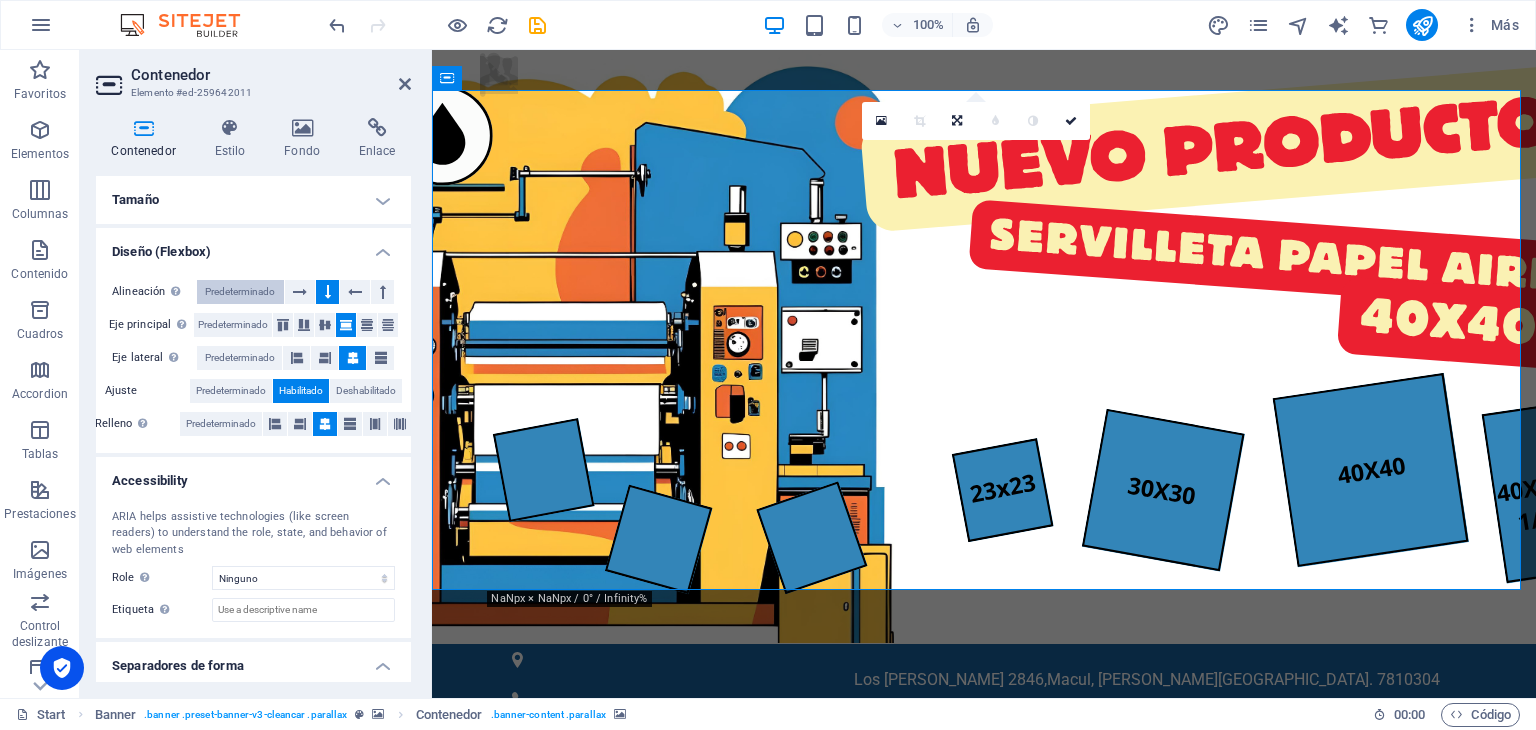 click on "Predeterminado" at bounding box center (240, 292) 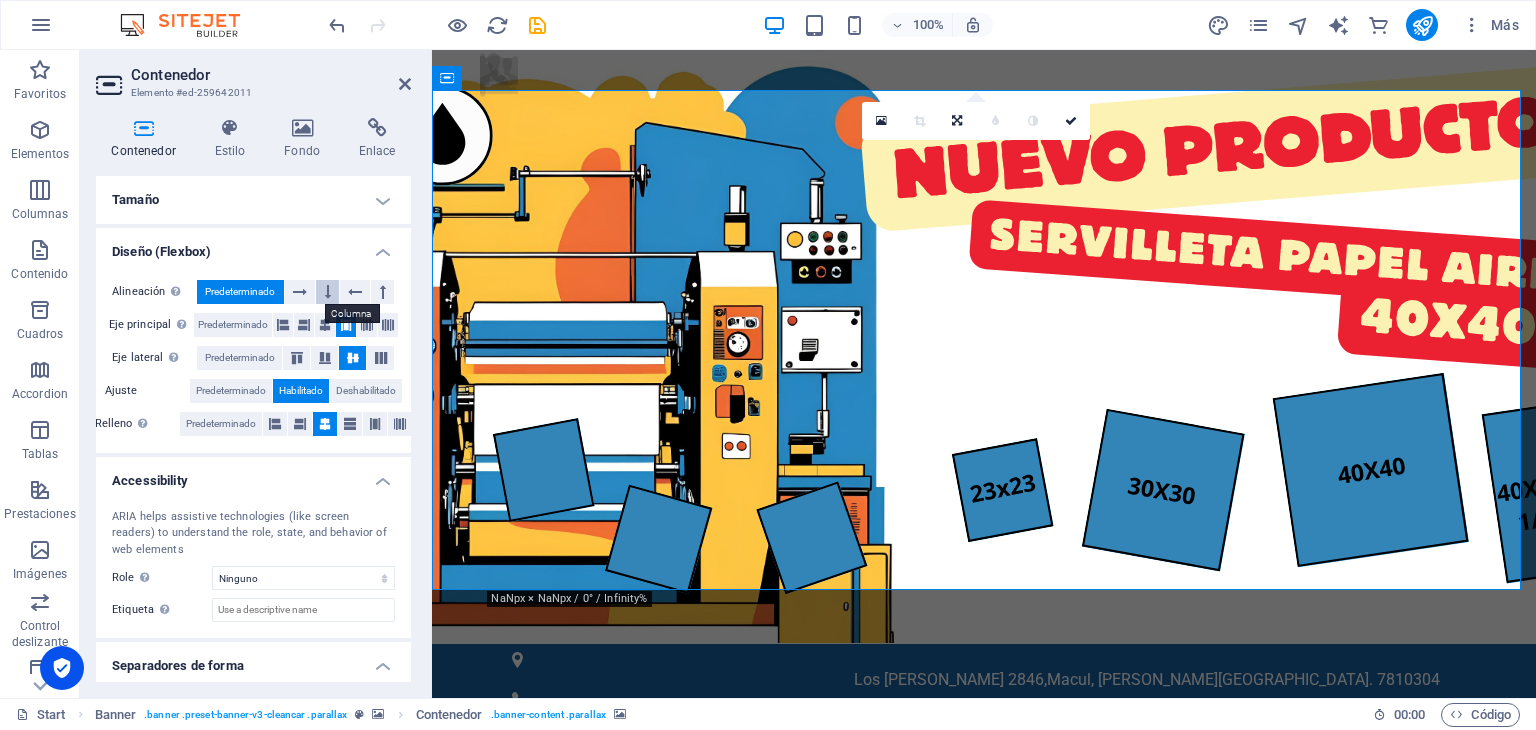 click at bounding box center [328, 292] 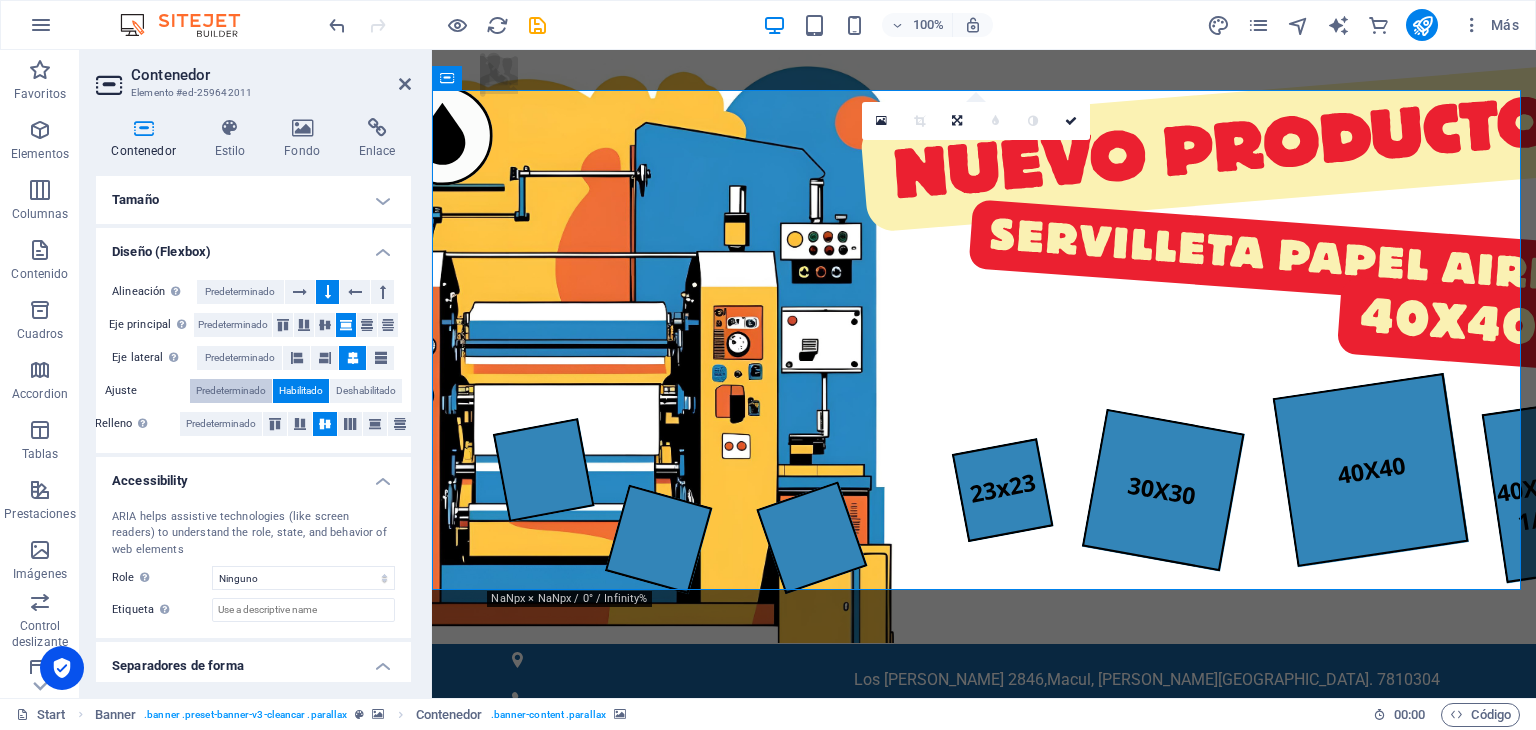 click on "Predeterminado" at bounding box center (231, 391) 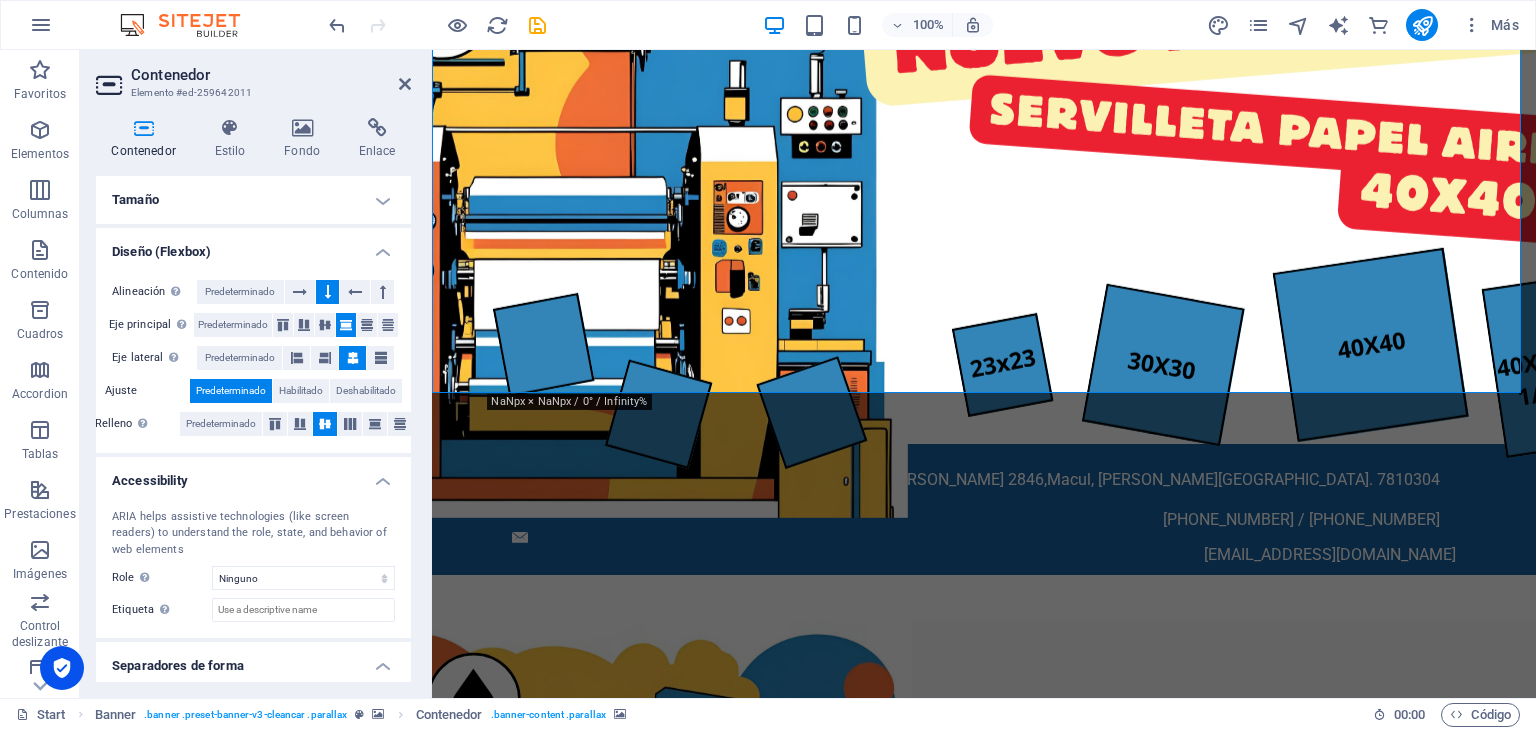 scroll, scrollTop: 0, scrollLeft: 0, axis: both 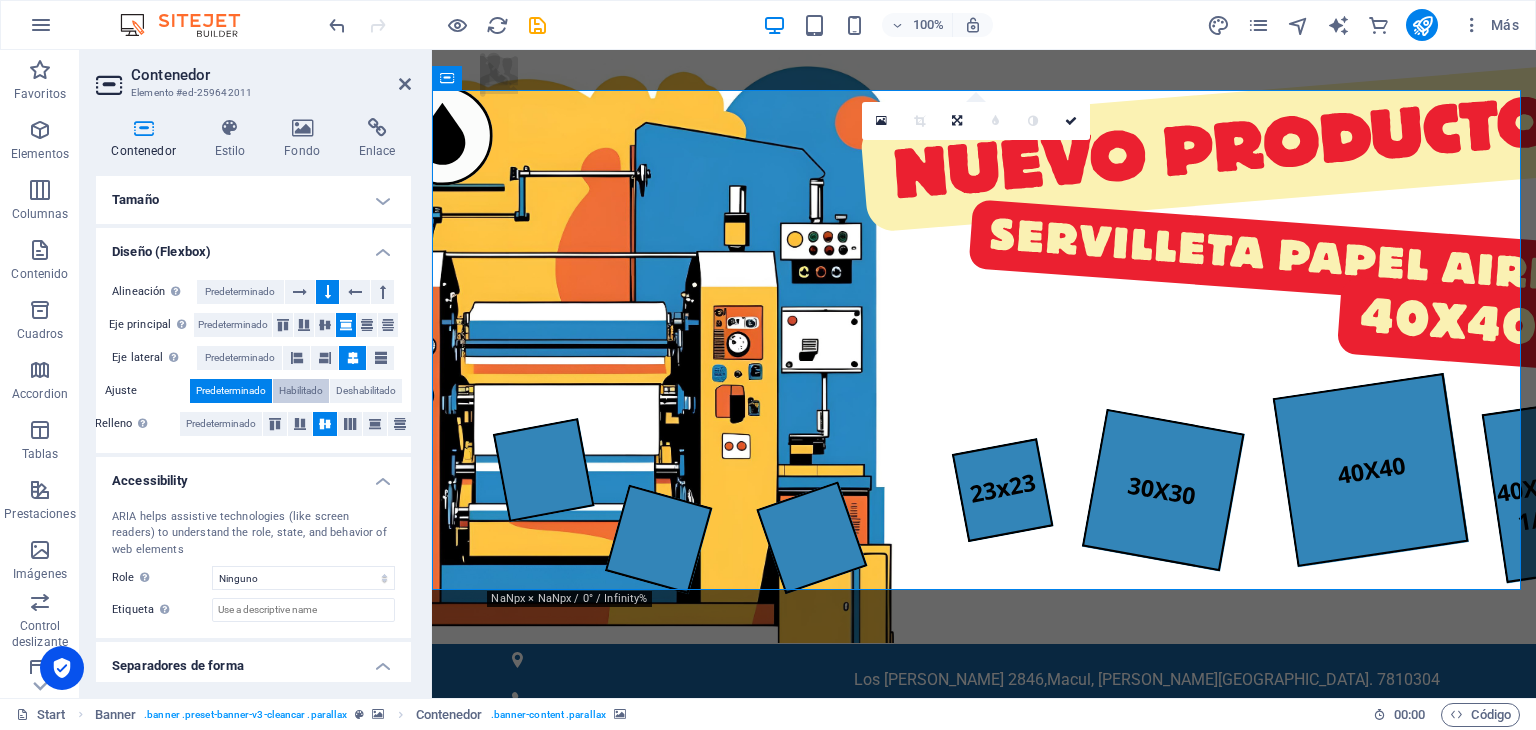 click on "Habilitado" at bounding box center (301, 391) 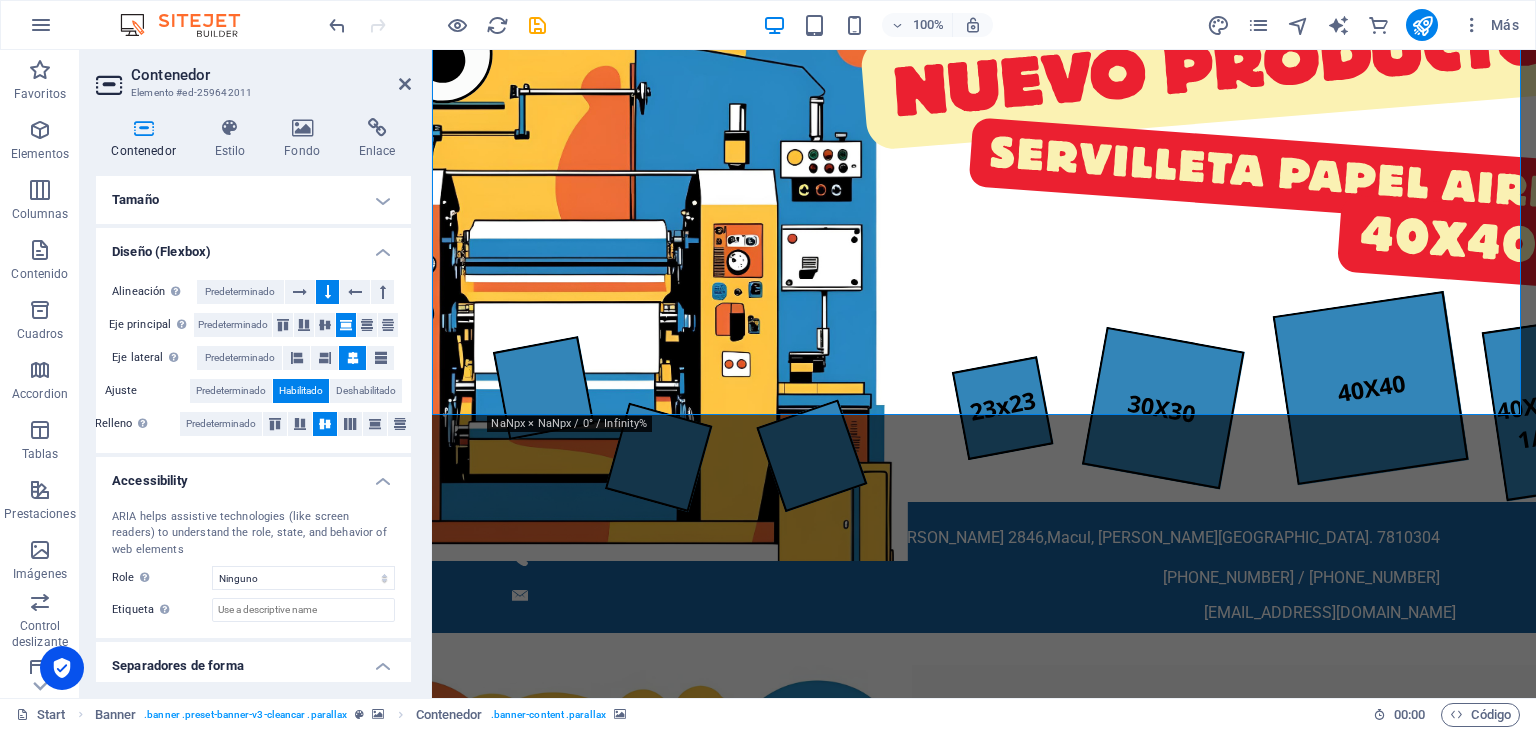scroll, scrollTop: 0, scrollLeft: 0, axis: both 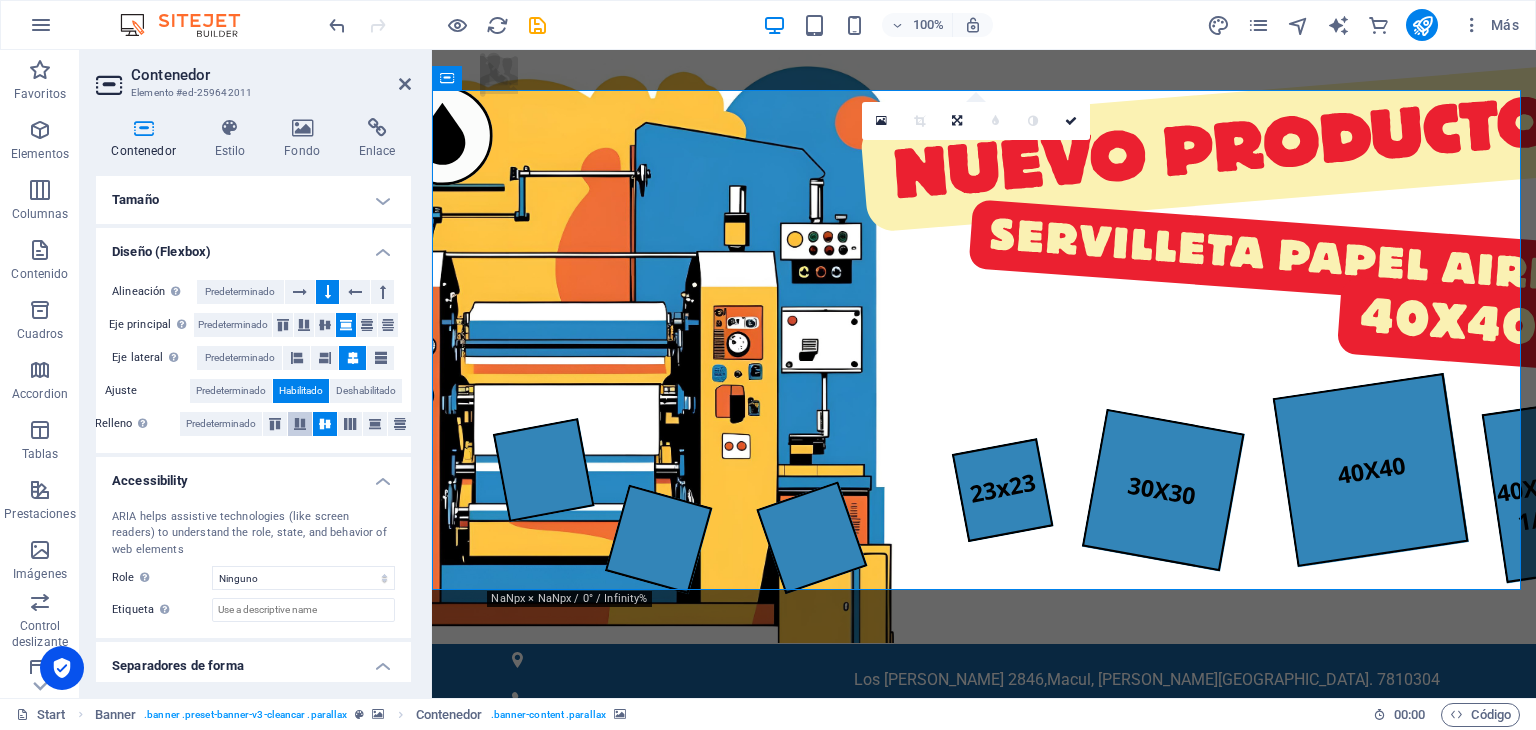 click at bounding box center [300, 424] 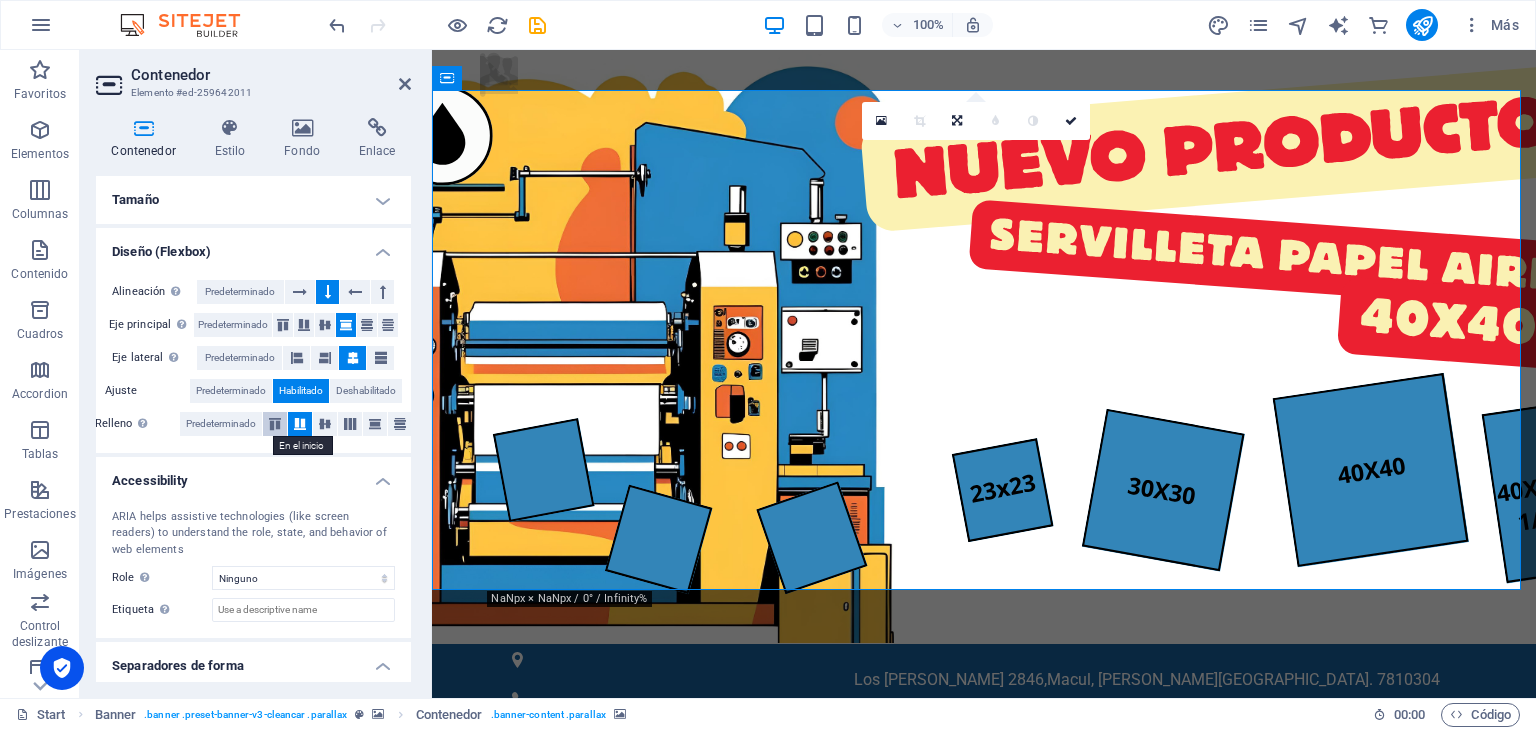 click at bounding box center (275, 424) 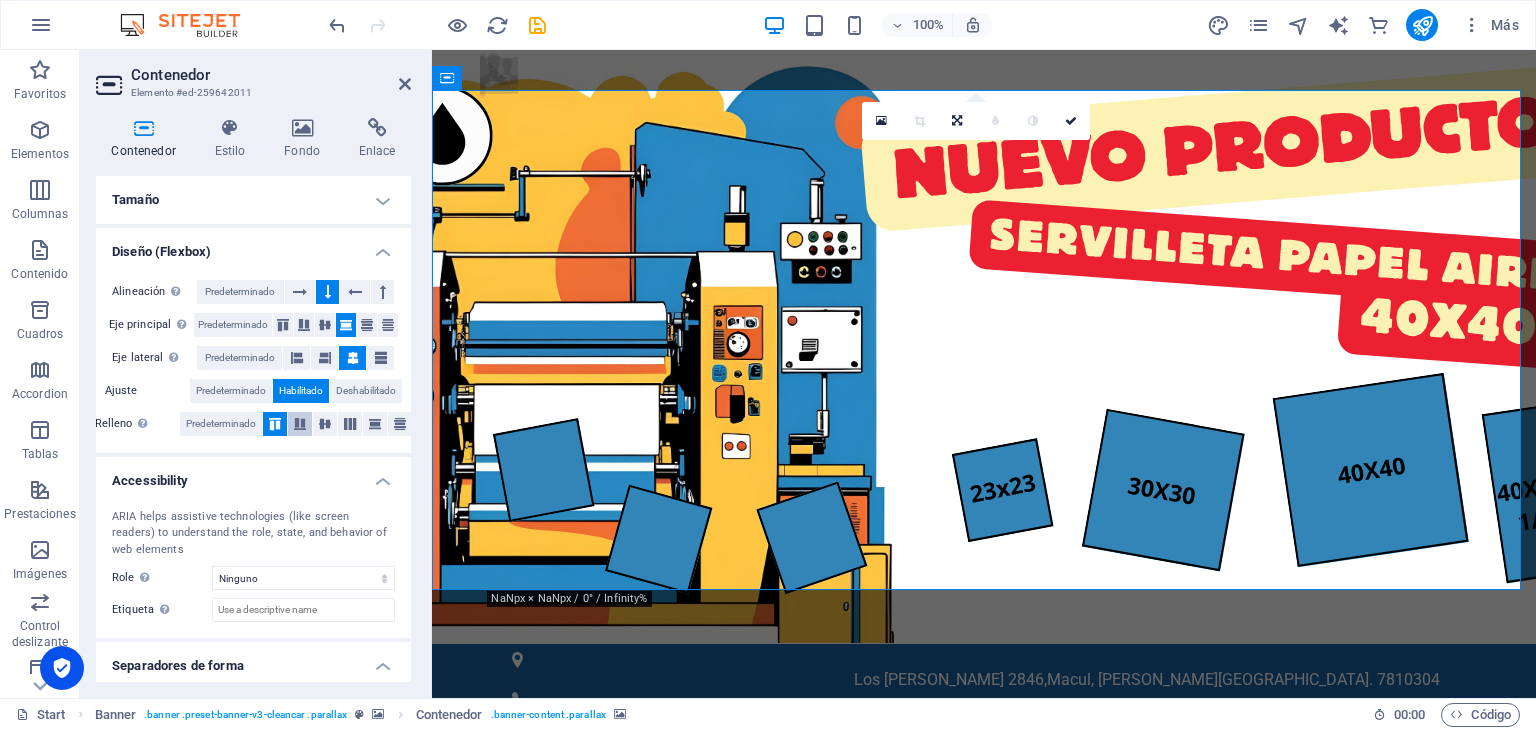 click at bounding box center (300, 424) 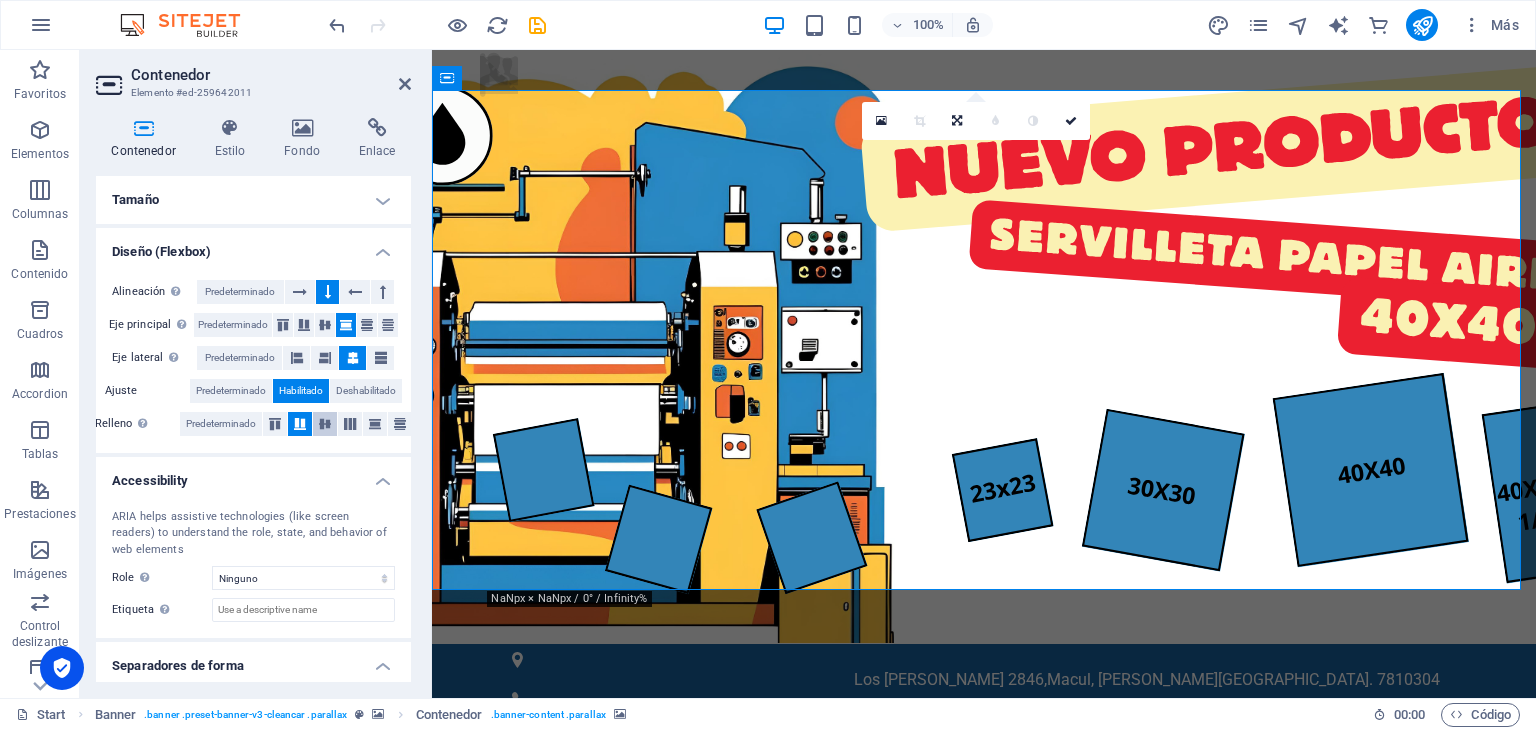 click at bounding box center [325, 424] 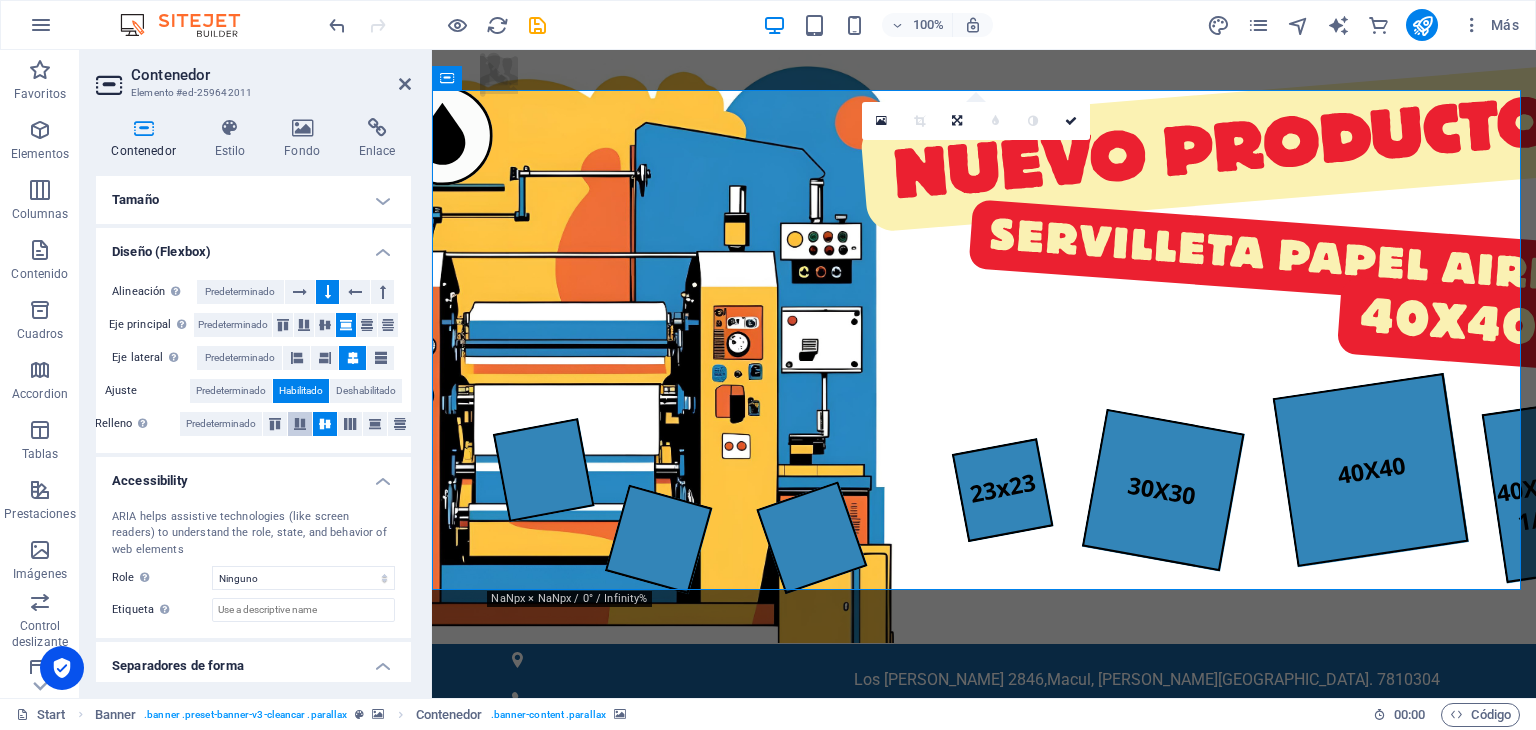 click at bounding box center [300, 424] 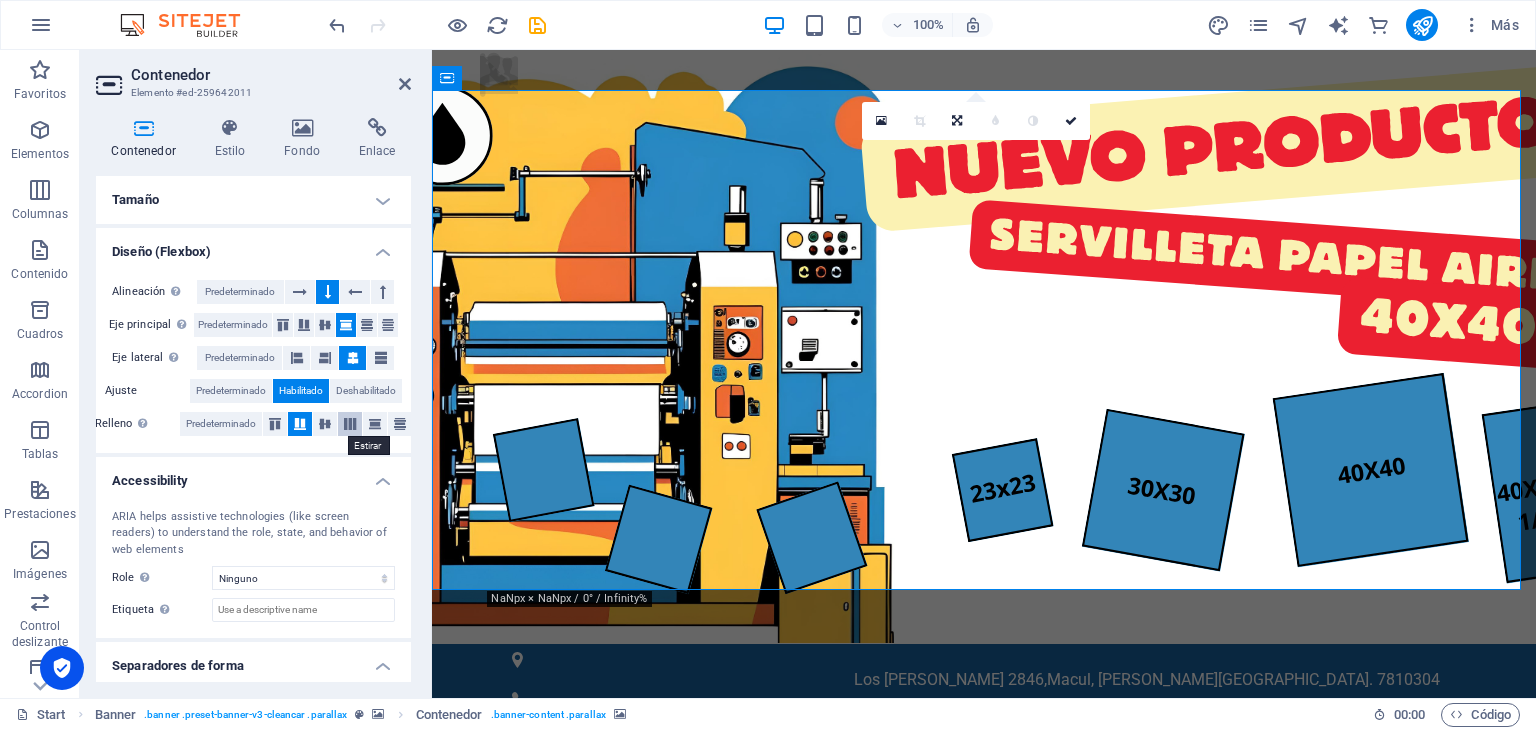 click at bounding box center (350, 424) 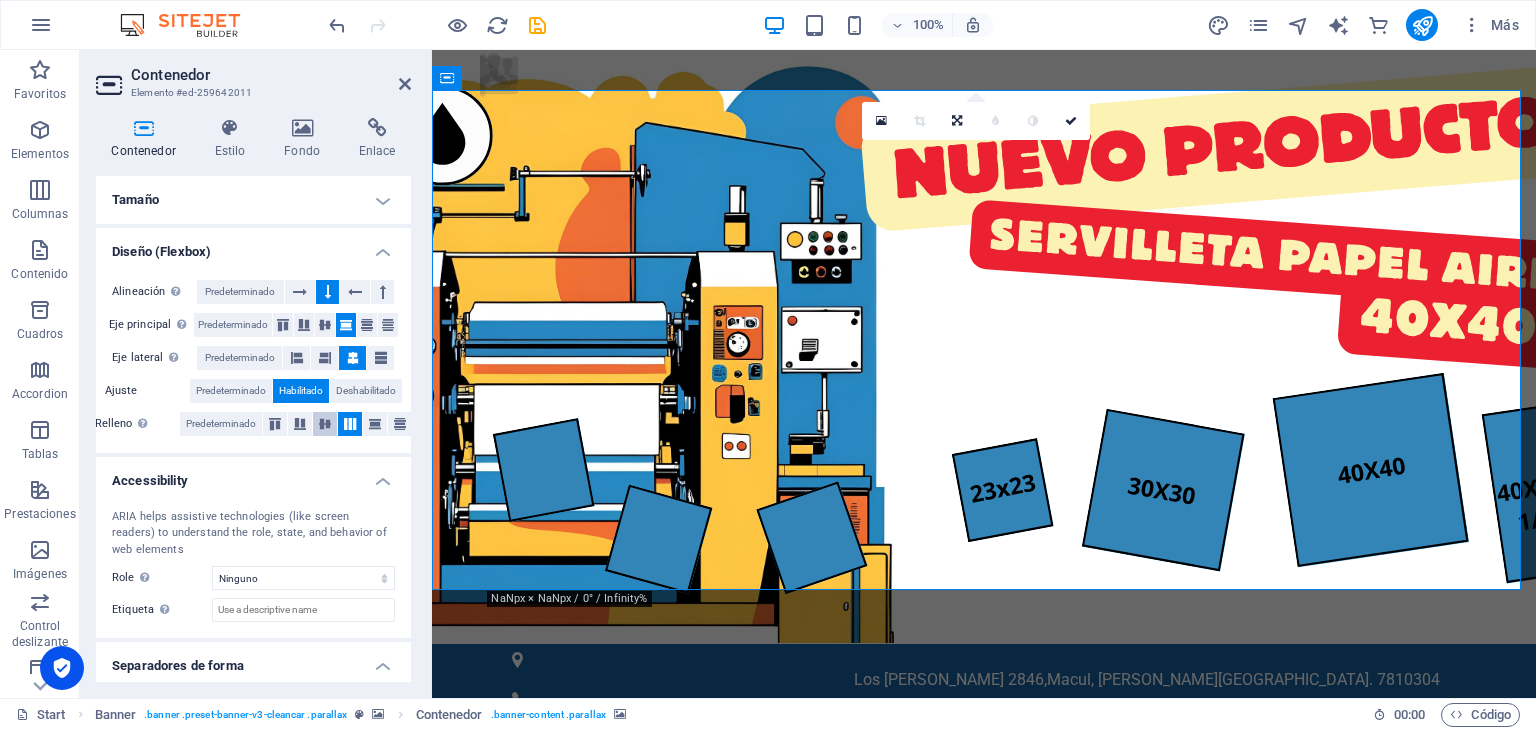 click at bounding box center (325, 424) 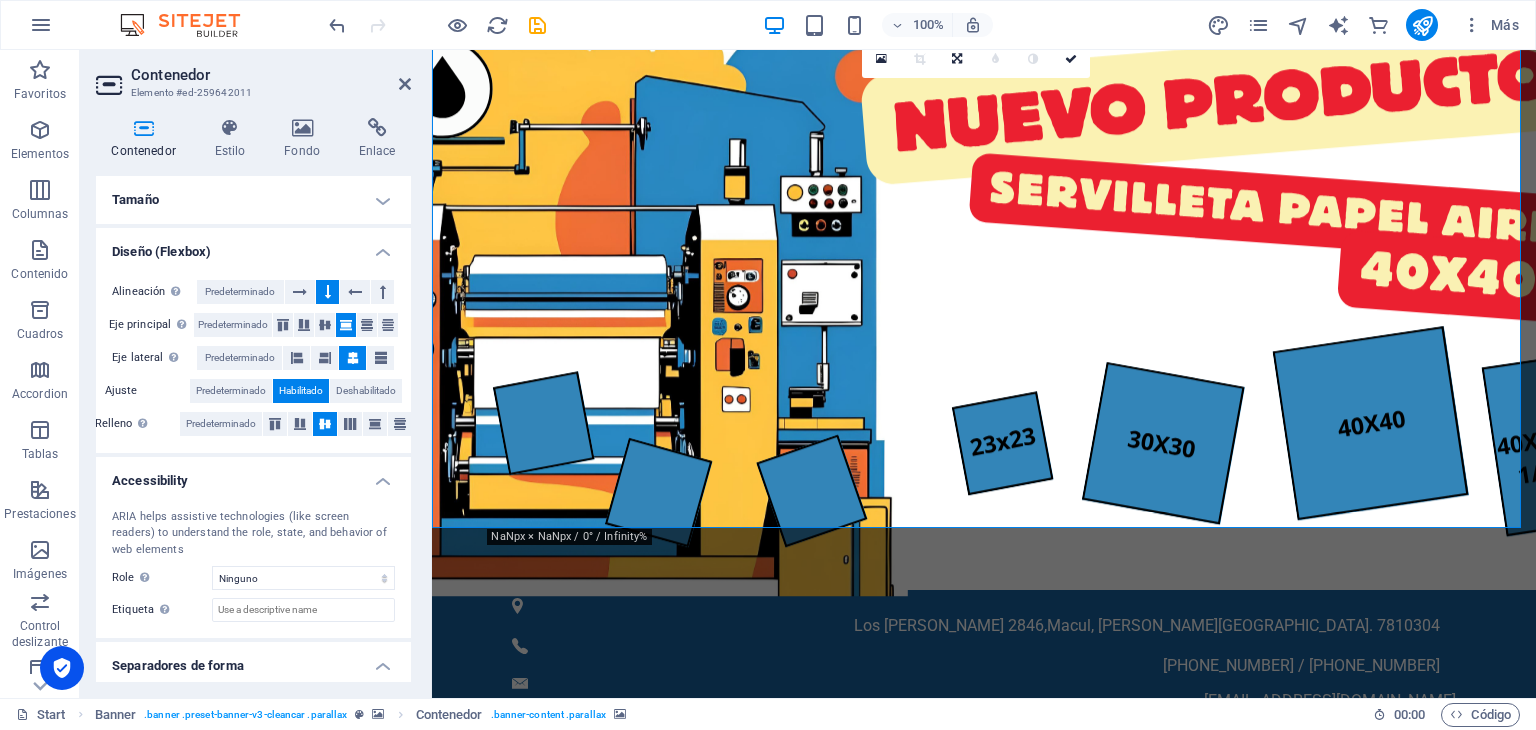 scroll, scrollTop: 0, scrollLeft: 0, axis: both 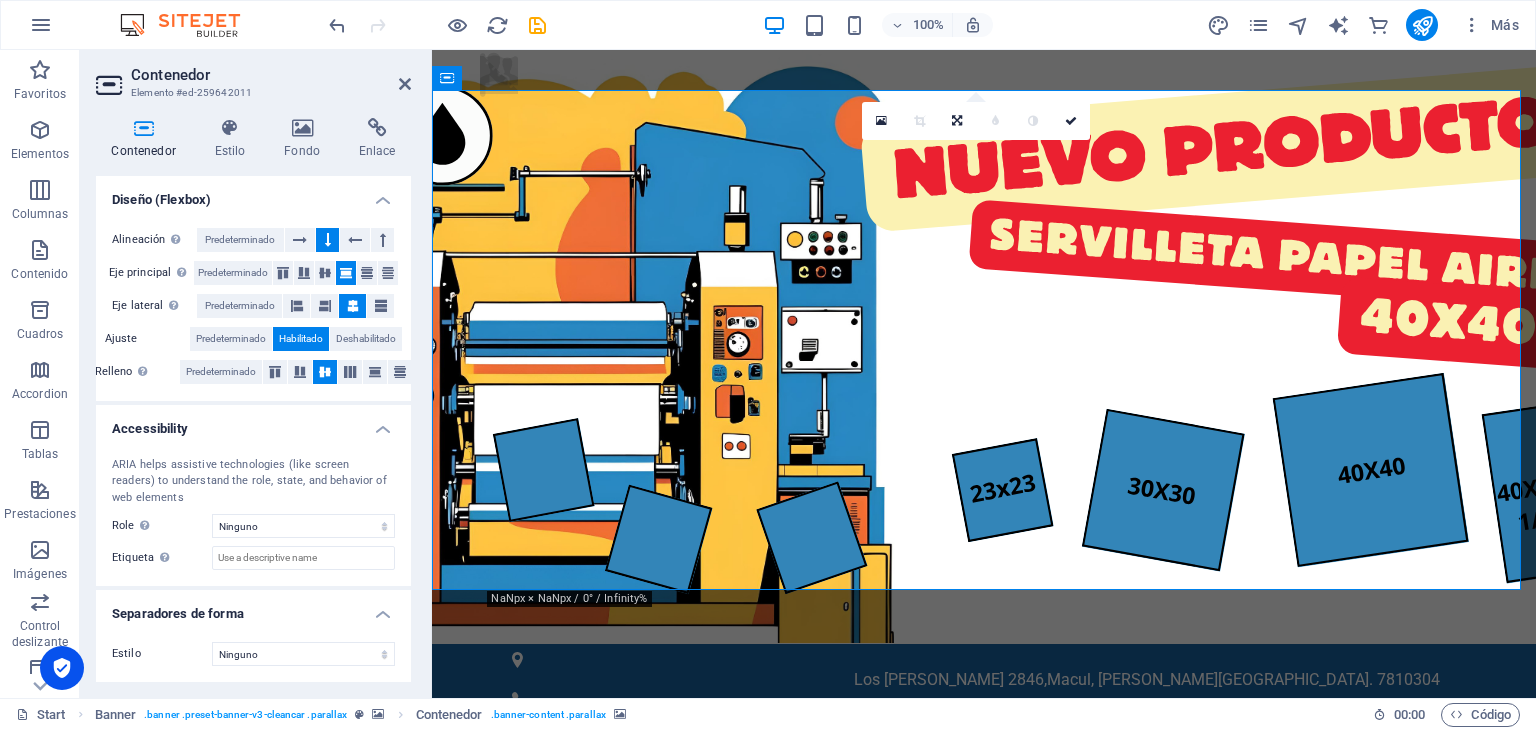 click on "Separadores de forma" at bounding box center (253, 608) 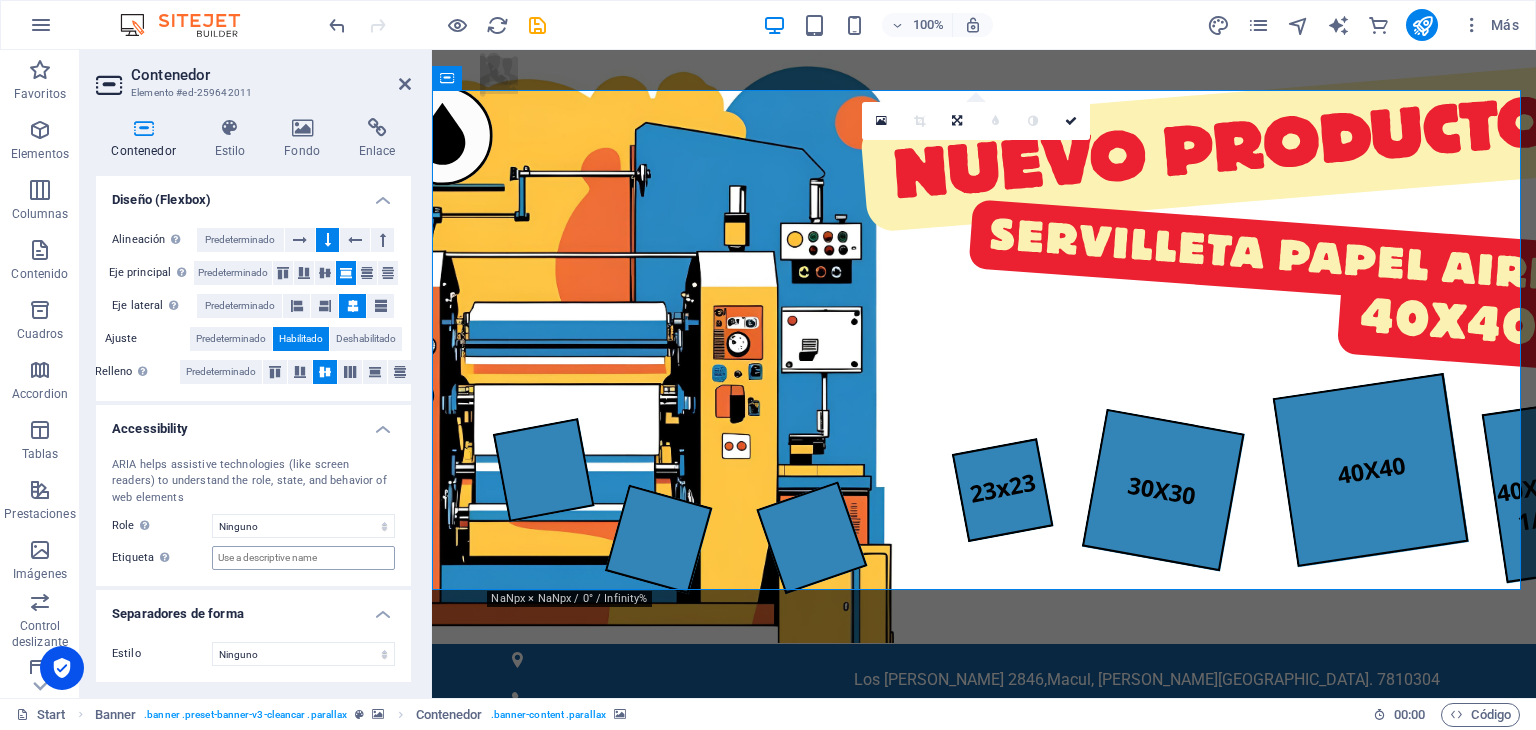 scroll, scrollTop: 8, scrollLeft: 0, axis: vertical 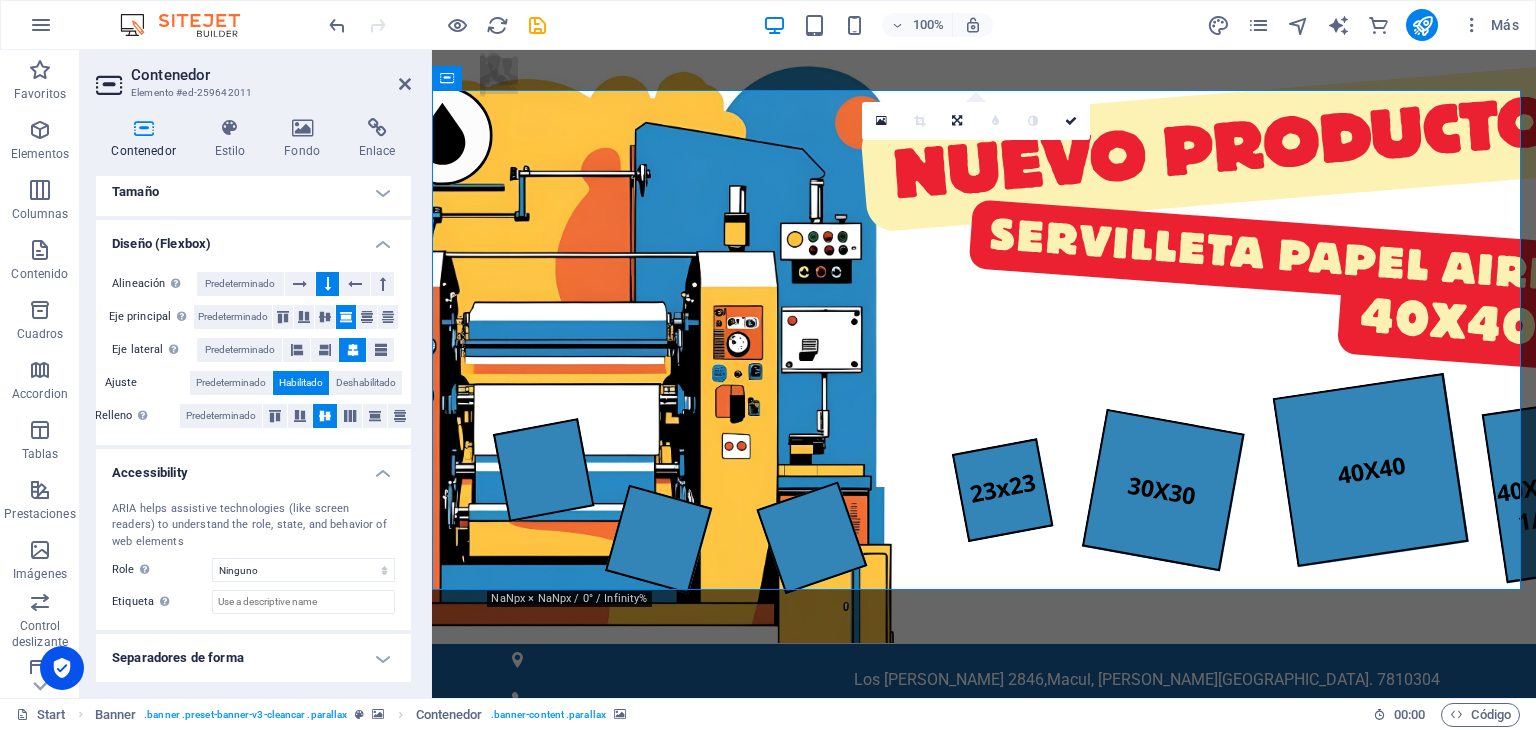 click on "Separadores de forma" at bounding box center (253, 658) 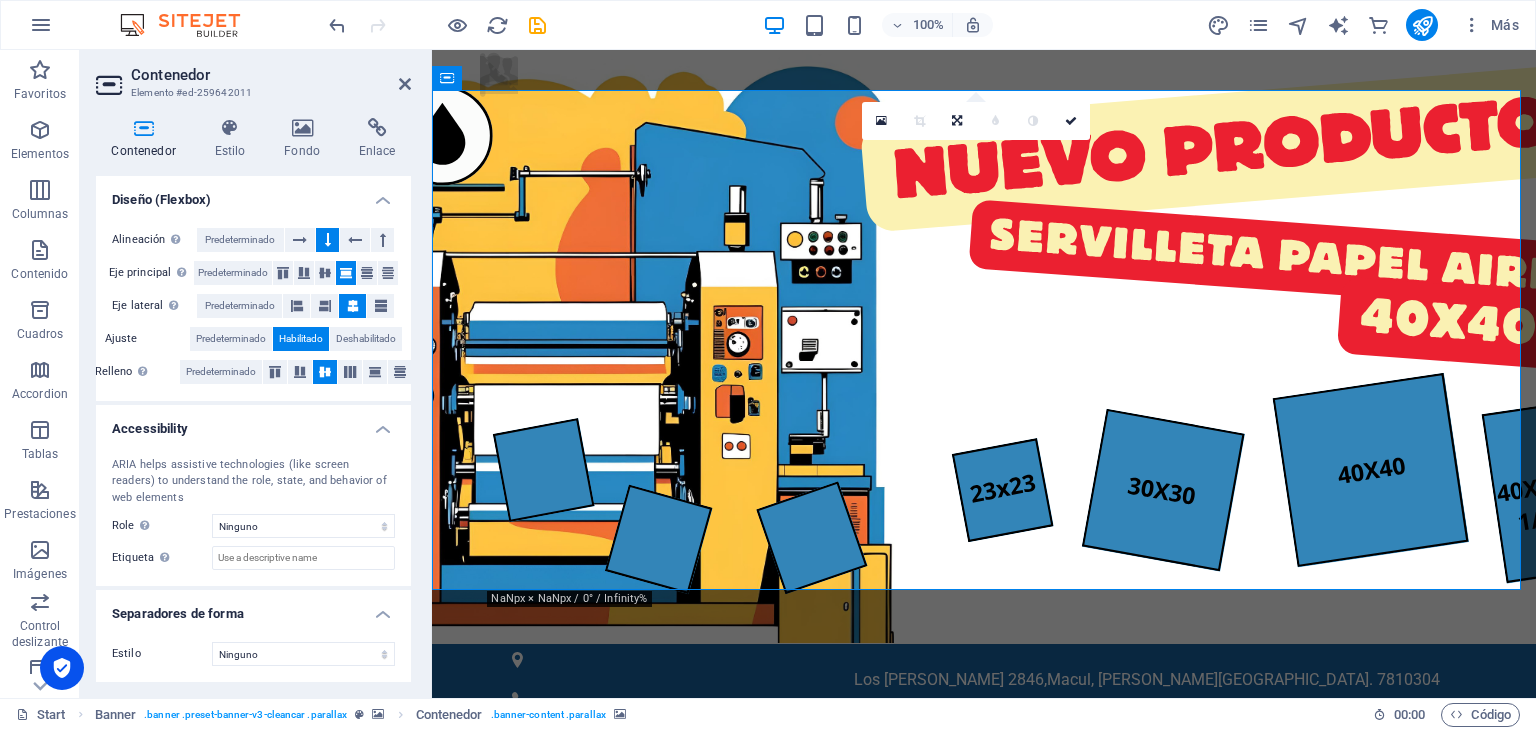 click on "Separadores de forma" at bounding box center [253, 608] 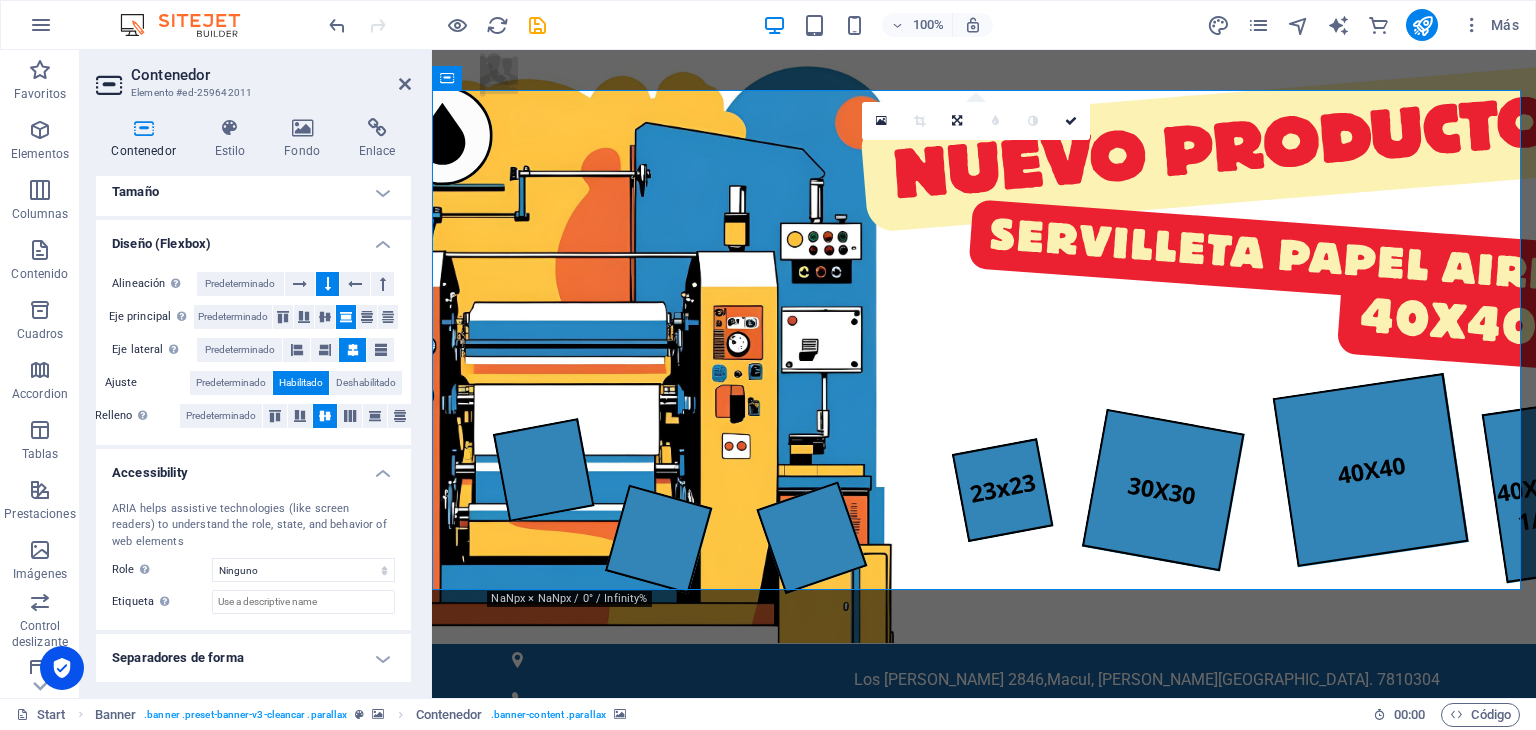 click on "Separadores de forma" at bounding box center [253, 658] 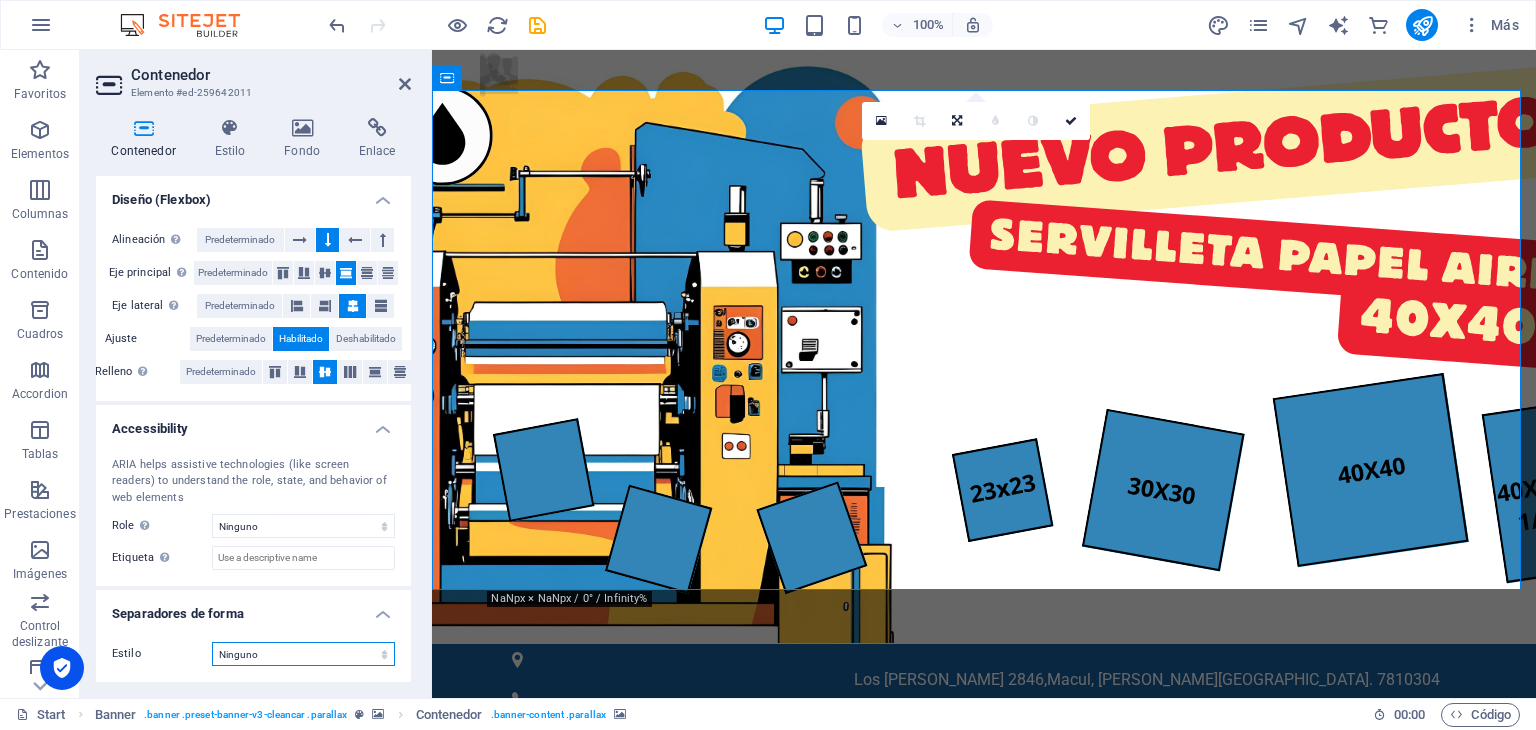 click on "Ninguno Triángulo Cuadrado Diagonal Polígono 1 Polígono 2 Zigzag Múltiples zigzags Olas Múltiples olas Medio círculo Círculo Sombra de círculo Bloques Hexágonos Nubes Múltiples nubes Ventilador Pirámides Libro Gota de pintura Fuego Papel desmenuzado Flecha" at bounding box center [303, 654] 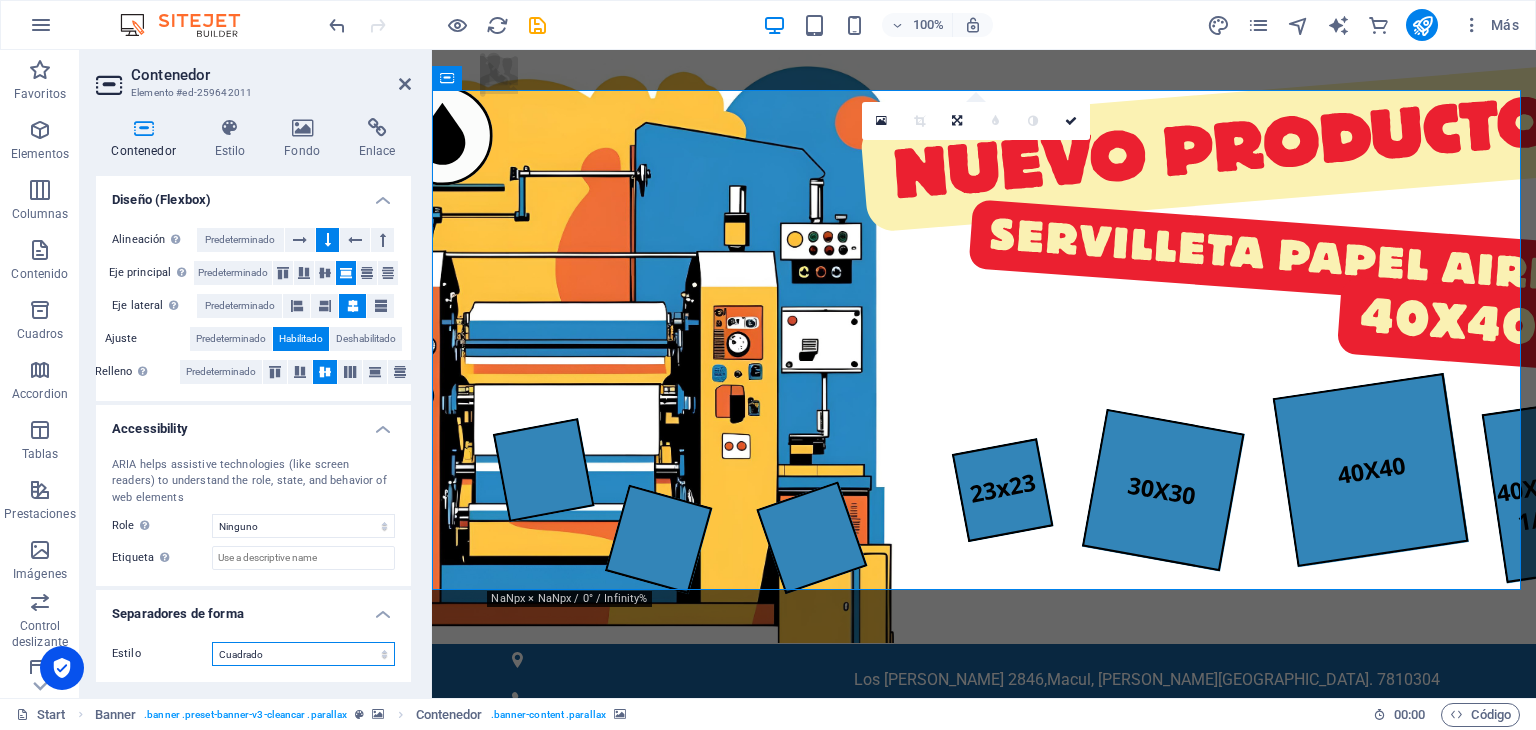 click on "Ninguno Triángulo Cuadrado Diagonal Polígono 1 Polígono 2 Zigzag Múltiples zigzags Olas Múltiples olas Medio círculo Círculo Sombra de círculo Bloques Hexágonos Nubes Múltiples nubes Ventilador Pirámides Libro Gota de pintura Fuego Papel desmenuzado Flecha" at bounding box center [303, 654] 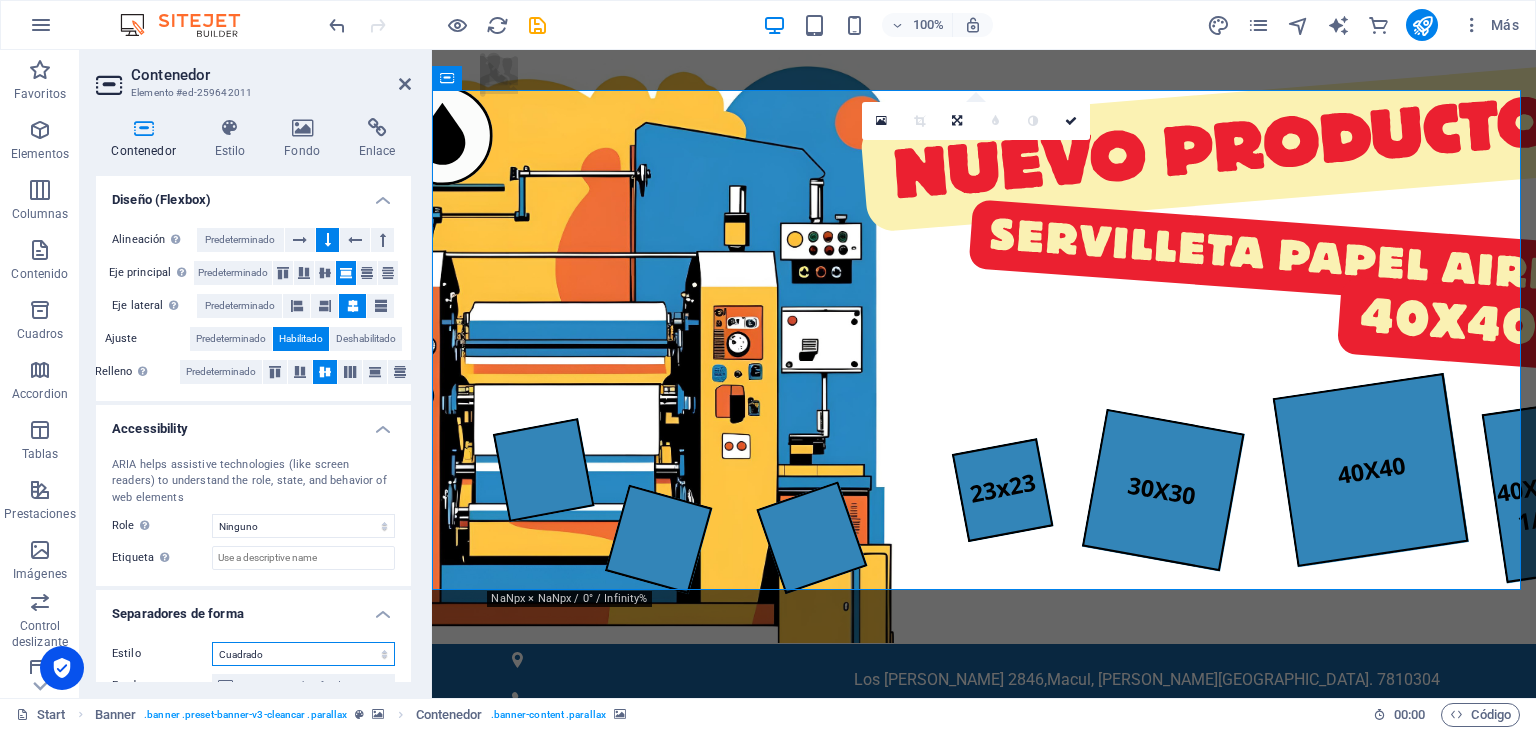 click on "Ninguno Triángulo Cuadrado Diagonal Polígono 1 Polígono 2 Zigzag Múltiples zigzags Olas Múltiples olas Medio círculo Círculo Sombra de círculo Bloques Hexágonos Nubes Múltiples nubes Ventilador Pirámides Libro Gota de pintura Fuego Papel desmenuzado Flecha" at bounding box center [303, 654] 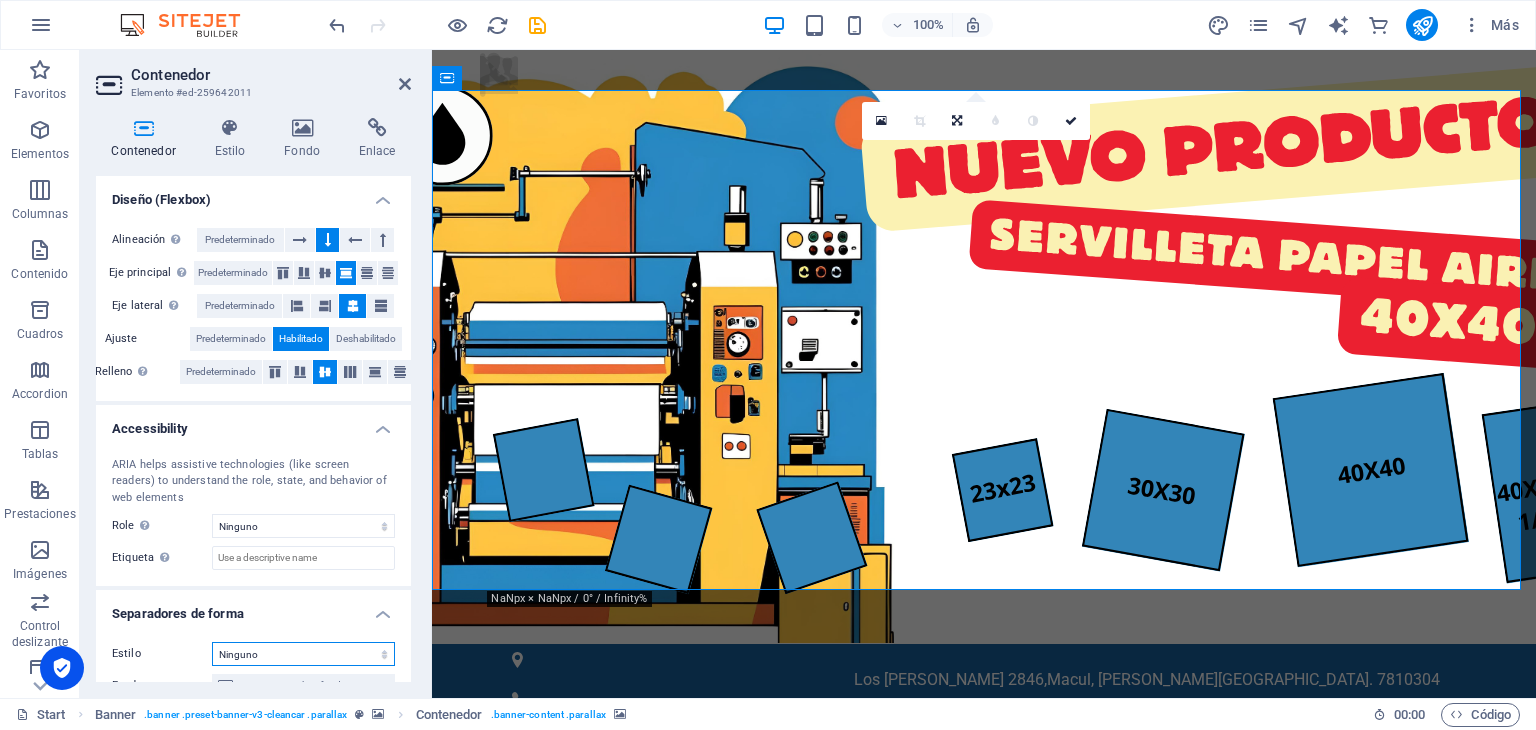 click on "Ninguno Triángulo Cuadrado Diagonal Polígono 1 Polígono 2 Zigzag Múltiples zigzags Olas Múltiples olas Medio círculo Círculo Sombra de círculo Bloques Hexágonos Nubes Múltiples nubes Ventilador Pirámides Libro Gota de pintura Fuego Papel desmenuzado Flecha" at bounding box center [303, 654] 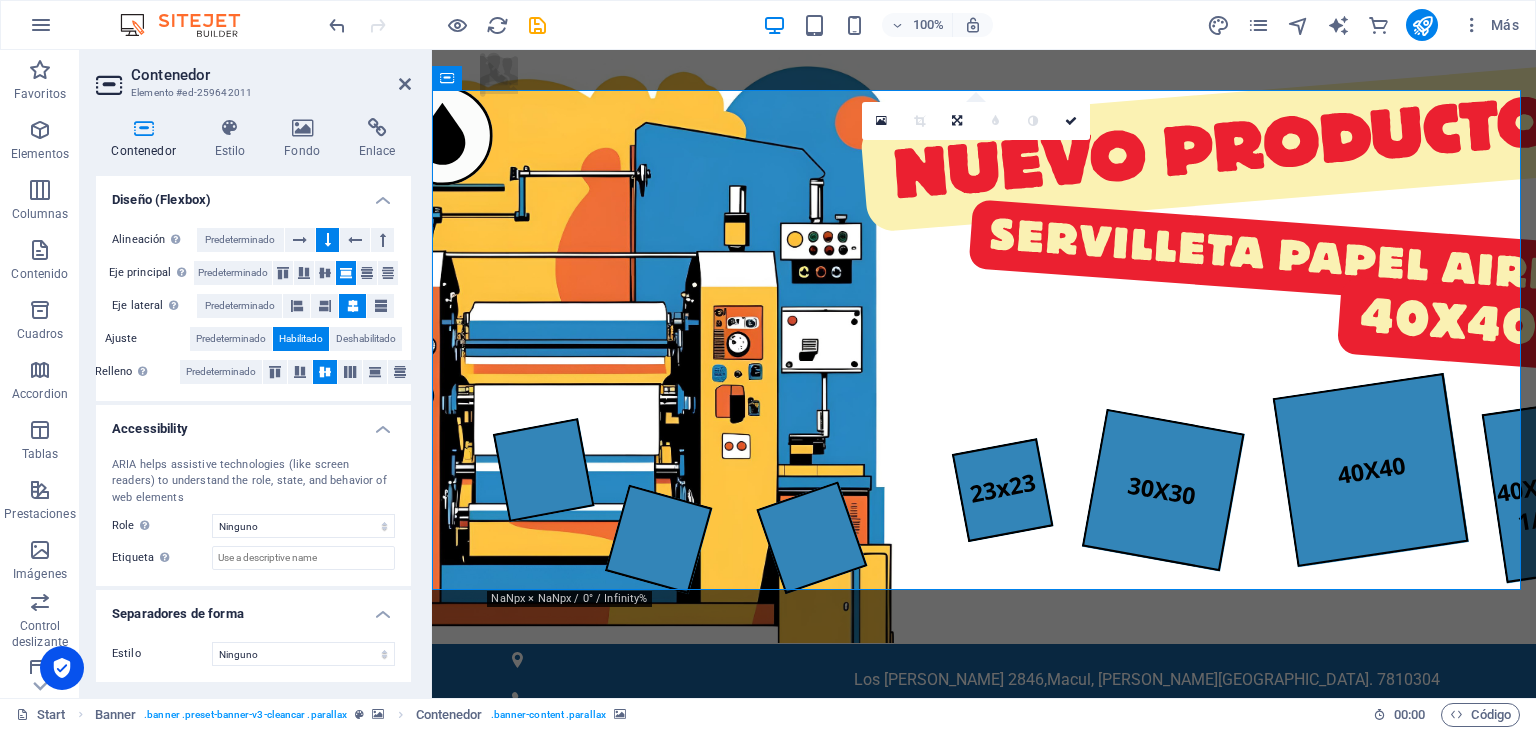 click on "ARIA helps assistive technologies (like screen readers) to understand the role, state, and behavior of web elements Role The ARIA role defines the purpose of an element.  Here you can find all explanations and recommendations Ninguno Alert Article Banner Comment Complementary Dialog Encabezado Marquee Pie de página Presentation Region Section Separator Status Timer Etiqueta Use the  ARIA label  to provide a clear and descriptive name for elements that aren not self-explanatory on their own." at bounding box center [253, 514] 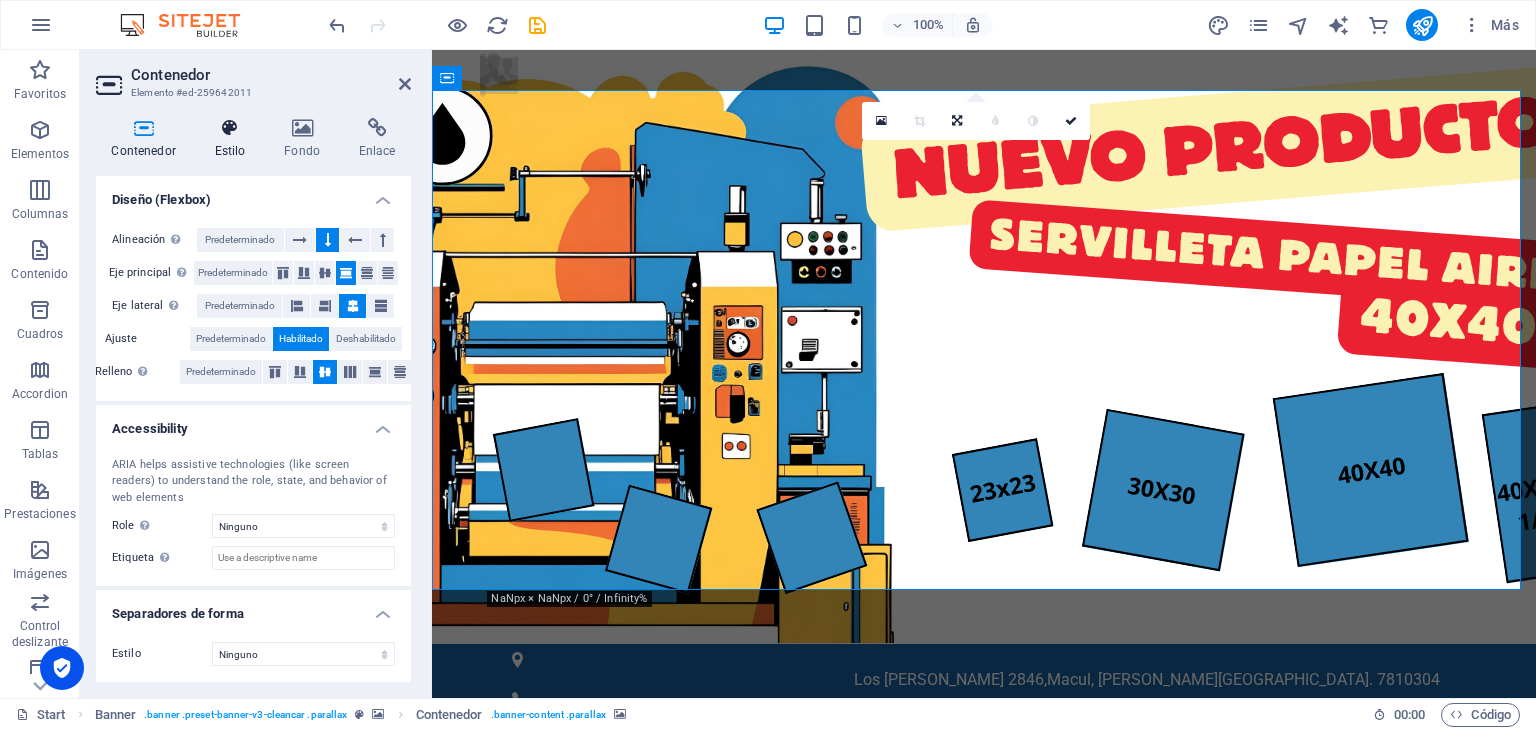 click on "Estilo" at bounding box center (234, 139) 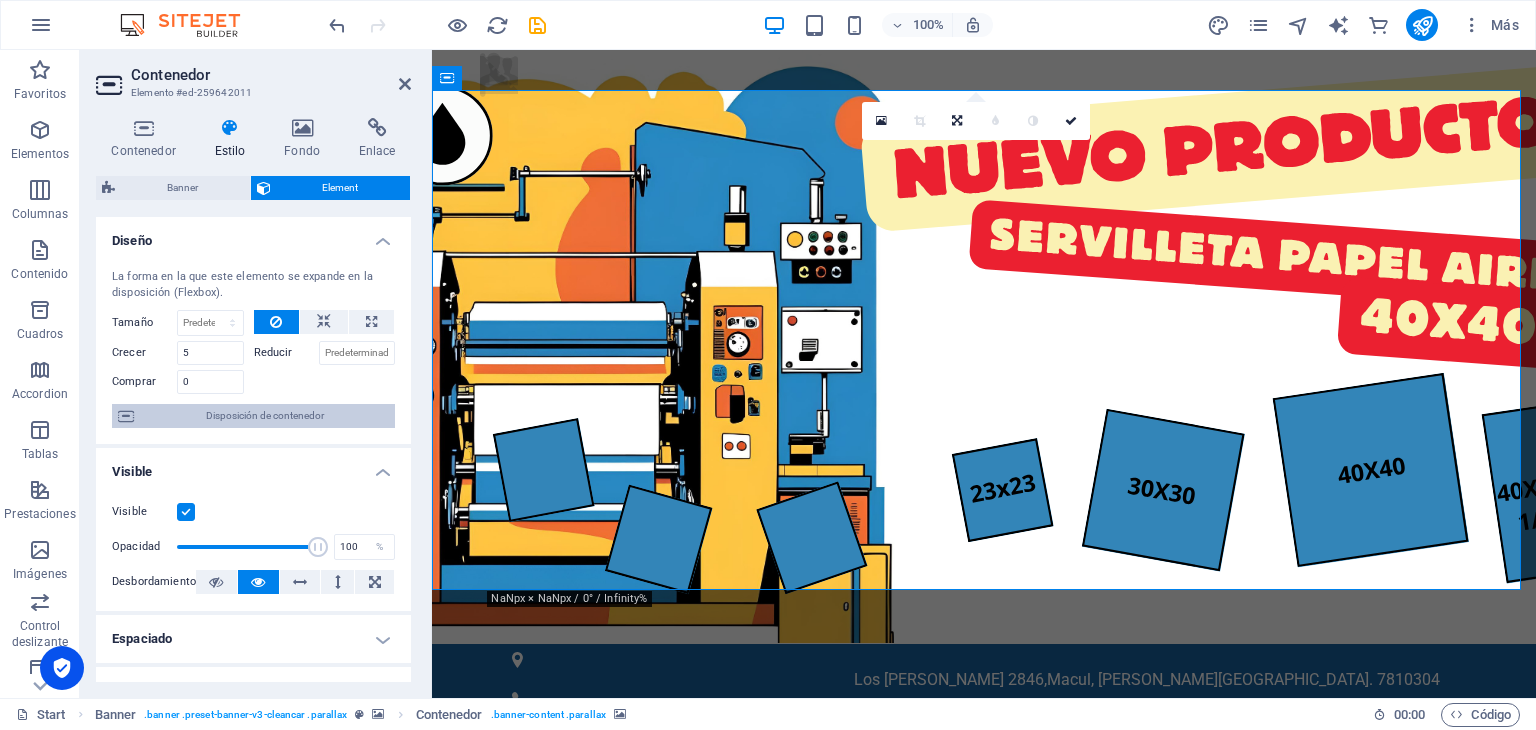click on "Disposición de contenedor" at bounding box center [264, 416] 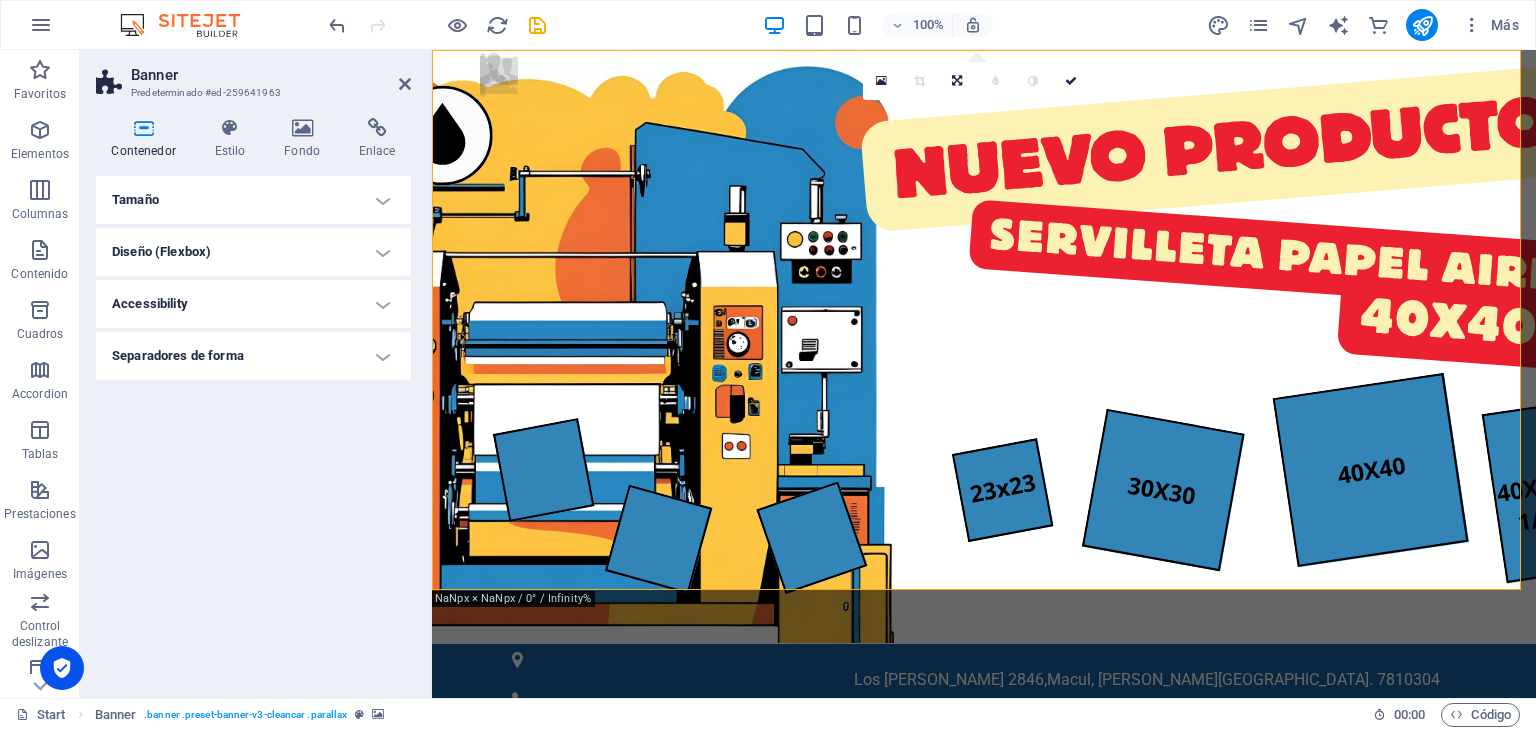 click on "Tamaño" at bounding box center (253, 200) 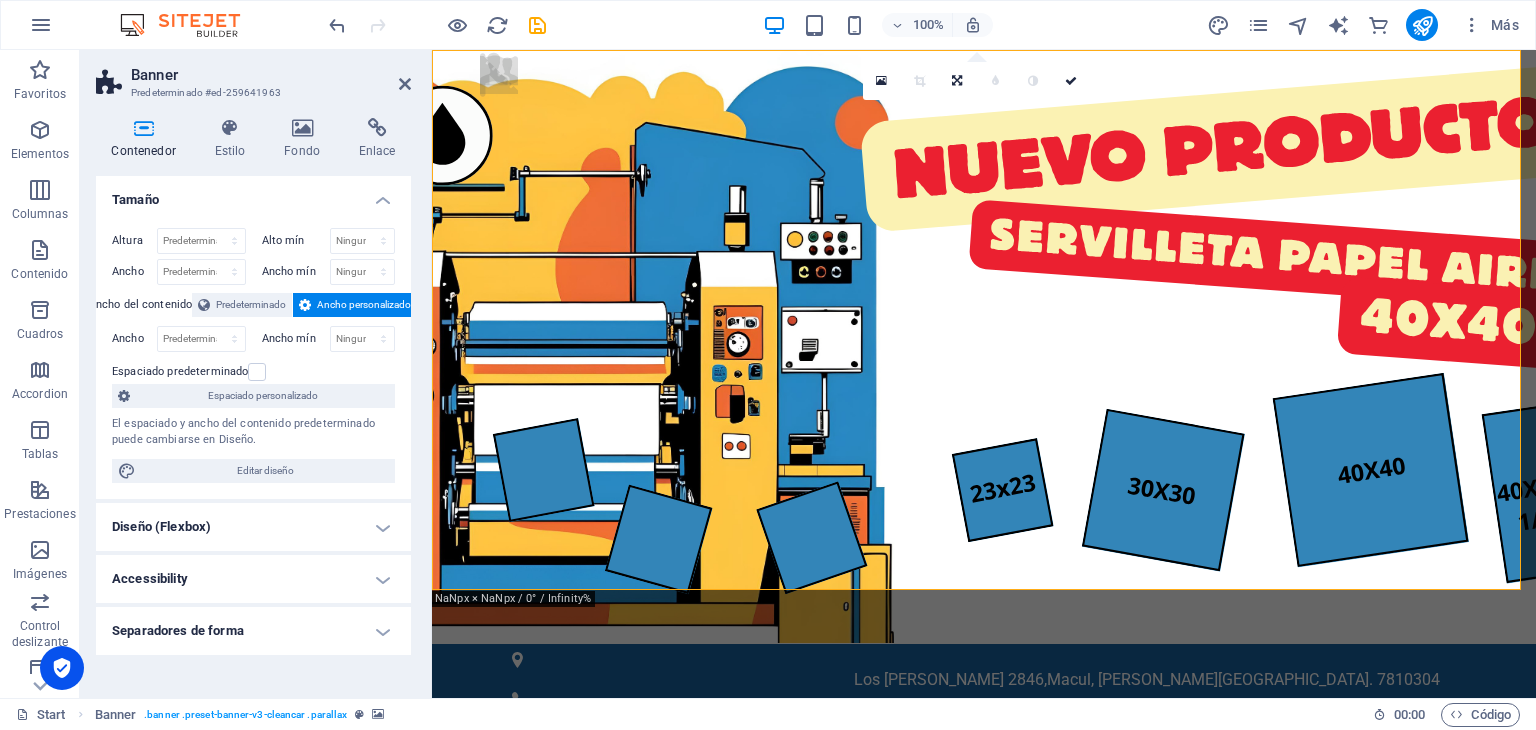 click on "Contenedor" at bounding box center [147, 139] 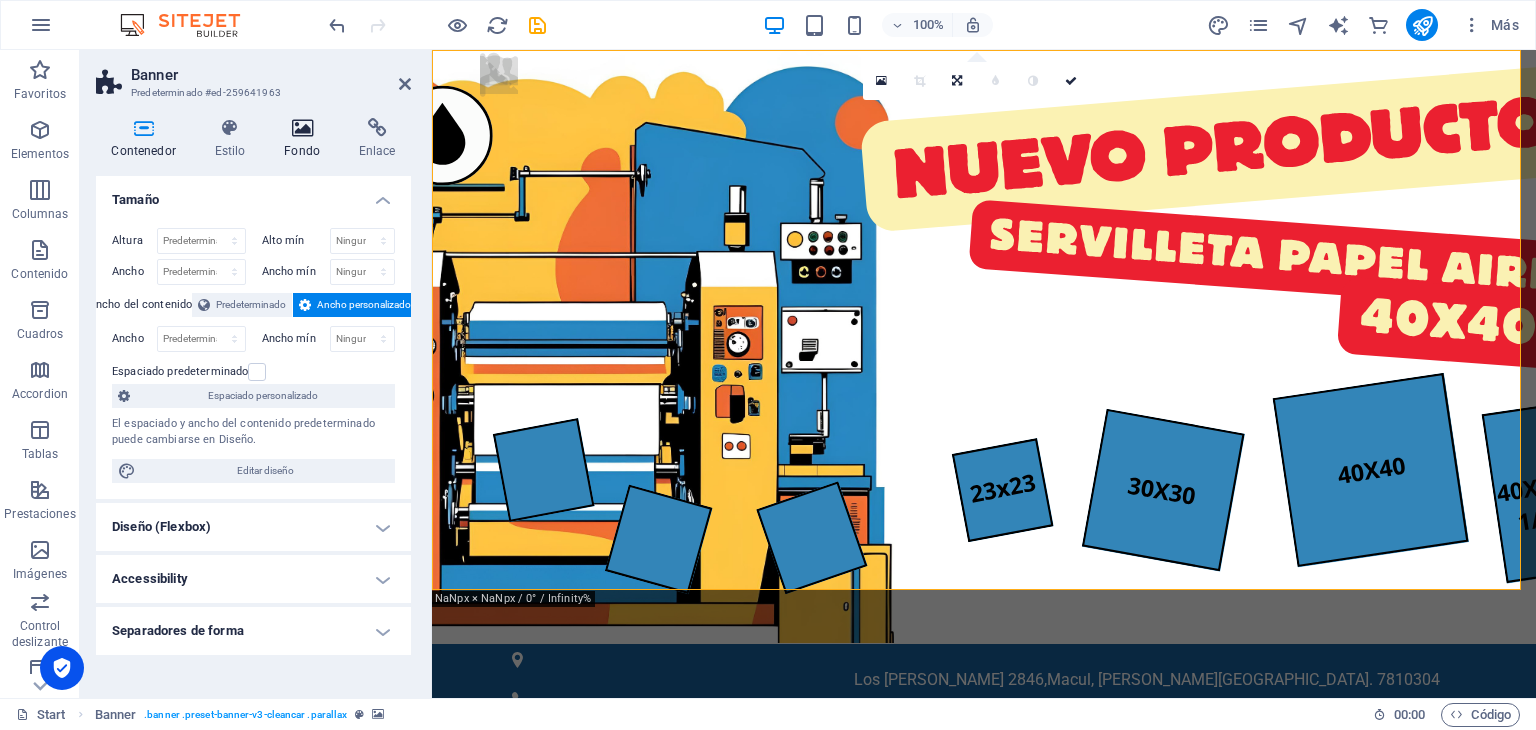 click on "Fondo" at bounding box center [306, 139] 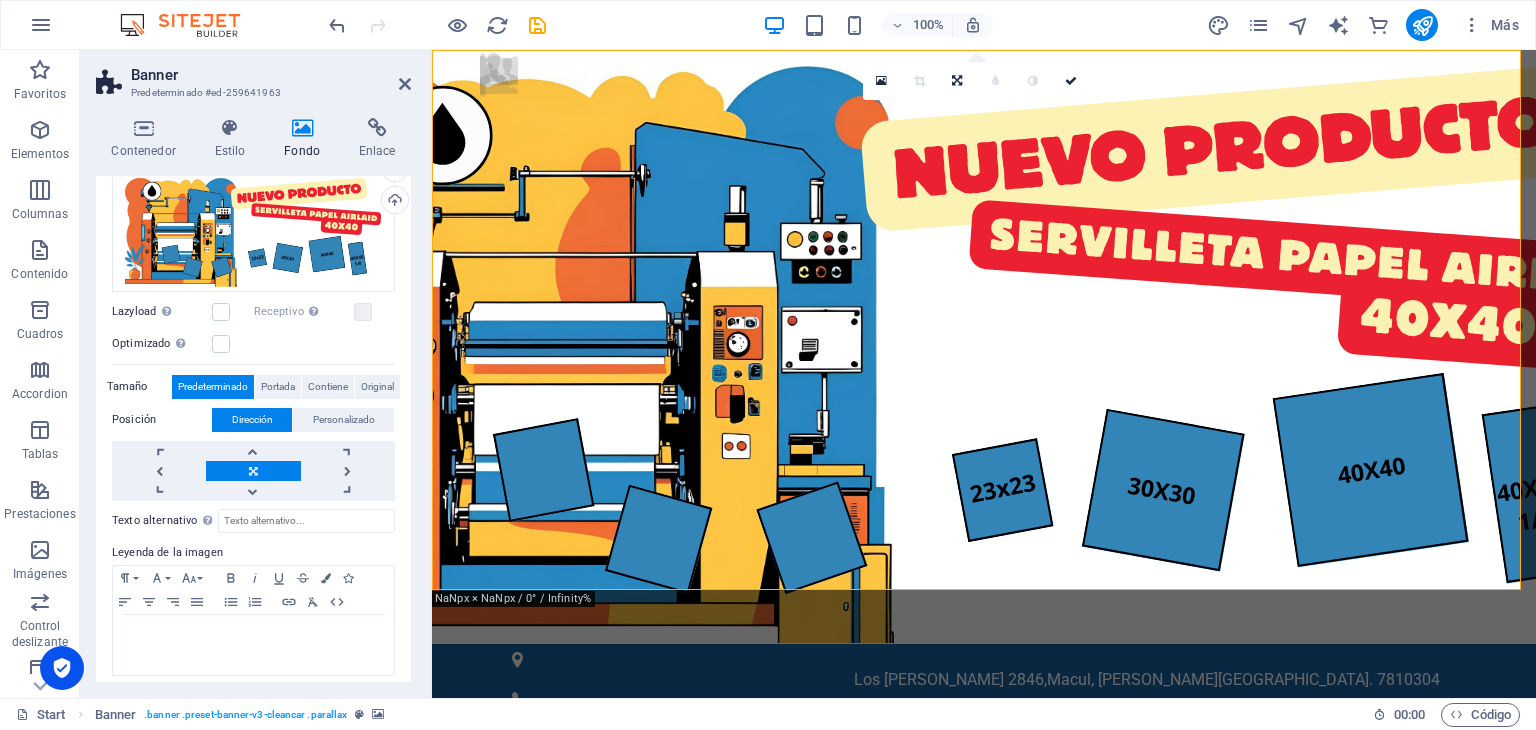scroll, scrollTop: 216, scrollLeft: 0, axis: vertical 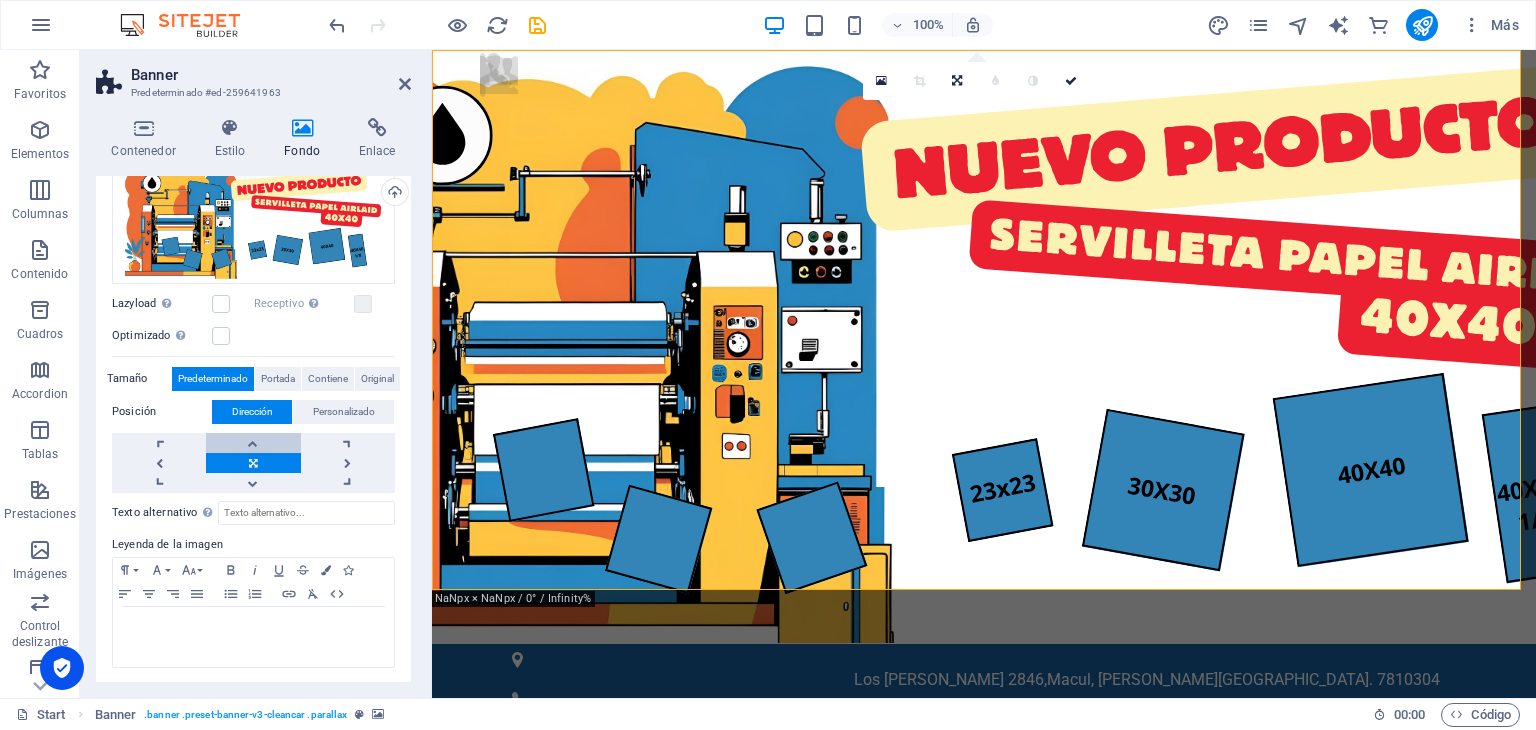 click at bounding box center (253, 443) 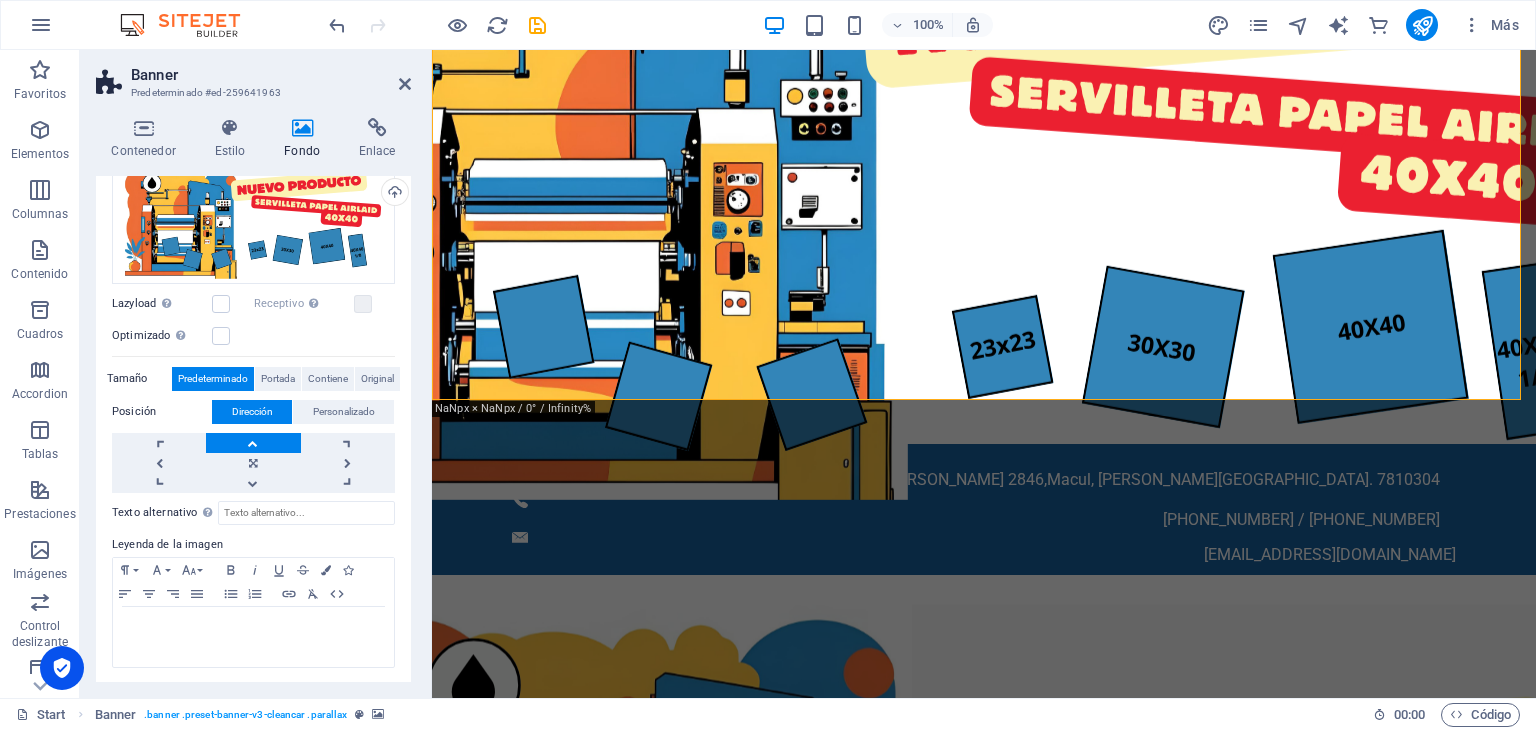 scroll, scrollTop: 0, scrollLeft: 0, axis: both 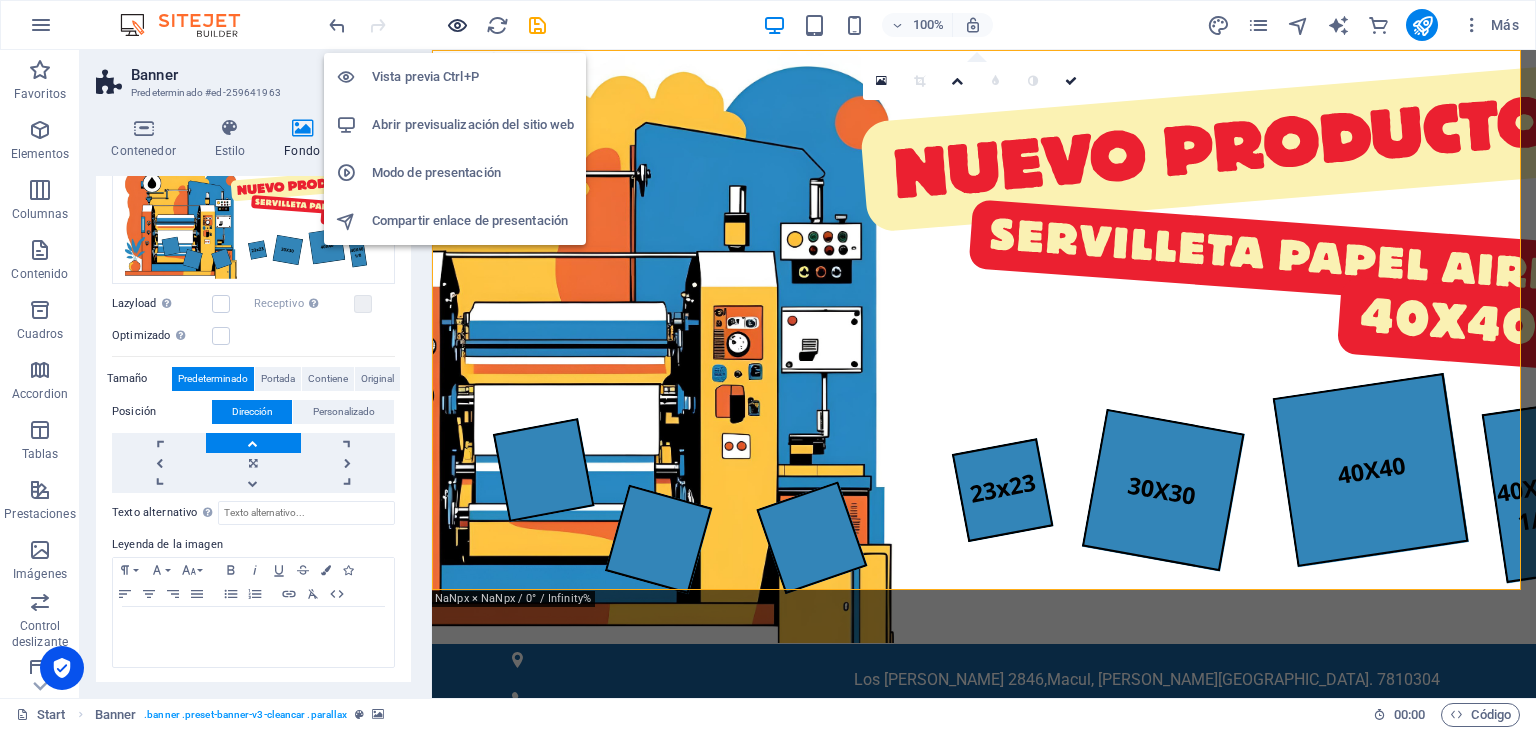 click at bounding box center [457, 25] 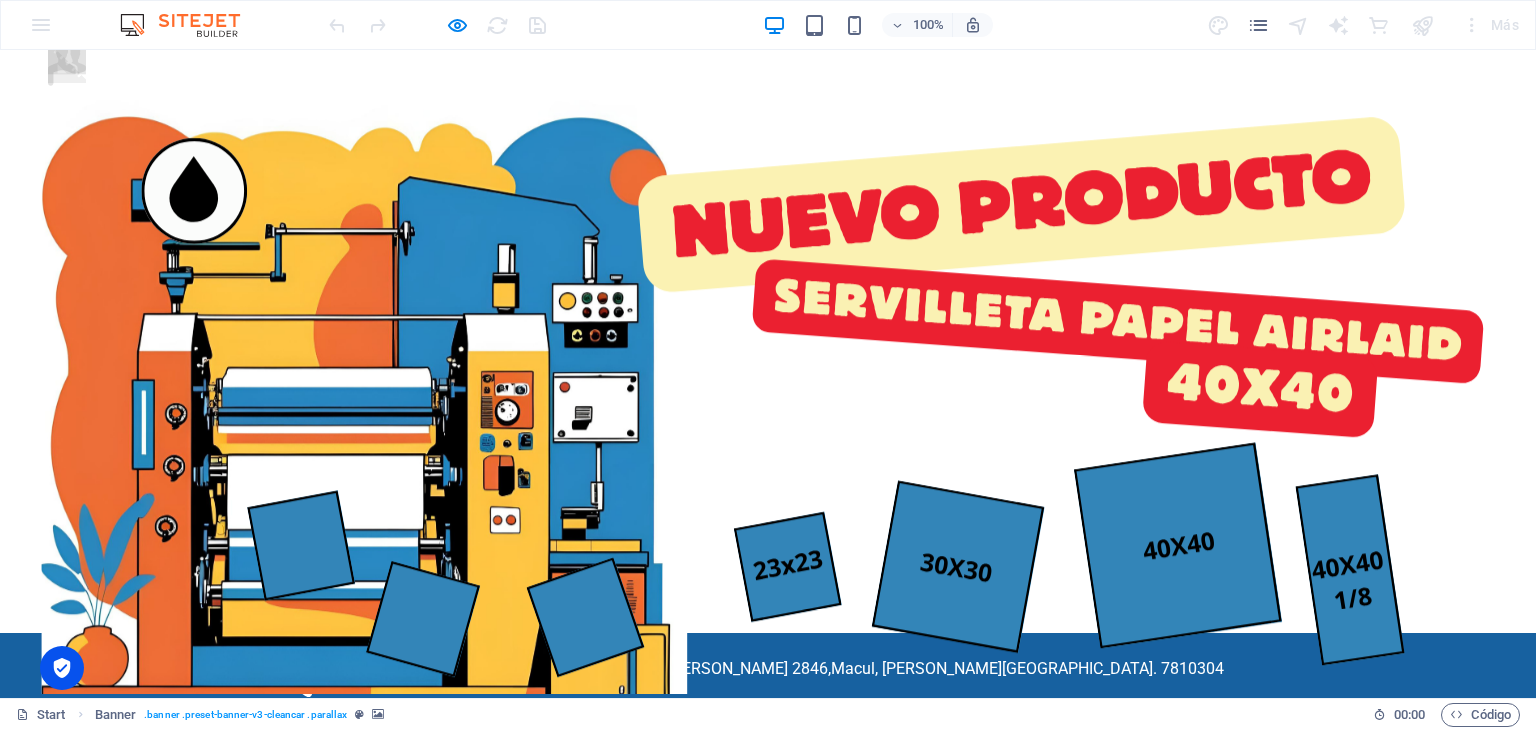 scroll, scrollTop: 0, scrollLeft: 0, axis: both 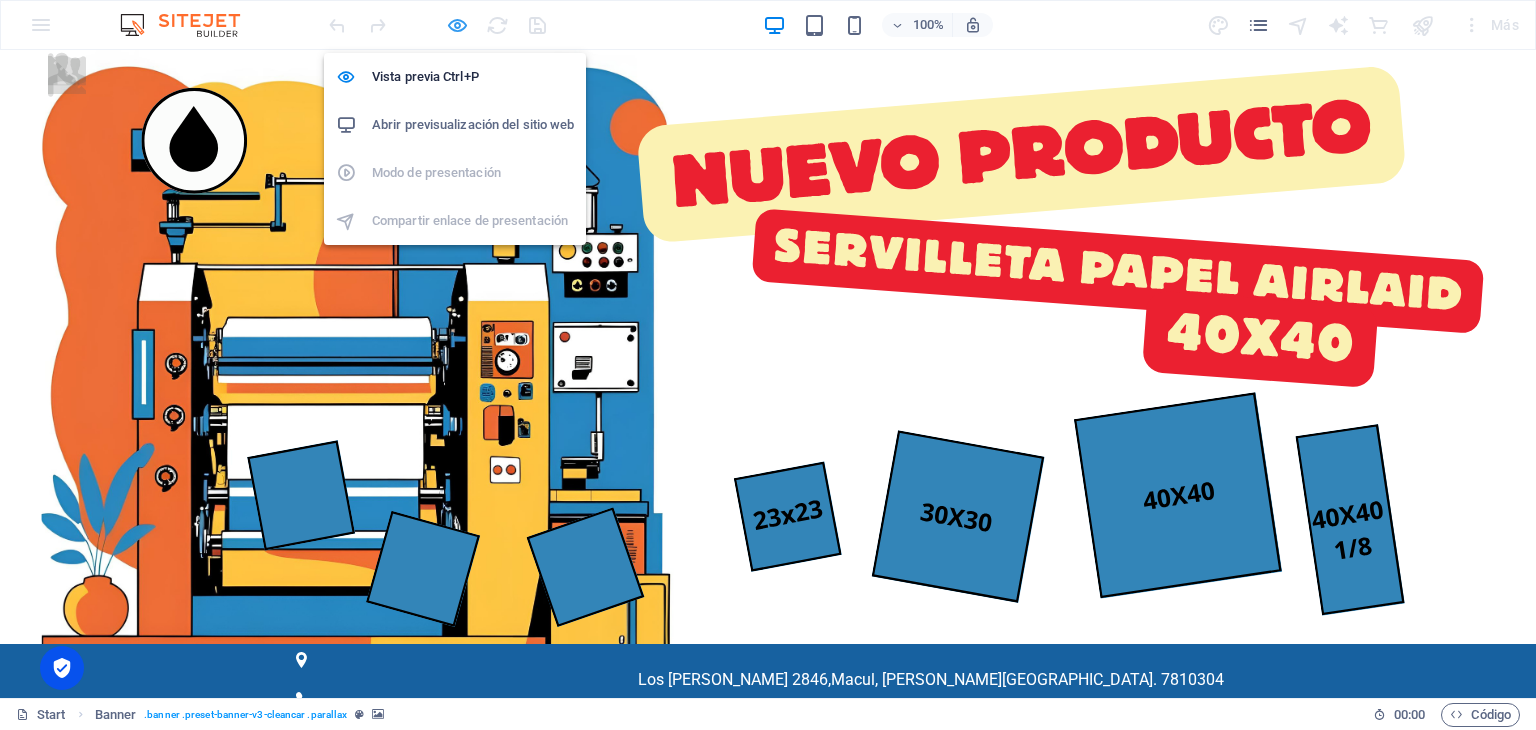click at bounding box center [457, 25] 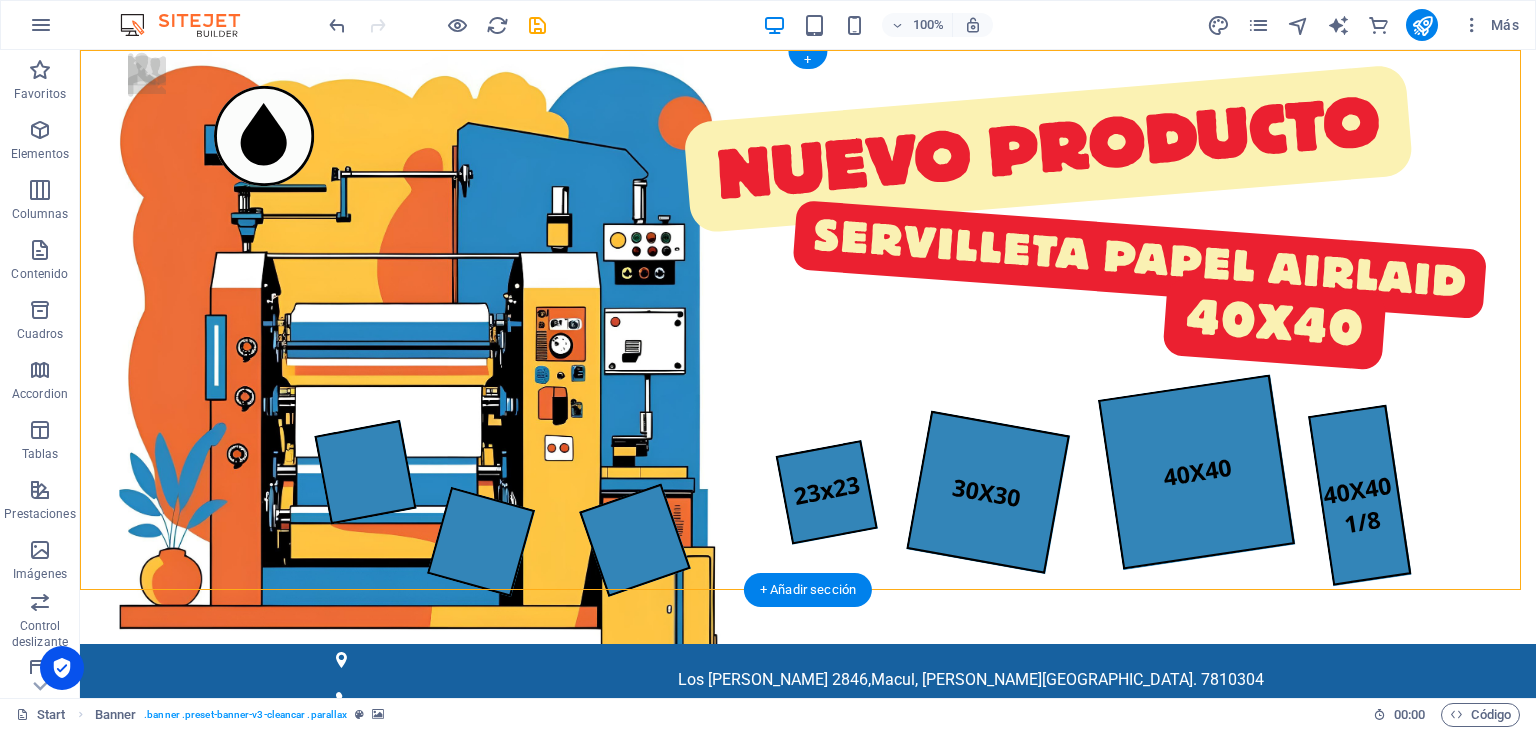 click at bounding box center [808, 1039] 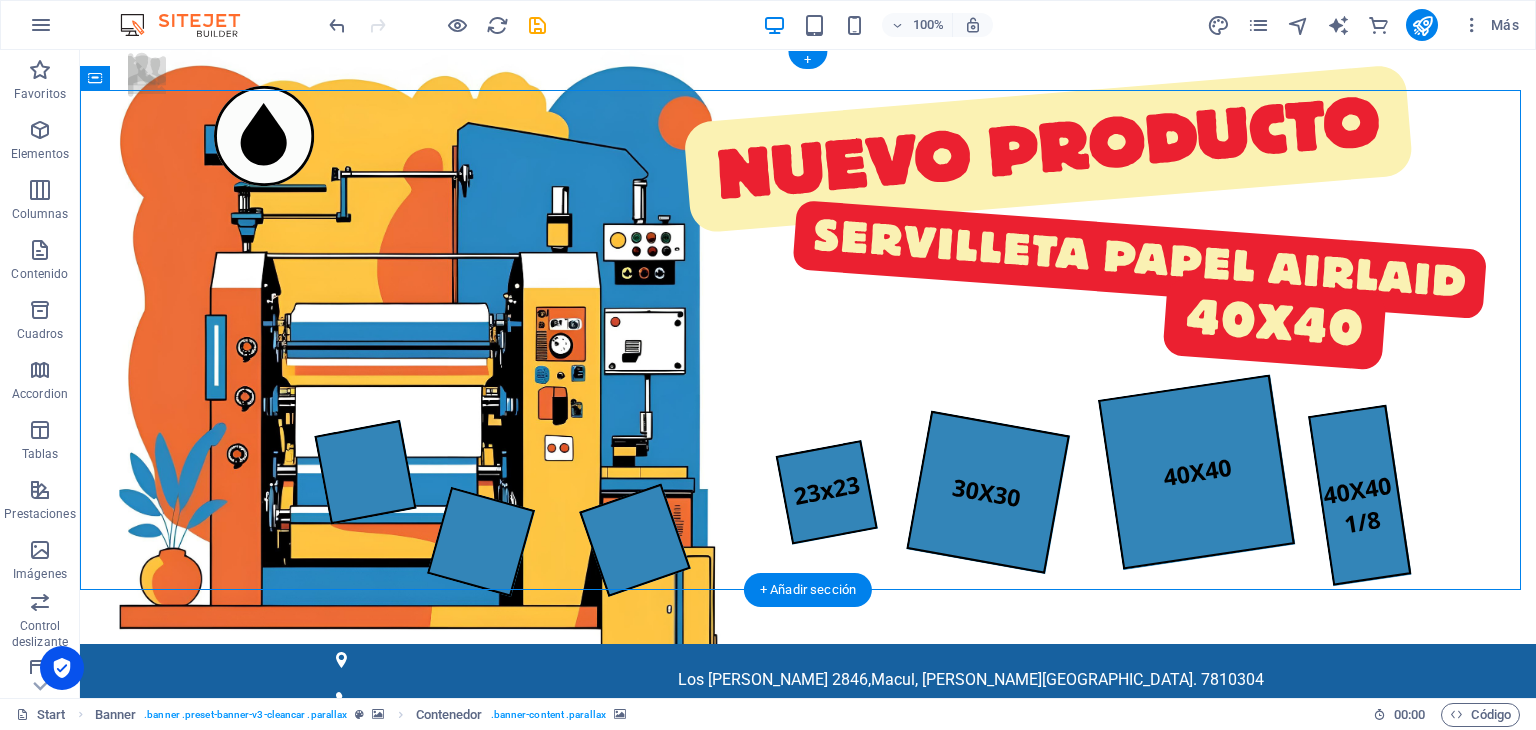 click at bounding box center (808, 1039) 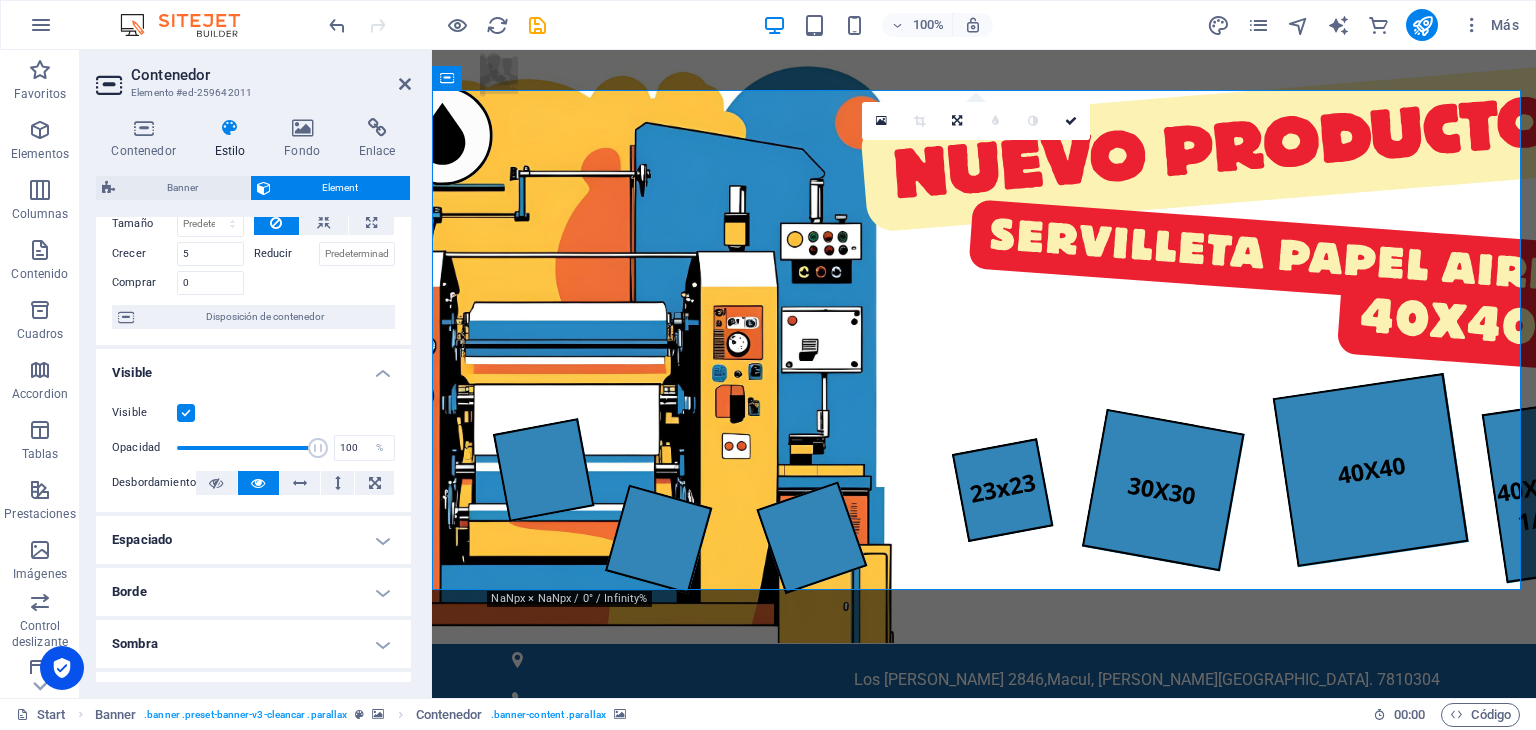 scroll, scrollTop: 100, scrollLeft: 0, axis: vertical 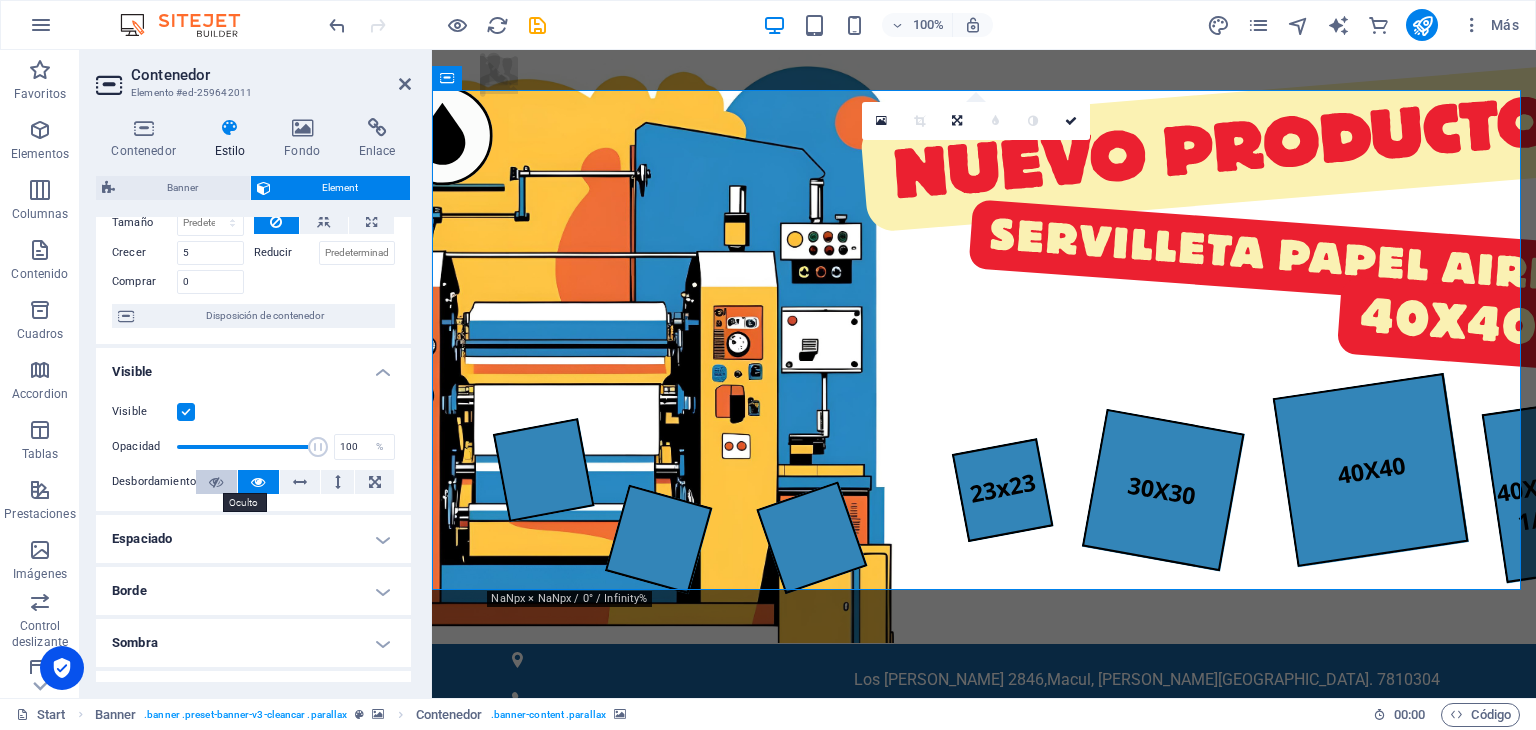 click at bounding box center [216, 482] 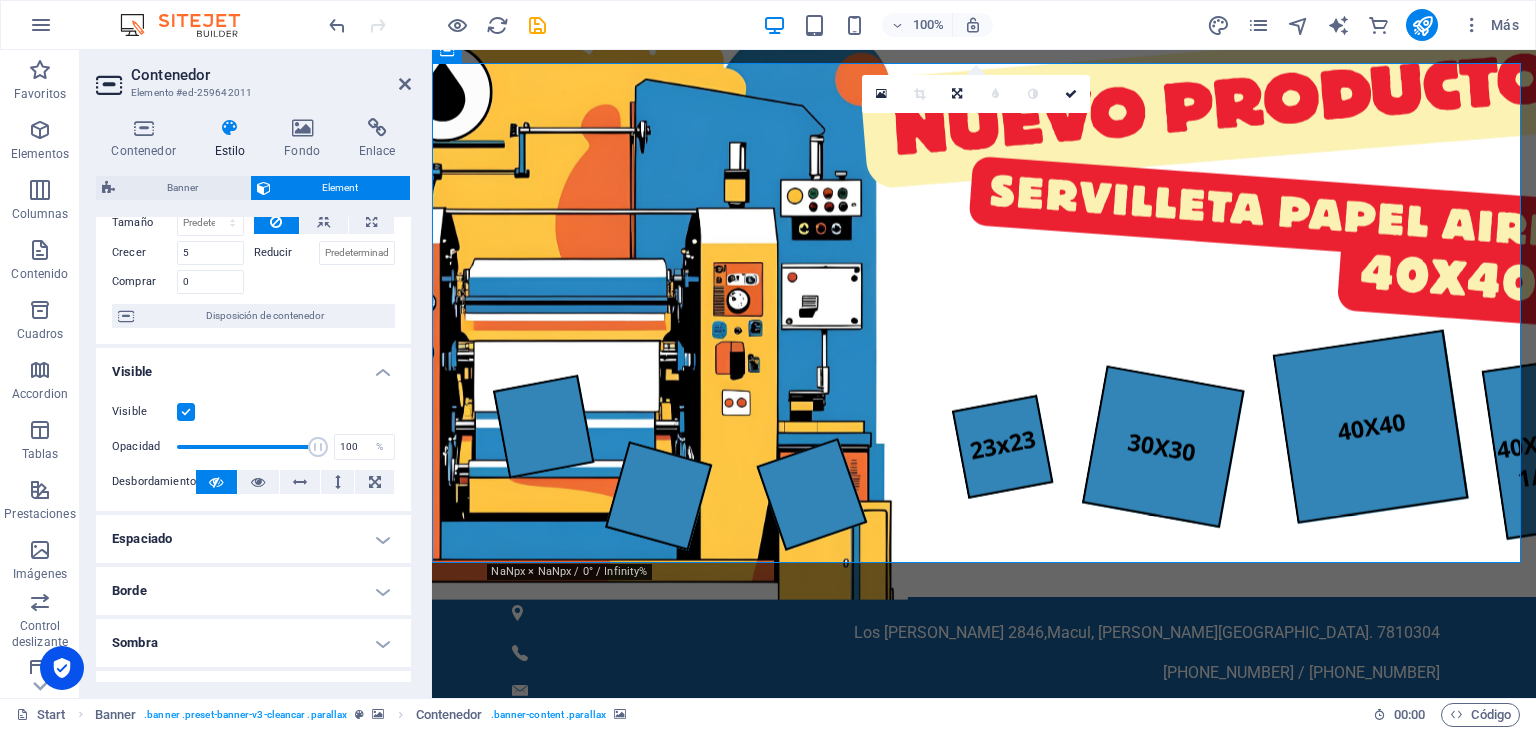 scroll, scrollTop: 0, scrollLeft: 0, axis: both 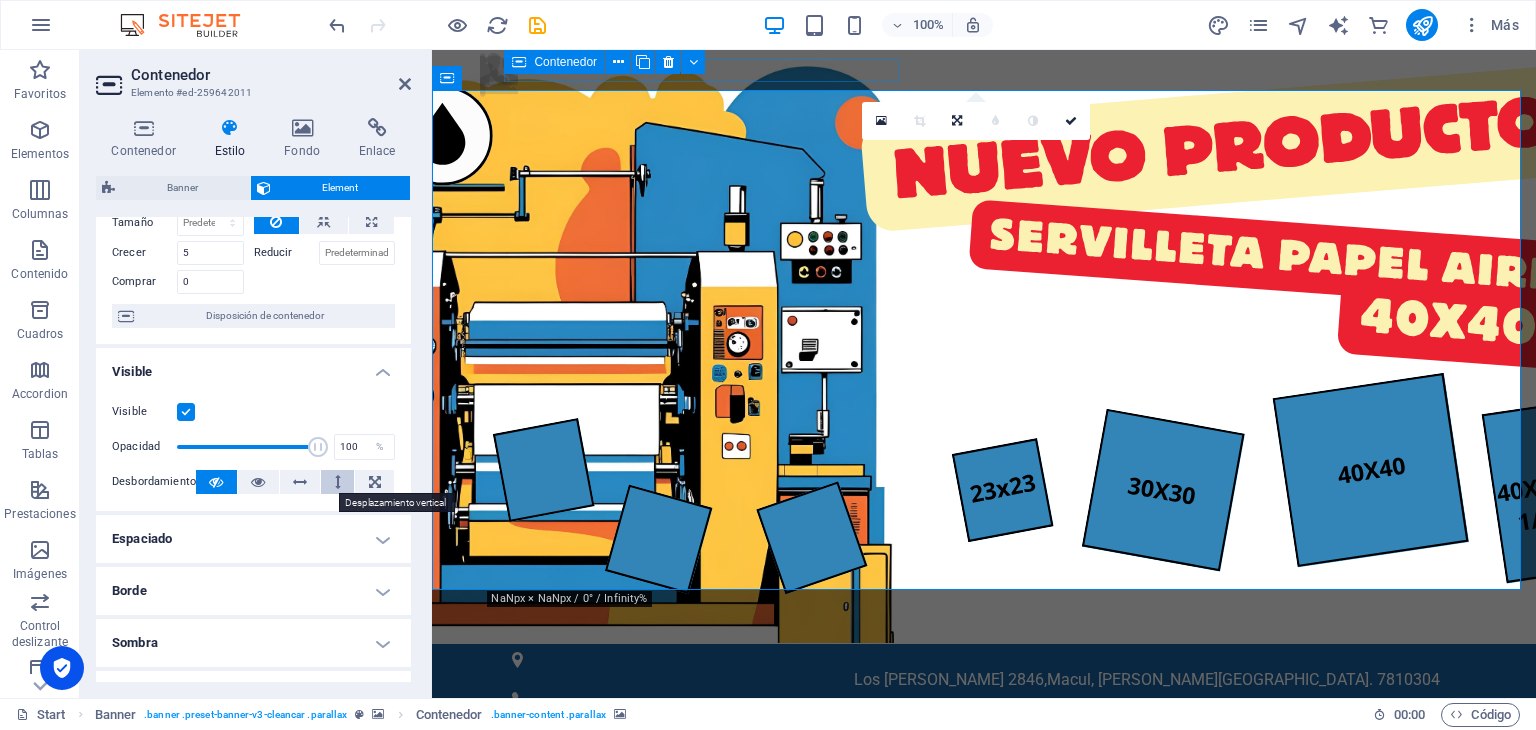 click at bounding box center (337, 482) 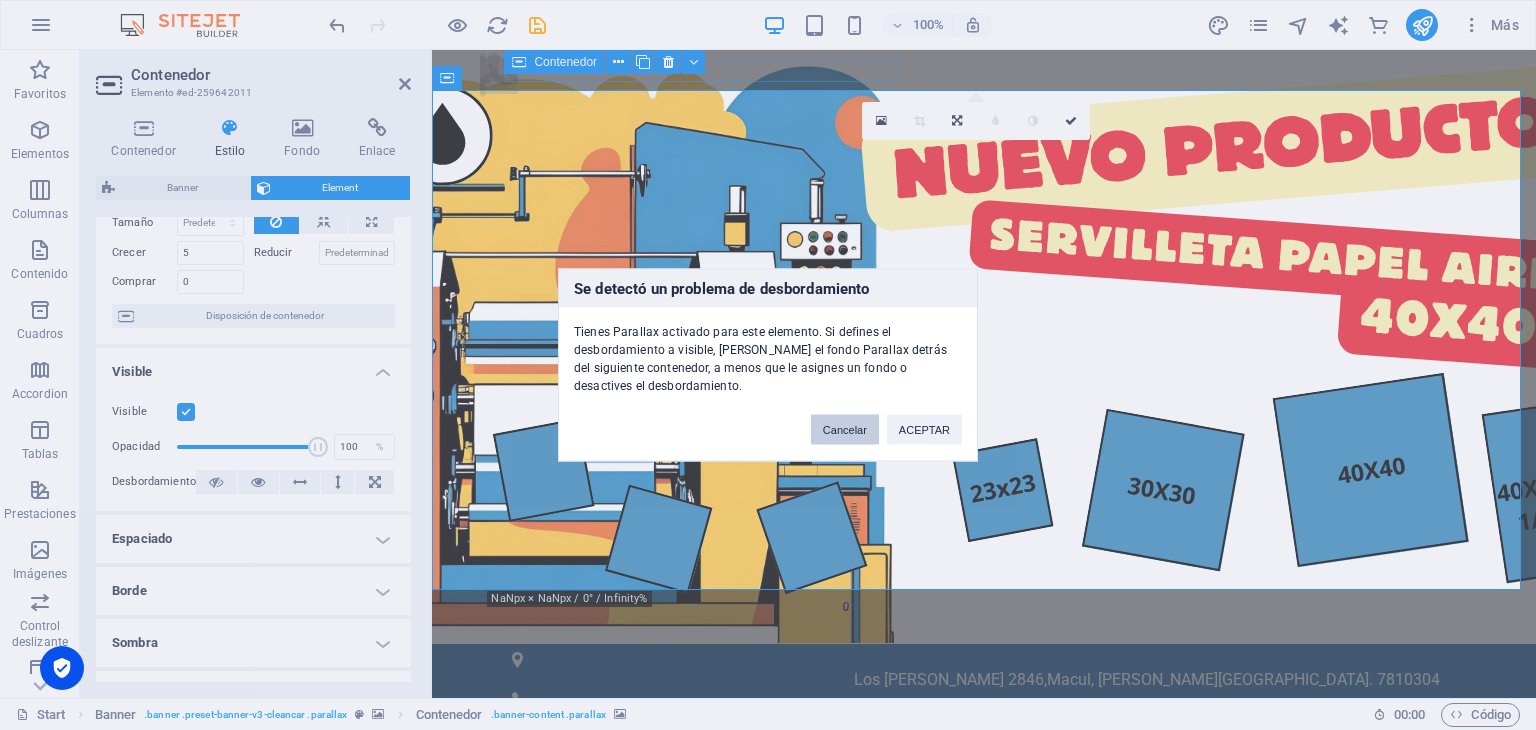 click on "Cancelar" at bounding box center (845, 430) 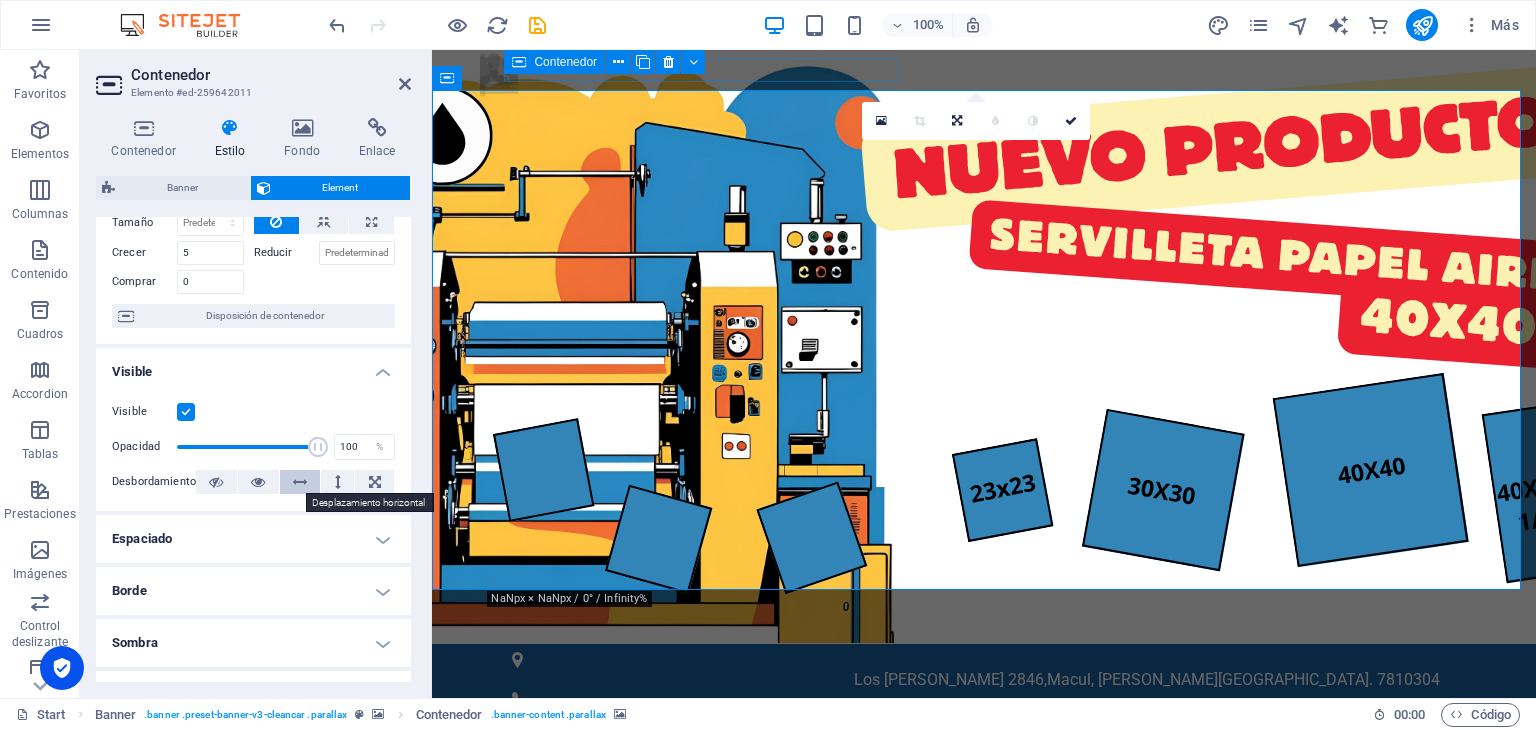 click at bounding box center (300, 482) 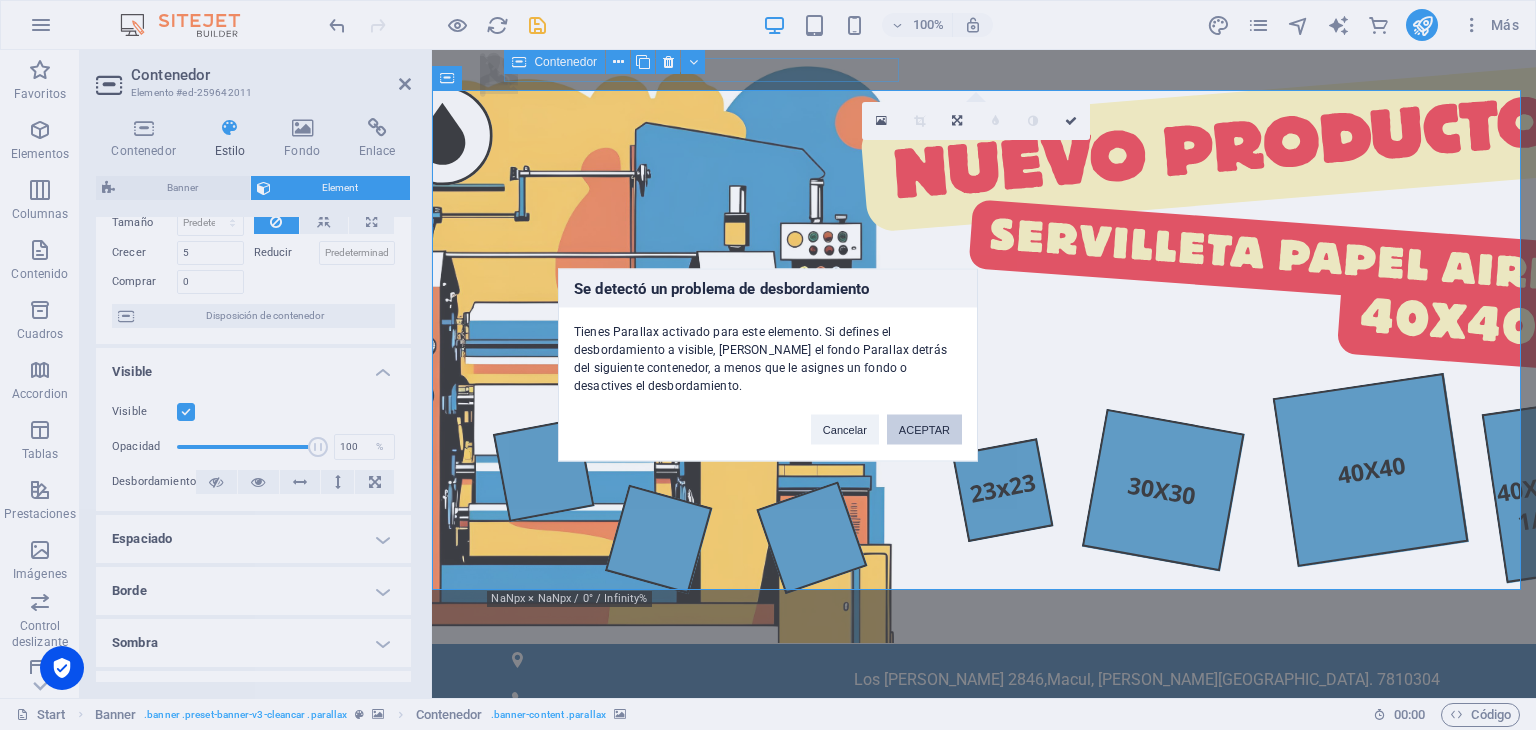 drag, startPoint x: 912, startPoint y: 422, endPoint x: 83, endPoint y: 407, distance: 829.1357 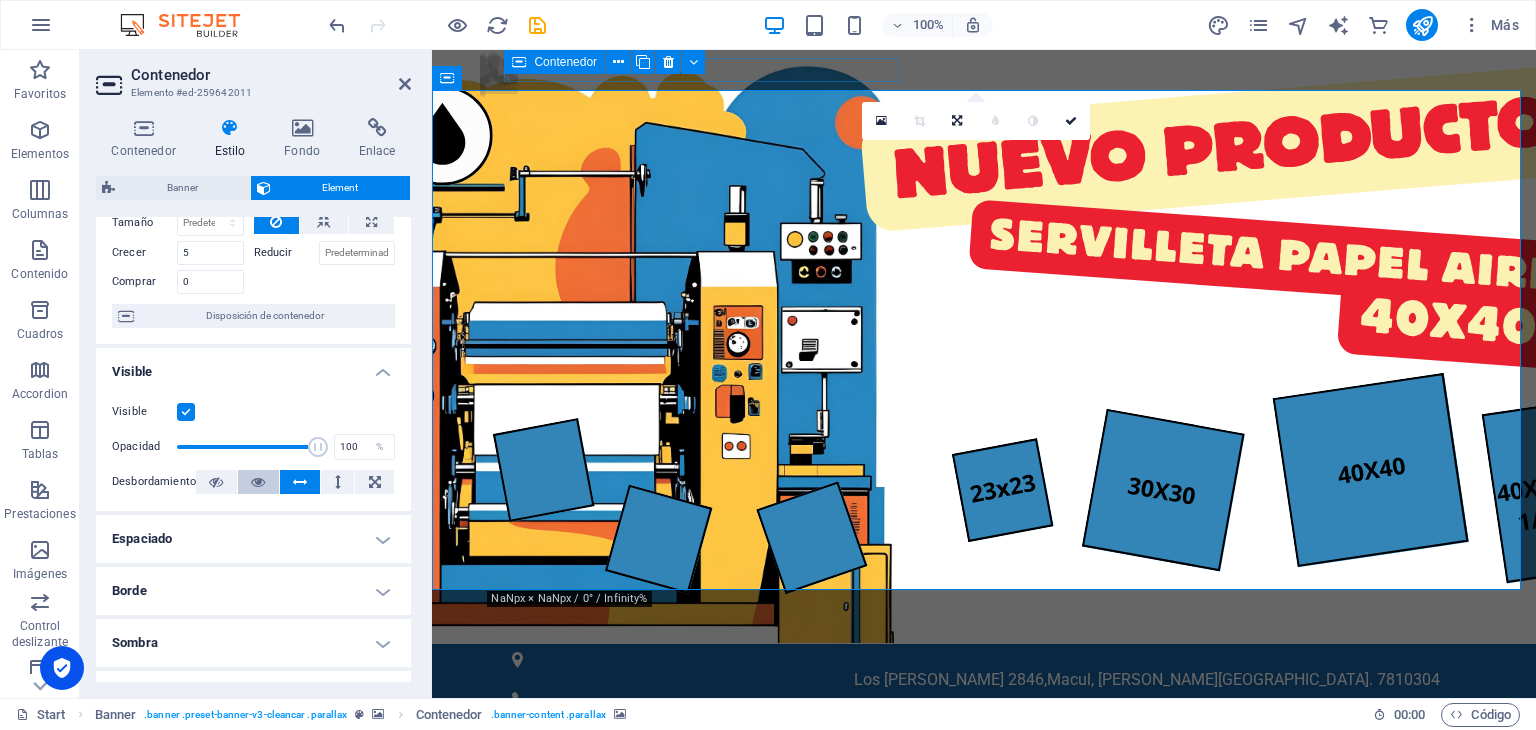 click at bounding box center [258, 482] 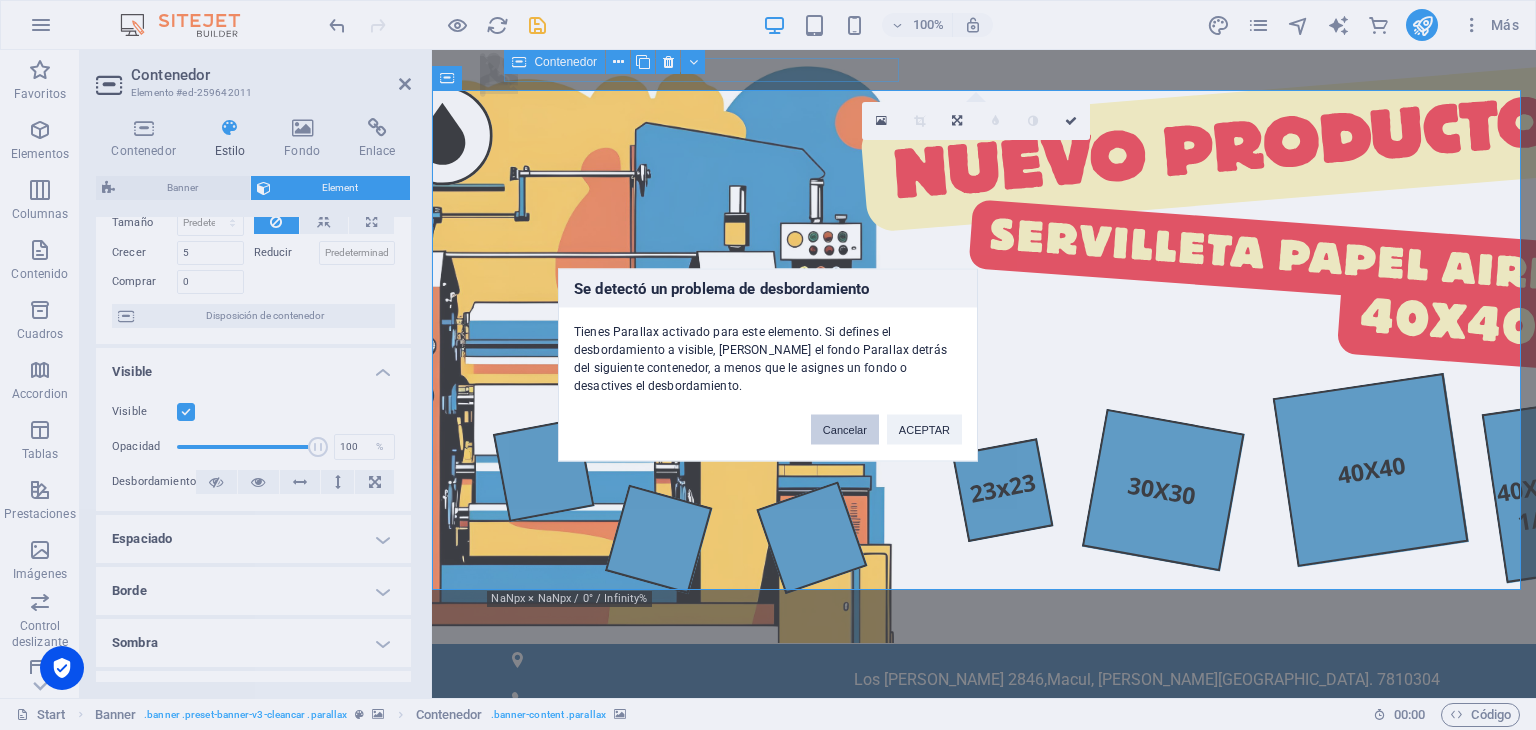 click on "Cancelar" at bounding box center [845, 430] 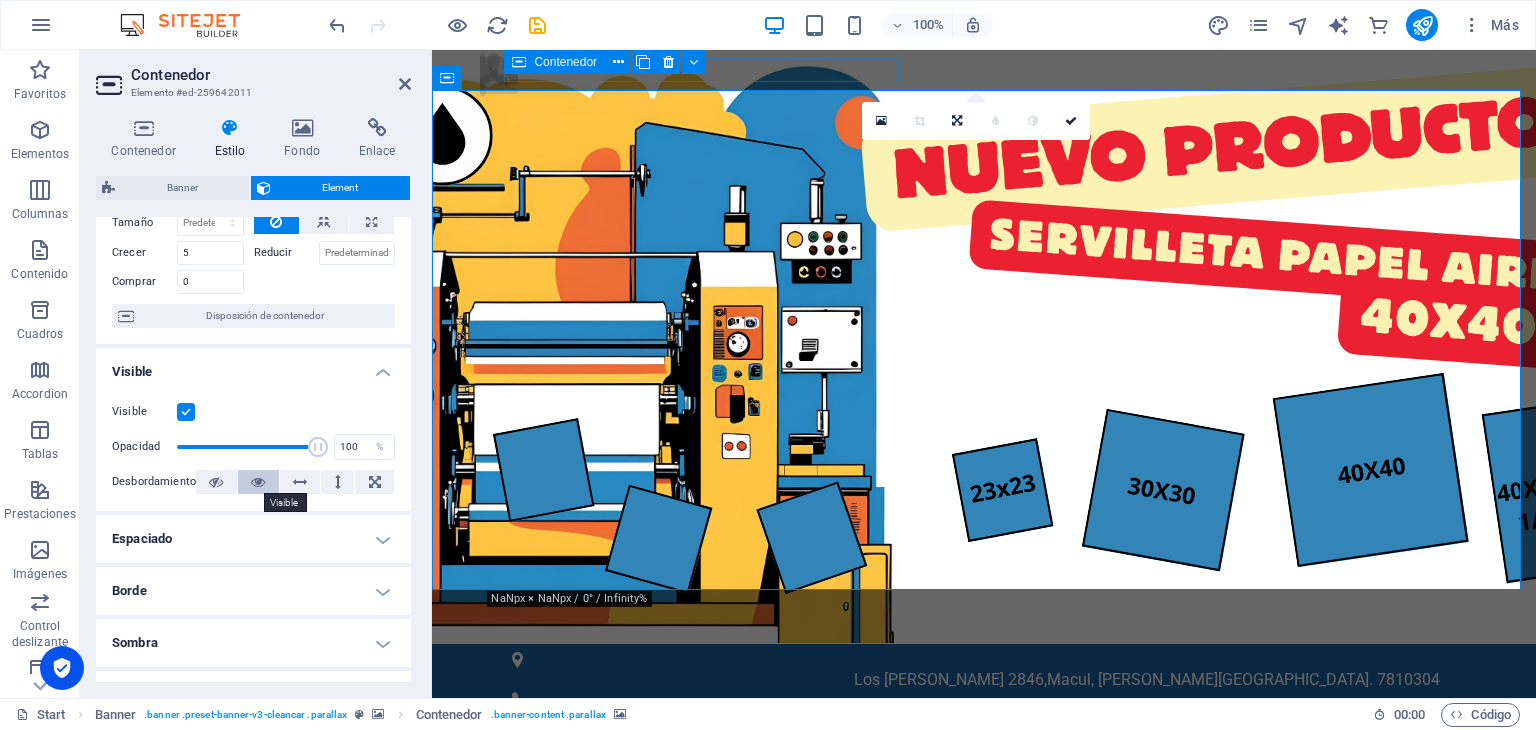 click at bounding box center [258, 482] 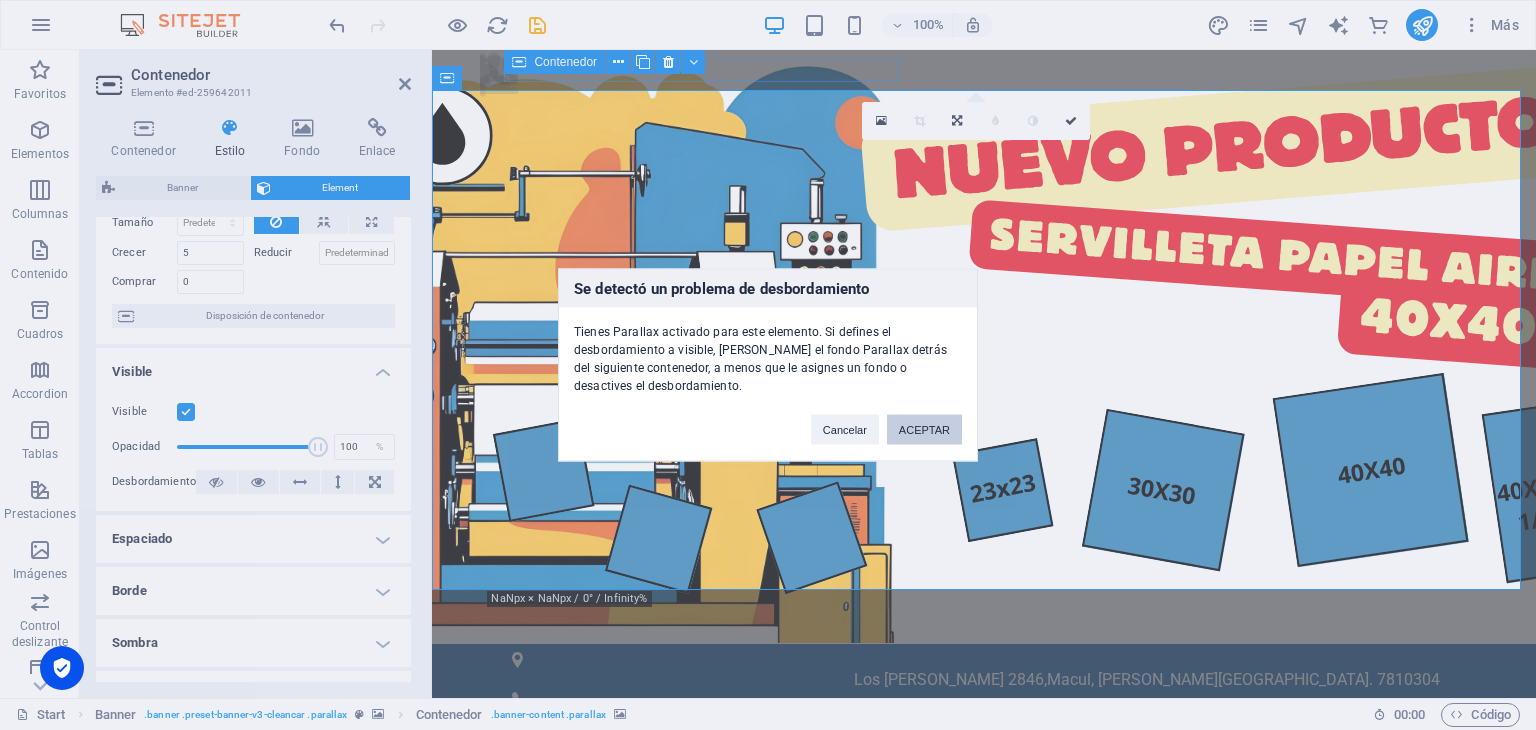 click on "ACEPTAR" at bounding box center [924, 430] 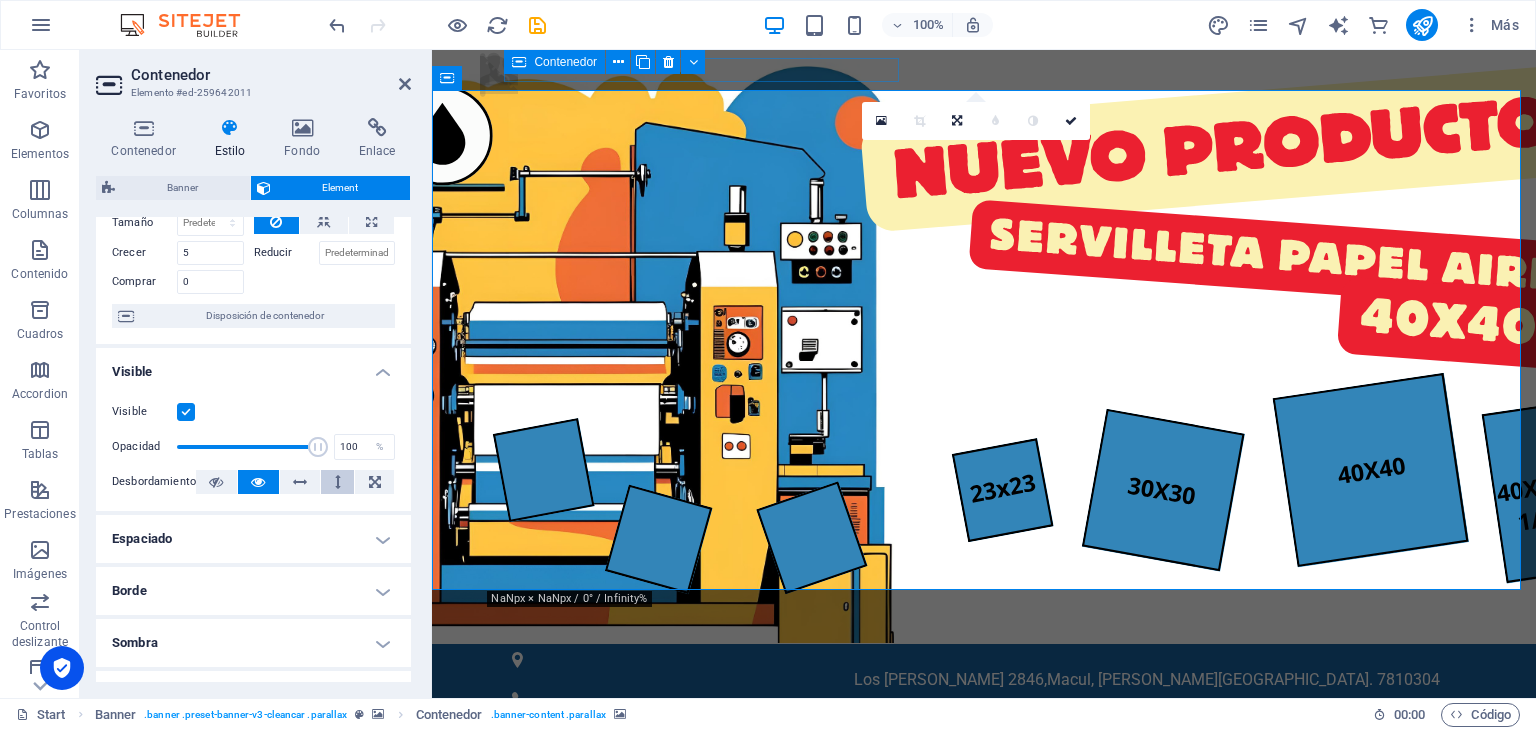 click at bounding box center (337, 482) 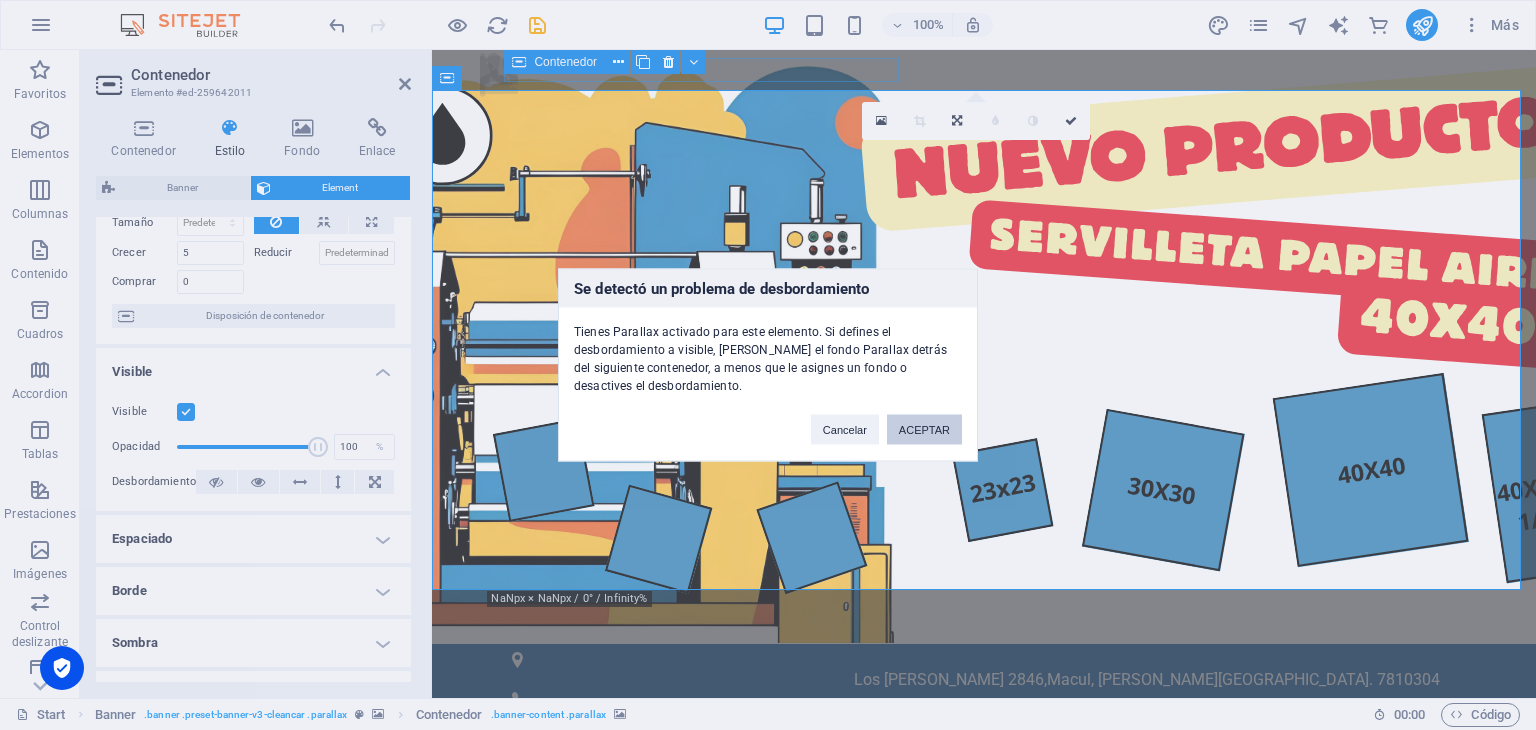 click on "ACEPTAR" at bounding box center [924, 430] 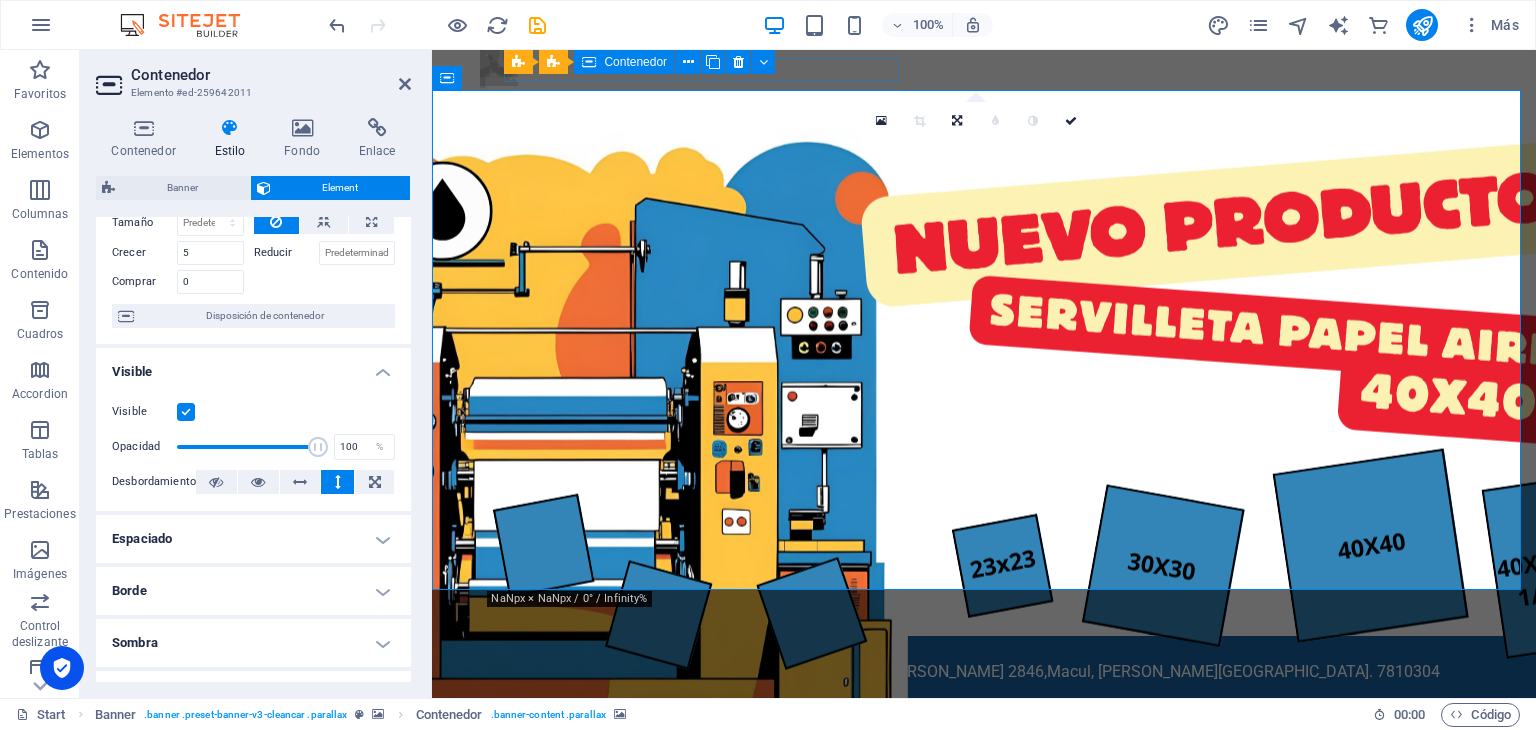 scroll, scrollTop: 0, scrollLeft: 0, axis: both 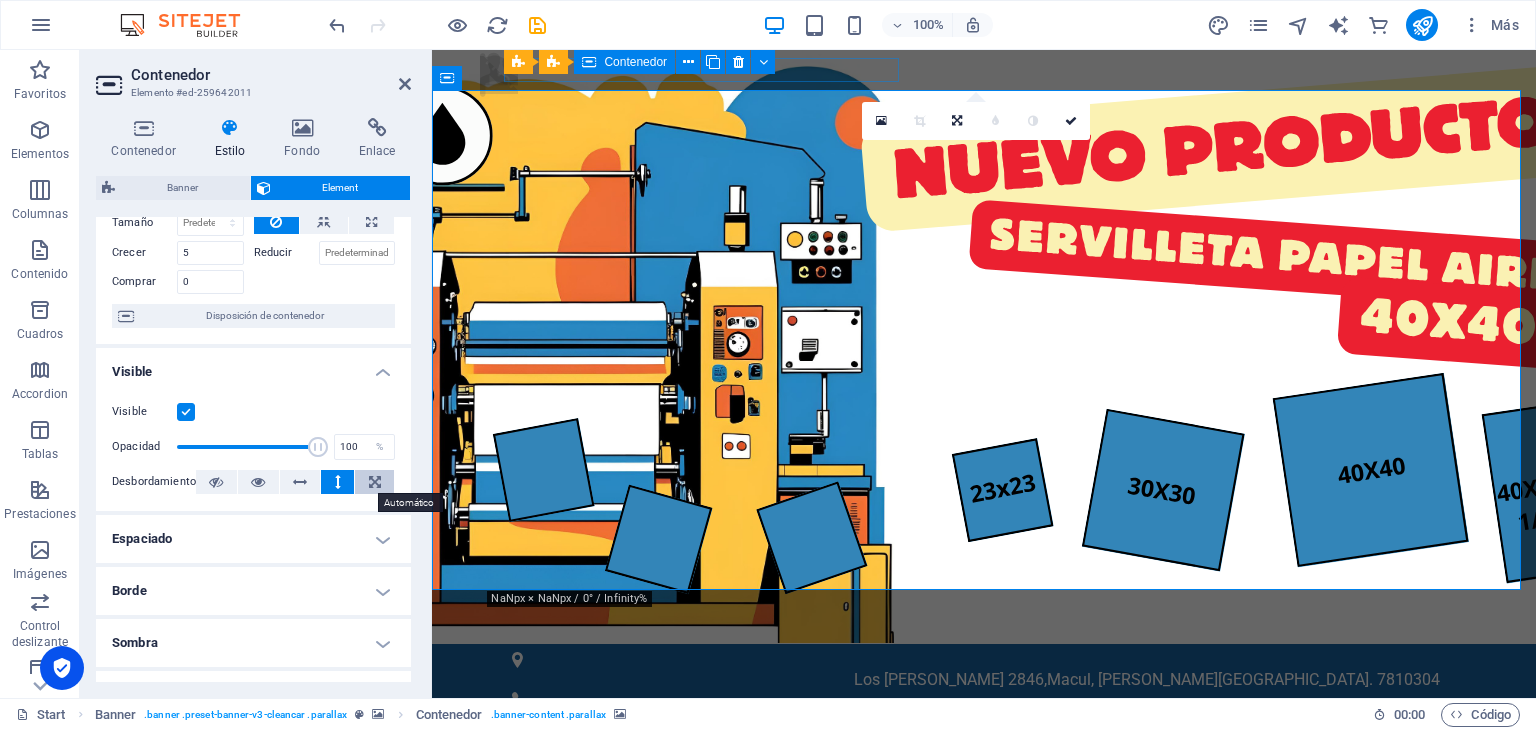 click at bounding box center [375, 482] 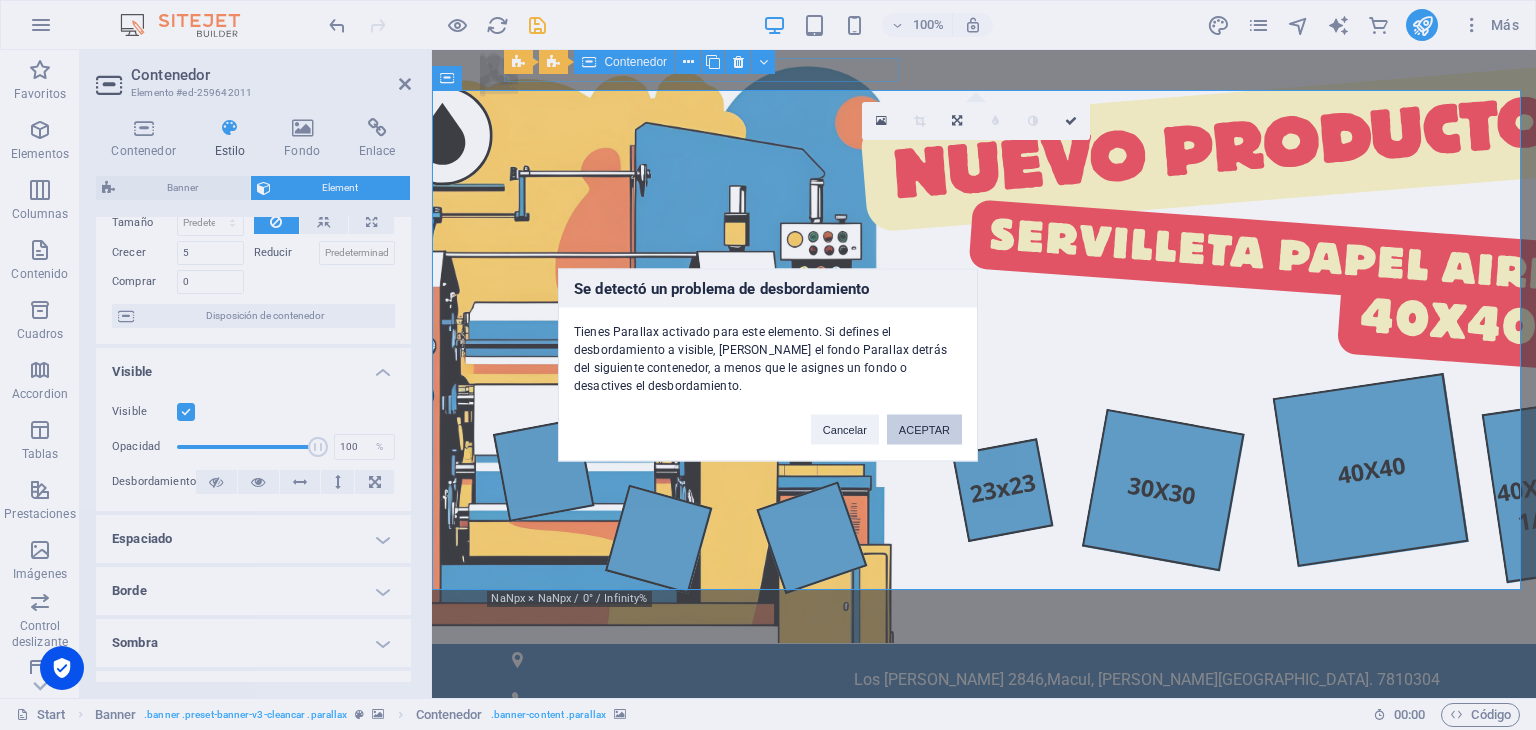 click on "ACEPTAR" at bounding box center [924, 430] 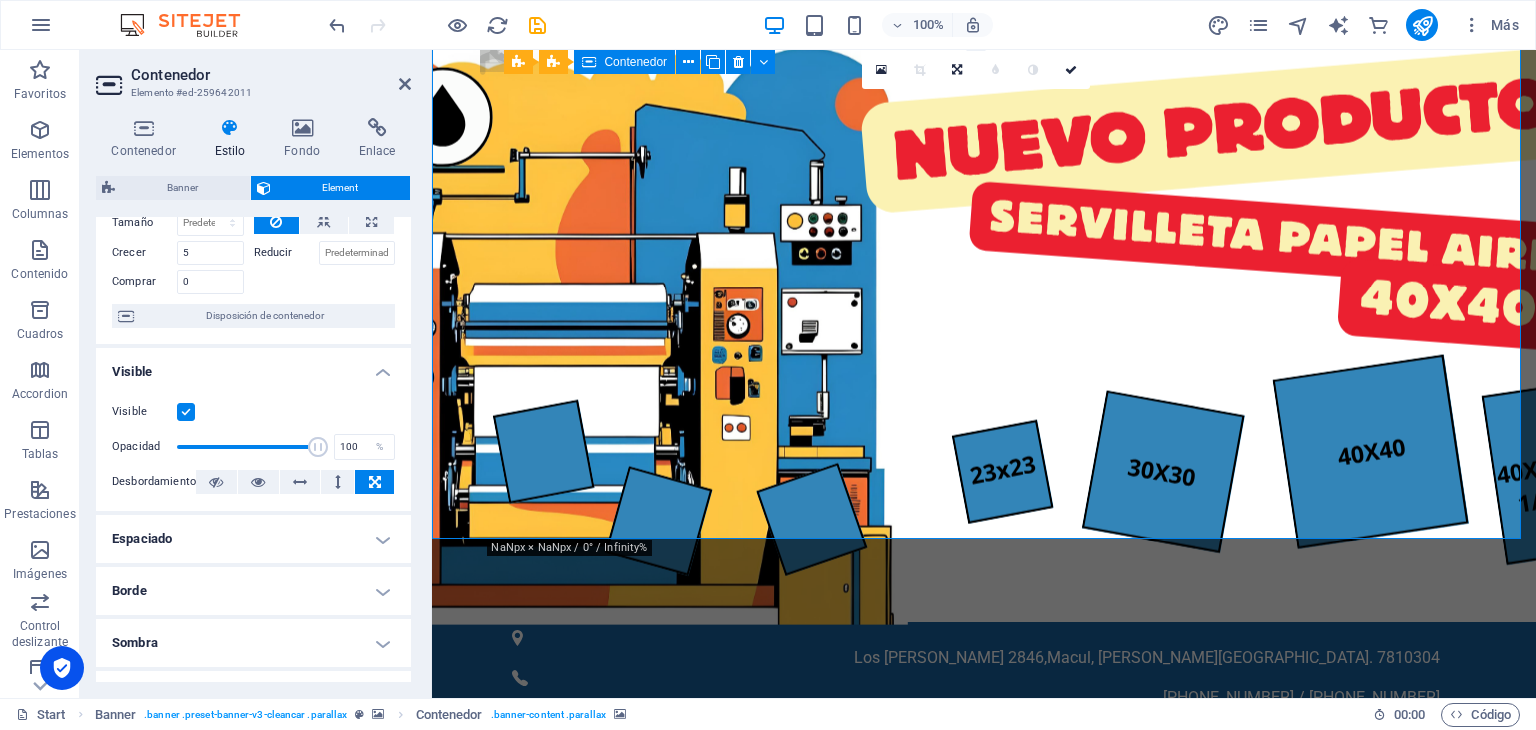 scroll, scrollTop: 0, scrollLeft: 0, axis: both 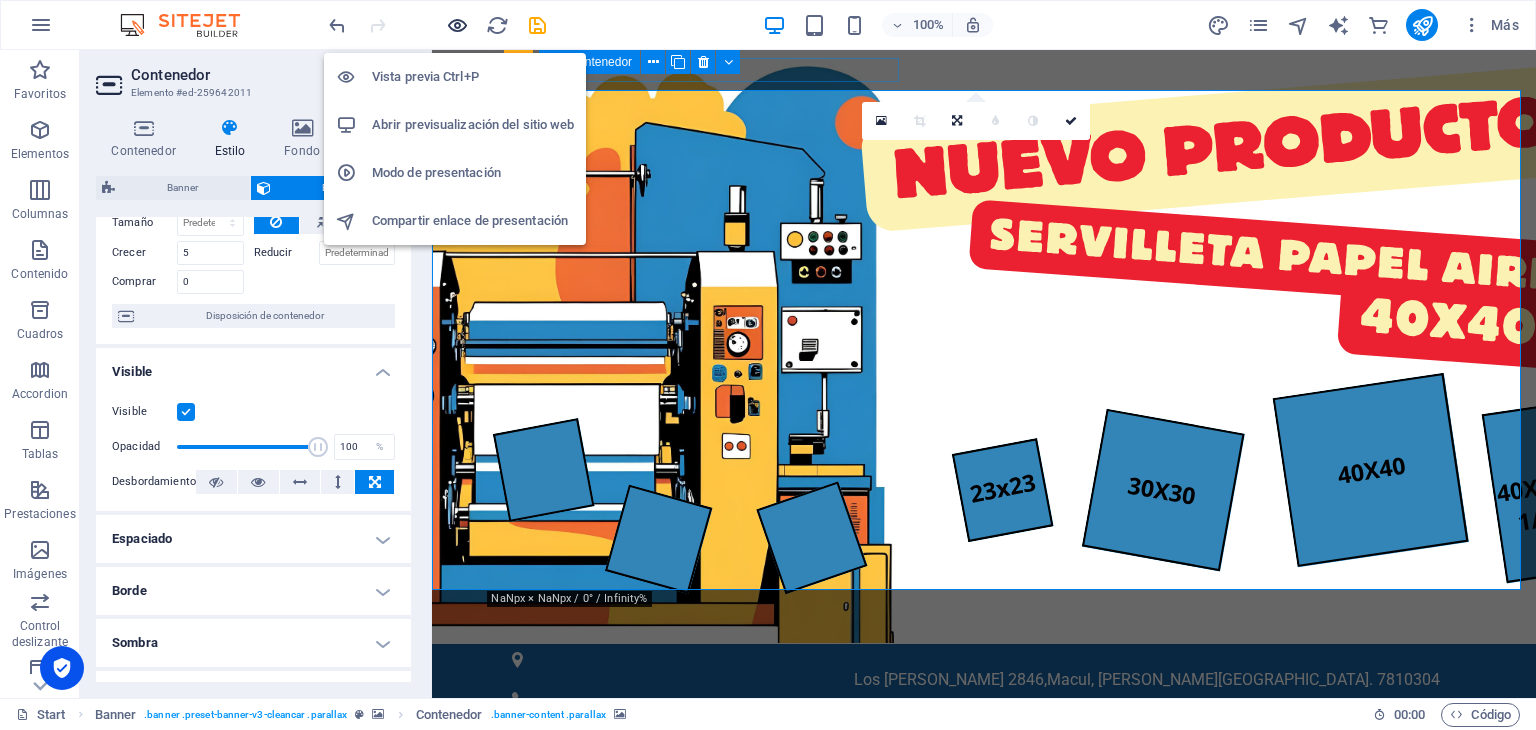 click at bounding box center (457, 25) 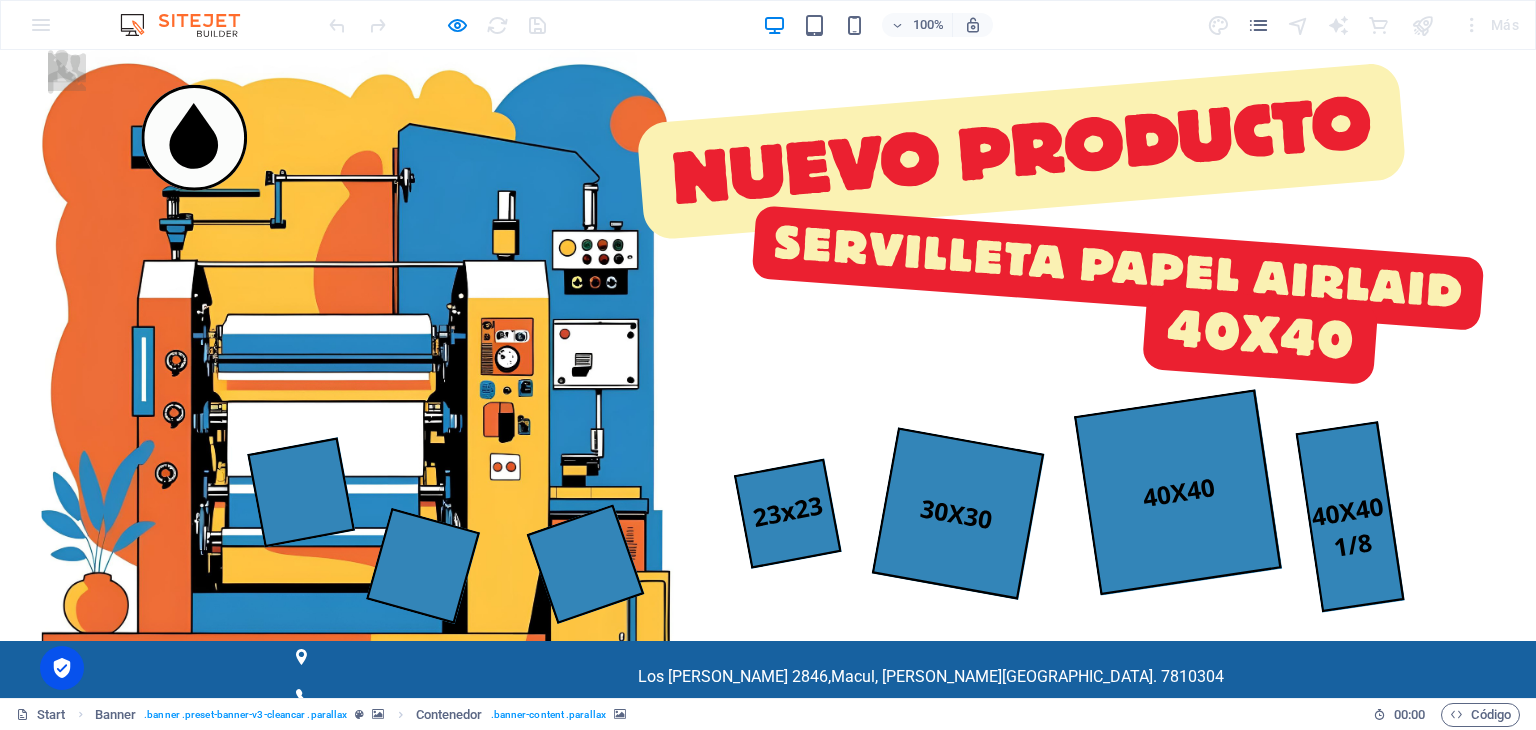 scroll, scrollTop: 0, scrollLeft: 0, axis: both 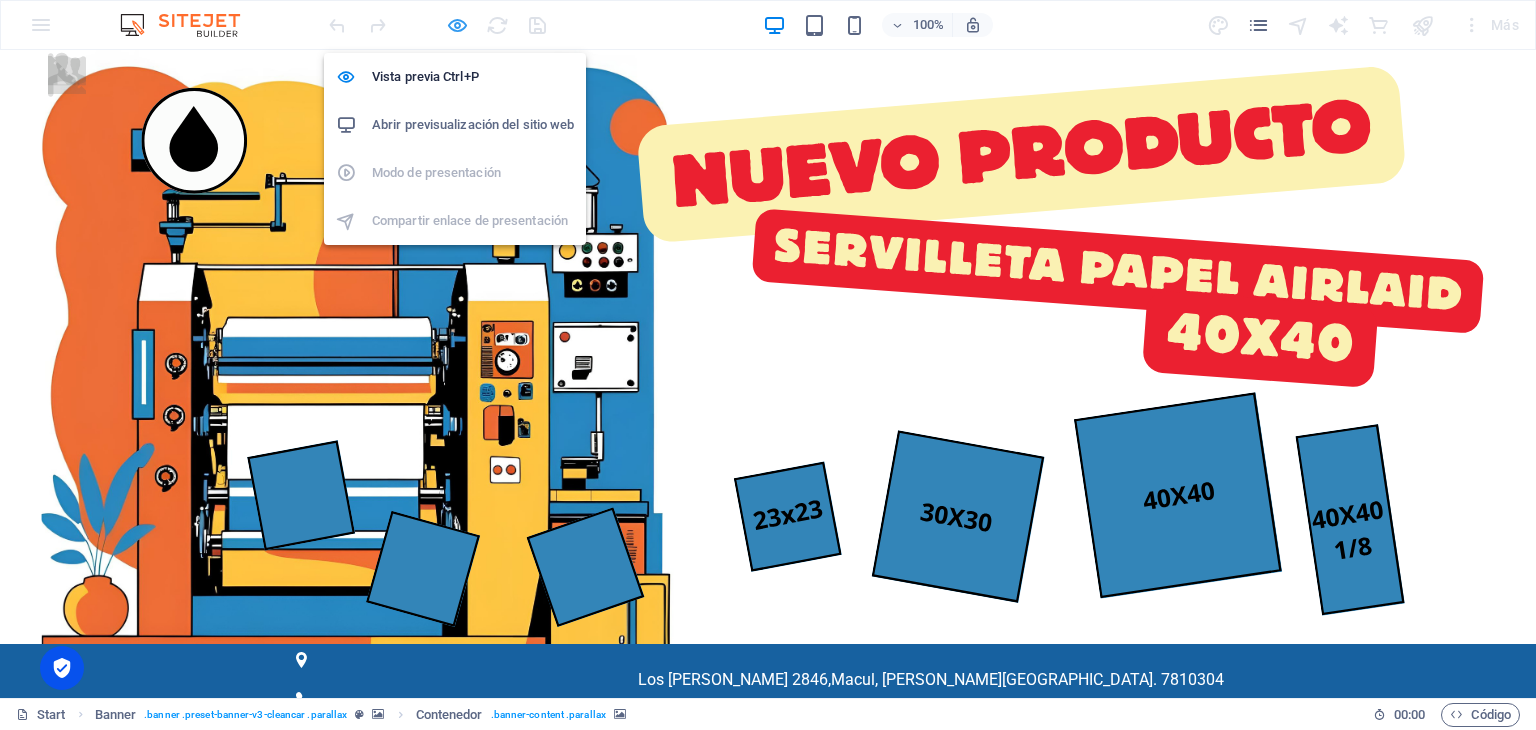 click at bounding box center (457, 25) 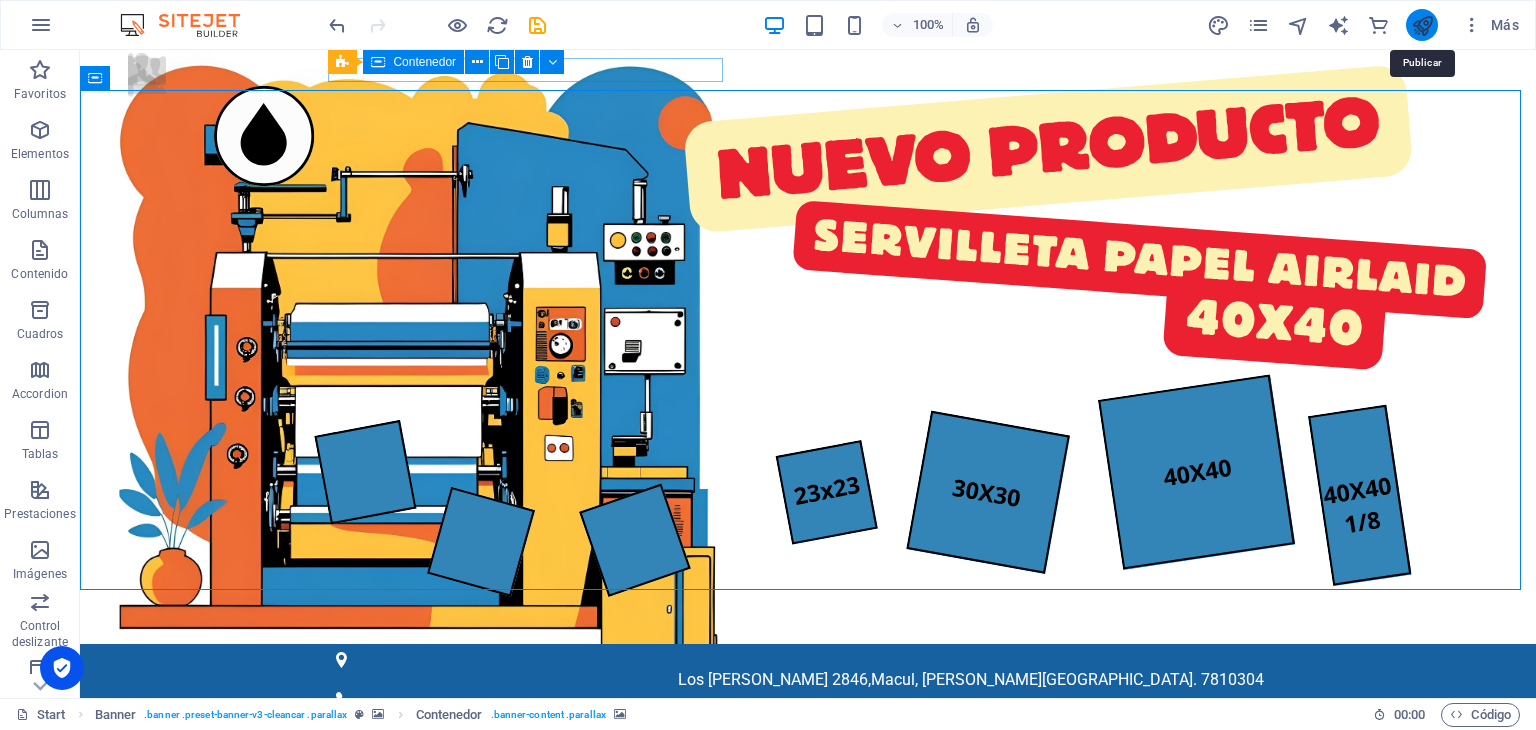 click at bounding box center [1422, 25] 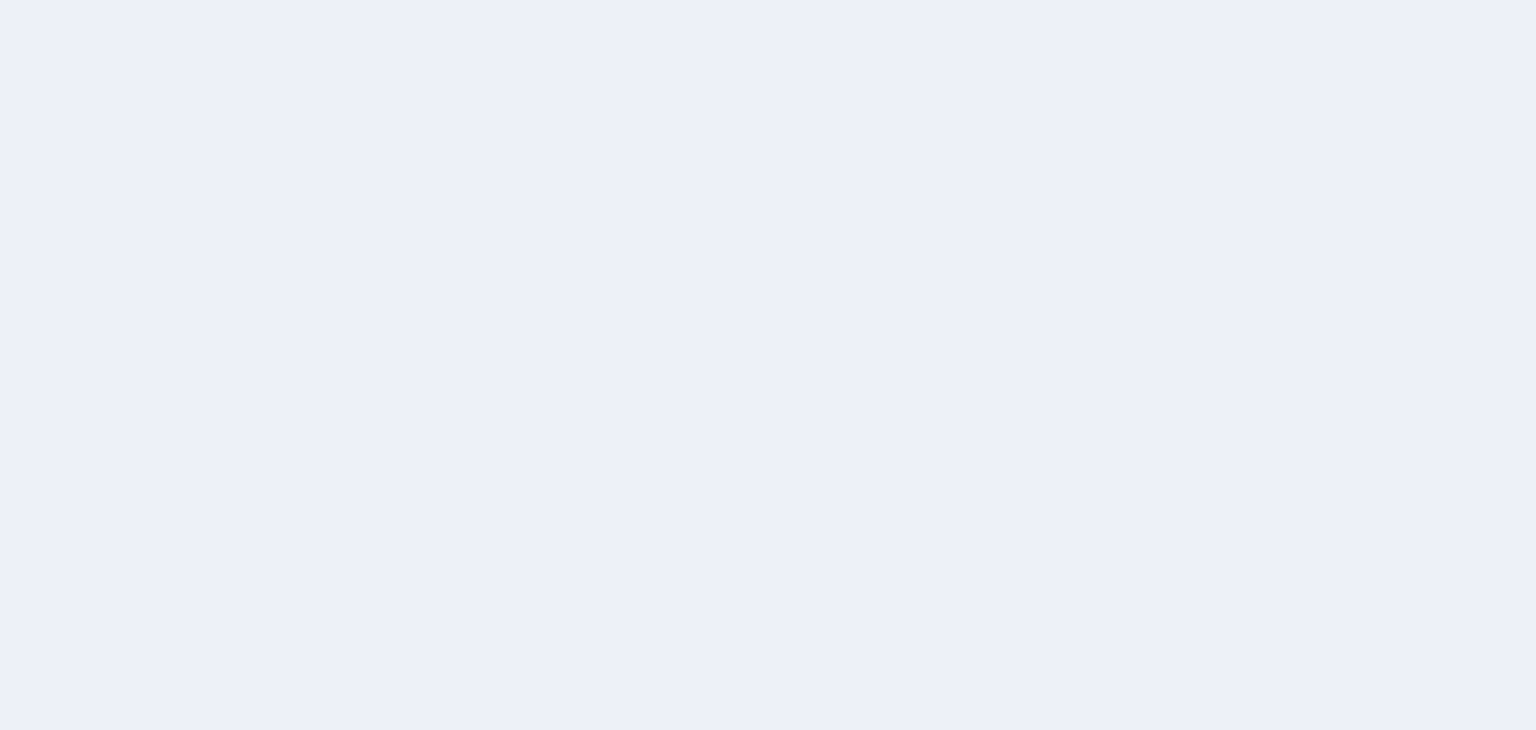scroll, scrollTop: 0, scrollLeft: 0, axis: both 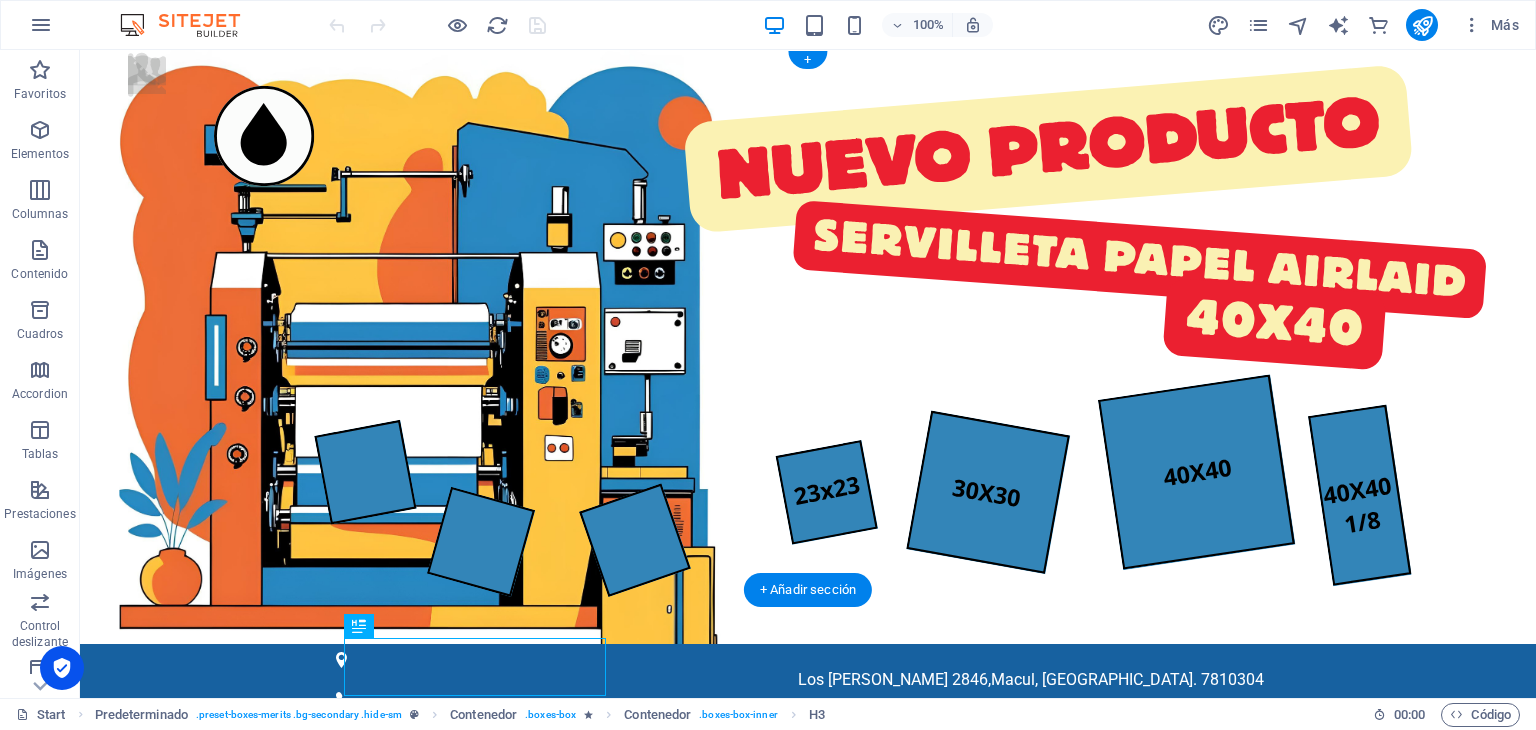 click at bounding box center (808, 1039) 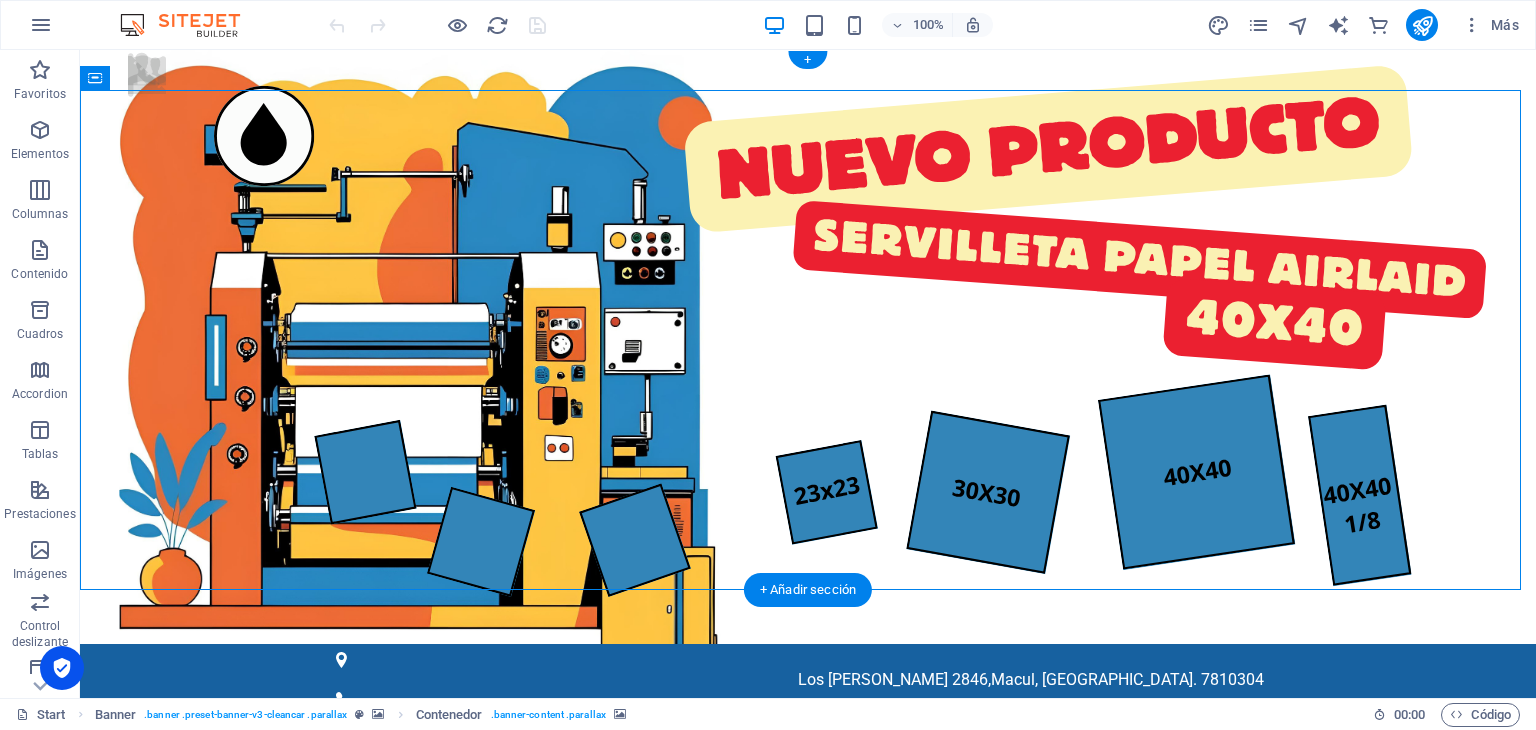 click at bounding box center [808, 1039] 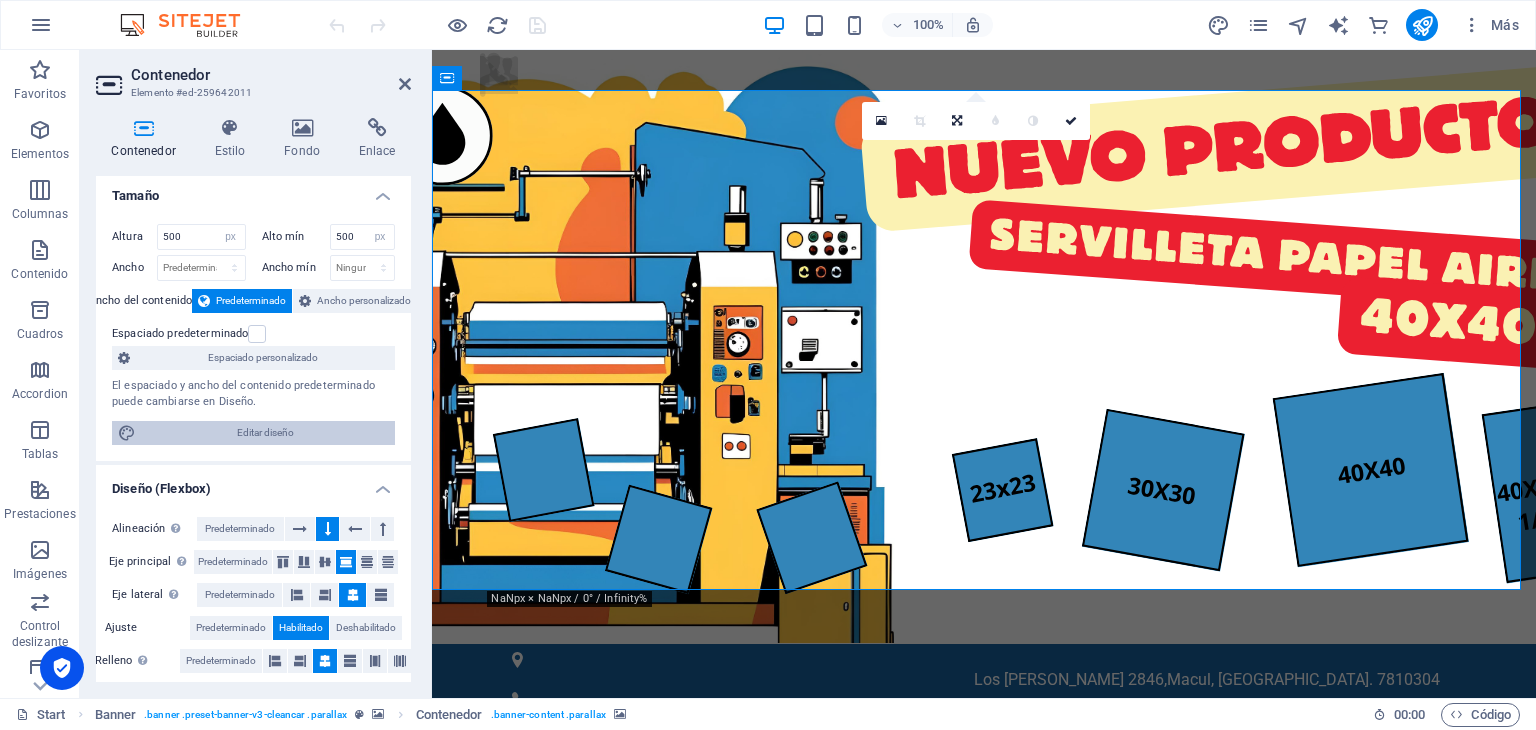 scroll, scrollTop: 0, scrollLeft: 0, axis: both 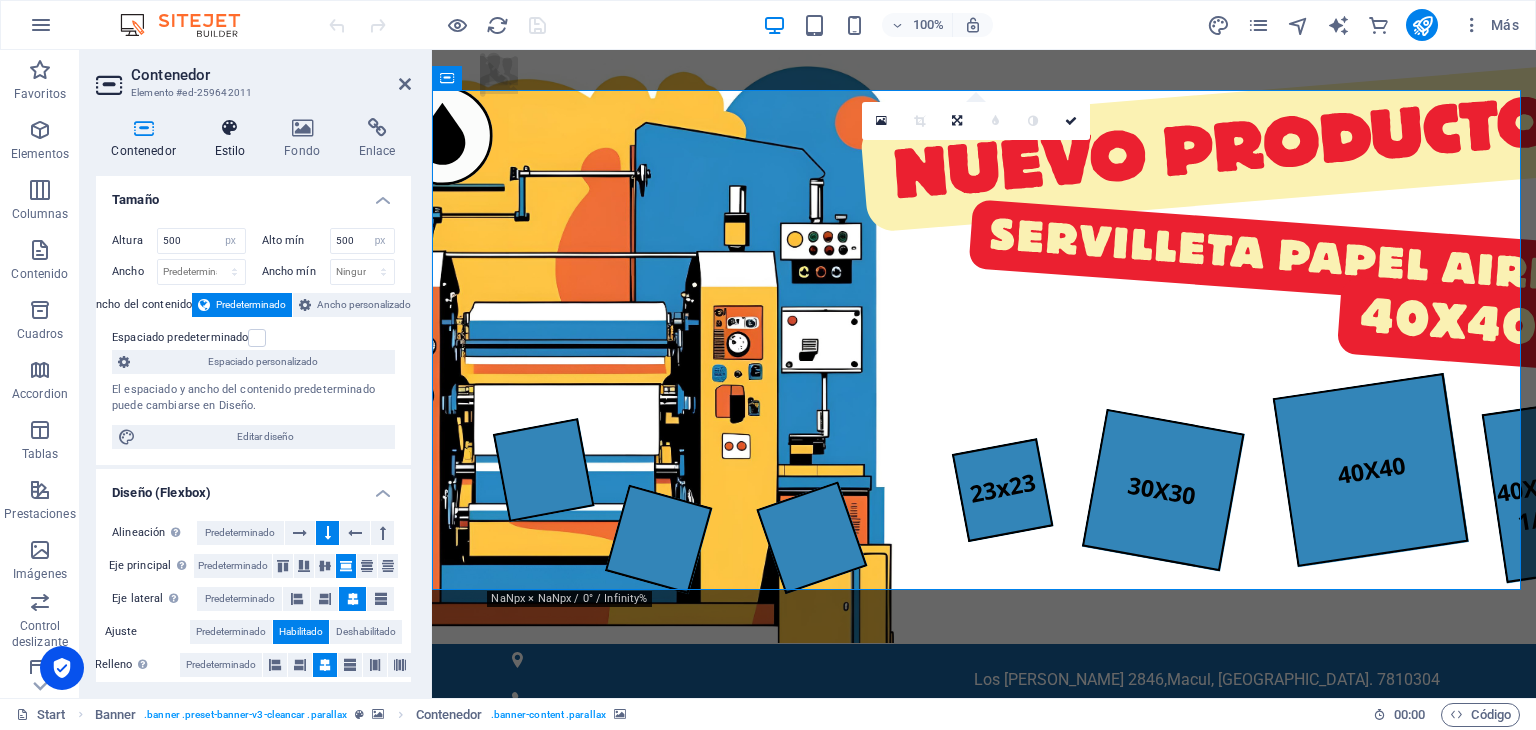 click on "Estilo" at bounding box center [234, 139] 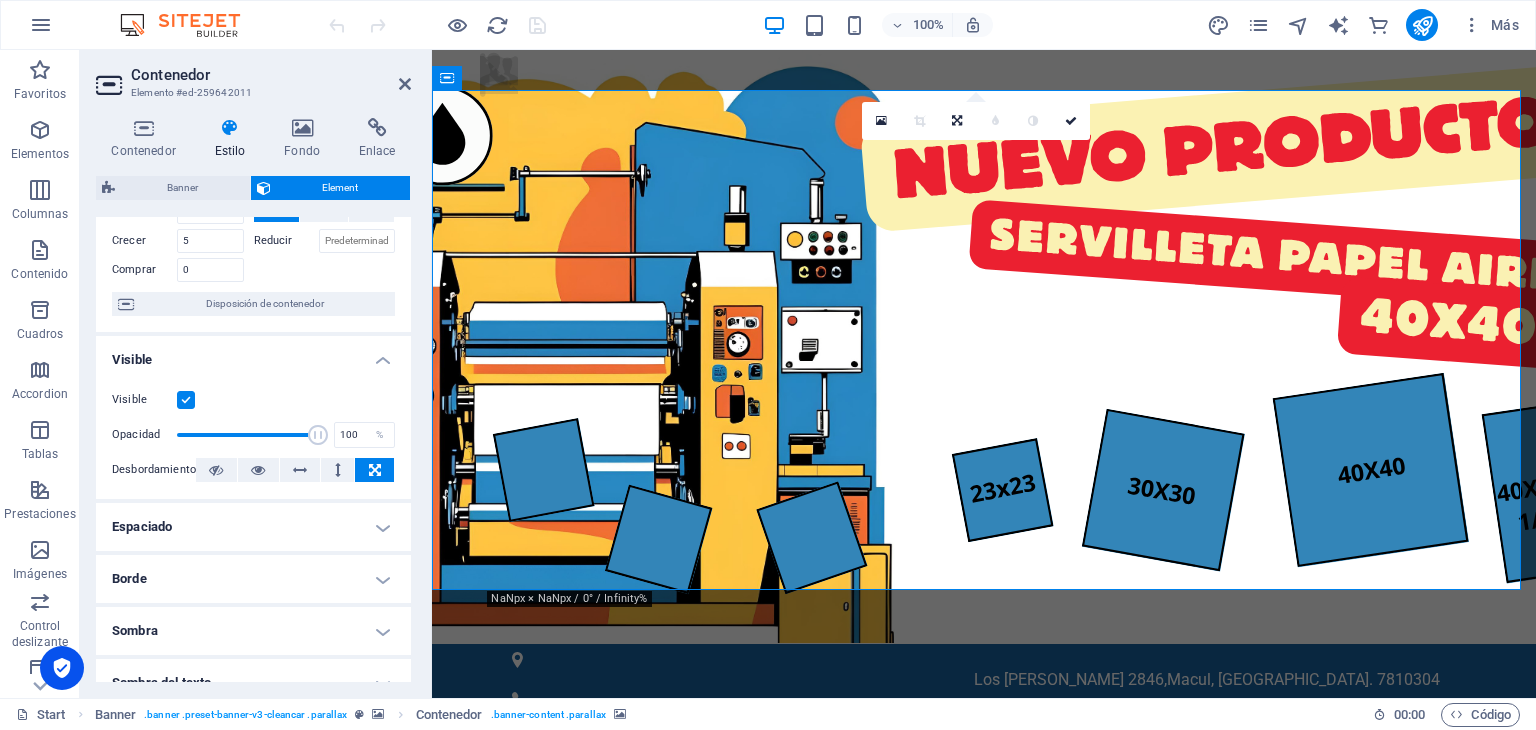 scroll, scrollTop: 200, scrollLeft: 0, axis: vertical 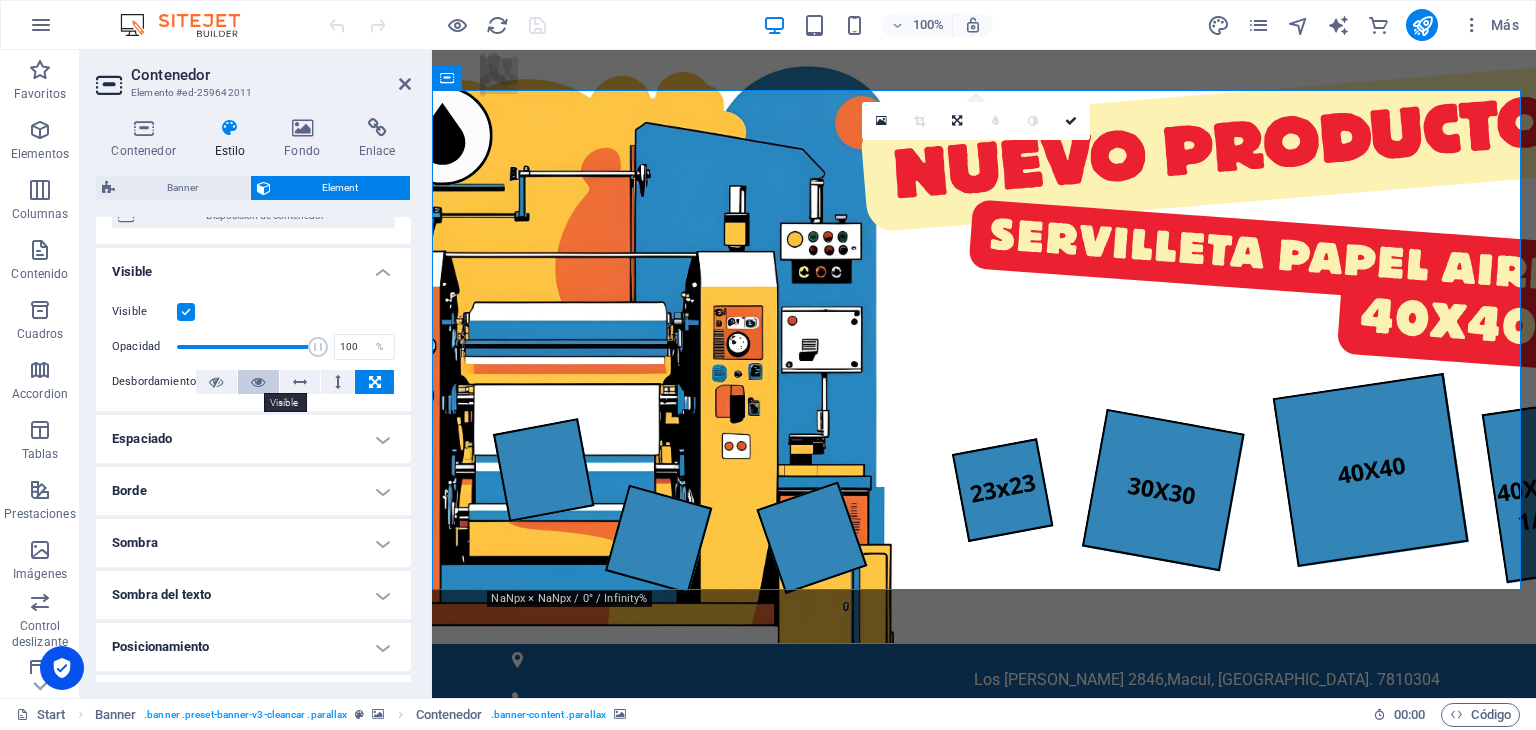 click at bounding box center (258, 382) 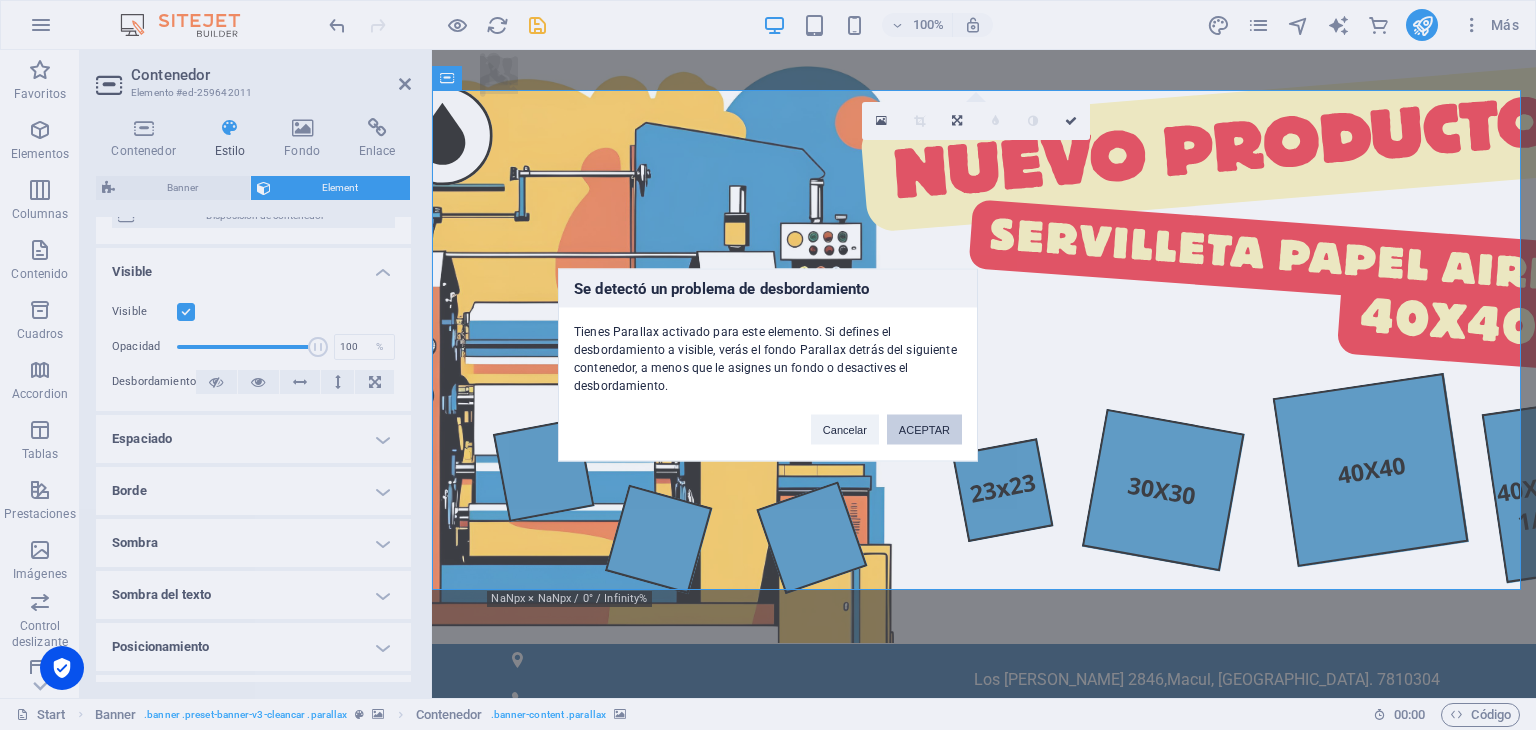 click on "ACEPTAR" at bounding box center (924, 430) 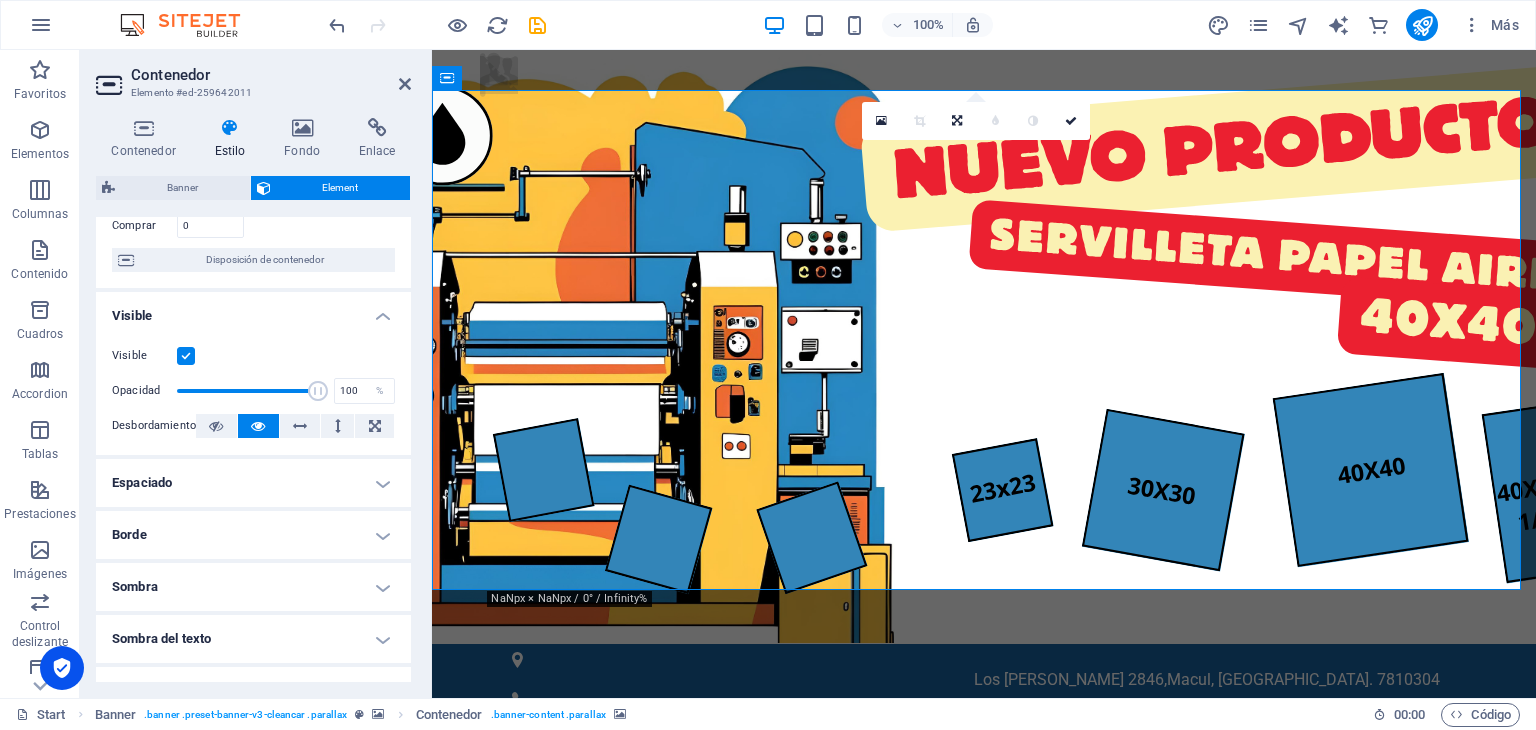 scroll, scrollTop: 100, scrollLeft: 0, axis: vertical 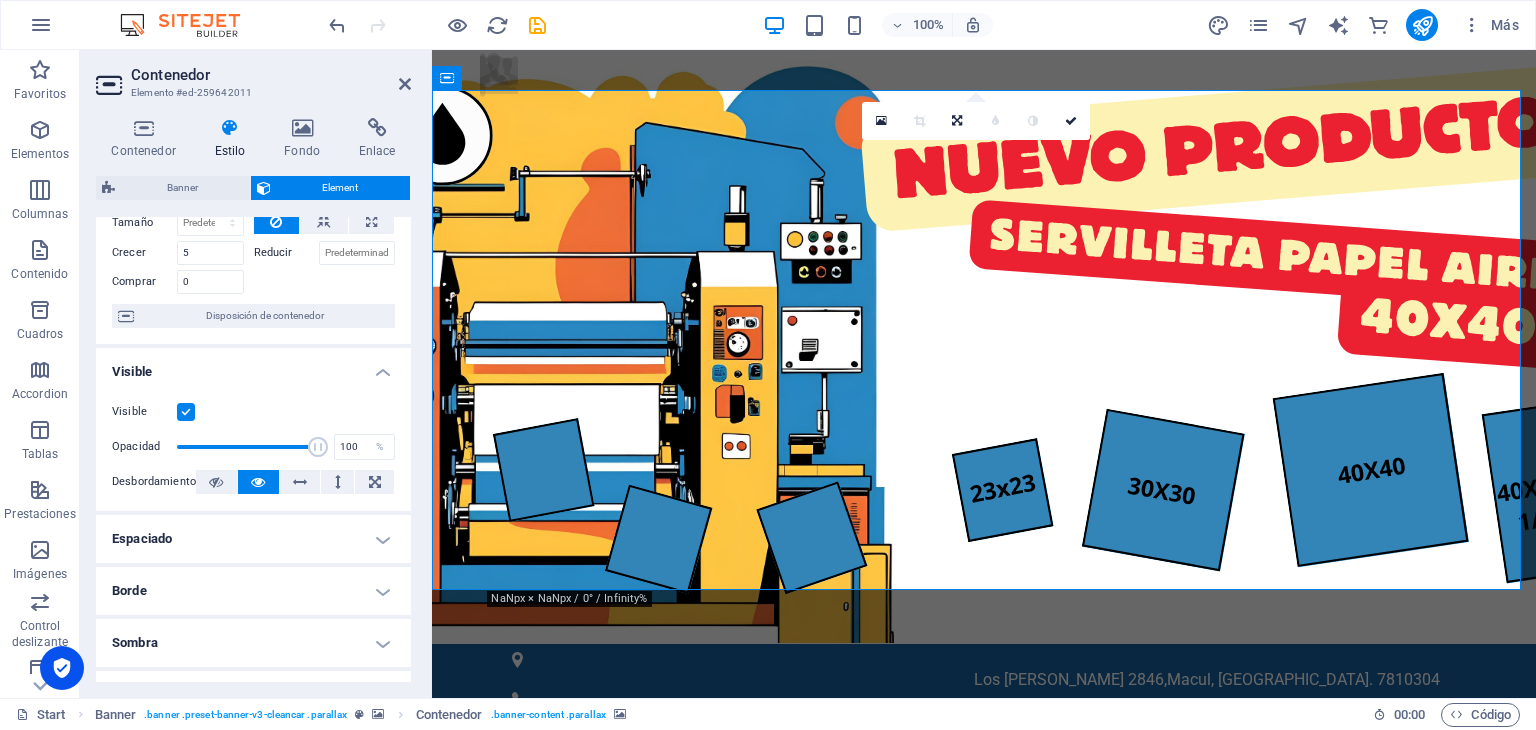 click on "Espaciado" at bounding box center (253, 539) 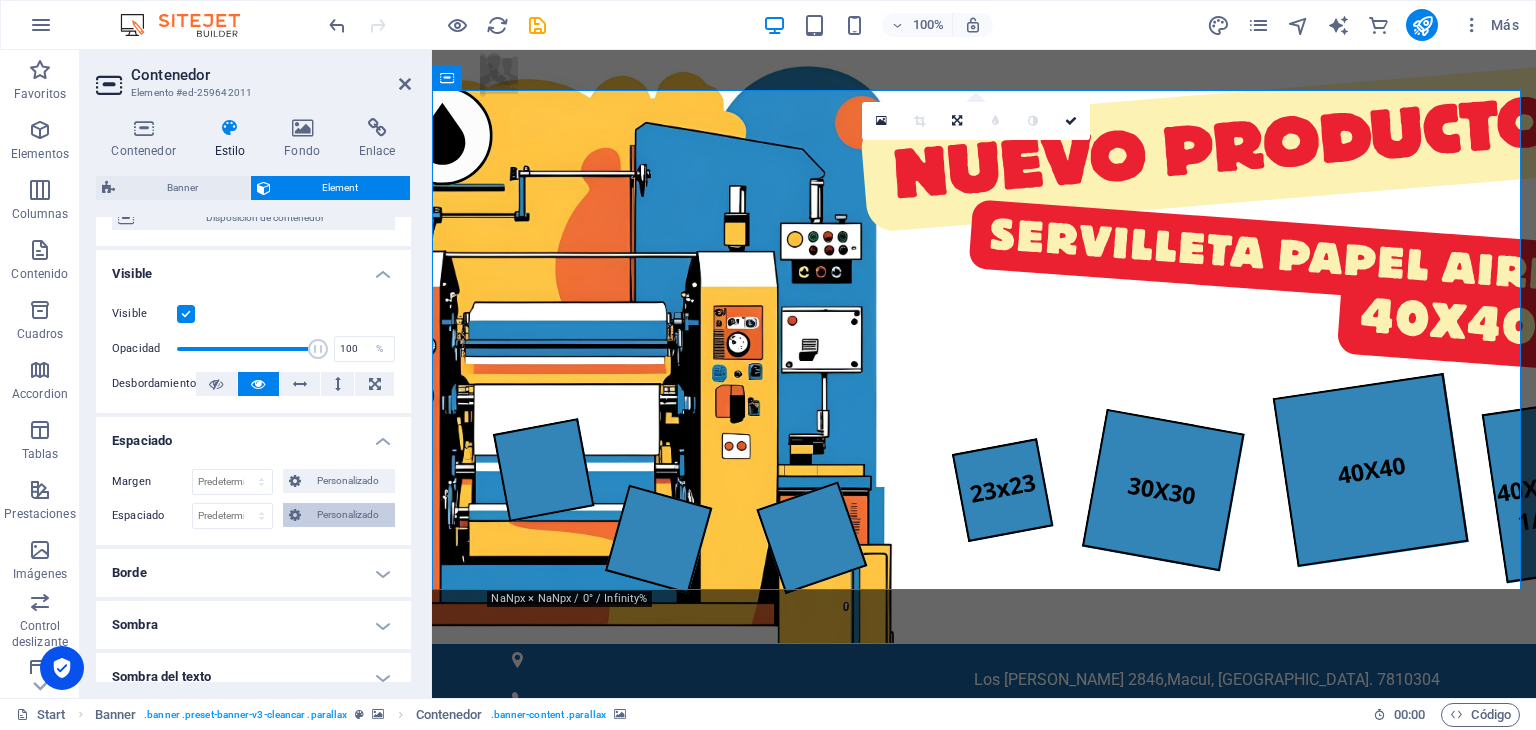 scroll, scrollTop: 200, scrollLeft: 0, axis: vertical 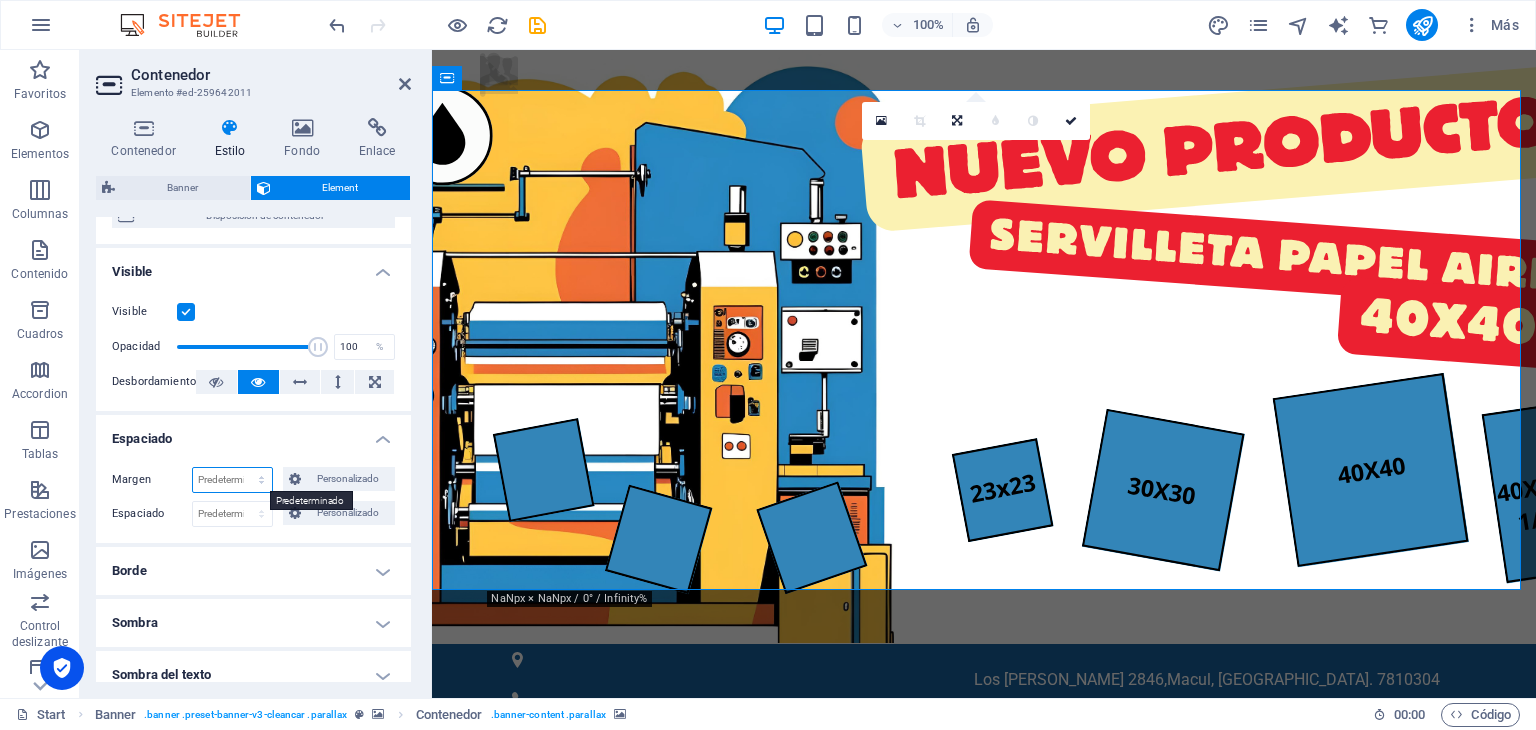 click on "Predeterminado automático px % rem vw vh Personalizado" at bounding box center (232, 480) 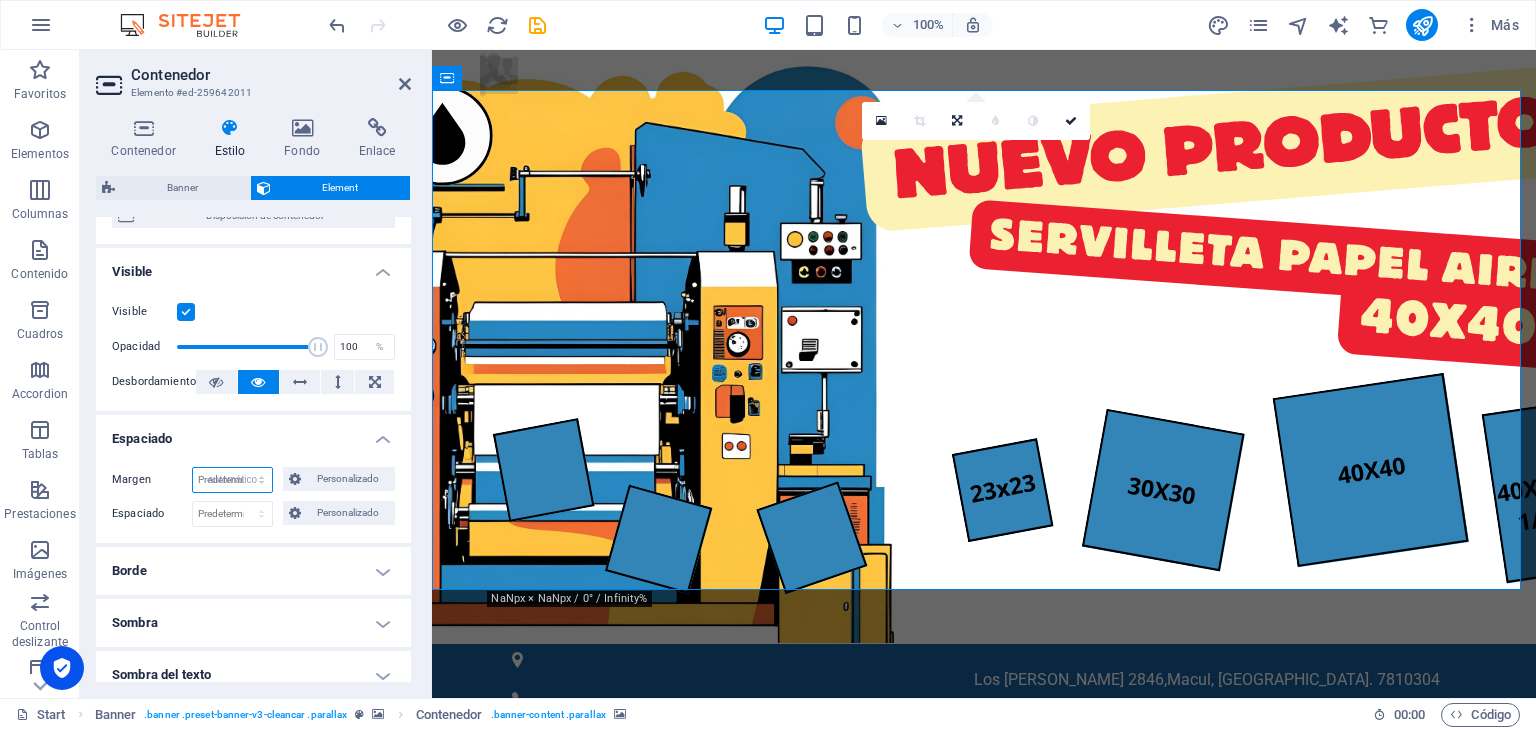 click on "Predeterminado automático px % rem vw vh Personalizado" at bounding box center [232, 480] 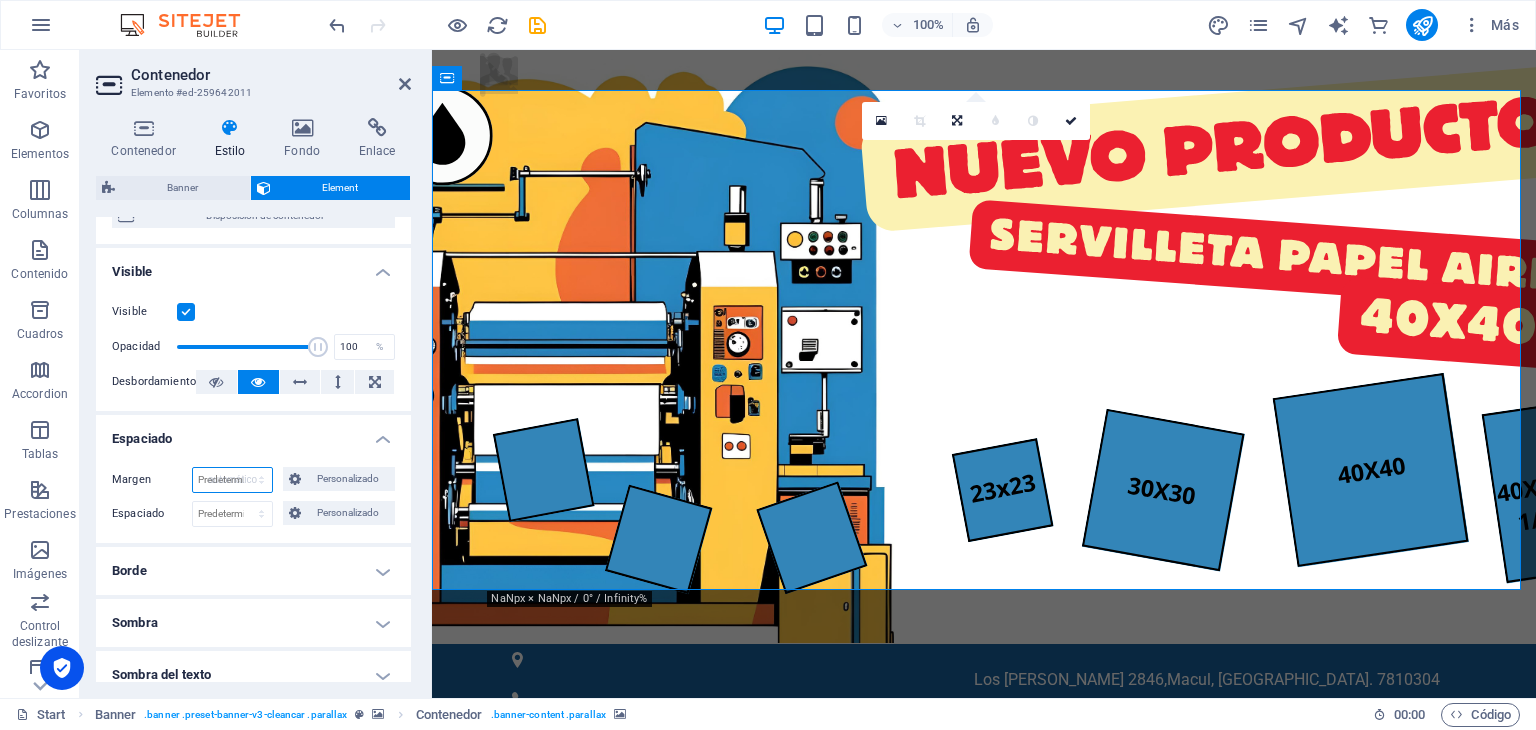 select on "DISABLED_OPTION_VALUE" 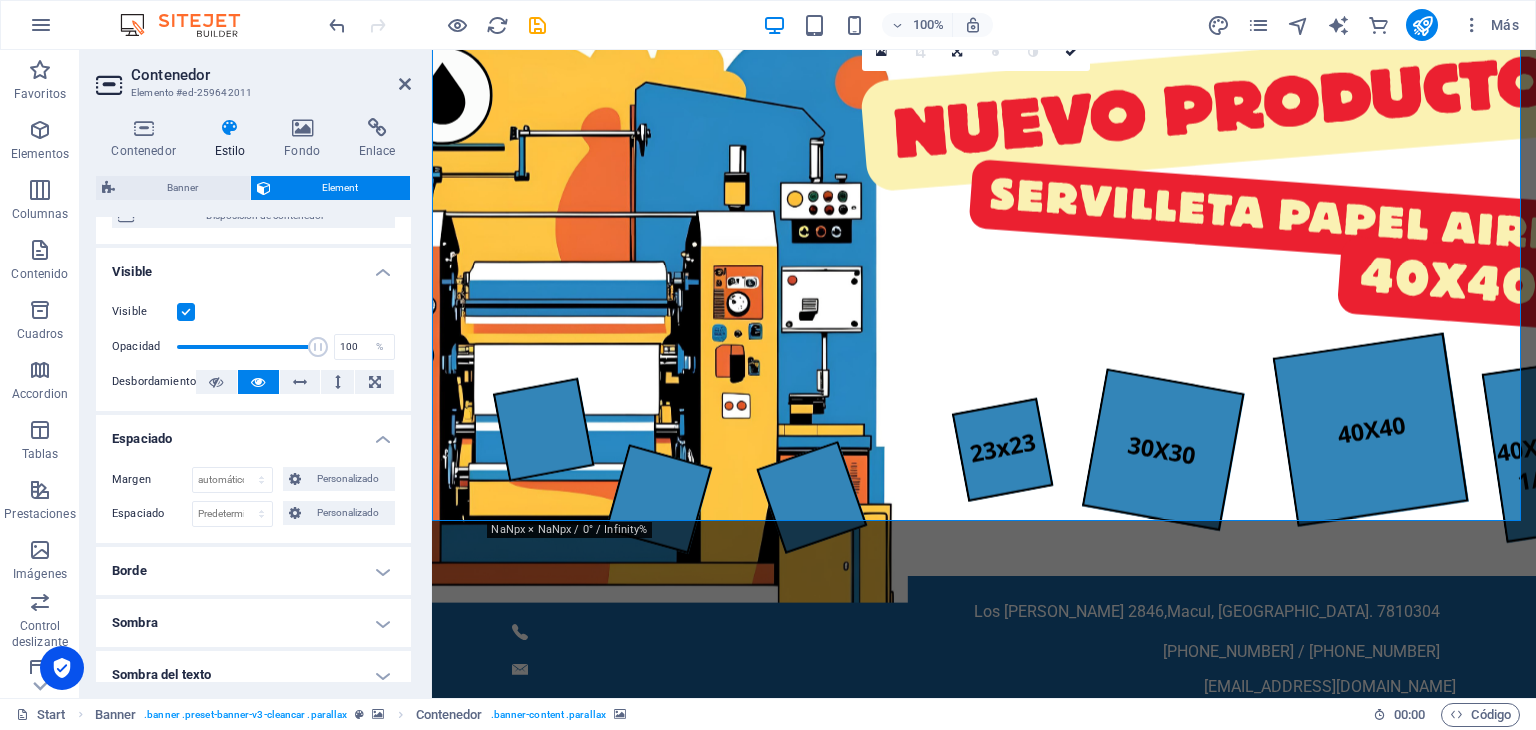 scroll, scrollTop: 0, scrollLeft: 0, axis: both 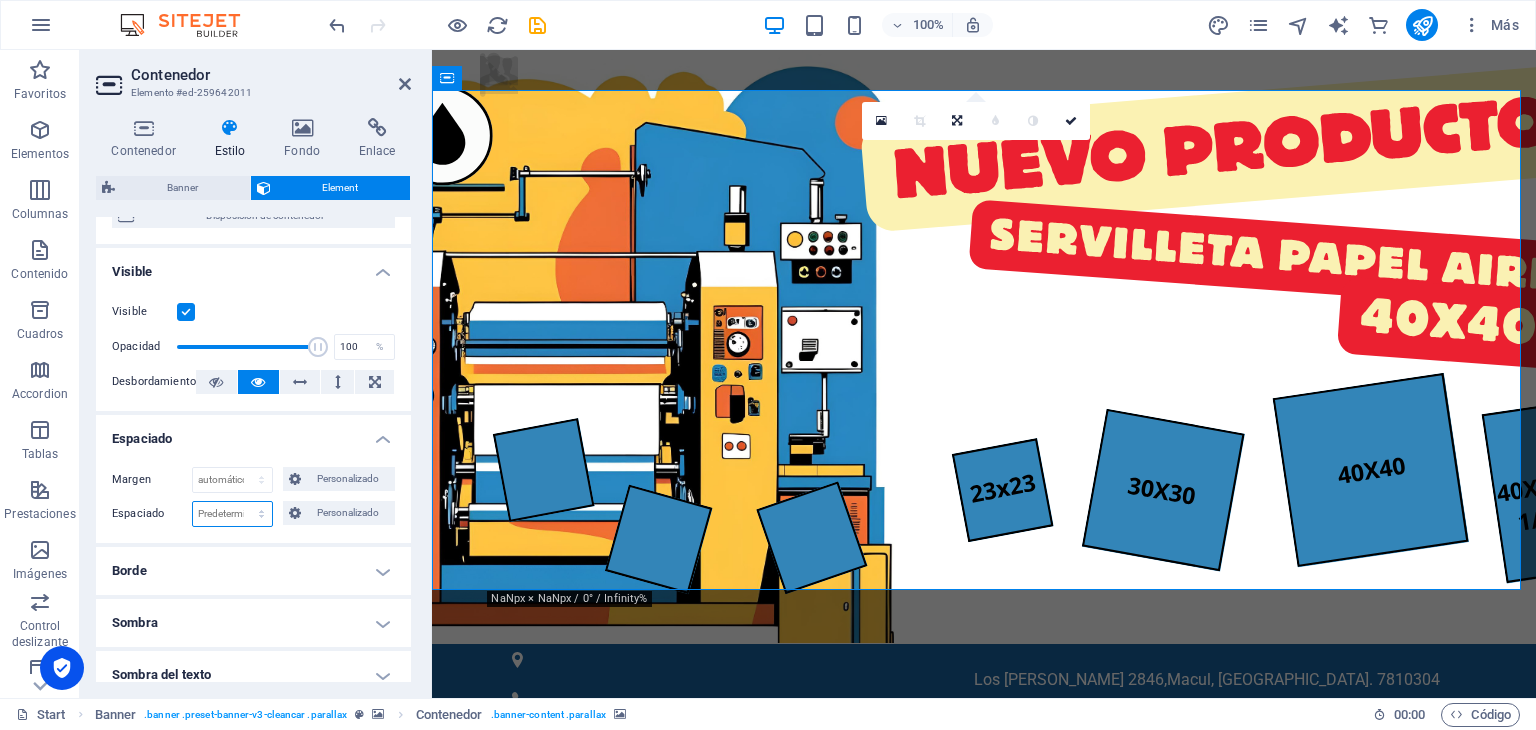 click on "Predeterminado px rem % vh vw Personalizado" at bounding box center (232, 514) 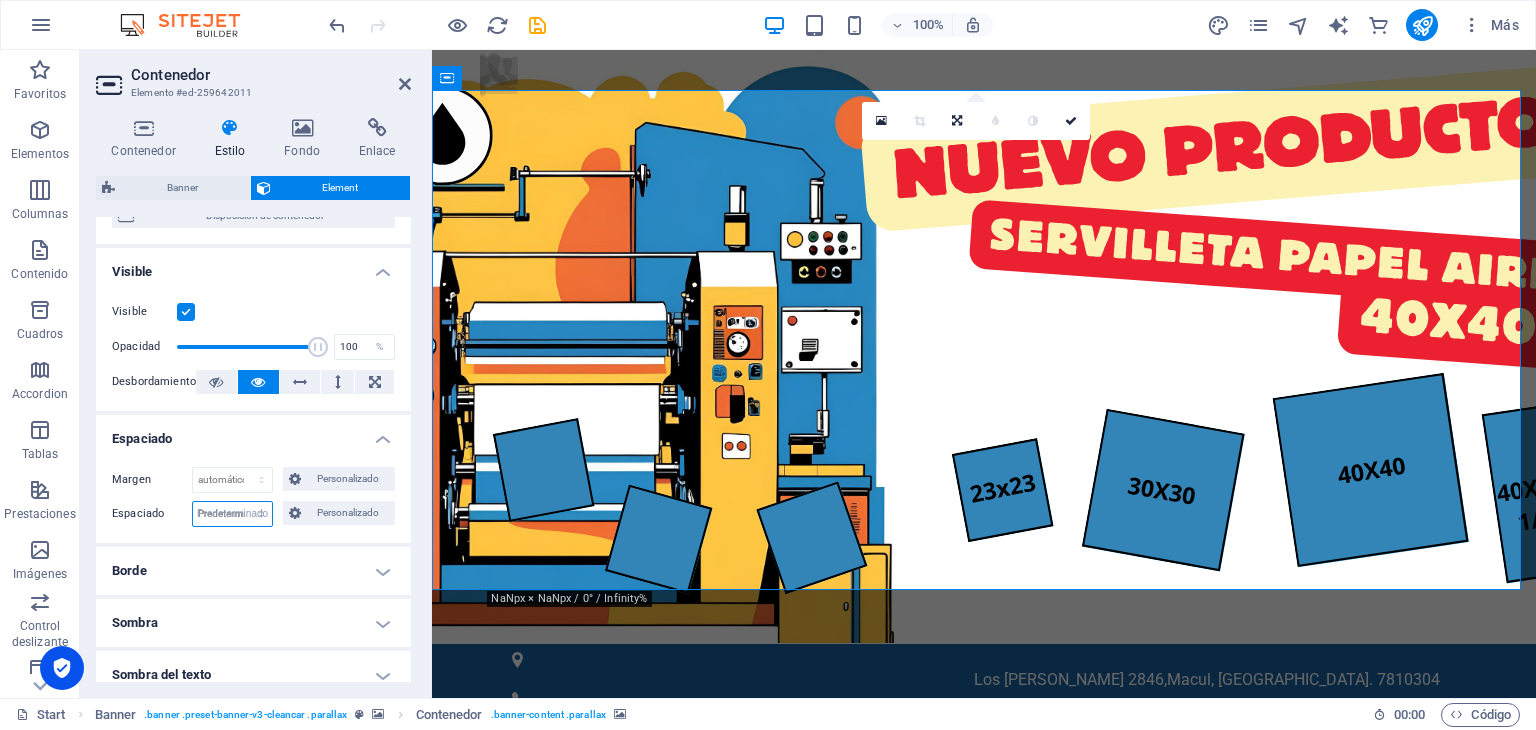 click on "Predeterminado px rem % vh vw Personalizado" at bounding box center [232, 514] 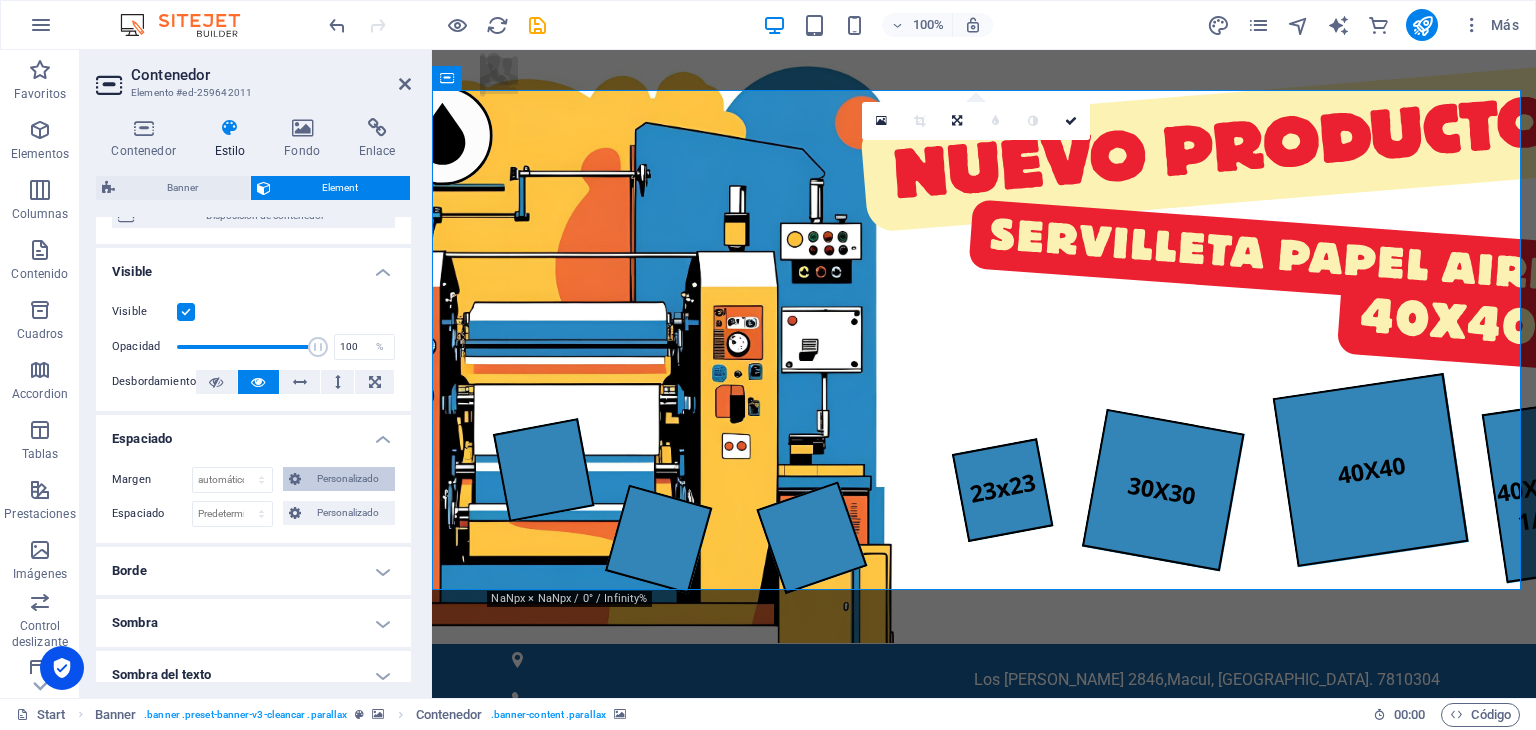 click on "Personalizado" at bounding box center (348, 479) 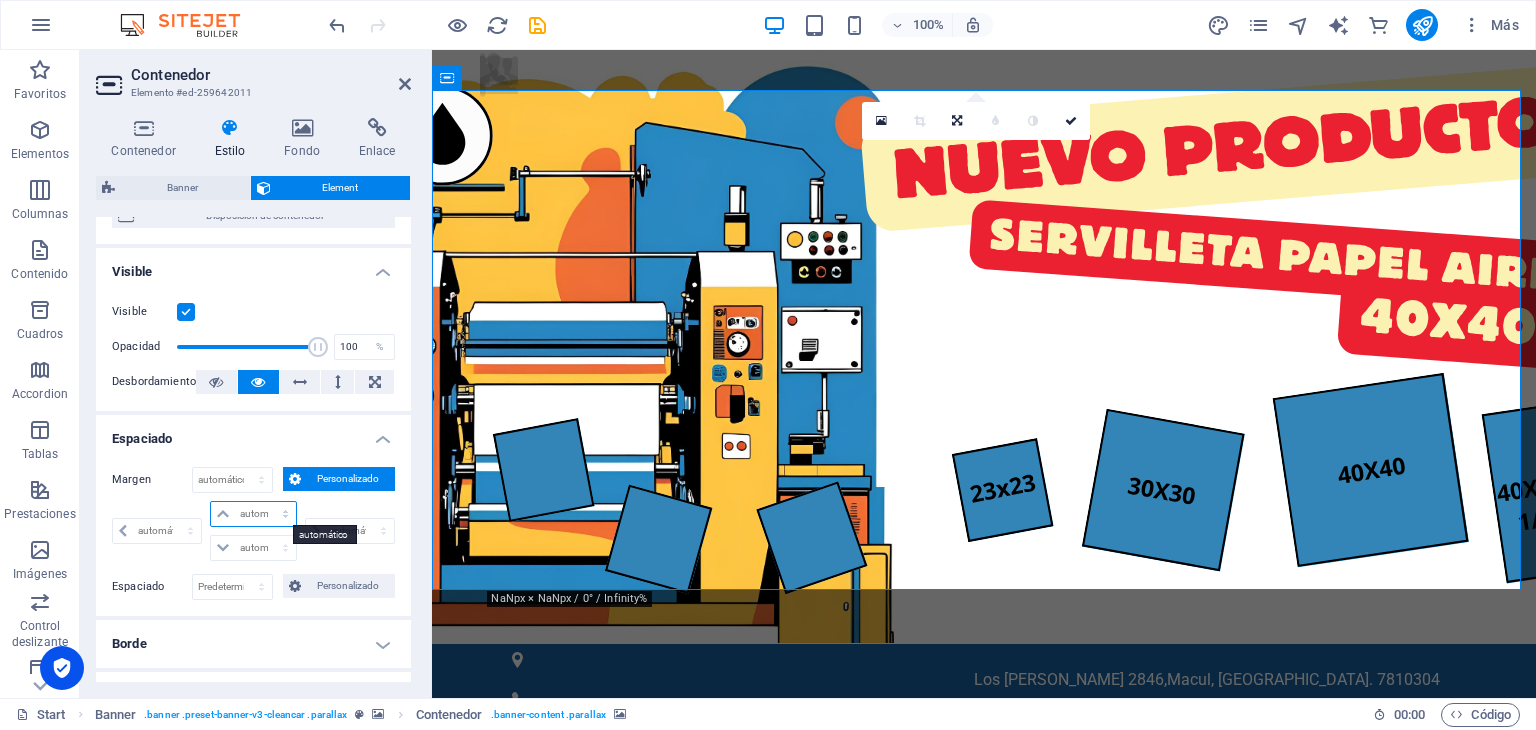 click on "automático px % rem vw vh" at bounding box center (253, 514) 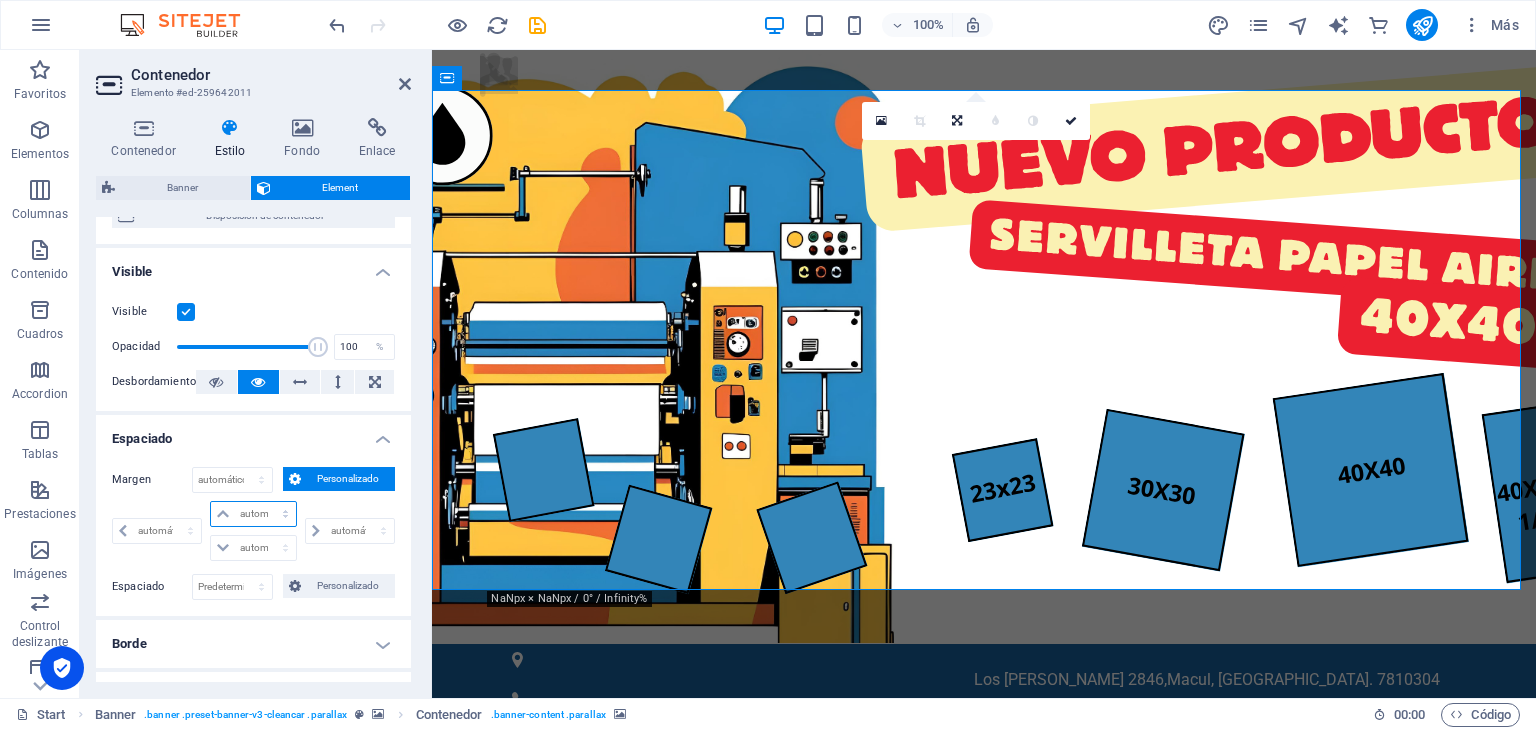 select on "px" 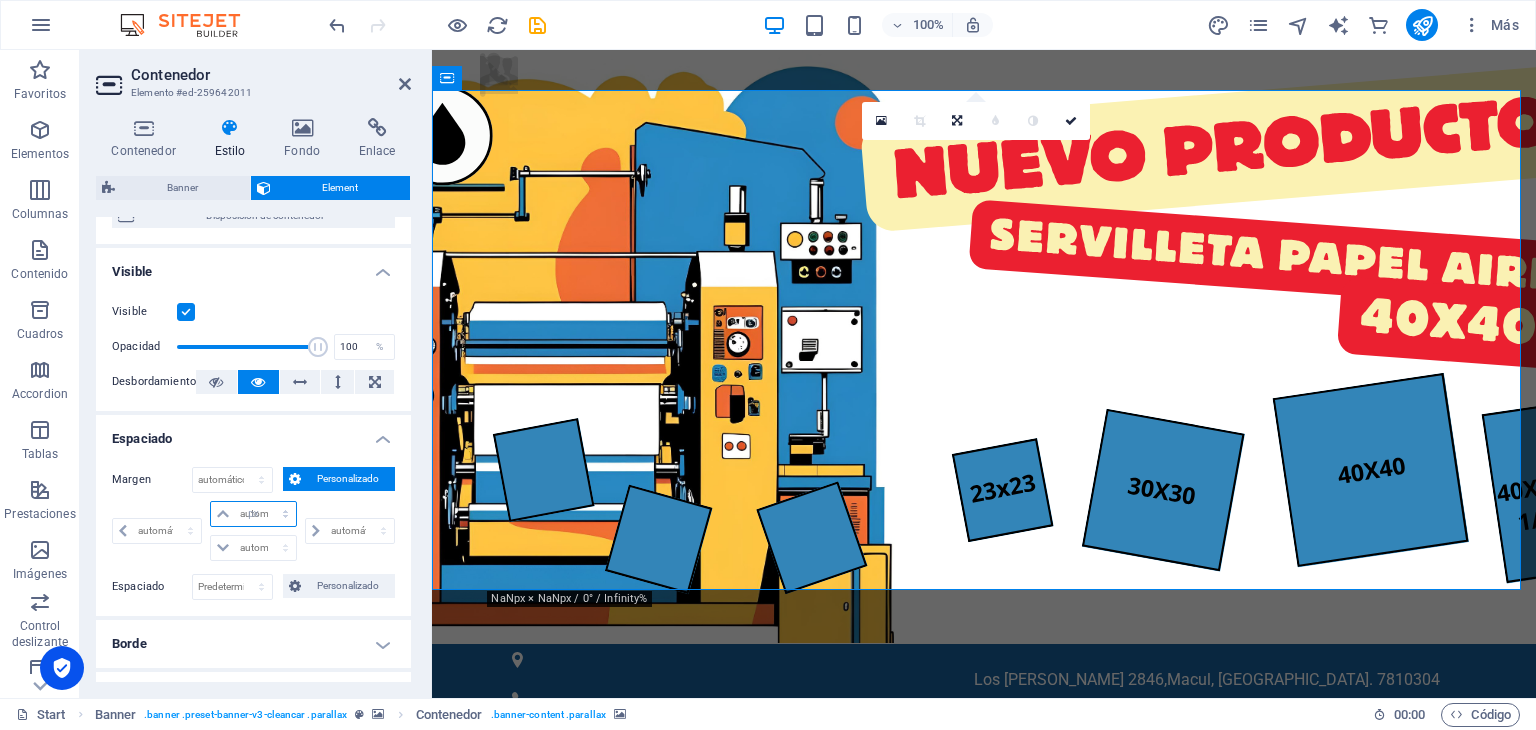 click on "automático px % rem vw vh" at bounding box center [253, 514] 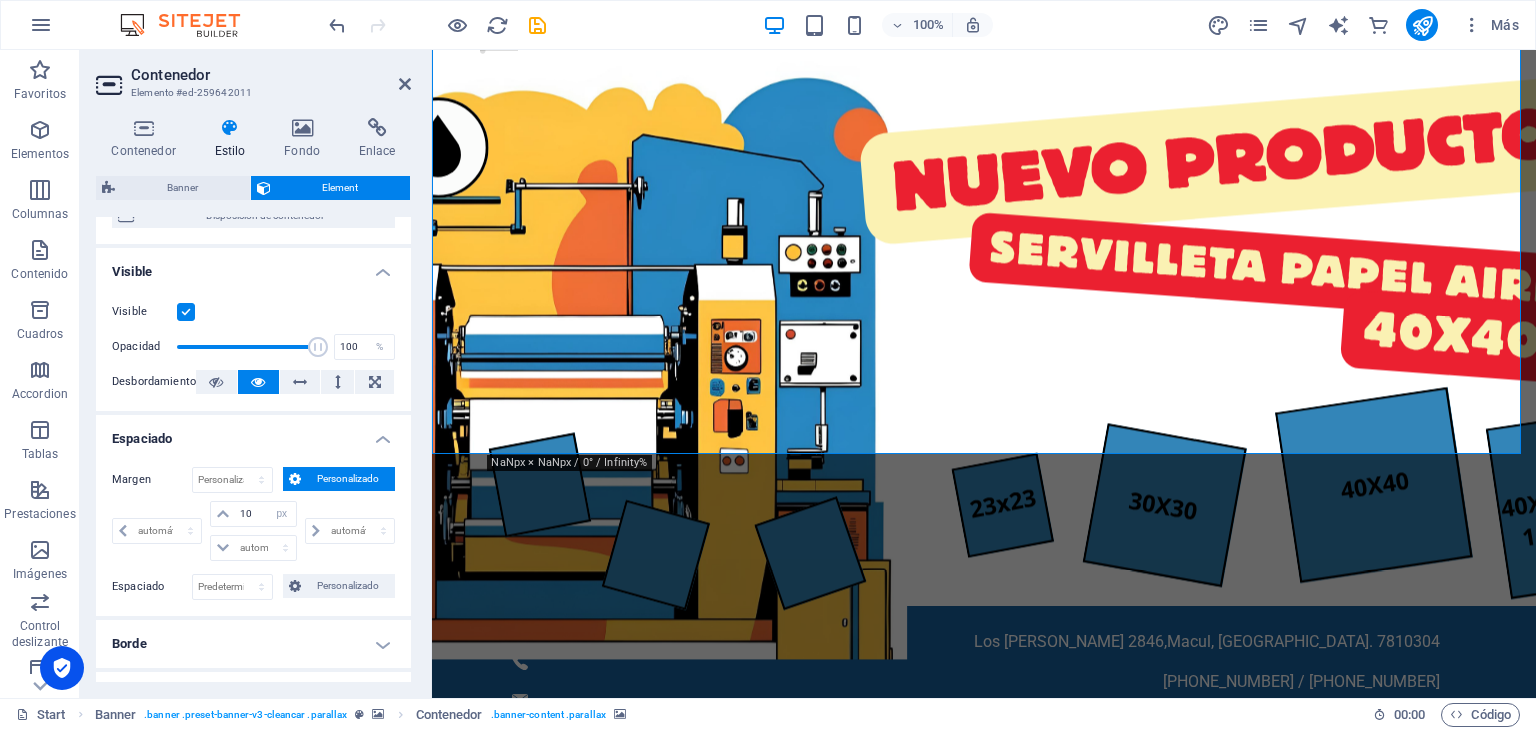 scroll, scrollTop: 0, scrollLeft: 0, axis: both 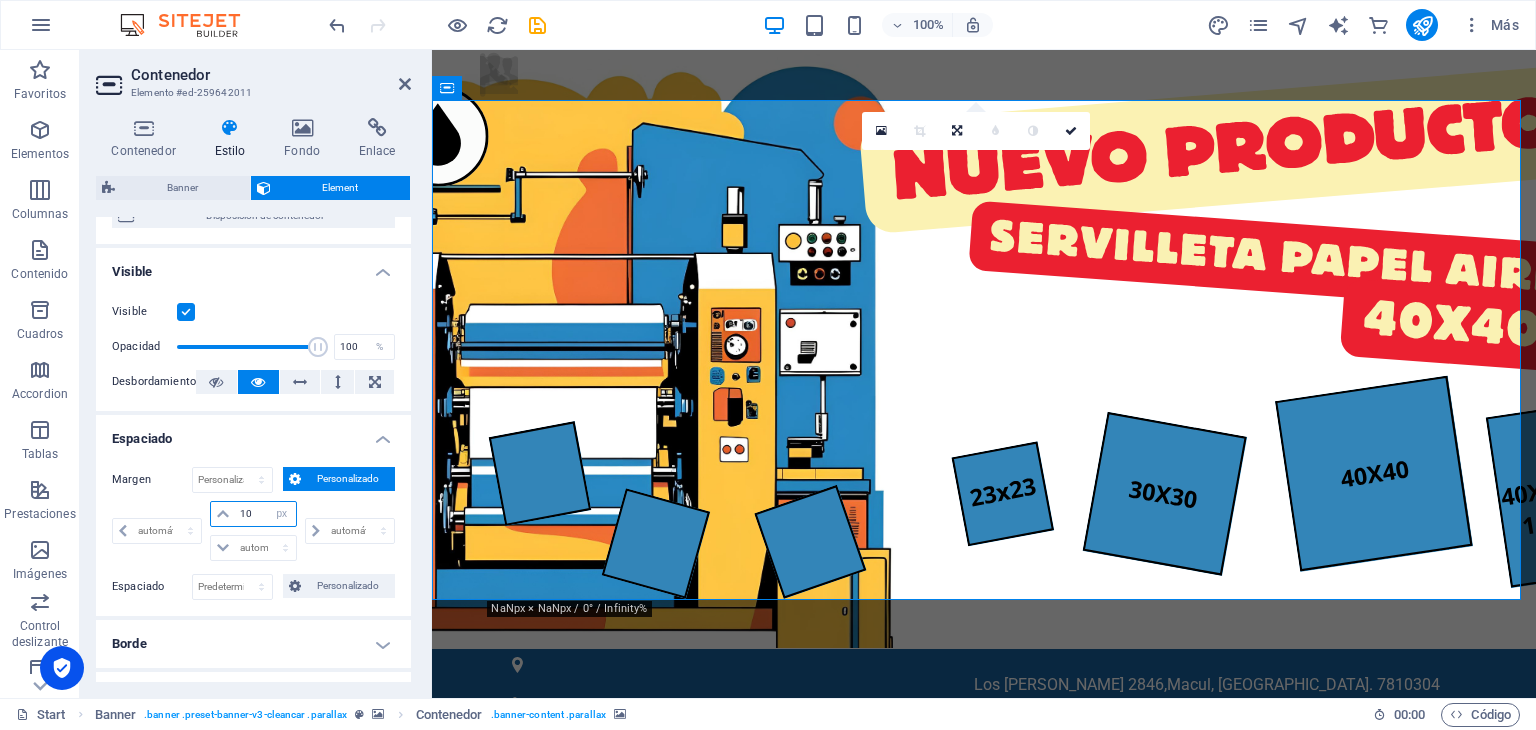 drag, startPoint x: 256, startPoint y: 511, endPoint x: 228, endPoint y: 508, distance: 28.160255 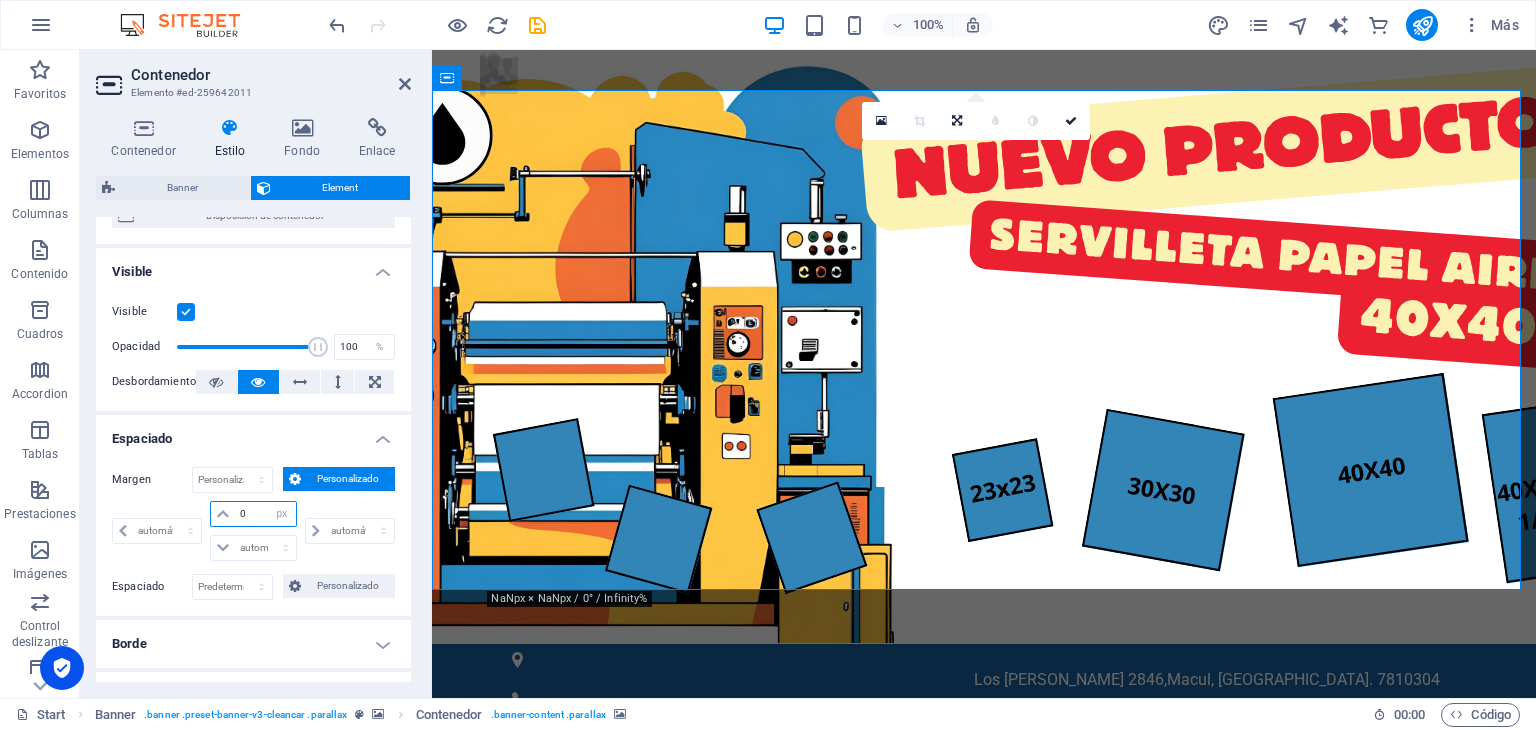 click on "0 automático px % rem vw vh" at bounding box center (253, 514) 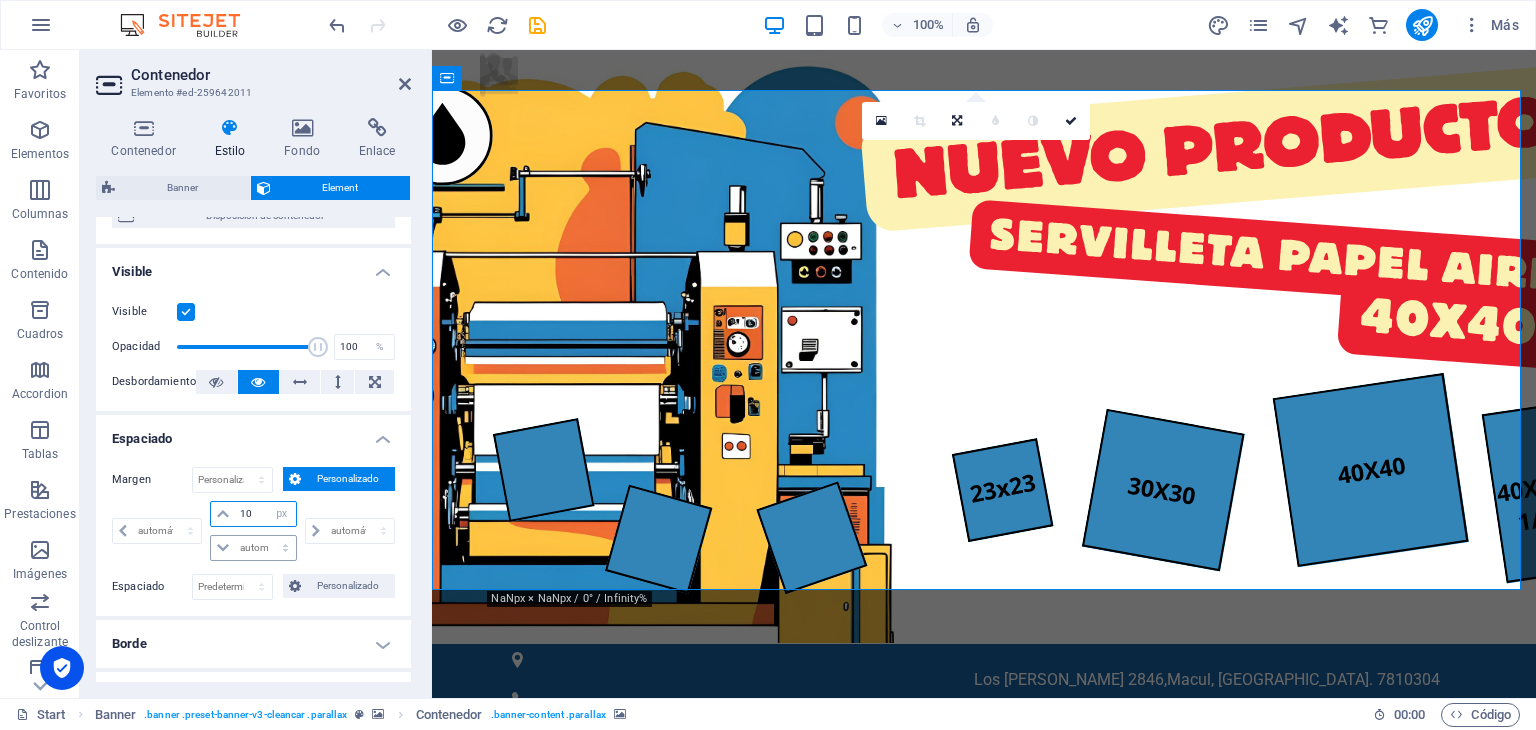 type on "10" 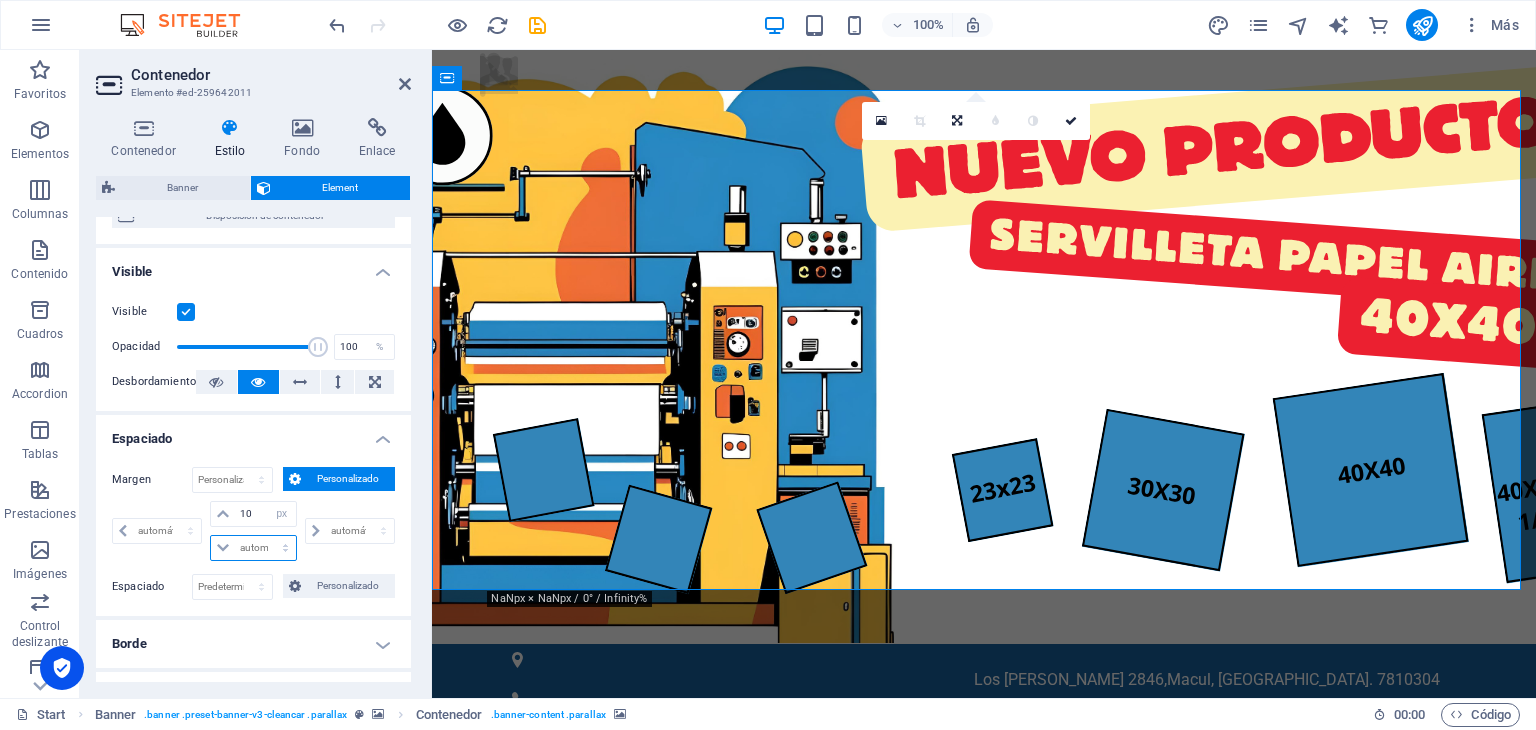 drag, startPoint x: 244, startPoint y: 545, endPoint x: 261, endPoint y: 540, distance: 17.720045 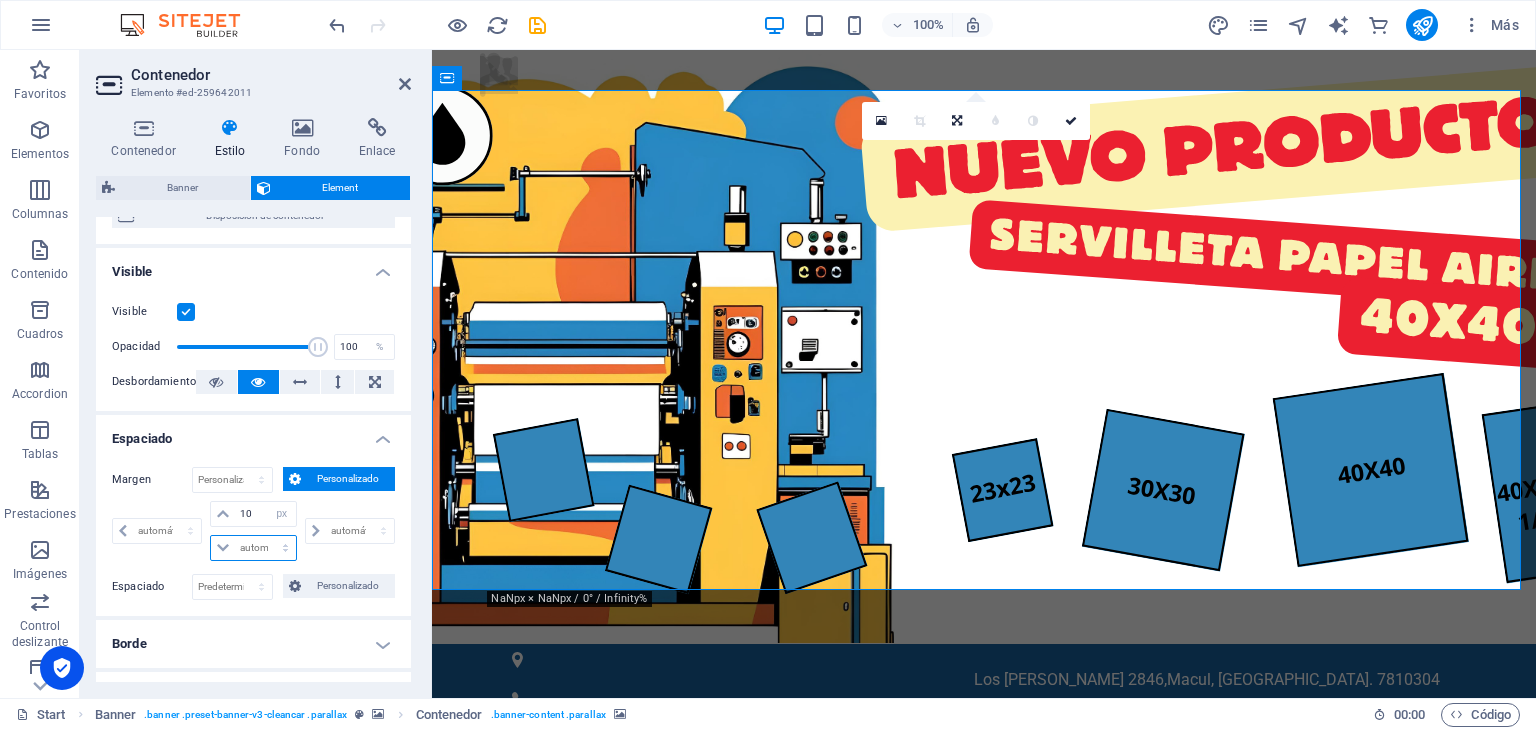 click on "automático px % rem vw vh" at bounding box center [253, 548] 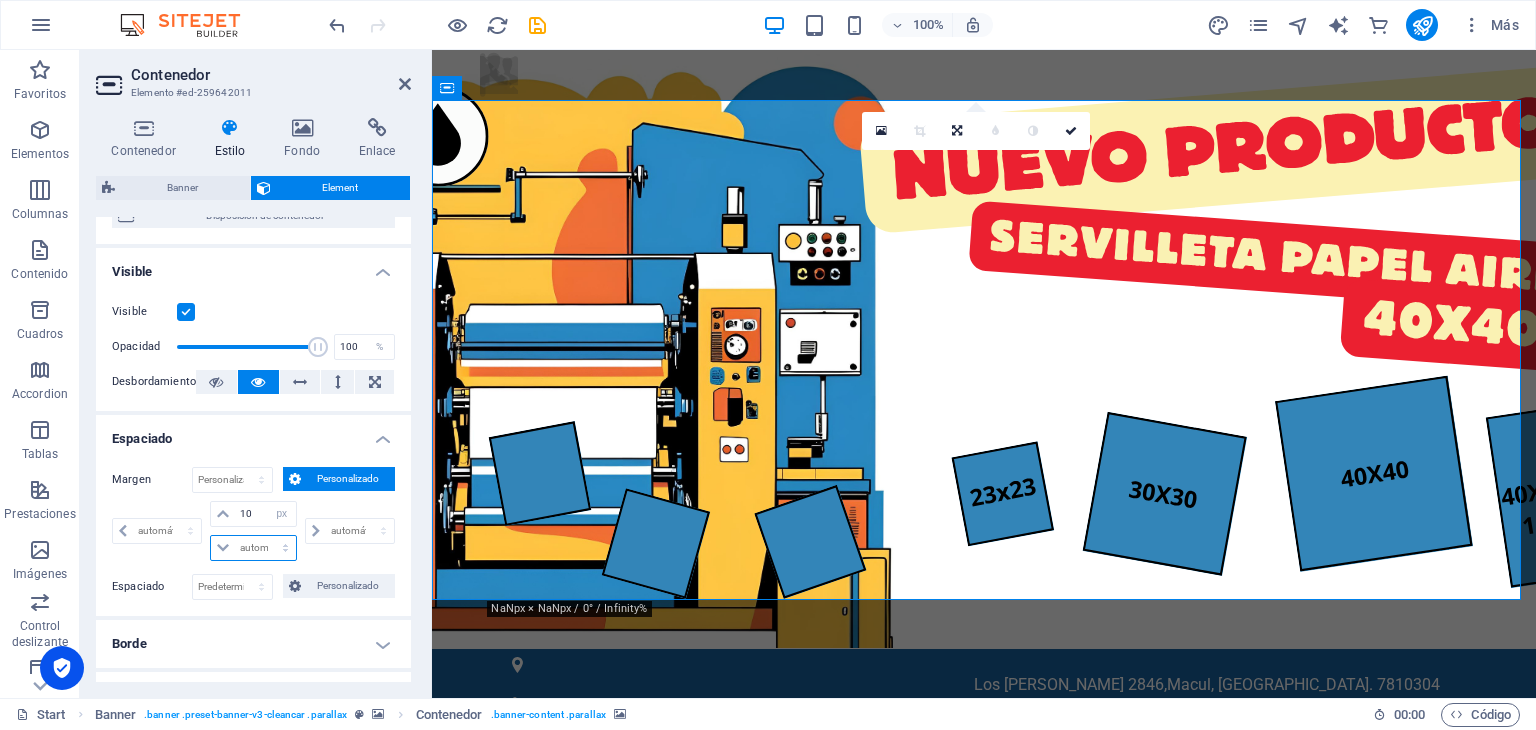 select on "px" 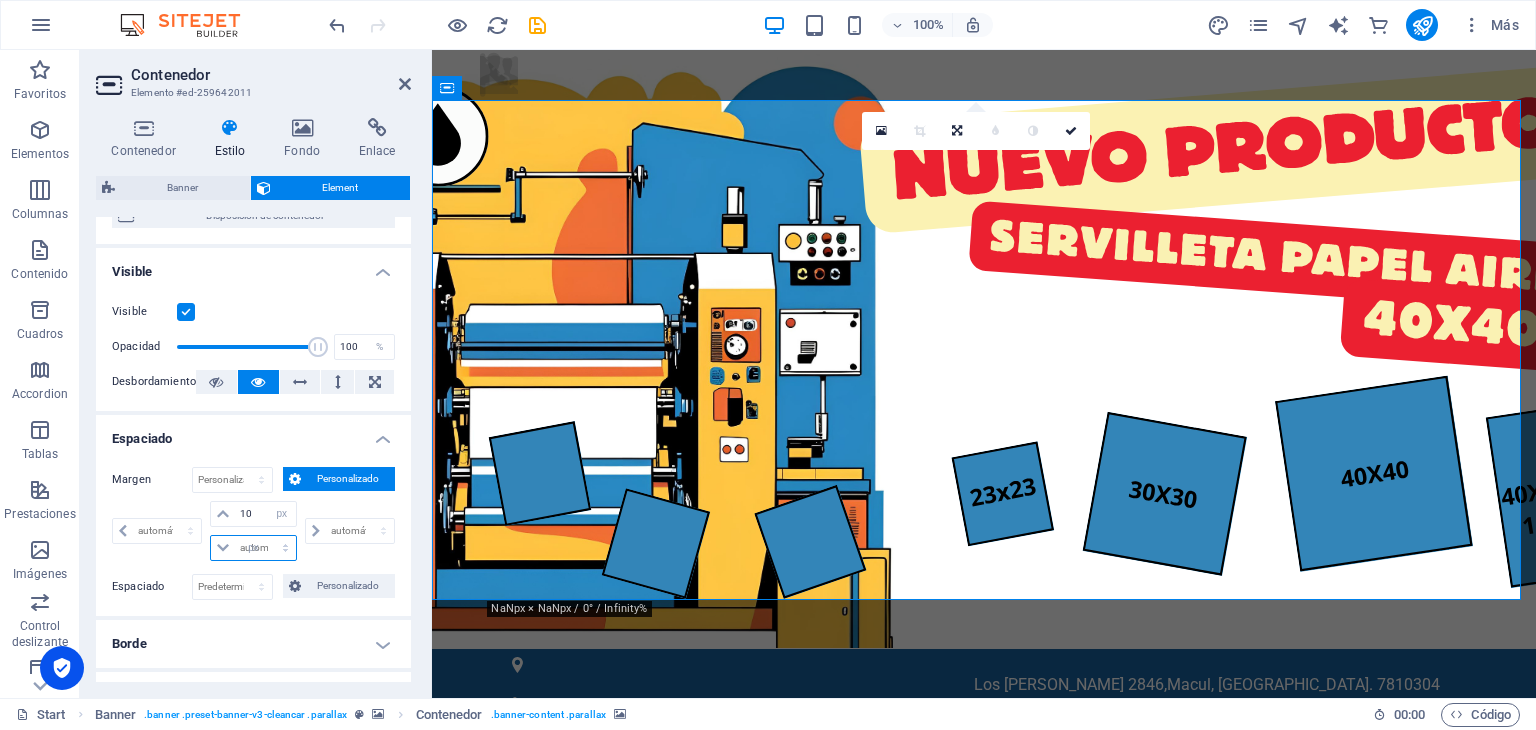 click on "automático px % rem vw vh" at bounding box center [253, 548] 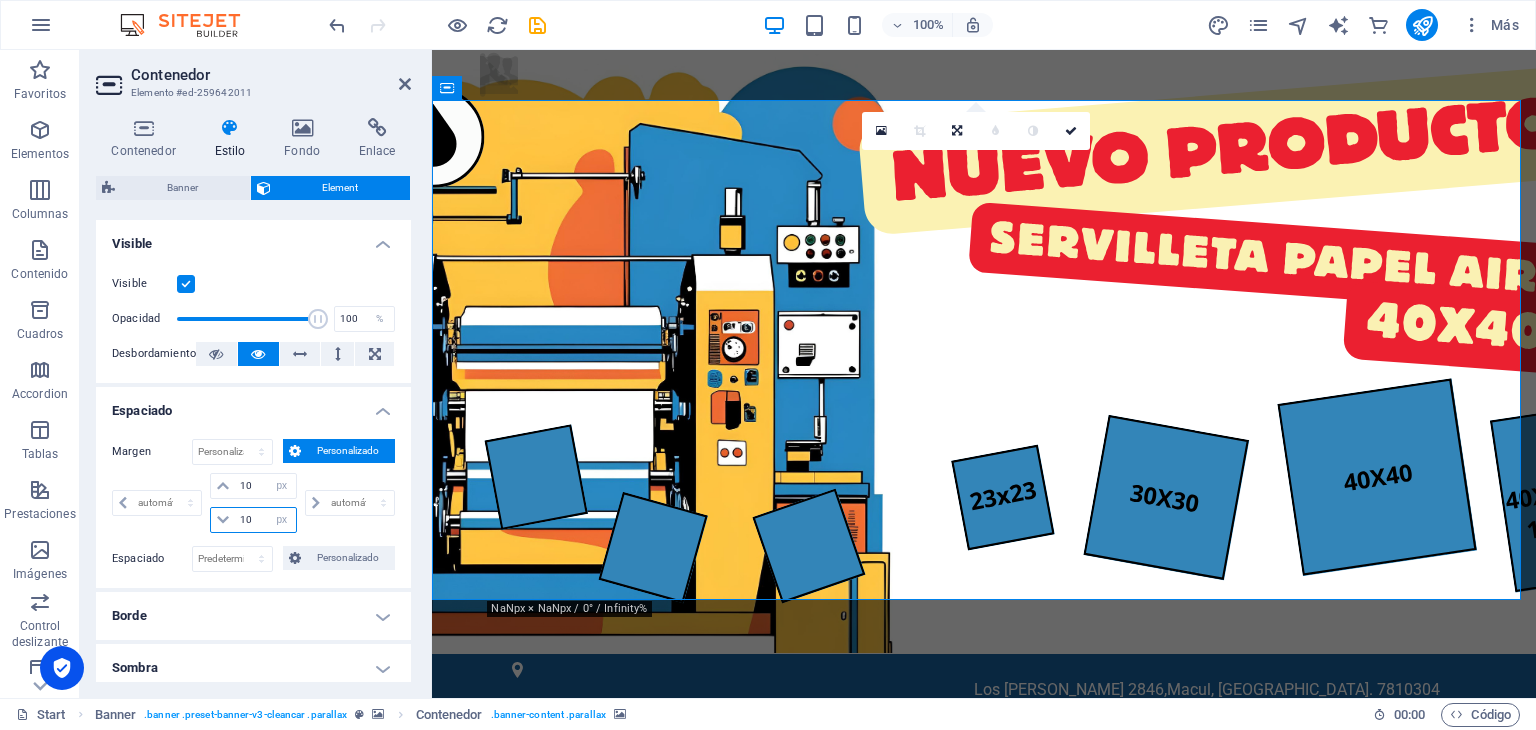 scroll, scrollTop: 400, scrollLeft: 0, axis: vertical 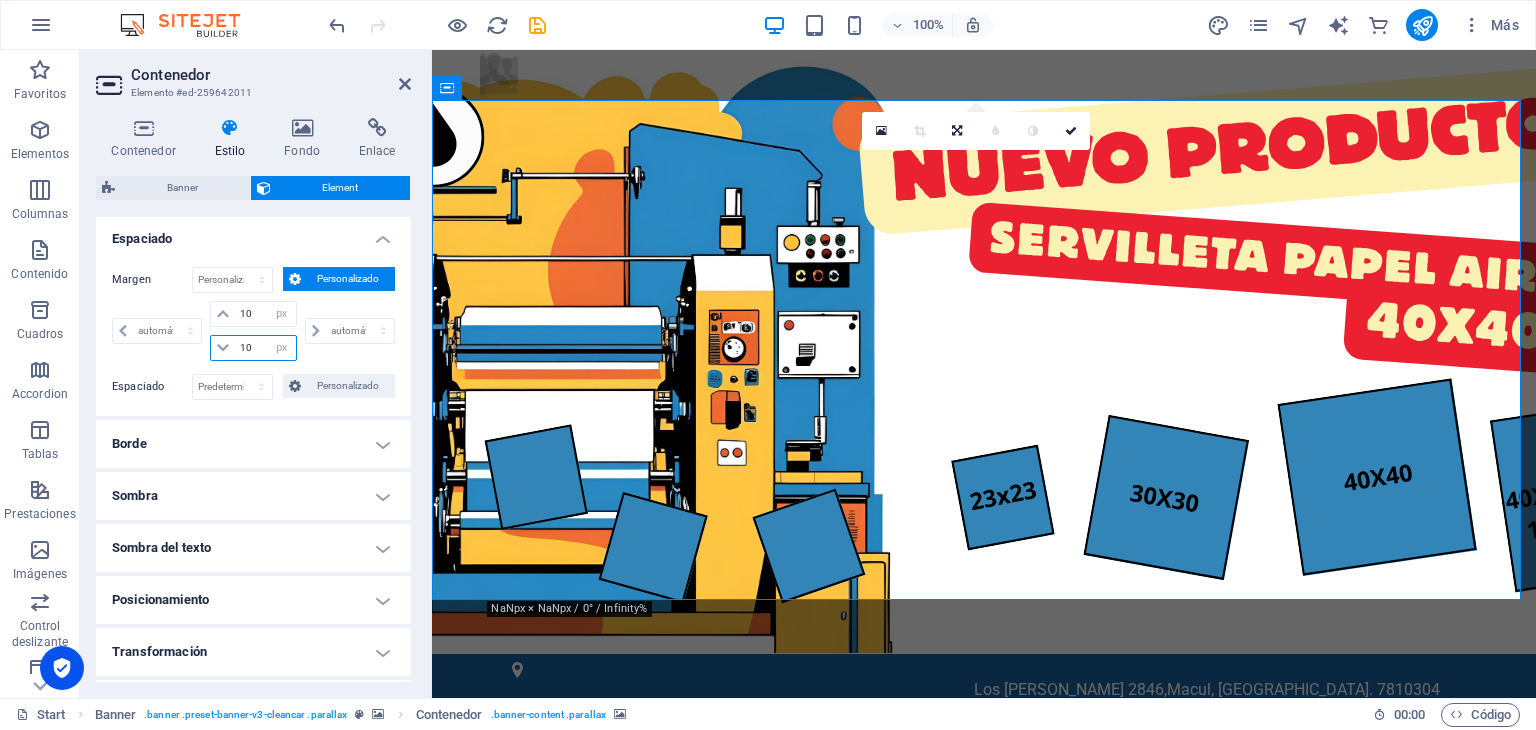 type on "10" 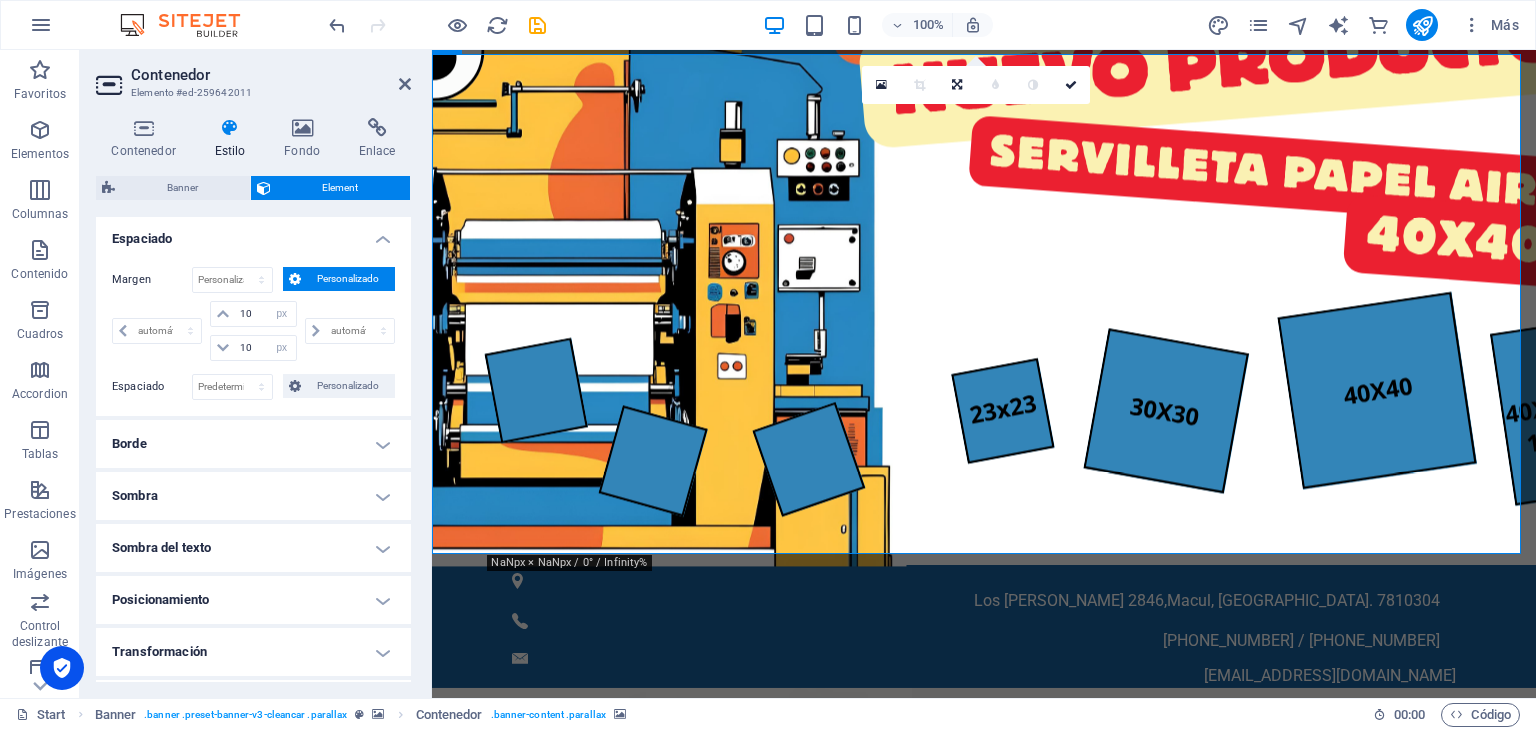 scroll, scrollTop: 0, scrollLeft: 0, axis: both 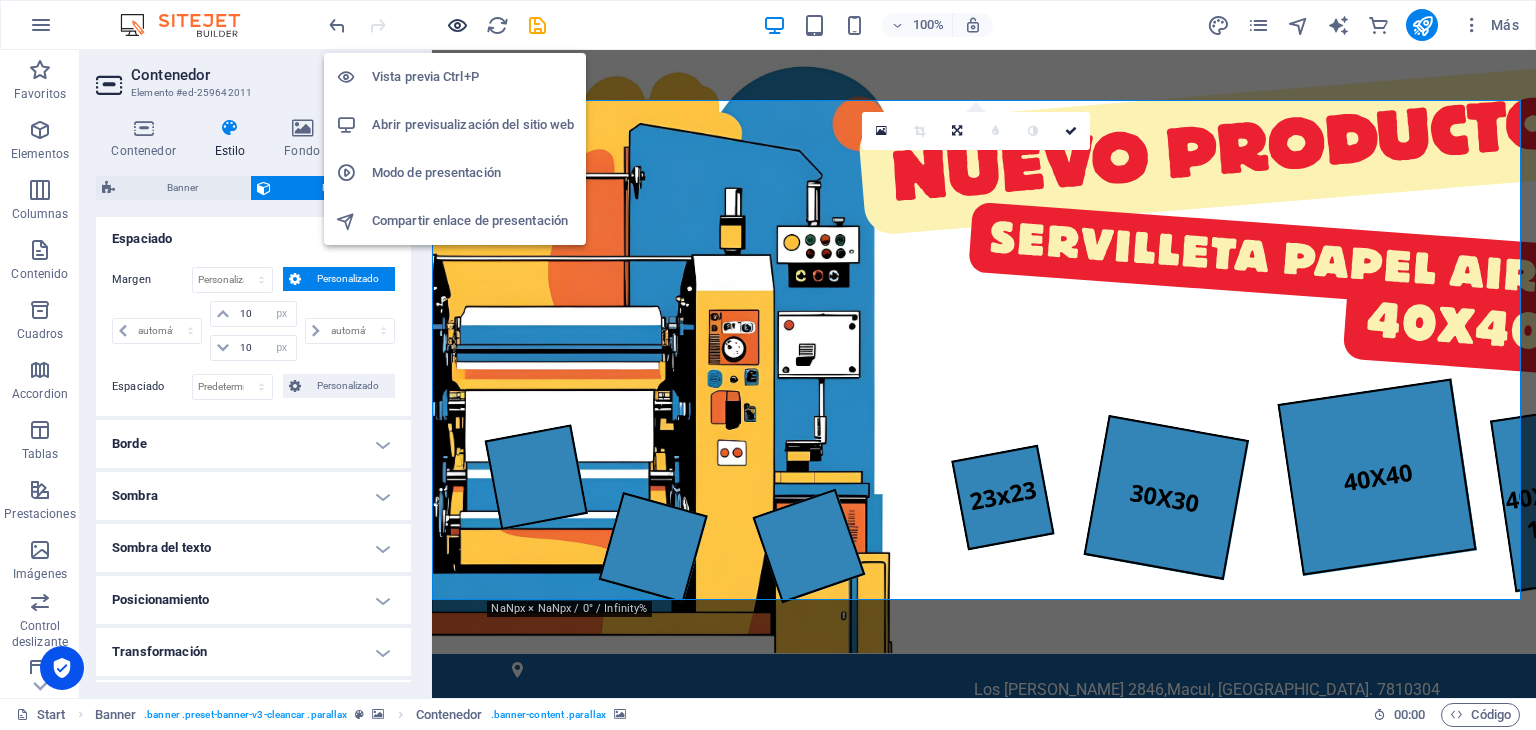 click at bounding box center (457, 25) 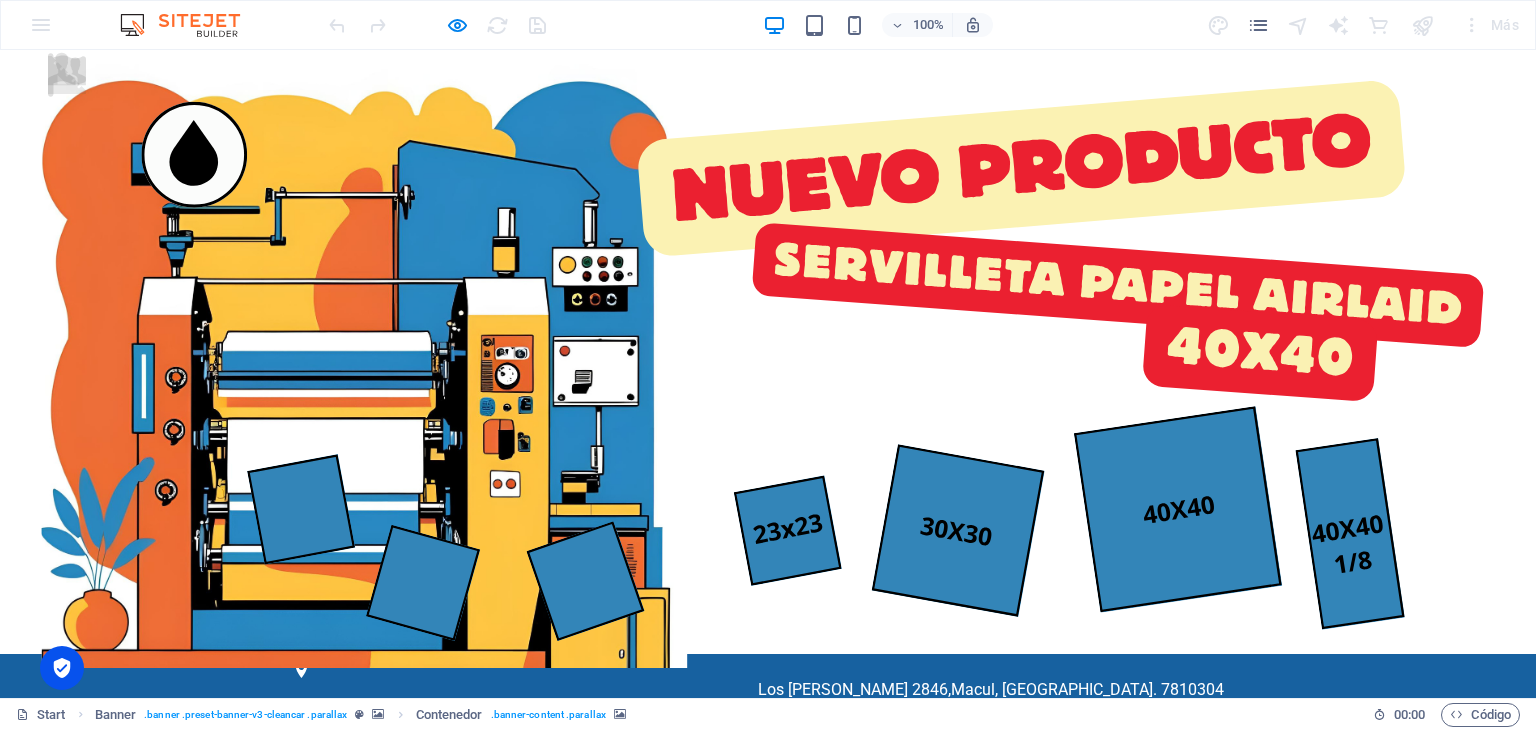 scroll, scrollTop: 0, scrollLeft: 0, axis: both 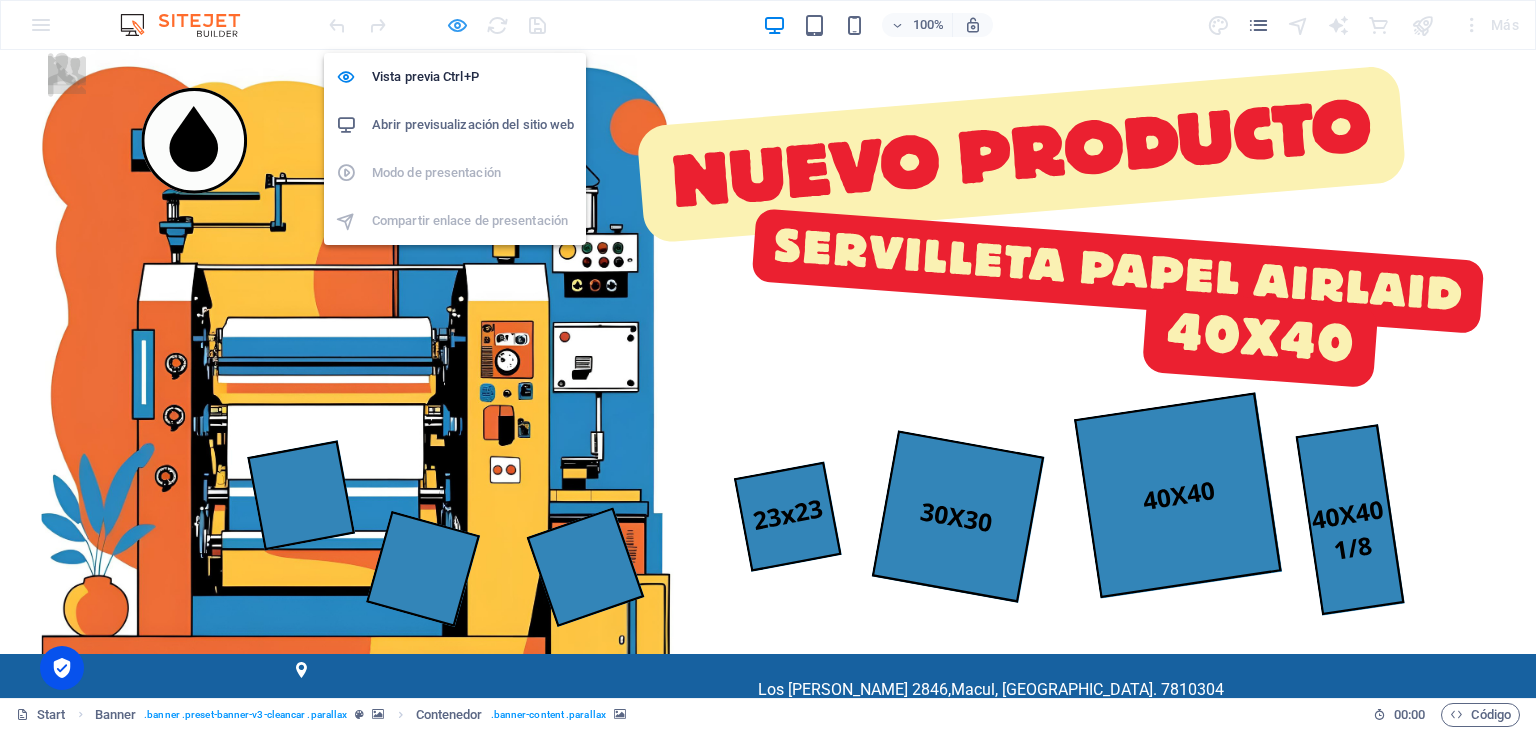 click at bounding box center (457, 25) 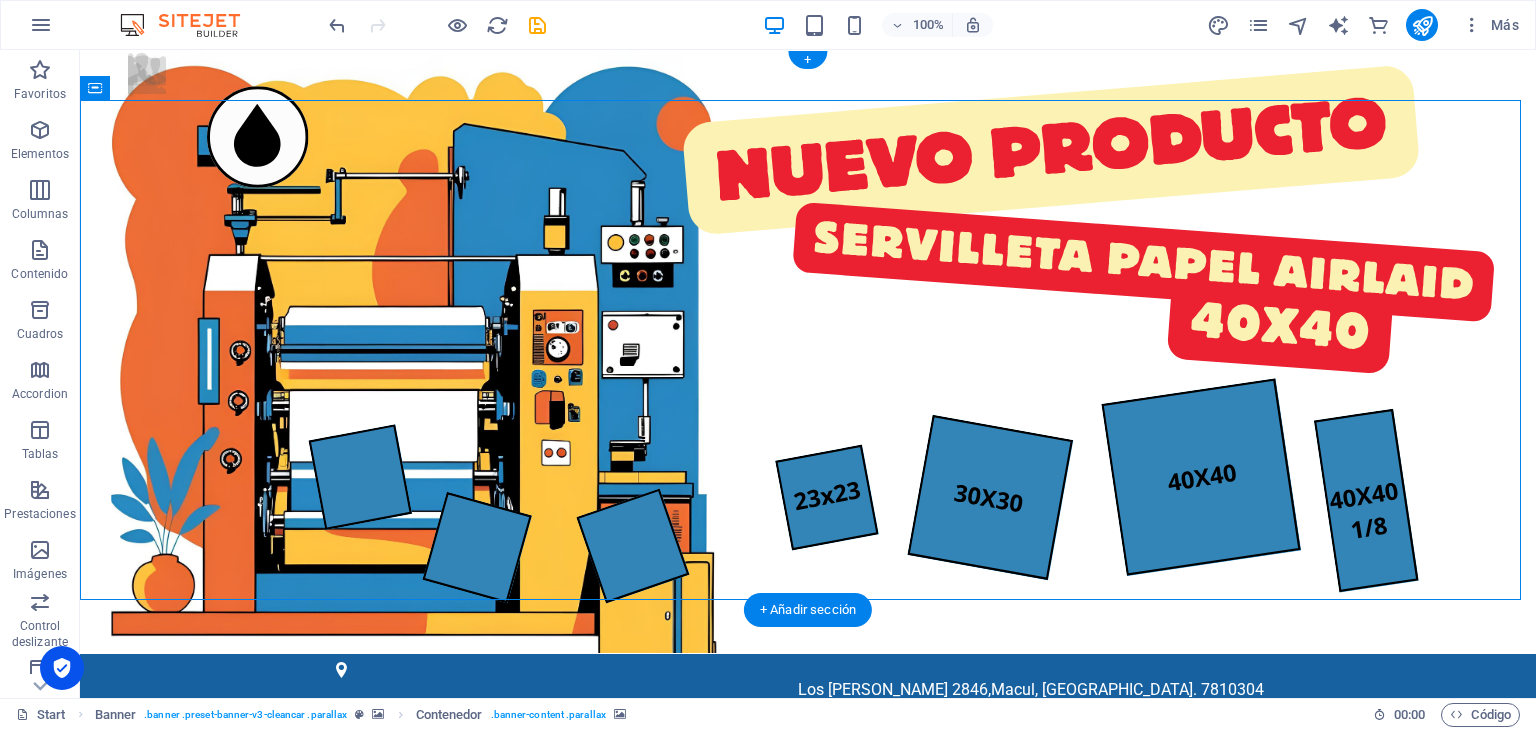 click at bounding box center [808, 1055] 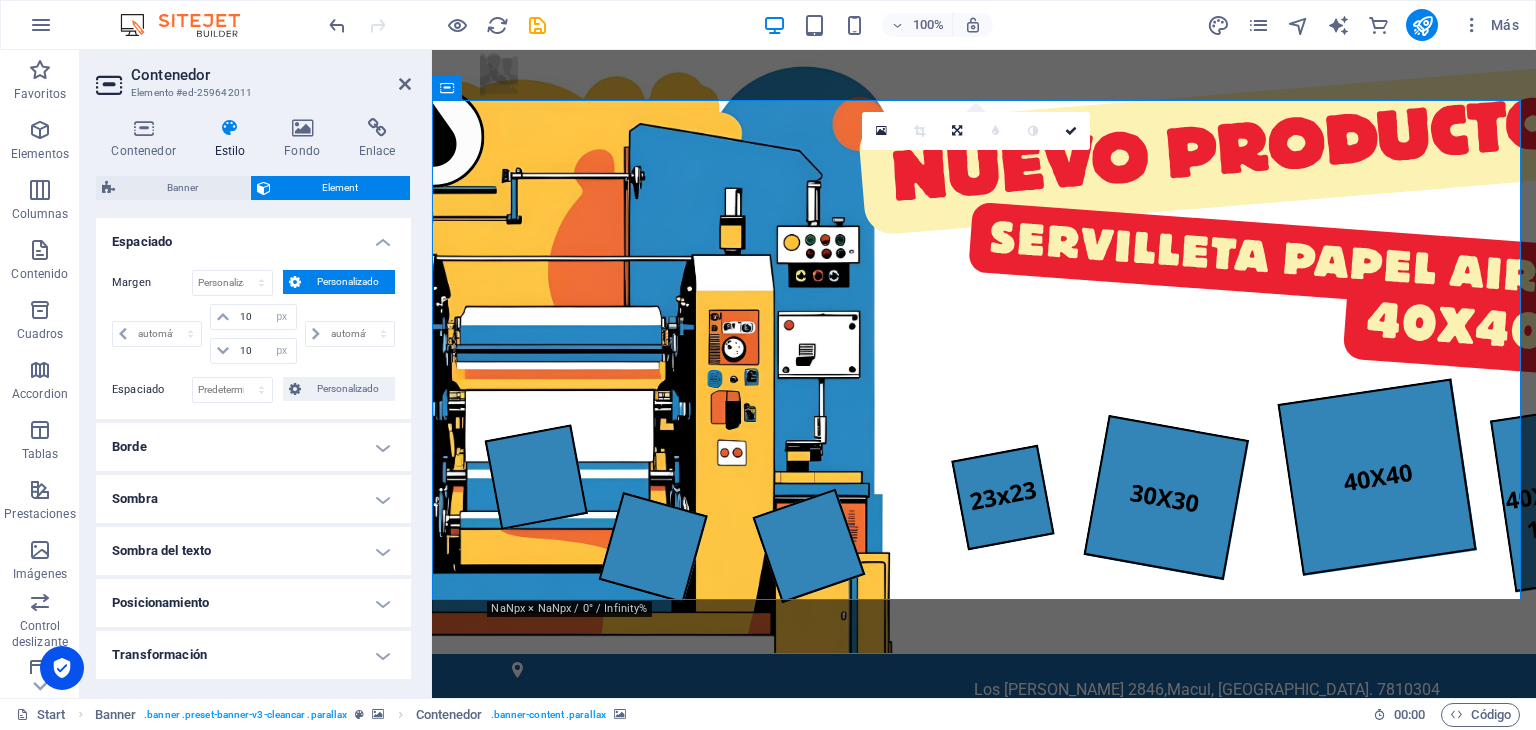 scroll, scrollTop: 400, scrollLeft: 0, axis: vertical 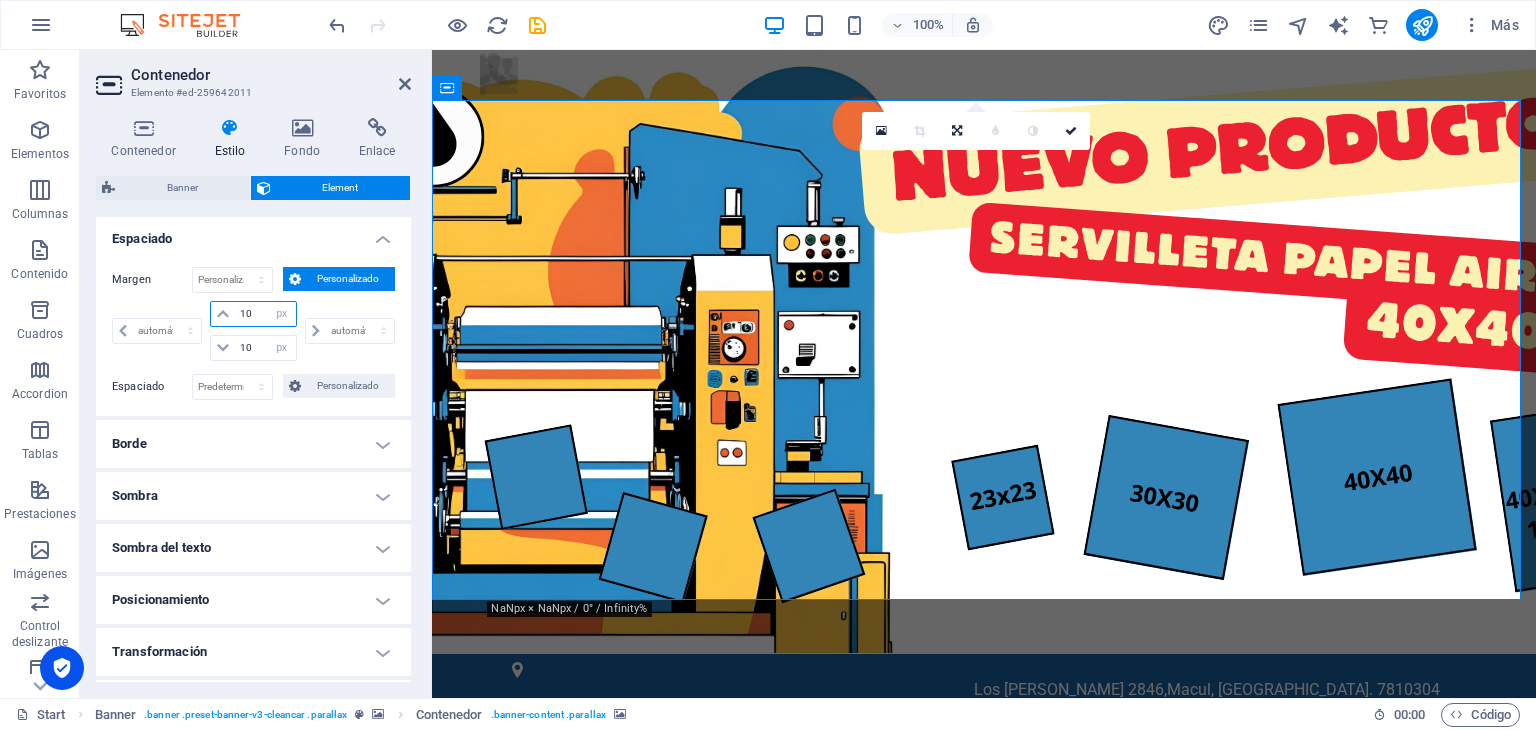 drag, startPoint x: 250, startPoint y: 310, endPoint x: 232, endPoint y: 304, distance: 18.973665 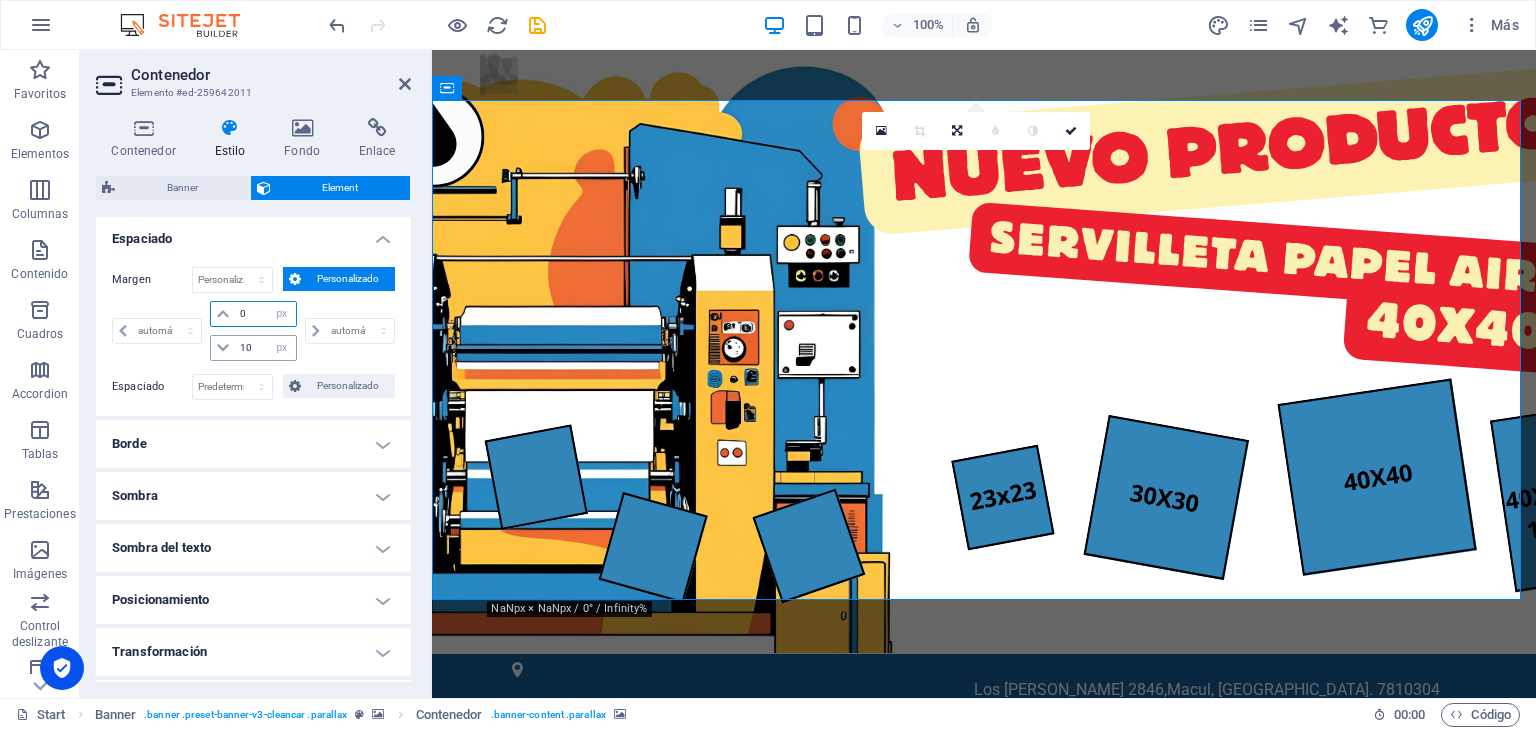 type on "0" 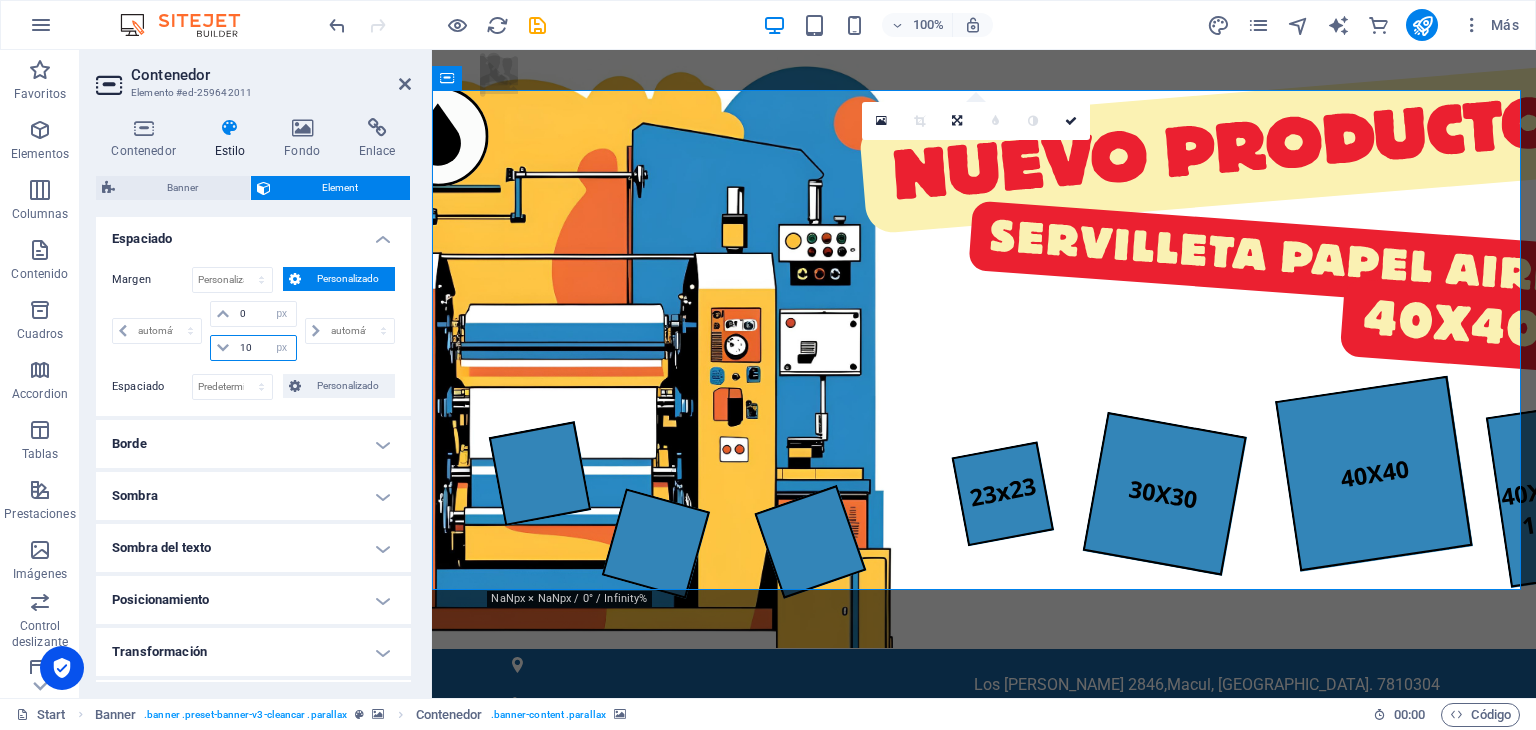click on "10" at bounding box center (265, 348) 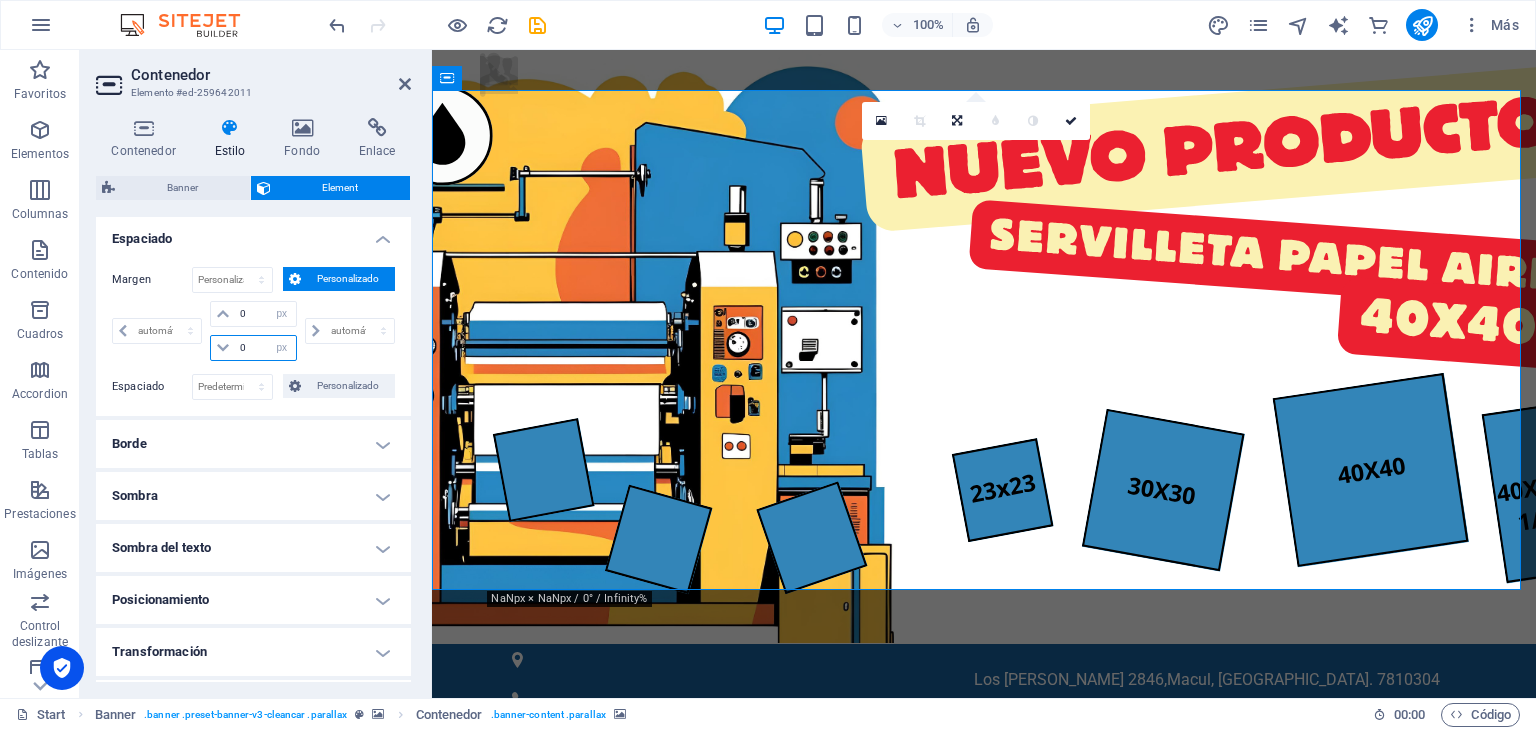 type on "0" 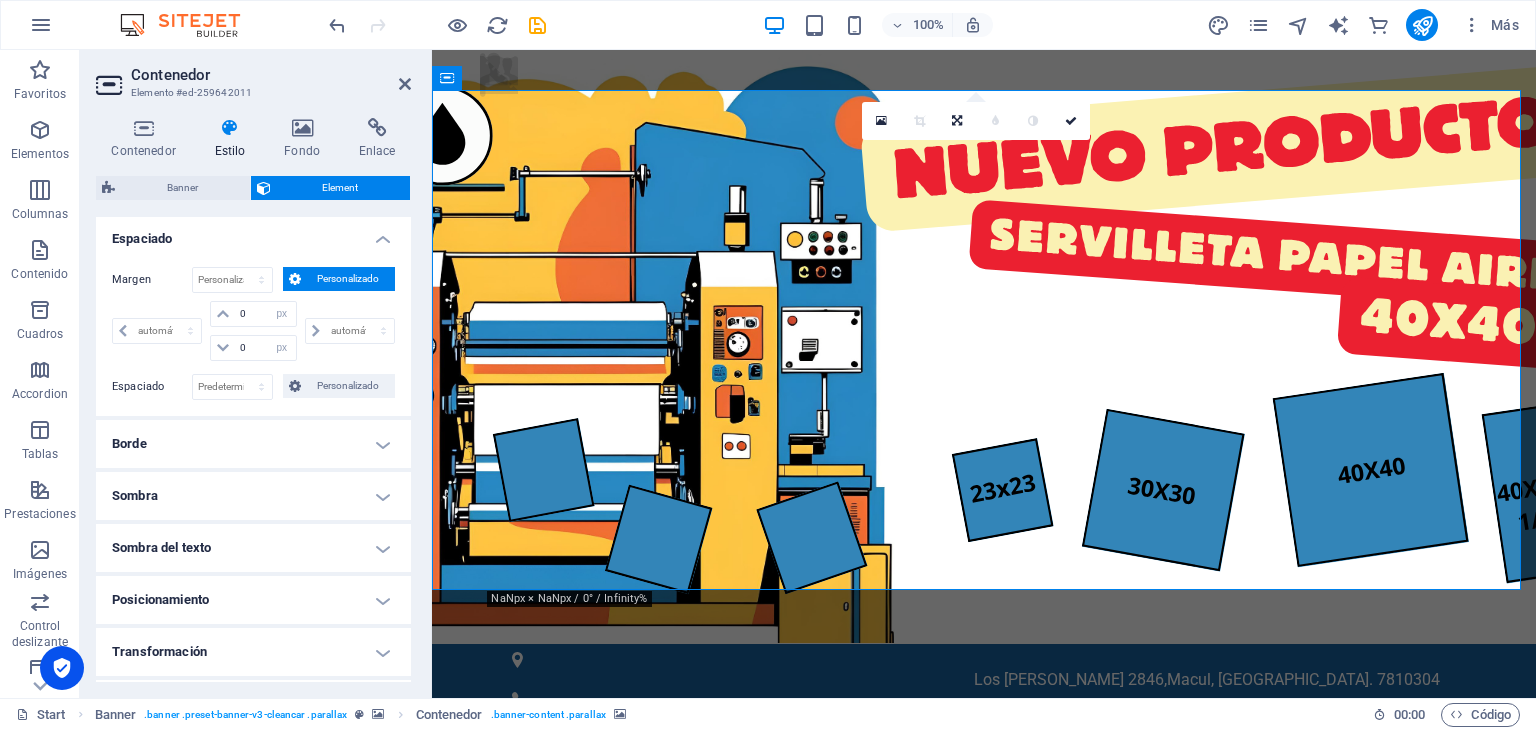 click on "Espaciado" at bounding box center [152, 387] 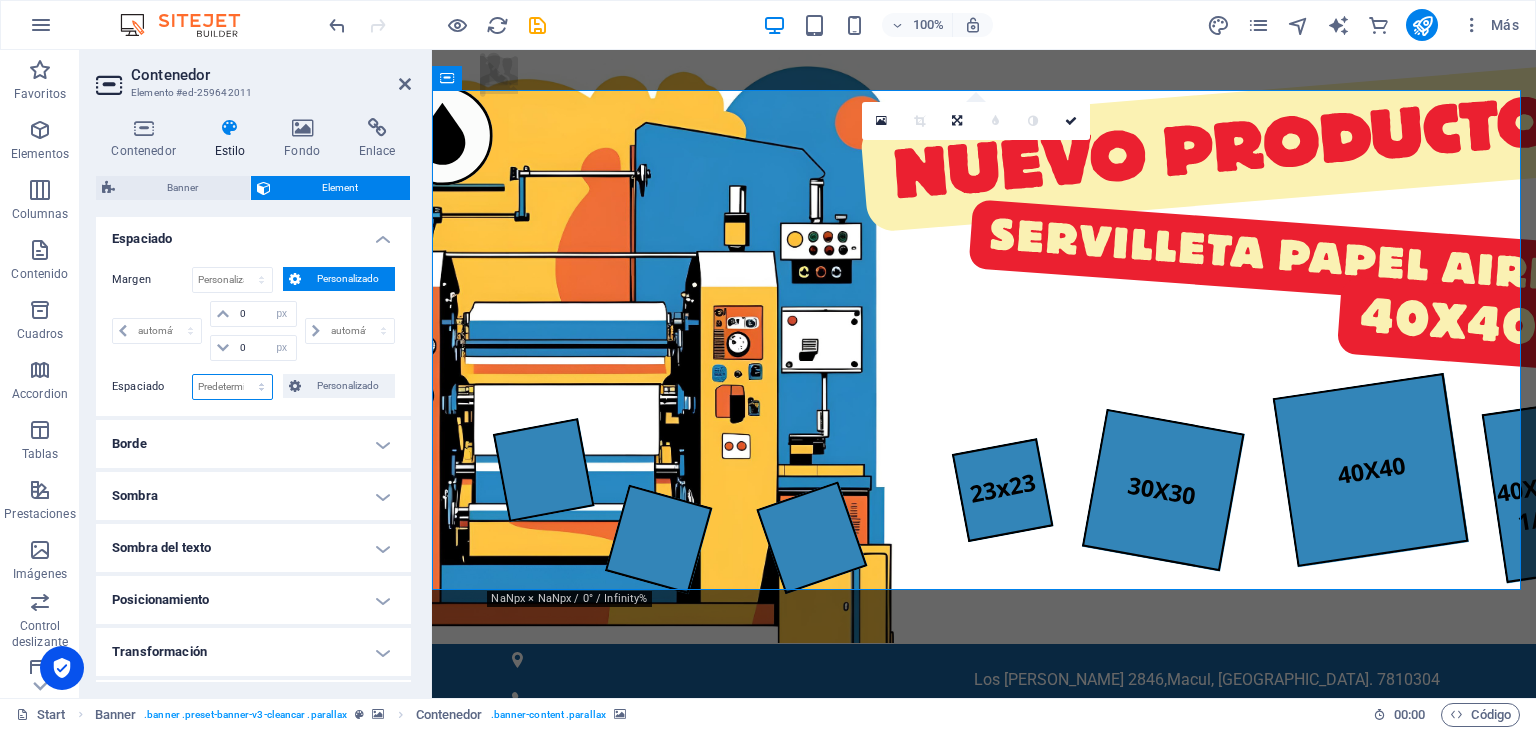 click on "Predeterminado px rem % vh vw Personalizado" at bounding box center (232, 387) 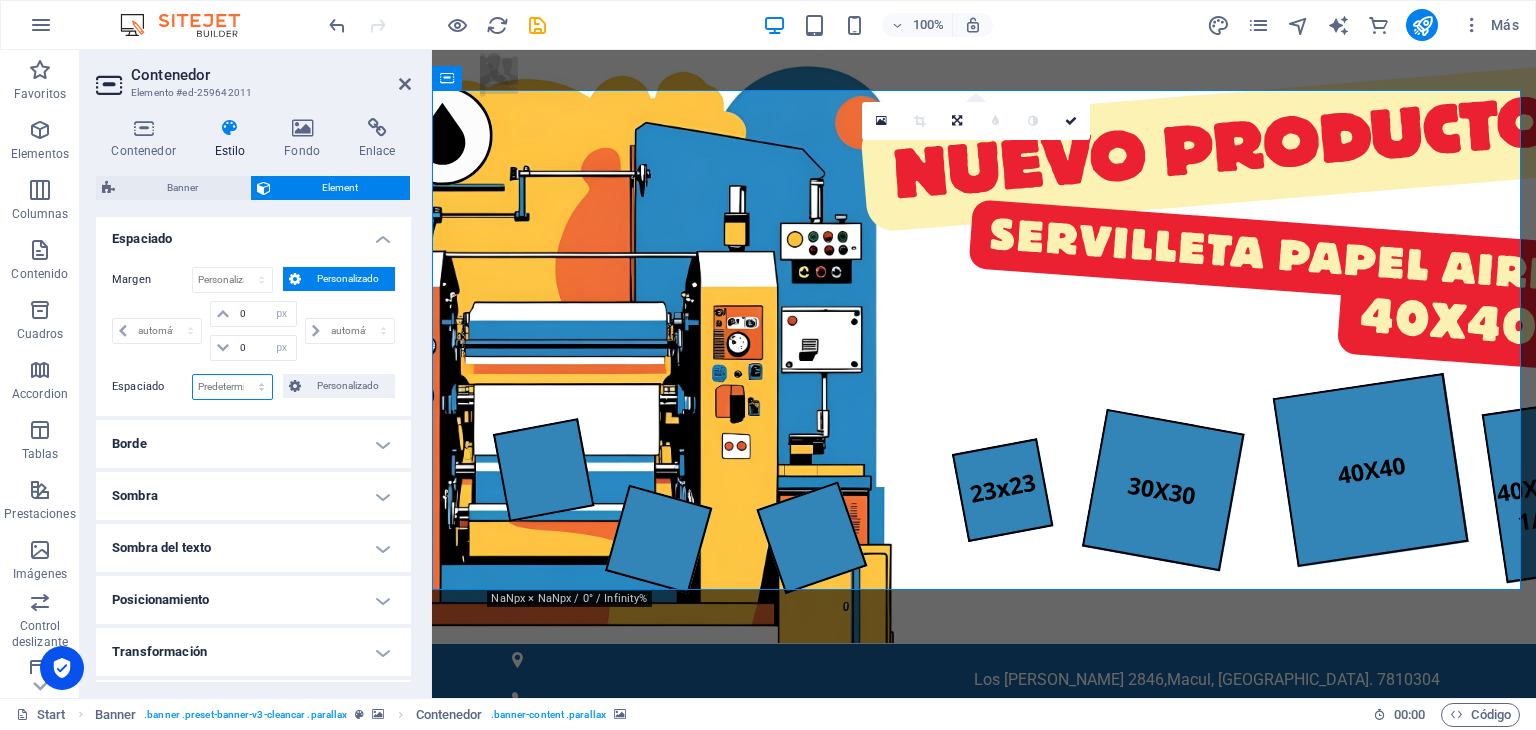select on "px" 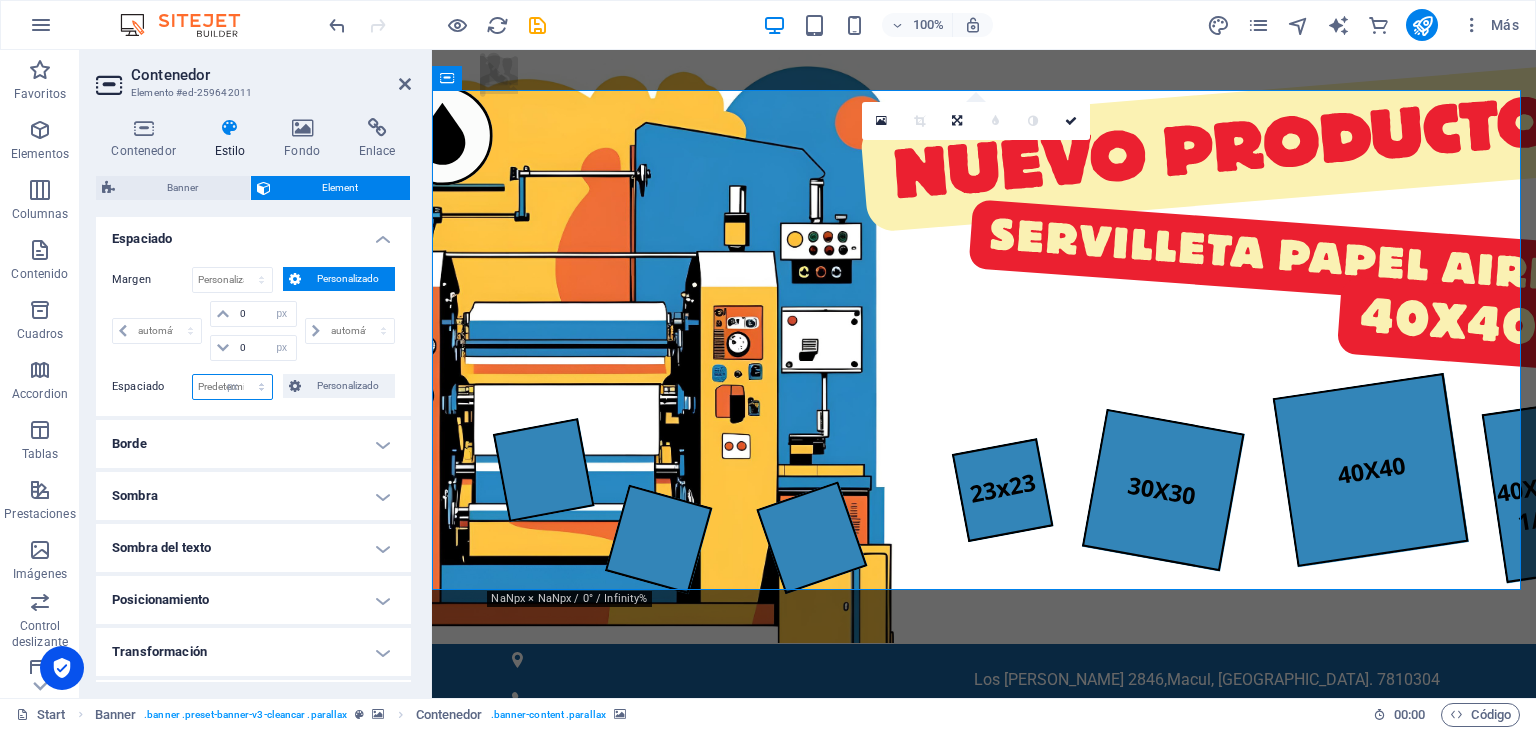 click on "Predeterminado px rem % vh vw Personalizado" at bounding box center [232, 387] 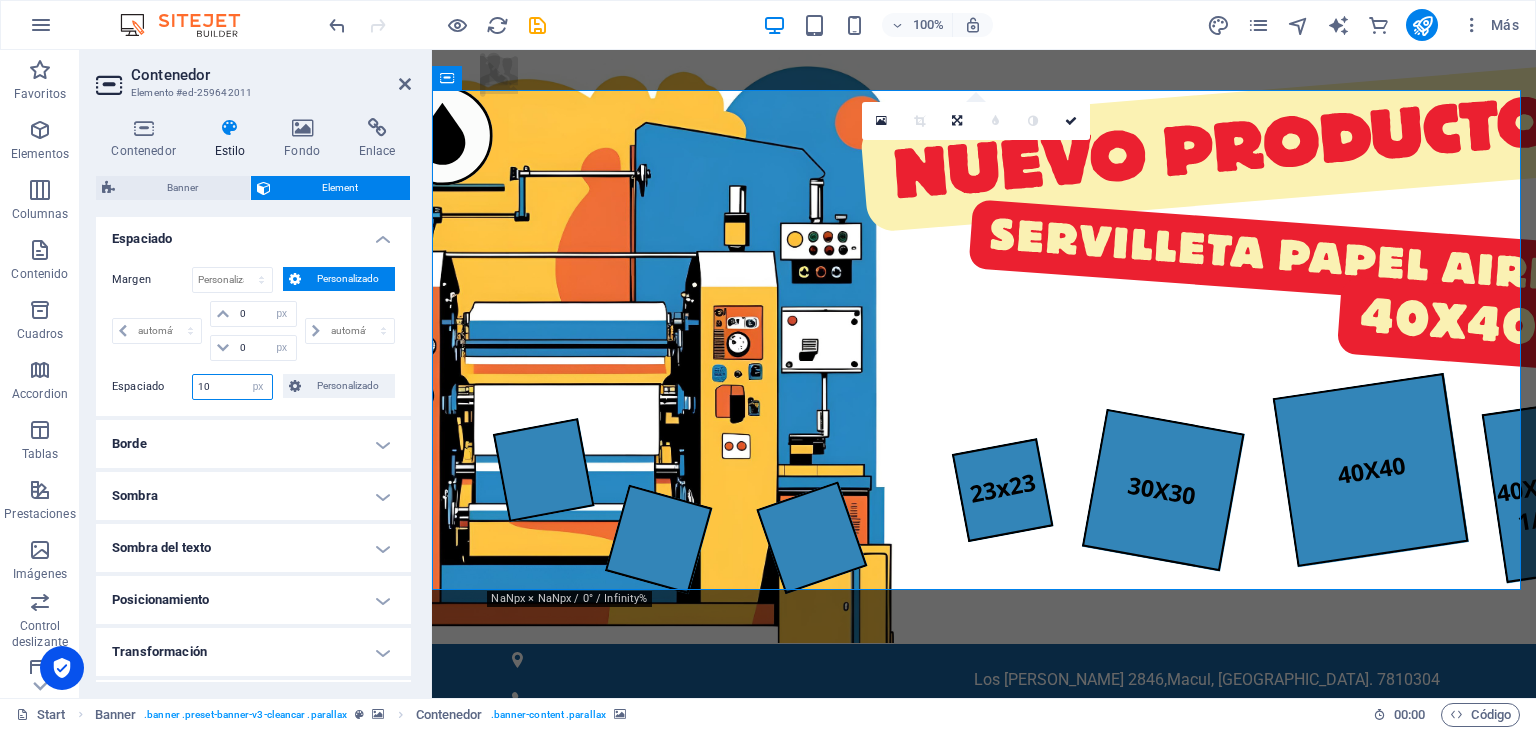 type on "10" 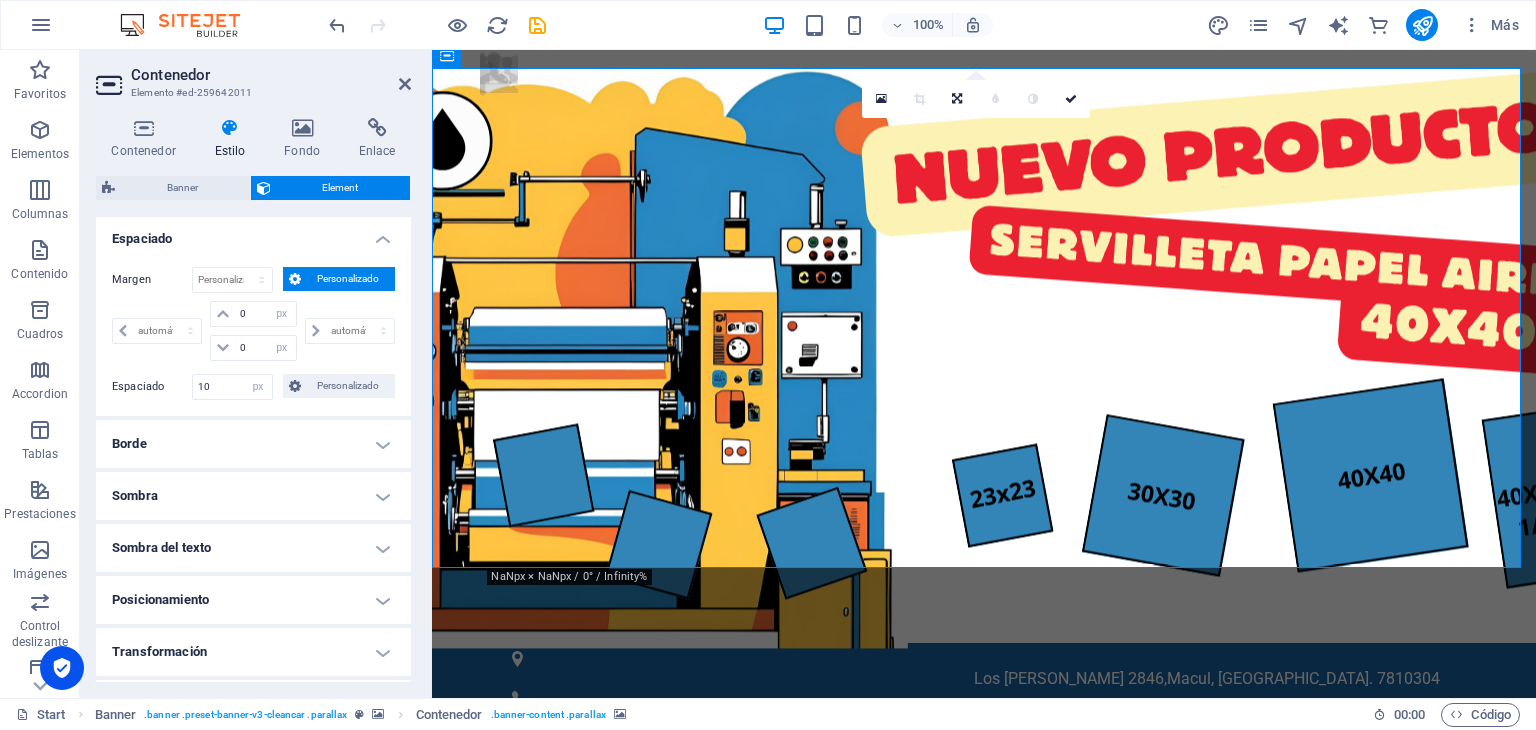 scroll, scrollTop: 0, scrollLeft: 0, axis: both 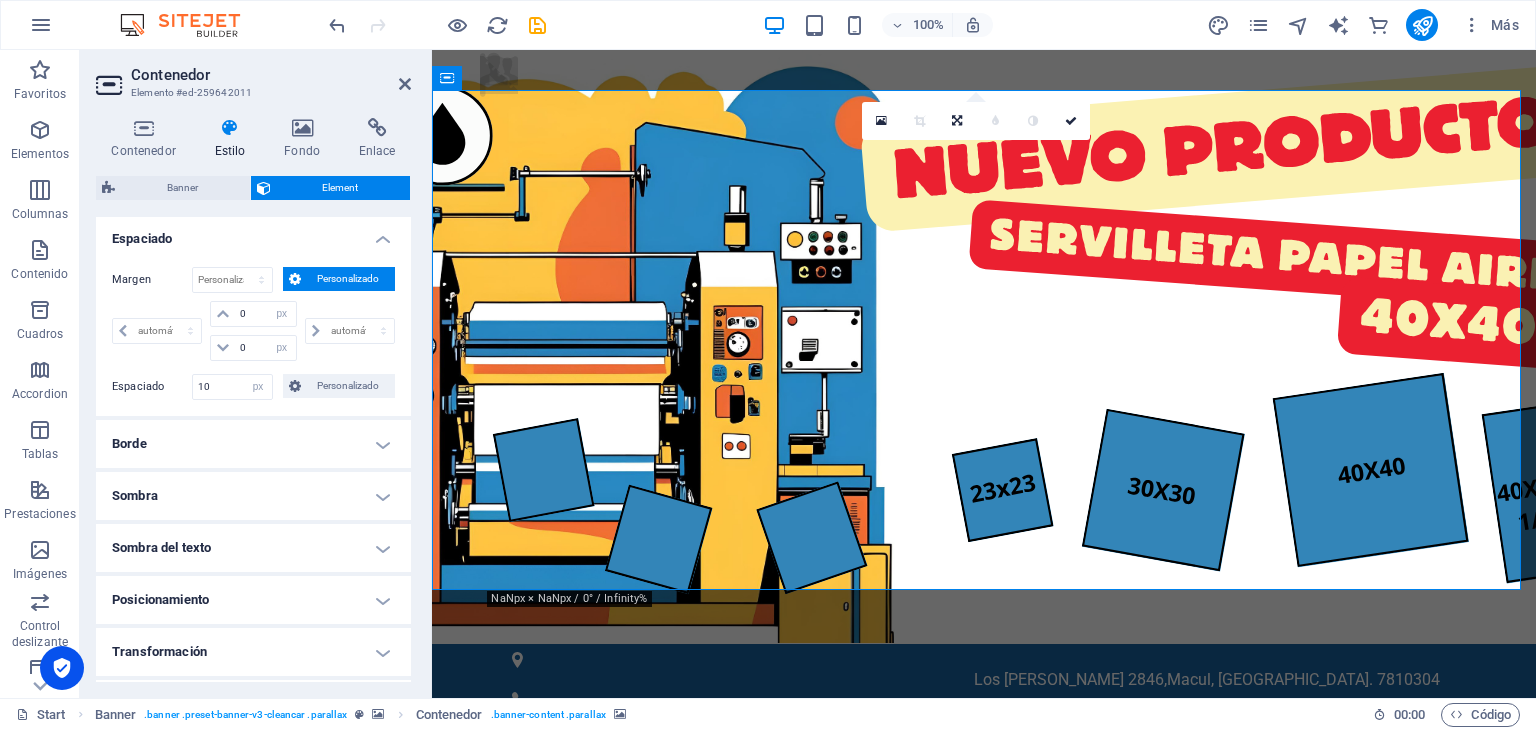 click on "Contenedor Estilo Fondo Enlace Tamaño Altura 500 Predeterminado px rem % vh vw Alto mín 500 Ninguno px rem % vh vw Ancho Predeterminado px rem % em vh vw Ancho mín Ninguno px rem % vh vw Ancho del contenido Predeterminado Ancho personalizado Ancho Predeterminado px rem % em vh vw Ancho mín Ninguno px rem % vh vw Espaciado predeterminado Espaciado personalizado El espaciado y ancho del contenido predeterminado puede cambiarse en Diseño. Editar diseño Diseño (Flexbox) Alineación Determina flex-direction. Predeterminado Eje principal Determina la forma en la que los elementos deberían comportarse por el eje principal en este contenedor (contenido justificado). Predeterminado Eje lateral Controla la dirección vertical del elemento en el contenedor (alinear elementos). Predeterminado Ajuste Predeterminado Habilitado Deshabilitado Relleno Controla las distancias y la dirección de los elementos en el eje Y en varias líneas (alinear contenido). Predeterminado Accessibility Role Ninguno %" at bounding box center (253, 400) 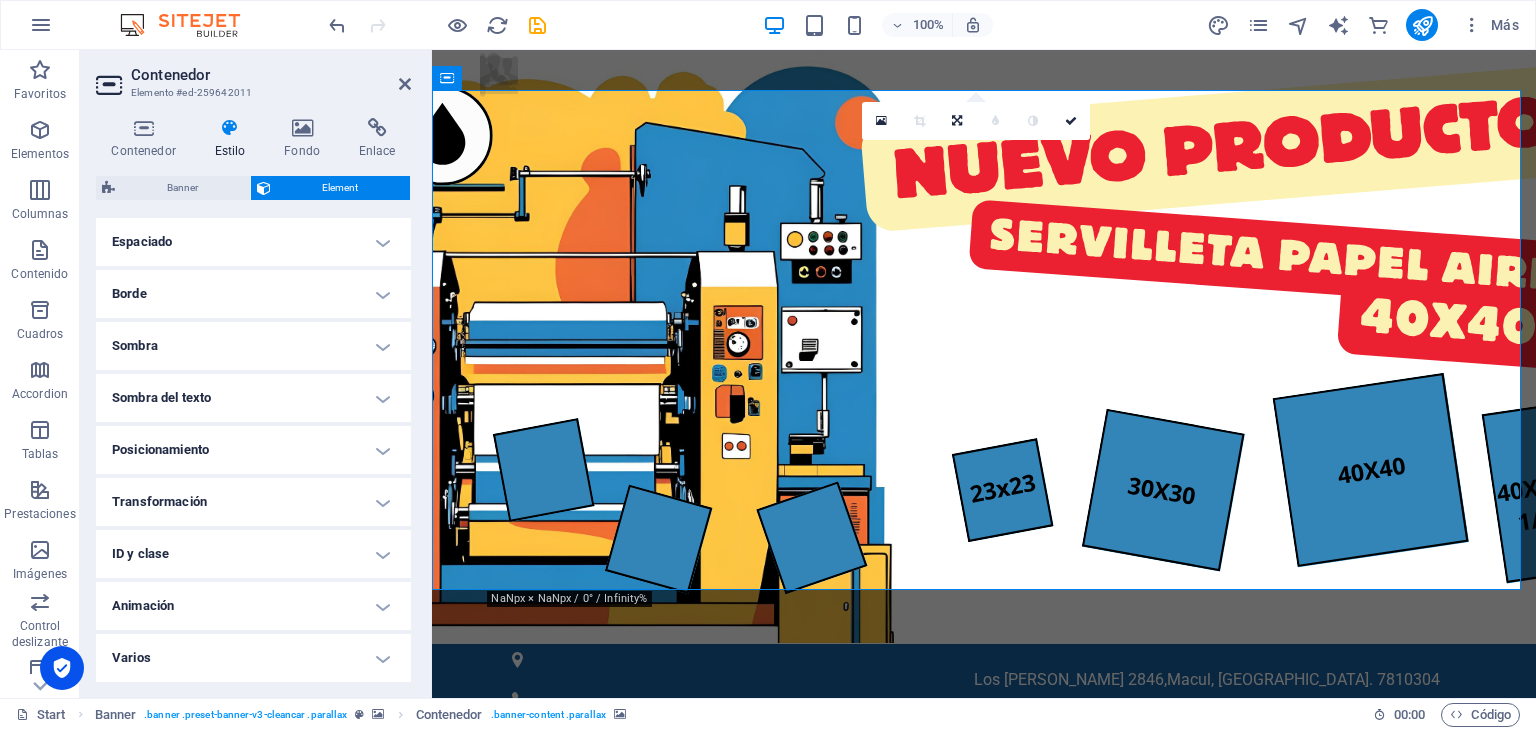 scroll, scrollTop: 396, scrollLeft: 0, axis: vertical 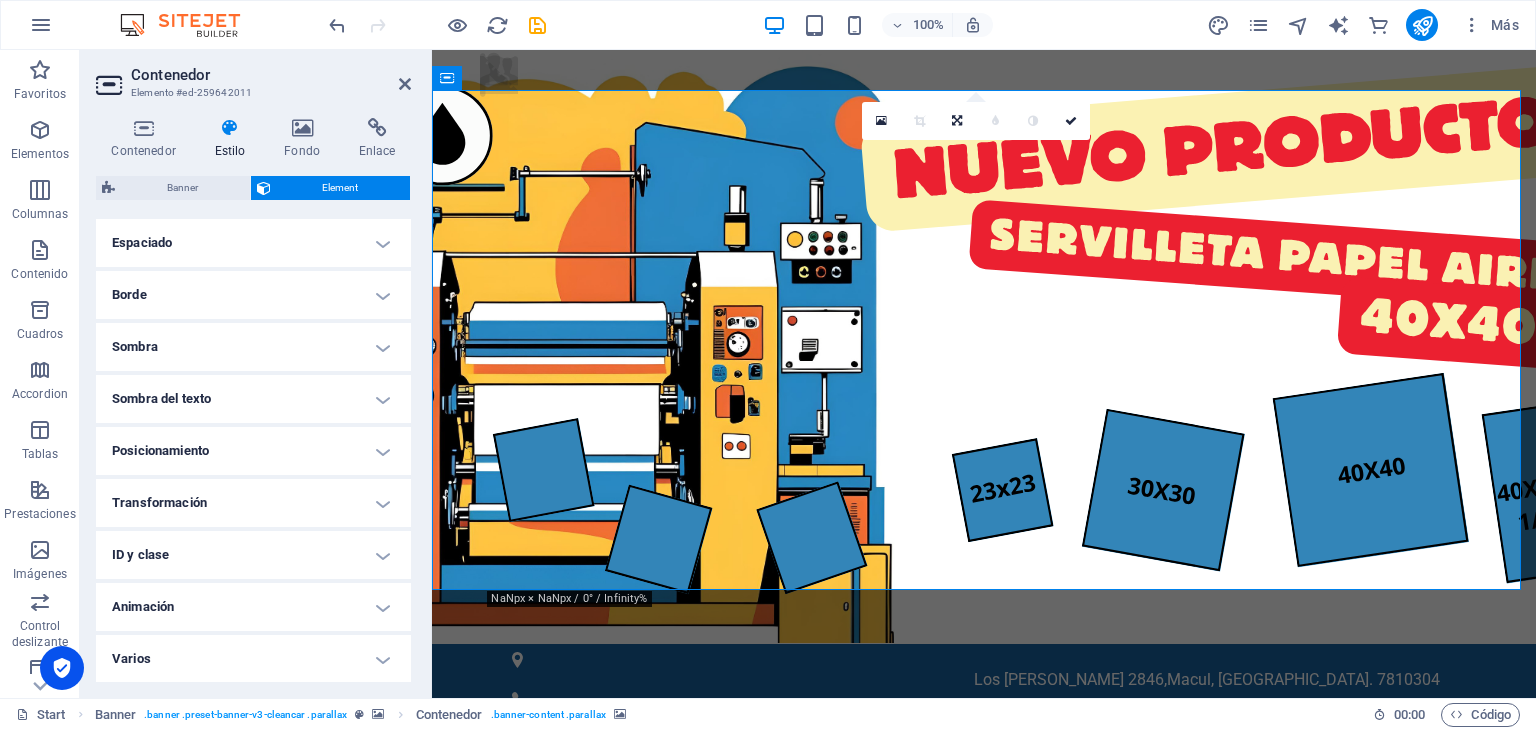 click at bounding box center [437, 25] 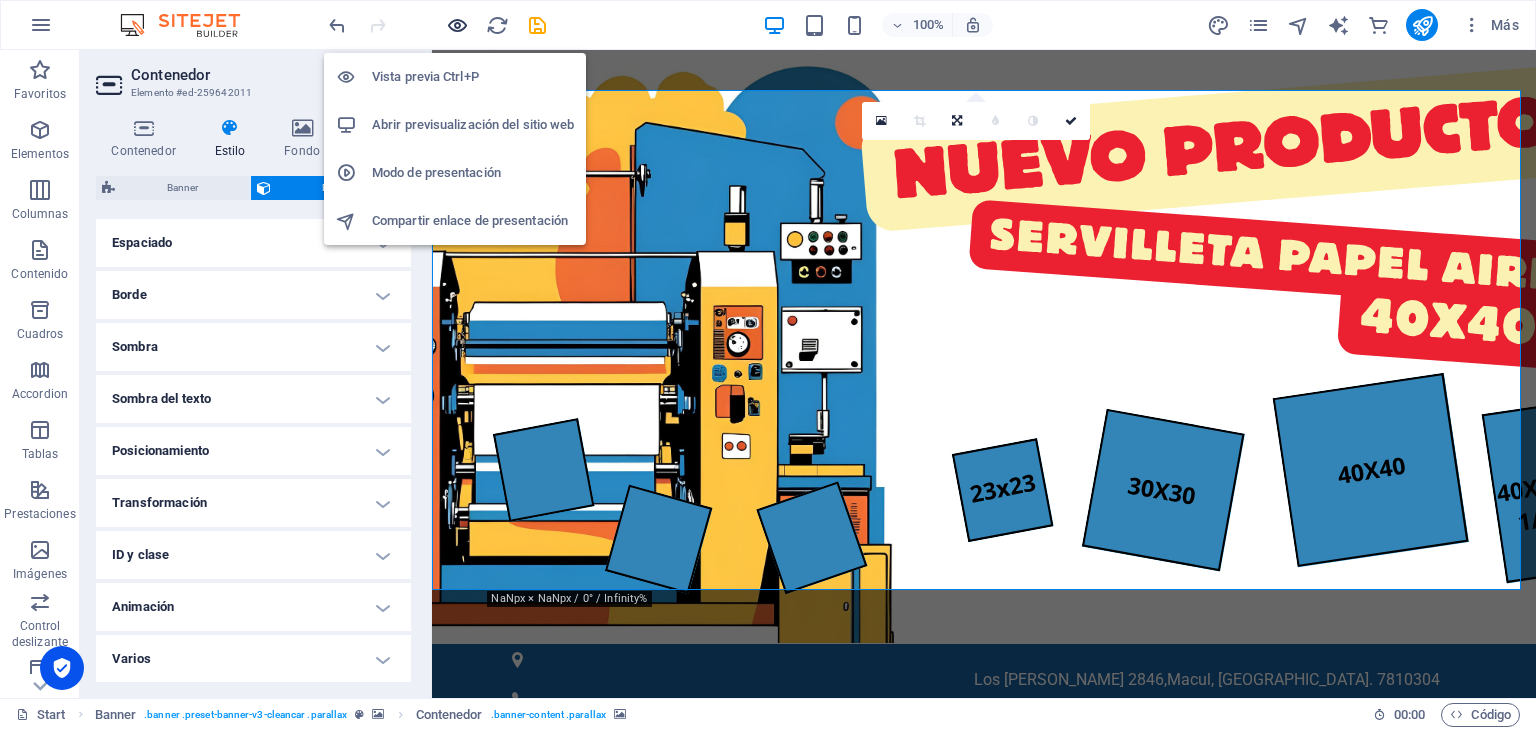 click at bounding box center [457, 25] 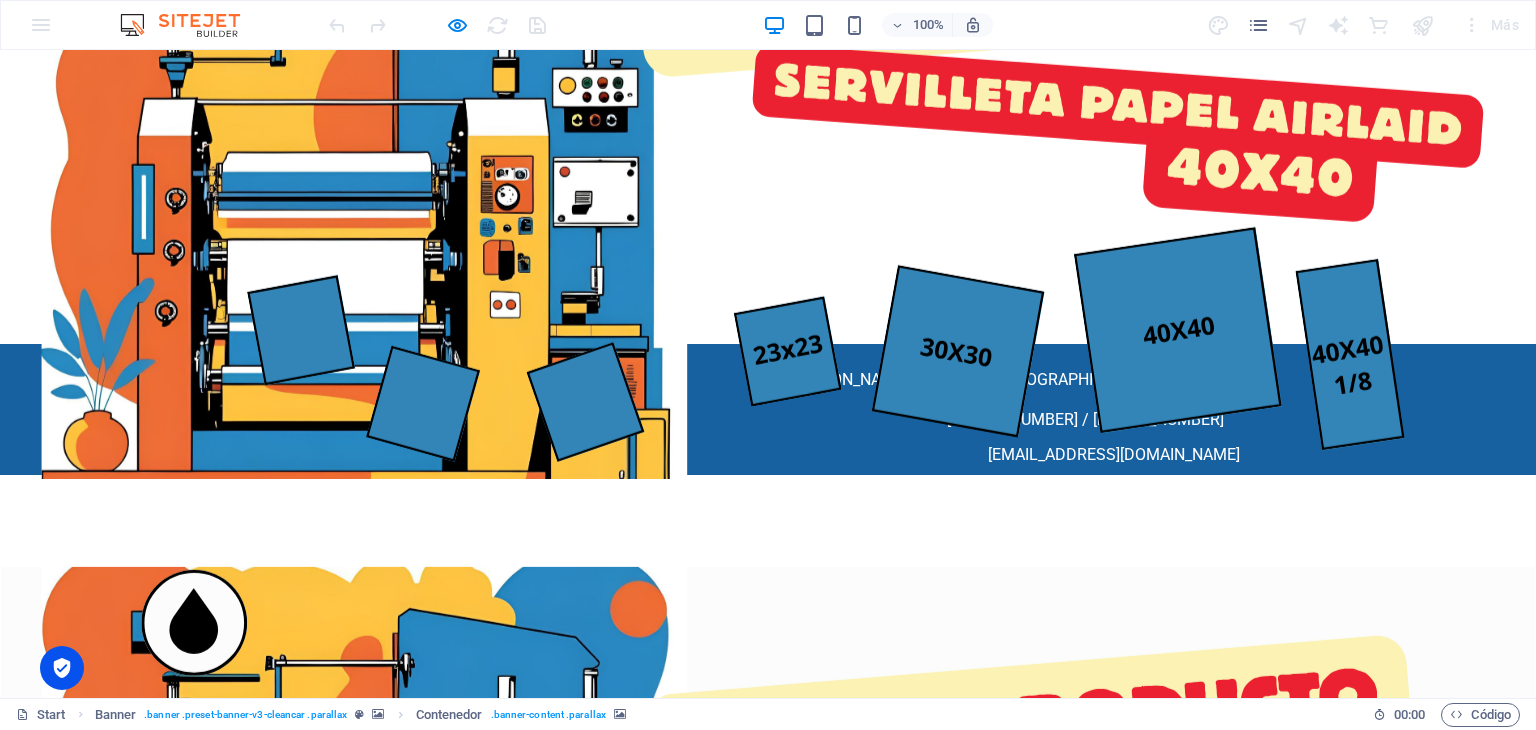 scroll, scrollTop: 0, scrollLeft: 0, axis: both 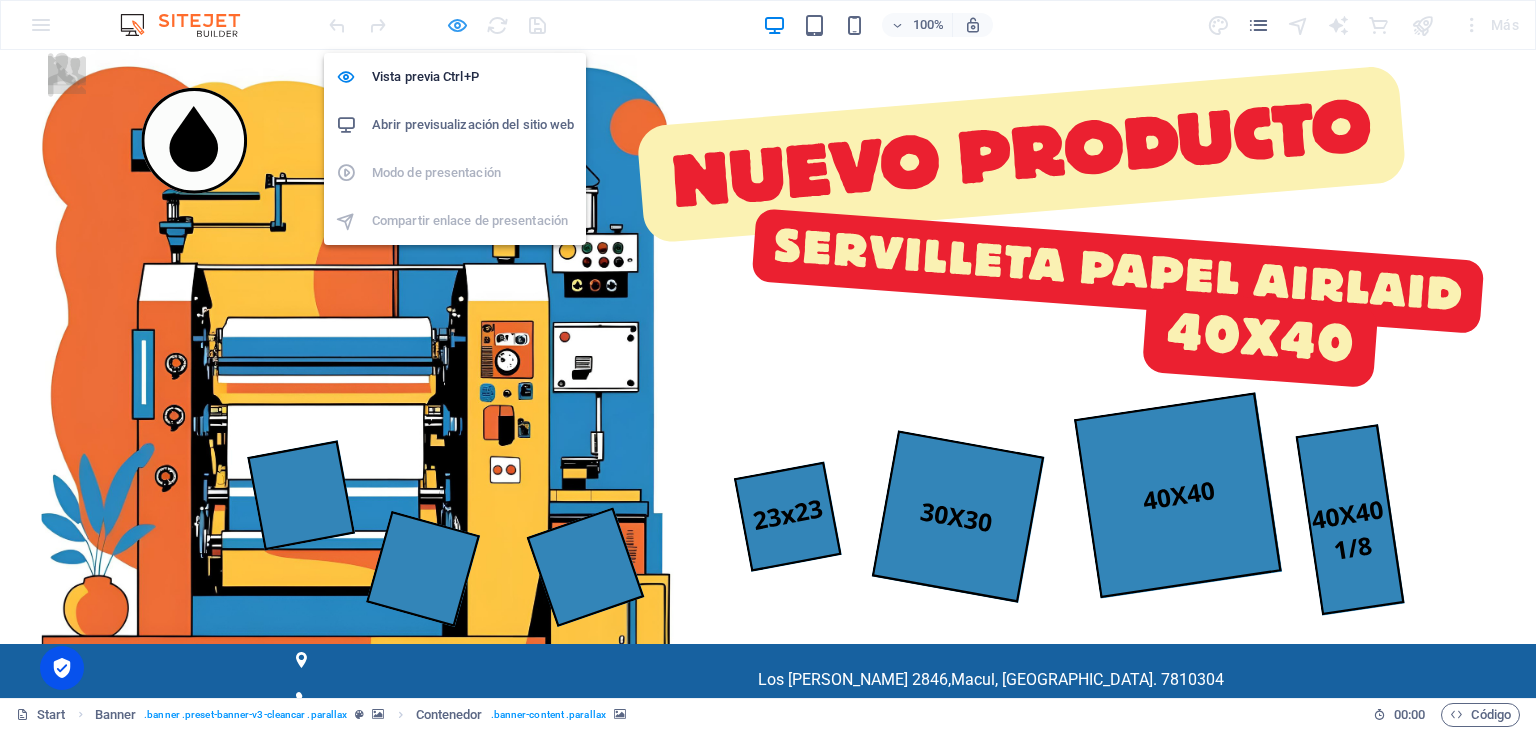click at bounding box center [457, 25] 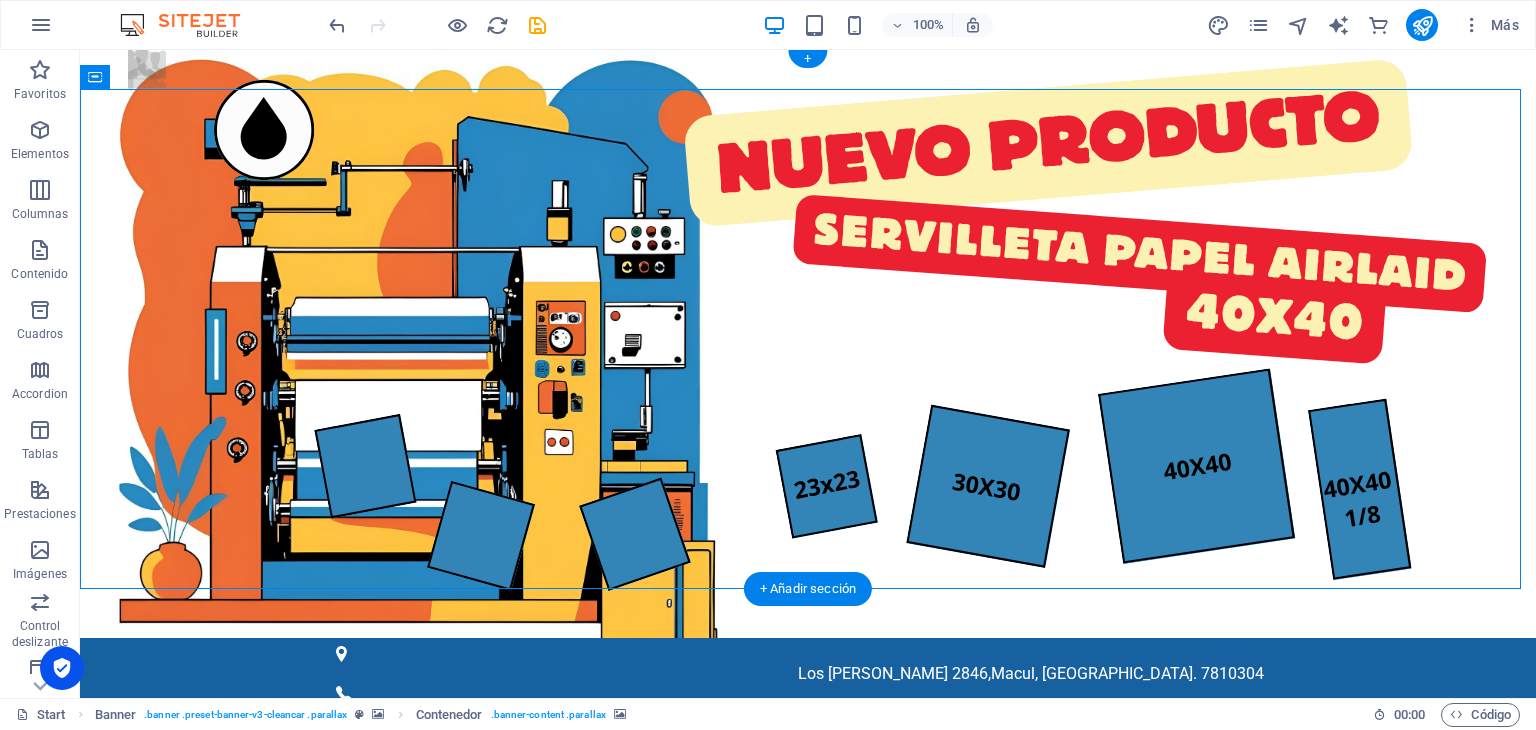scroll, scrollTop: 0, scrollLeft: 0, axis: both 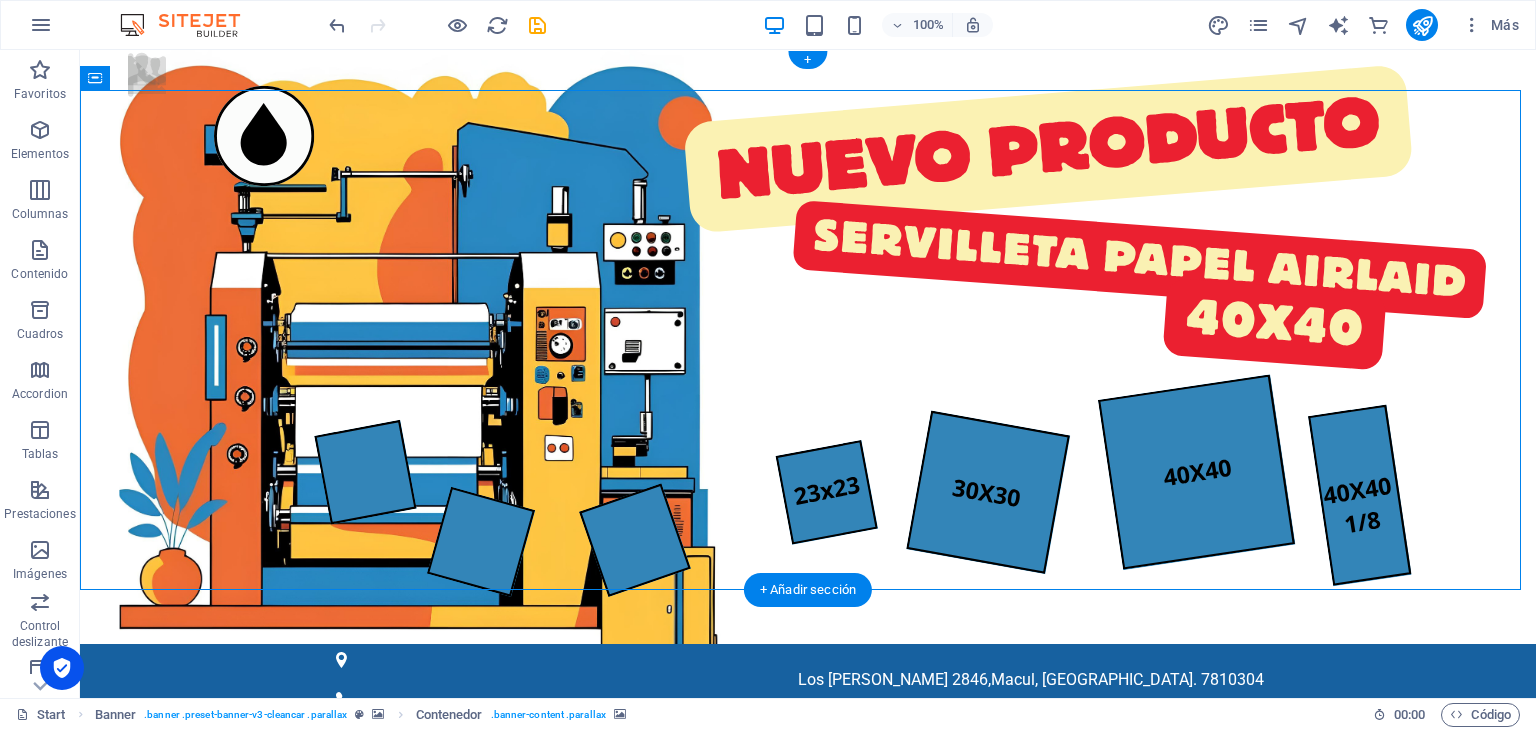 click at bounding box center [808, 1039] 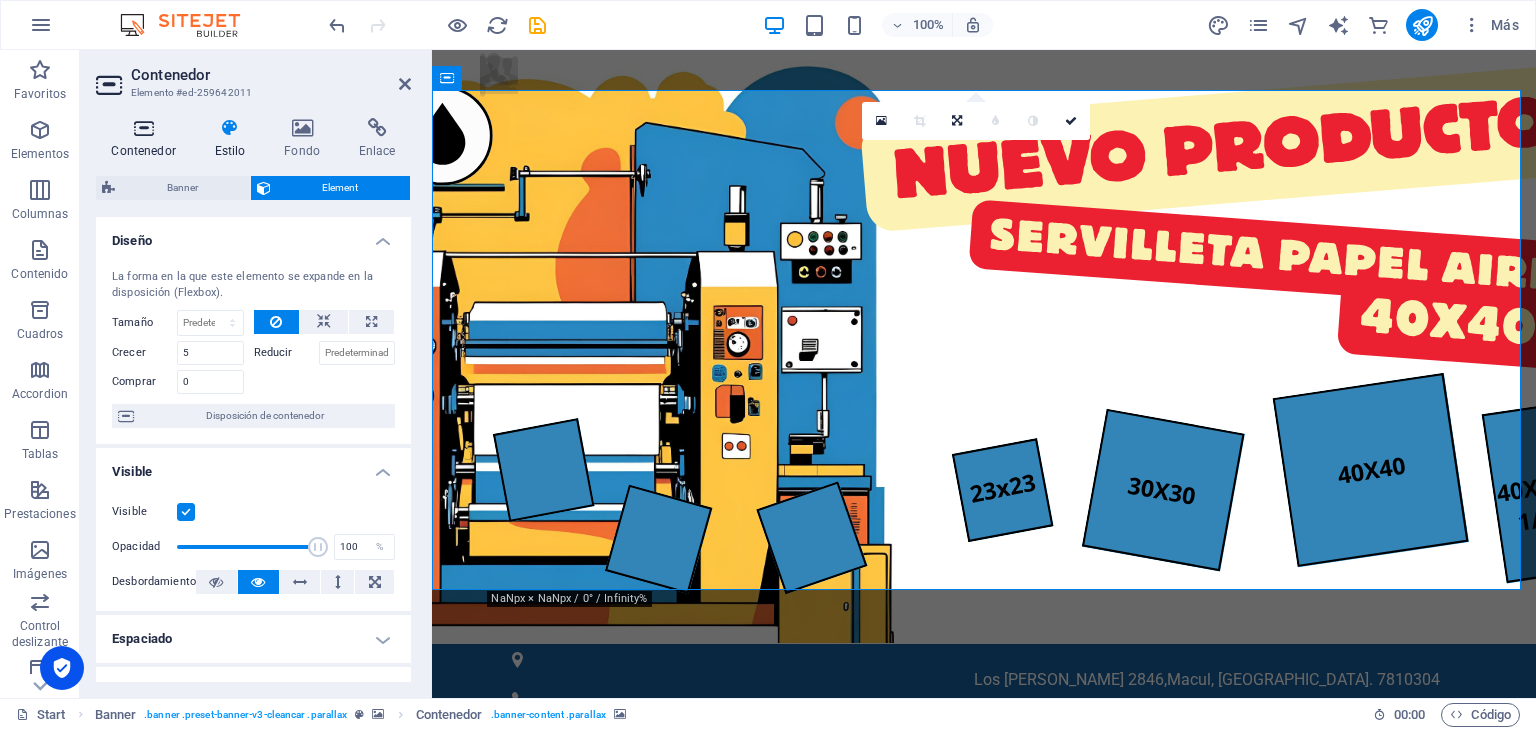 click on "Contenedor" at bounding box center (147, 139) 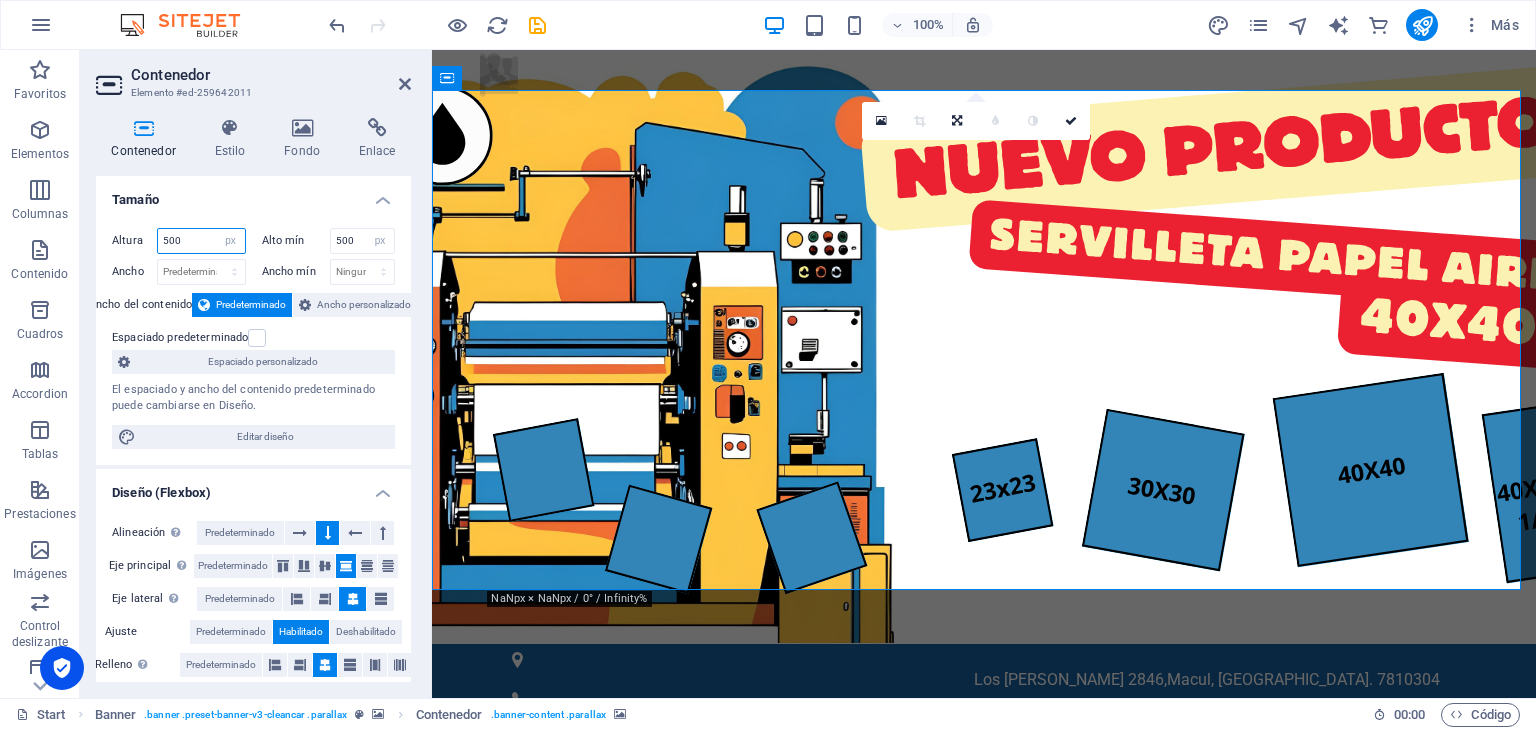 drag, startPoint x: 184, startPoint y: 242, endPoint x: 169, endPoint y: 239, distance: 15.297058 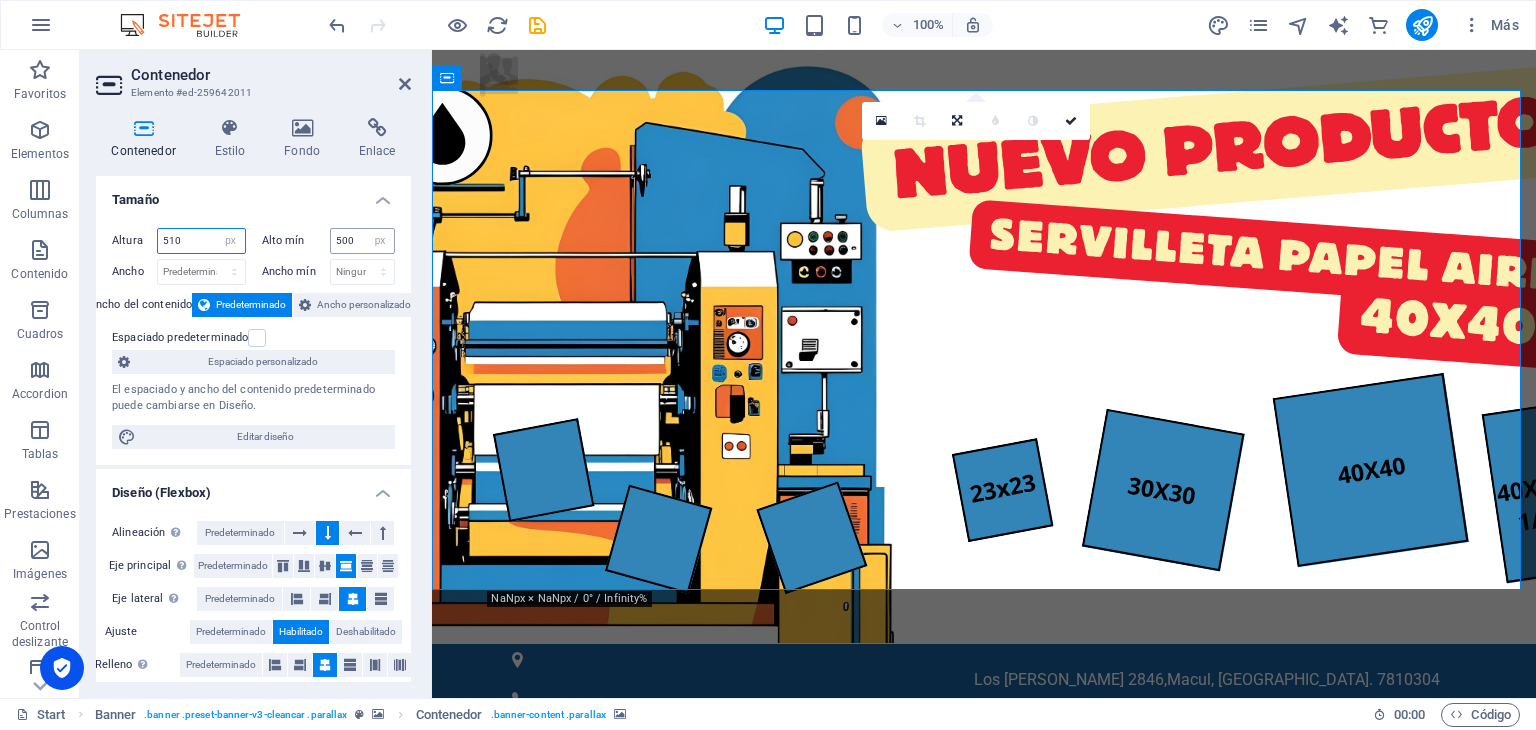 type on "510" 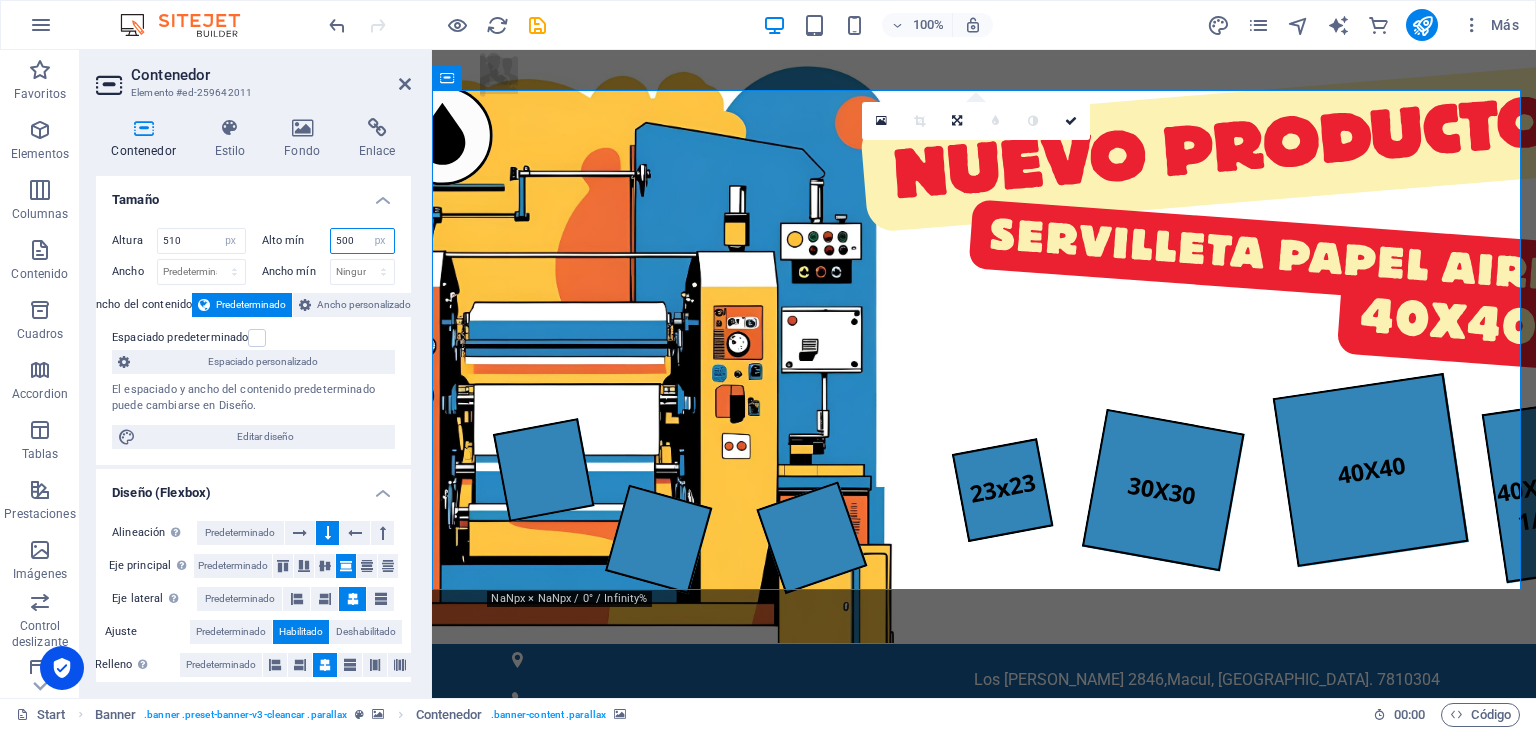 drag, startPoint x: 355, startPoint y: 239, endPoint x: 341, endPoint y: 233, distance: 15.231546 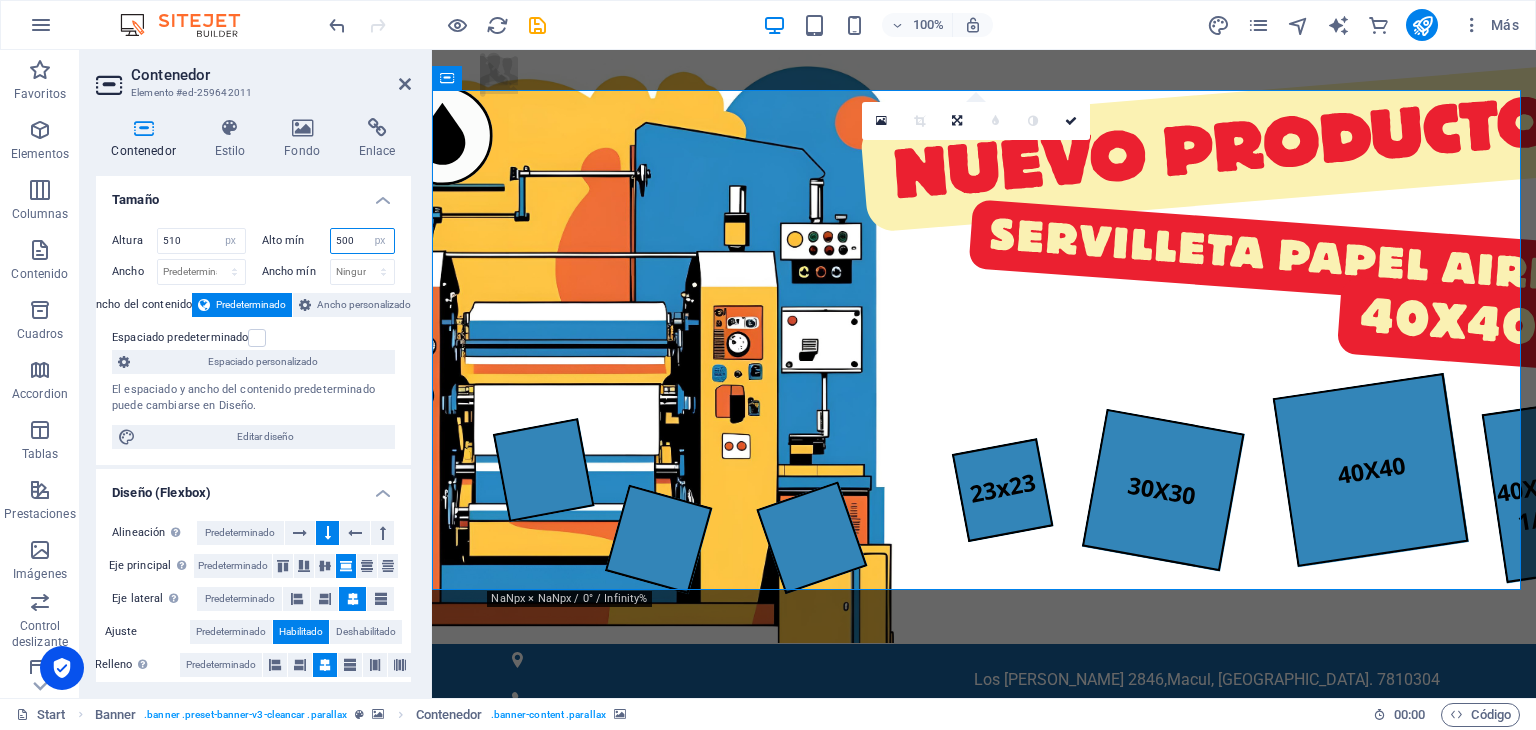 click on "500" at bounding box center (363, 241) 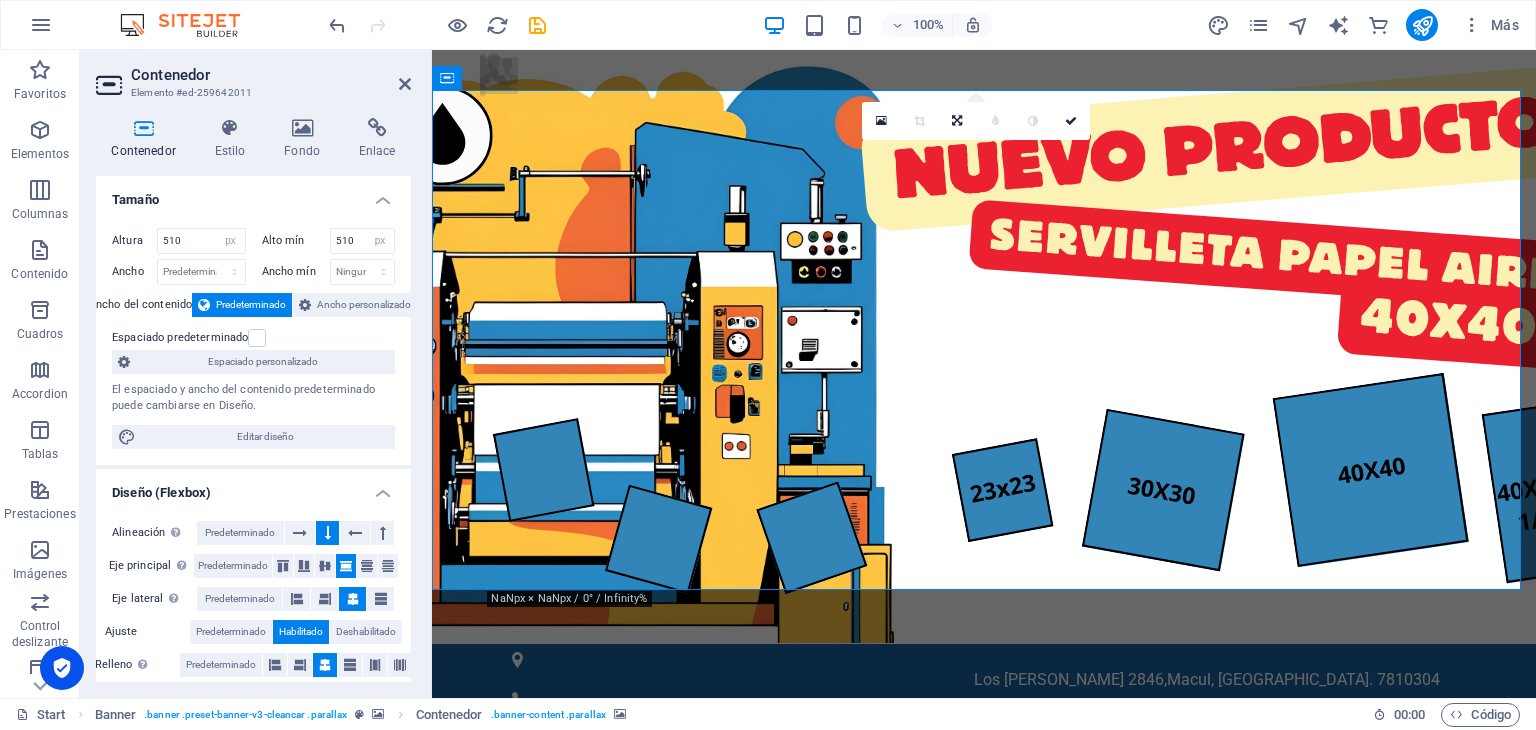 click on "Altura 510 Predeterminado px rem % vh vw Alto mín 510 Ninguno px rem % vh vw Ancho Predeterminado px rem % em vh vw Ancho mín Ninguno px rem % vh vw Ancho del contenido Predeterminado Ancho personalizado Ancho Predeterminado px rem % em vh vw Ancho mín Ninguno px rem % vh vw Espaciado predeterminado Espaciado personalizado El espaciado y ancho del contenido predeterminado puede cambiarse en Diseño. Editar diseño" at bounding box center [253, 338] 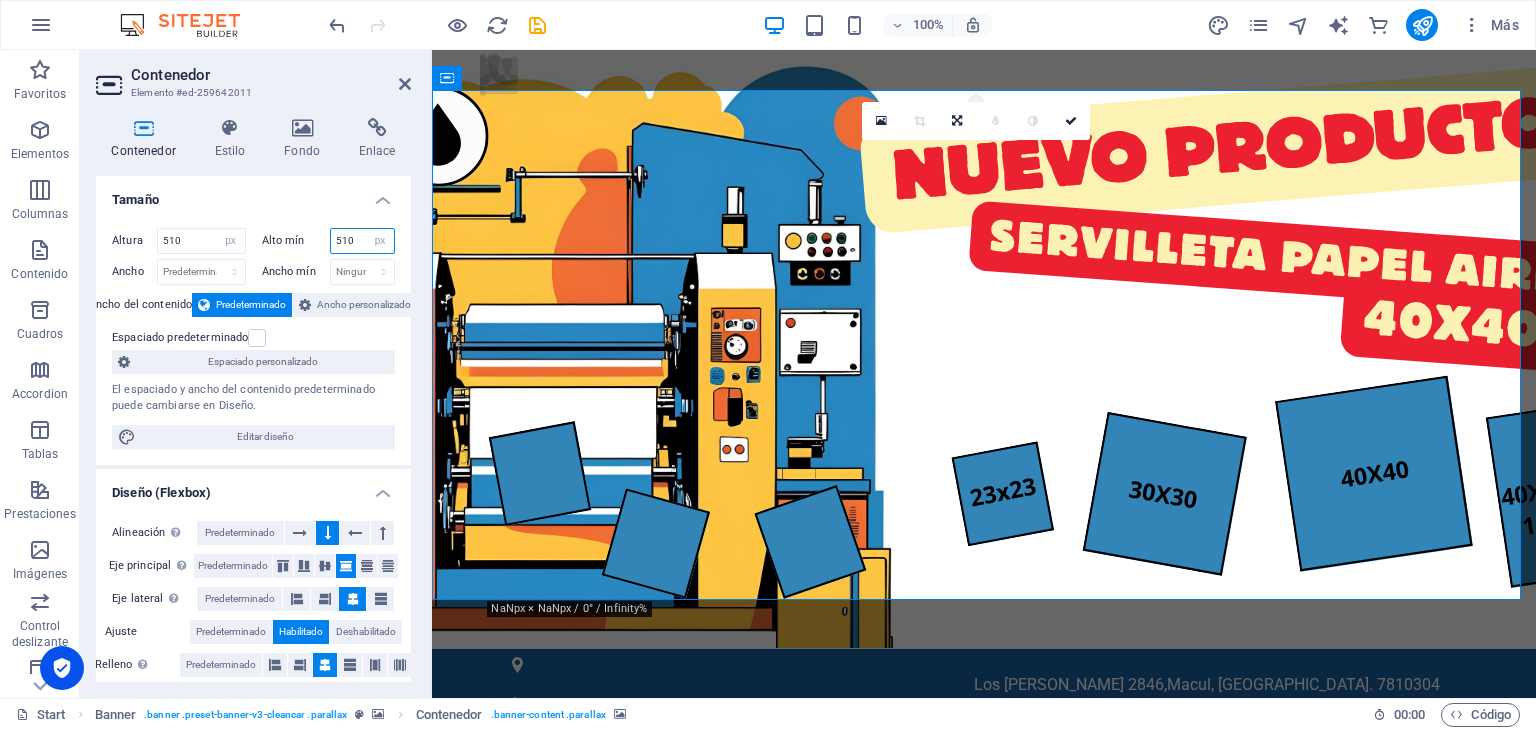 drag, startPoint x: 325, startPoint y: 237, endPoint x: 311, endPoint y: 235, distance: 14.142136 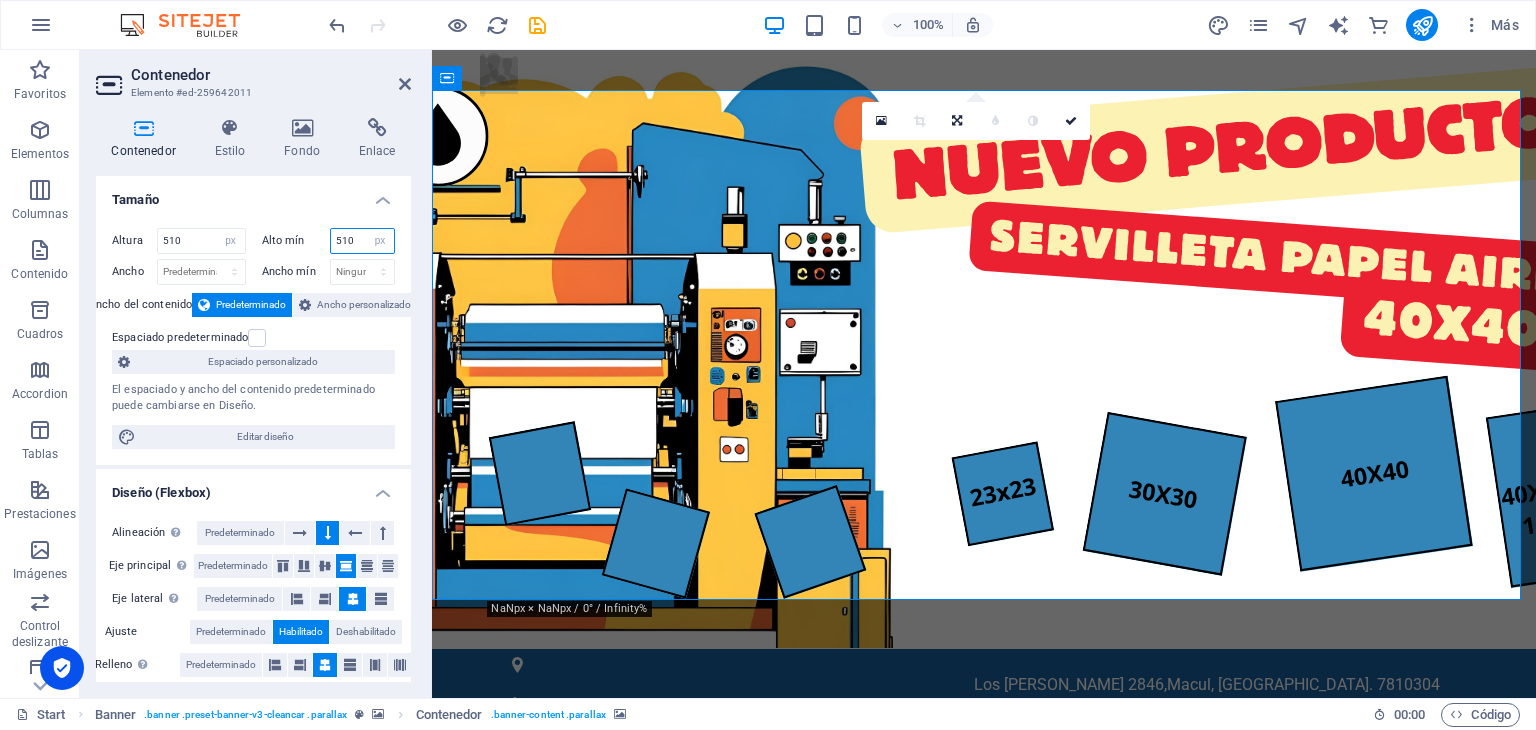 click on "Alto mín 510 Ninguno px rem % vh vw" at bounding box center (329, 241) 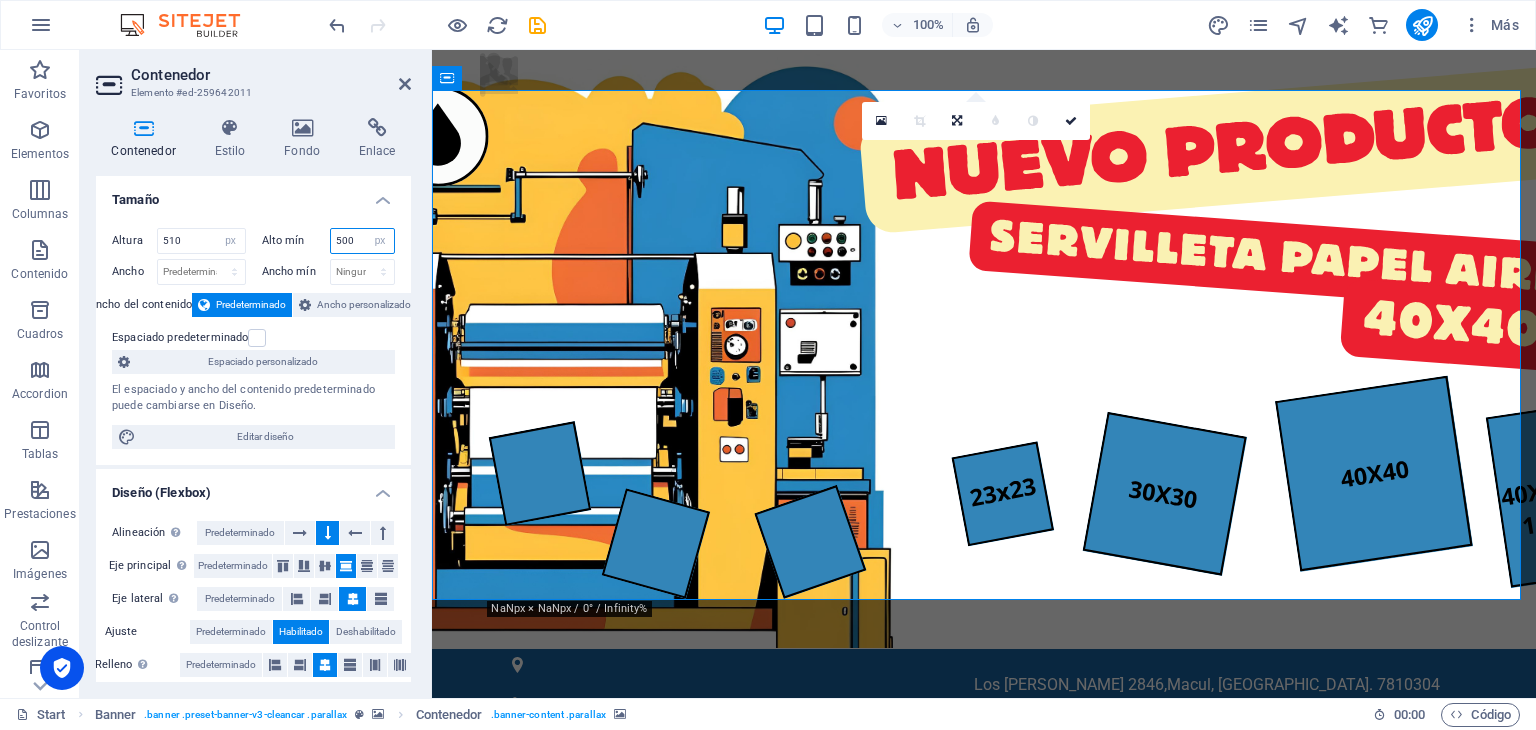 type on "500" 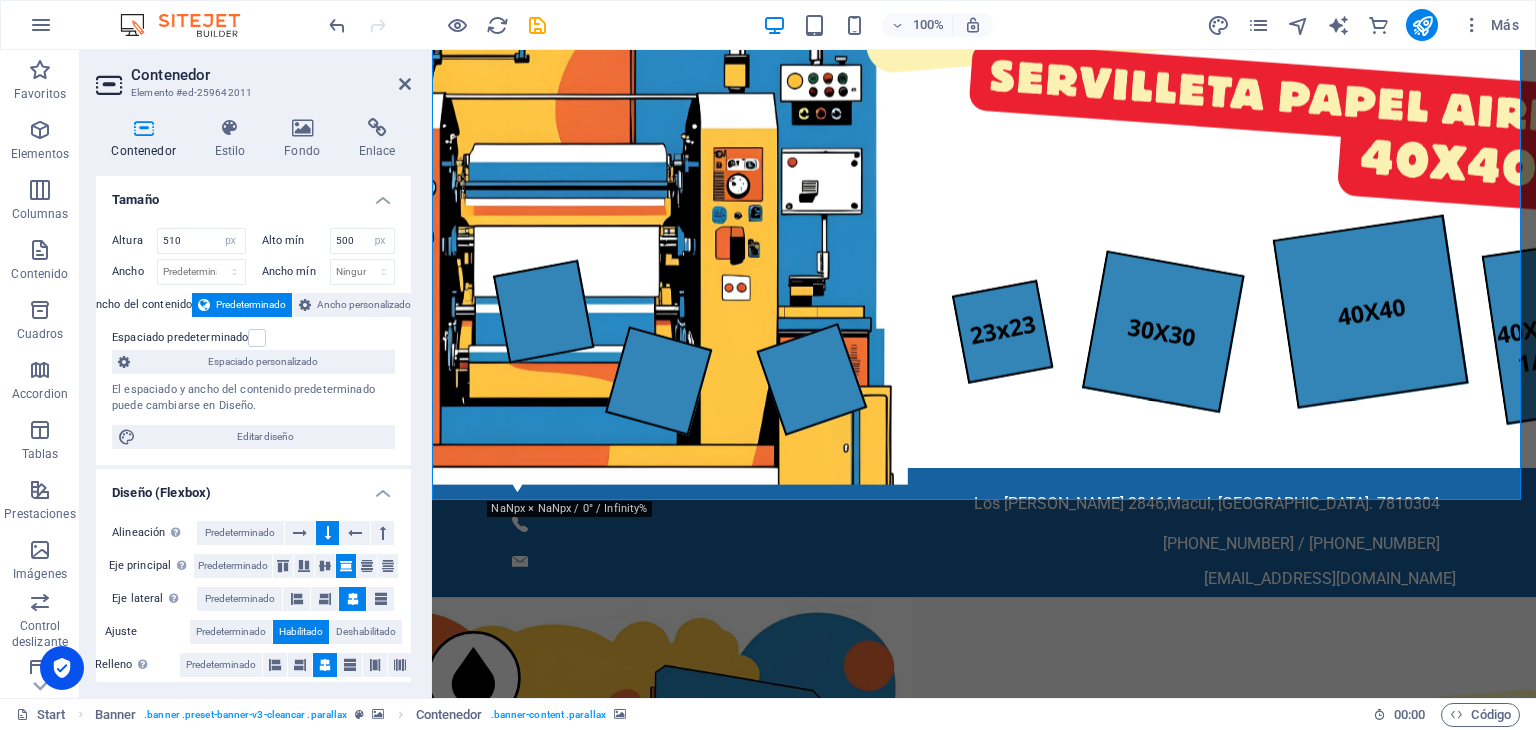 scroll, scrollTop: 0, scrollLeft: 0, axis: both 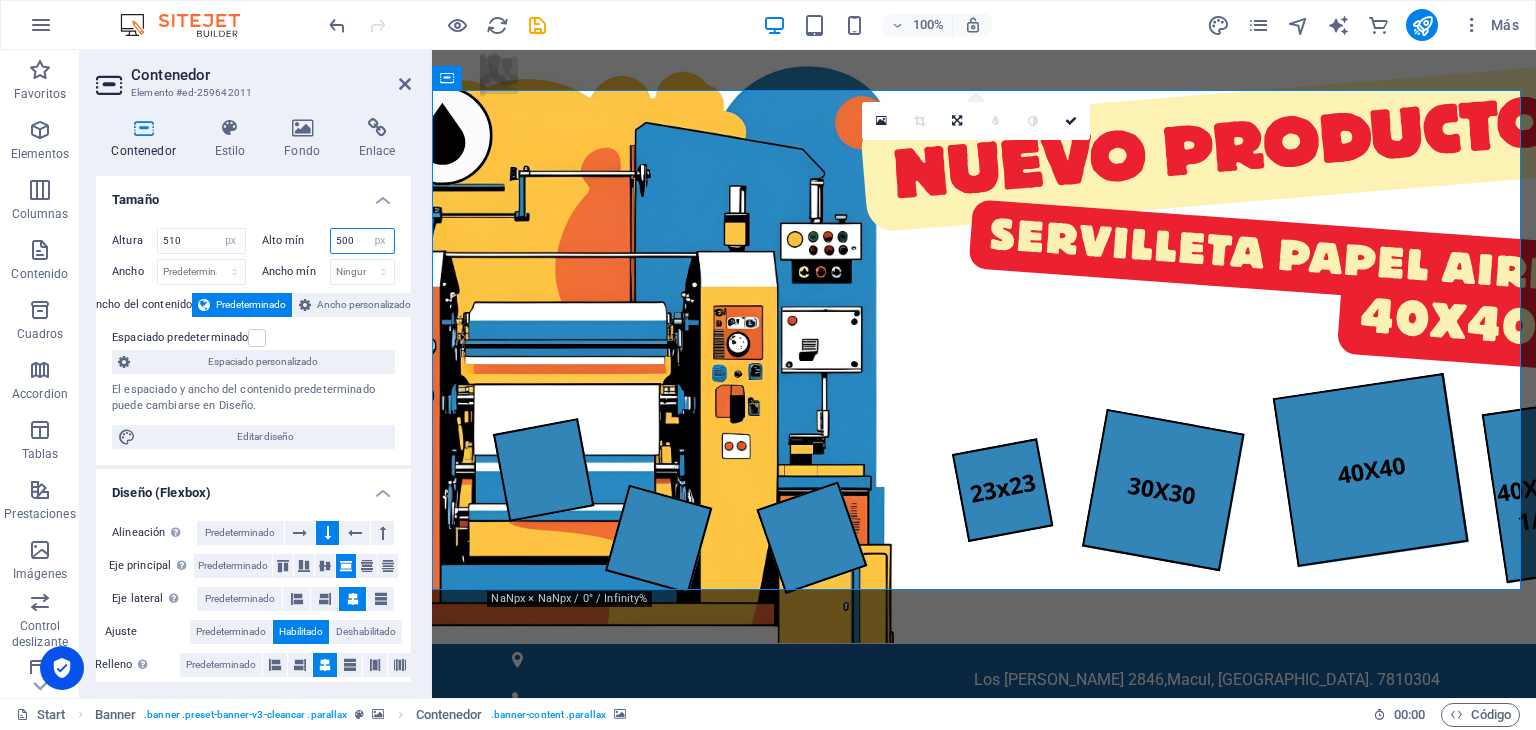 click on "500" at bounding box center (363, 241) 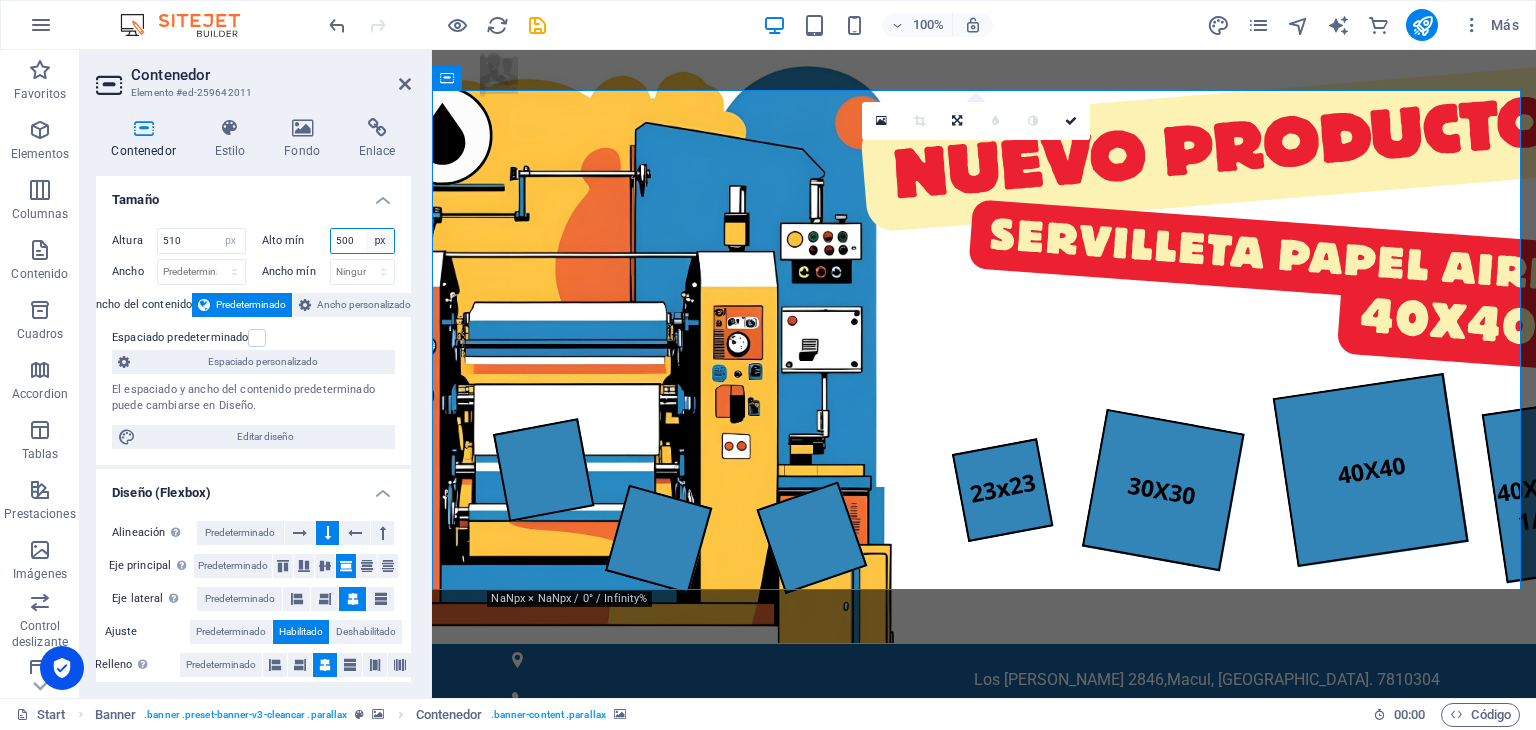 click on "Ninguno px rem % vh vw" at bounding box center (380, 241) 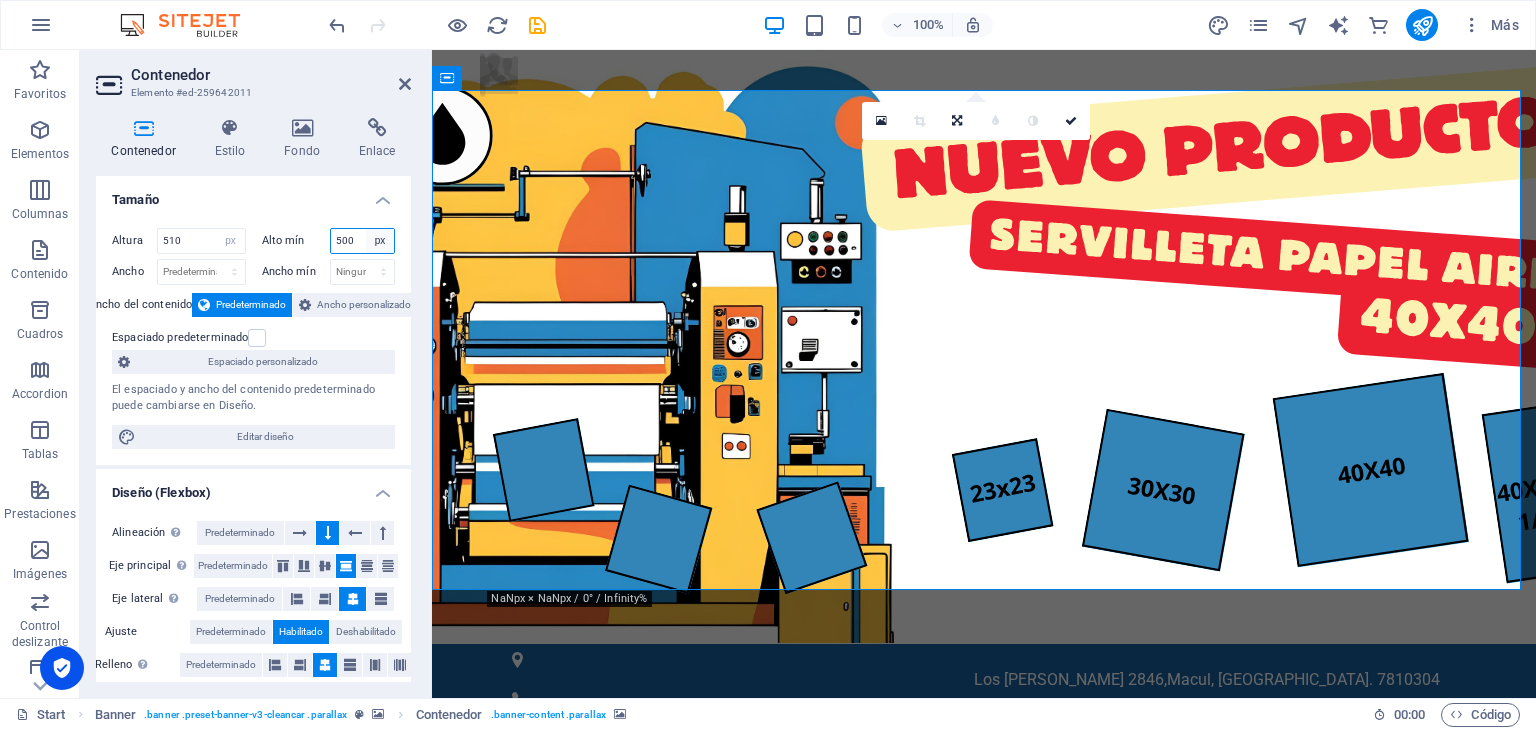 select on "j7pnsk0055g" 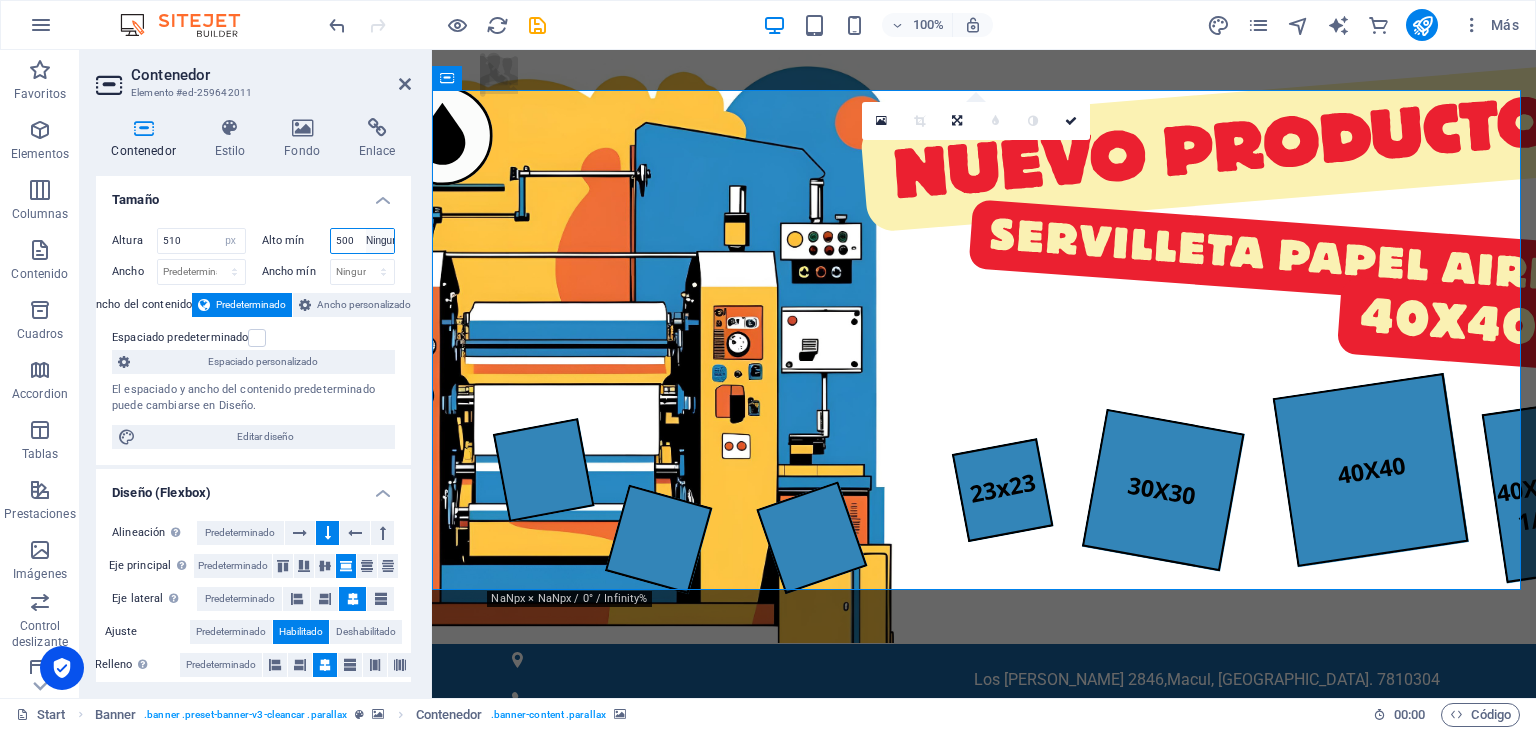 click on "Ninguno px rem % vh vw" at bounding box center (380, 241) 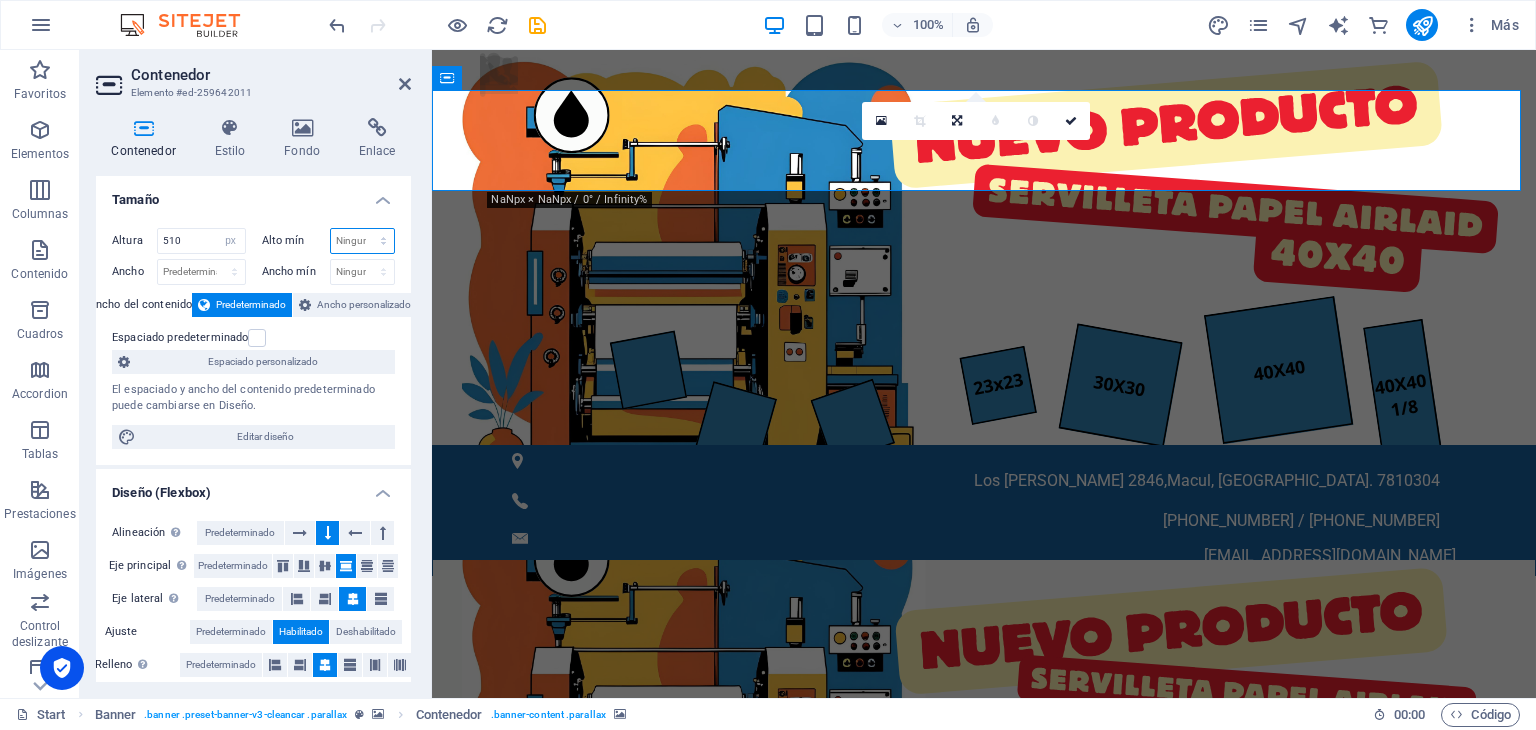 click on "Ninguno px rem % vh vw" at bounding box center [363, 241] 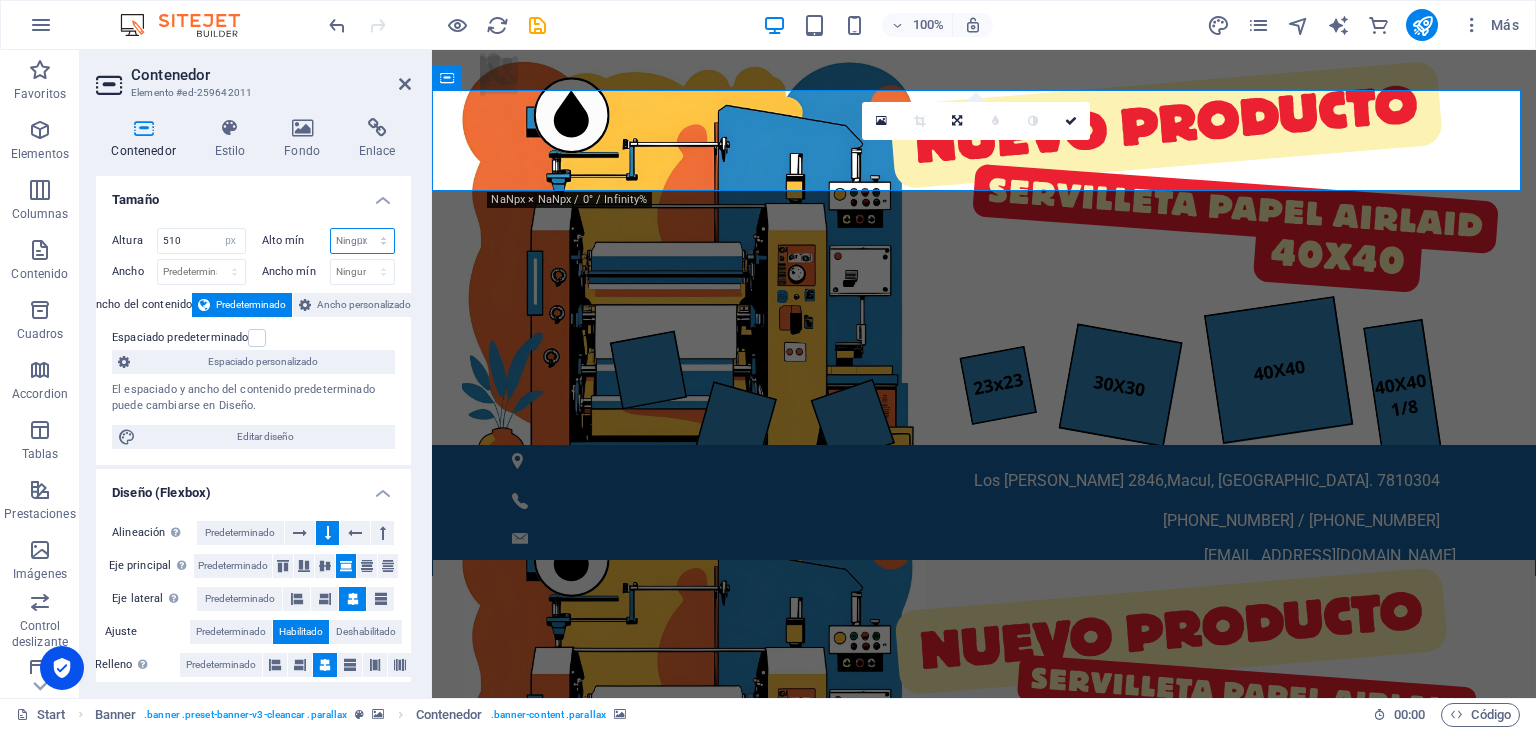 click on "Ninguno px rem % vh vw" at bounding box center [363, 241] 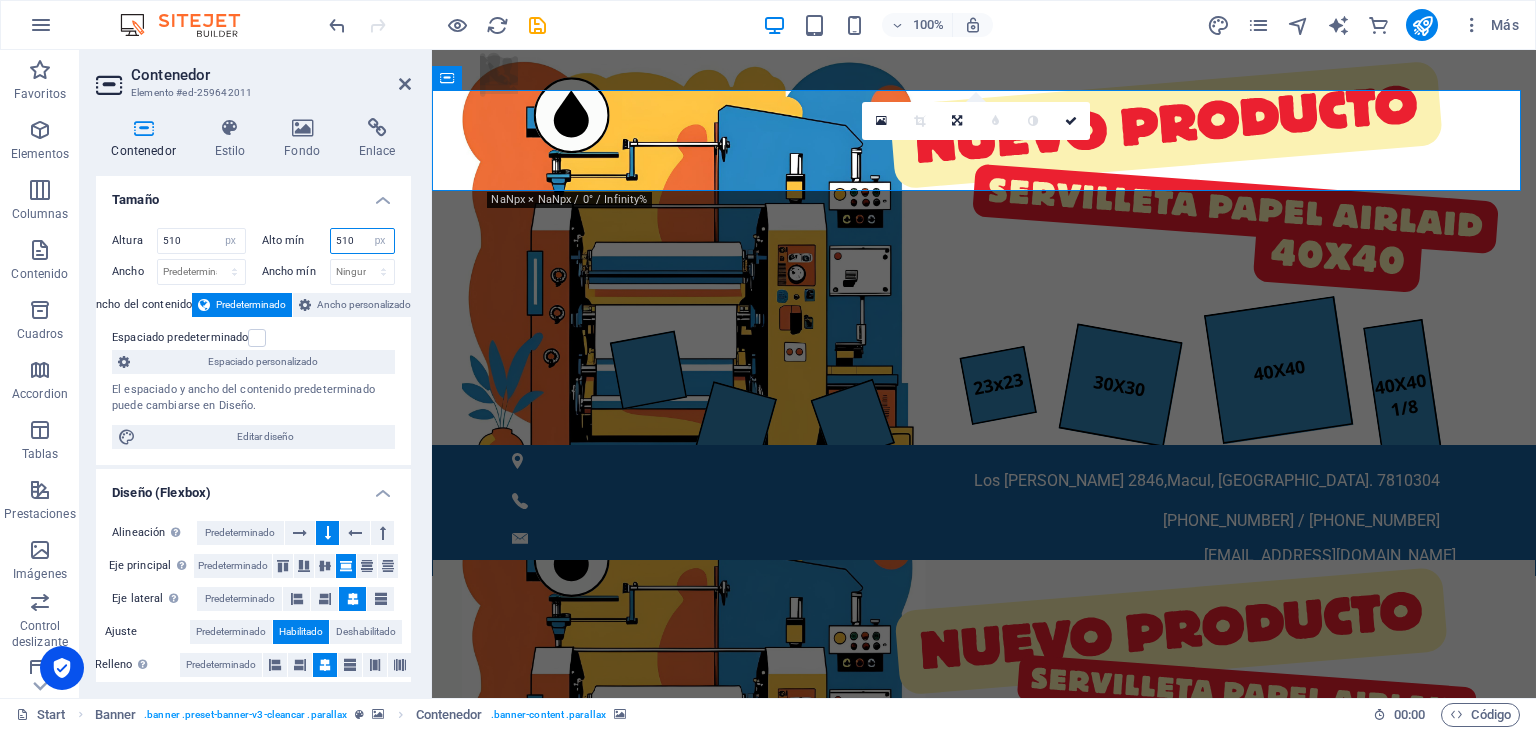 type on "510" 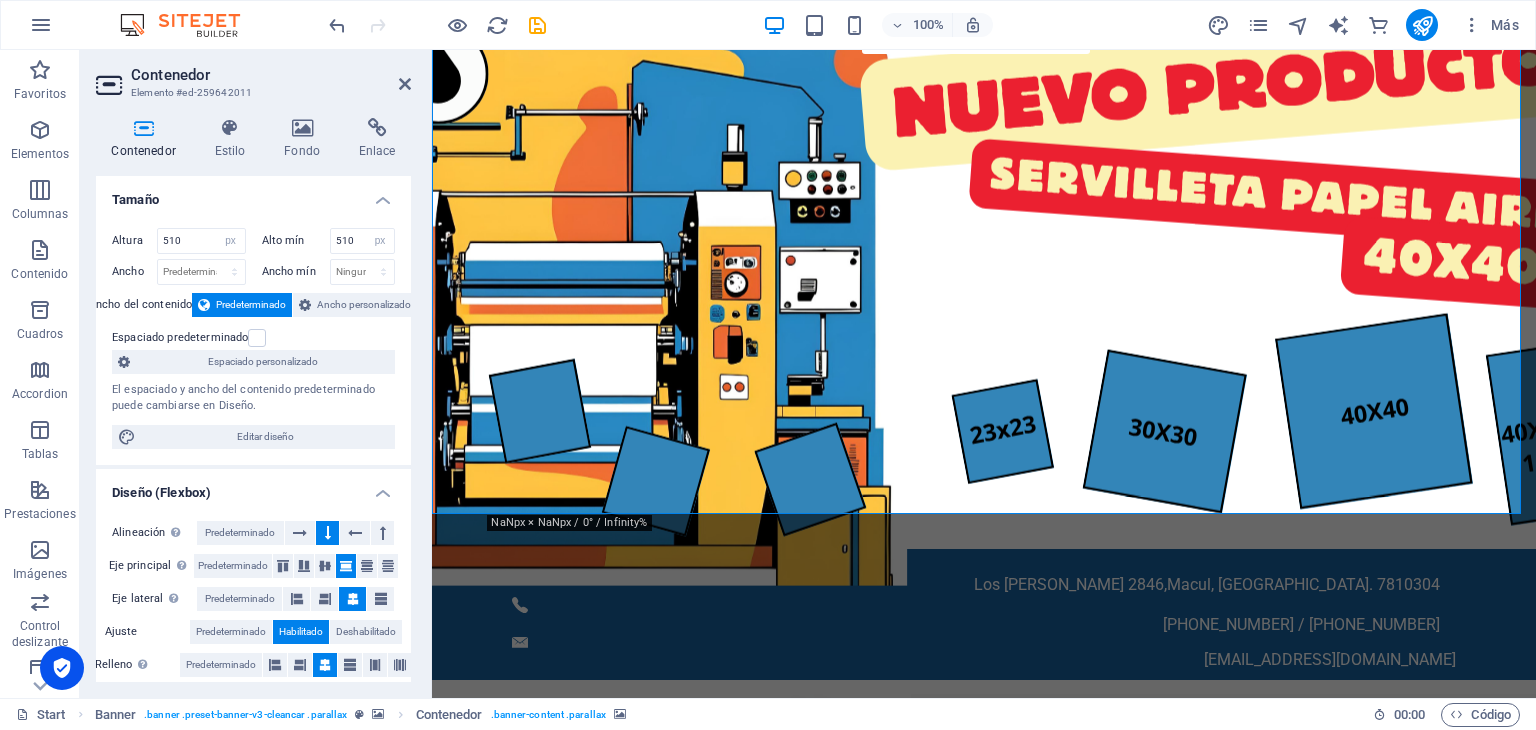 scroll, scrollTop: 0, scrollLeft: 0, axis: both 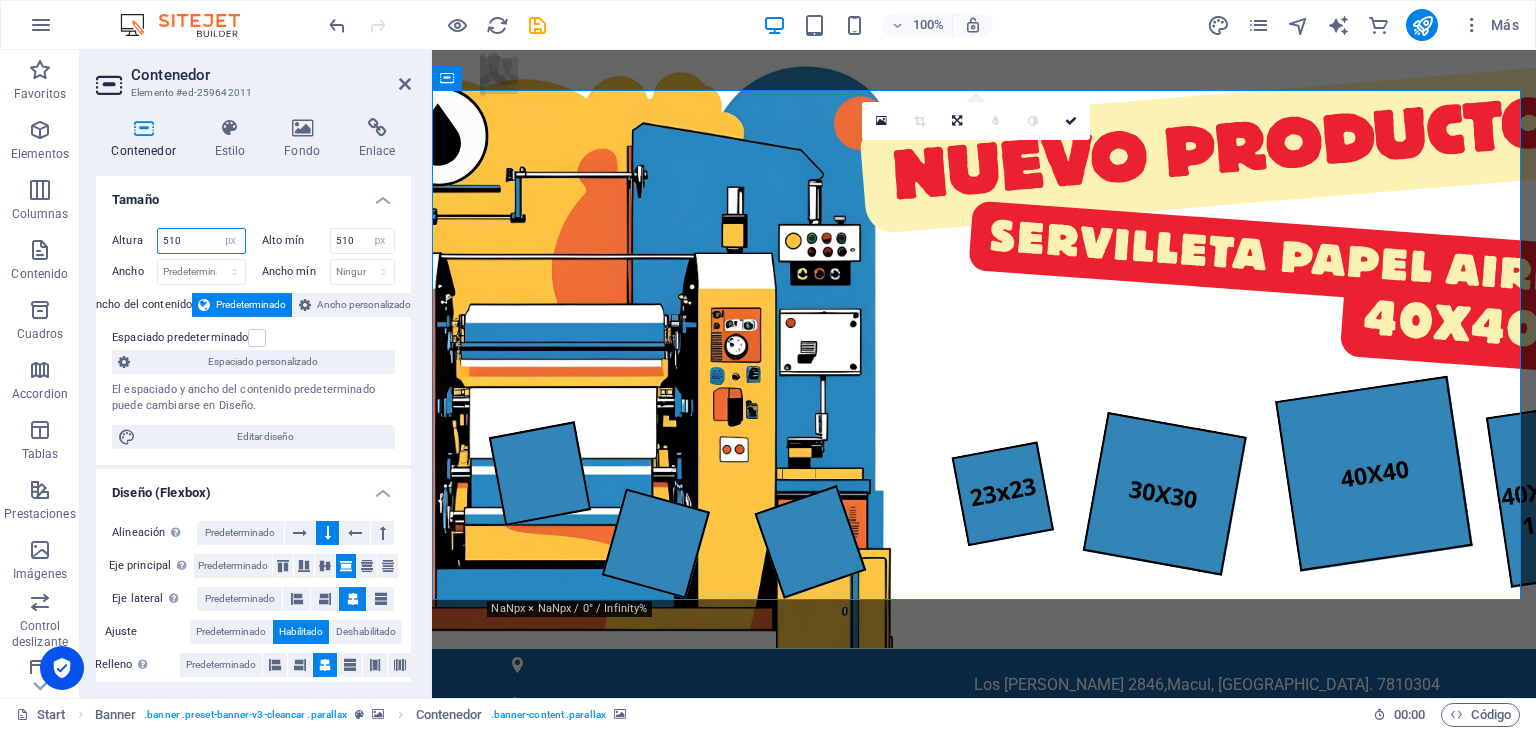 click on "Altura 510 Predeterminado px rem % vh vw" at bounding box center [179, 241] 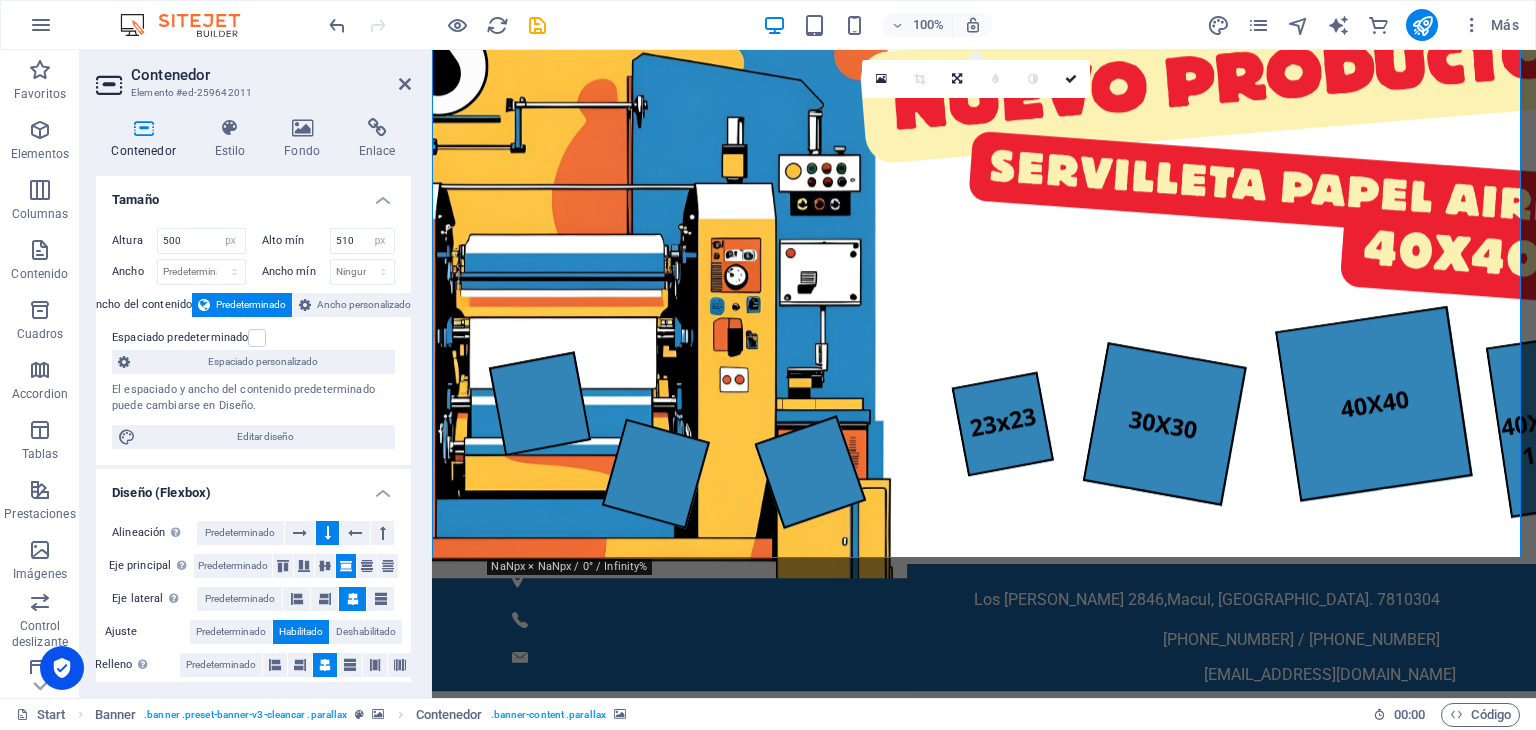 scroll, scrollTop: 0, scrollLeft: 0, axis: both 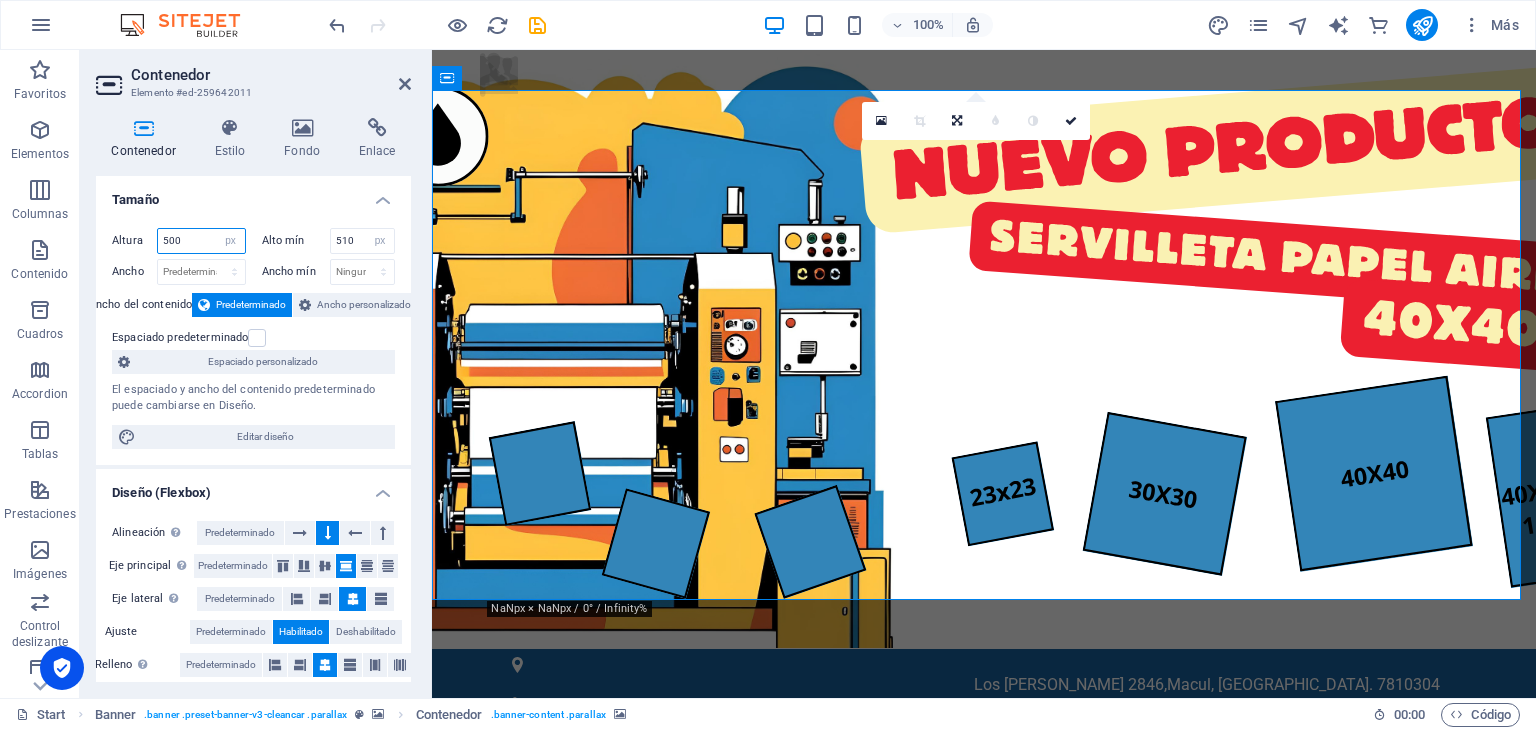 drag, startPoint x: 180, startPoint y: 243, endPoint x: 147, endPoint y: 237, distance: 33.54102 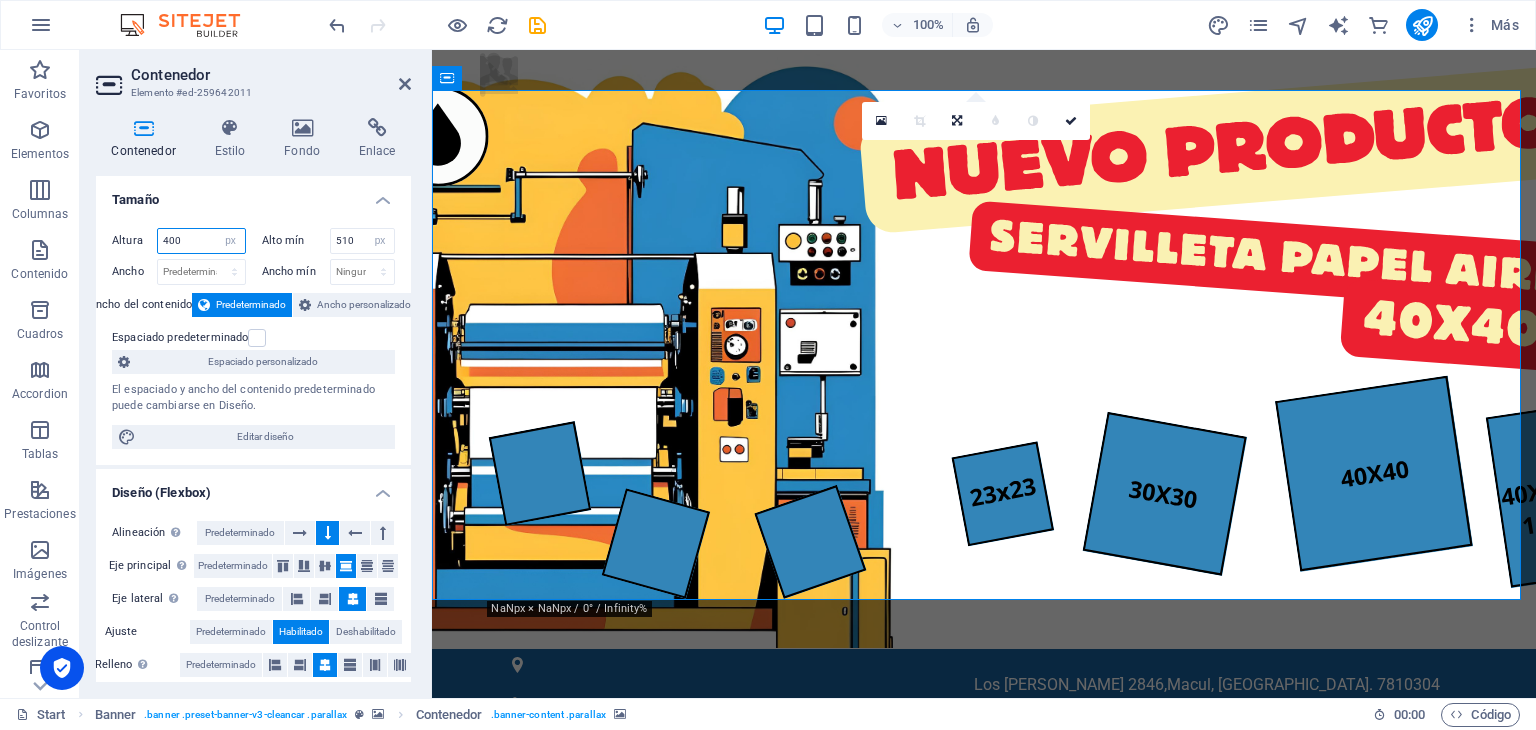 type on "400" 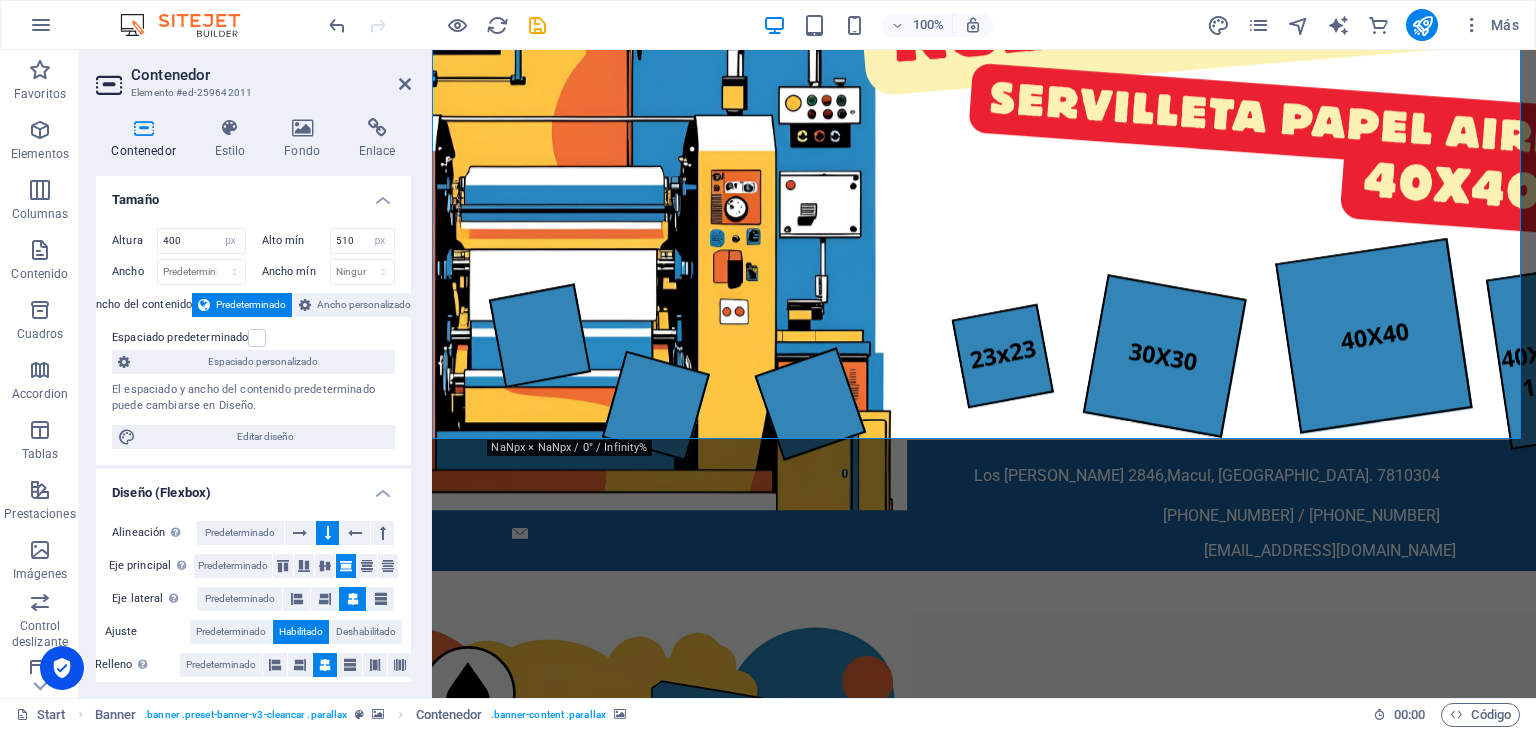 scroll, scrollTop: 0, scrollLeft: 0, axis: both 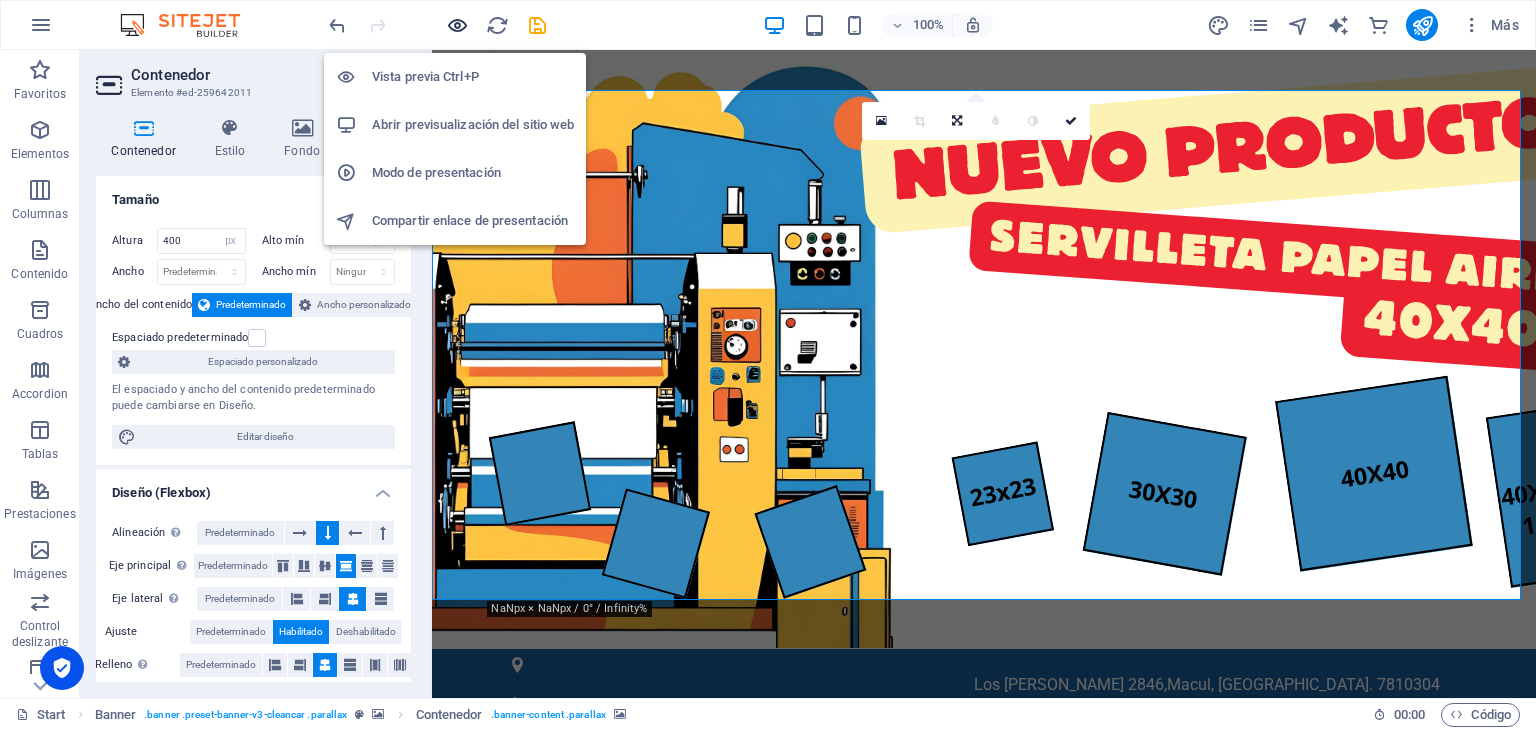 click at bounding box center (457, 25) 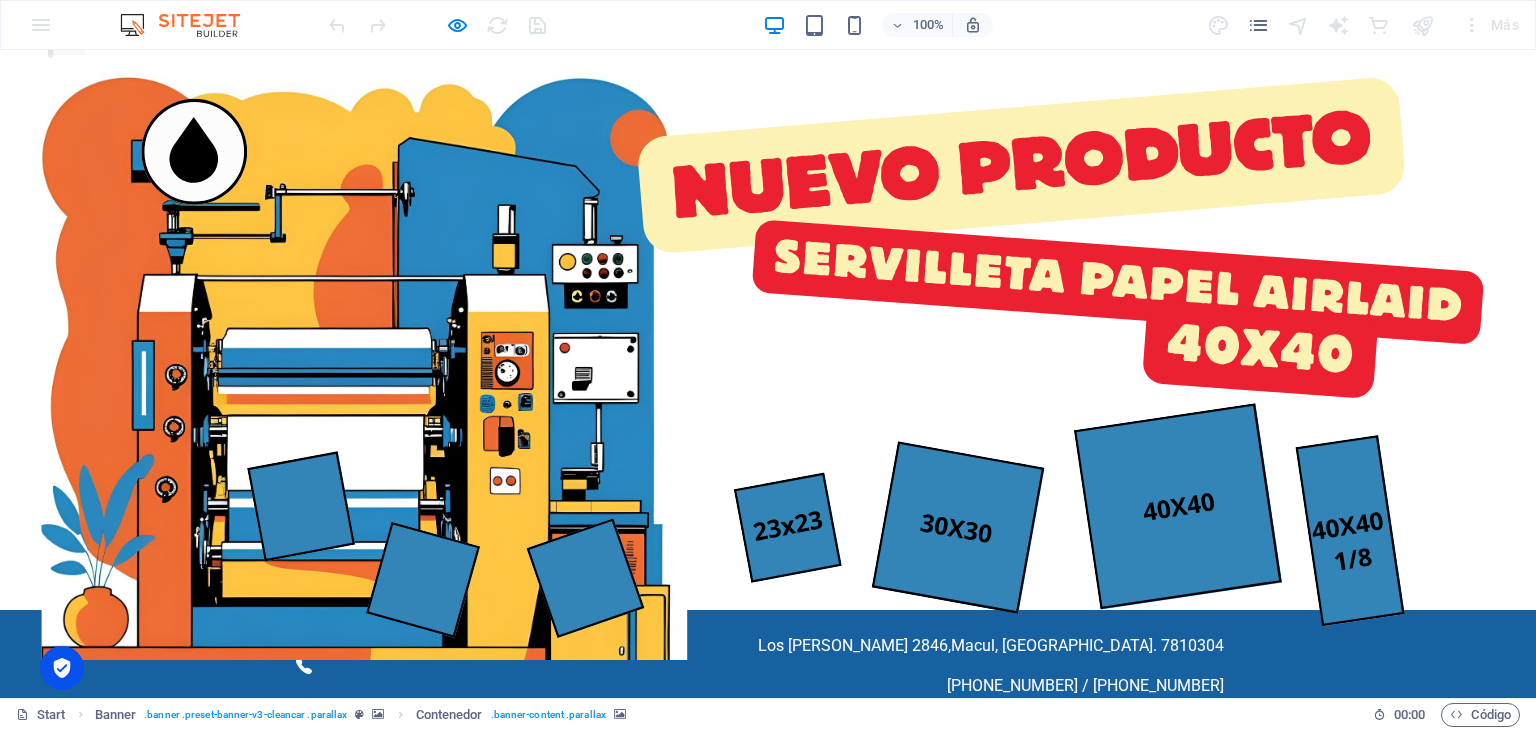 scroll, scrollTop: 0, scrollLeft: 0, axis: both 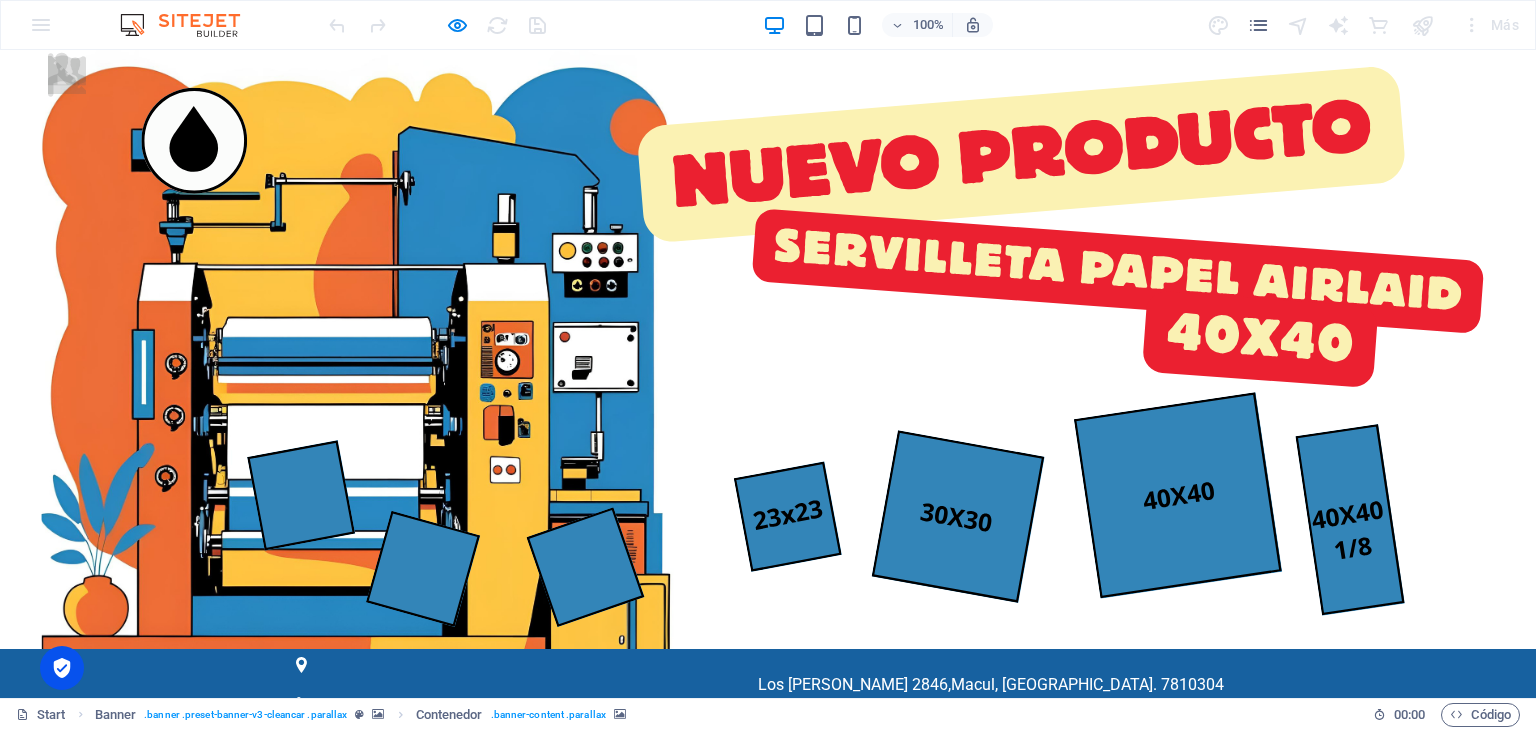 click at bounding box center (768, 1047) 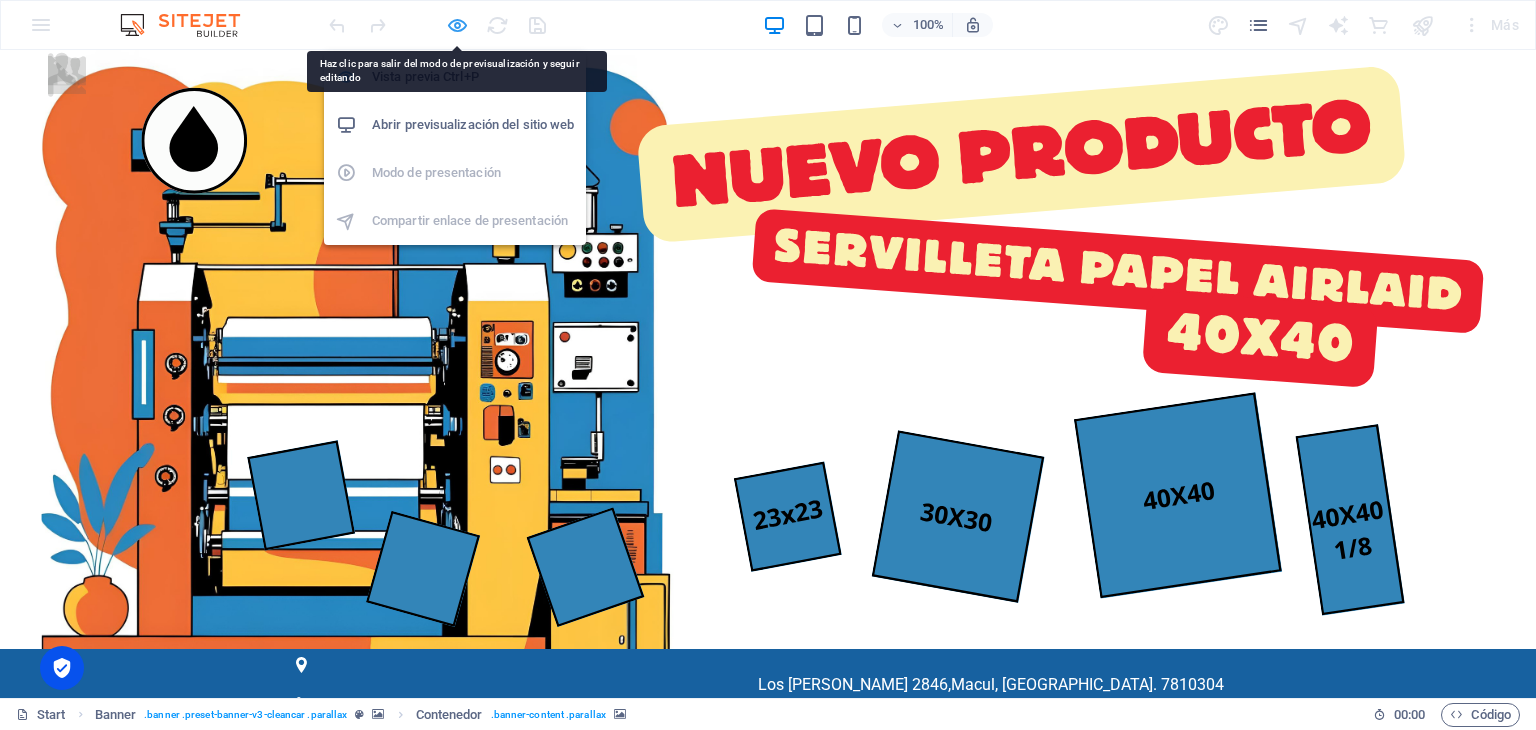 click at bounding box center [457, 25] 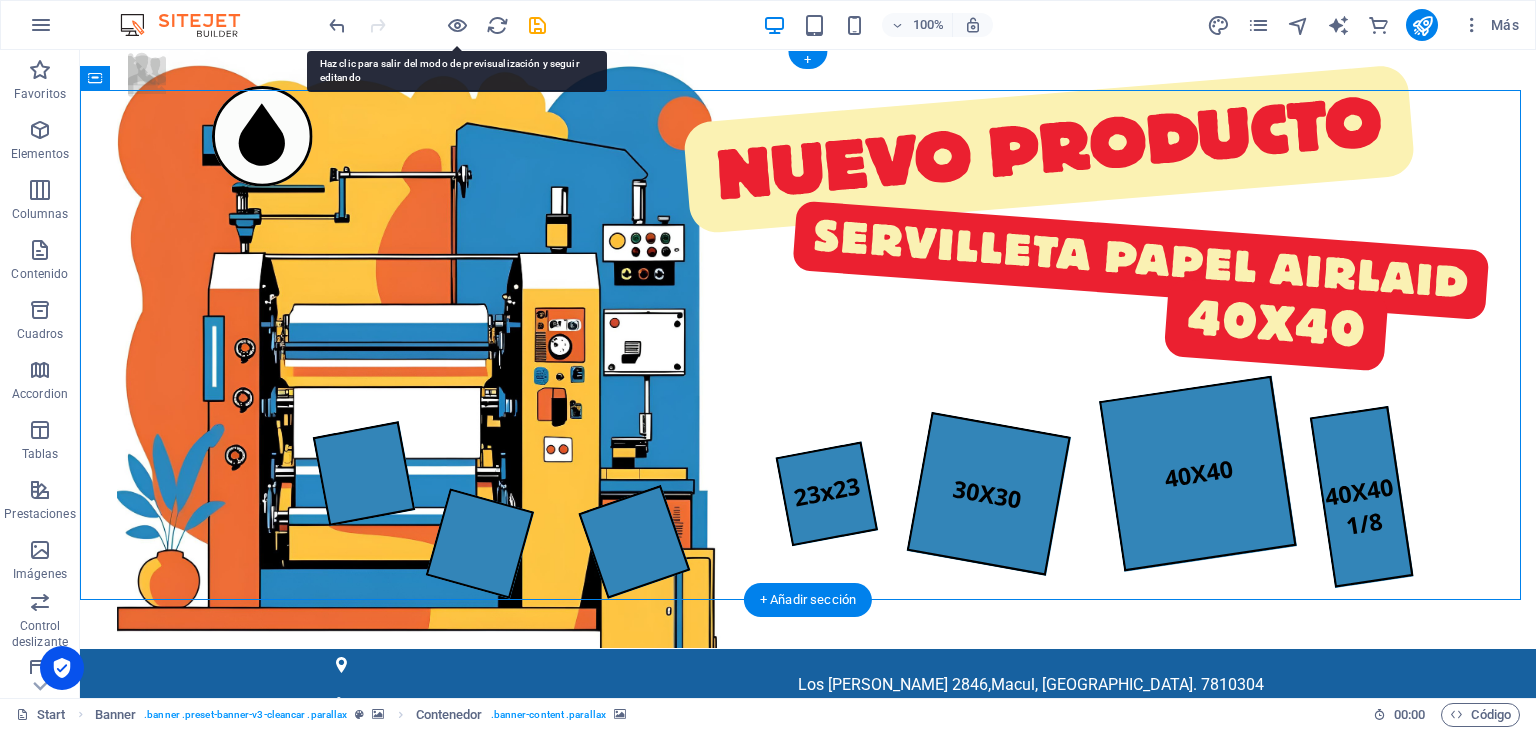 click at bounding box center [808, 1047] 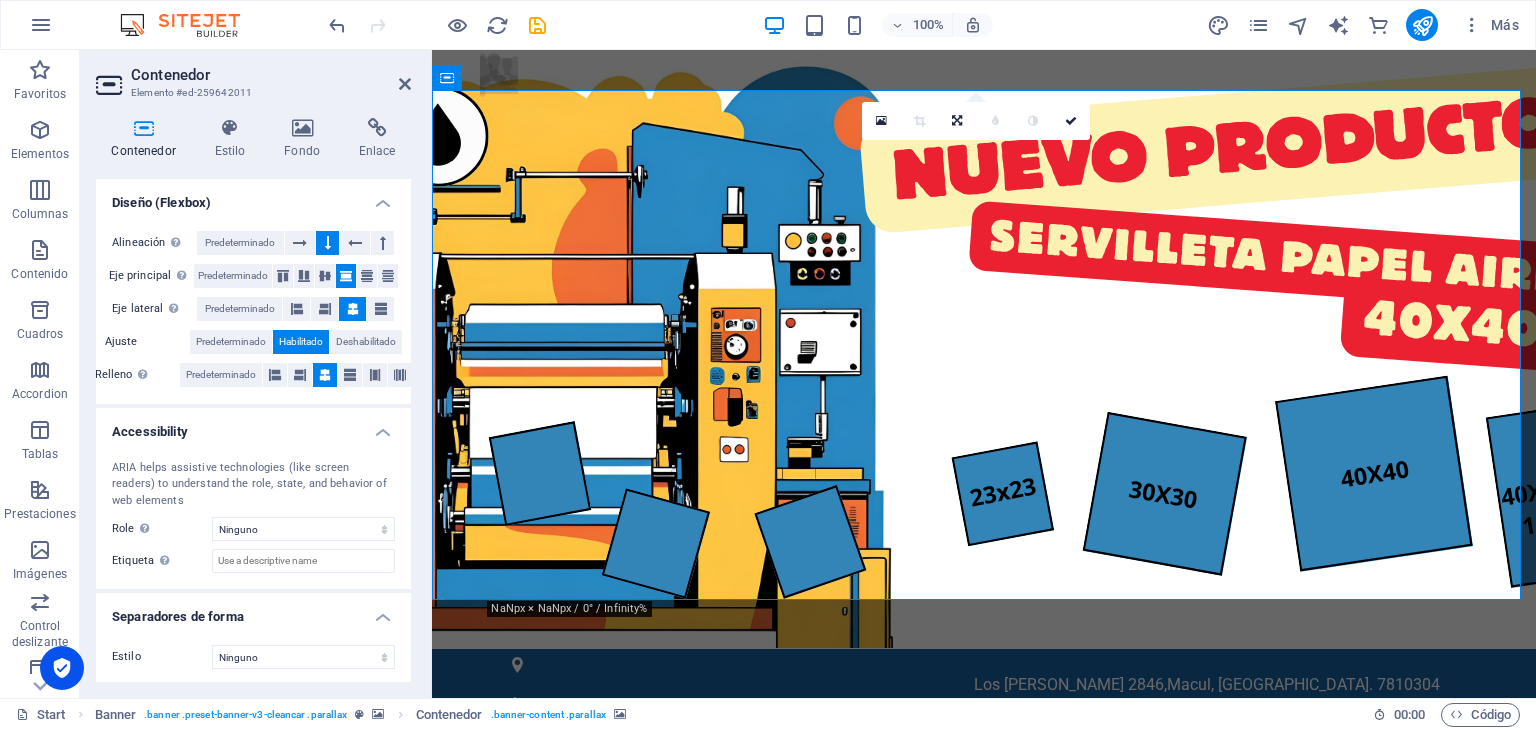 scroll, scrollTop: 292, scrollLeft: 0, axis: vertical 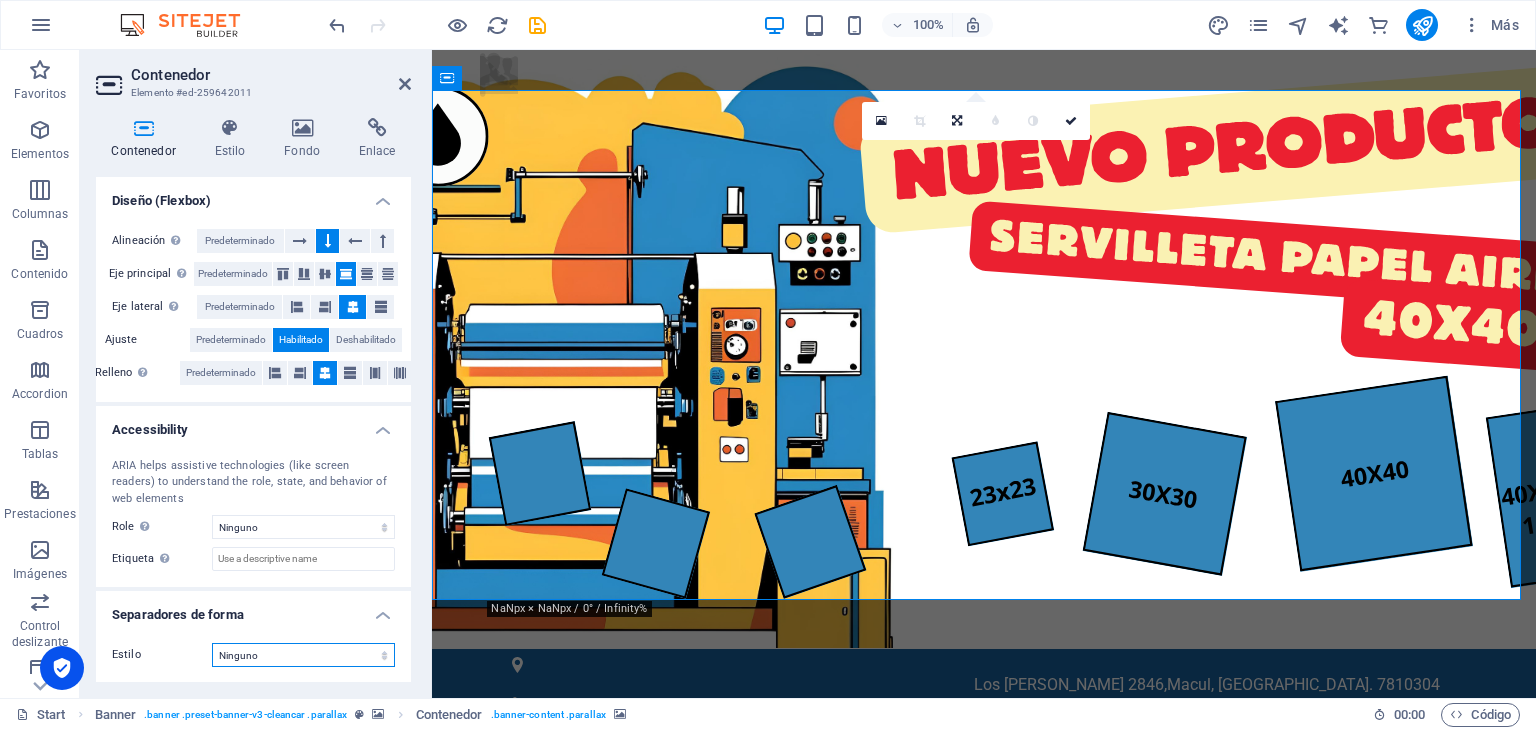 click on "Ninguno Triángulo Cuadrado Diagonal Polígono 1 Polígono 2 Zigzag Múltiples zigzags Olas Múltiples olas Medio círculo Círculo Sombra de círculo Bloques Hexágonos Nubes Múltiples nubes Ventilador Pirámides Libro Gota de pintura Fuego Papel desmenuzado Flecha" at bounding box center (303, 655) 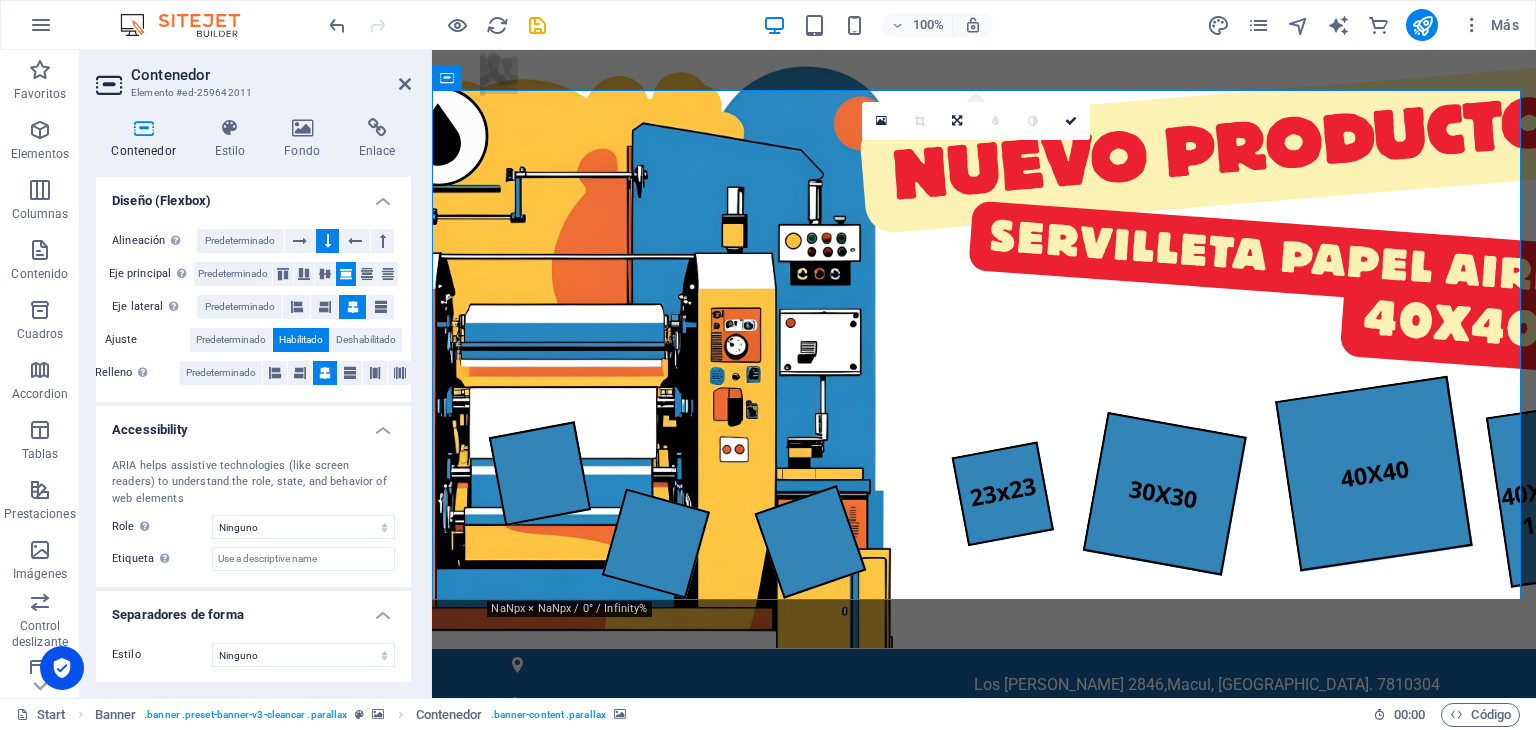 click on "Separadores de forma" at bounding box center (253, 609) 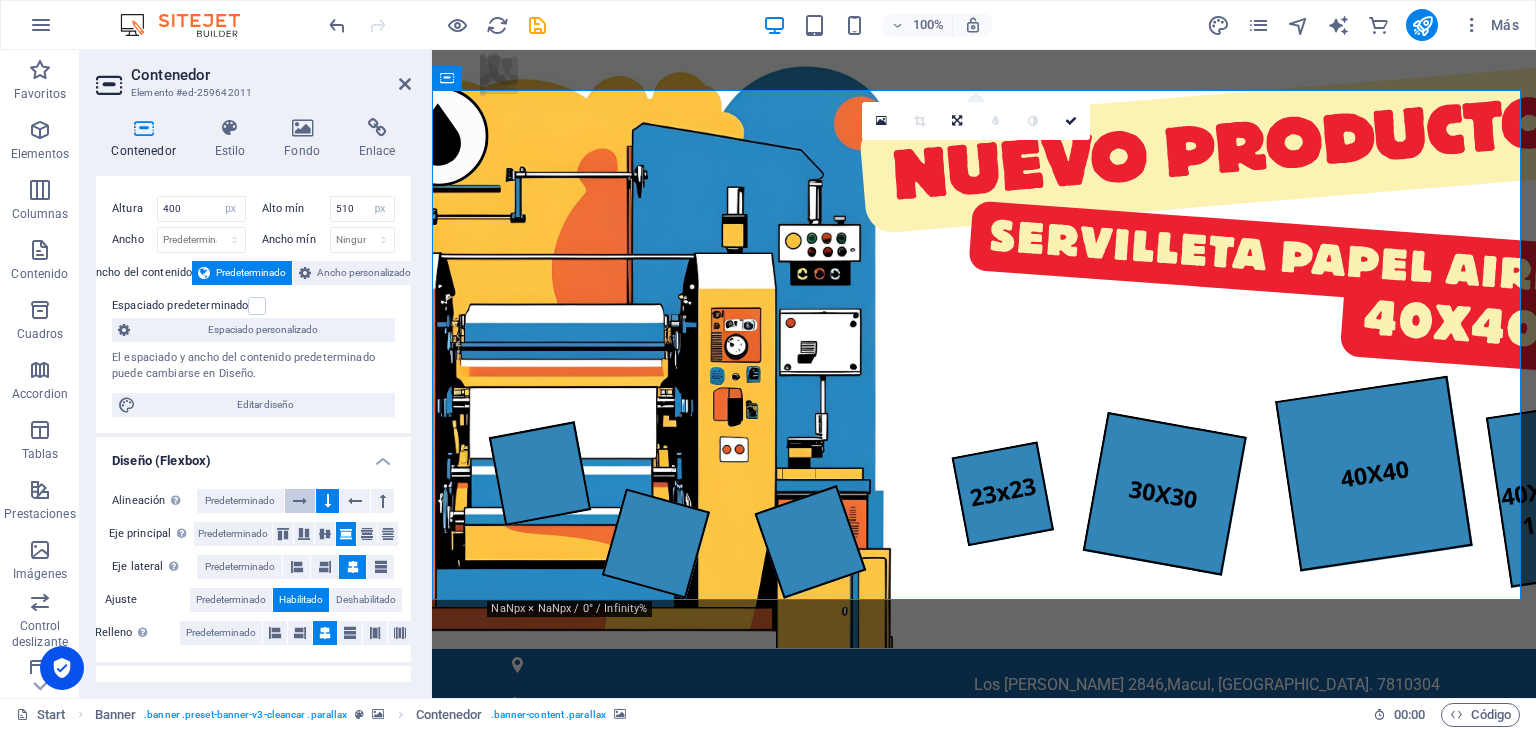 scroll, scrollTop: 0, scrollLeft: 0, axis: both 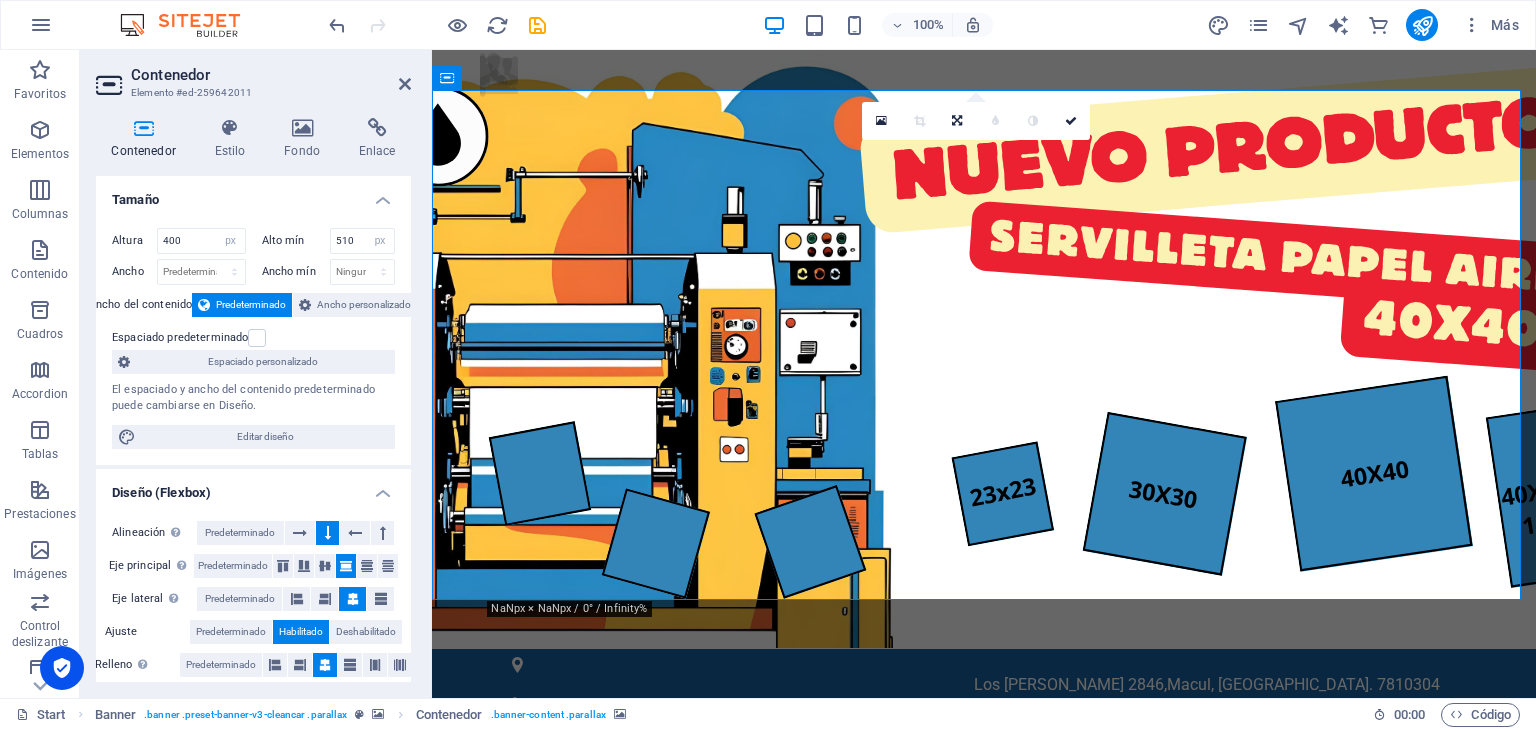 drag, startPoint x: 406, startPoint y: 373, endPoint x: 400, endPoint y: 324, distance: 49.365982 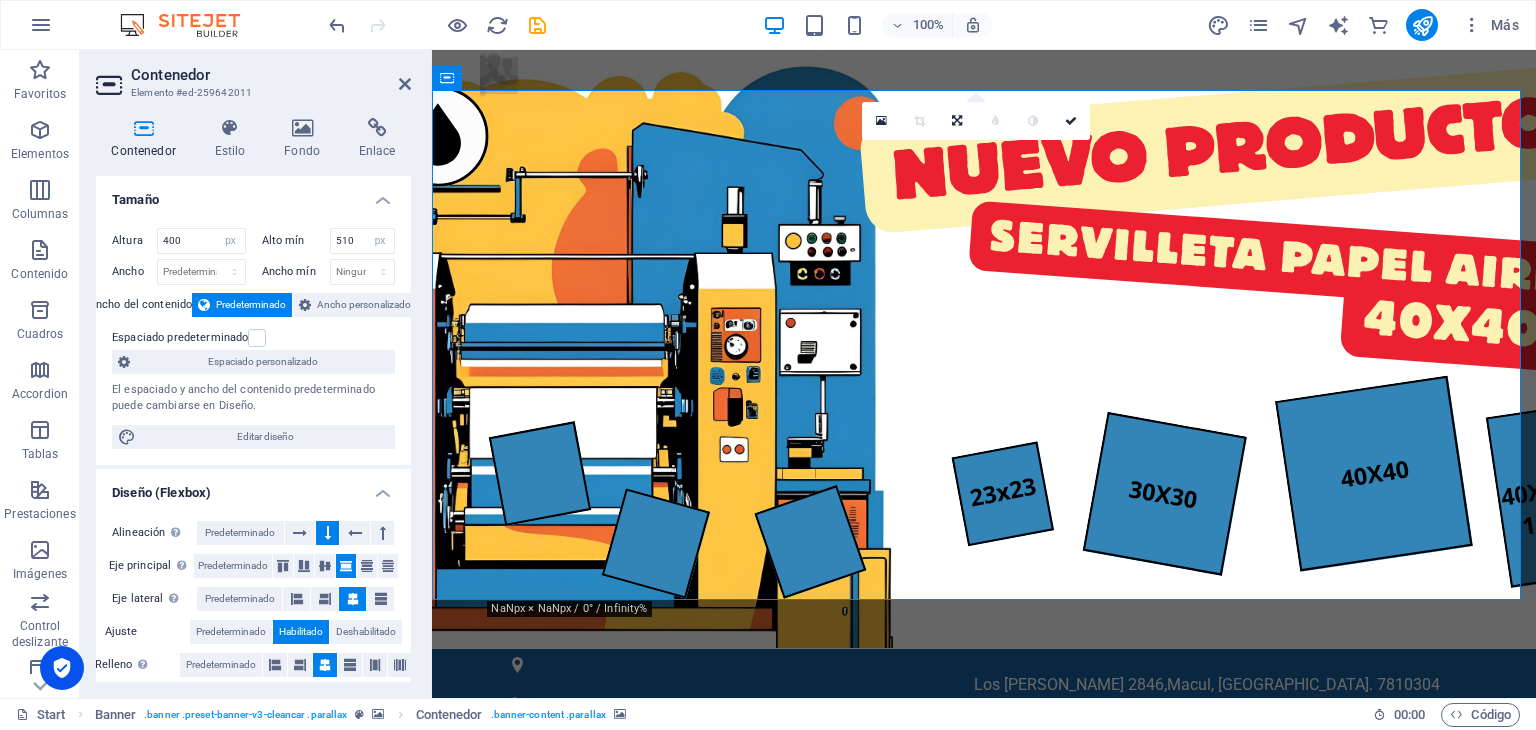 click on "Altura 400 Predeterminado px rem % vh vw Alto mín 510 Ninguno px rem % vh vw Ancho Predeterminado px rem % em vh vw Ancho mín Ninguno px rem % vh vw Ancho del contenido Predeterminado Ancho personalizado Ancho Predeterminado px rem % em vh vw Ancho mín Ninguno px rem % vh vw Espaciado predeterminado Espaciado personalizado El espaciado y ancho del contenido predeterminado puede cambiarse en Diseño. Editar diseño" at bounding box center [253, 338] 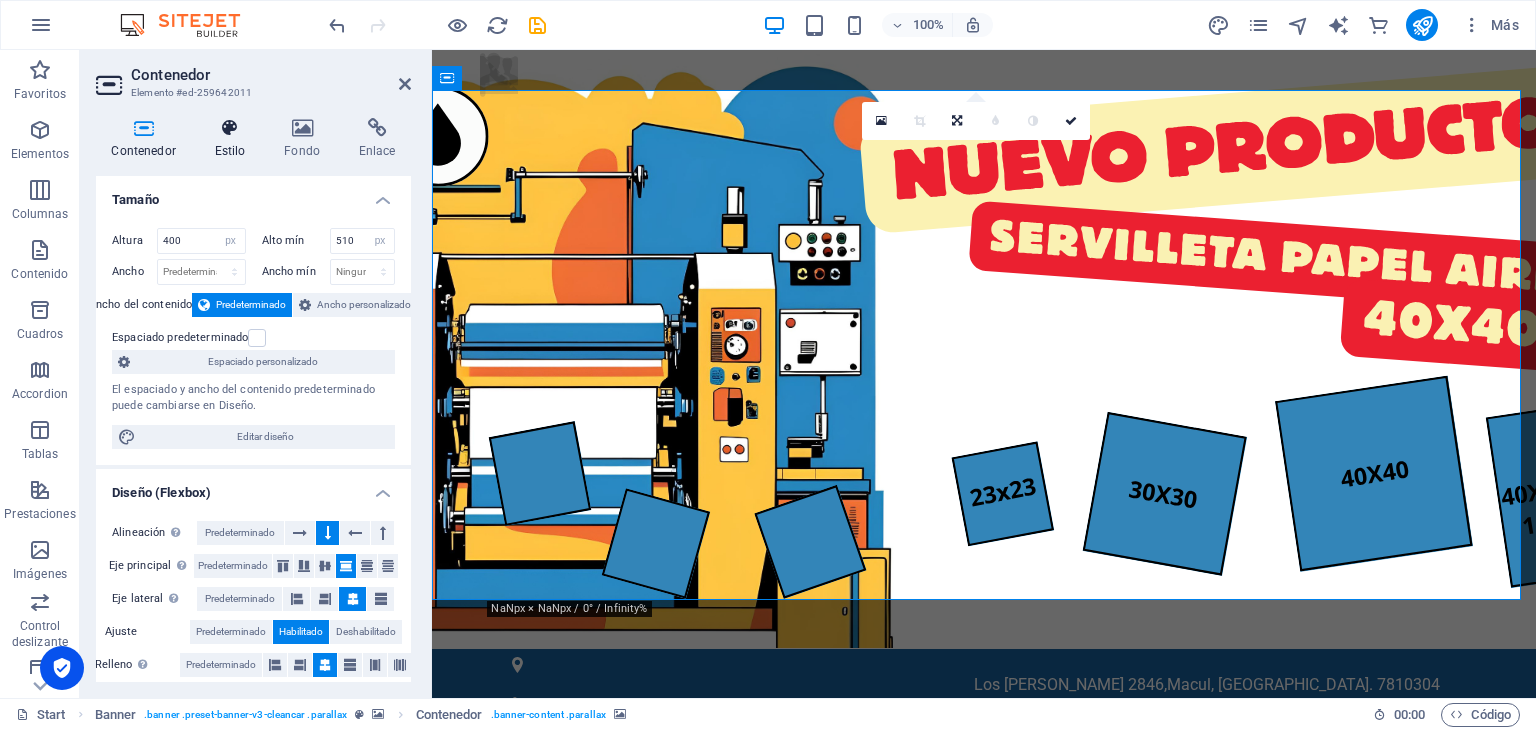 click on "Estilo" at bounding box center [234, 139] 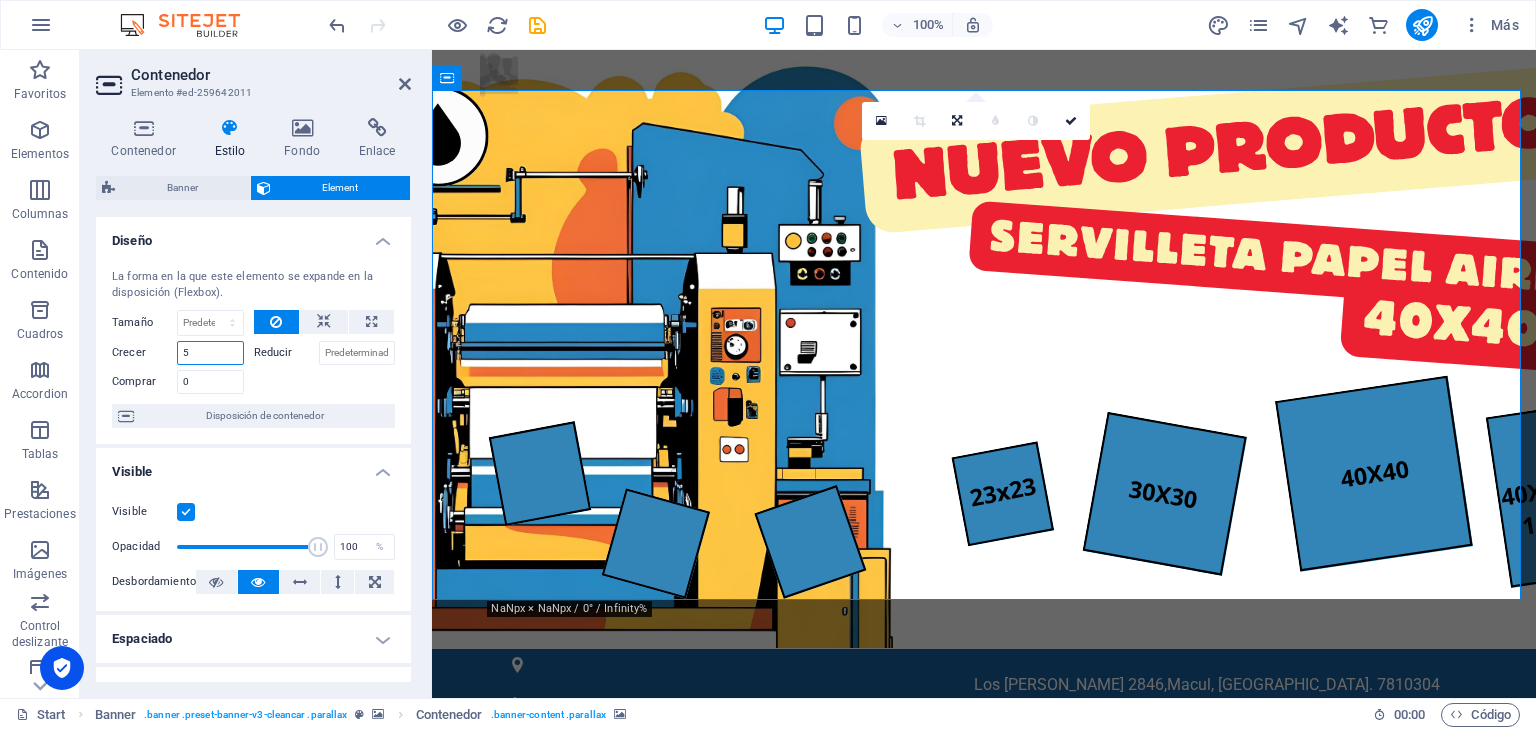 click on "5" at bounding box center (210, 353) 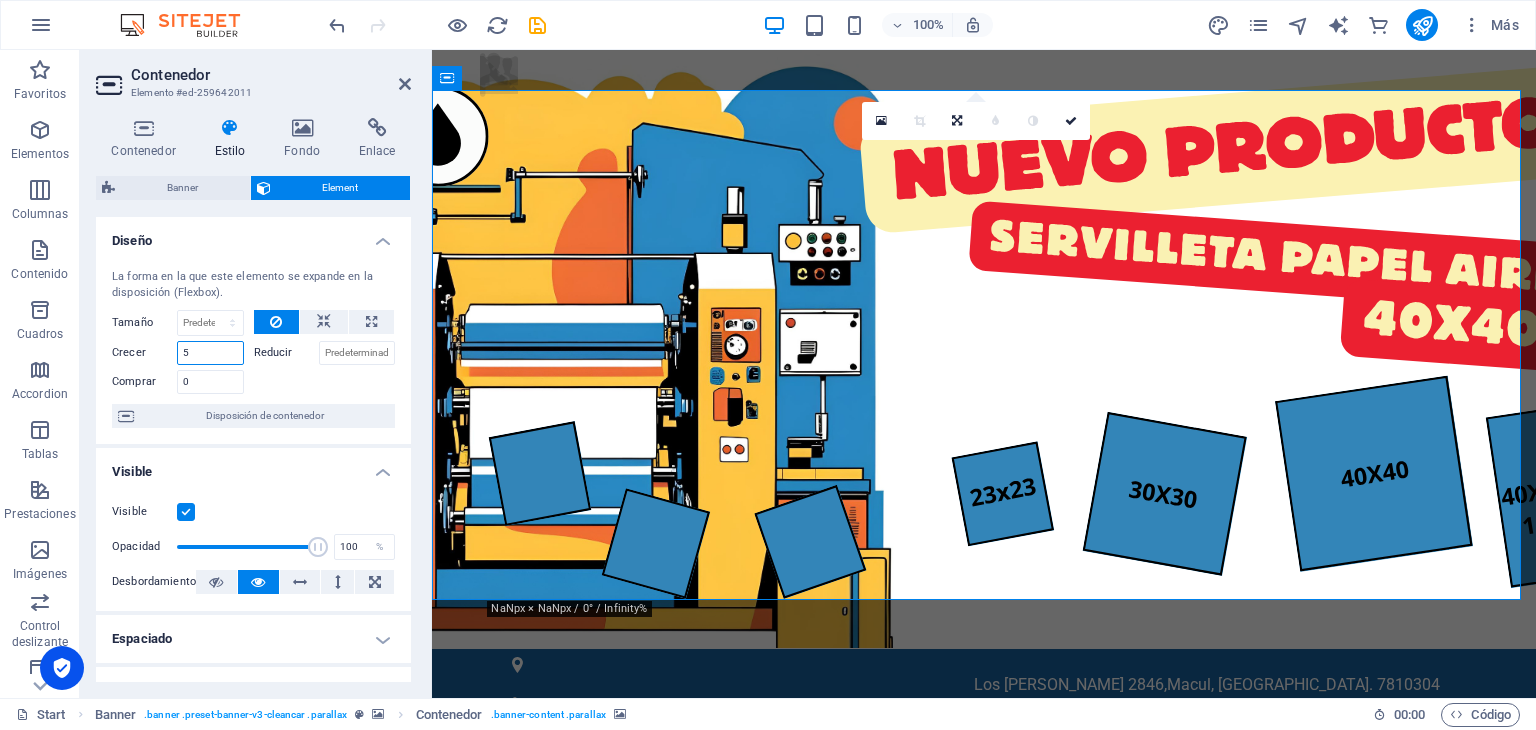 drag, startPoint x: 218, startPoint y: 352, endPoint x: 172, endPoint y: 349, distance: 46.09772 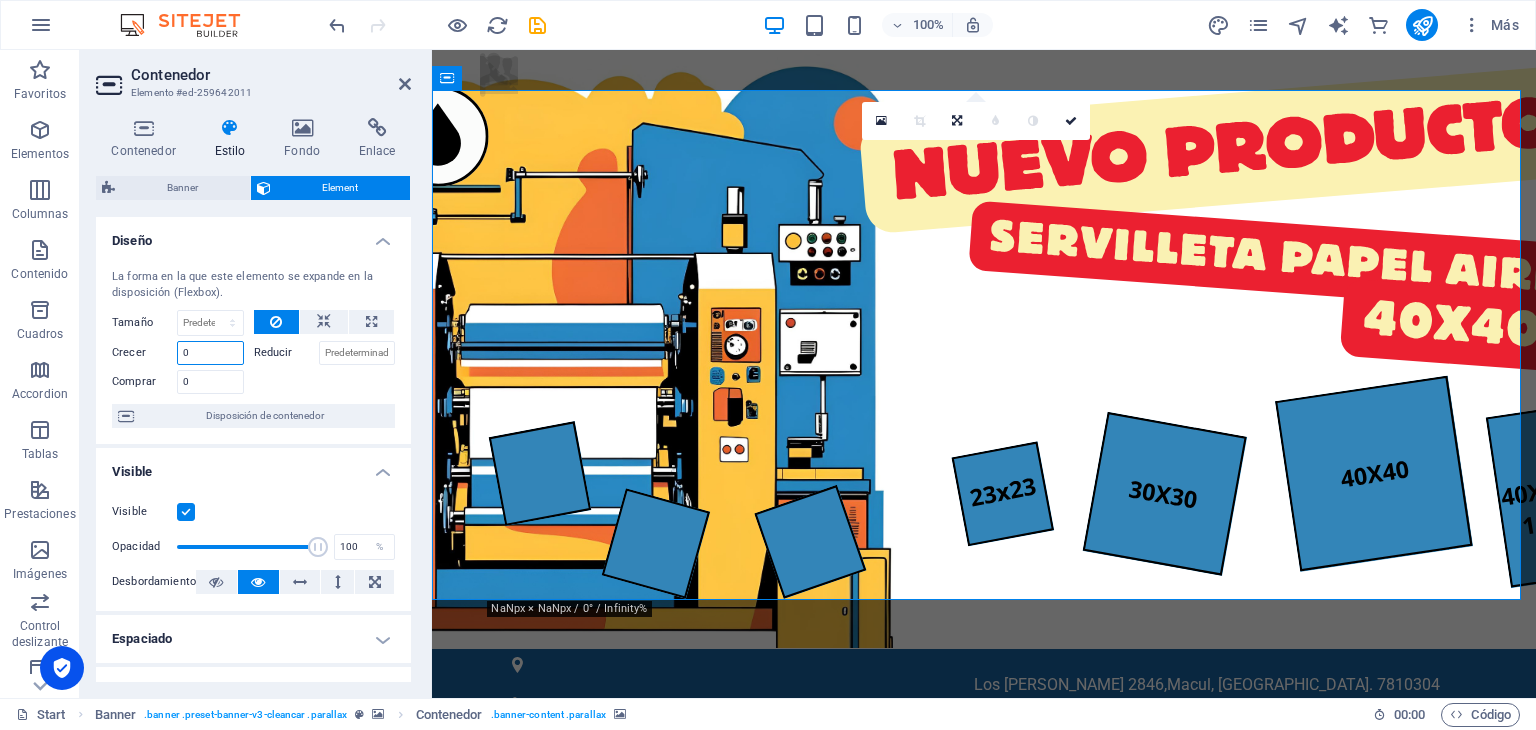 type on "0" 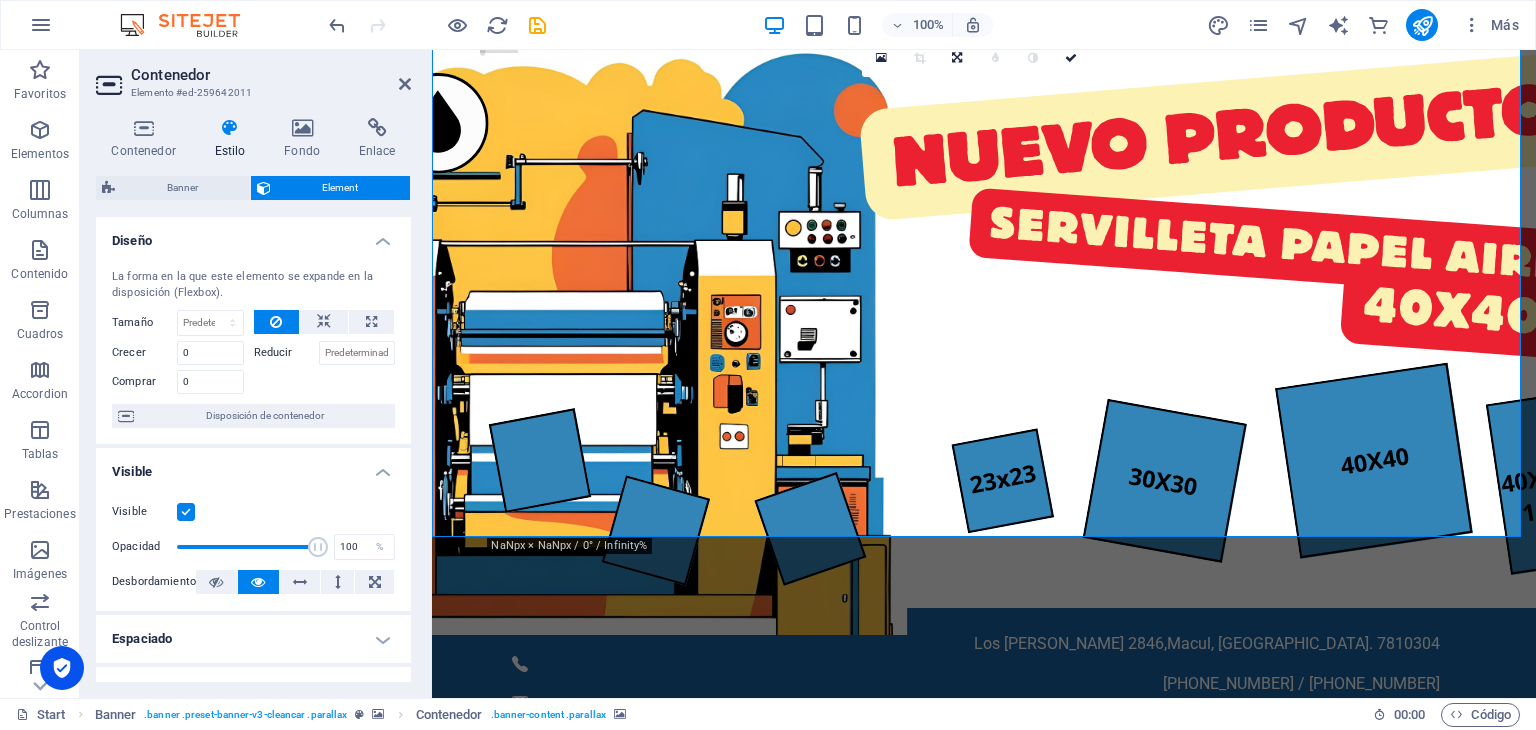scroll, scrollTop: 0, scrollLeft: 0, axis: both 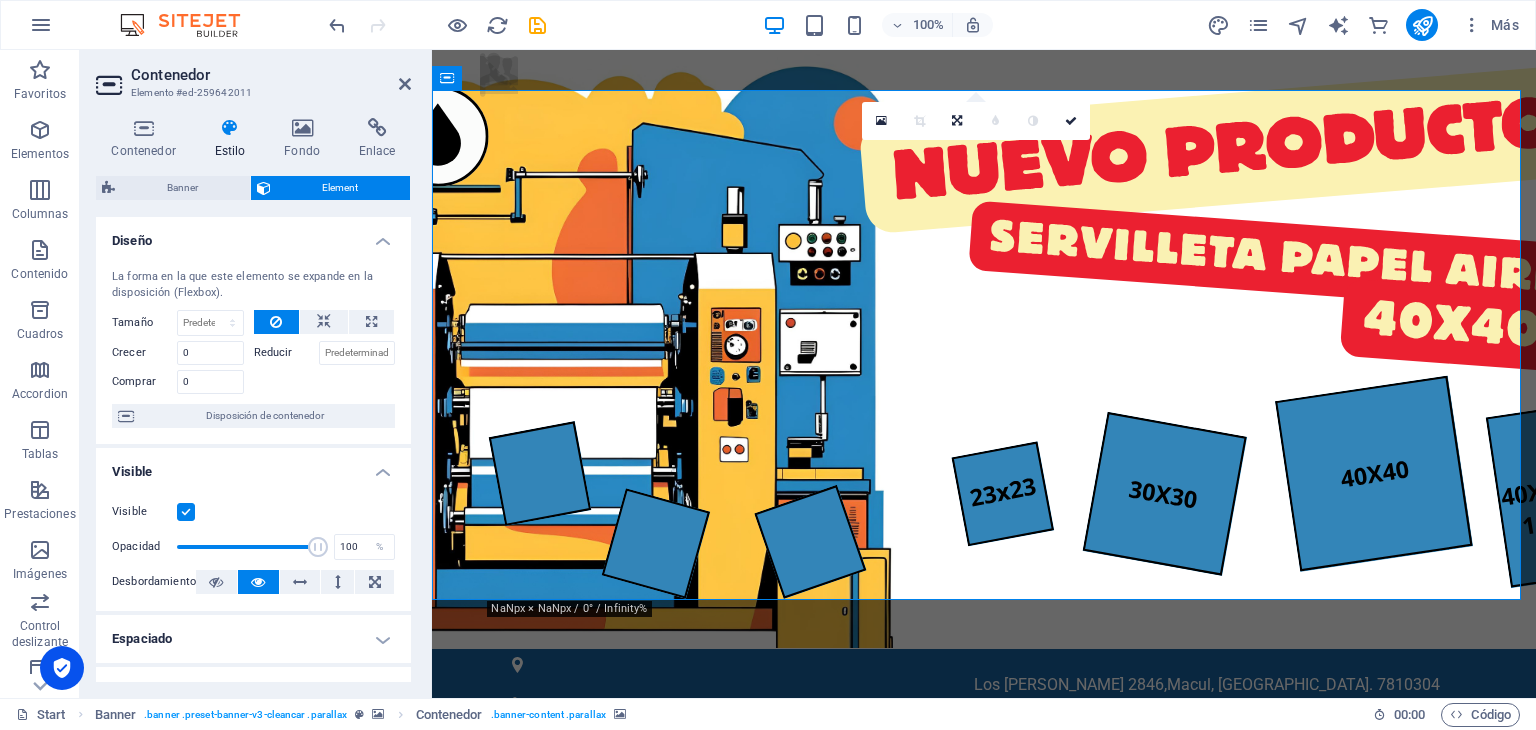 click on "Visible" at bounding box center (253, 466) 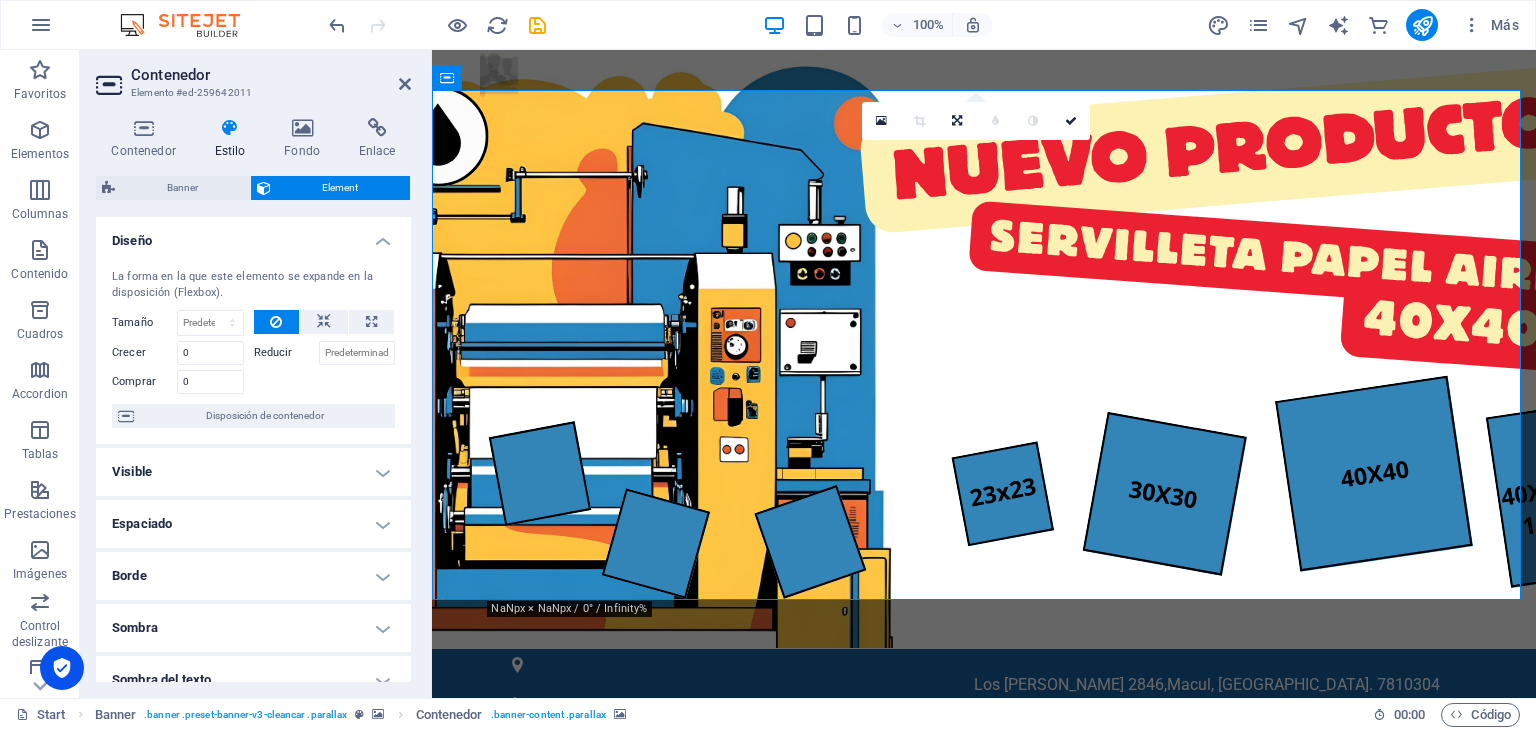 click on "Visible" at bounding box center (253, 472) 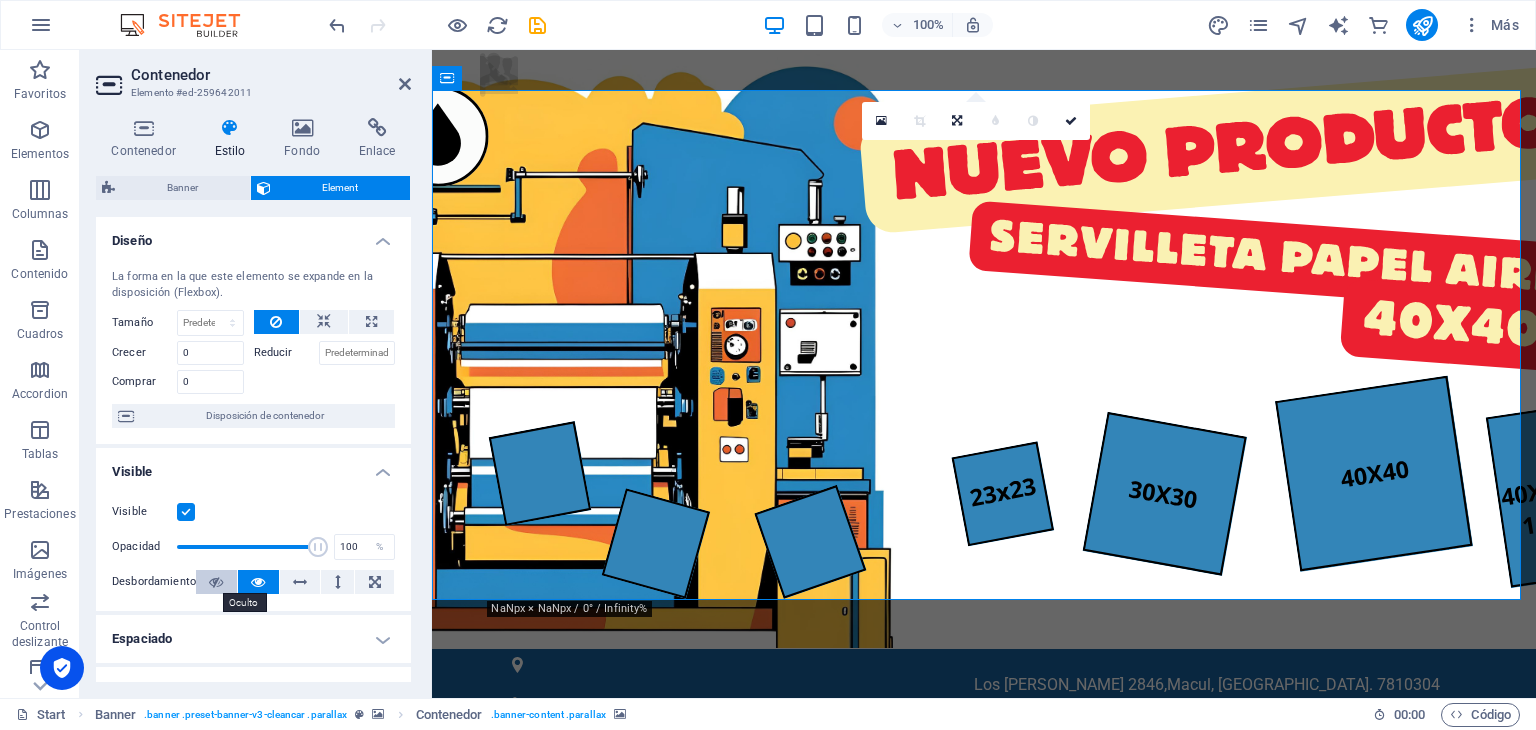 click at bounding box center (216, 582) 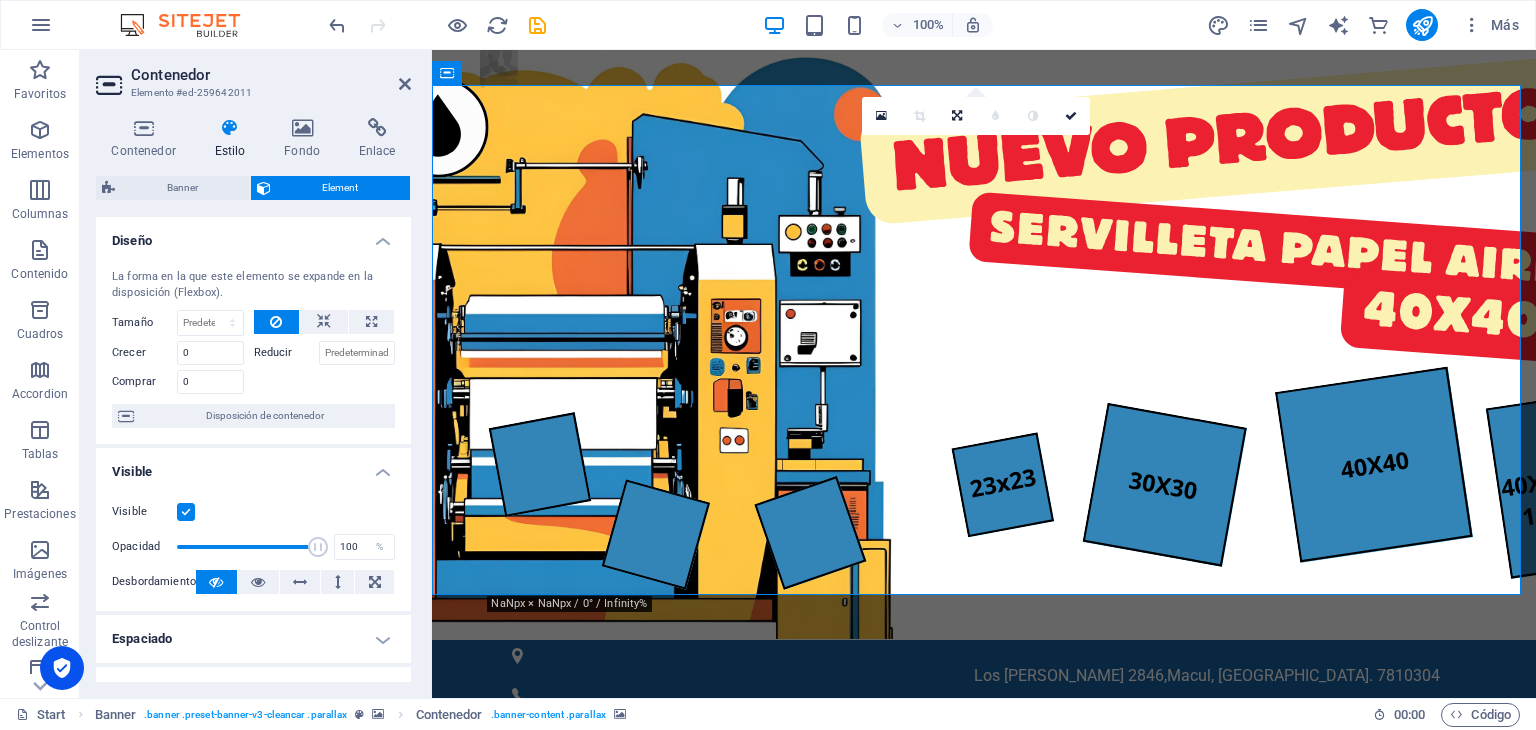 scroll, scrollTop: 0, scrollLeft: 0, axis: both 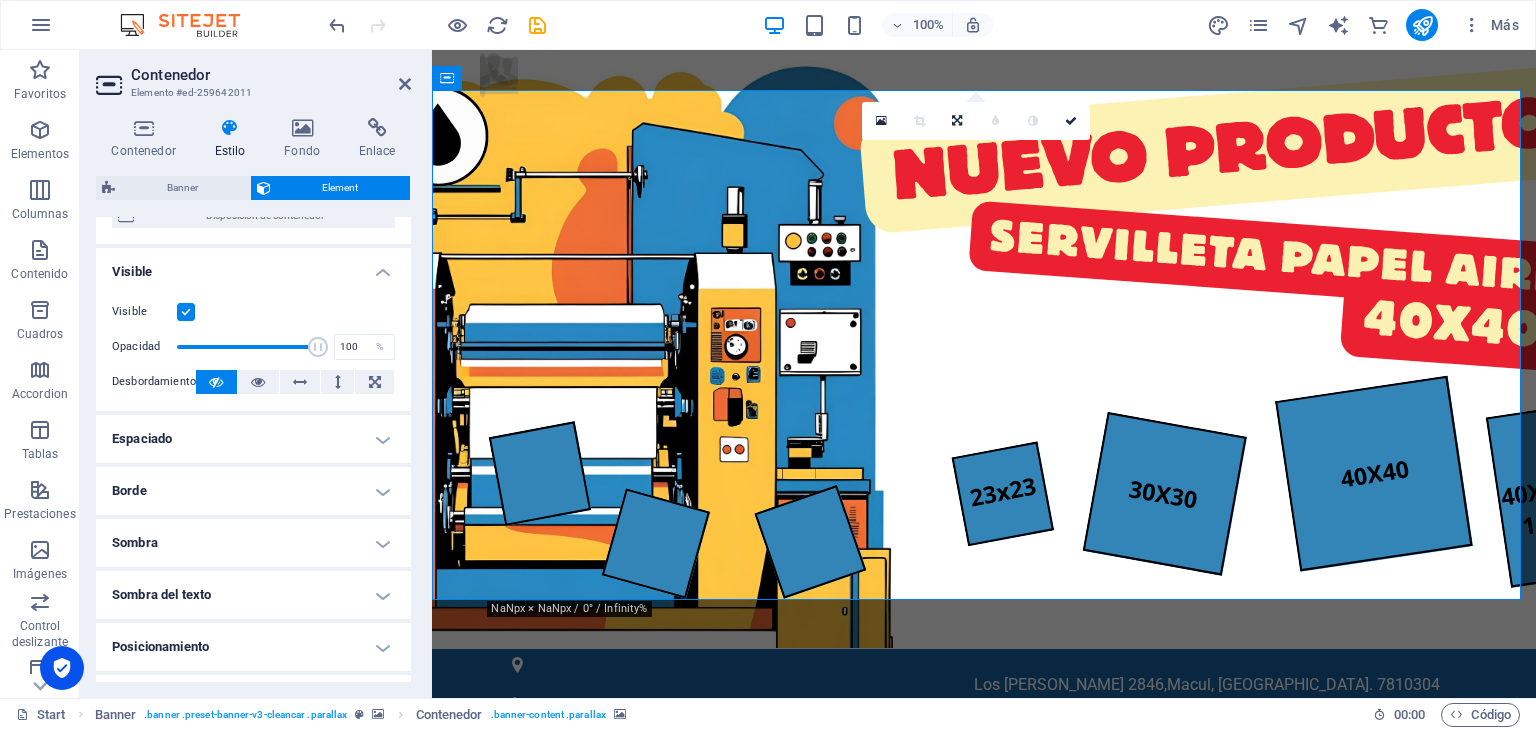 click on "Espaciado" at bounding box center [253, 439] 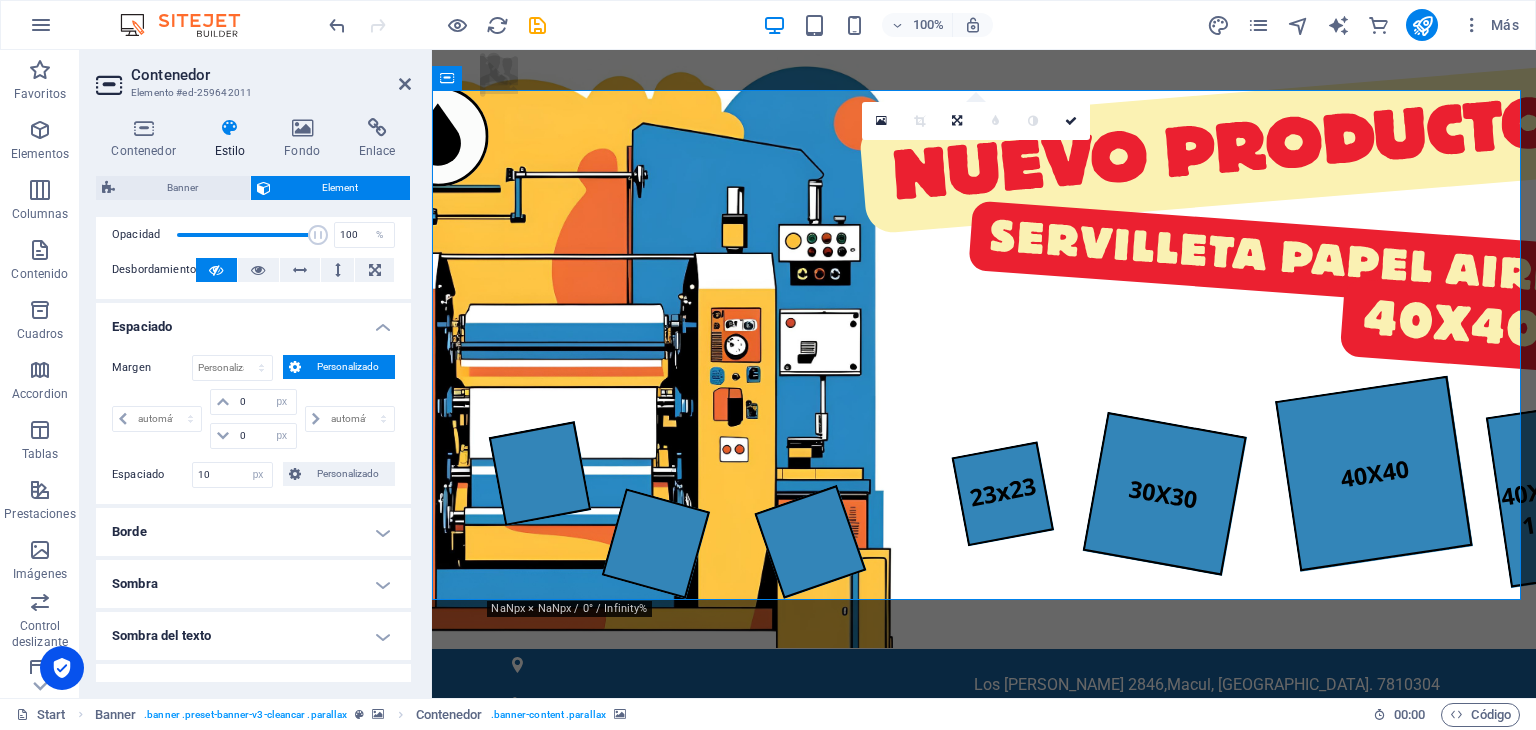 scroll, scrollTop: 400, scrollLeft: 0, axis: vertical 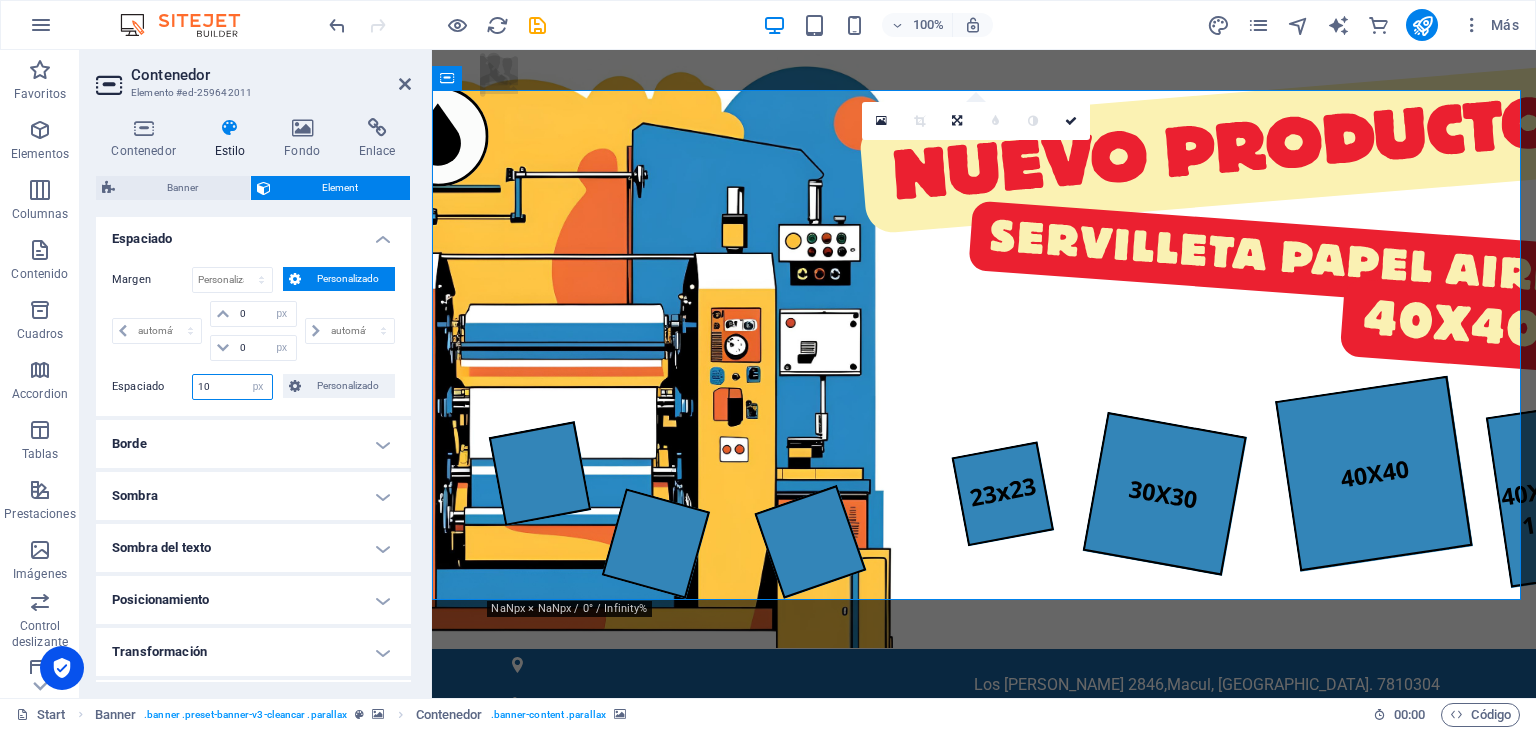 click on "10" at bounding box center [232, 387] 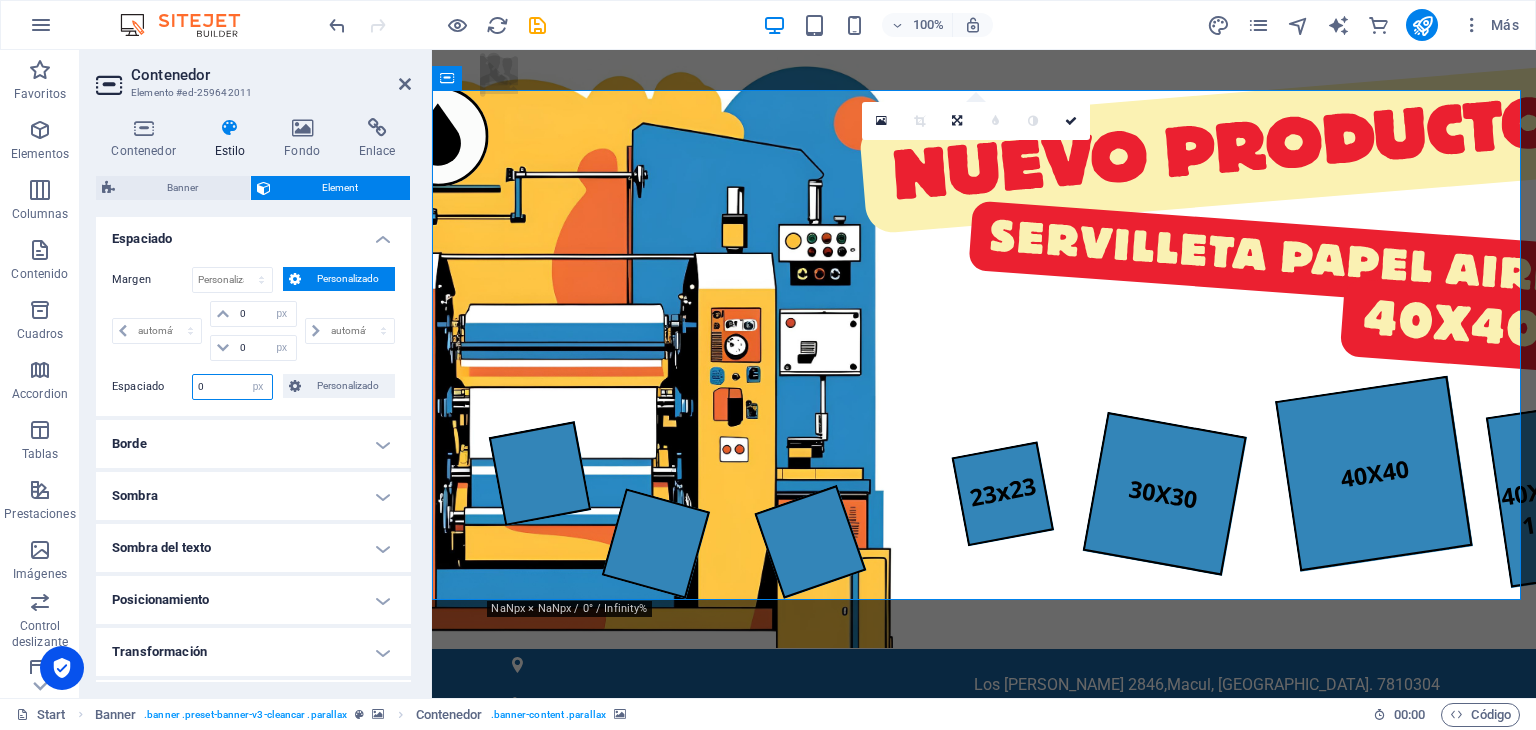 type on "0" 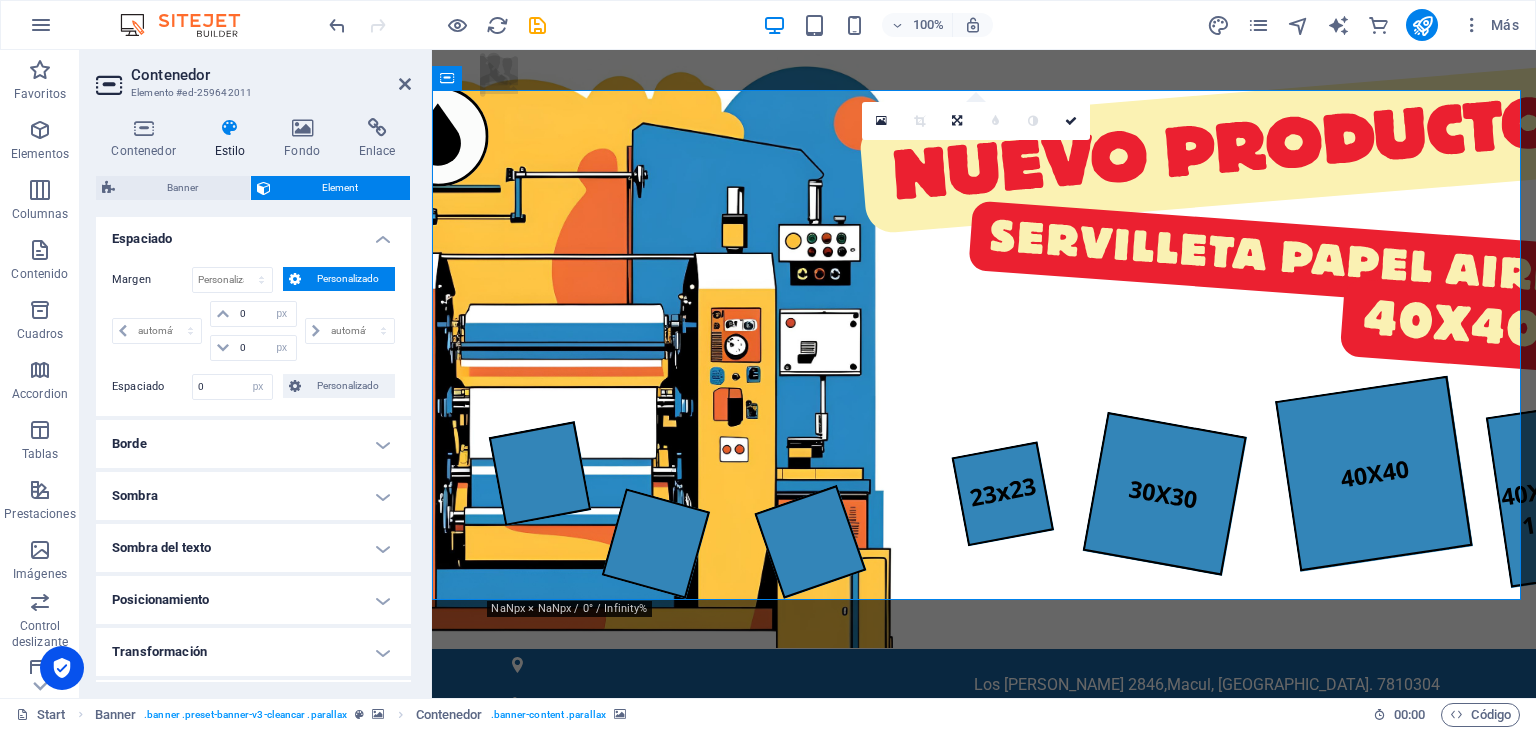 click on "Borde" at bounding box center (253, 444) 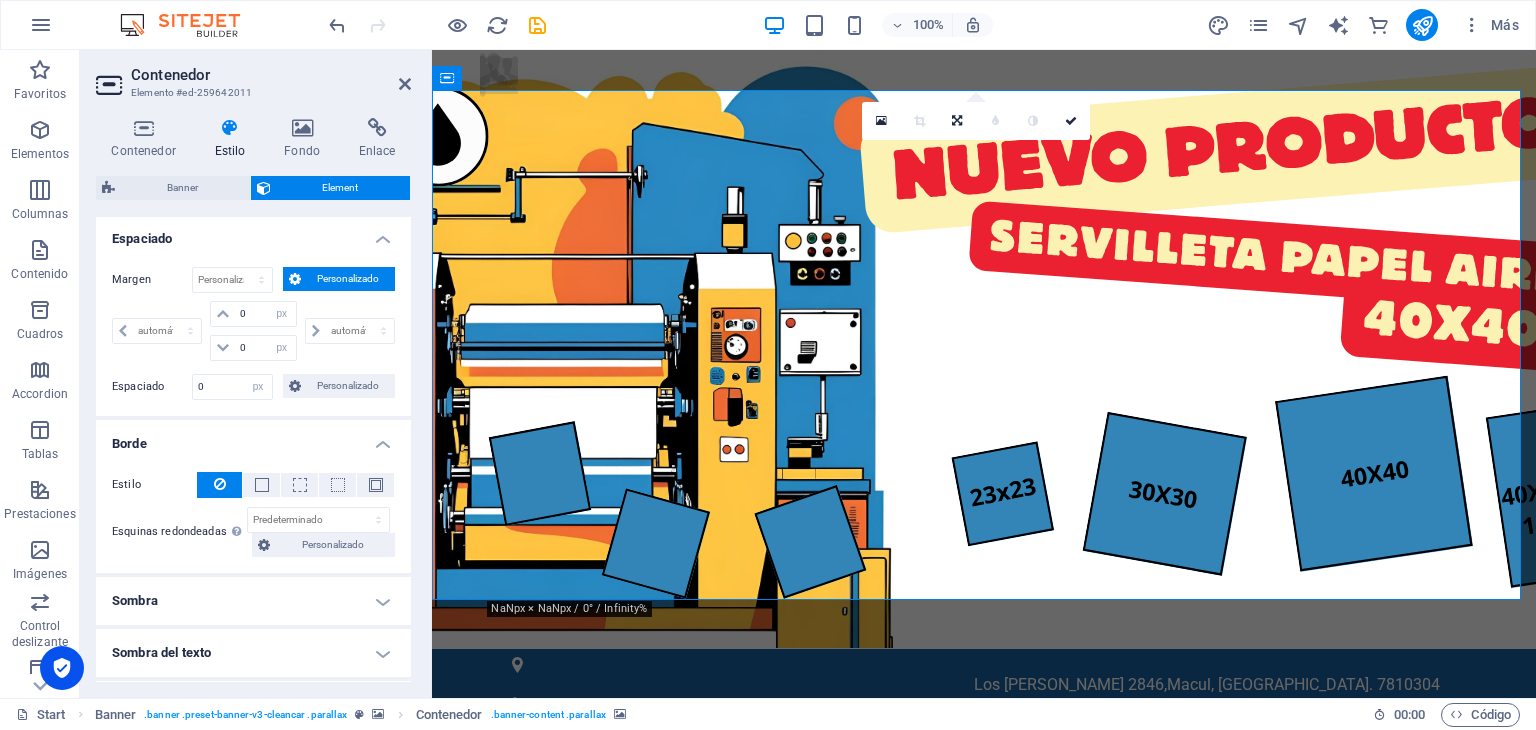 click on "Borde" at bounding box center [253, 438] 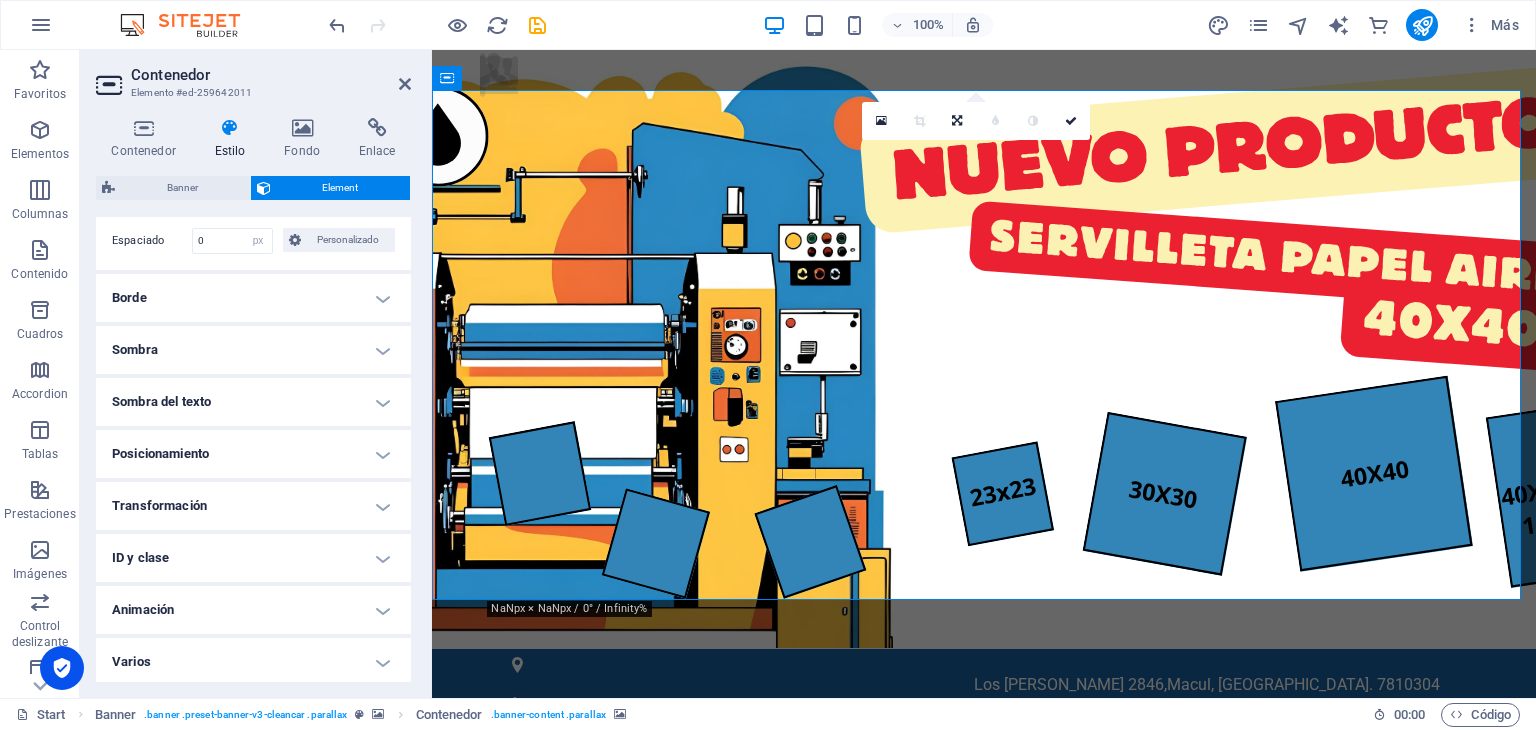 scroll, scrollTop: 548, scrollLeft: 0, axis: vertical 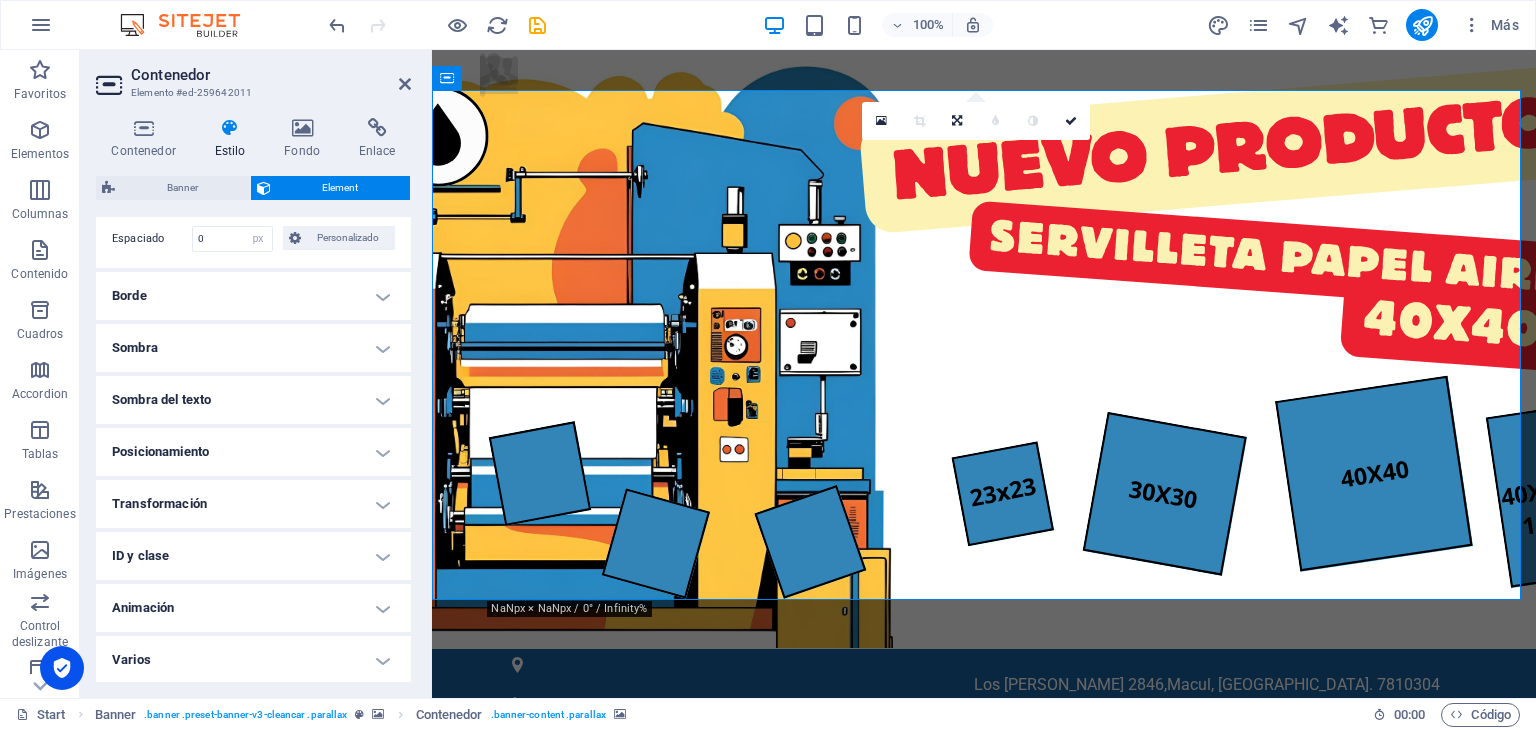 click on "Posicionamiento" at bounding box center [253, 452] 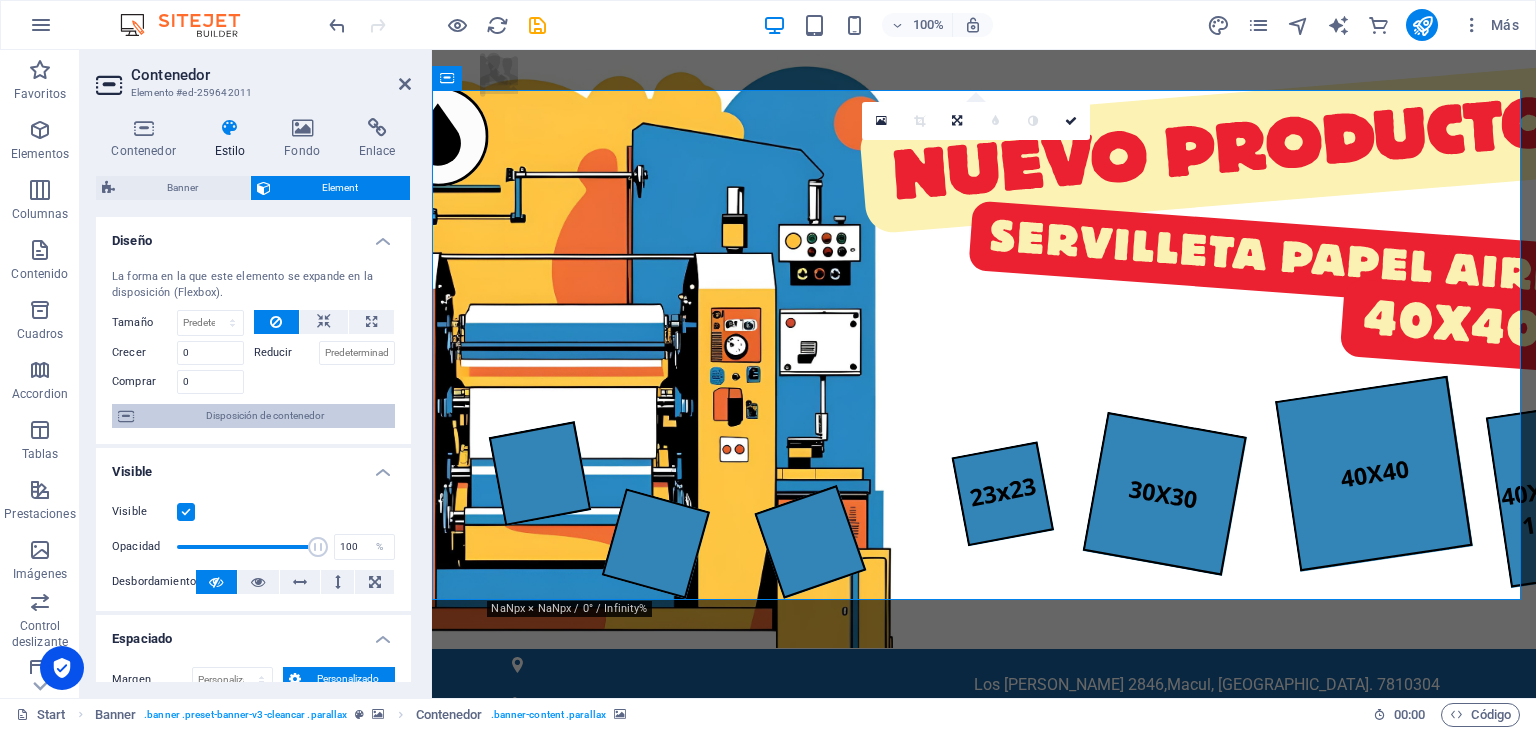 scroll, scrollTop: 0, scrollLeft: 0, axis: both 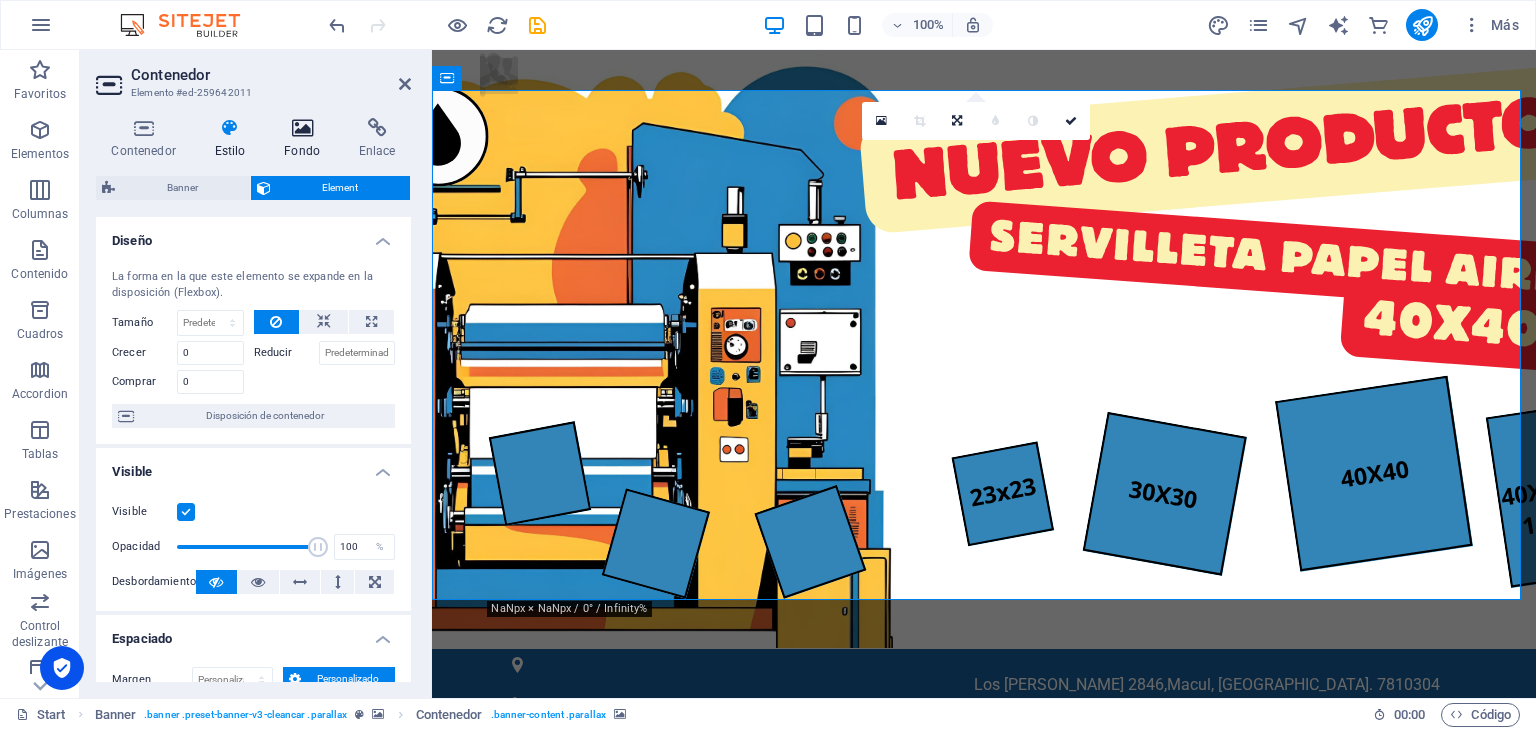 click at bounding box center [302, 128] 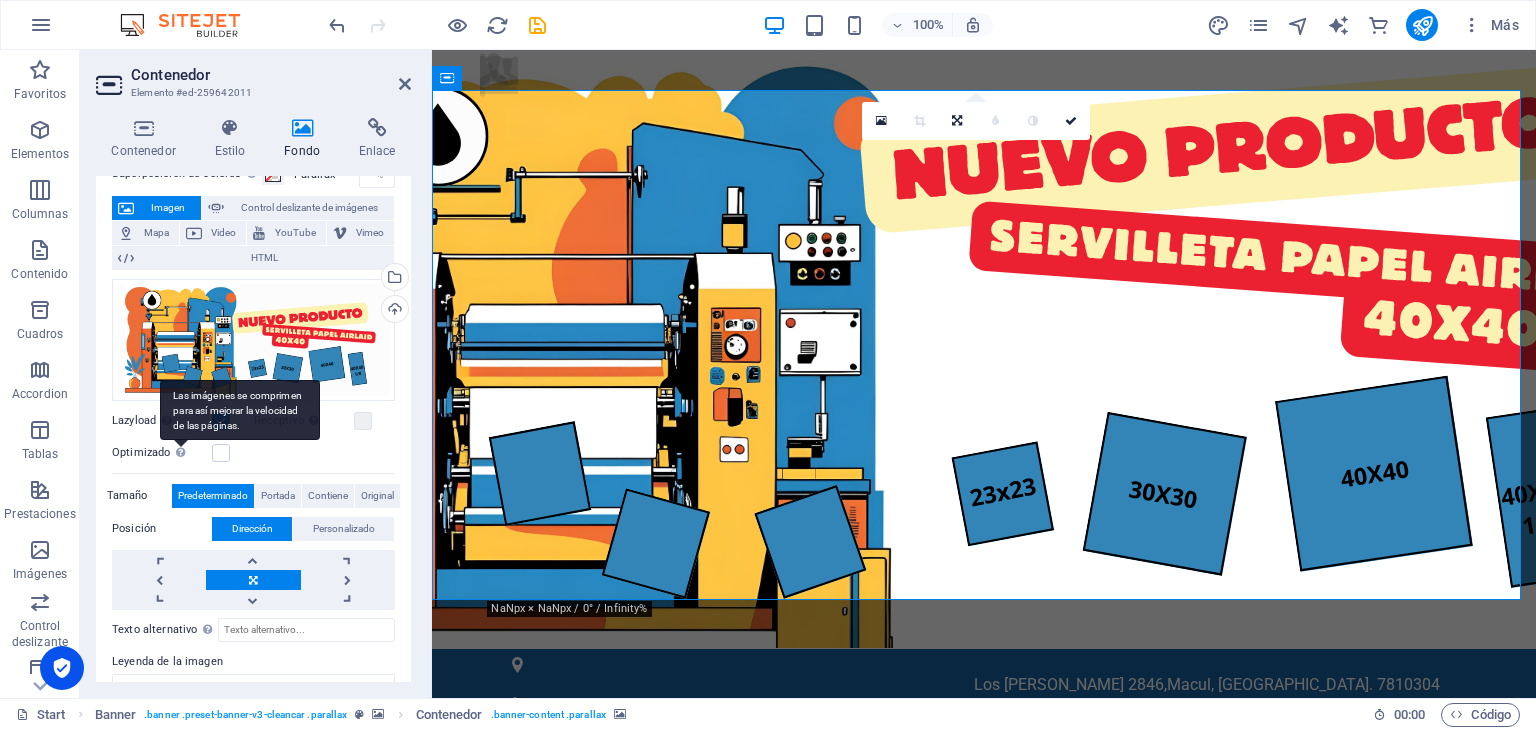 scroll, scrollTop: 100, scrollLeft: 0, axis: vertical 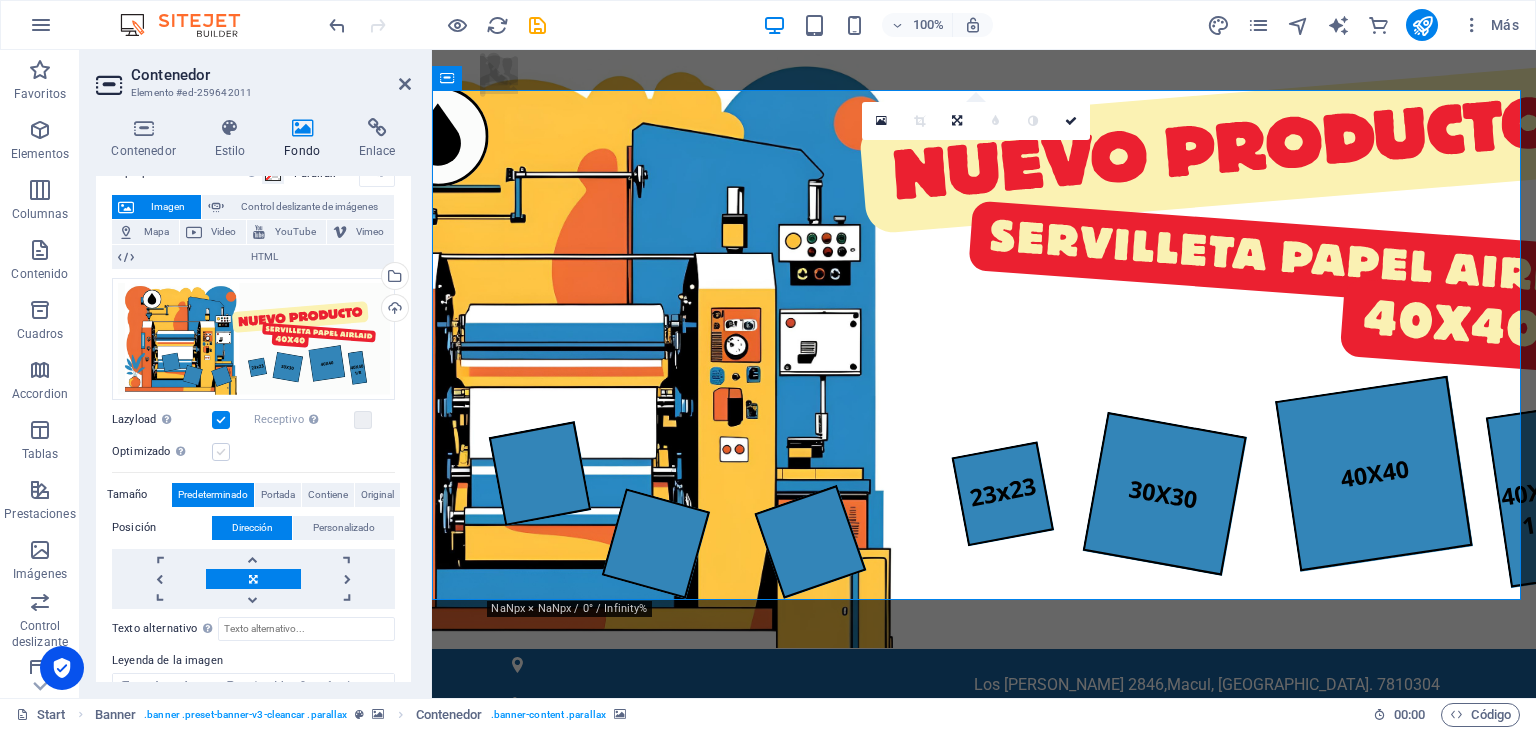click at bounding box center [221, 452] 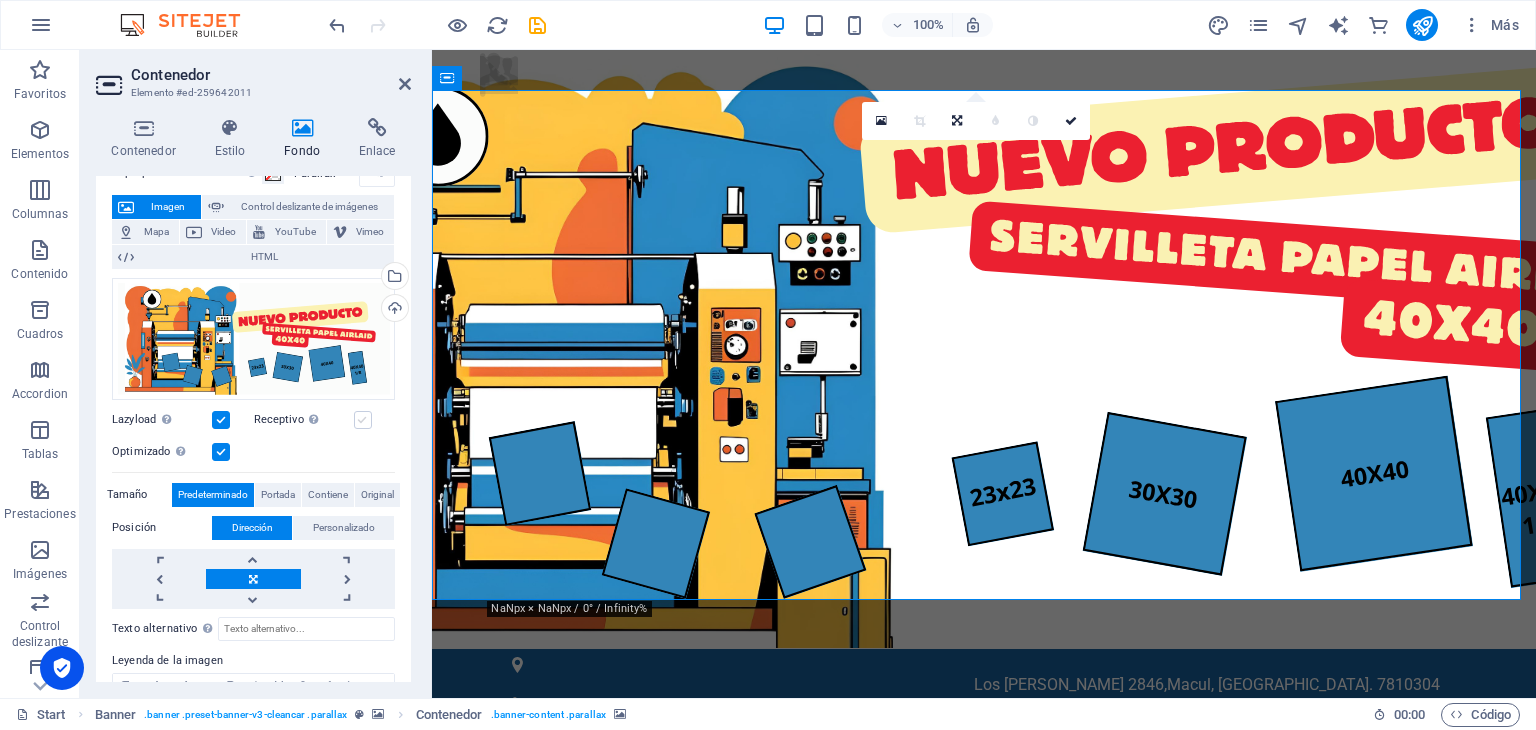 click at bounding box center (363, 420) 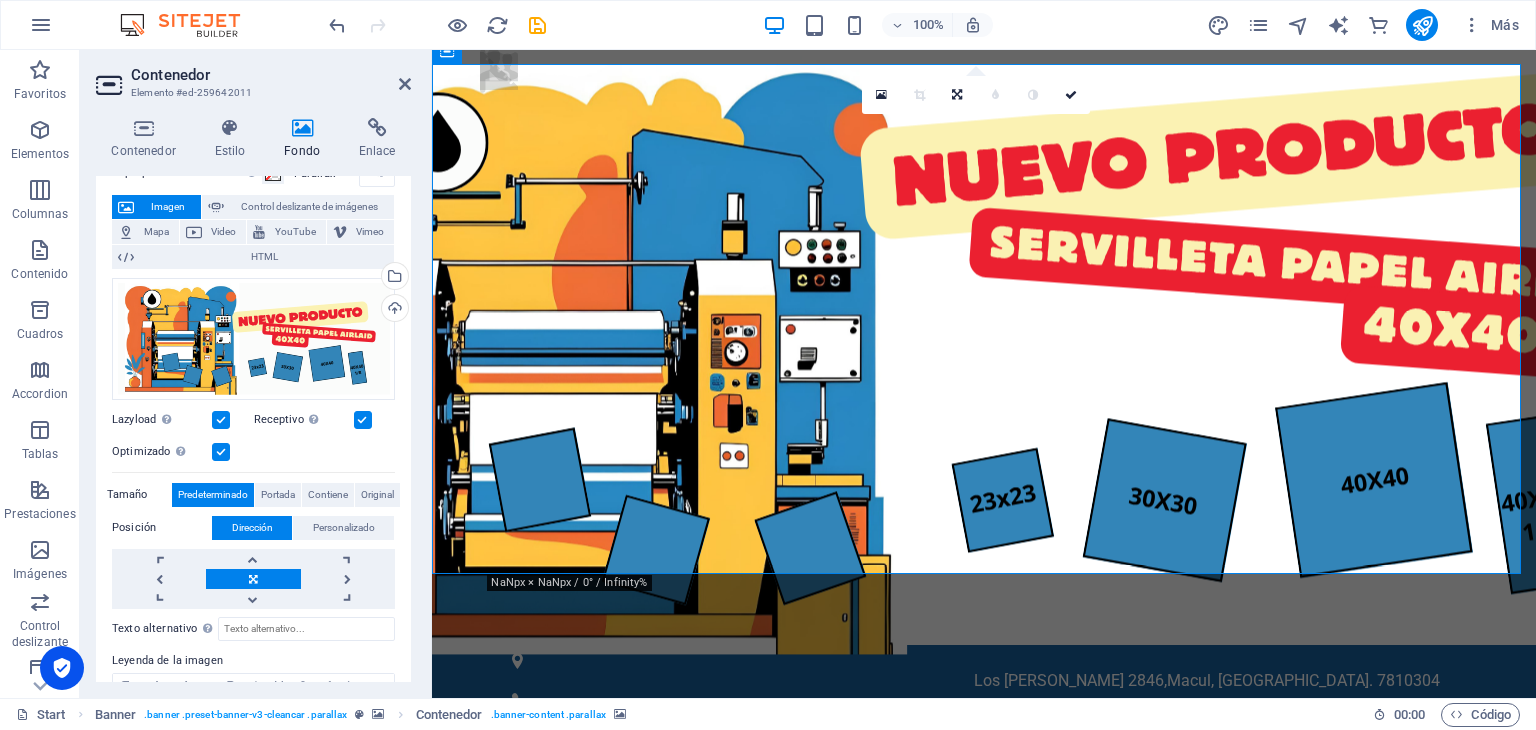 scroll, scrollTop: 0, scrollLeft: 0, axis: both 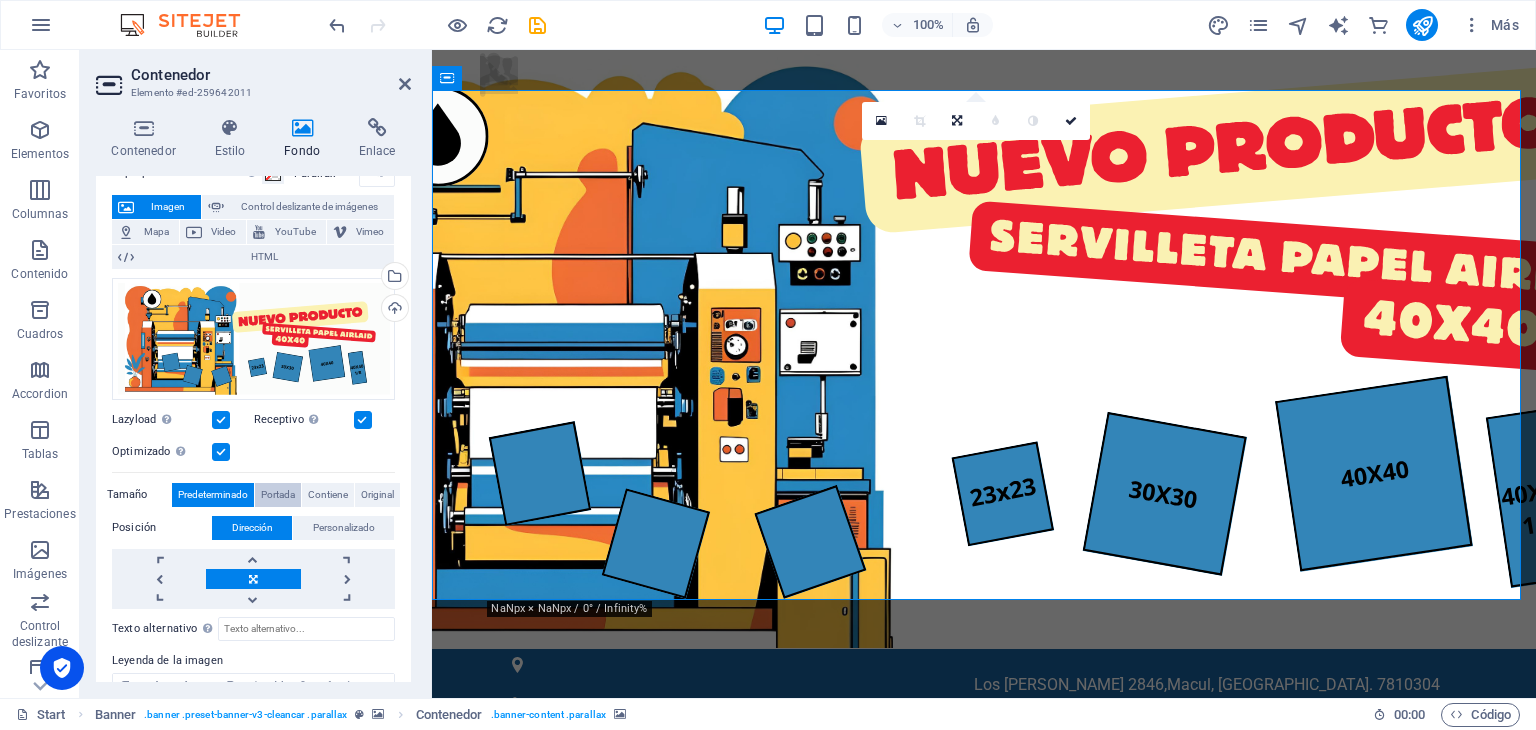 click on "Portada" at bounding box center (278, 495) 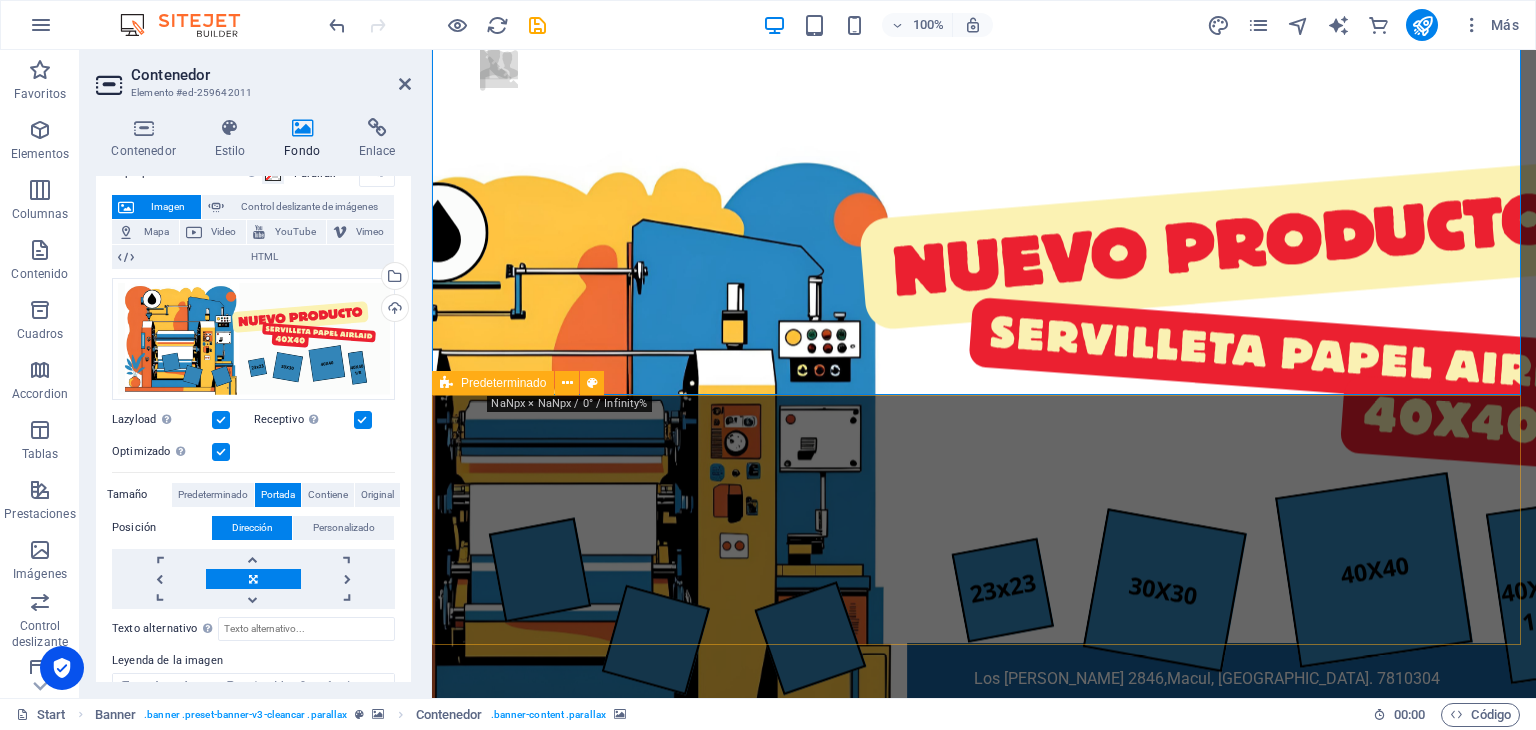 scroll, scrollTop: 0, scrollLeft: 0, axis: both 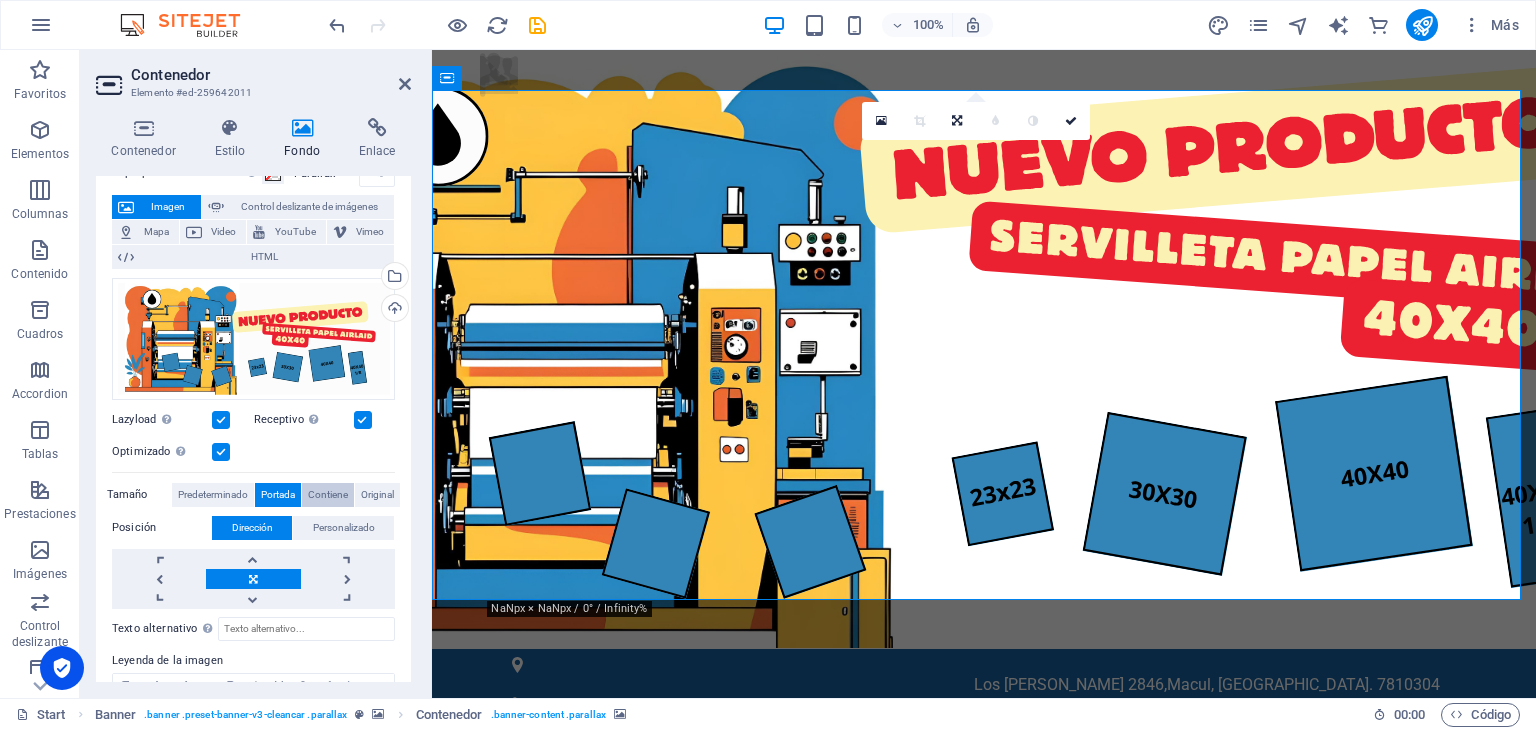 click on "Contiene" at bounding box center (328, 495) 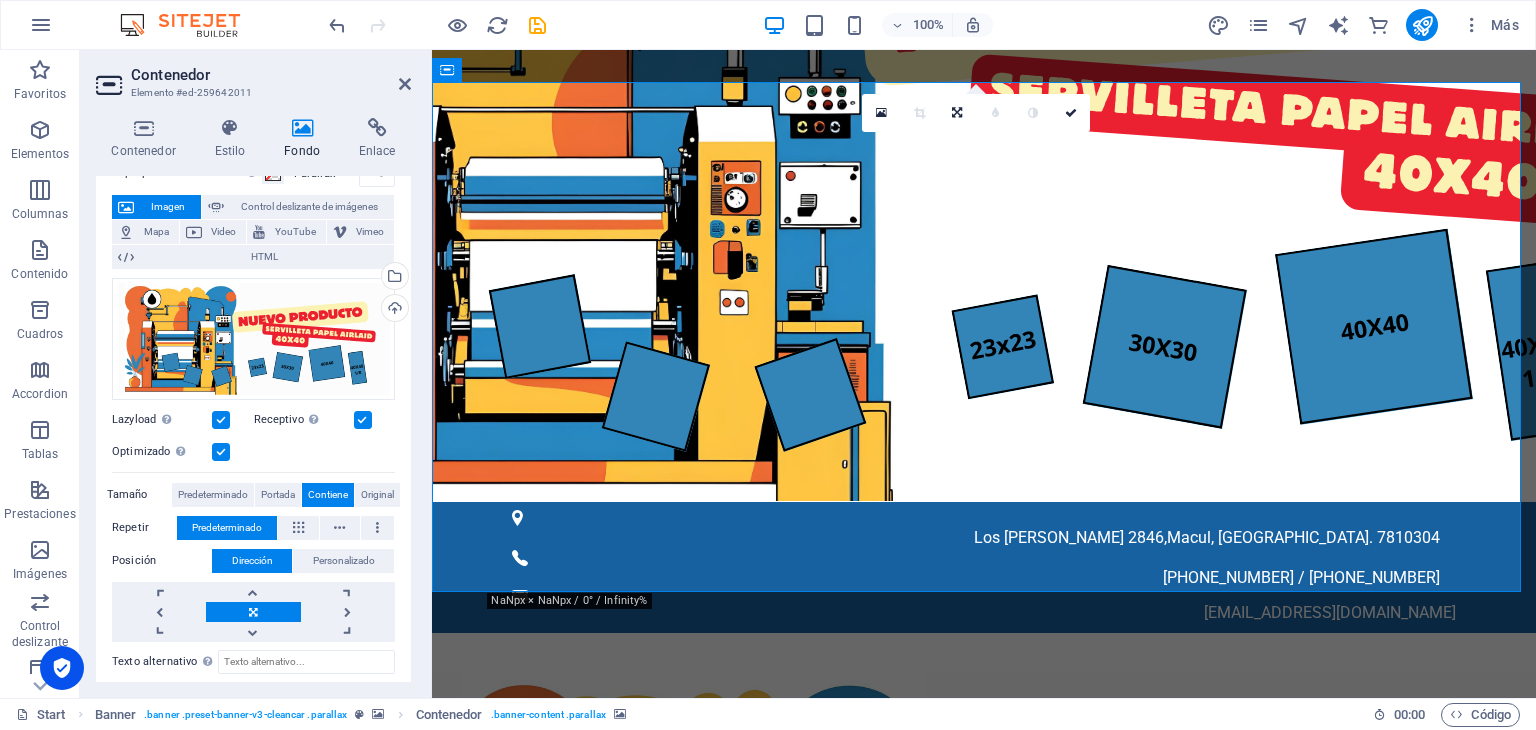 scroll, scrollTop: 0, scrollLeft: 0, axis: both 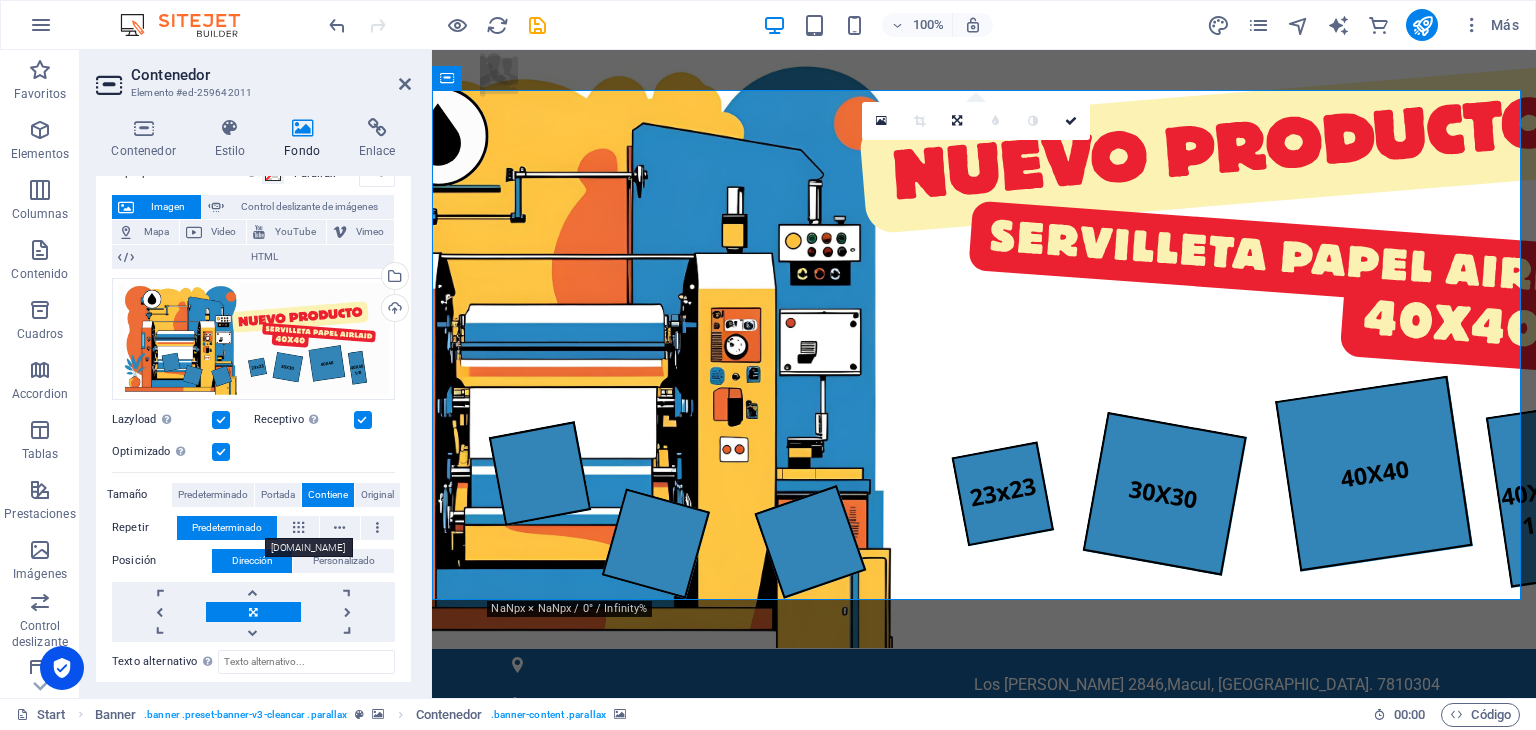 click on "Predeterminado" at bounding box center [227, 528] 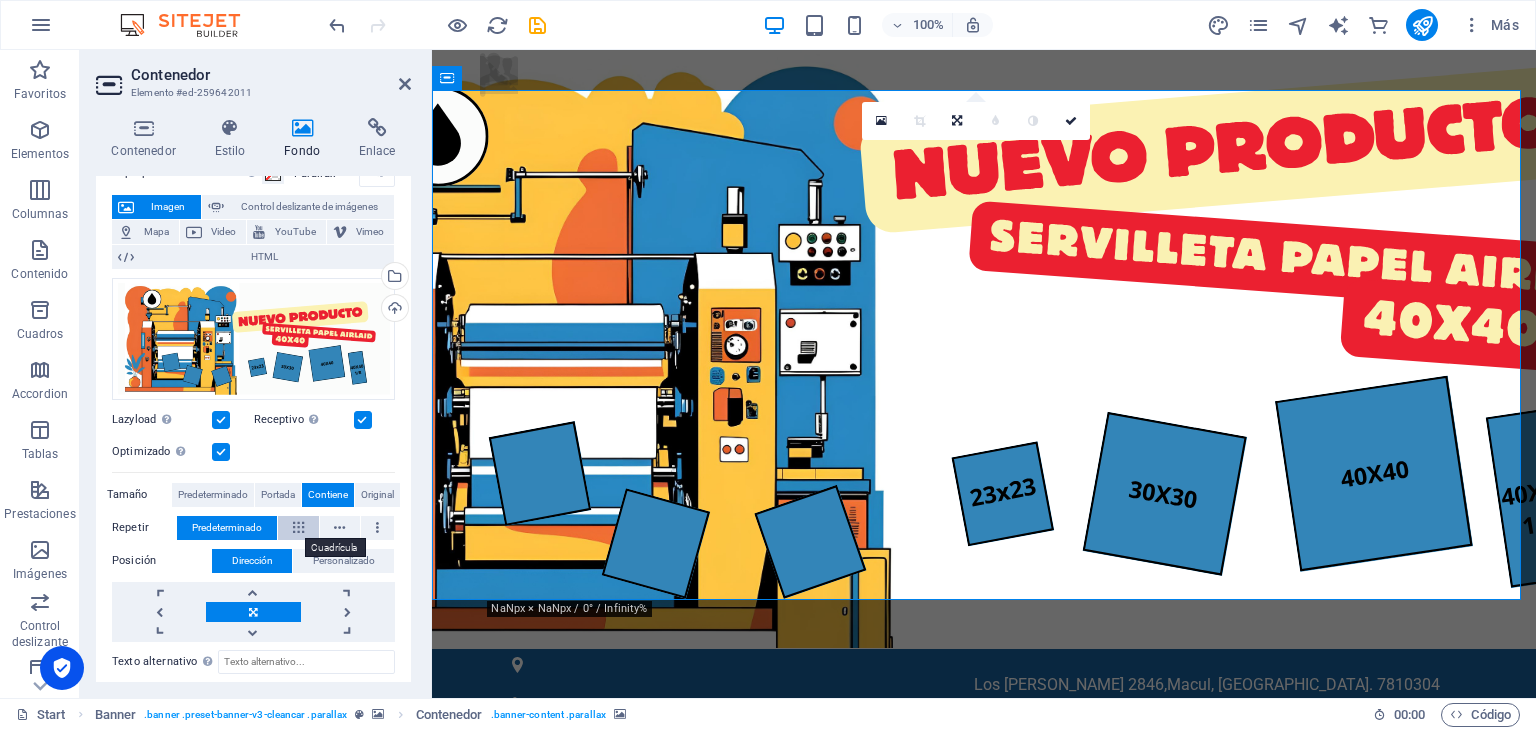 click at bounding box center [298, 528] 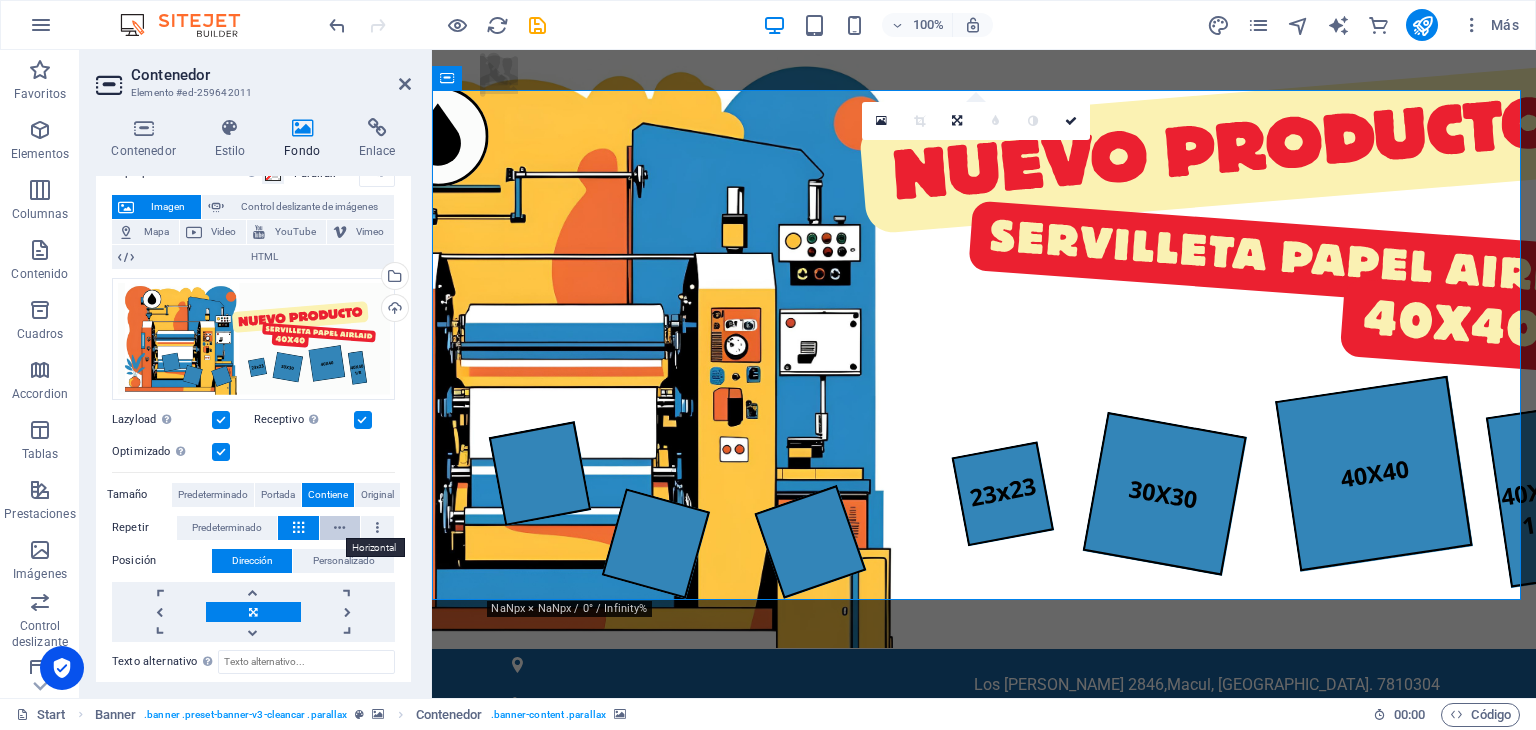 click at bounding box center (339, 528) 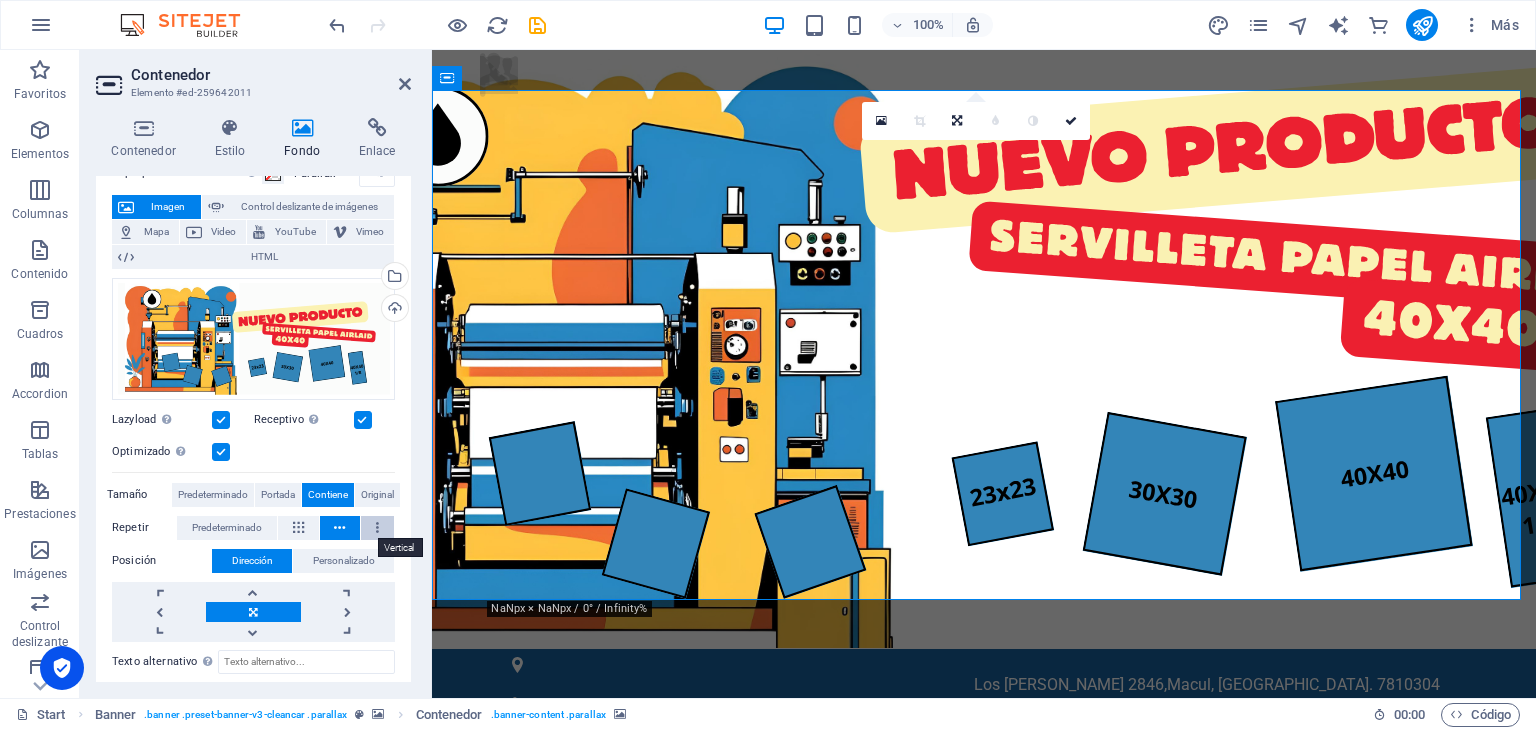 click at bounding box center (377, 528) 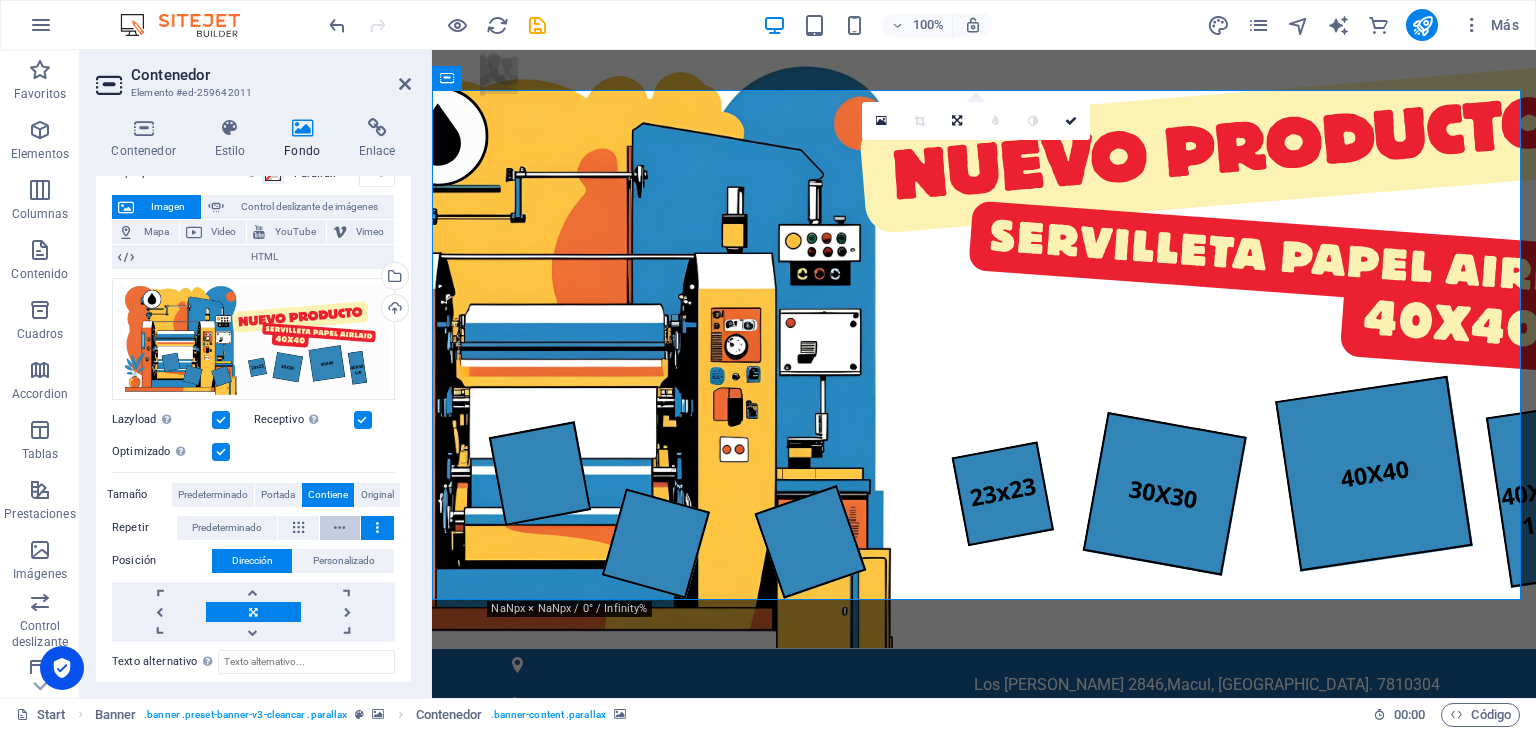 click at bounding box center [340, 528] 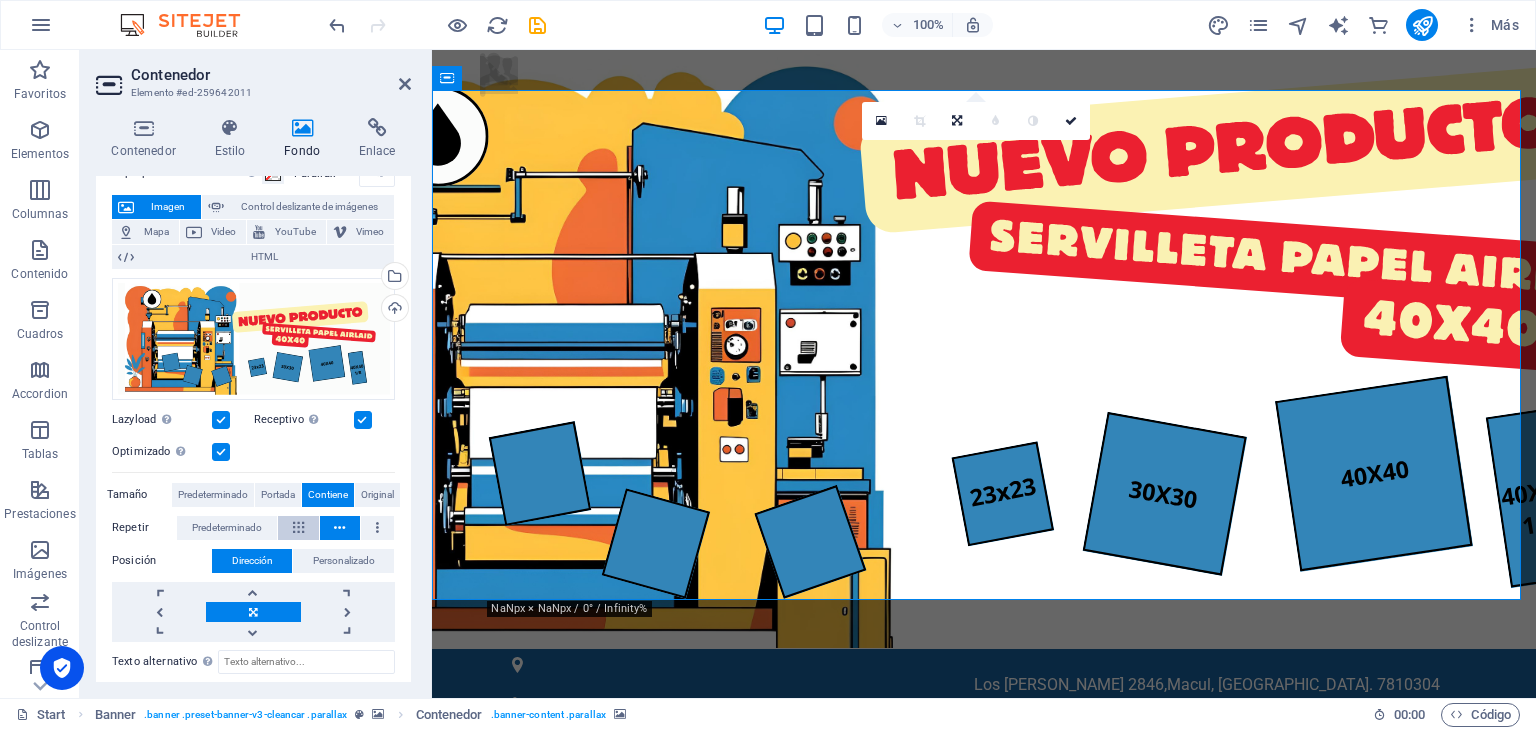 click at bounding box center [298, 528] 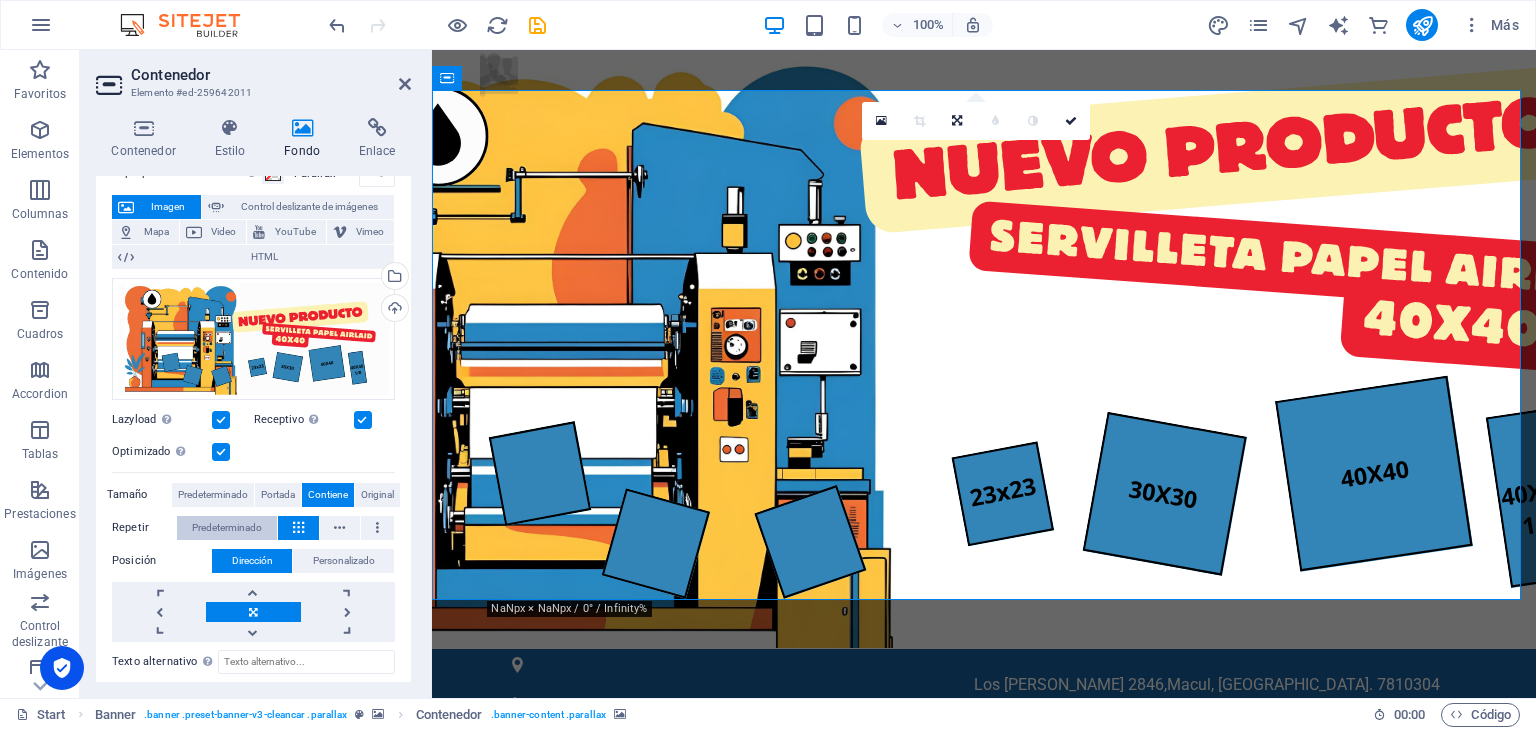 click on "Predeterminado" at bounding box center (227, 528) 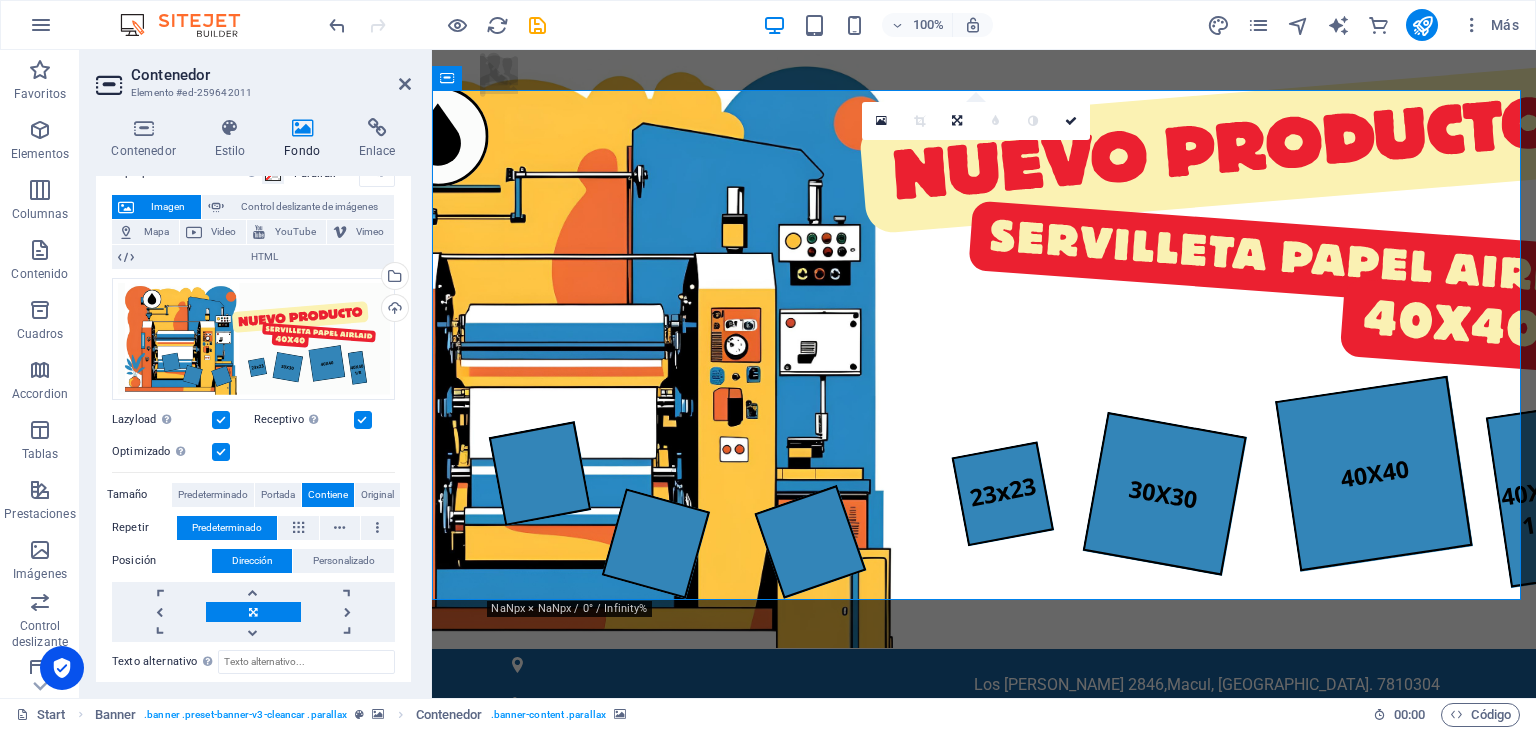 drag, startPoint x: 242, startPoint y: 522, endPoint x: 229, endPoint y: 524, distance: 13.152946 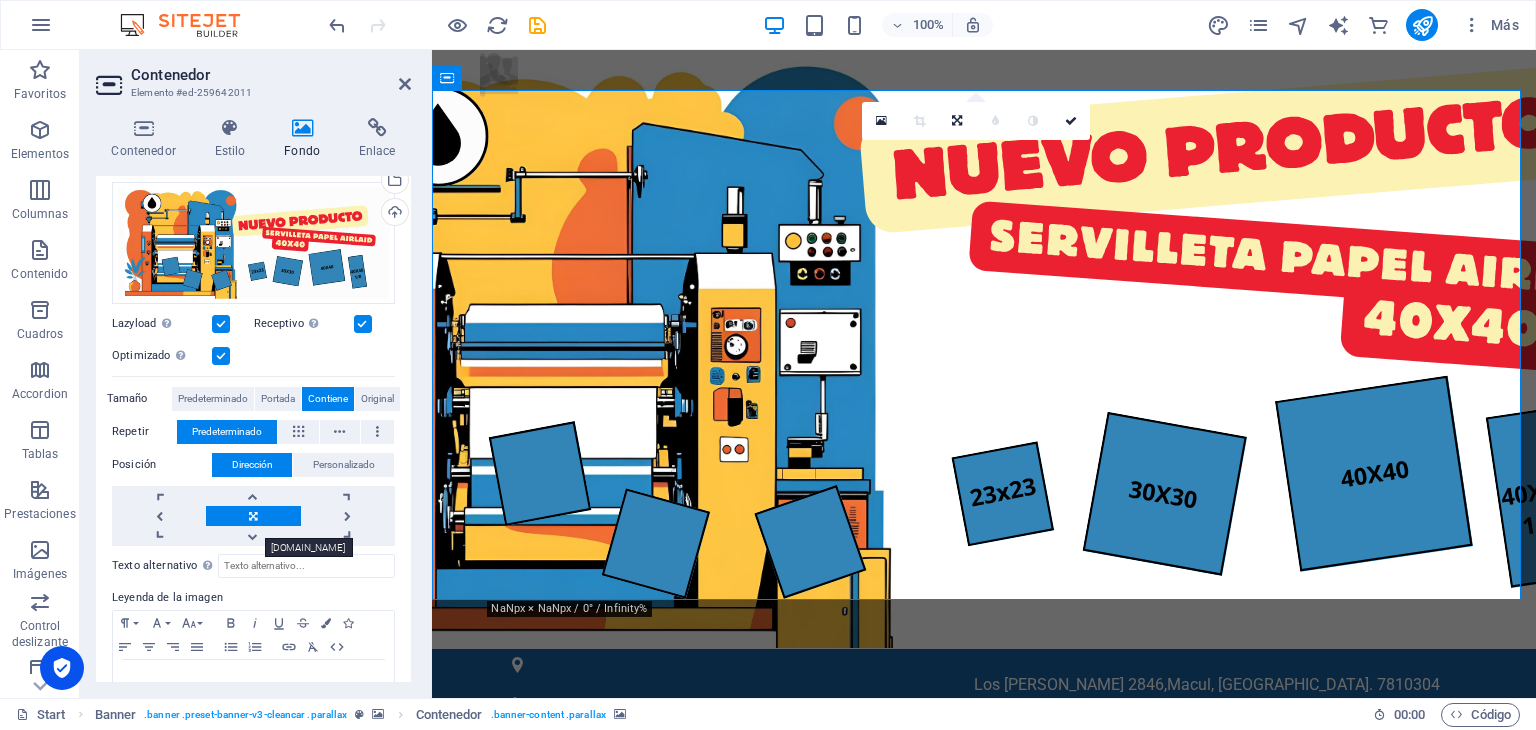 scroll, scrollTop: 200, scrollLeft: 0, axis: vertical 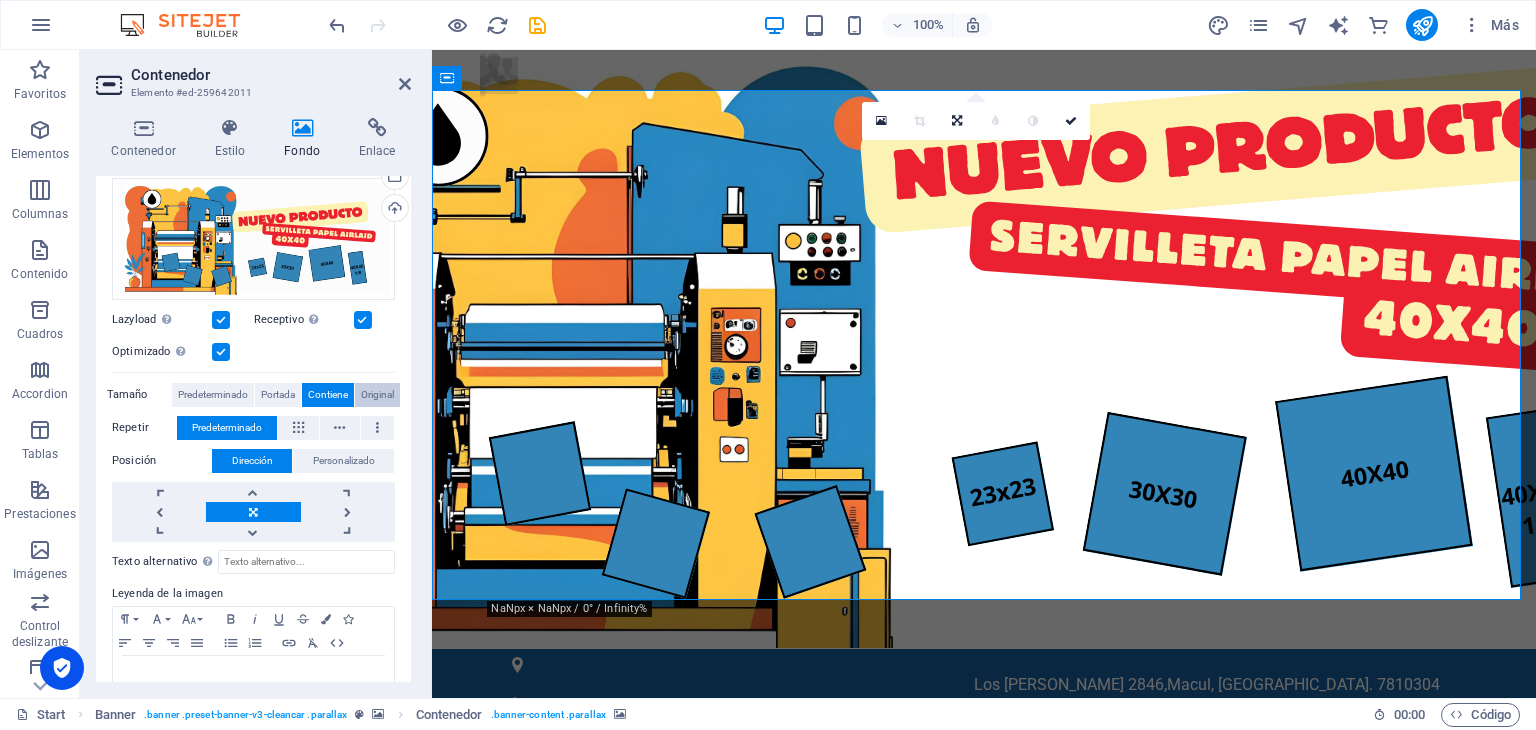 click on "Original" at bounding box center (377, 395) 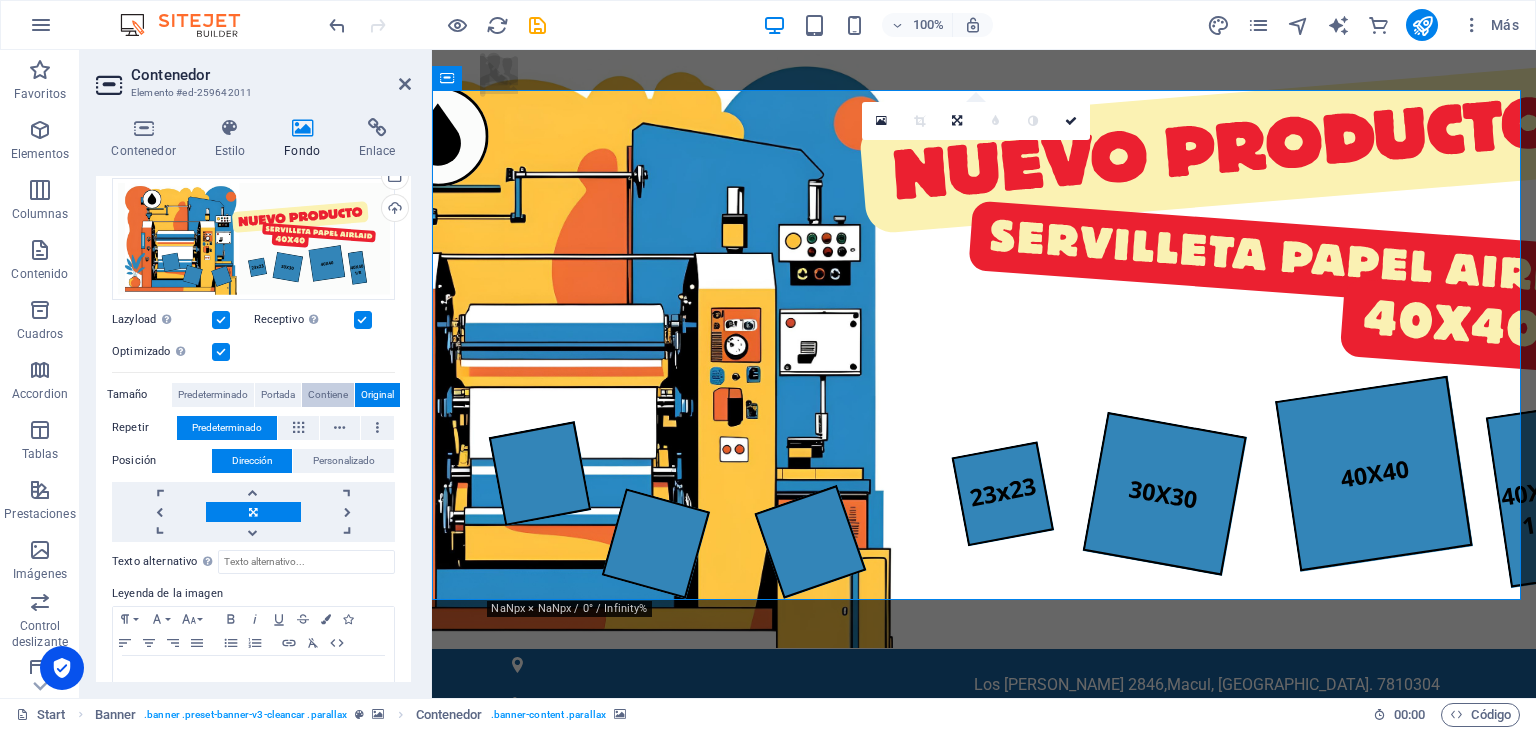 click on "Contiene" at bounding box center [328, 395] 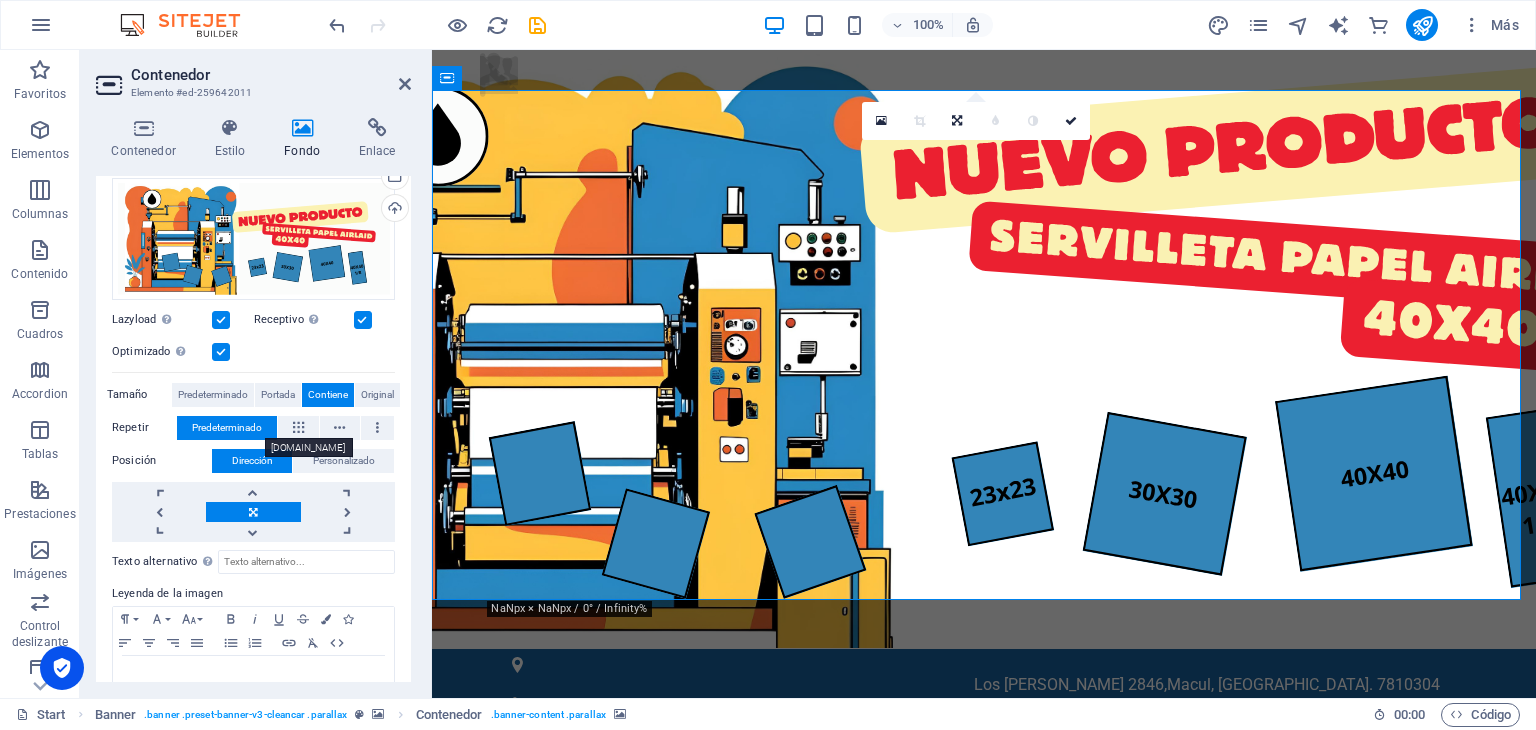 click on "Predeterminado" at bounding box center (227, 428) 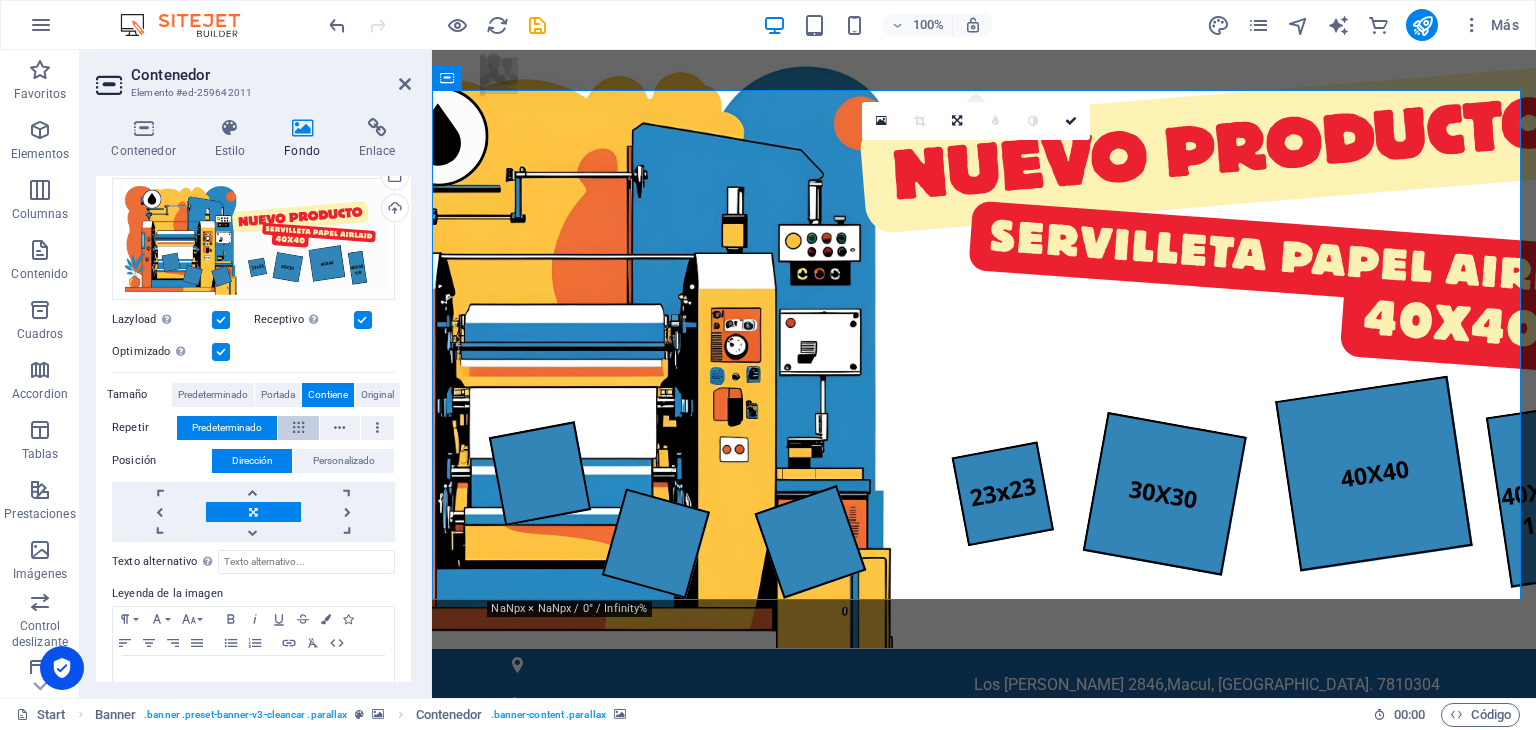 click at bounding box center [298, 428] 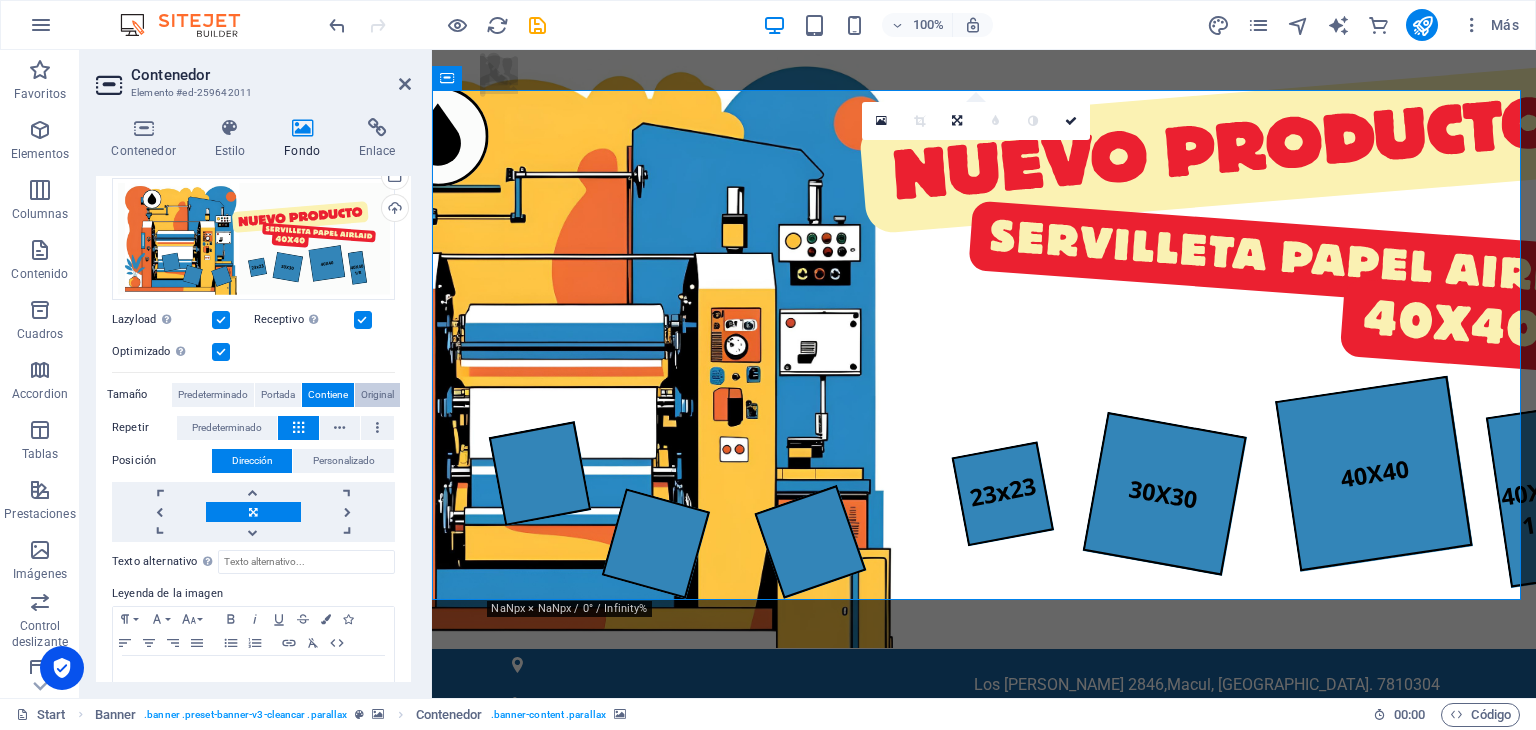 click on "Original" at bounding box center (377, 395) 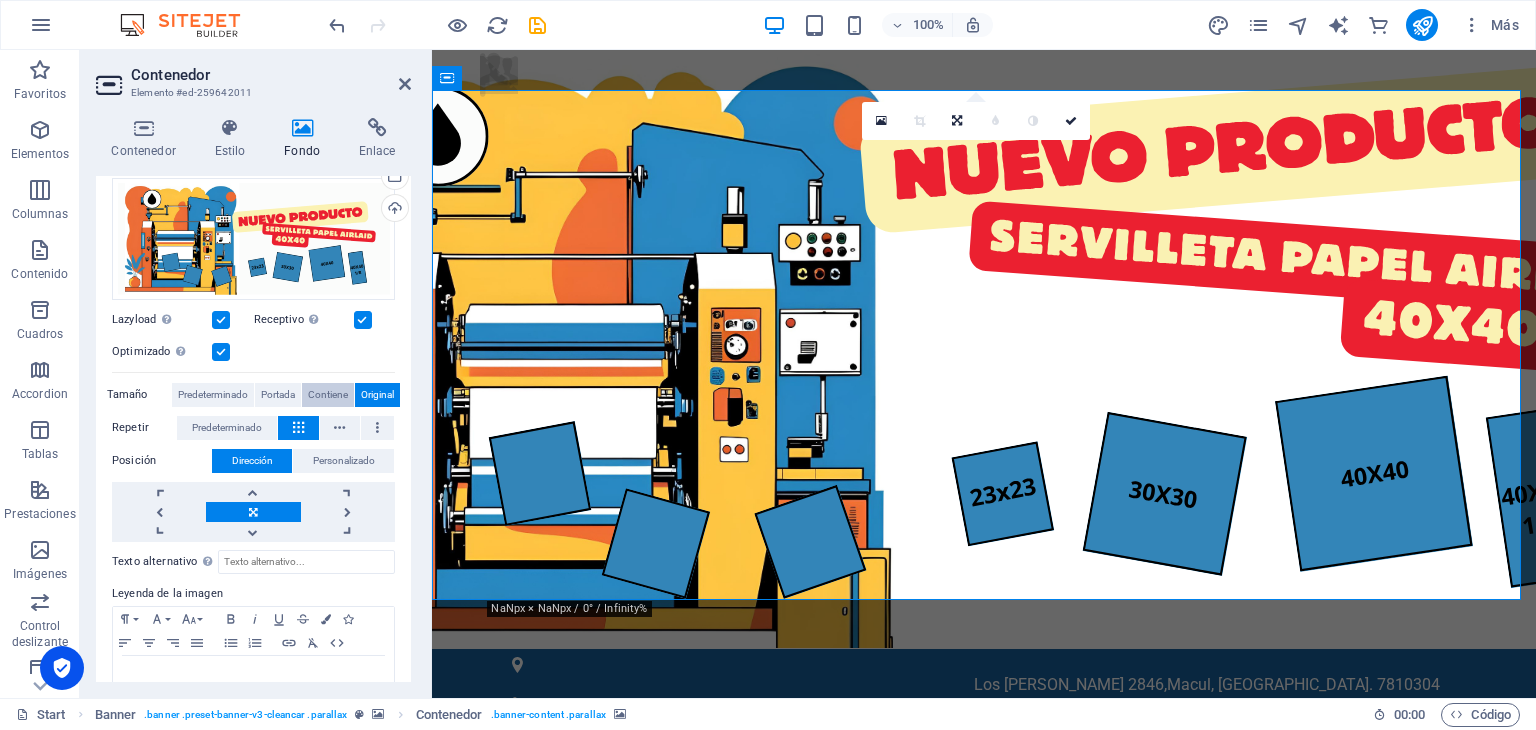 click on "Contiene" at bounding box center [328, 395] 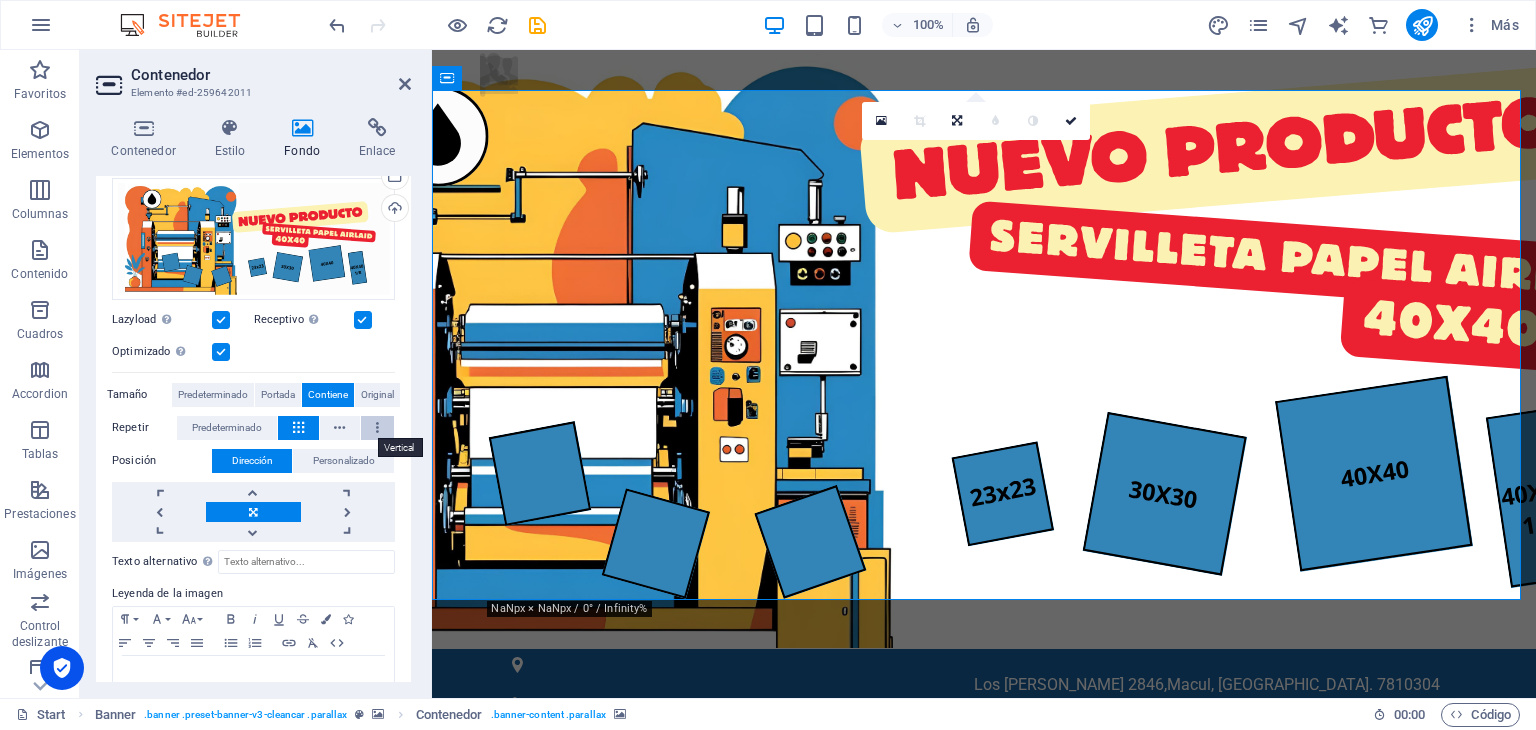 click at bounding box center (377, 428) 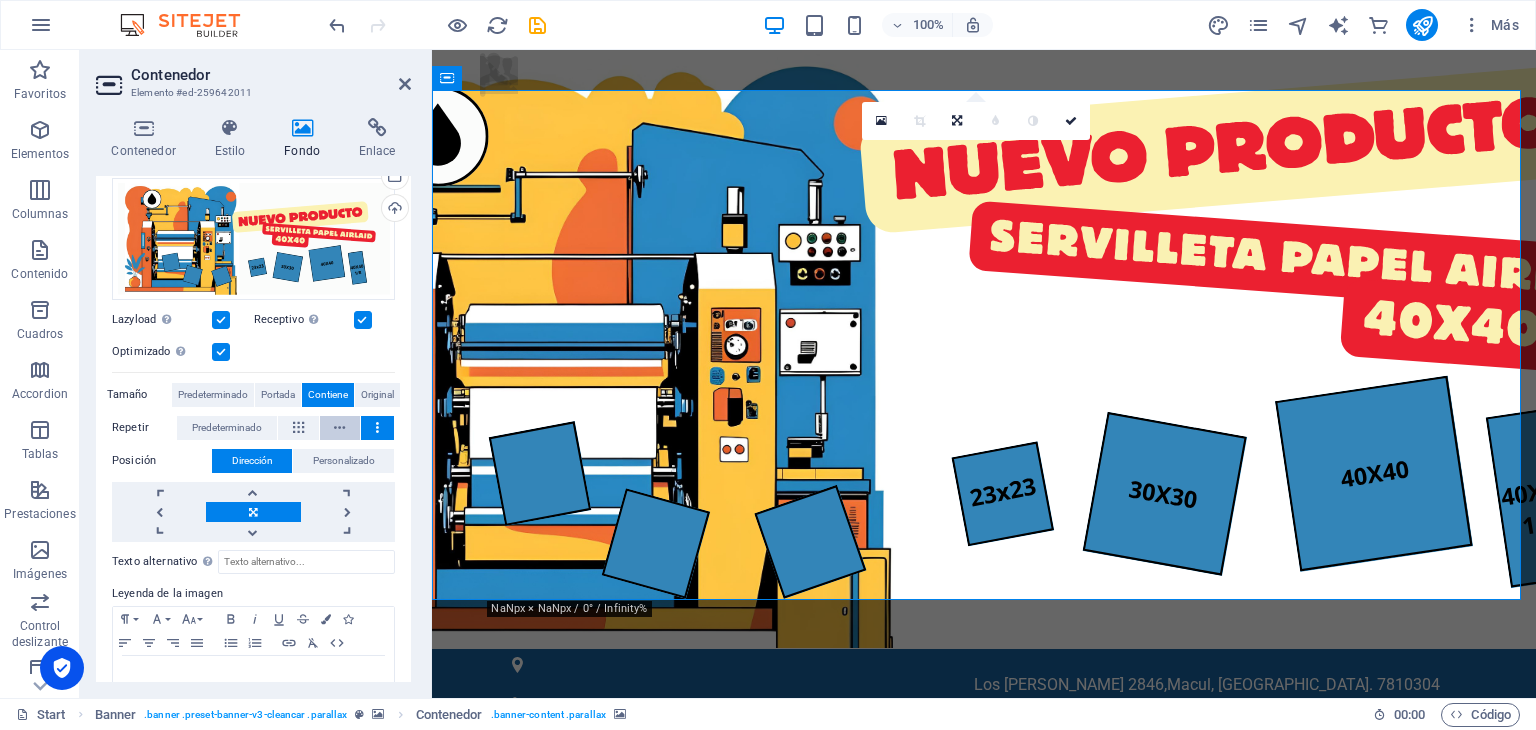click at bounding box center (339, 428) 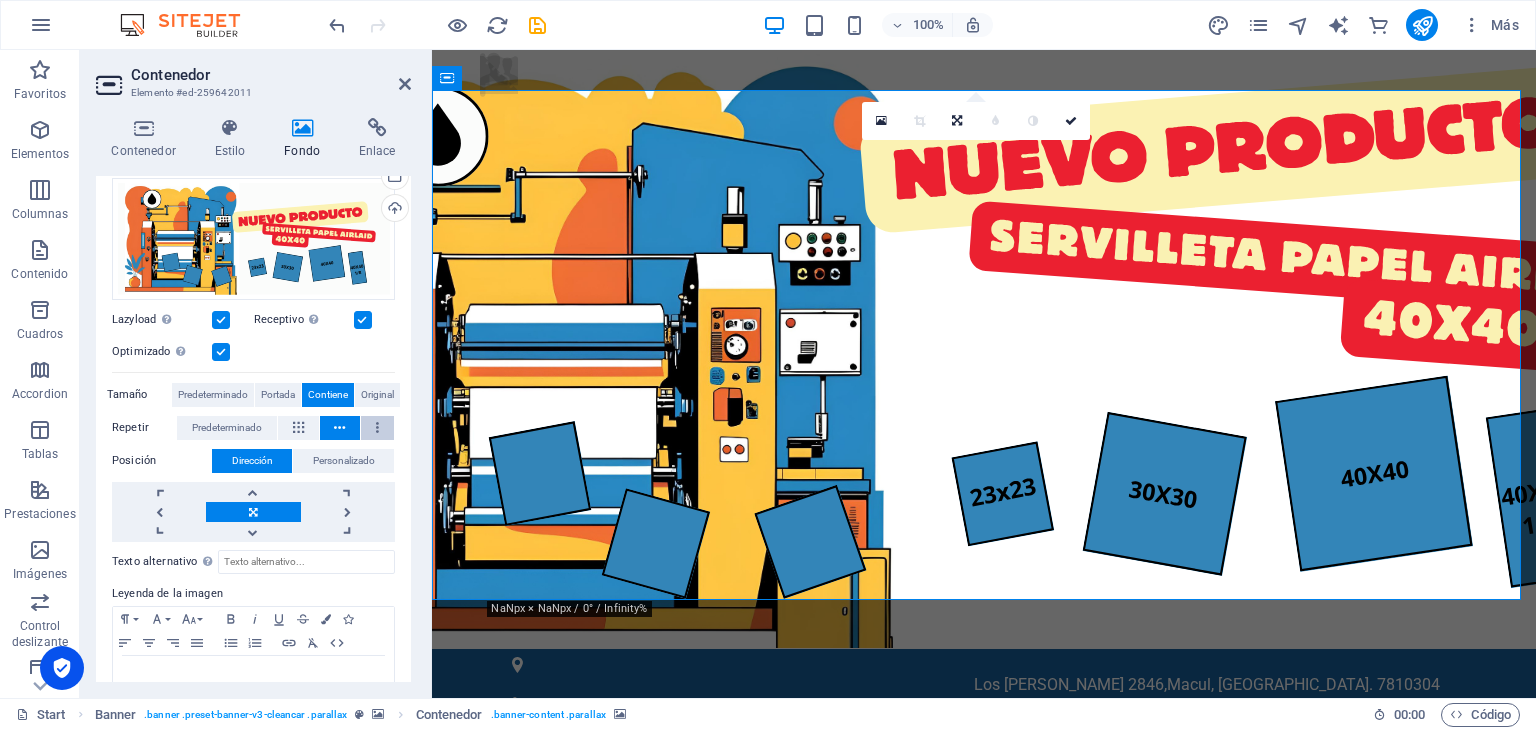 click at bounding box center [377, 428] 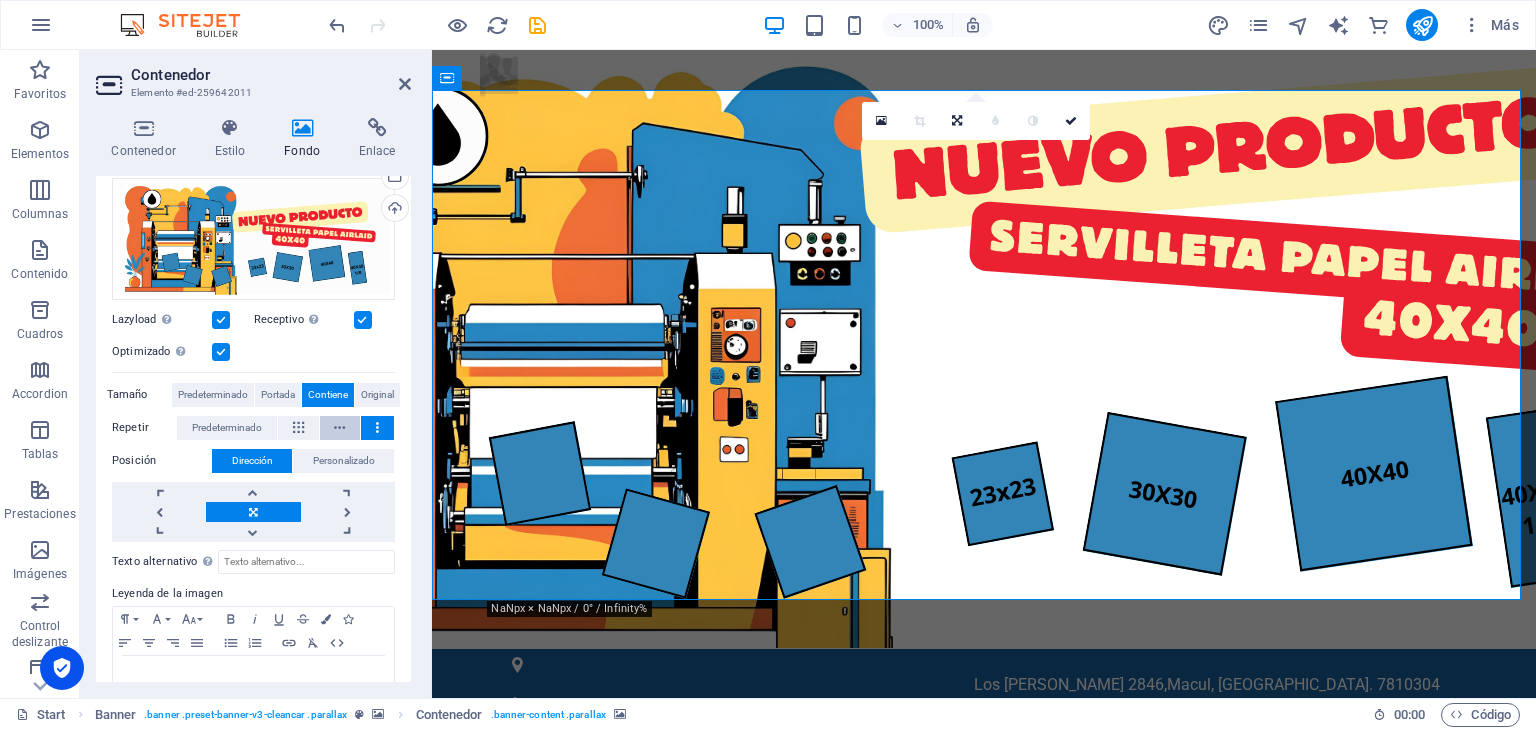 click at bounding box center [339, 428] 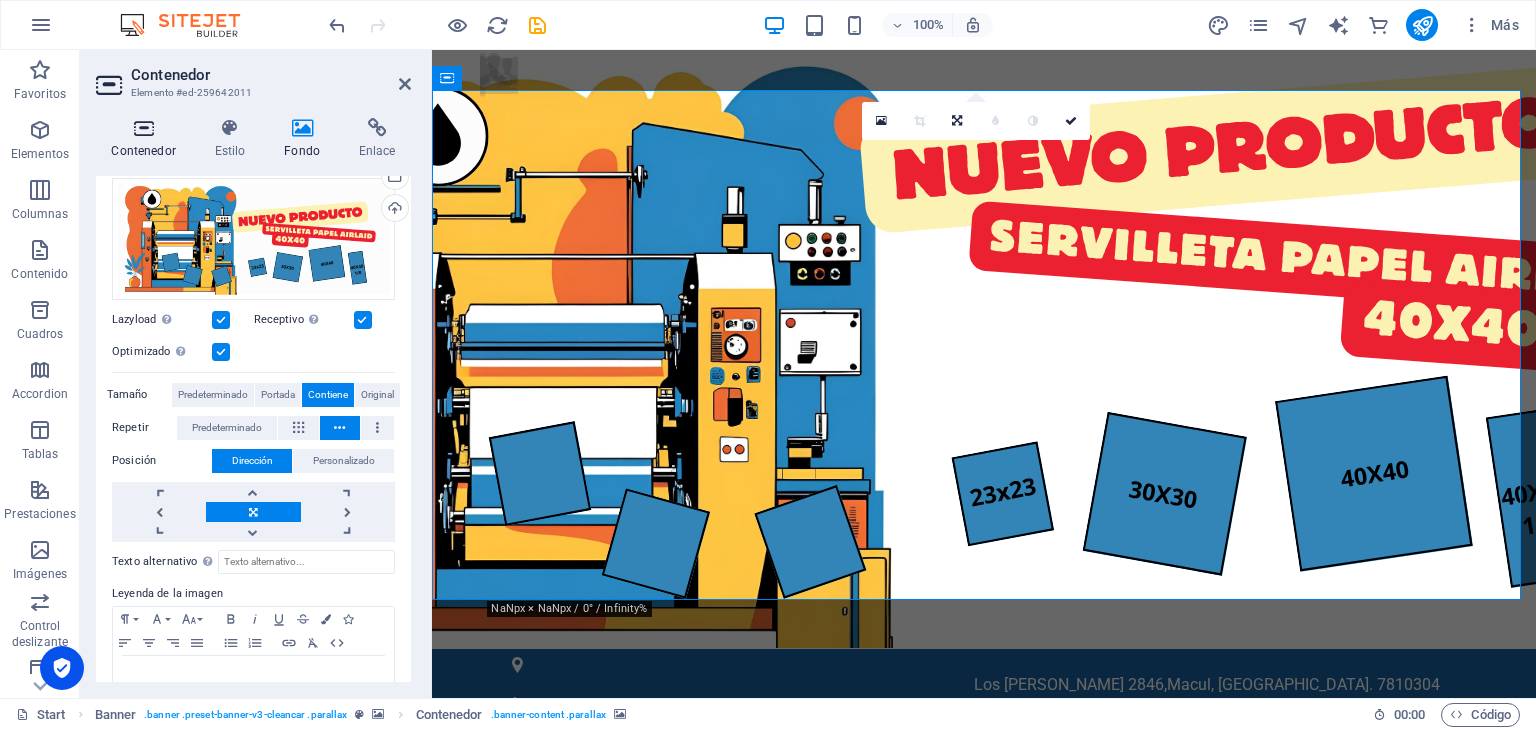 click on "Contenedor" at bounding box center (147, 139) 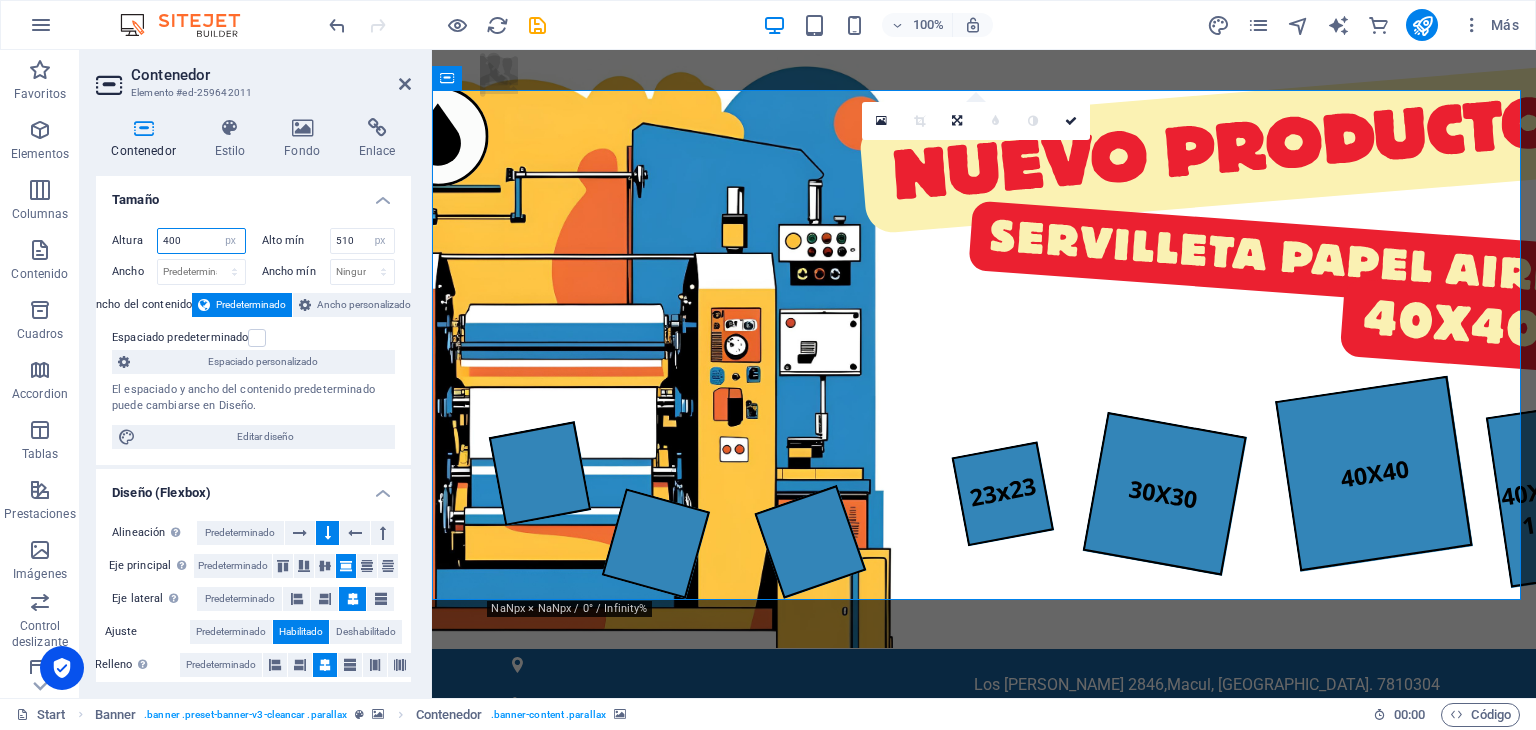 drag, startPoint x: 172, startPoint y: 241, endPoint x: 157, endPoint y: 237, distance: 15.524175 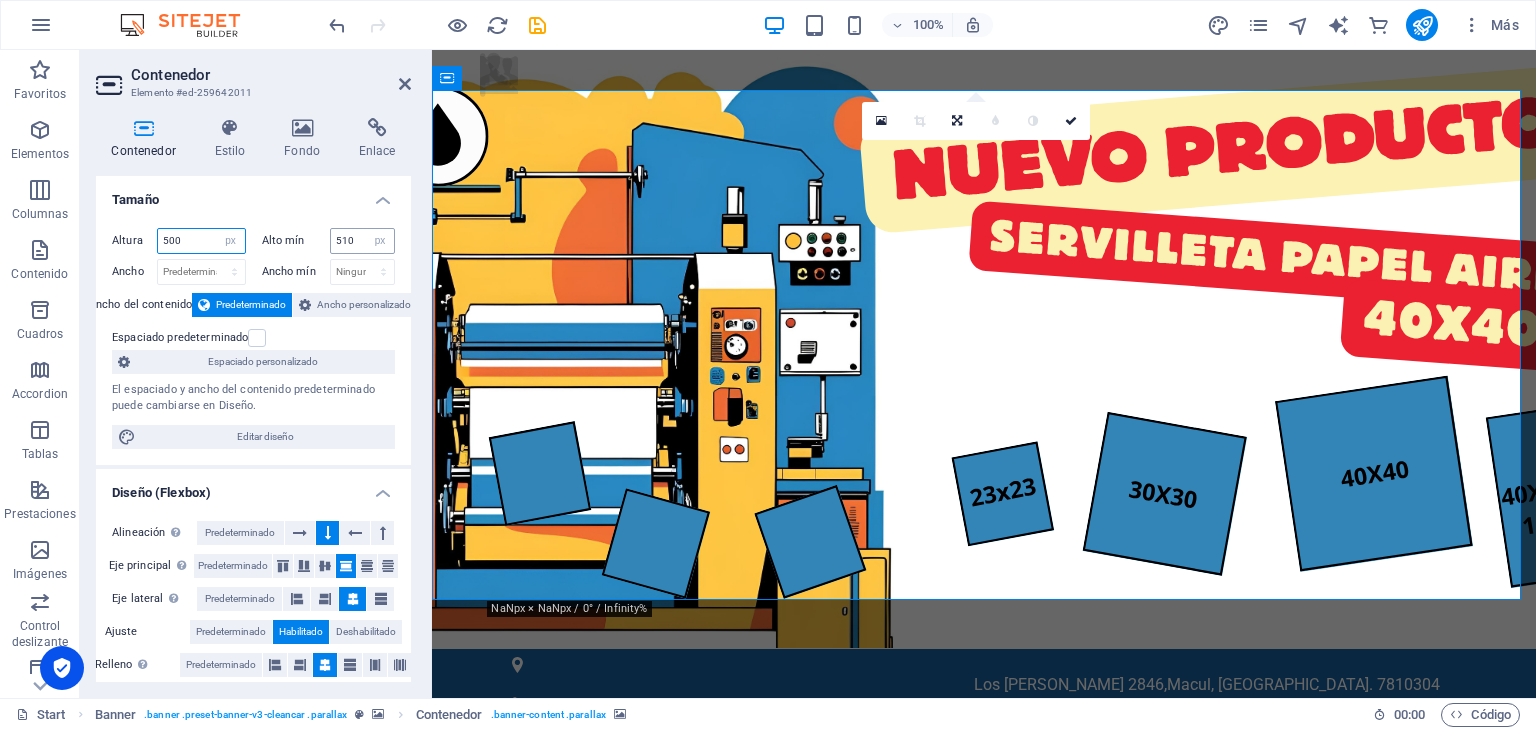 type on "500" 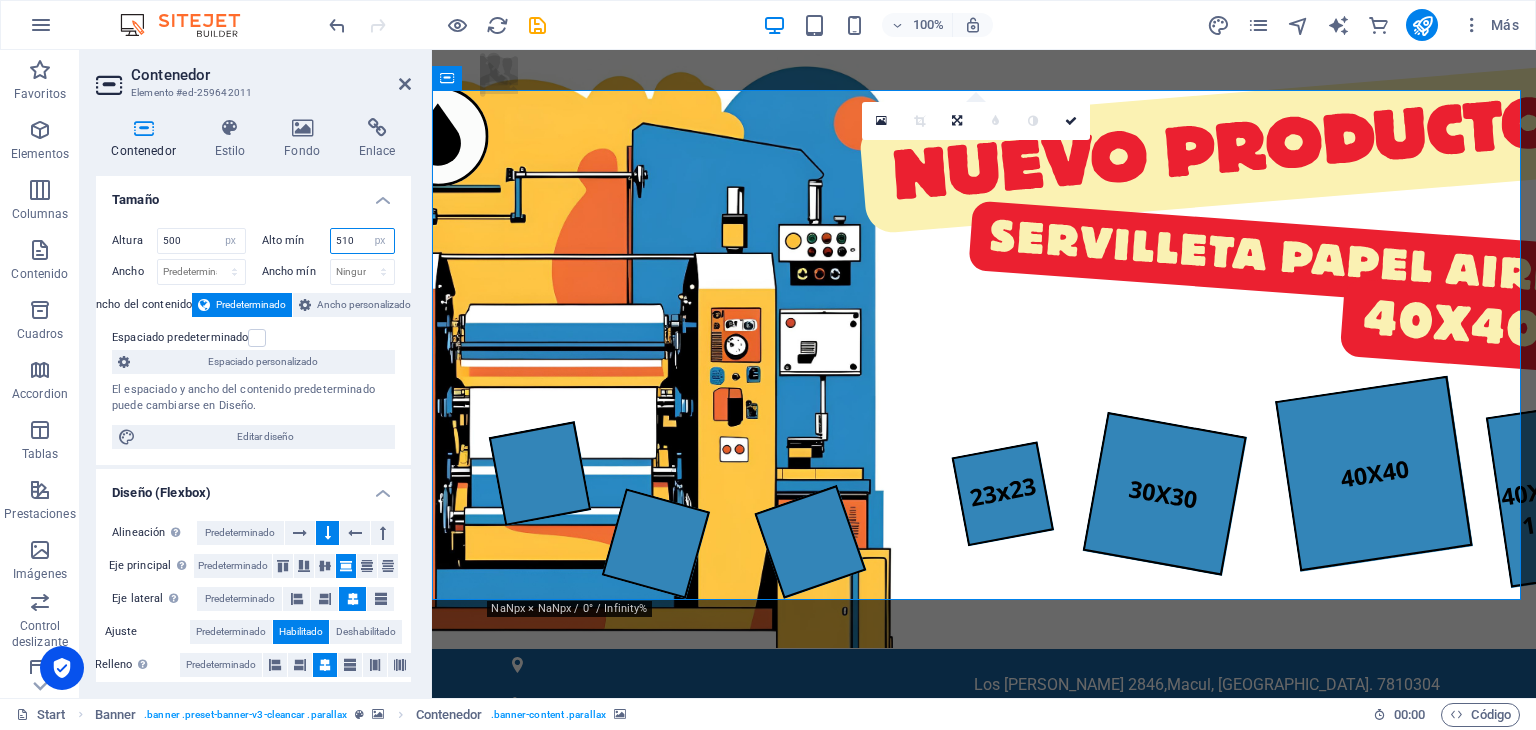 click on "510" at bounding box center (363, 241) 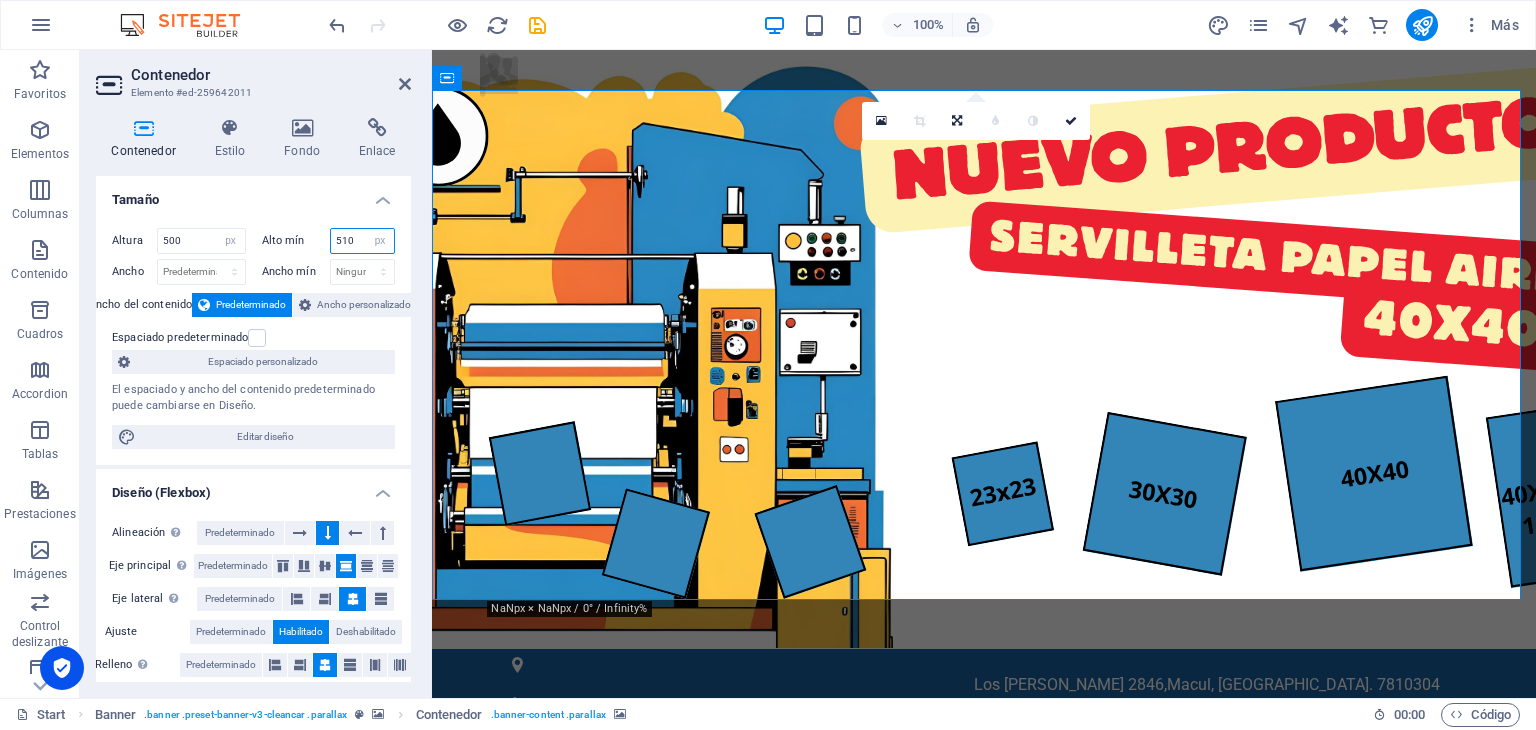 drag, startPoint x: 358, startPoint y: 240, endPoint x: 313, endPoint y: 242, distance: 45.044422 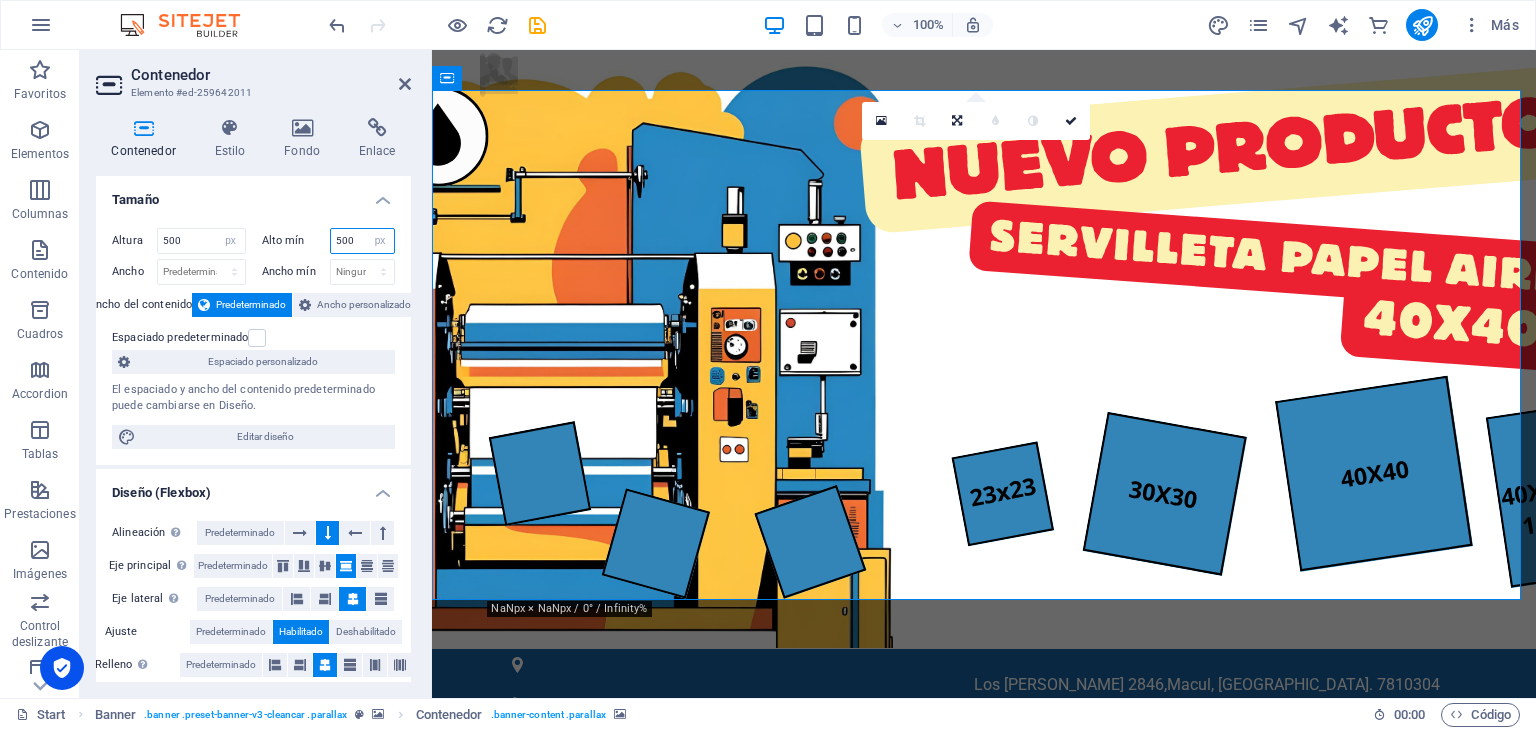 type on "500" 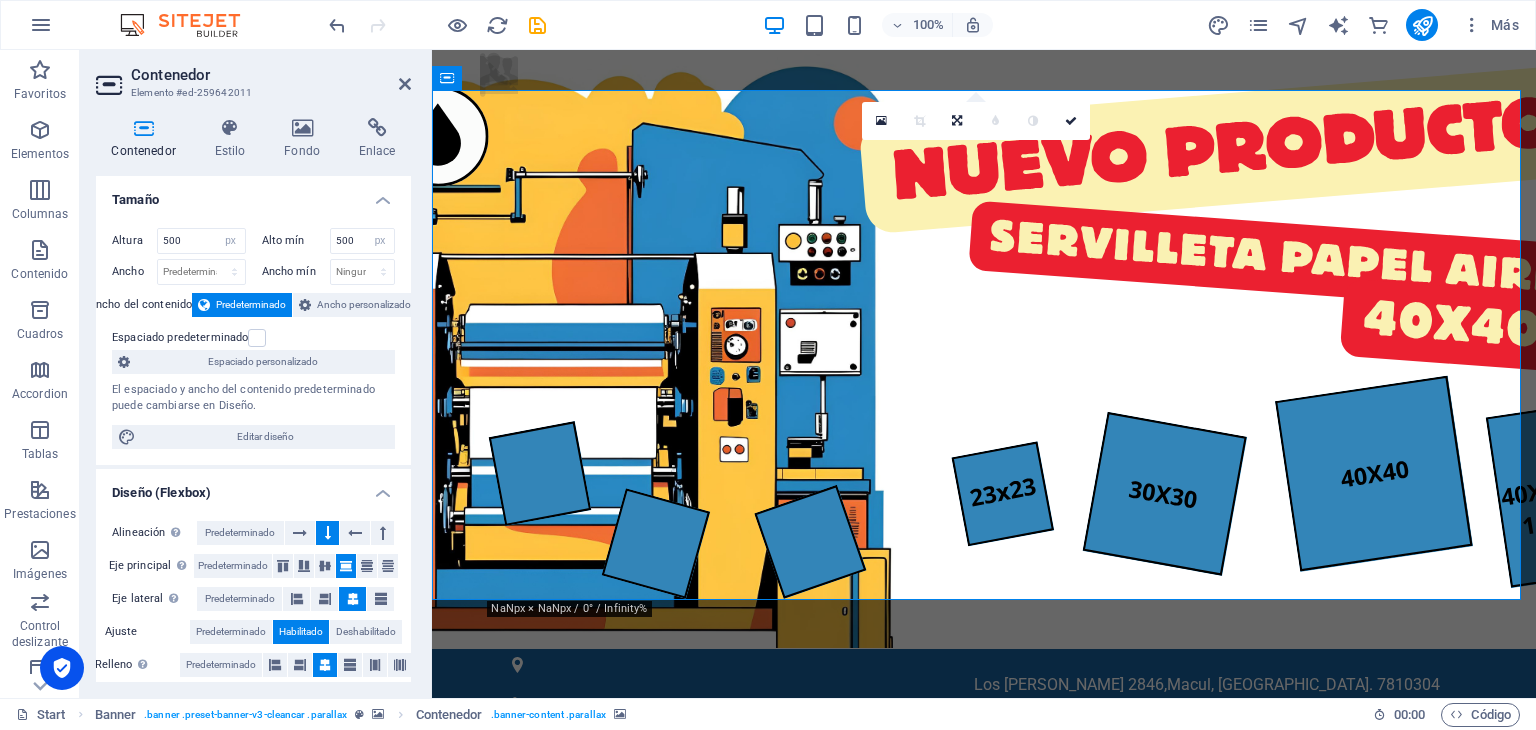 click at bounding box center [984, 1047] 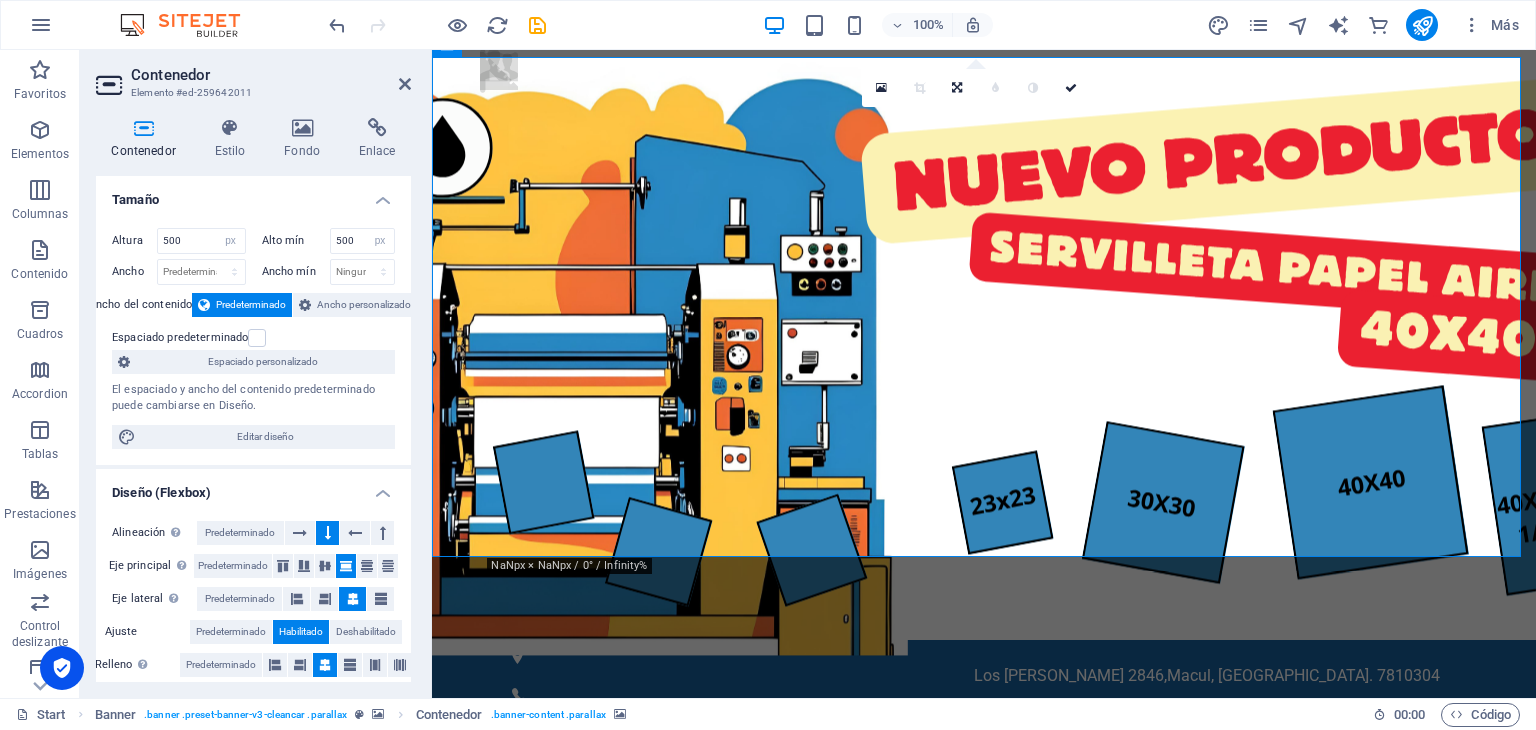 scroll, scrollTop: 0, scrollLeft: 0, axis: both 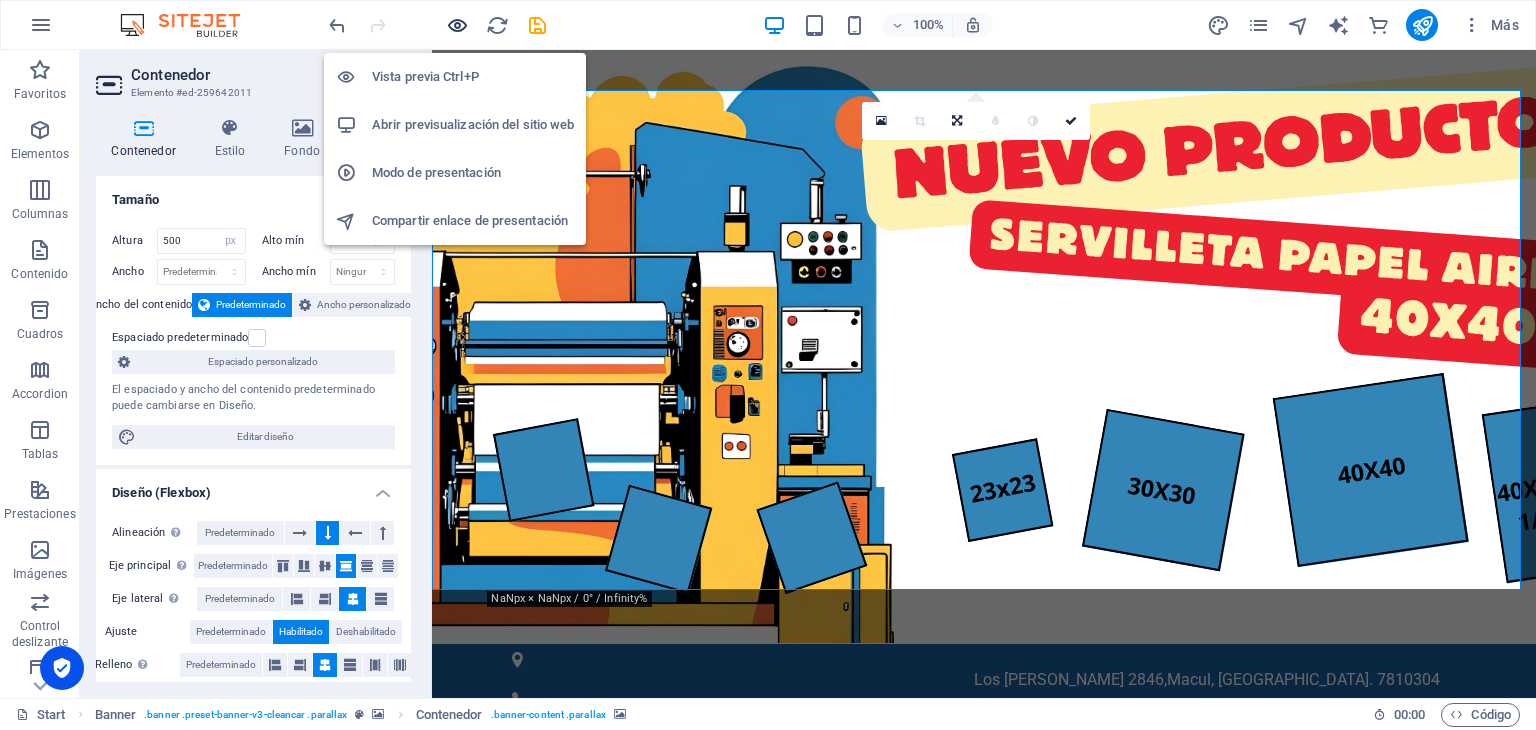 click at bounding box center [457, 25] 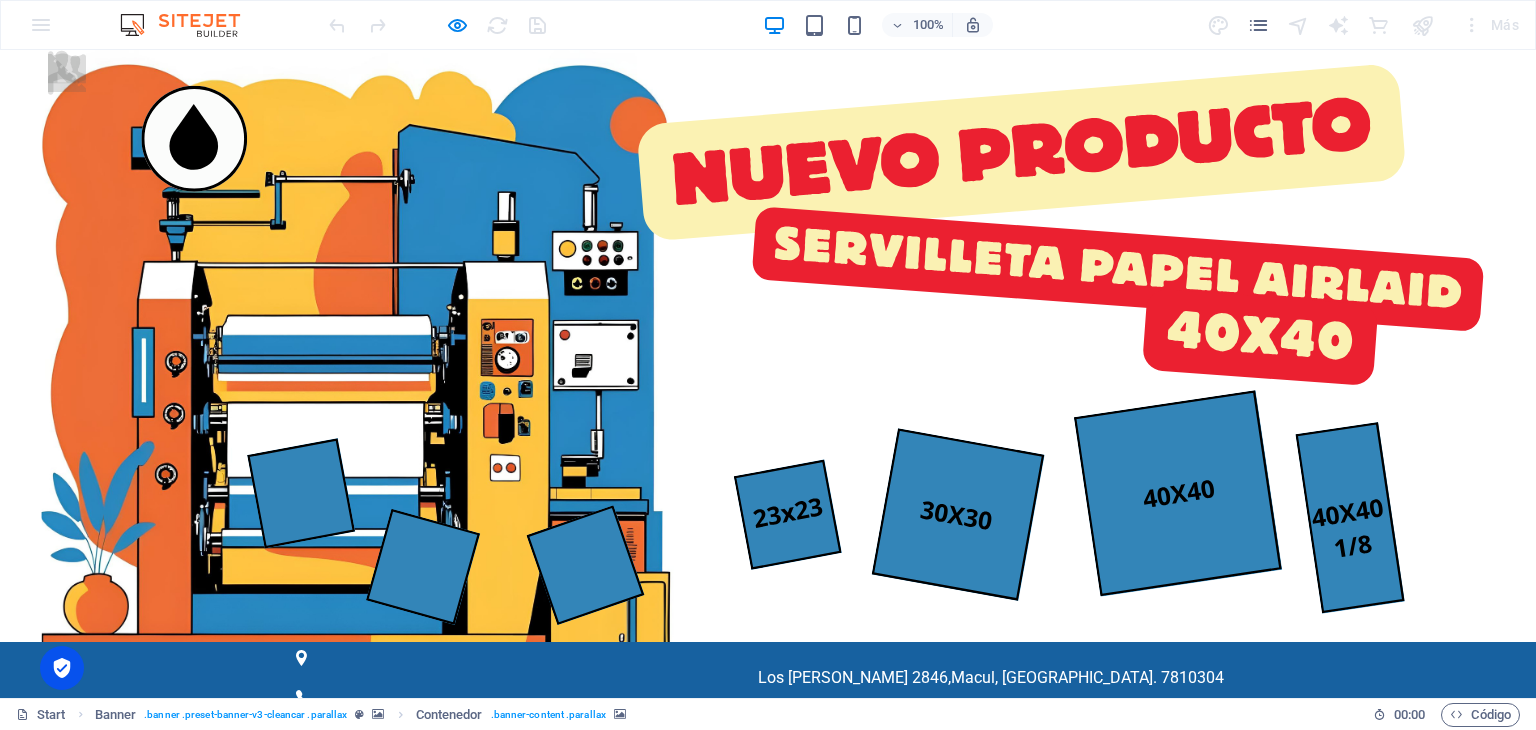 scroll, scrollTop: 0, scrollLeft: 0, axis: both 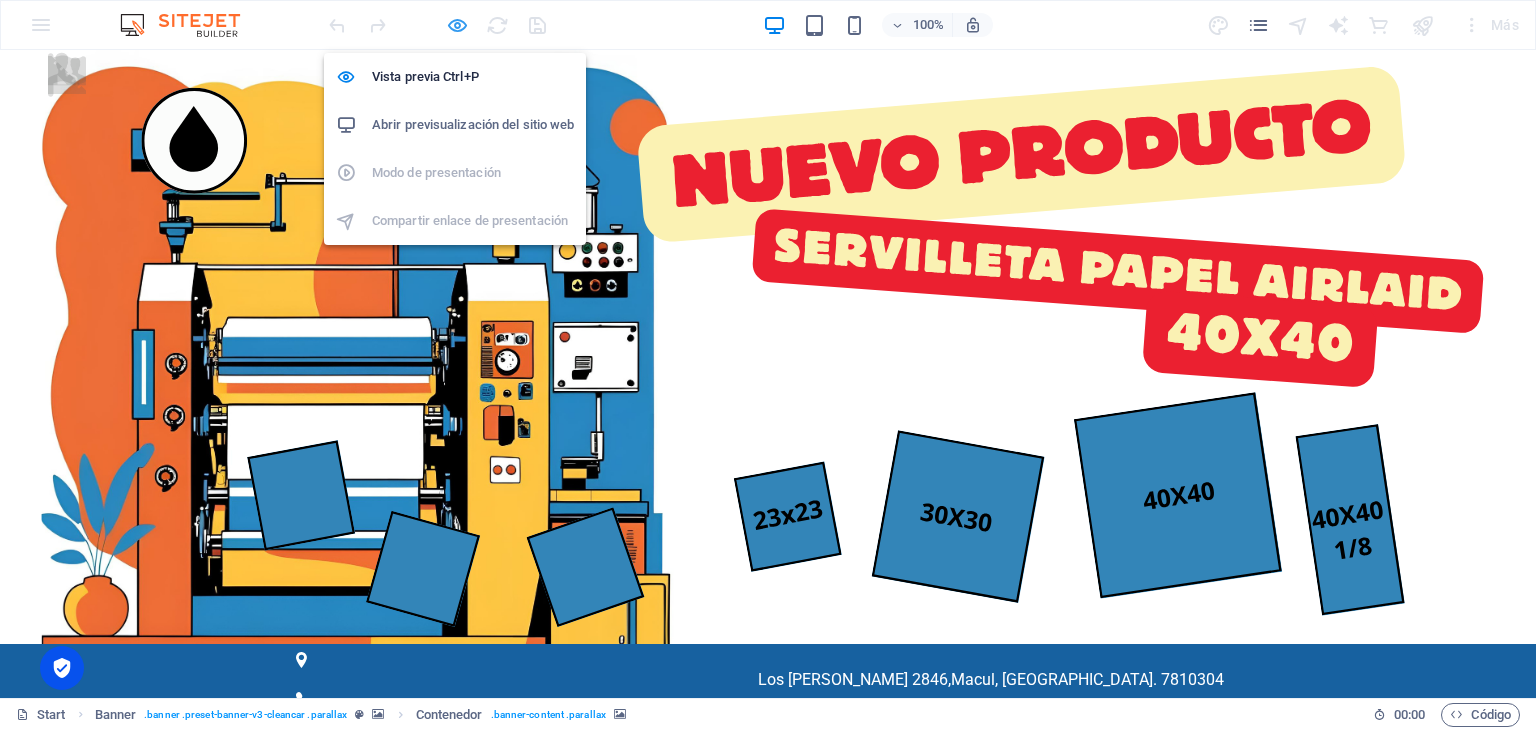 click at bounding box center (457, 25) 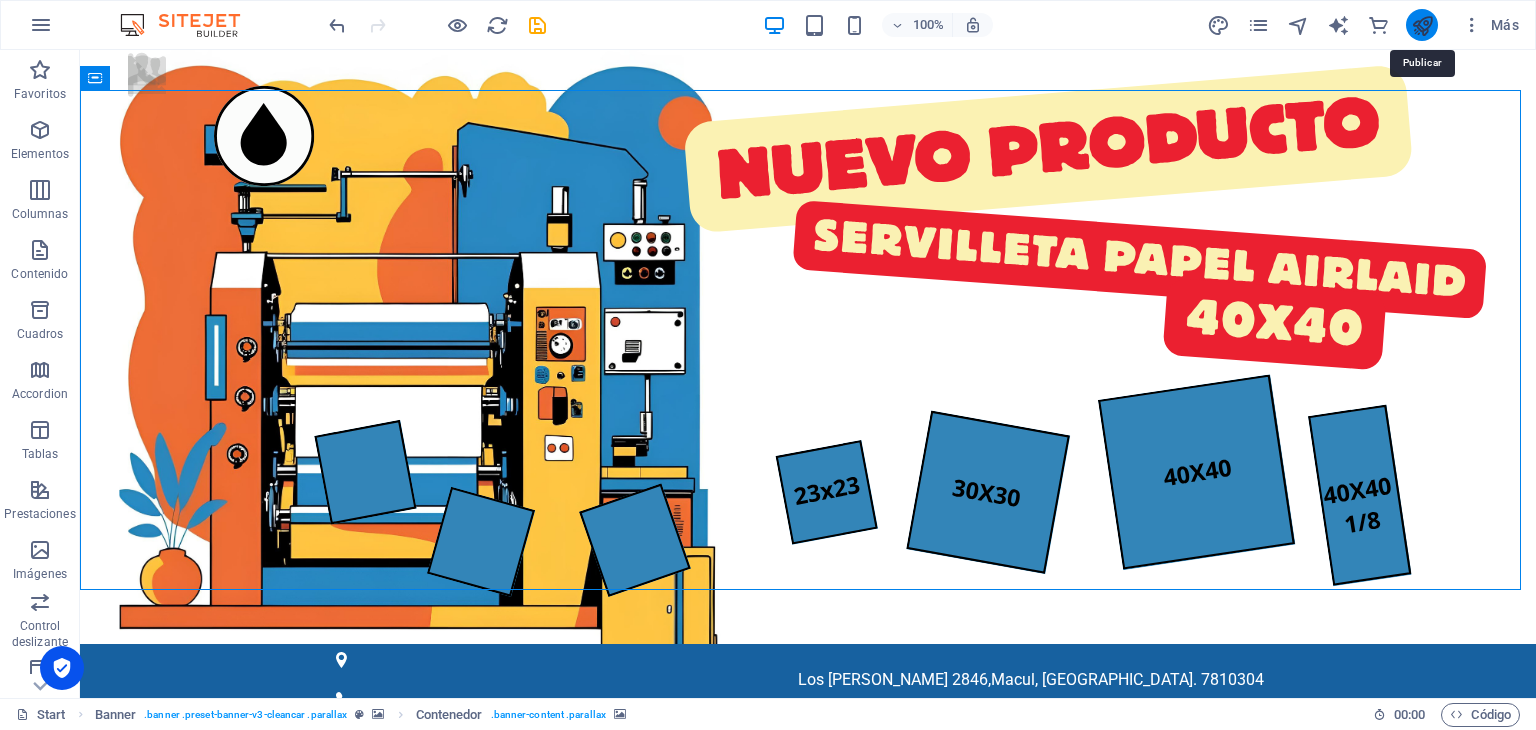 click at bounding box center (1422, 25) 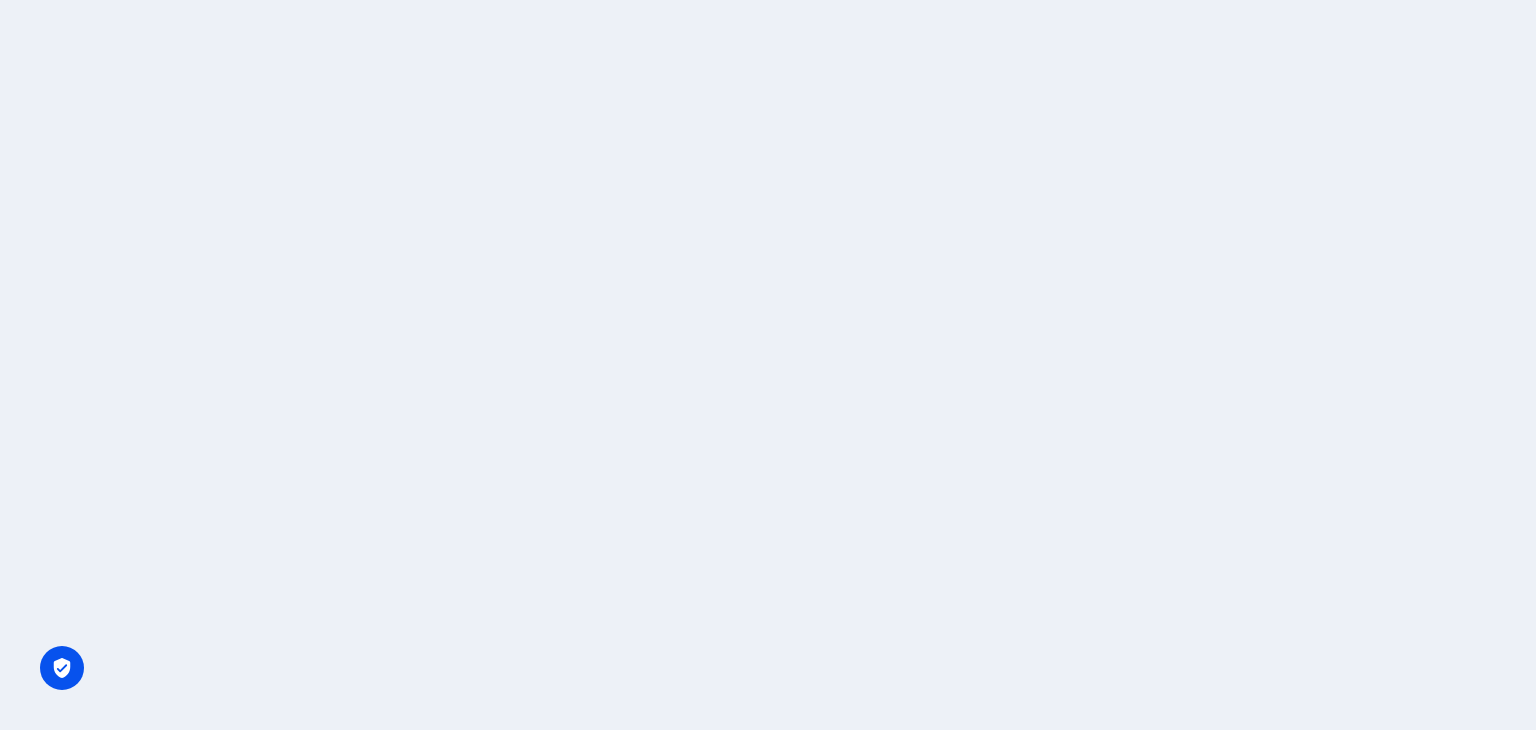 scroll, scrollTop: 0, scrollLeft: 0, axis: both 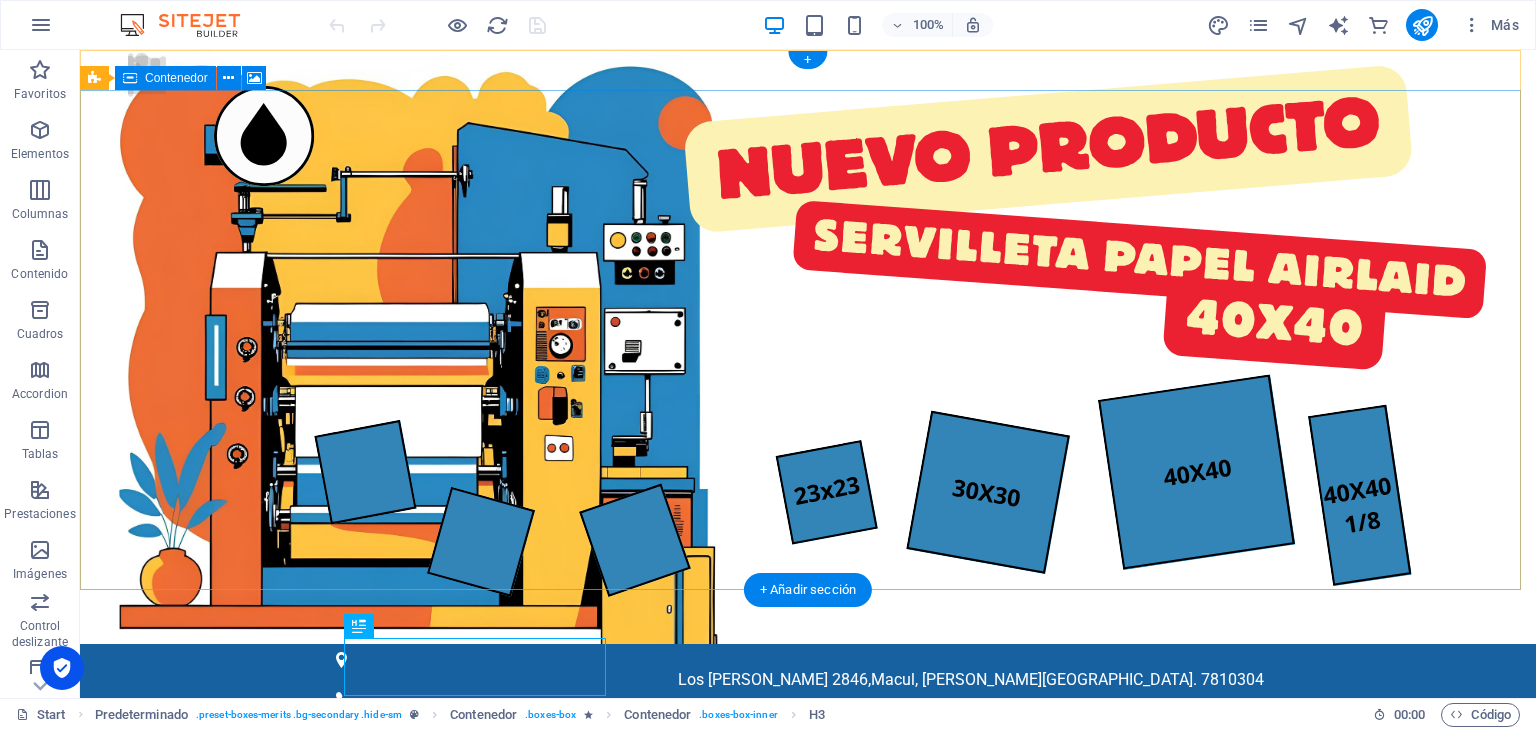 click at bounding box center (808, 1039) 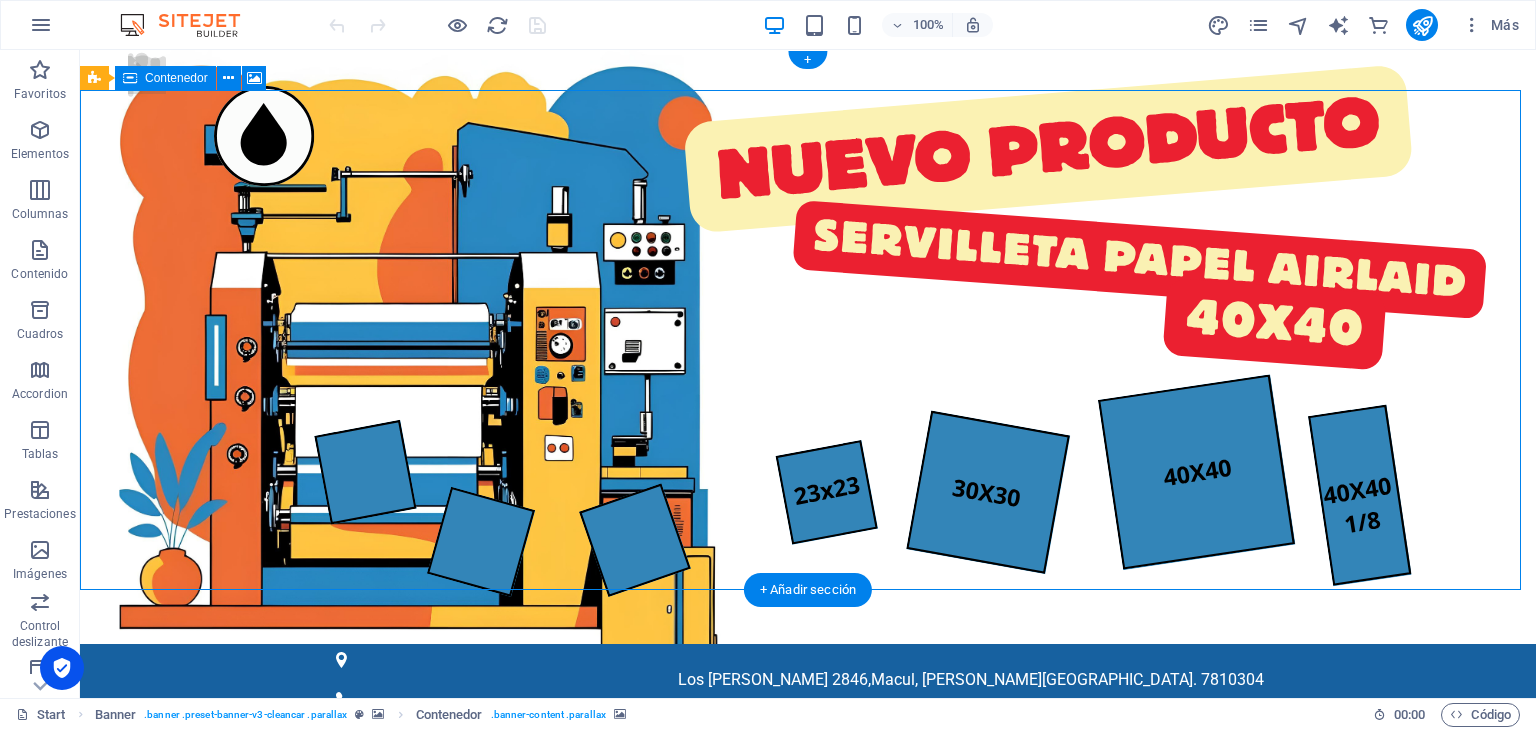 click at bounding box center (808, 1039) 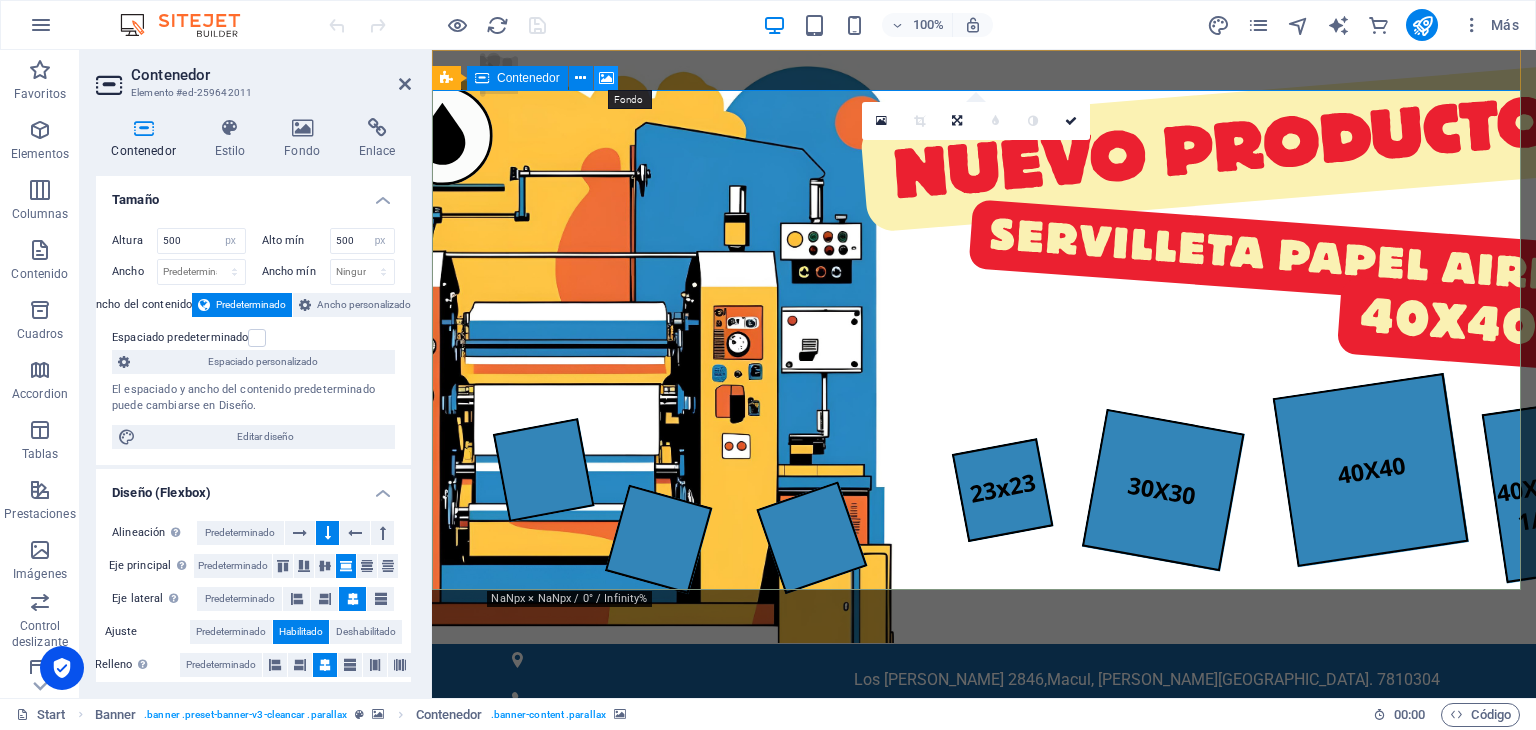 click at bounding box center [606, 78] 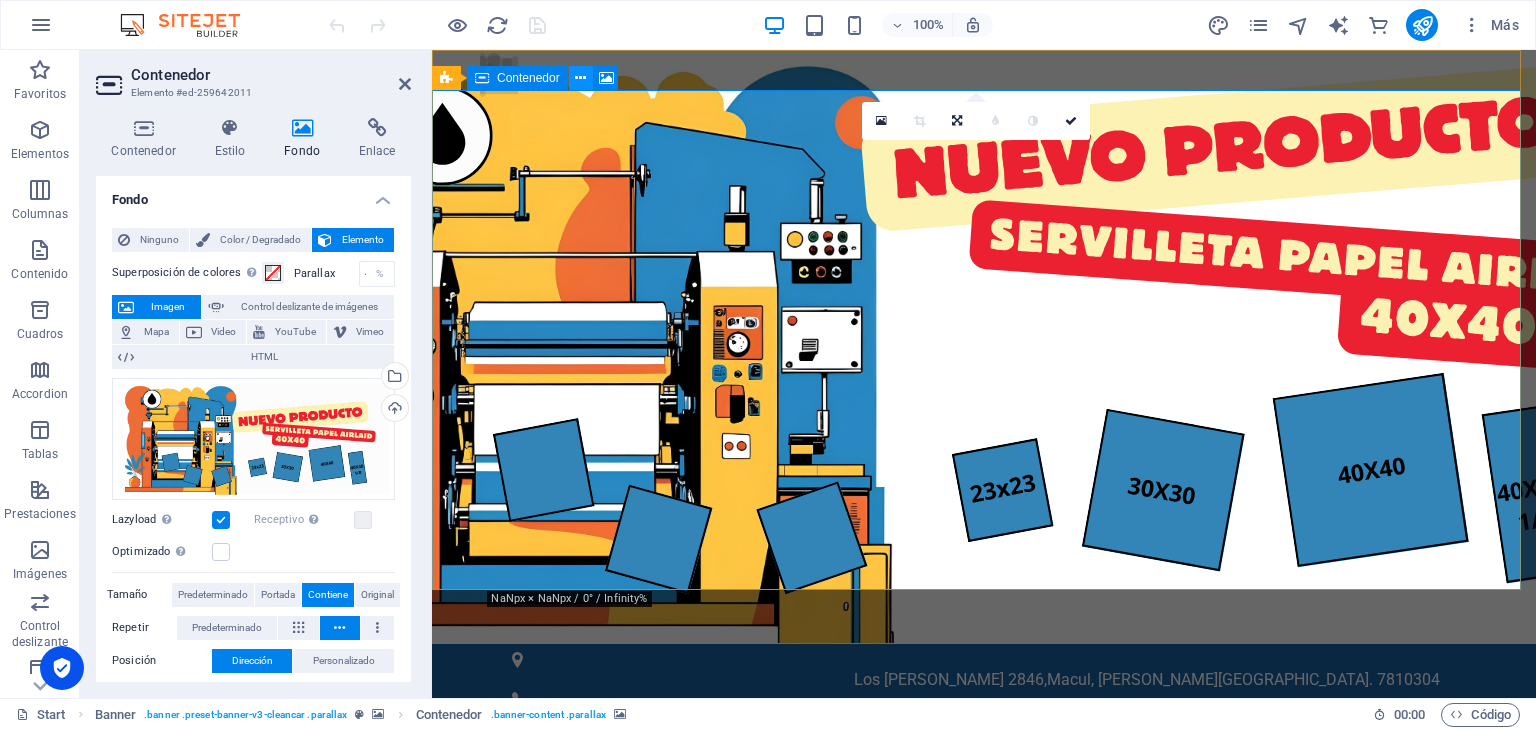 click at bounding box center [580, 78] 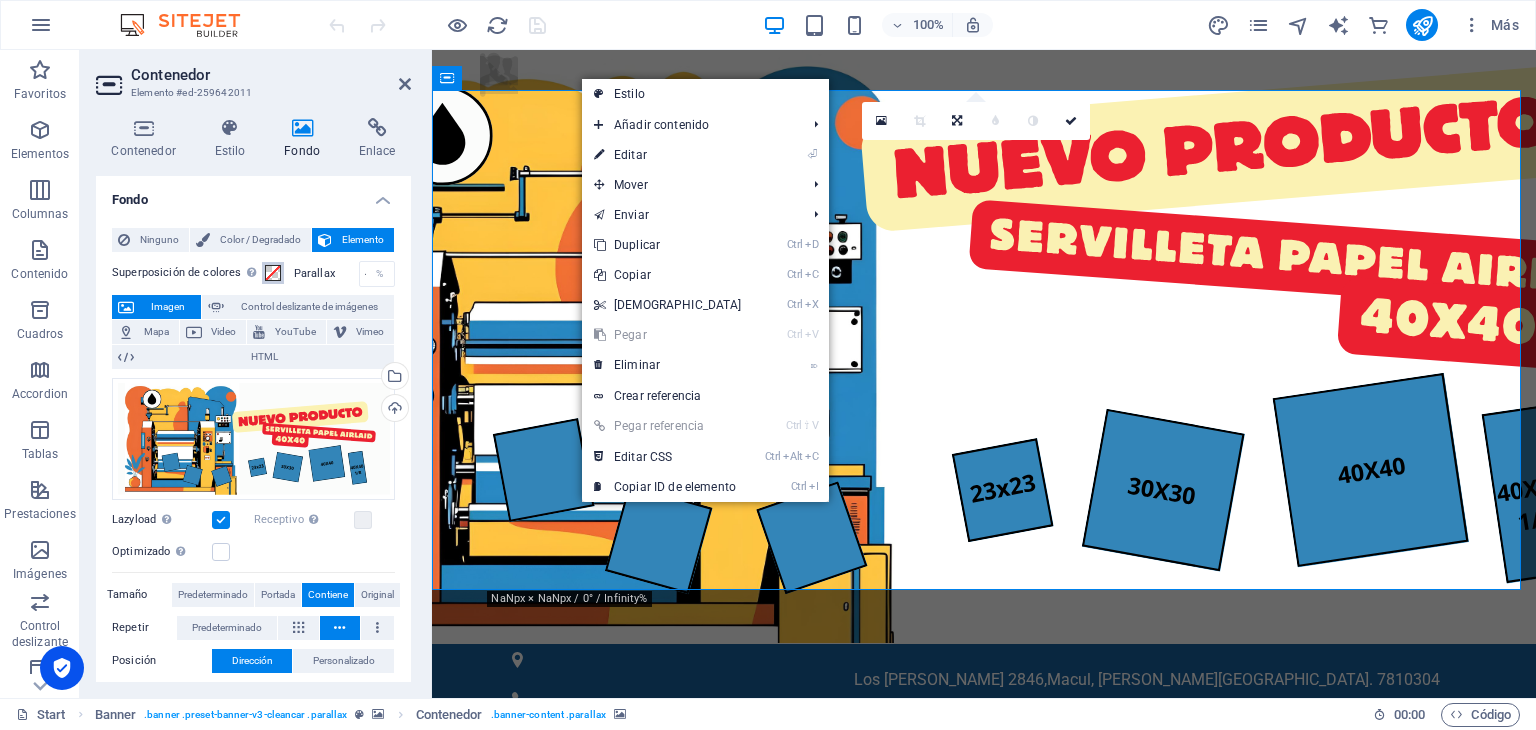 click at bounding box center [273, 273] 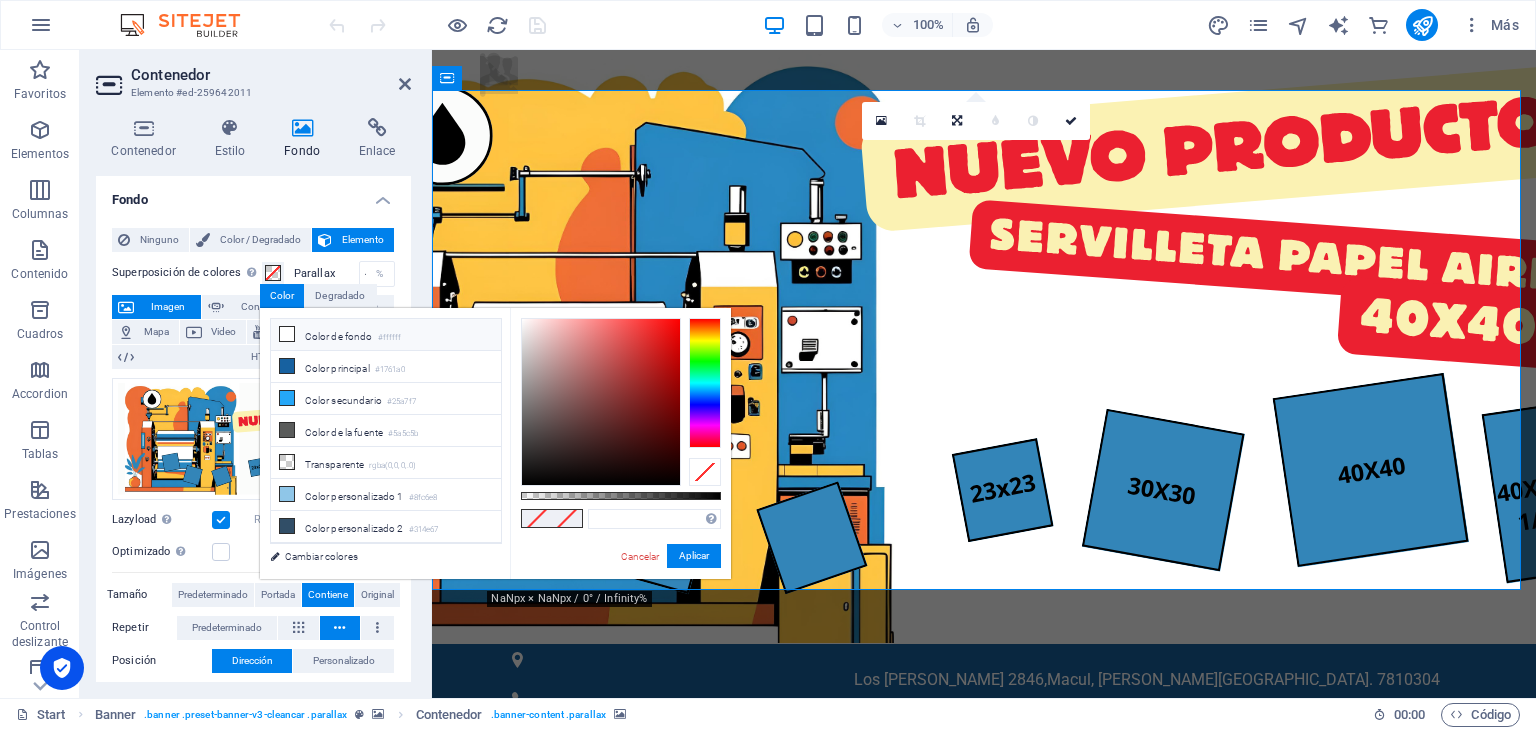click at bounding box center (287, 334) 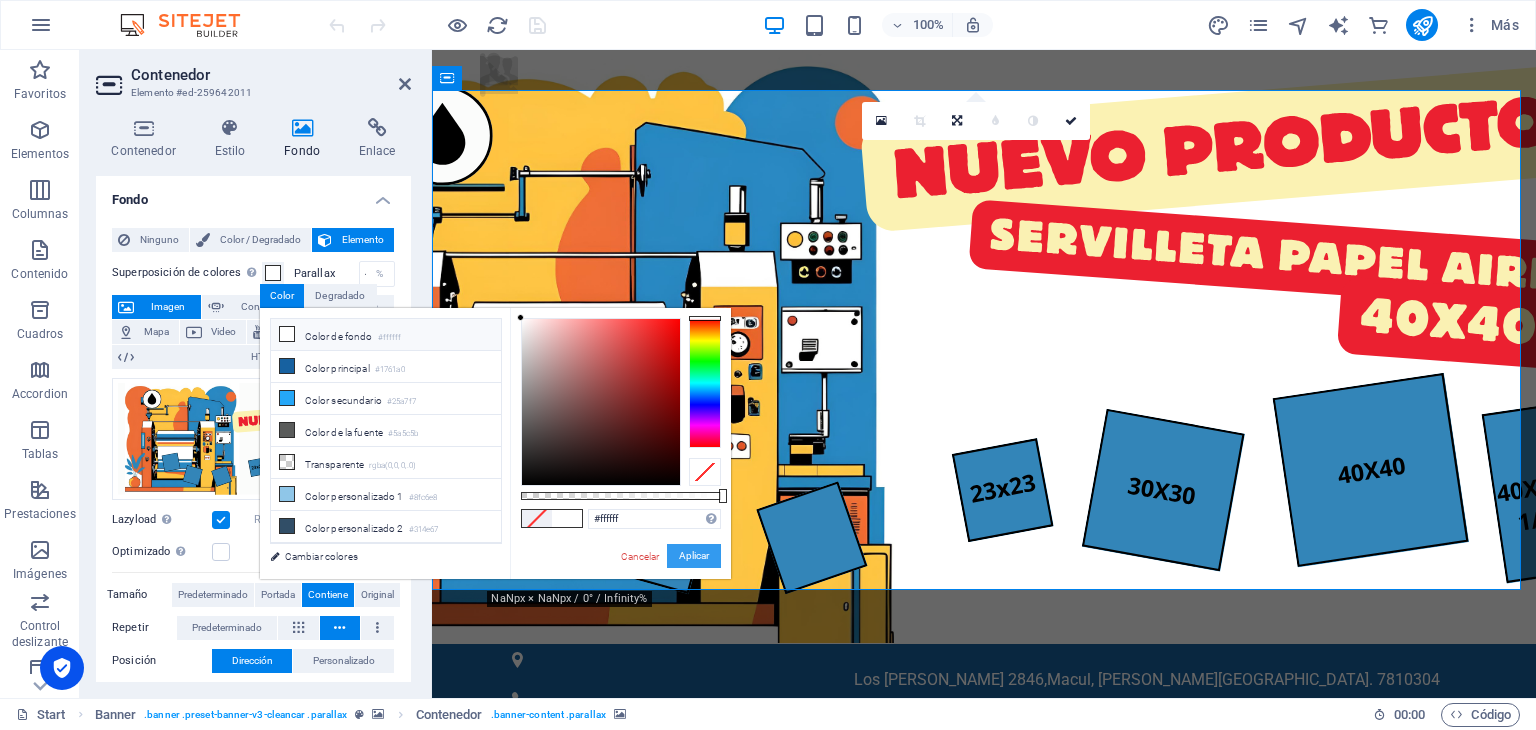 click on "Aplicar" at bounding box center [694, 556] 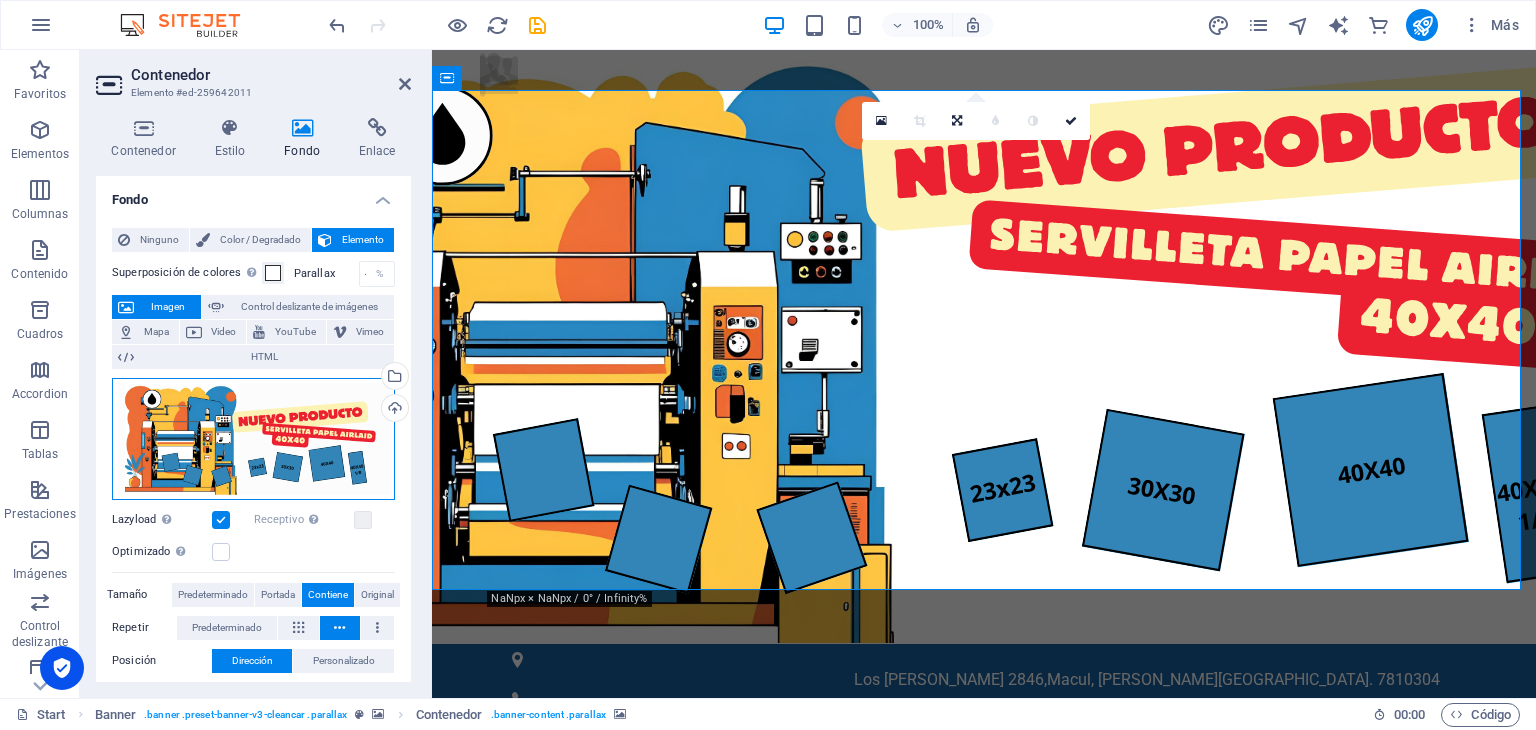 click on "Arrastra archivos aquí, haz clic para escoger archivos o  selecciona archivos de Archivos o de nuestra galería gratuita de fotos y vídeos" at bounding box center (253, 439) 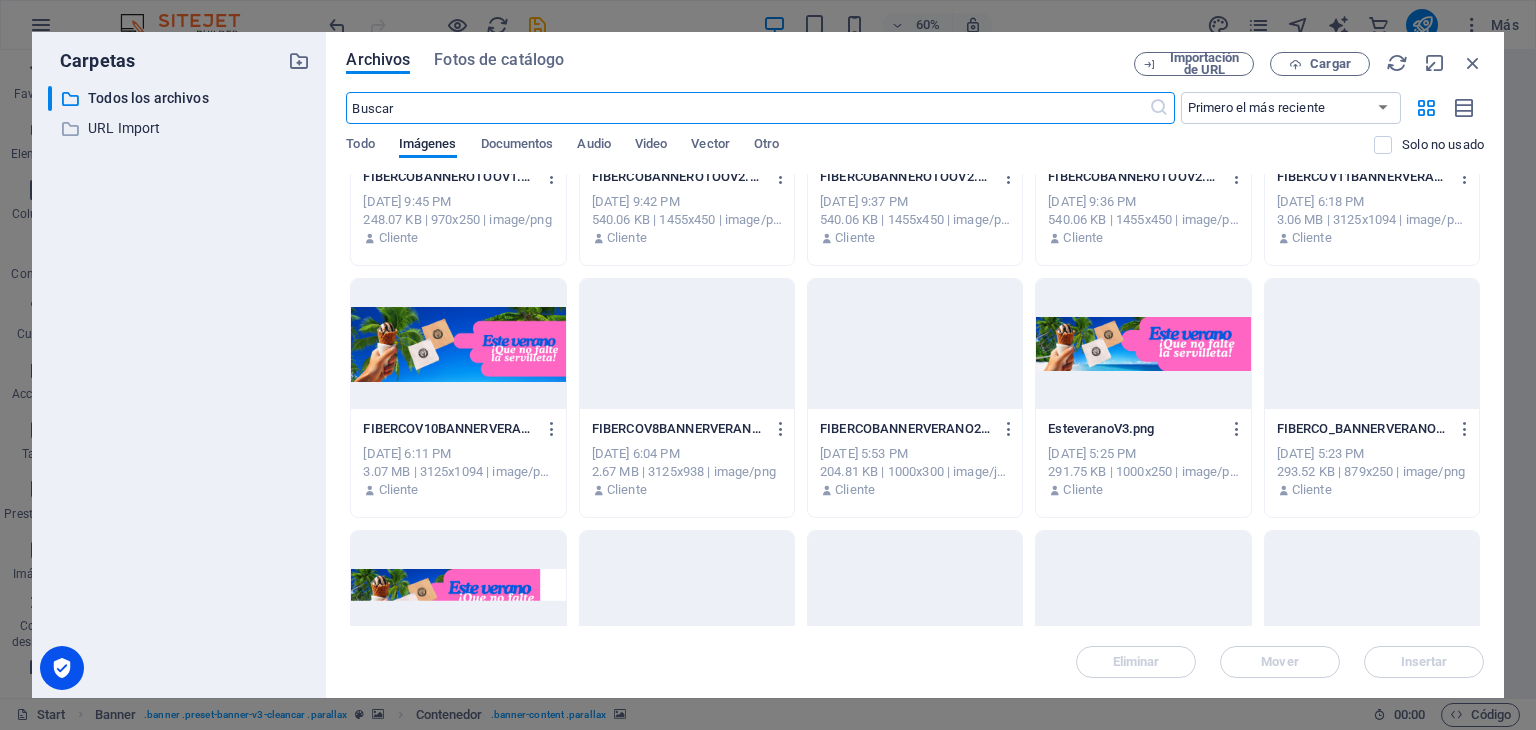 scroll, scrollTop: 0, scrollLeft: 0, axis: both 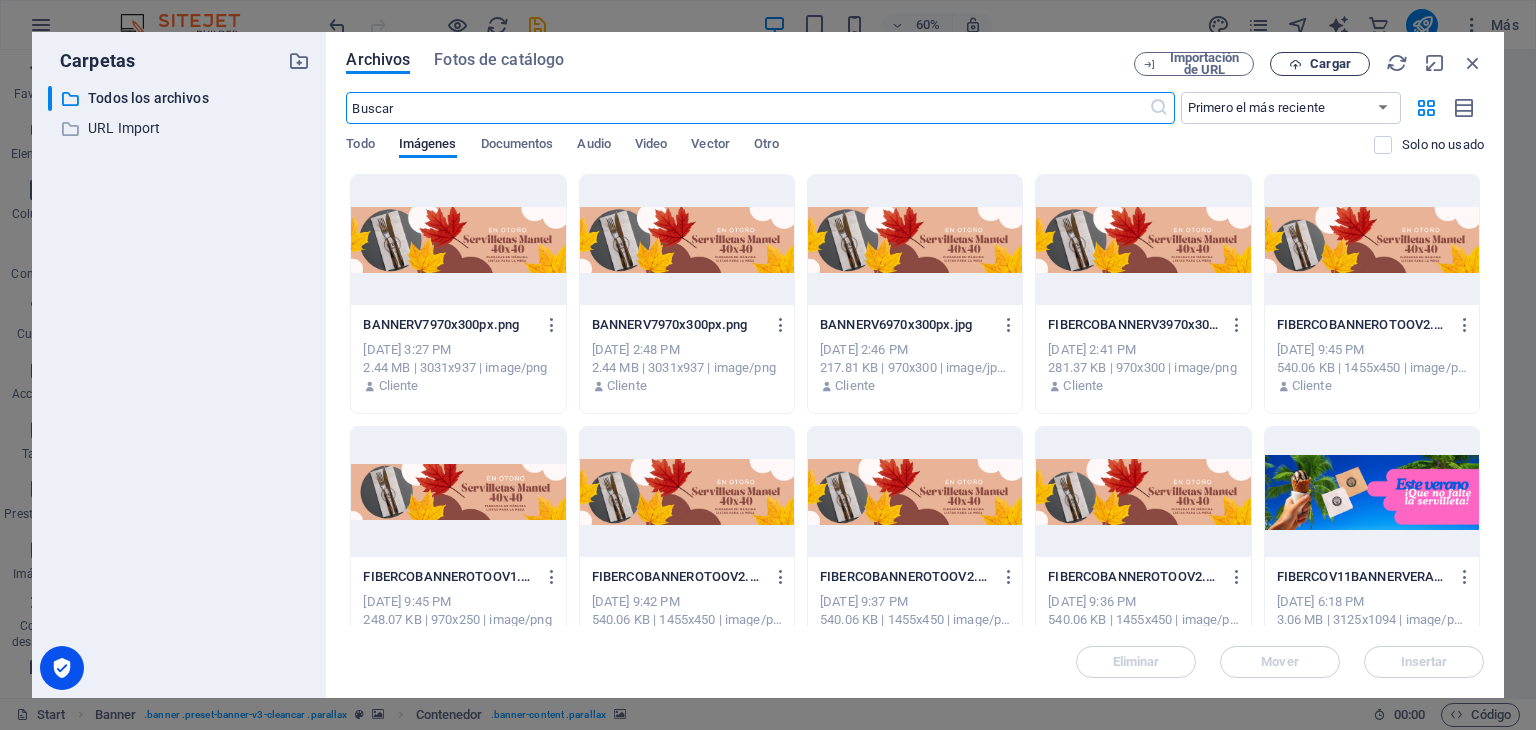 click on "Cargar" at bounding box center (1320, 64) 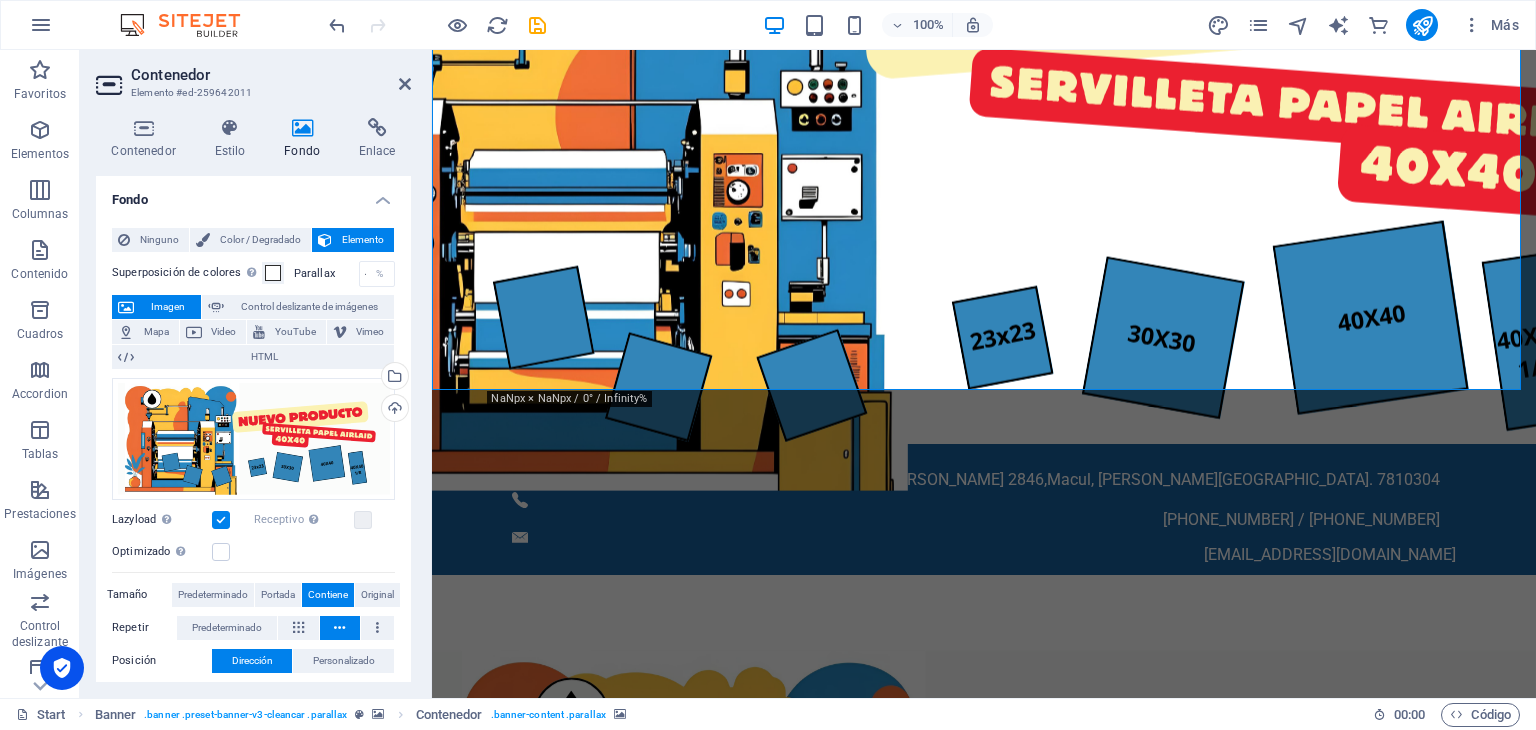 scroll, scrollTop: 0, scrollLeft: 0, axis: both 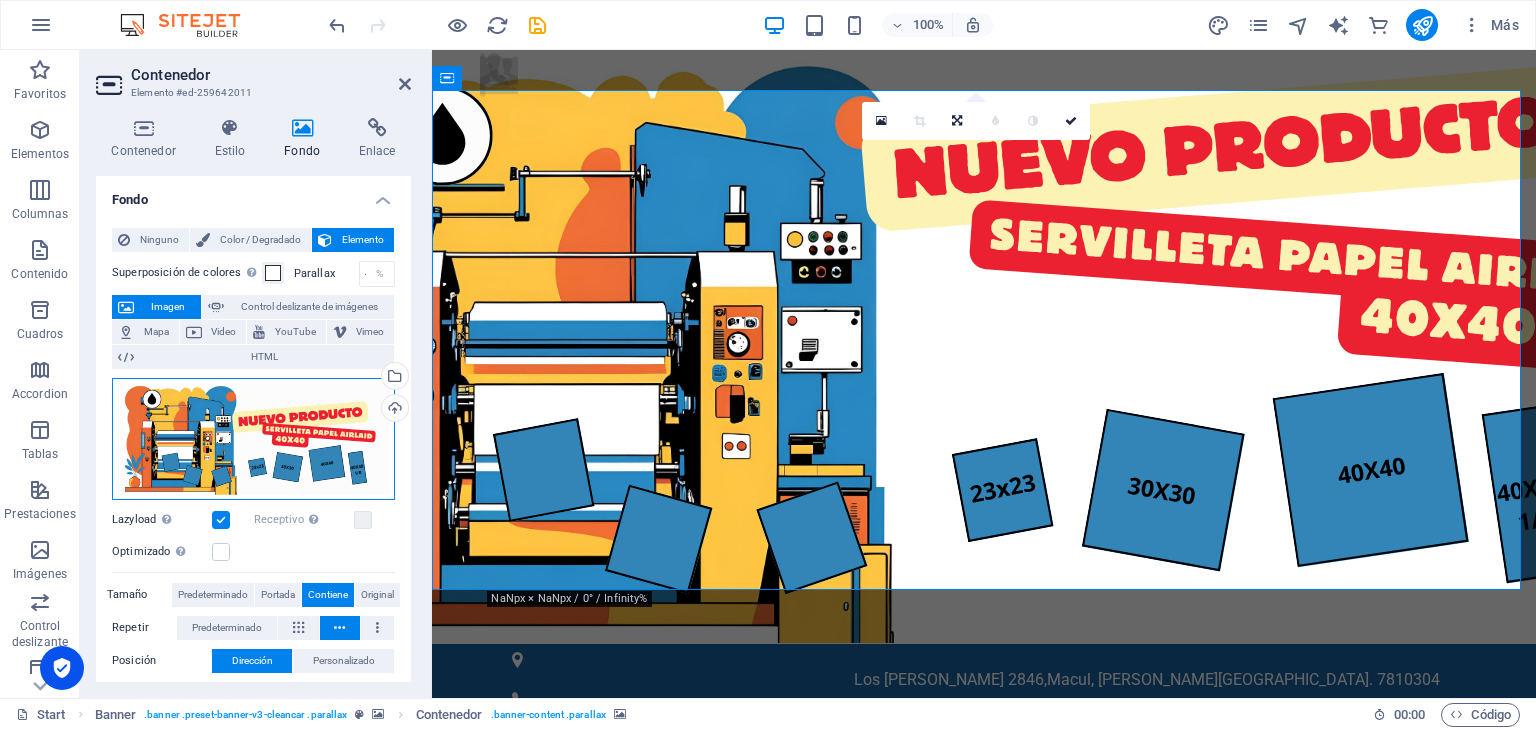 click on "Arrastra archivos aquí, haz clic para escoger archivos o  selecciona archivos de Archivos o de nuestra galería gratuita de fotos y vídeos" at bounding box center (253, 439) 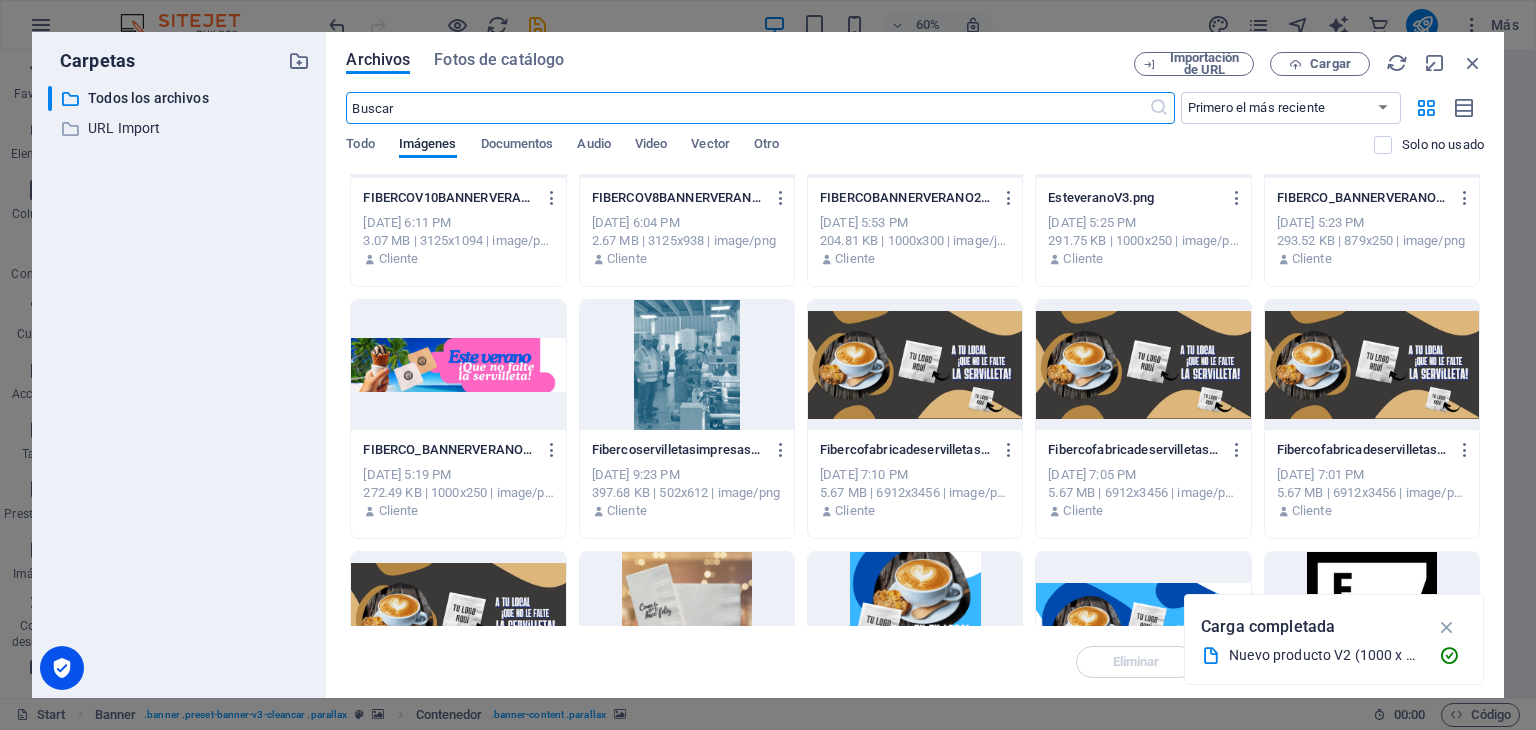 scroll, scrollTop: 500, scrollLeft: 0, axis: vertical 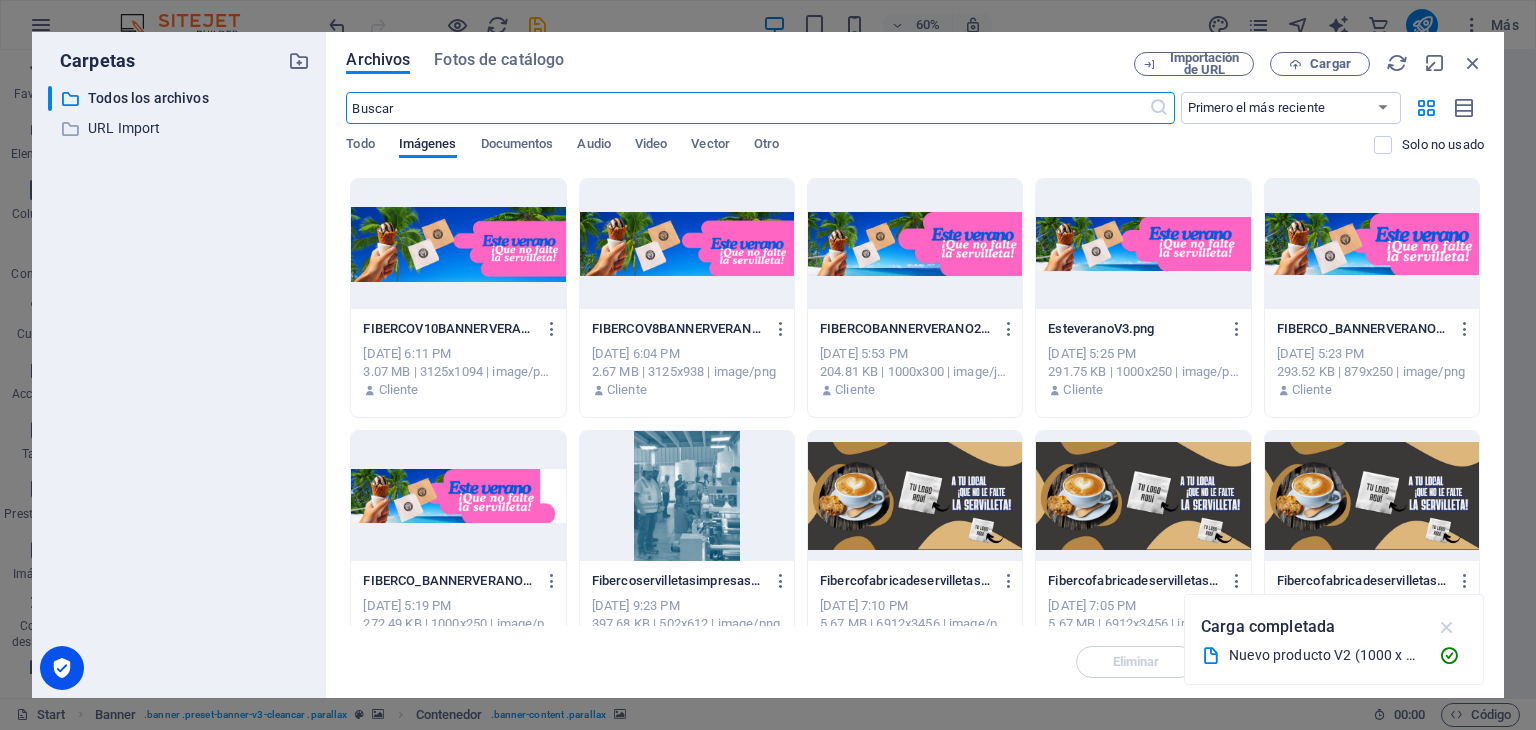 click at bounding box center (1447, 627) 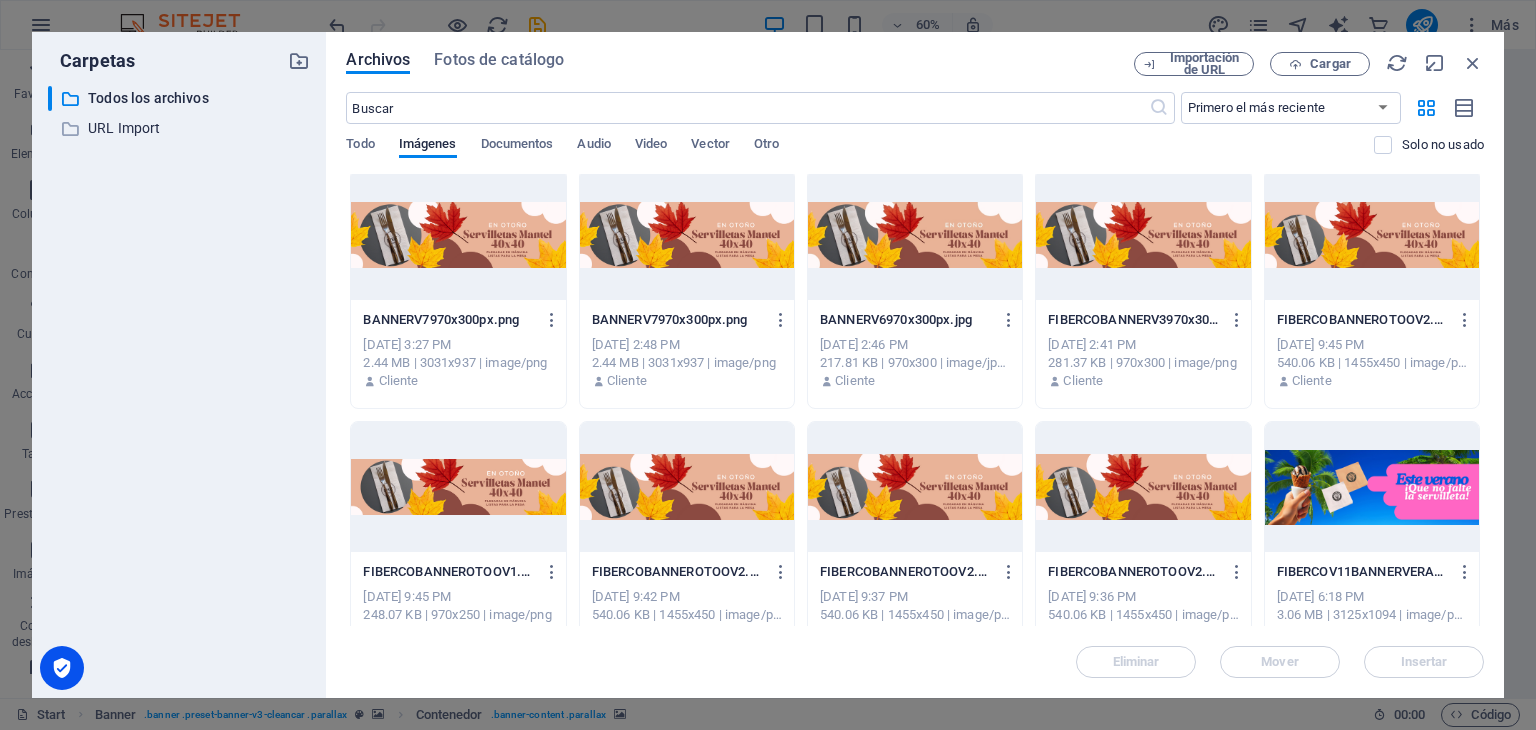 scroll, scrollTop: 0, scrollLeft: 0, axis: both 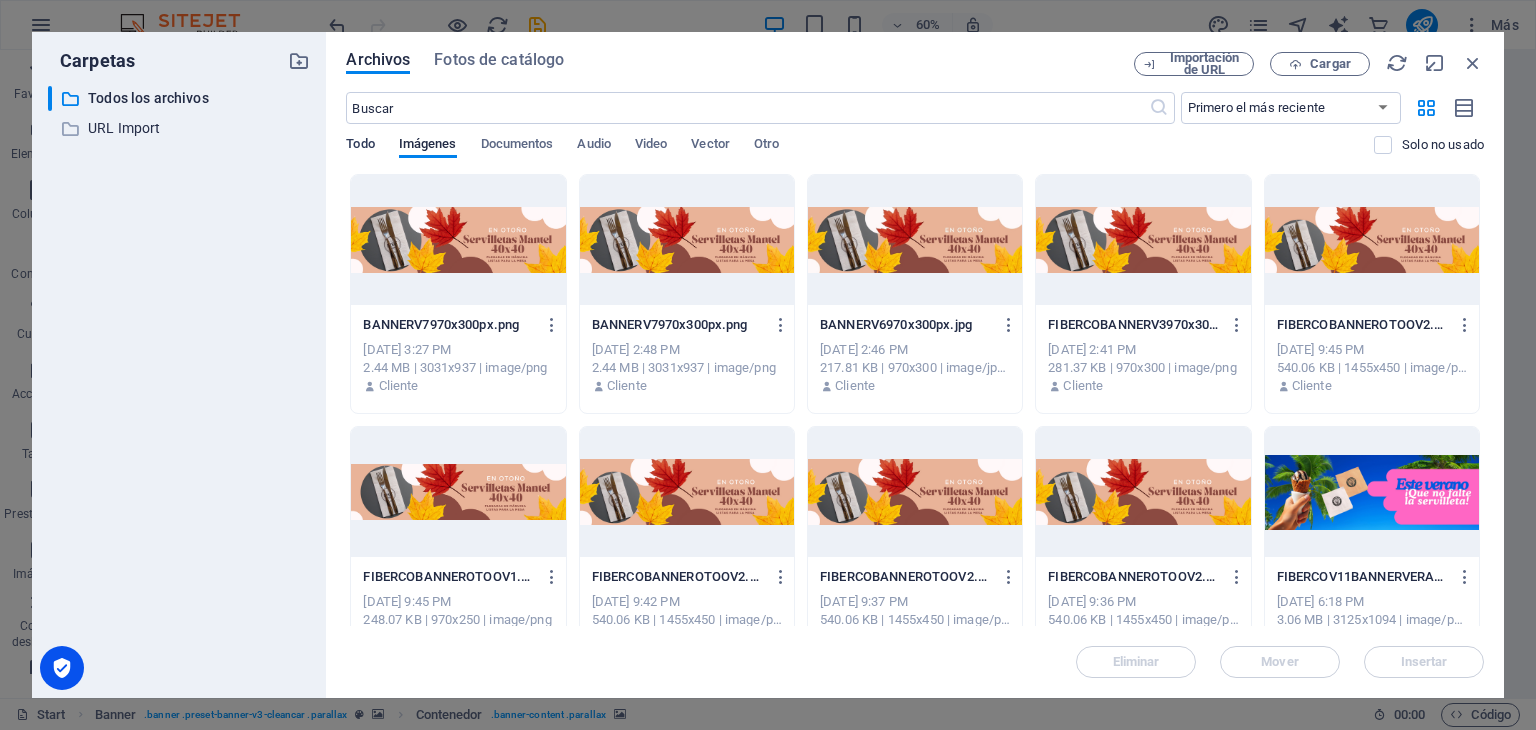 click on "Todo" at bounding box center (360, 146) 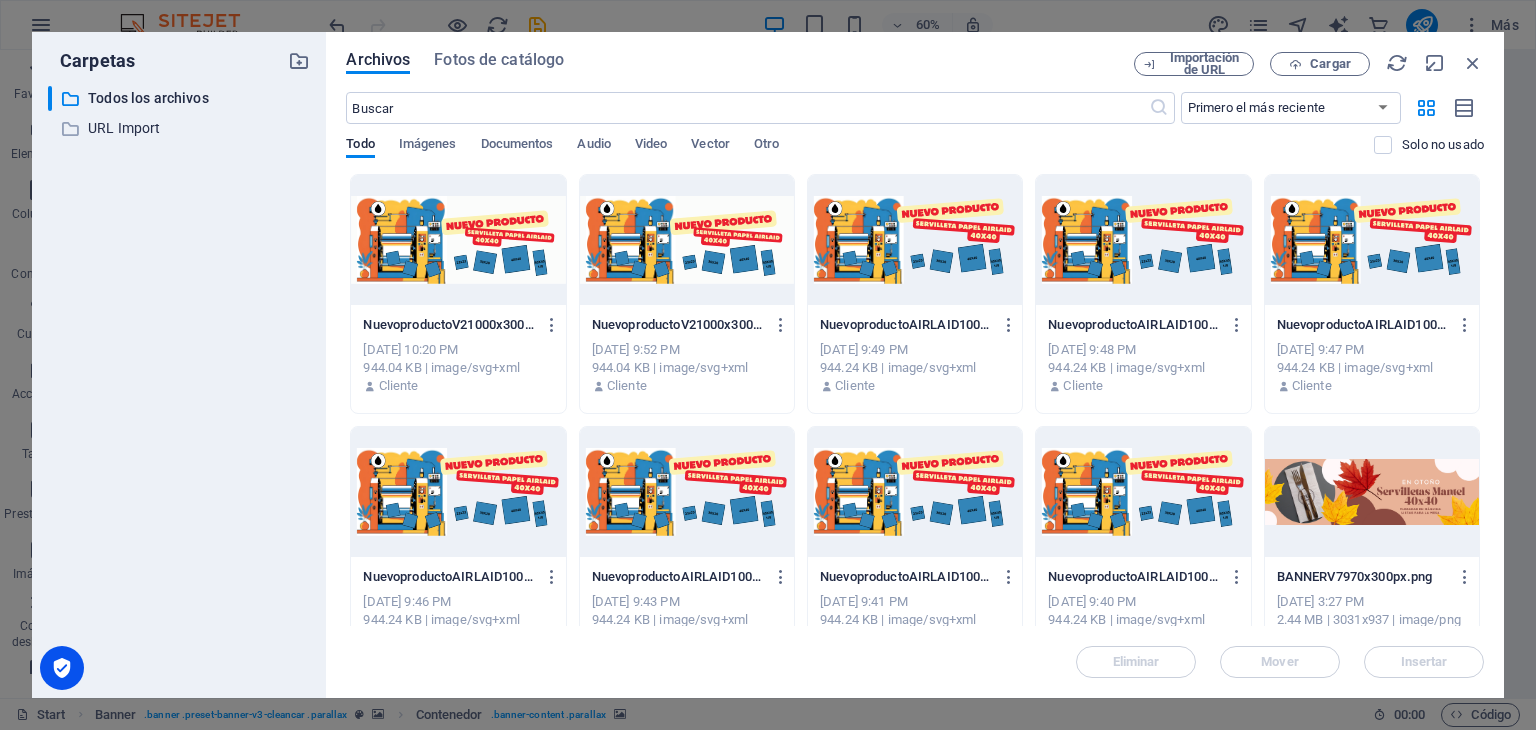 click at bounding box center (458, 240) 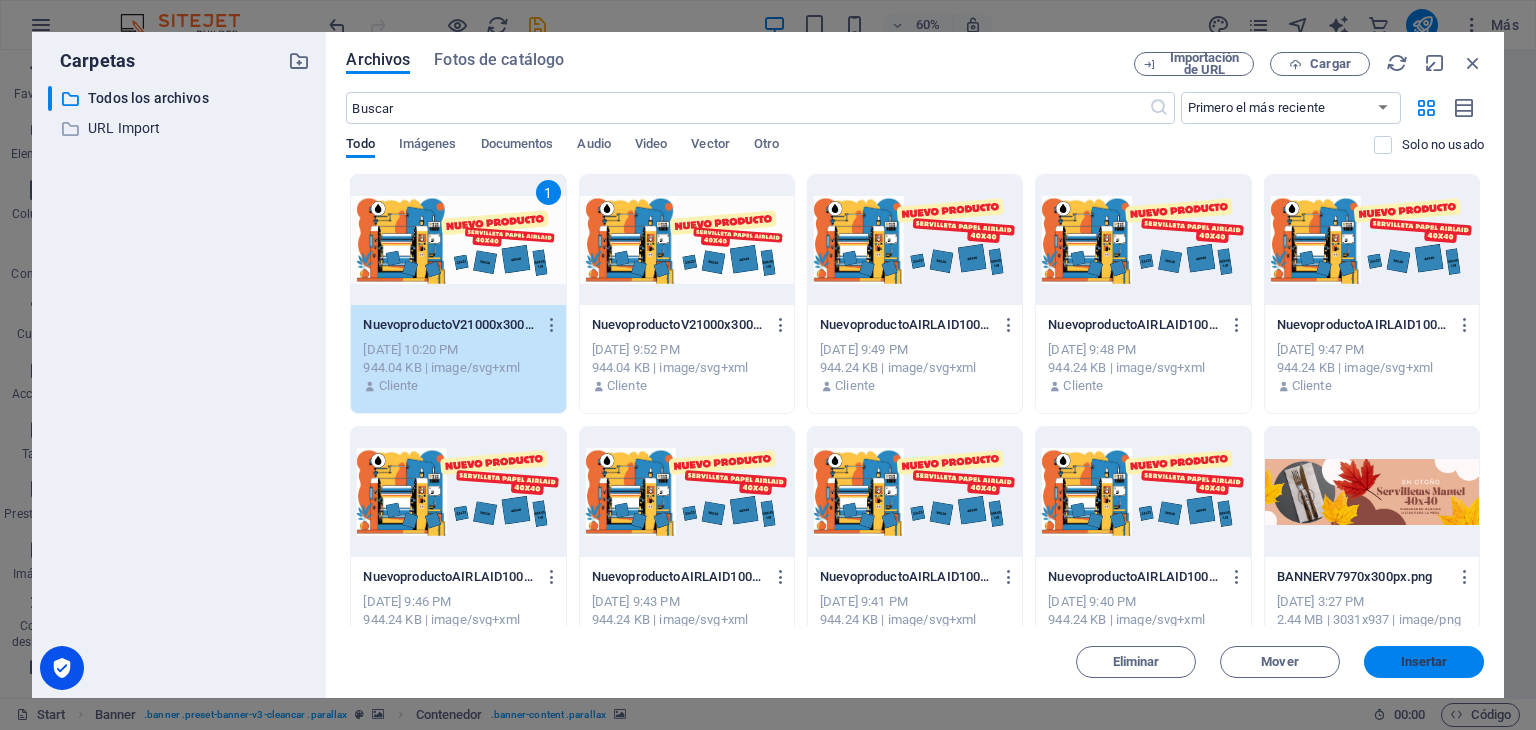 click on "Insertar" at bounding box center [1424, 662] 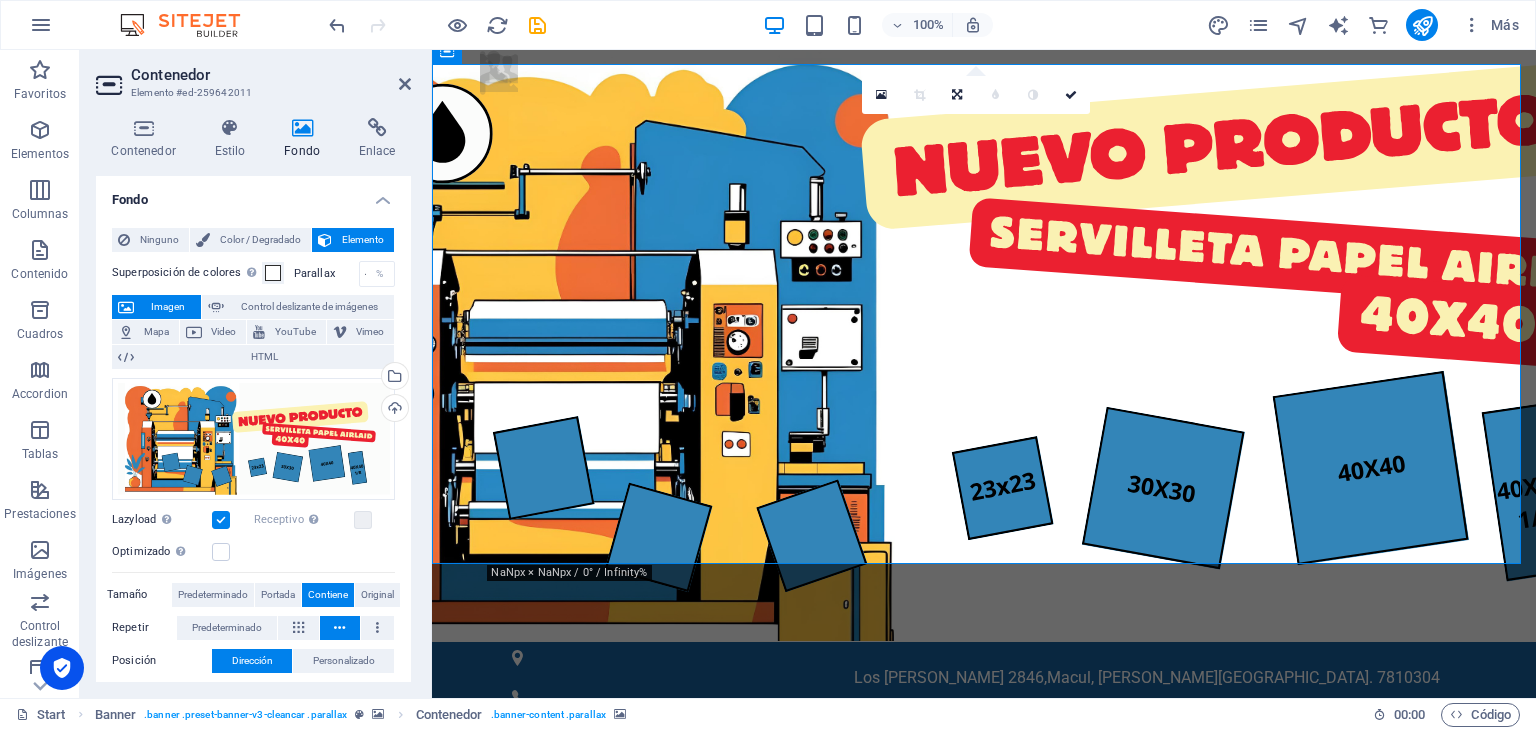 scroll, scrollTop: 0, scrollLeft: 0, axis: both 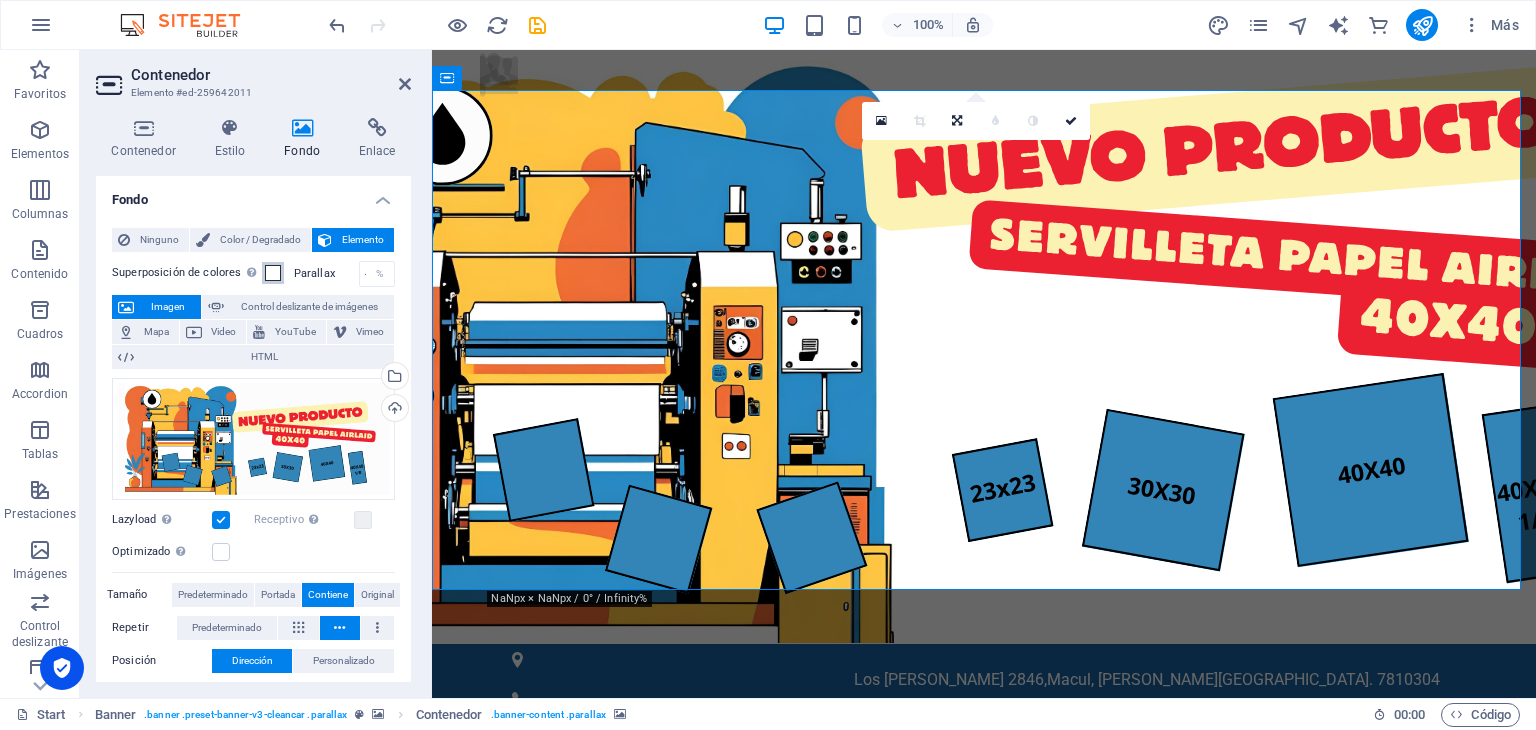 click at bounding box center [273, 273] 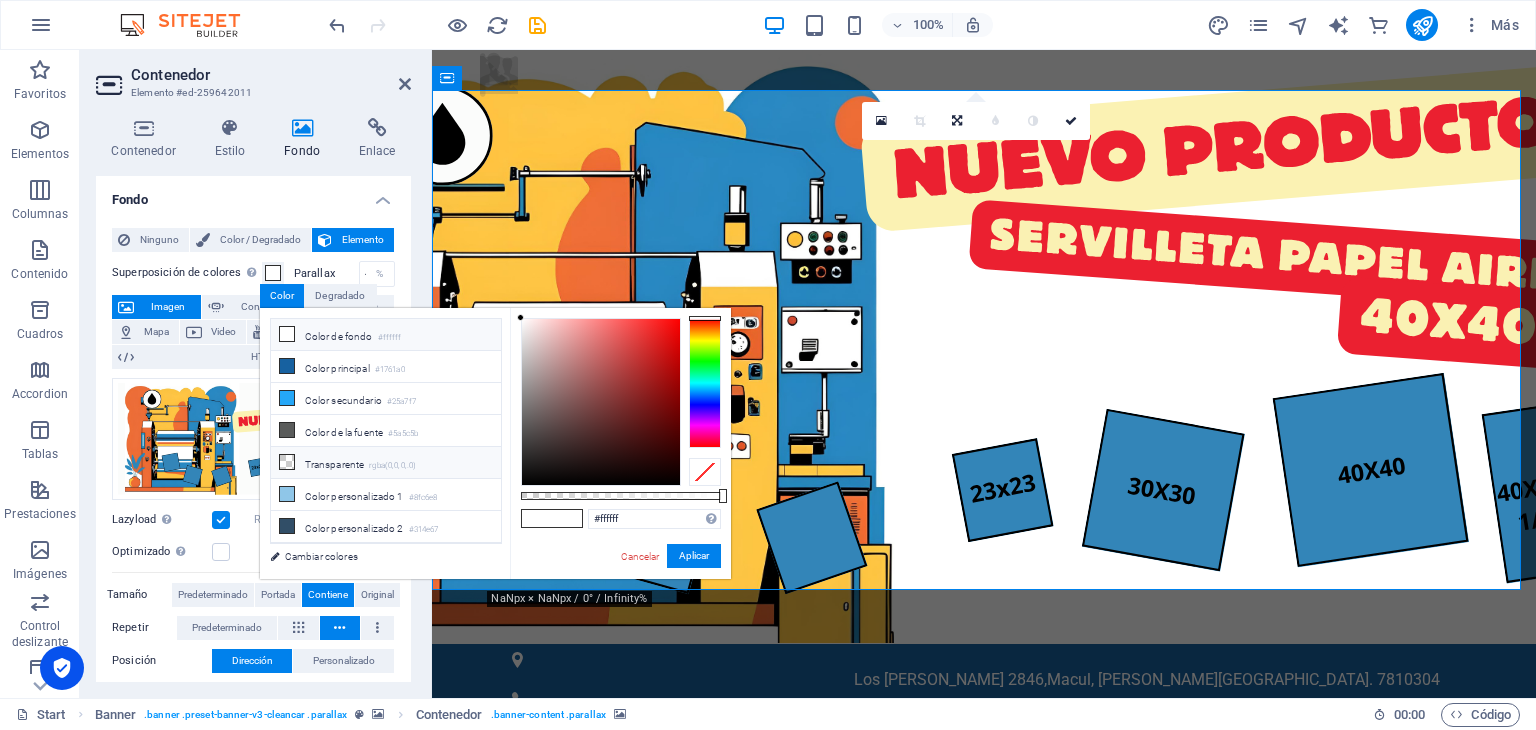 click on "Transparente
rgba(0,0,0,.0)" at bounding box center [386, 463] 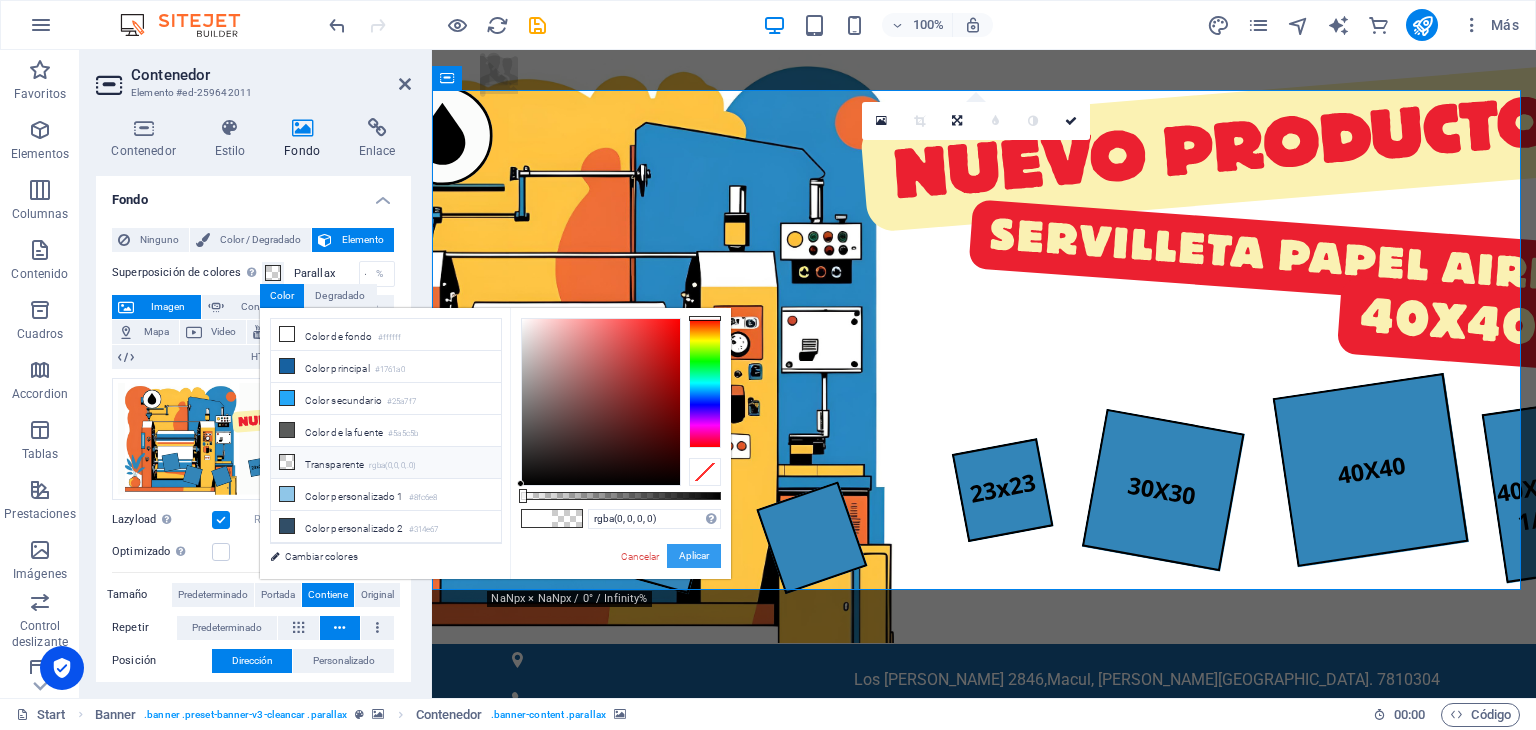 click on "Aplicar" at bounding box center [694, 556] 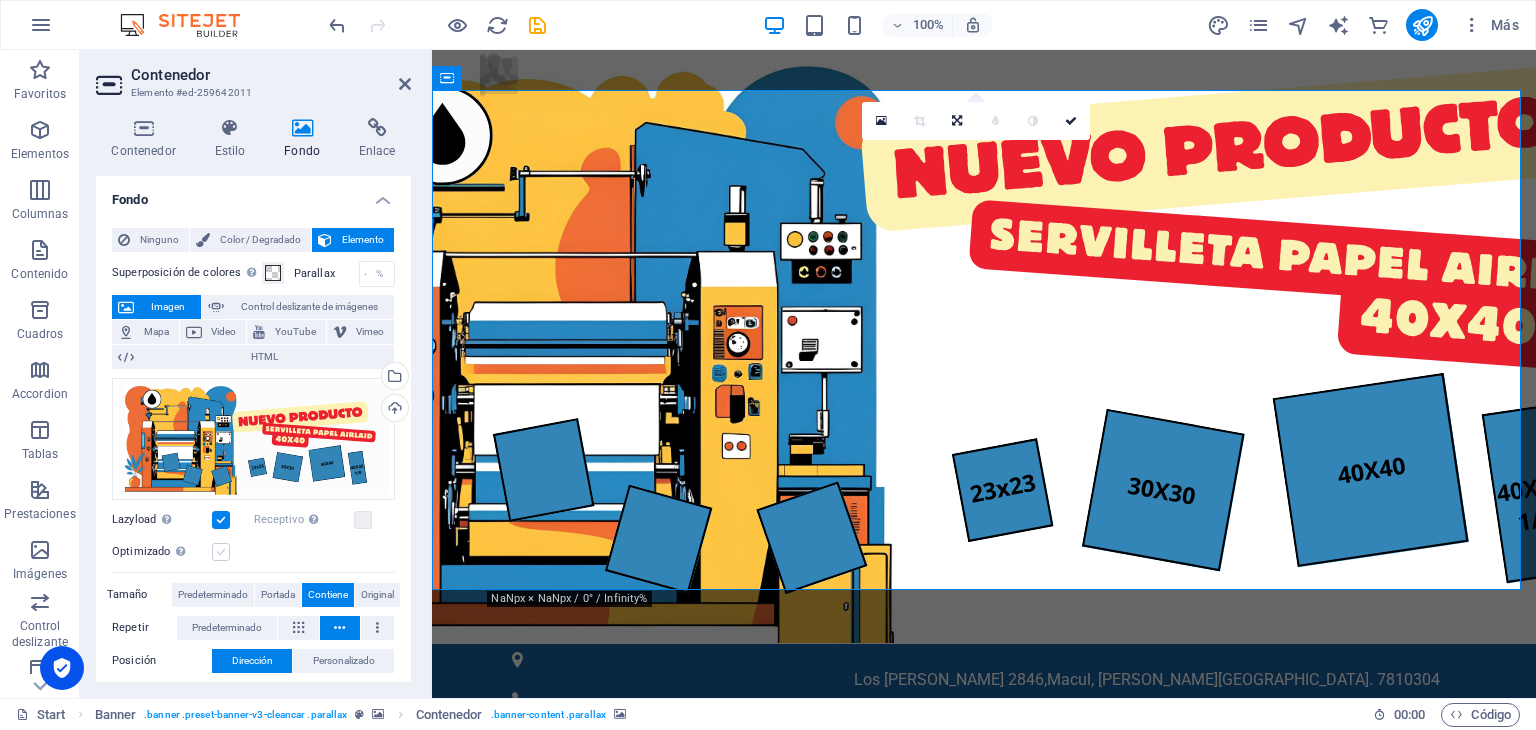 click at bounding box center [221, 552] 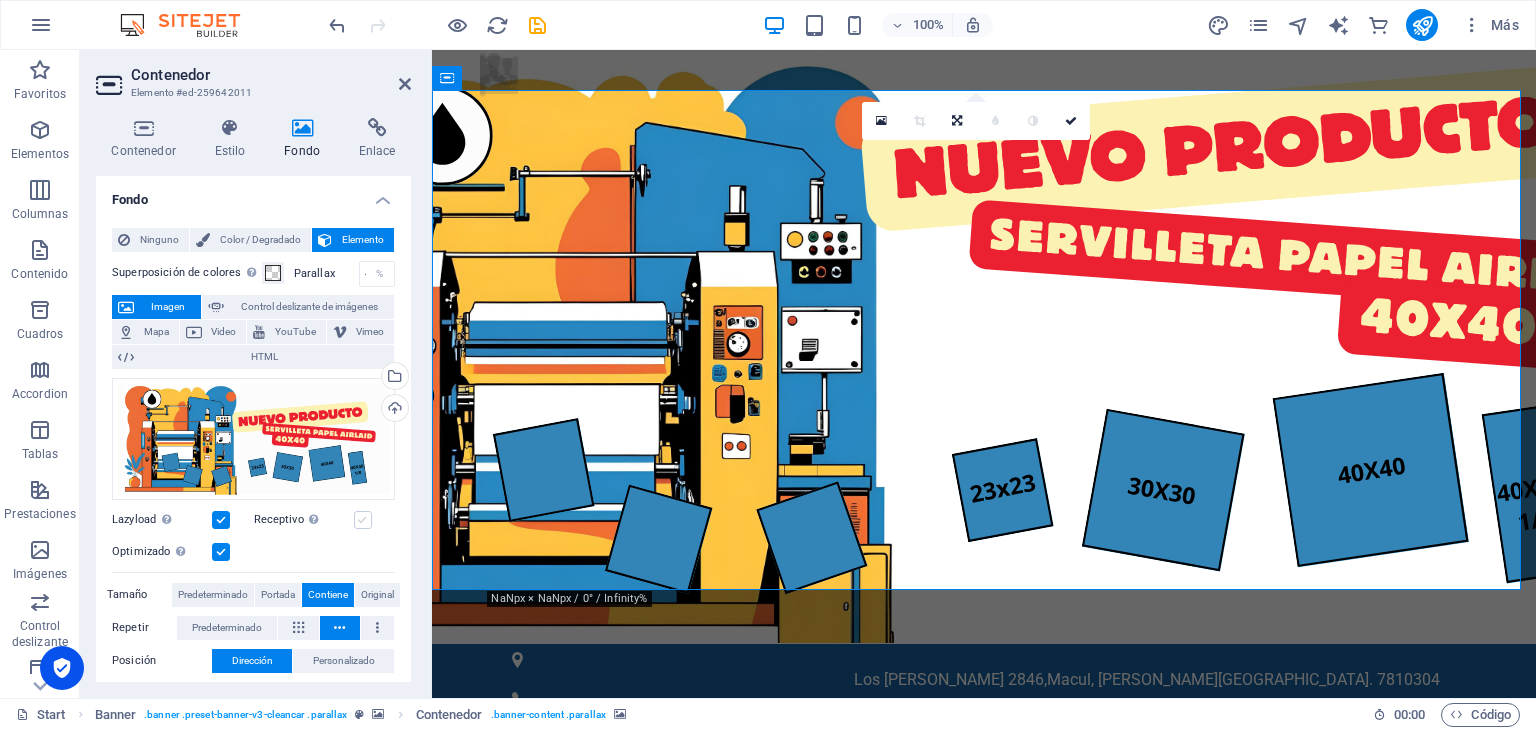 click at bounding box center (363, 520) 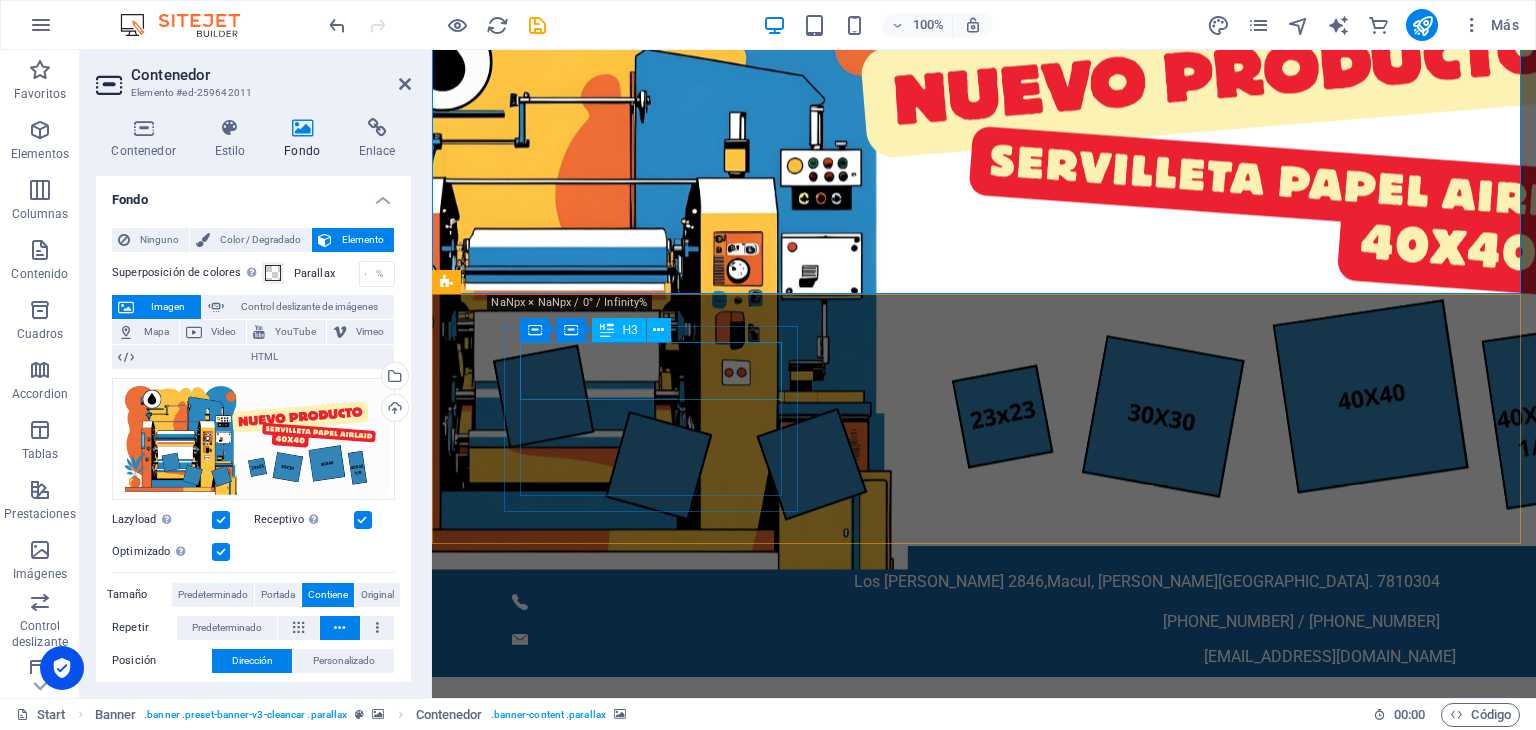 scroll, scrollTop: 0, scrollLeft: 0, axis: both 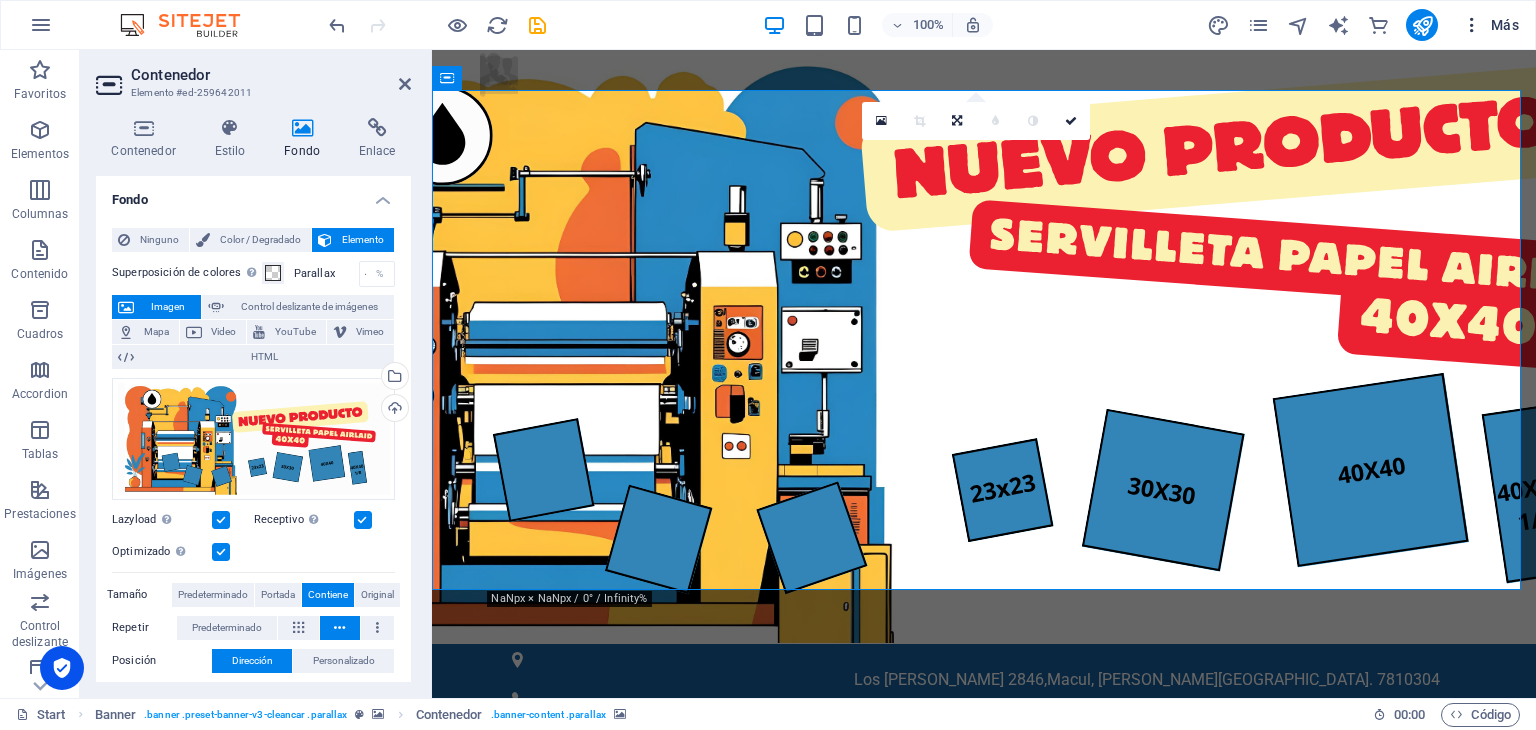 click on "Más" at bounding box center [1490, 25] 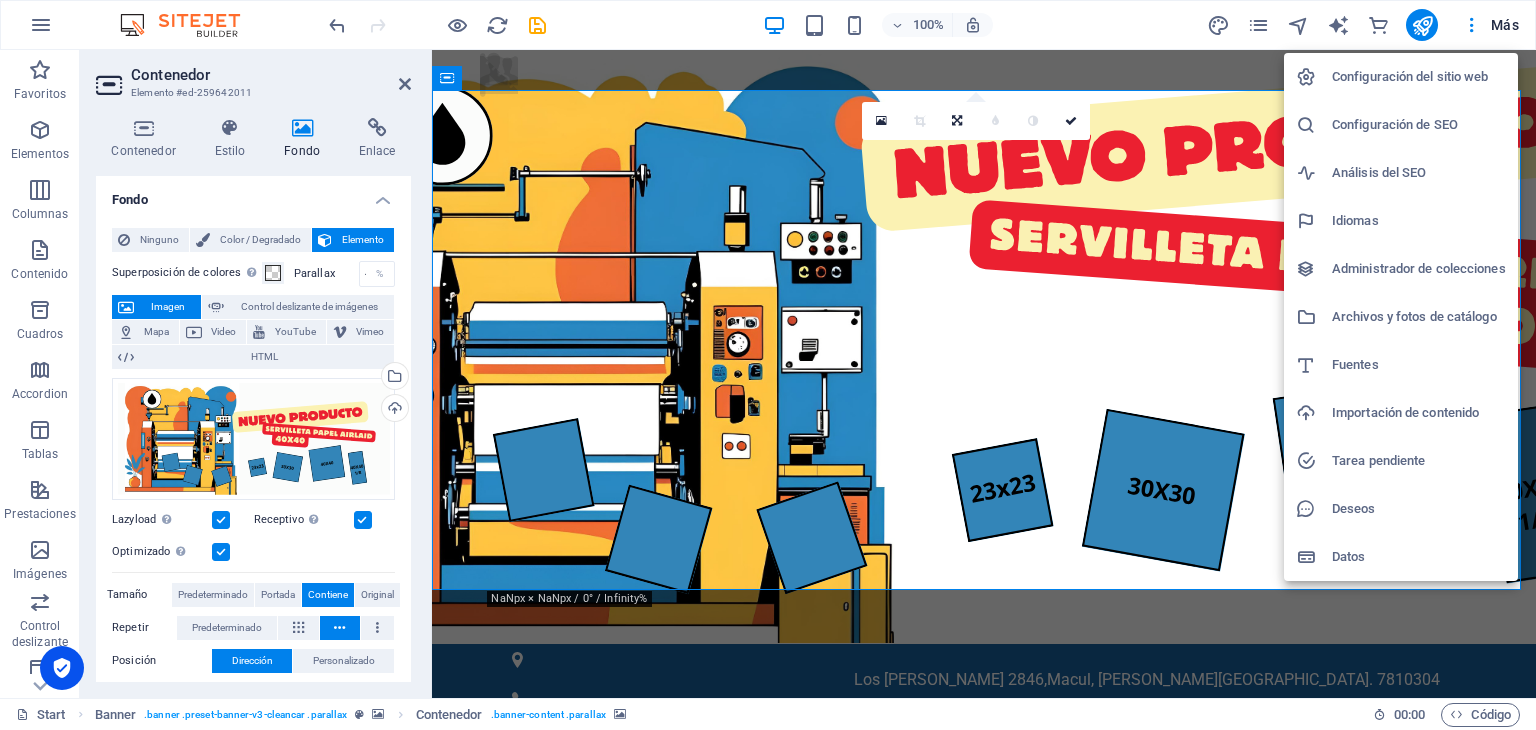 click at bounding box center [768, 365] 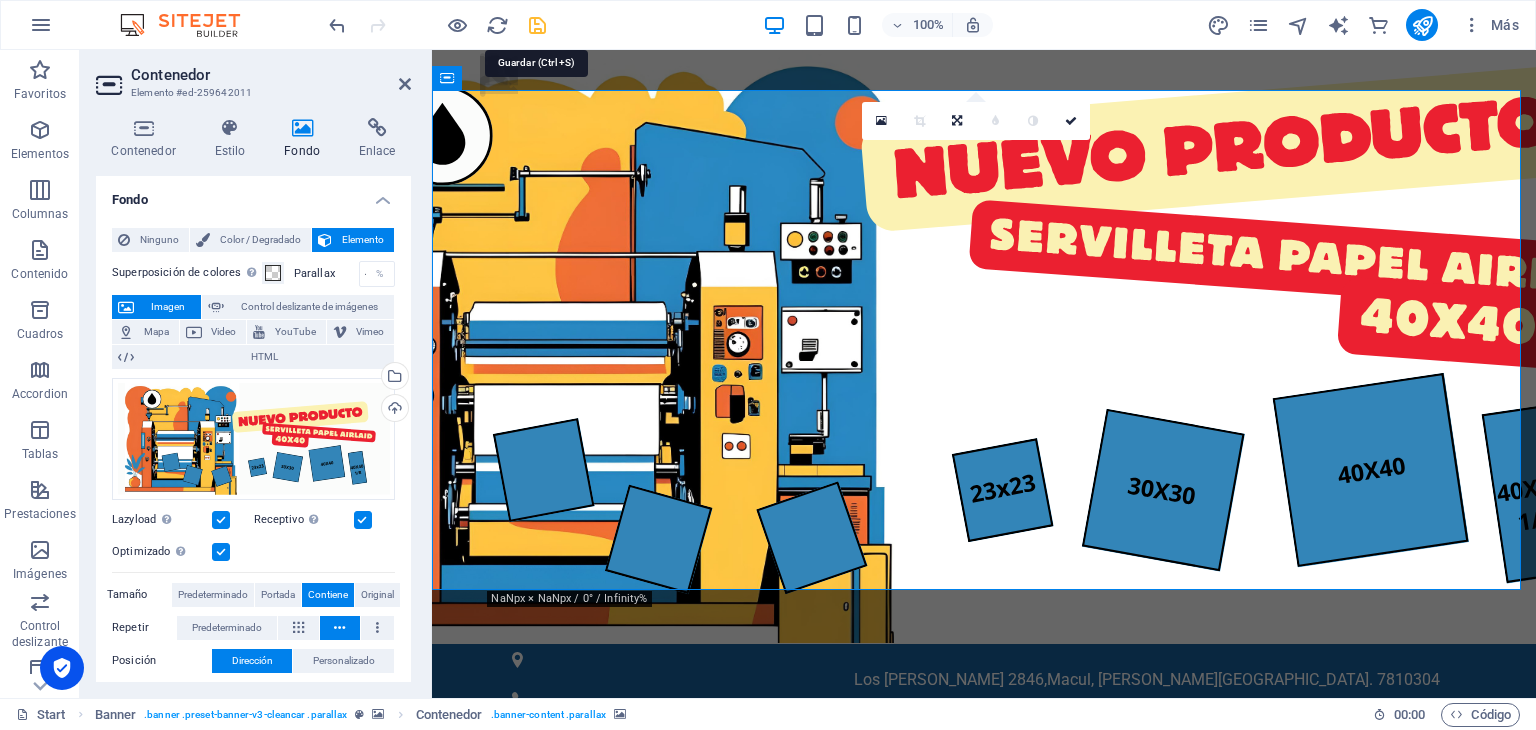 click at bounding box center [537, 25] 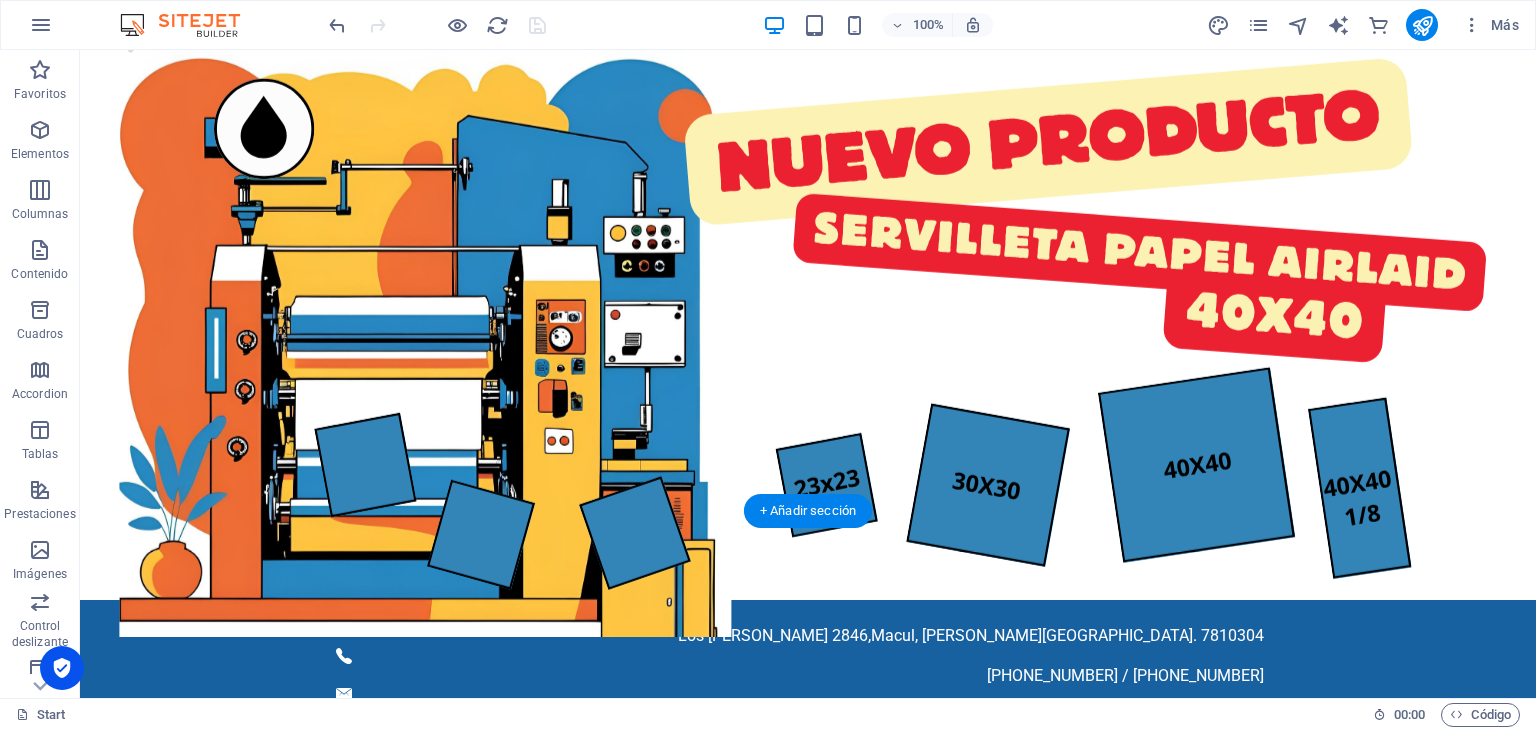 scroll, scrollTop: 0, scrollLeft: 0, axis: both 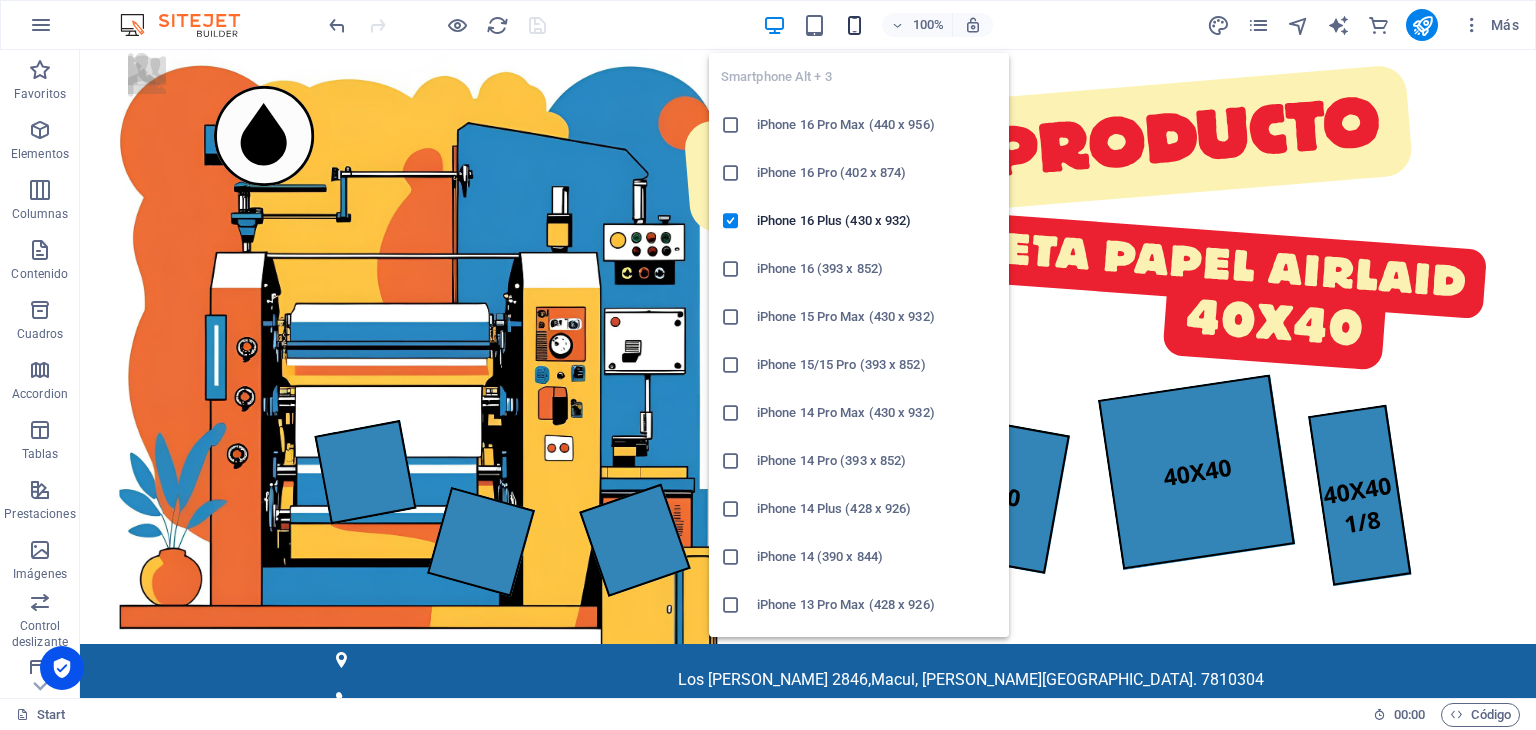 click at bounding box center [854, 25] 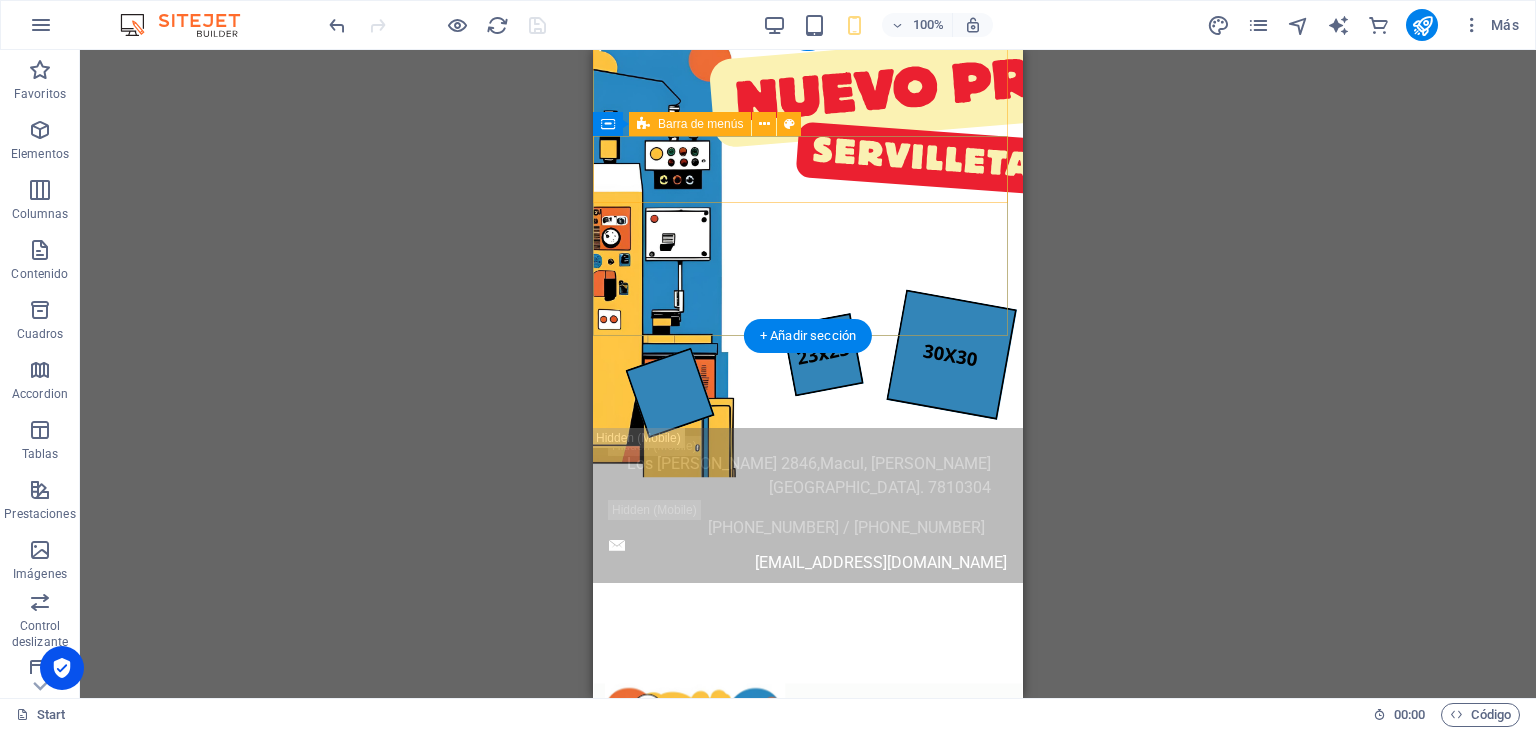 scroll, scrollTop: 0, scrollLeft: 0, axis: both 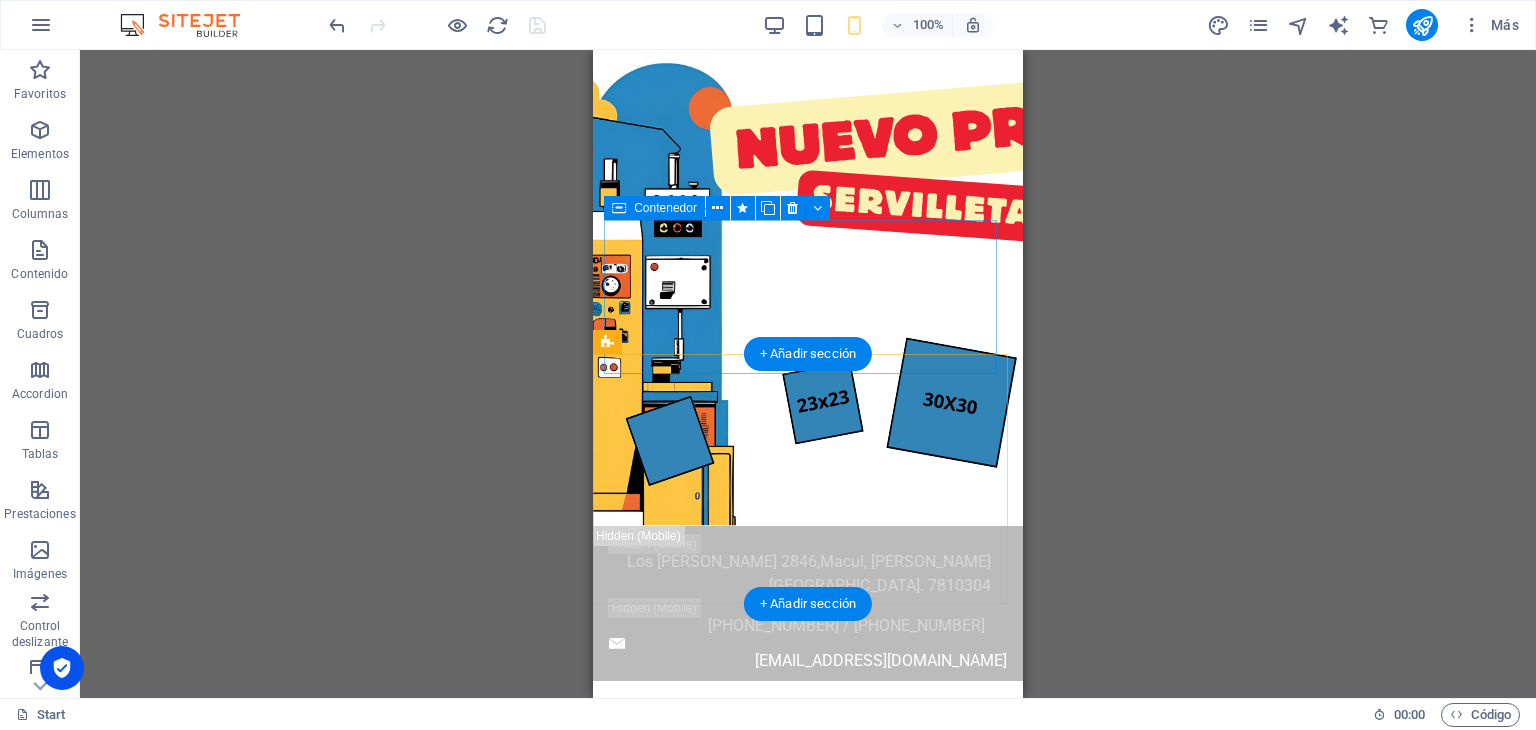 click on "Producto Nacional Fabricamos servilletas impresas desde 2002, centrándonos en todo el proceso: diseño, fabricación y despacho." at bounding box center (808, 956) 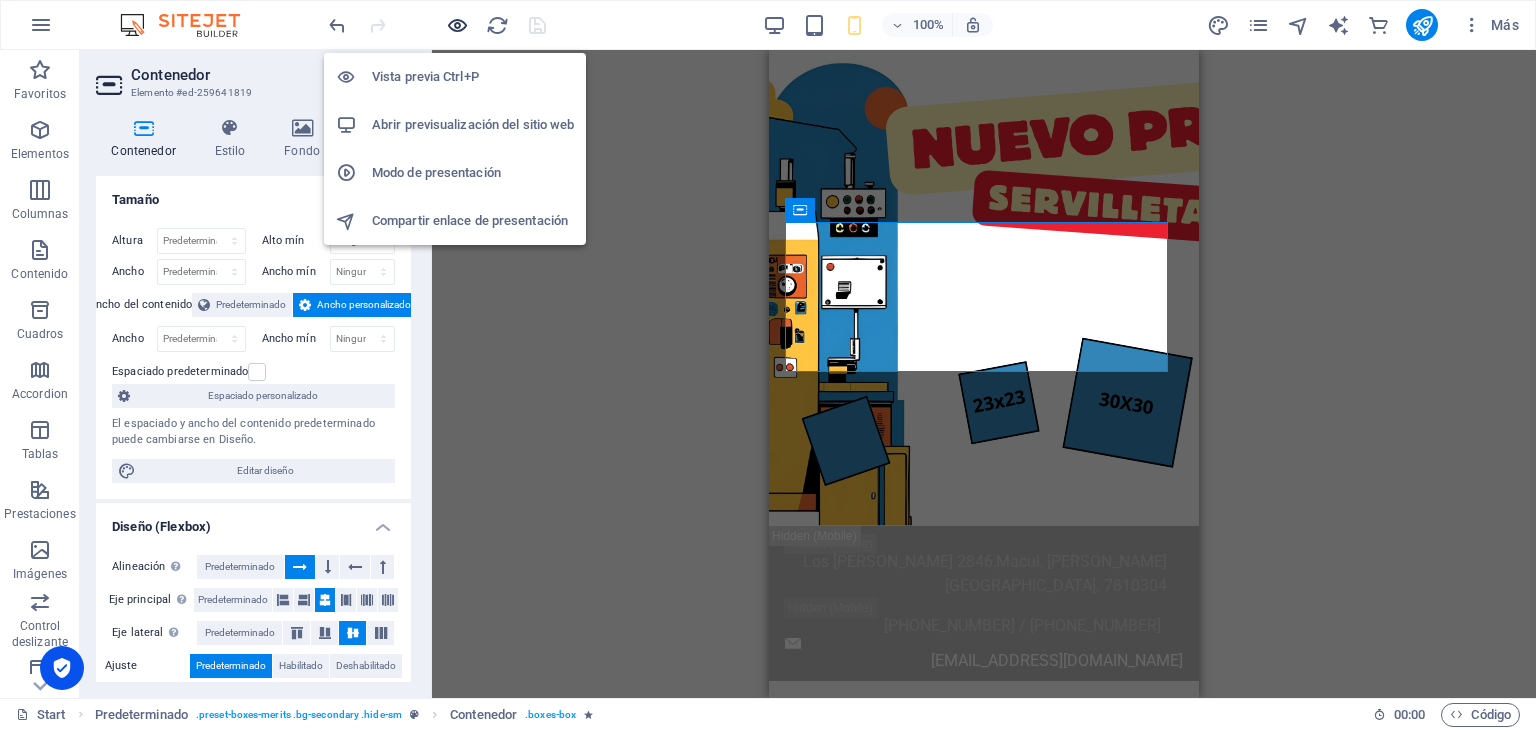 click at bounding box center [457, 25] 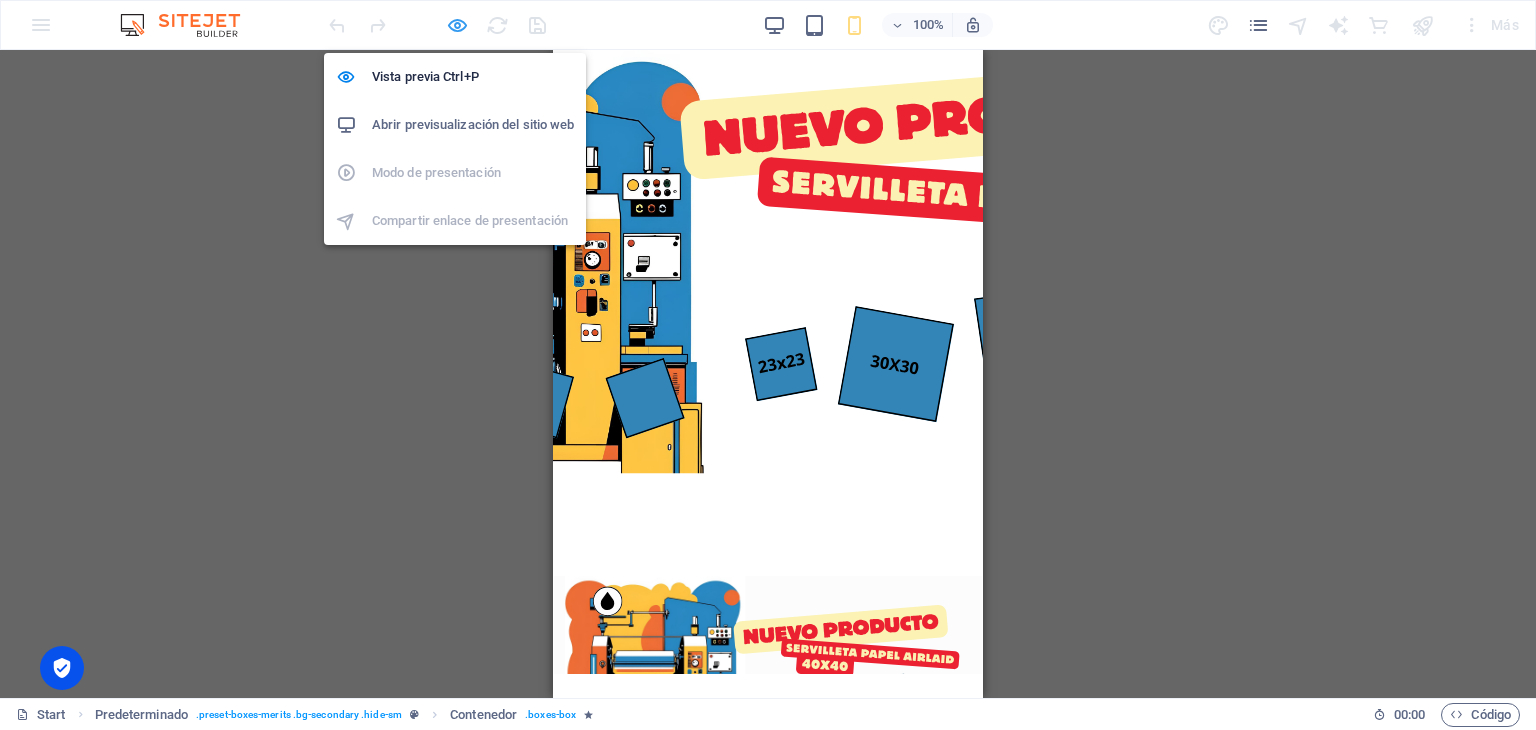 click at bounding box center (457, 25) 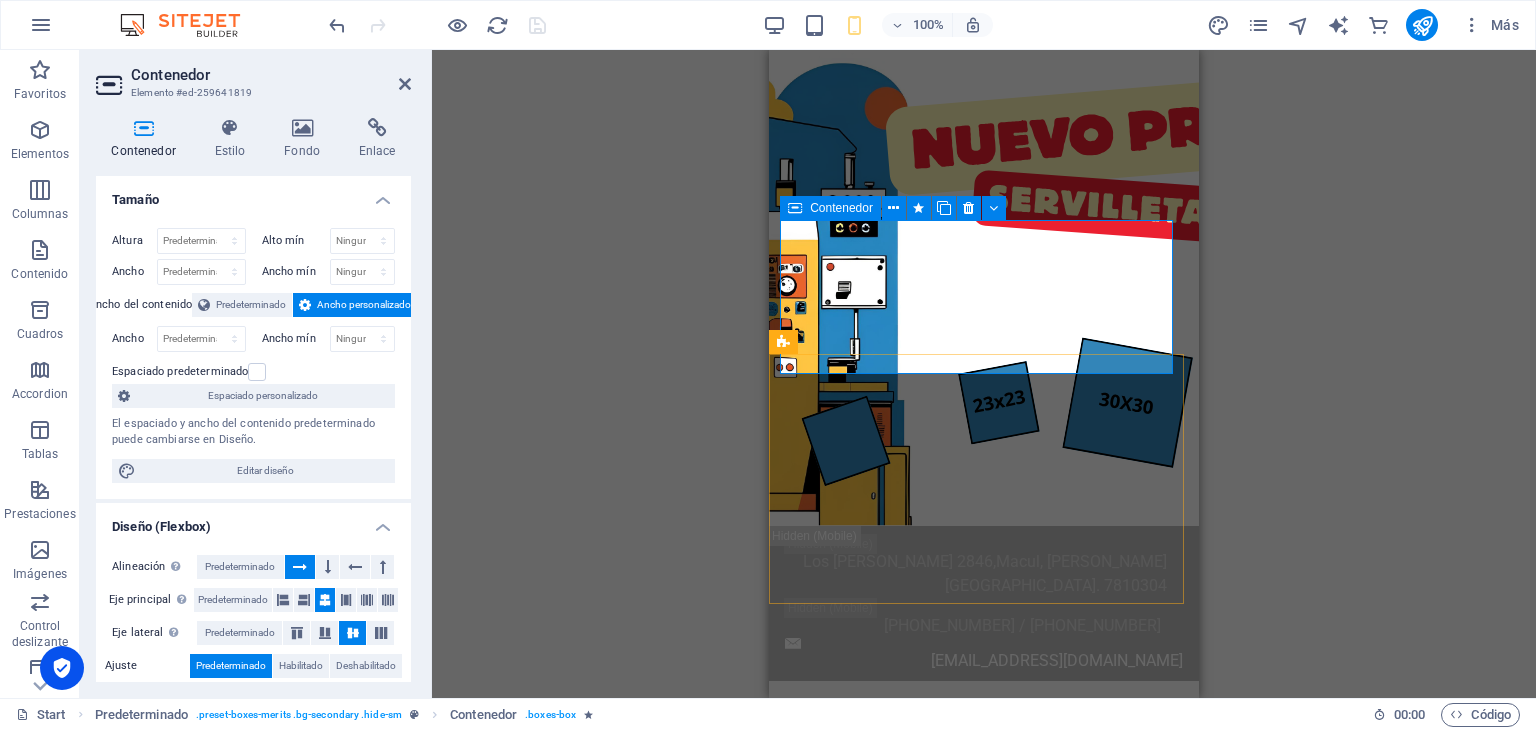 click on "Producto Nacional Fabricamos servilletas impresas desde 2002, centrándonos en todo el proceso: diseño, fabricación y despacho." at bounding box center (984, 956) 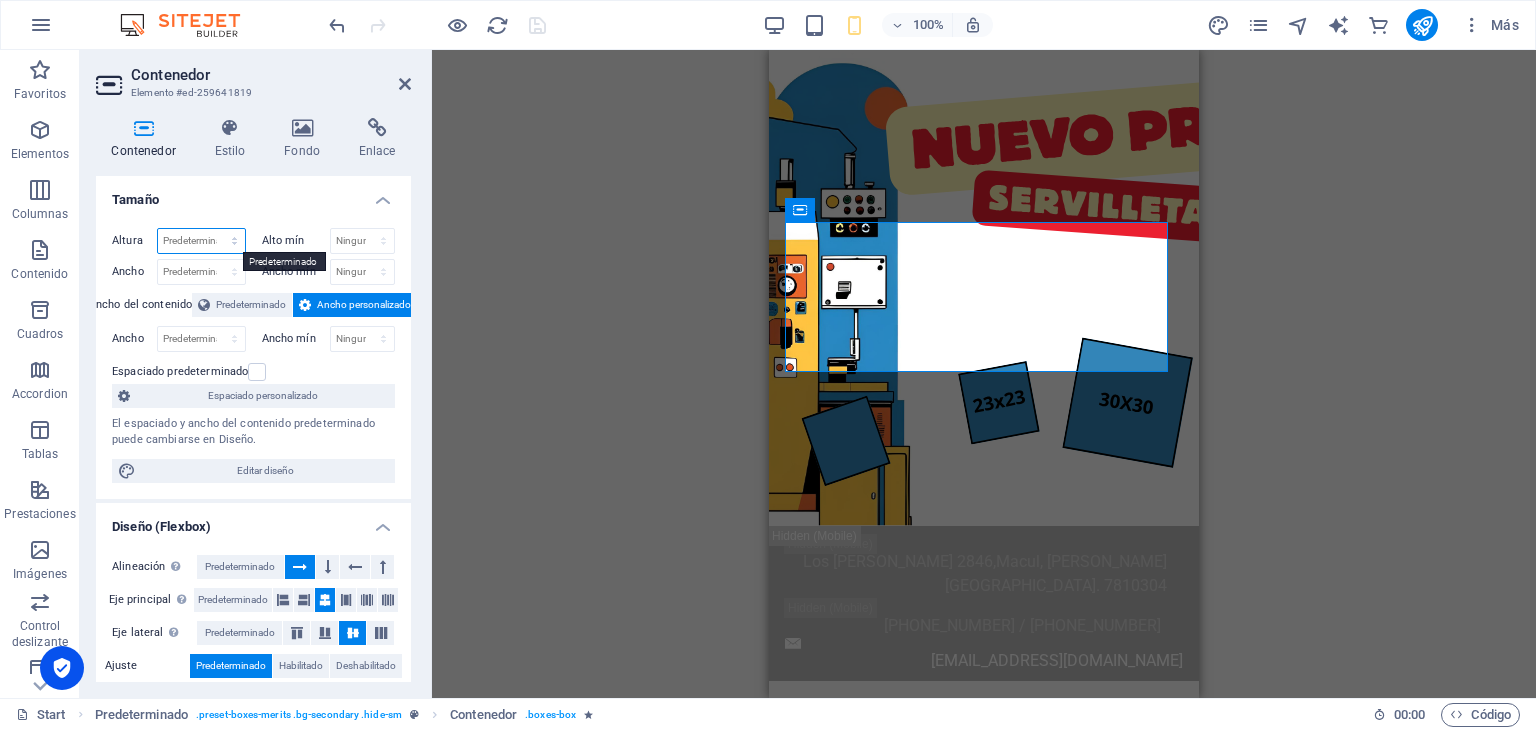 click on "Predeterminado px rem % vh vw" at bounding box center [201, 241] 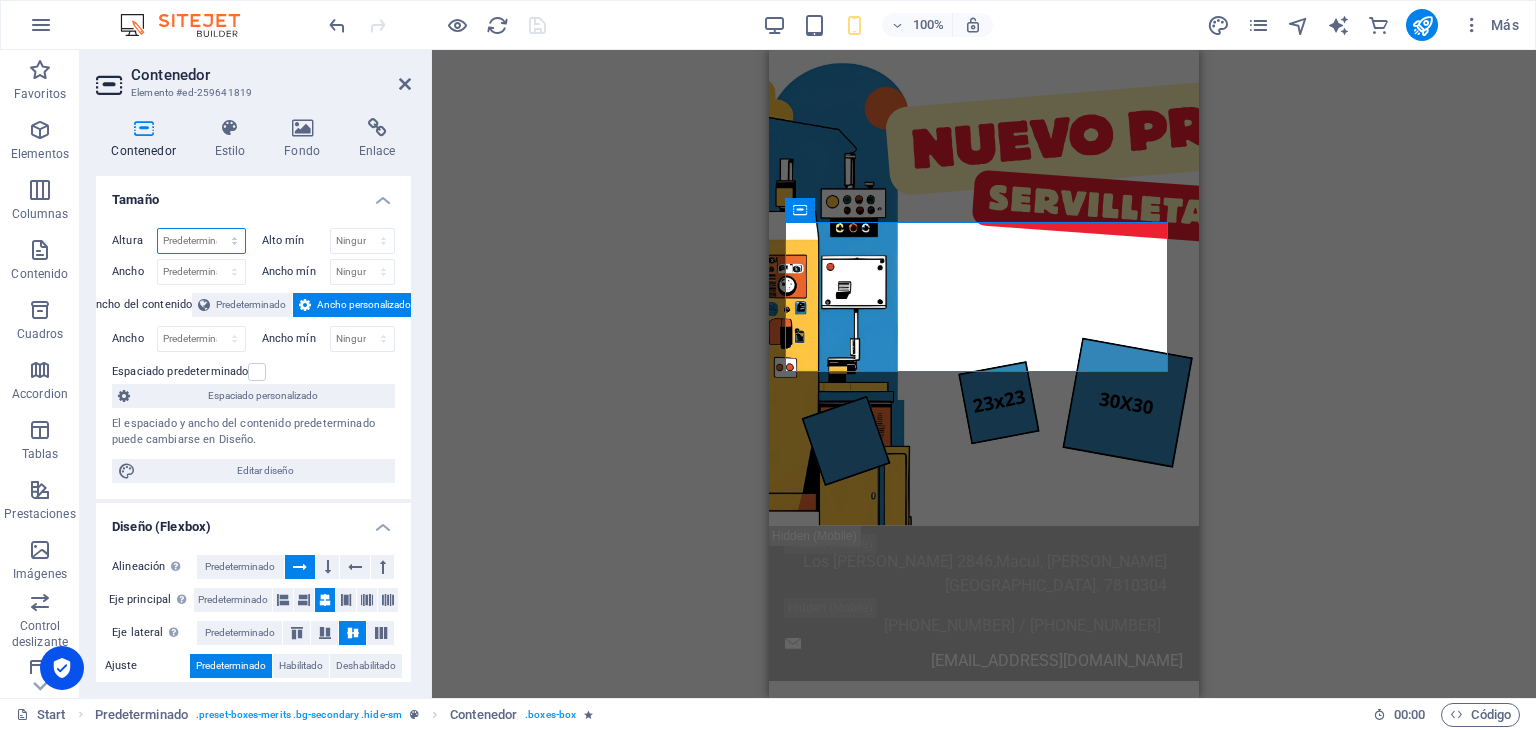 select on "px" 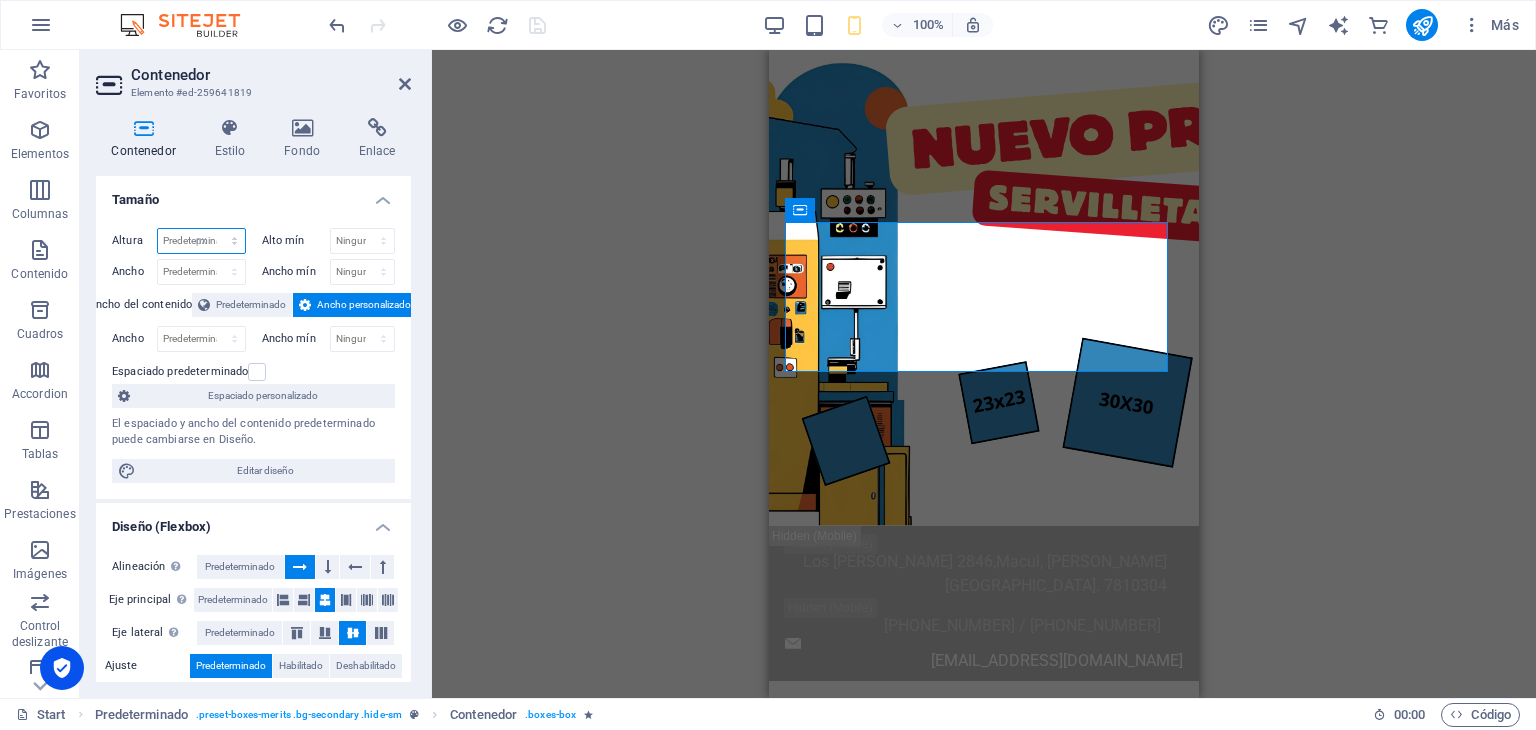click on "Predeterminado px rem % vh vw" at bounding box center [201, 241] 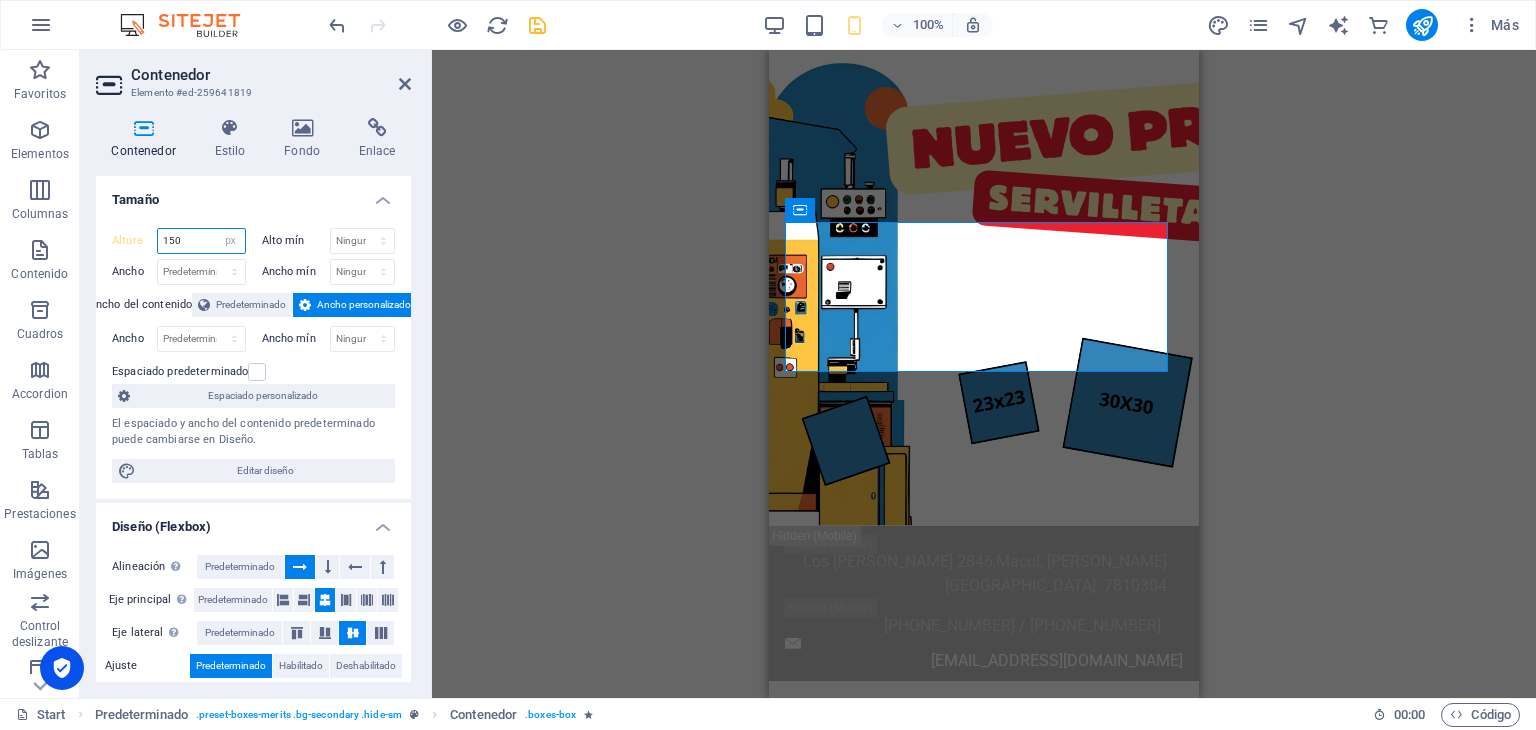 click on "150" at bounding box center [201, 241] 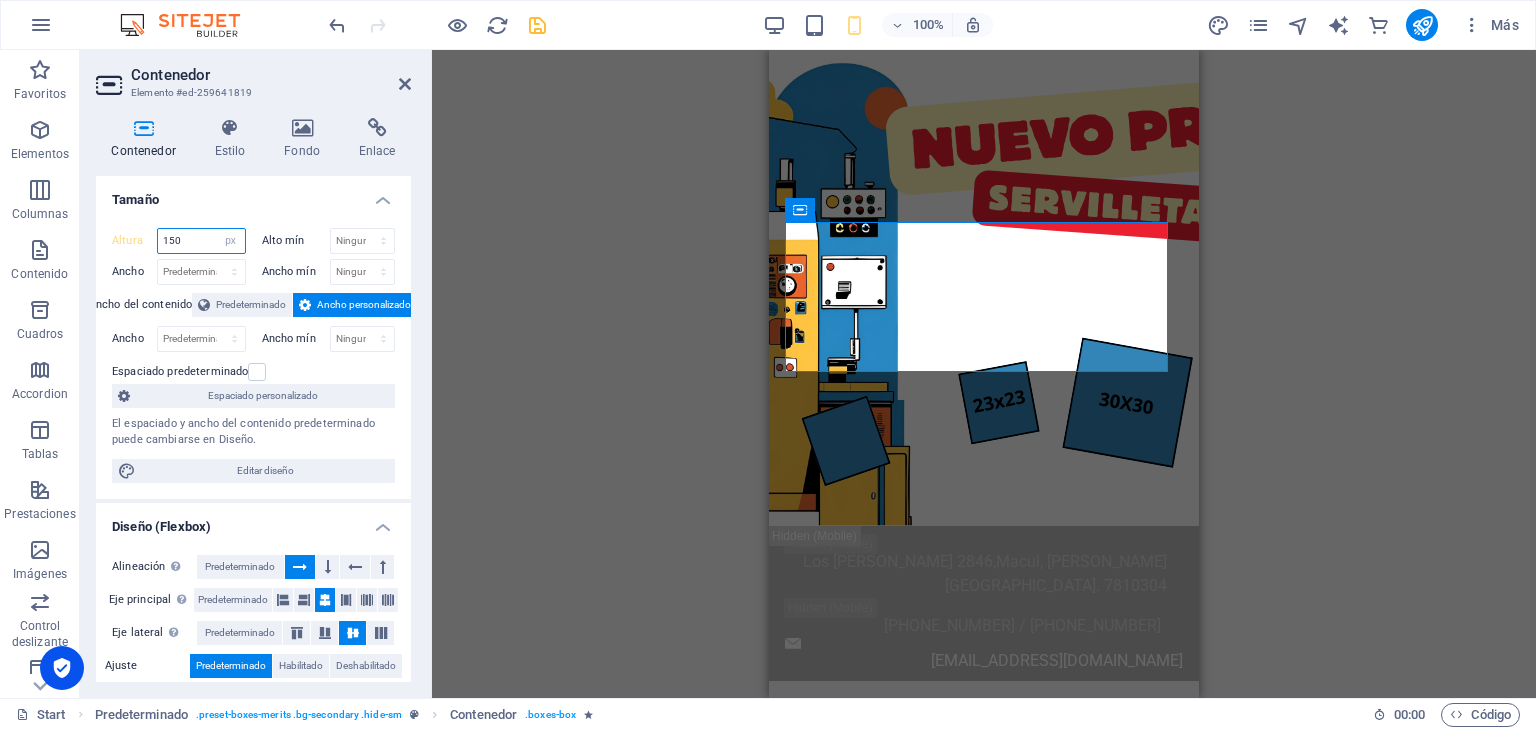 click on "150 Predeterminado px rem % vh vw" at bounding box center (201, 241) 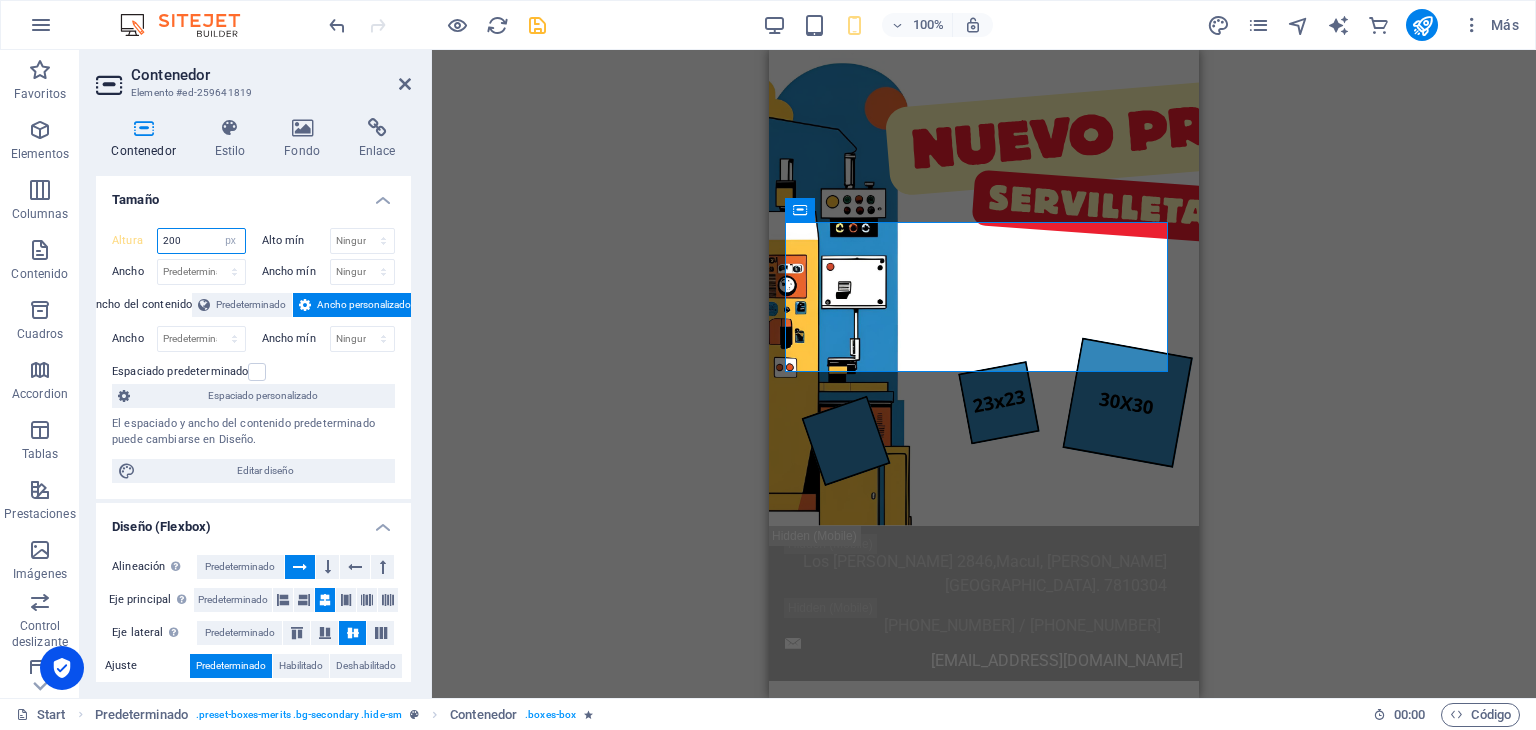 type on "200" 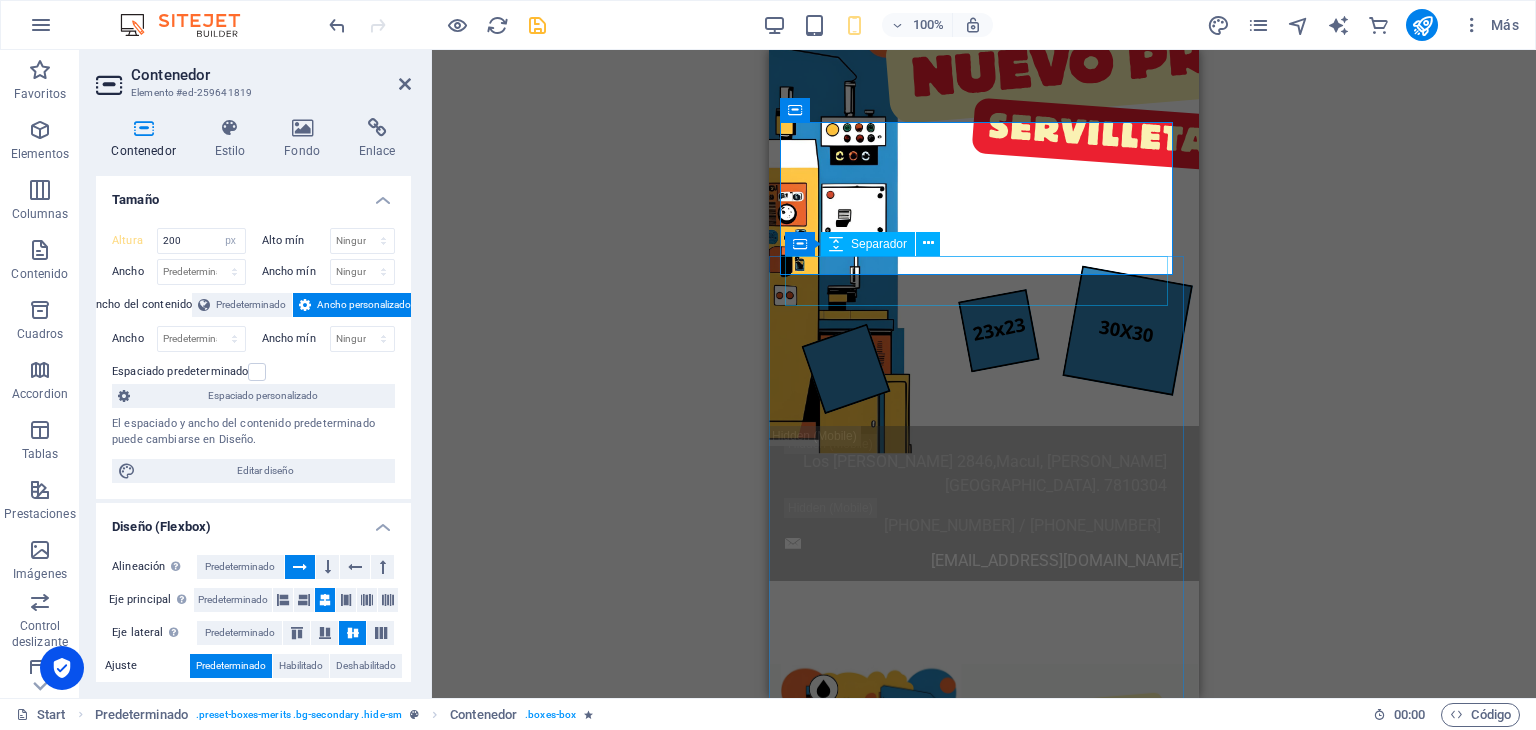 scroll, scrollTop: 0, scrollLeft: 0, axis: both 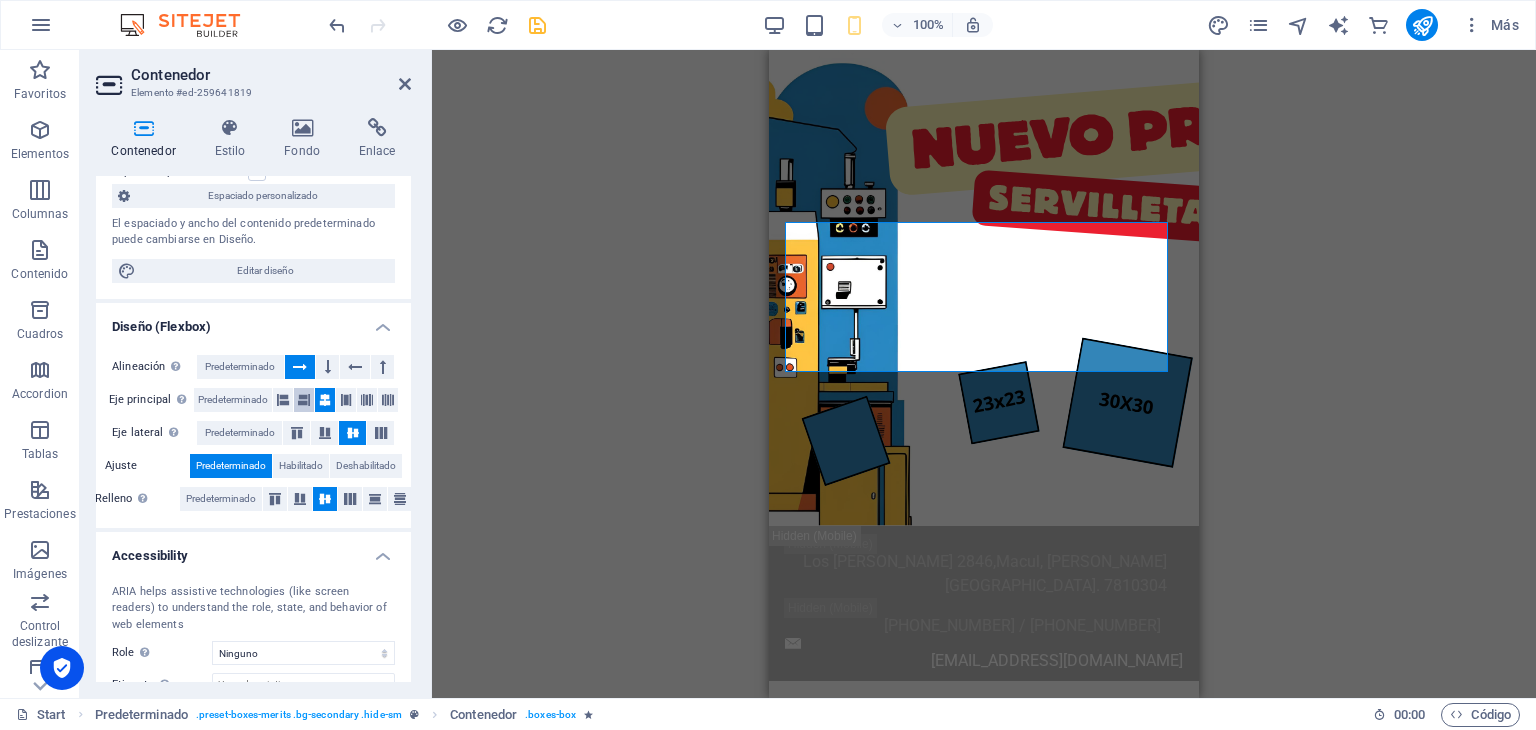 click at bounding box center (304, 400) 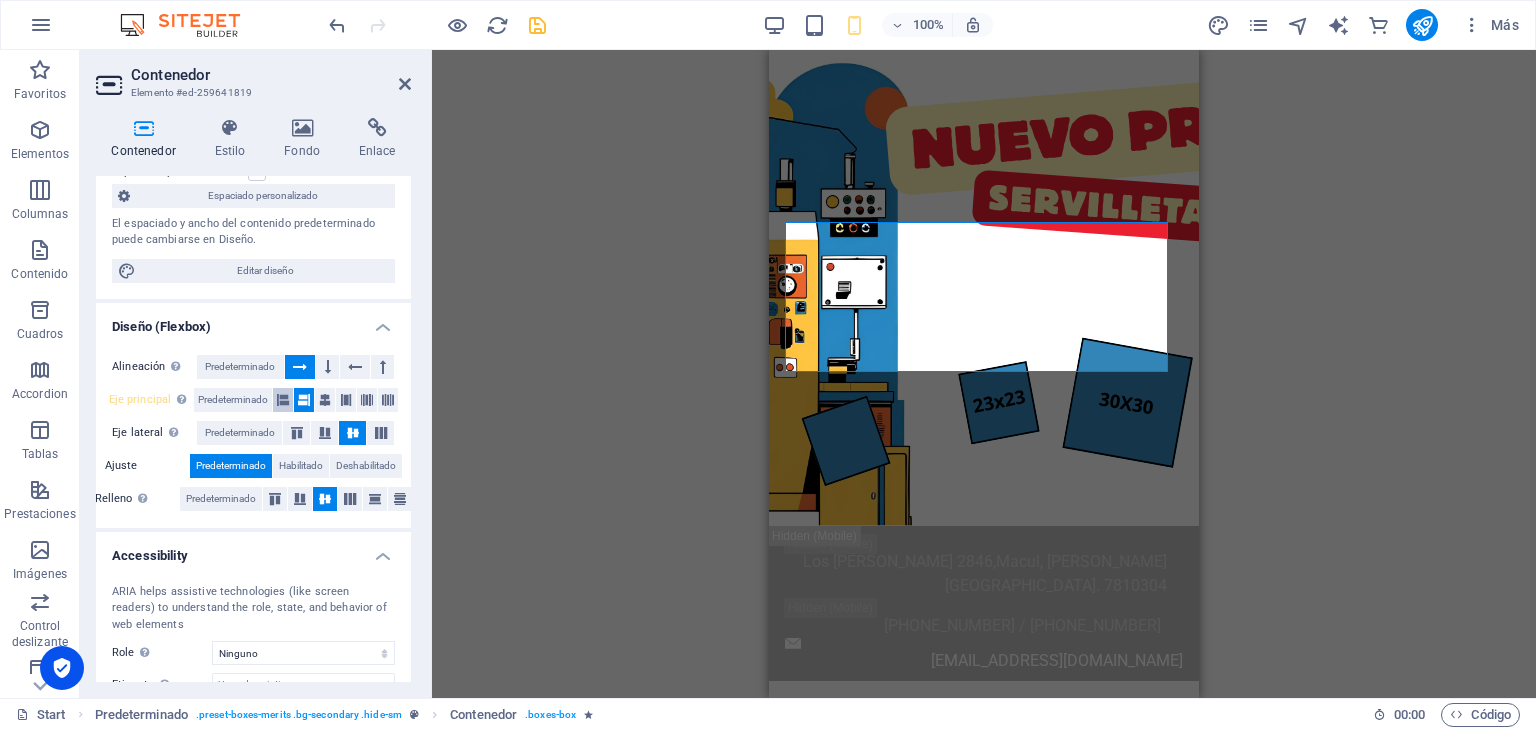 click at bounding box center (283, 400) 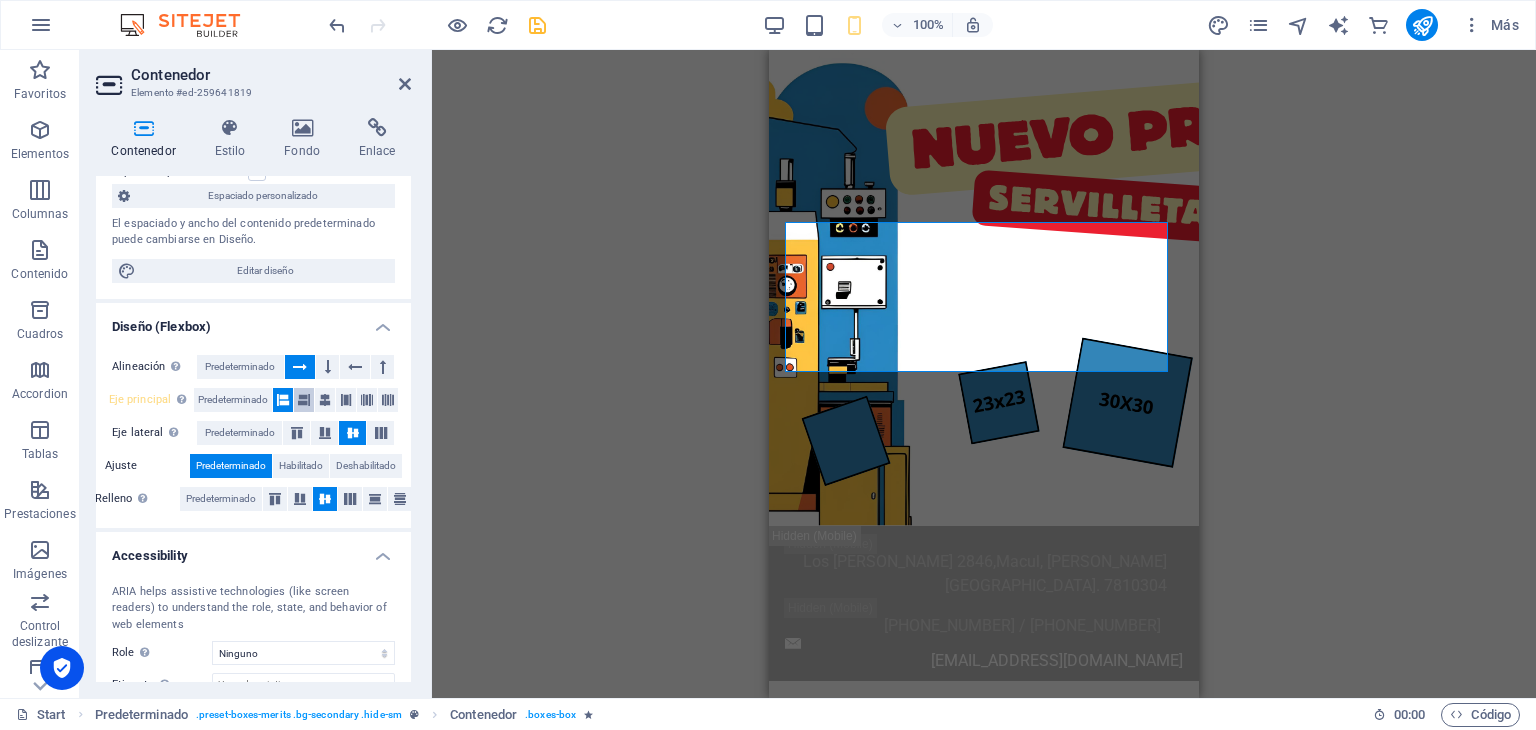 click at bounding box center [304, 400] 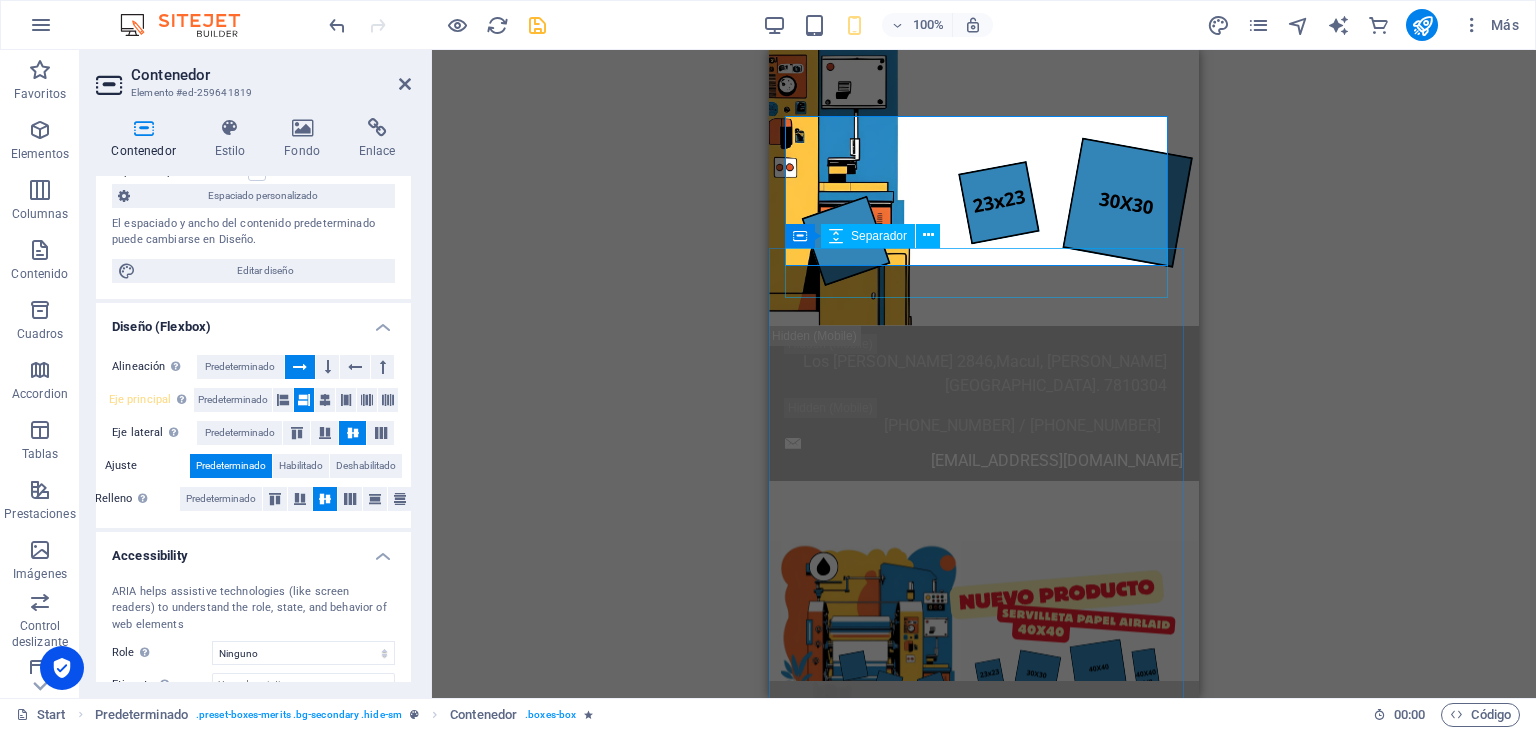 scroll, scrollTop: 0, scrollLeft: 0, axis: both 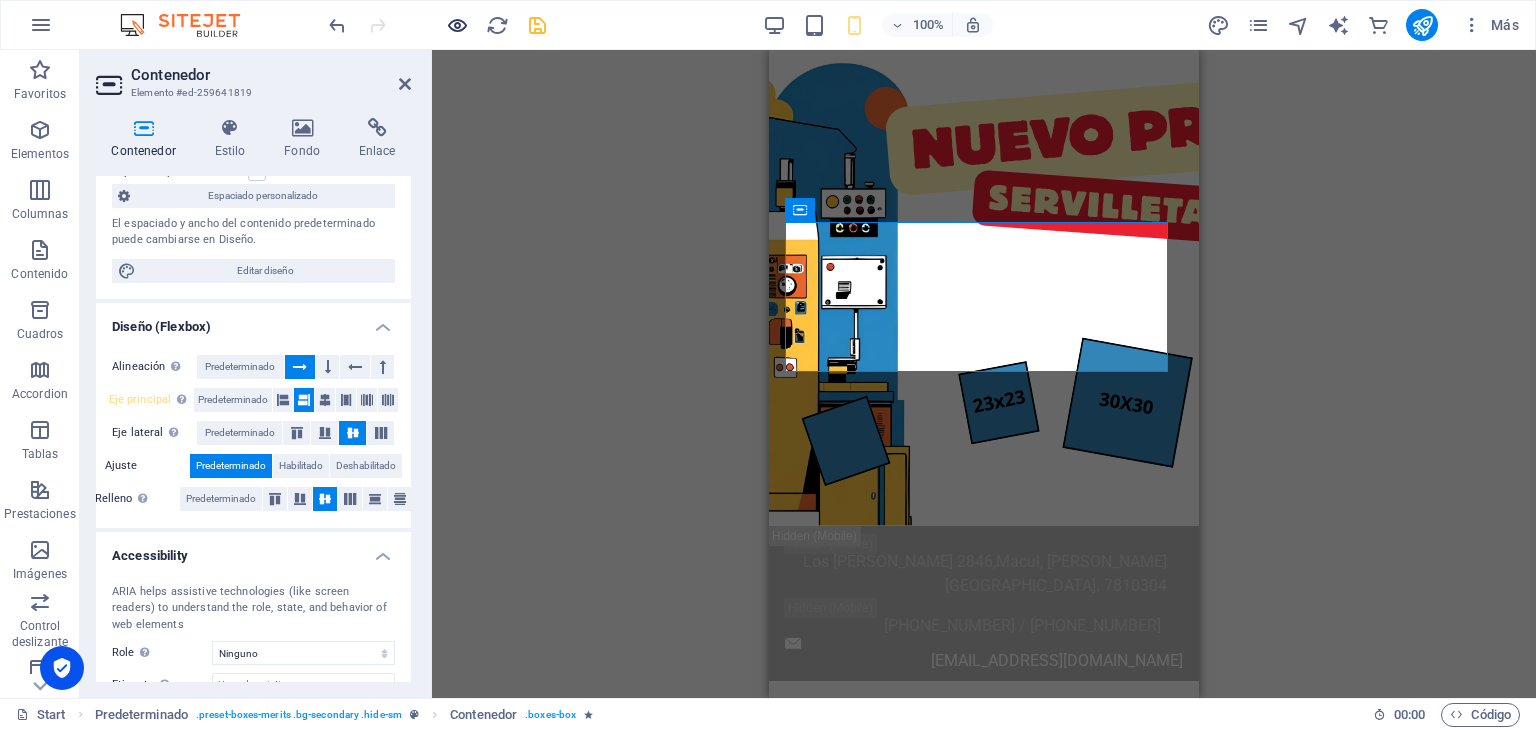 click at bounding box center [457, 25] 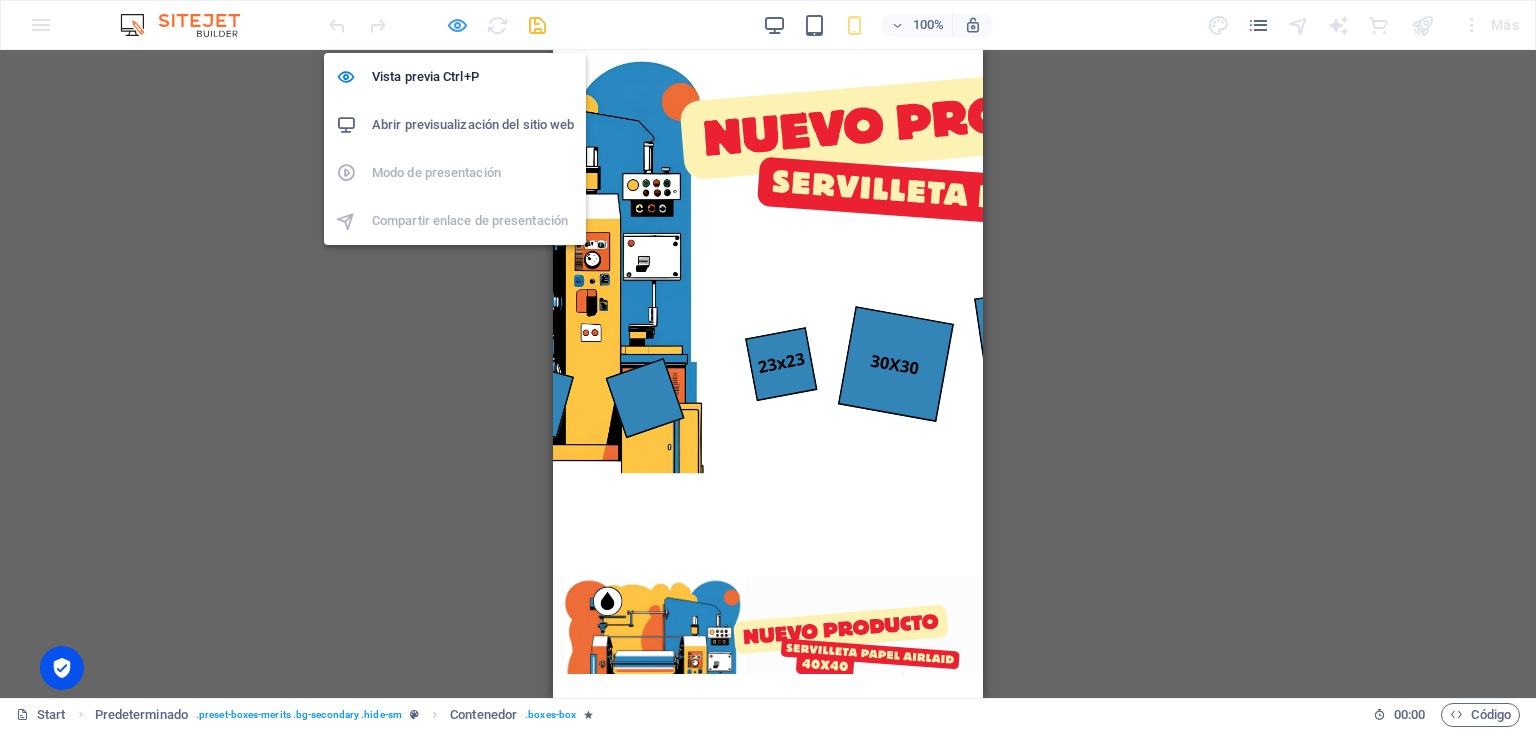 click at bounding box center (457, 25) 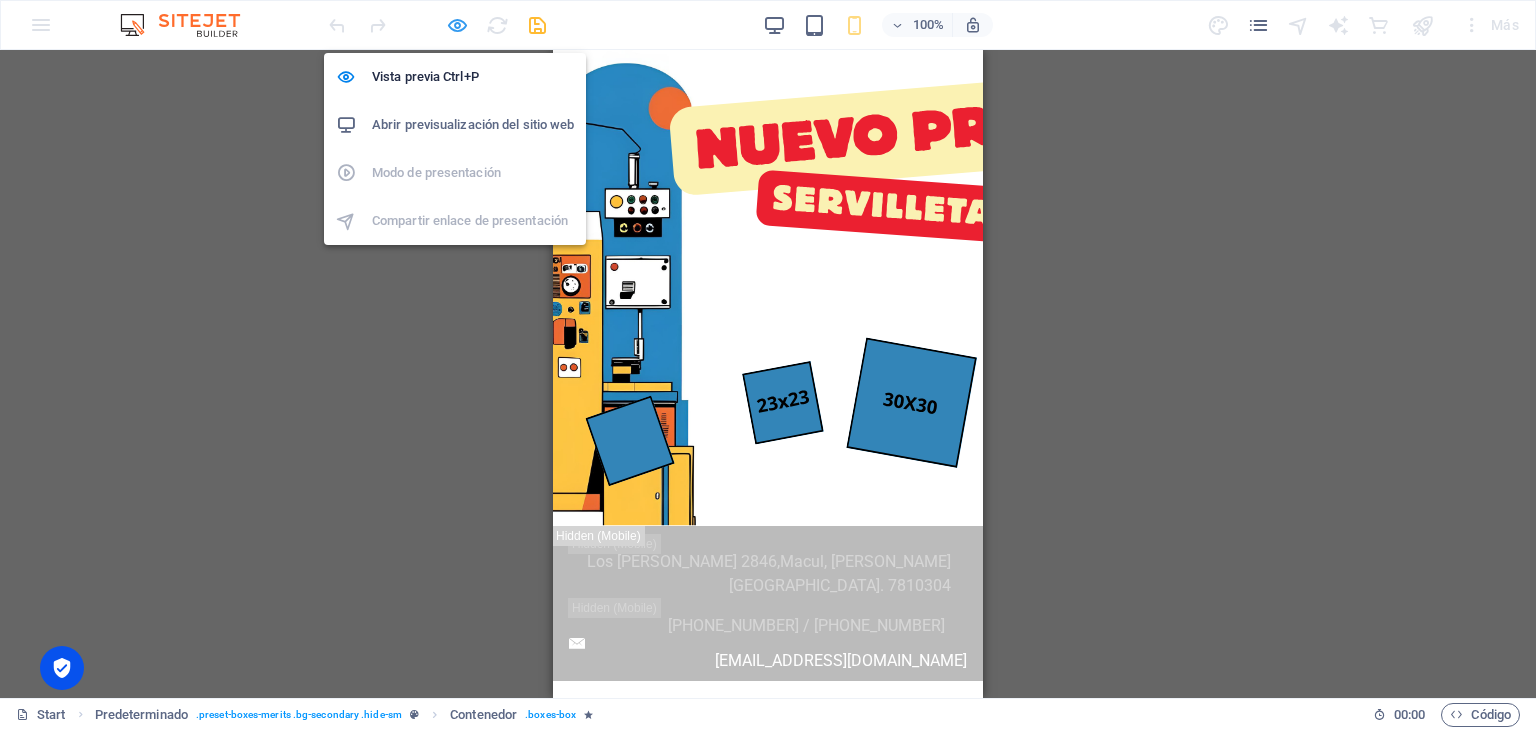 select on "px" 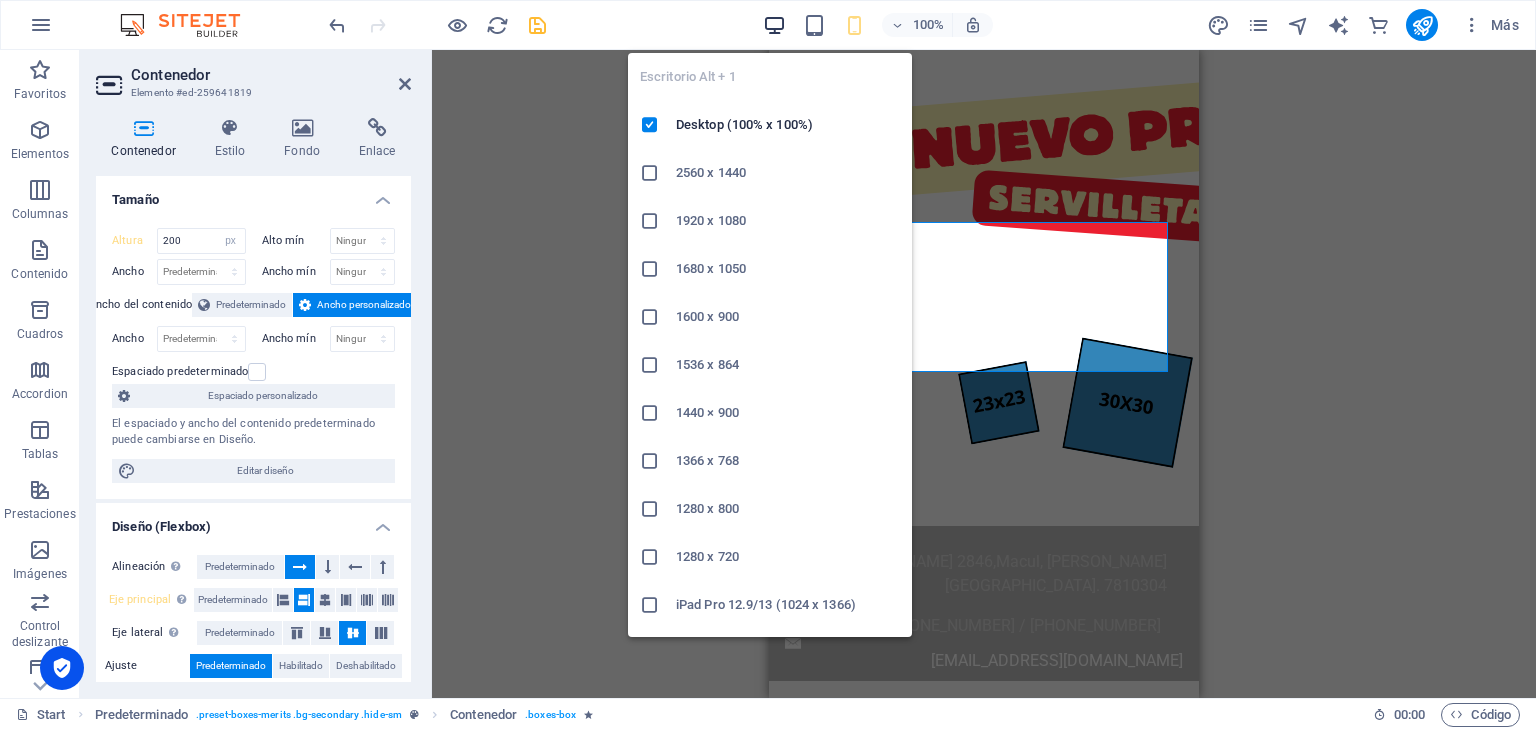 click at bounding box center [774, 25] 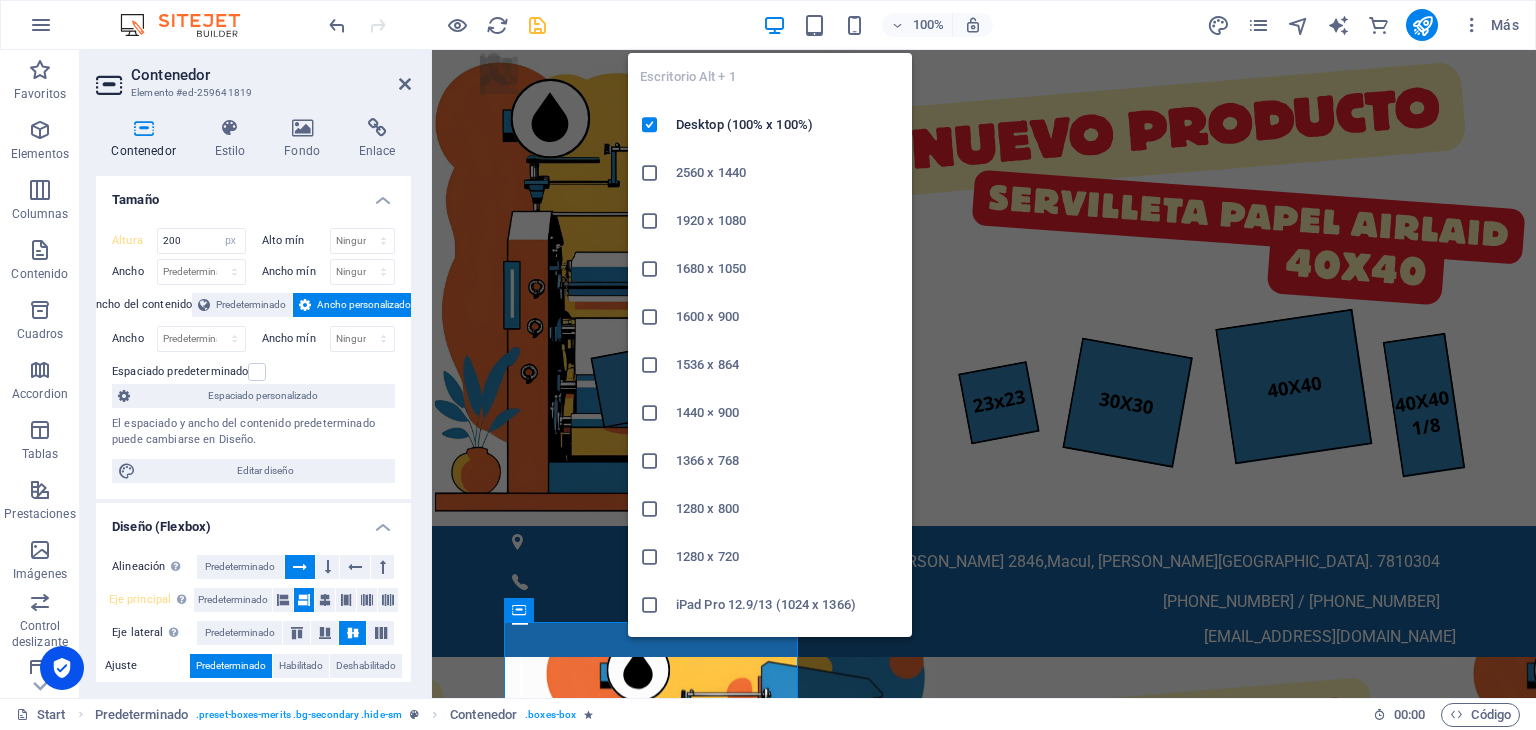 type 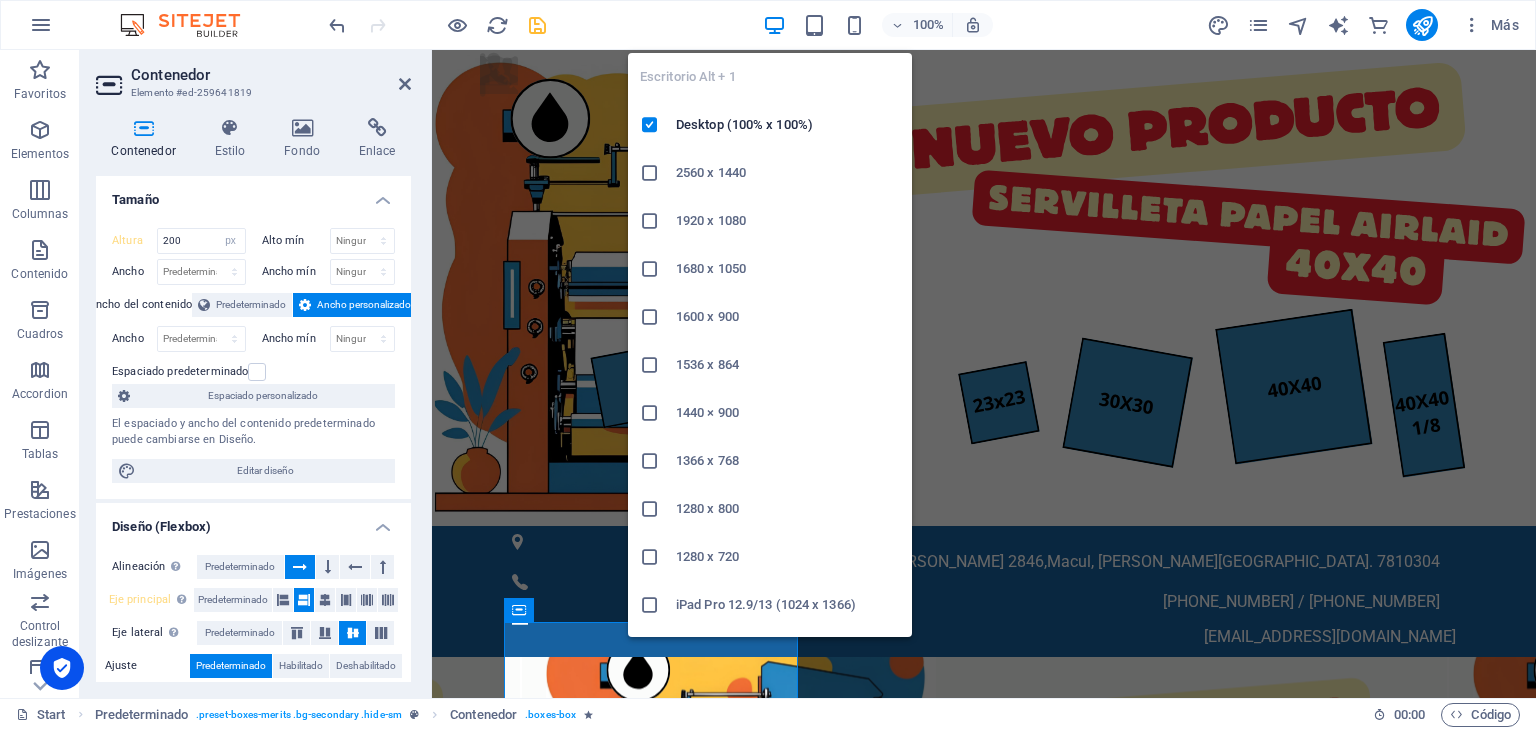 select on "DISABLED_OPTION_VALUE" 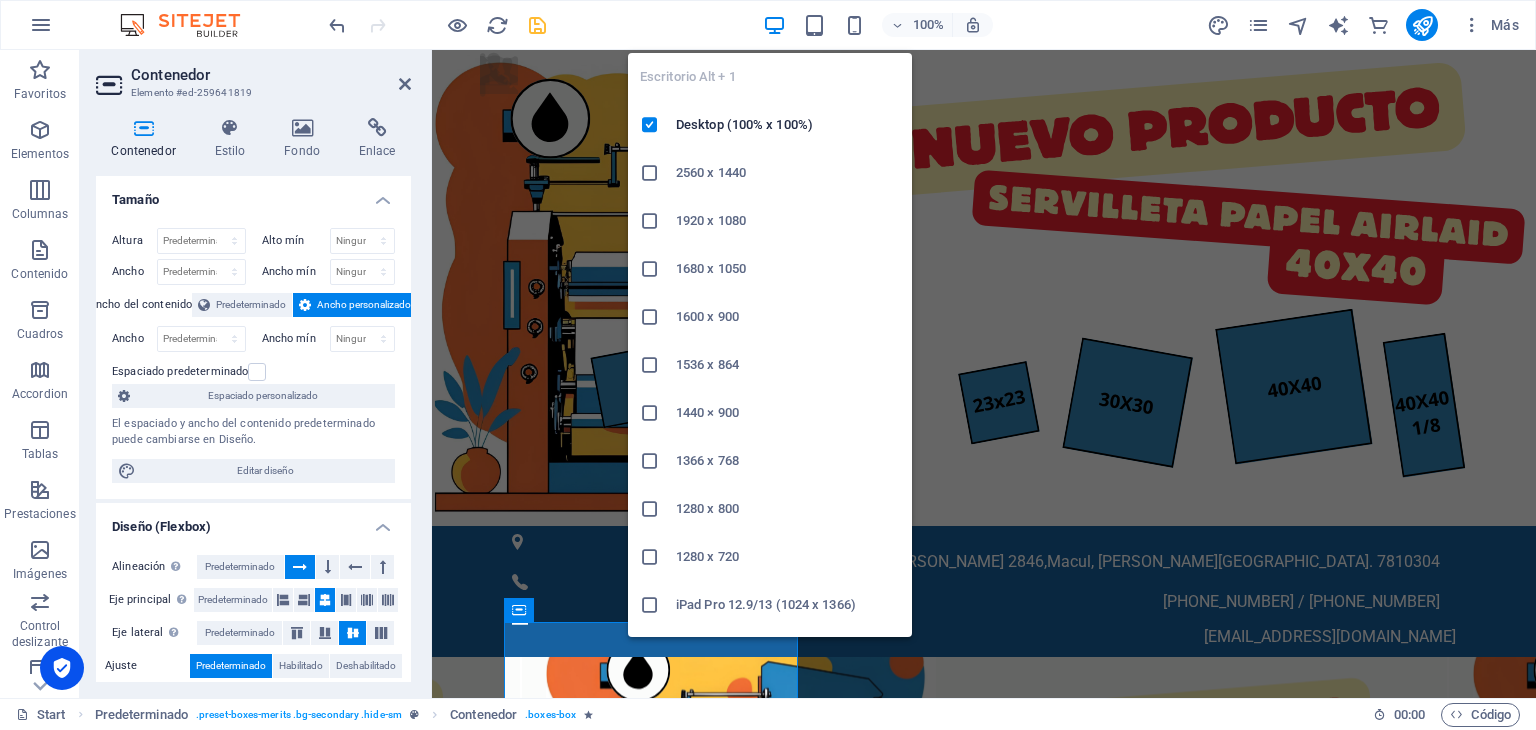 click at bounding box center [650, 173] 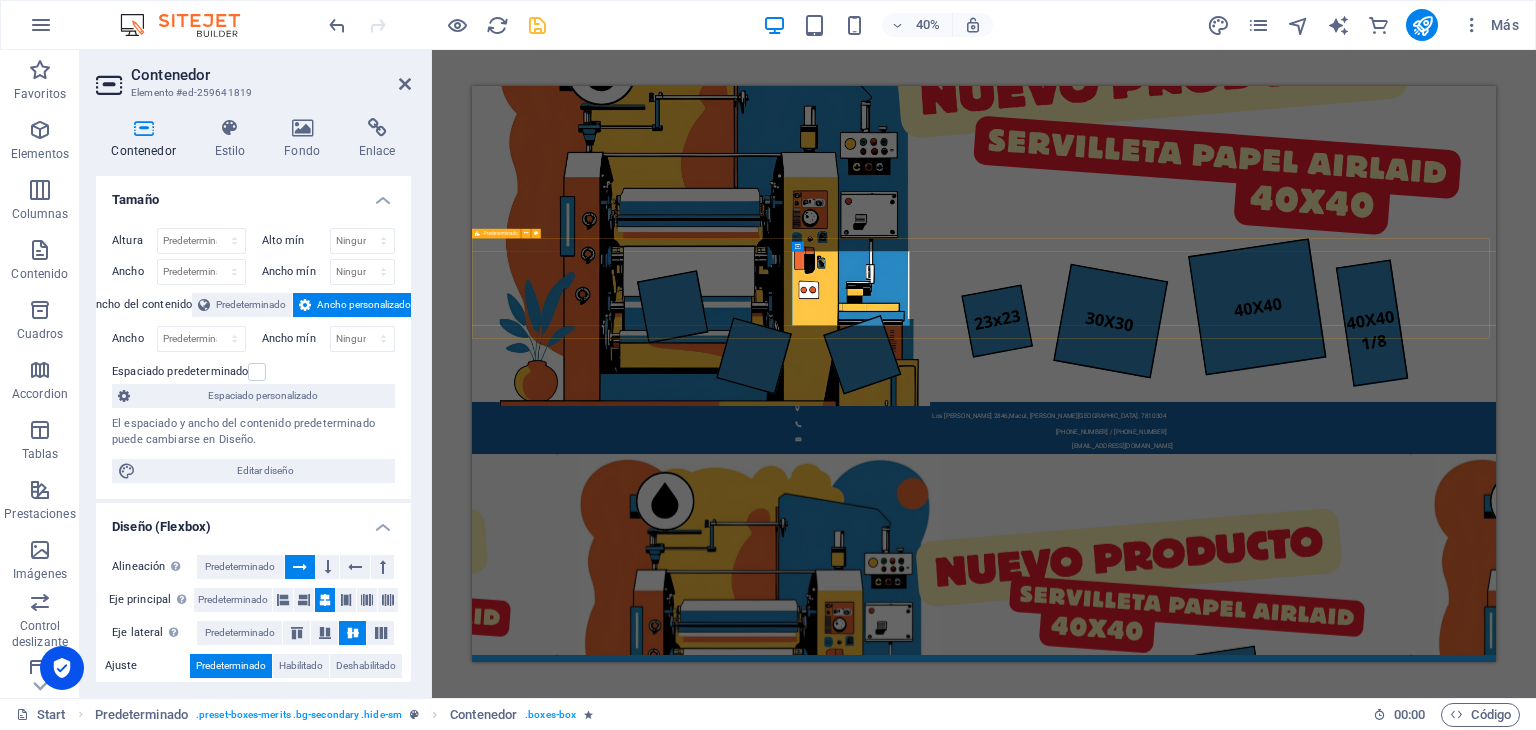 scroll, scrollTop: 0, scrollLeft: 0, axis: both 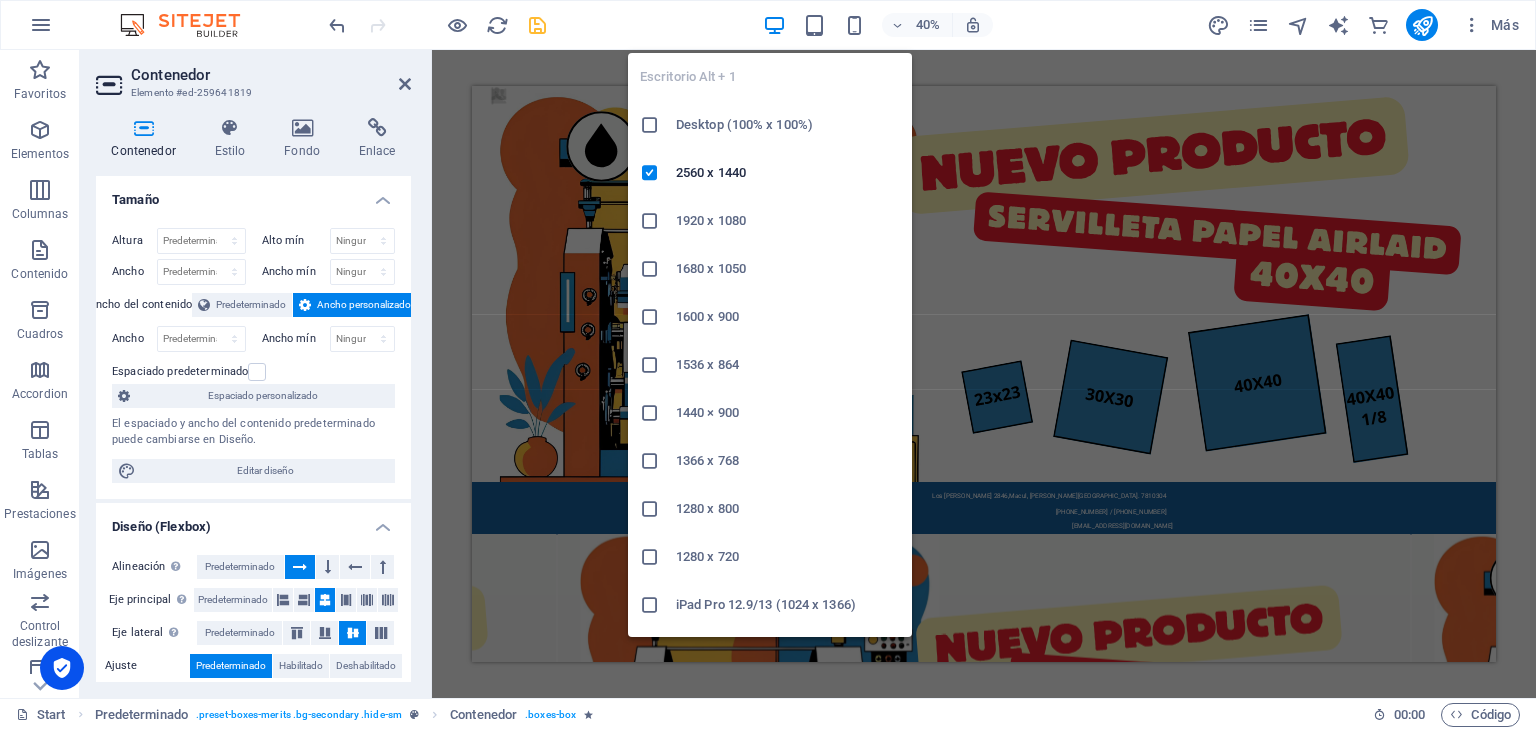 click at bounding box center (650, 125) 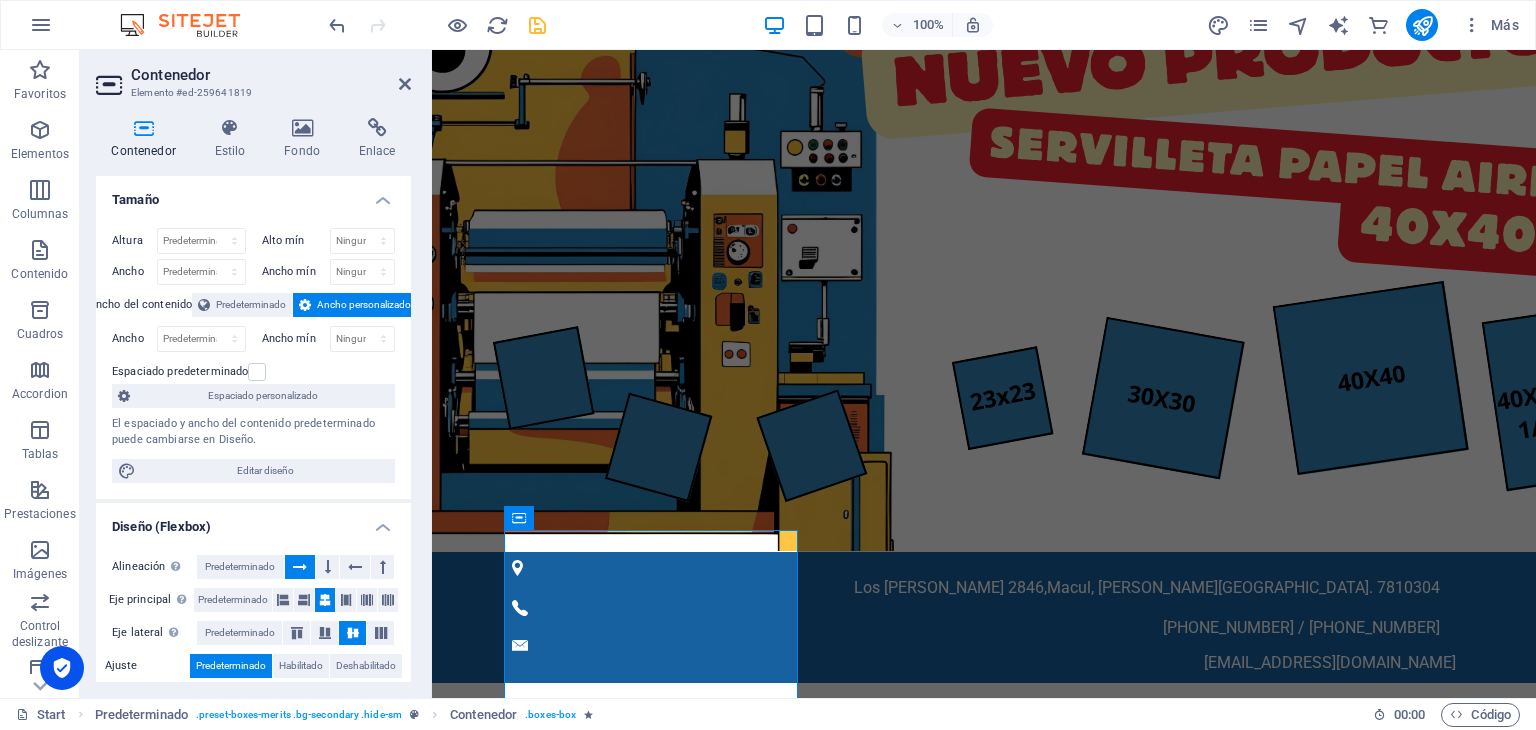 scroll, scrollTop: 0, scrollLeft: 0, axis: both 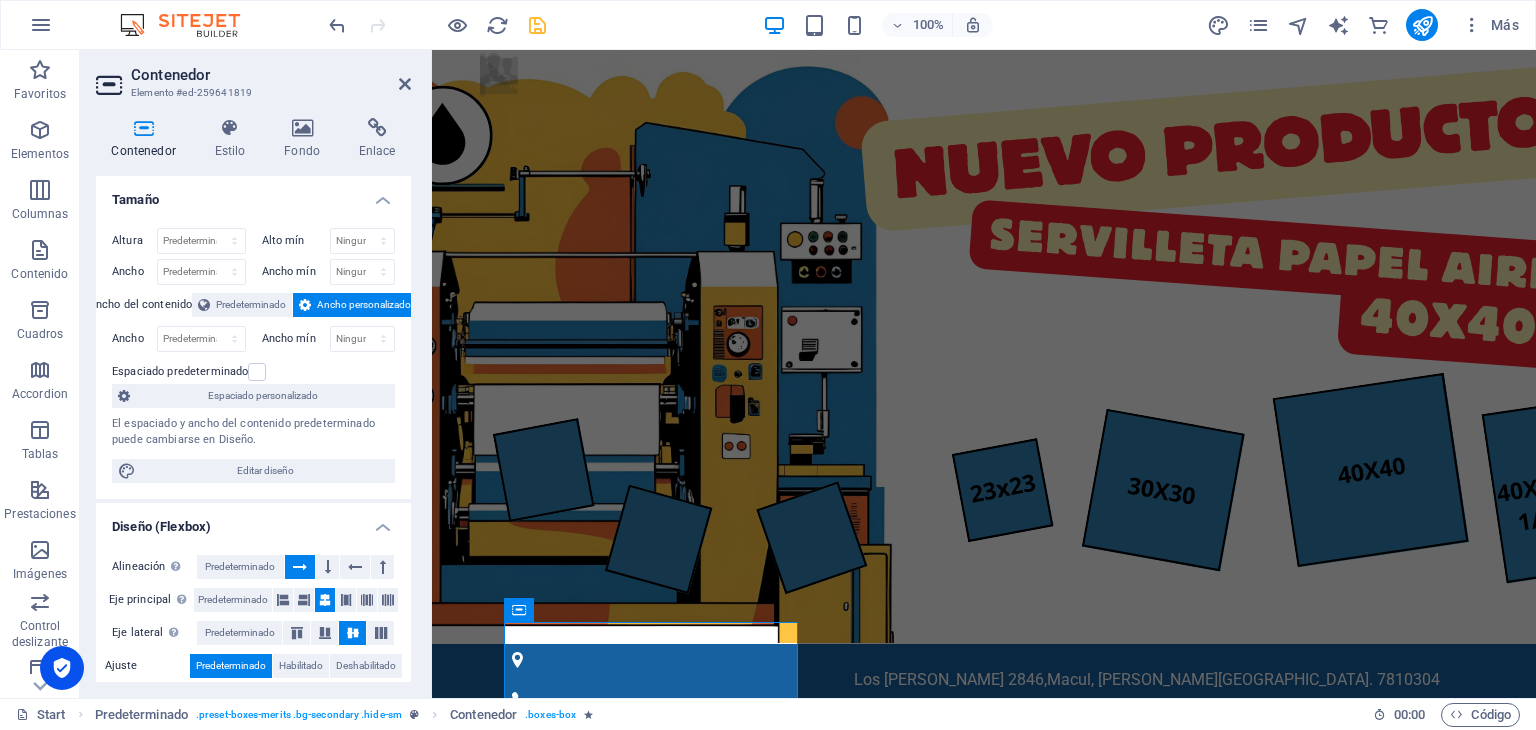 click at bounding box center [984, 1039] 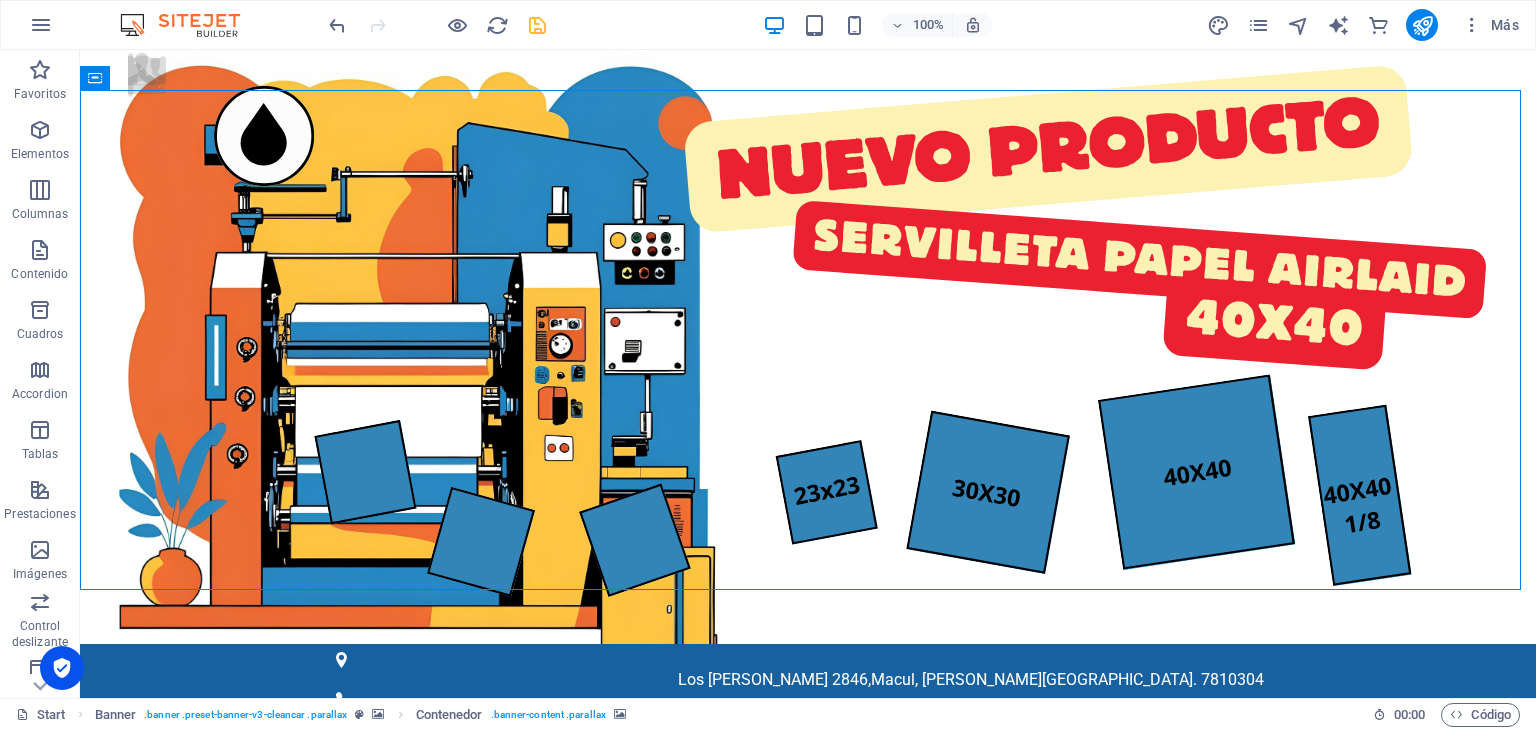 click at bounding box center (808, 1039) 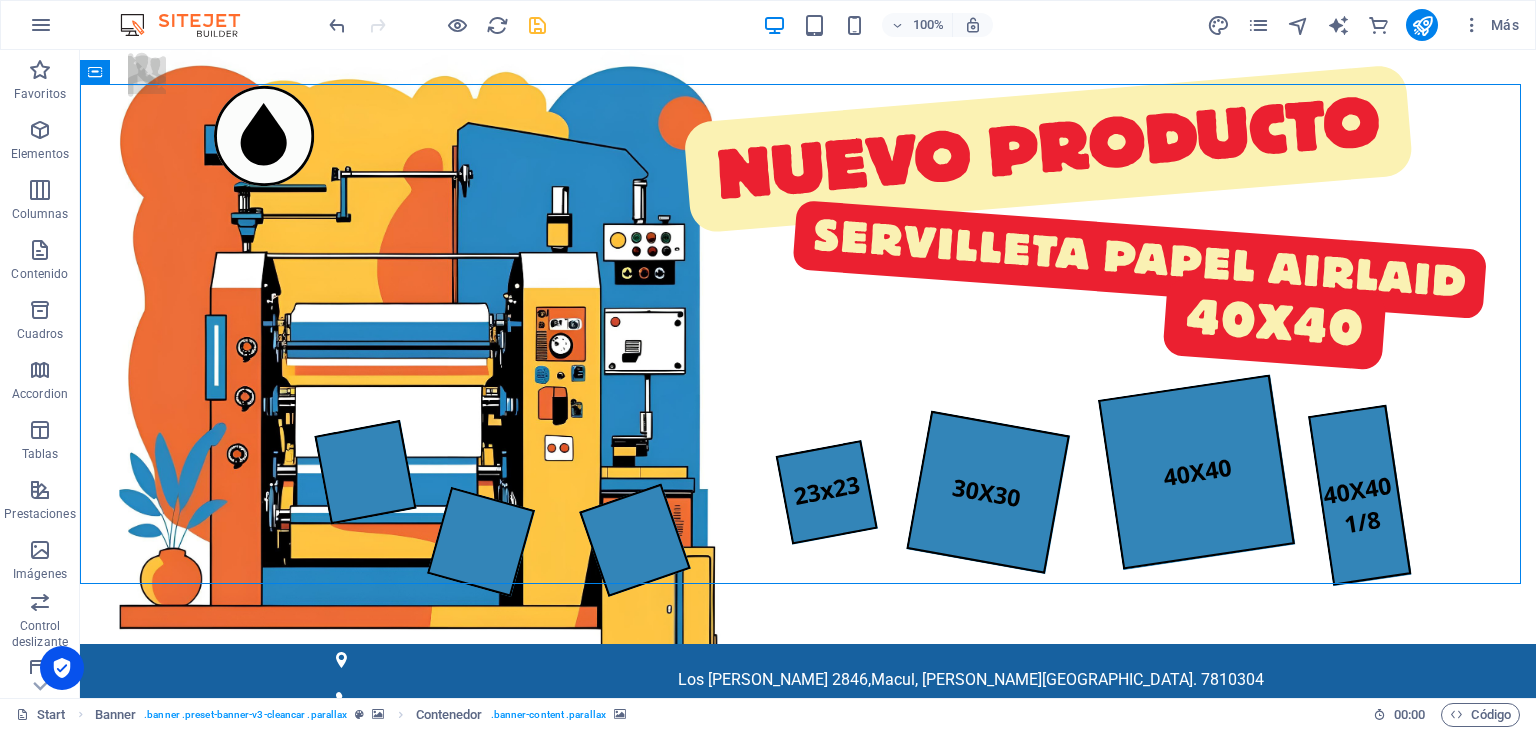 scroll, scrollTop: 0, scrollLeft: 0, axis: both 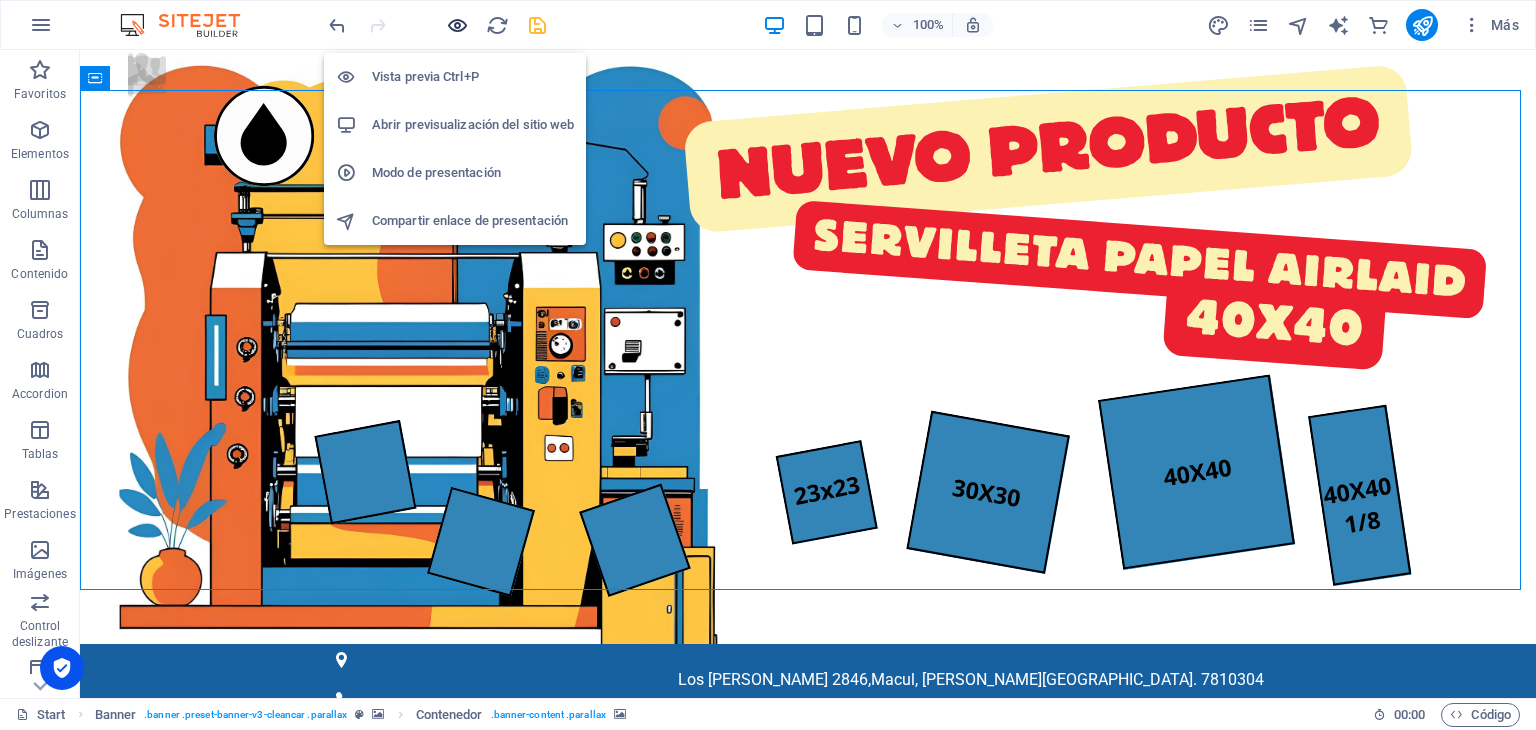 click at bounding box center (457, 25) 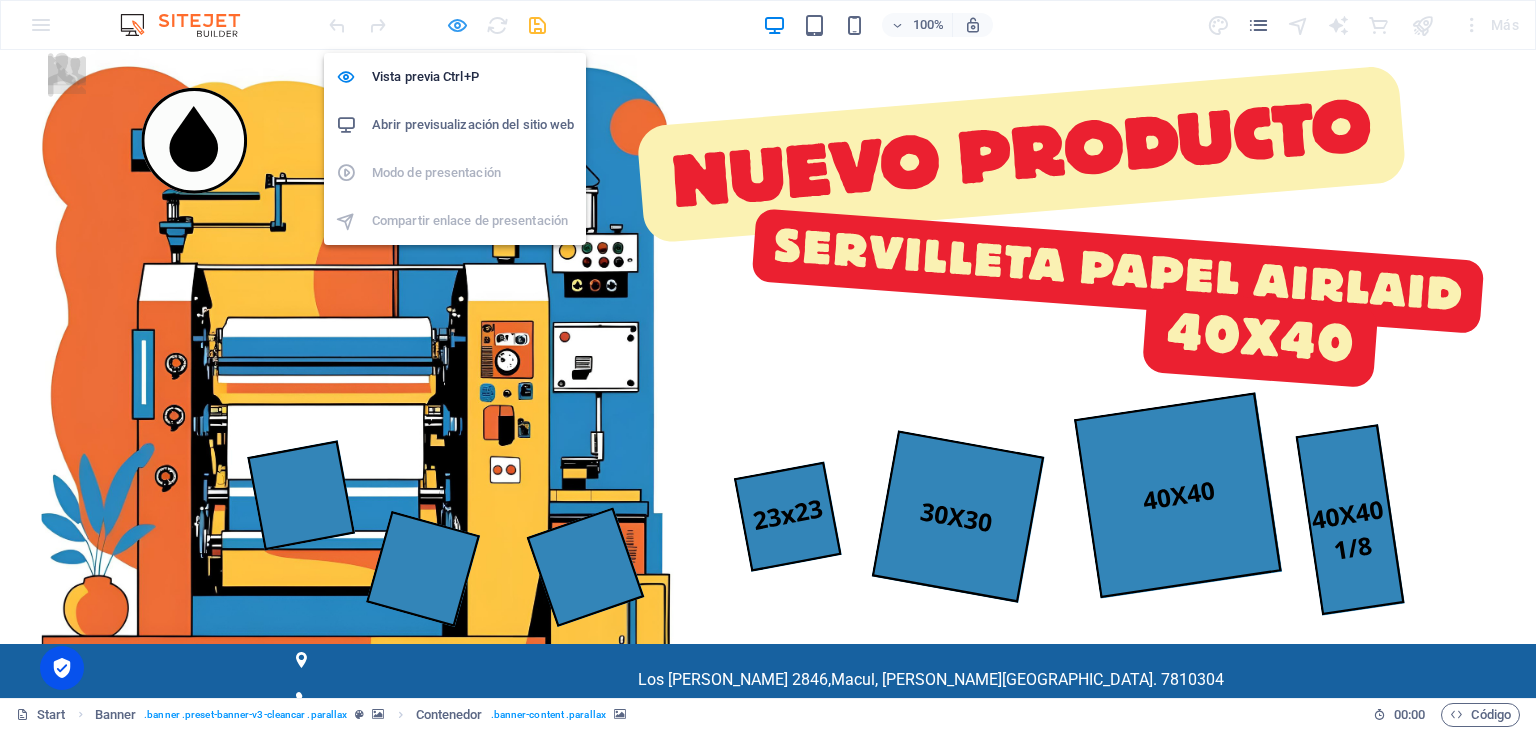 click at bounding box center (457, 25) 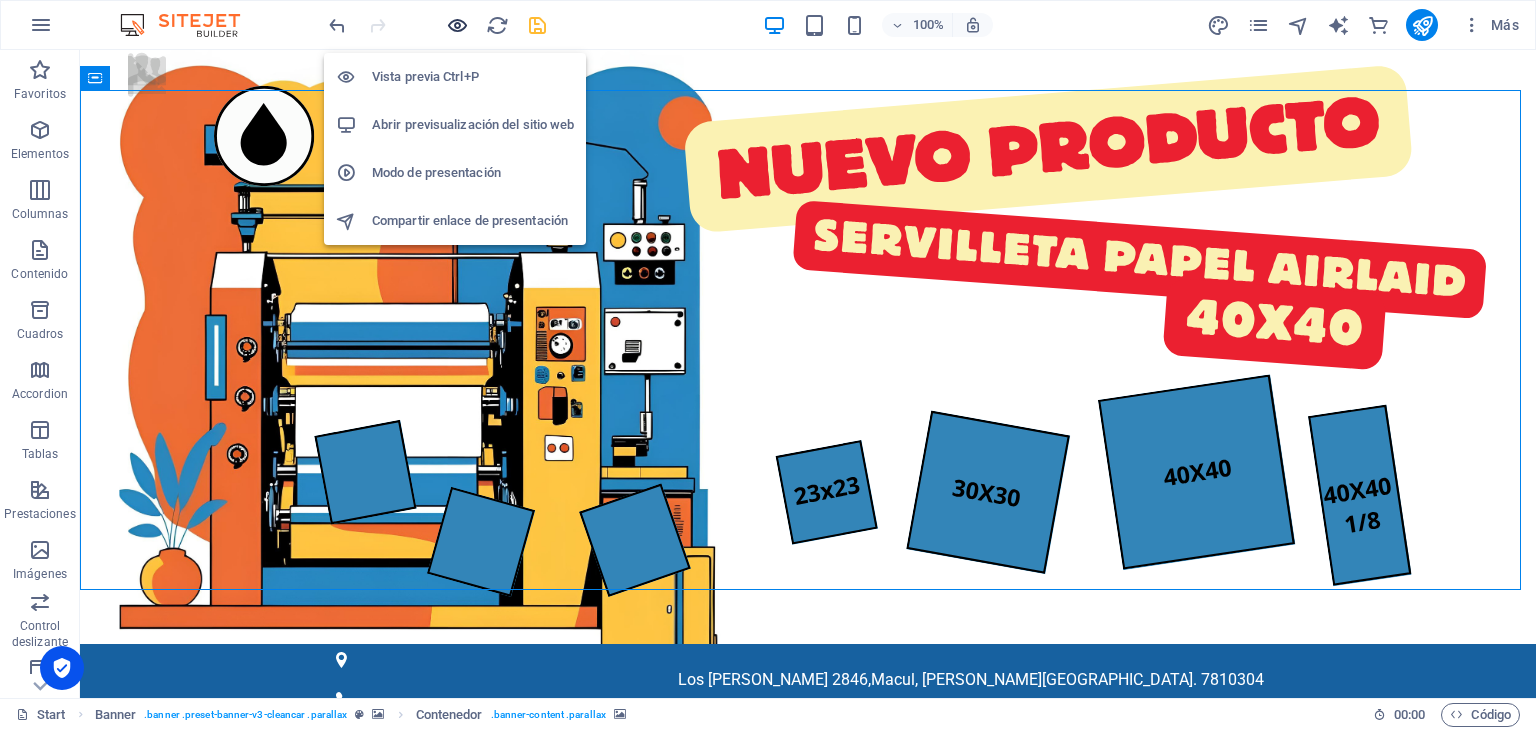 click at bounding box center [457, 25] 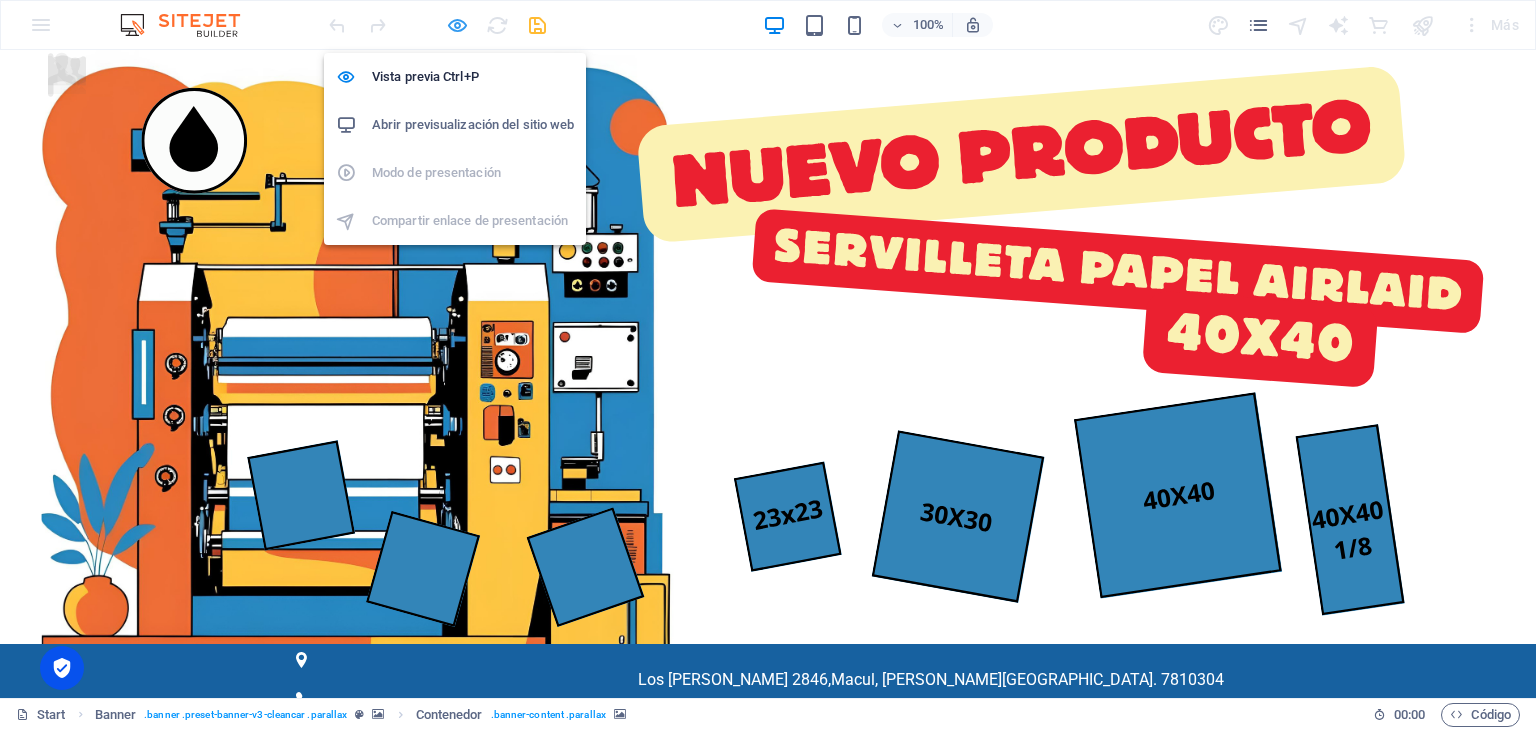 click at bounding box center [457, 25] 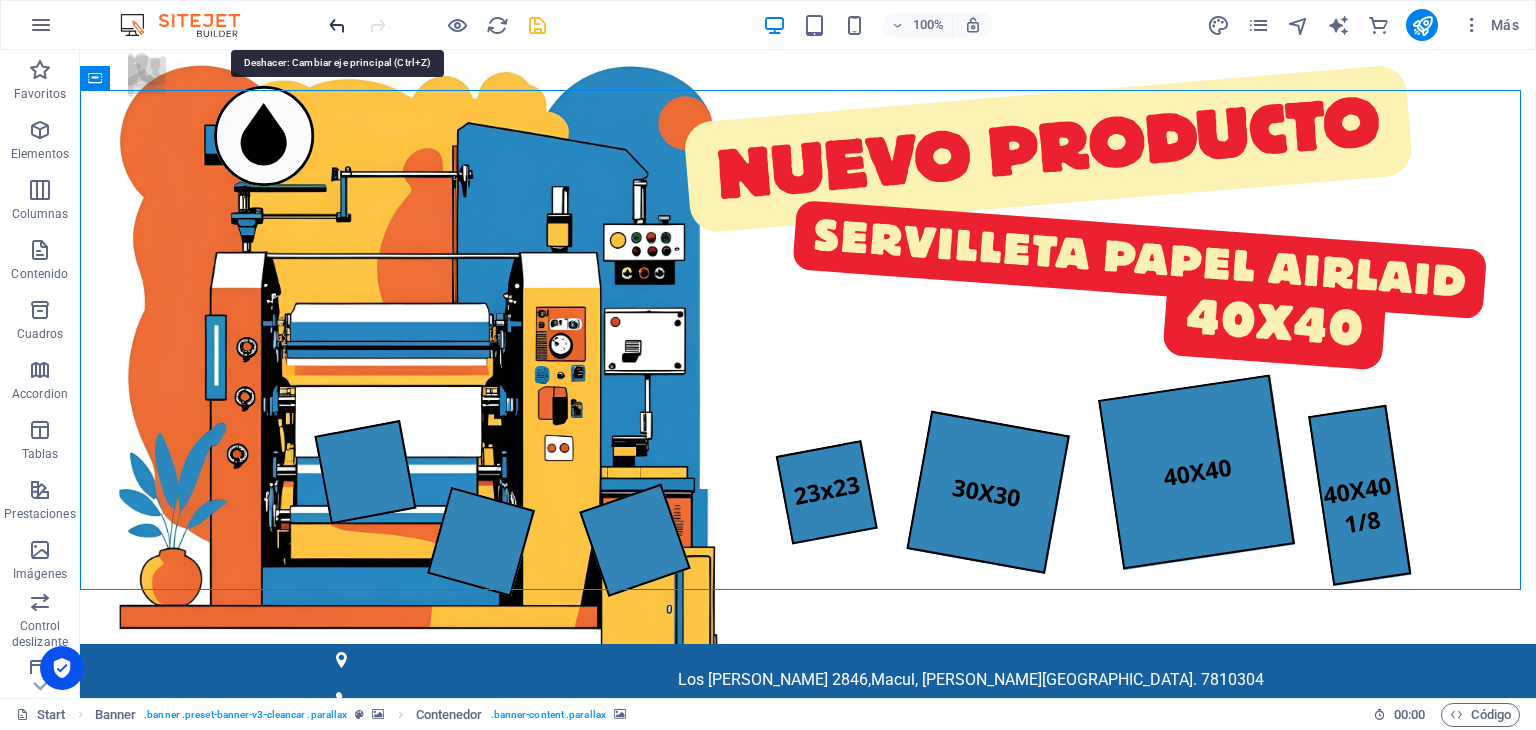 click at bounding box center [337, 25] 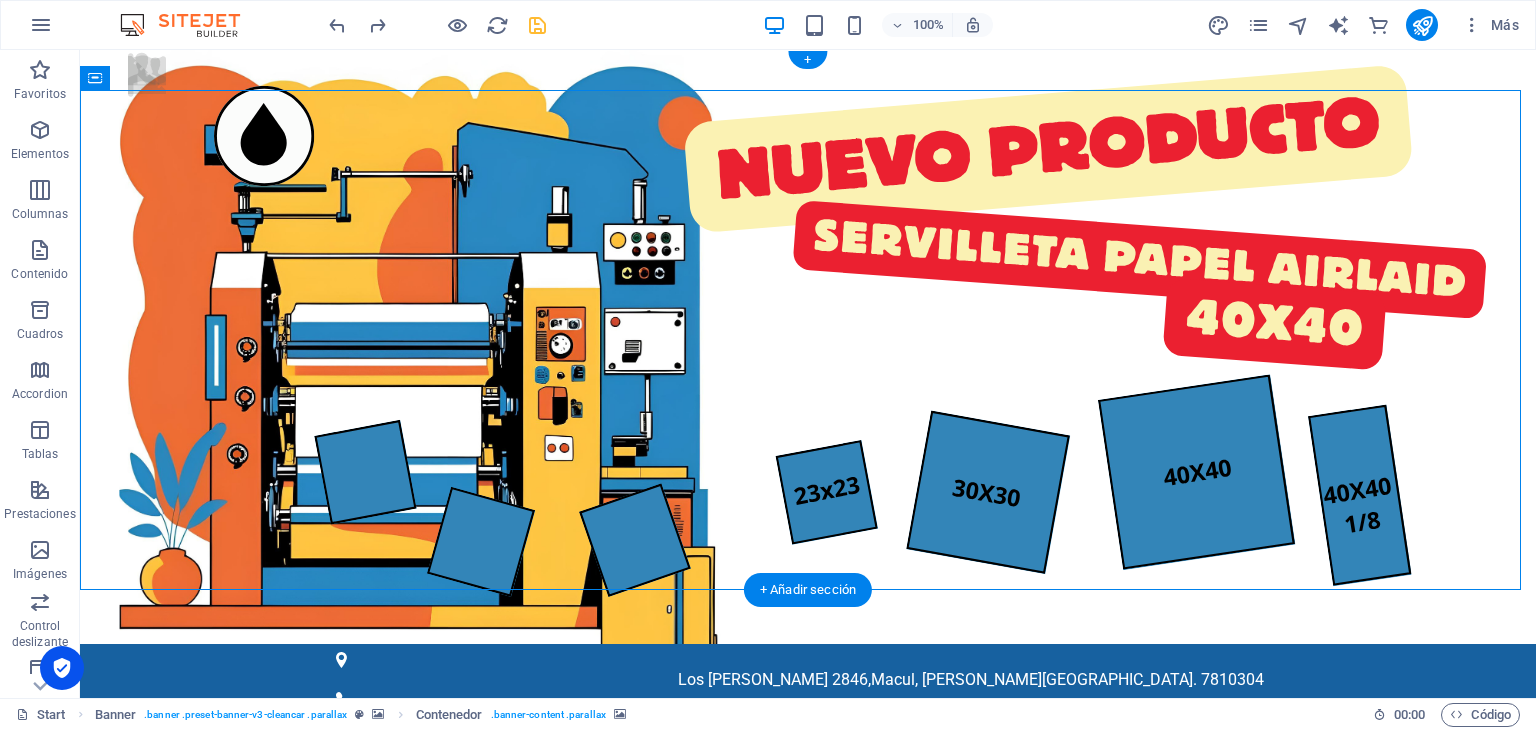 click at bounding box center [808, 1039] 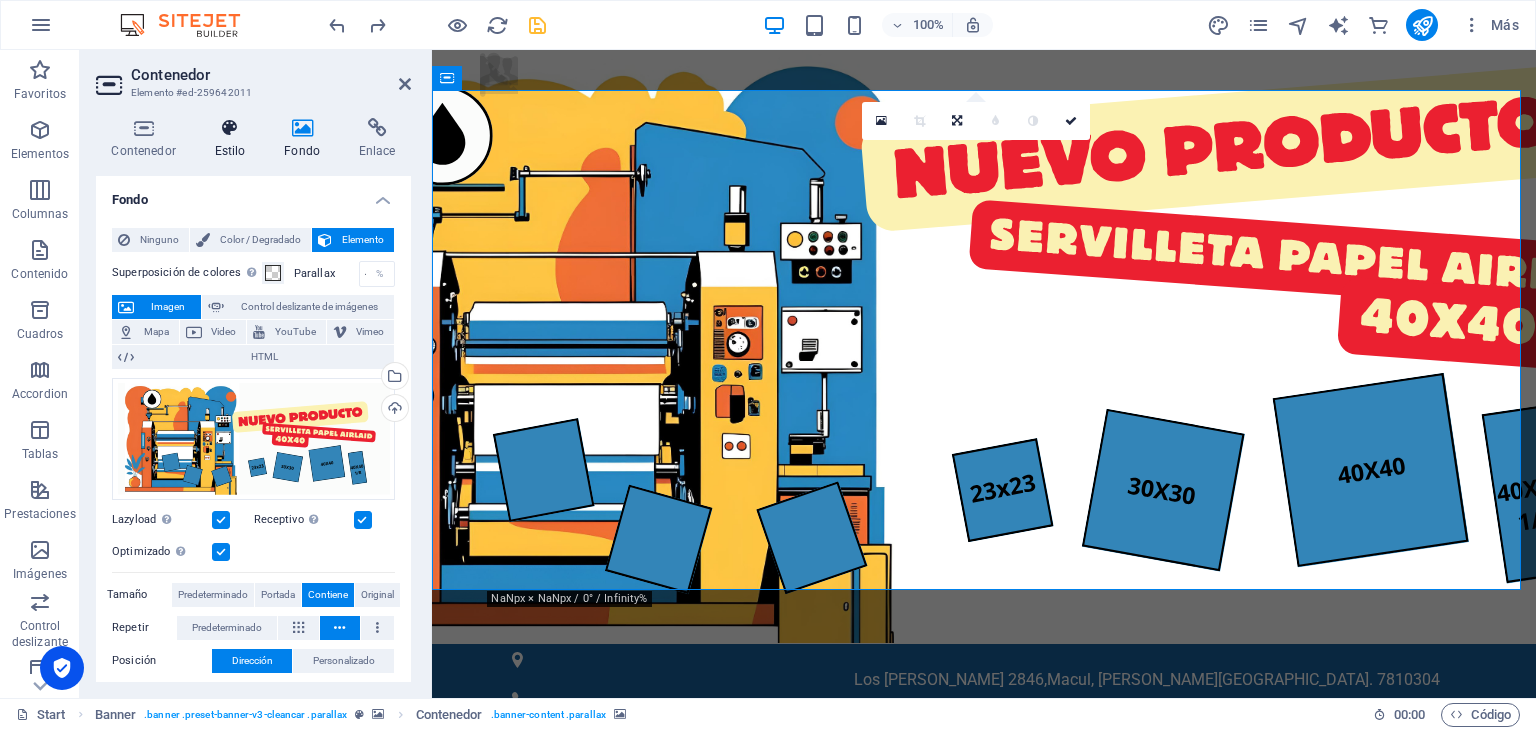 click on "Estilo" at bounding box center (234, 139) 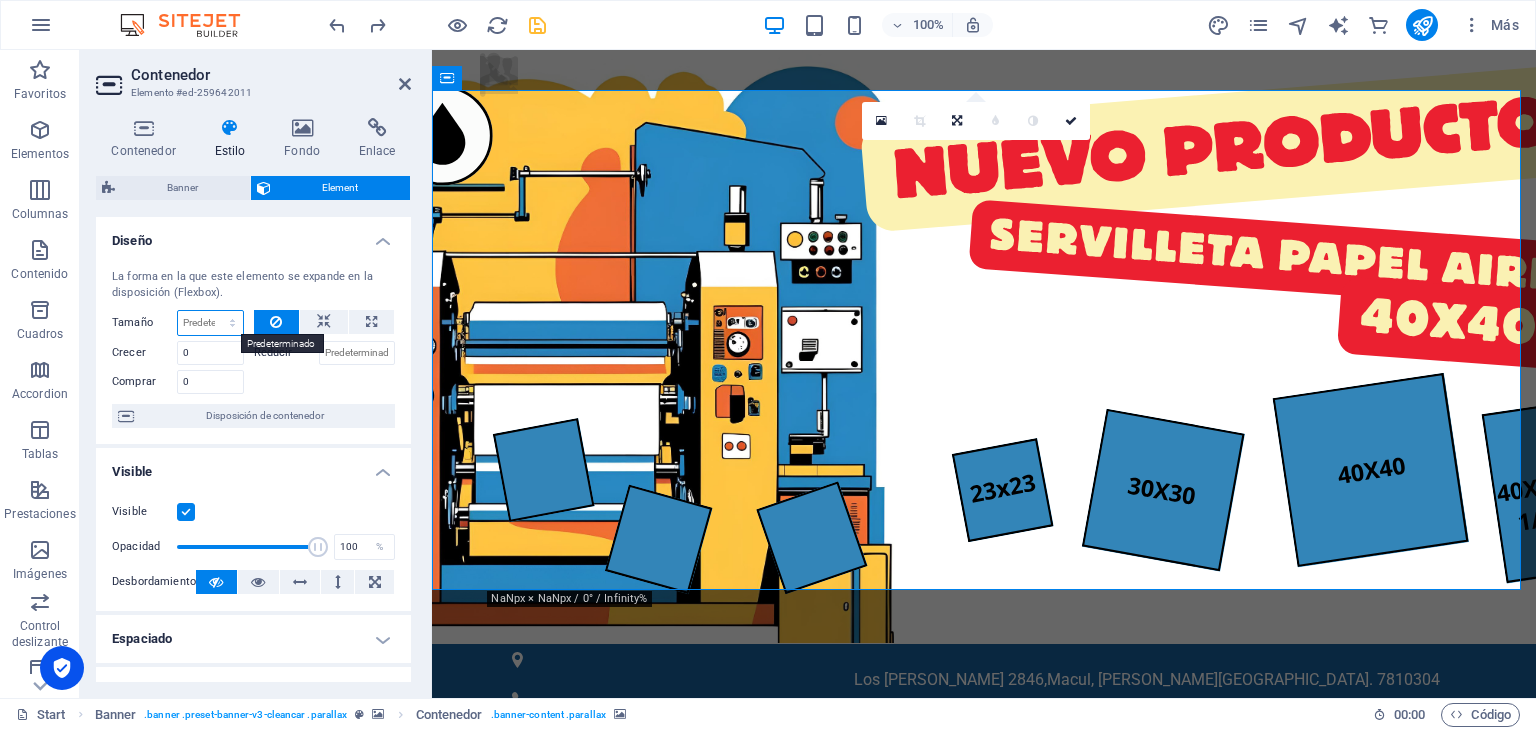 click on "Predeterminado automático px % 1/1 1/2 1/3 1/4 1/5 1/6 1/7 1/8 1/9 1/10" at bounding box center [210, 323] 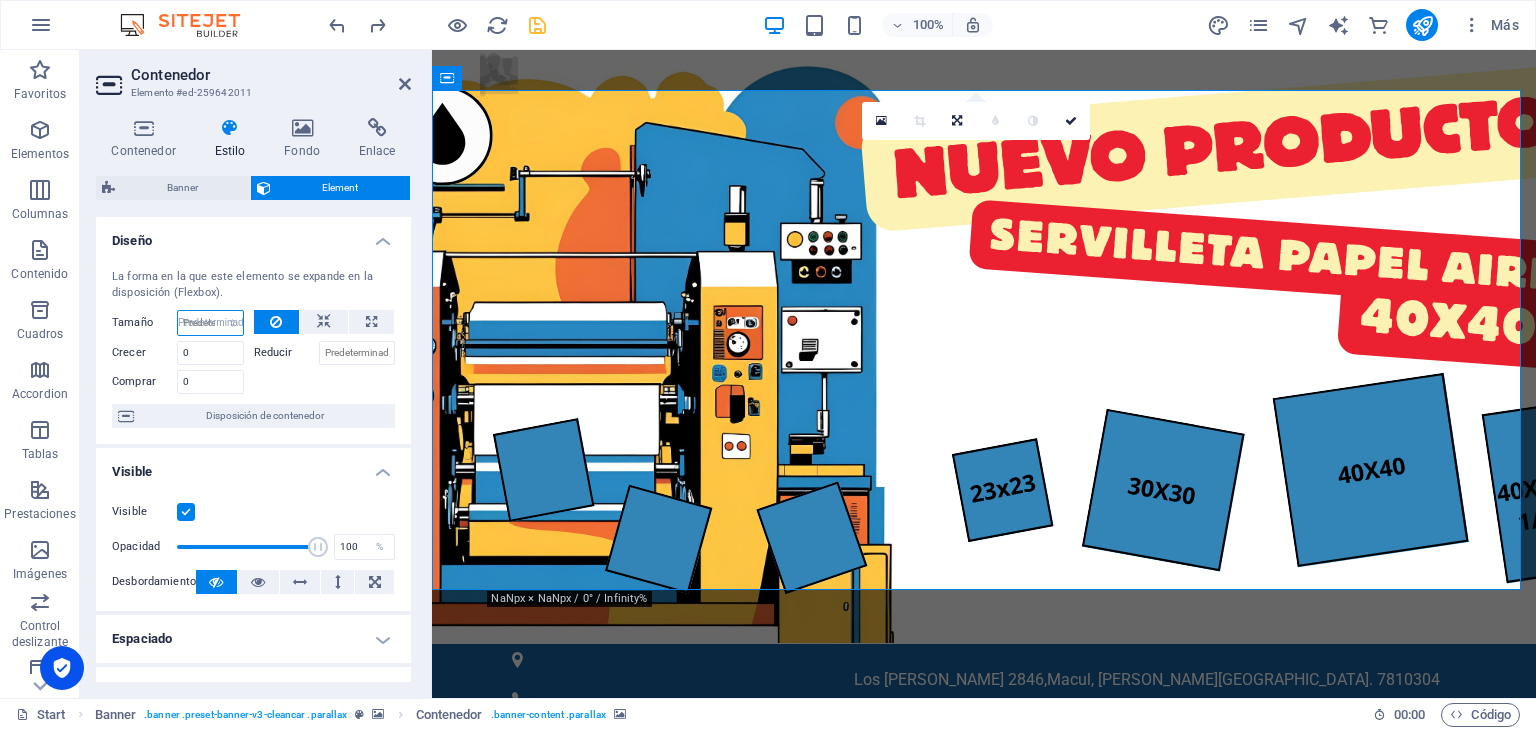click on "Predeterminado automático px % 1/1 1/2 1/3 1/4 1/5 1/6 1/7 1/8 1/9 1/10" at bounding box center [210, 323] 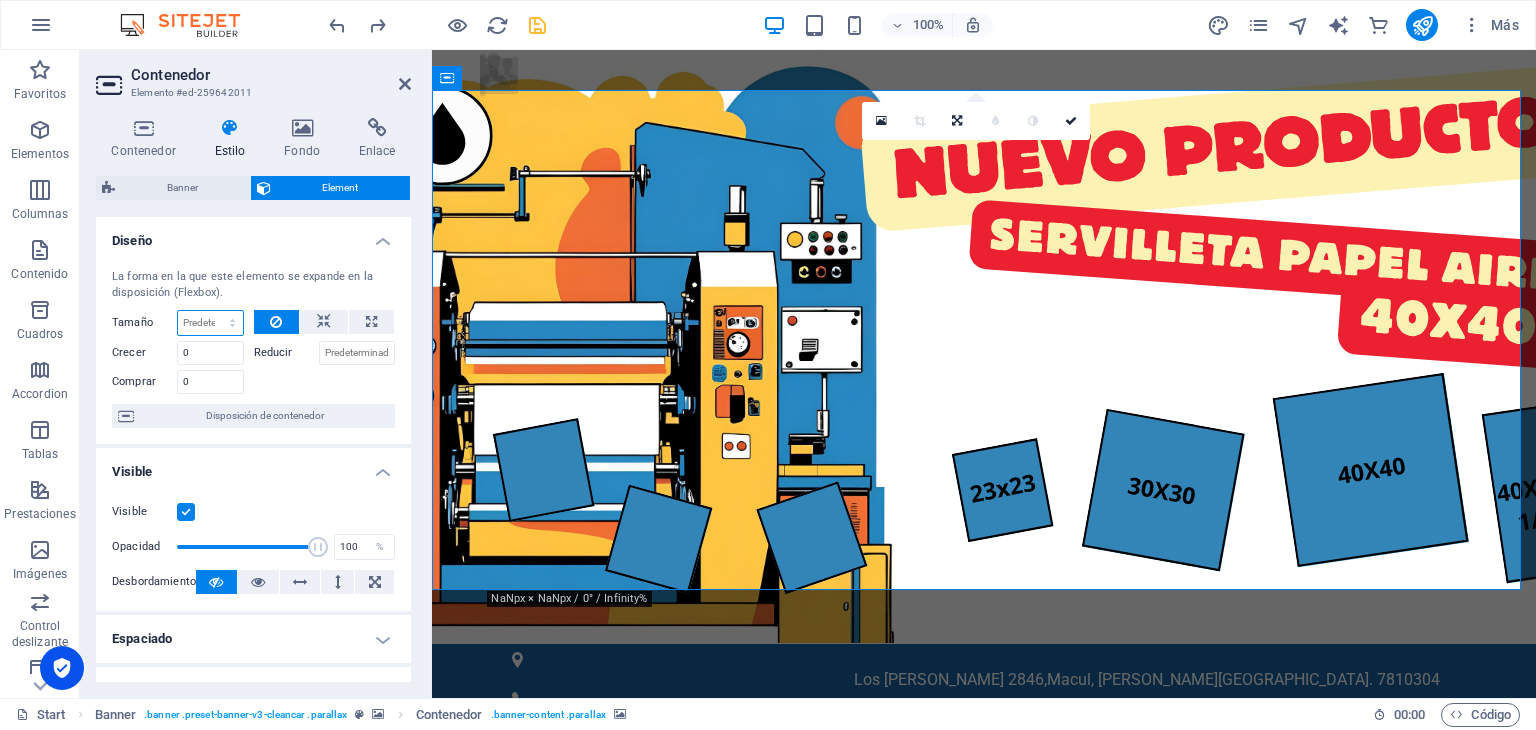 click on "Predeterminado automático px % 1/1 1/2 1/3 1/4 1/5 1/6 1/7 1/8 1/9 1/10" at bounding box center [210, 323] 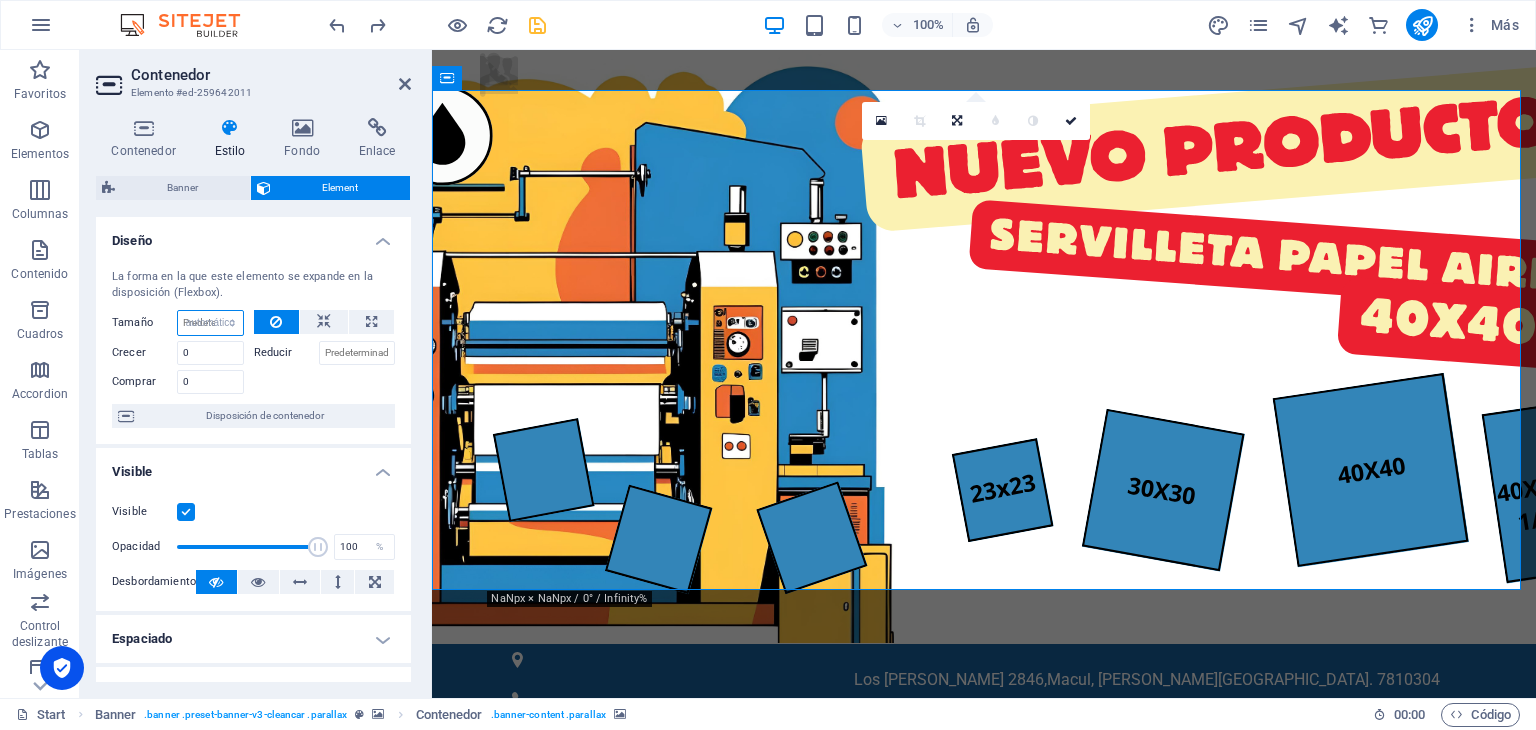click on "Predeterminado automático px % 1/1 1/2 1/3 1/4 1/5 1/6 1/7 1/8 1/9 1/10" at bounding box center [210, 323] 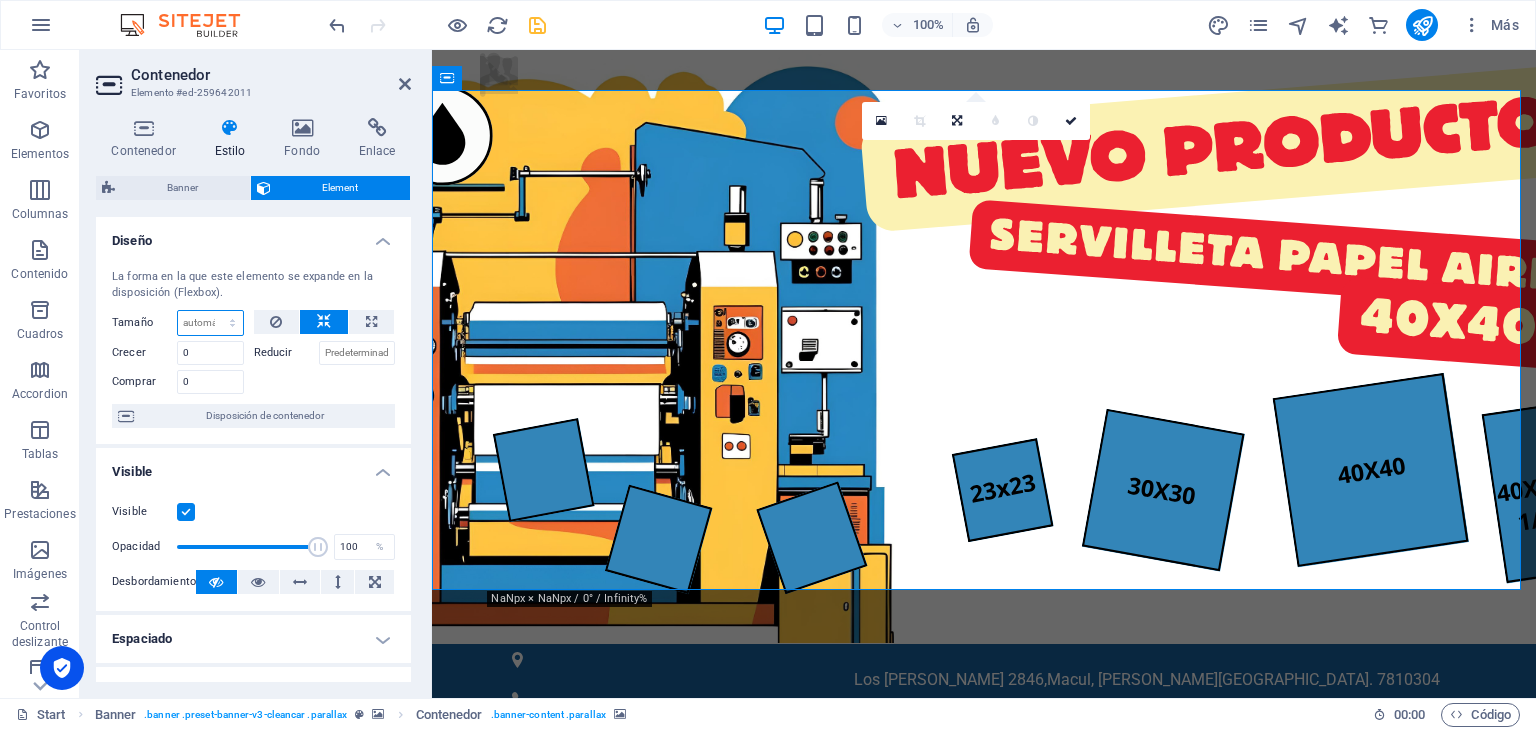 click on "Predeterminado automático px % 1/1 1/2 1/3 1/4 1/5 1/6 1/7 1/8 1/9 1/10" at bounding box center (210, 323) 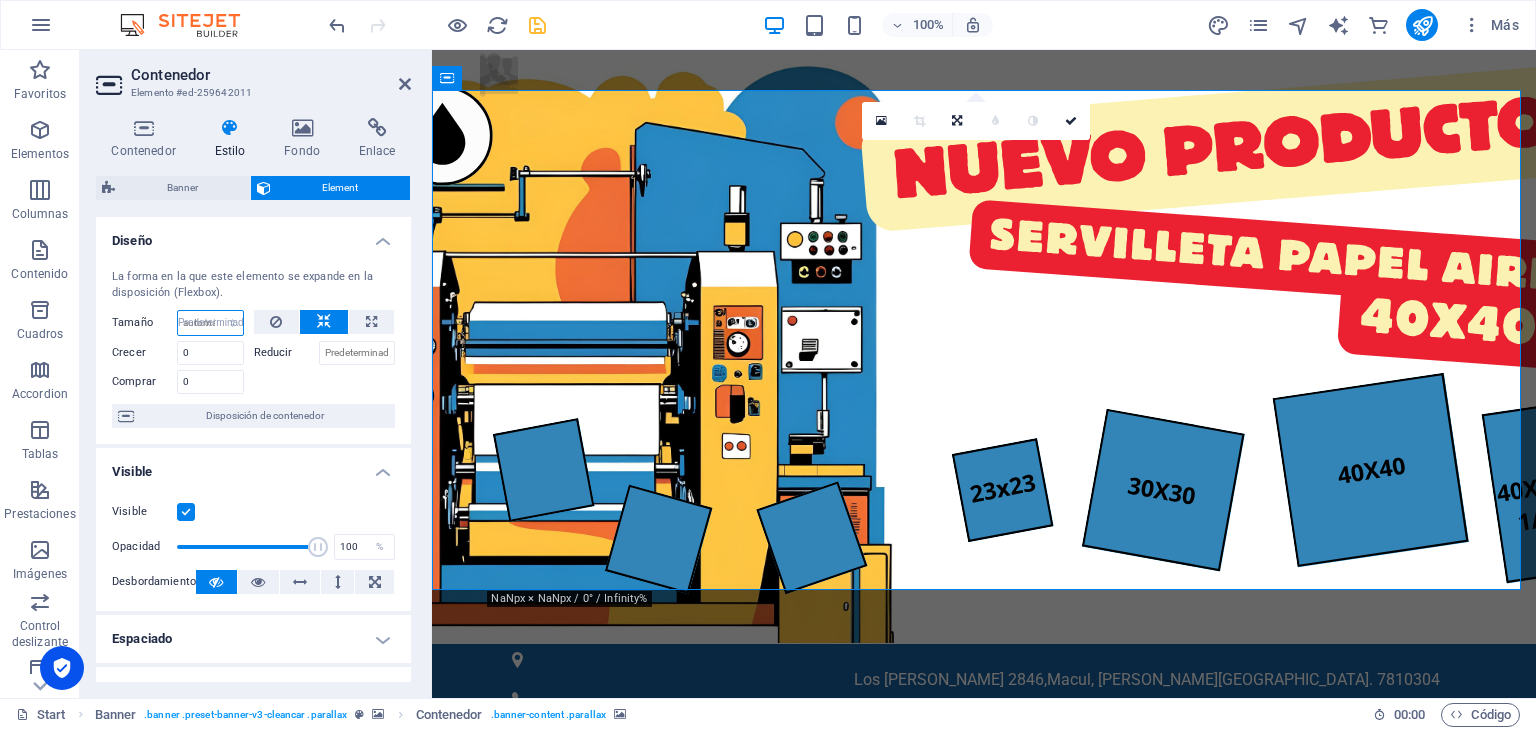 click on "Predeterminado automático px % 1/1 1/2 1/3 1/4 1/5 1/6 1/7 1/8 1/9 1/10" at bounding box center [210, 323] 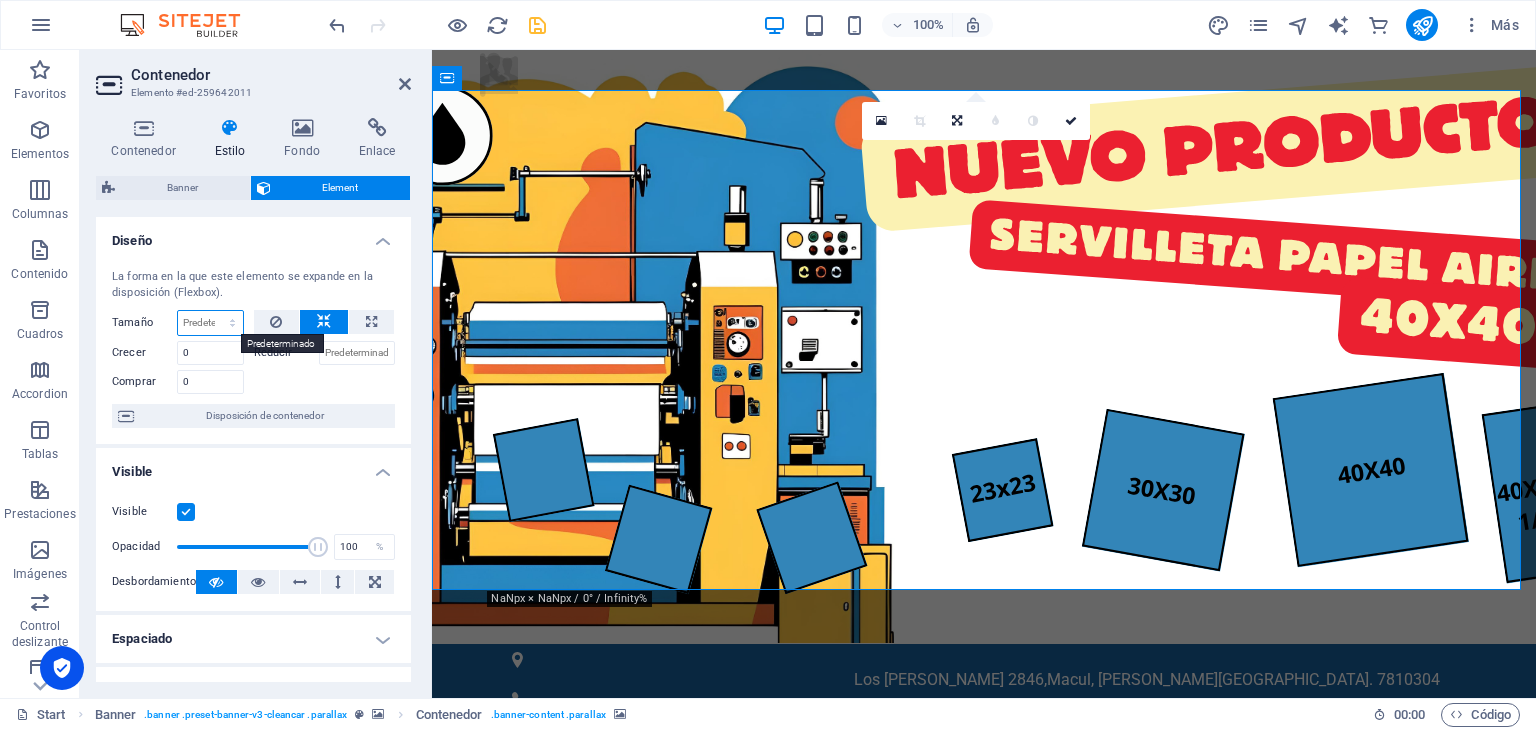 click on "Predeterminado automático px % 1/1 1/2 1/3 1/4 1/5 1/6 1/7 1/8 1/9 1/10" at bounding box center (210, 323) 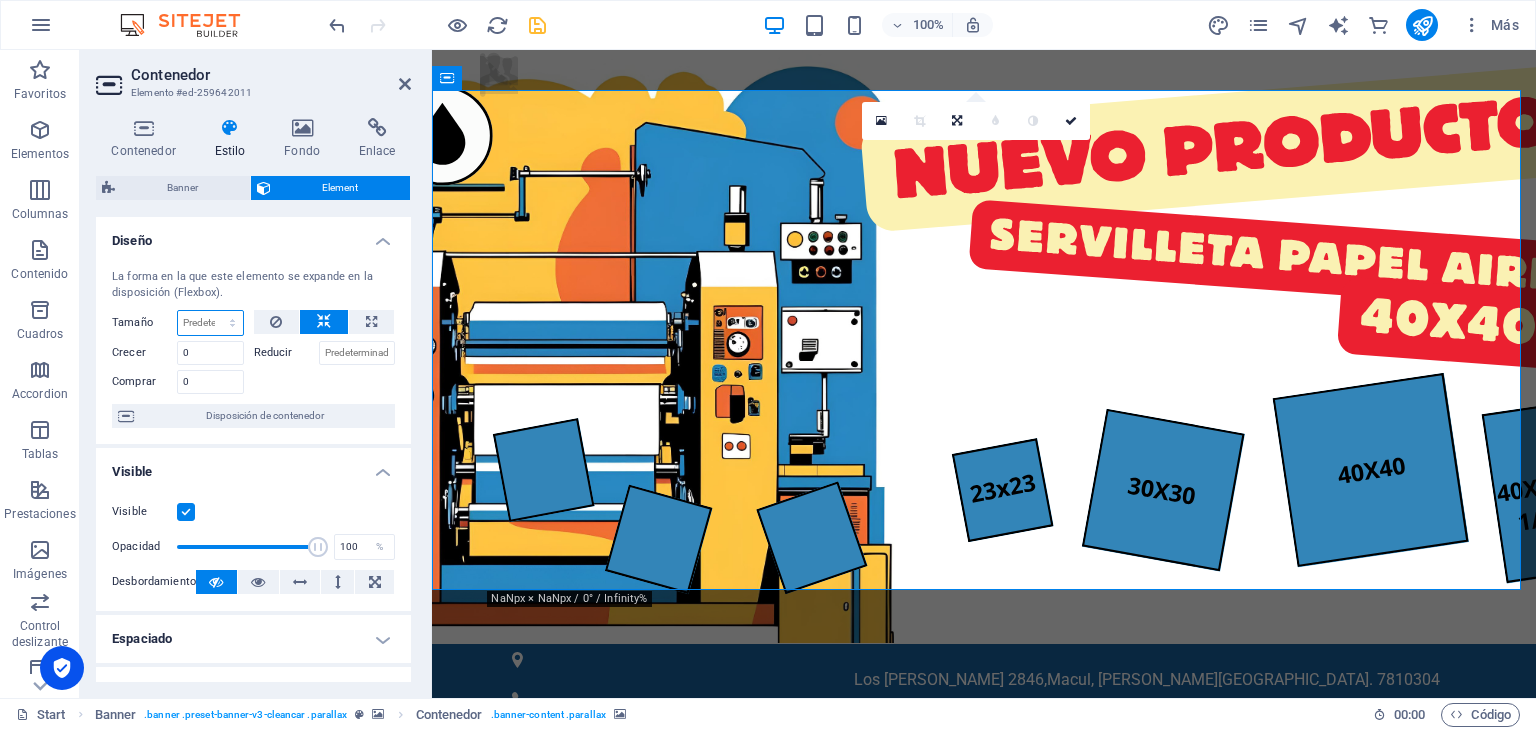 click on "Predeterminado automático px % 1/1 1/2 1/3 1/4 1/5 1/6 1/7 1/8 1/9 1/10" at bounding box center [210, 323] 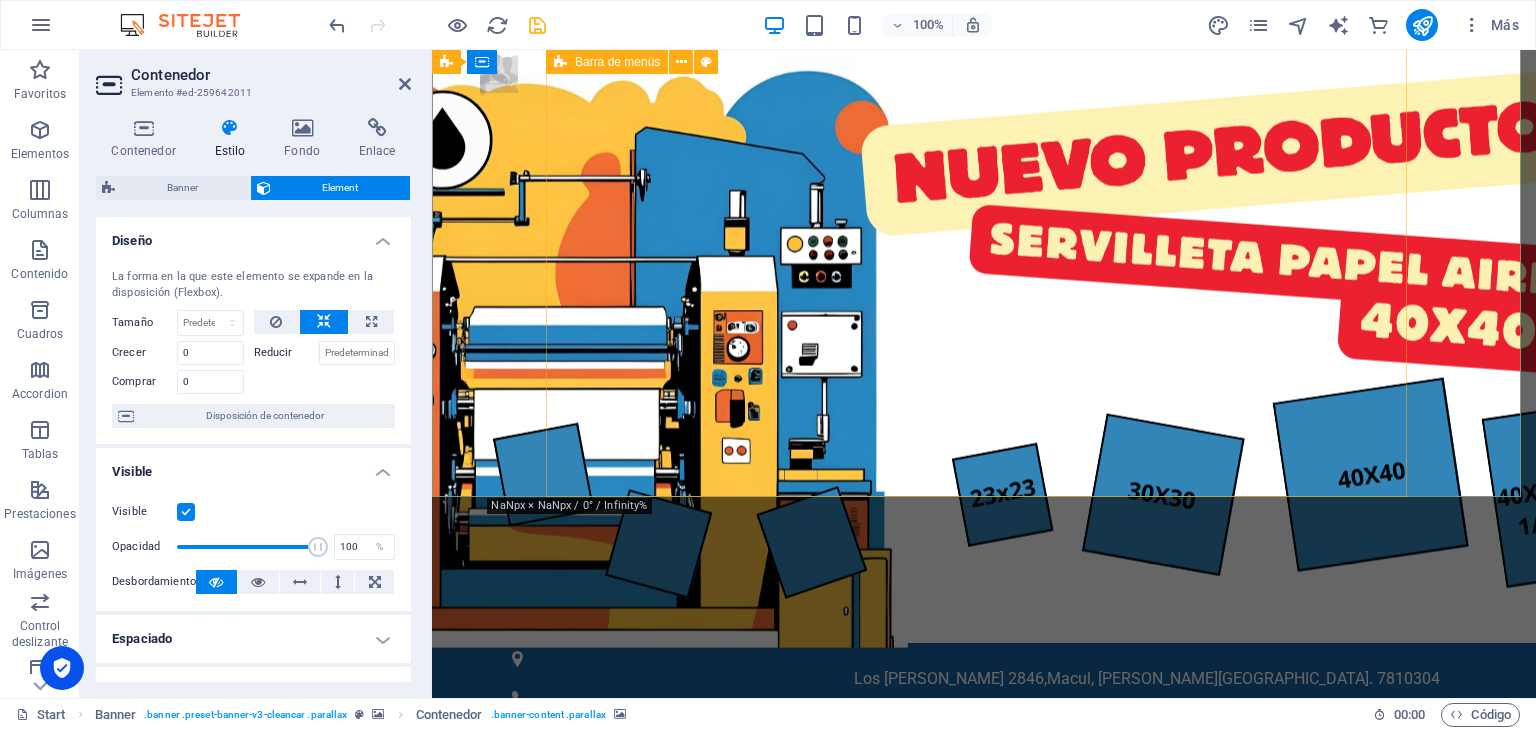 scroll, scrollTop: 0, scrollLeft: 0, axis: both 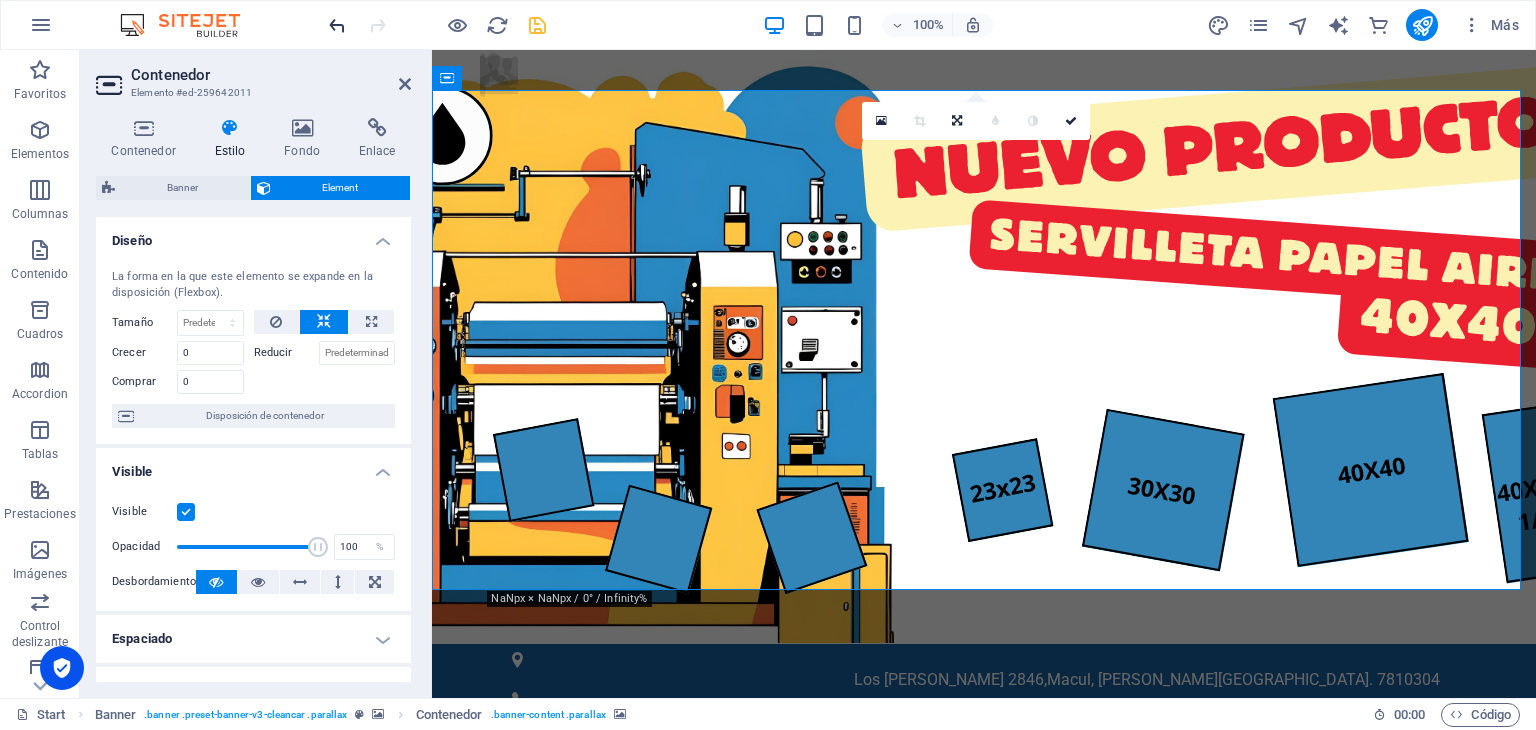 click at bounding box center (337, 25) 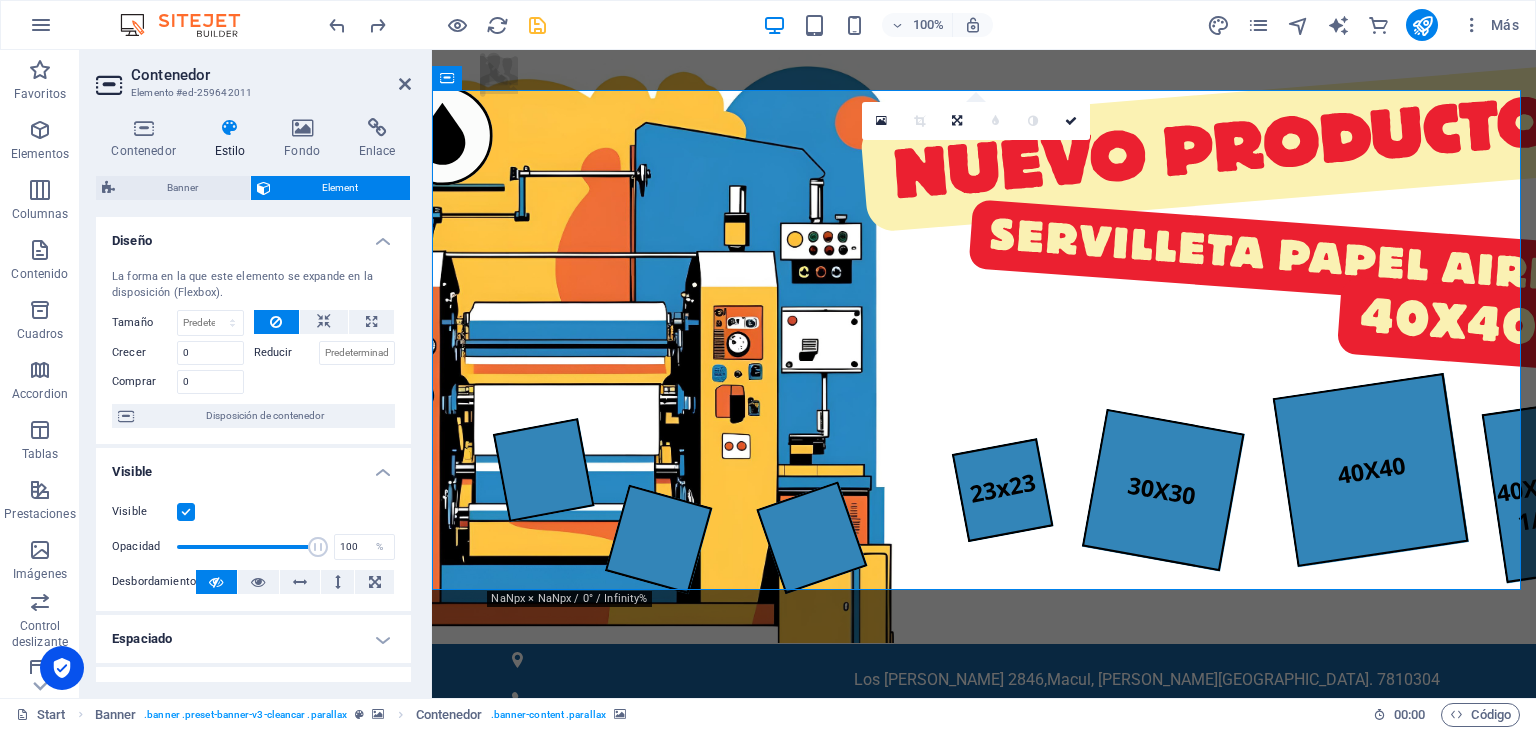 click at bounding box center [984, 1039] 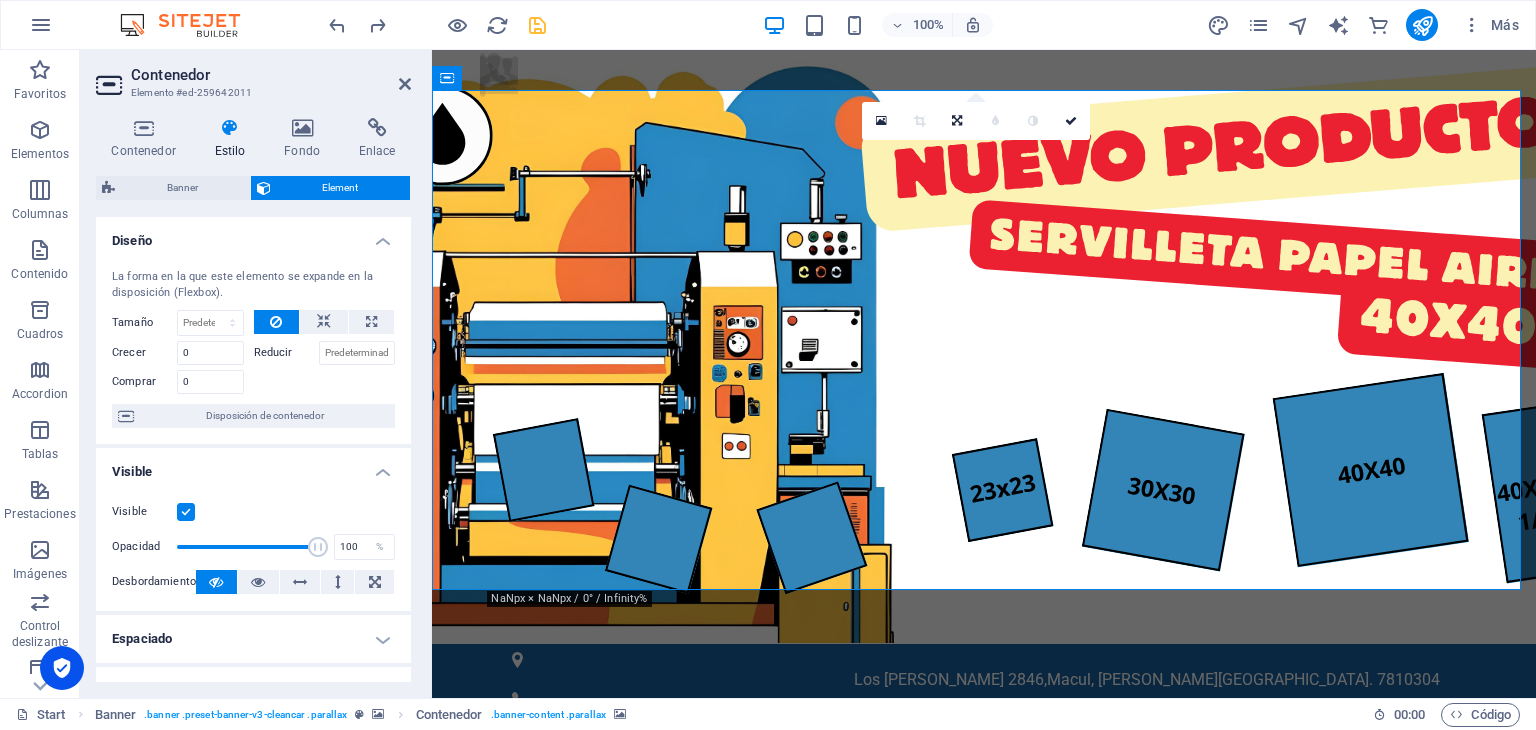 click at bounding box center [984, 1039] 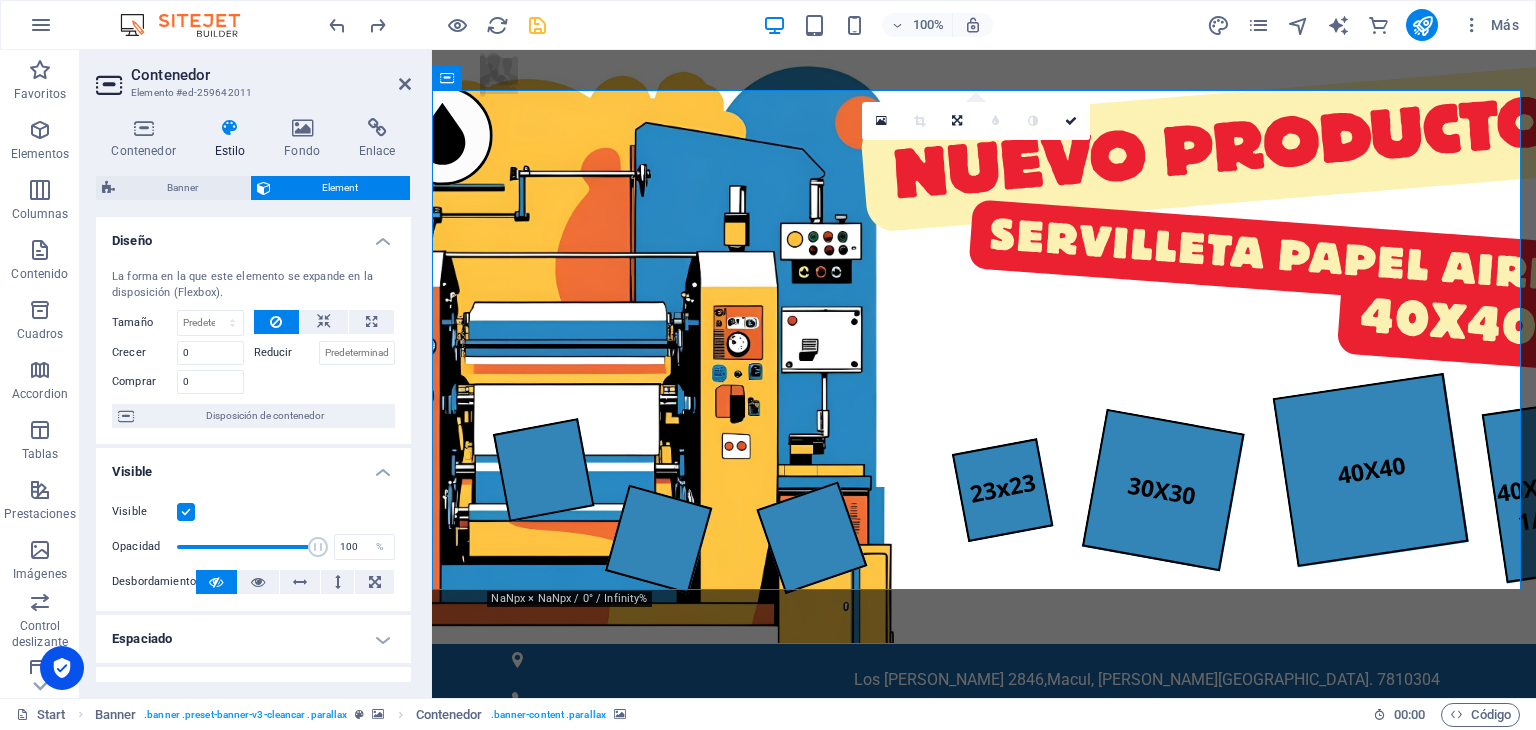 click at bounding box center [984, 1039] 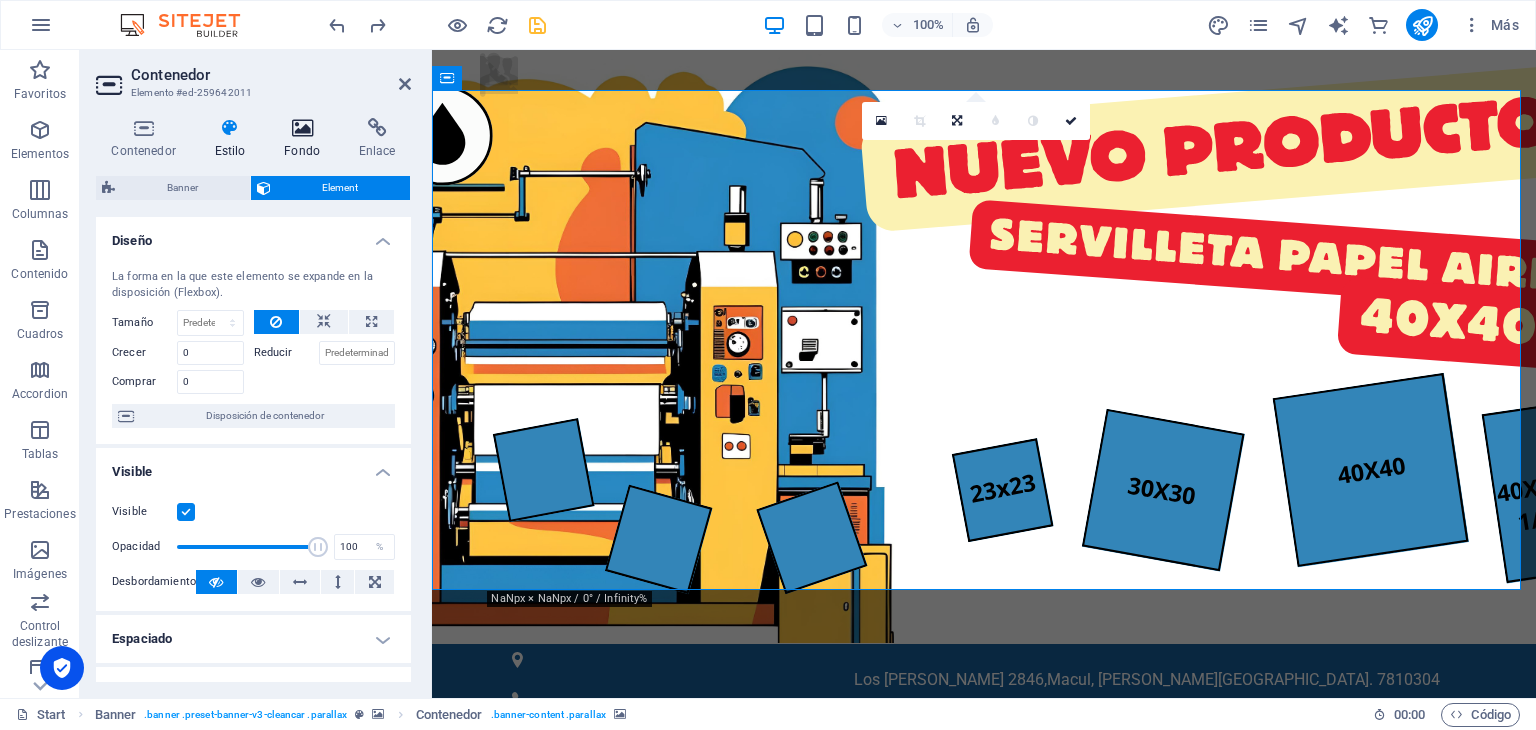 click at bounding box center [302, 128] 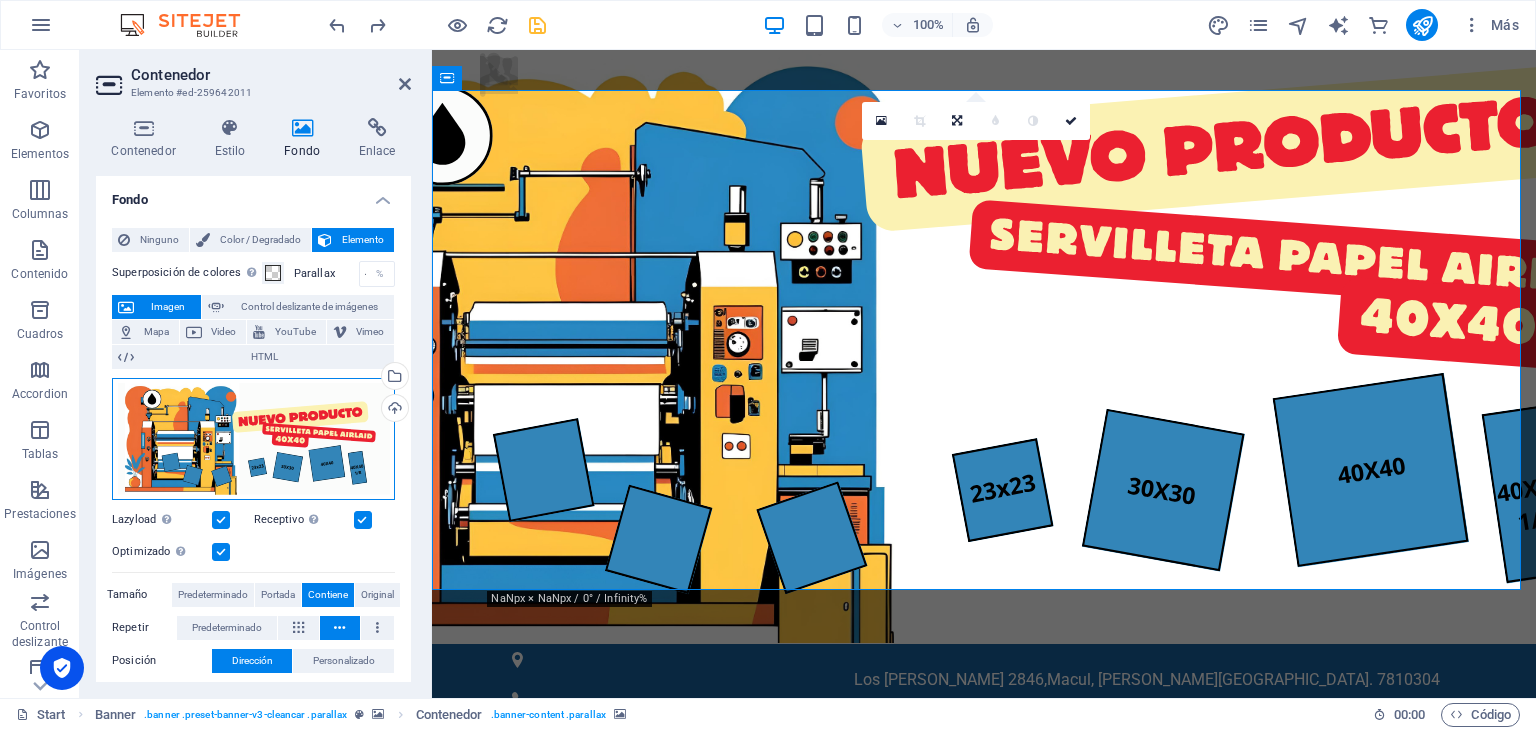 click on "Arrastra archivos aquí, haz clic para escoger archivos o  selecciona archivos de Archivos o de nuestra galería gratuita de fotos y vídeos" at bounding box center (253, 439) 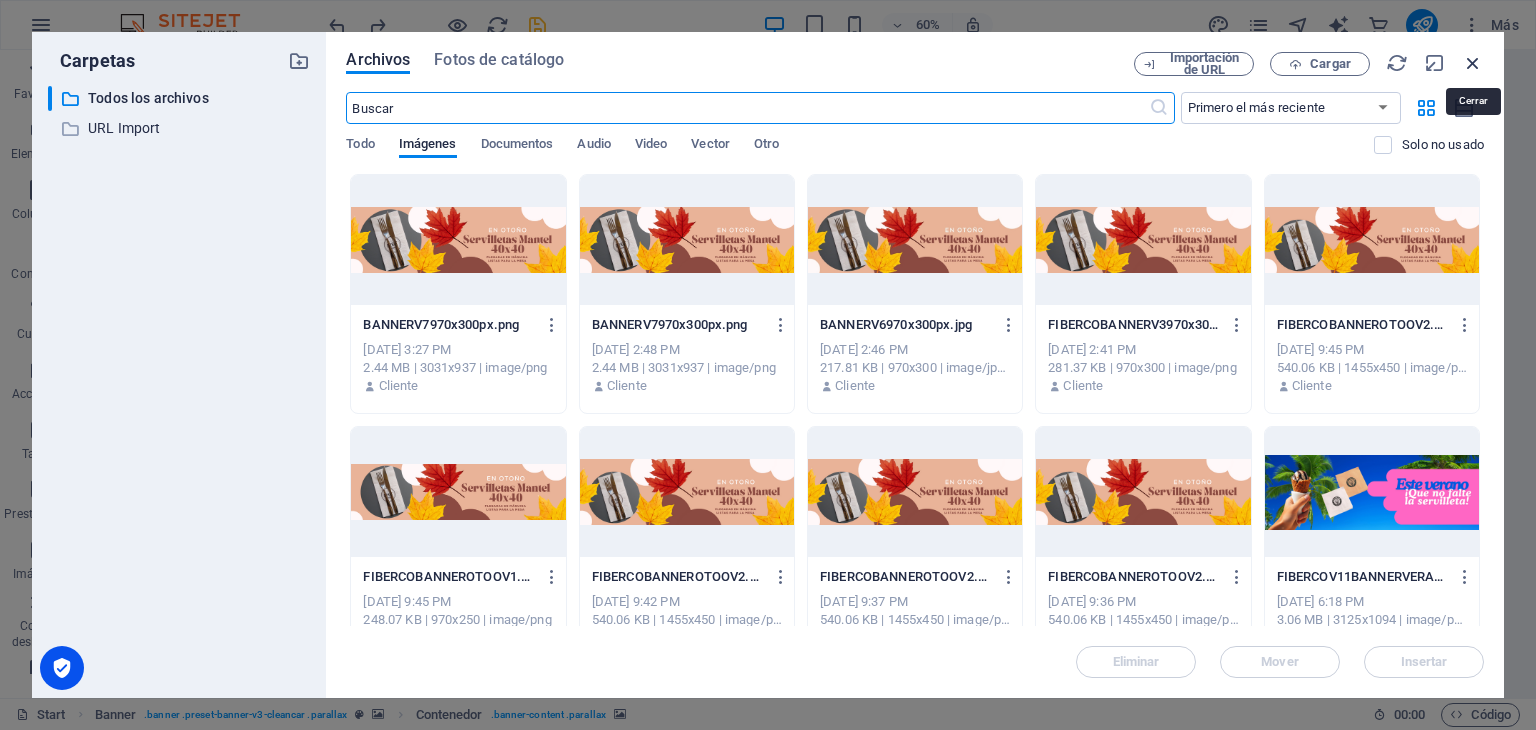 click at bounding box center [1473, 63] 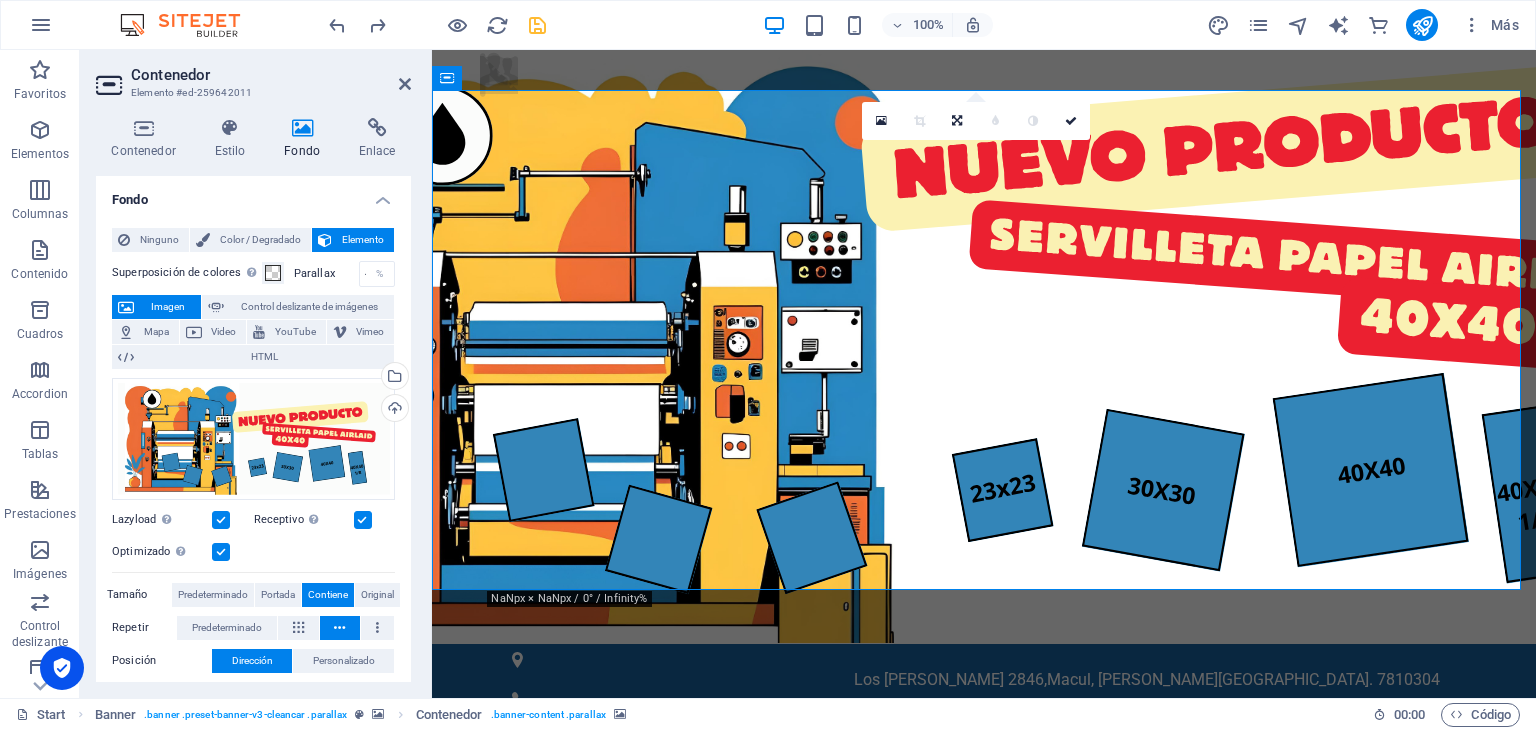 drag, startPoint x: 214, startPoint y: 418, endPoint x: 263, endPoint y: 553, distance: 143.61755 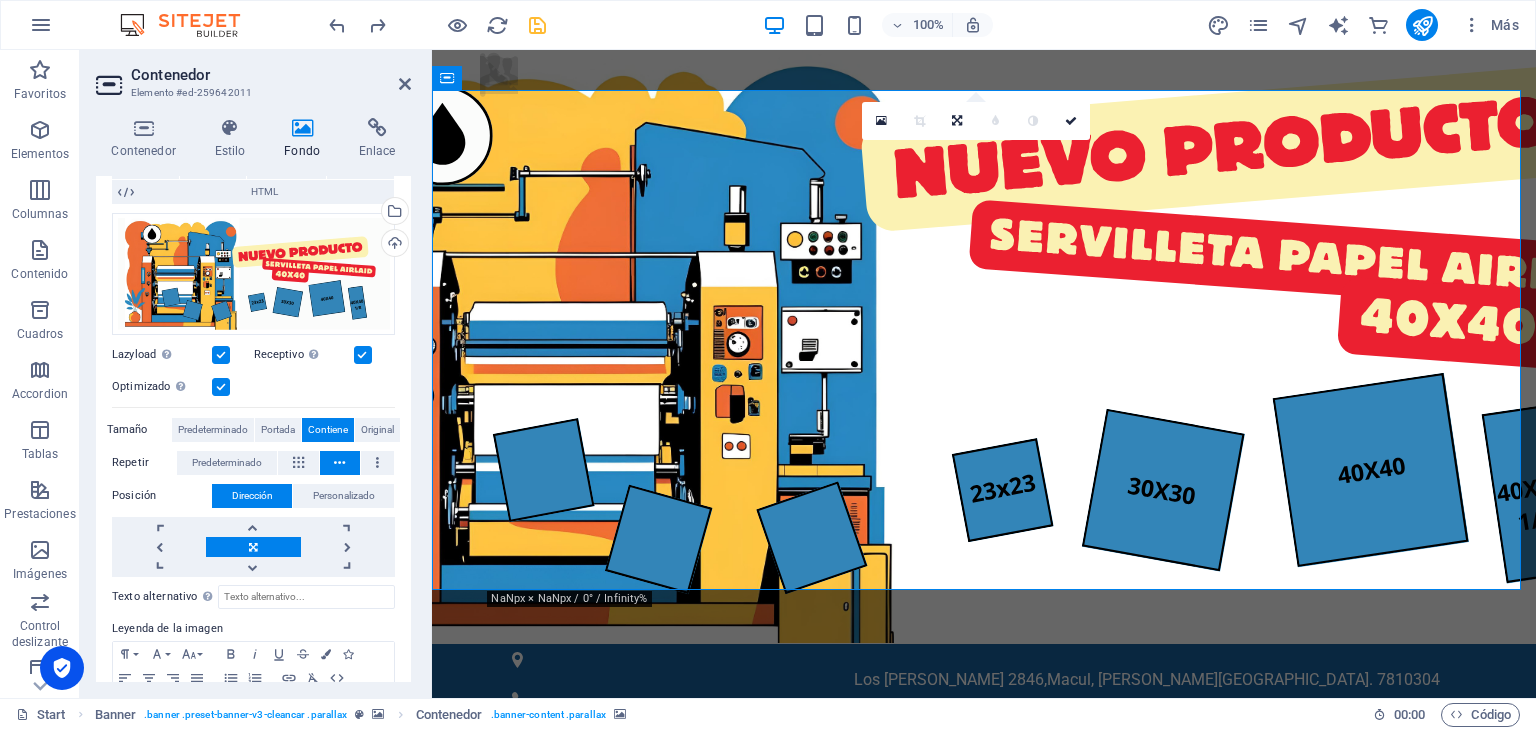 scroll, scrollTop: 200, scrollLeft: 0, axis: vertical 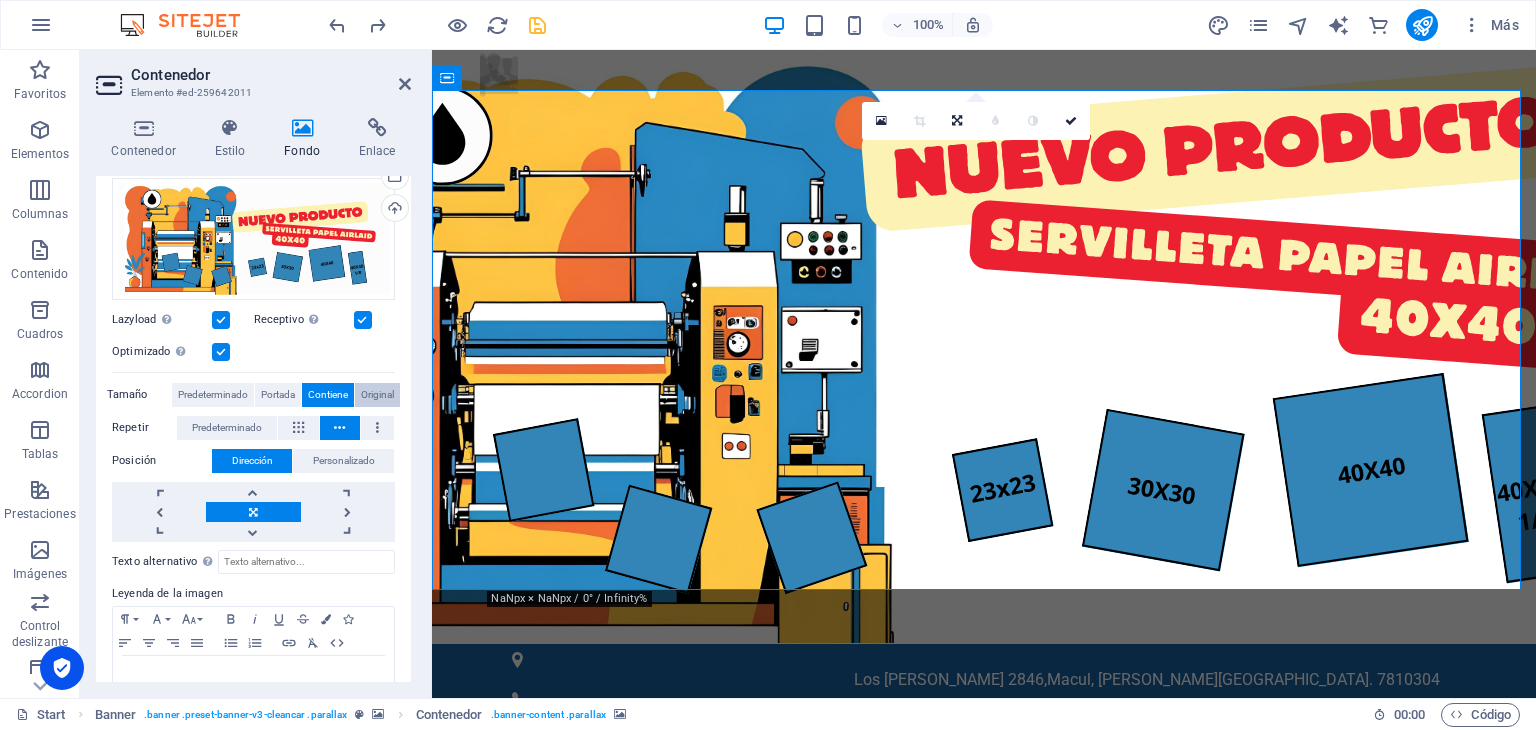 click on "Original" at bounding box center (377, 395) 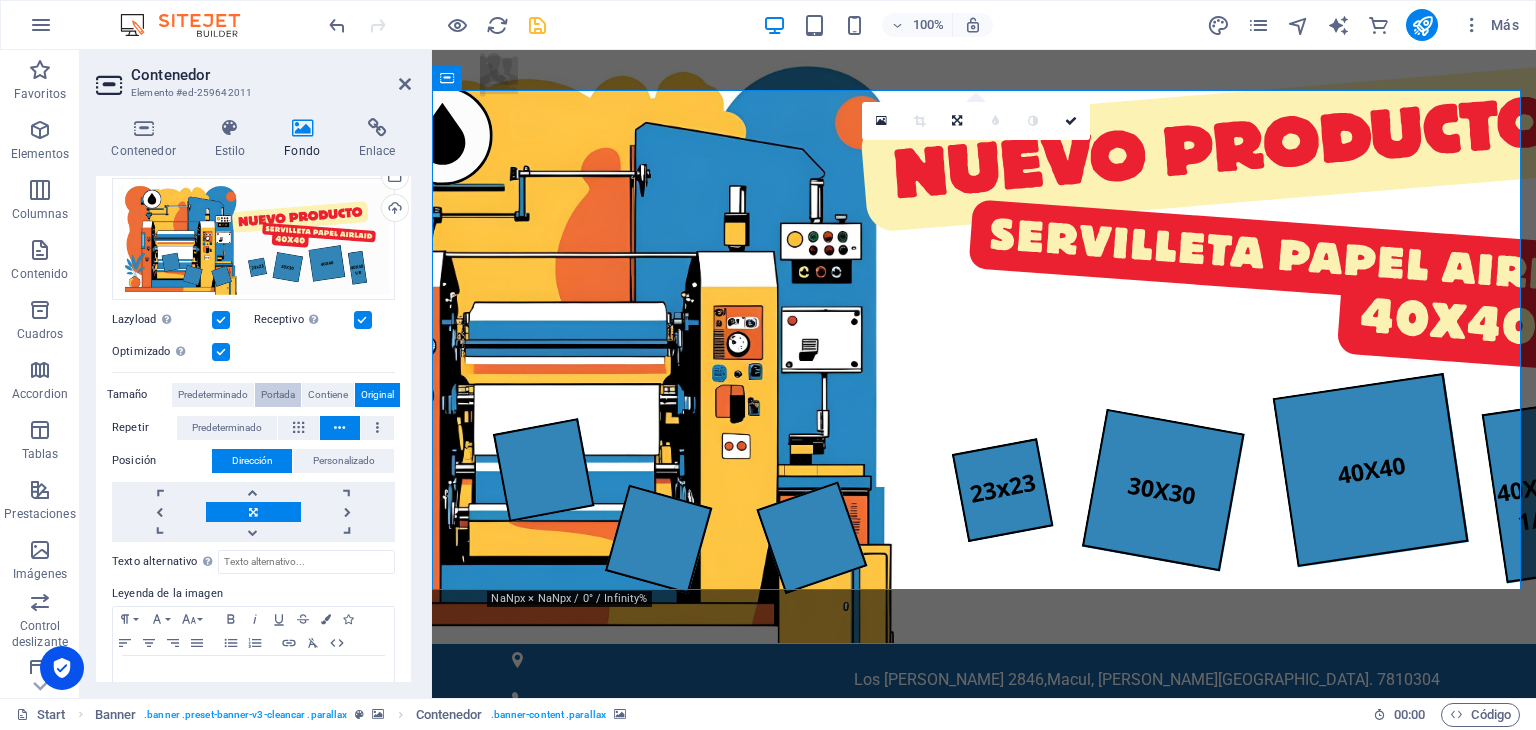 click on "Portada" at bounding box center [278, 395] 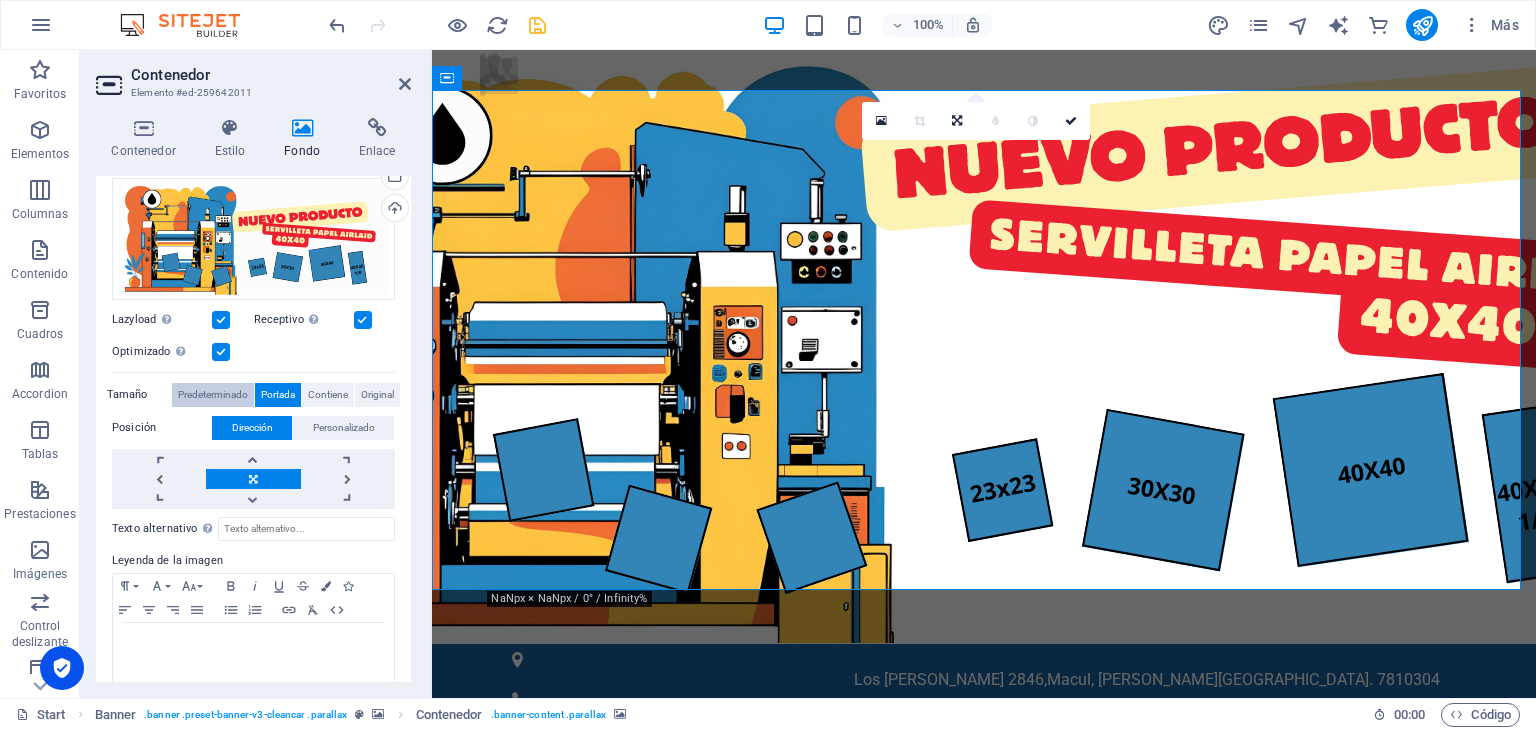click on "Predeterminado" at bounding box center (213, 395) 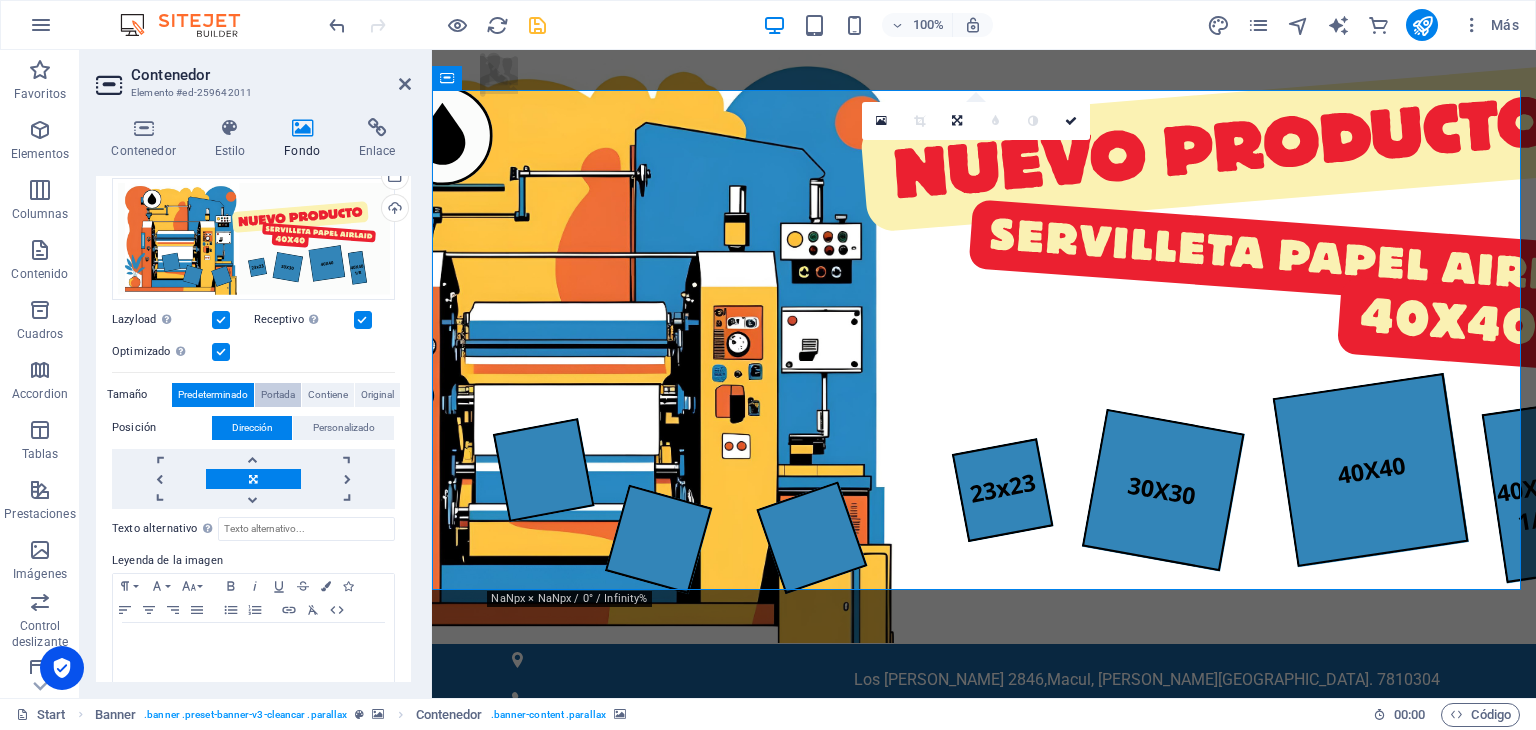click on "Portada" at bounding box center (278, 395) 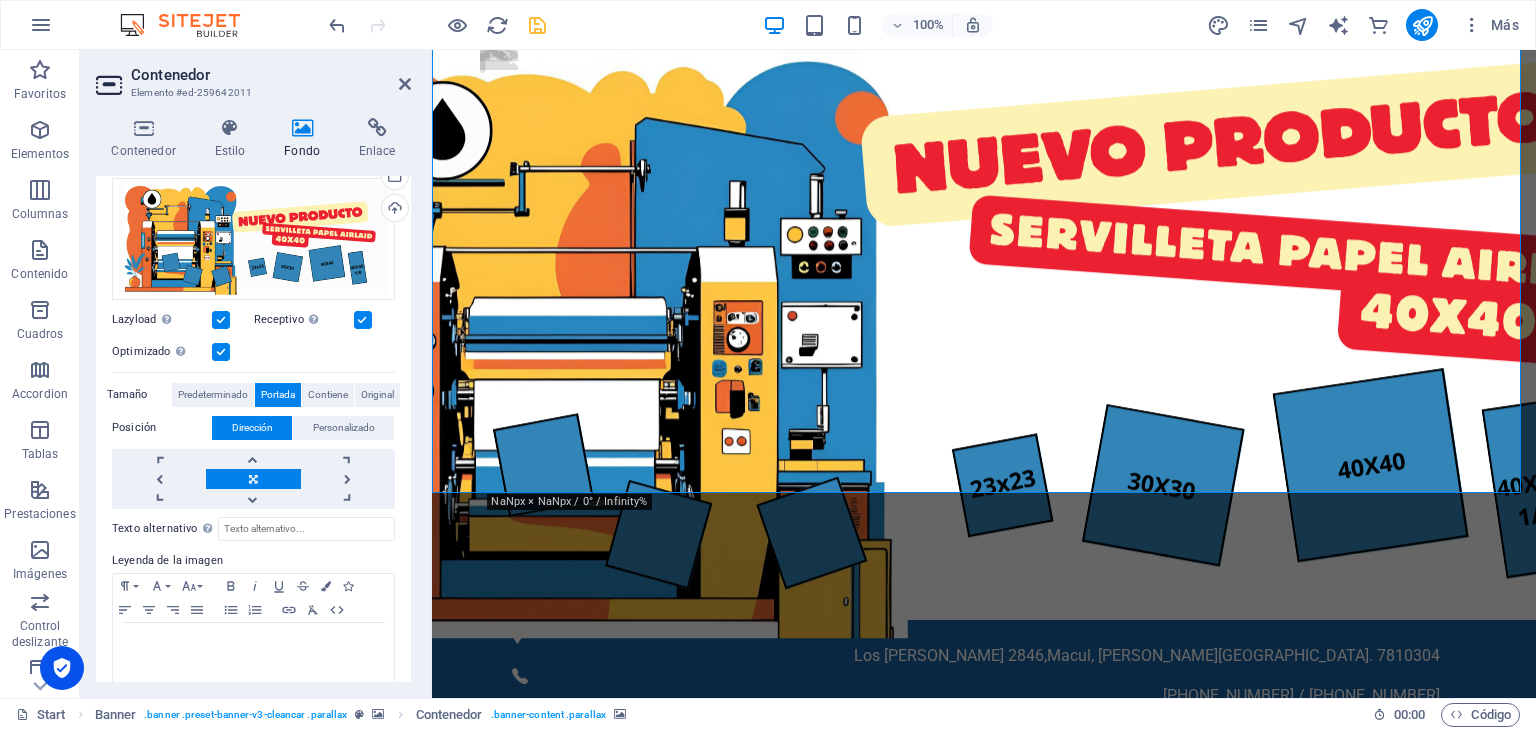 scroll, scrollTop: 0, scrollLeft: 0, axis: both 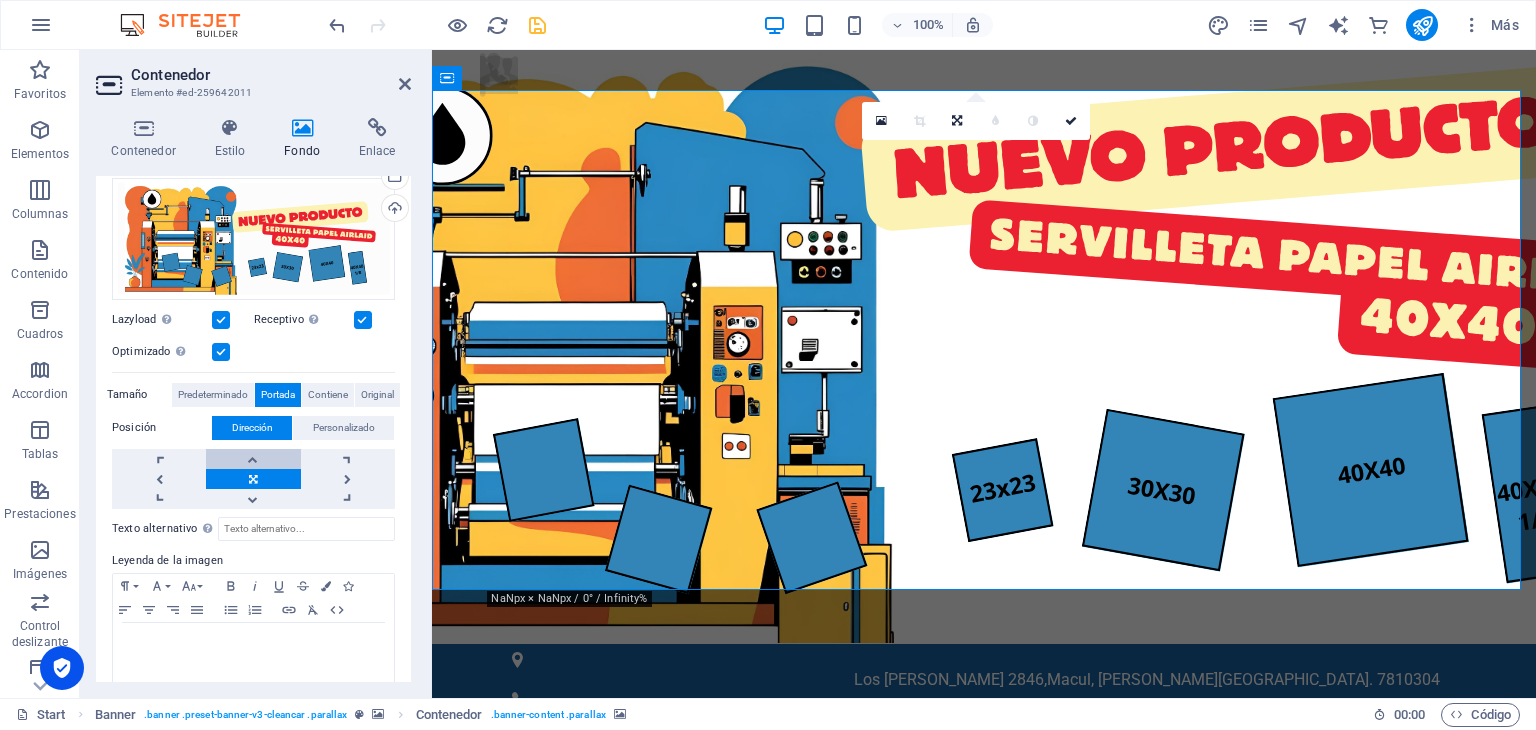 click at bounding box center (253, 459) 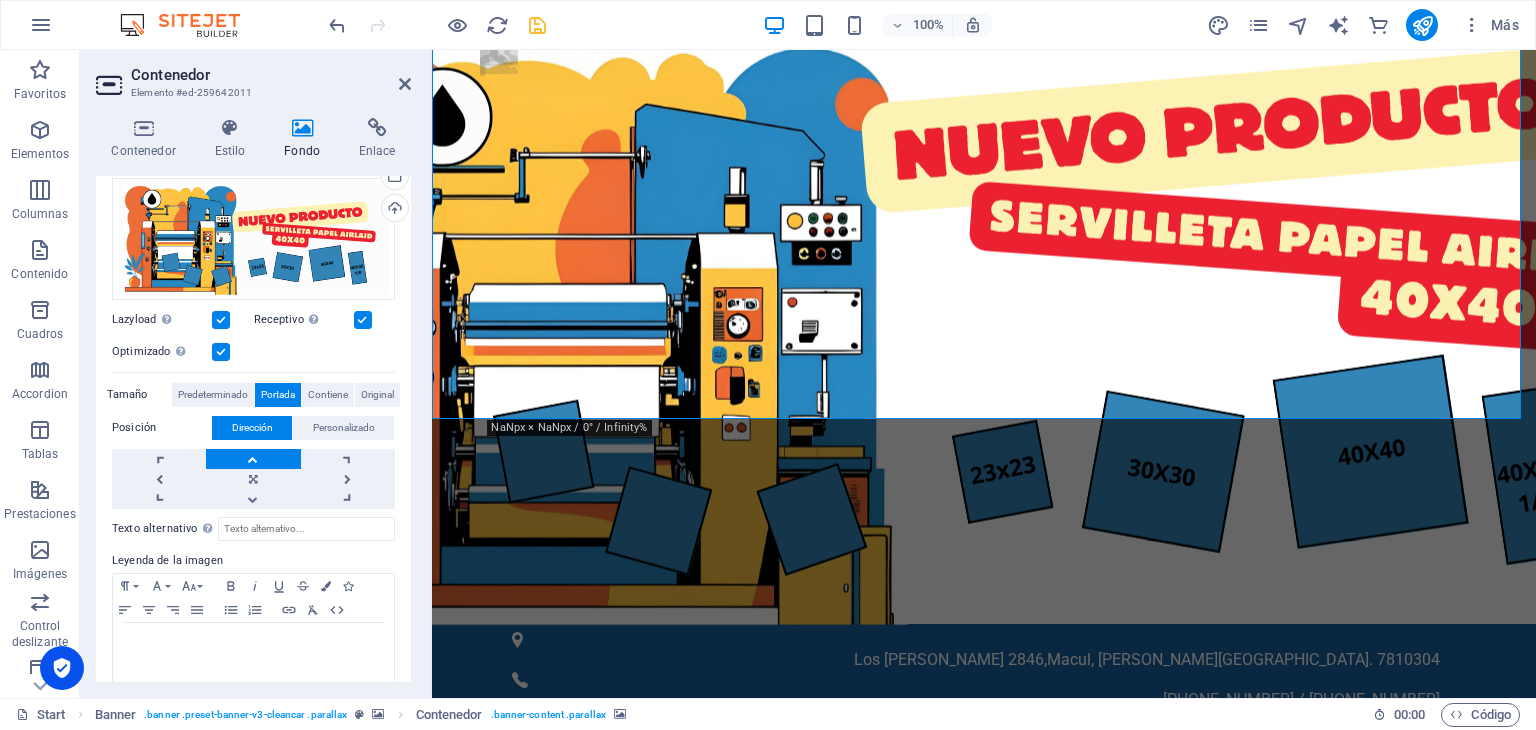 scroll, scrollTop: 0, scrollLeft: 0, axis: both 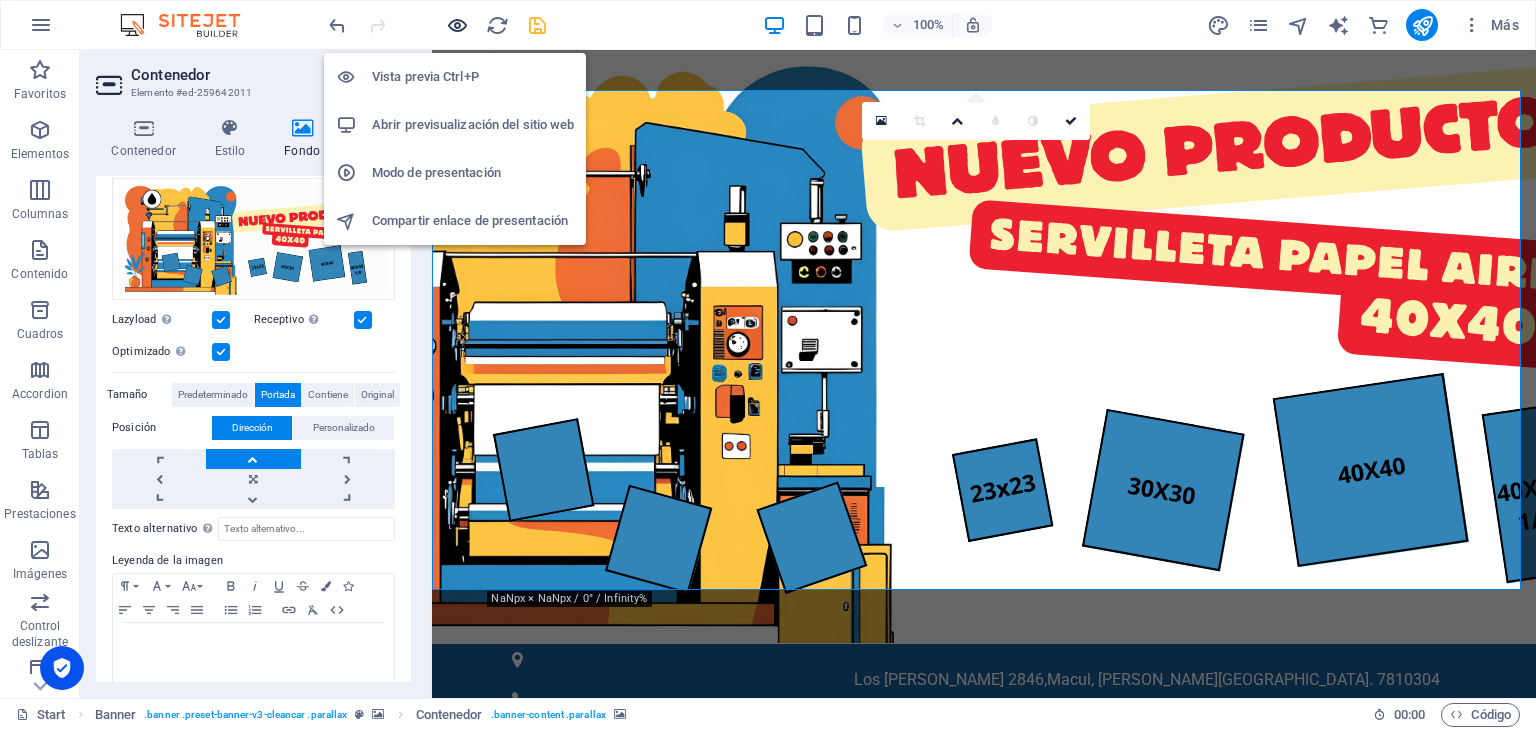 click at bounding box center (457, 25) 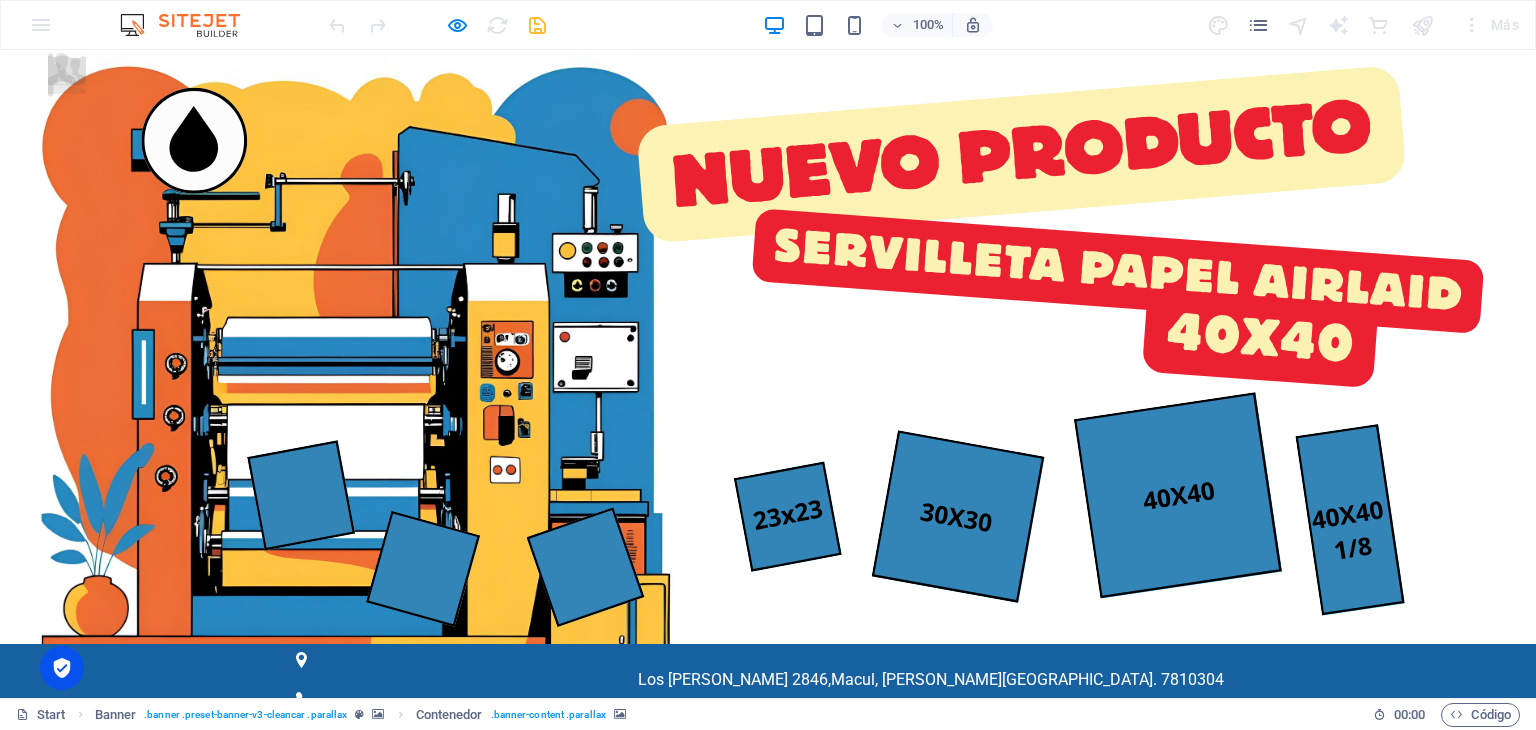 scroll, scrollTop: 0, scrollLeft: 0, axis: both 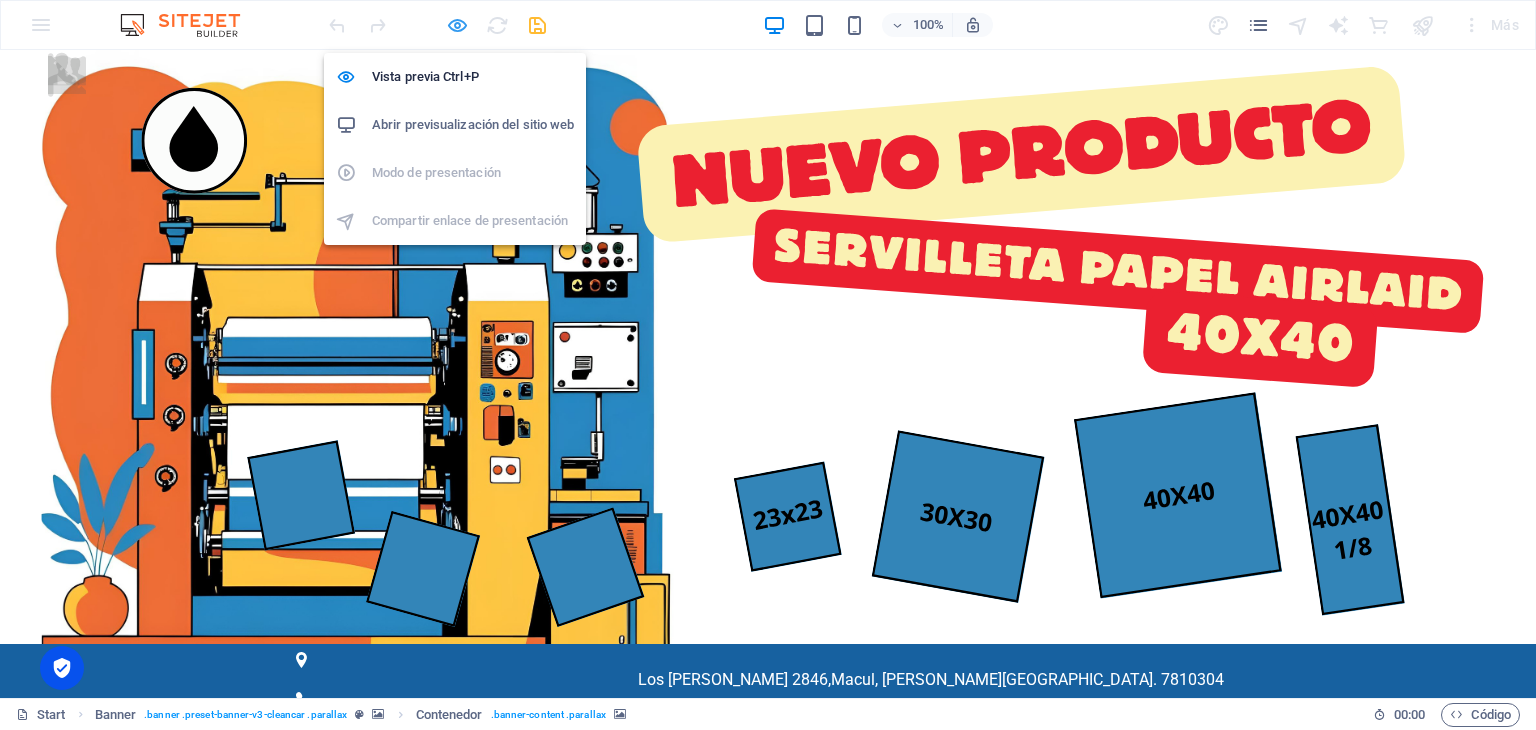 click at bounding box center (457, 25) 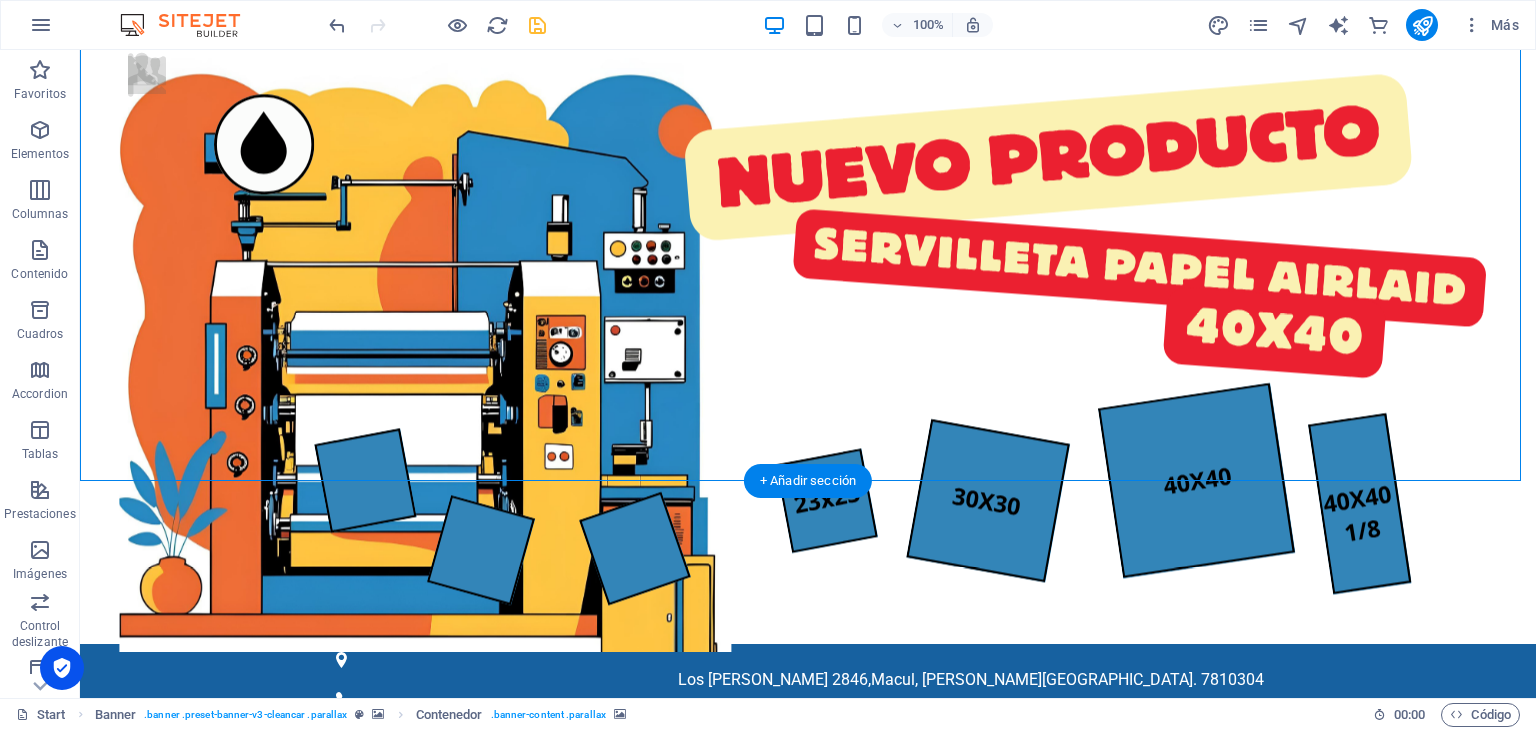 scroll, scrollTop: 0, scrollLeft: 0, axis: both 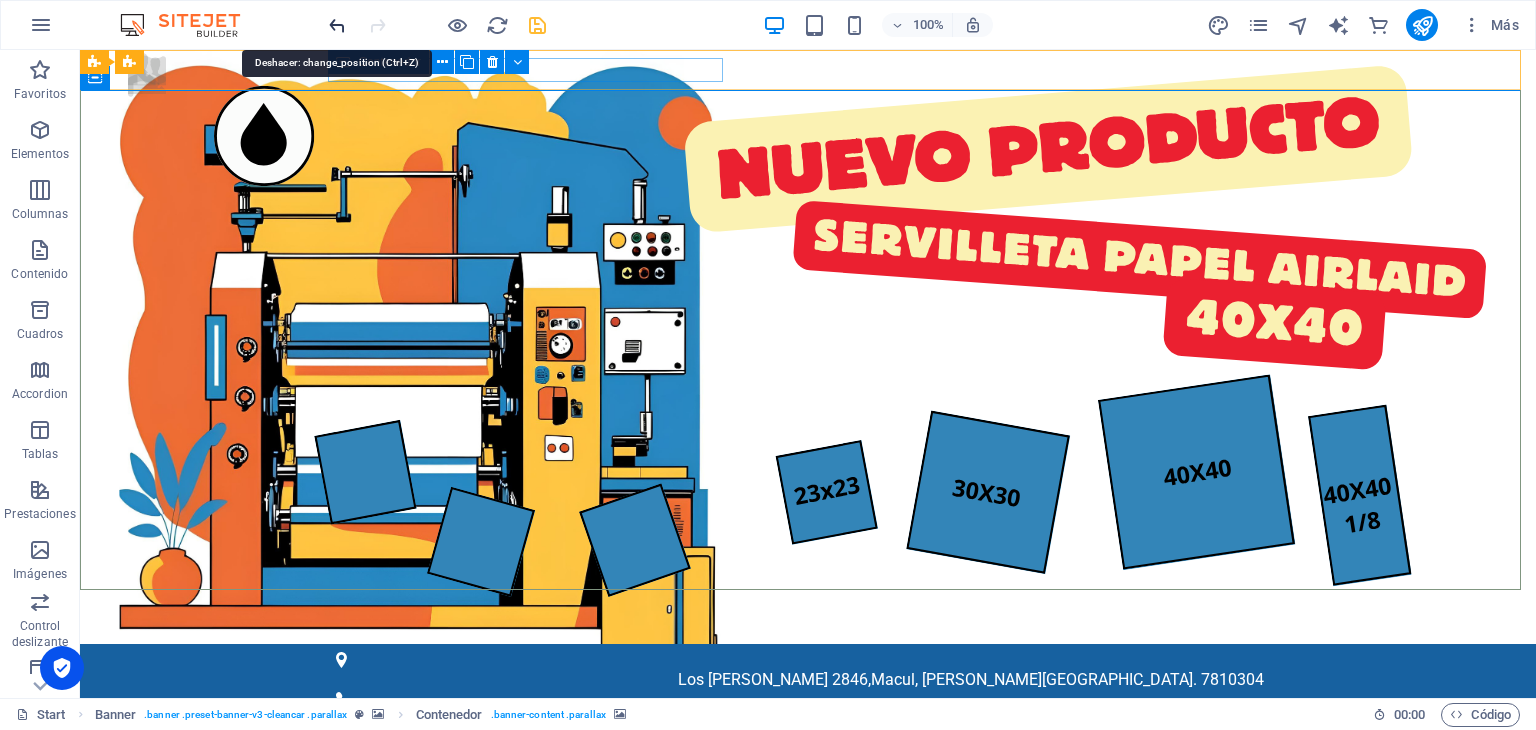 click at bounding box center (337, 25) 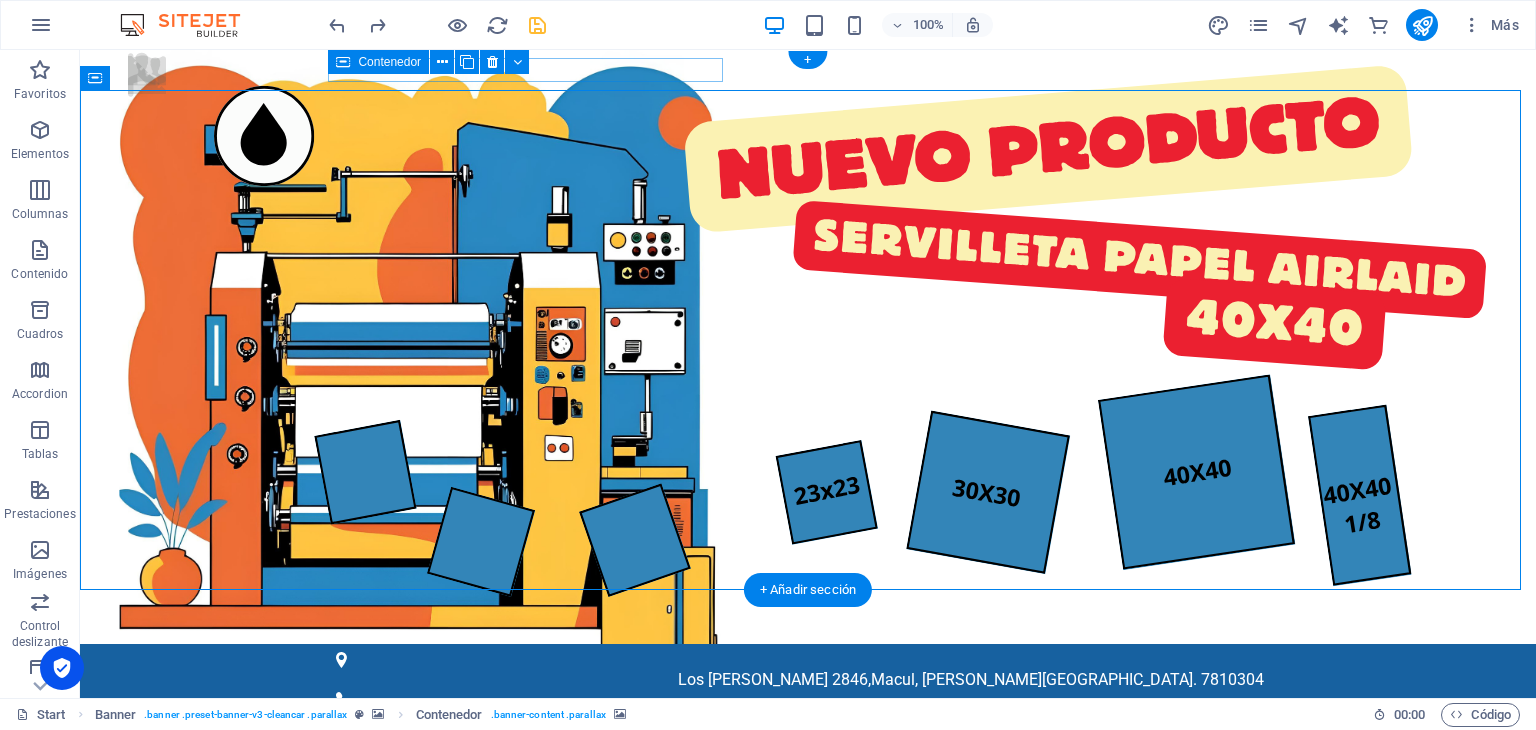 click at bounding box center [808, 1039] 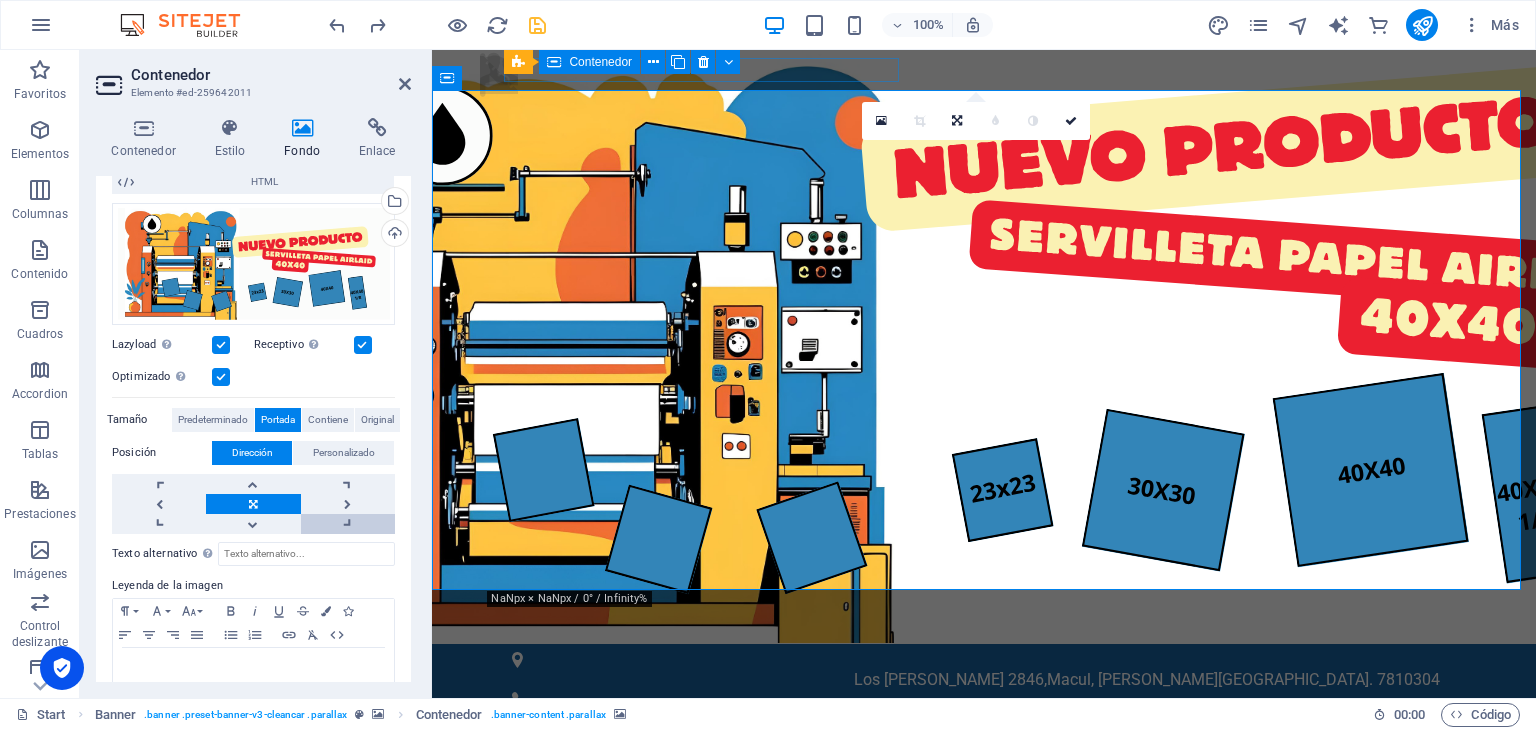 scroll, scrollTop: 281, scrollLeft: 0, axis: vertical 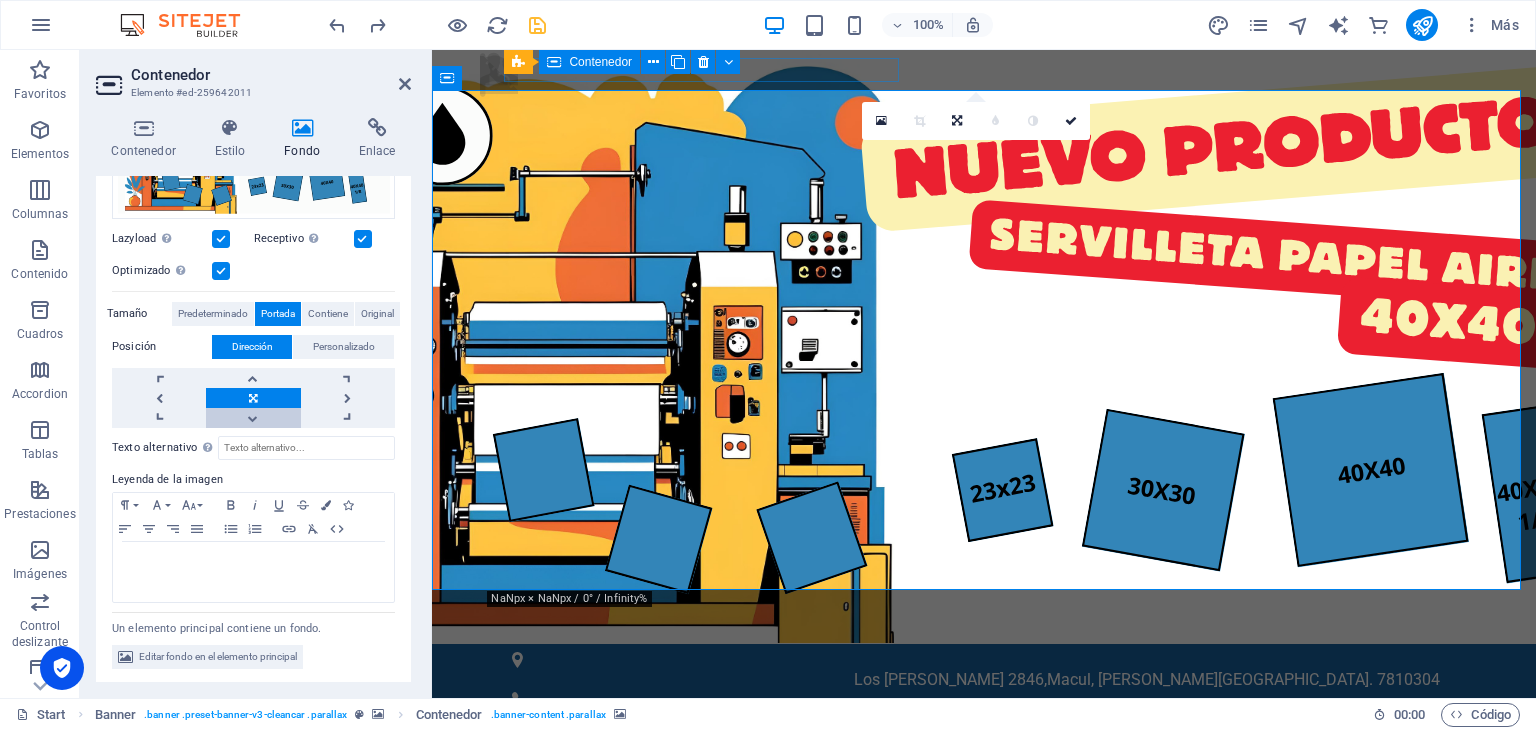 click at bounding box center [253, 418] 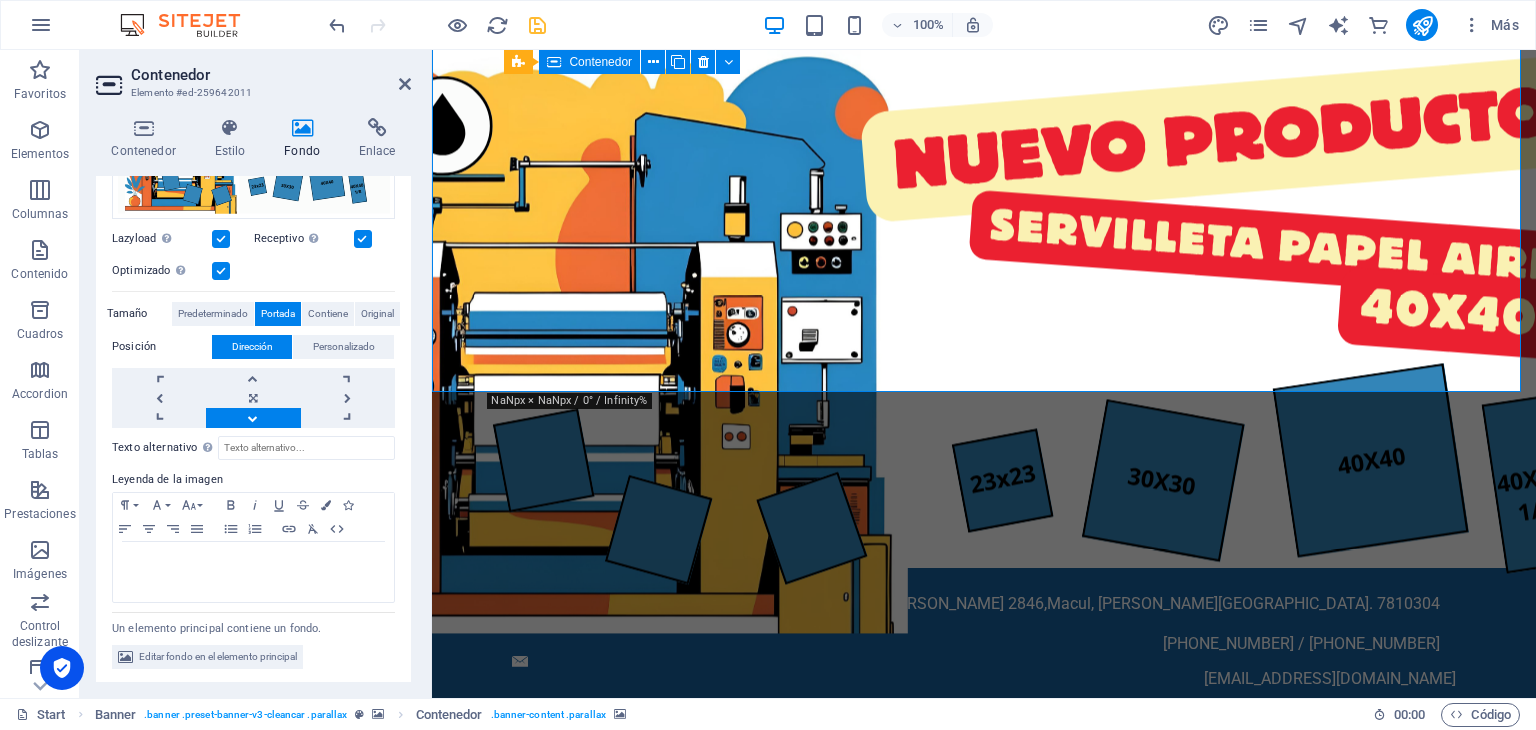 scroll, scrollTop: 0, scrollLeft: 0, axis: both 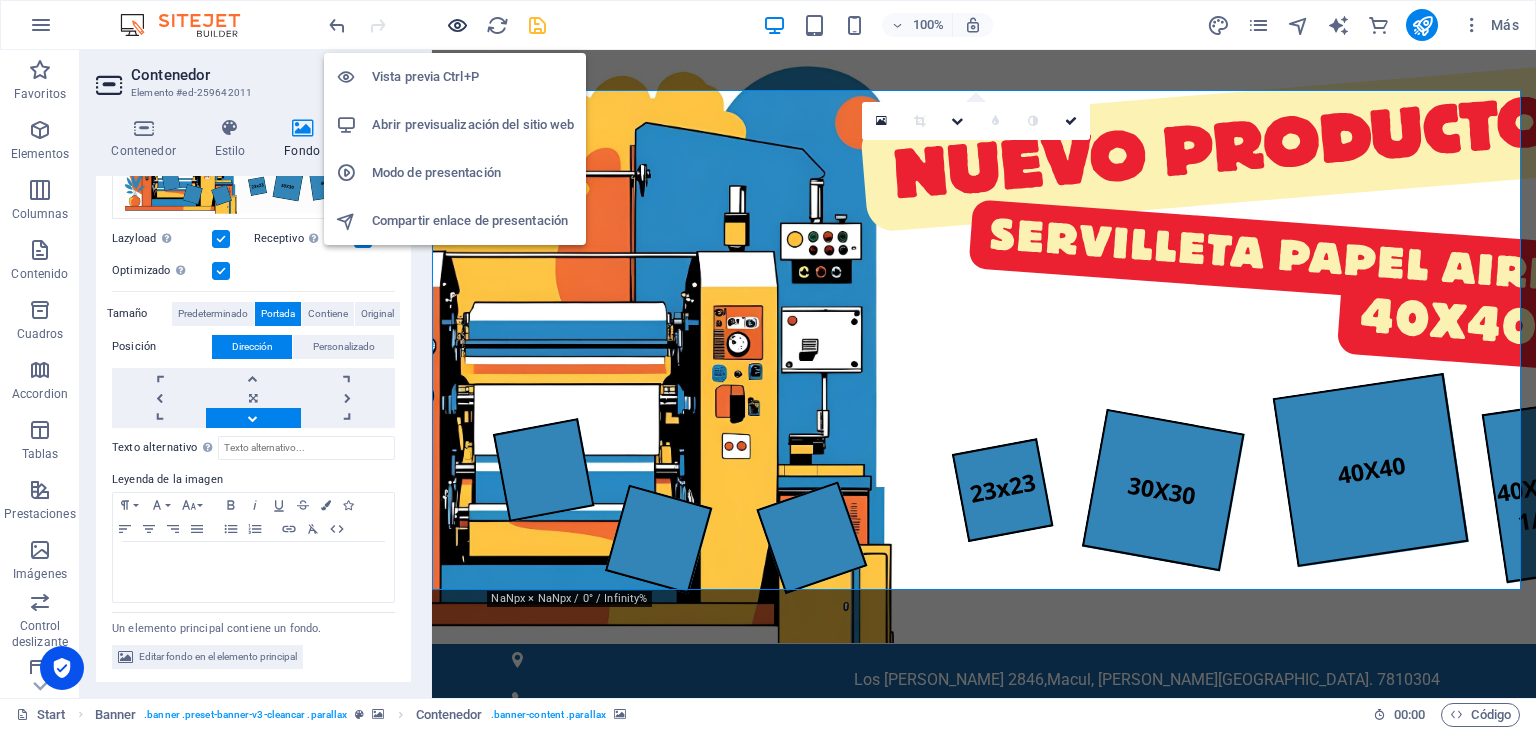 click at bounding box center (457, 25) 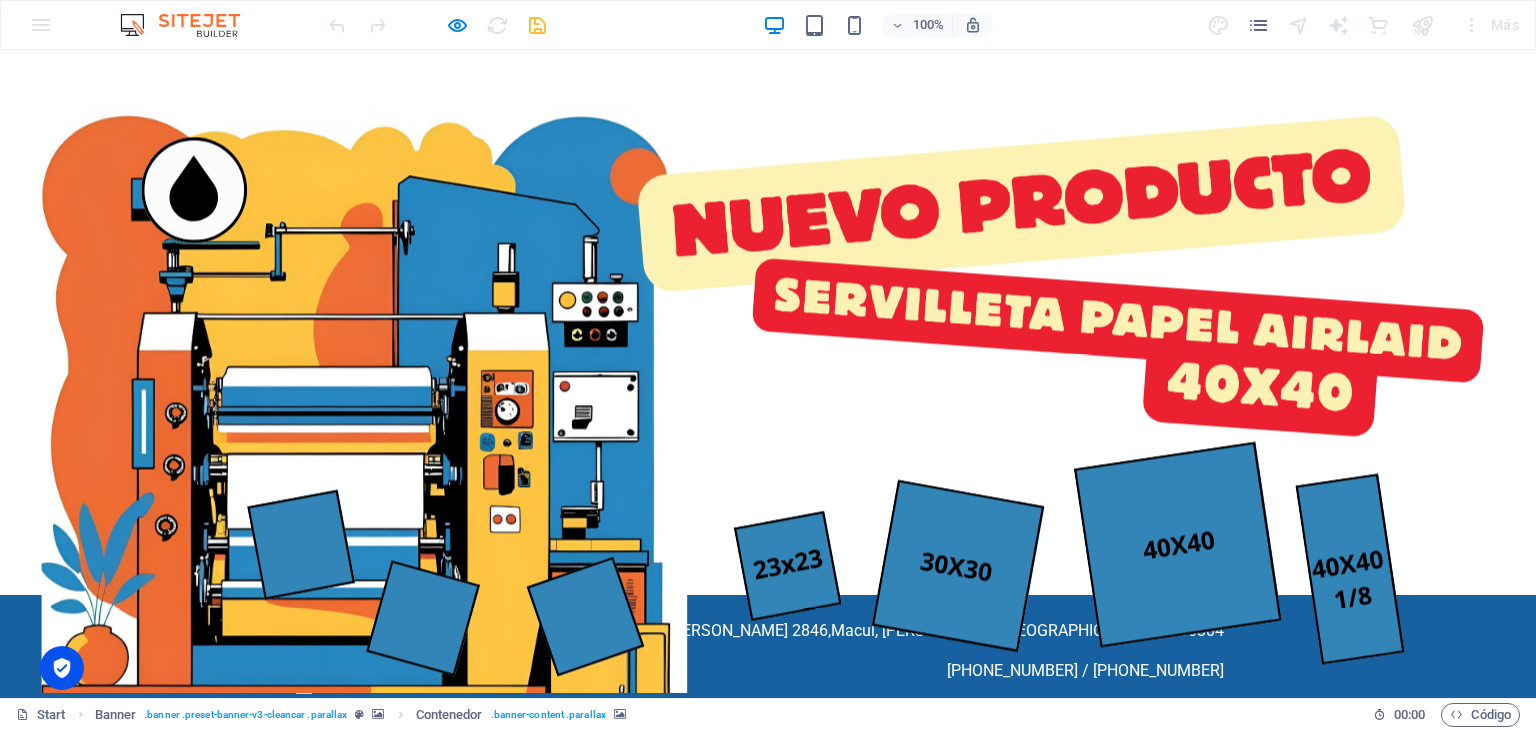 scroll, scrollTop: 0, scrollLeft: 0, axis: both 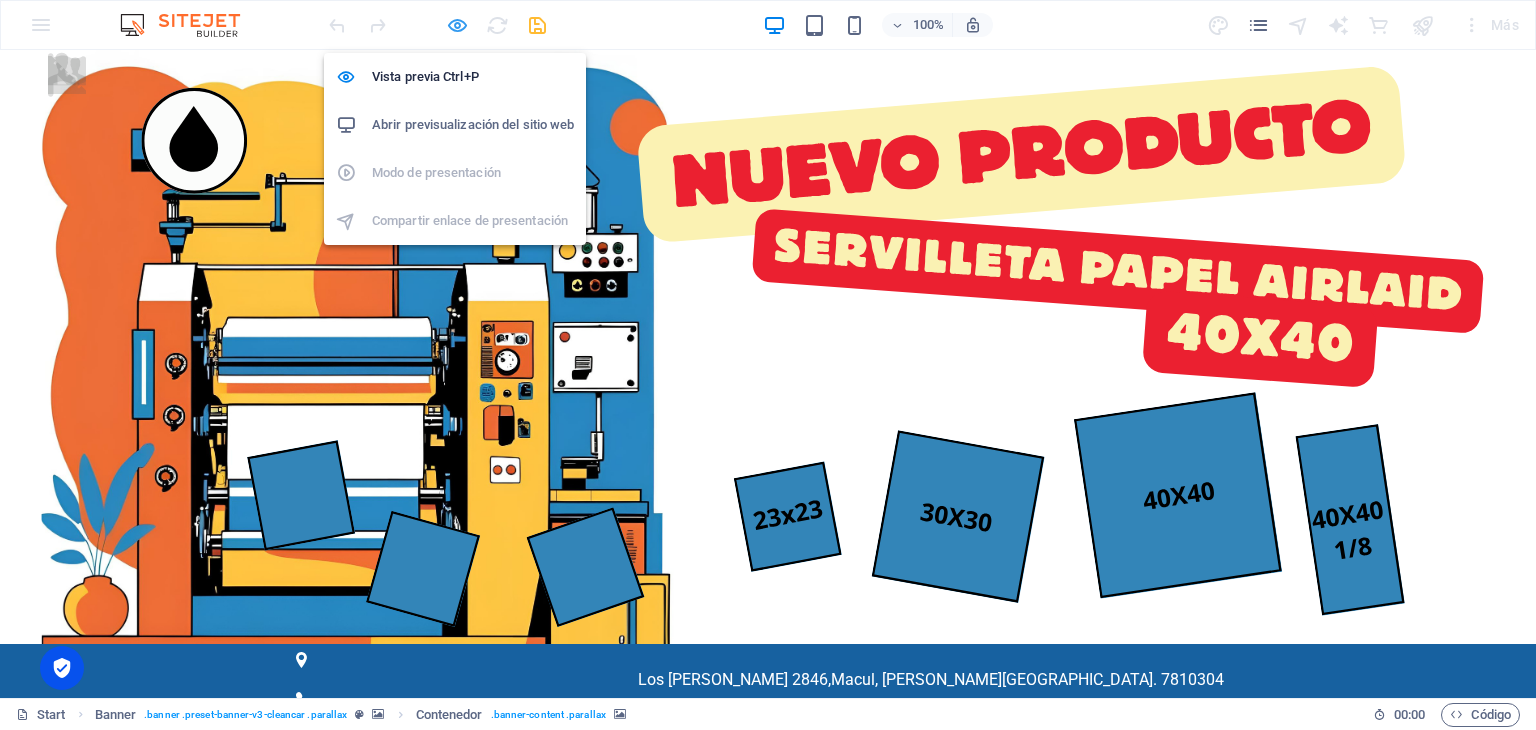 click at bounding box center (457, 25) 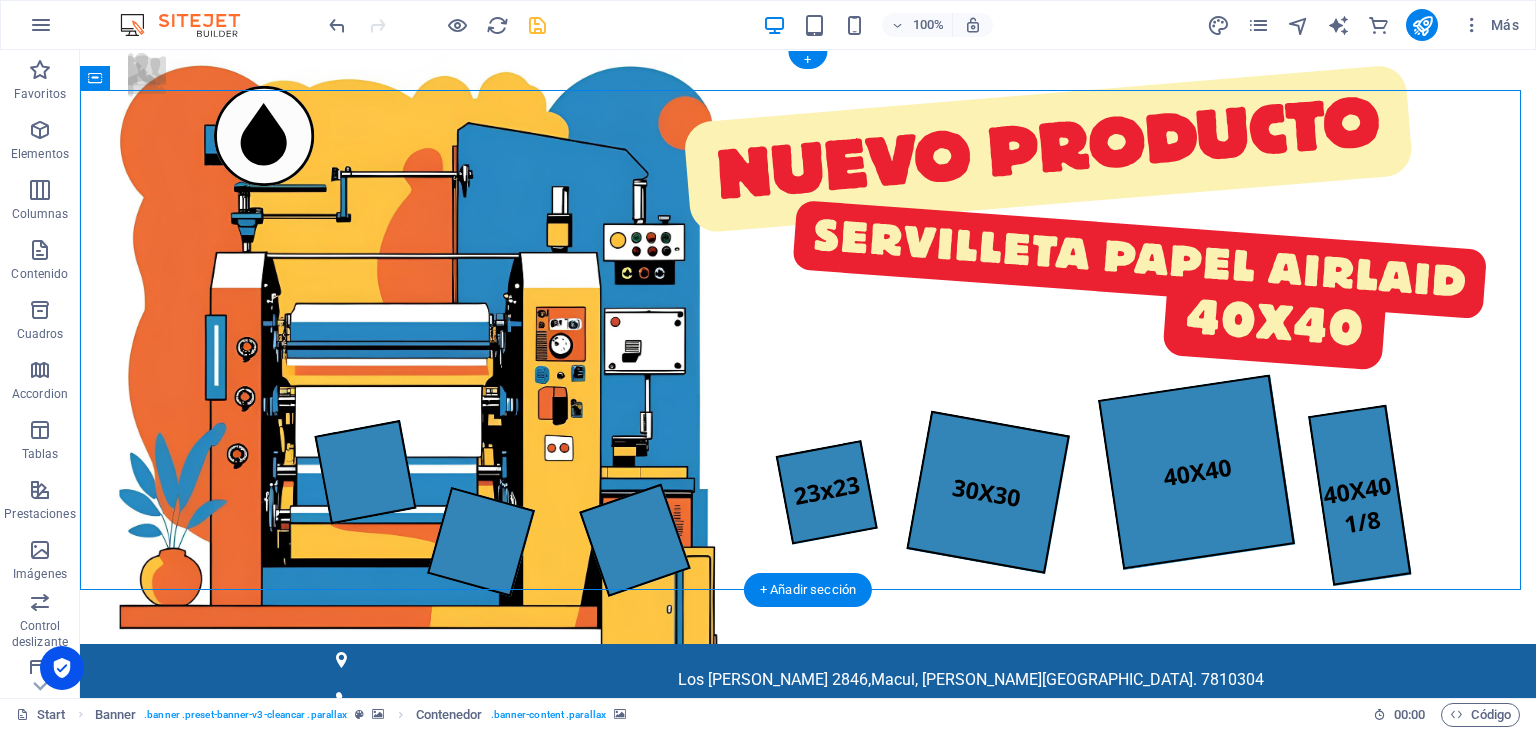 click at bounding box center (808, 1039) 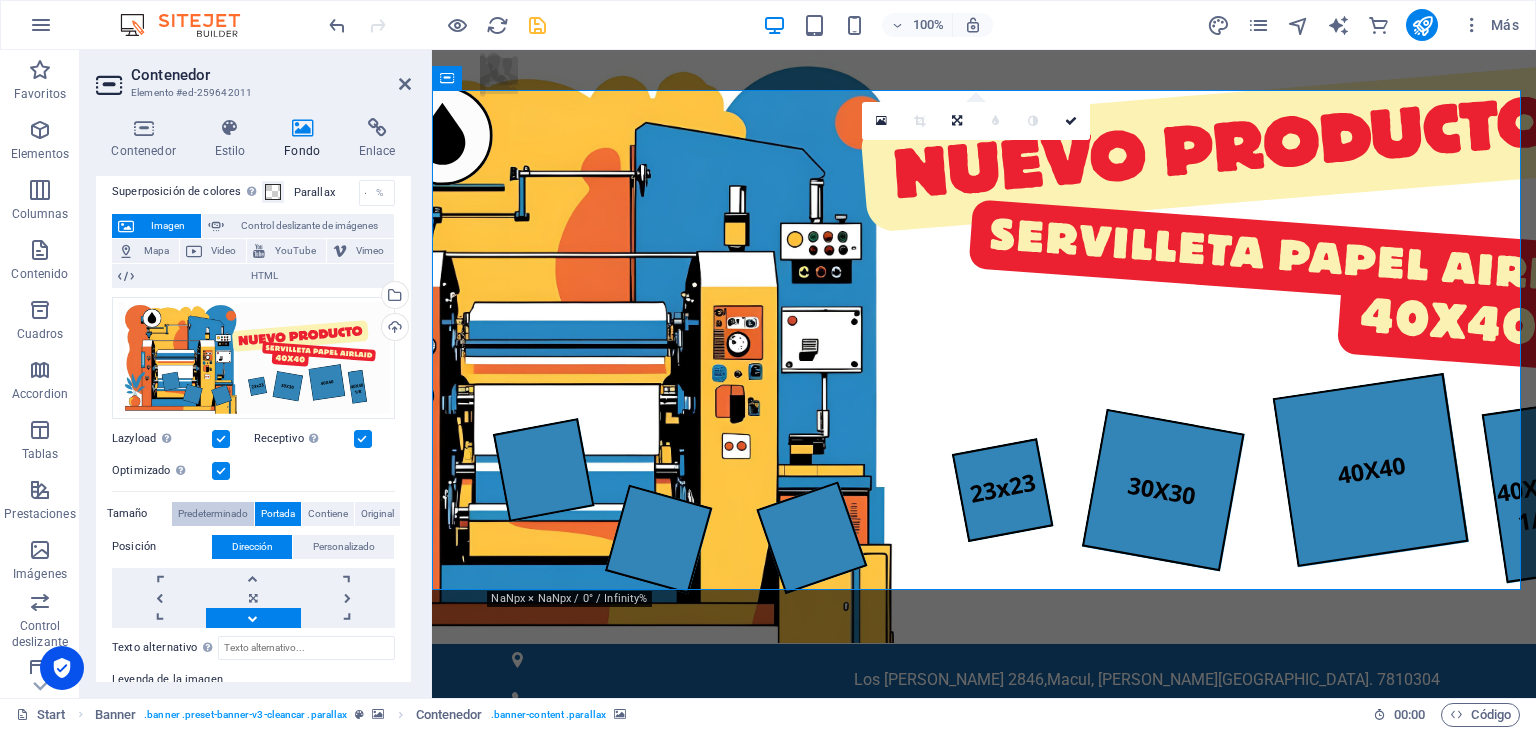 scroll, scrollTop: 0, scrollLeft: 0, axis: both 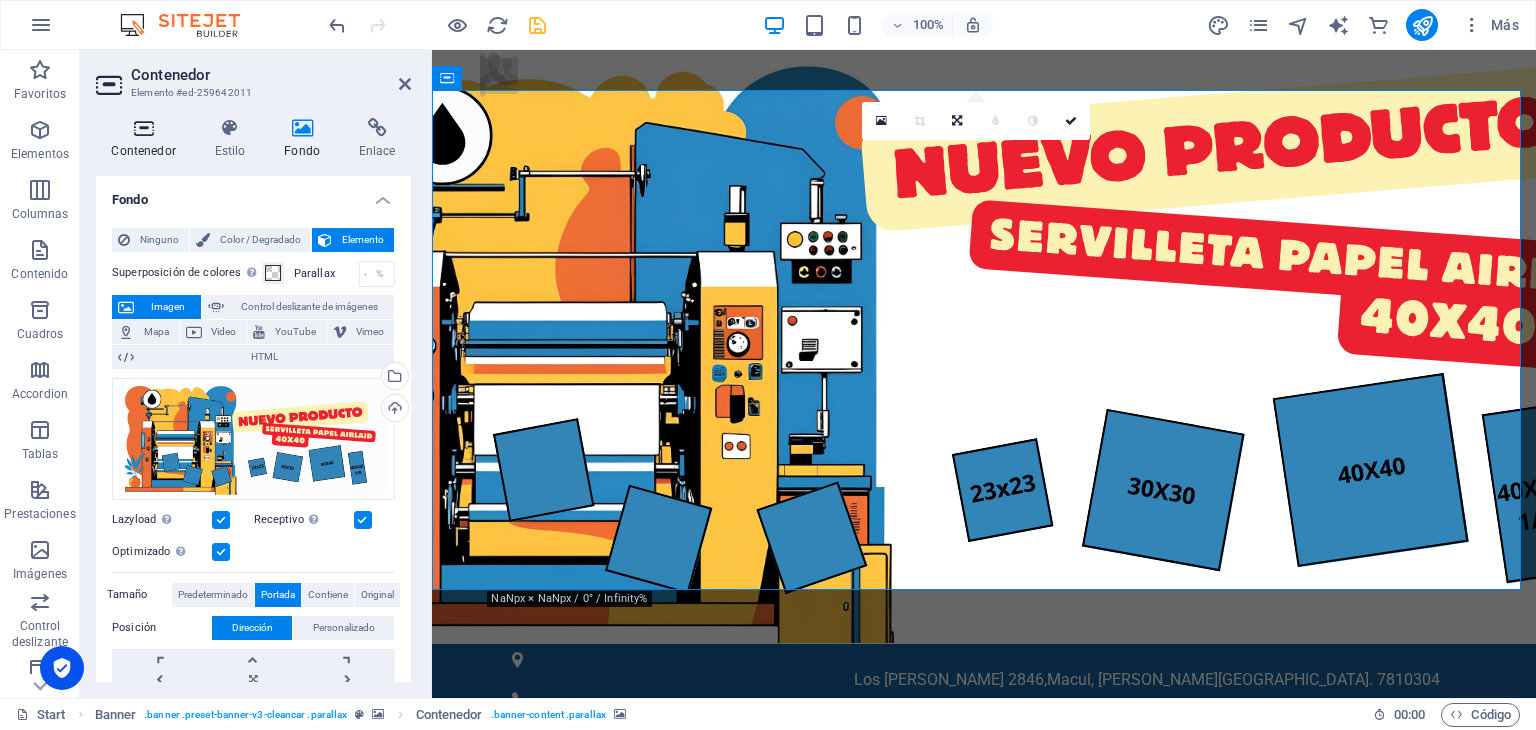 click at bounding box center [143, 128] 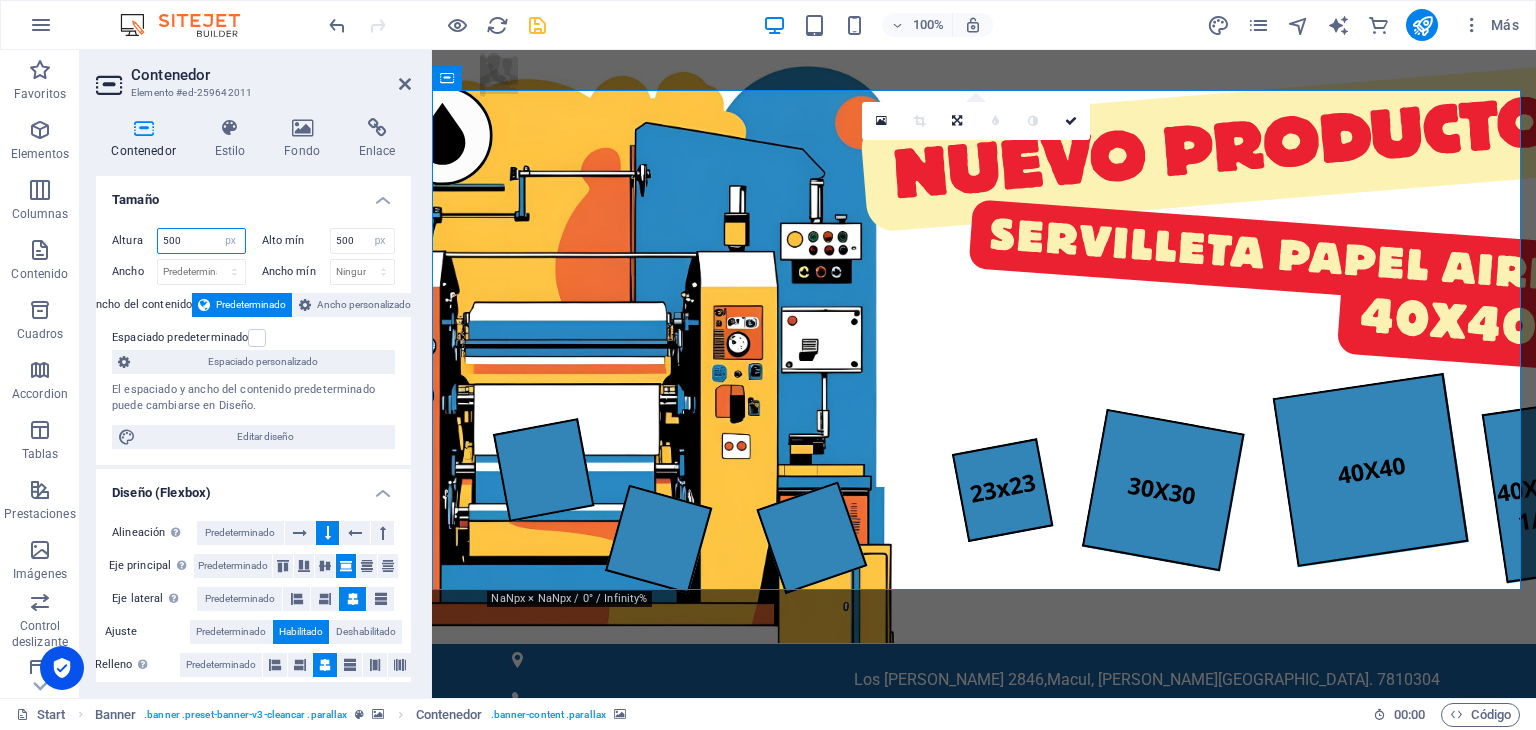 click on "500" at bounding box center [201, 241] 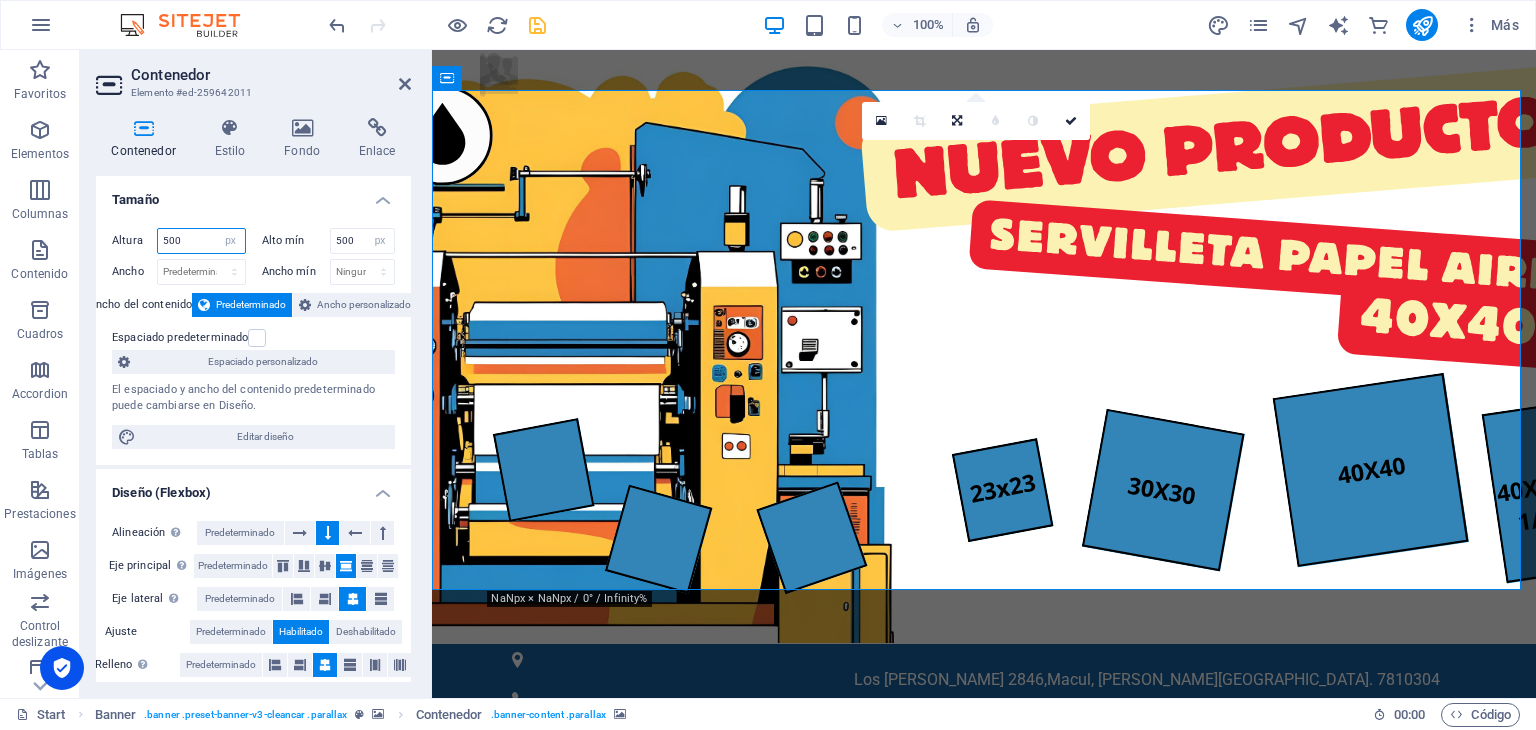 drag, startPoint x: 178, startPoint y: 239, endPoint x: 168, endPoint y: 237, distance: 10.198039 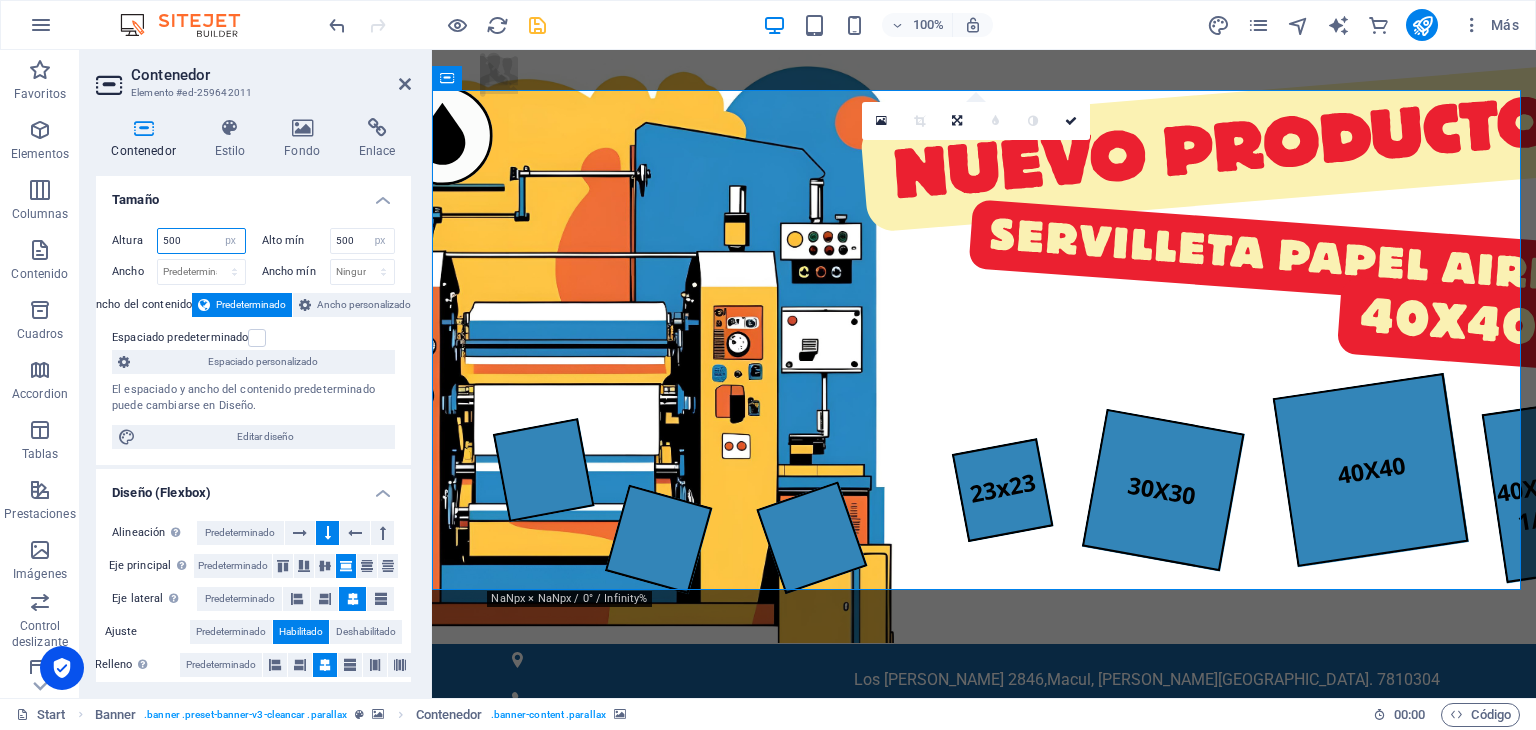 click on "500" at bounding box center (201, 241) 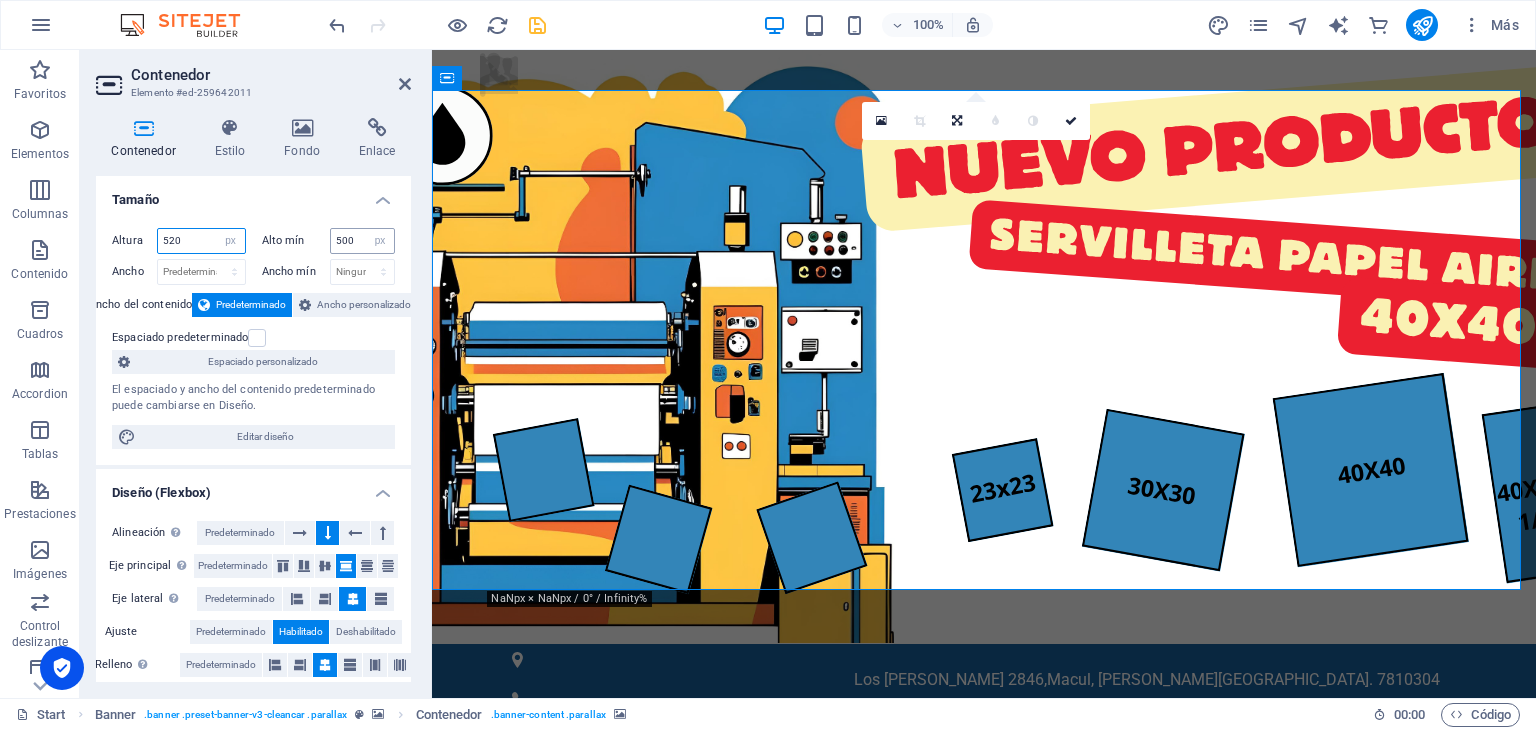 type on "520" 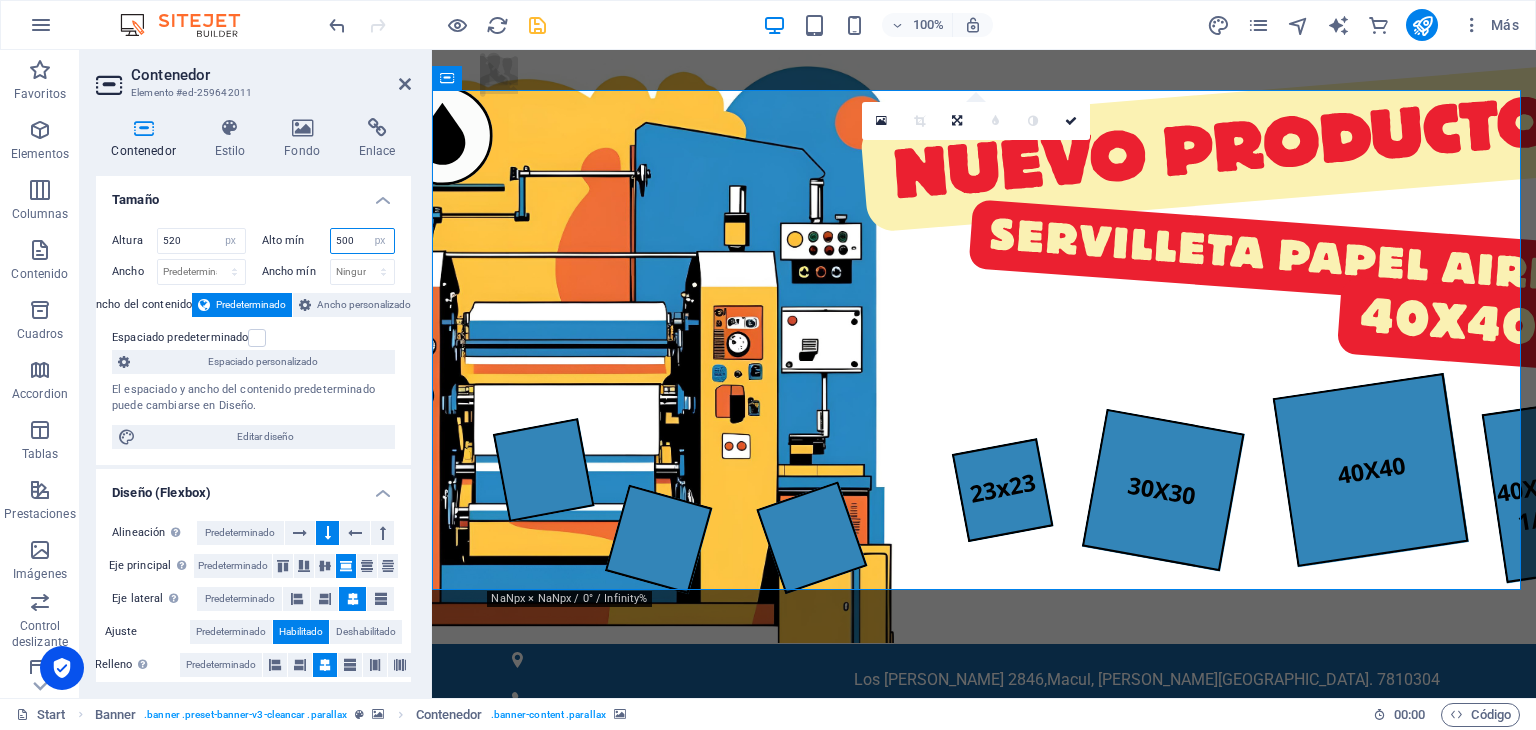 click on "500" at bounding box center (363, 241) 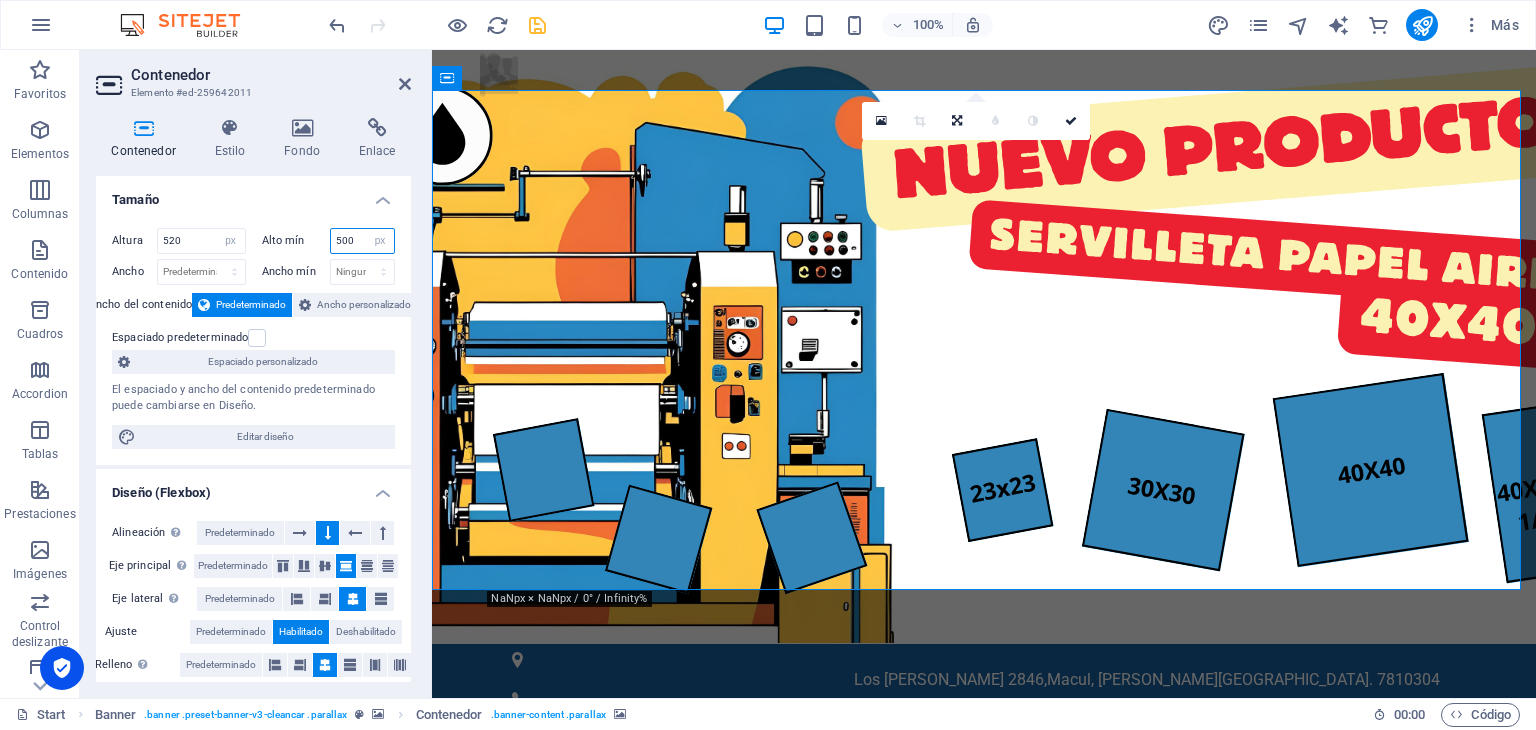 drag, startPoint x: 349, startPoint y: 239, endPoint x: 339, endPoint y: 240, distance: 10.049875 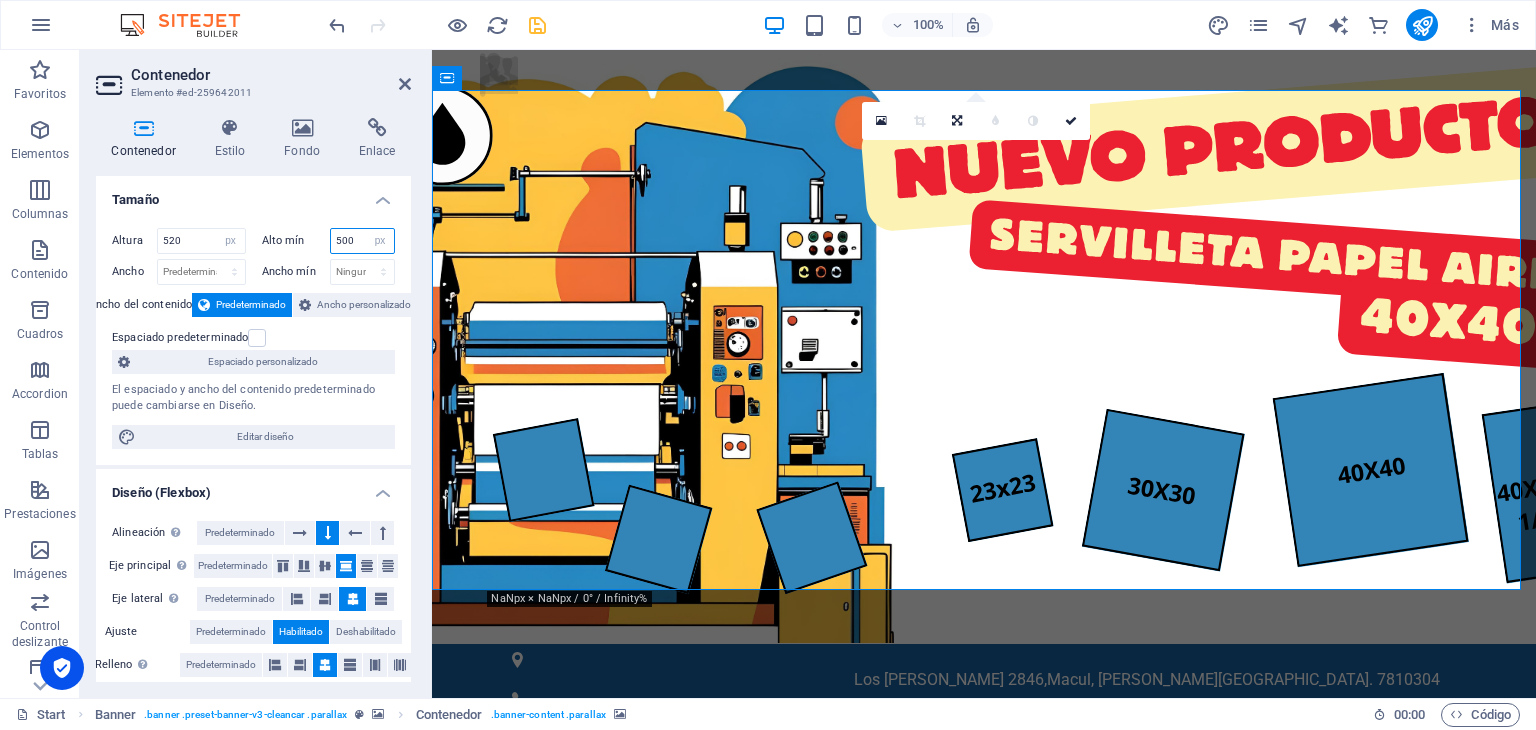click on "500" at bounding box center [363, 241] 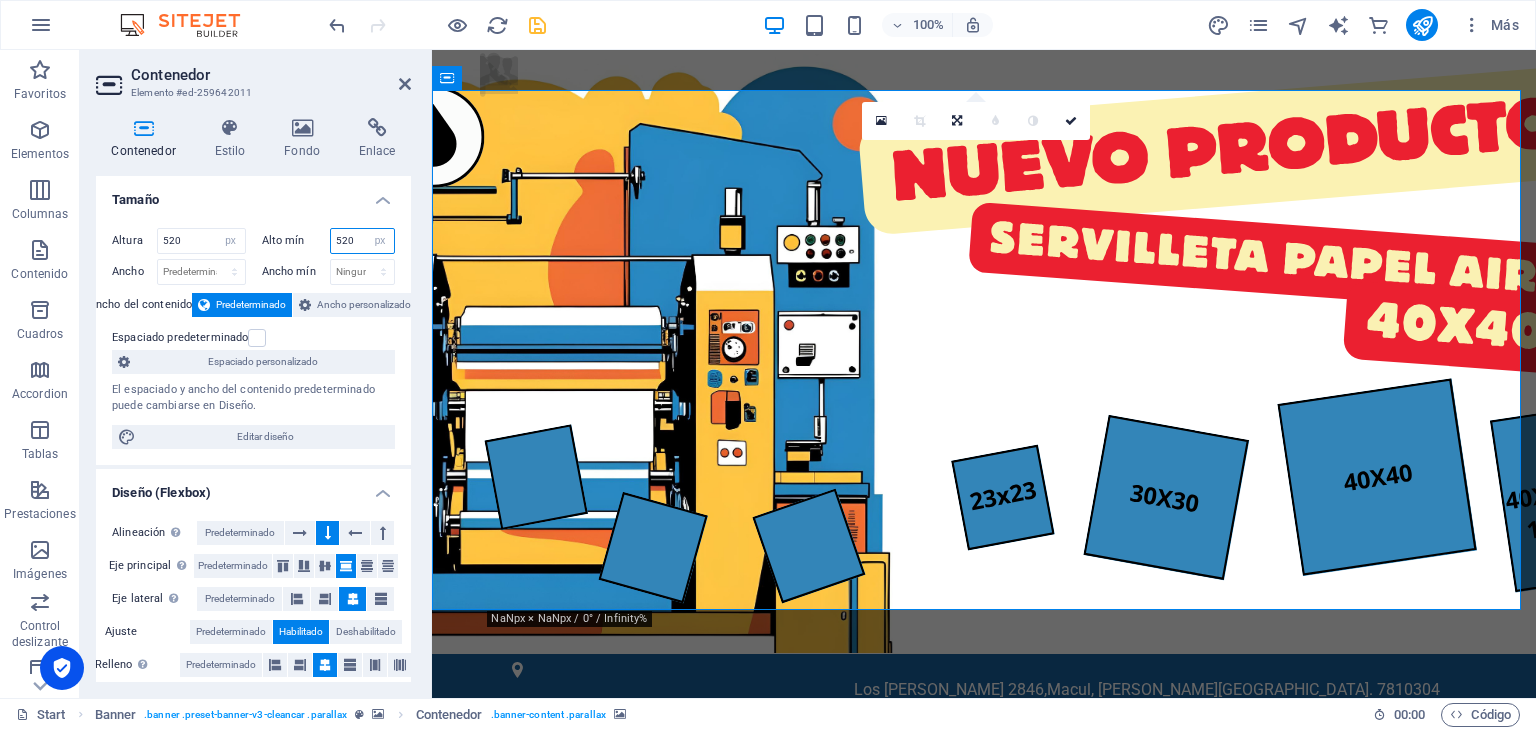 type on "520" 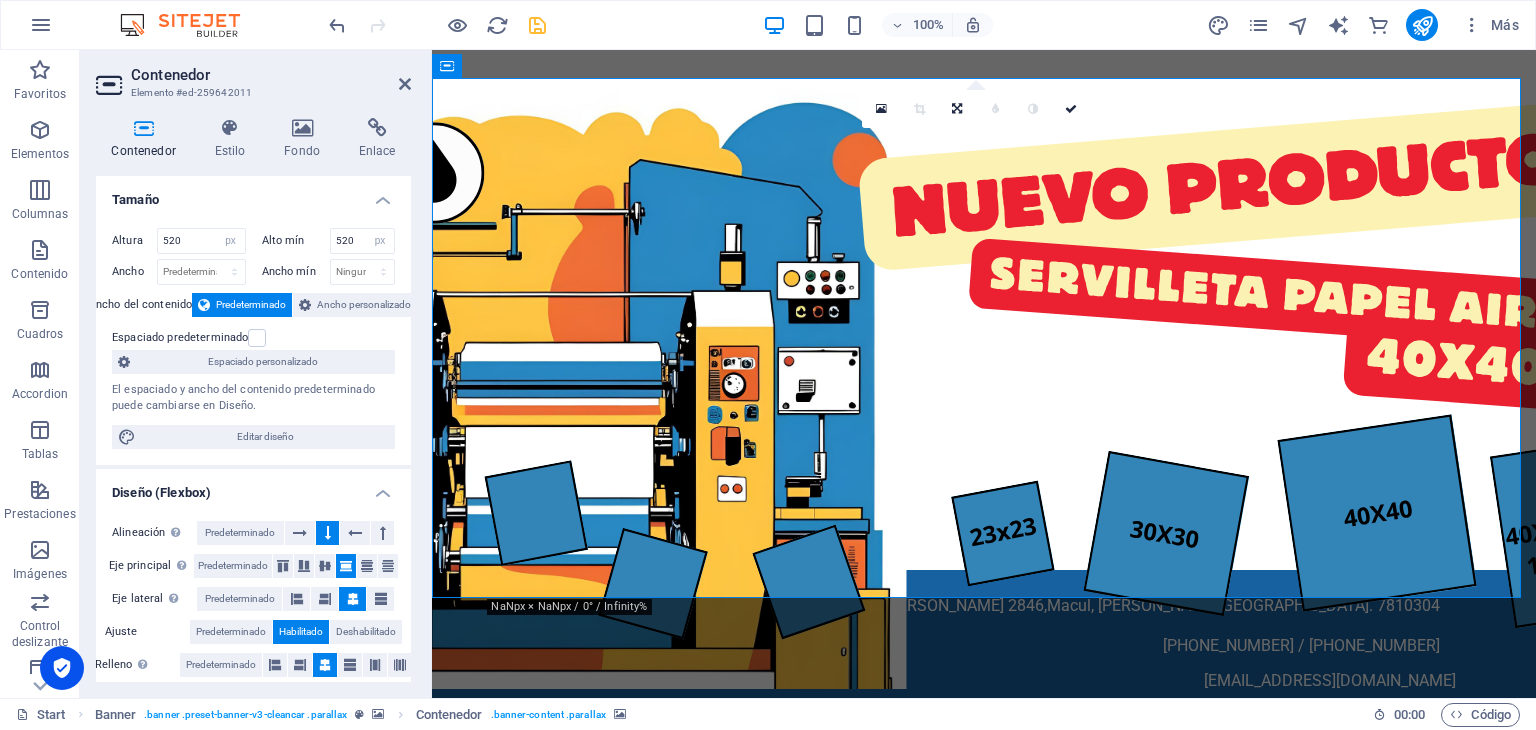 scroll, scrollTop: 0, scrollLeft: 0, axis: both 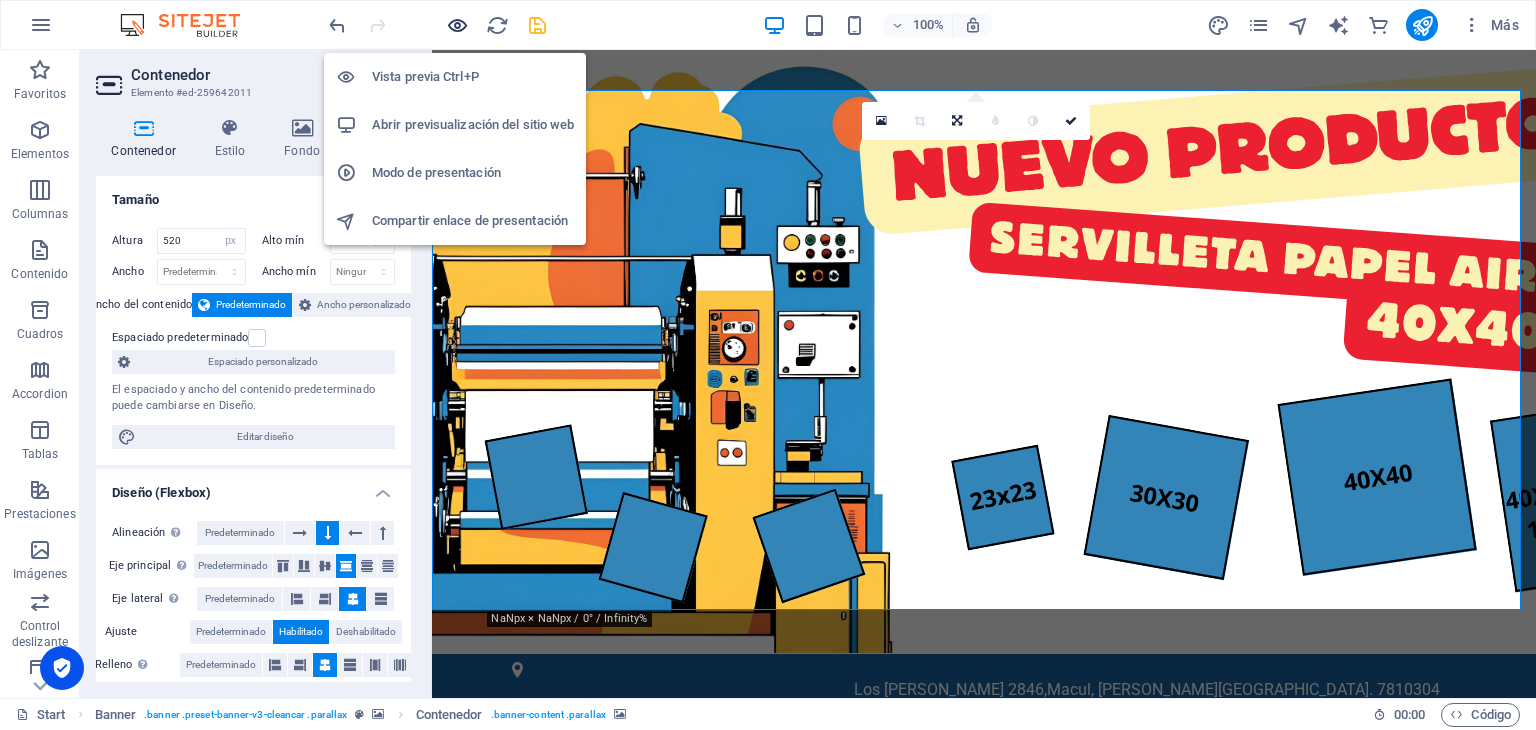click at bounding box center (457, 25) 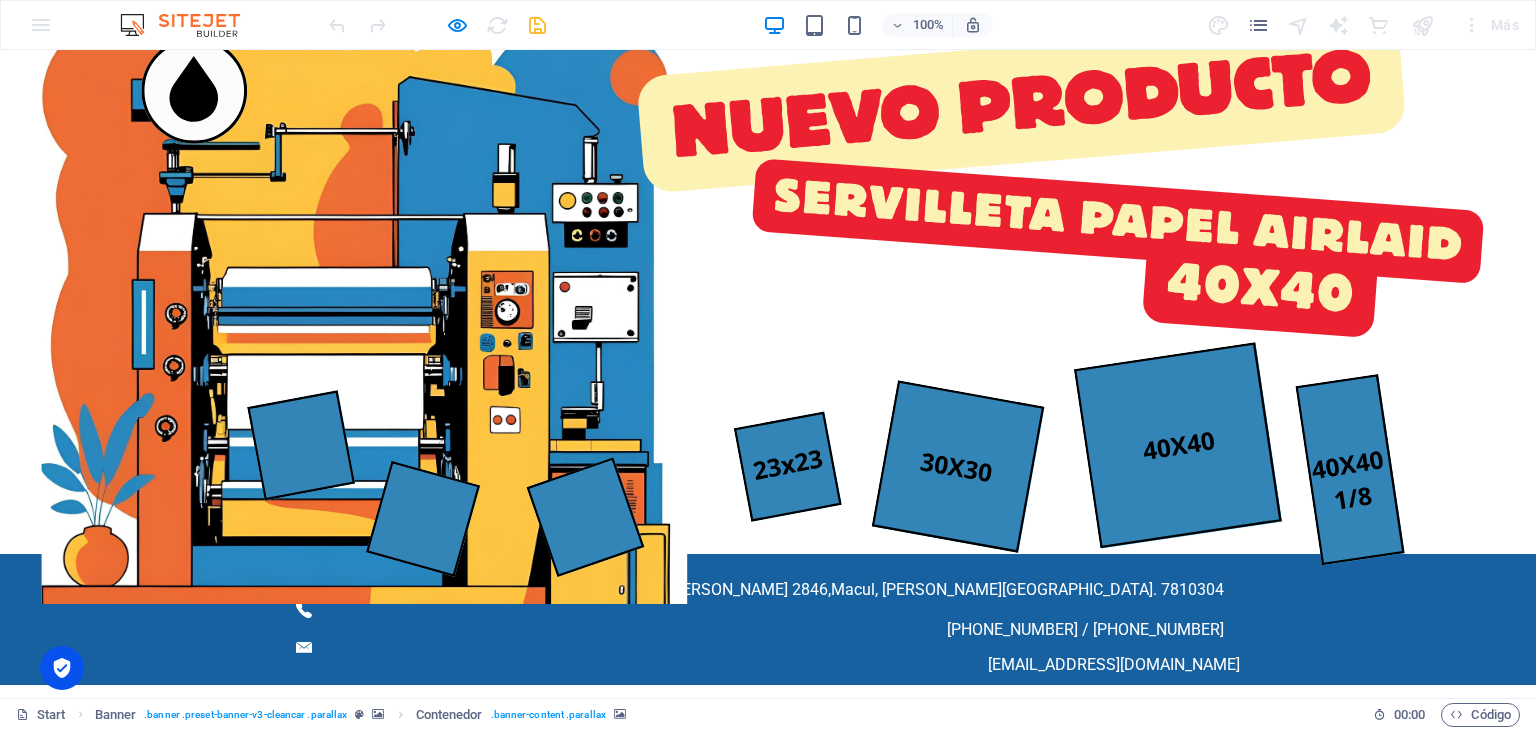 scroll, scrollTop: 0, scrollLeft: 0, axis: both 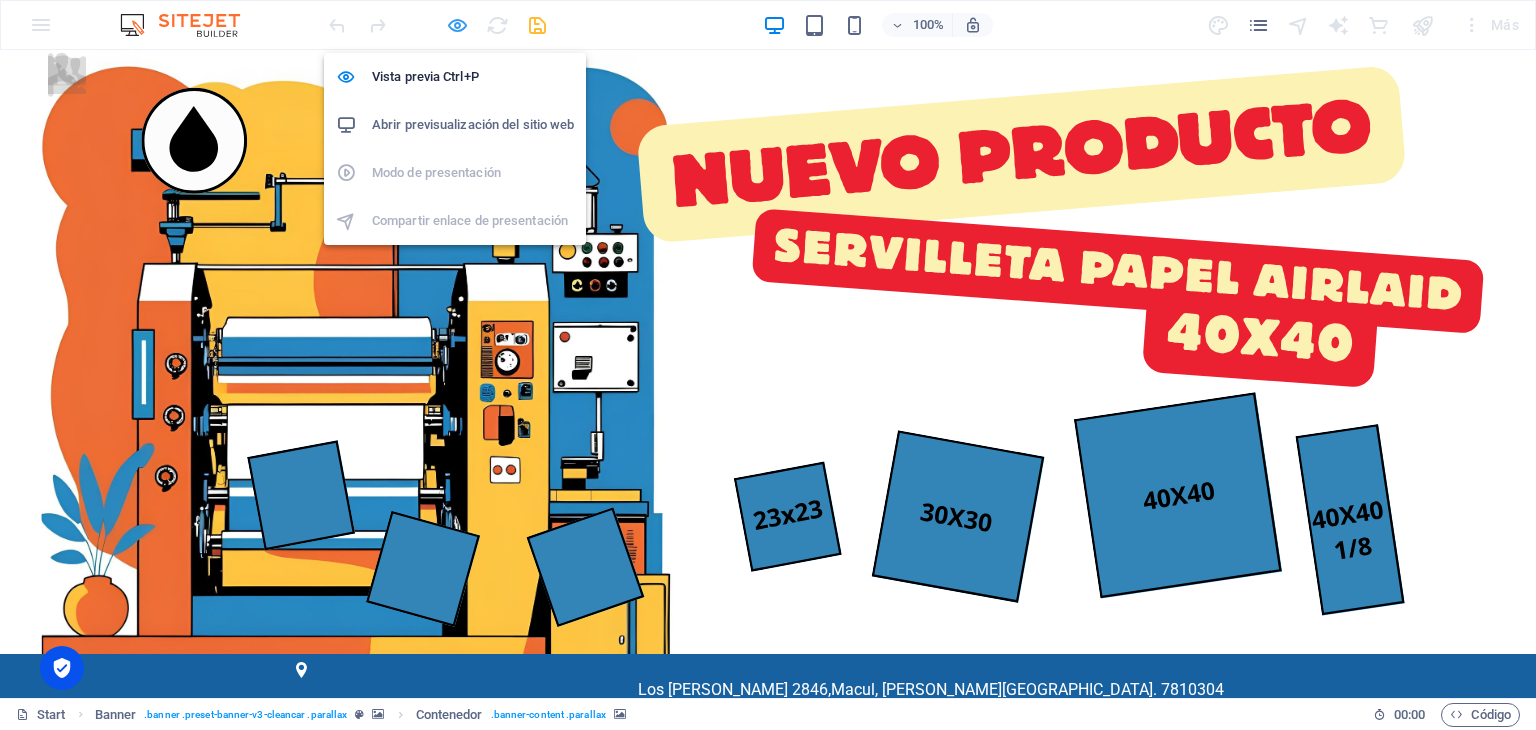 click at bounding box center [457, 25] 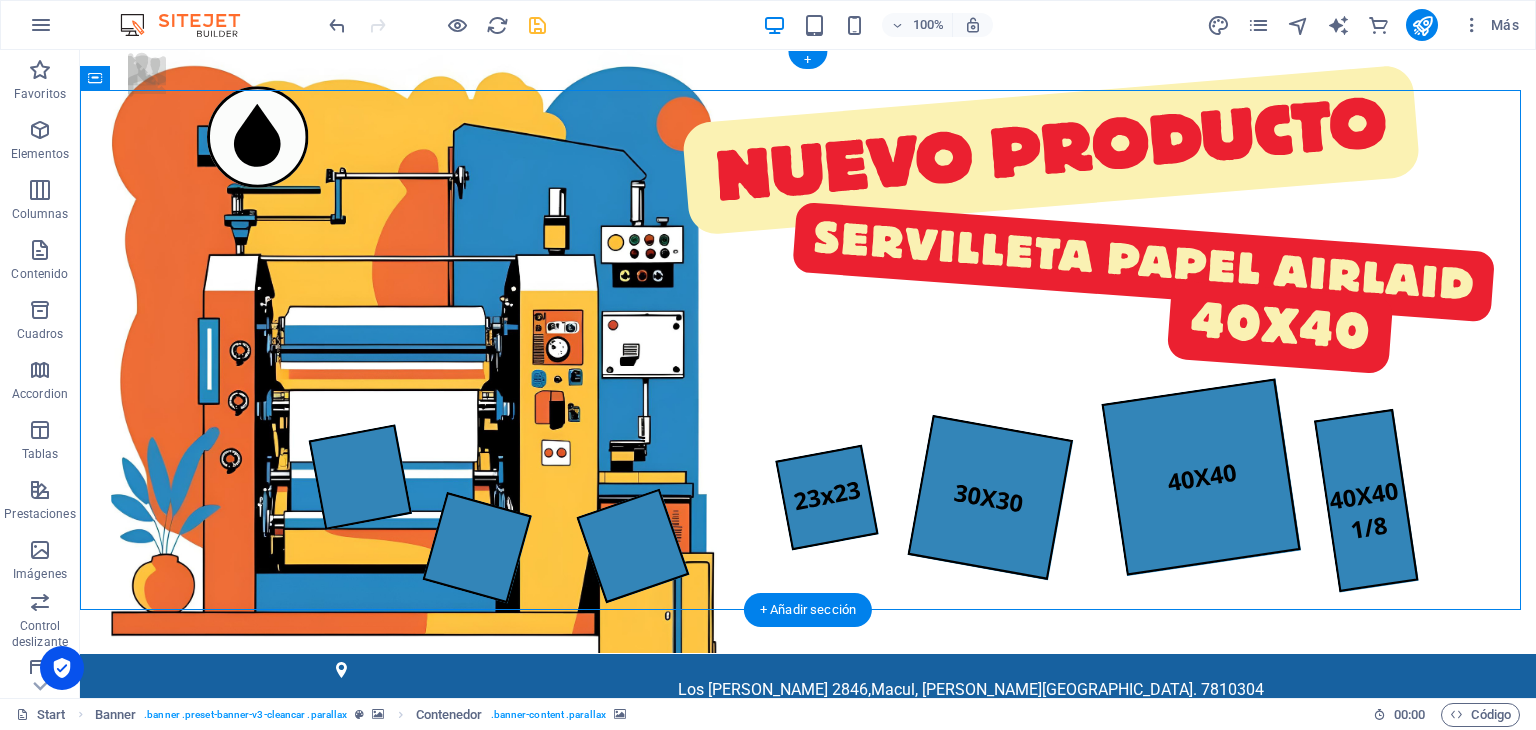 click at bounding box center (808, 1055) 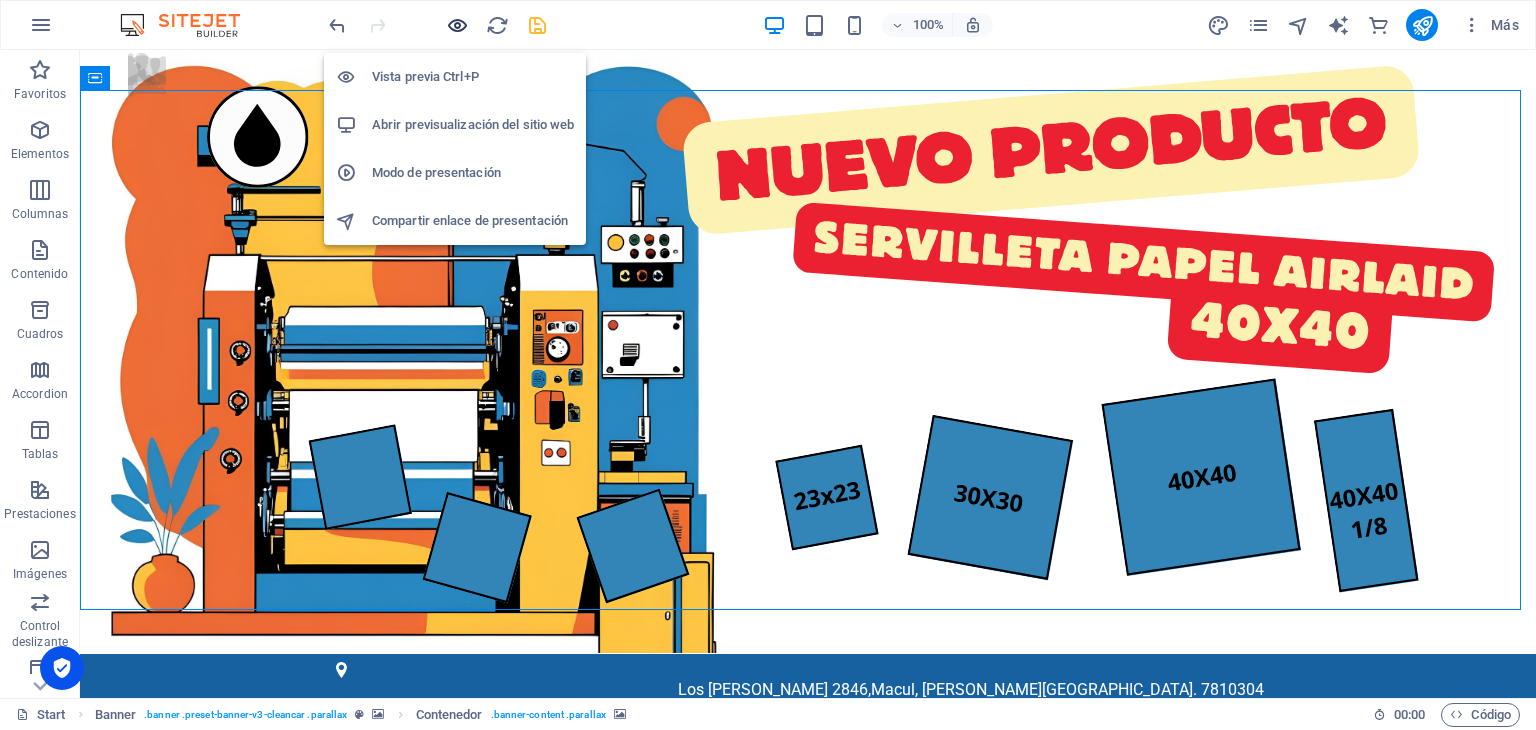 click at bounding box center [457, 25] 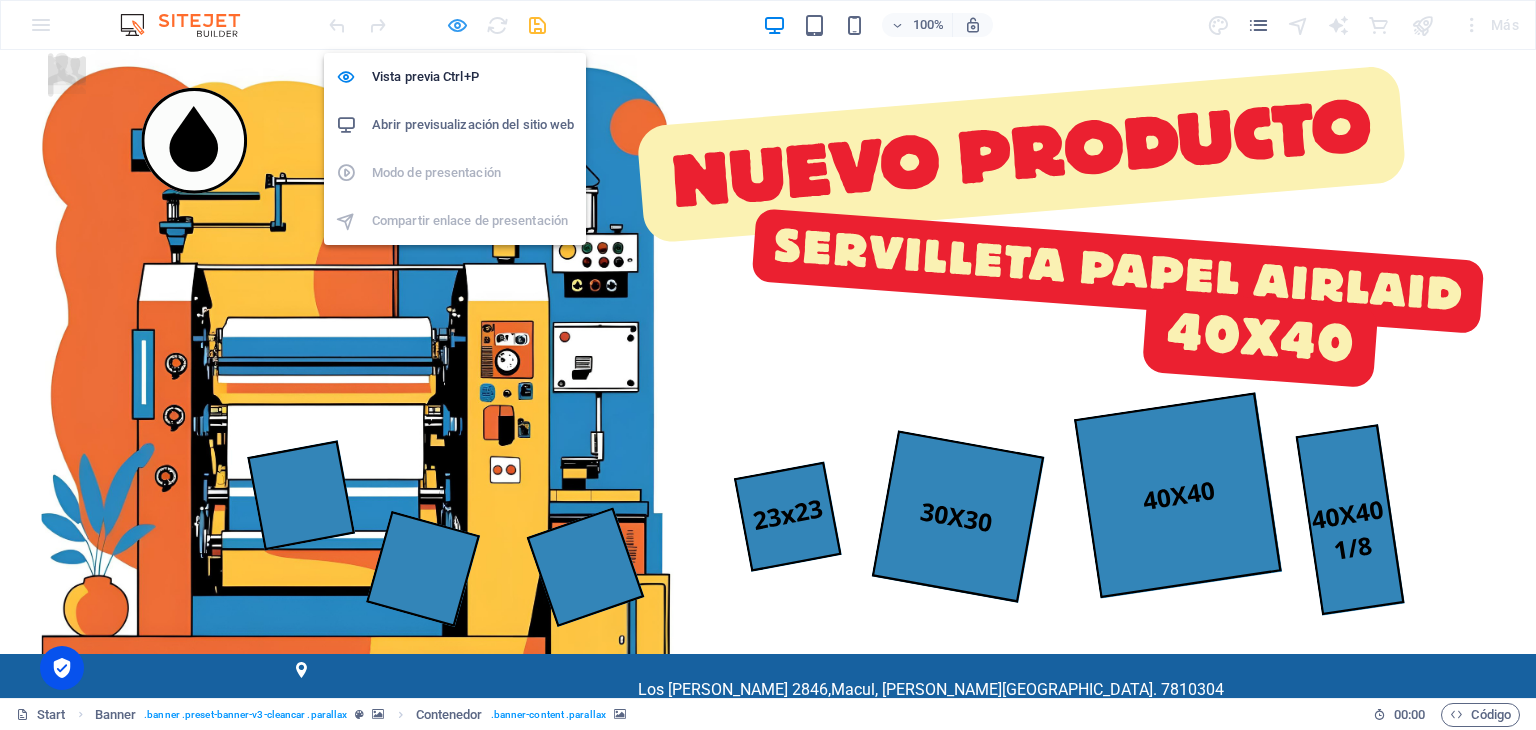 click at bounding box center (457, 25) 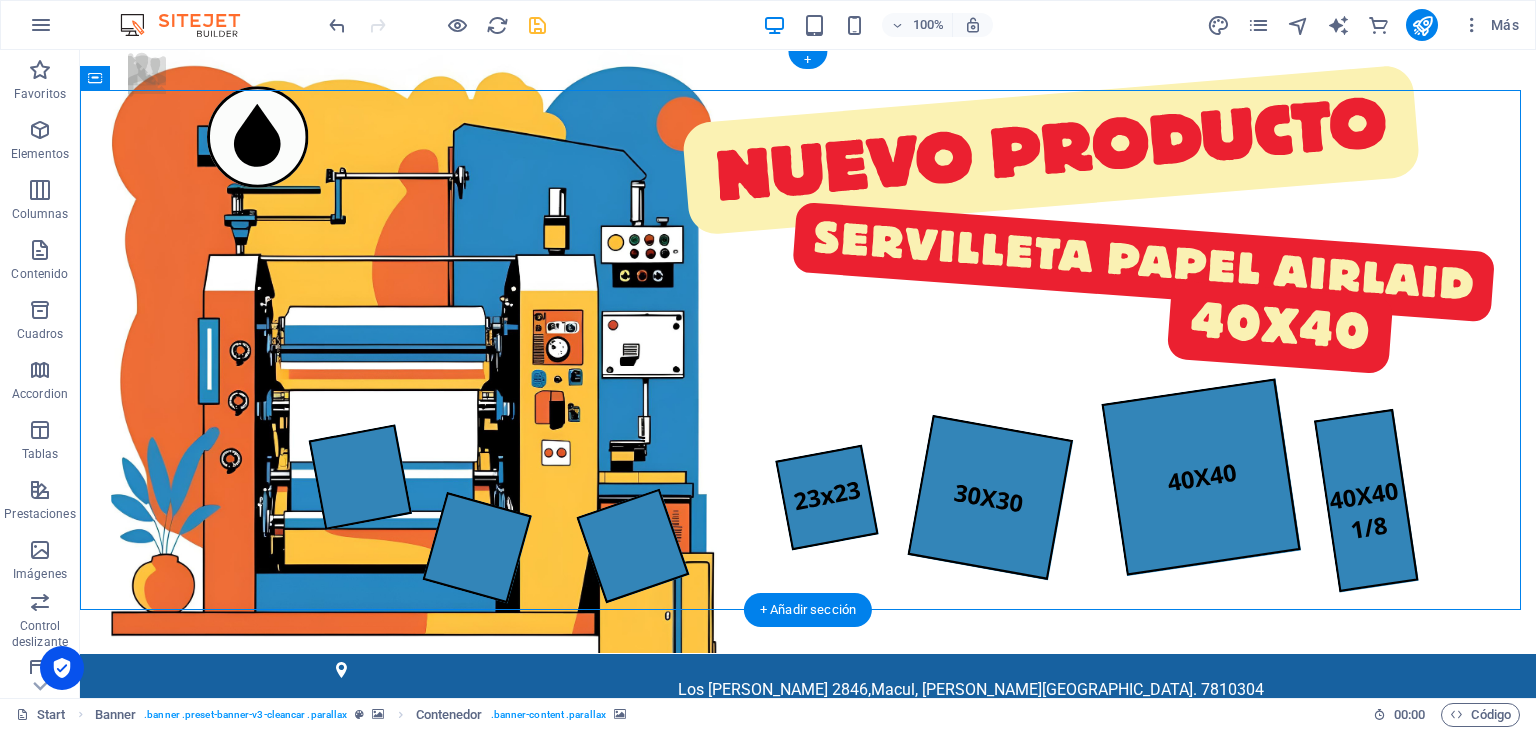 click at bounding box center [808, 1055] 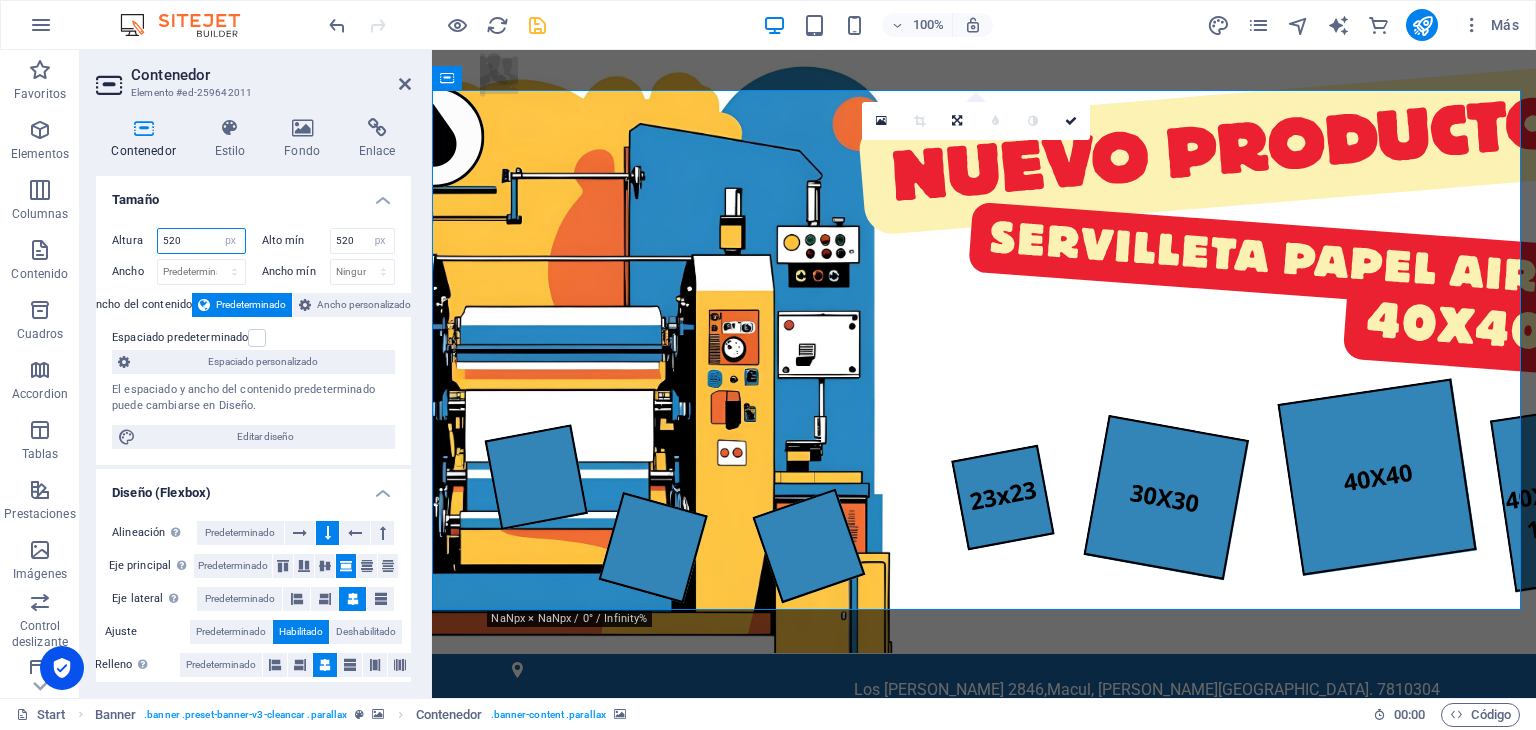 click on "520" at bounding box center (201, 241) 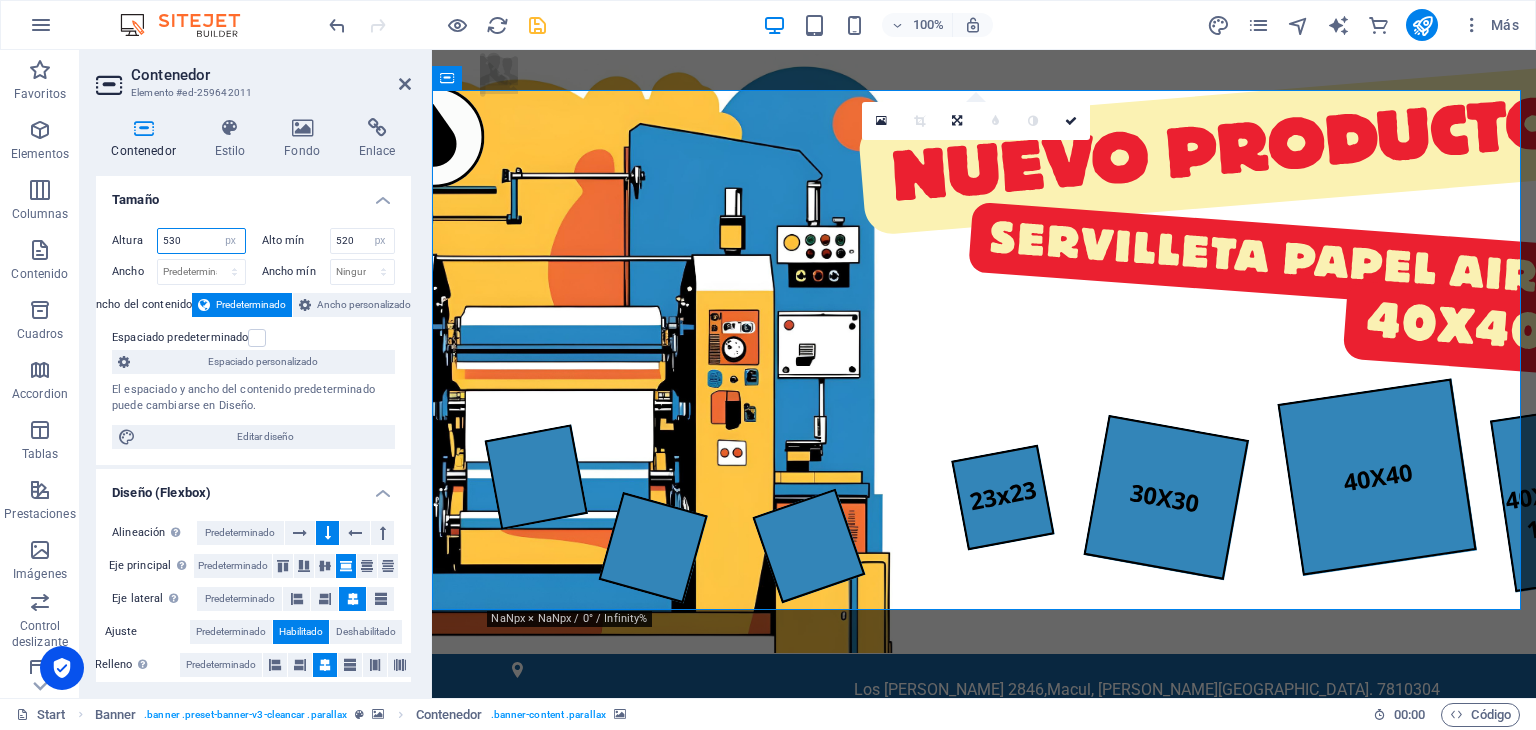 type on "530" 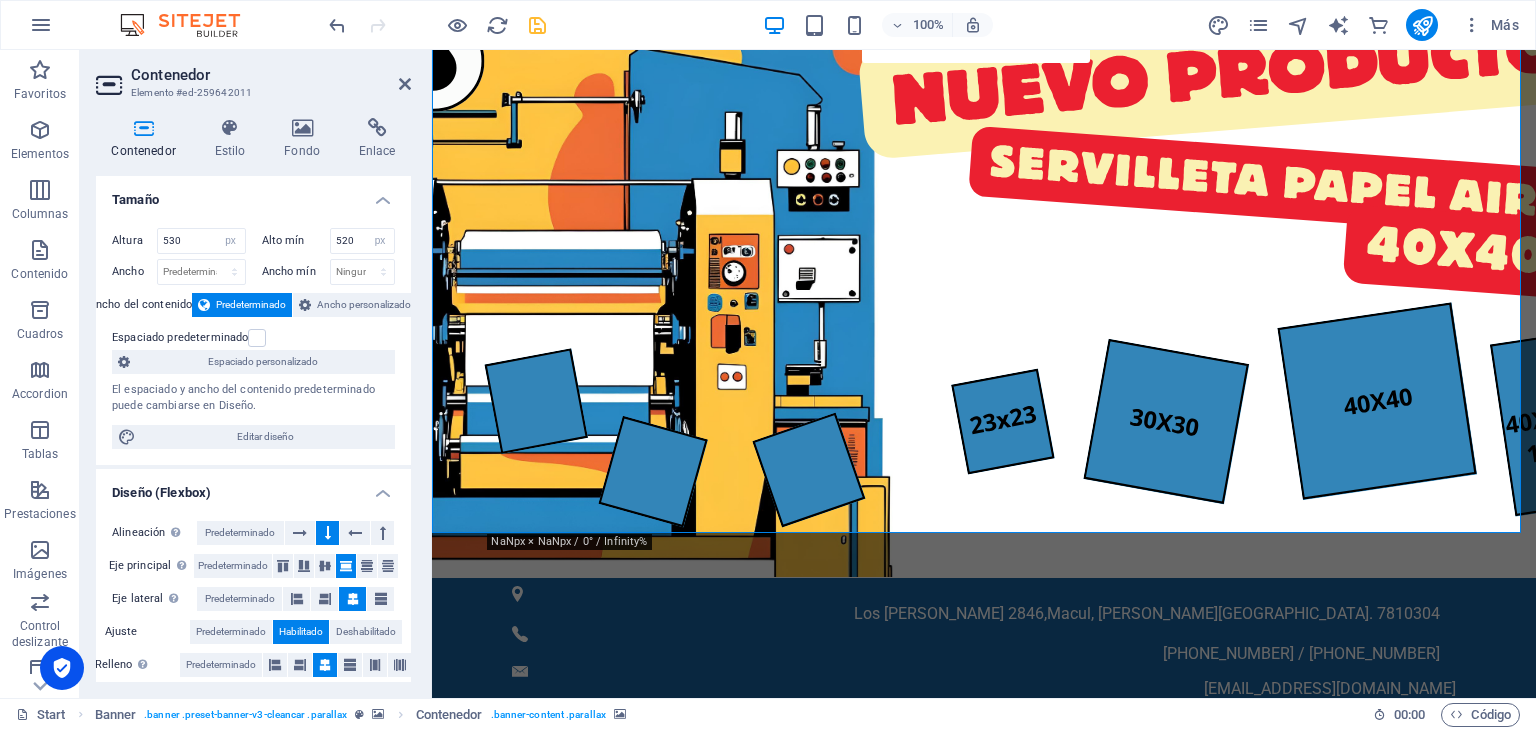 scroll, scrollTop: 0, scrollLeft: 0, axis: both 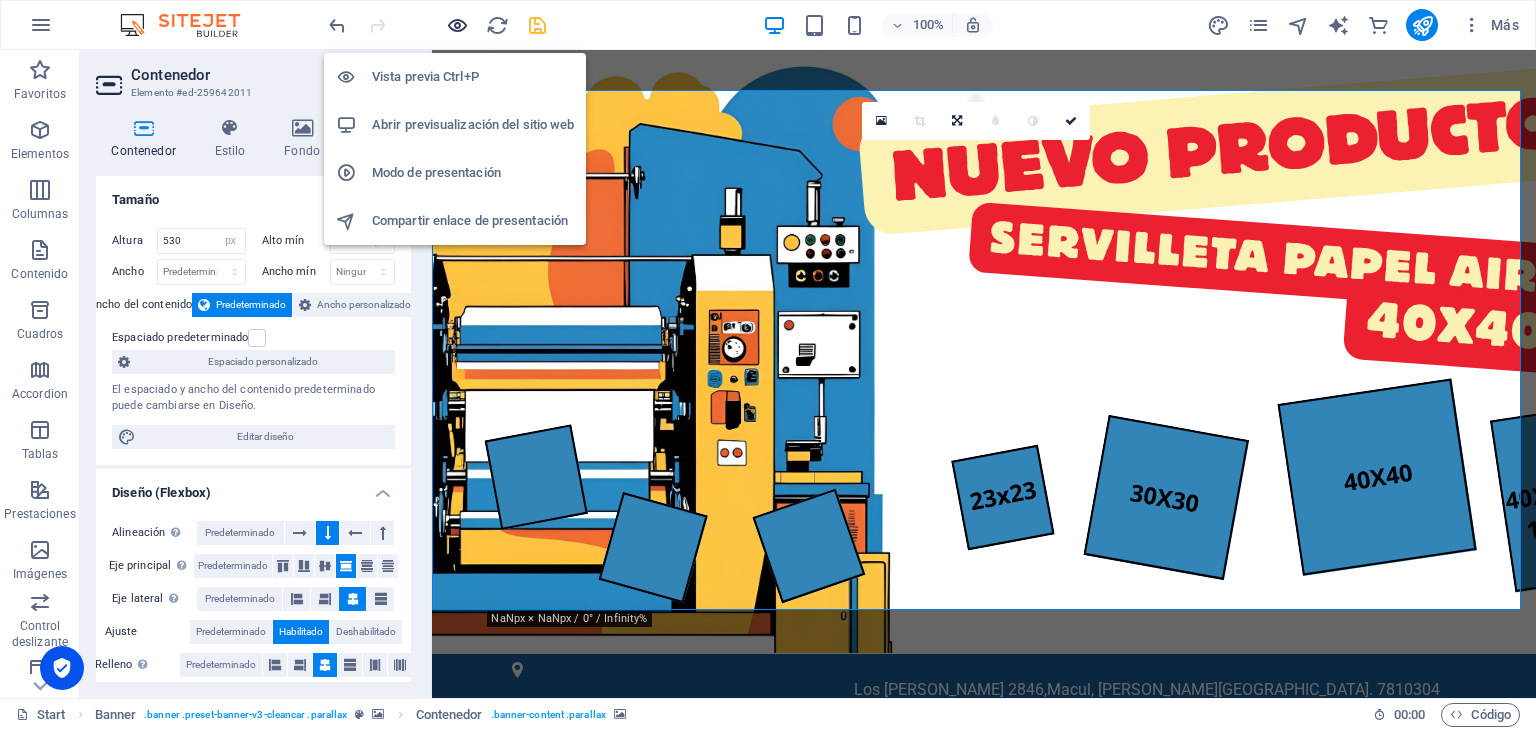 click at bounding box center [457, 25] 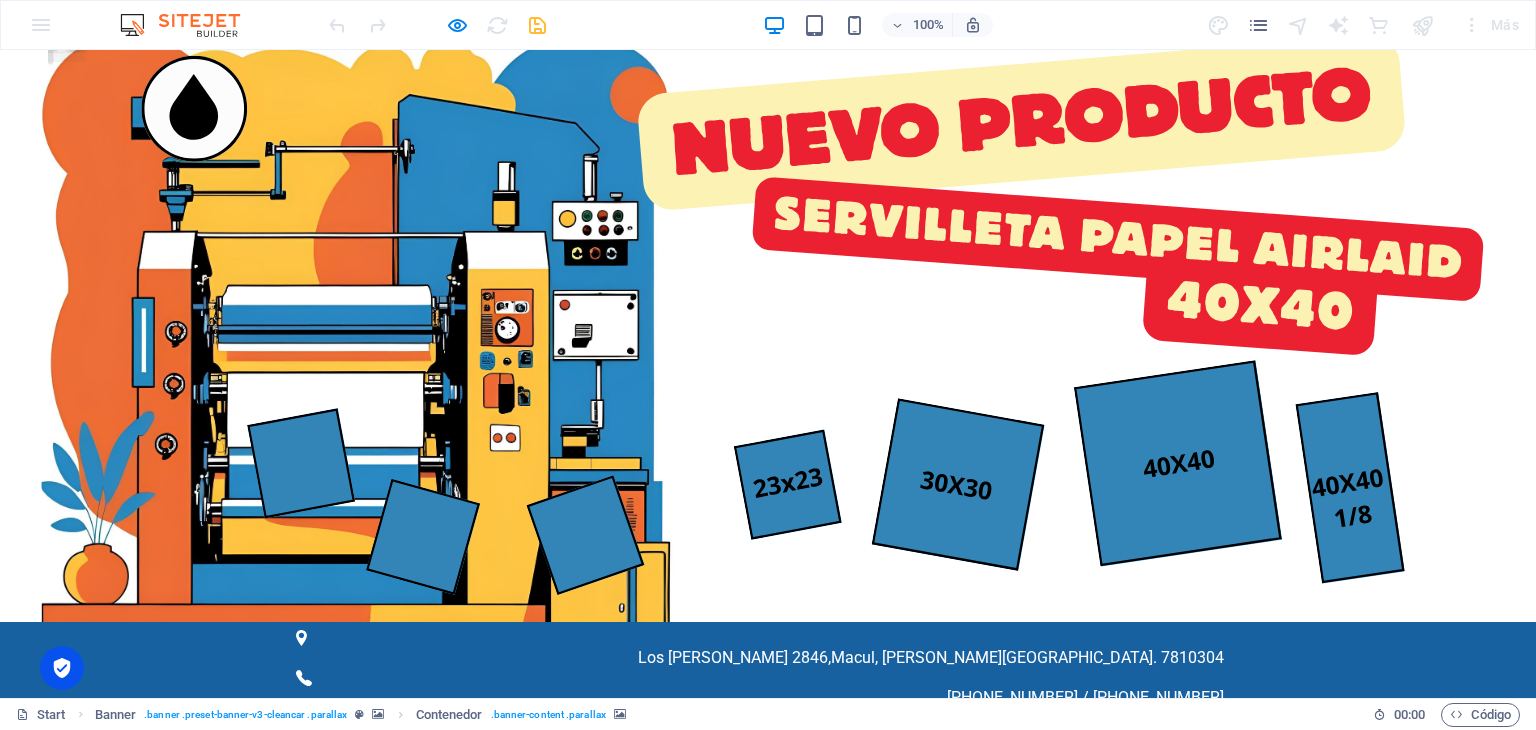 scroll, scrollTop: 0, scrollLeft: 0, axis: both 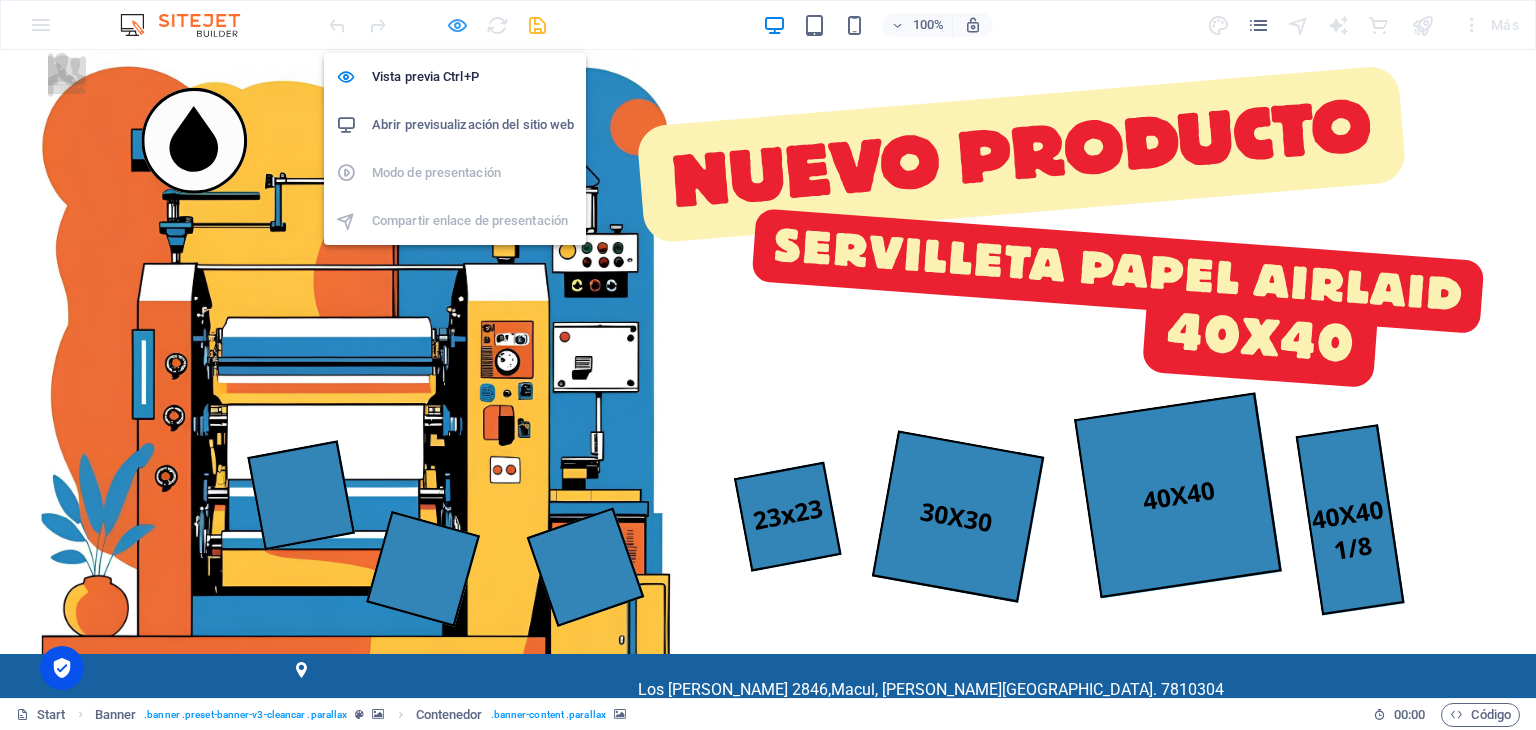 click at bounding box center (457, 25) 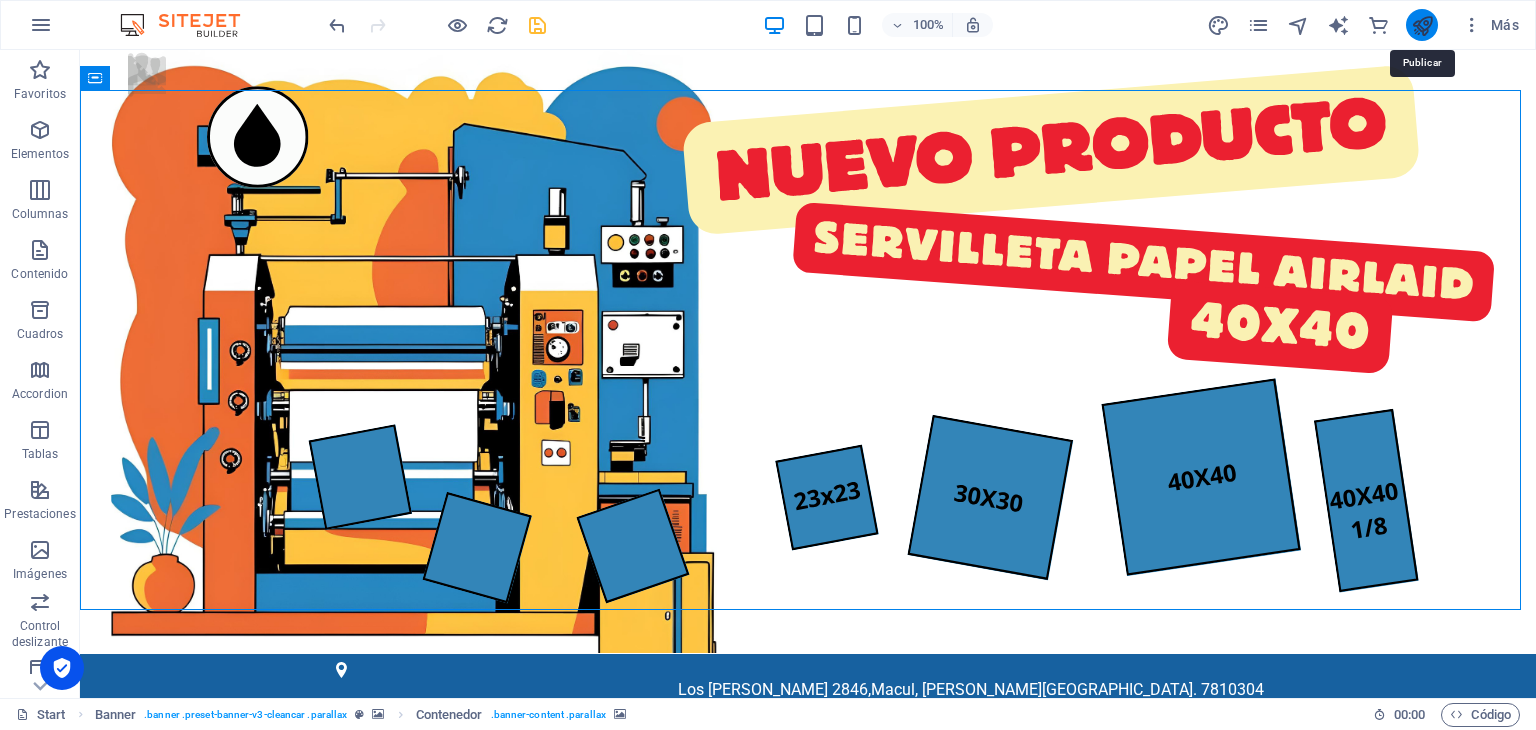 click at bounding box center (1422, 25) 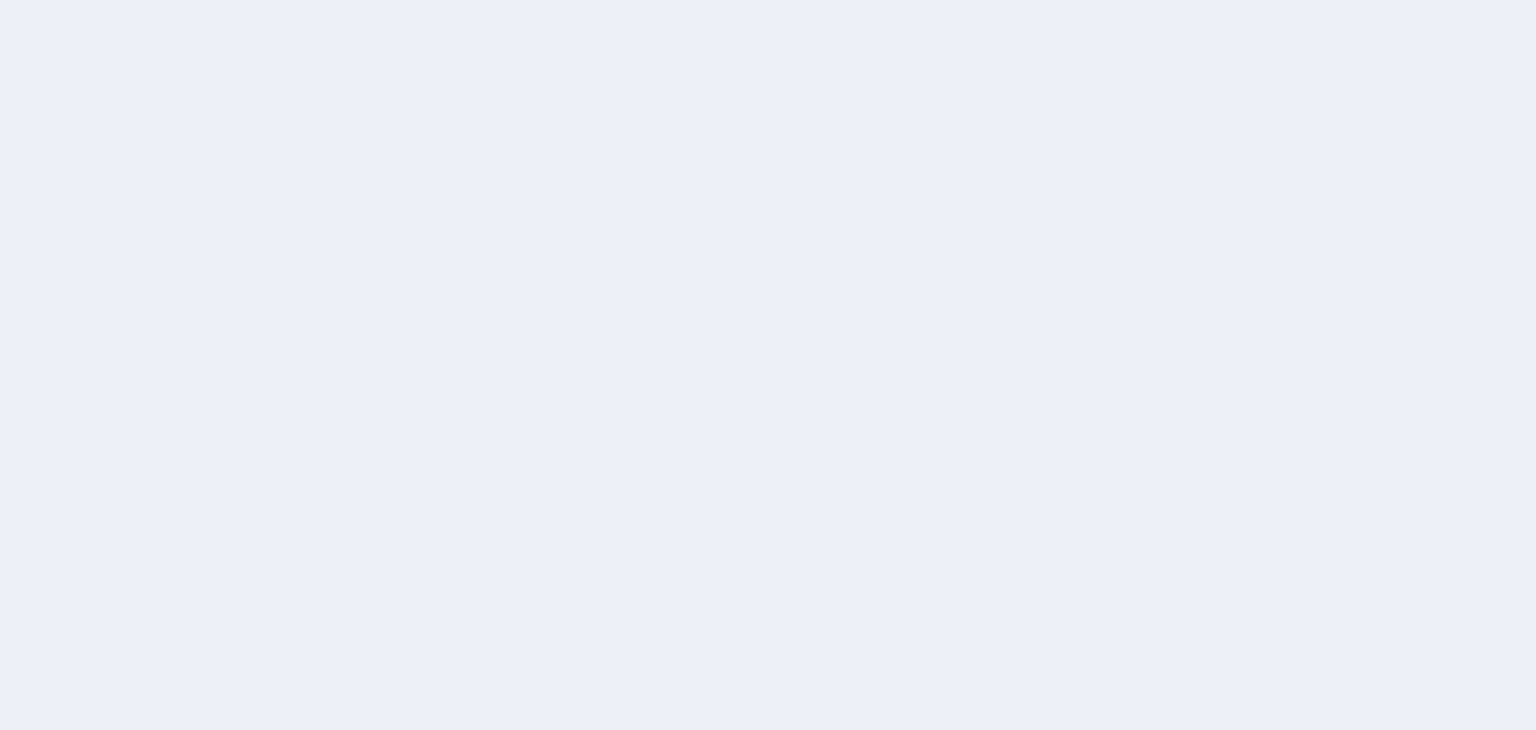 scroll, scrollTop: 0, scrollLeft: 0, axis: both 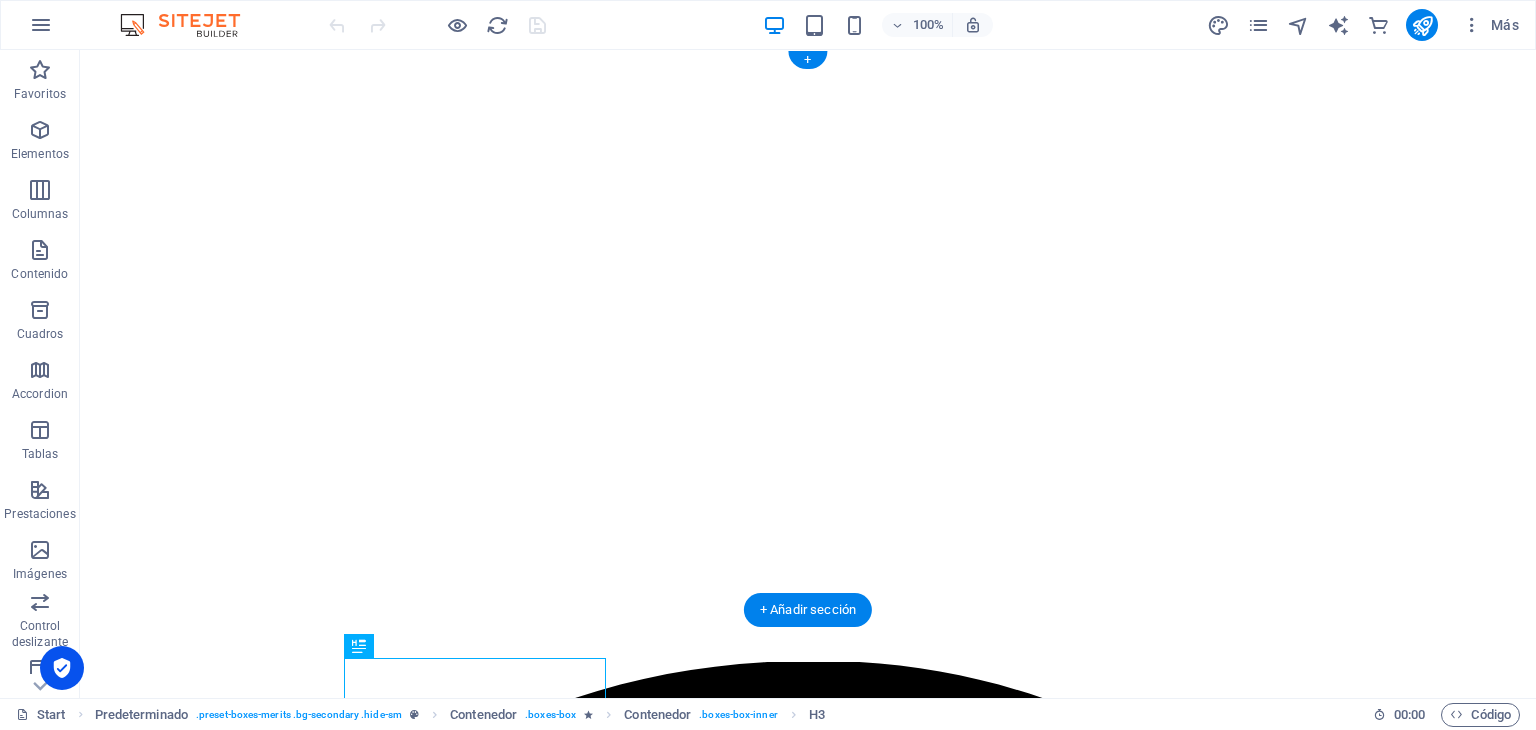 click at bounding box center (808, 5342) 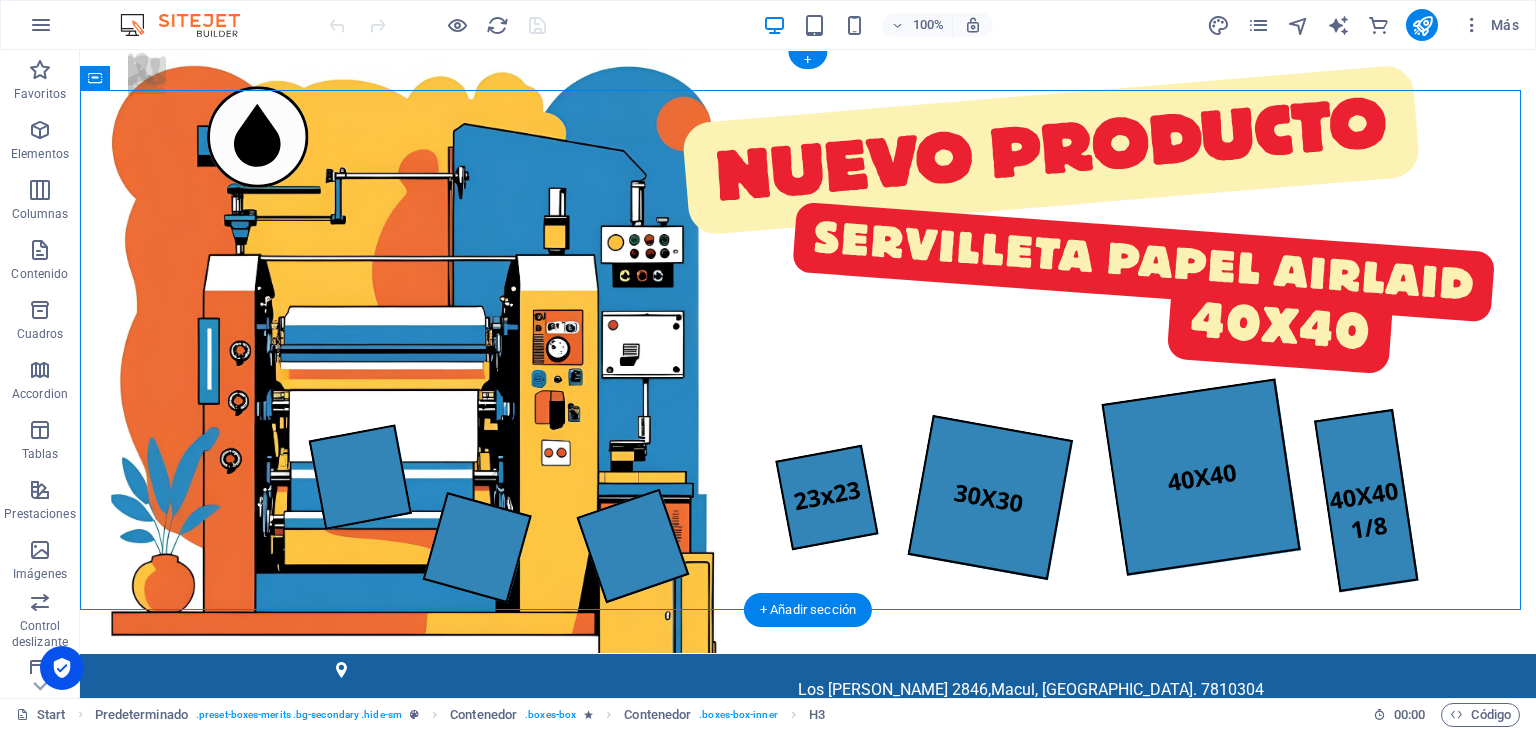 click at bounding box center (808, 1055) 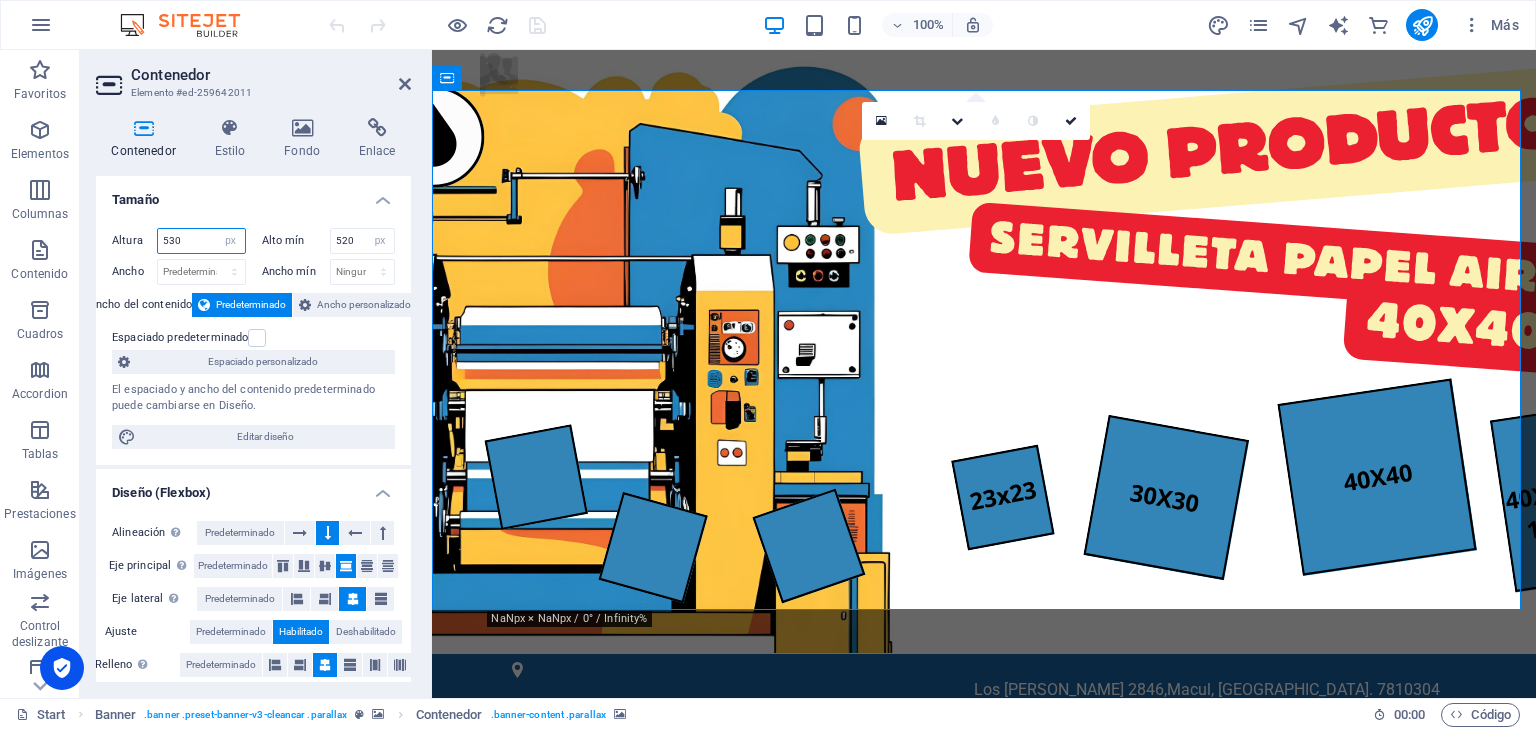 drag, startPoint x: 192, startPoint y: 240, endPoint x: 140, endPoint y: 234, distance: 52.34501 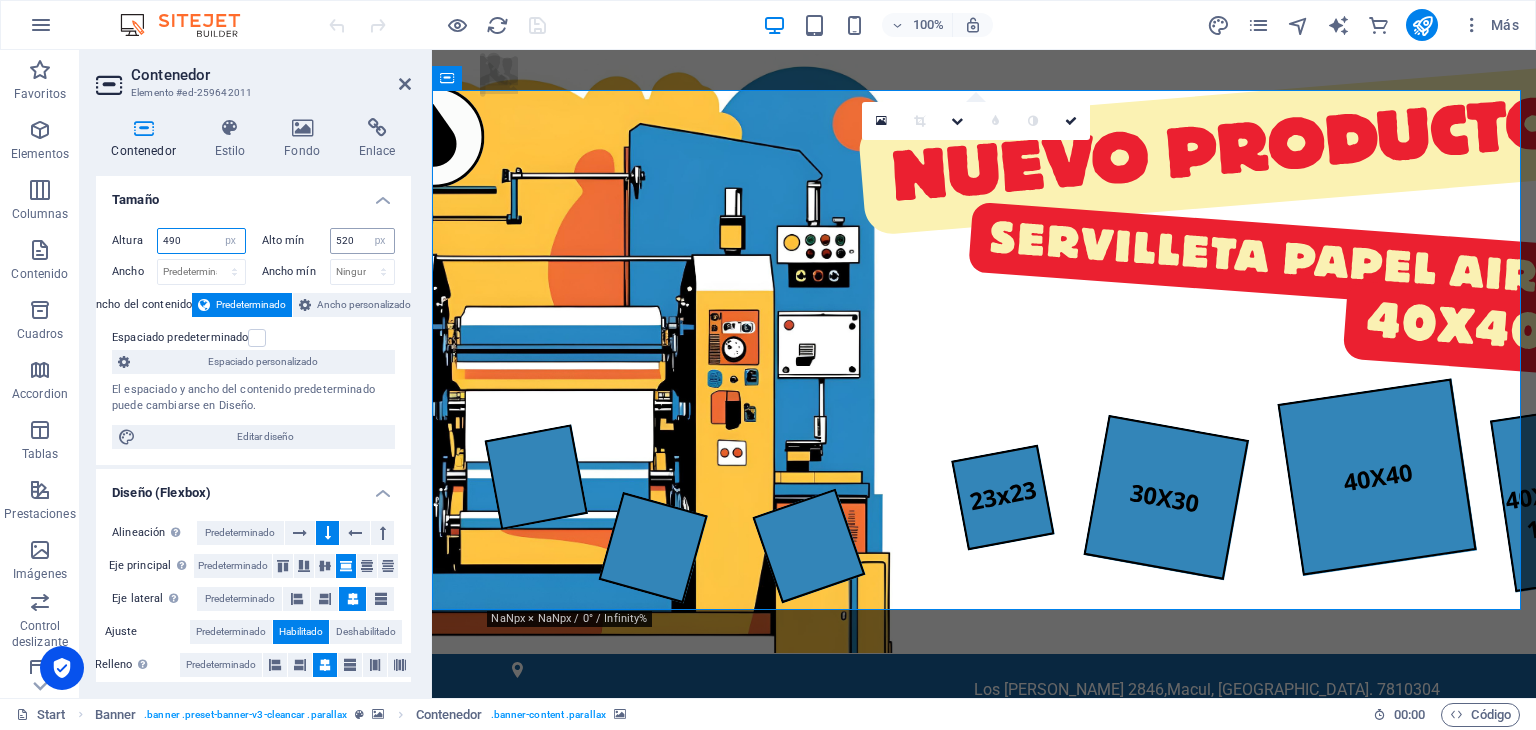 type on "490" 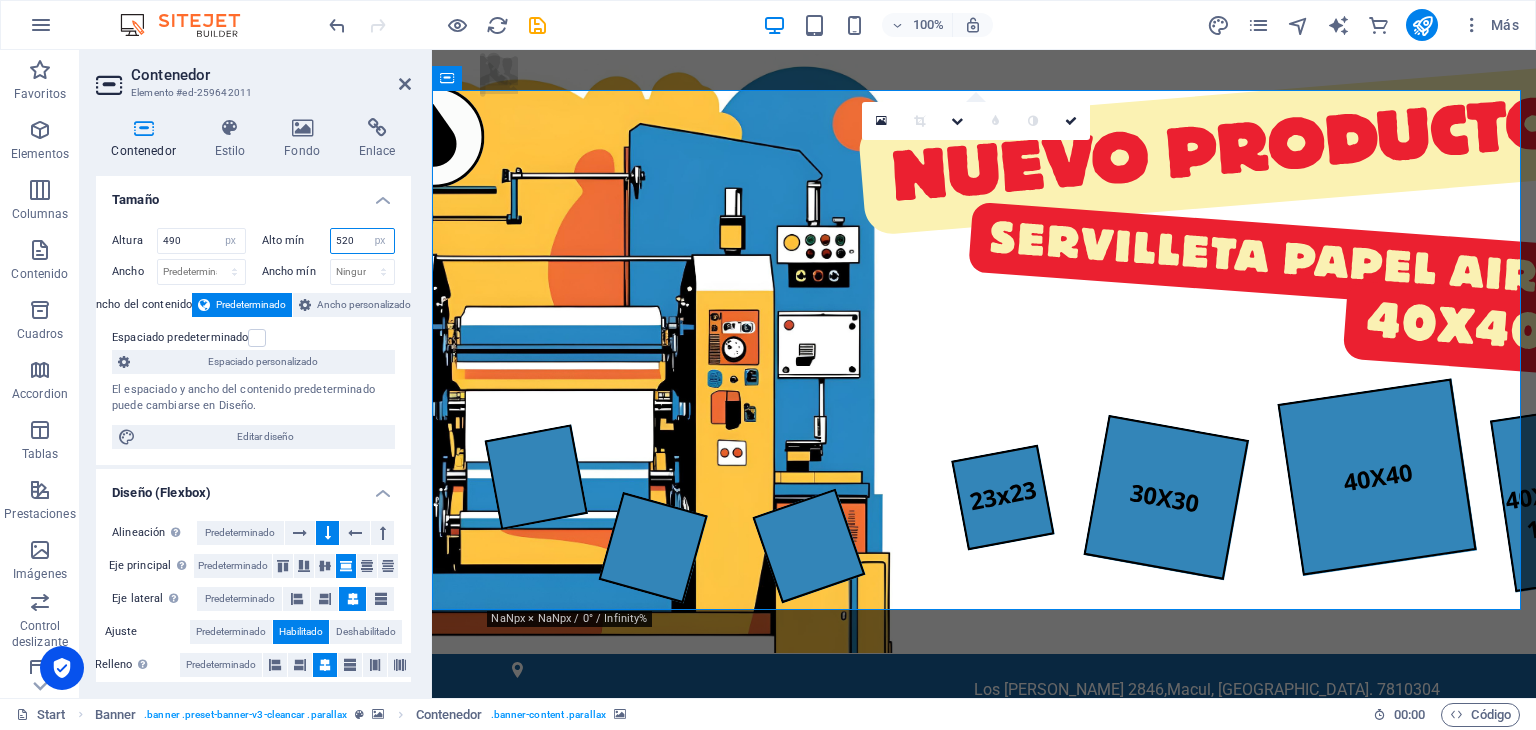 drag, startPoint x: 352, startPoint y: 241, endPoint x: 320, endPoint y: 233, distance: 32.984844 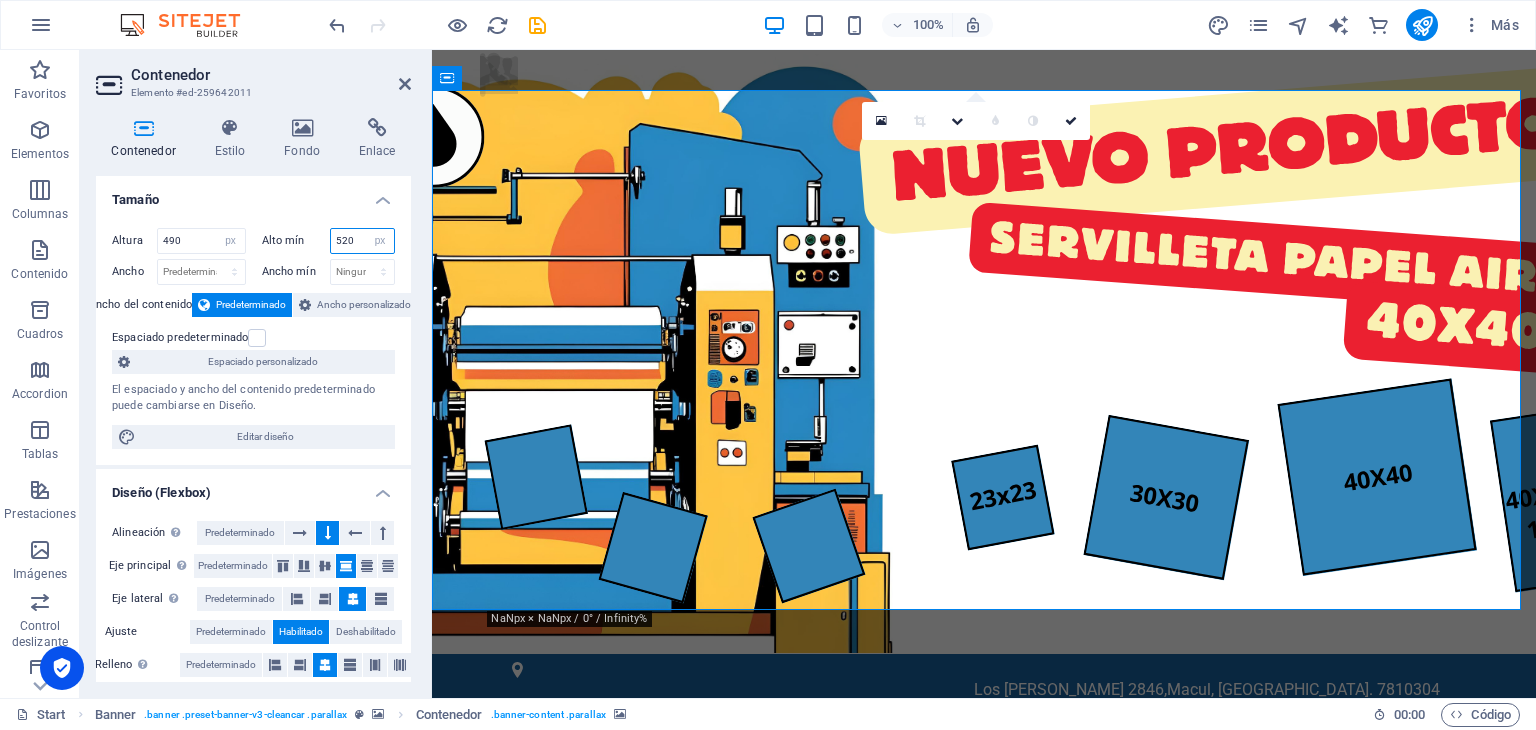click on "Alto mín 520 Ninguno px rem % vh vw" at bounding box center [329, 241] 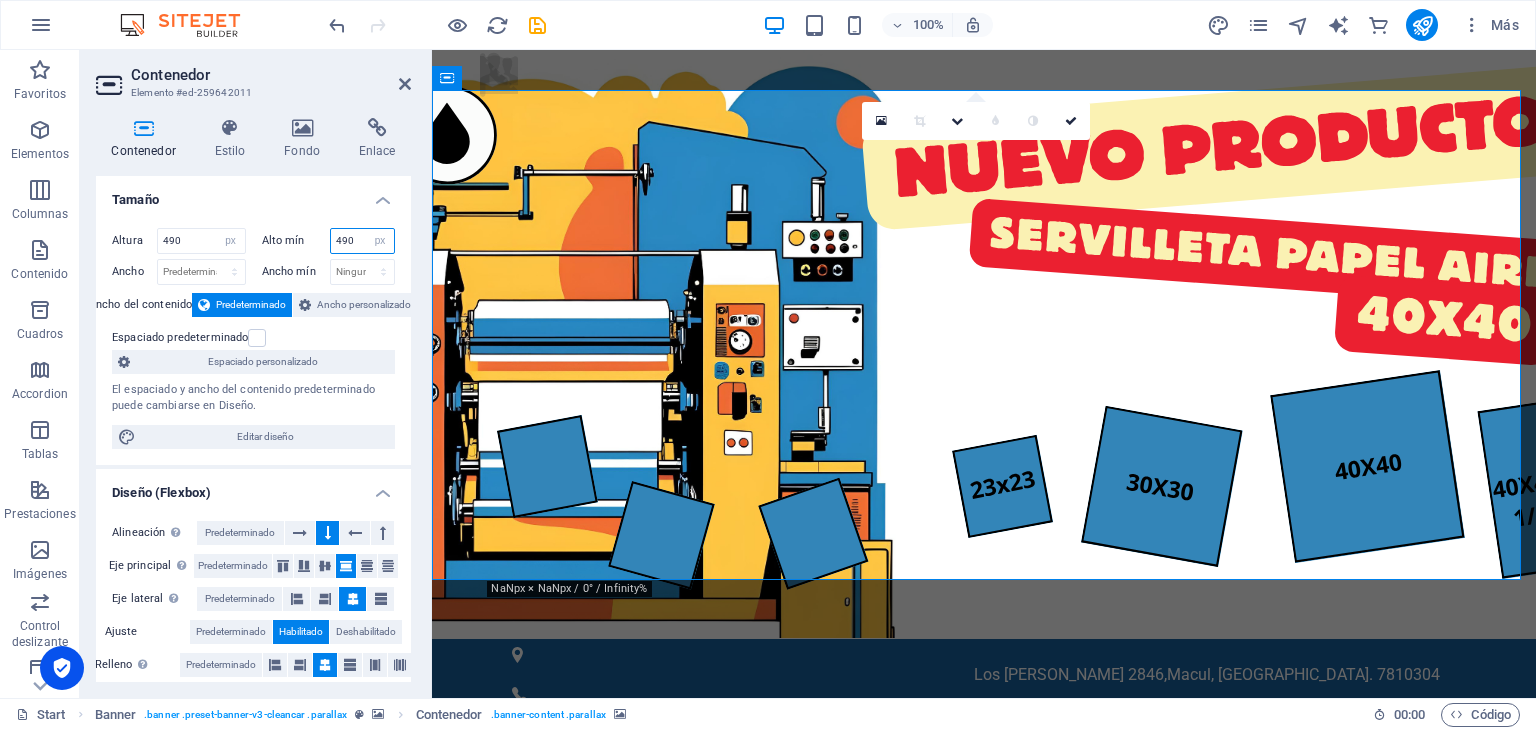 type on "490" 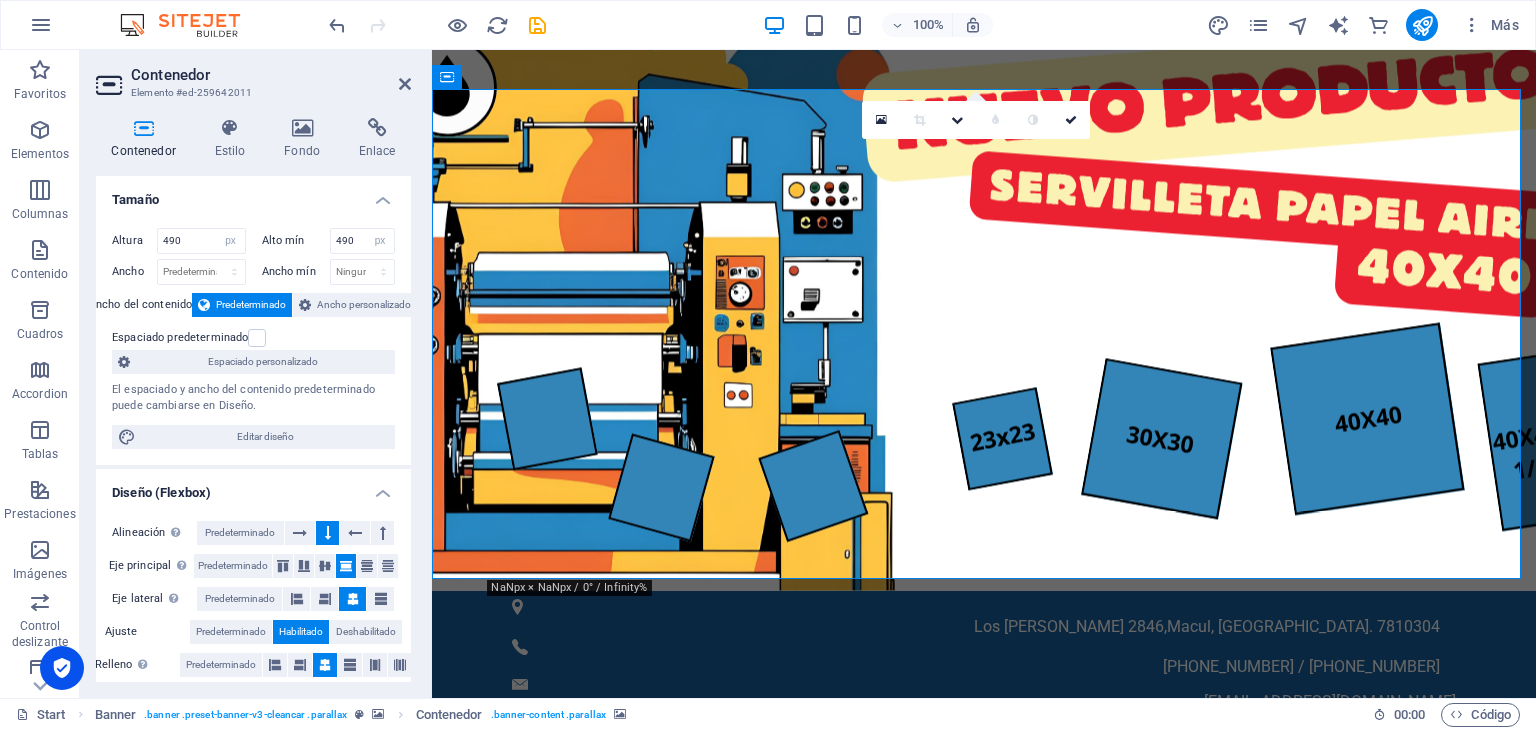 scroll, scrollTop: 0, scrollLeft: 0, axis: both 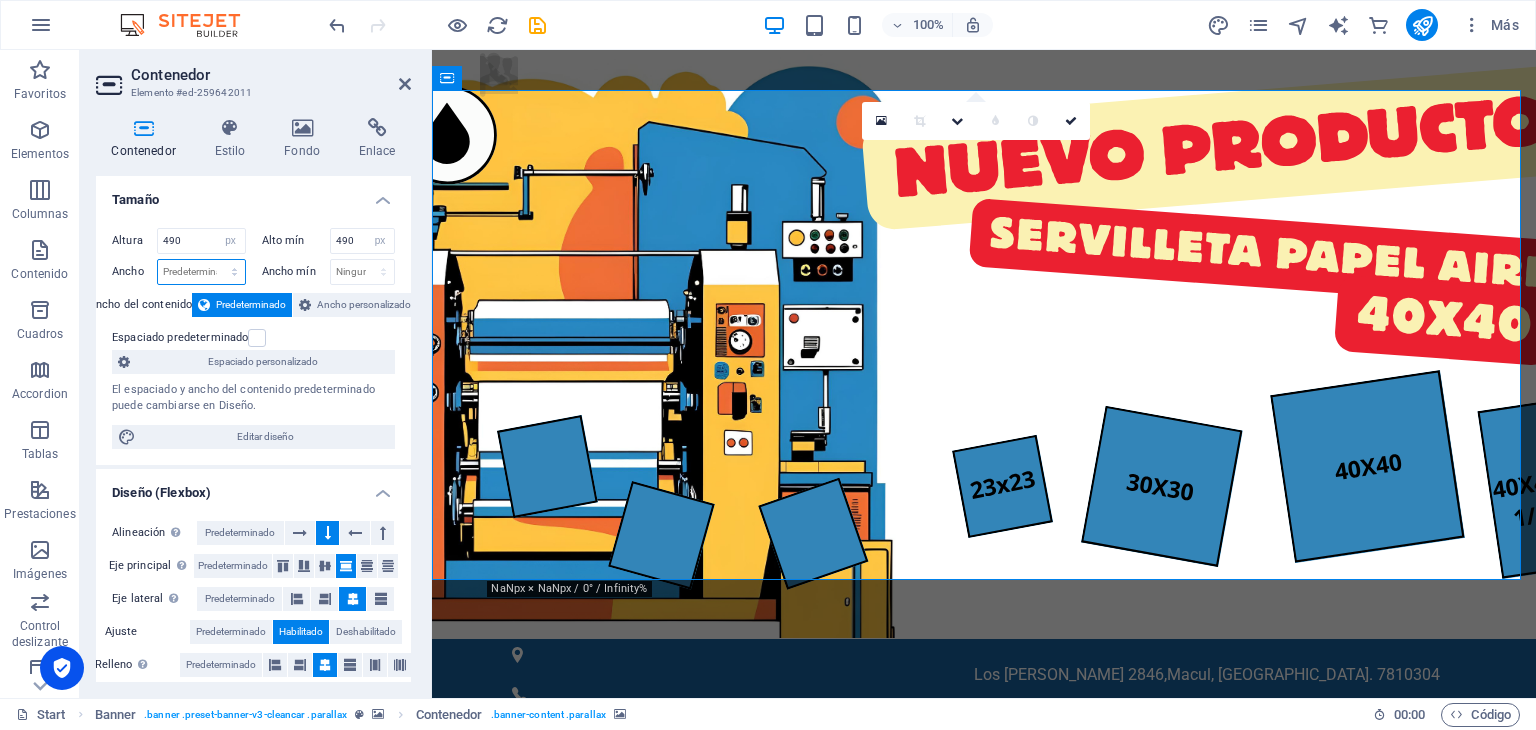 click on "Predeterminado px rem % em vh vw" at bounding box center (201, 272) 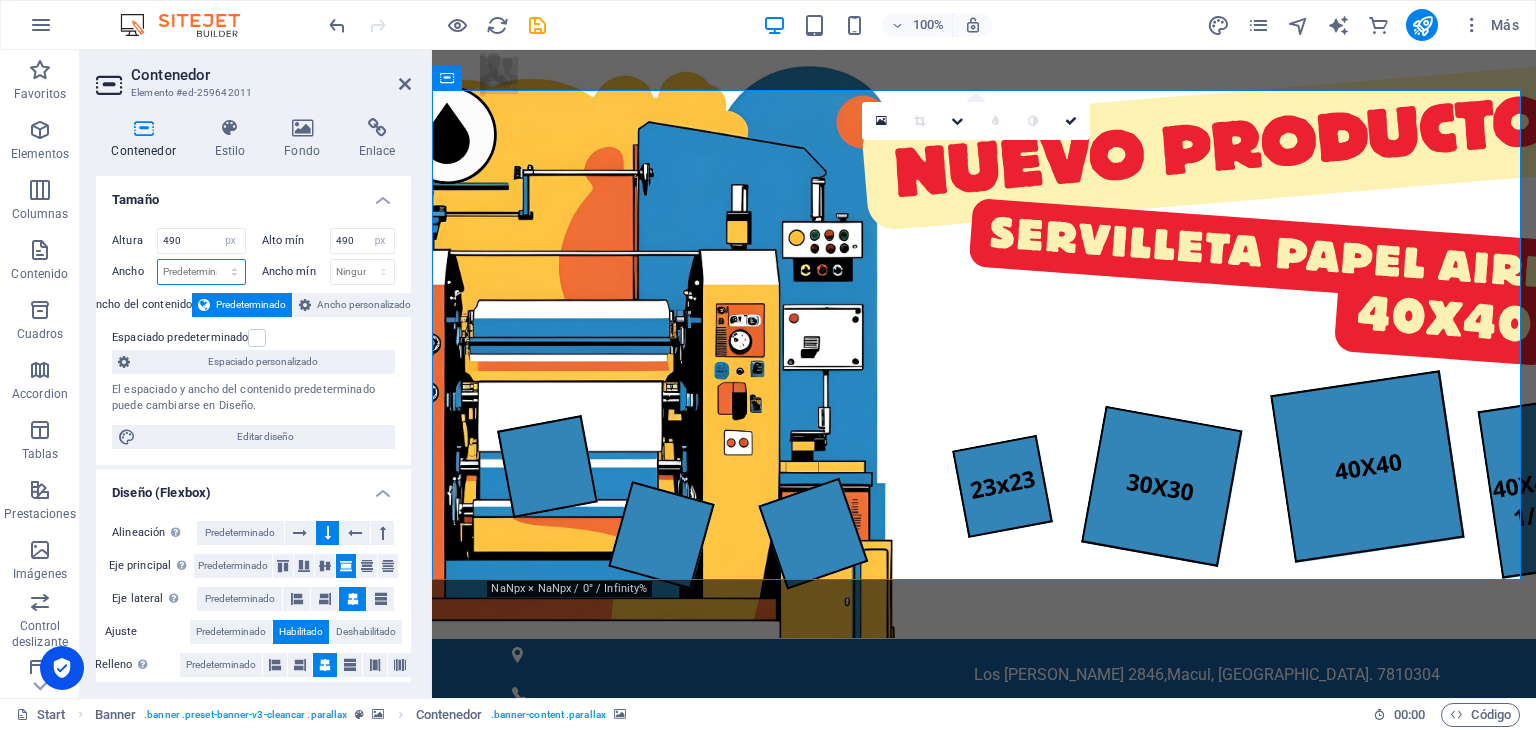 select on "px" 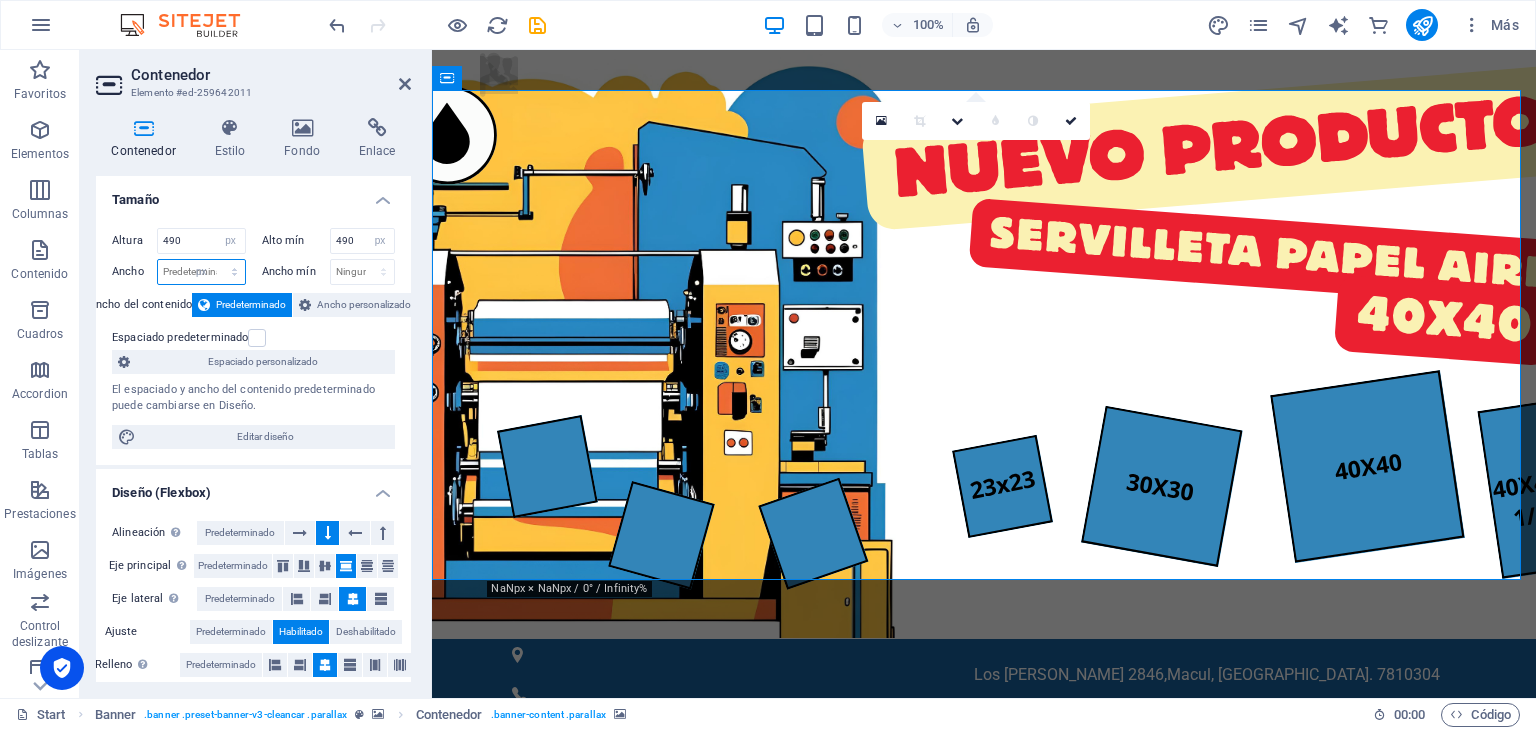 click on "Predeterminado px rem % em vh vw" at bounding box center [201, 272] 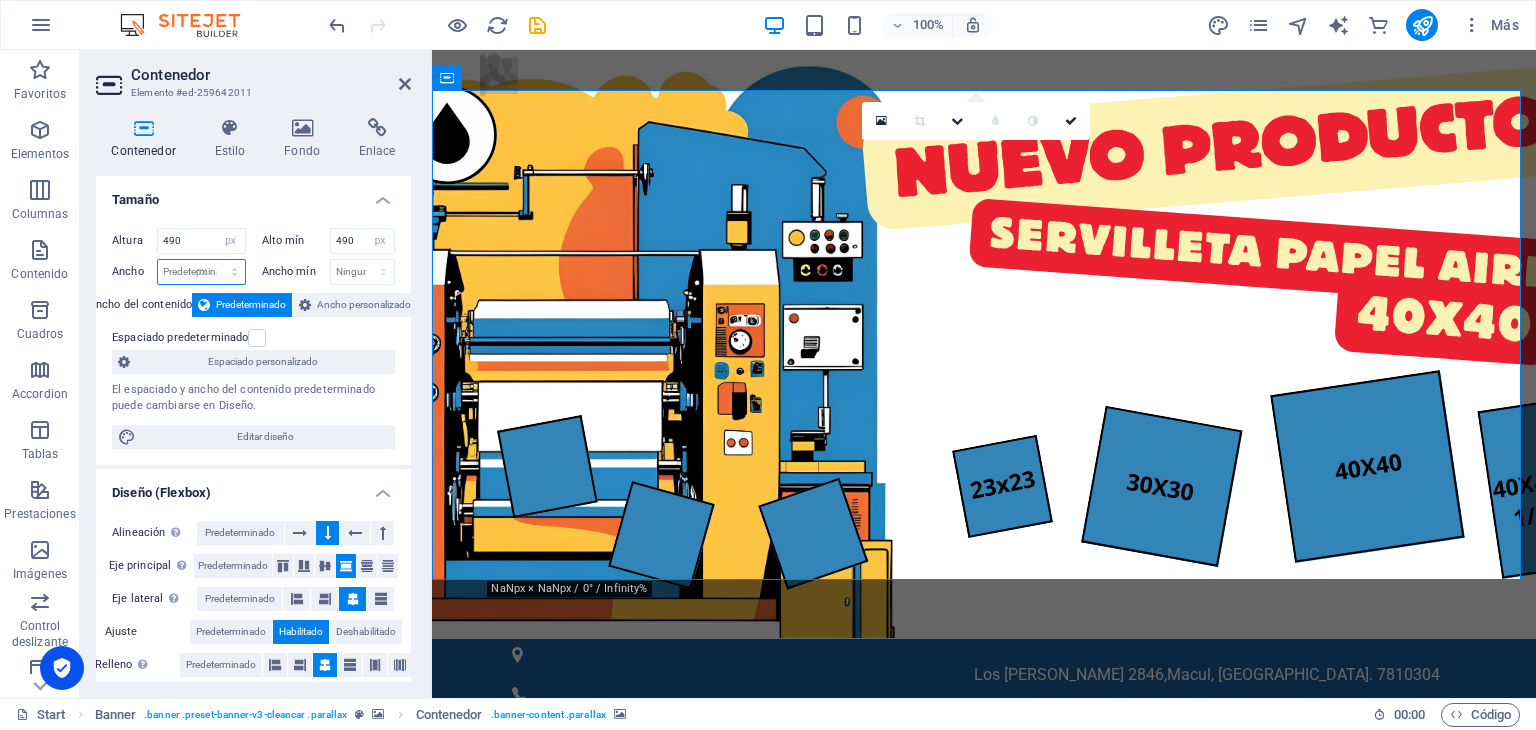 type on "1089" 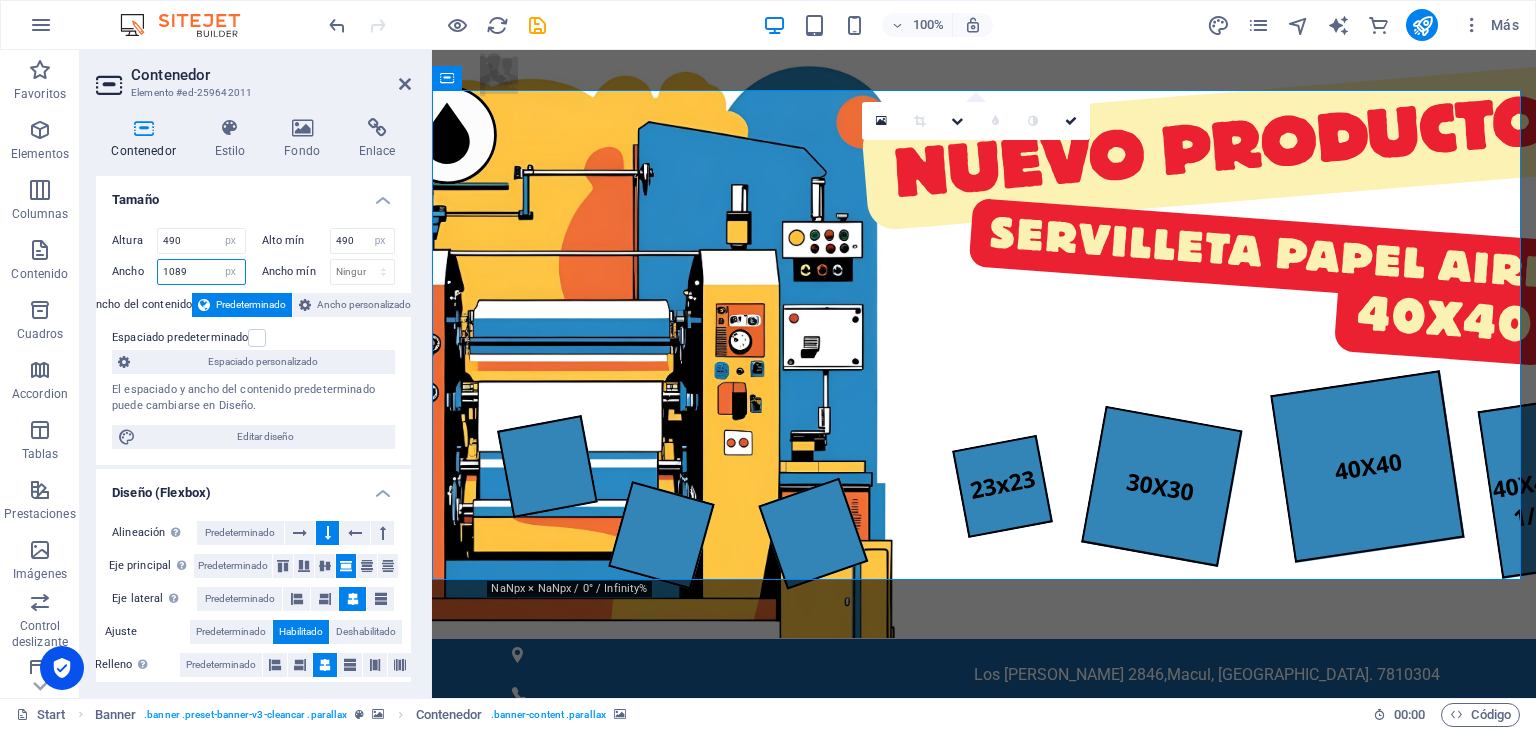 click on "1089" at bounding box center (201, 272) 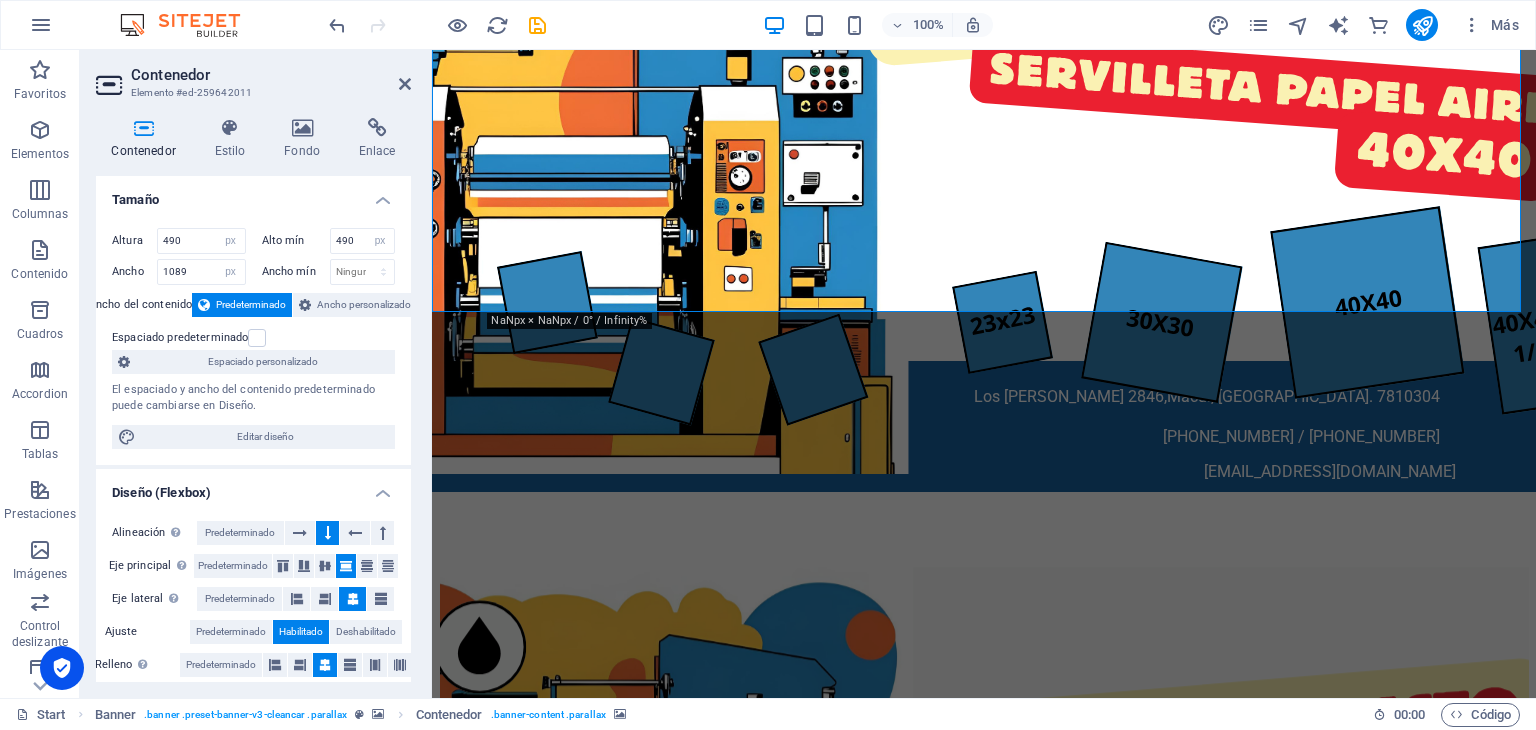 scroll, scrollTop: 0, scrollLeft: 0, axis: both 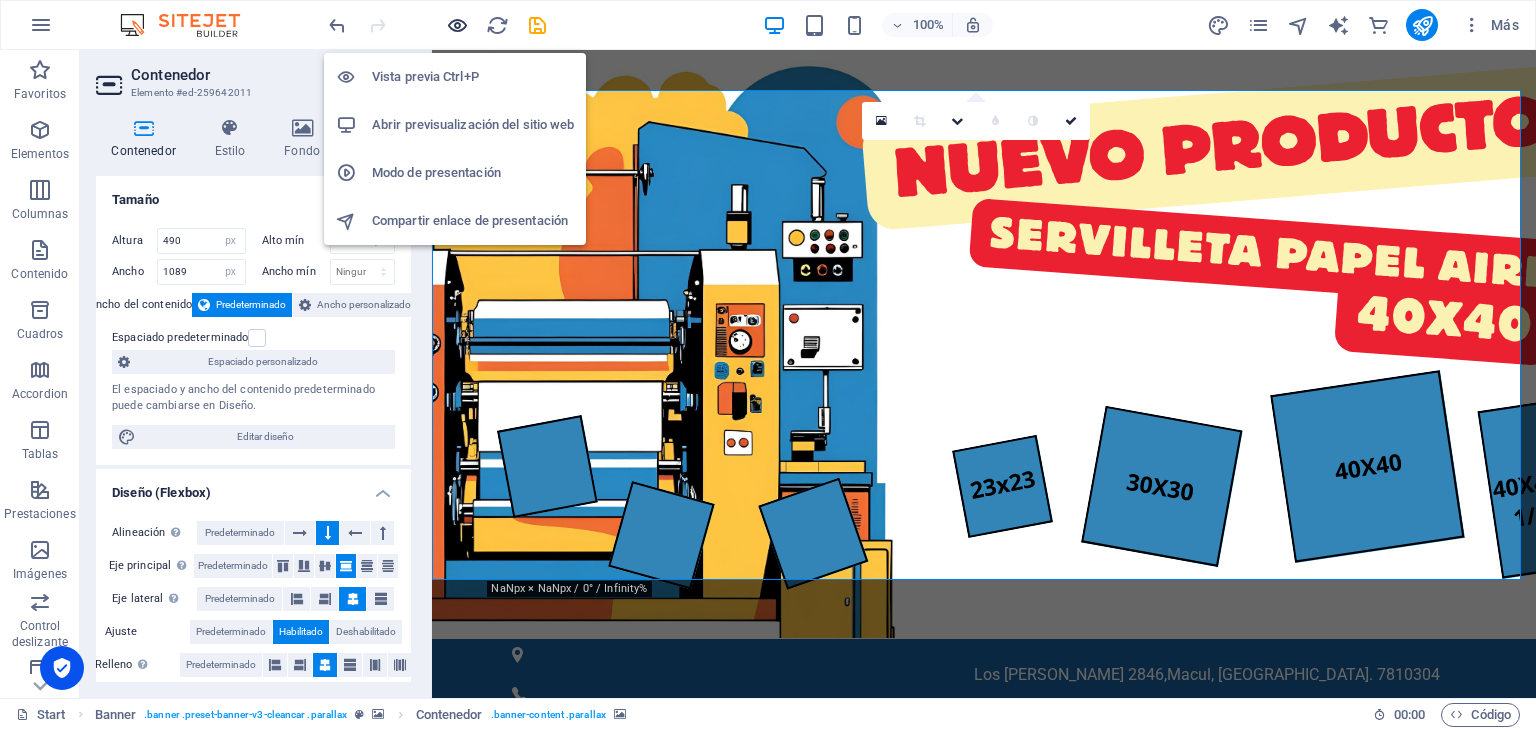 click at bounding box center (457, 25) 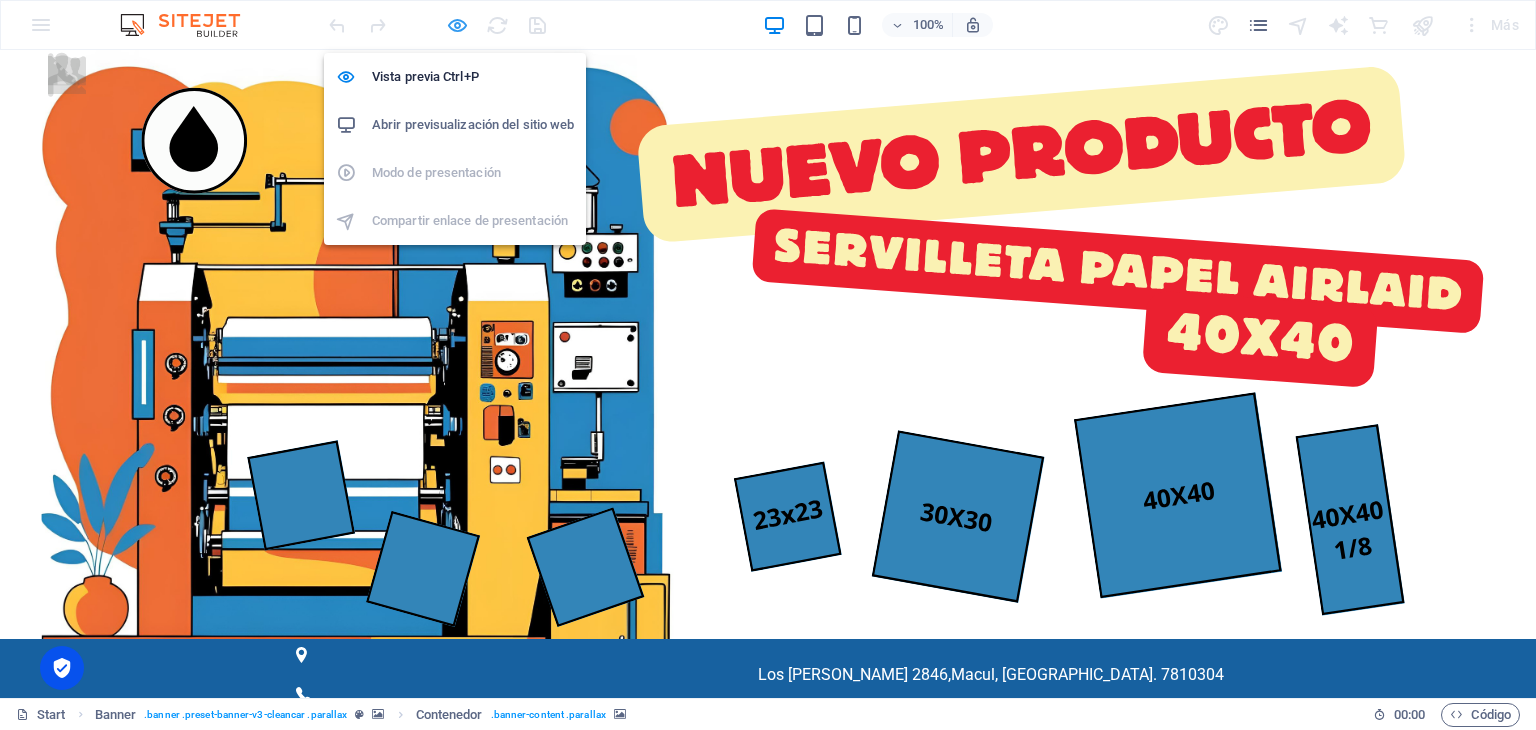 click at bounding box center [457, 25] 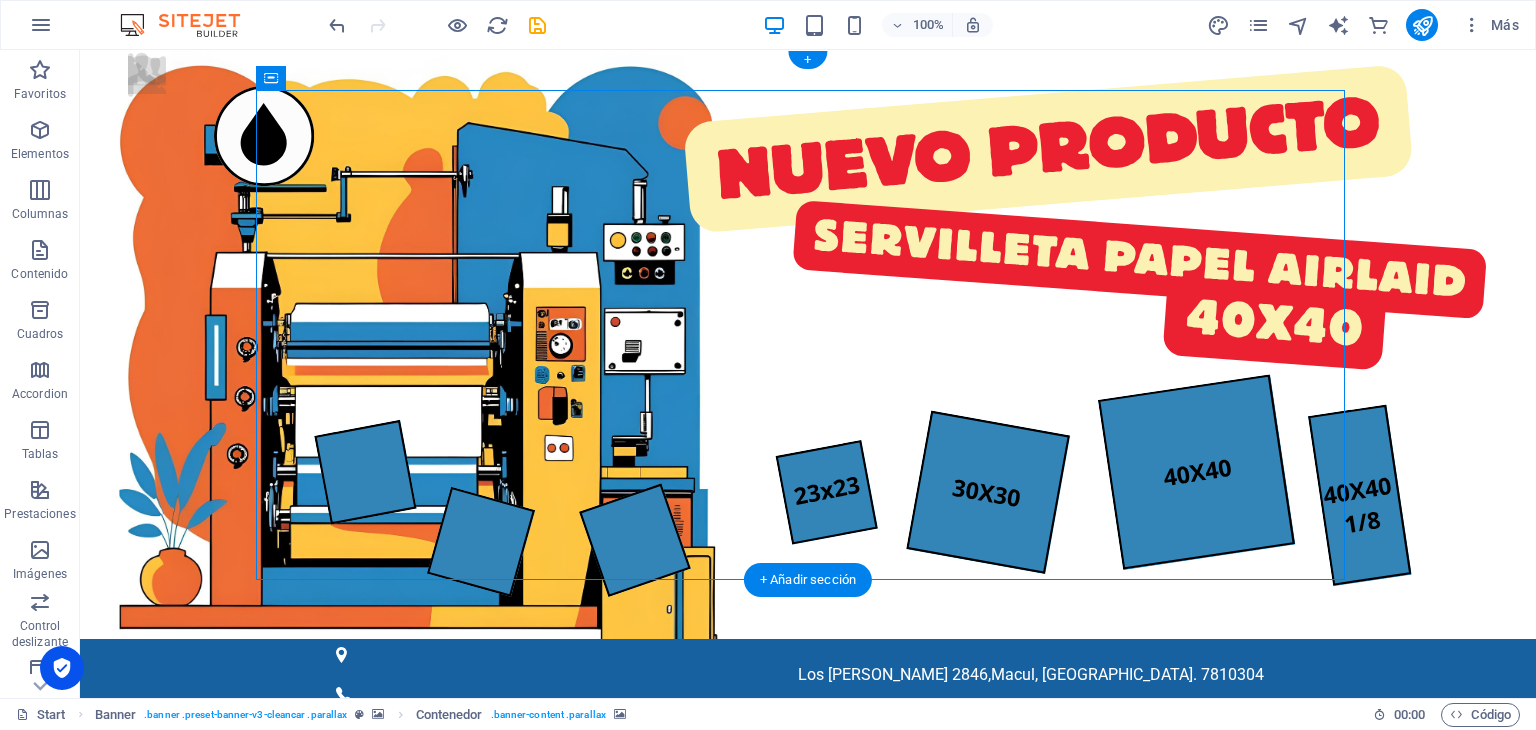 click at bounding box center [808, 344] 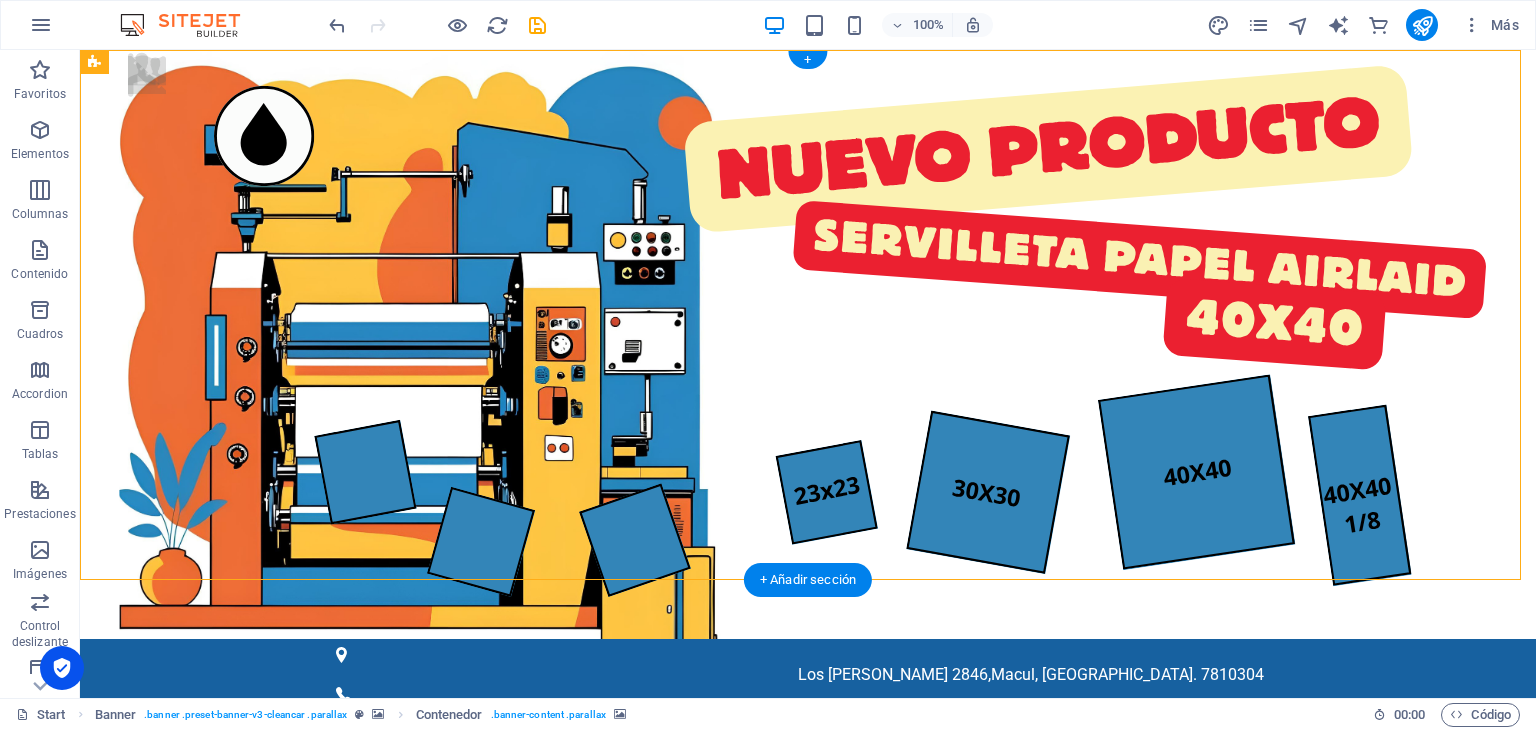 click at bounding box center (808, 344) 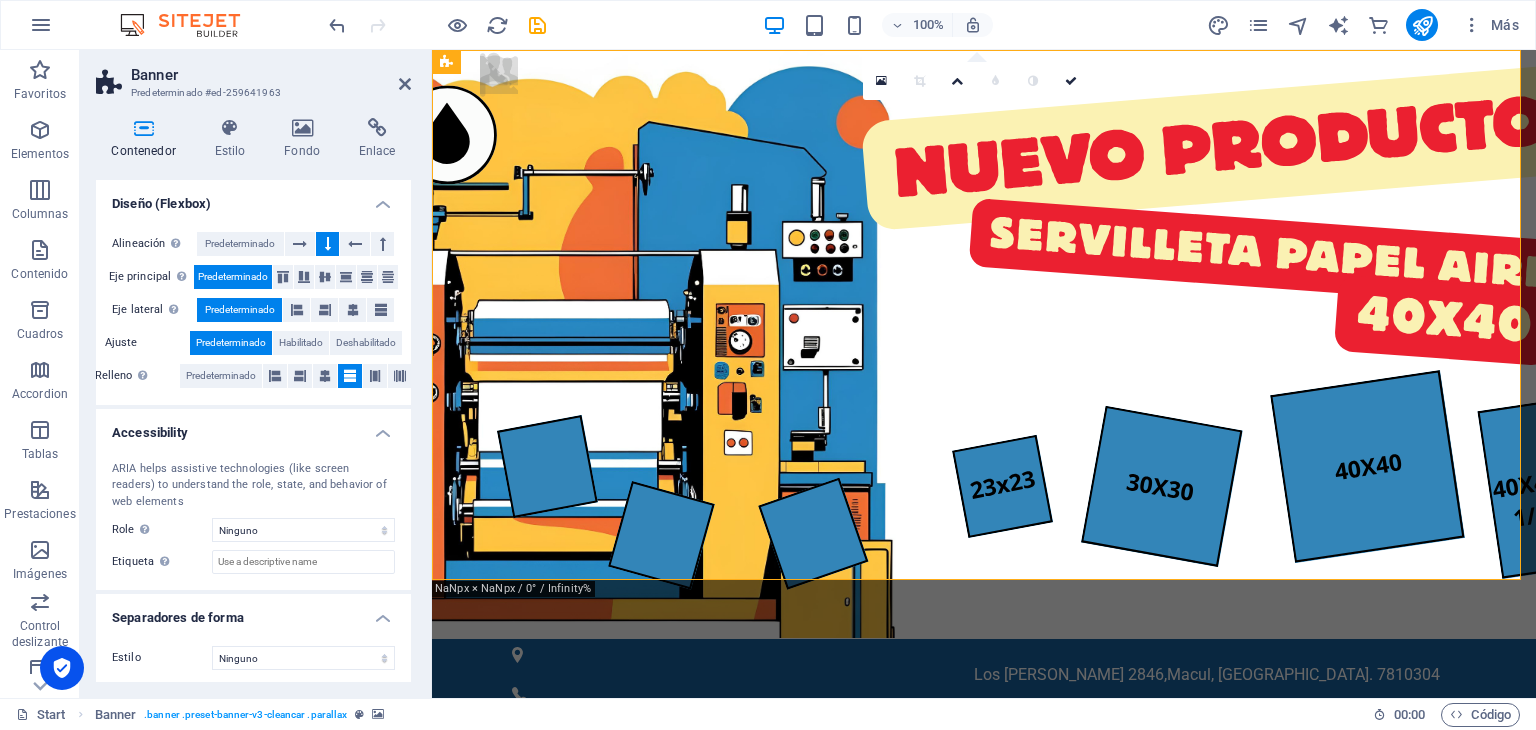 scroll, scrollTop: 325, scrollLeft: 0, axis: vertical 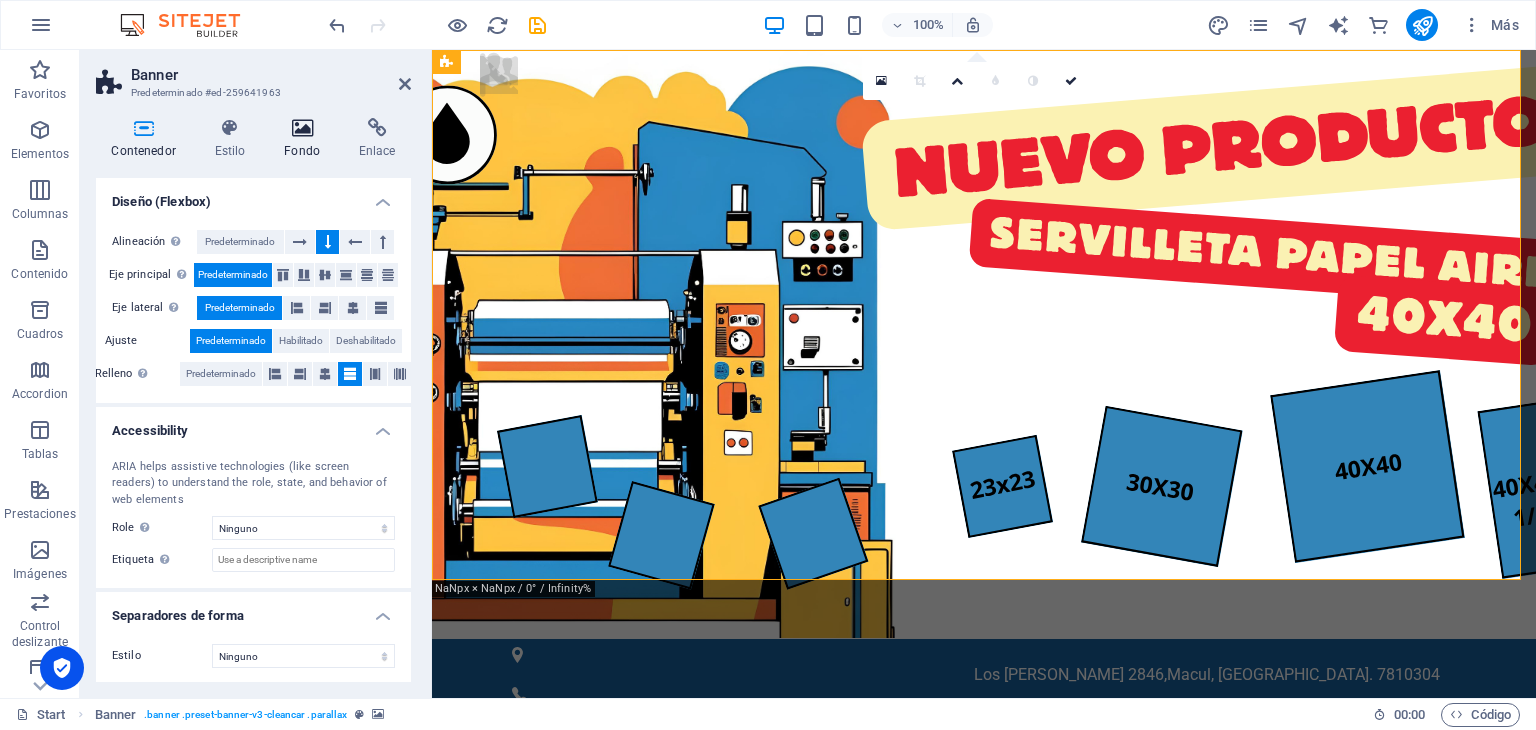 click at bounding box center [302, 128] 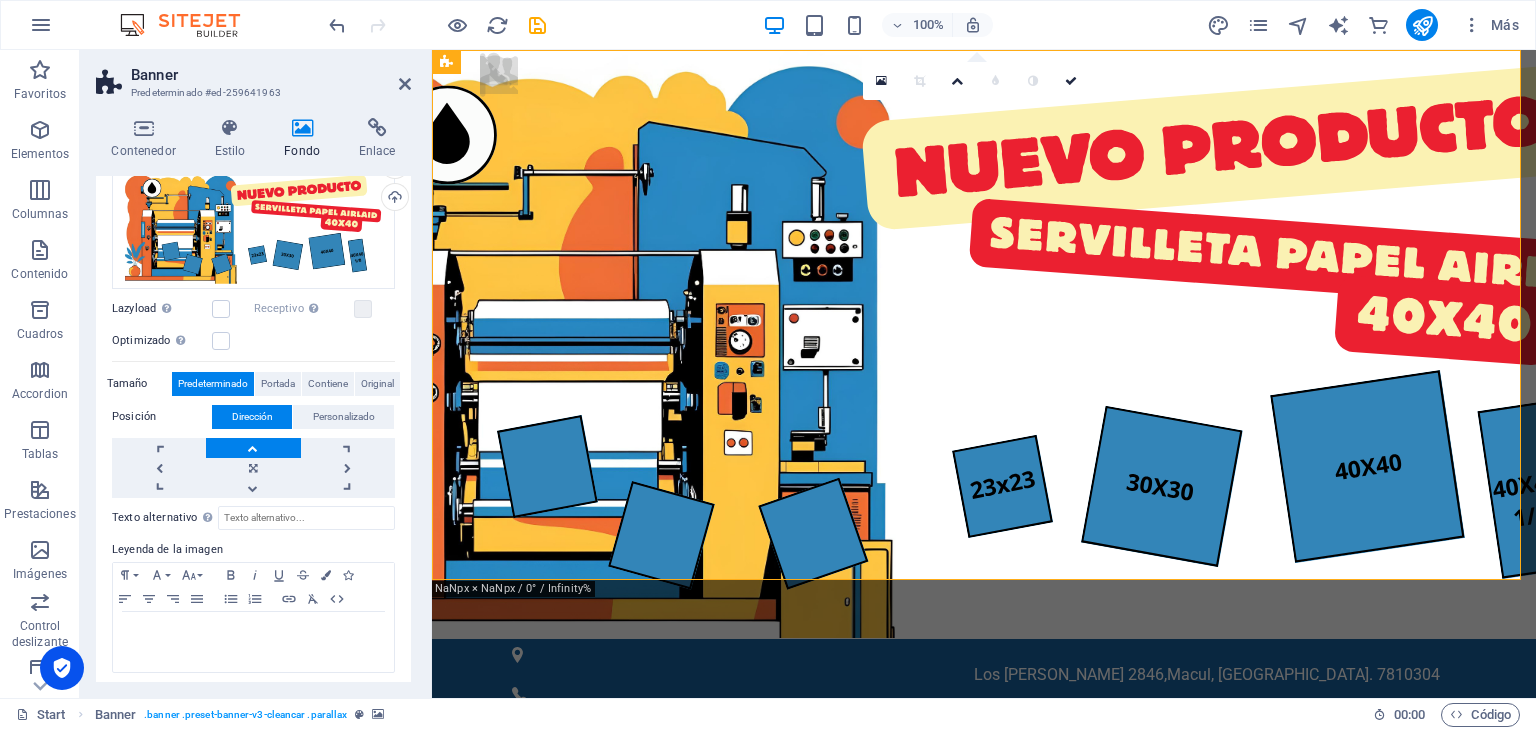 scroll, scrollTop: 216, scrollLeft: 0, axis: vertical 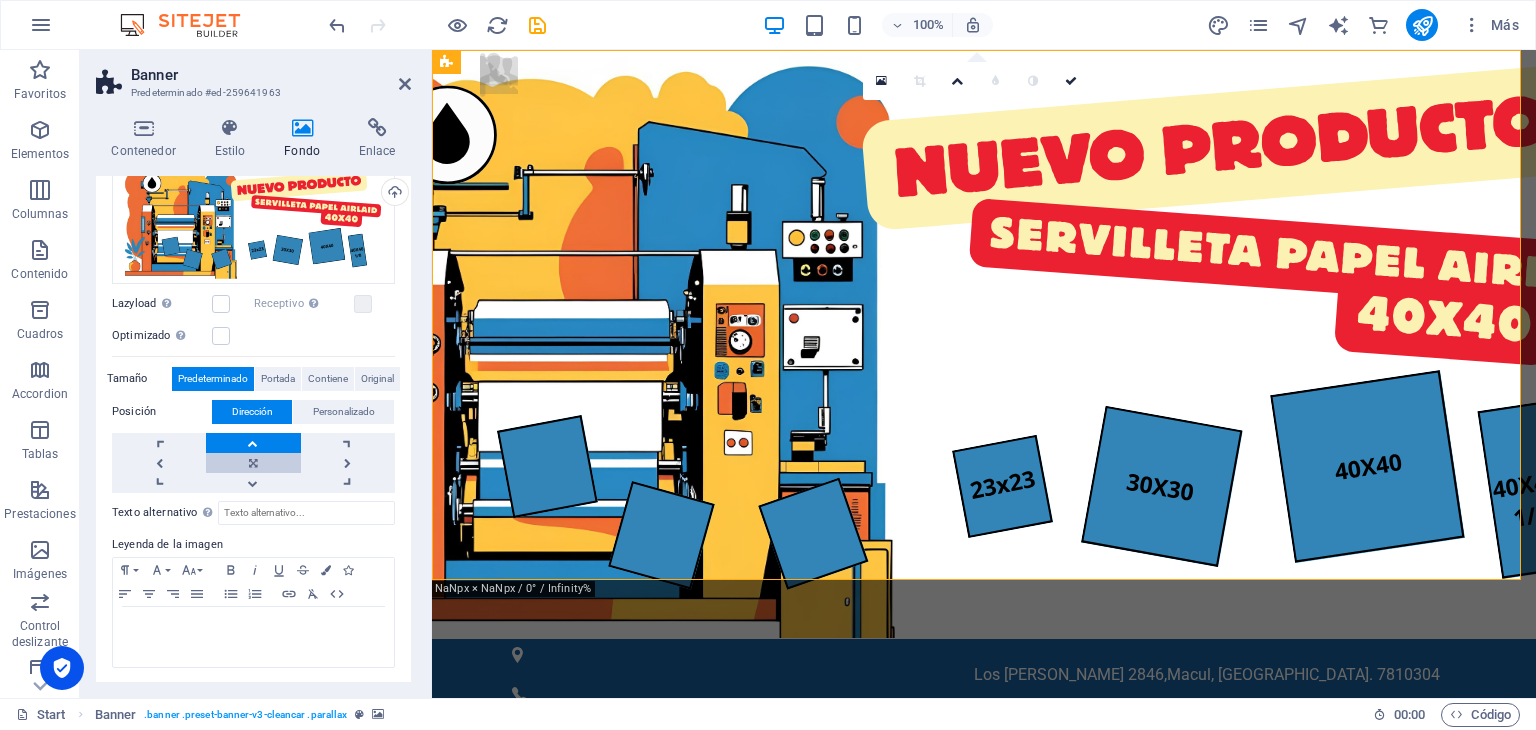 click at bounding box center (253, 463) 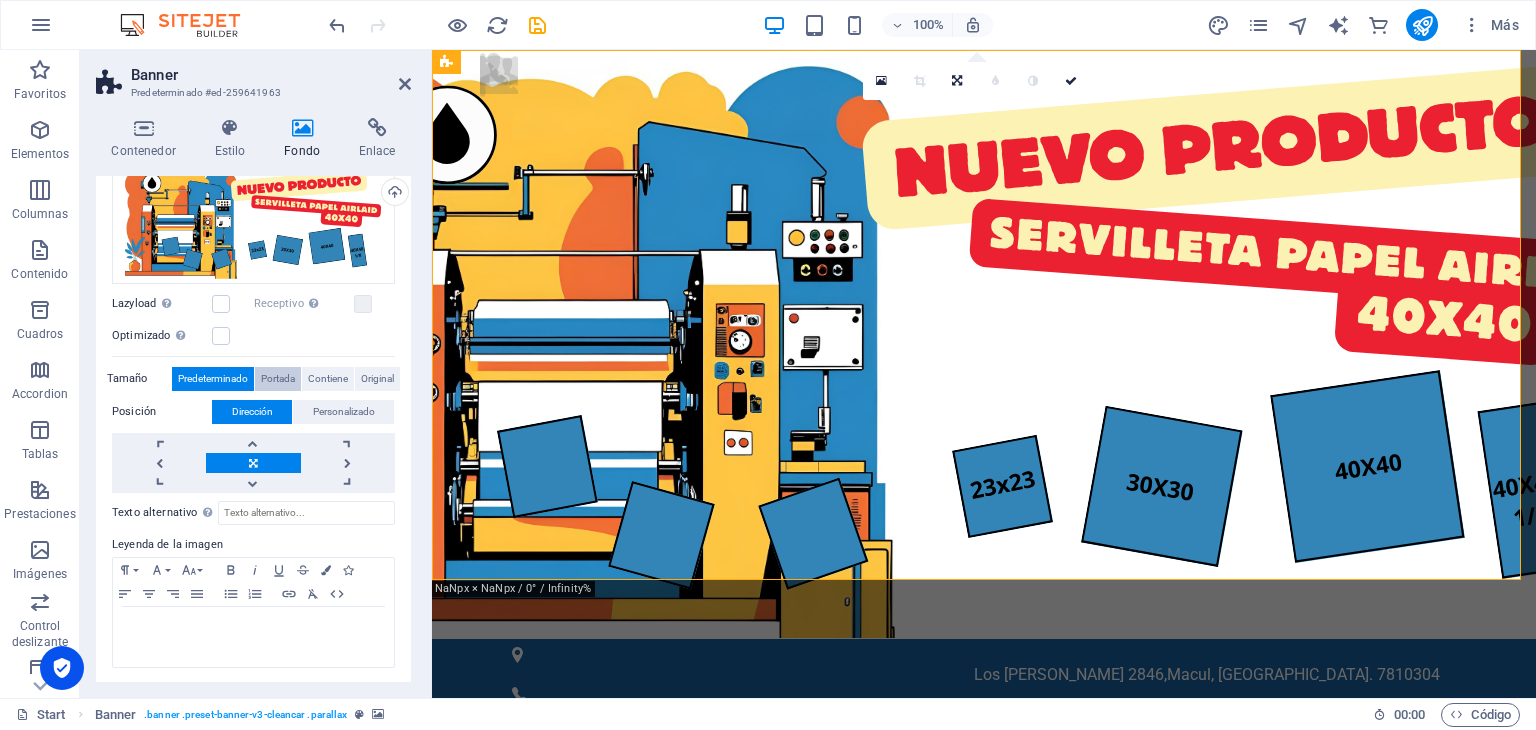 click on "Portada" at bounding box center (278, 379) 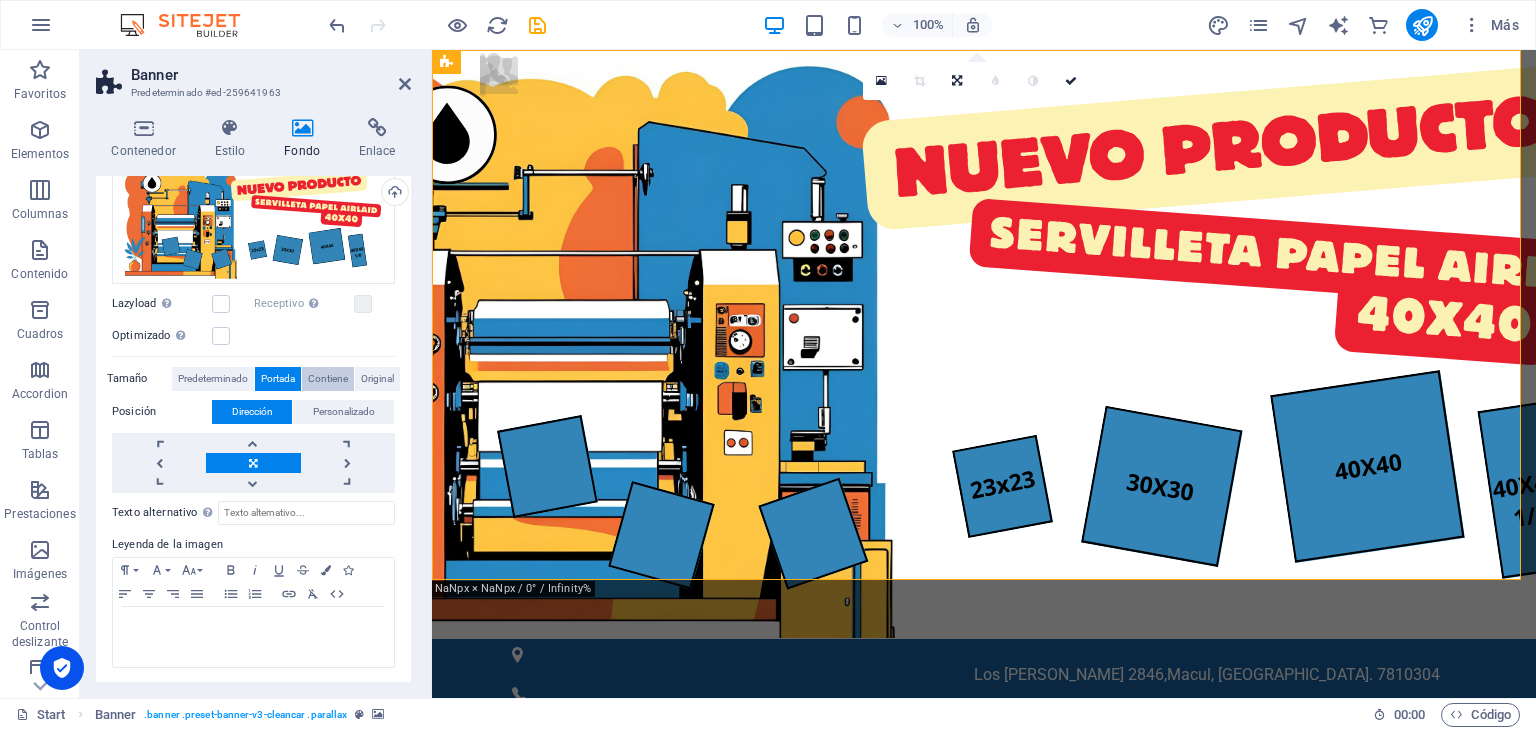 click on "Contiene" at bounding box center (328, 379) 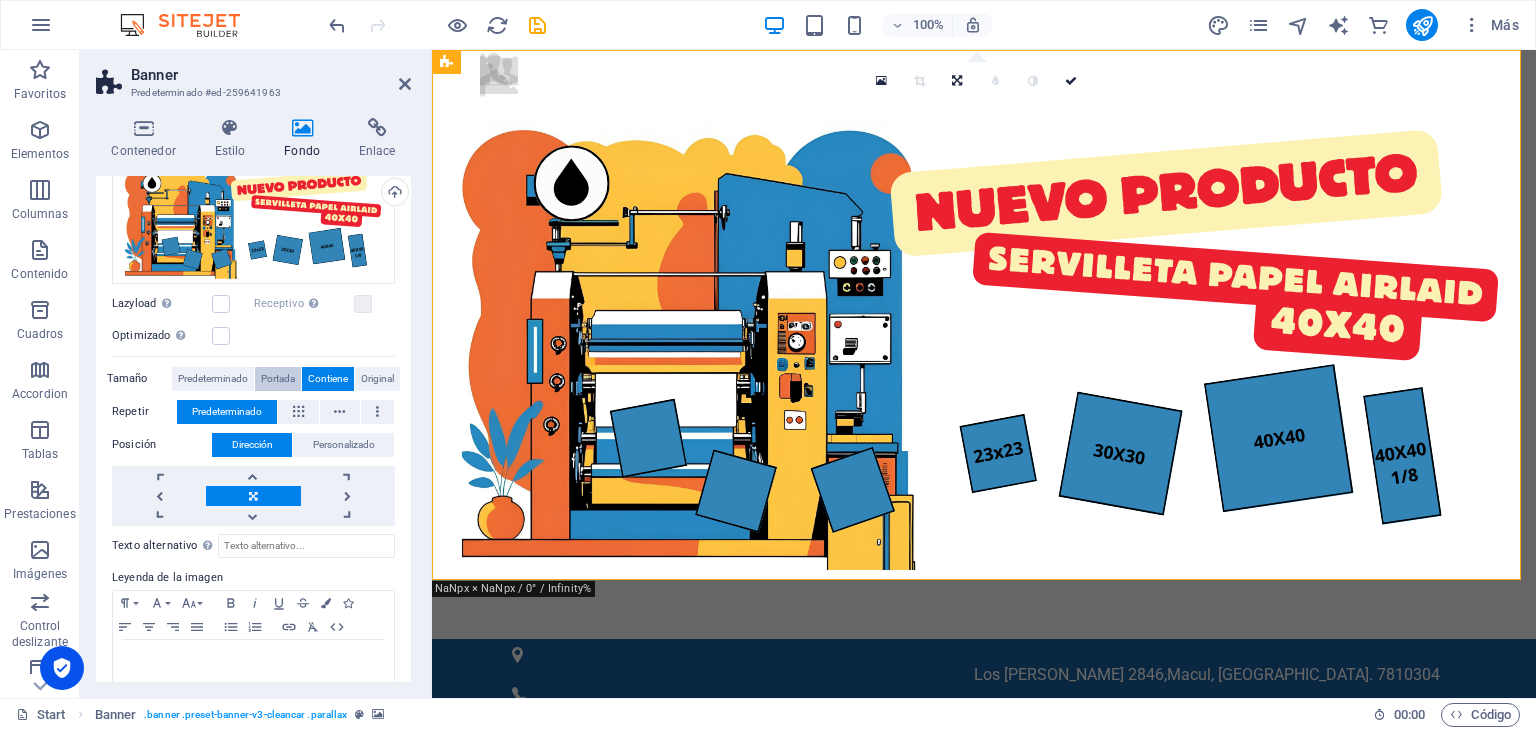 click on "Portada" at bounding box center [278, 379] 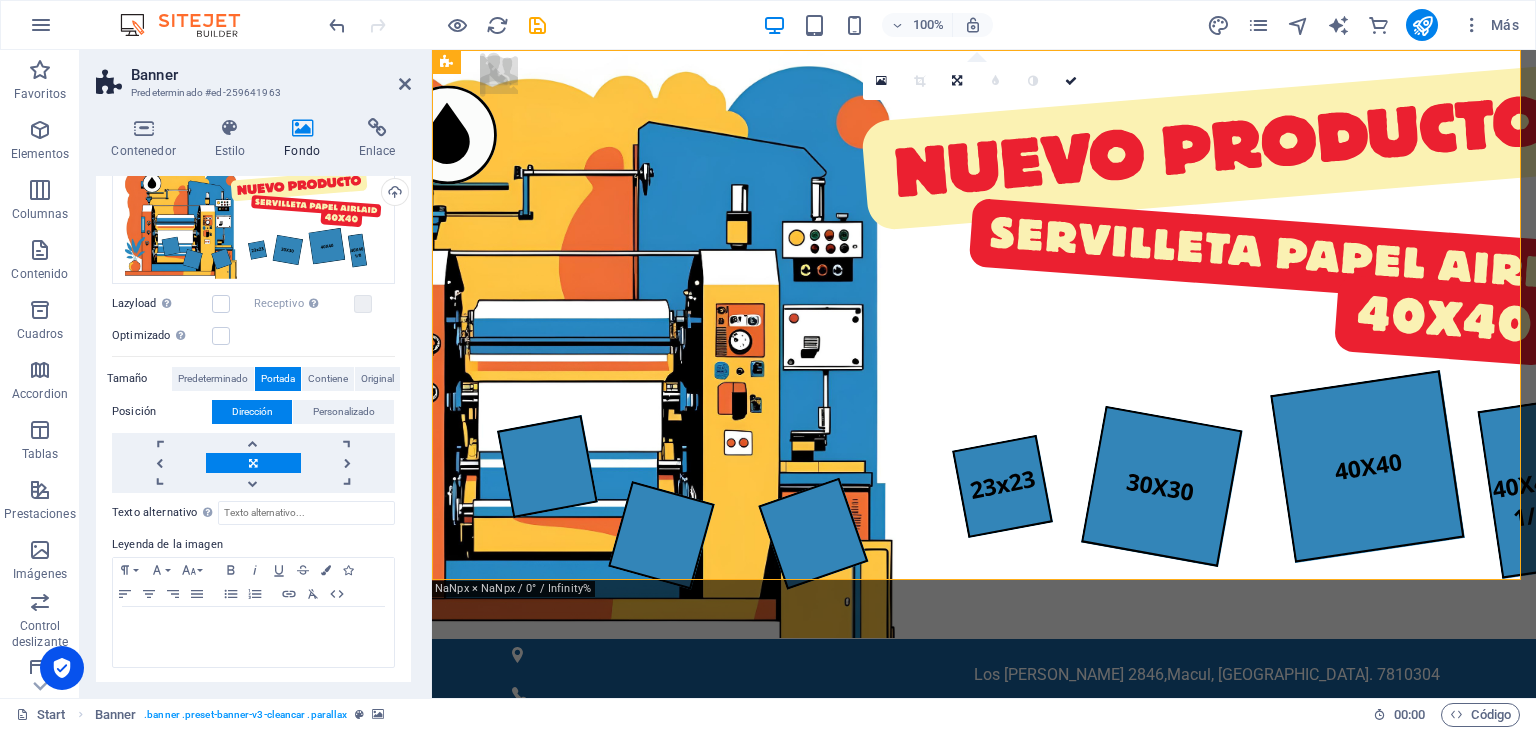 click on "Dirección" at bounding box center [252, 412] 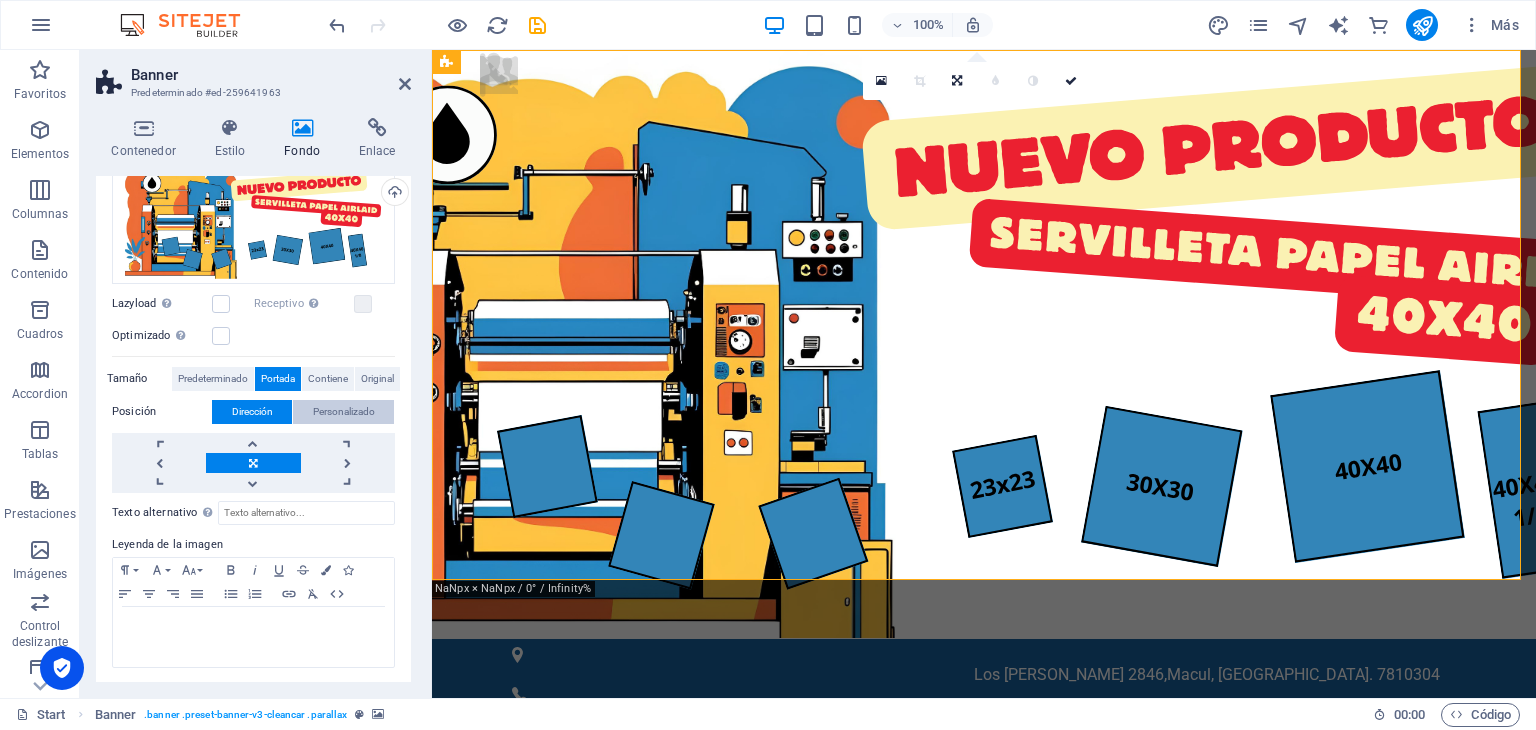 click on "Personalizado" at bounding box center (344, 412) 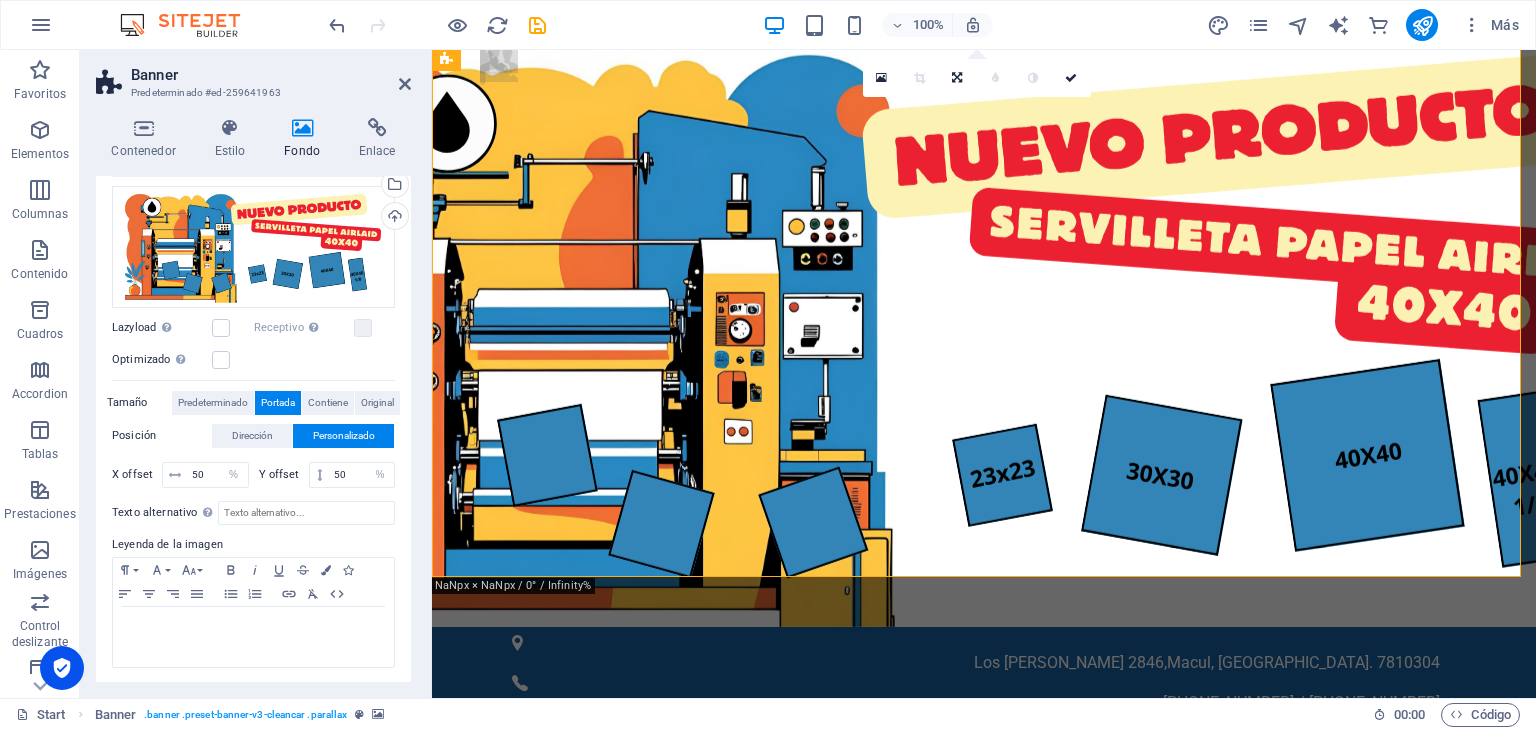 scroll, scrollTop: 0, scrollLeft: 0, axis: both 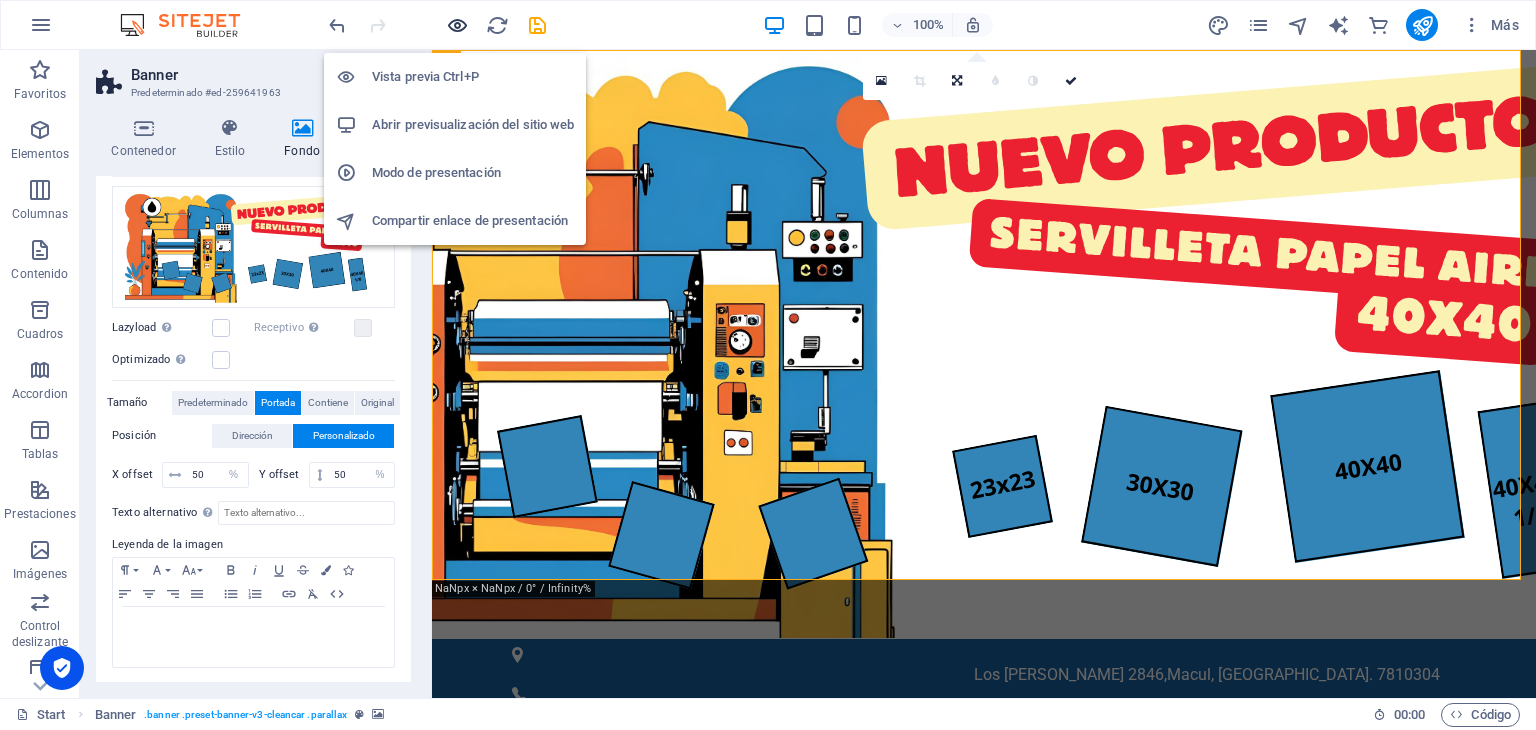 click at bounding box center (457, 25) 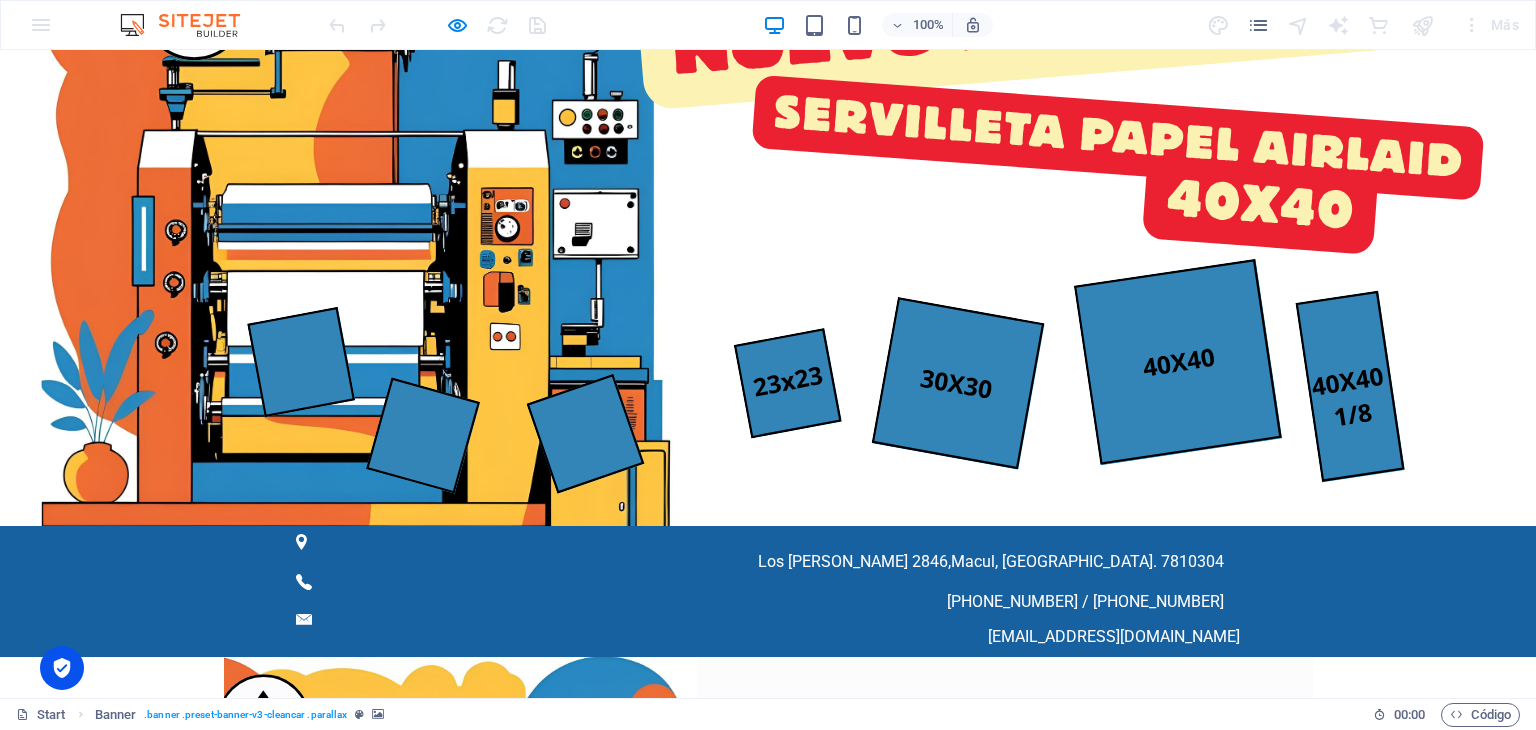 scroll, scrollTop: 0, scrollLeft: 0, axis: both 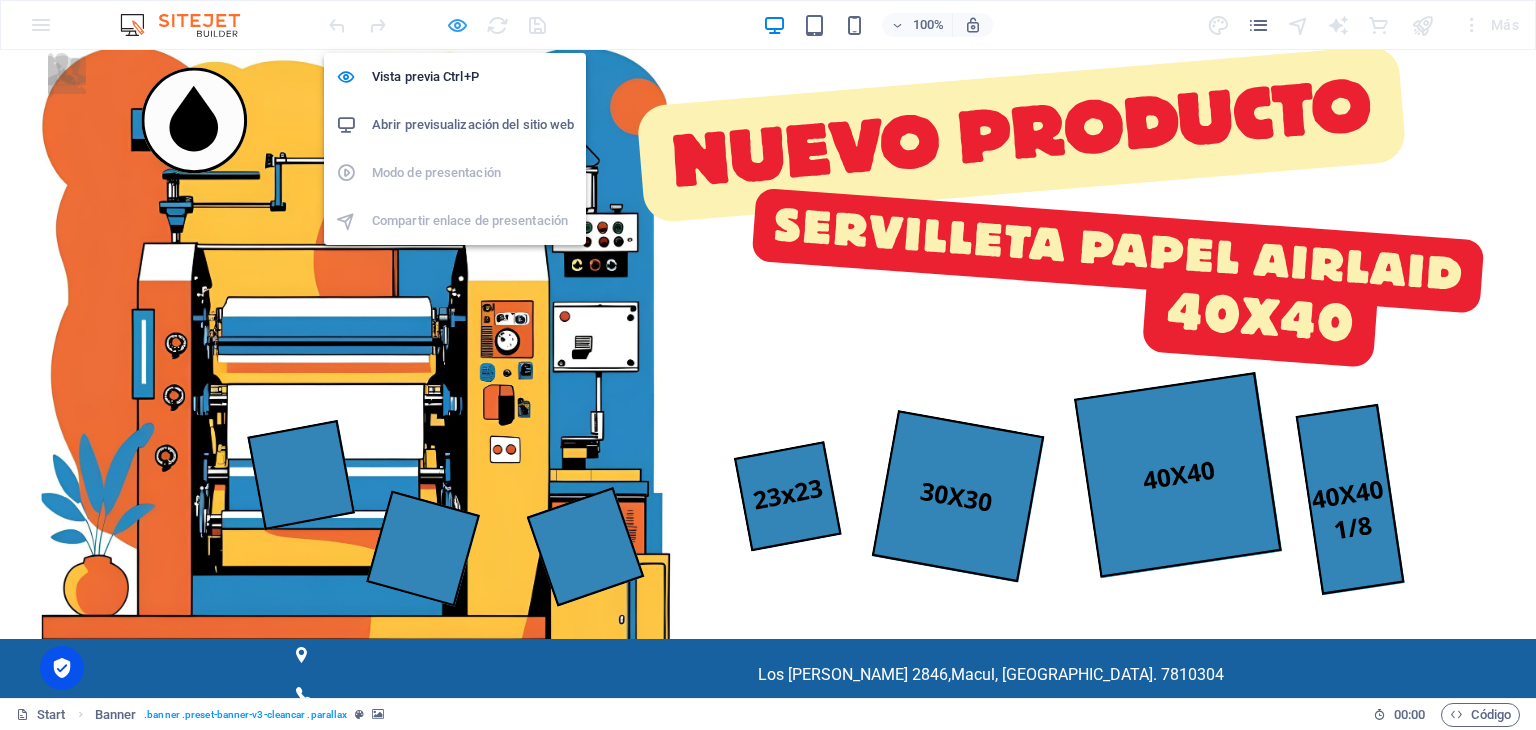 click at bounding box center (457, 25) 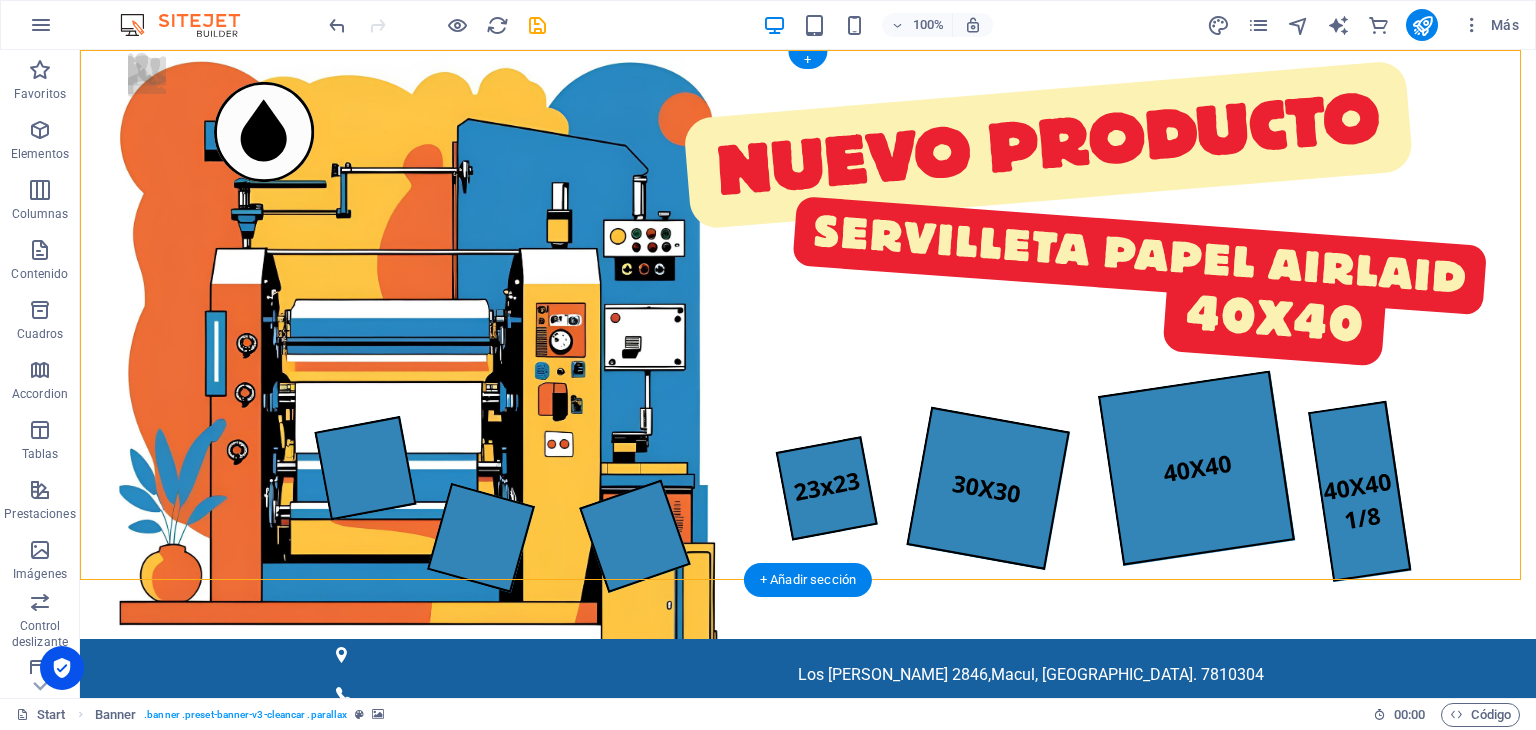 click at bounding box center (808, 344) 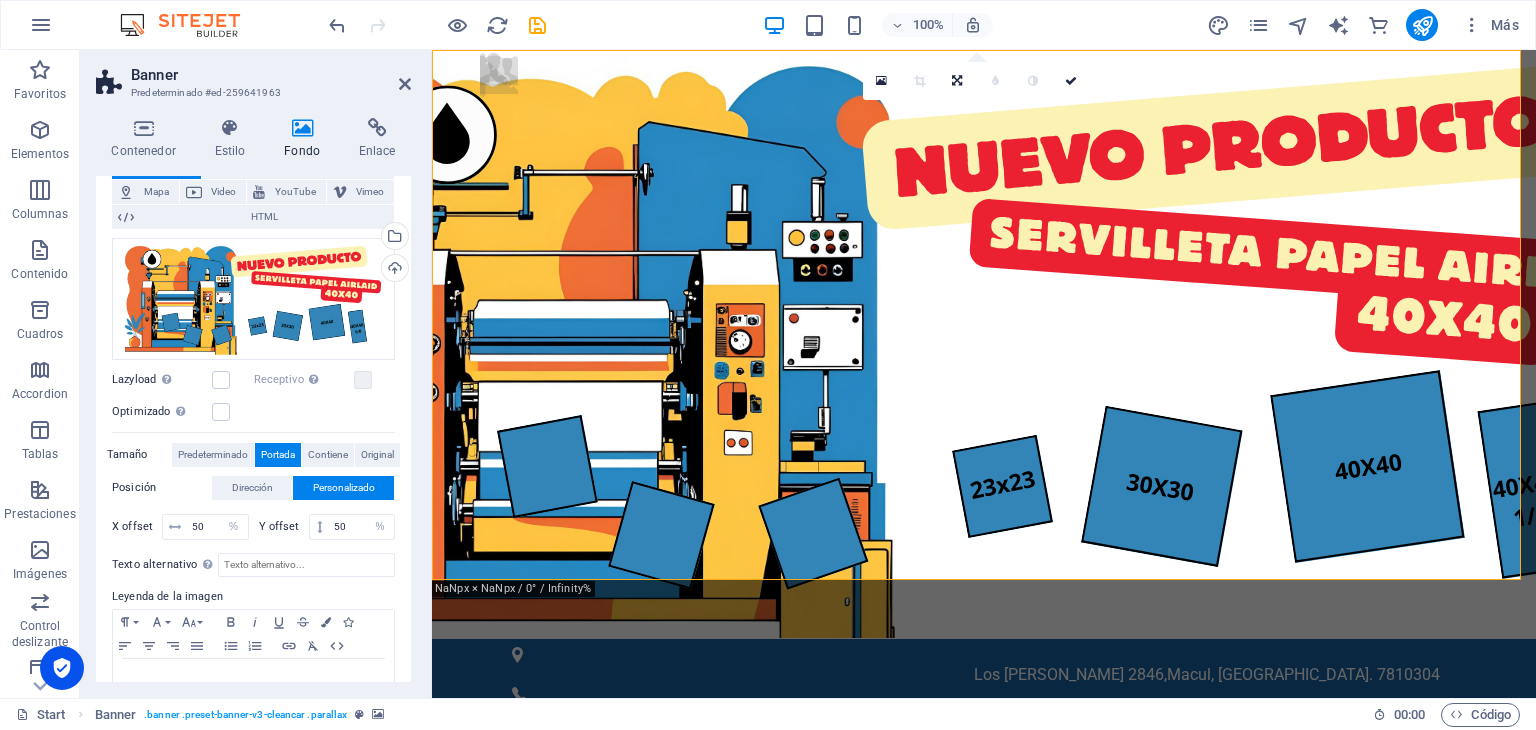 scroll, scrollTop: 0, scrollLeft: 0, axis: both 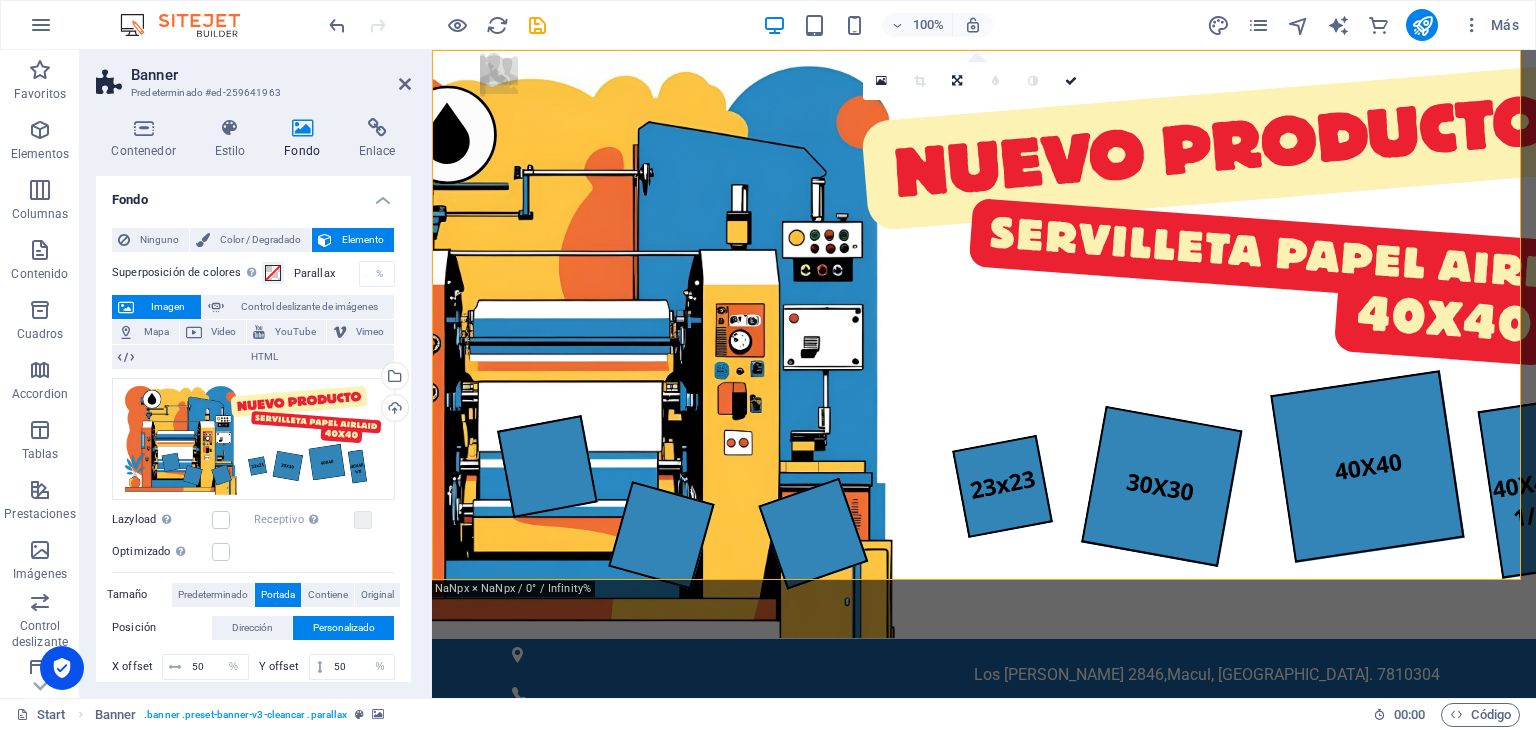 click on "Fondo" at bounding box center (306, 139) 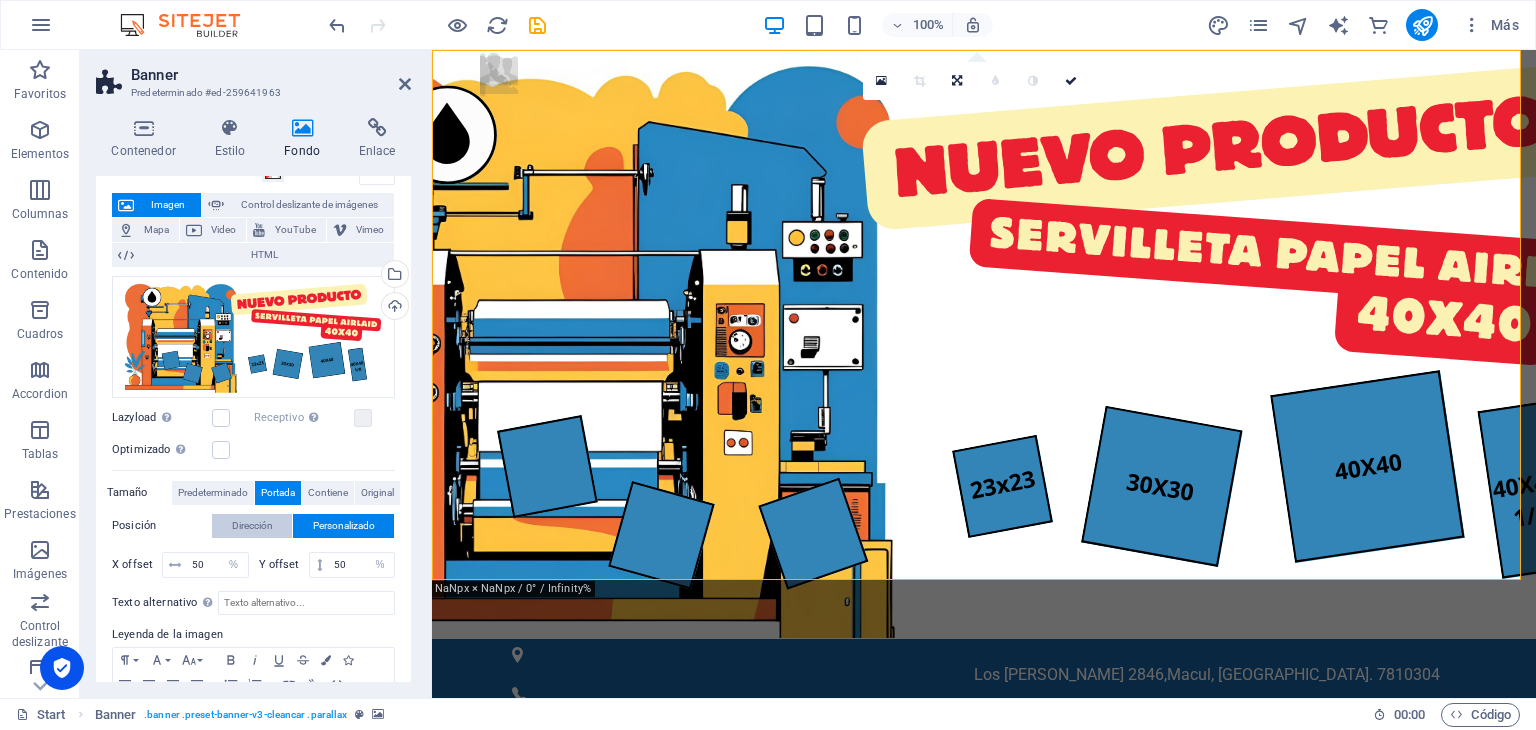 scroll, scrollTop: 192, scrollLeft: 0, axis: vertical 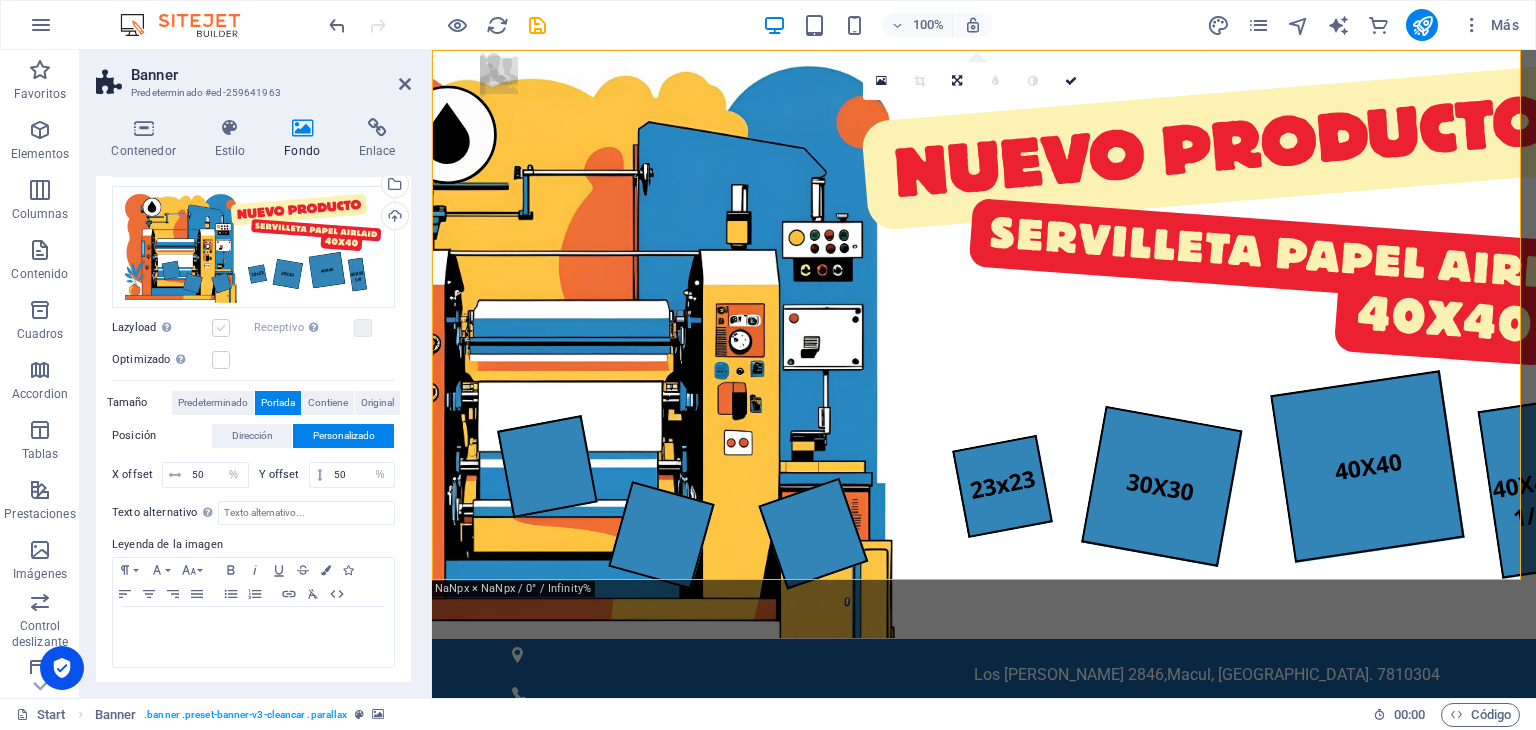 click at bounding box center (221, 328) 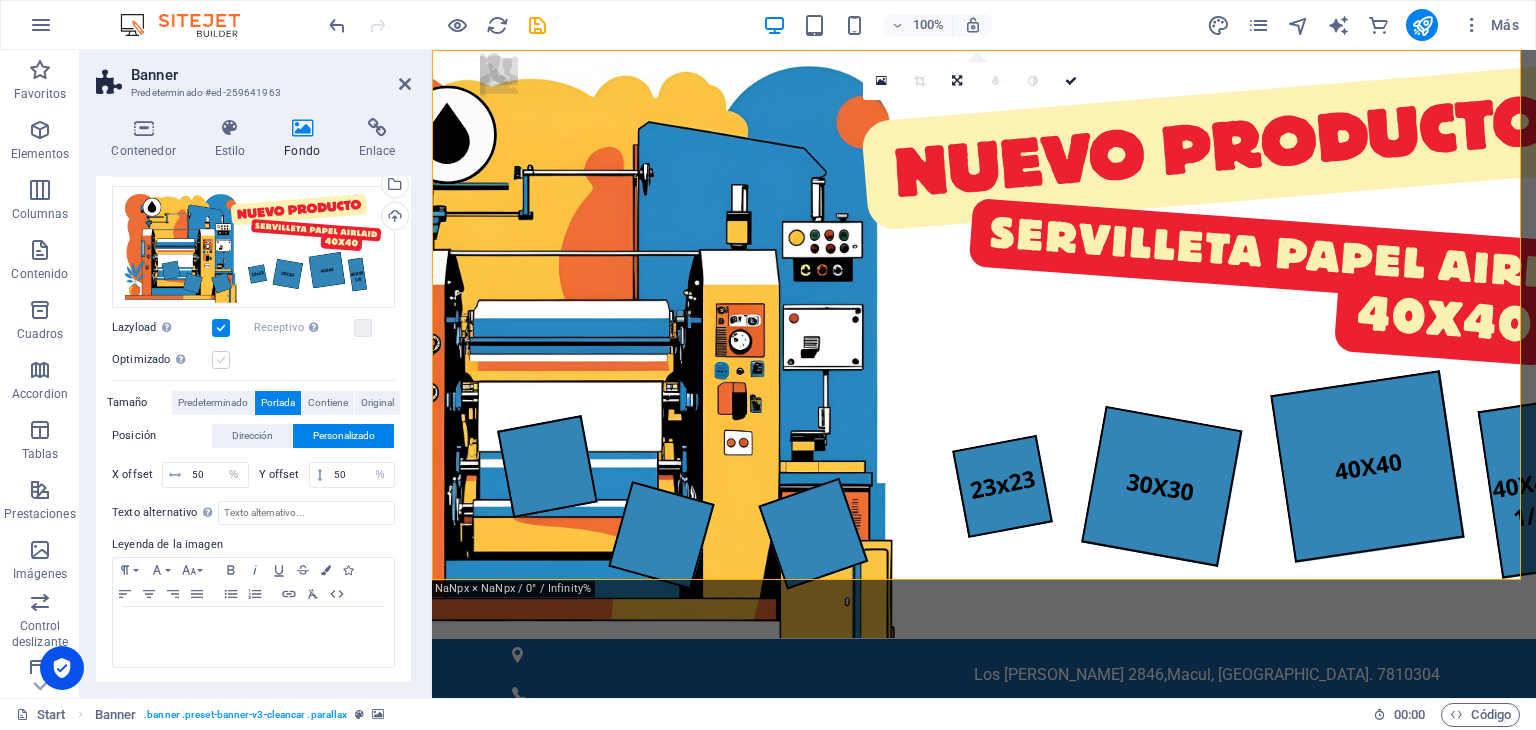 click at bounding box center [221, 360] 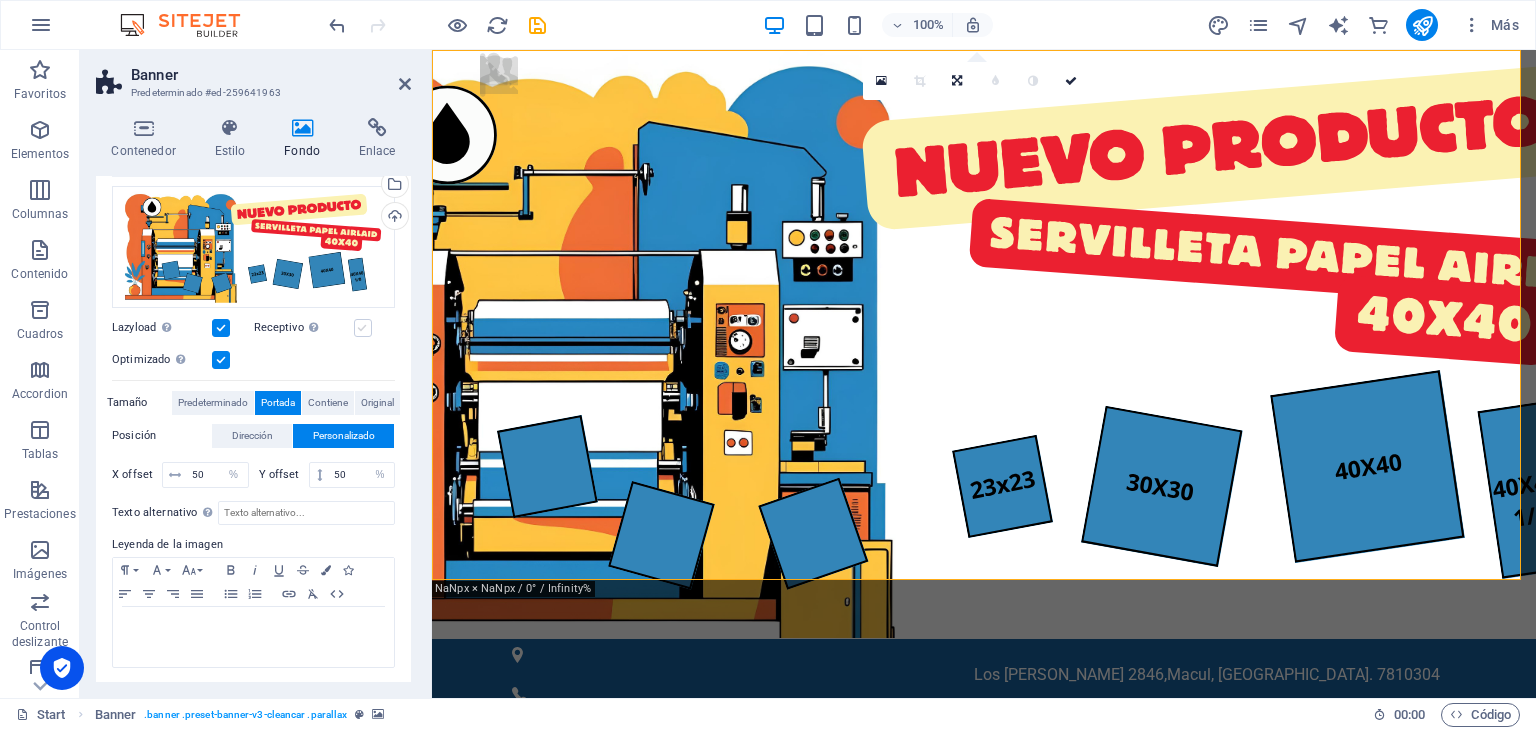 click at bounding box center [363, 328] 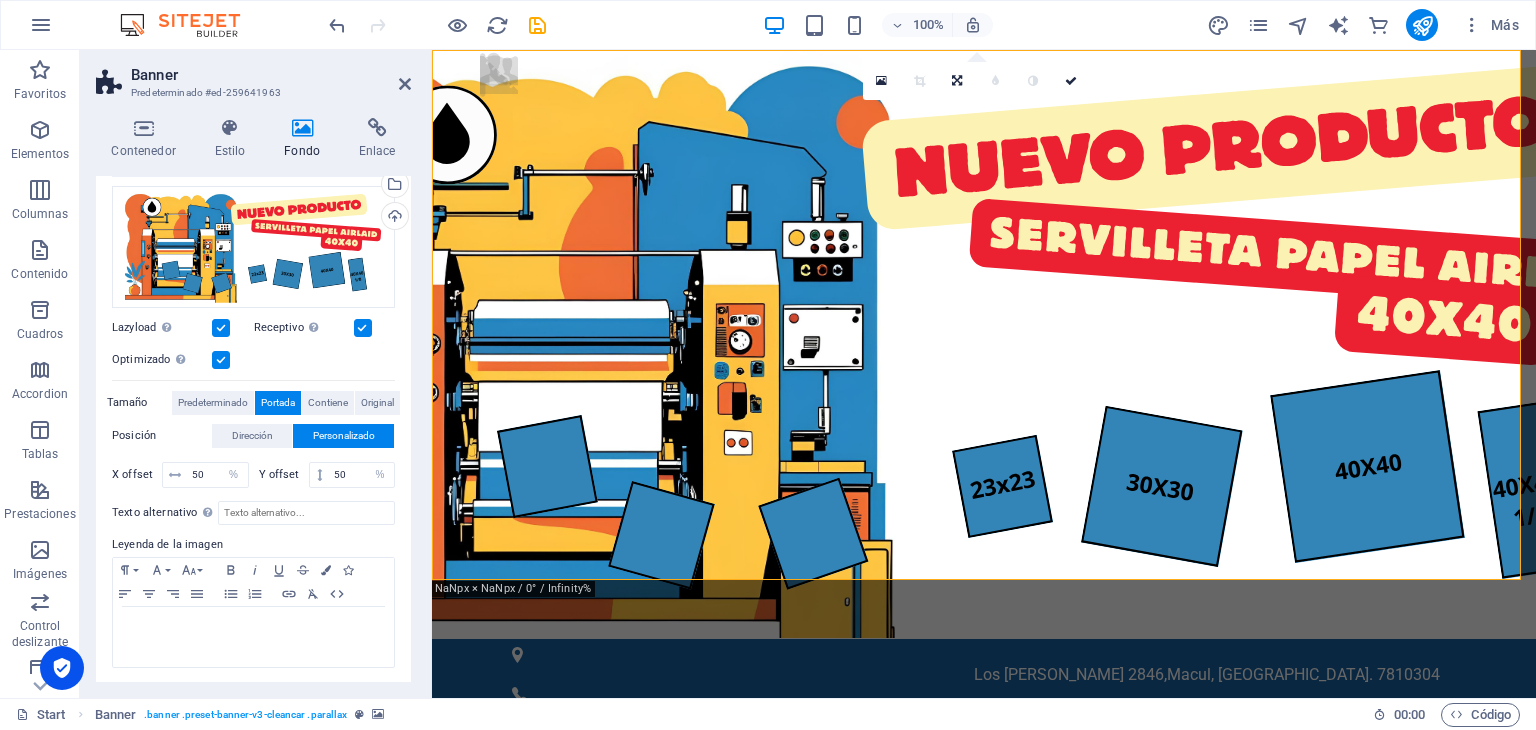 scroll, scrollTop: 200, scrollLeft: 0, axis: vertical 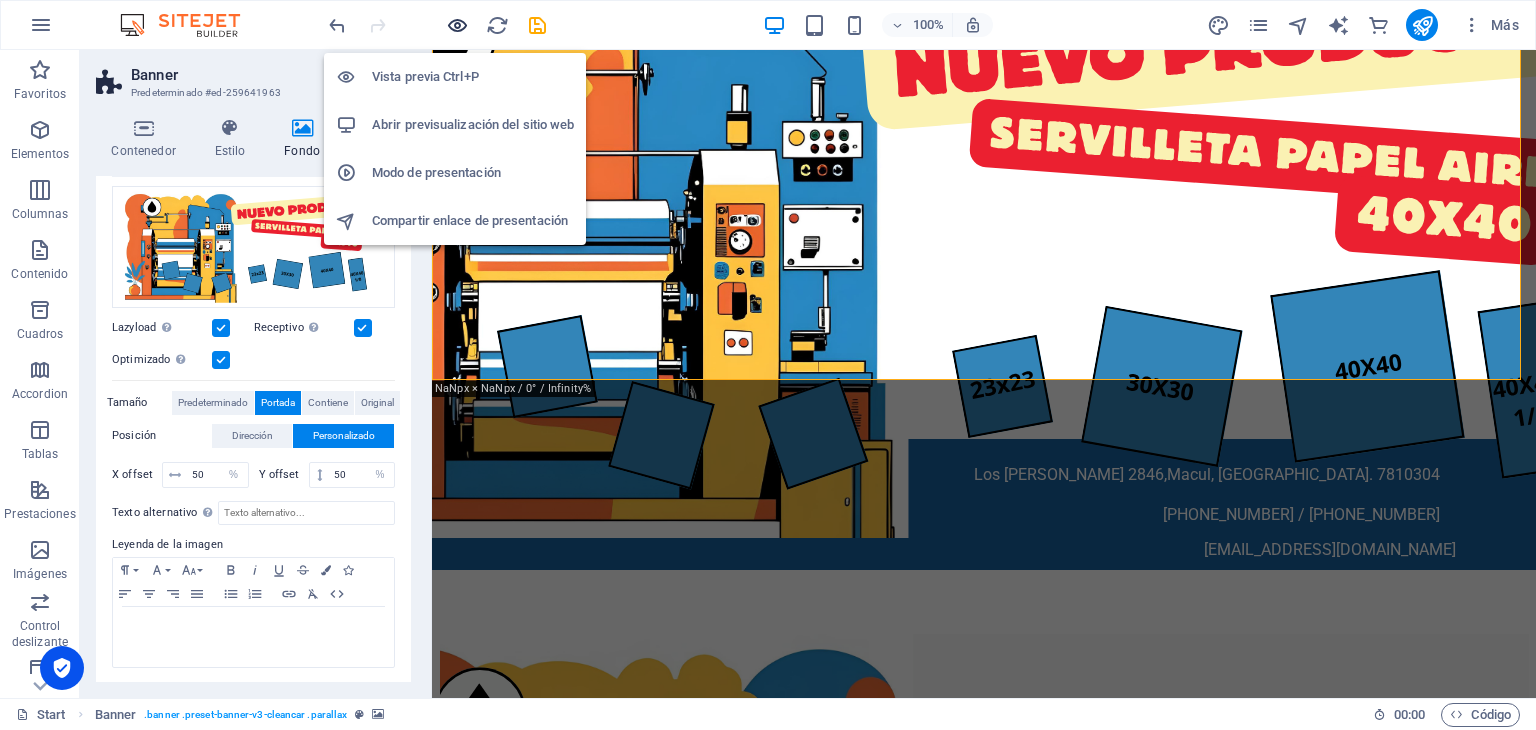 click at bounding box center [457, 25] 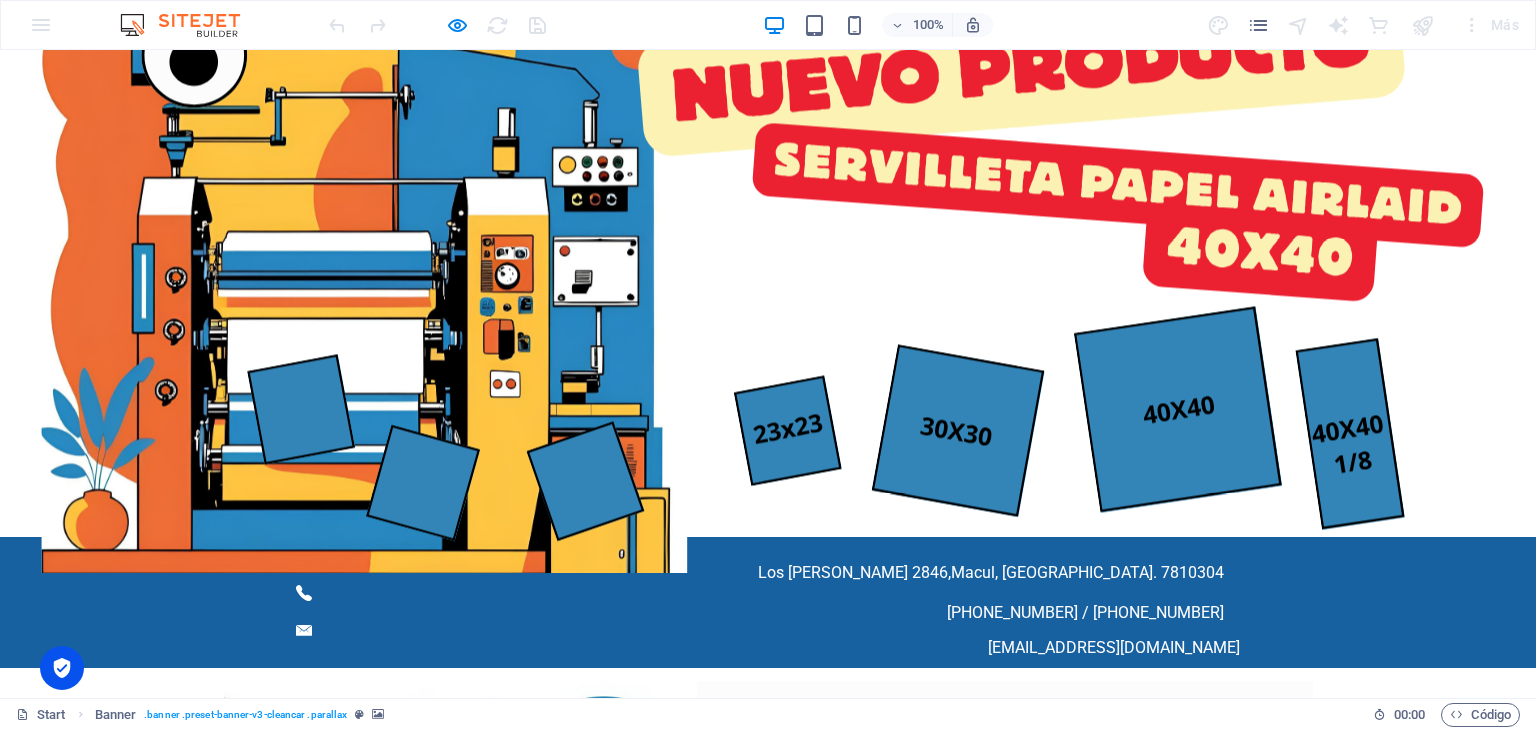 scroll, scrollTop: 0, scrollLeft: 0, axis: both 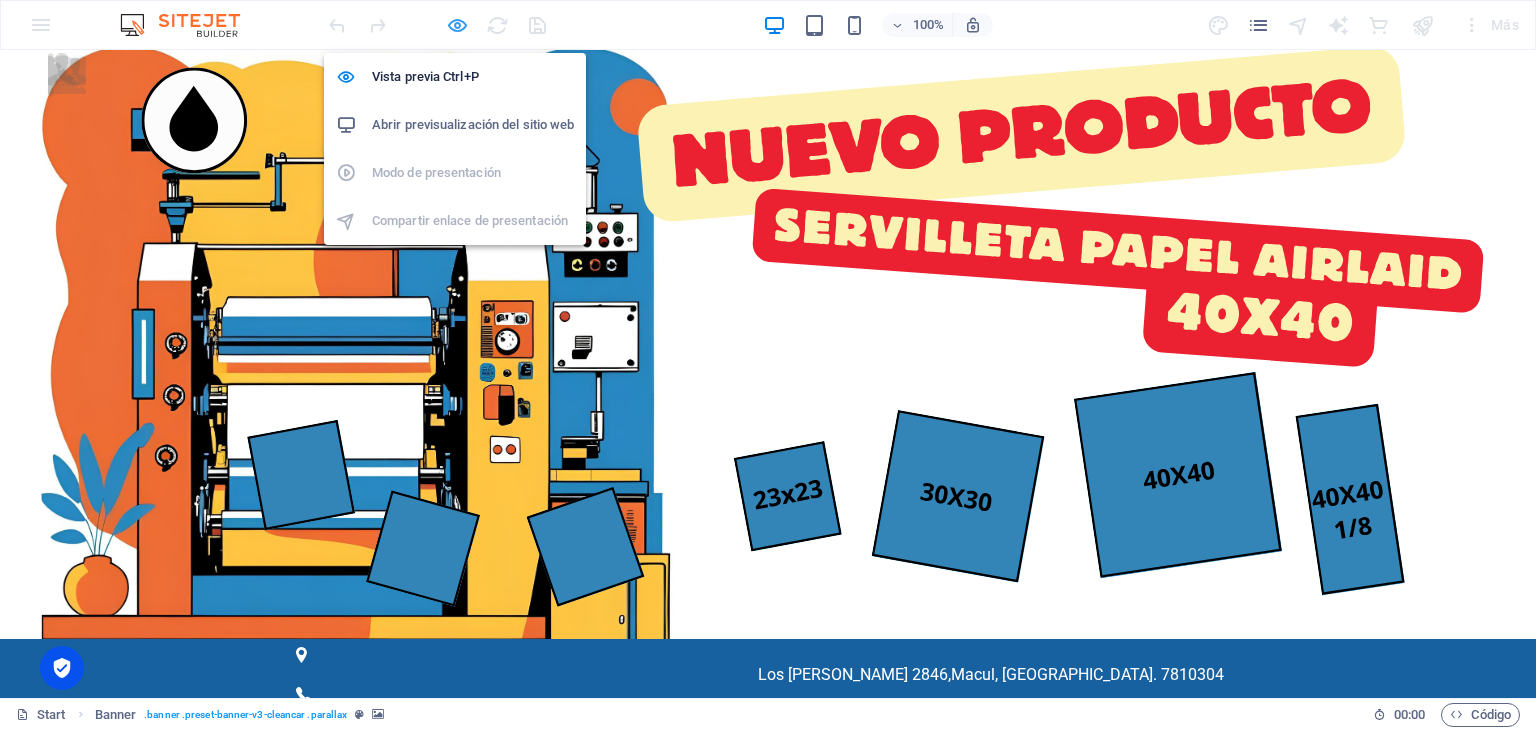 click at bounding box center [457, 25] 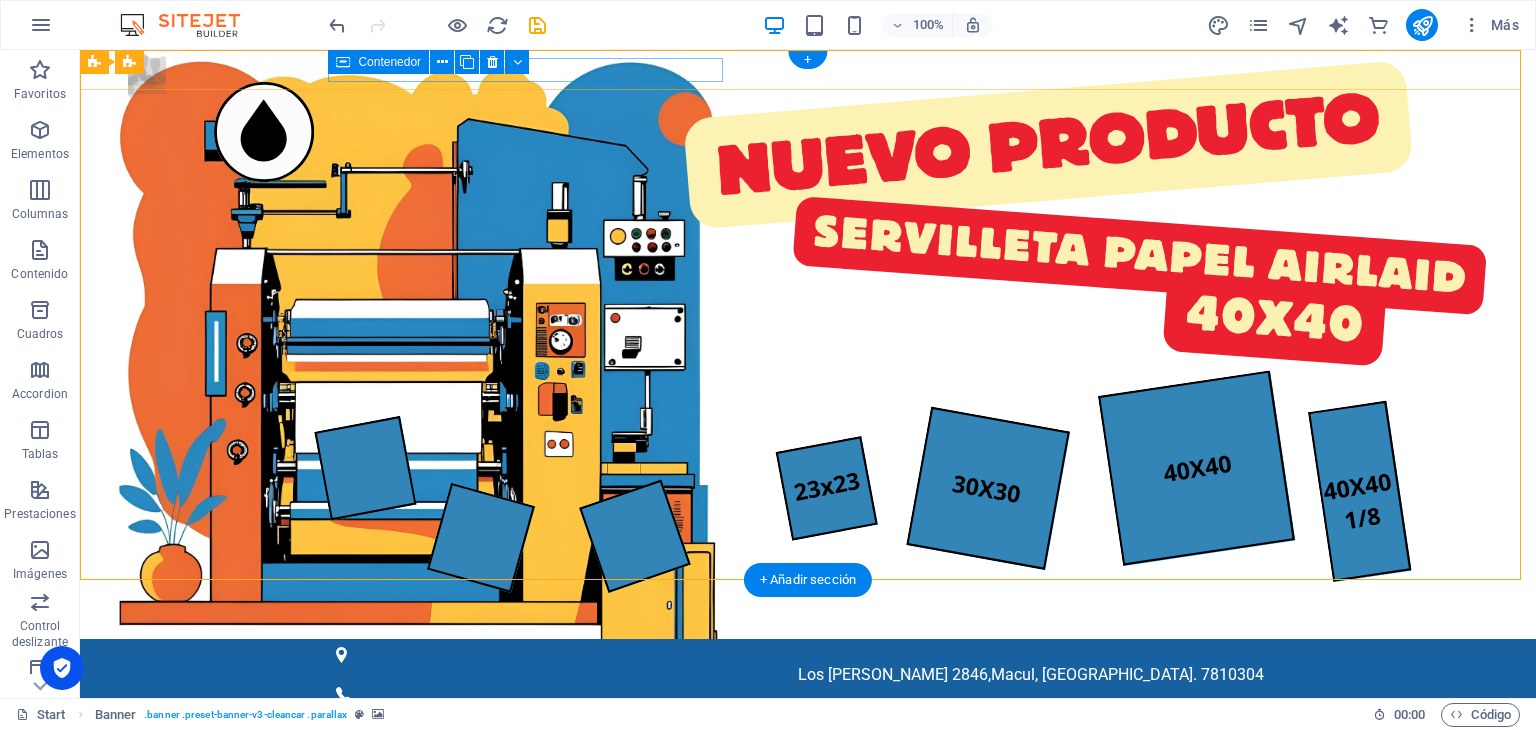click at bounding box center [808, 1031] 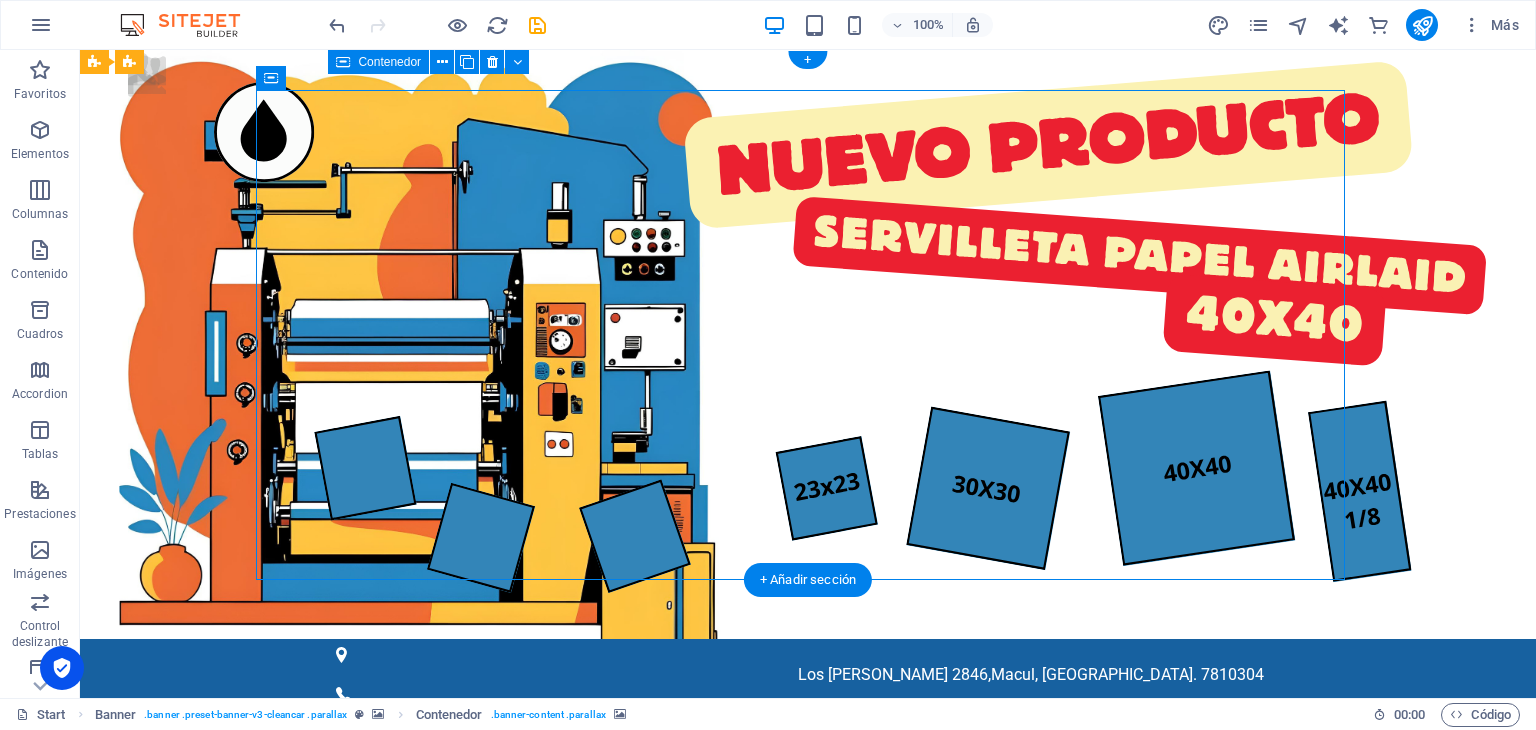 click at bounding box center [808, 1031] 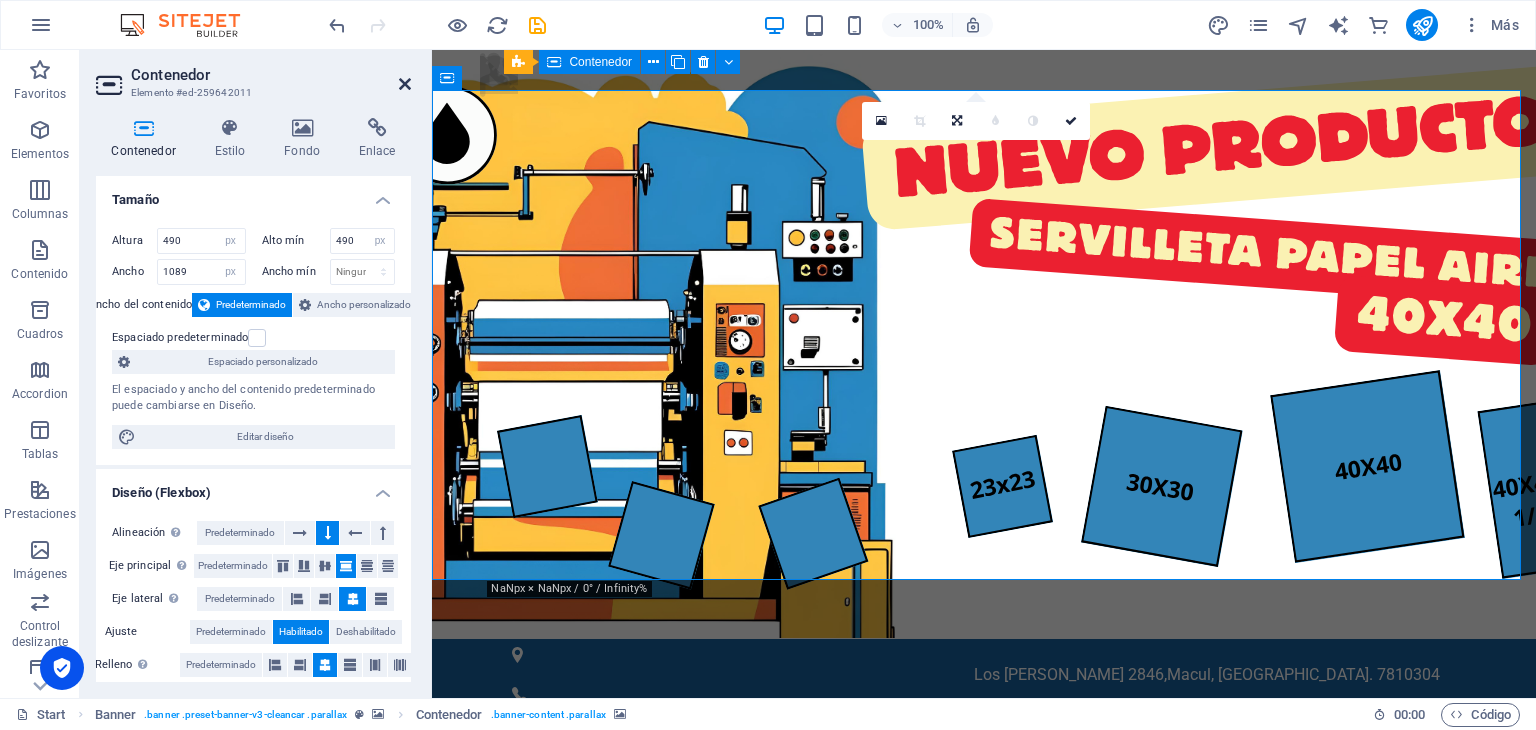 click at bounding box center (405, 84) 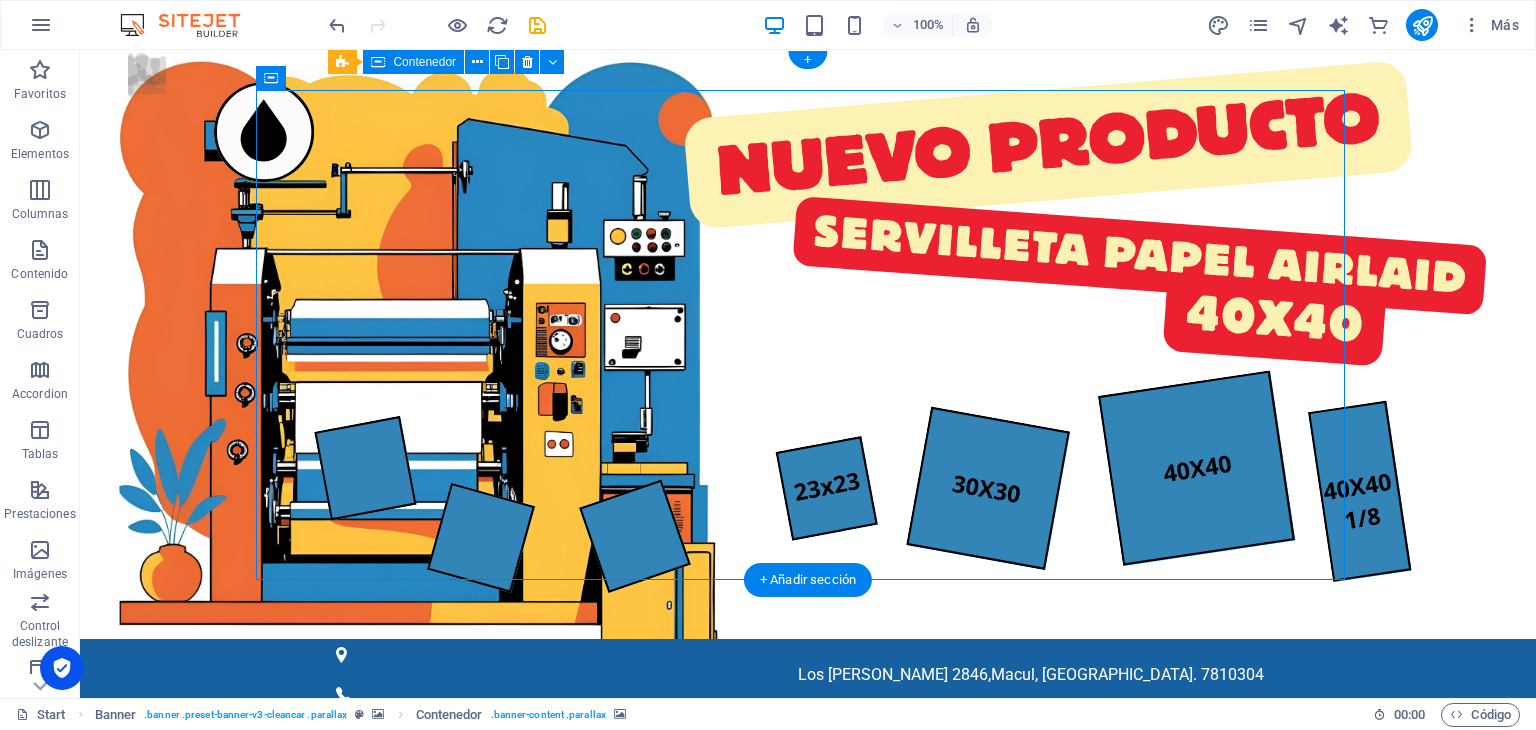 click at bounding box center [808, 344] 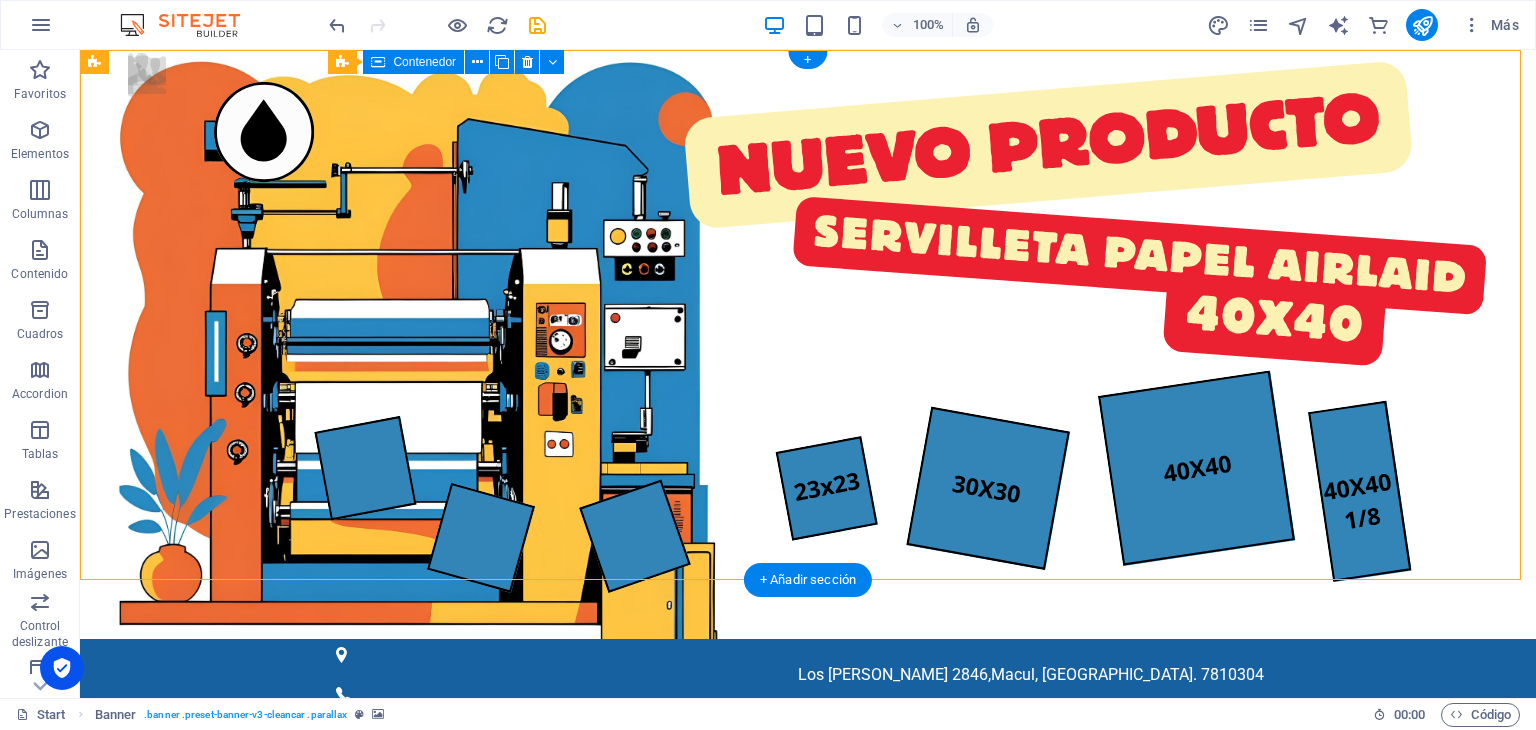 click at bounding box center (808, 344) 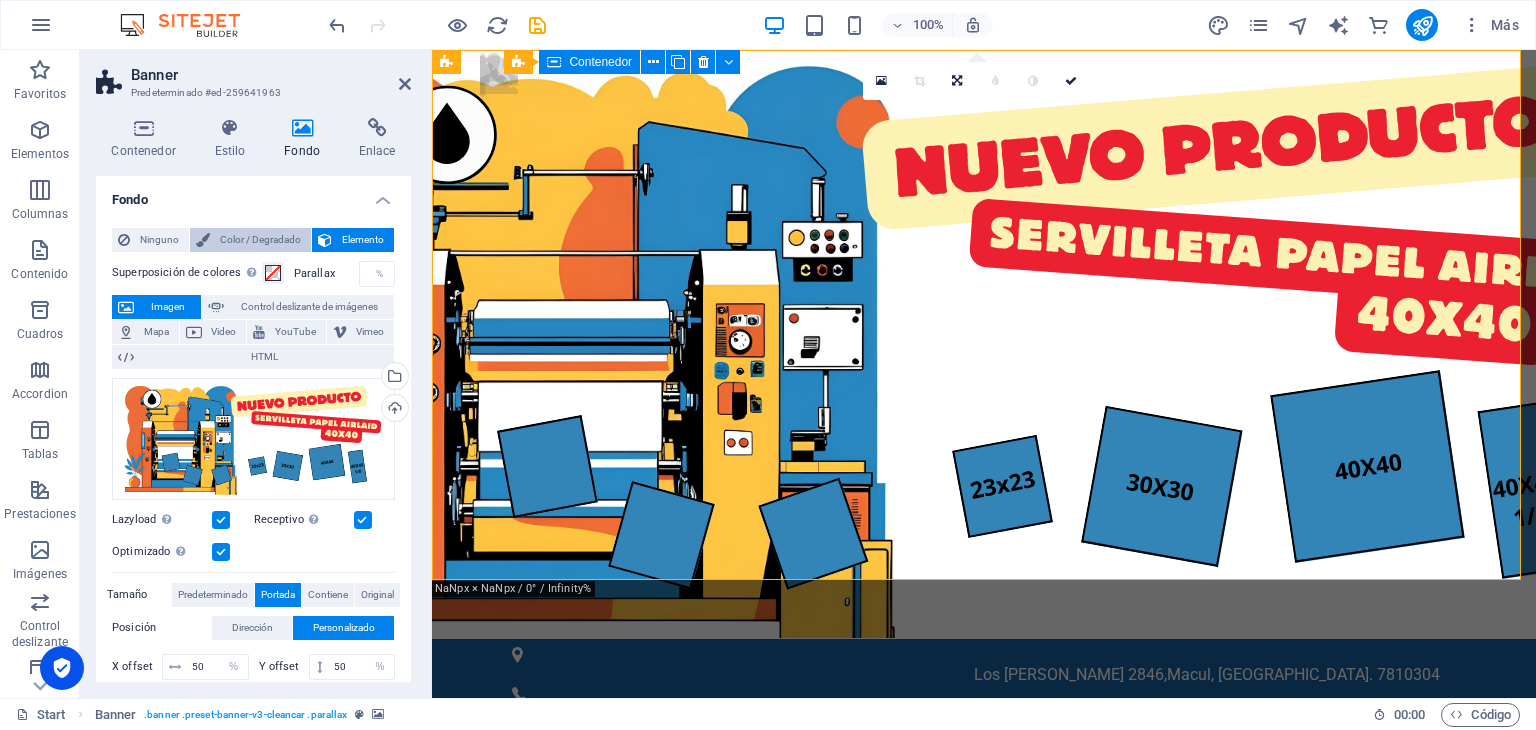 click on "Color / Degradado" at bounding box center (260, 240) 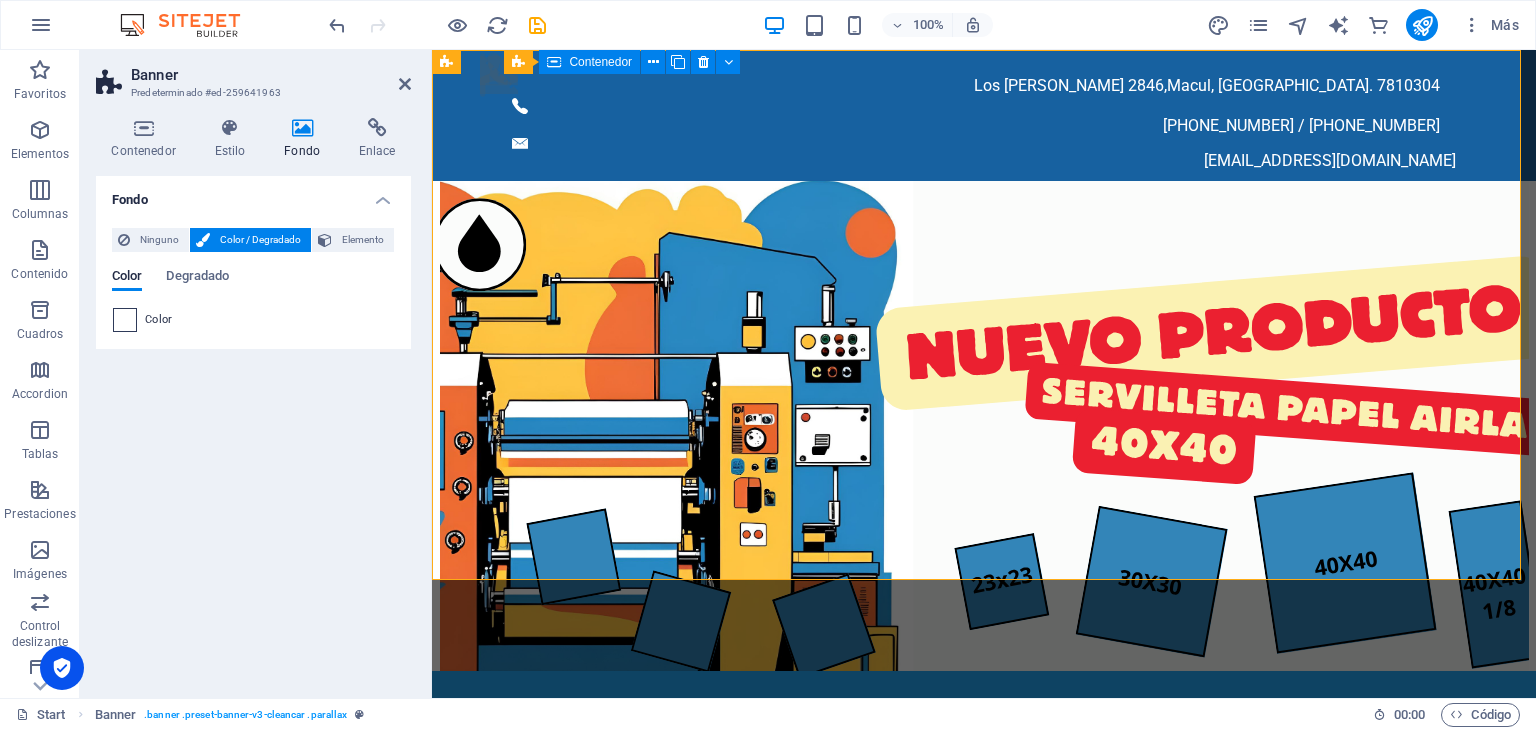 click at bounding box center (125, 320) 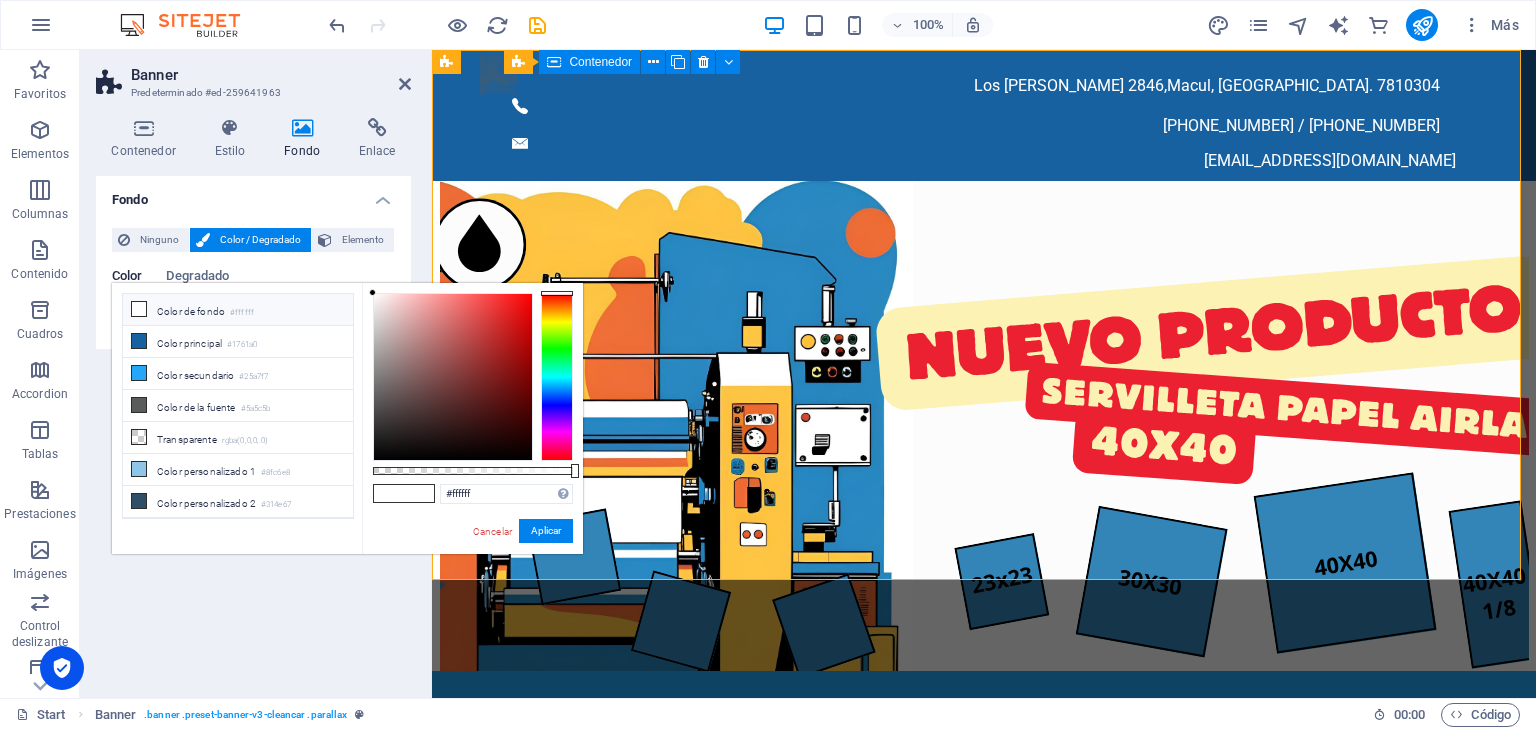 click at bounding box center (139, 309) 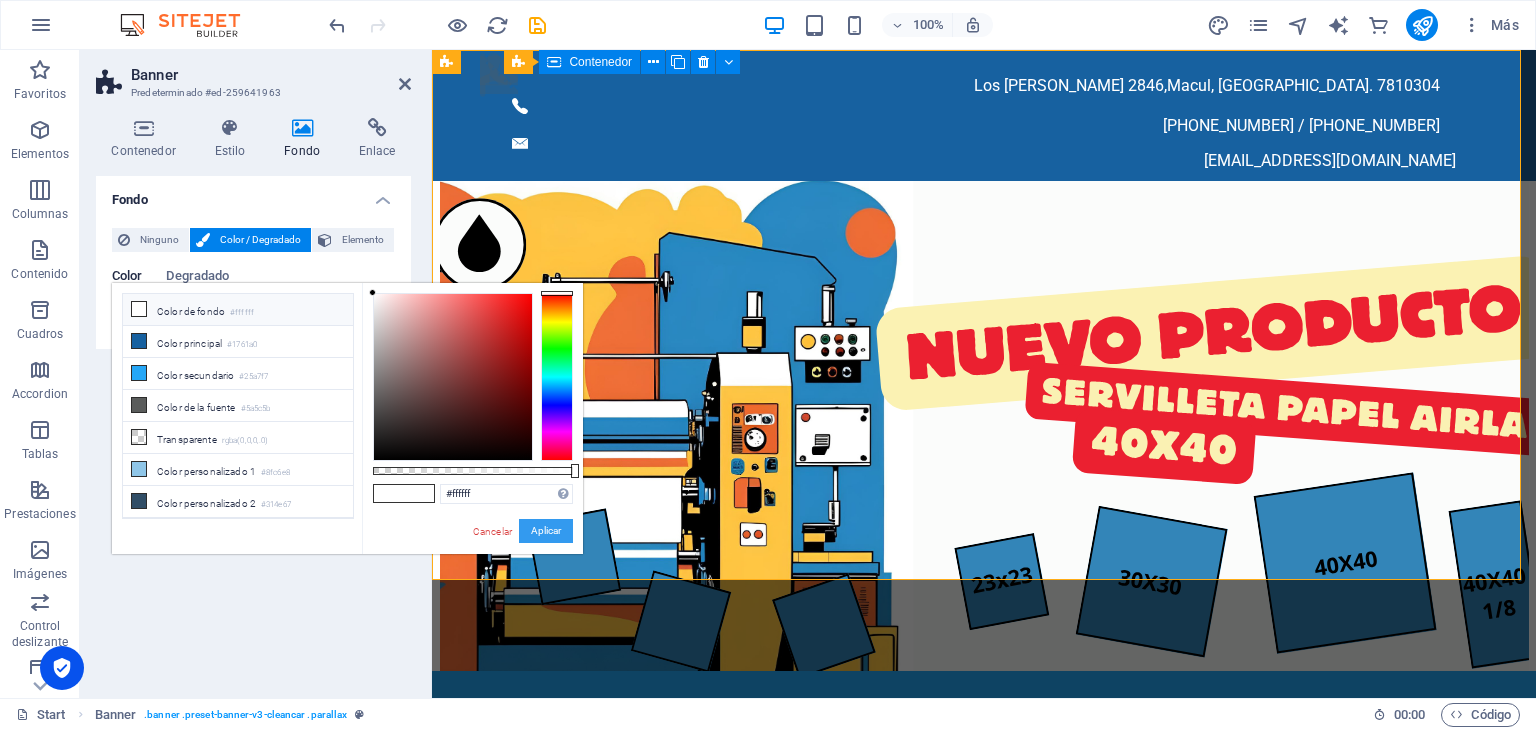 click on "Aplicar" at bounding box center (546, 531) 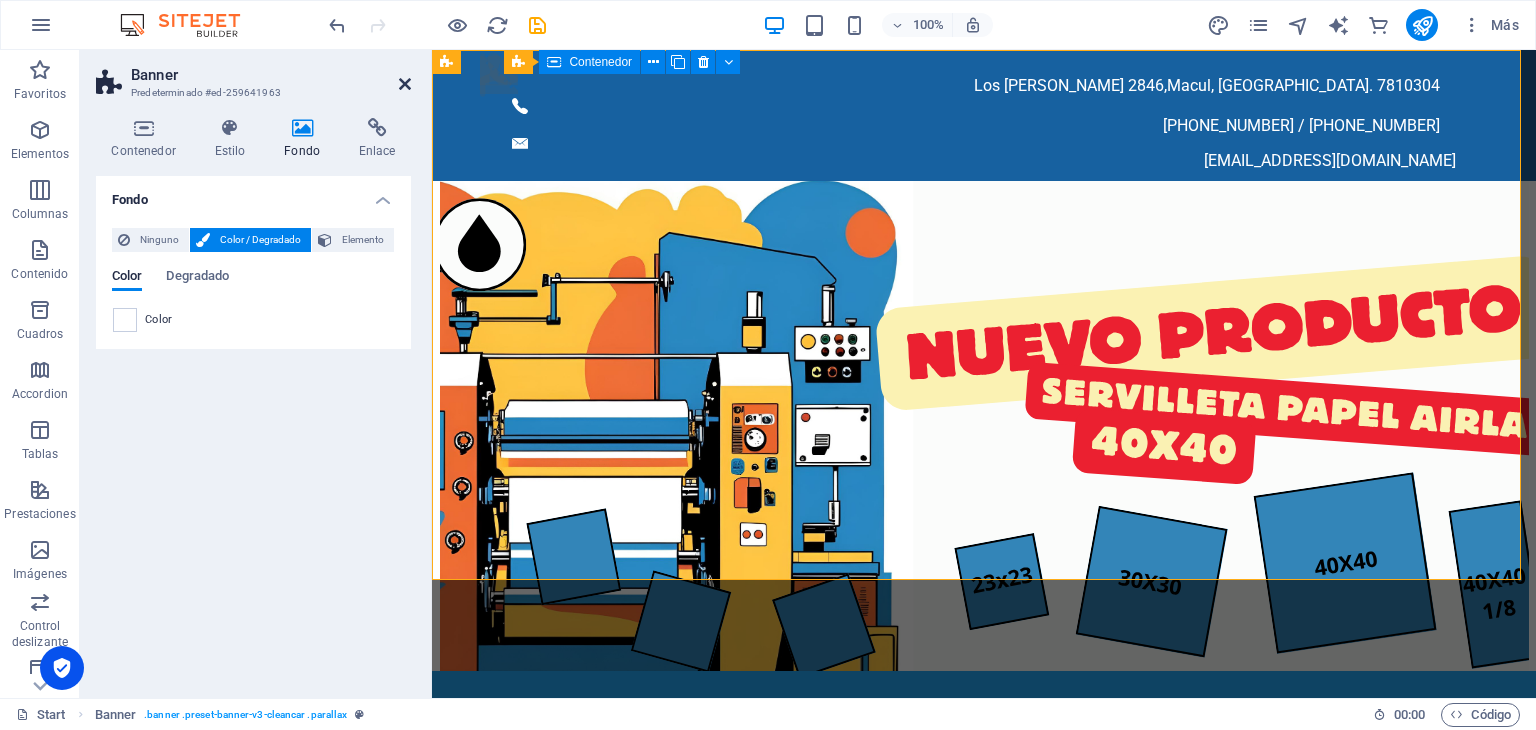 click at bounding box center [405, 84] 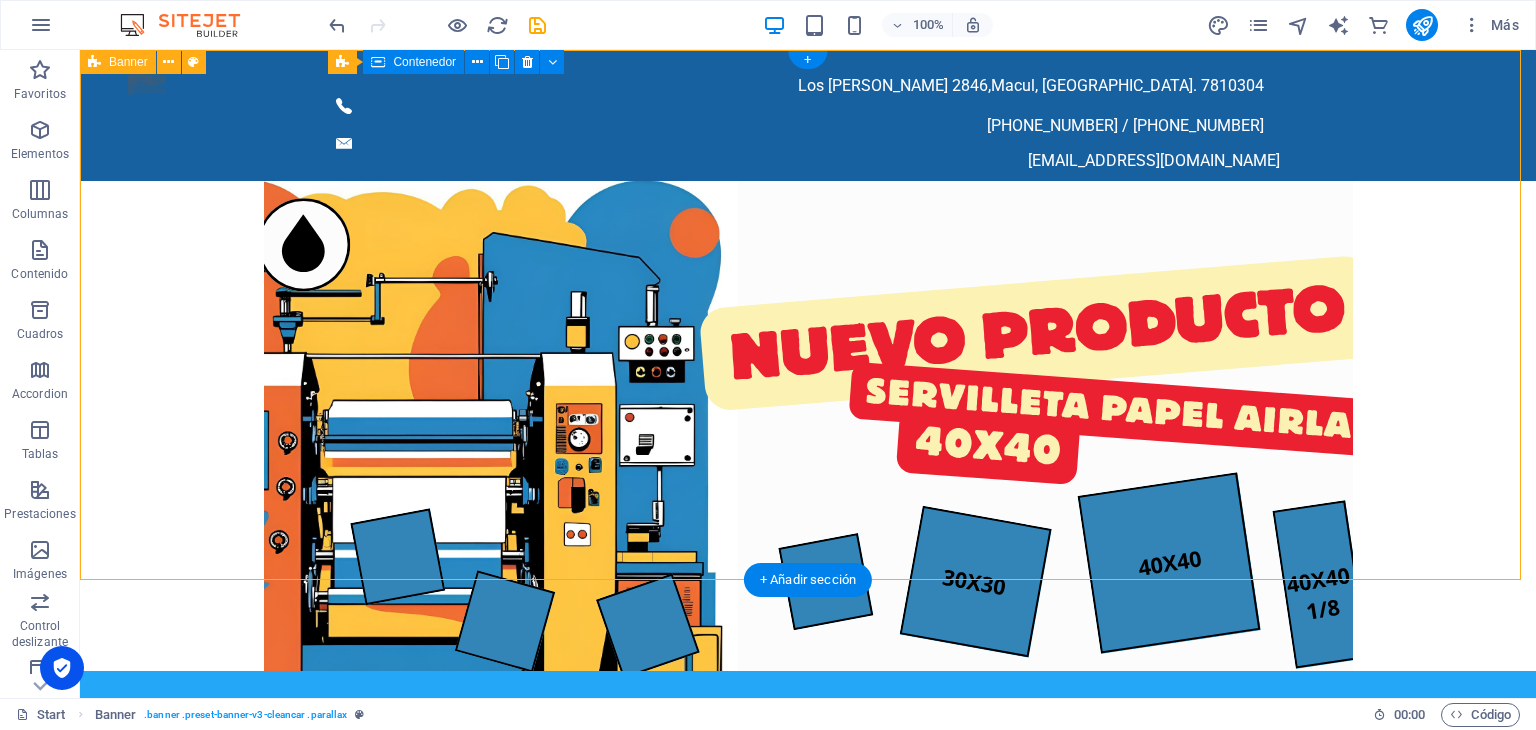 click at bounding box center [808, 442] 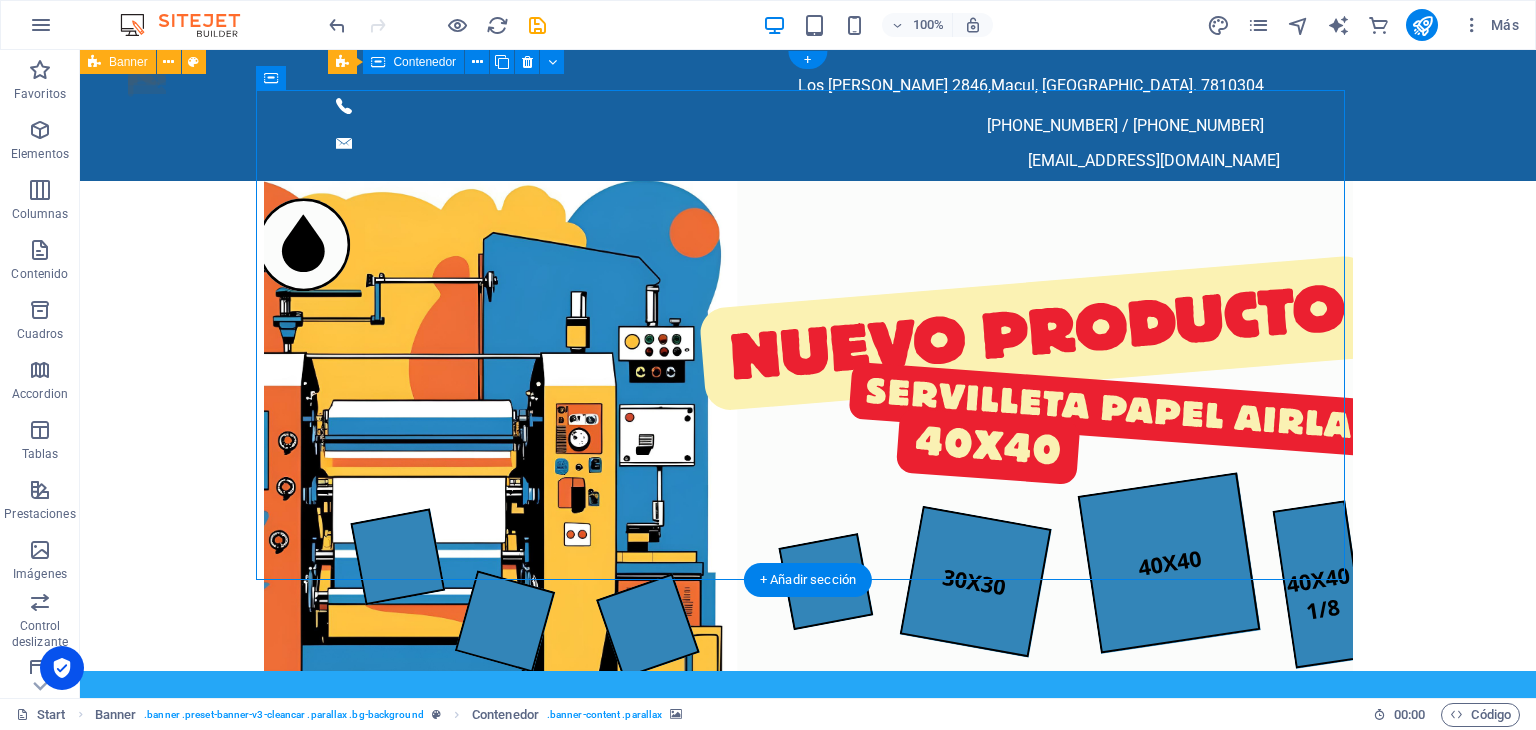 click at bounding box center [808, 442] 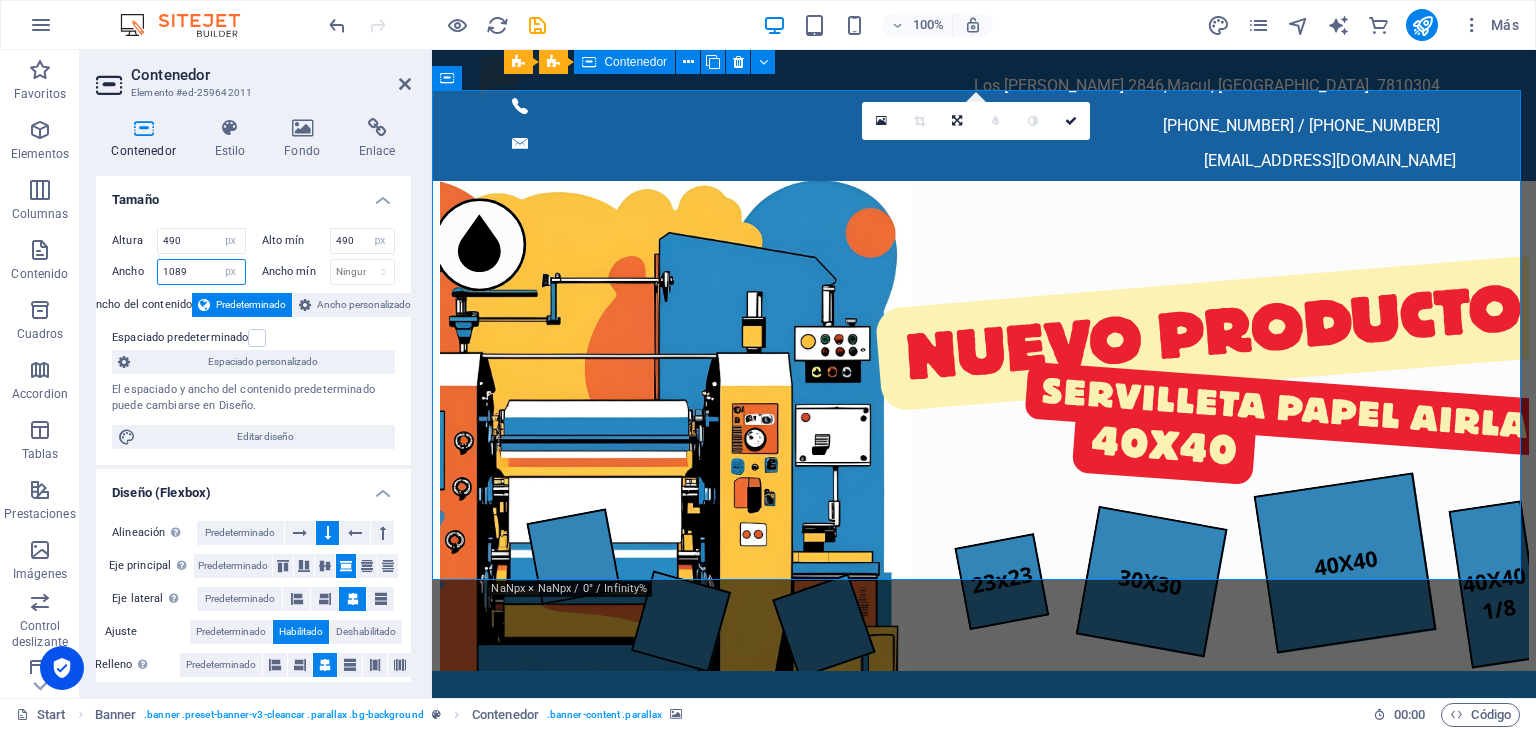 click on "1089" at bounding box center [201, 272] 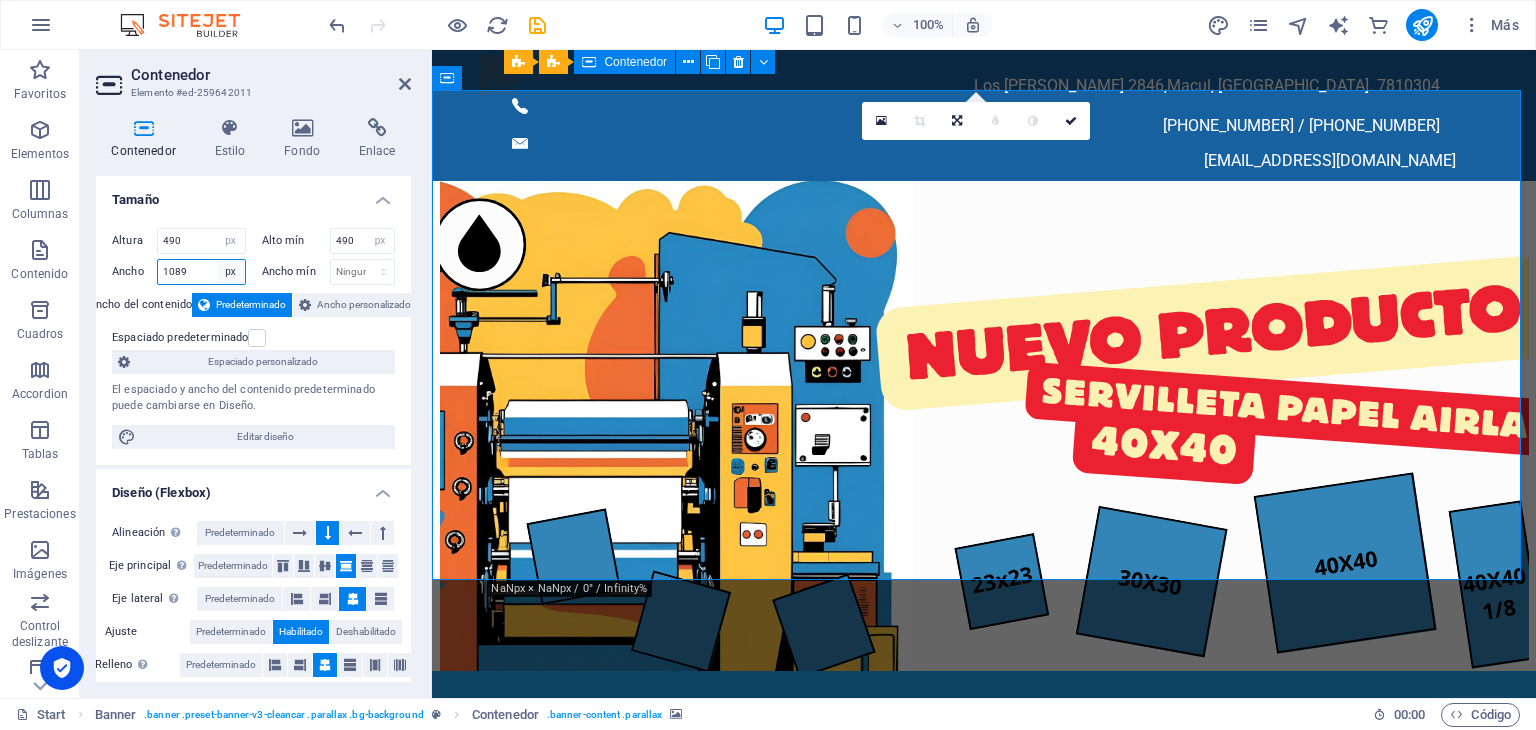 click on "Predeterminado px rem % em vh vw" at bounding box center (231, 272) 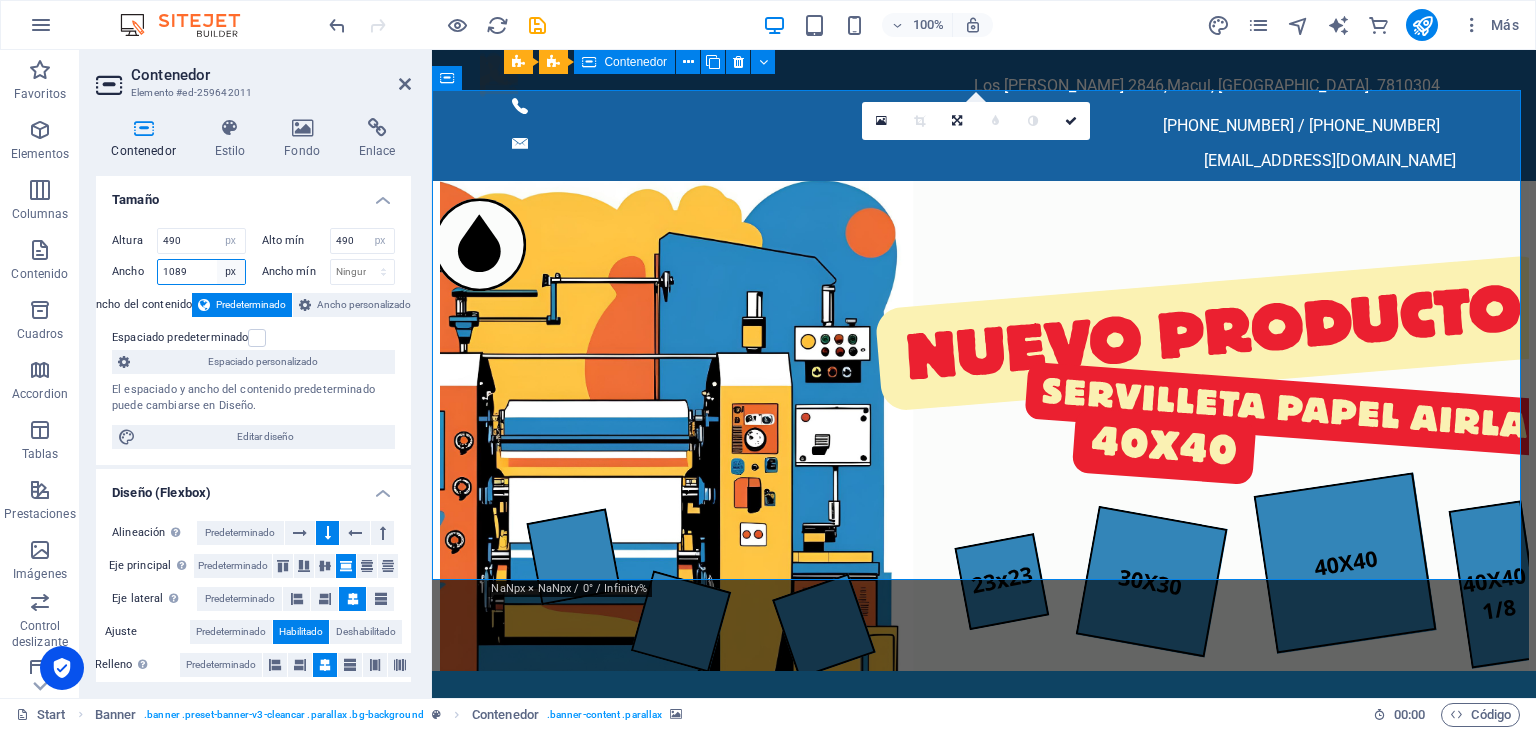 select on "default" 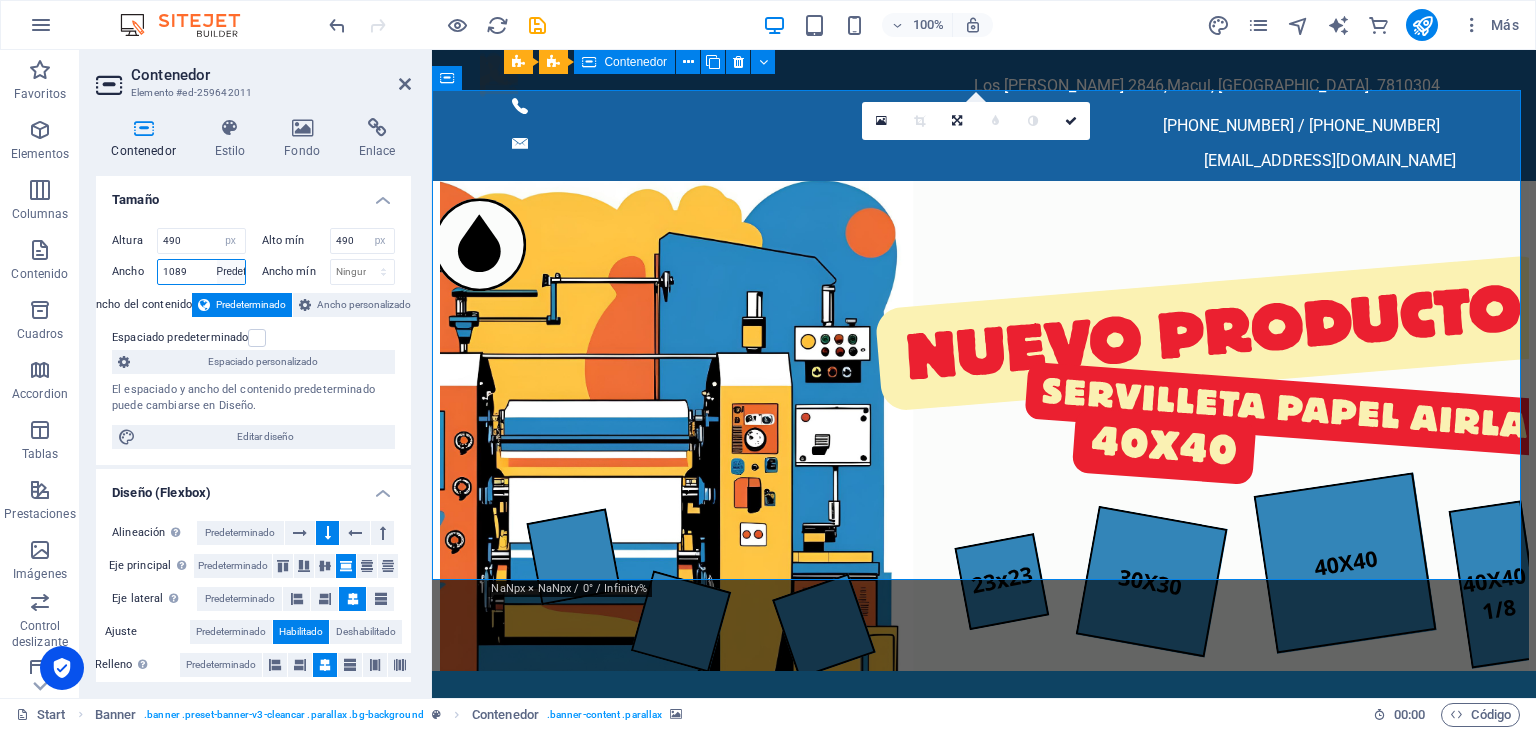 click on "Predeterminado px rem % em vh vw" at bounding box center (231, 272) 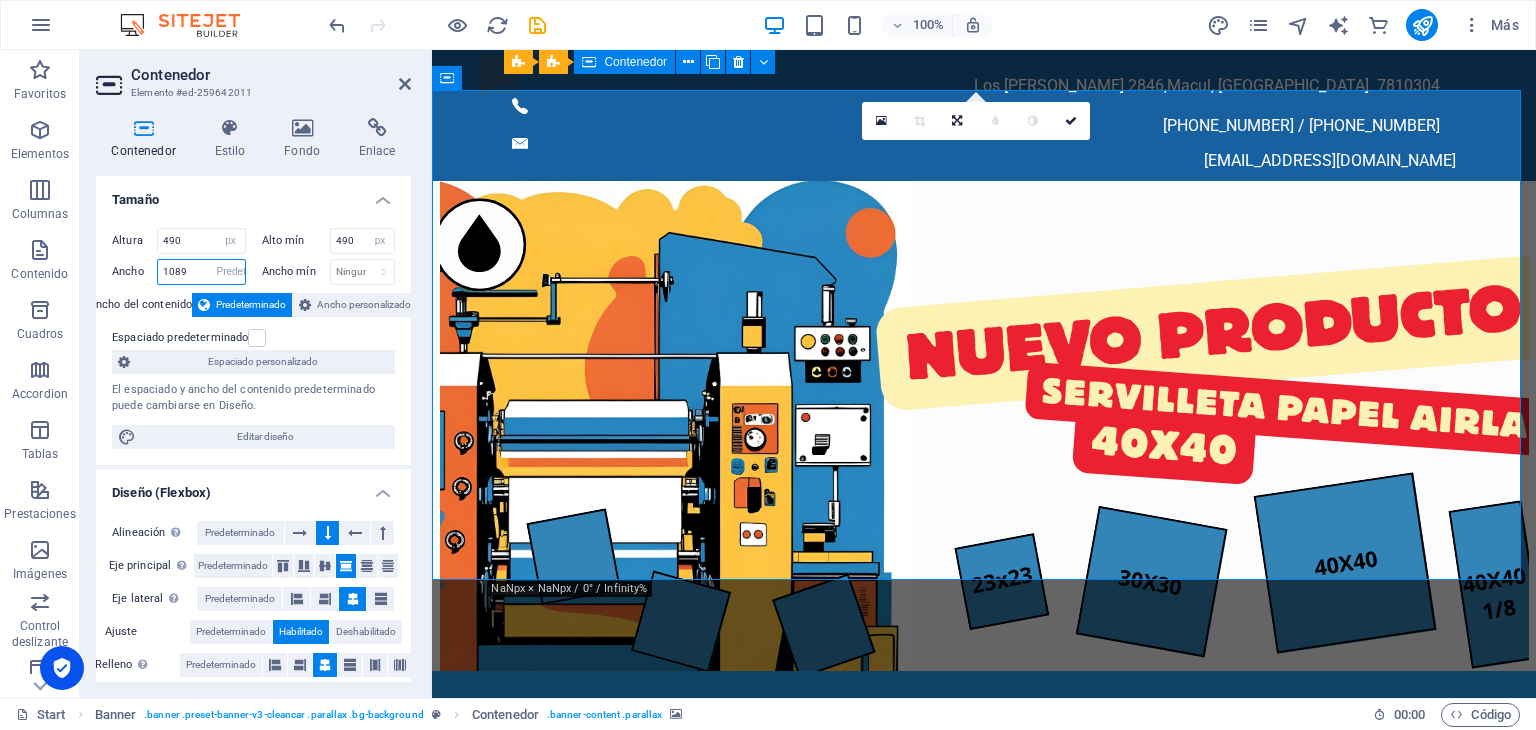 type 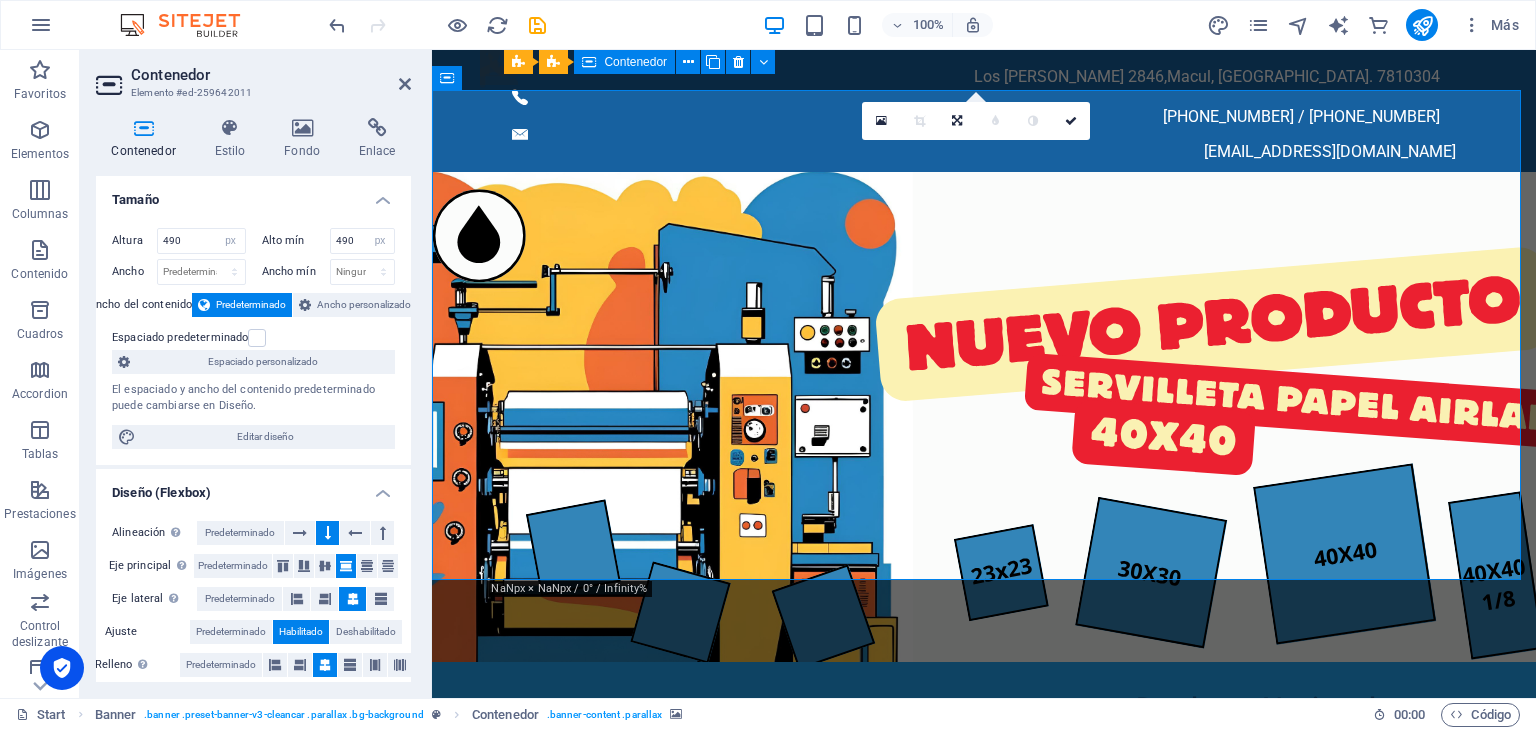 scroll, scrollTop: 0, scrollLeft: 0, axis: both 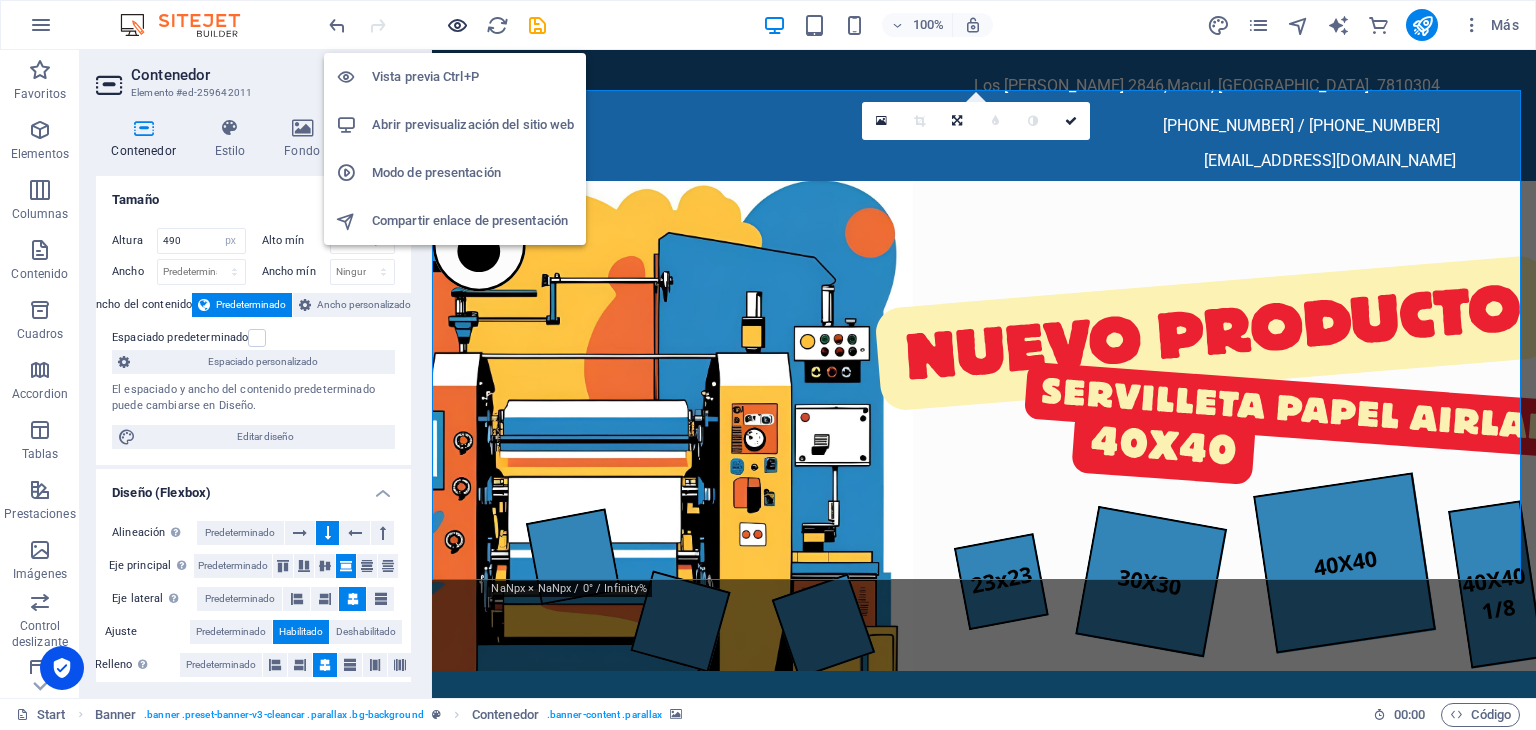 click at bounding box center [457, 25] 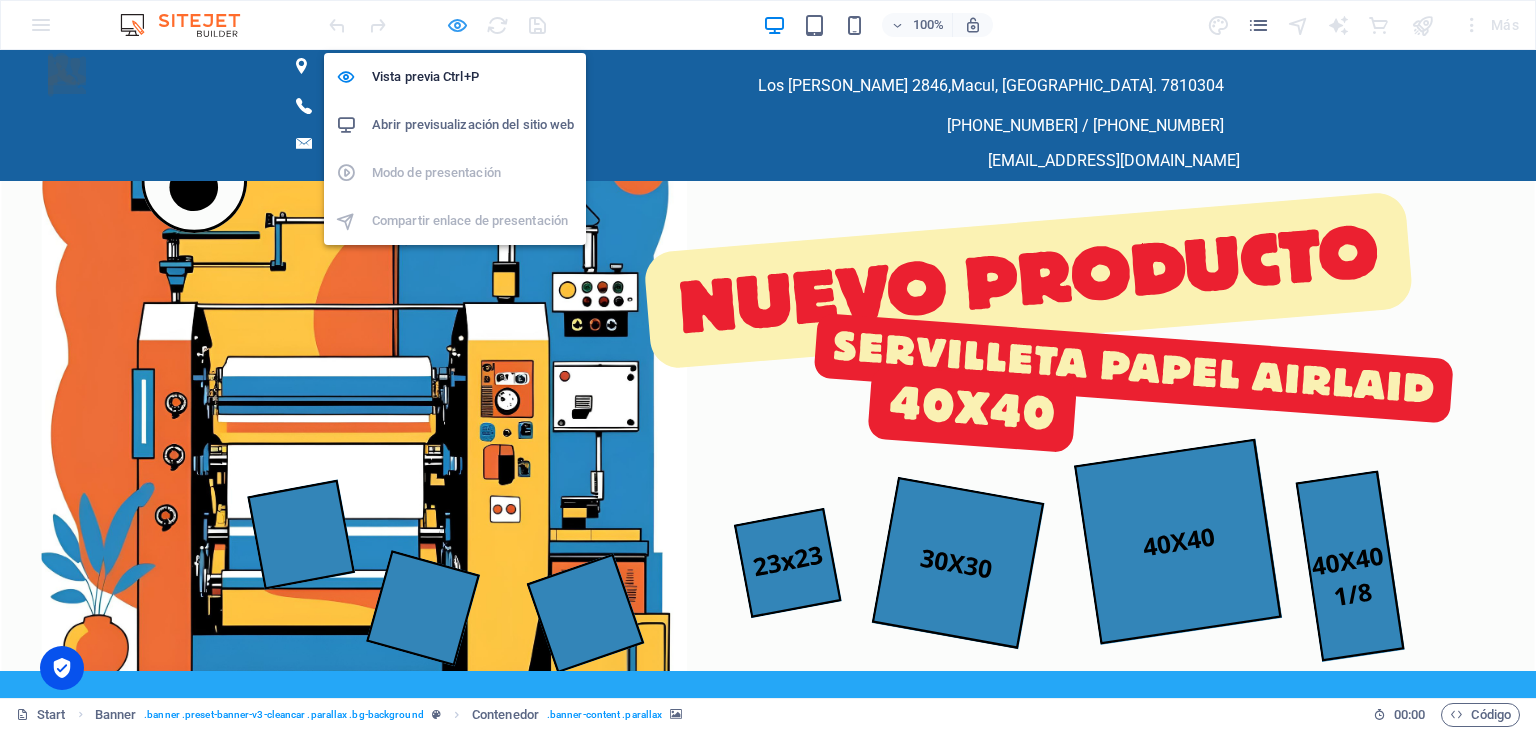 click at bounding box center [457, 25] 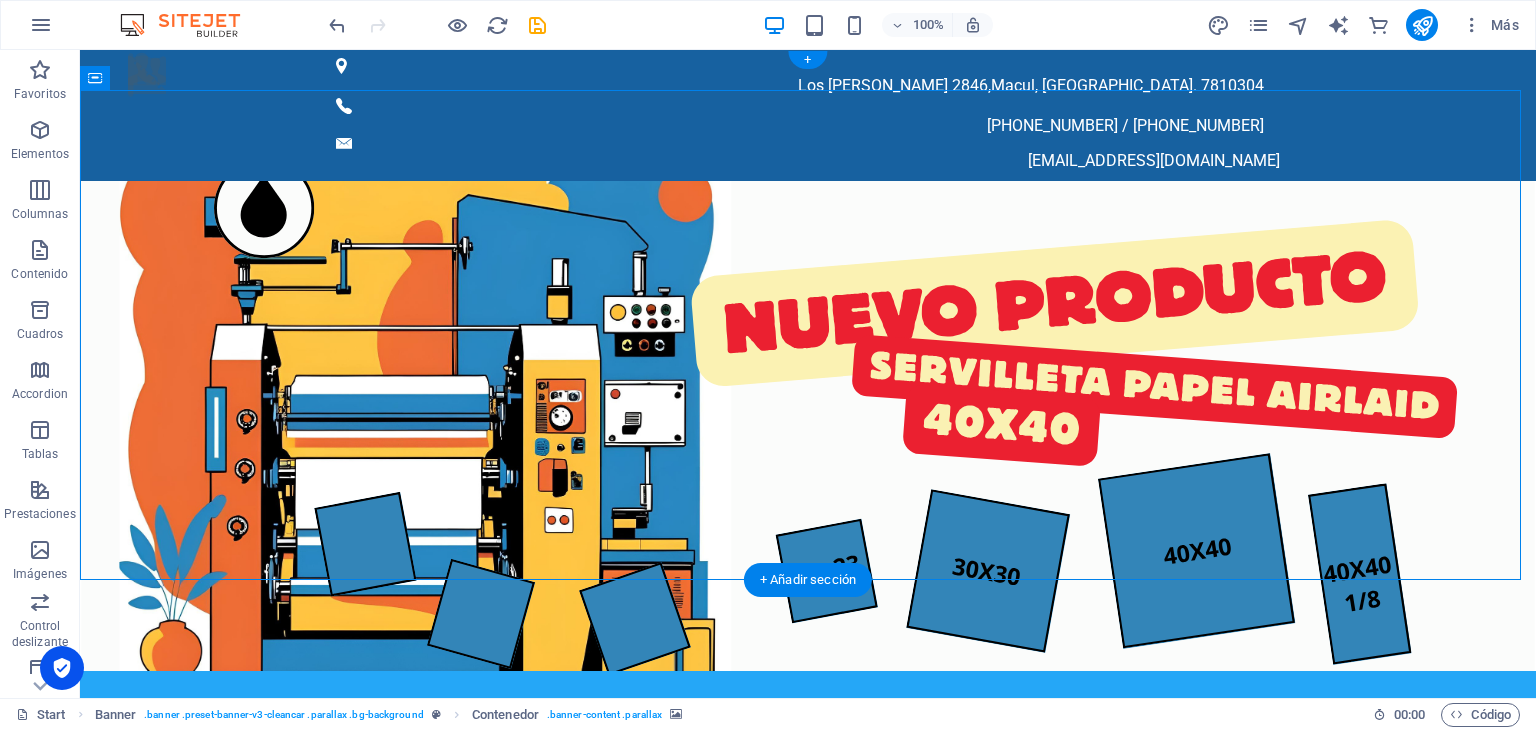 click at bounding box center [808, 442] 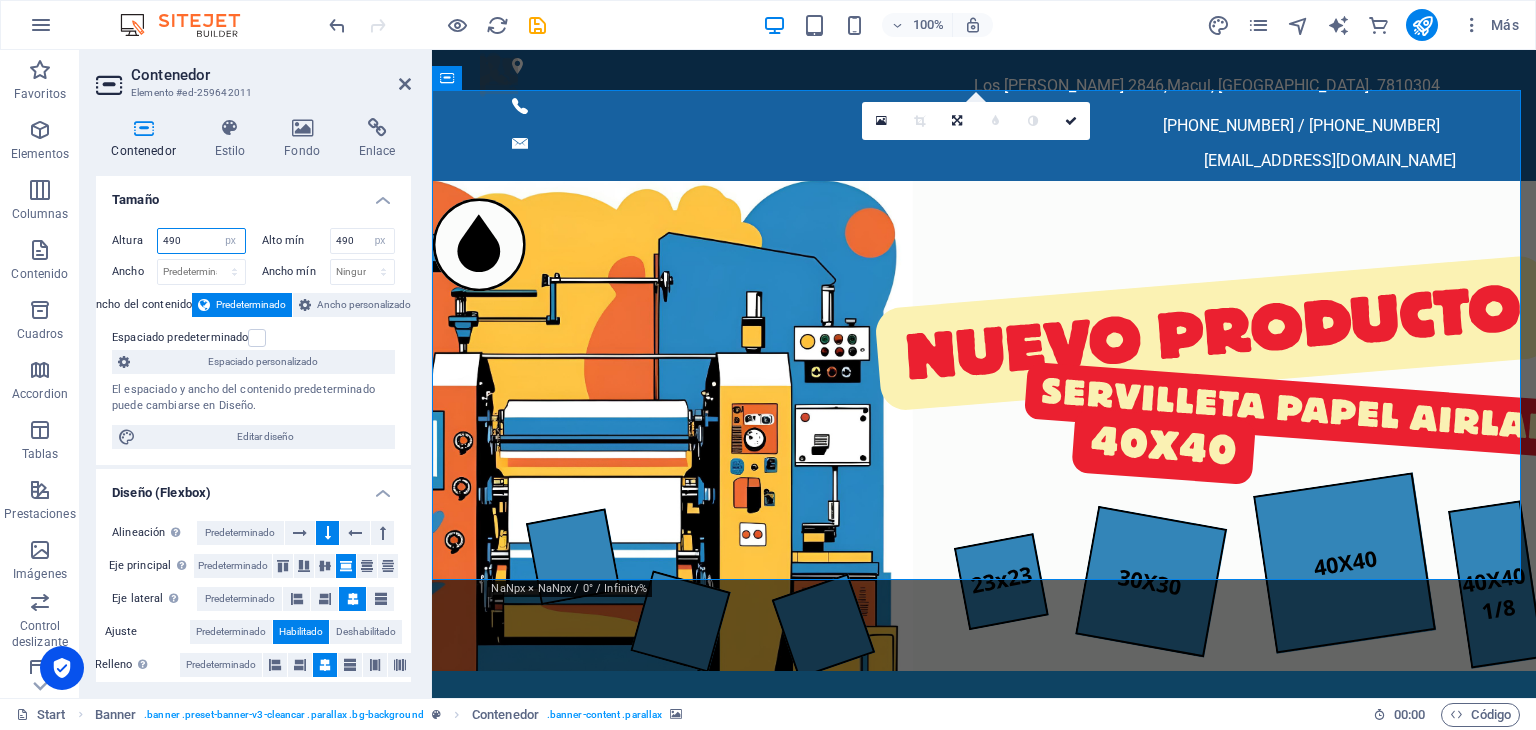 click on "490" at bounding box center (201, 241) 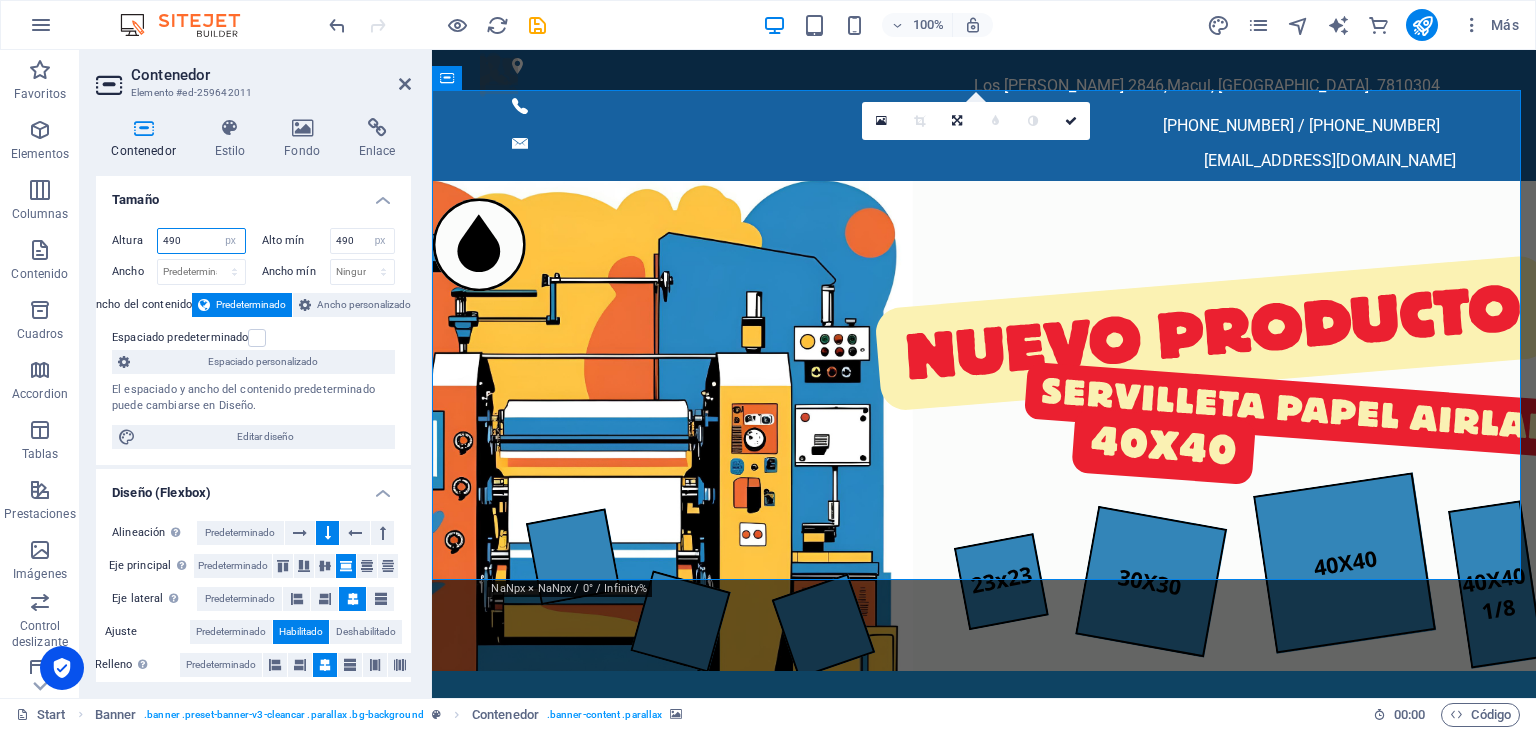 drag, startPoint x: 197, startPoint y: 241, endPoint x: 152, endPoint y: 239, distance: 45.044422 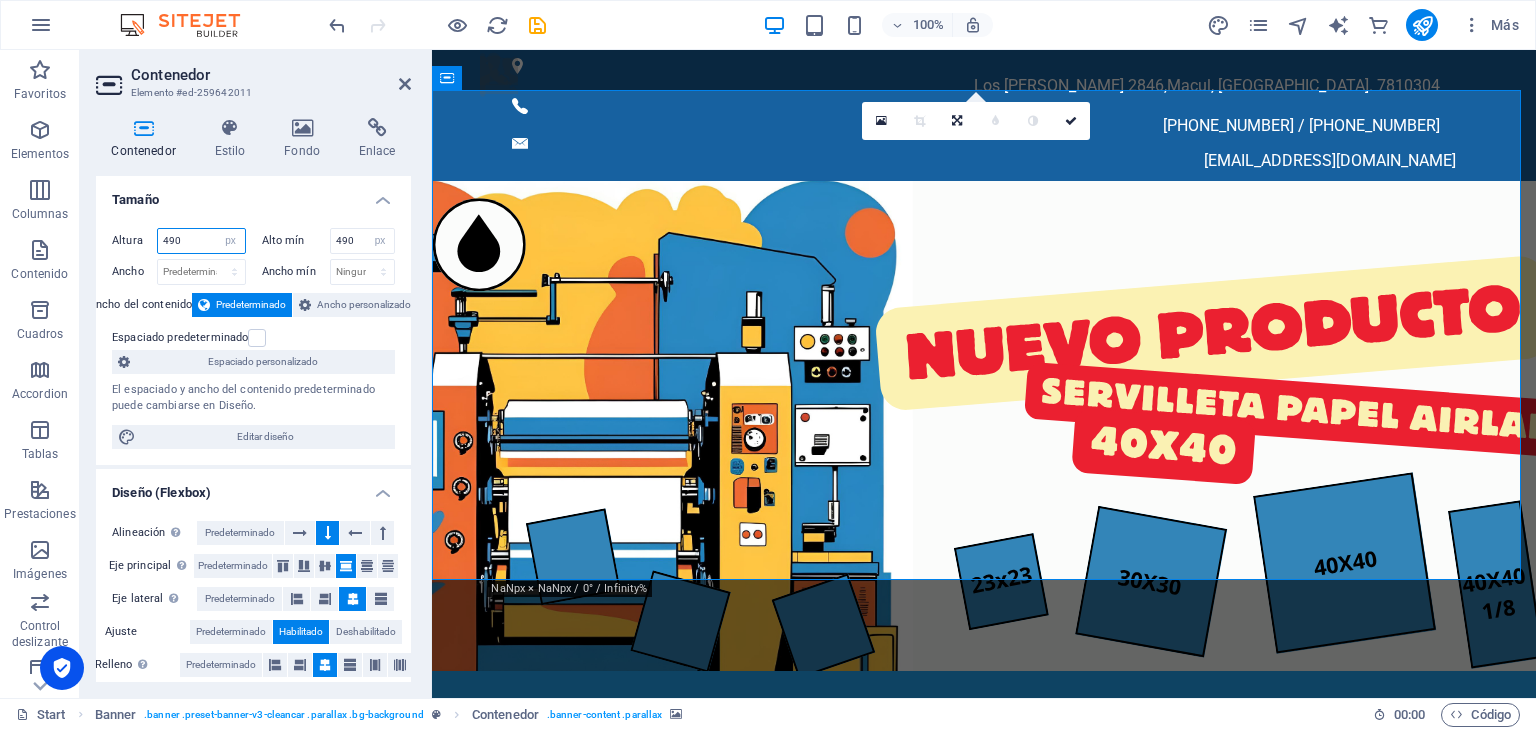 click on "Altura 490 Predeterminado px rem % vh vw" at bounding box center (179, 241) 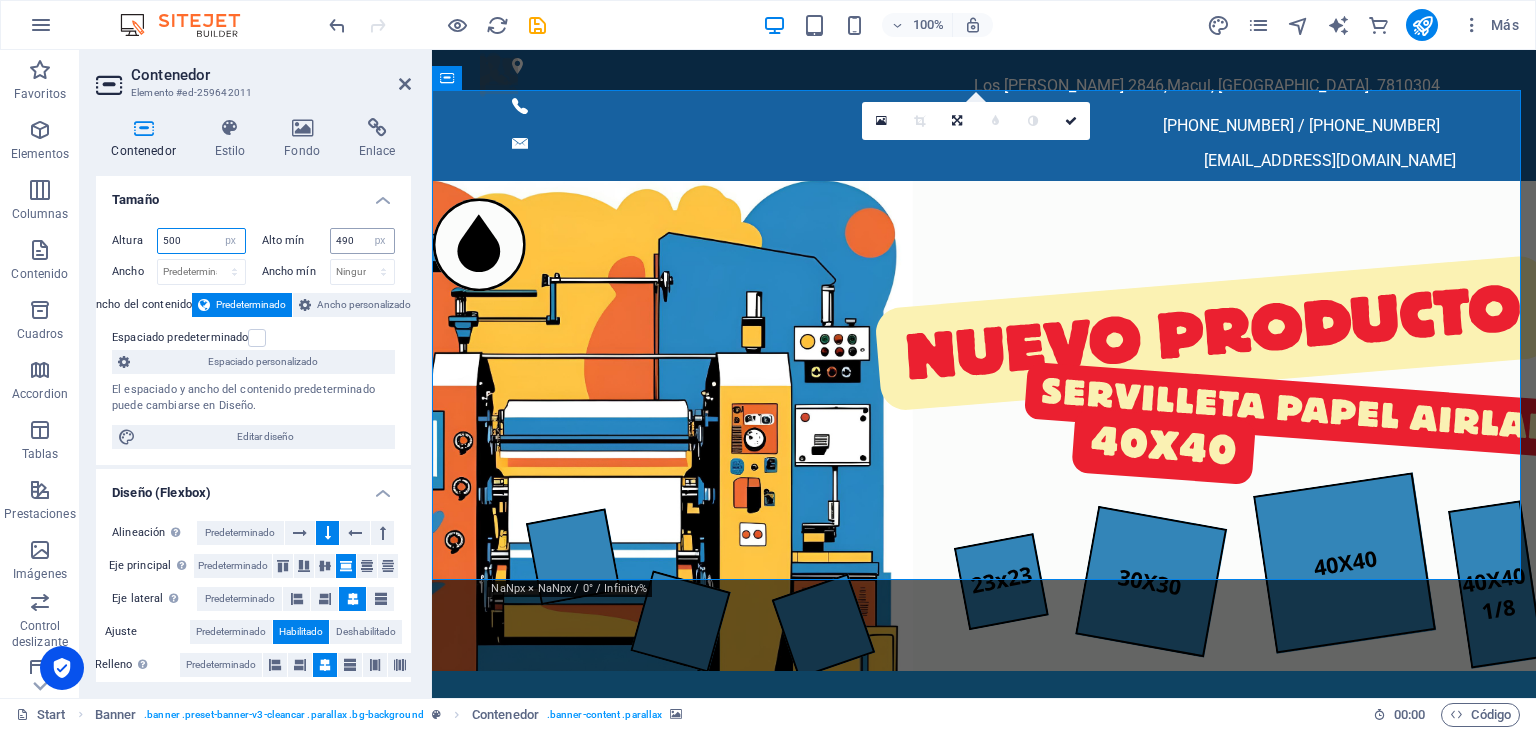 type on "500" 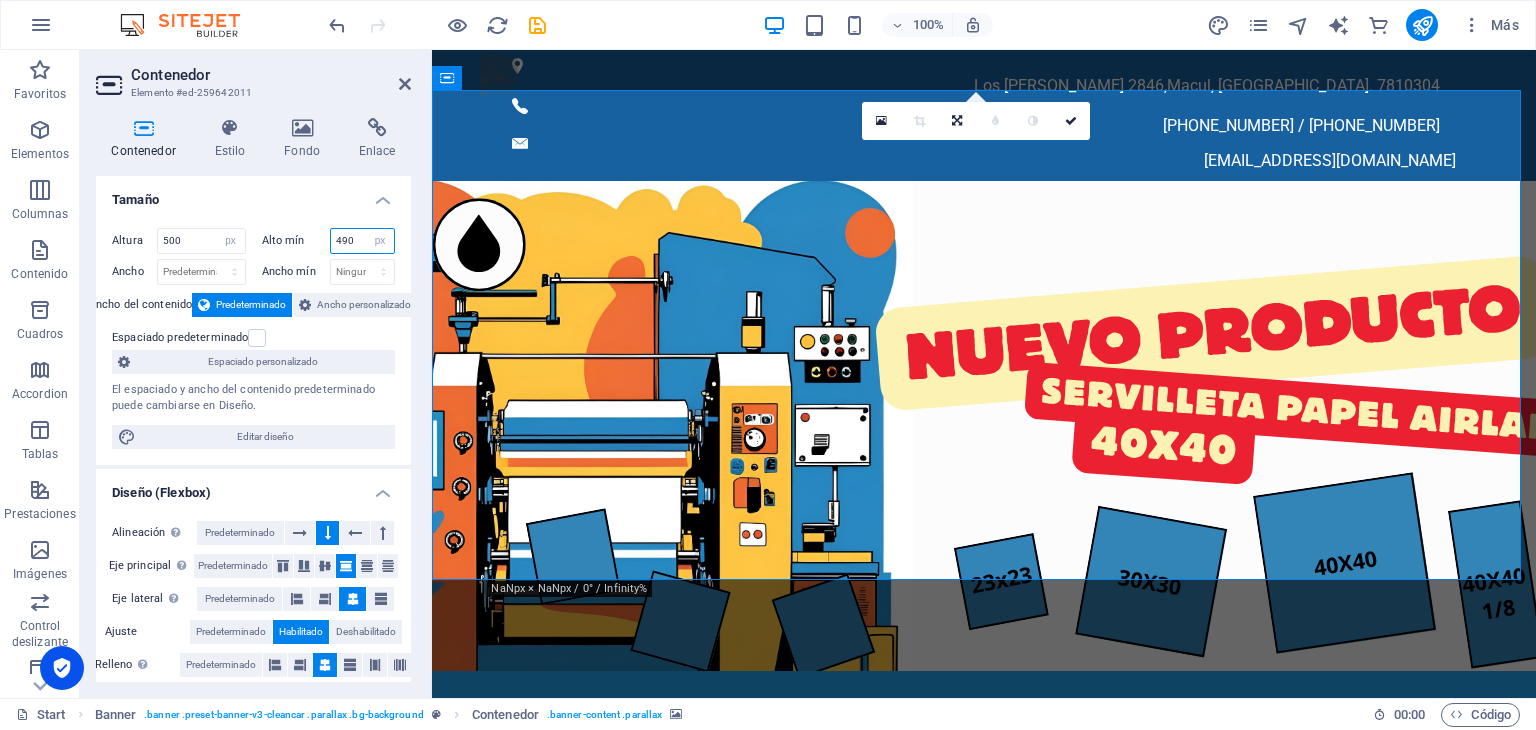 click on "490" at bounding box center (363, 241) 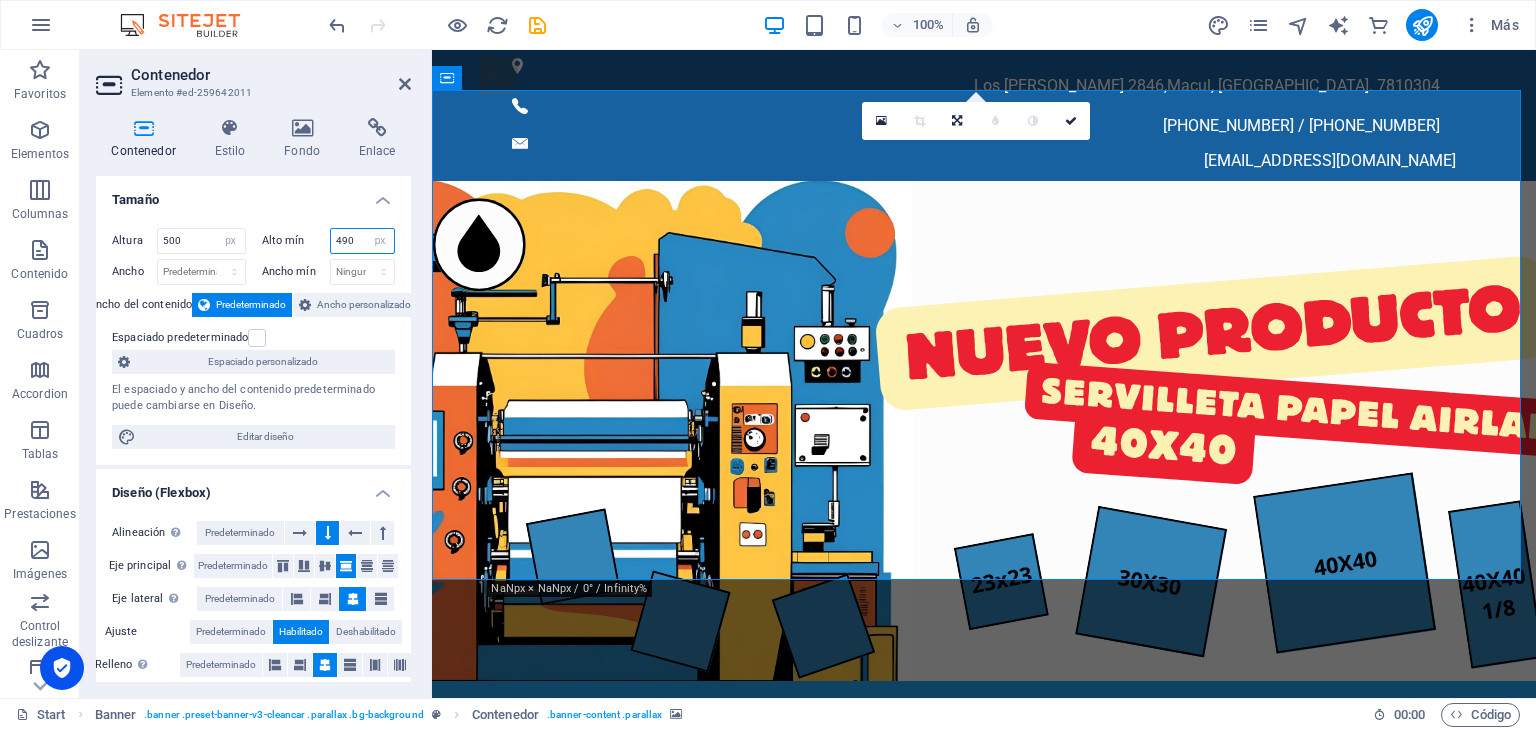 drag, startPoint x: 357, startPoint y: 237, endPoint x: 313, endPoint y: 221, distance: 46.818798 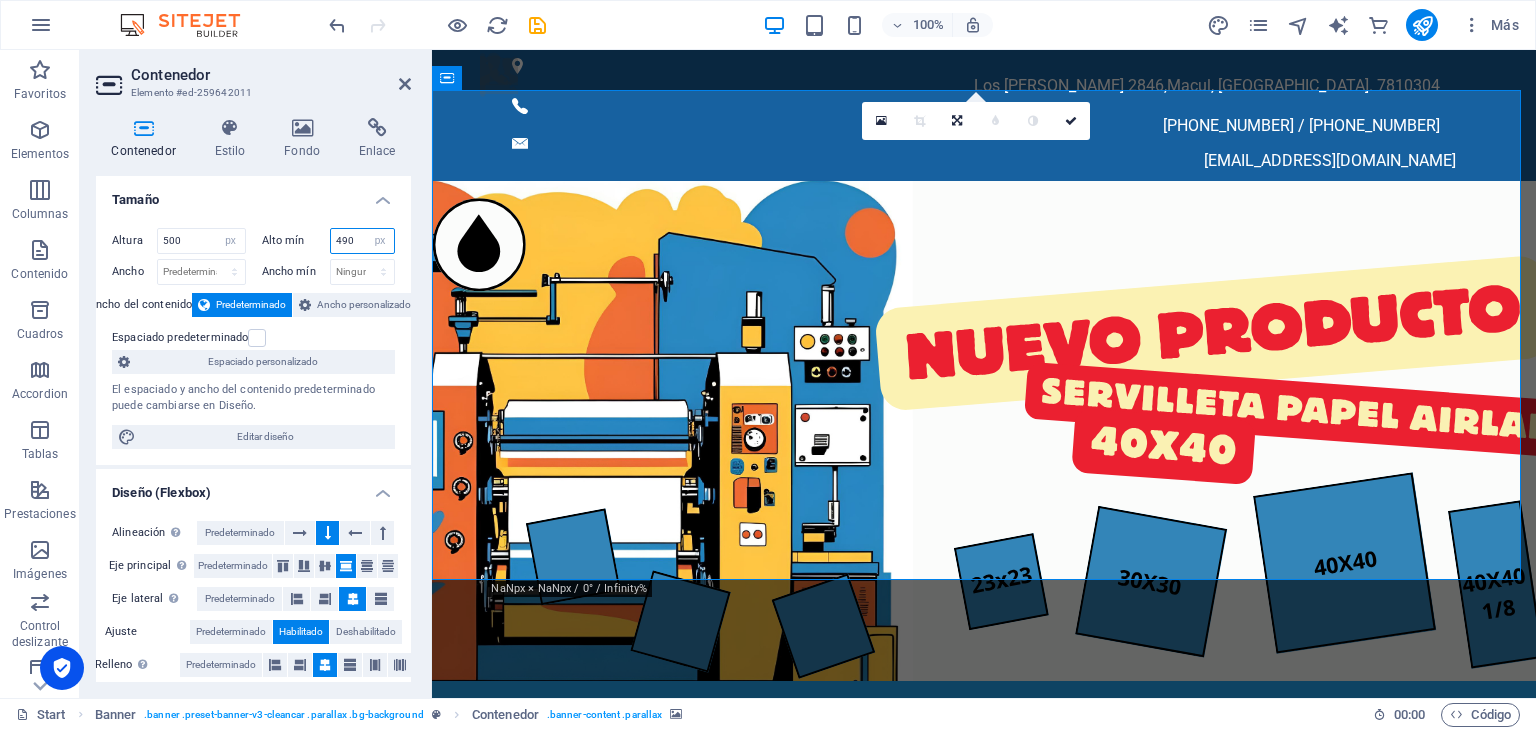 click on "Alto mín 490 Ninguno px rem % vh vw" at bounding box center (329, 241) 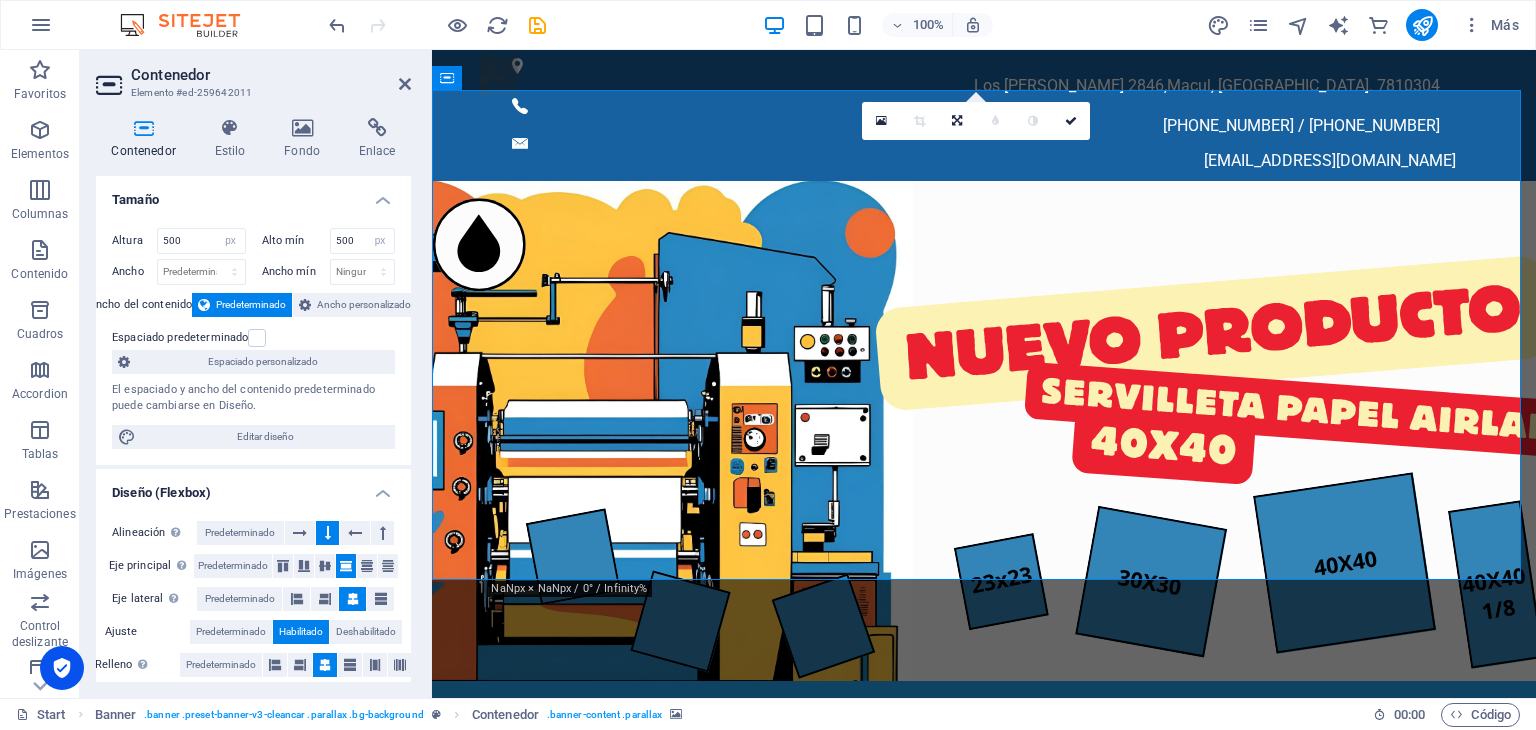 click at bounding box center (984, 442) 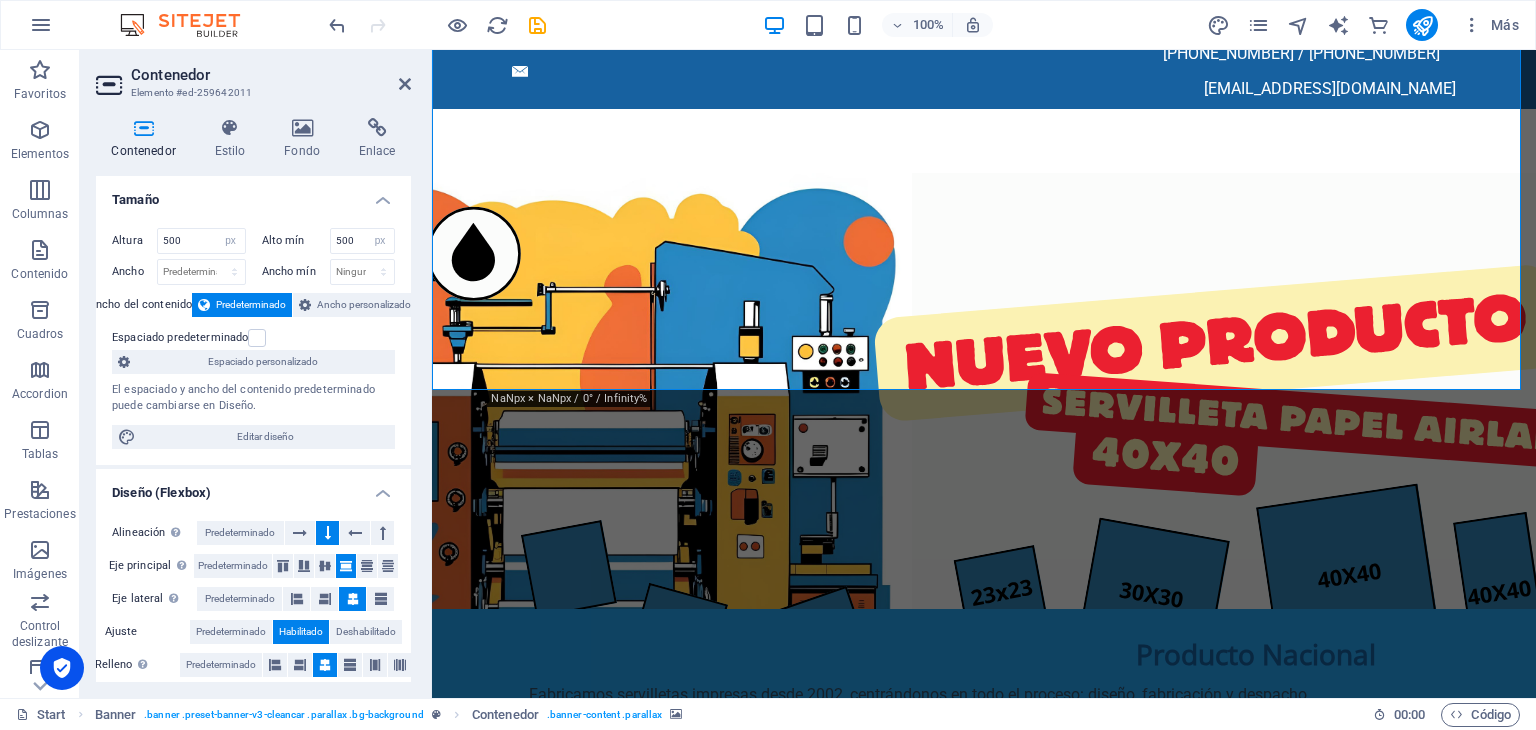 scroll, scrollTop: 0, scrollLeft: 0, axis: both 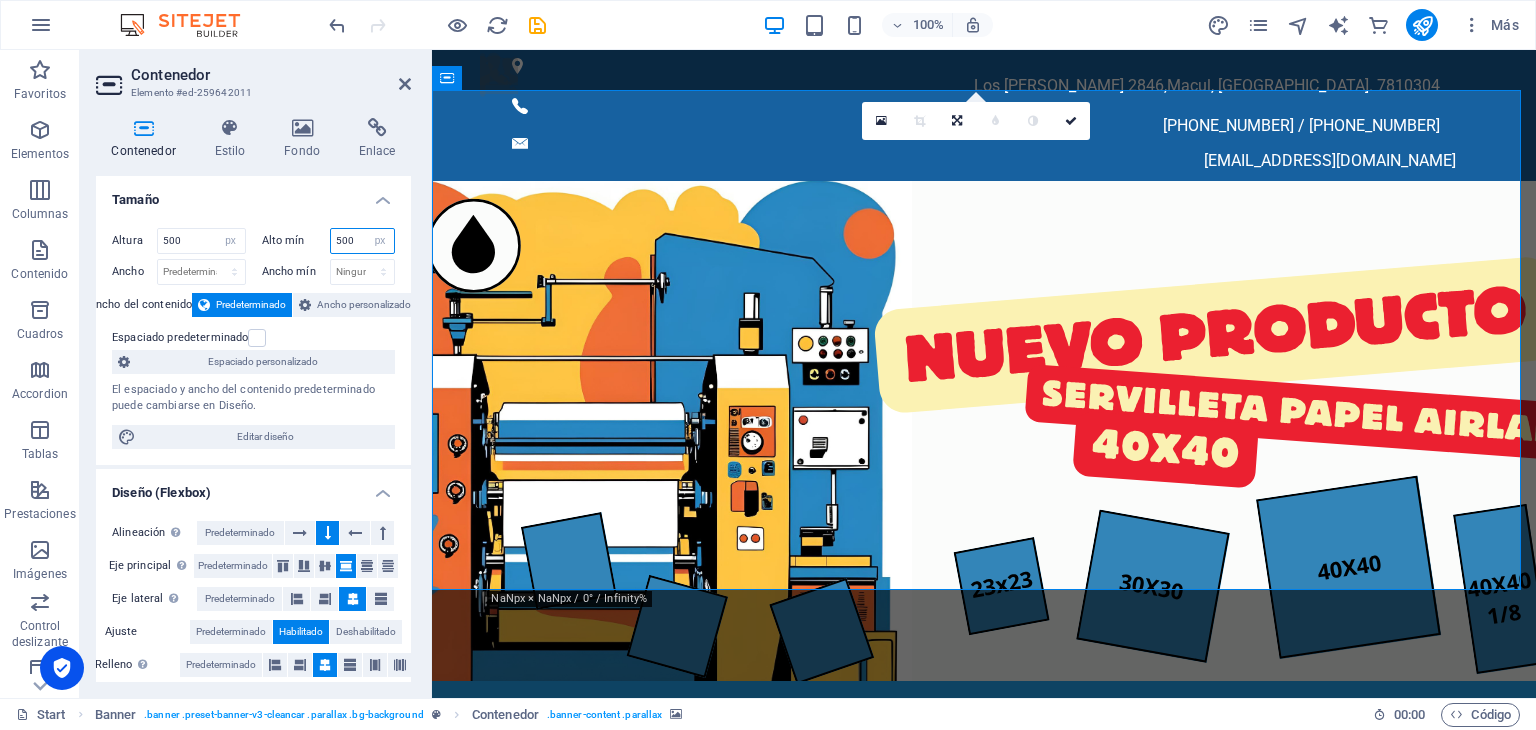 drag, startPoint x: 353, startPoint y: 239, endPoint x: 342, endPoint y: 235, distance: 11.7046995 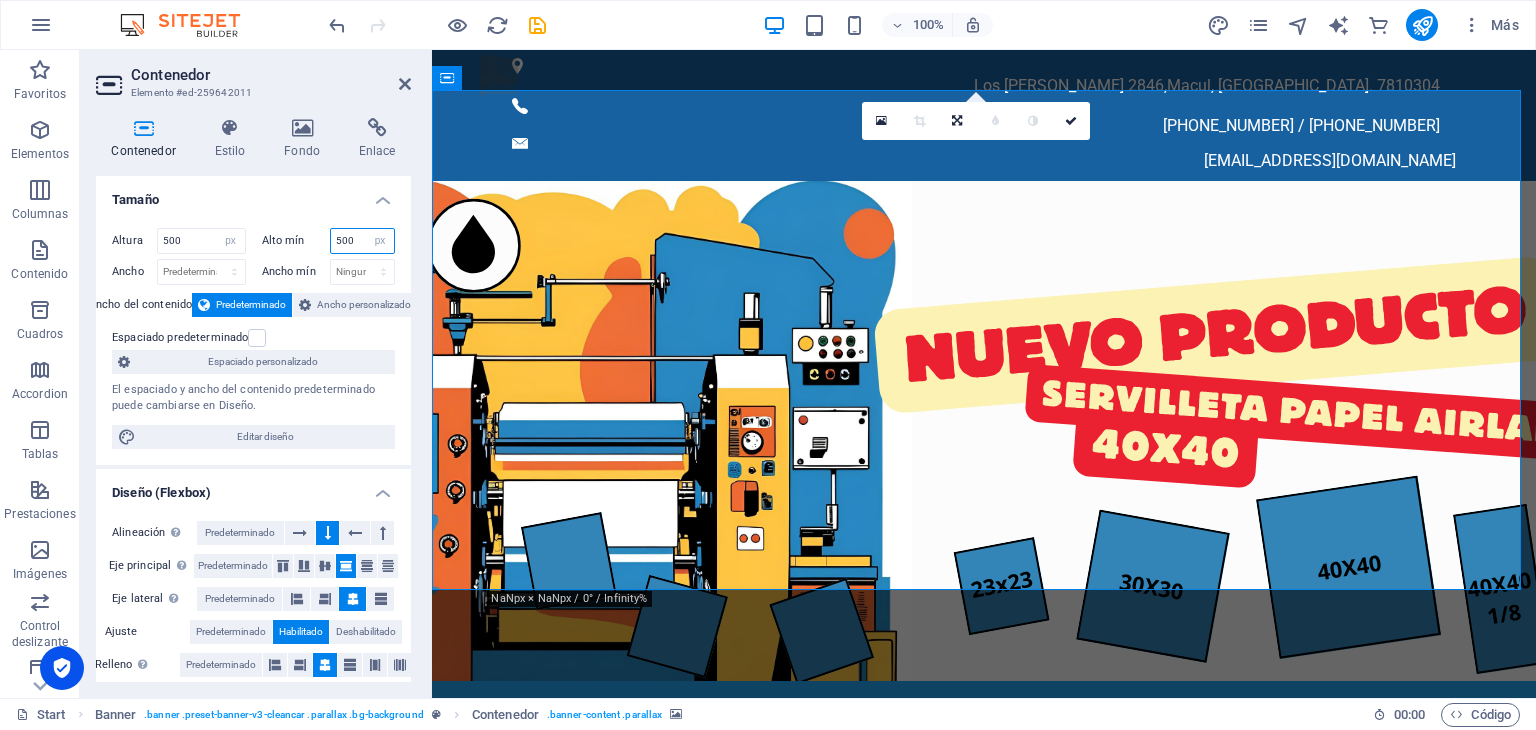 click on "500" at bounding box center (363, 241) 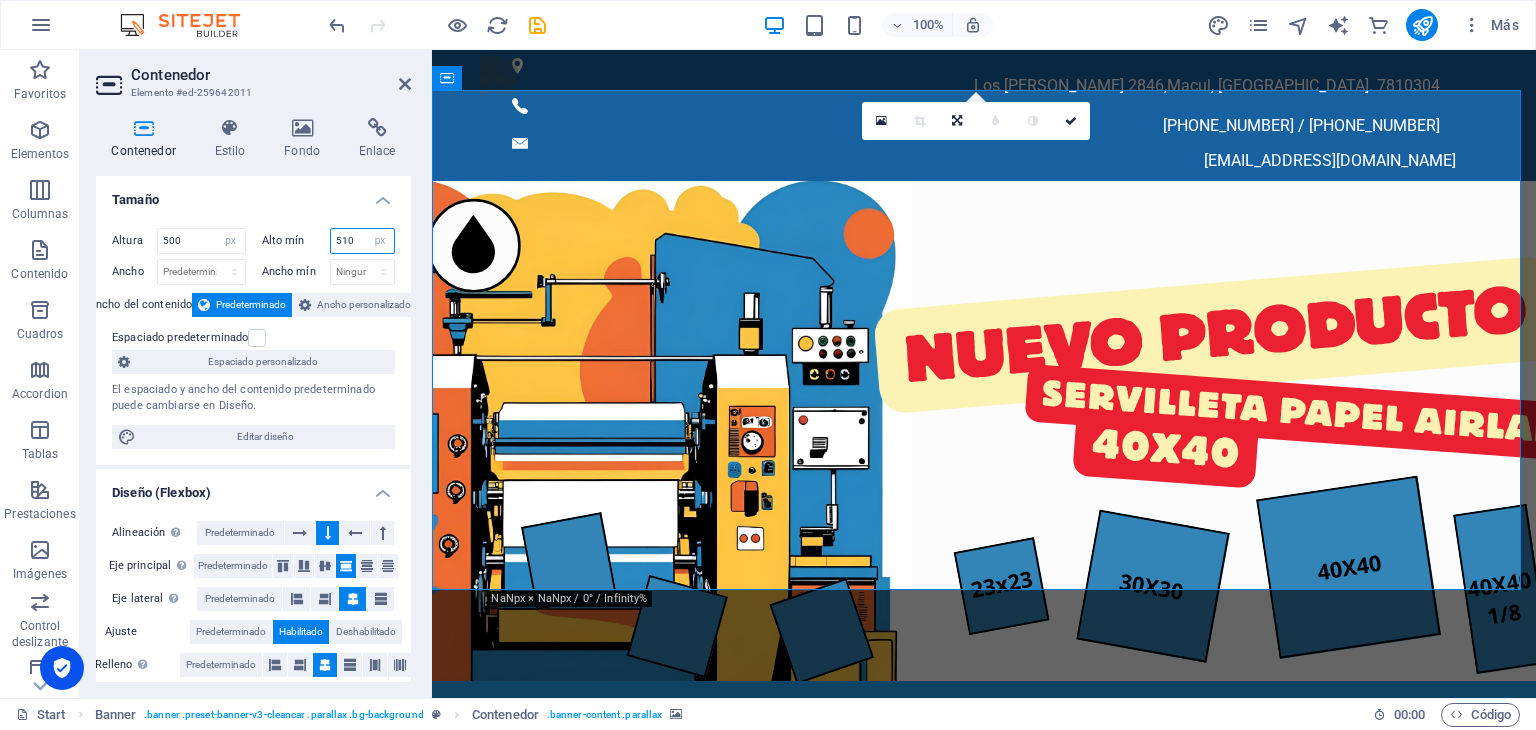 type on "510" 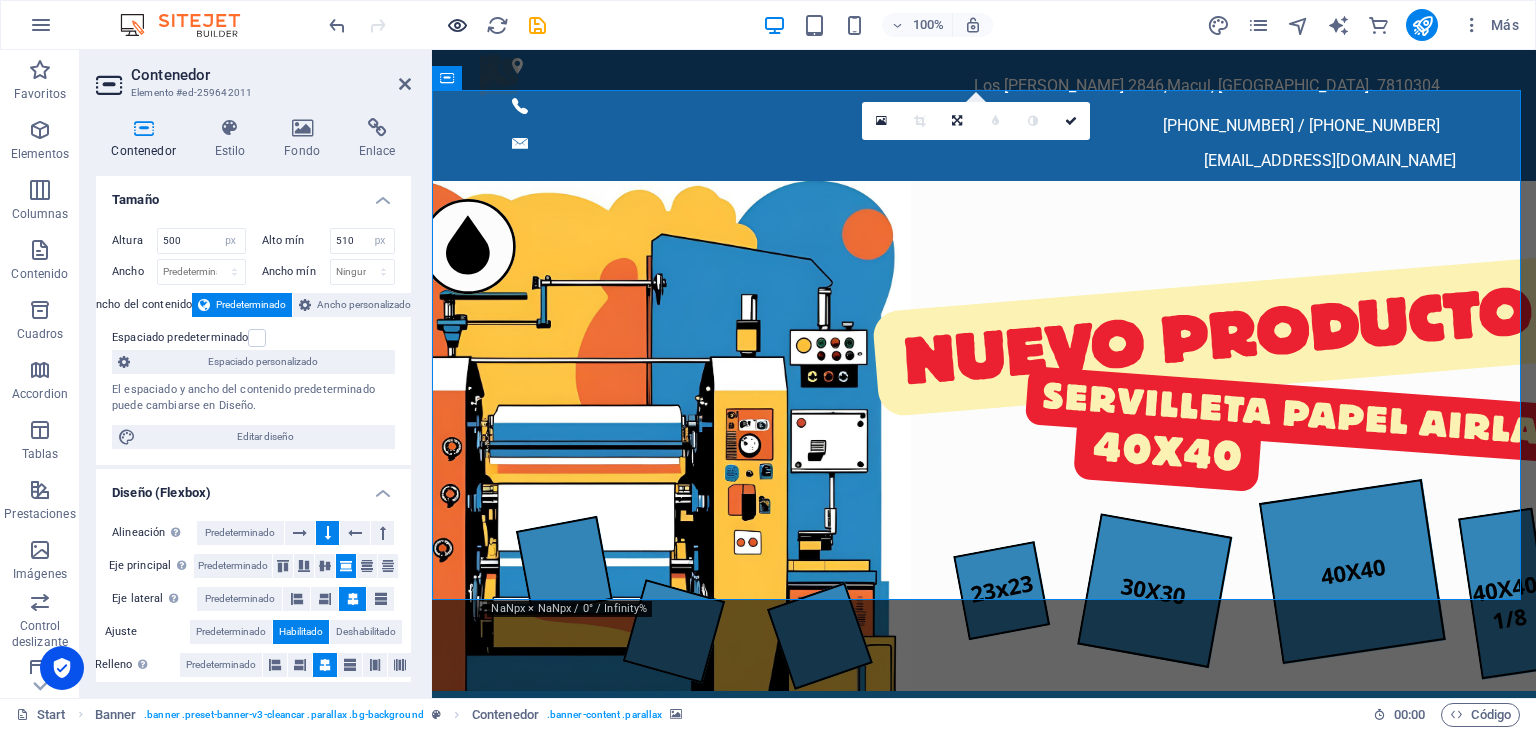 click at bounding box center (457, 25) 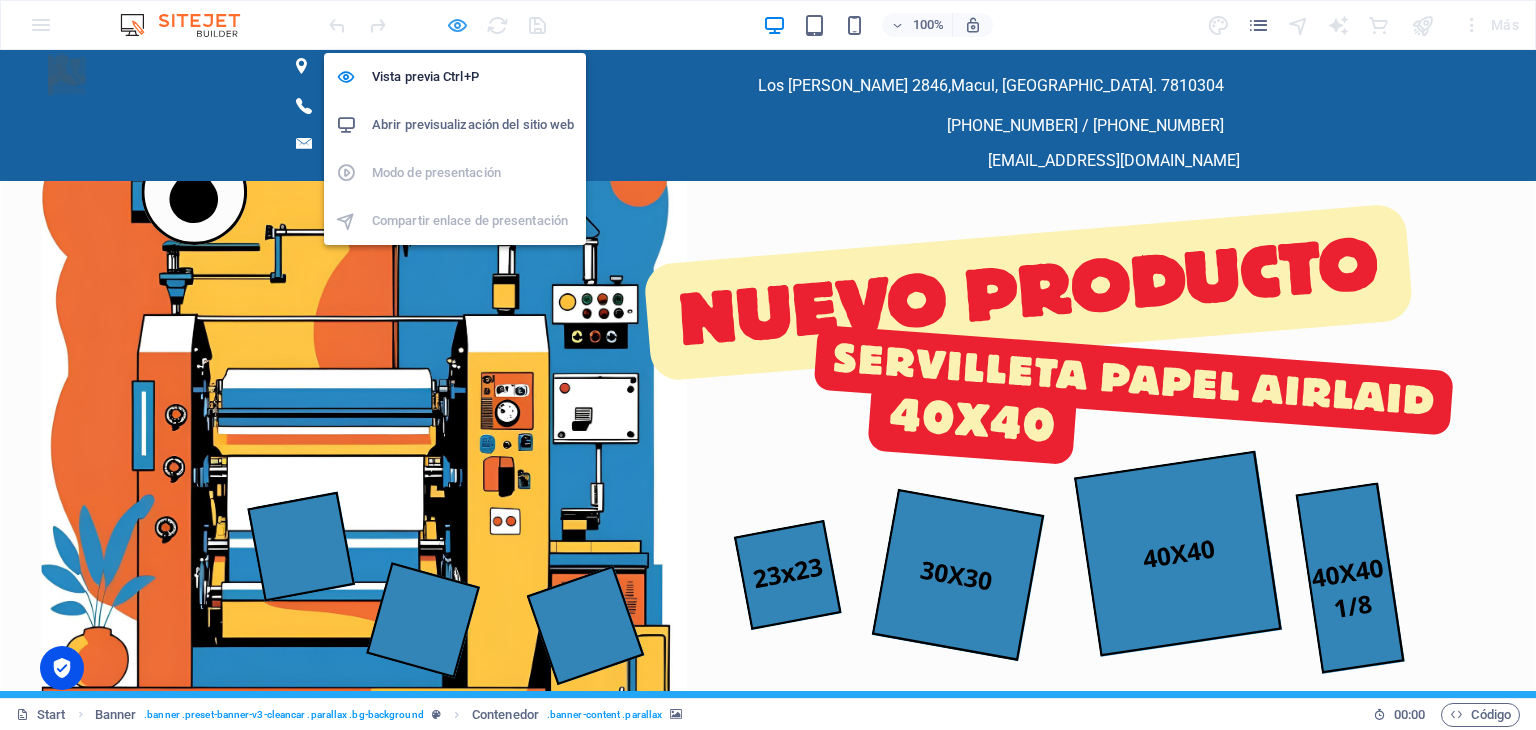 click at bounding box center [457, 25] 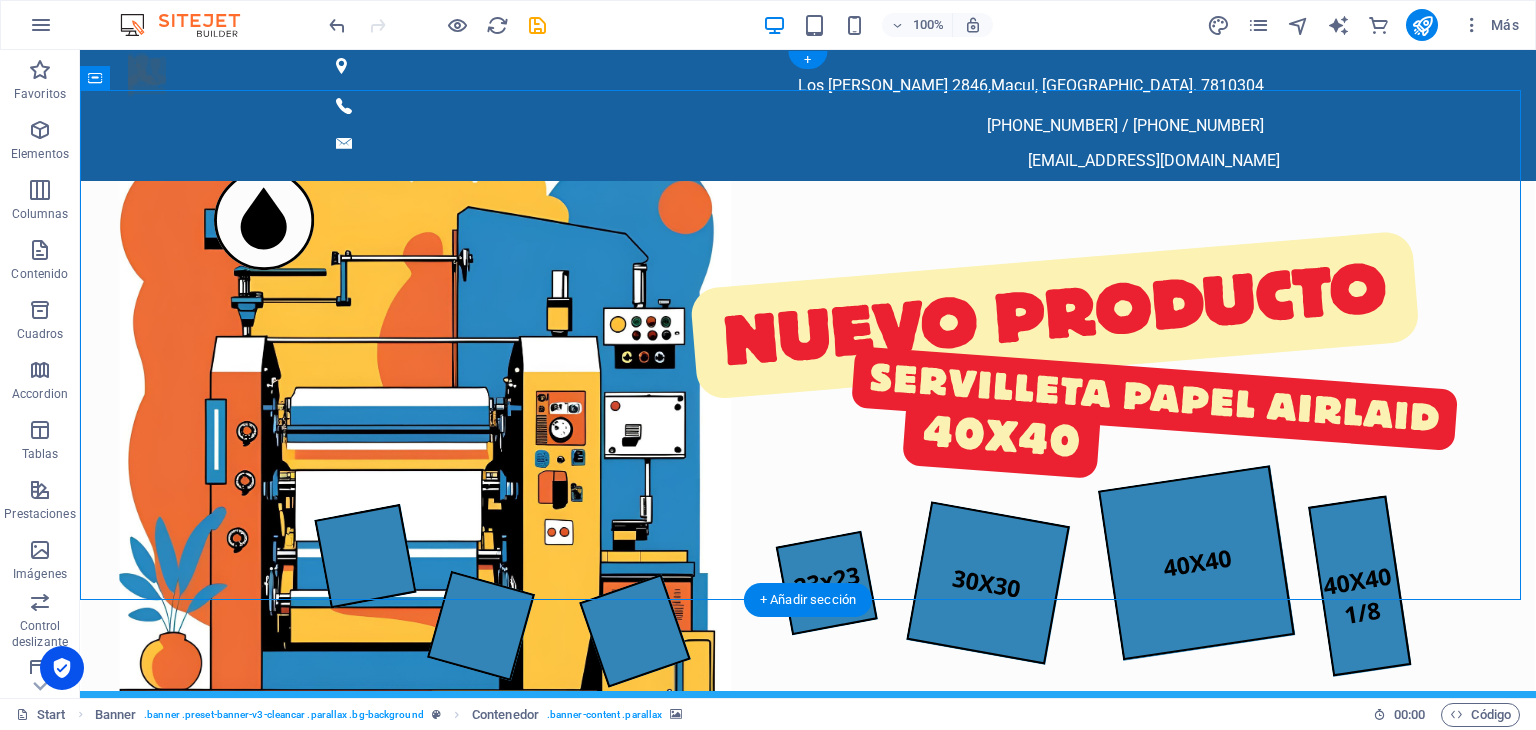 click at bounding box center [808, 448] 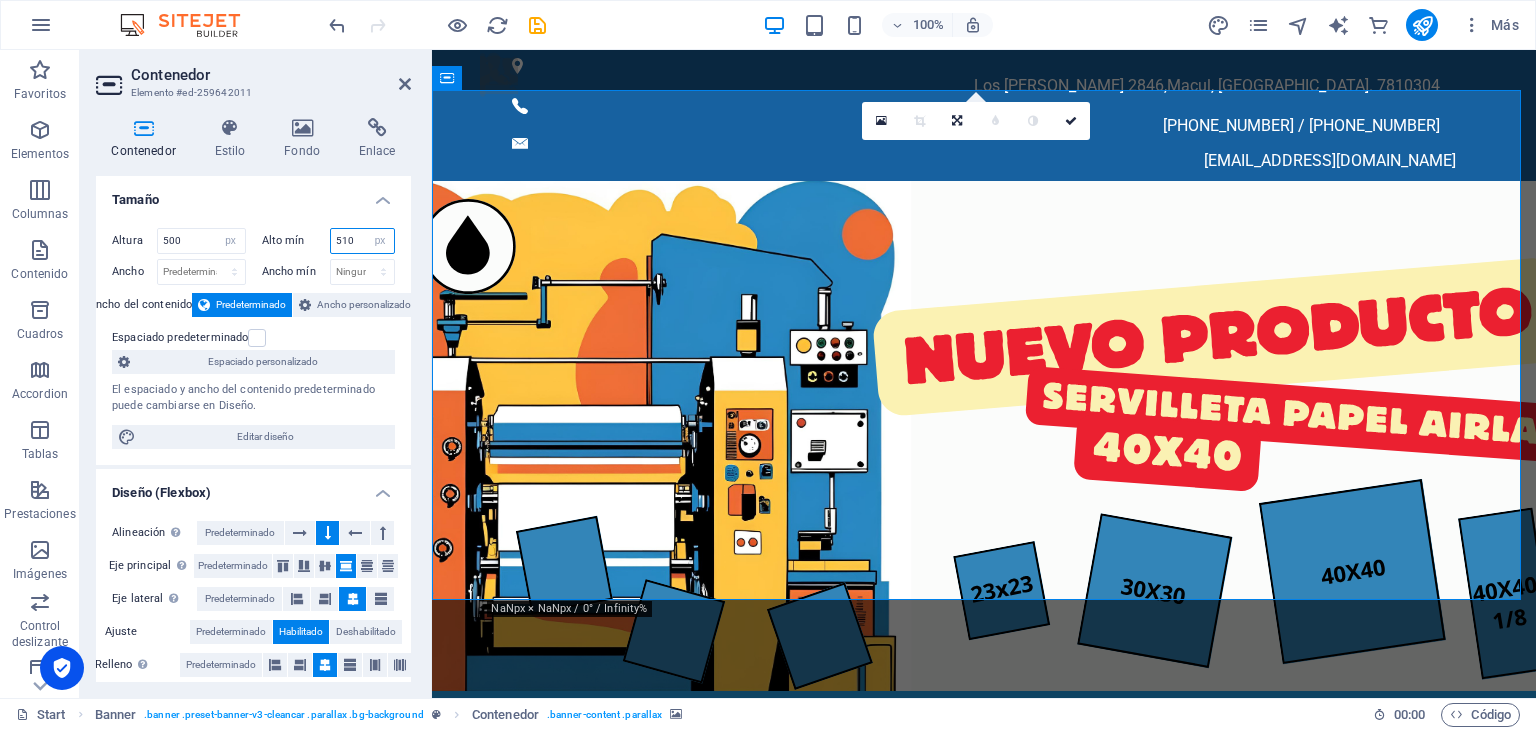 click on "510" at bounding box center (363, 241) 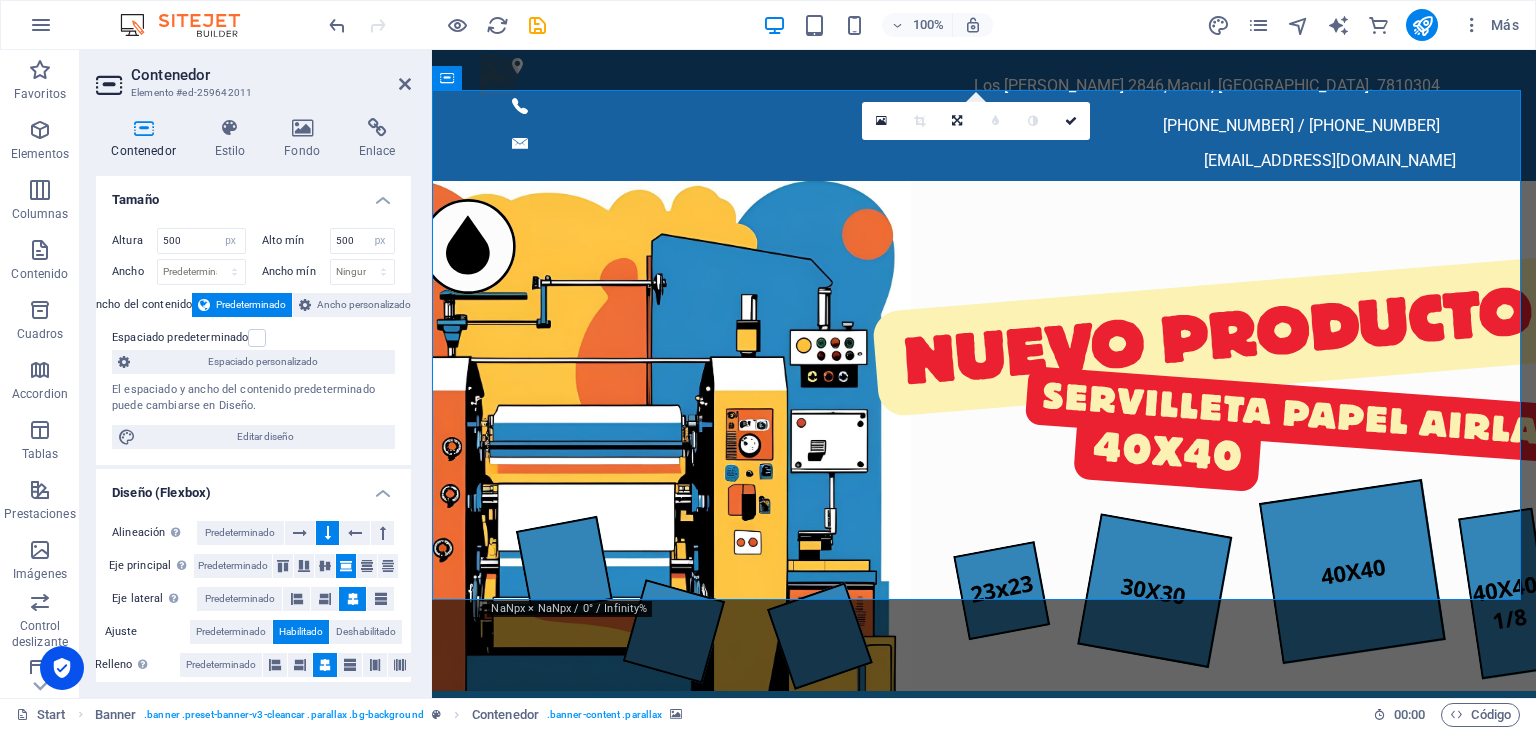 click at bounding box center [984, 448] 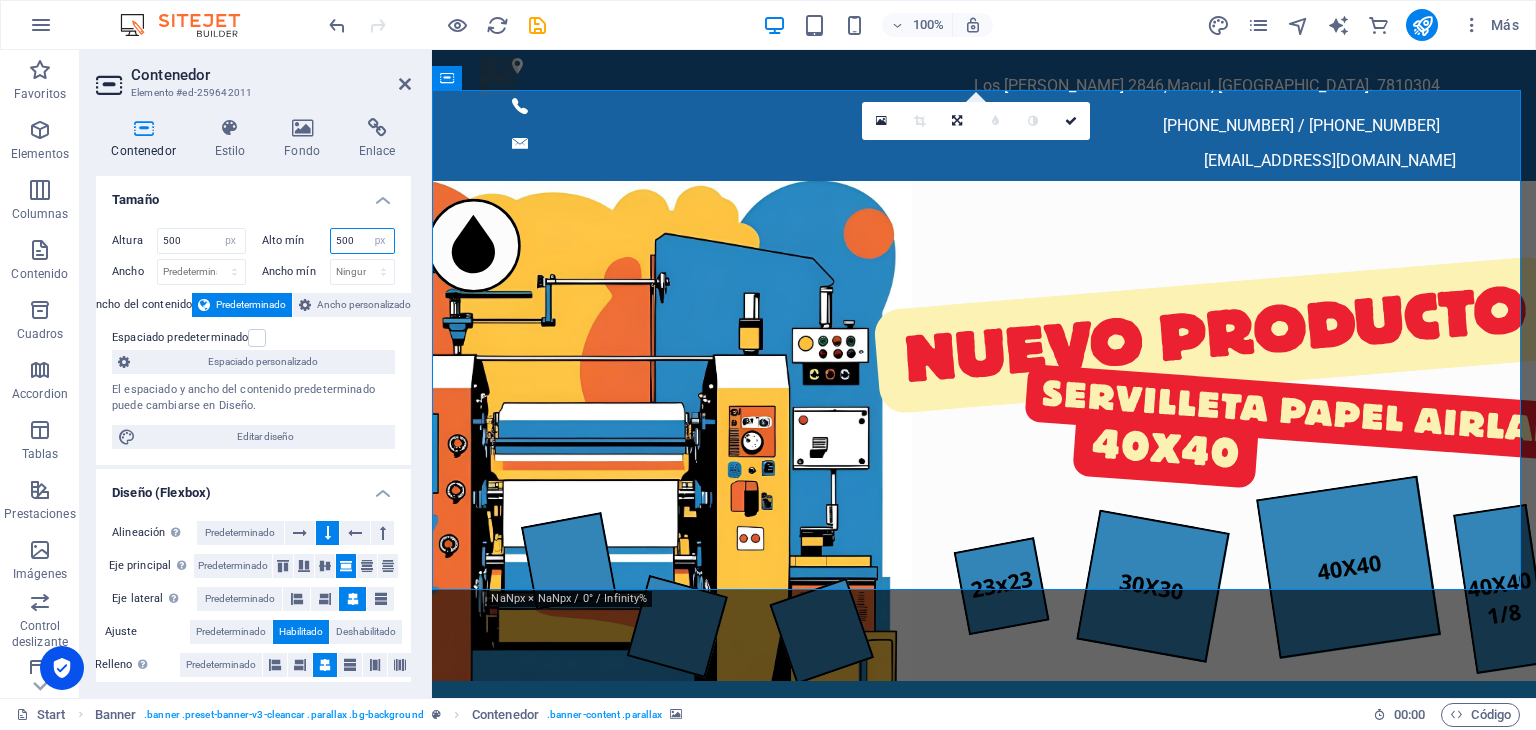 drag, startPoint x: 350, startPoint y: 237, endPoint x: 329, endPoint y: 232, distance: 21.587032 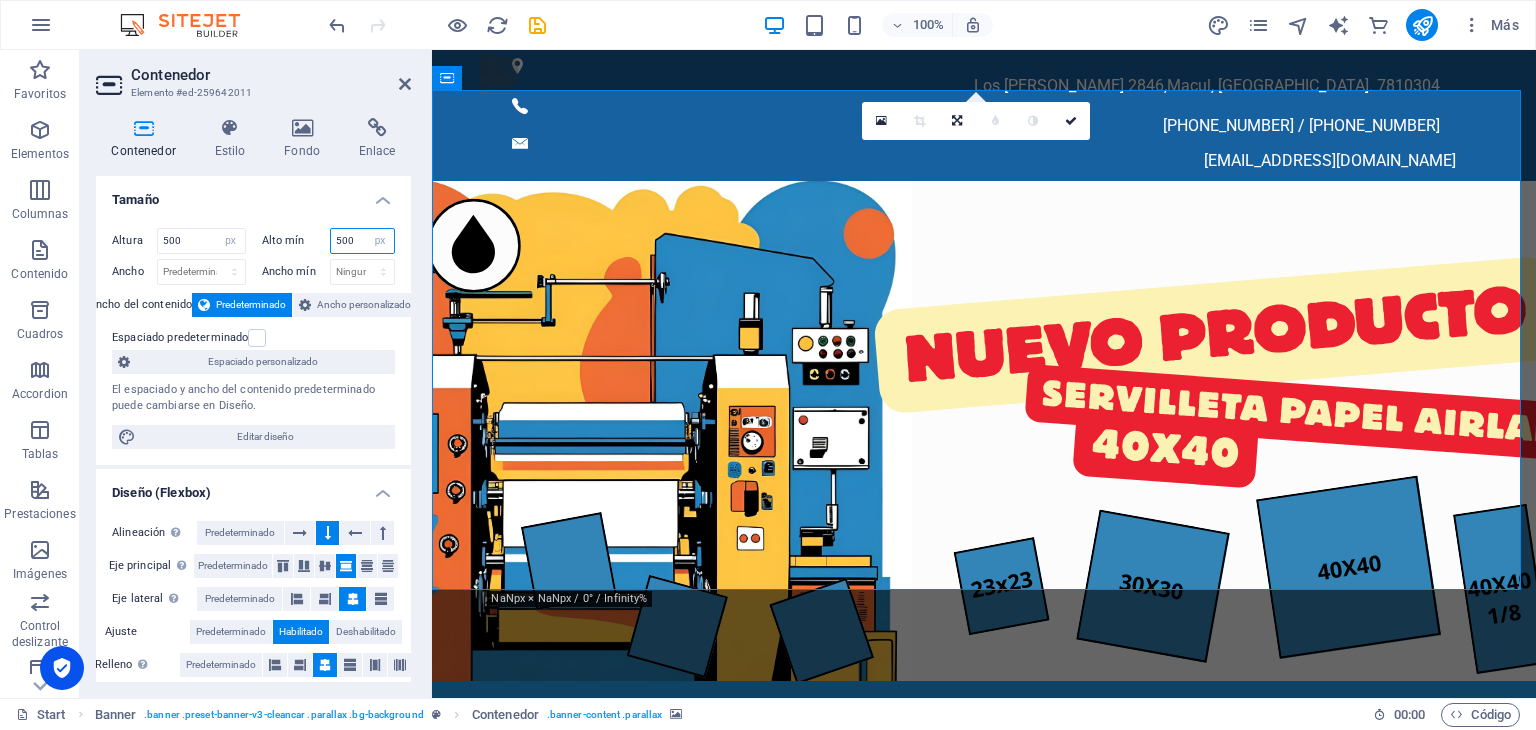 click on "500" at bounding box center (363, 241) 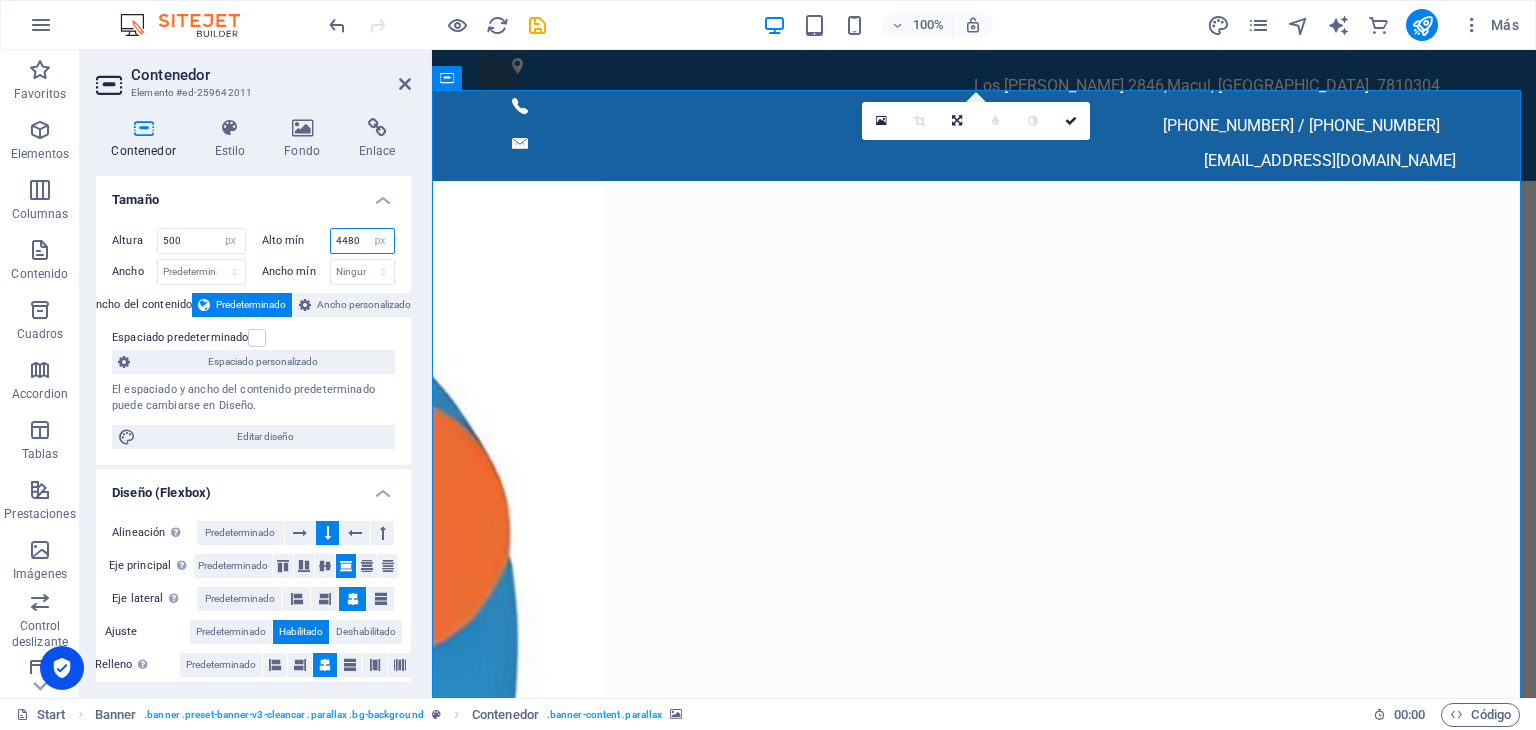 click on "4480" at bounding box center [363, 241] 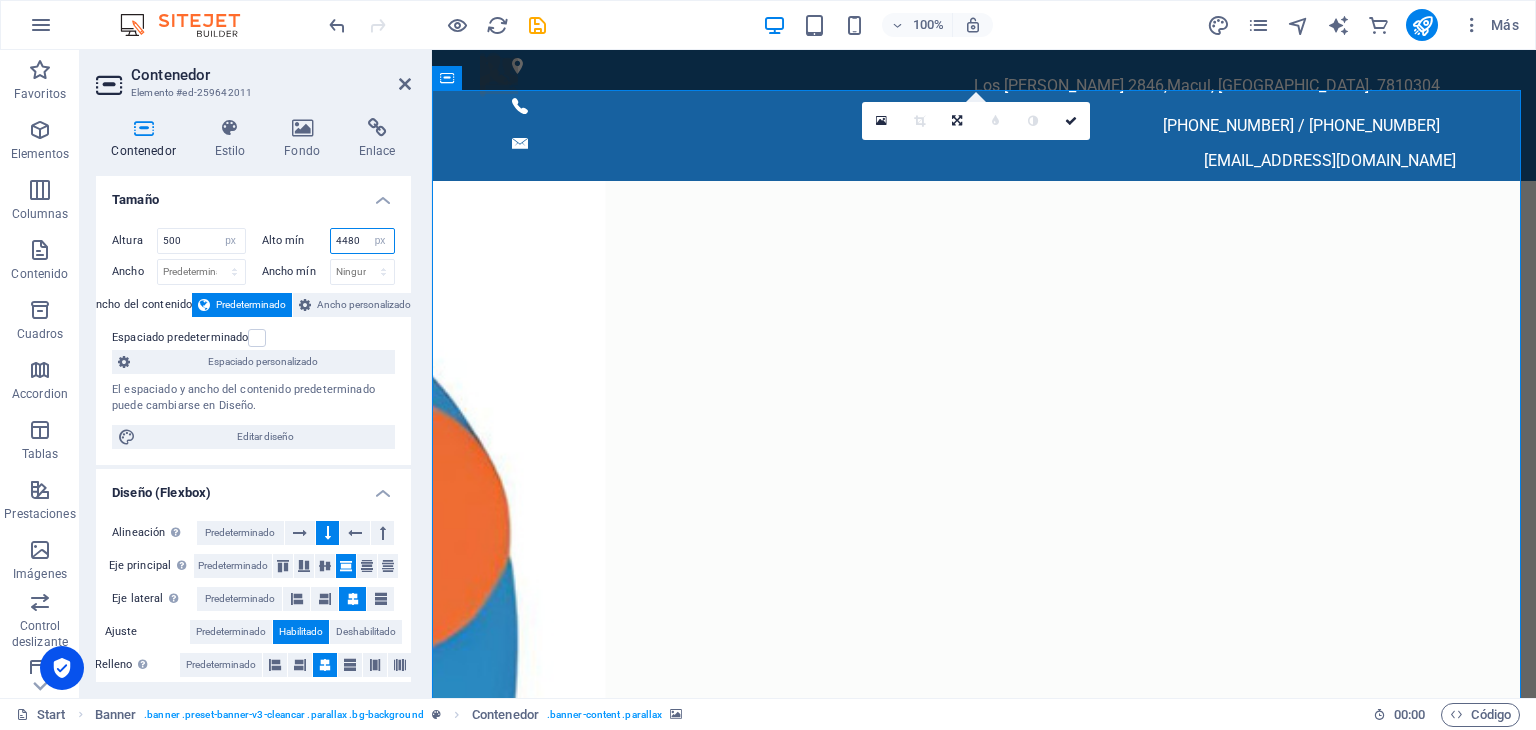 drag, startPoint x: 362, startPoint y: 238, endPoint x: 323, endPoint y: 236, distance: 39.051247 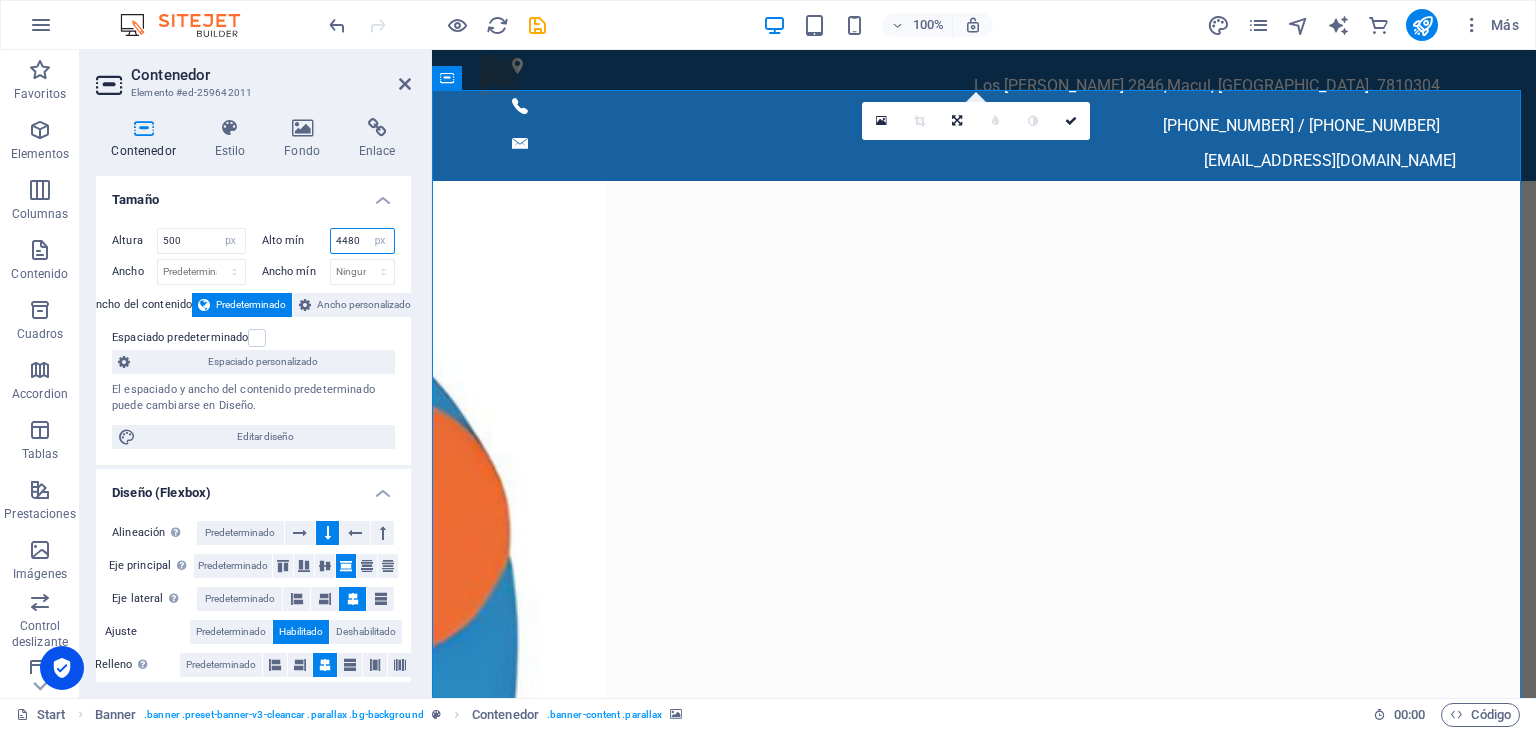 click on "4480" at bounding box center (363, 241) 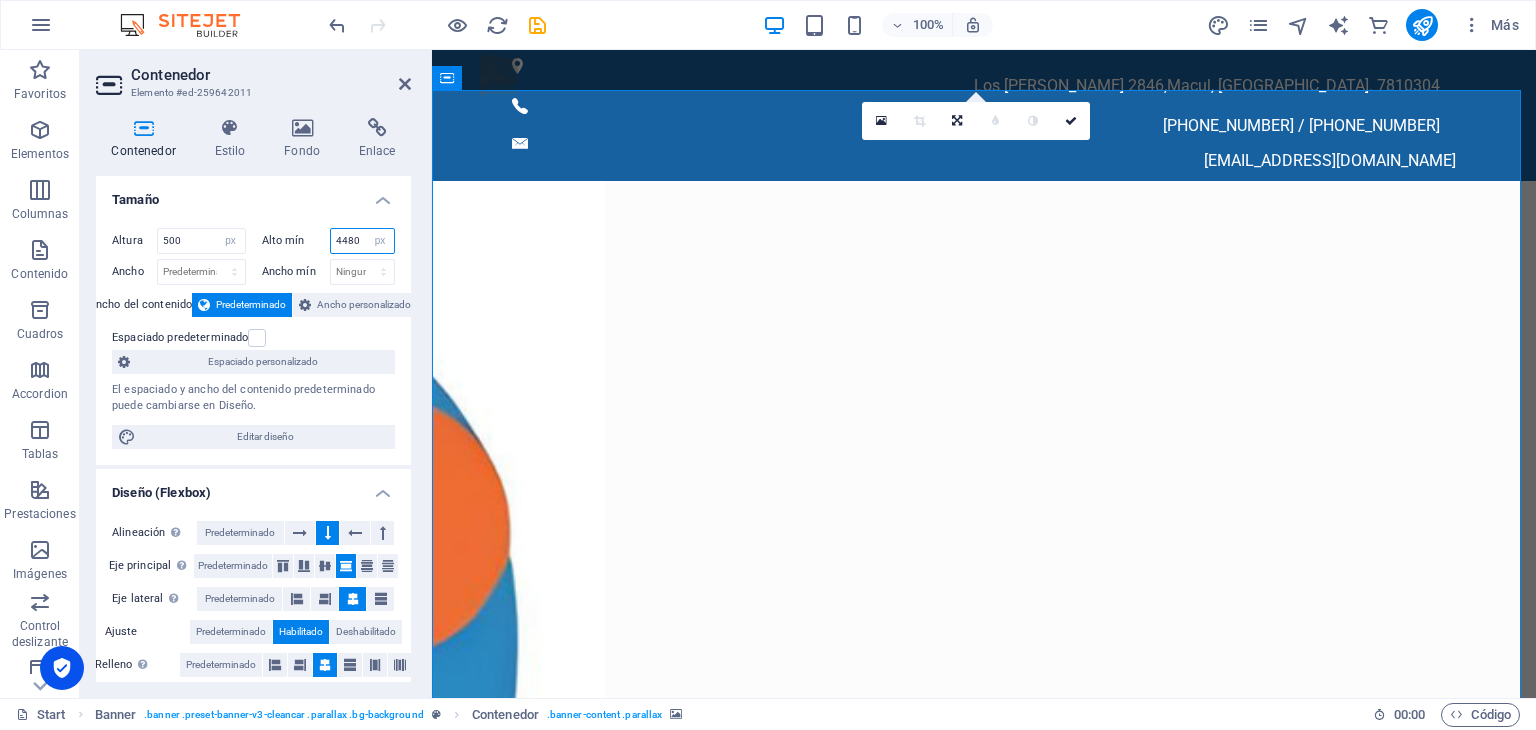 drag, startPoint x: 359, startPoint y: 241, endPoint x: 299, endPoint y: 231, distance: 60.827625 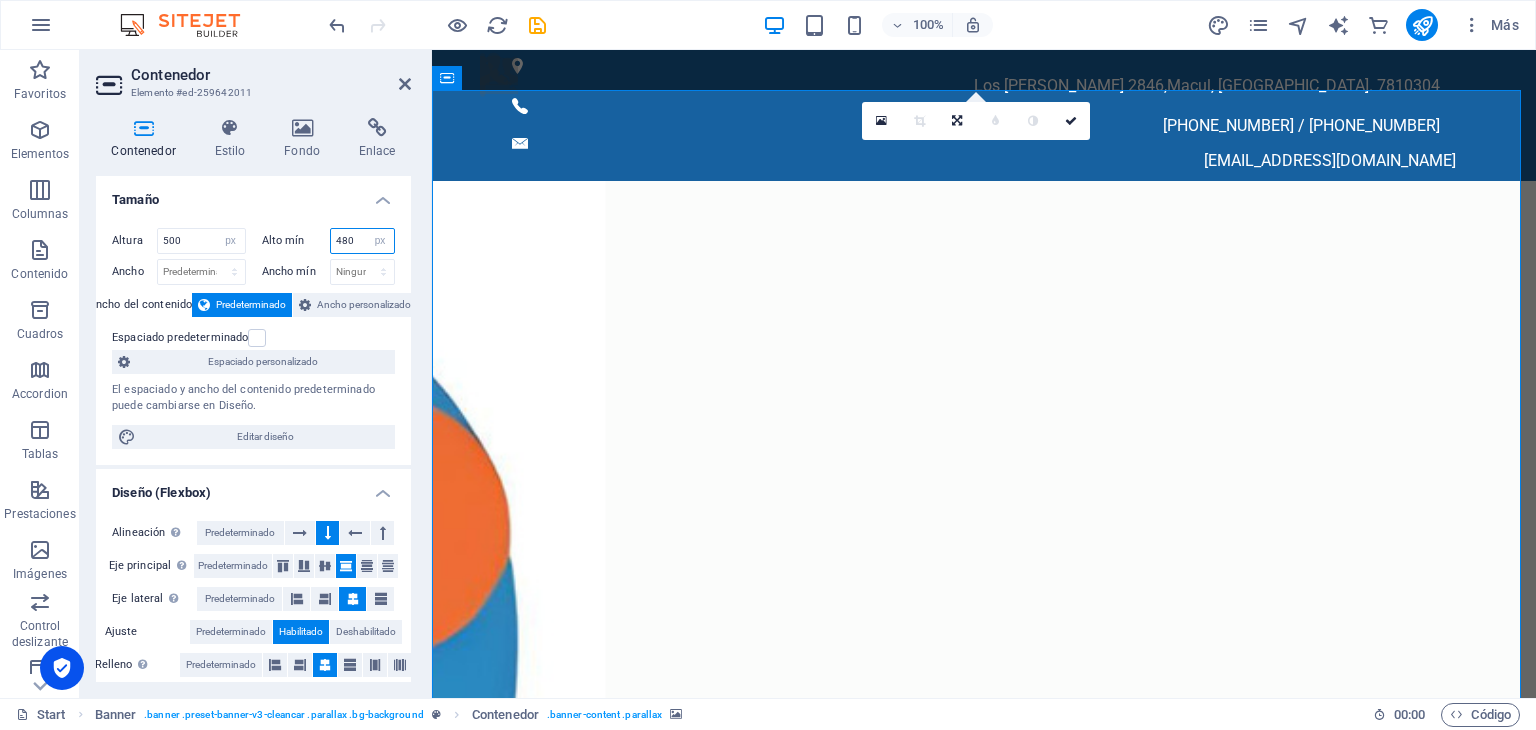 type on "480" 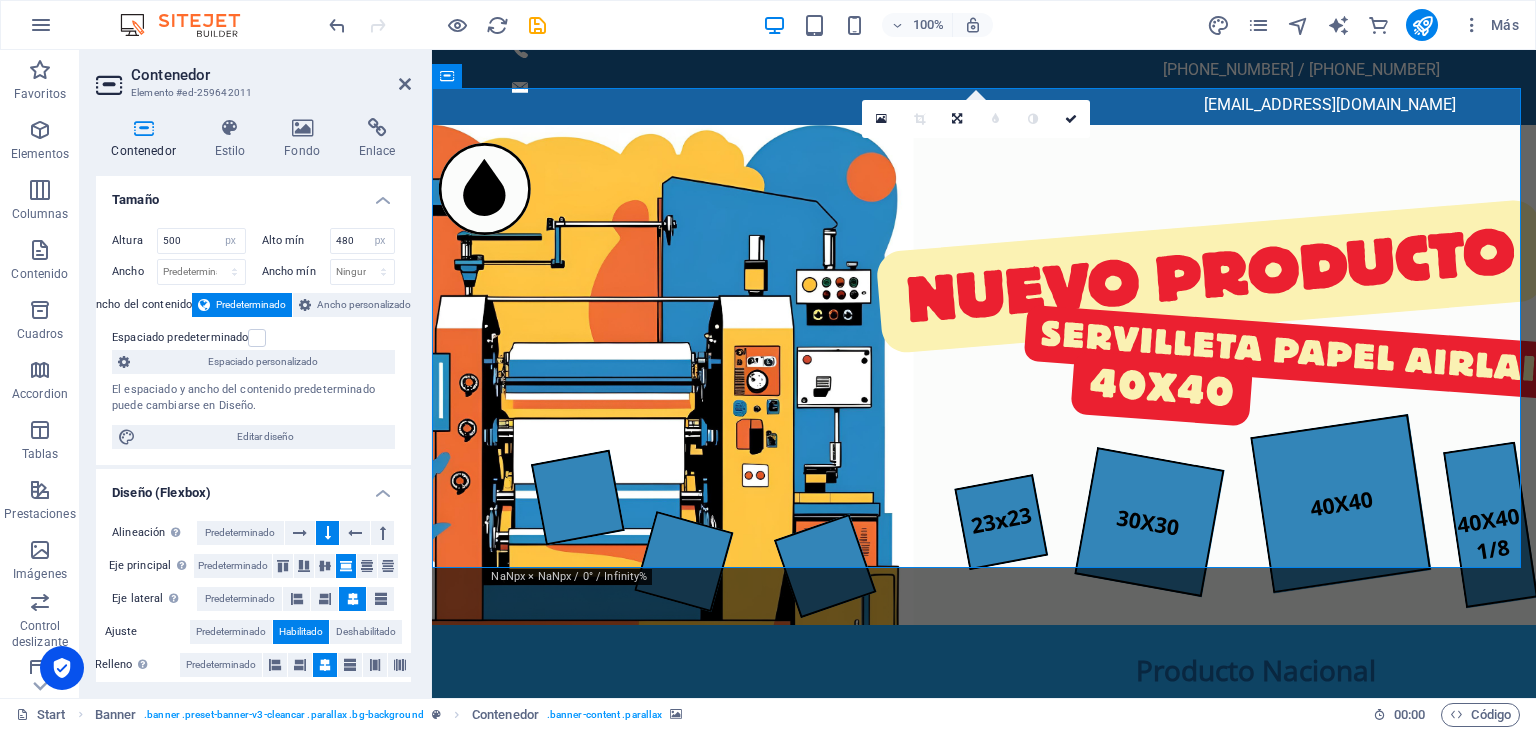 scroll, scrollTop: 0, scrollLeft: 0, axis: both 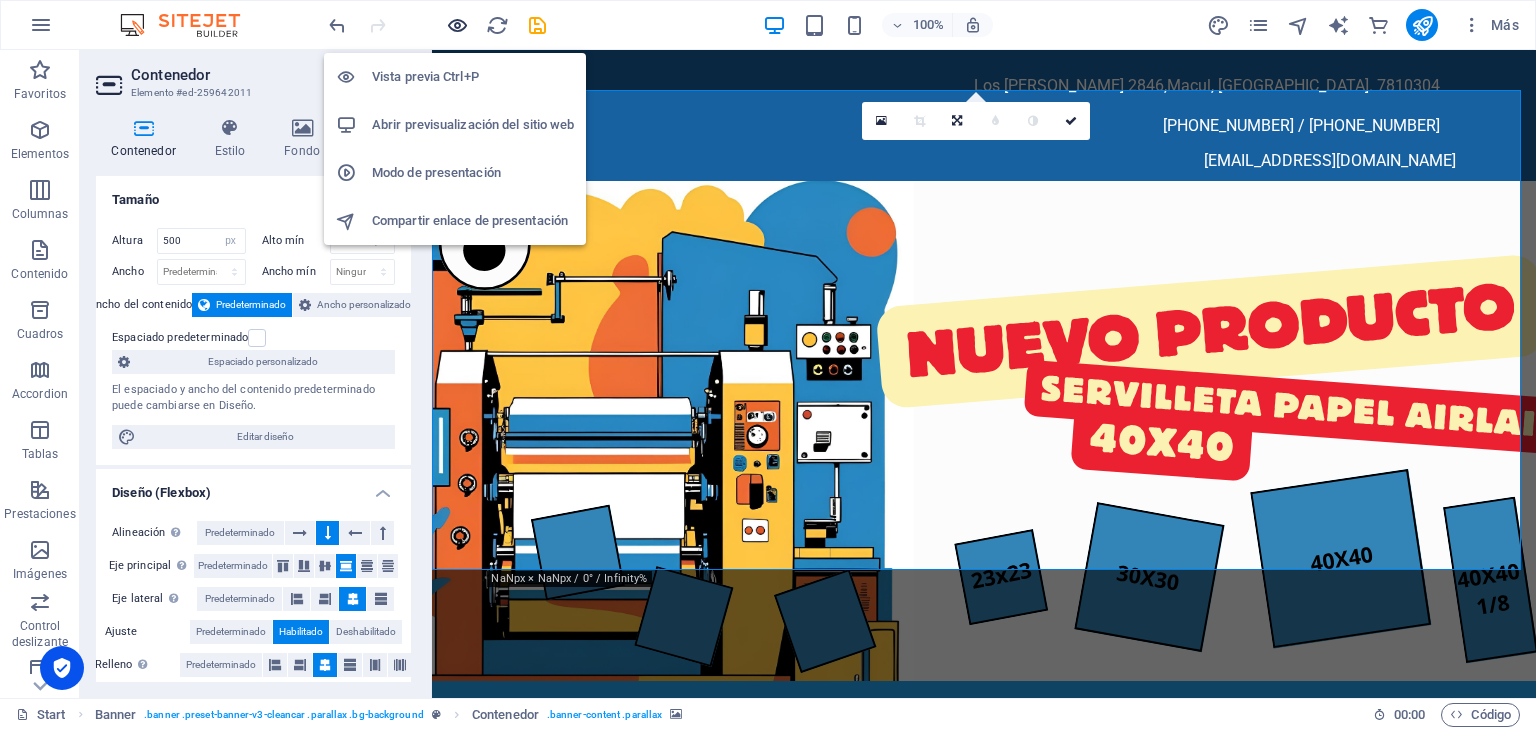 click at bounding box center (457, 25) 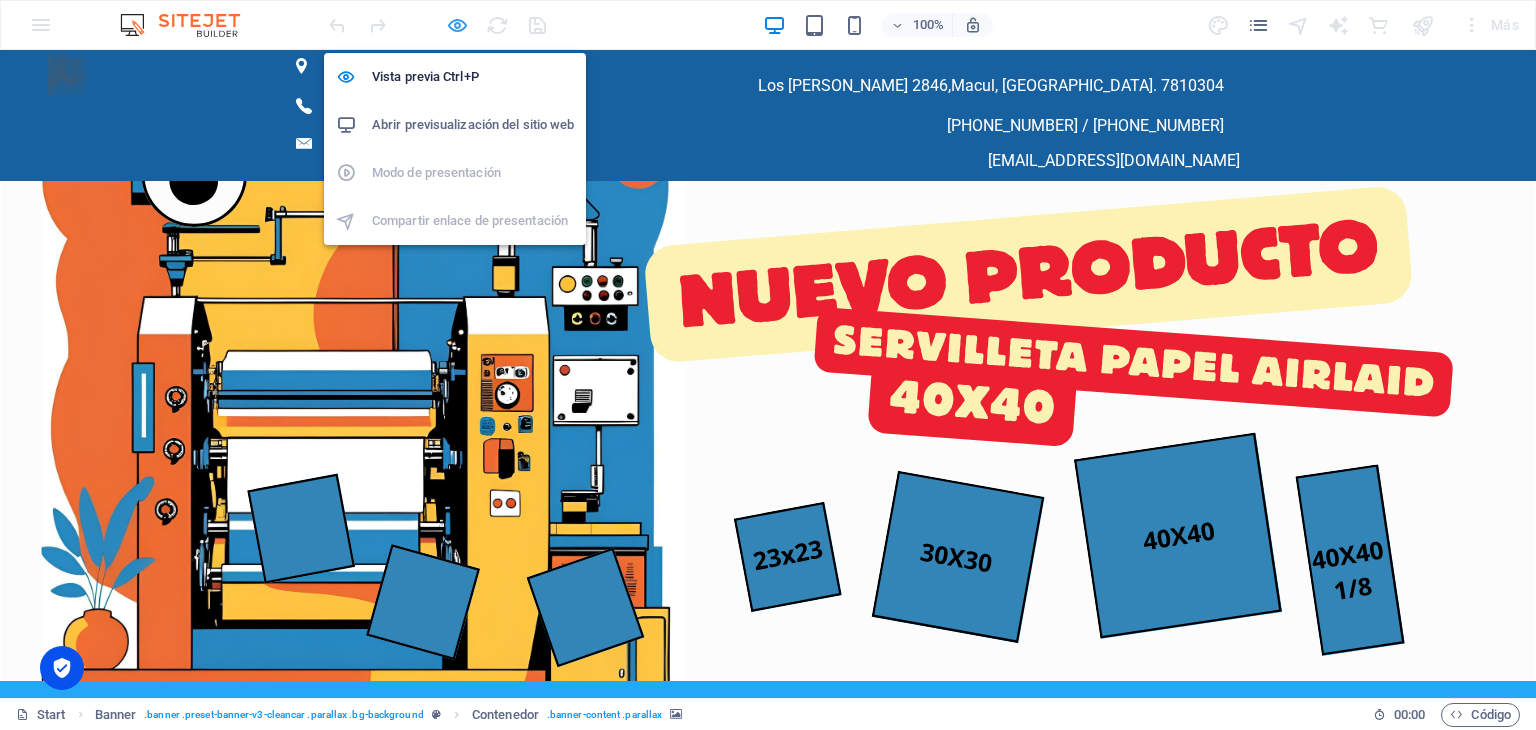 click at bounding box center [457, 25] 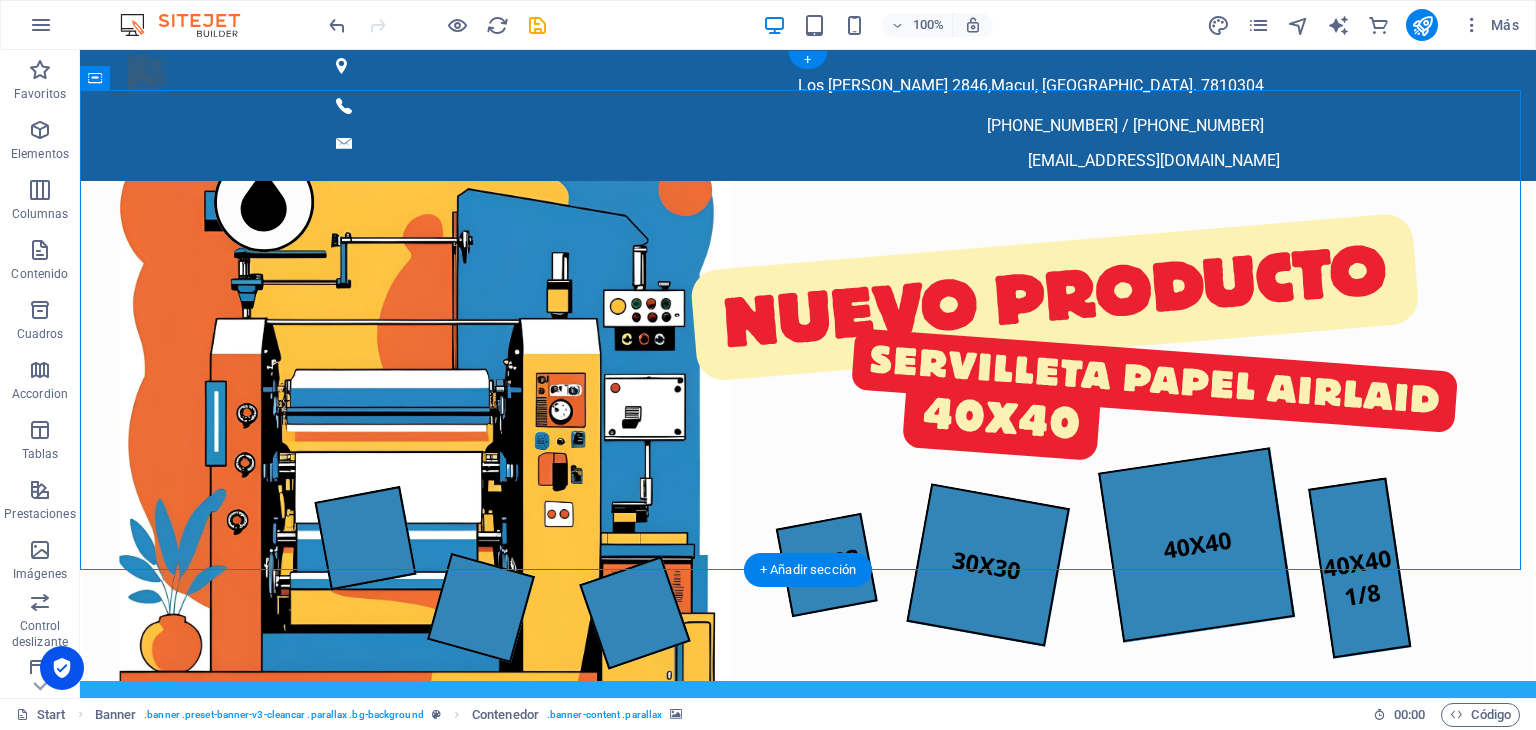click at bounding box center [808, 439] 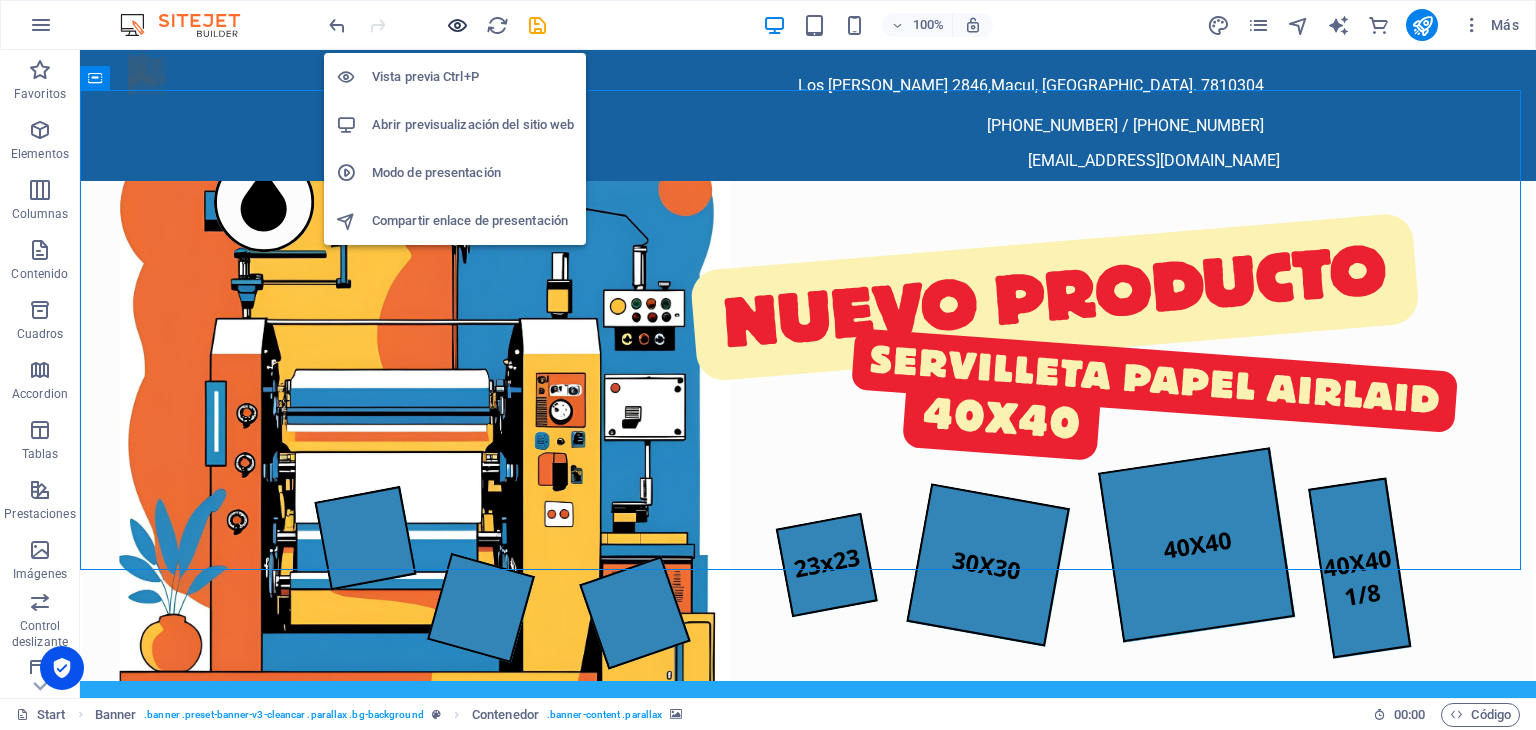 click at bounding box center [457, 25] 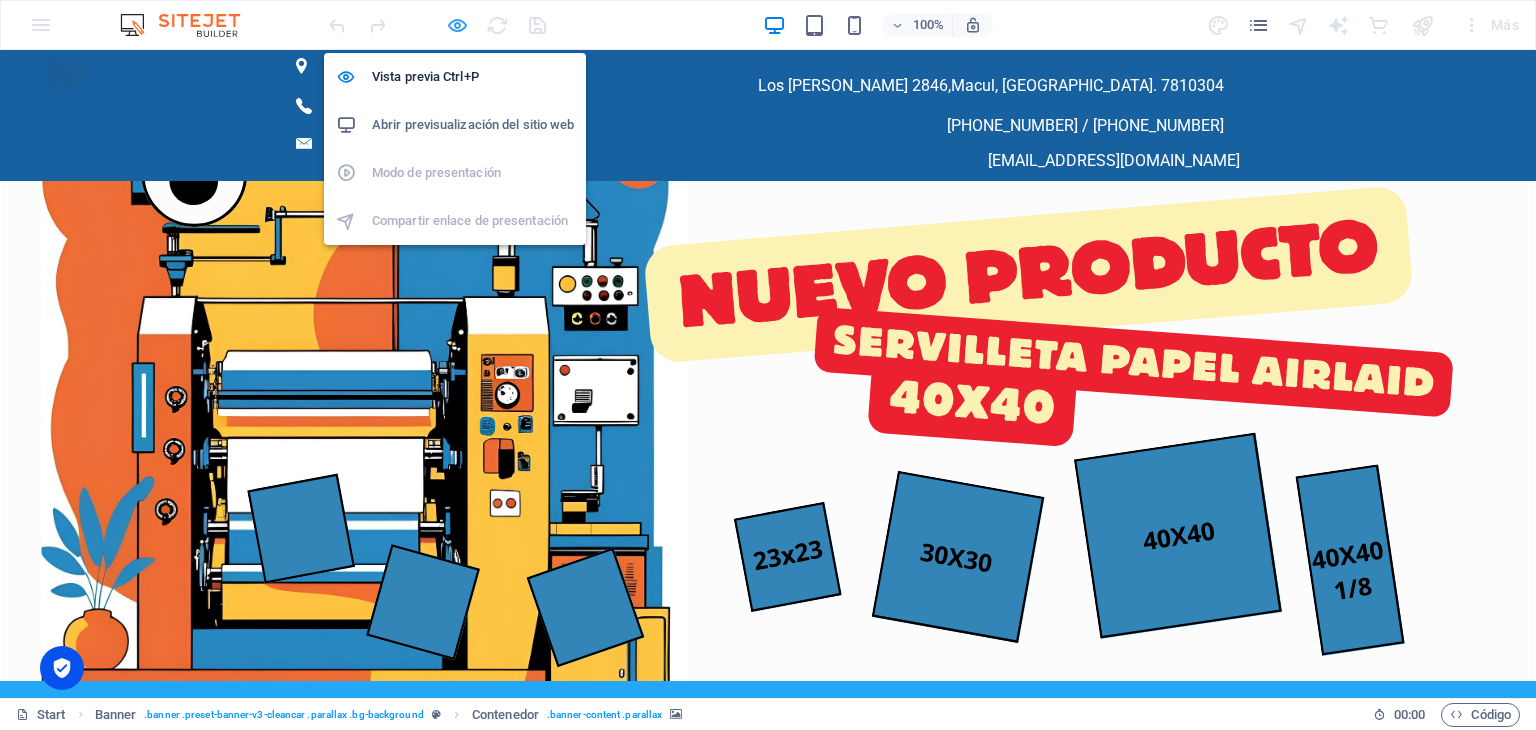 click at bounding box center [457, 25] 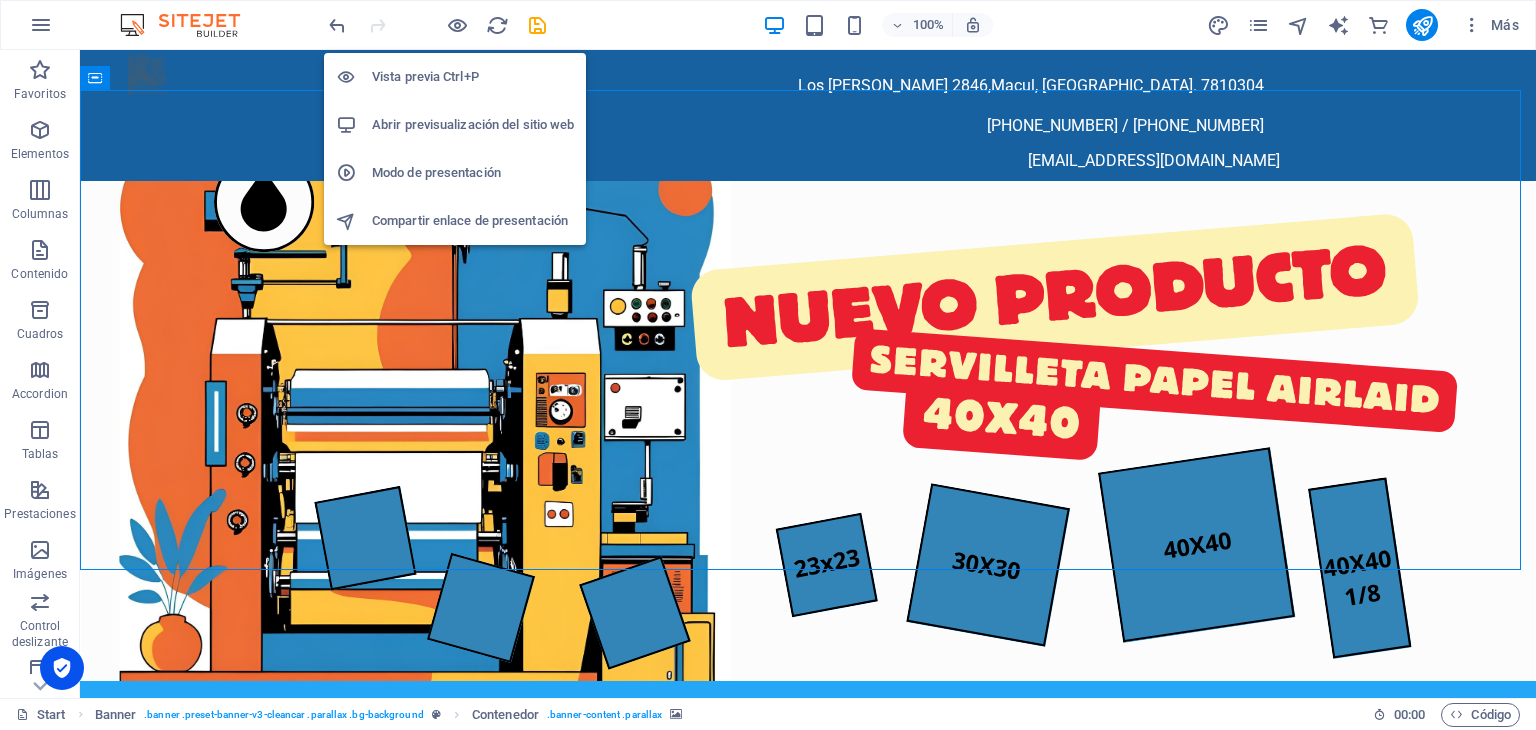 click at bounding box center [808, 439] 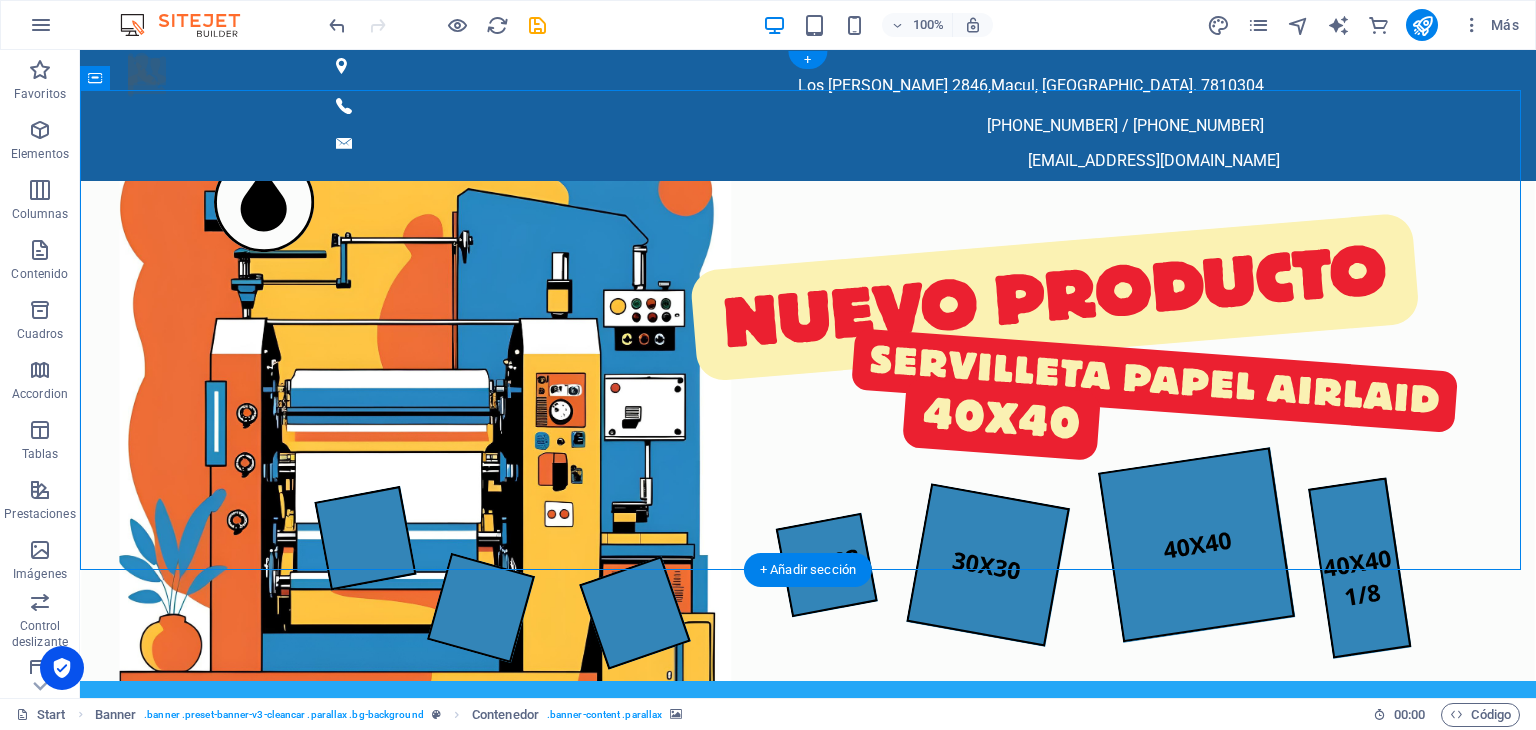 click at bounding box center (808, 439) 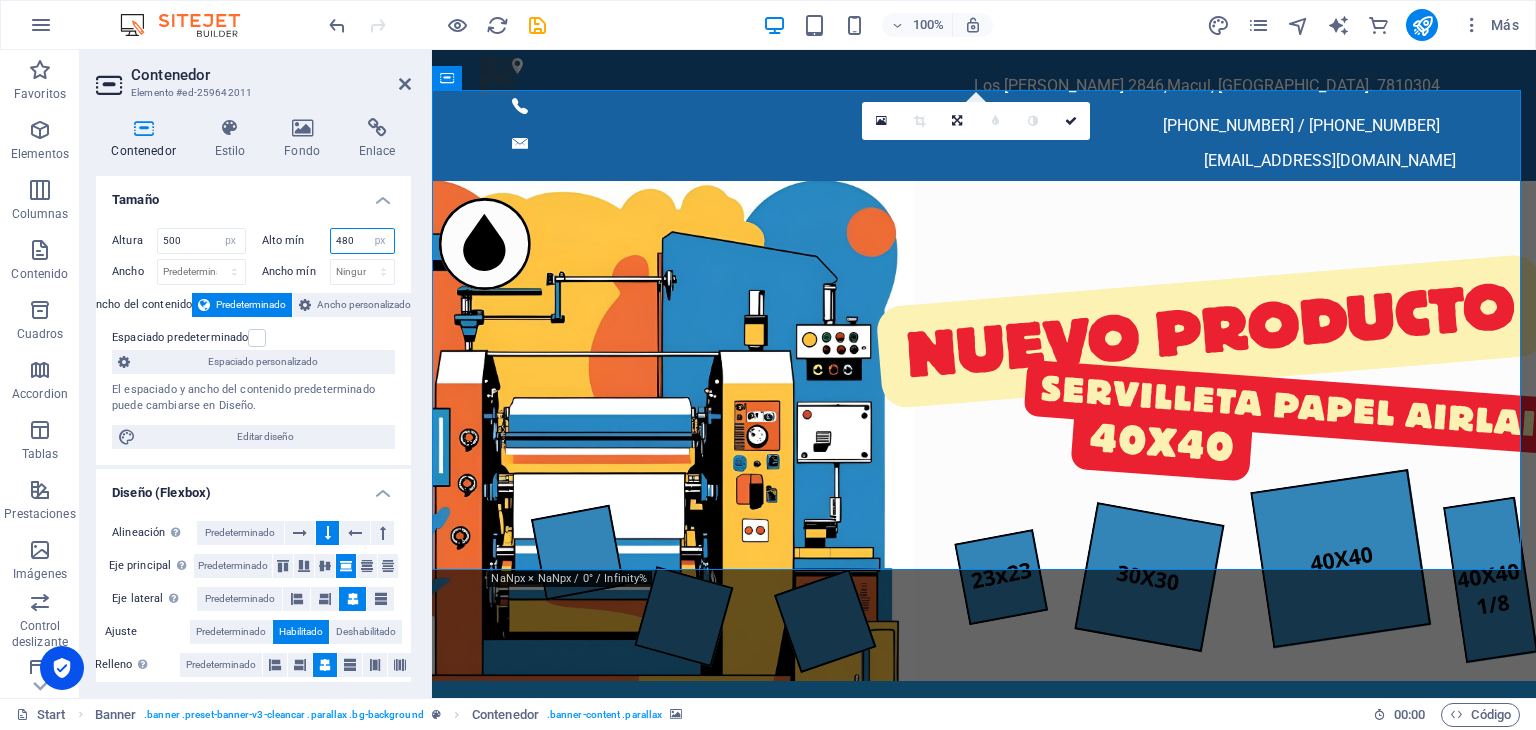drag, startPoint x: 357, startPoint y: 238, endPoint x: 316, endPoint y: 232, distance: 41.4367 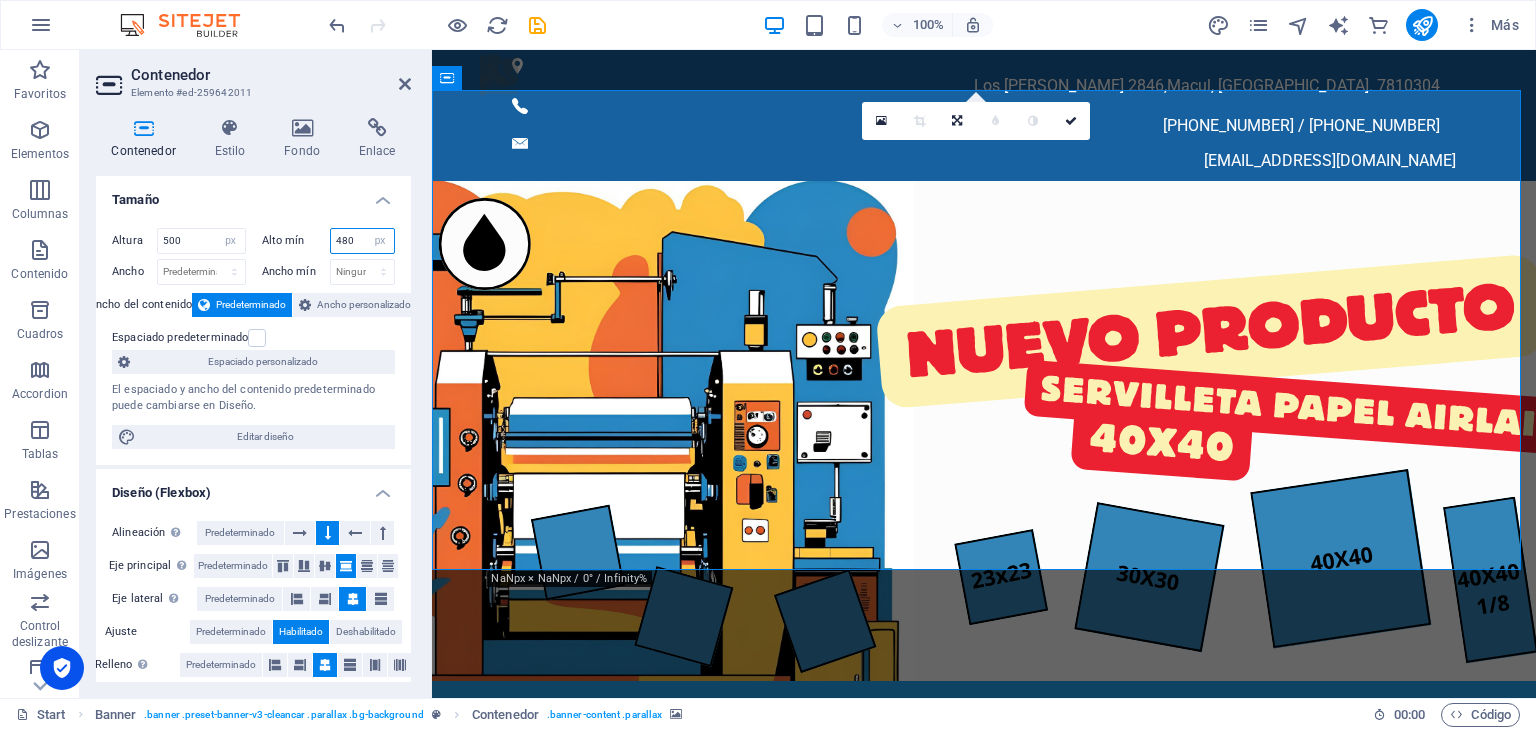 click on "Alto mín 480 Ninguno px rem % vh vw" at bounding box center (329, 241) 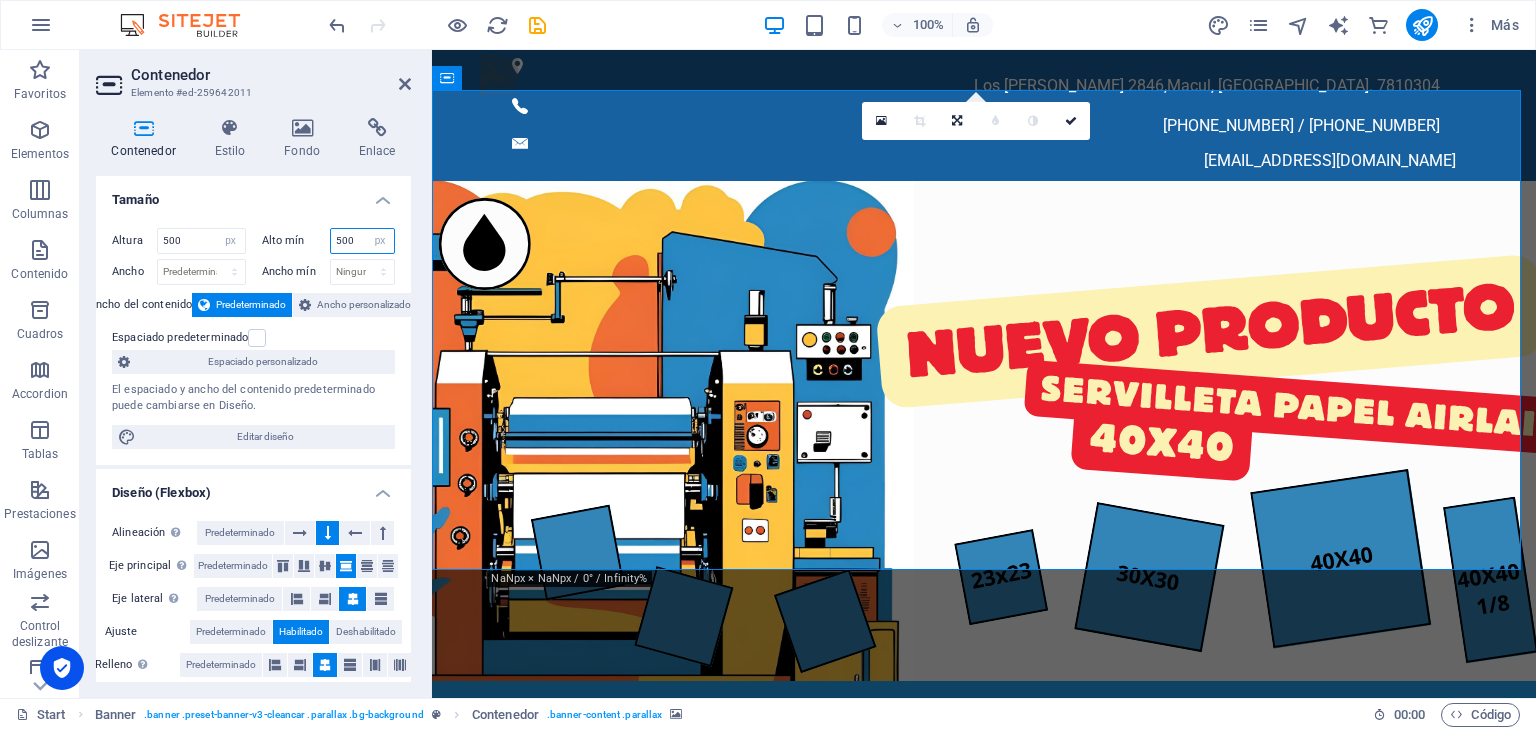 type on "500" 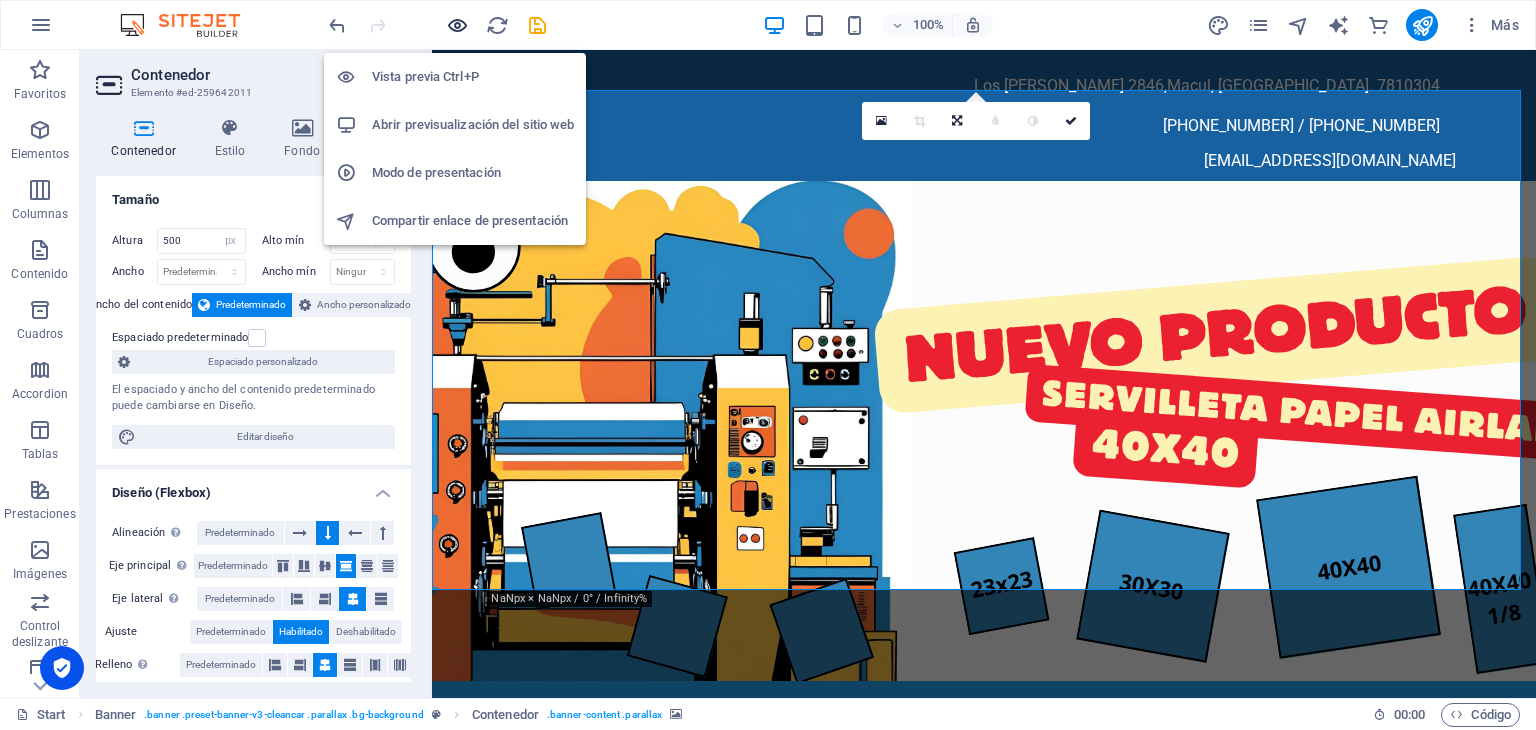 click at bounding box center [457, 25] 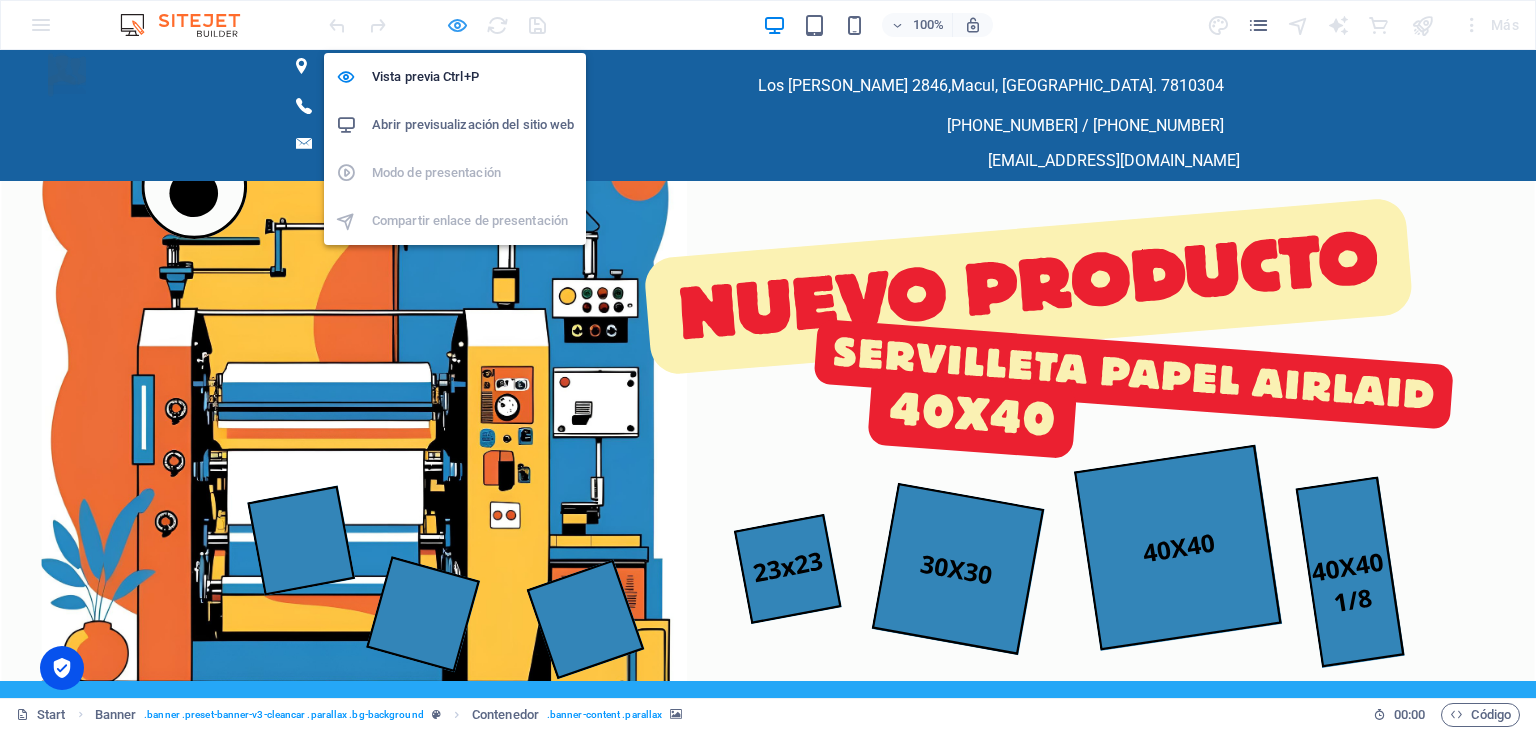 click at bounding box center [457, 25] 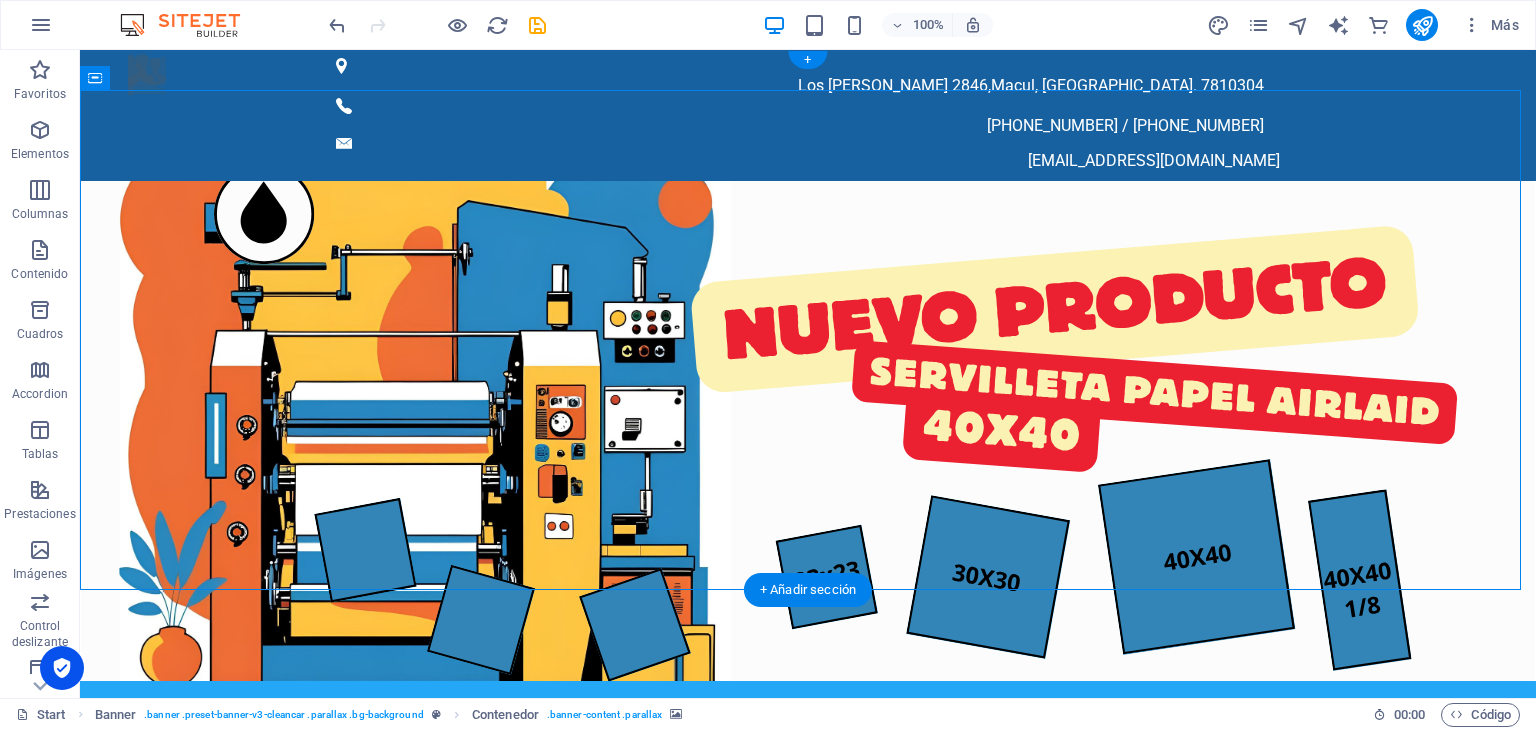 click at bounding box center (808, 445) 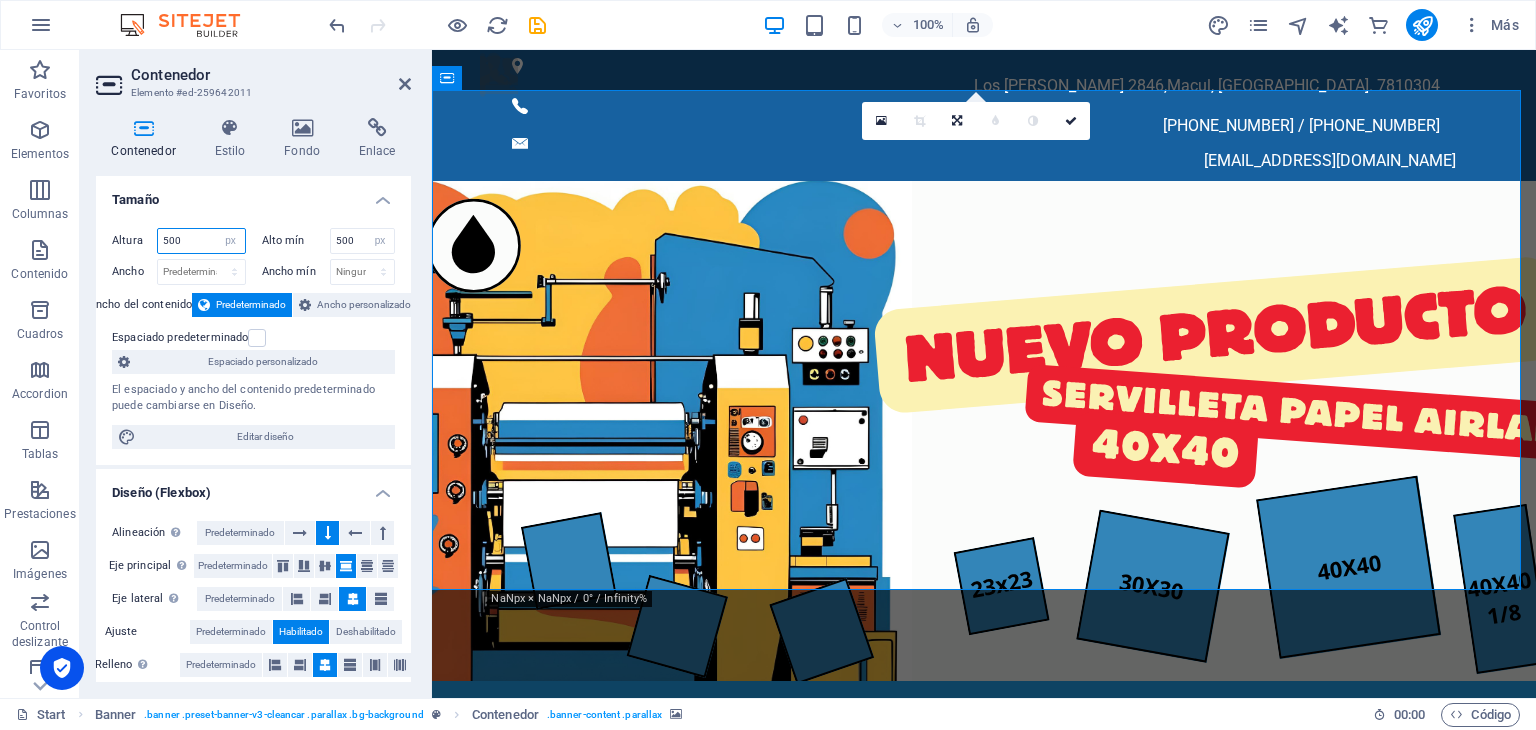 drag, startPoint x: 190, startPoint y: 240, endPoint x: 148, endPoint y: 233, distance: 42.579338 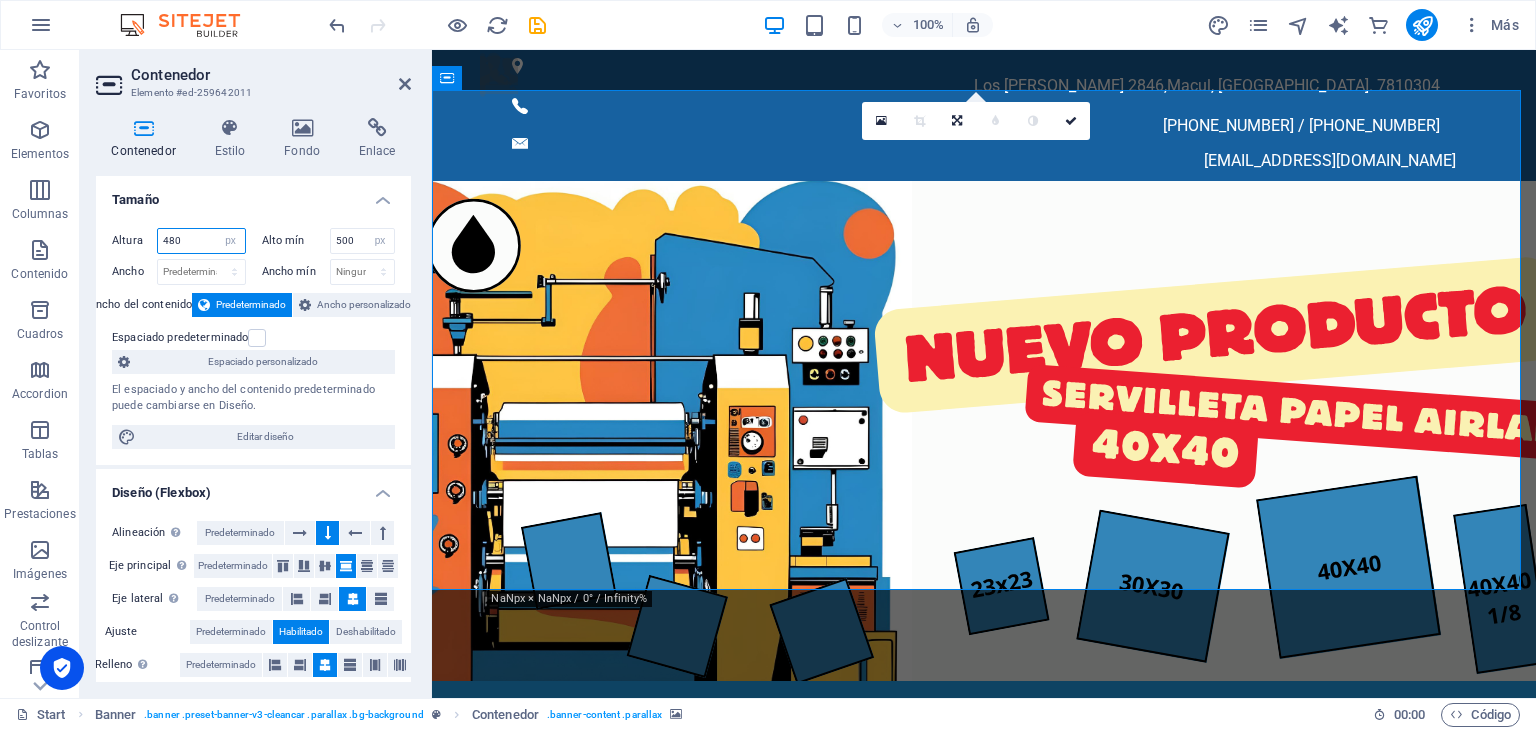 type on "480" 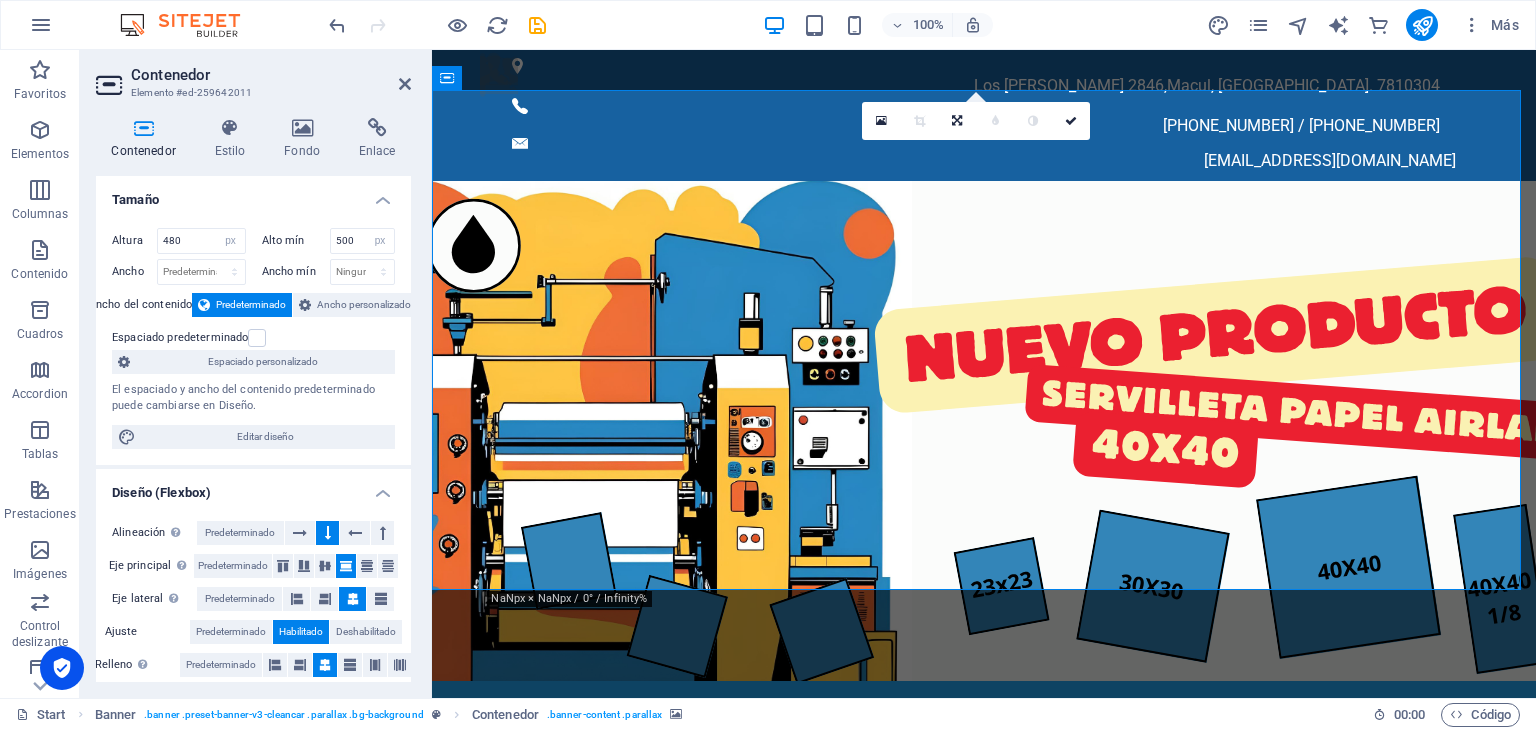 click at bounding box center (984, 445) 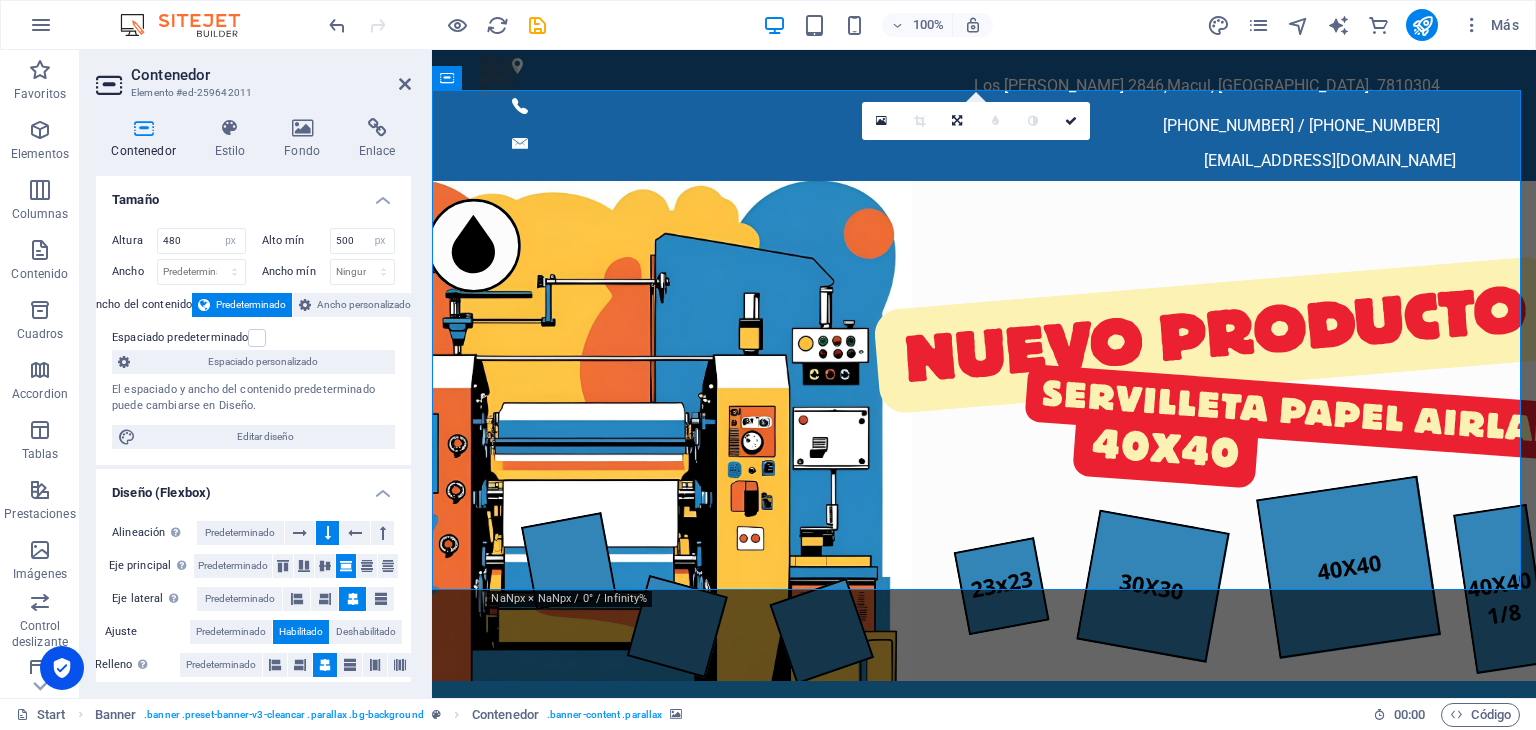 click at bounding box center (984, 445) 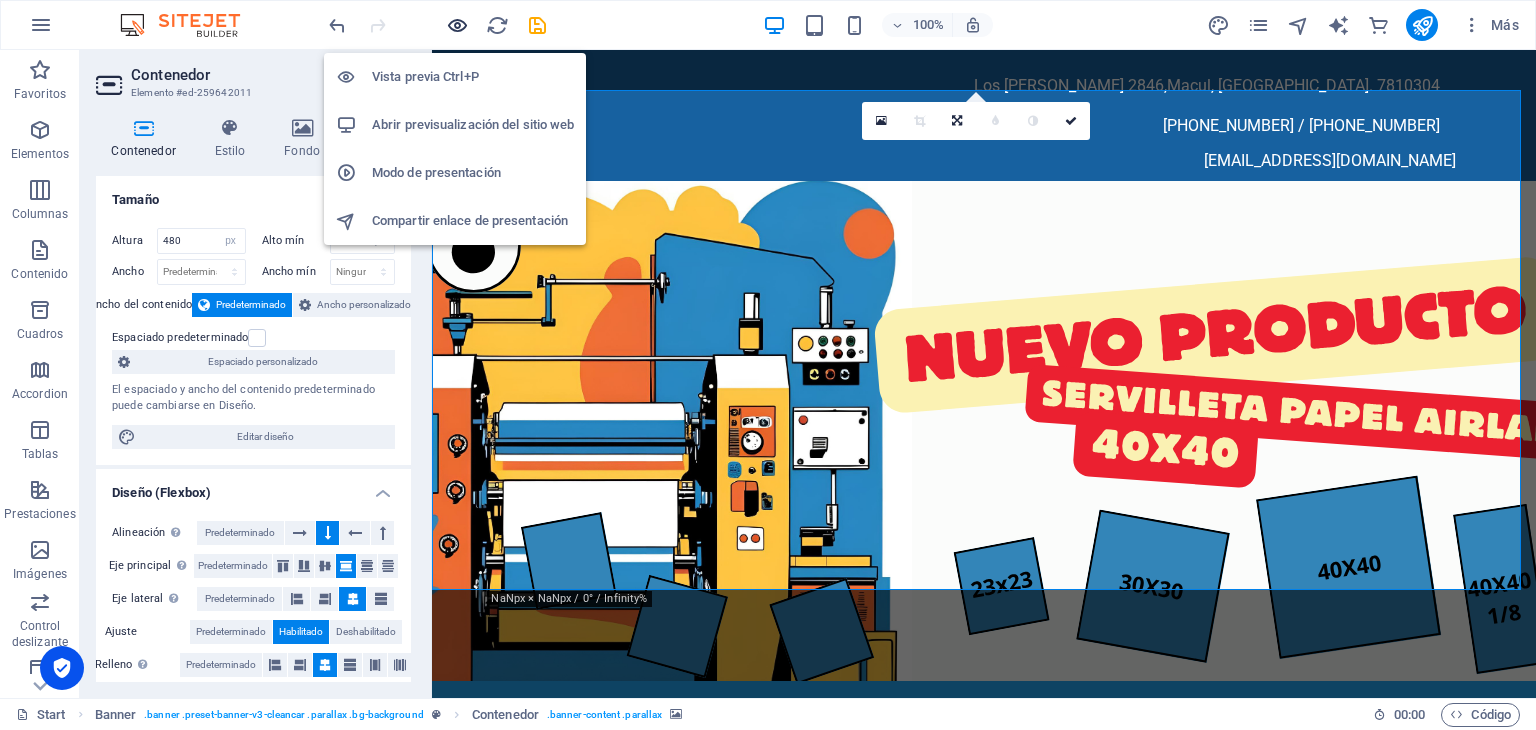 click at bounding box center [457, 25] 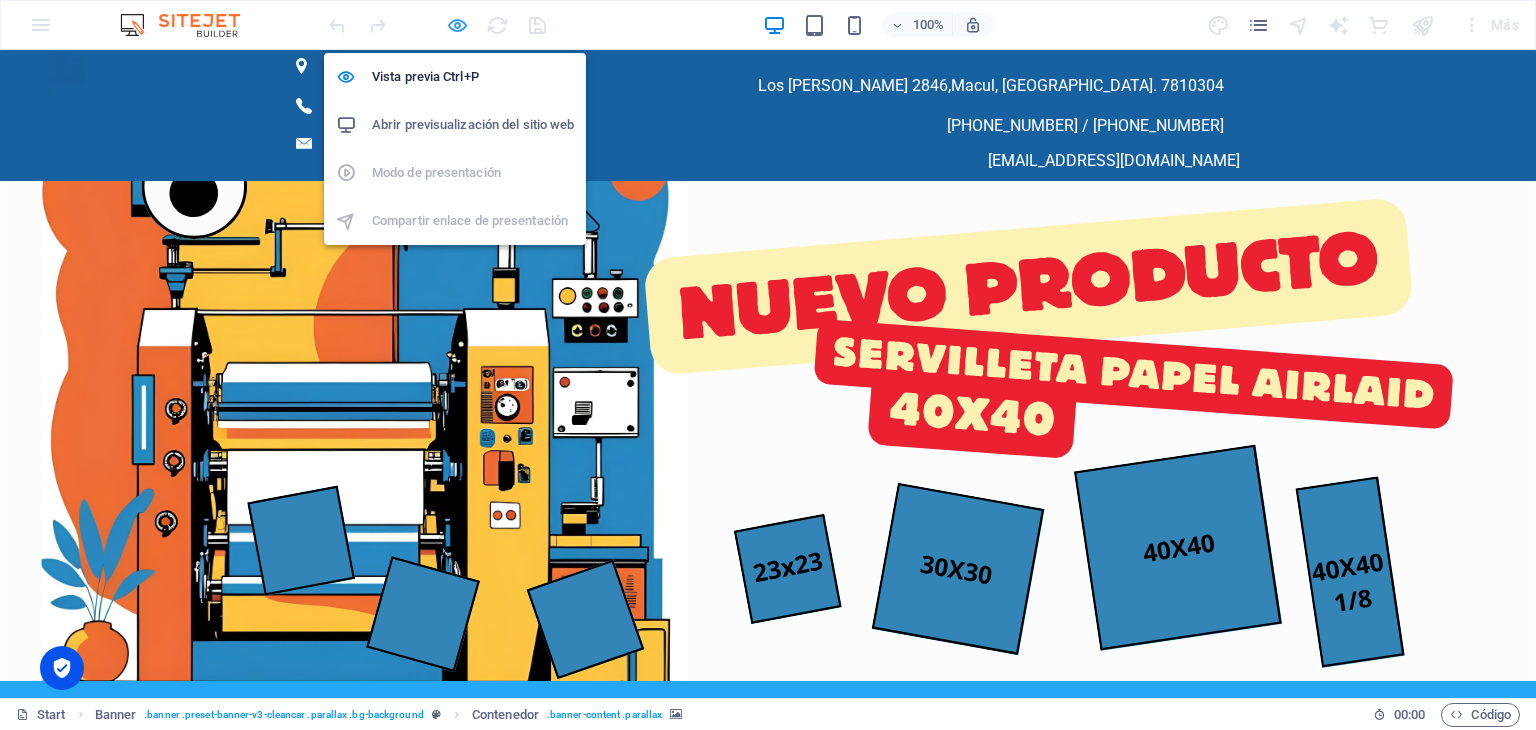 click at bounding box center [457, 25] 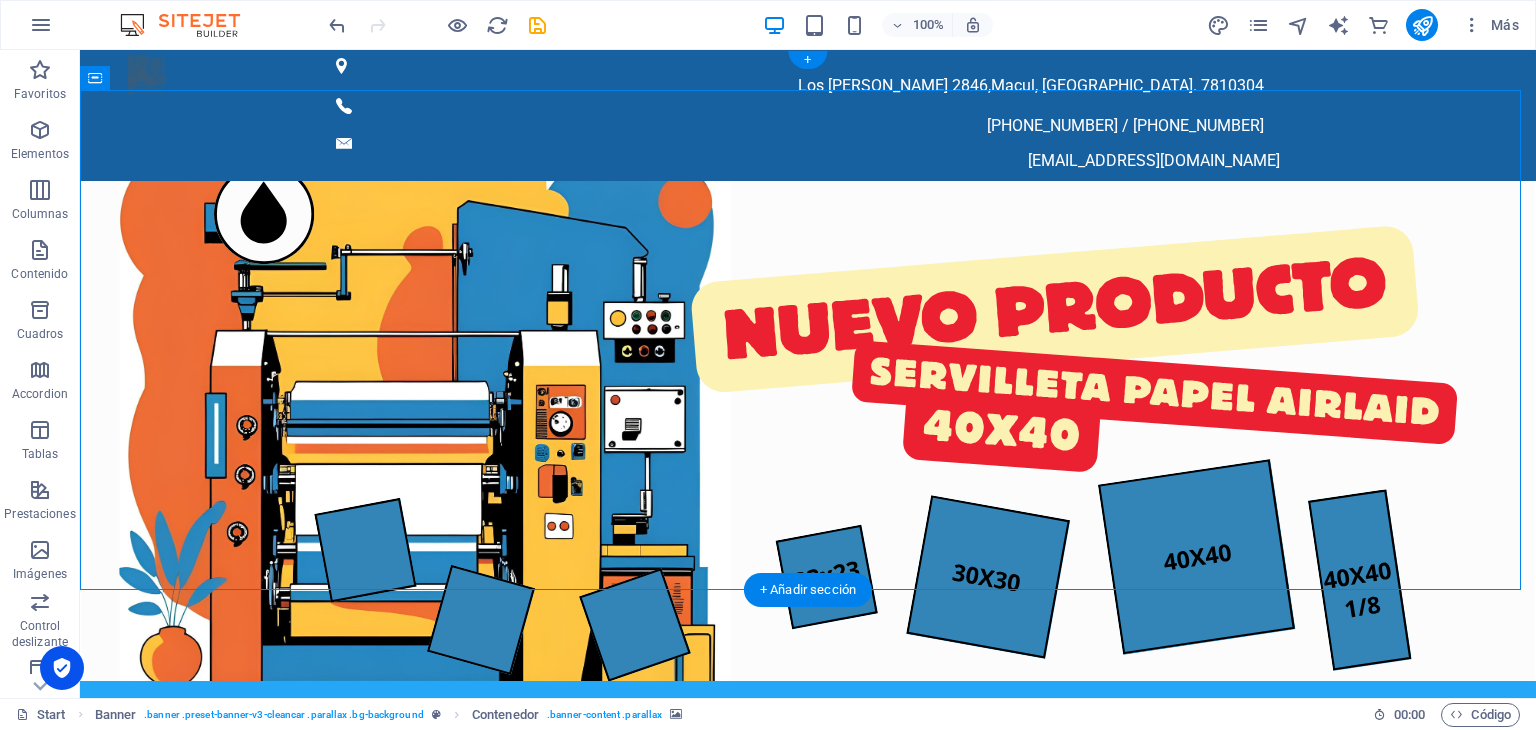 click at bounding box center (808, 445) 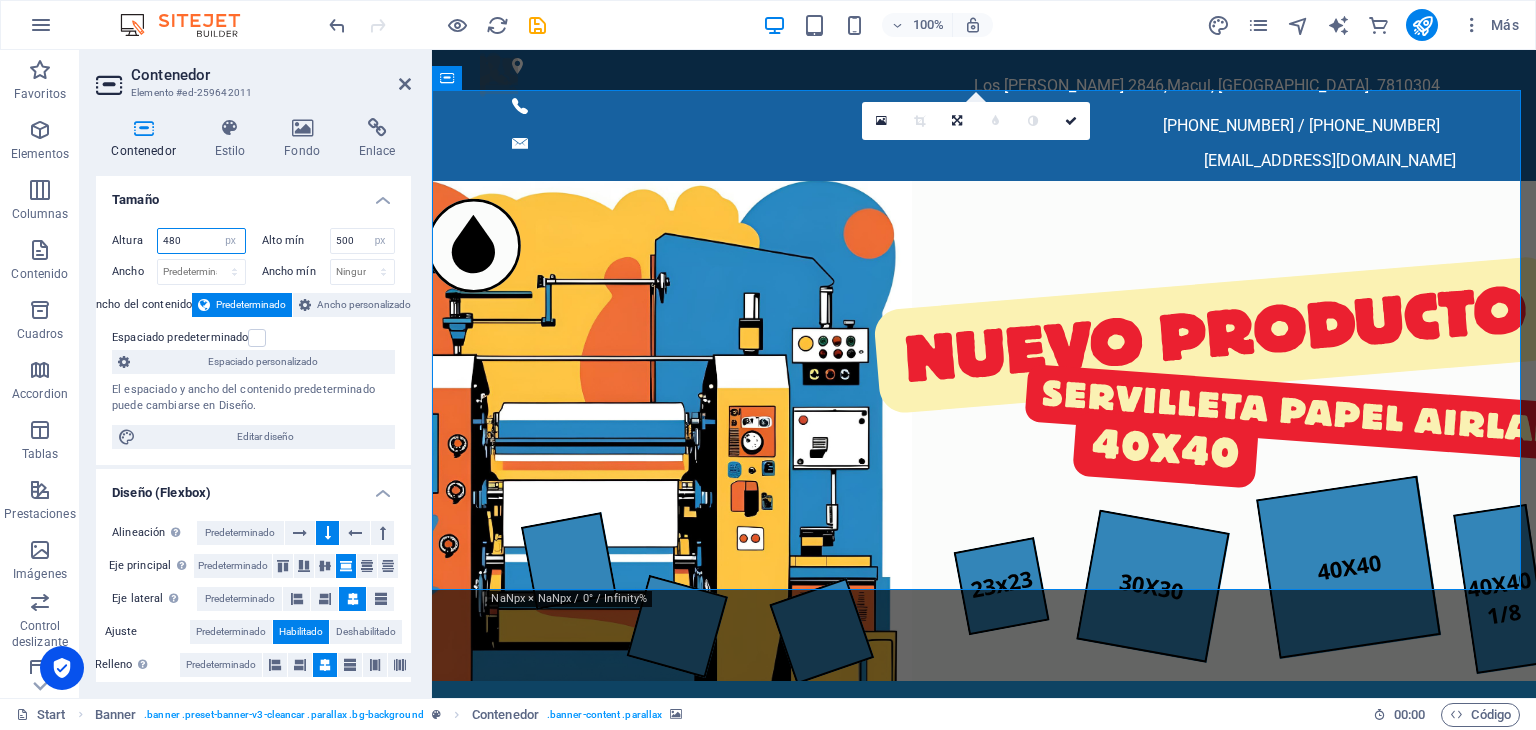 drag, startPoint x: 190, startPoint y: 241, endPoint x: 154, endPoint y: 234, distance: 36.67424 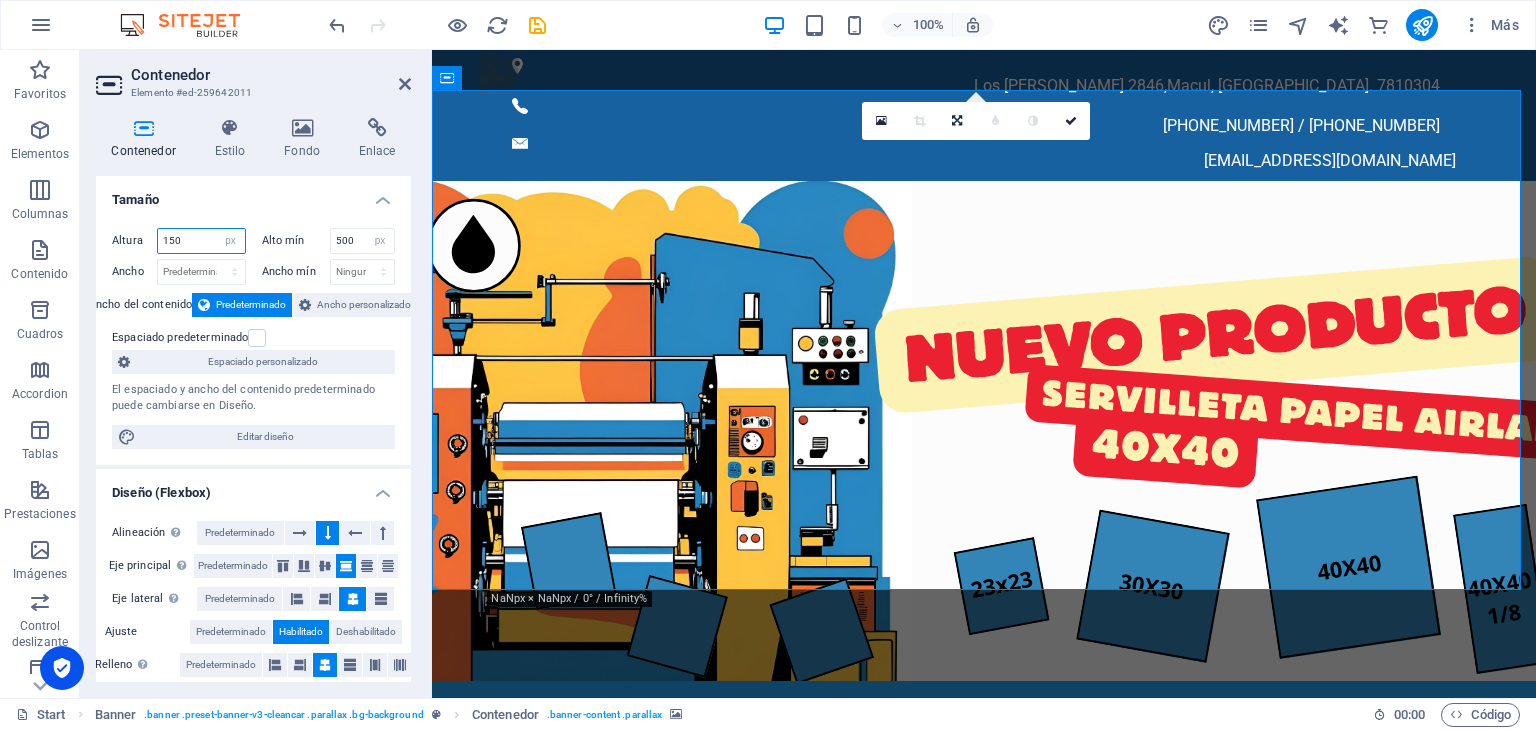 drag, startPoint x: 196, startPoint y: 234, endPoint x: 141, endPoint y: 237, distance: 55.081757 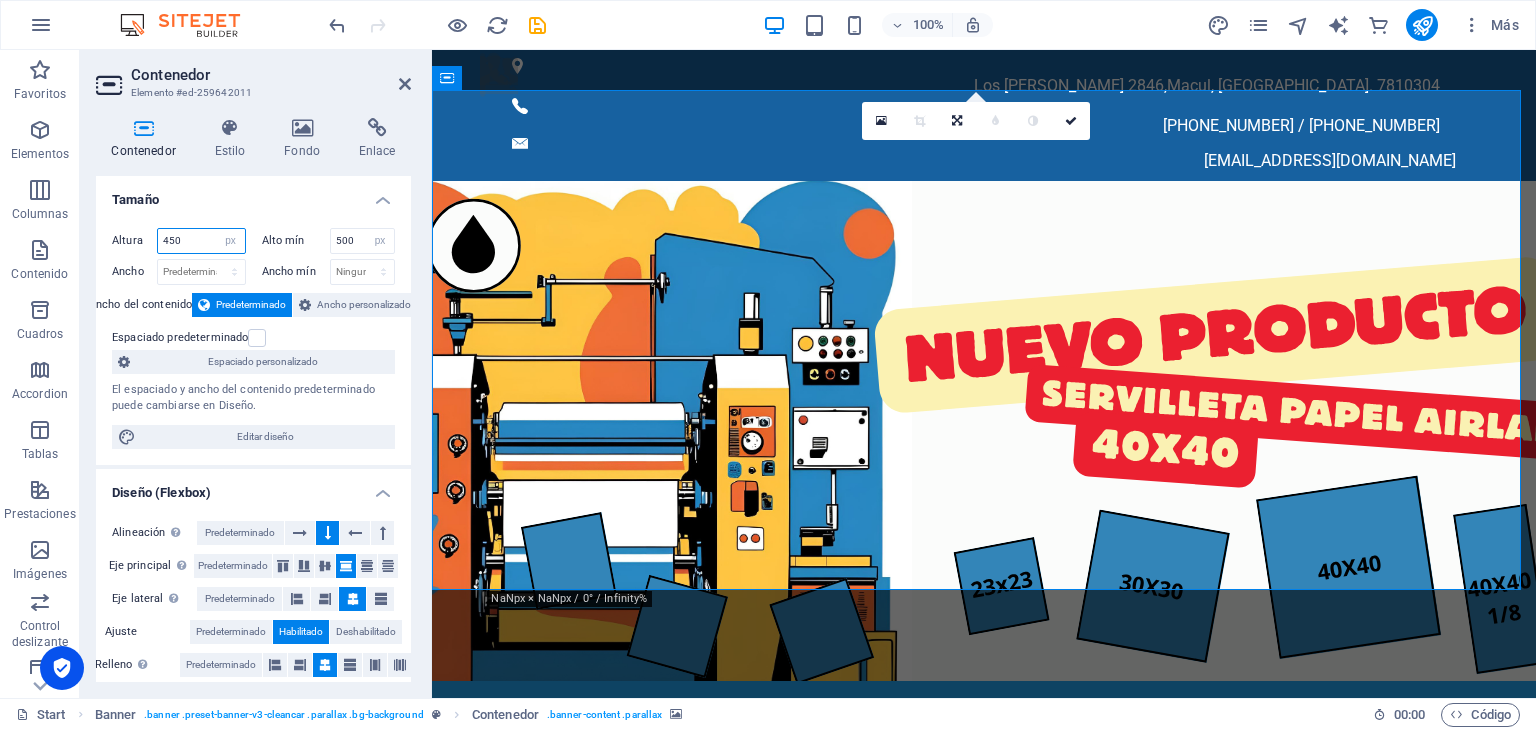 type on "450" 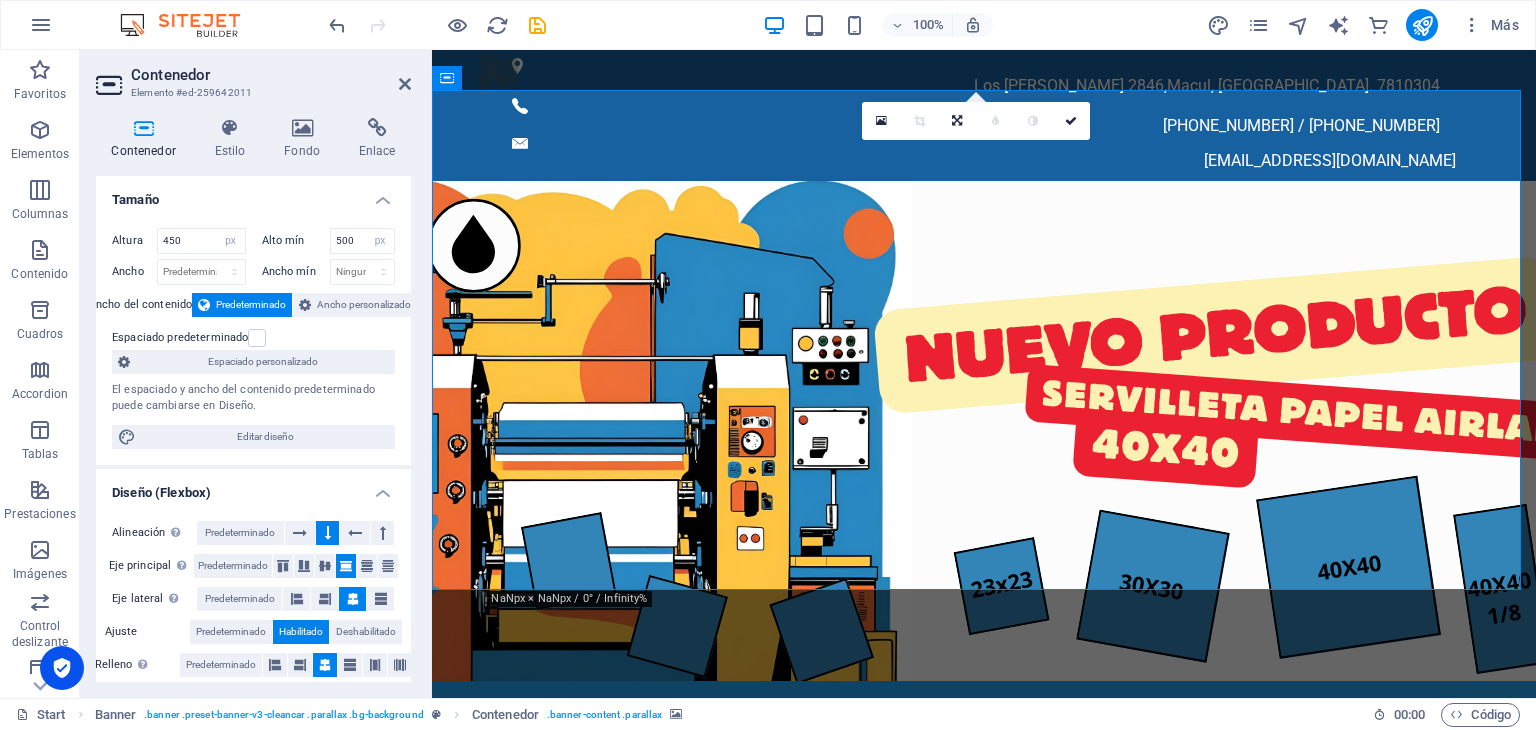 click on "Altura 450 Predeterminado px rem % vh vw Alto mín 500 Ninguno px rem % vh vw Ancho Predeterminado px rem % em vh vw Ancho mín Ninguno px rem % vh vw Ancho del contenido Predeterminado Ancho personalizado Ancho Predeterminado px rem % em vh vw Ancho mín Ninguno px rem % vh vw Espaciado predeterminado Espaciado personalizado El espaciado y ancho del contenido predeterminado puede cambiarse en Diseño. Editar diseño" at bounding box center [253, 338] 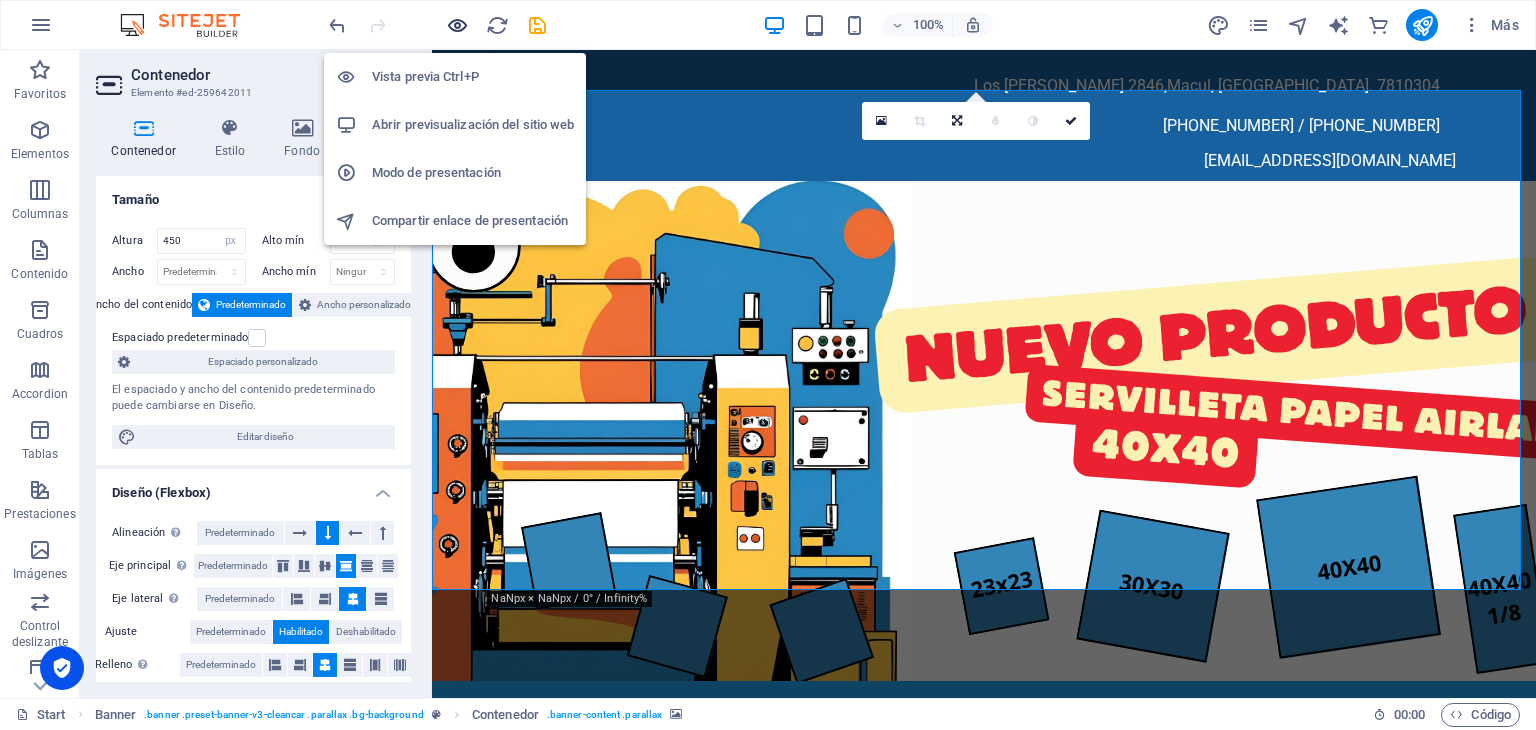 click at bounding box center [457, 25] 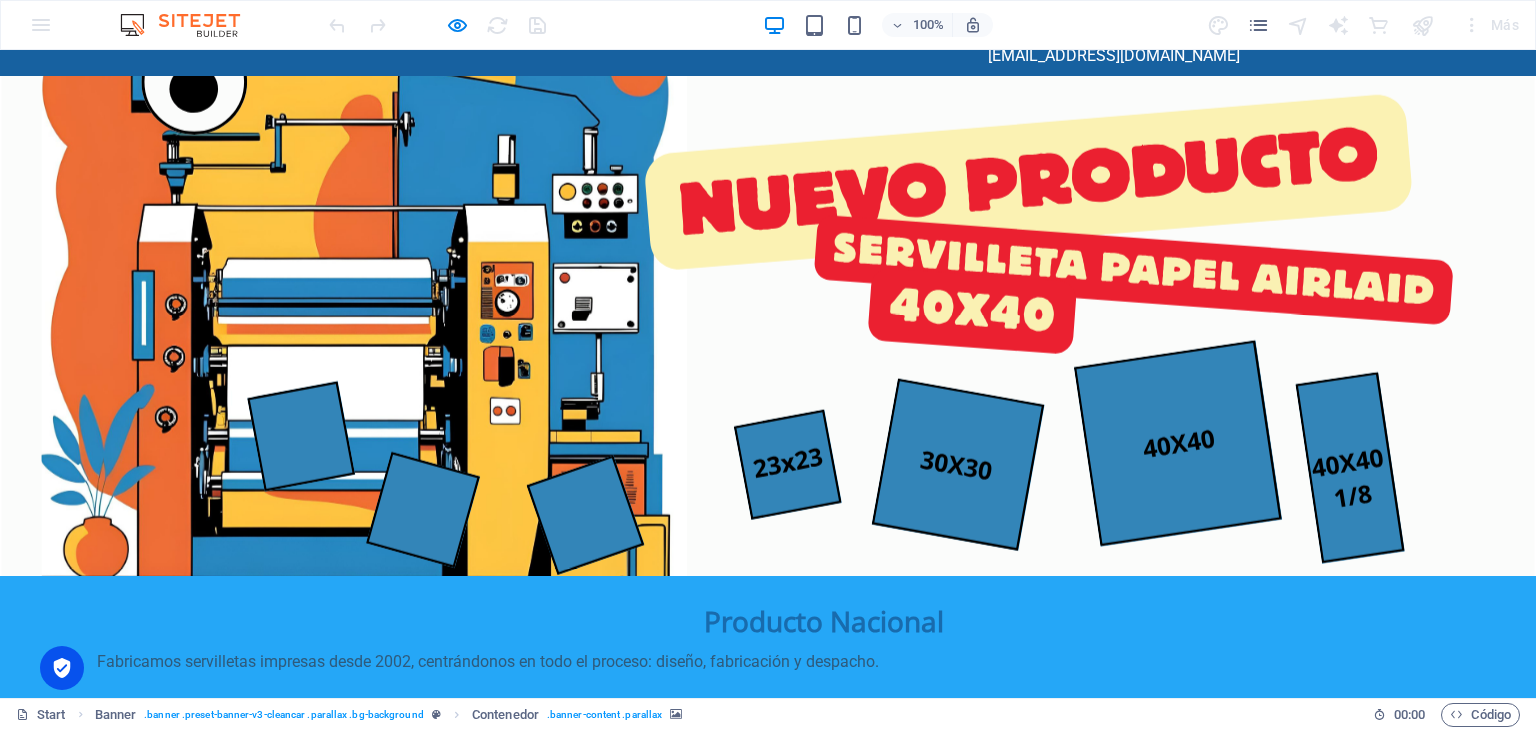 scroll, scrollTop: 0, scrollLeft: 0, axis: both 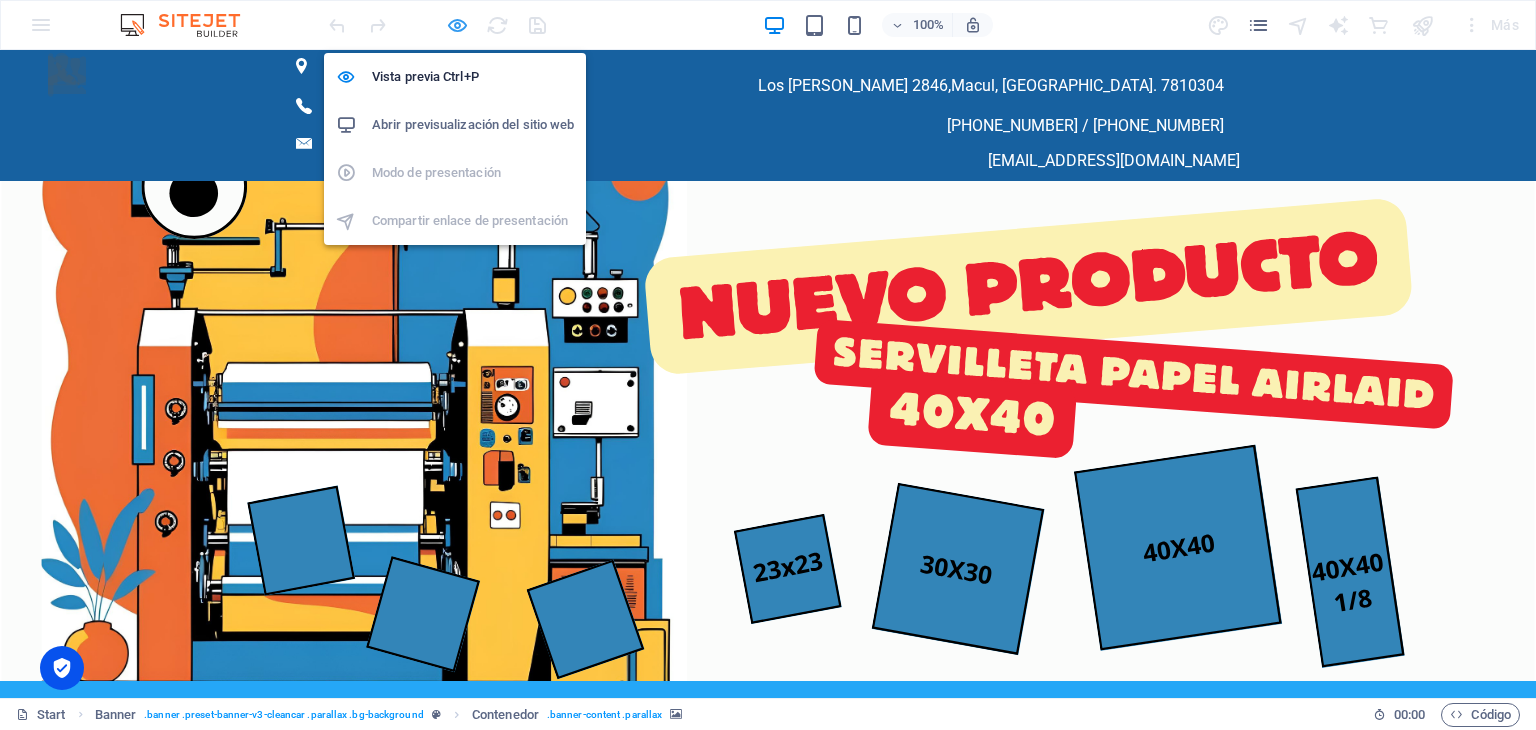 click at bounding box center [457, 25] 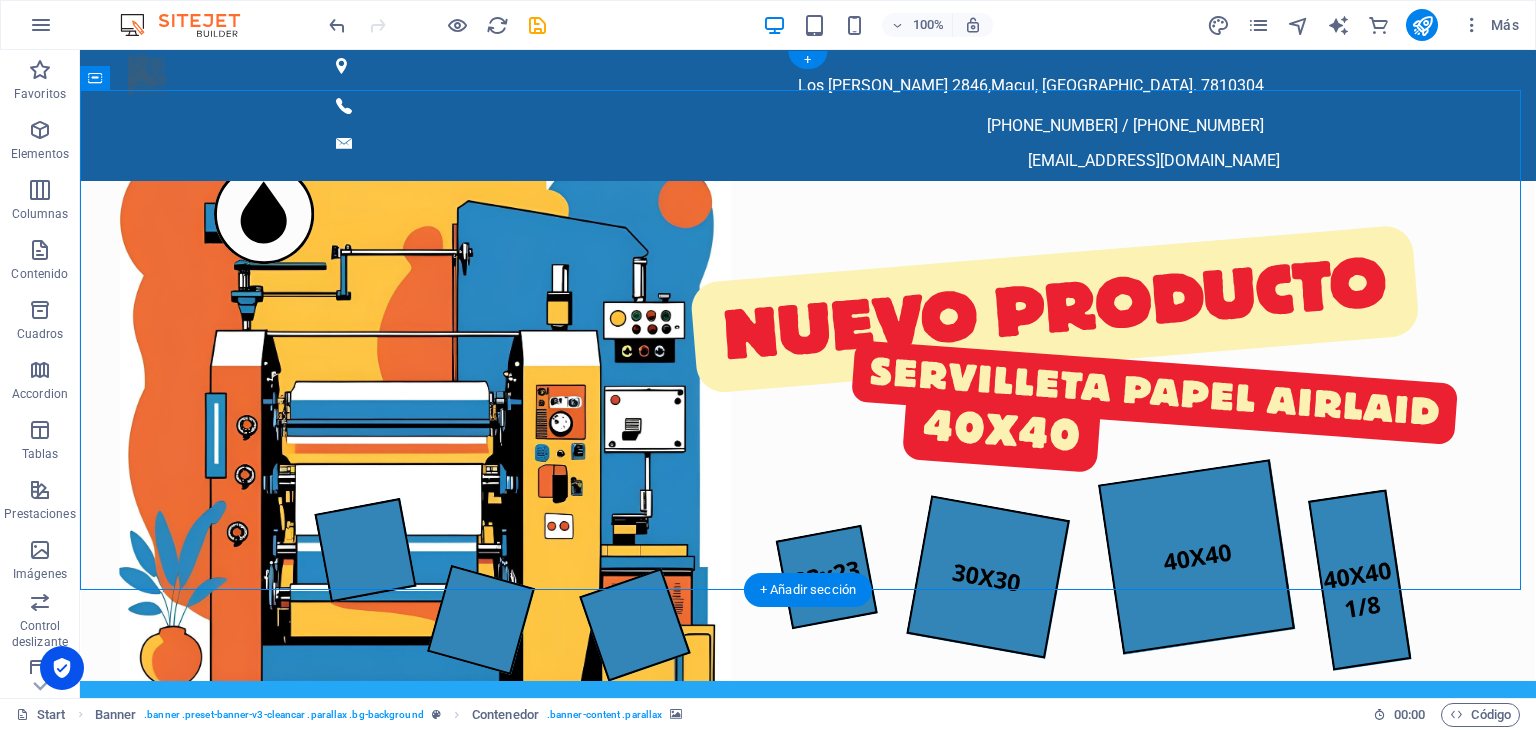 click at bounding box center [808, 445] 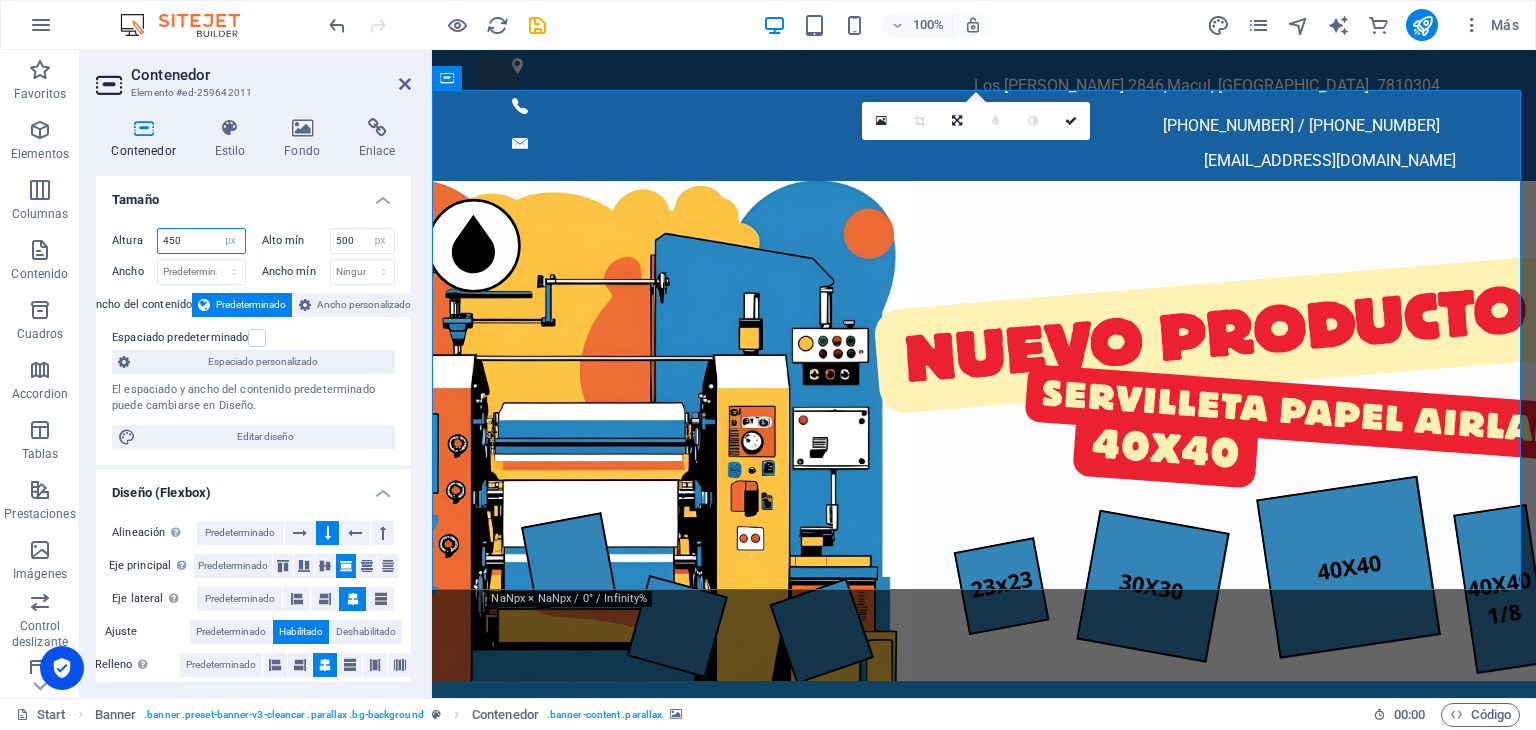 drag, startPoint x: 186, startPoint y: 238, endPoint x: 149, endPoint y: 234, distance: 37.215588 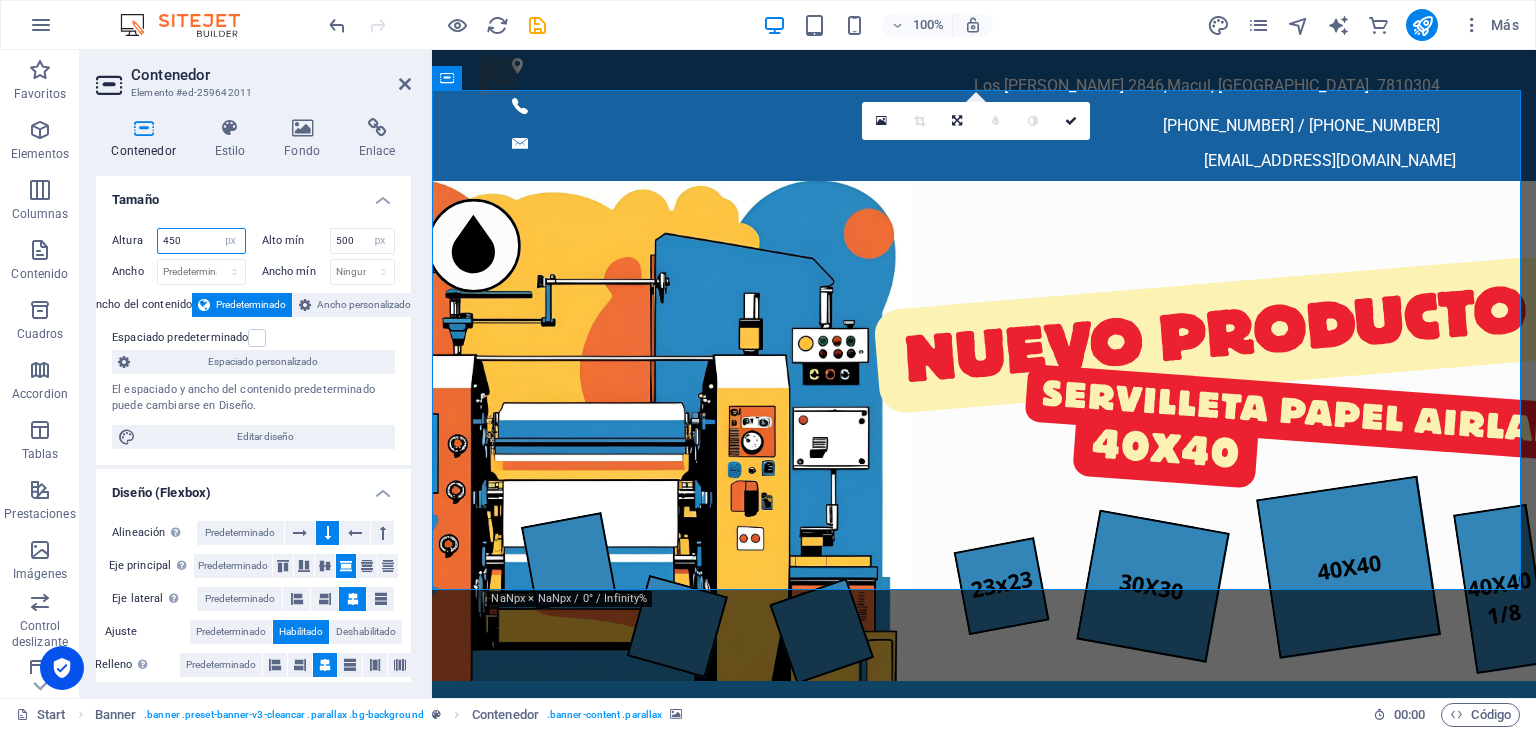 click on "Altura 450 Predeterminado px rem % vh vw" at bounding box center (179, 241) 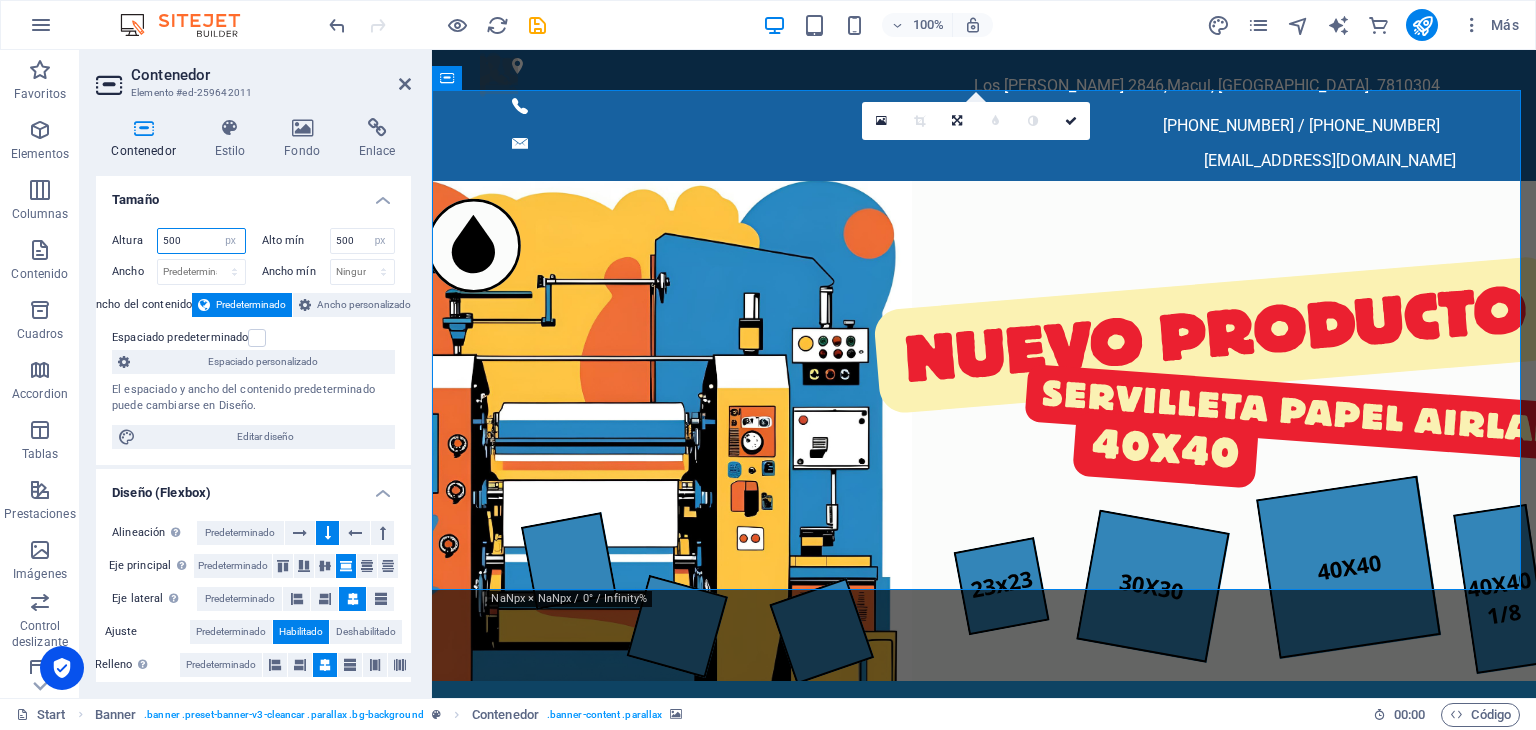 type on "500" 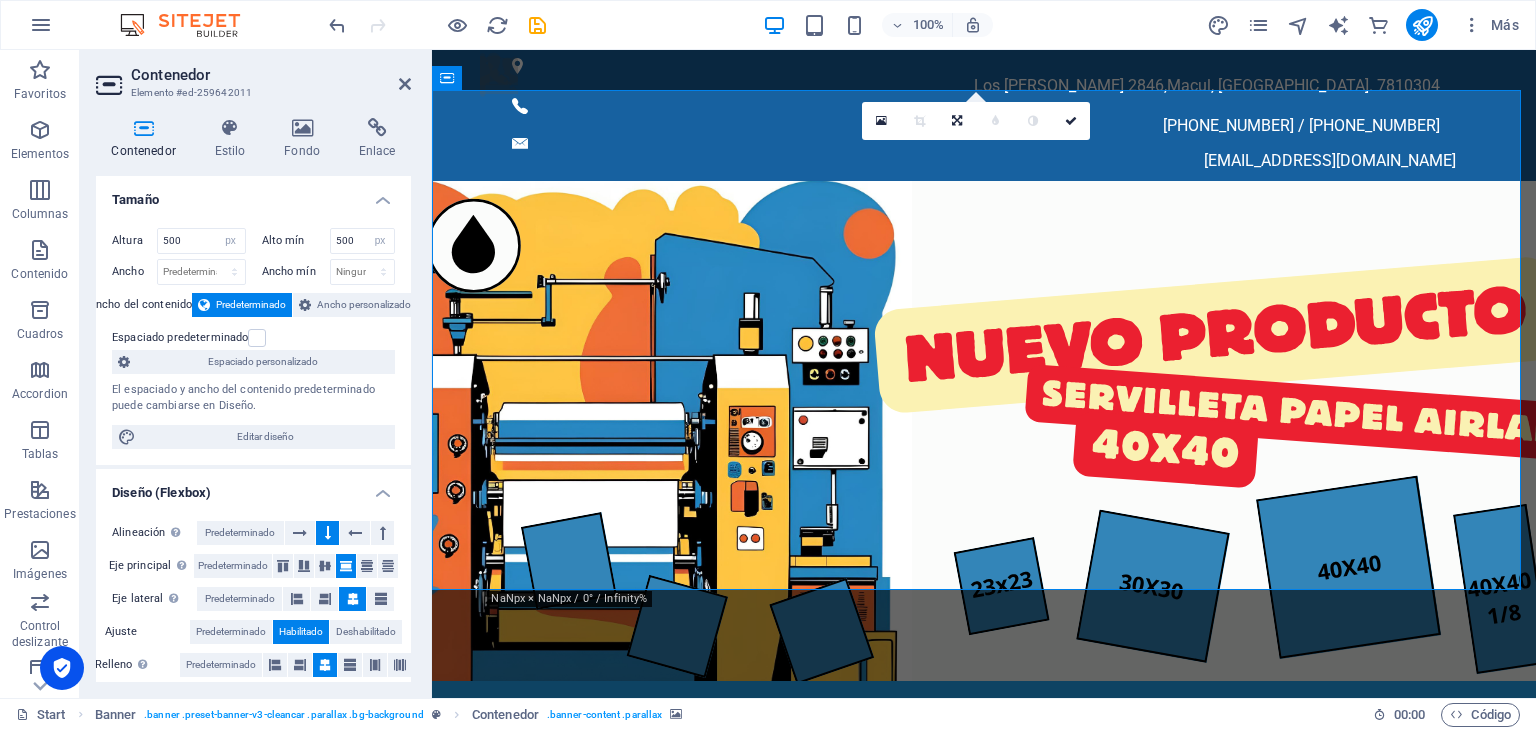 click on "Tamaño" at bounding box center [253, 194] 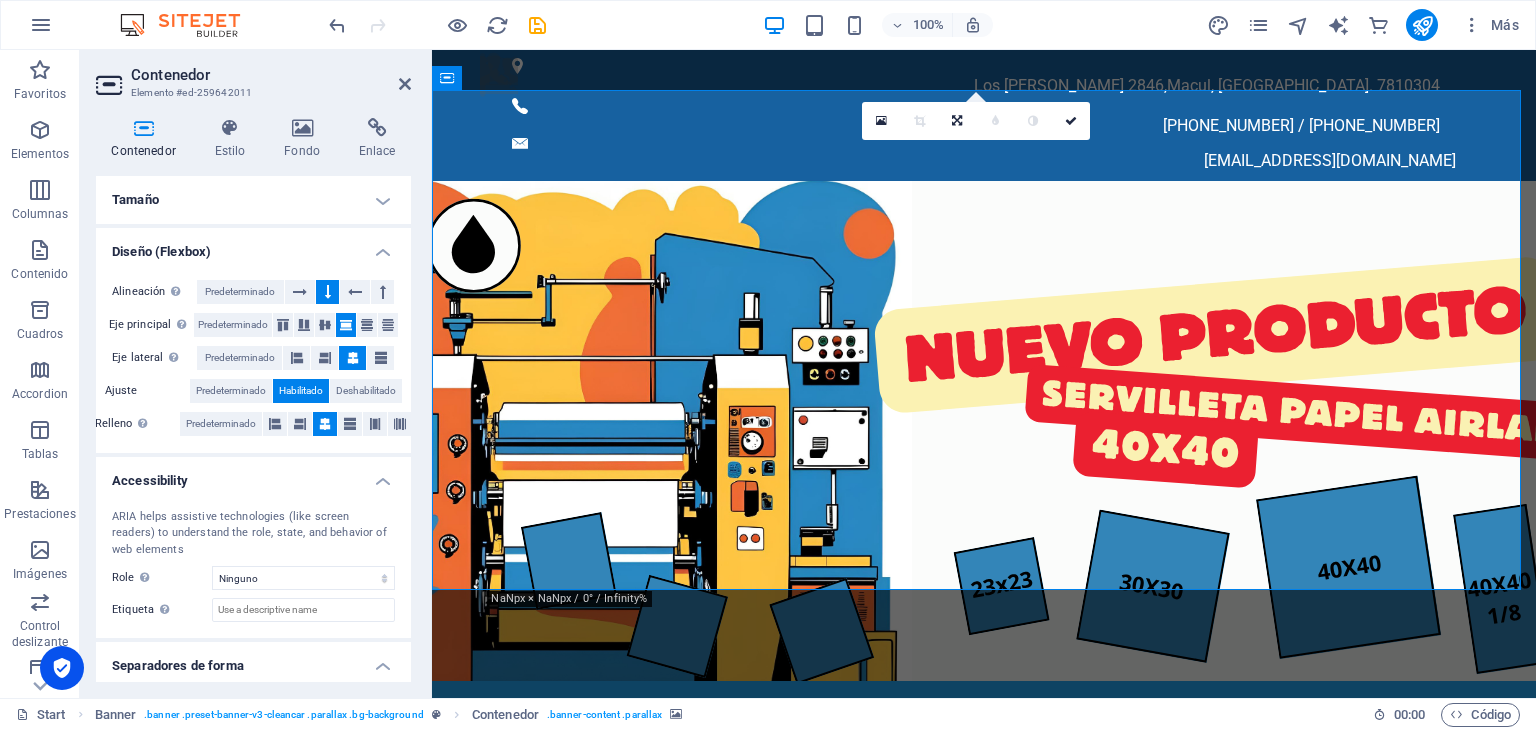 click on "Tamaño" at bounding box center (253, 200) 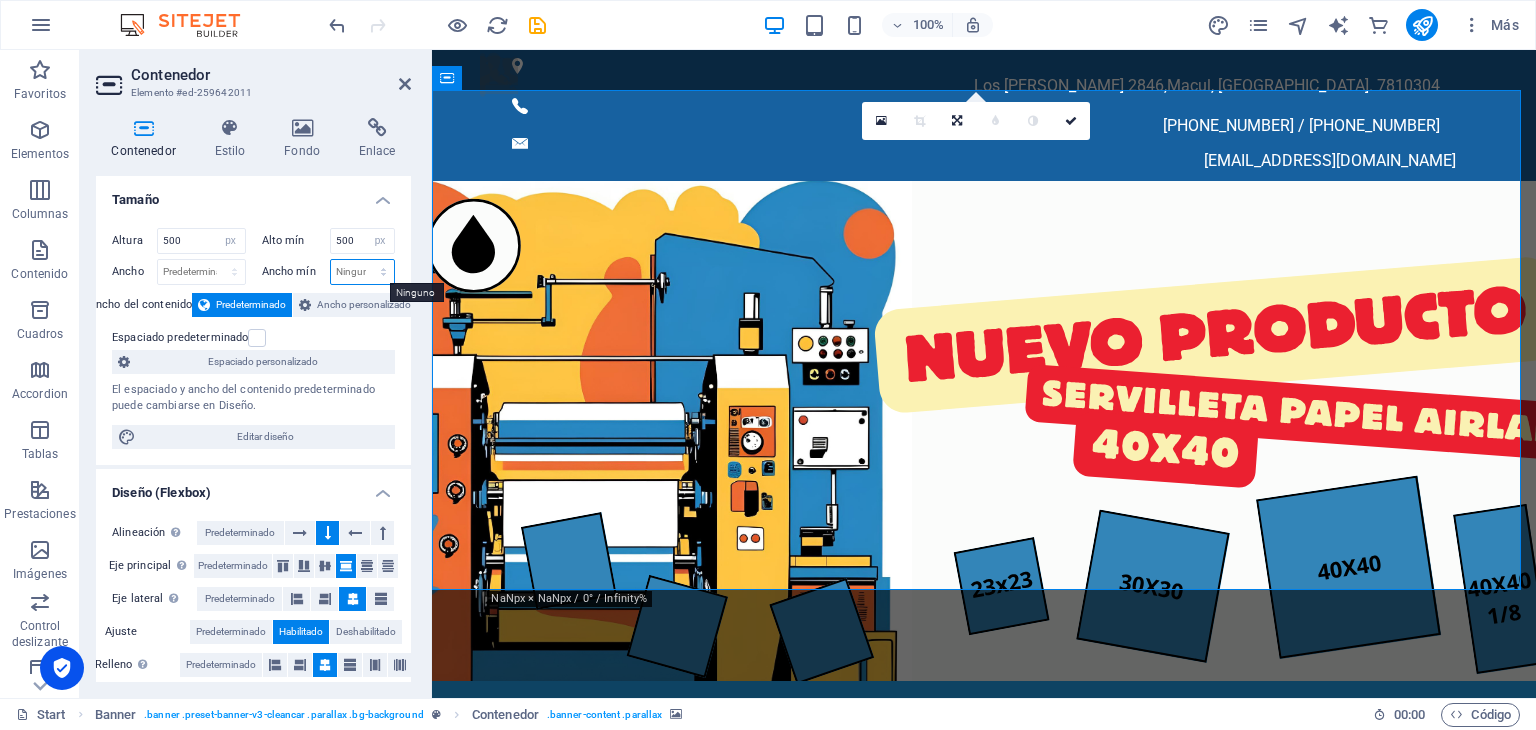 click on "Ninguno px rem % vh vw" at bounding box center (363, 272) 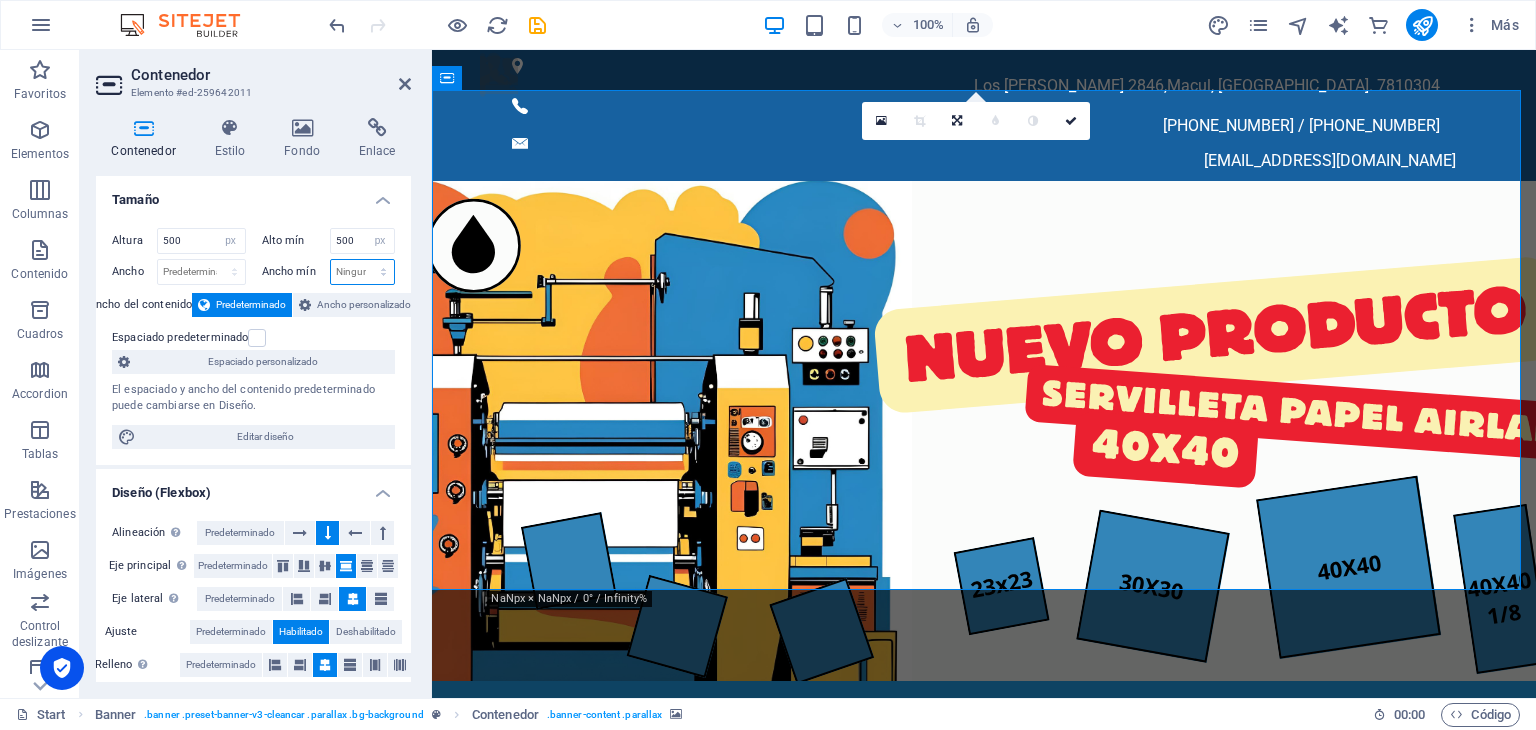click on "Ninguno px rem % vh vw" at bounding box center (363, 272) 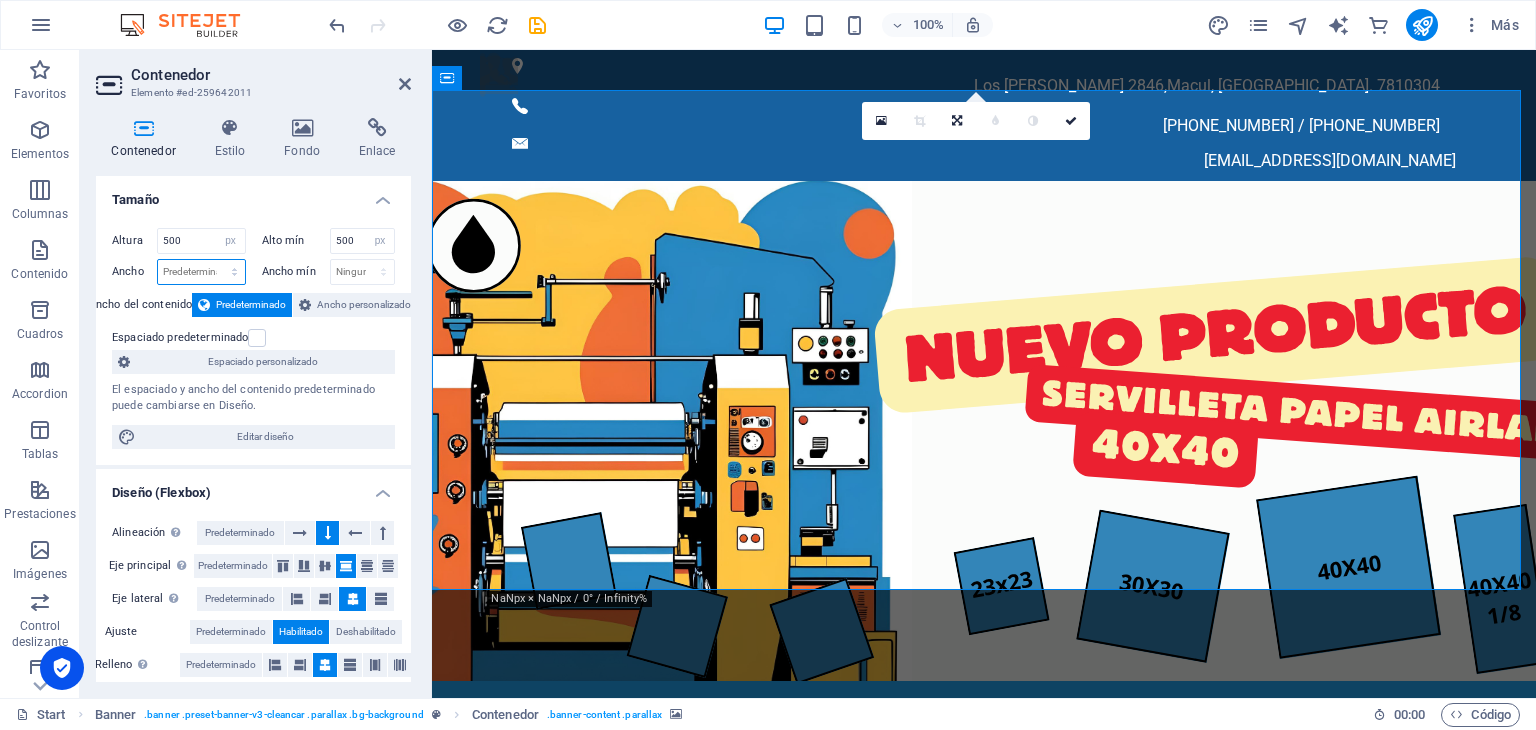 click on "Predeterminado px rem % em vh vw" at bounding box center [201, 272] 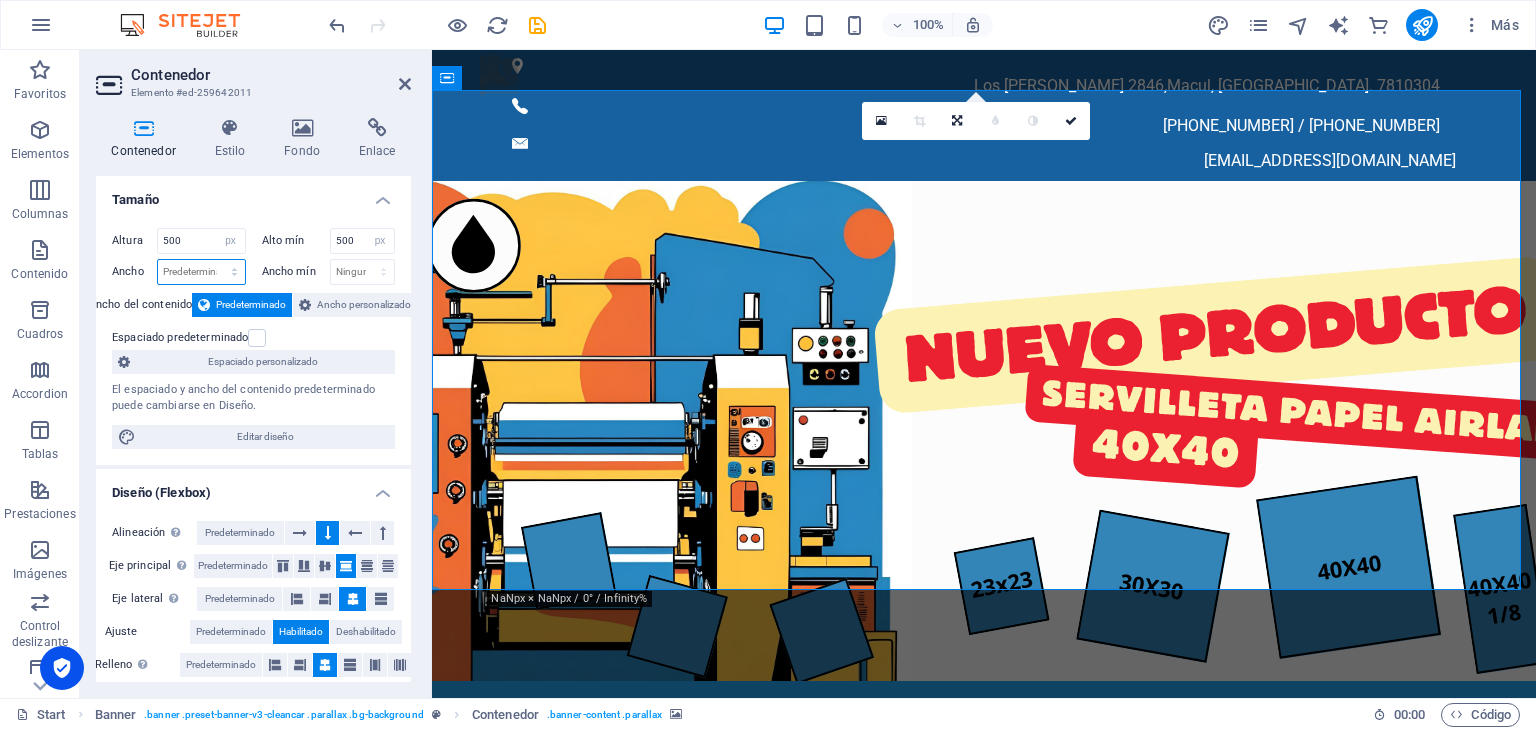 select on "%" 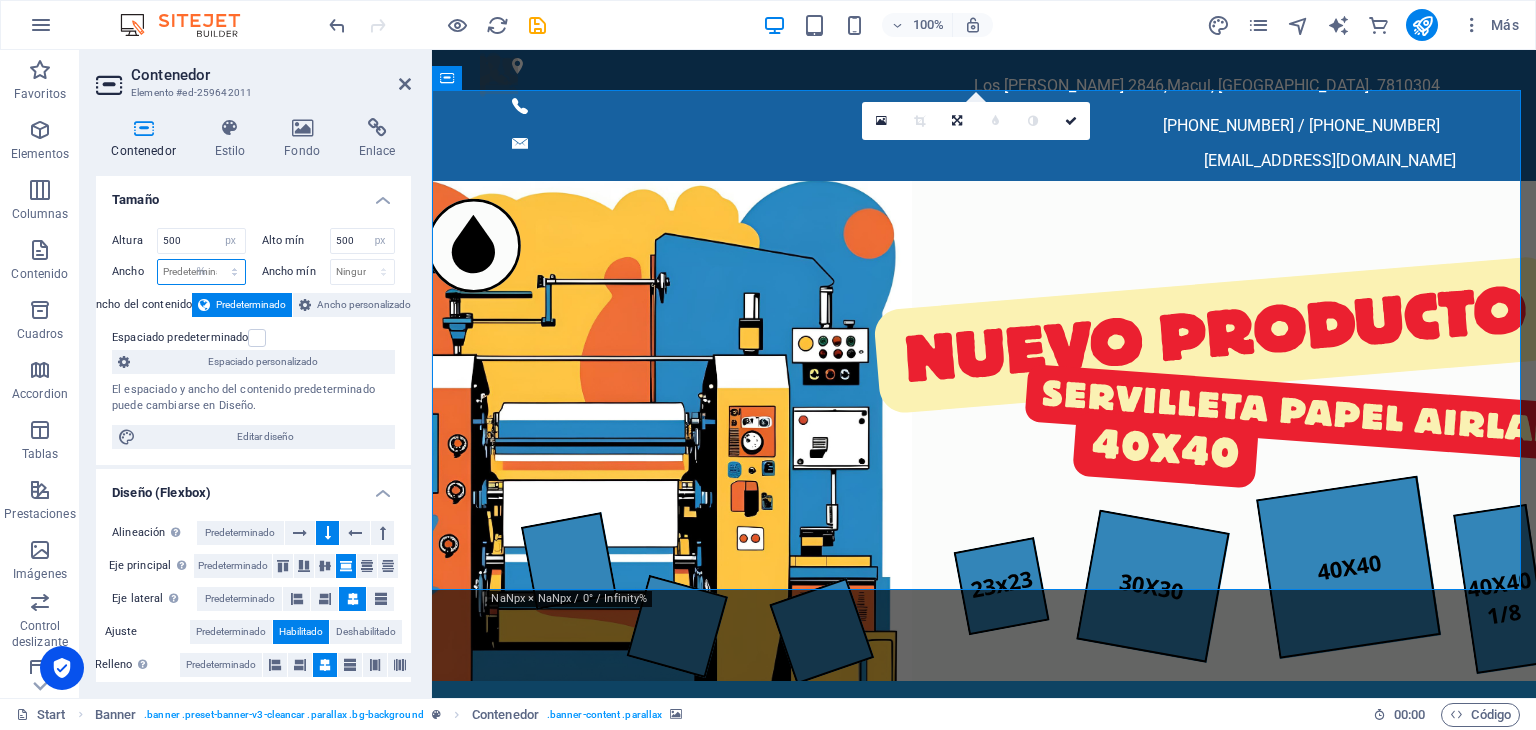 click on "Predeterminado px rem % em vh vw" at bounding box center [201, 272] 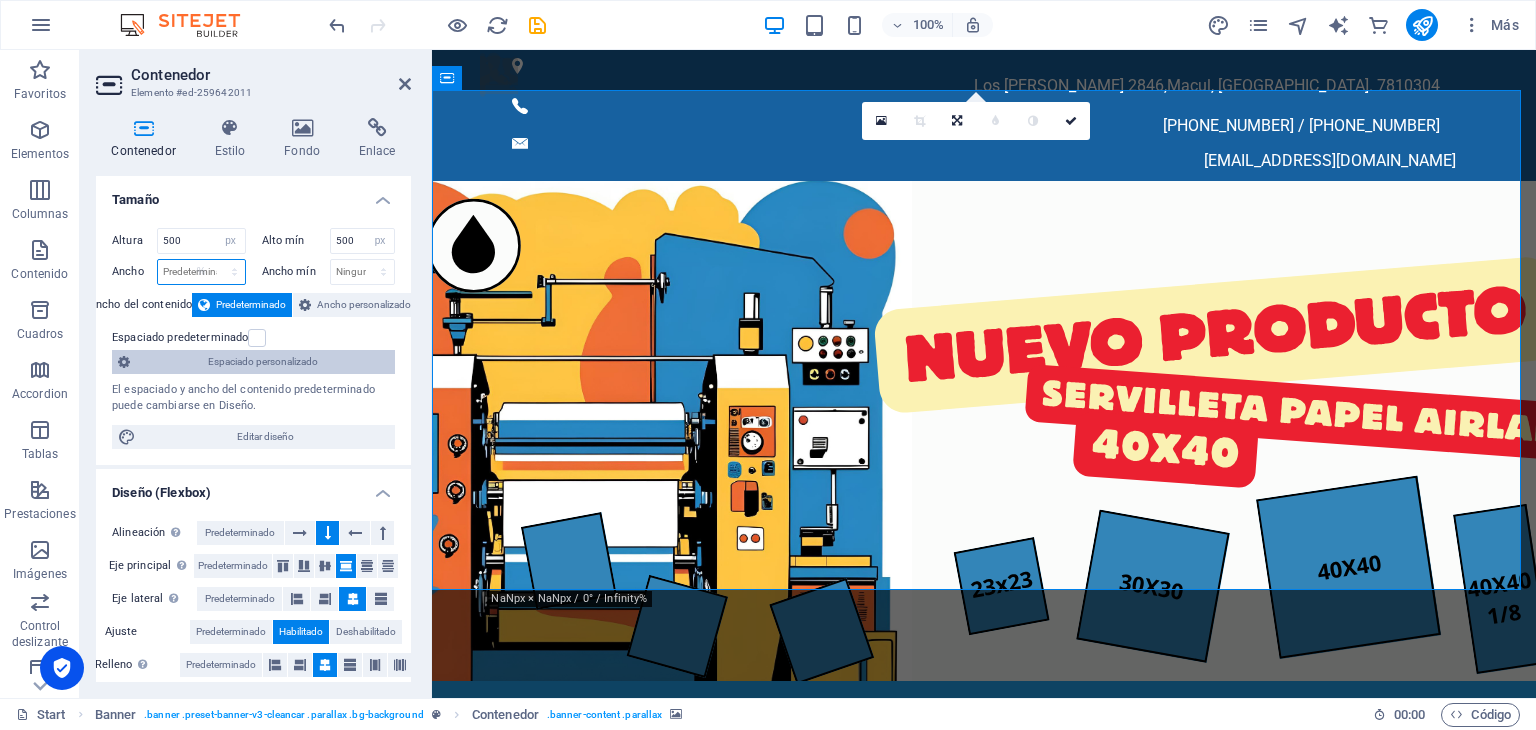 type on "100" 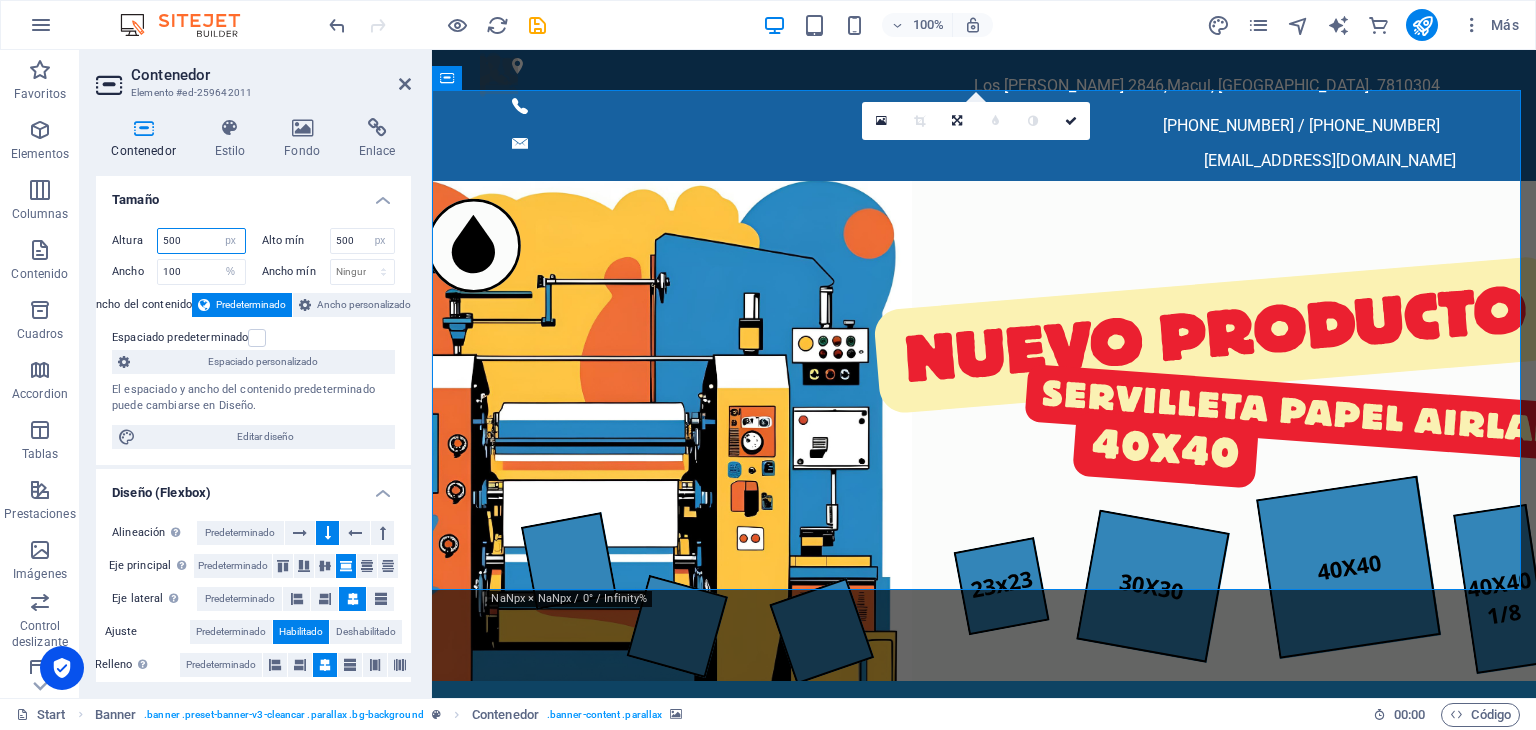 click on "500" at bounding box center [201, 241] 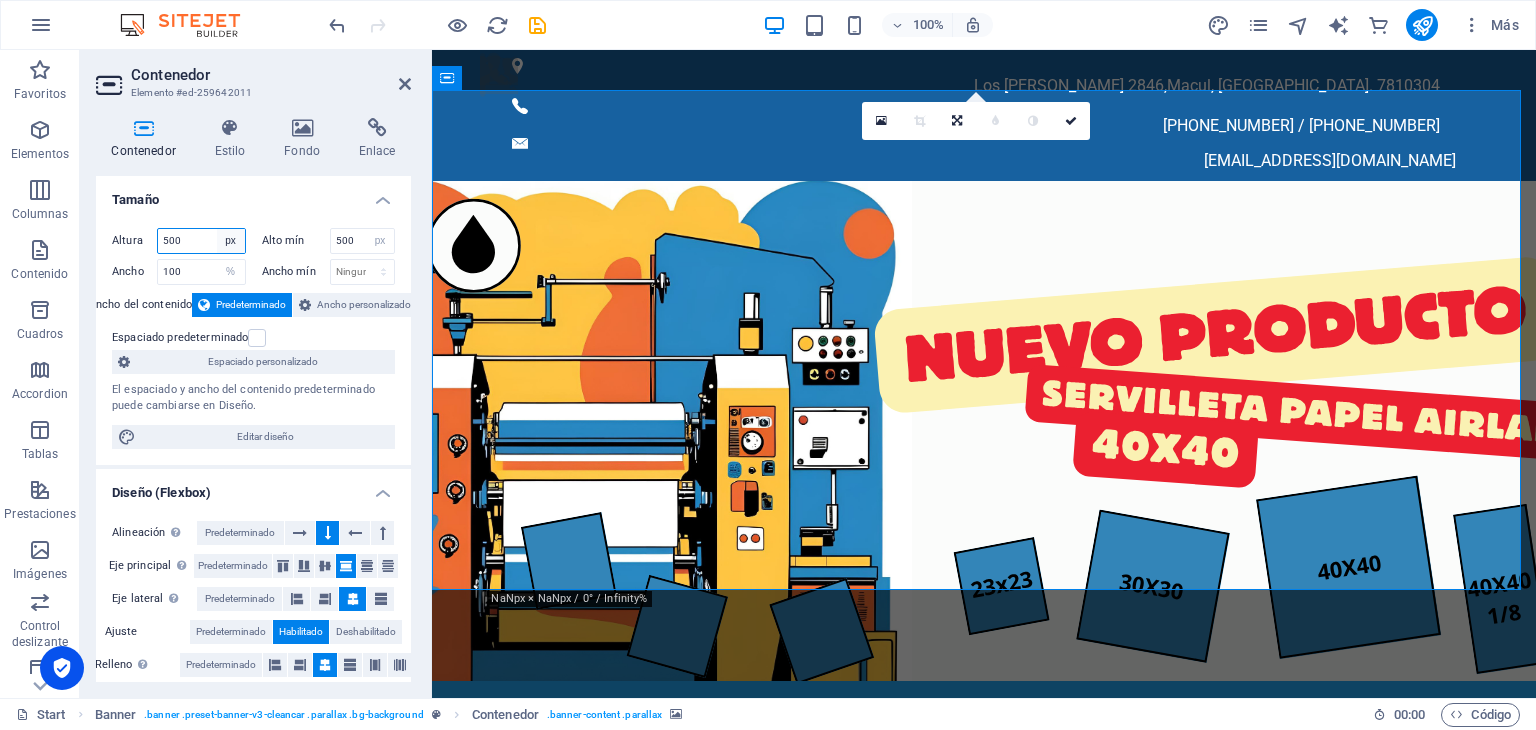 click on "Predeterminado px rem % vh vw" at bounding box center (231, 241) 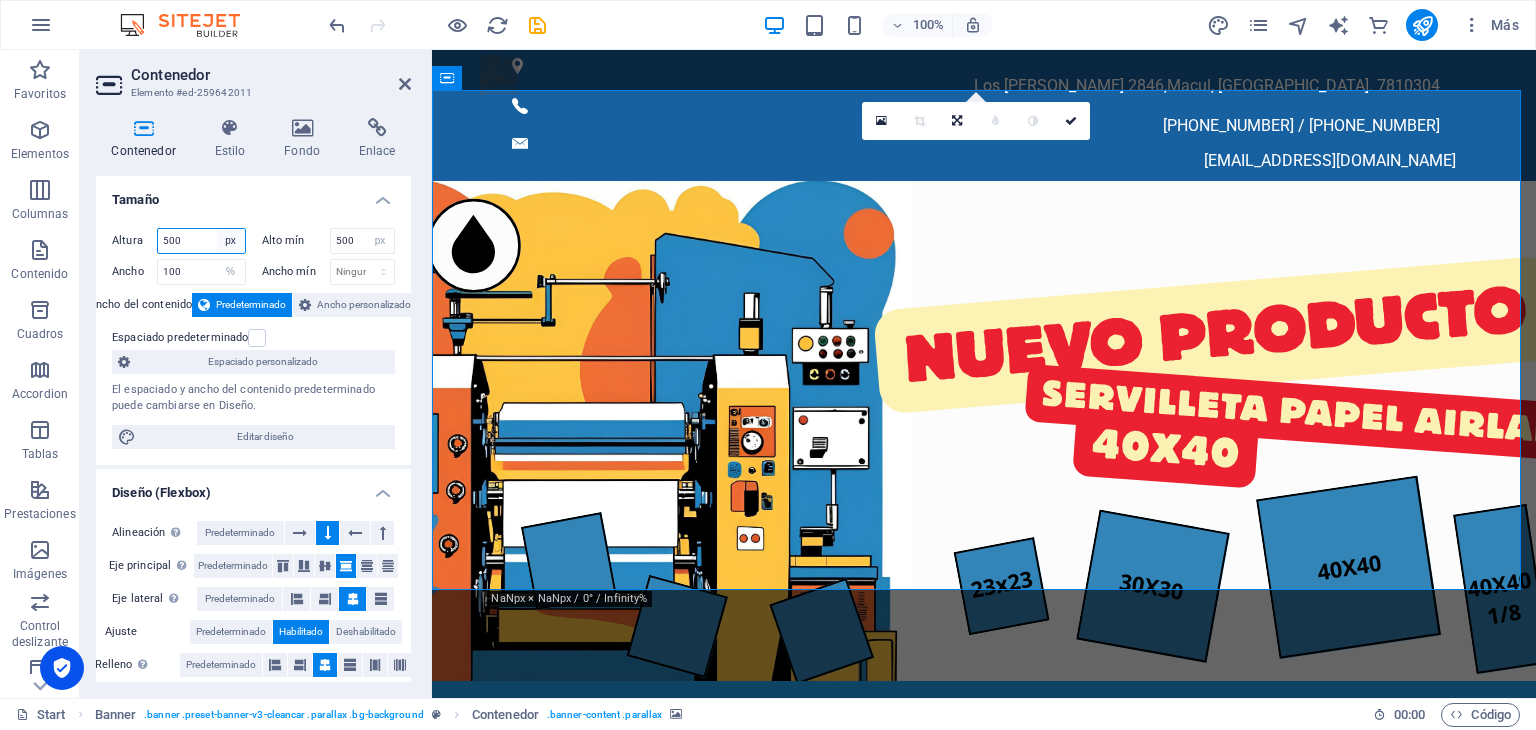select on "%" 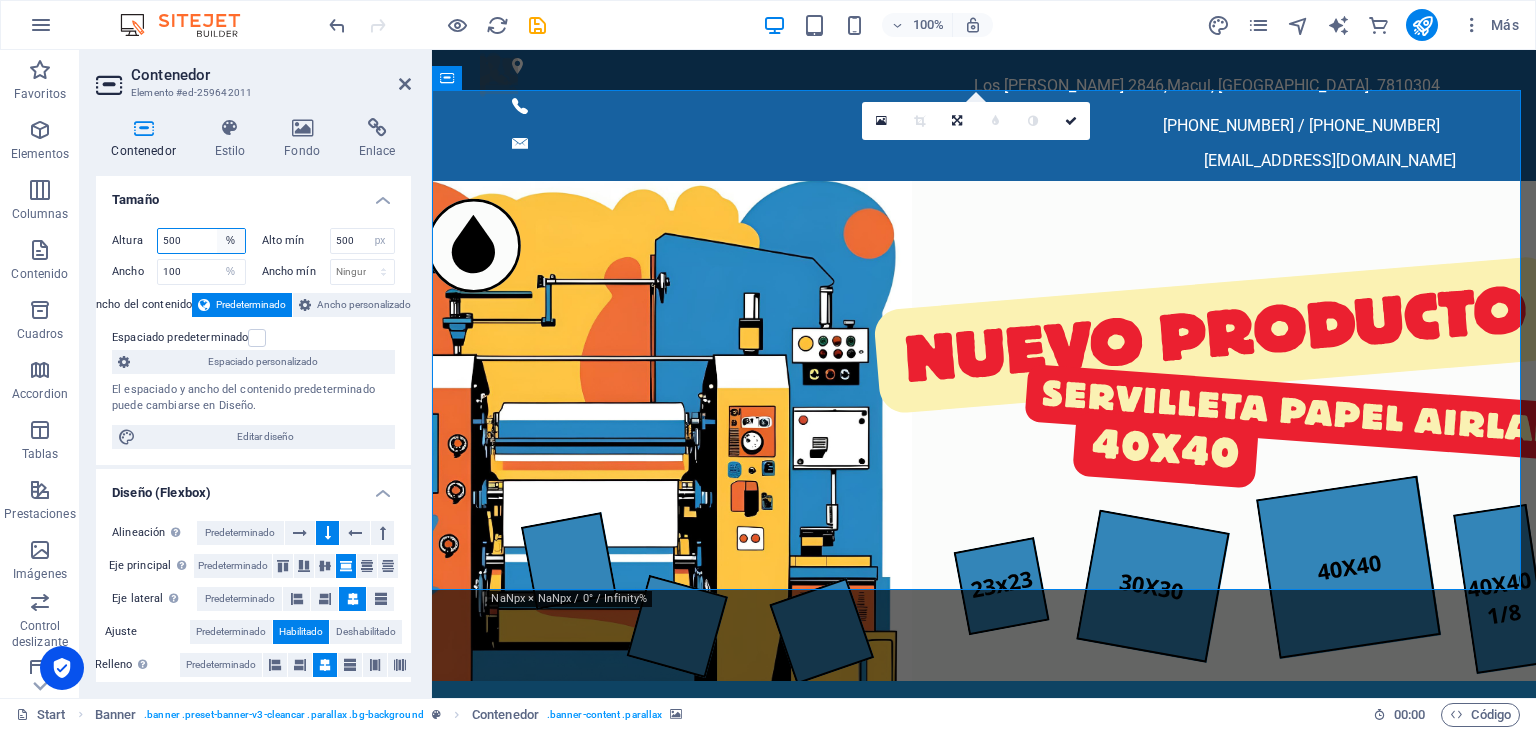 click on "Predeterminado px rem % vh vw" at bounding box center (231, 241) 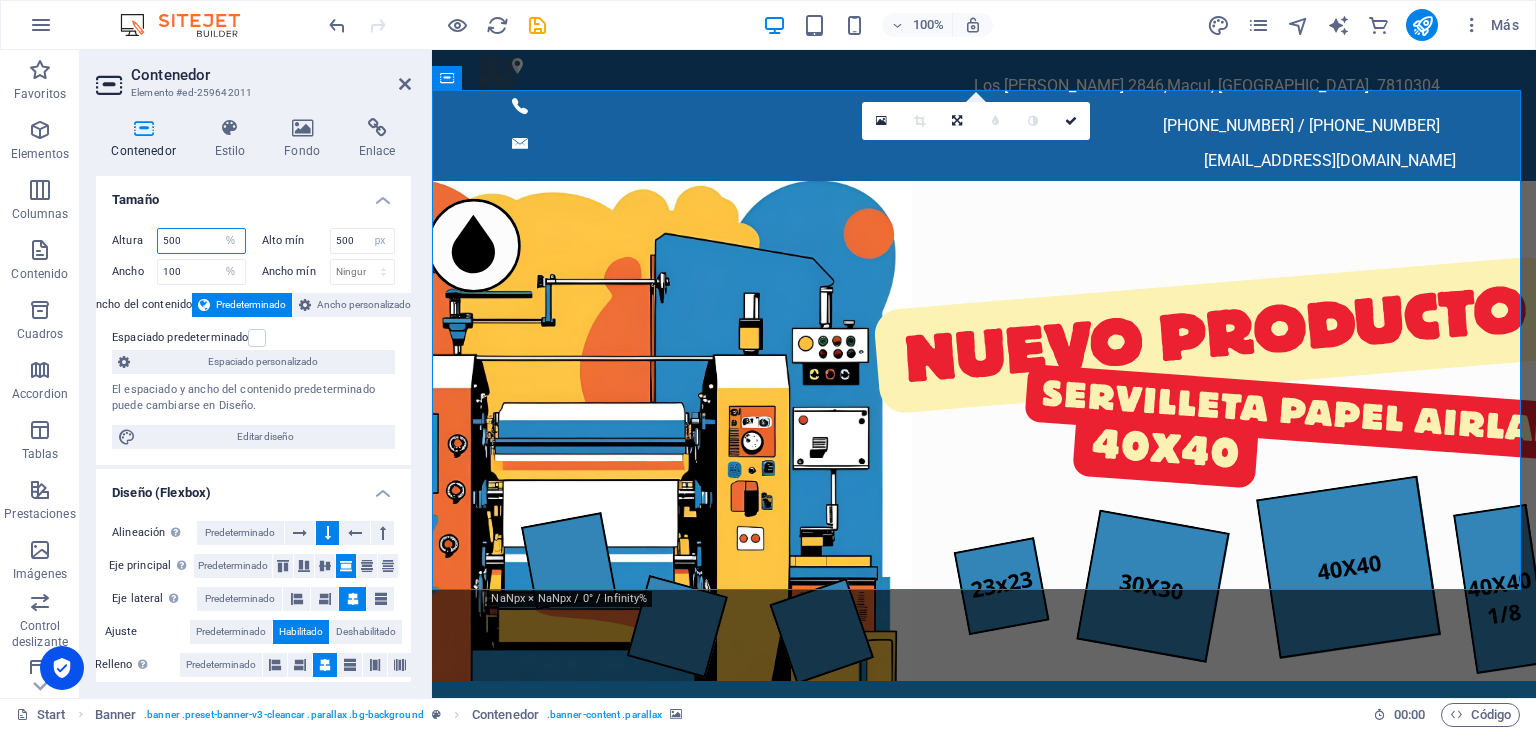 type on "100" 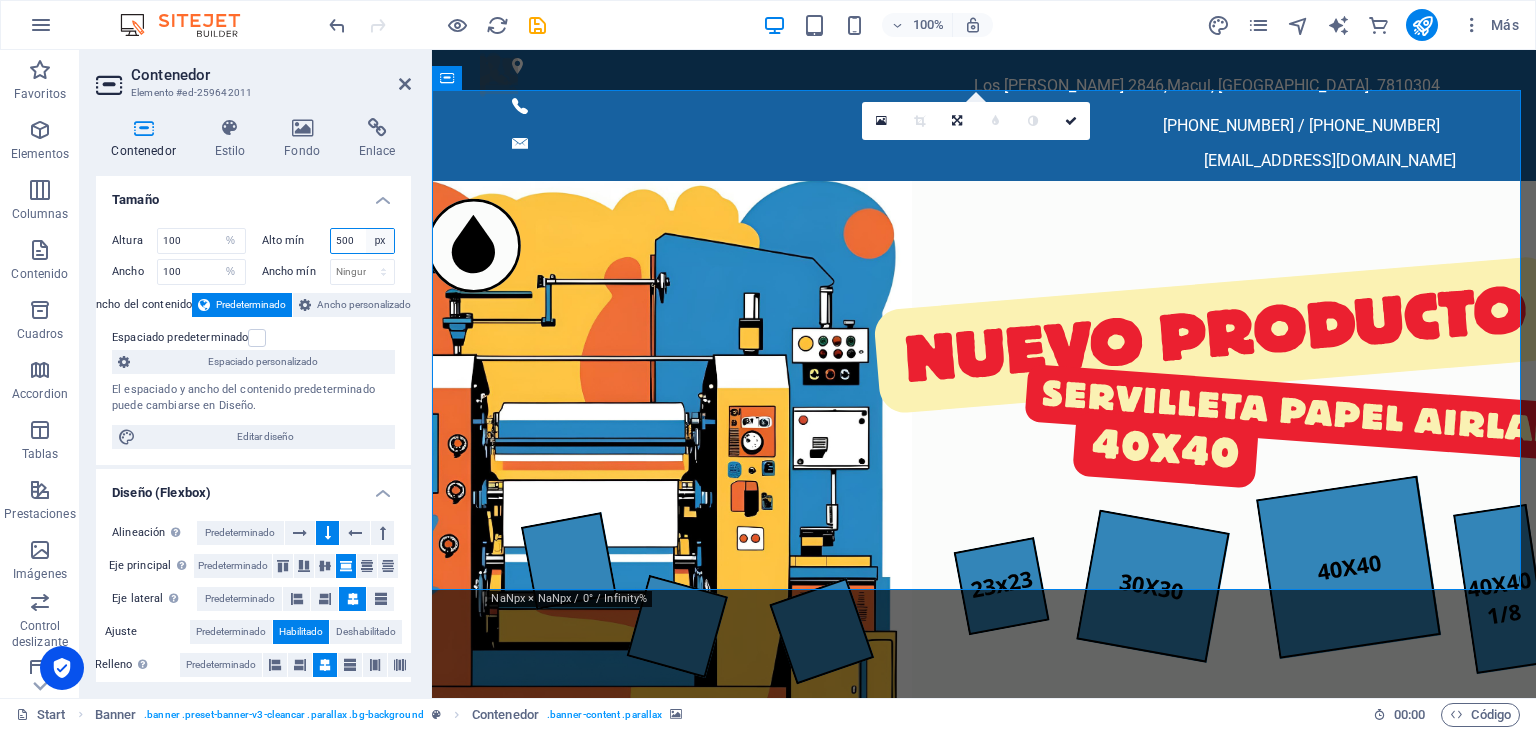 click on "Ninguno px rem % vh vw" at bounding box center (380, 241) 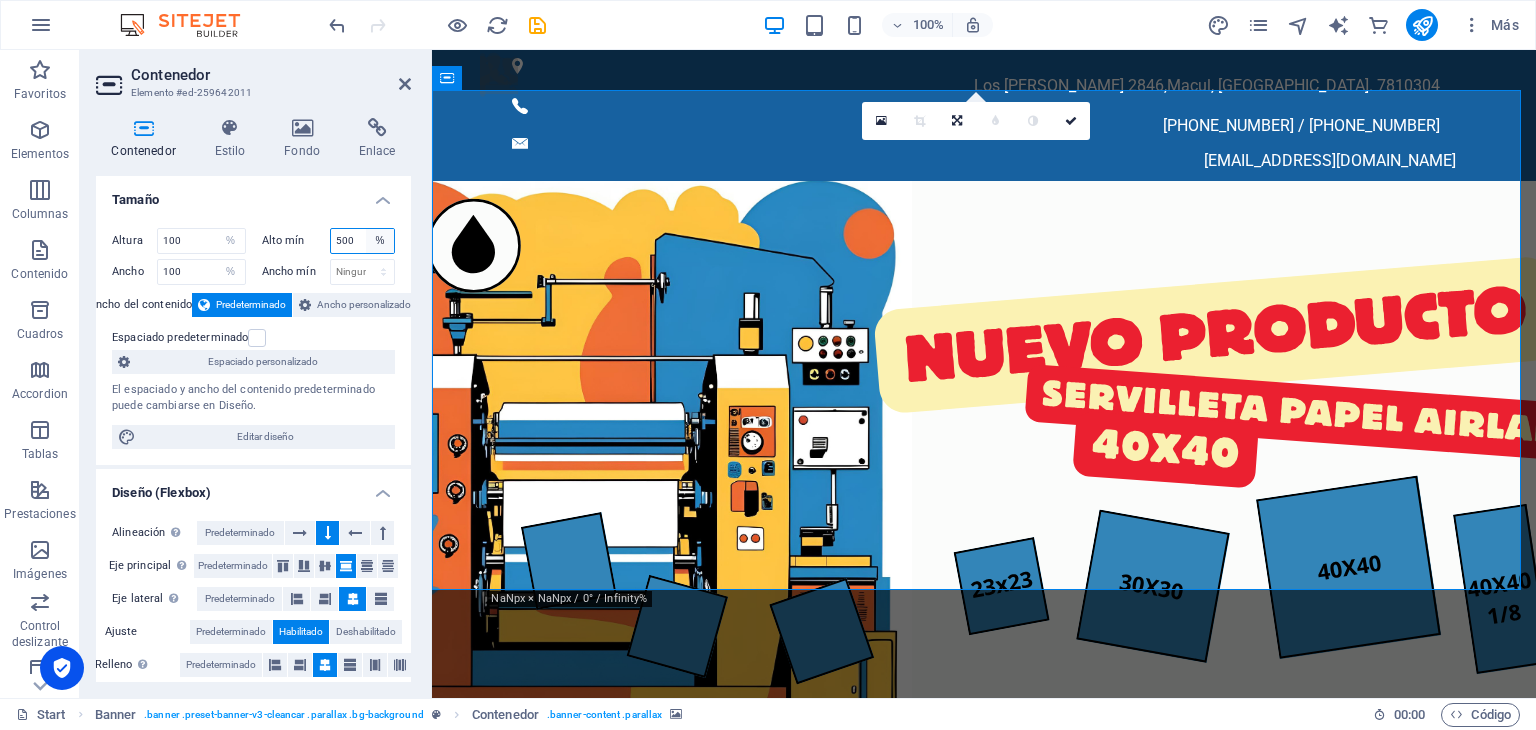 click on "Ninguno px rem % vh vw" at bounding box center [380, 241] 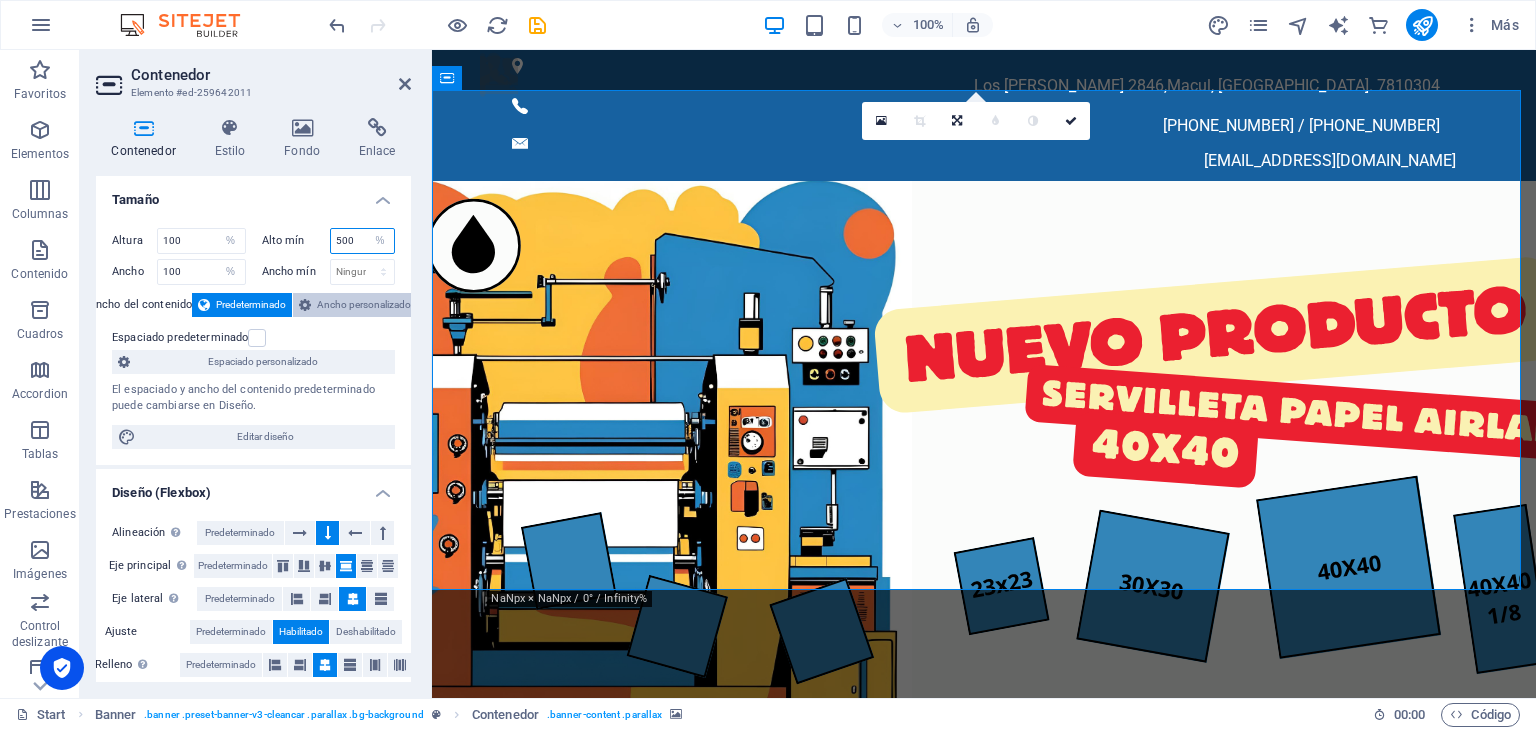type on "100" 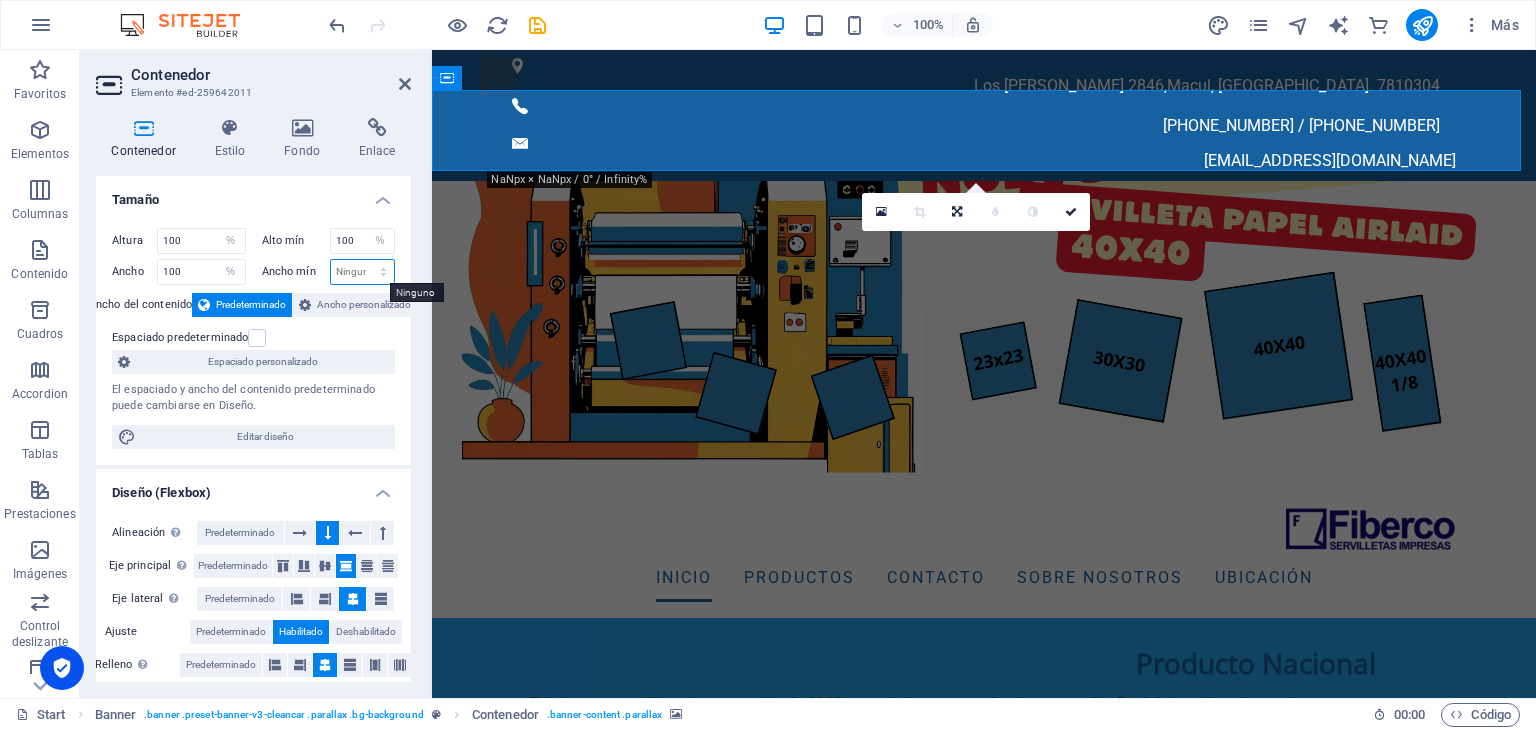 click on "Ninguno px rem % vh vw" at bounding box center (363, 272) 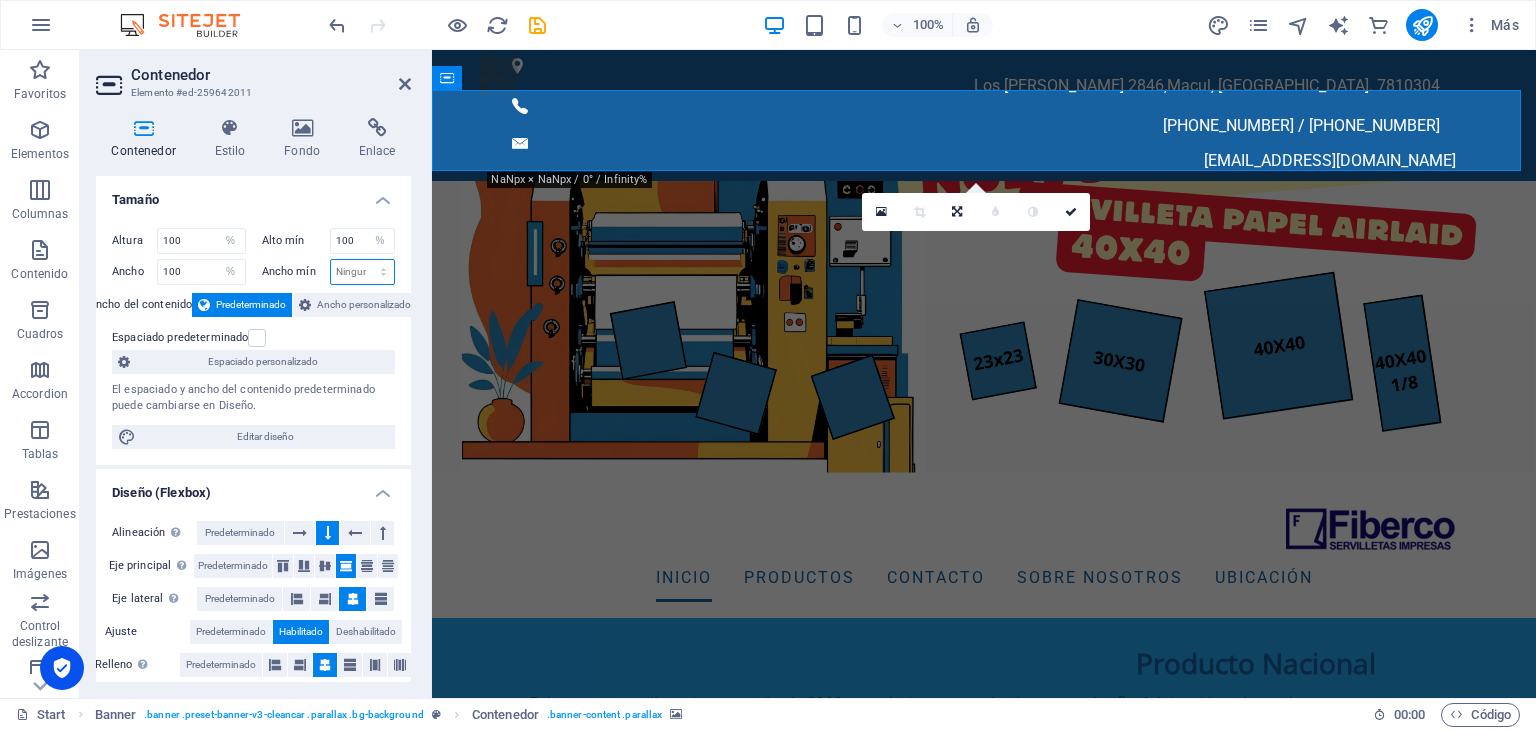select on "%" 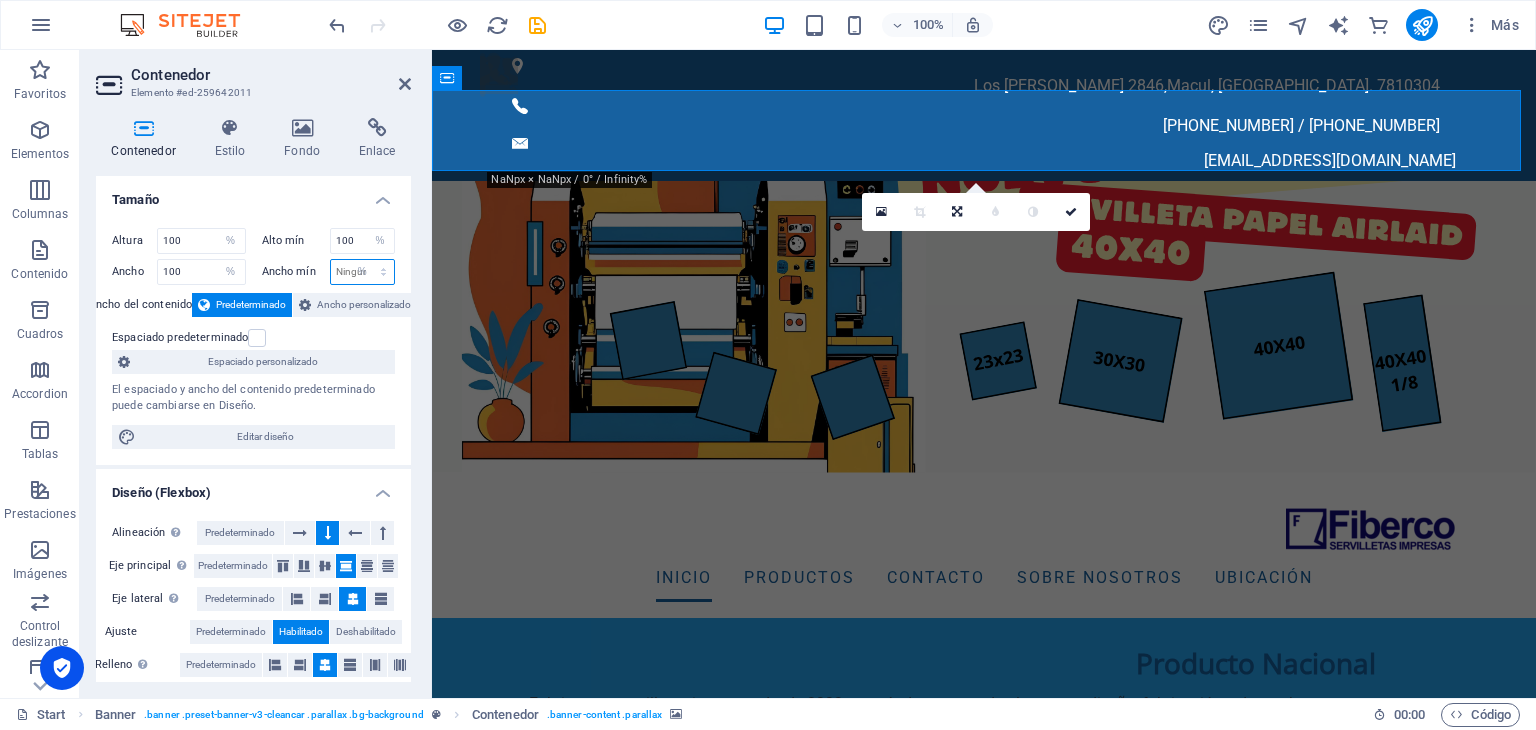 click on "Ninguno px rem % vh vw" at bounding box center (363, 272) 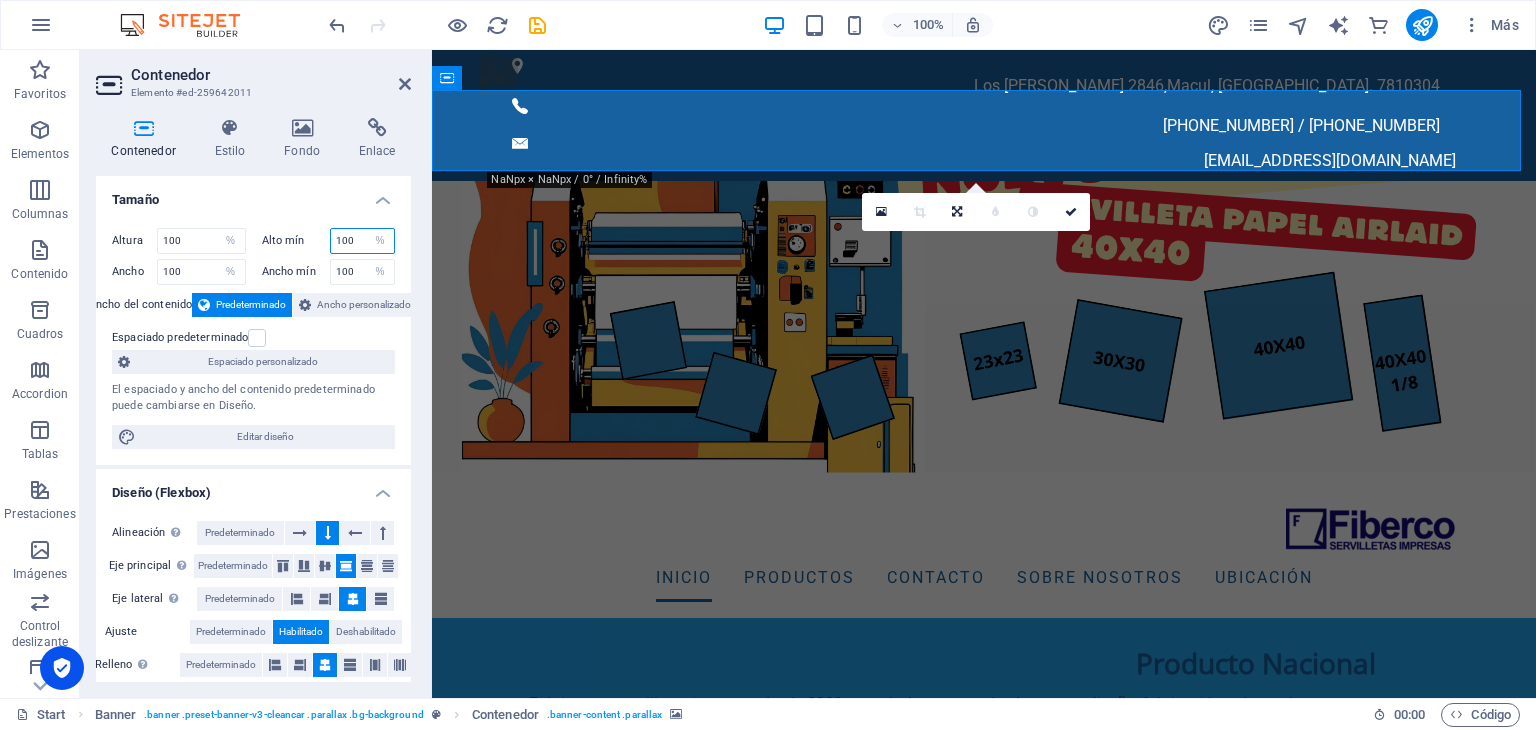 click on "100" at bounding box center [363, 241] 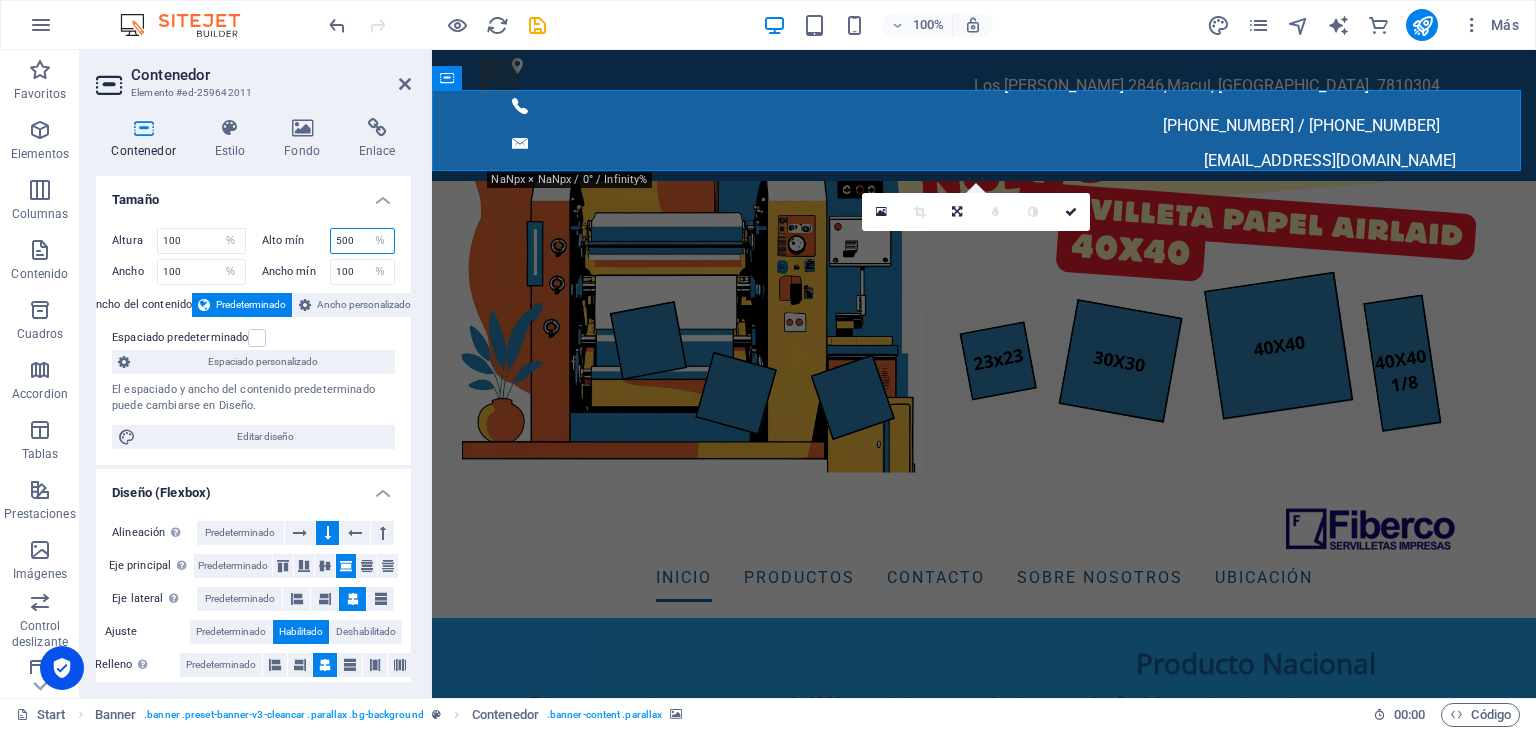 type on "500" 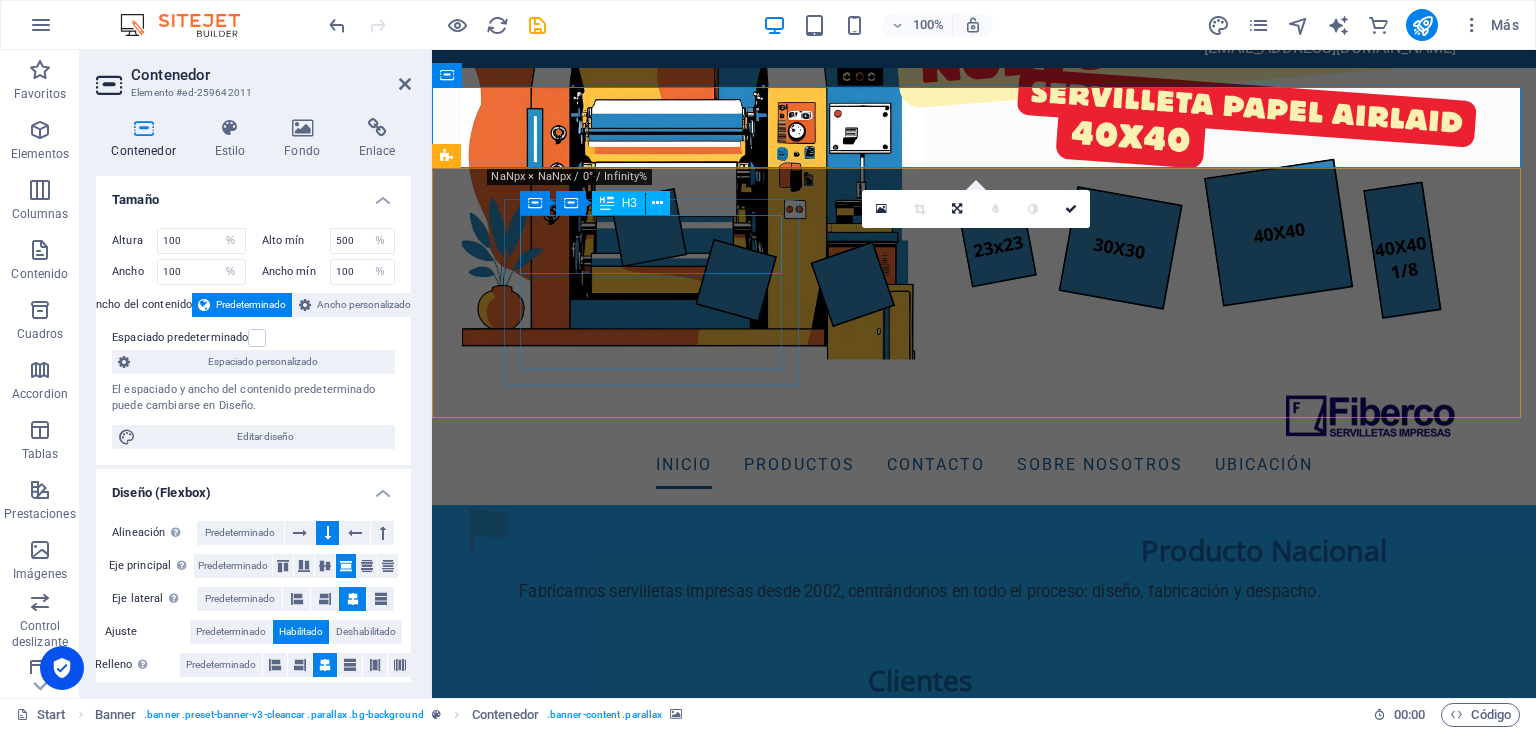scroll, scrollTop: 0, scrollLeft: 0, axis: both 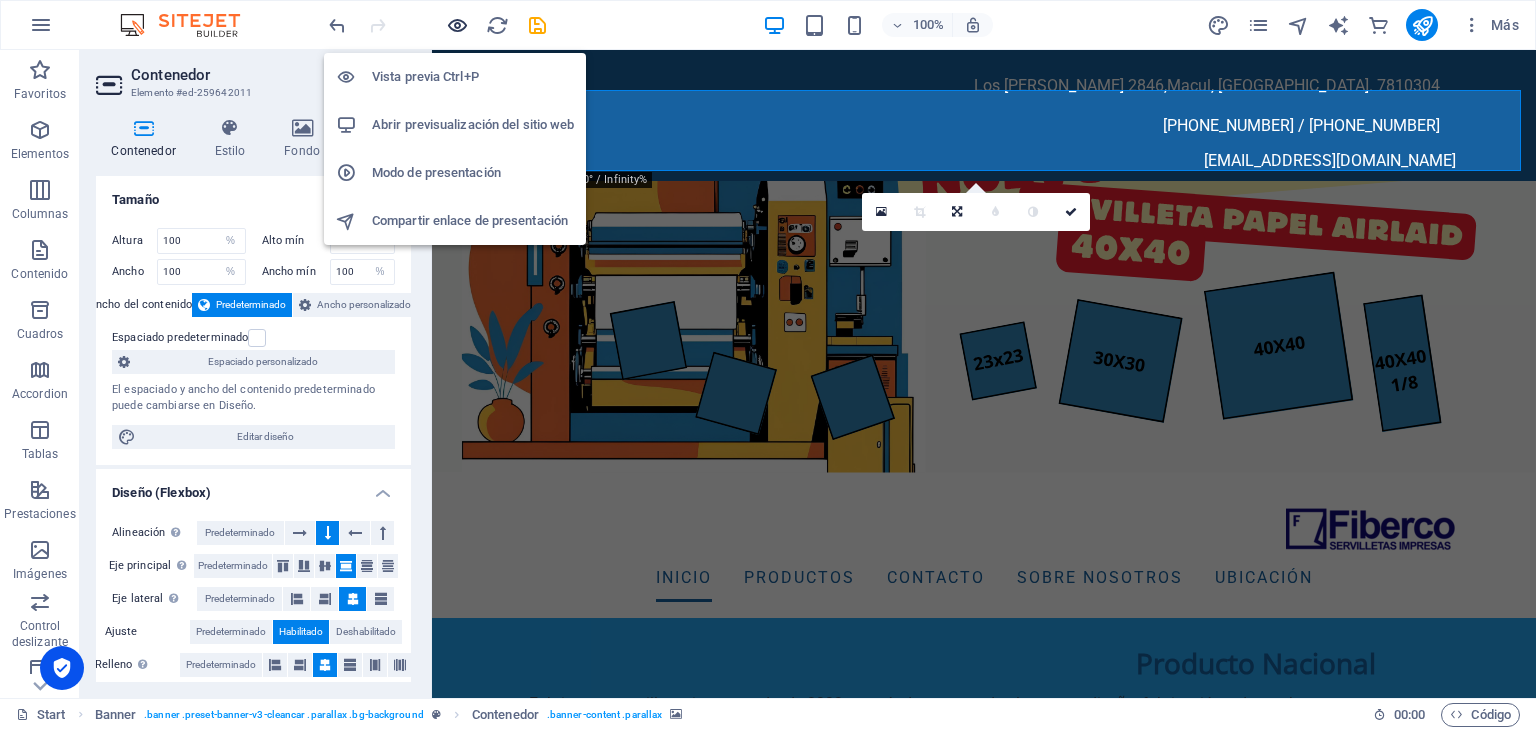 click at bounding box center [457, 25] 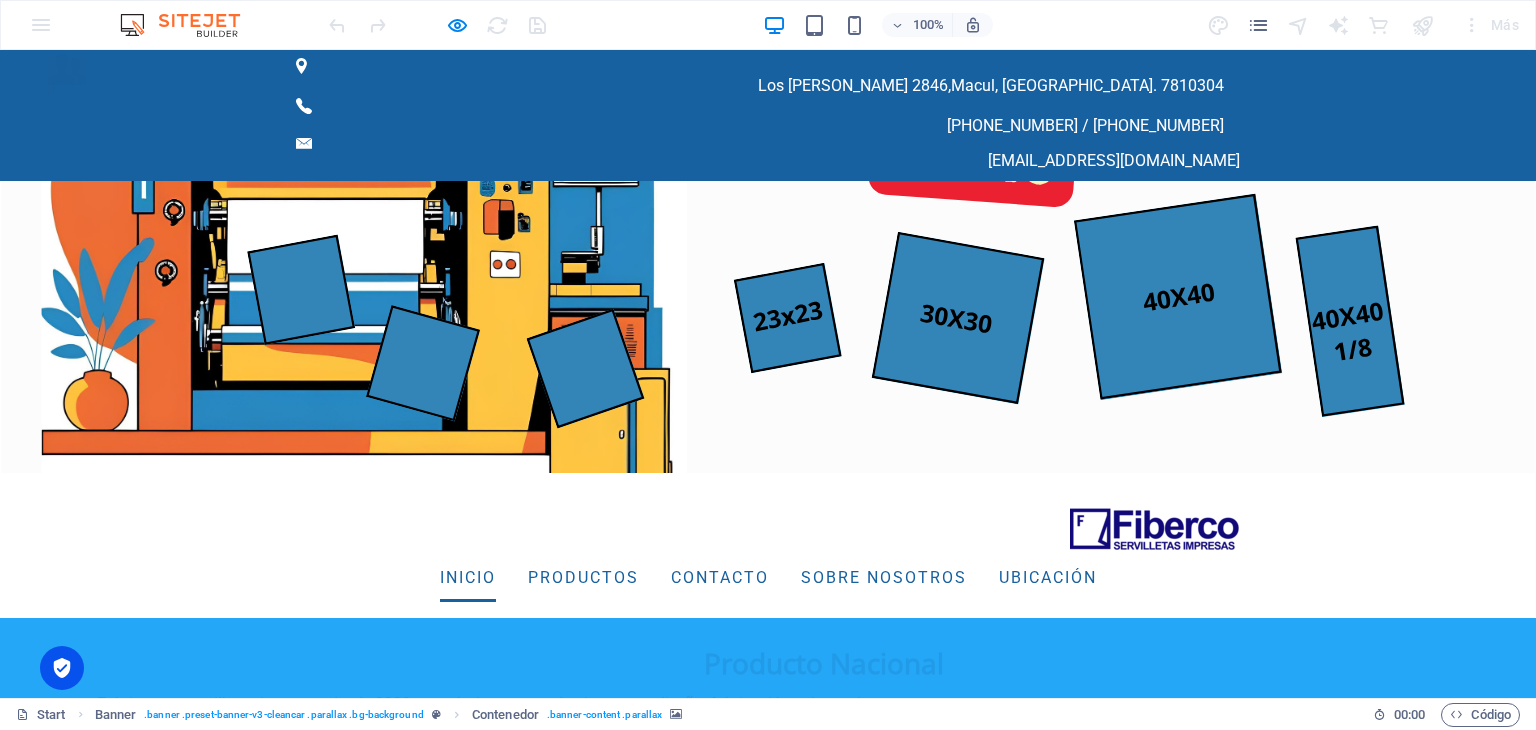 scroll, scrollTop: 0, scrollLeft: 0, axis: both 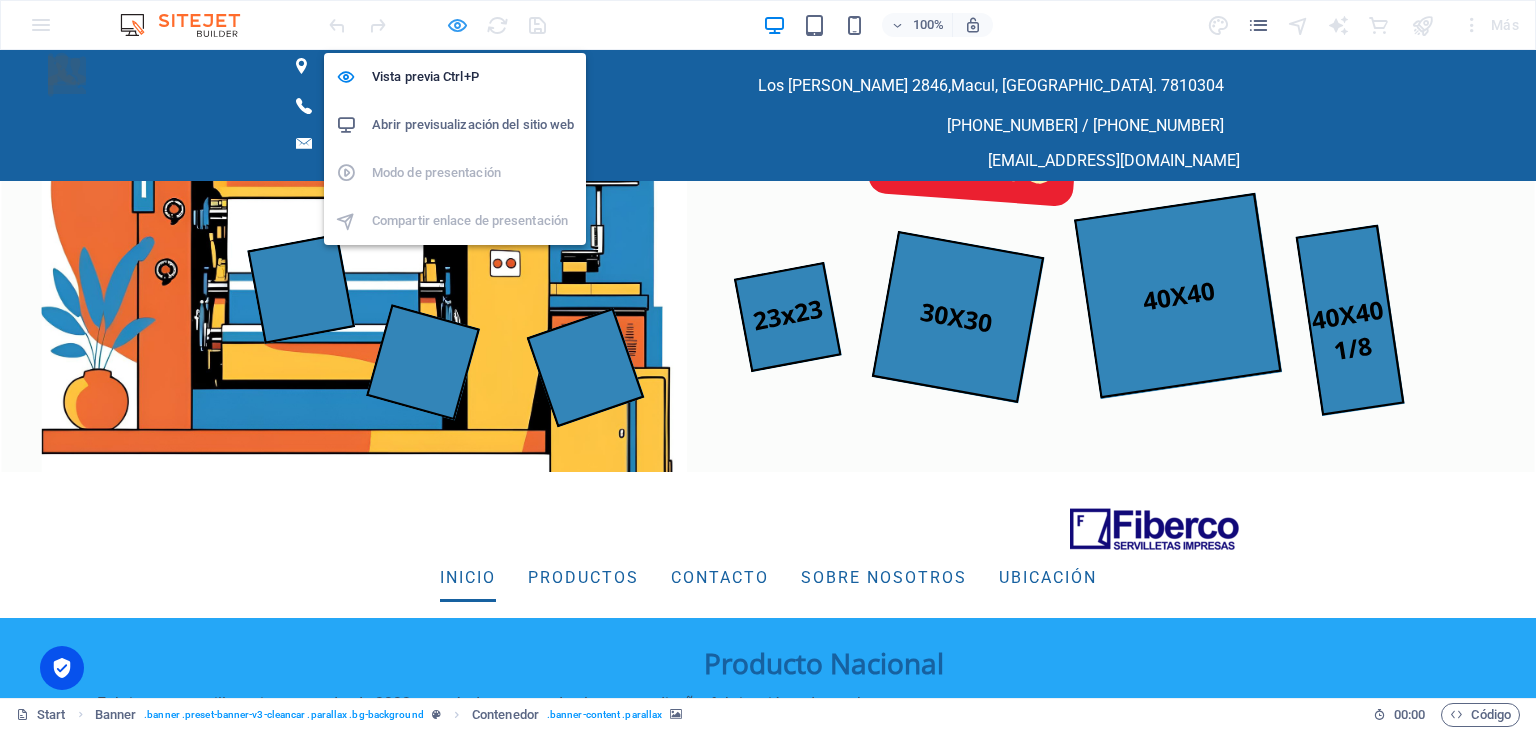 click at bounding box center (457, 25) 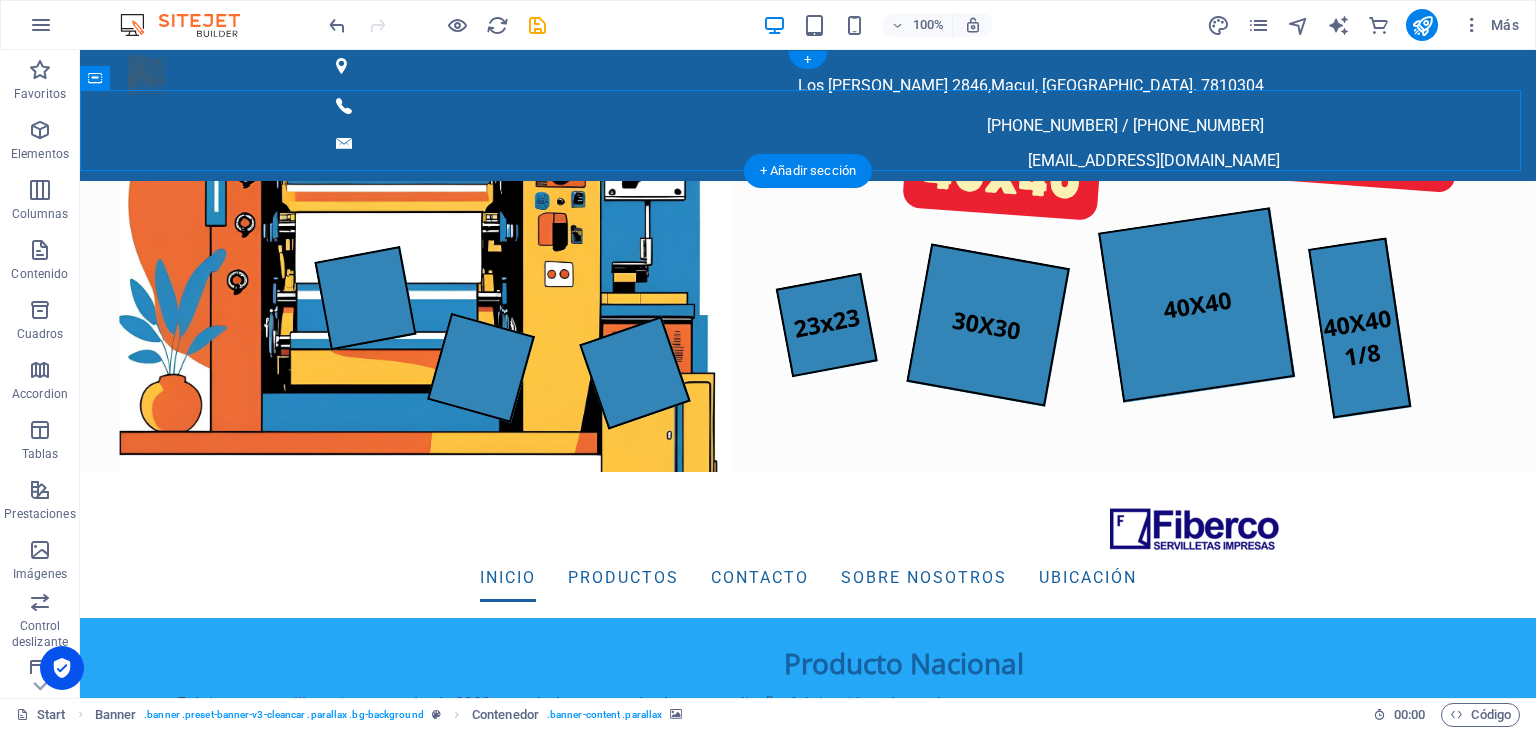 click at bounding box center (808, 319) 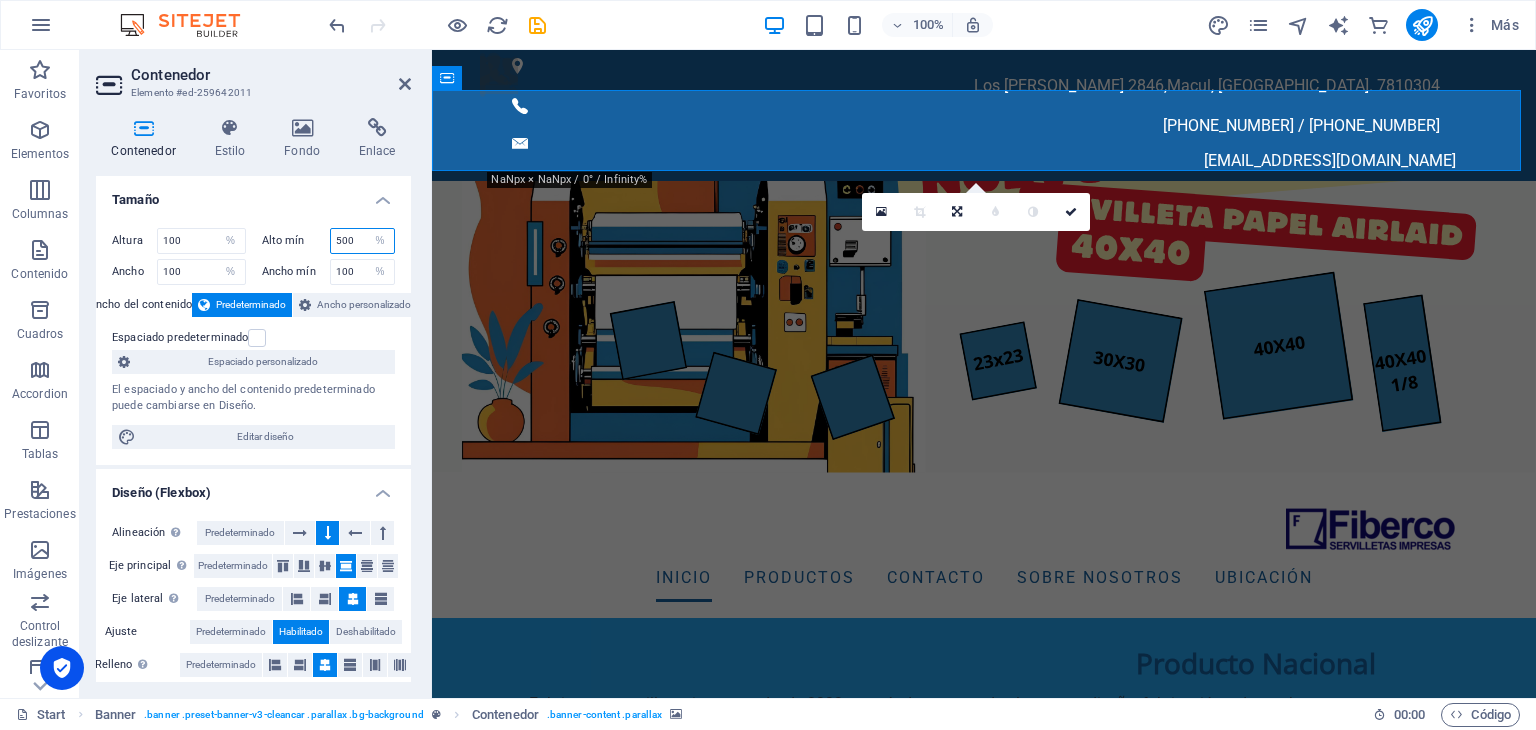 drag, startPoint x: 355, startPoint y: 240, endPoint x: 319, endPoint y: 234, distance: 36.496574 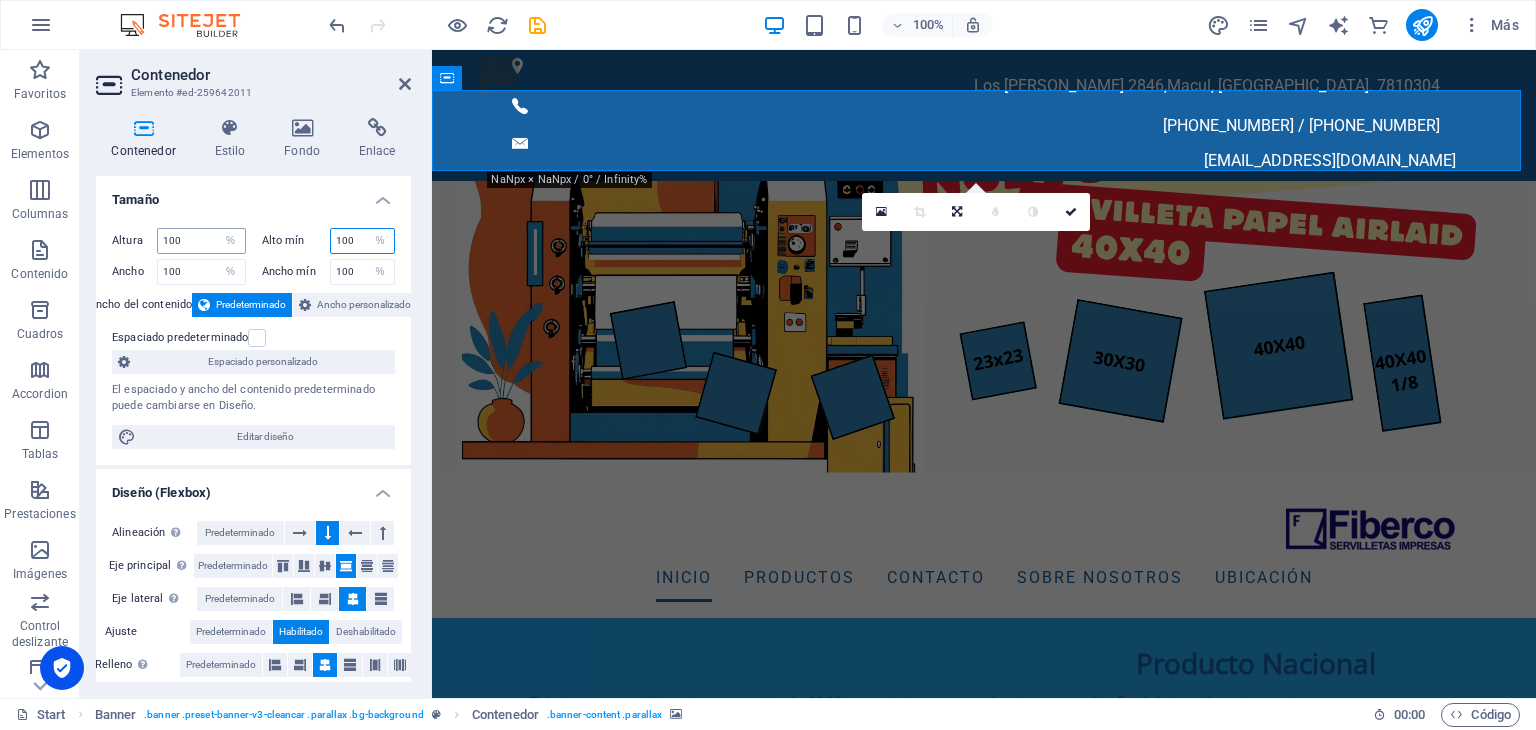 type on "100" 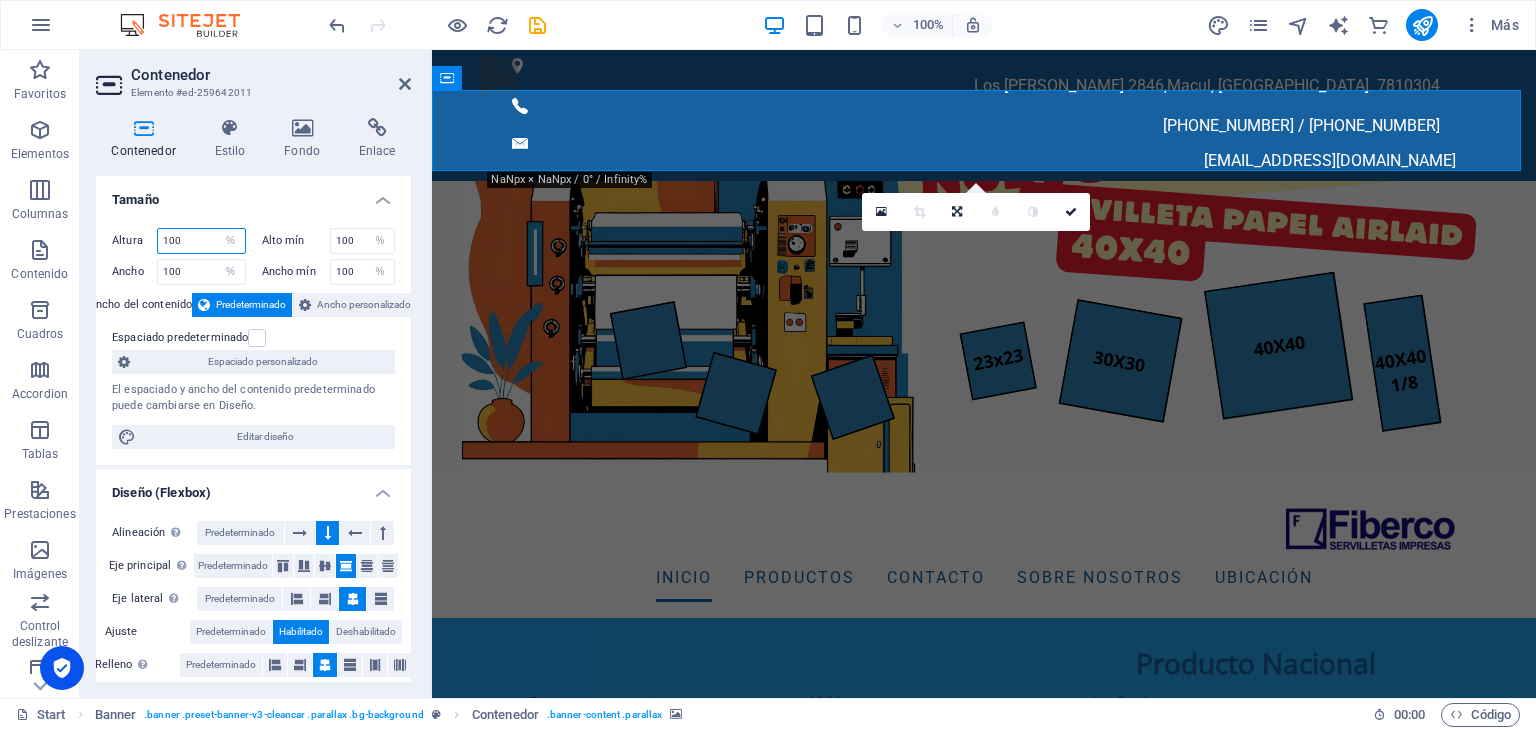 click on "100" at bounding box center [201, 241] 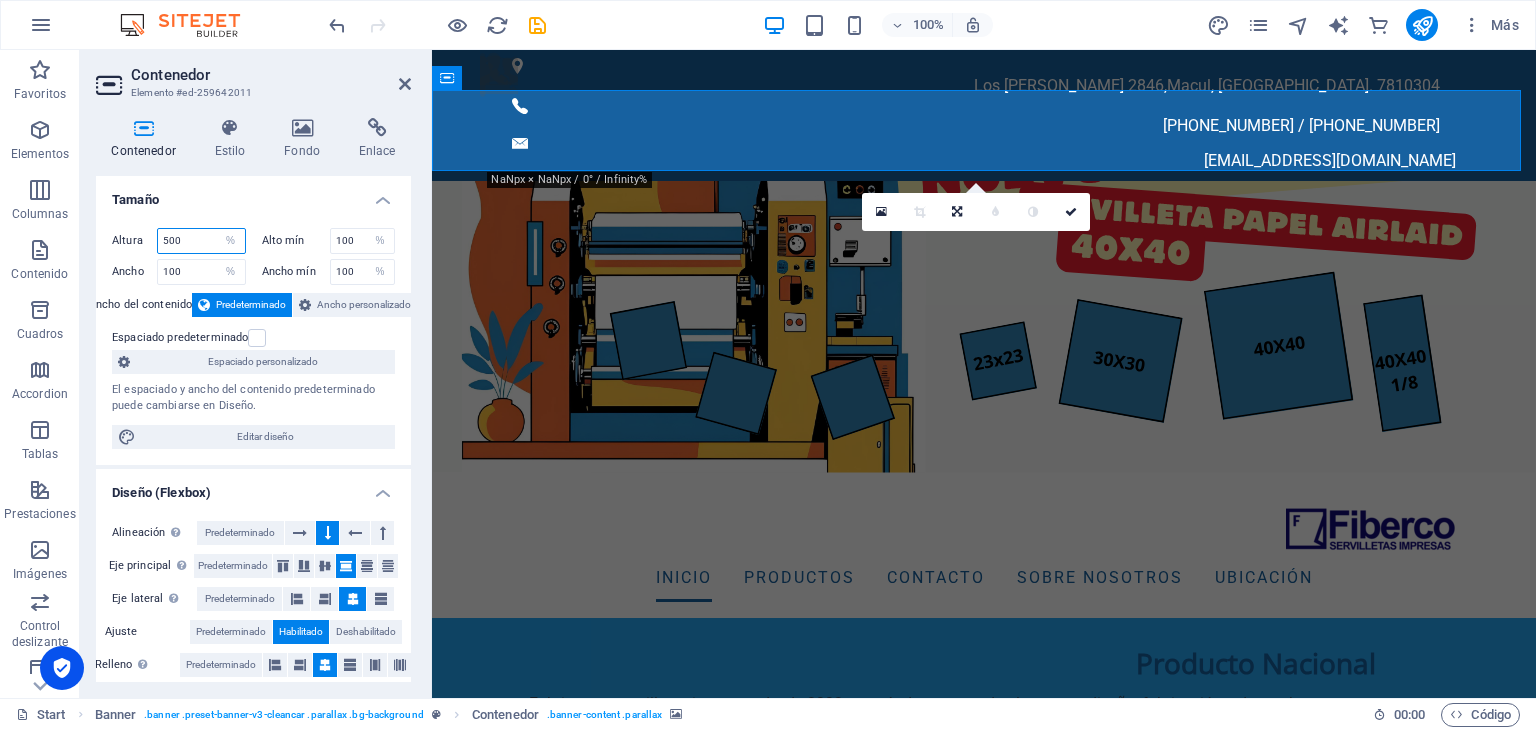 type on "500" 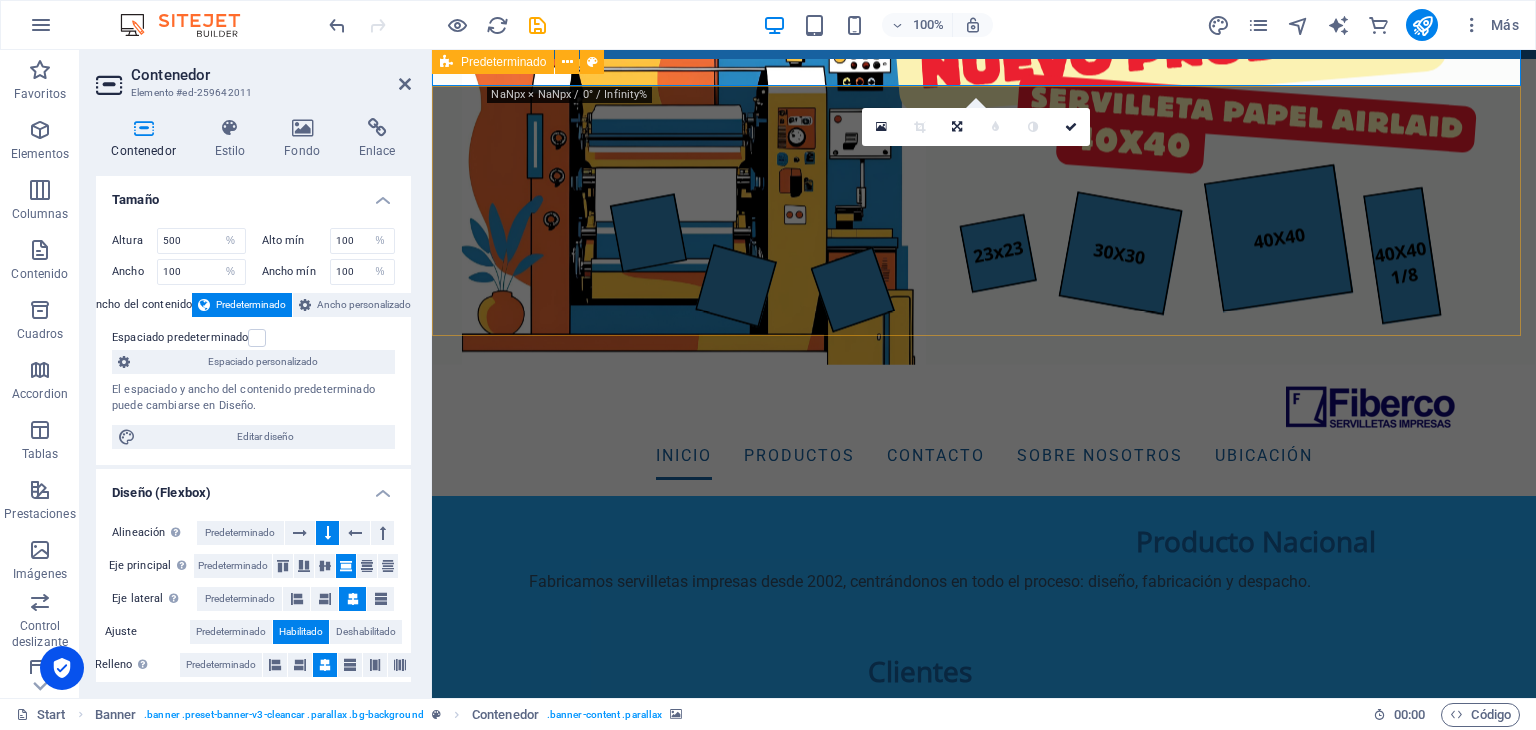 scroll, scrollTop: 0, scrollLeft: 0, axis: both 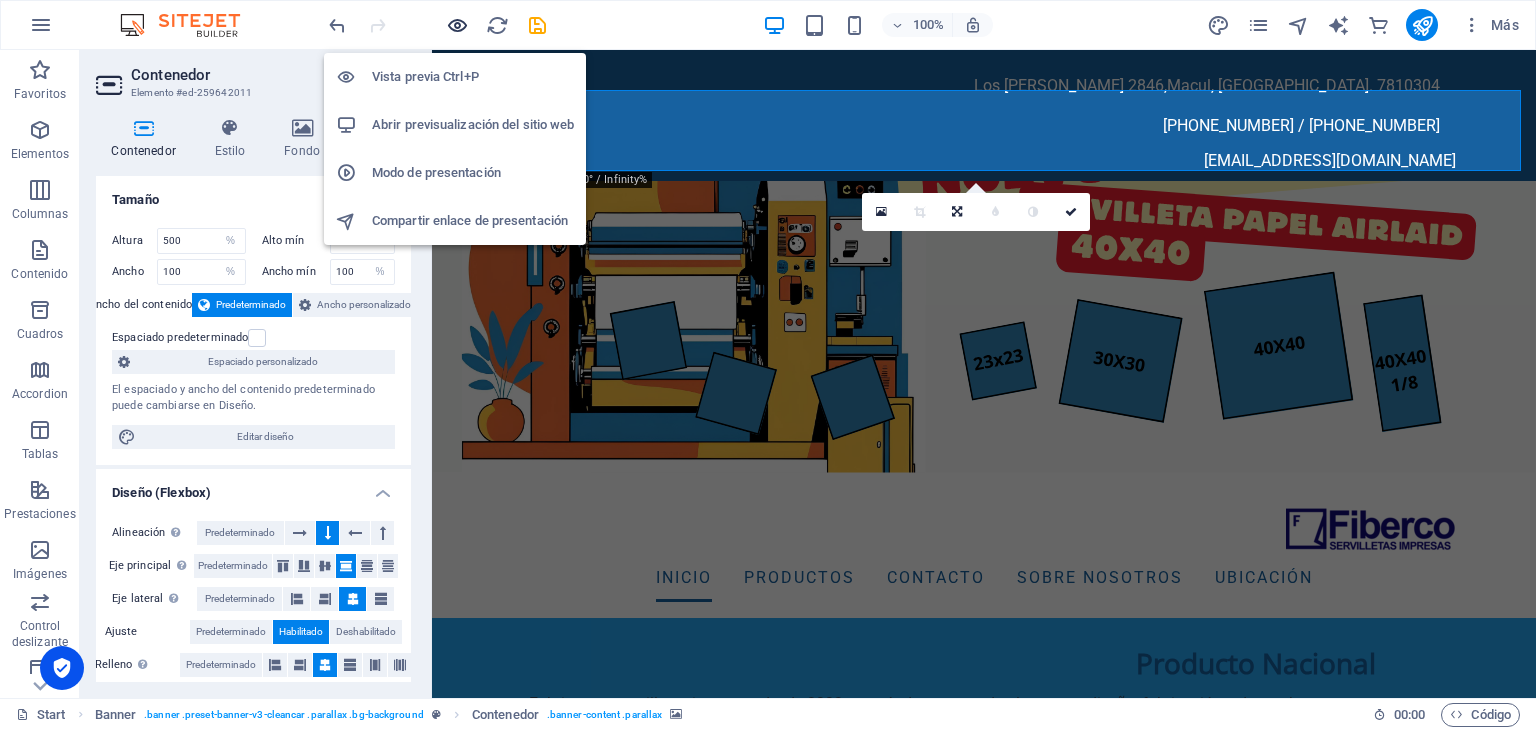 click at bounding box center [457, 25] 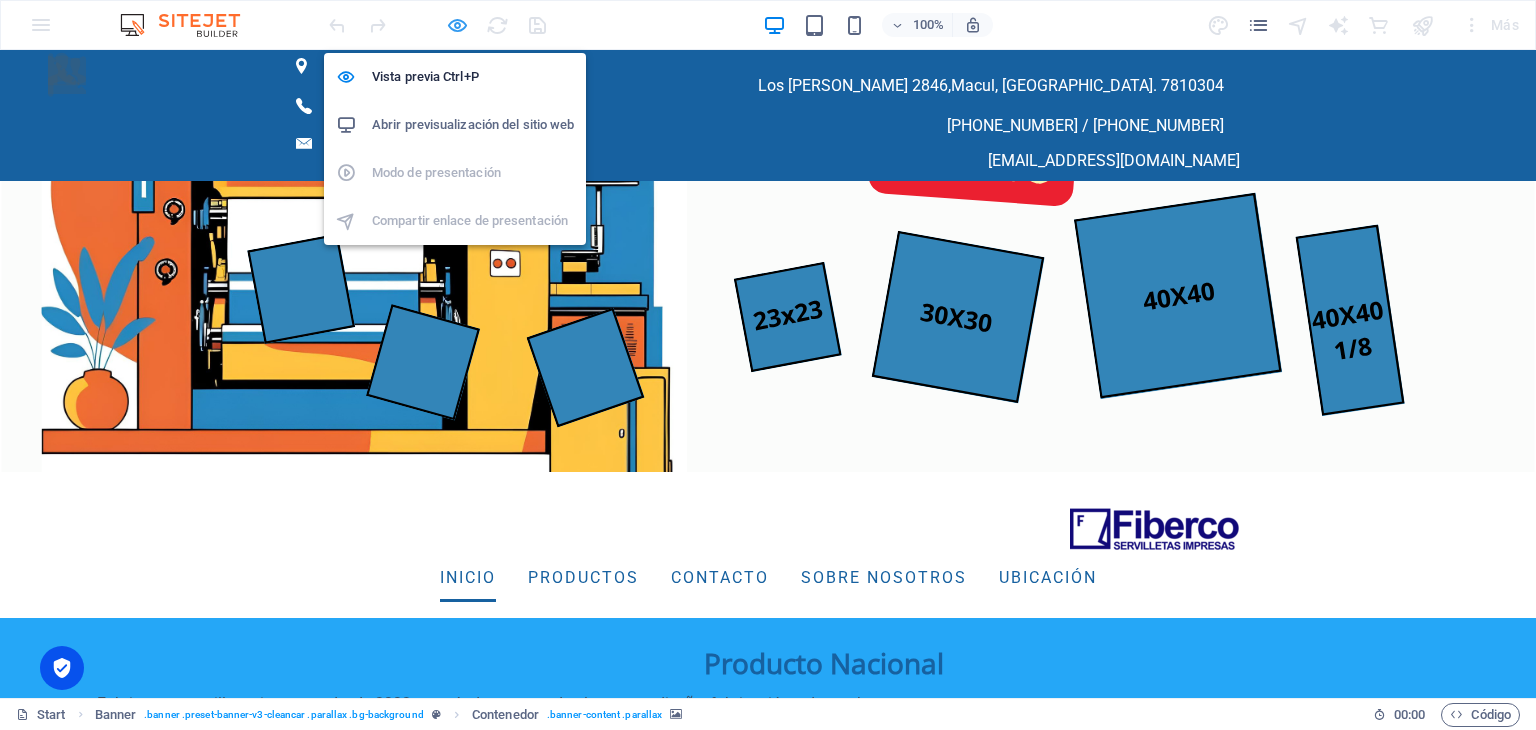 click at bounding box center [457, 25] 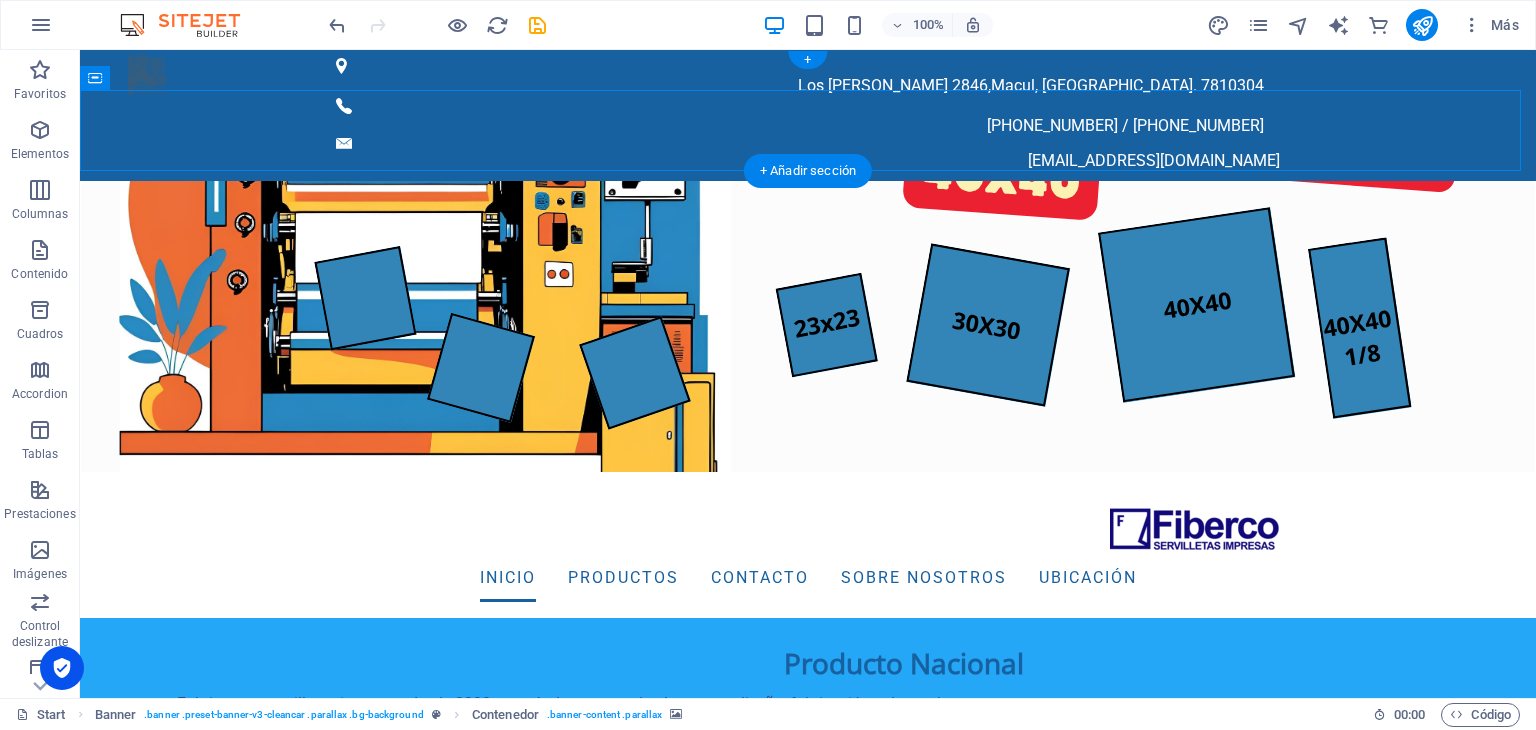 click at bounding box center [808, 319] 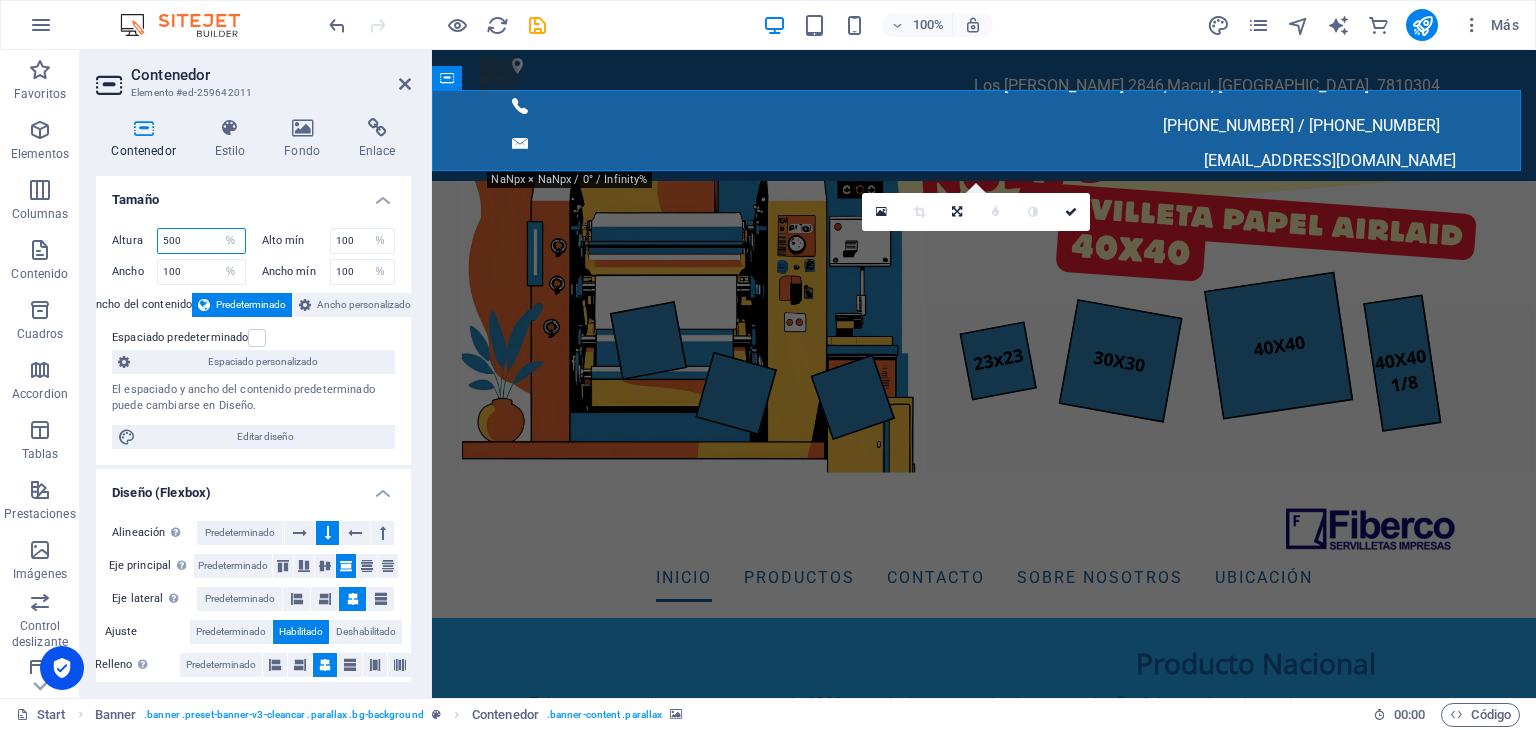click on "500" at bounding box center (201, 241) 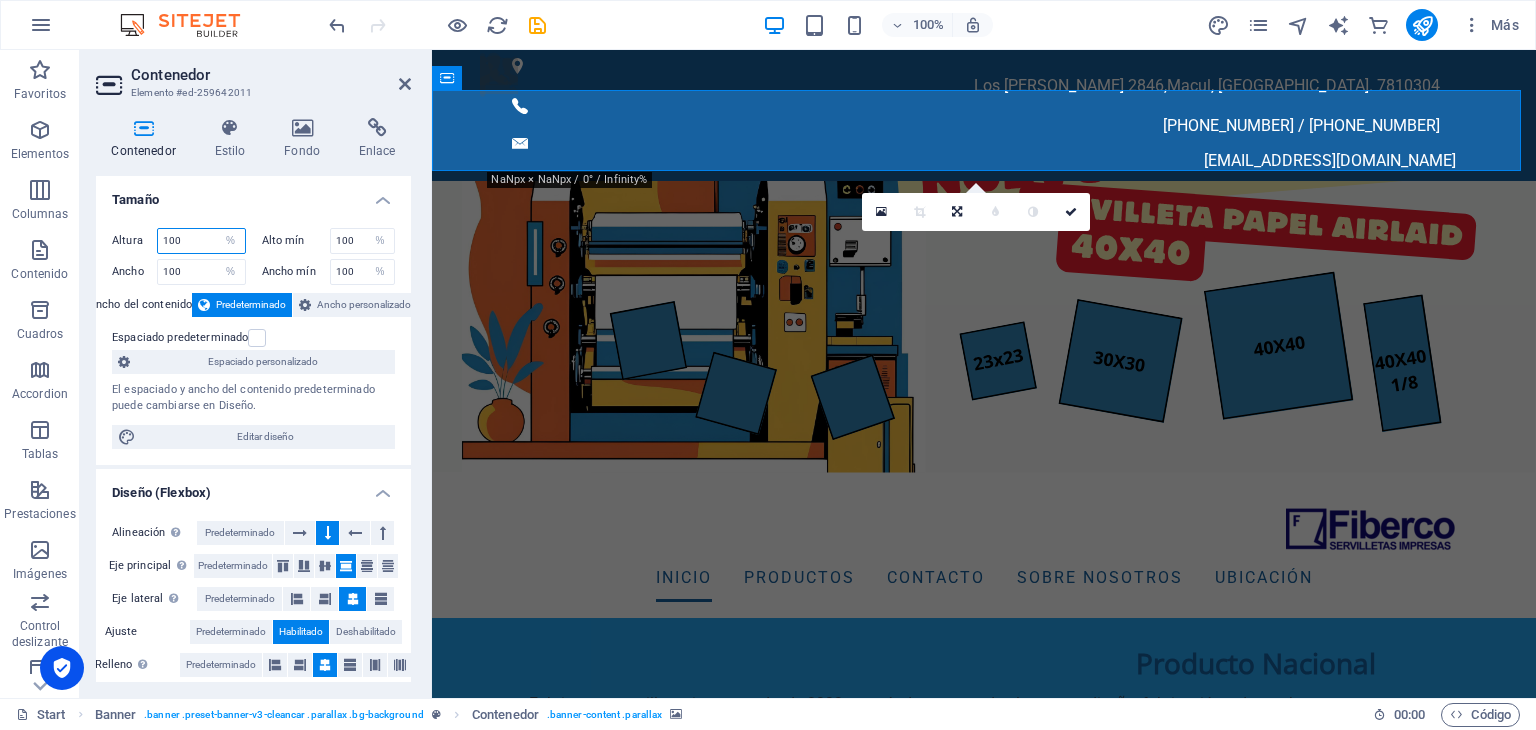 type on "100" 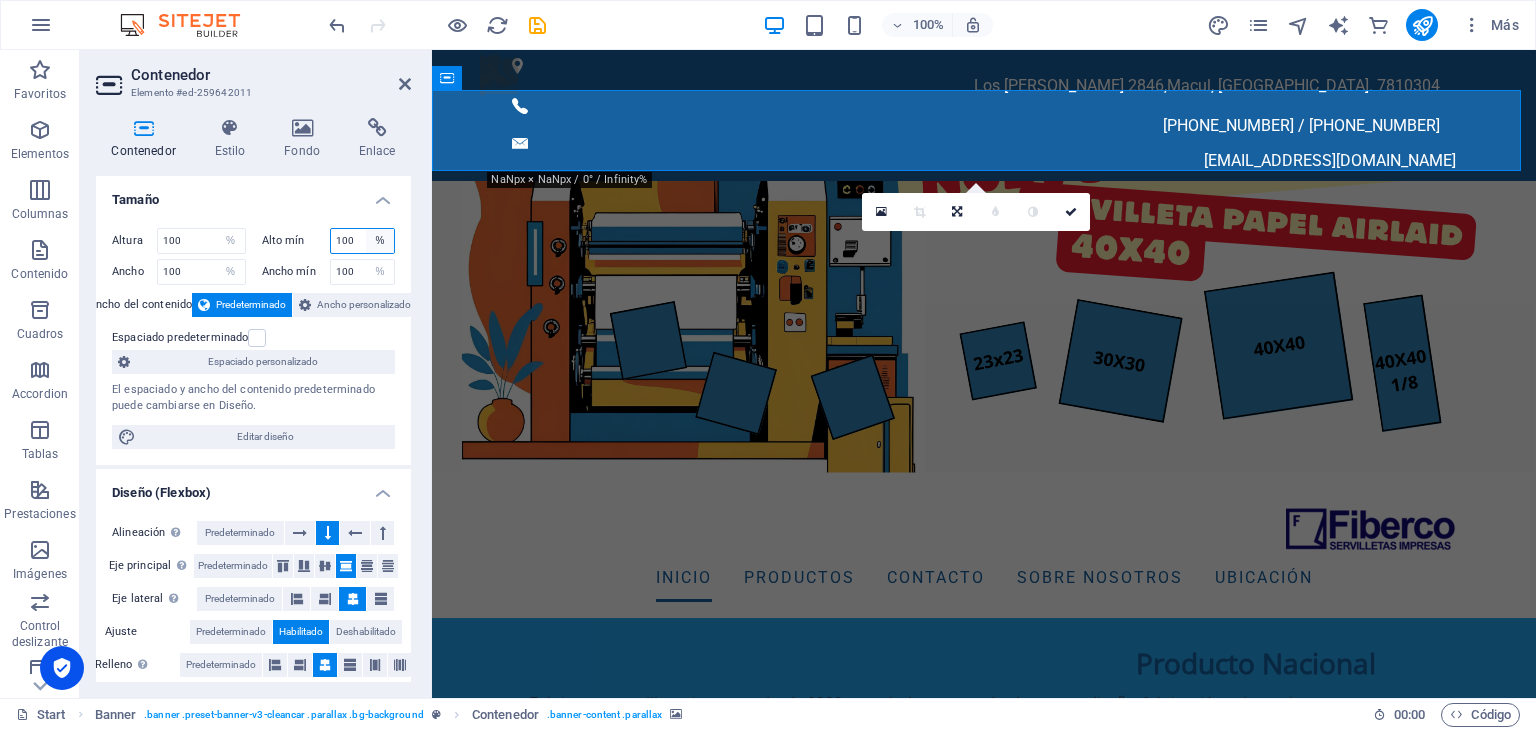 click on "Ninguno px rem % vh vw" at bounding box center (380, 241) 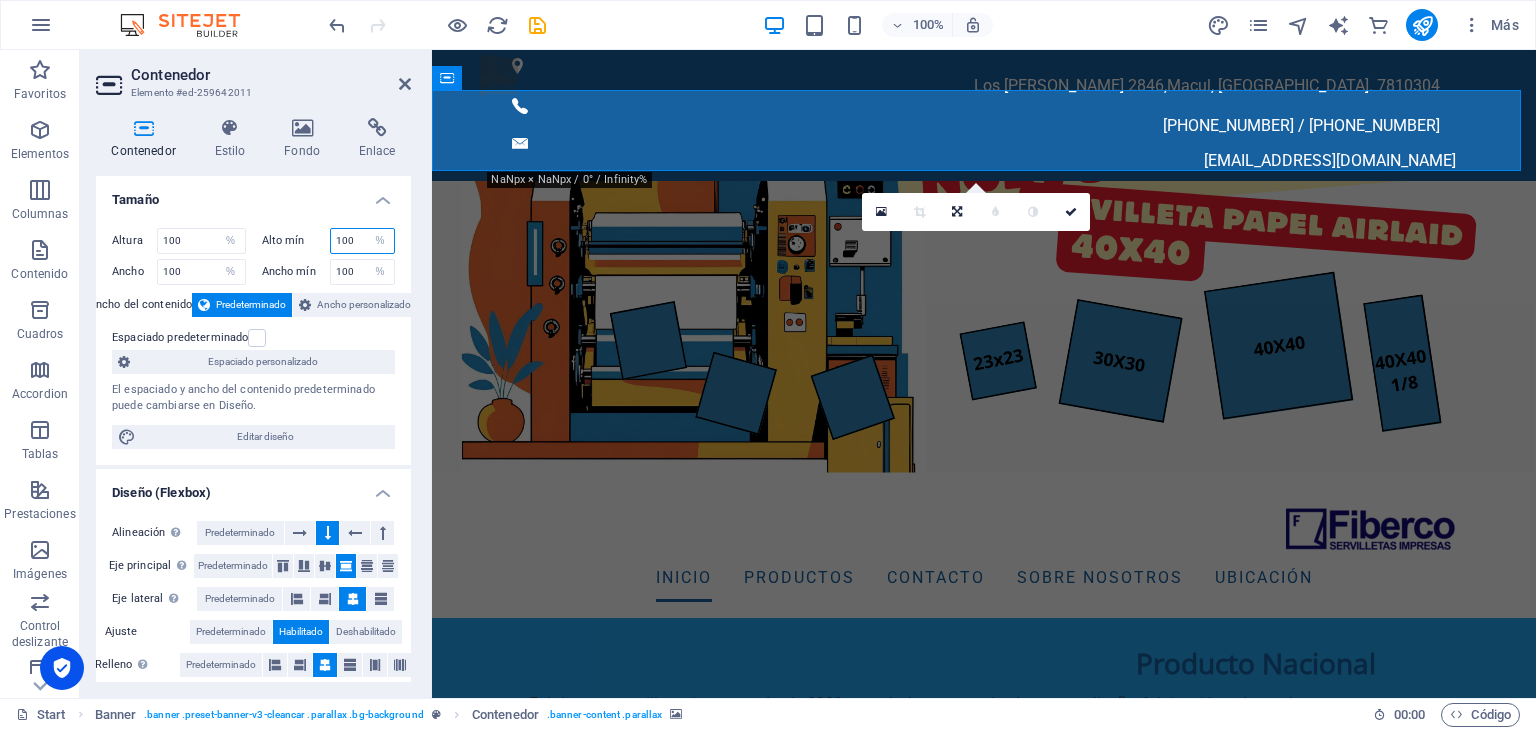 click on "100" at bounding box center (363, 241) 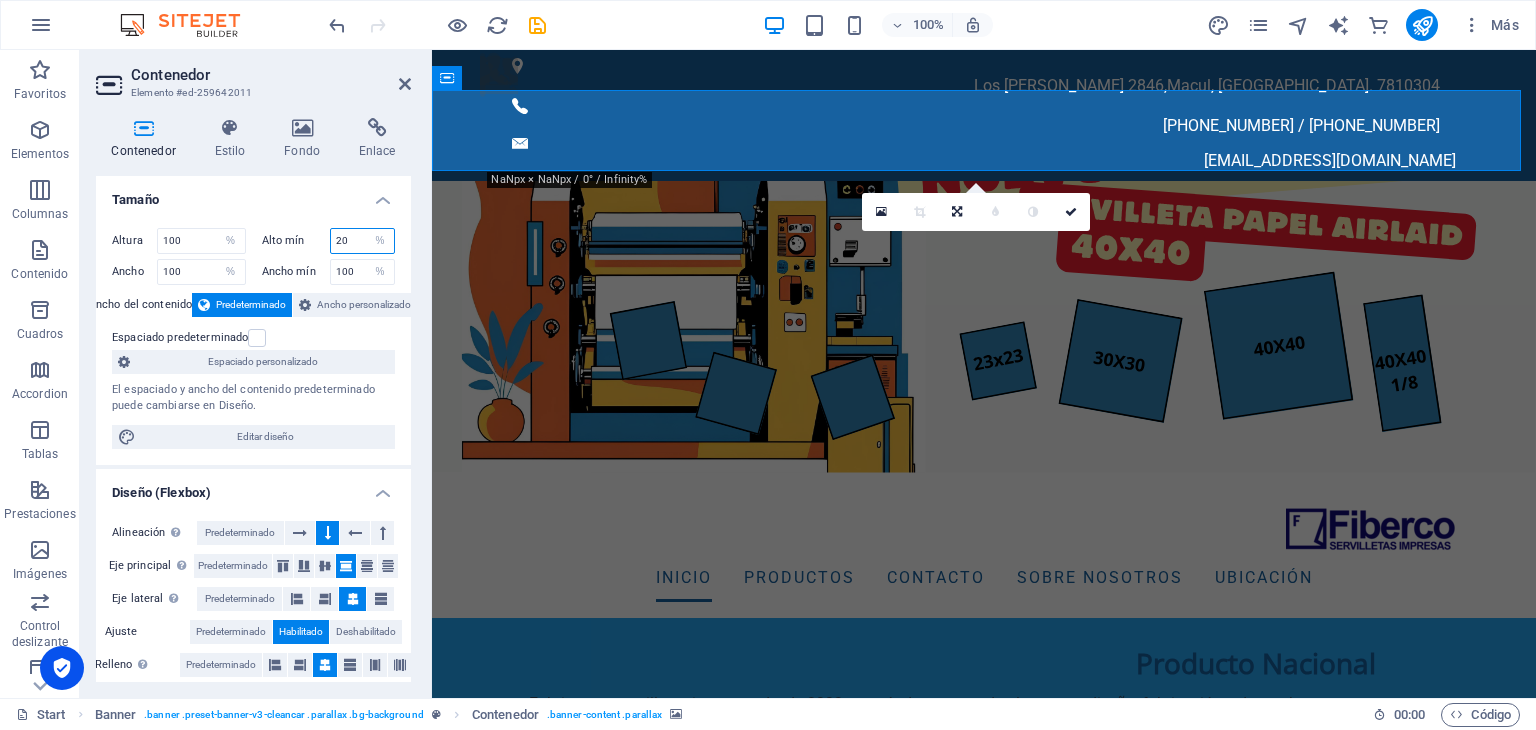 type on "20" 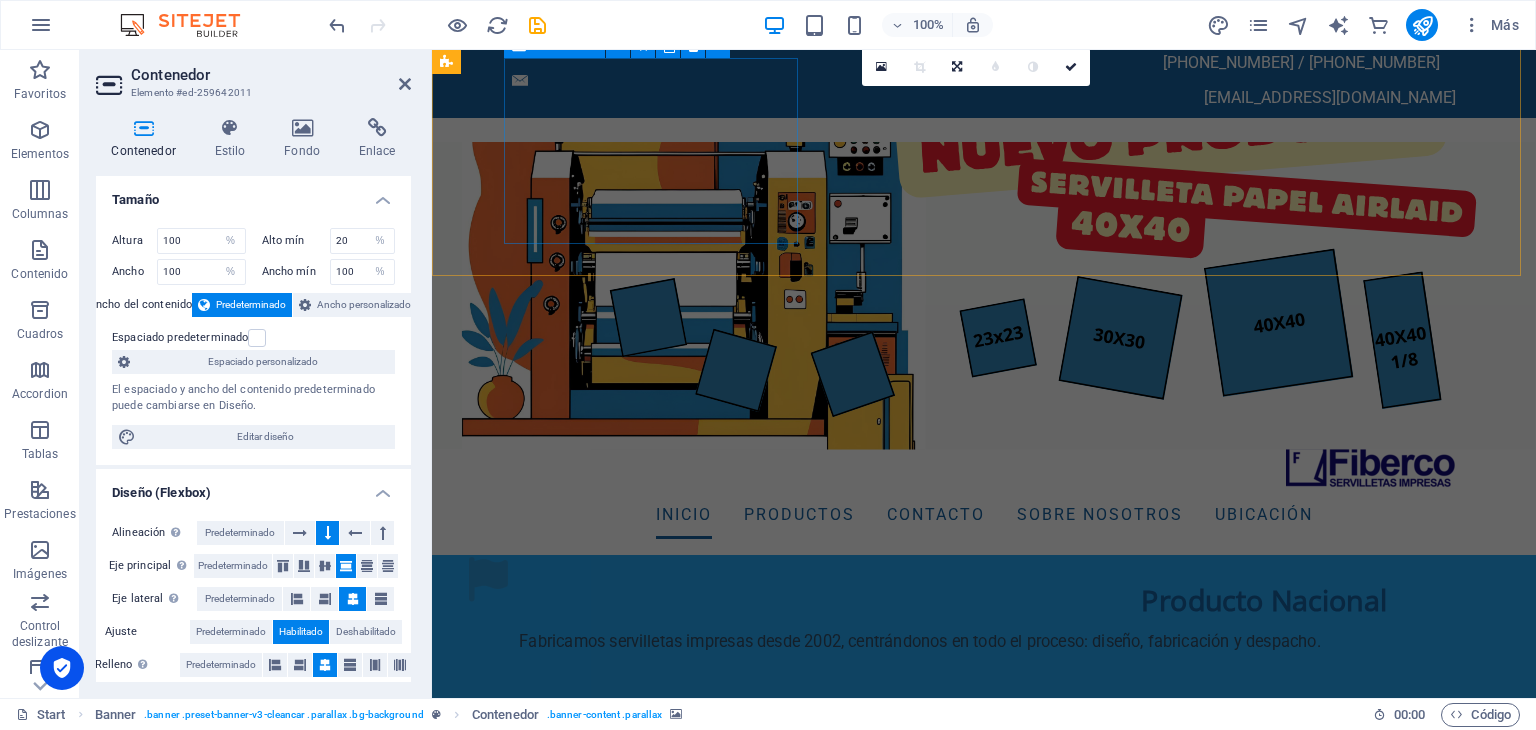 scroll, scrollTop: 0, scrollLeft: 0, axis: both 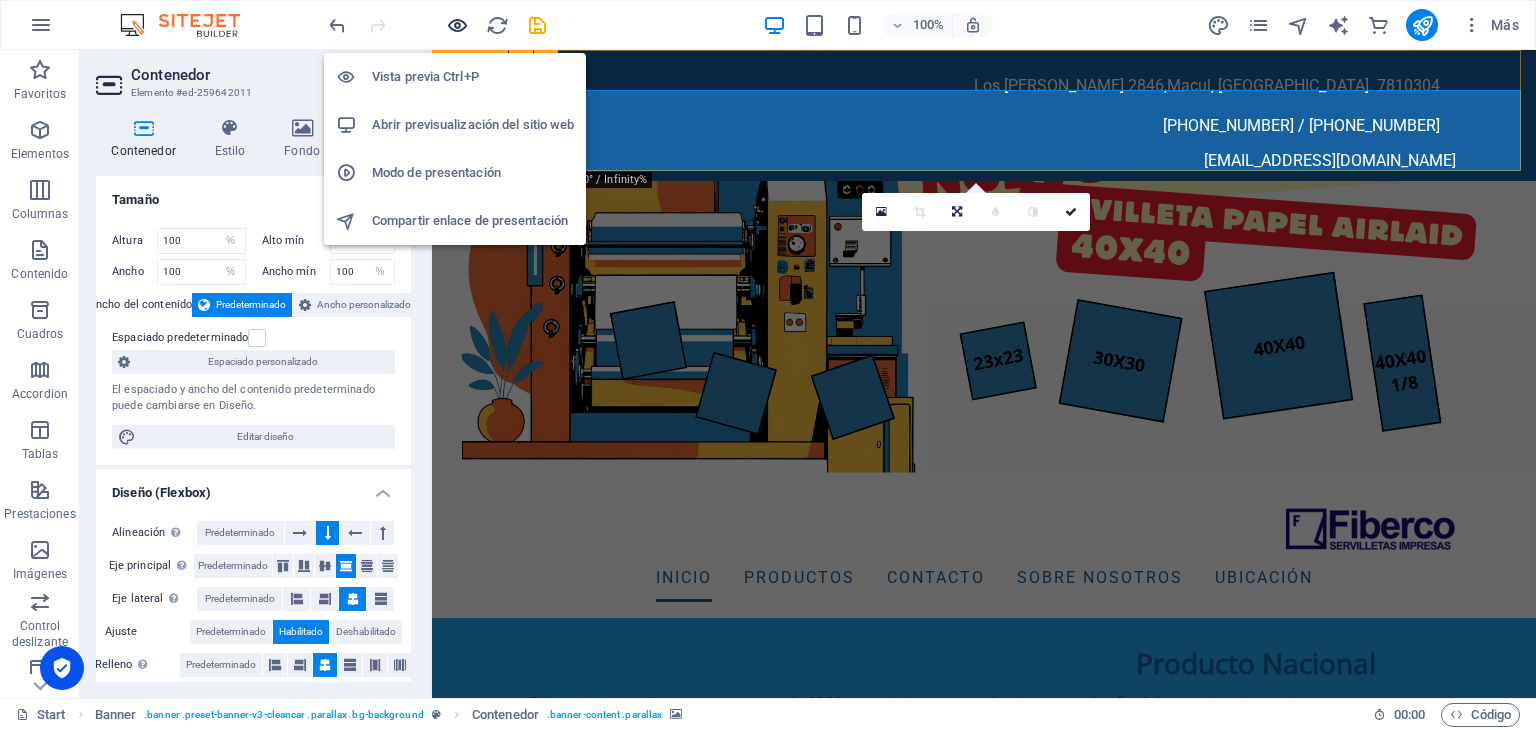 click at bounding box center [457, 25] 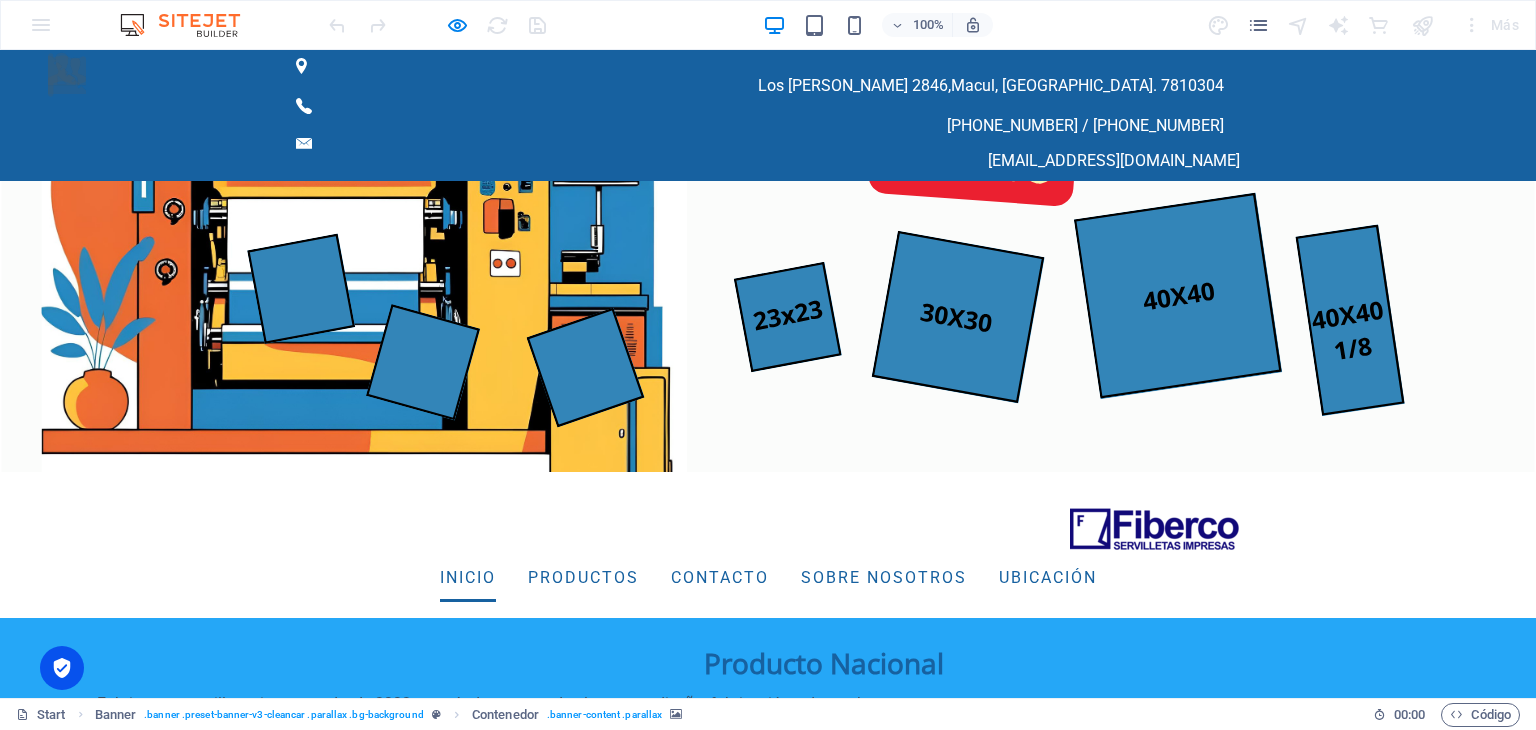 click at bounding box center [768, 319] 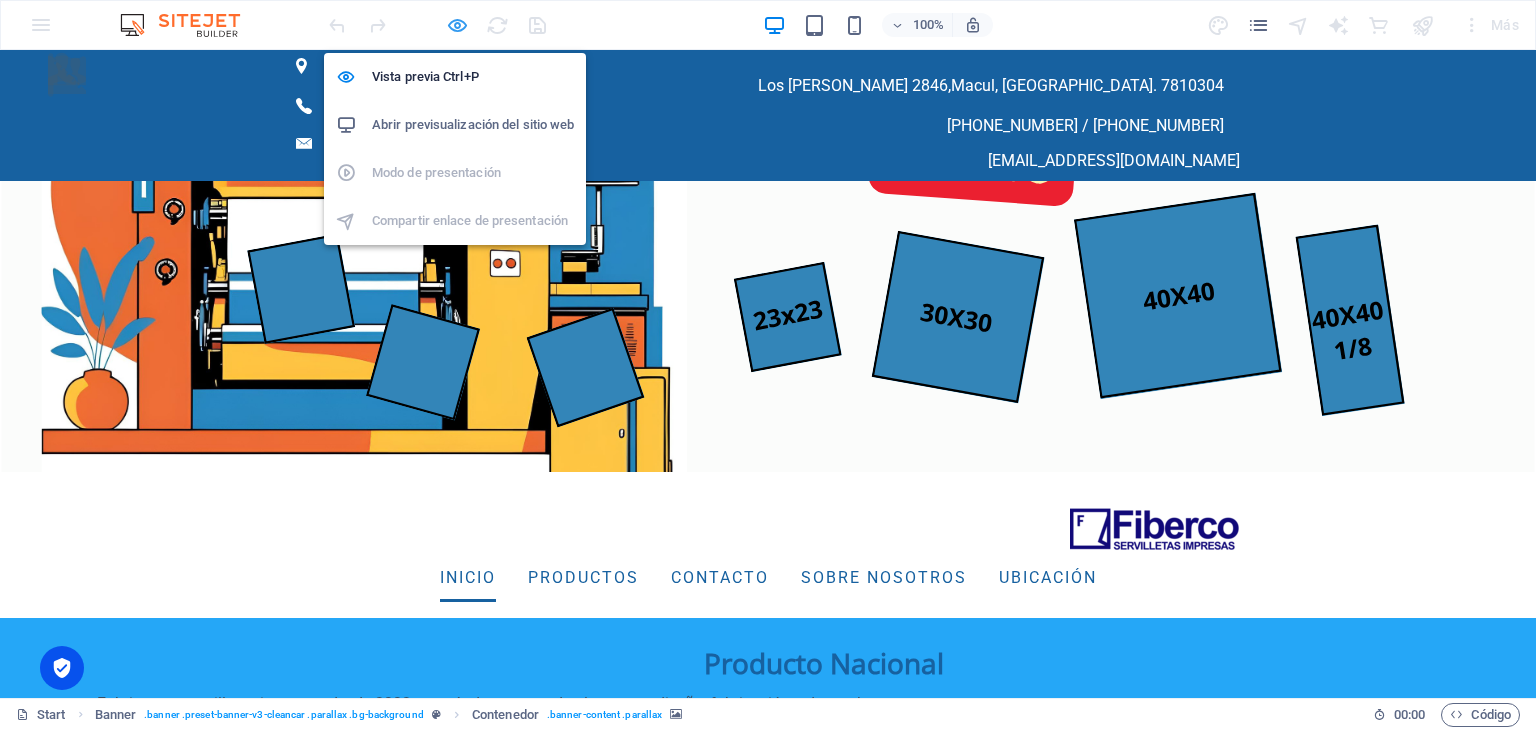 click at bounding box center (457, 25) 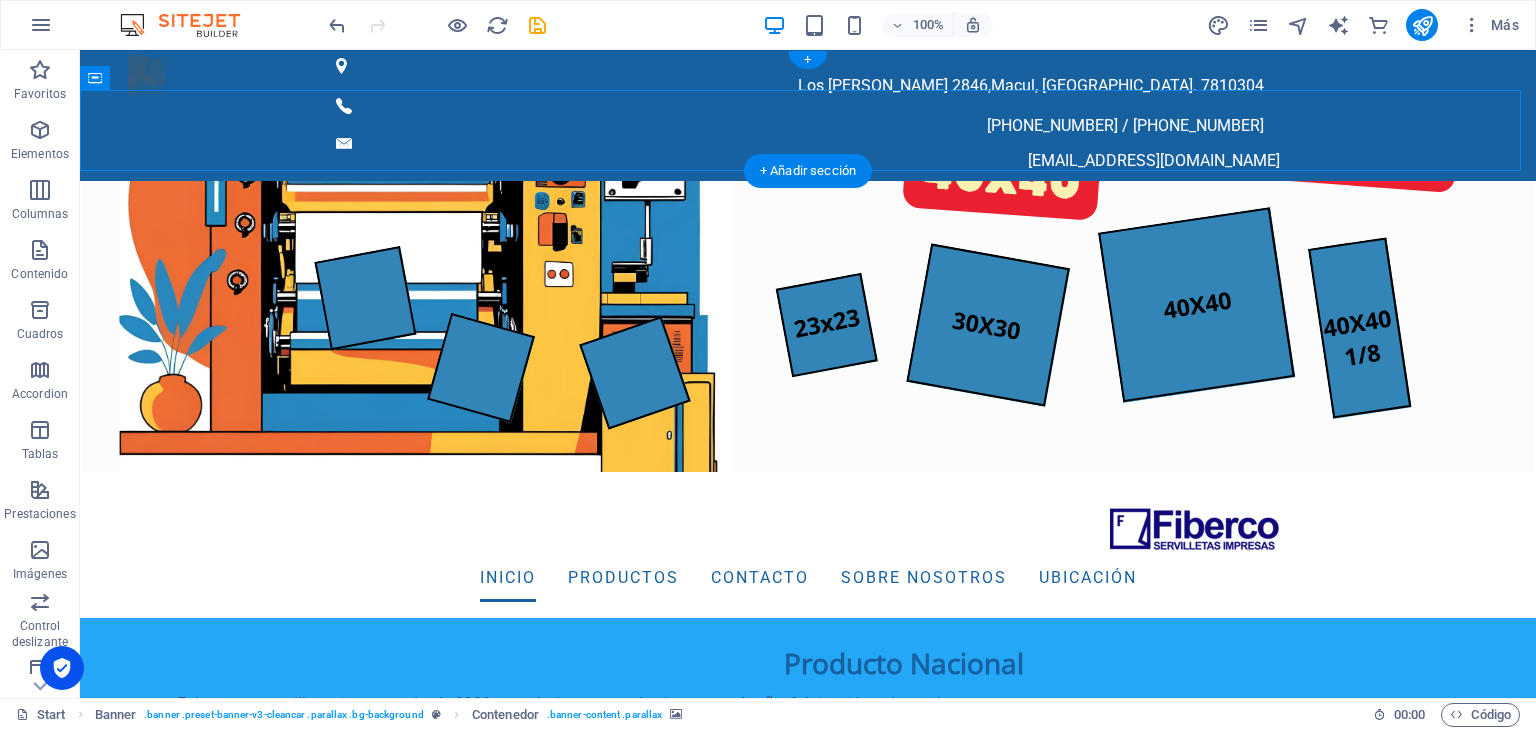 click at bounding box center [808, 319] 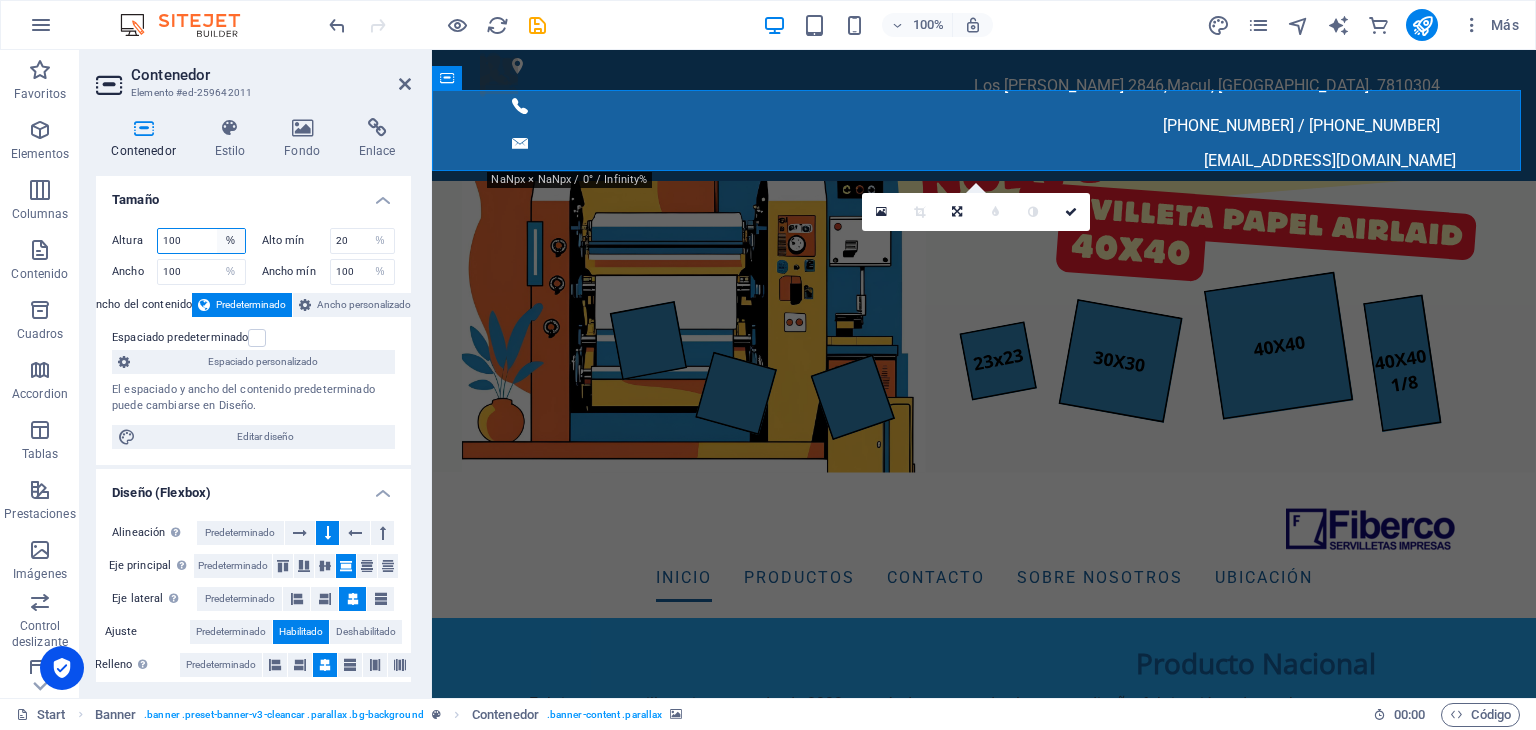 click on "Predeterminado px rem % vh vw" at bounding box center [231, 241] 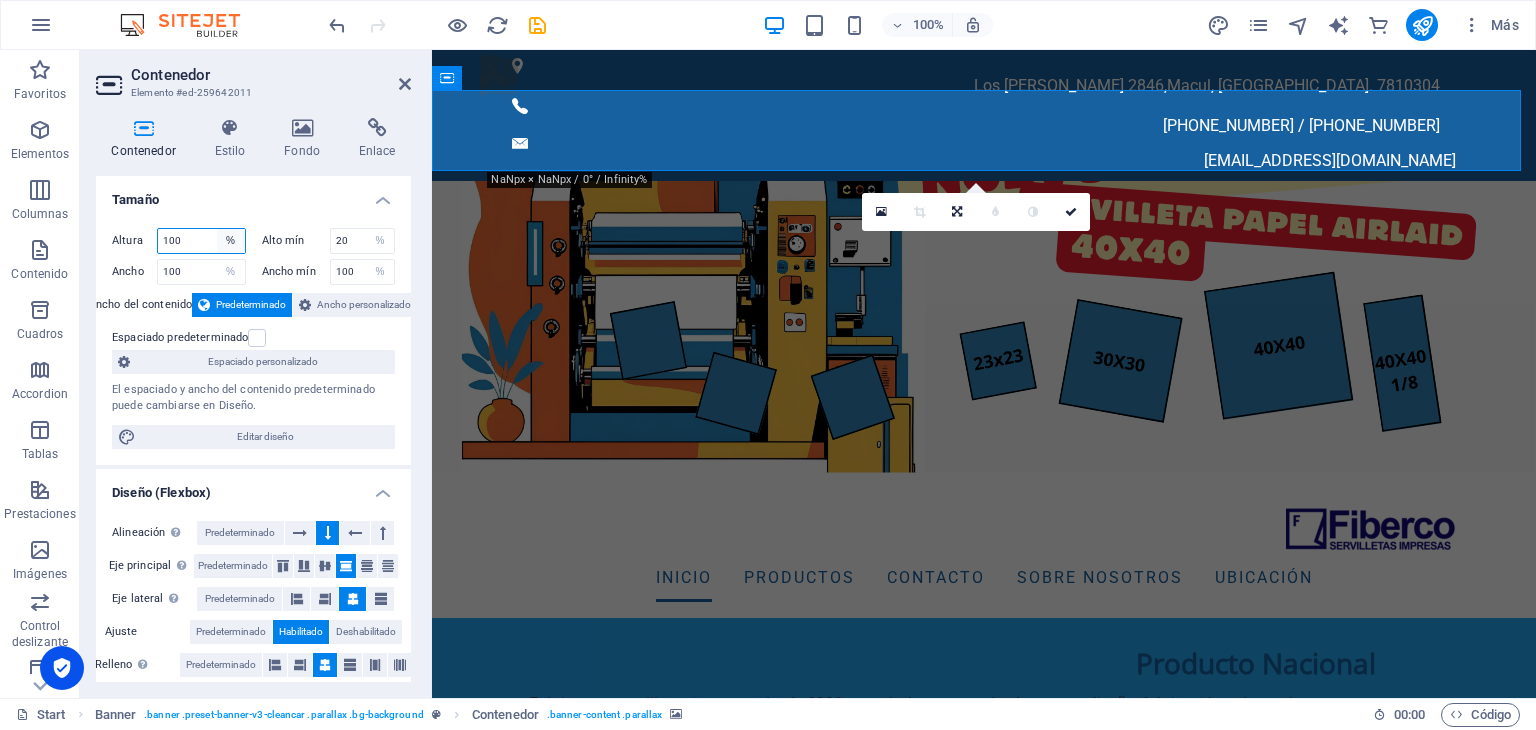 select on "default" 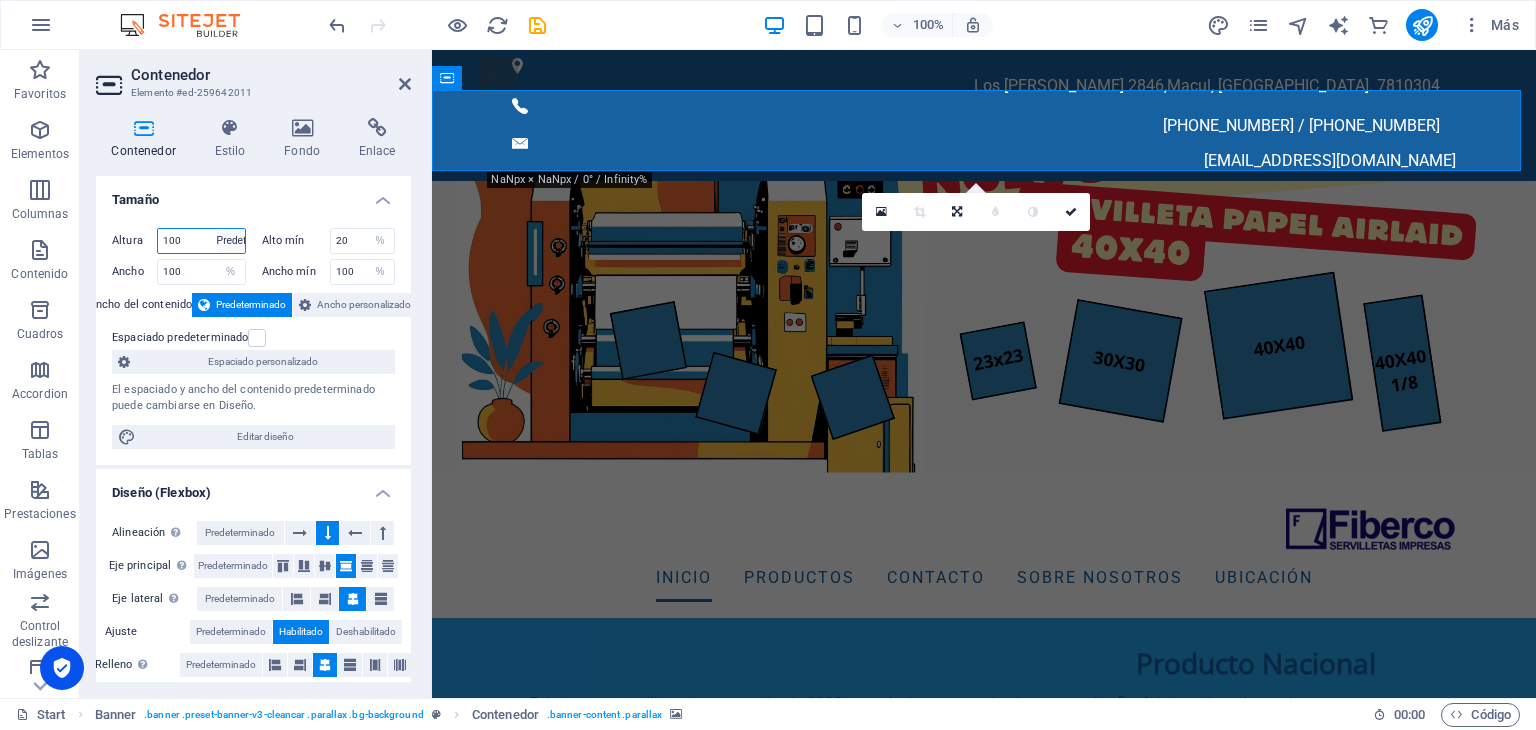 click on "Predeterminado px rem % vh vw" at bounding box center (231, 241) 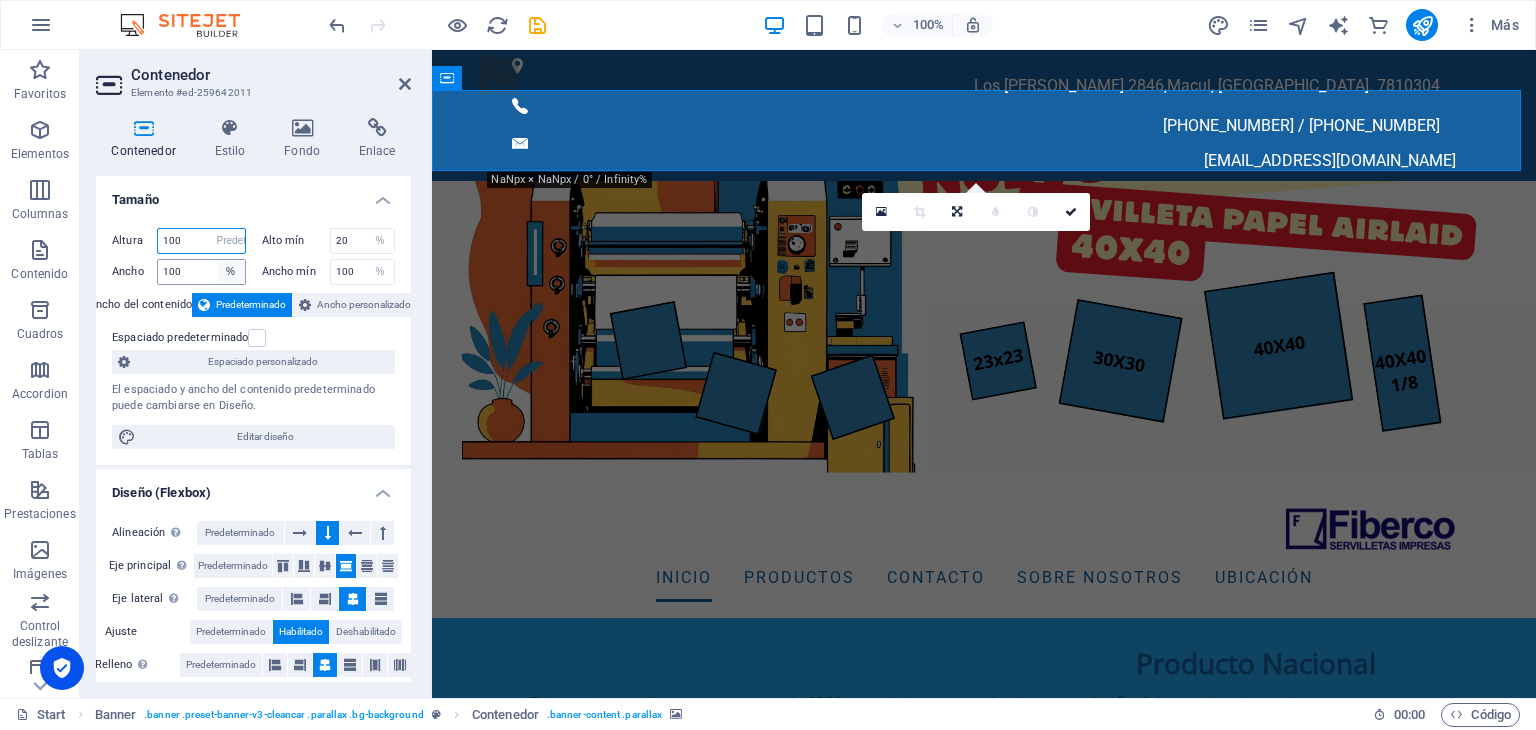 type 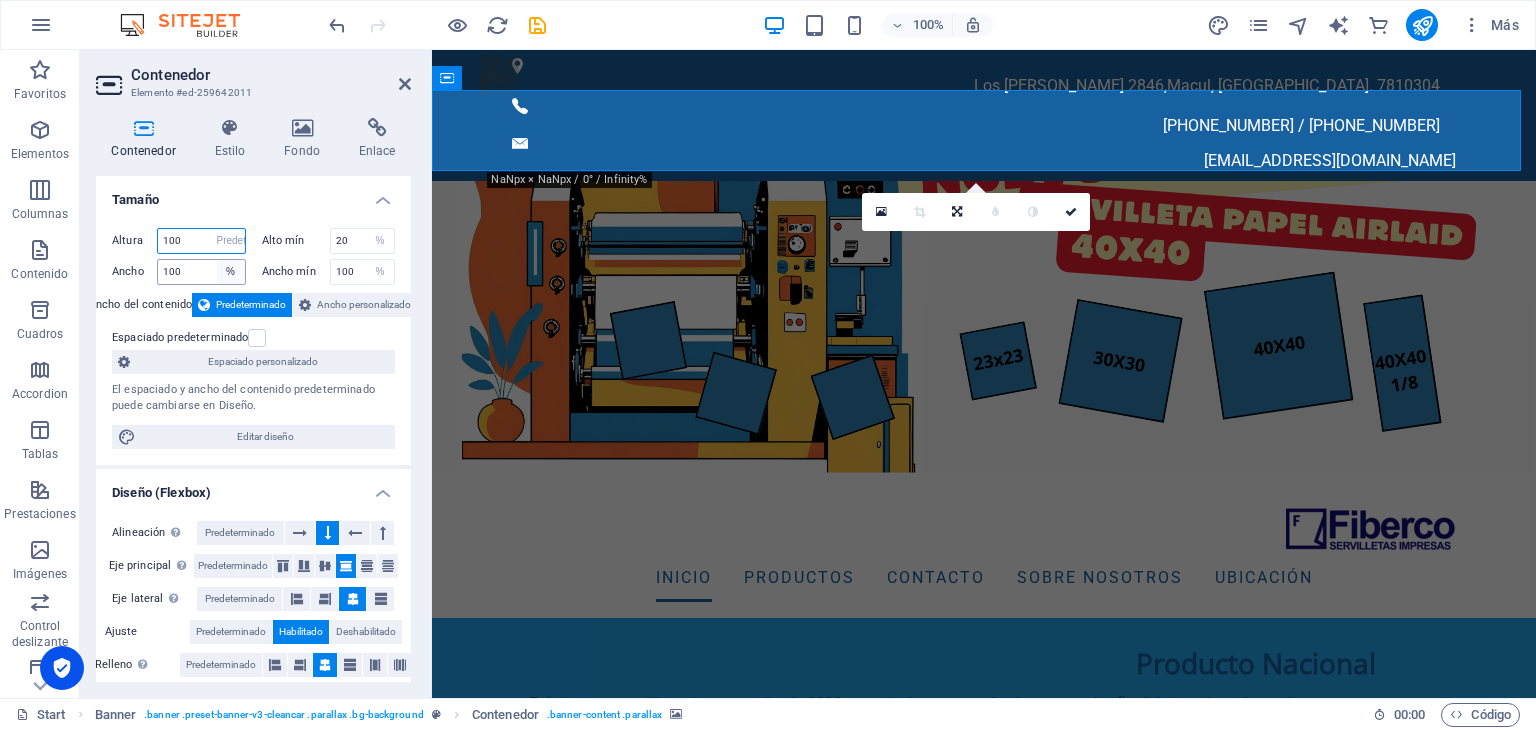 select on "DISABLED_OPTION_VALUE" 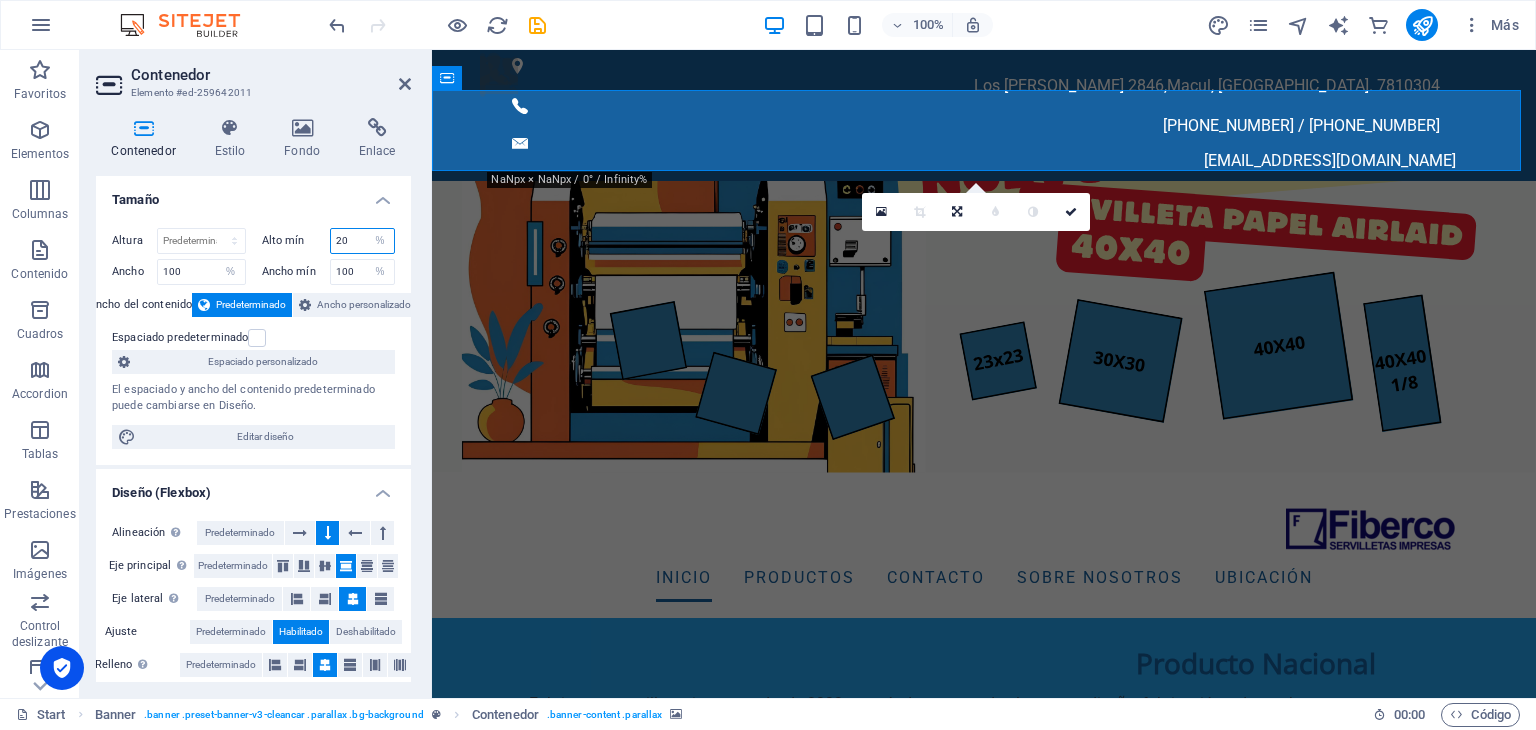 click on "20" at bounding box center (363, 241) 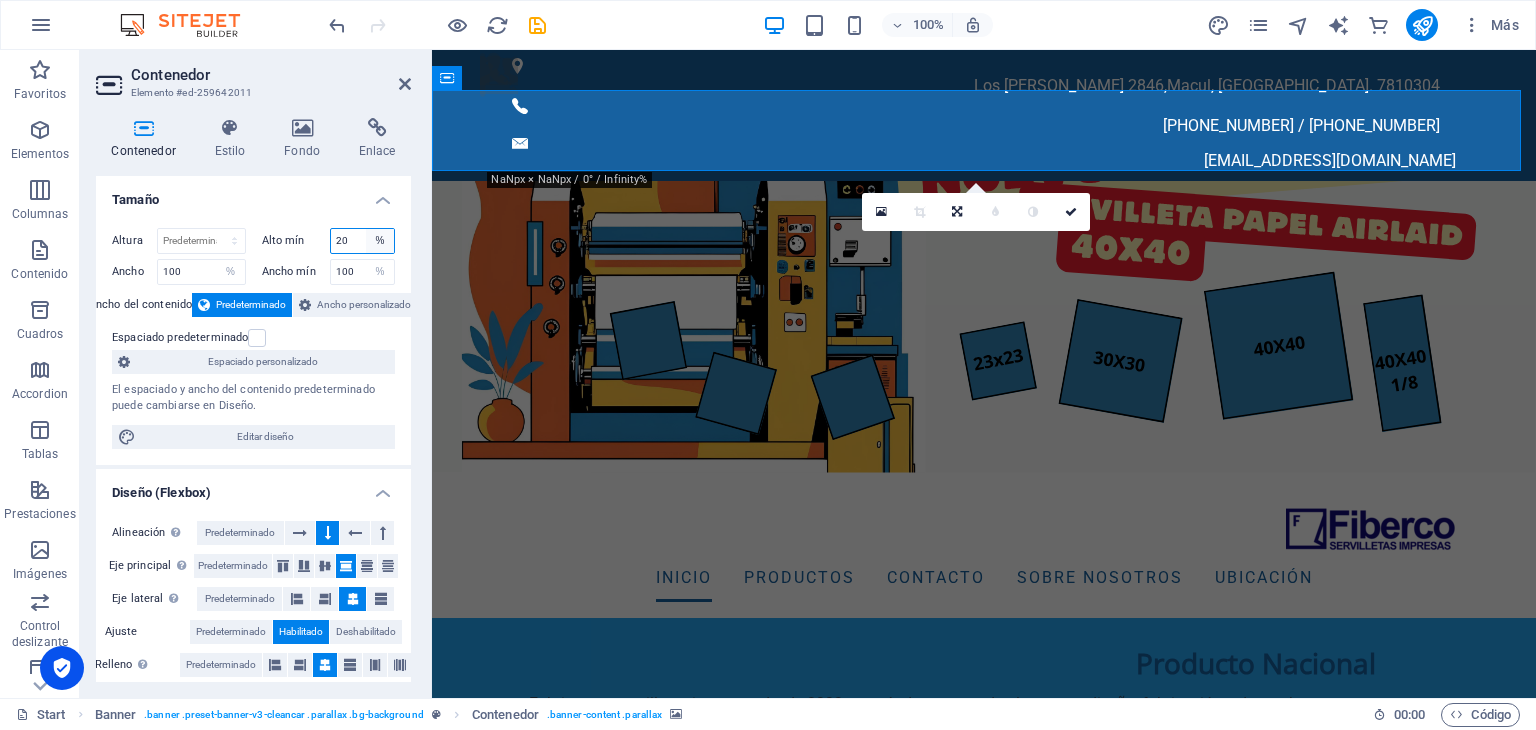 click on "Ninguno px rem % vh vw" at bounding box center (380, 241) 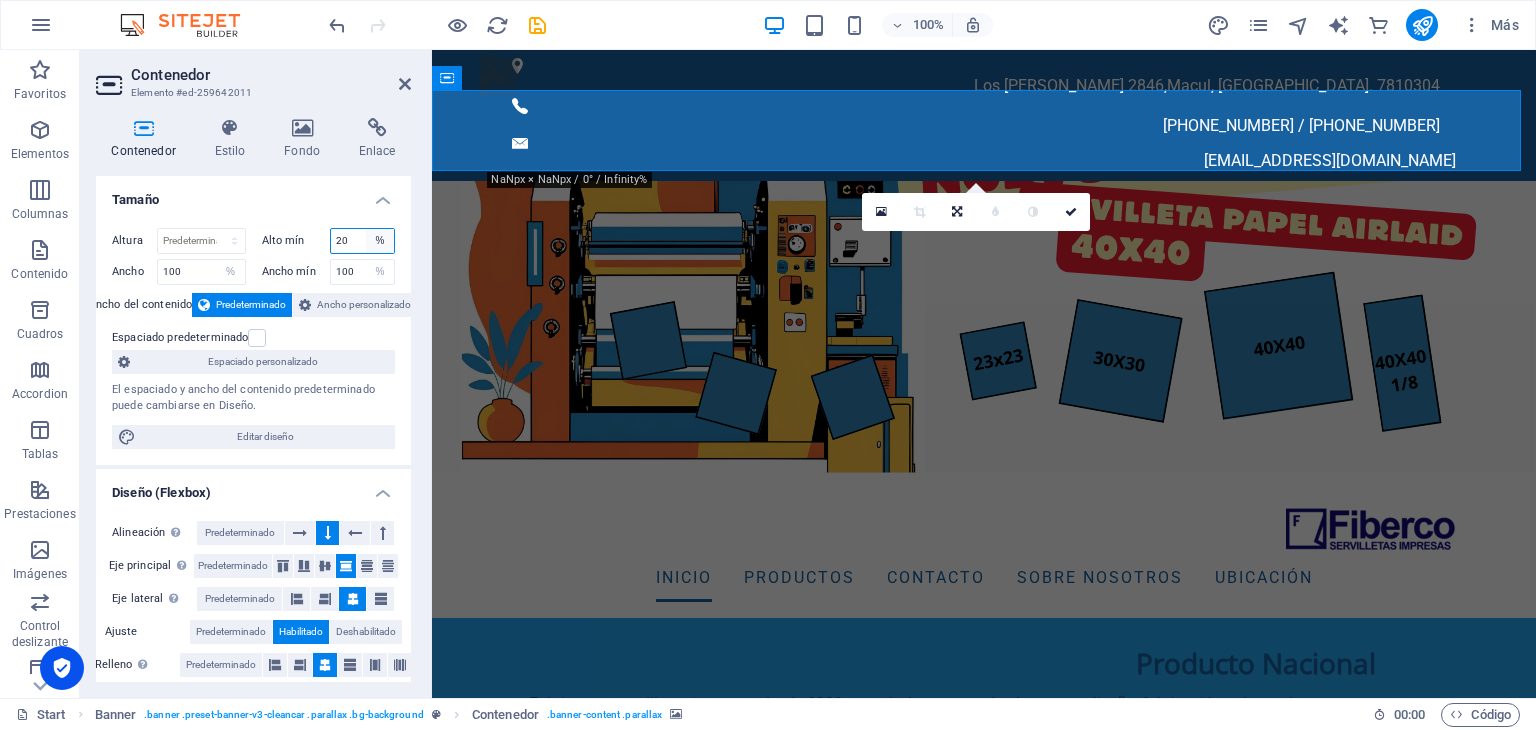 select on "5vkht2cl27" 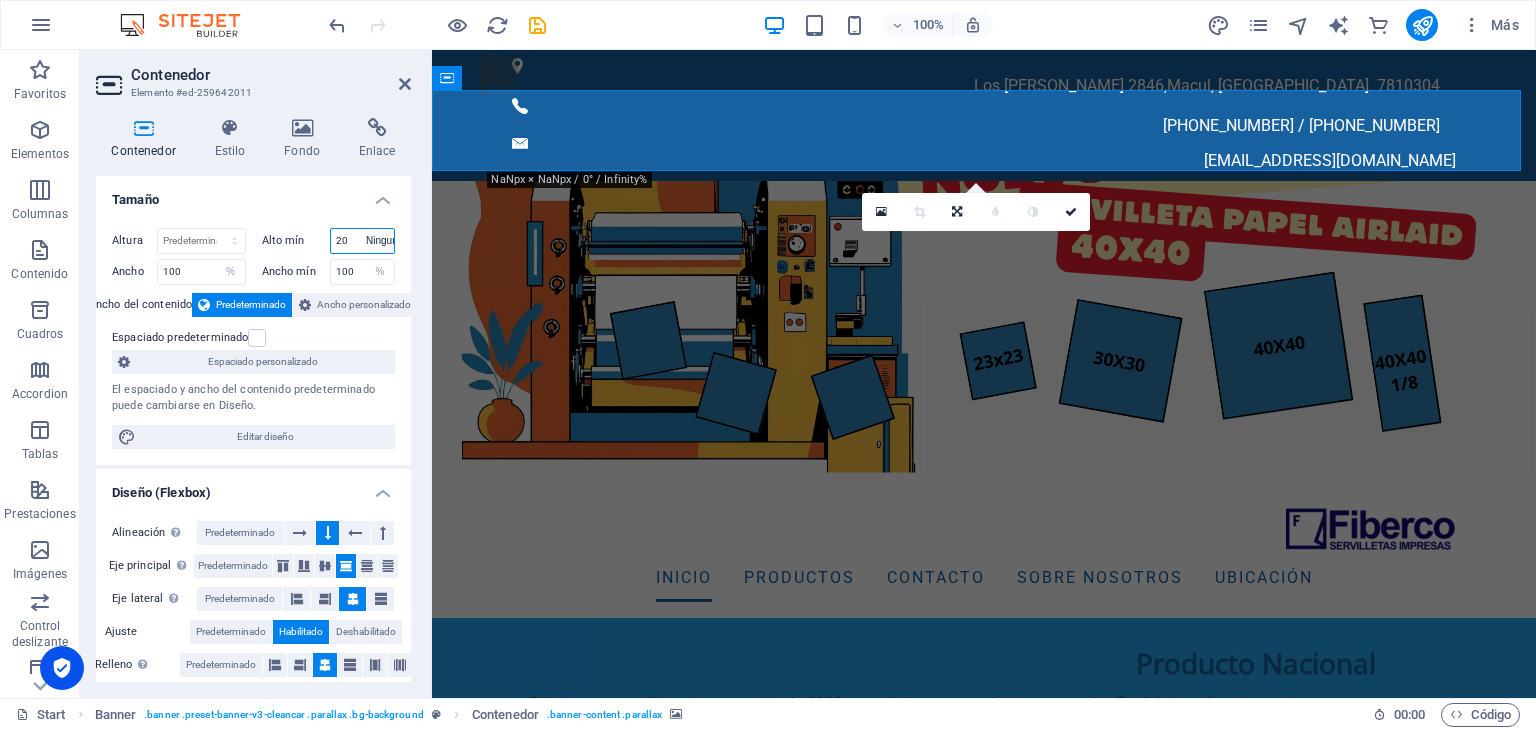 click on "Ninguno px rem % vh vw" at bounding box center [380, 241] 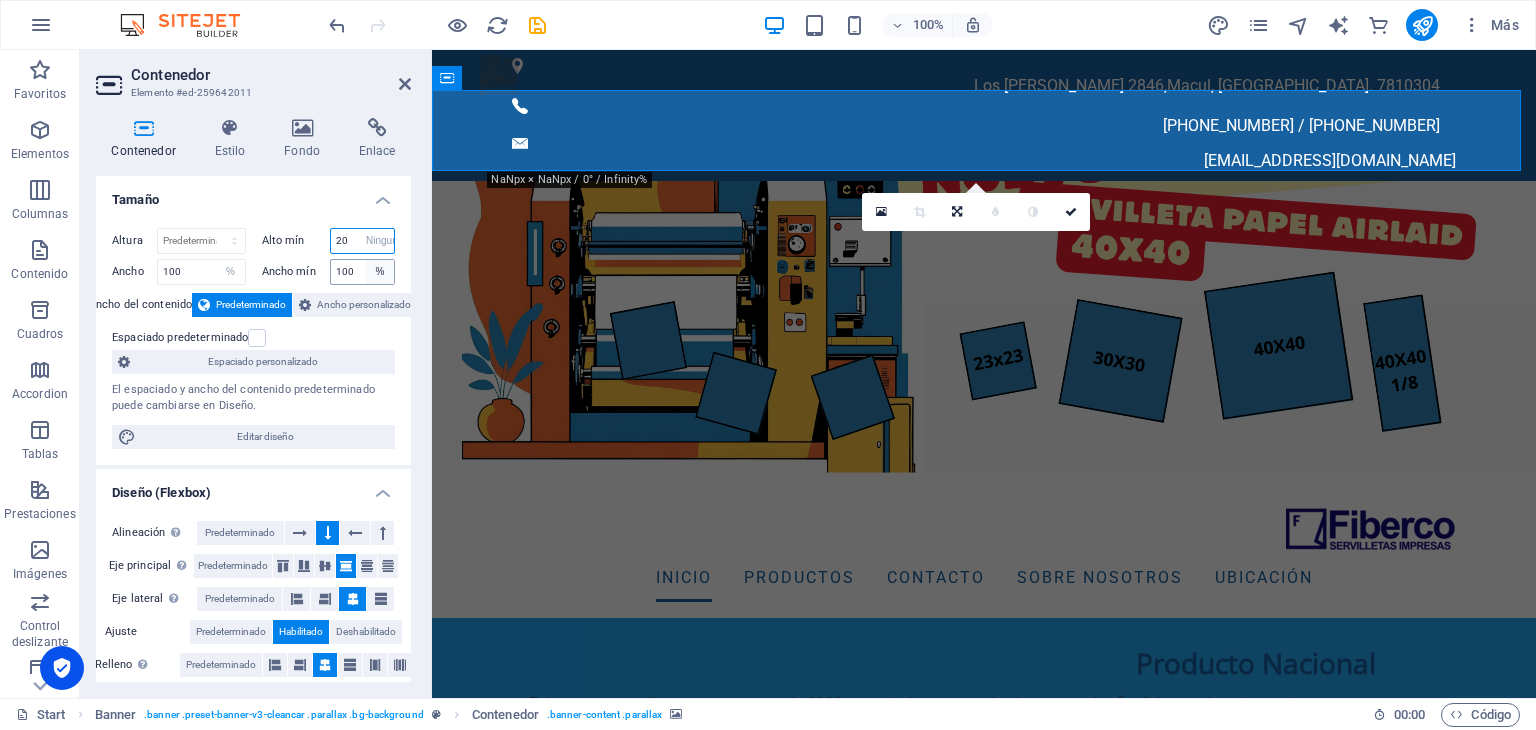 type 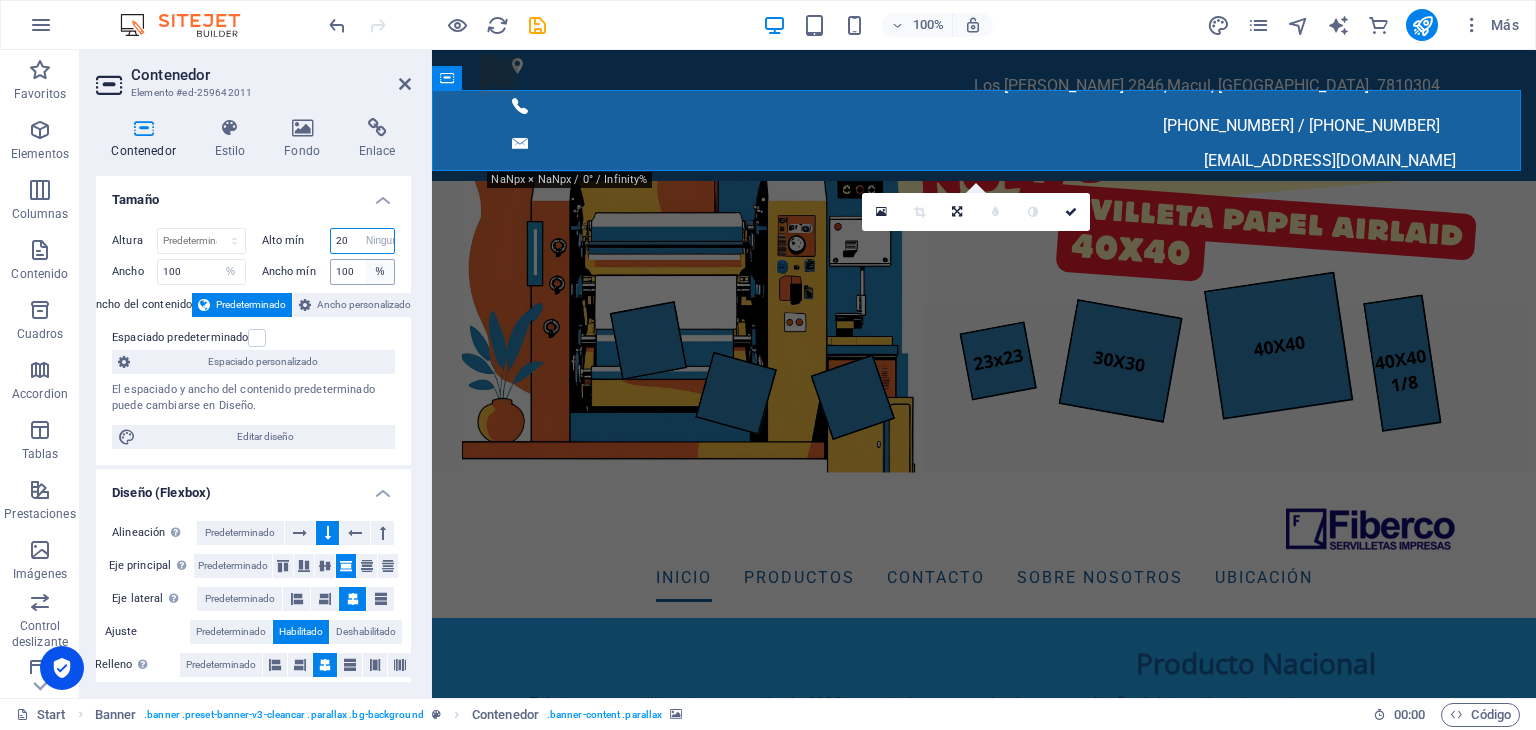 select on "DISABLED_OPTION_VALUE" 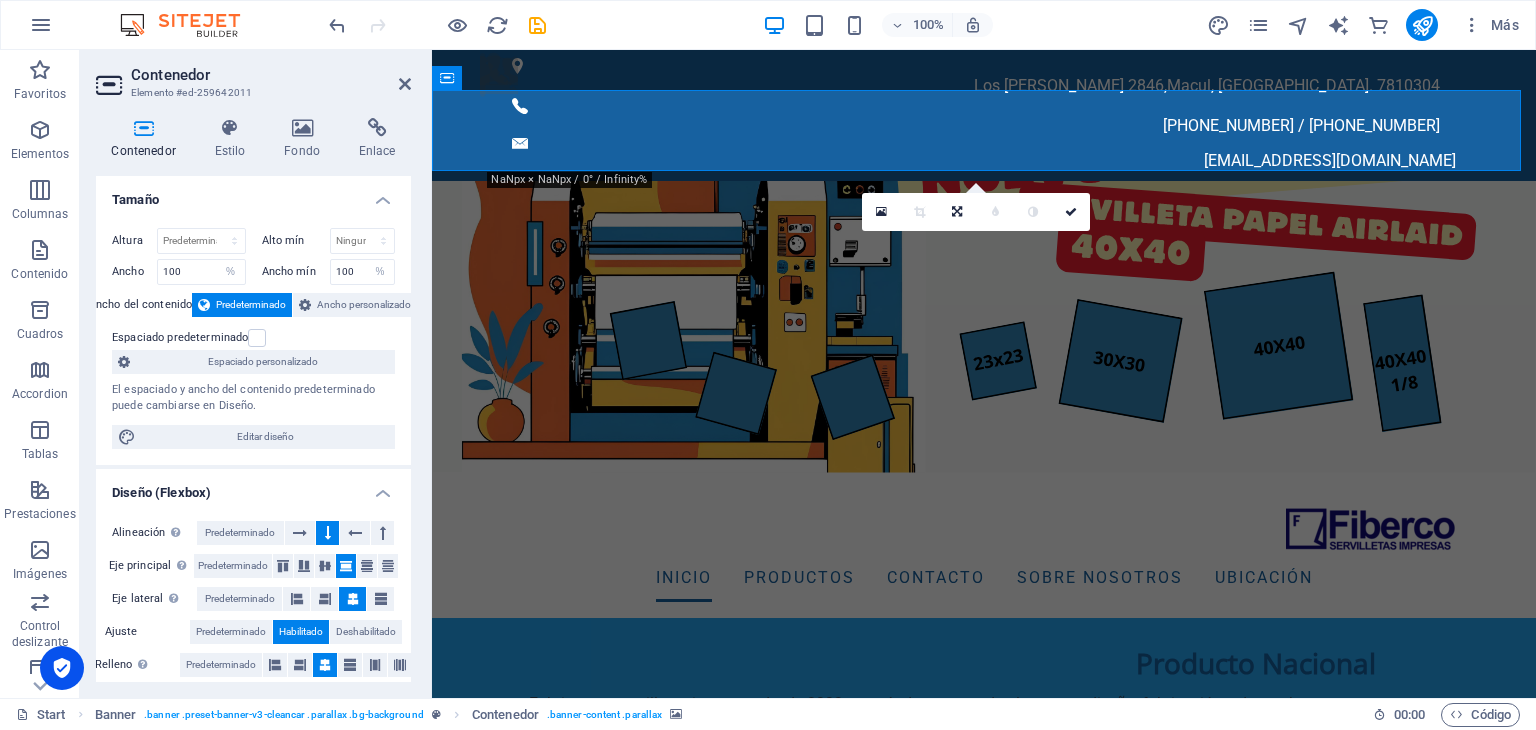 click at bounding box center [984, 319] 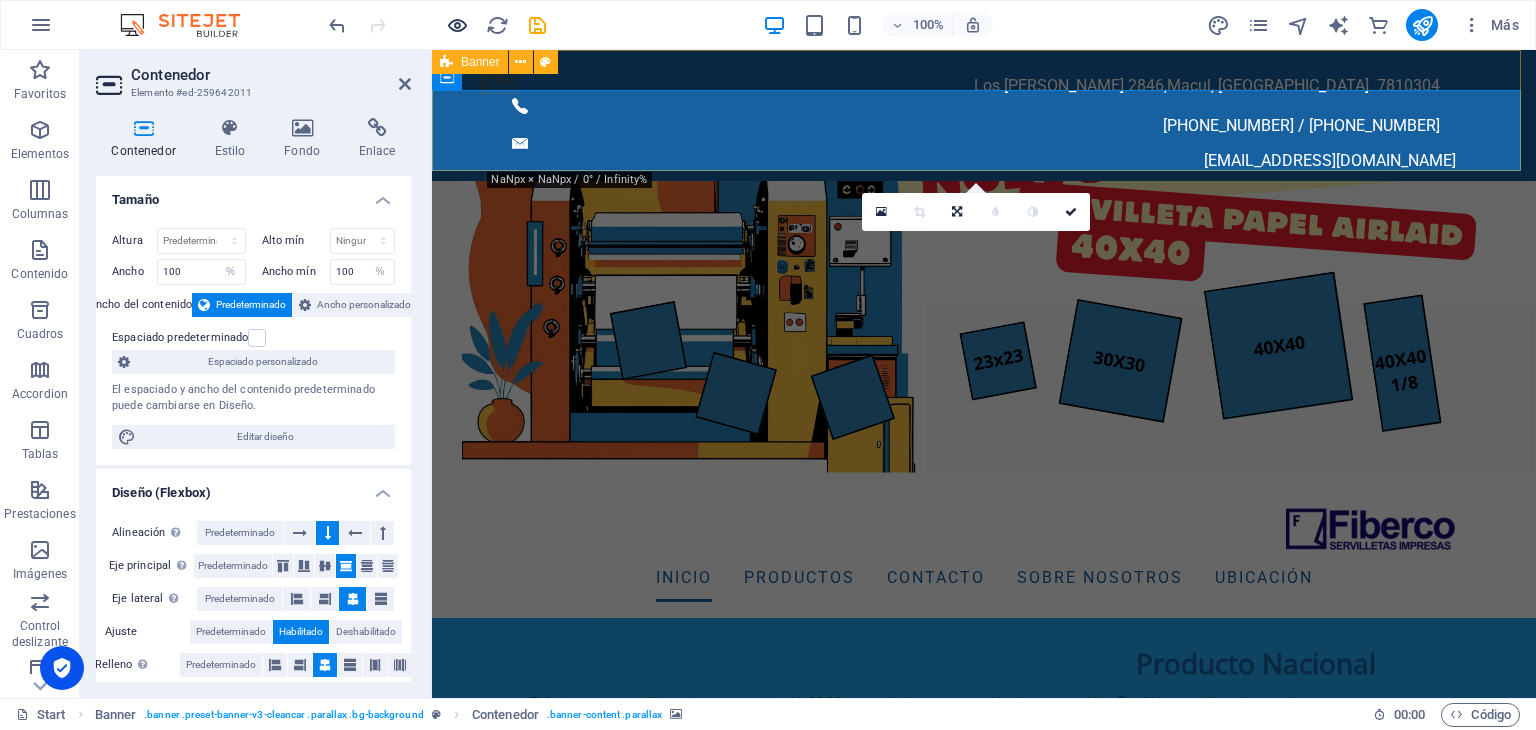 click at bounding box center [457, 25] 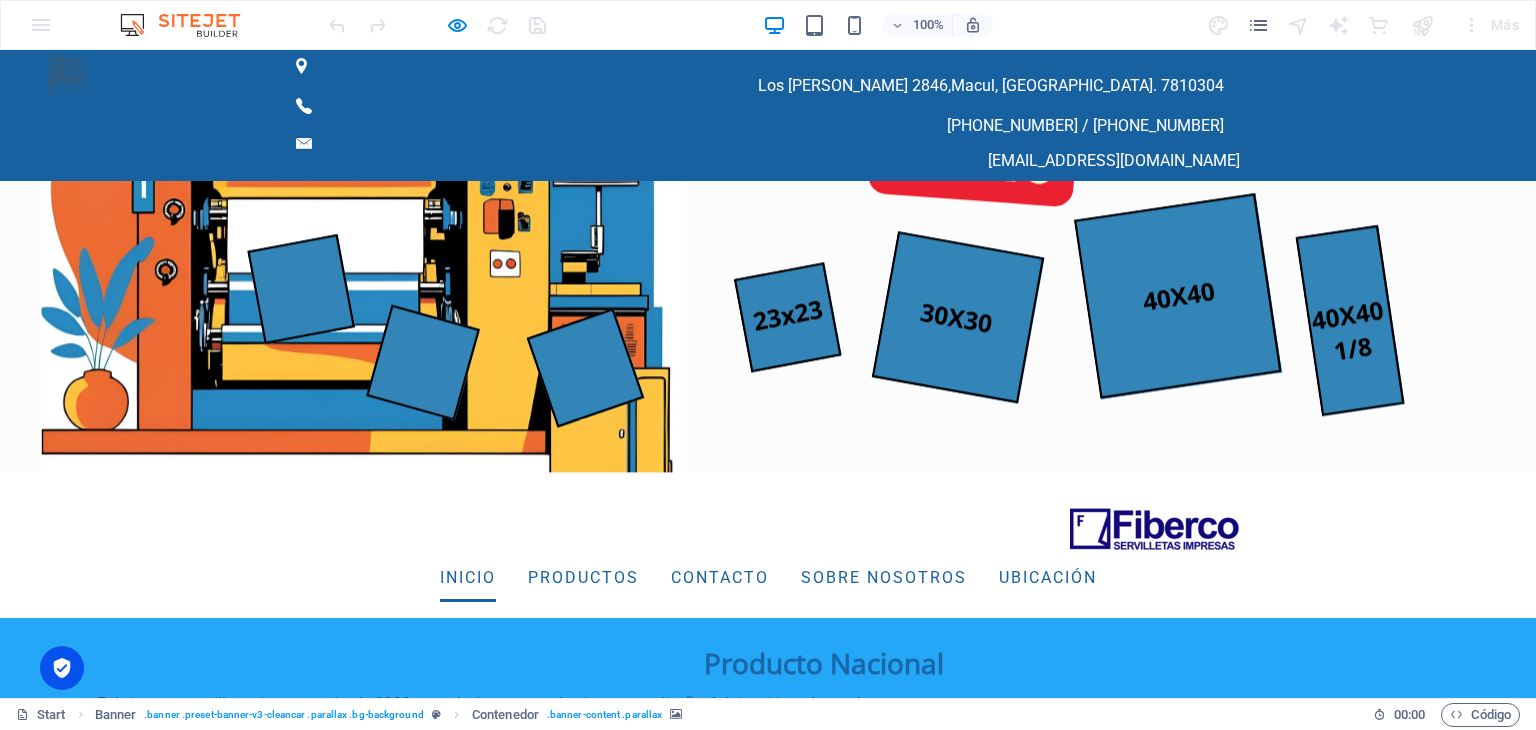 scroll, scrollTop: 0, scrollLeft: 0, axis: both 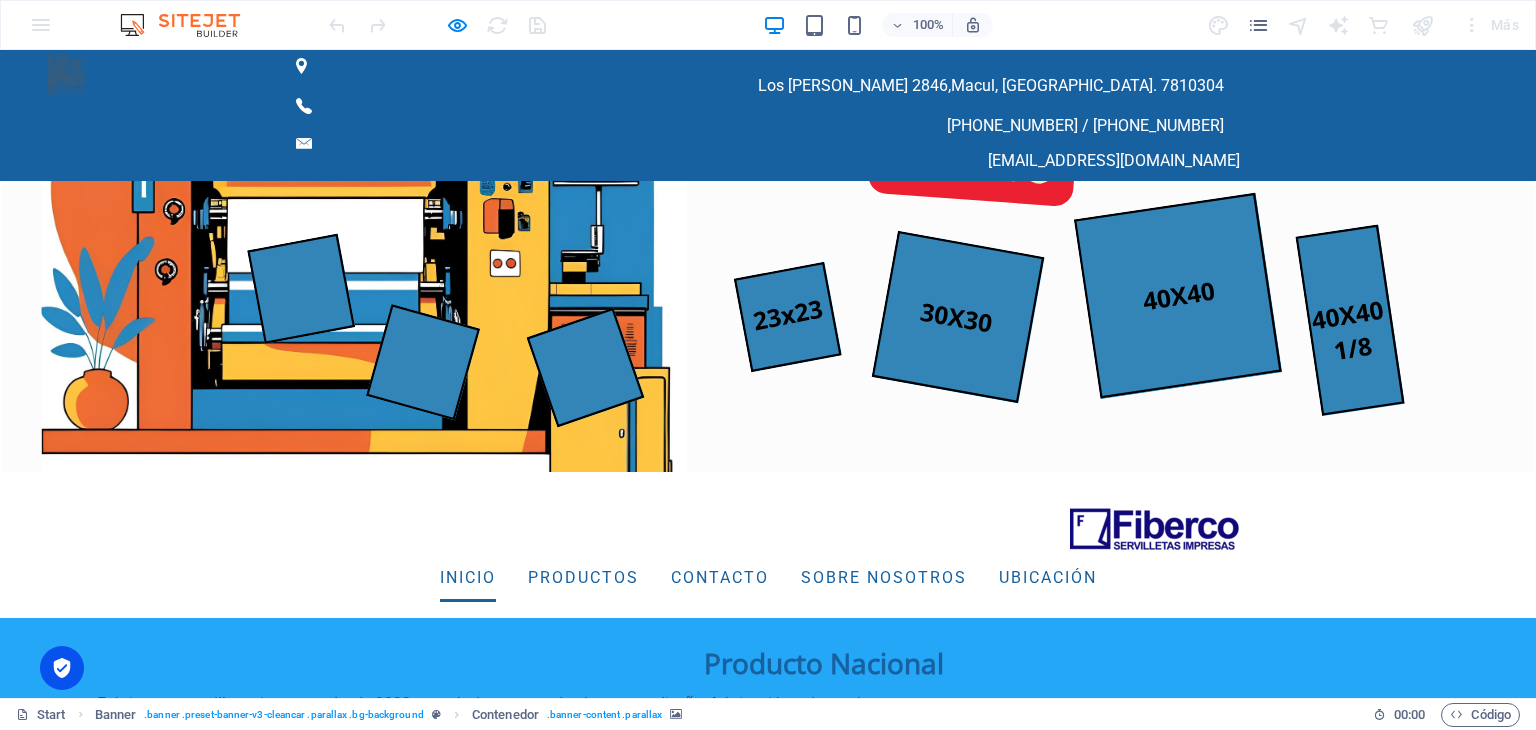 click at bounding box center (768, 319) 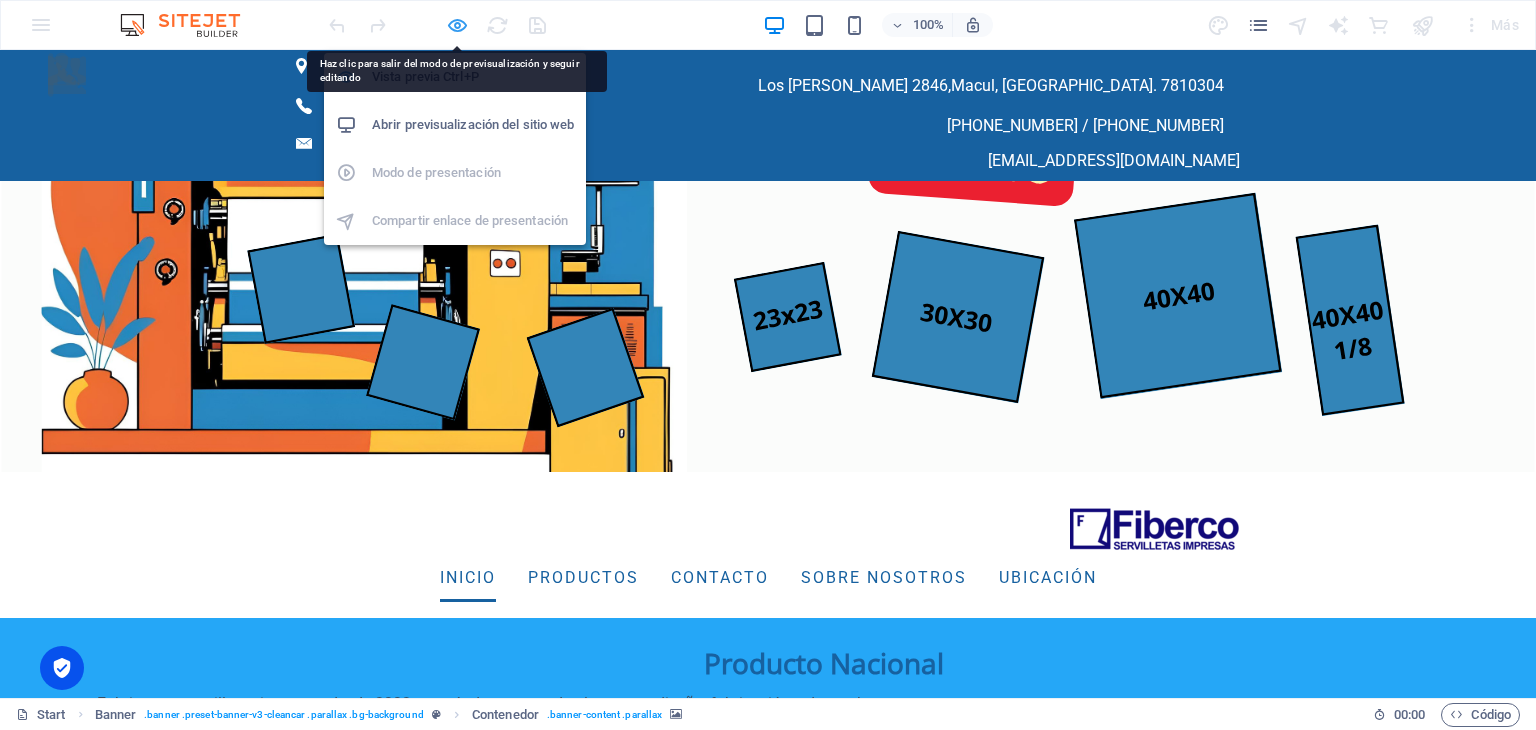 click at bounding box center (457, 25) 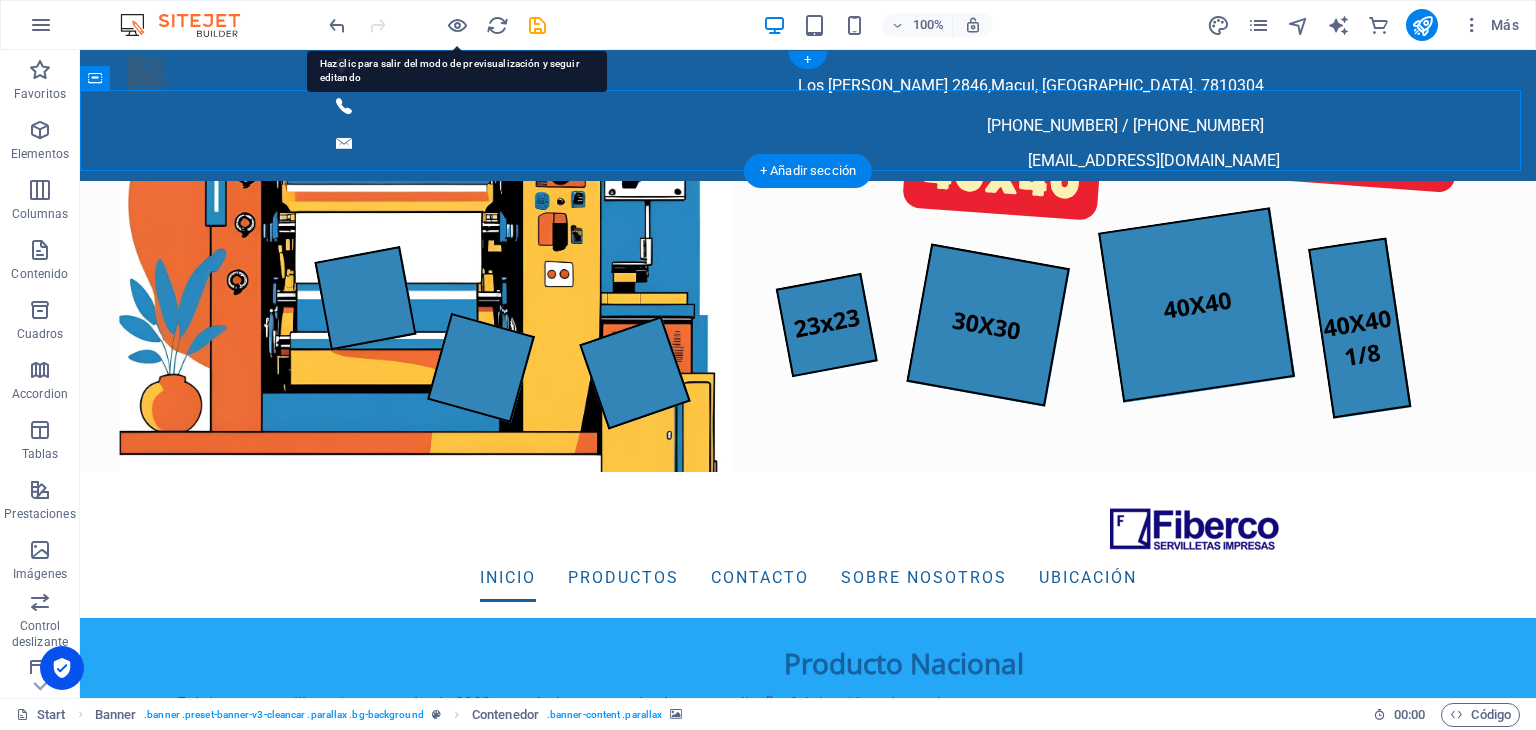 click at bounding box center [808, 319] 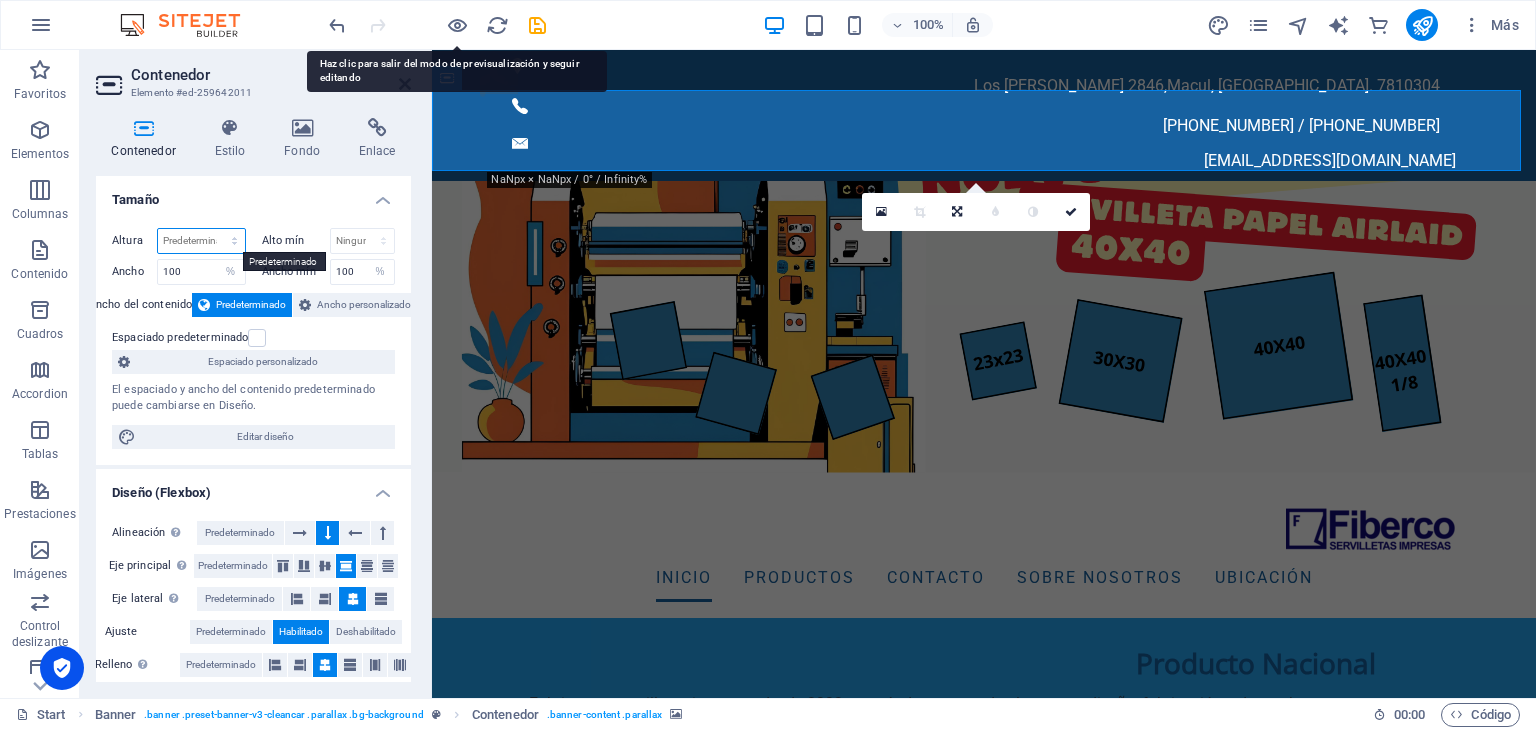 click on "Predeterminado px rem % vh vw" at bounding box center [201, 241] 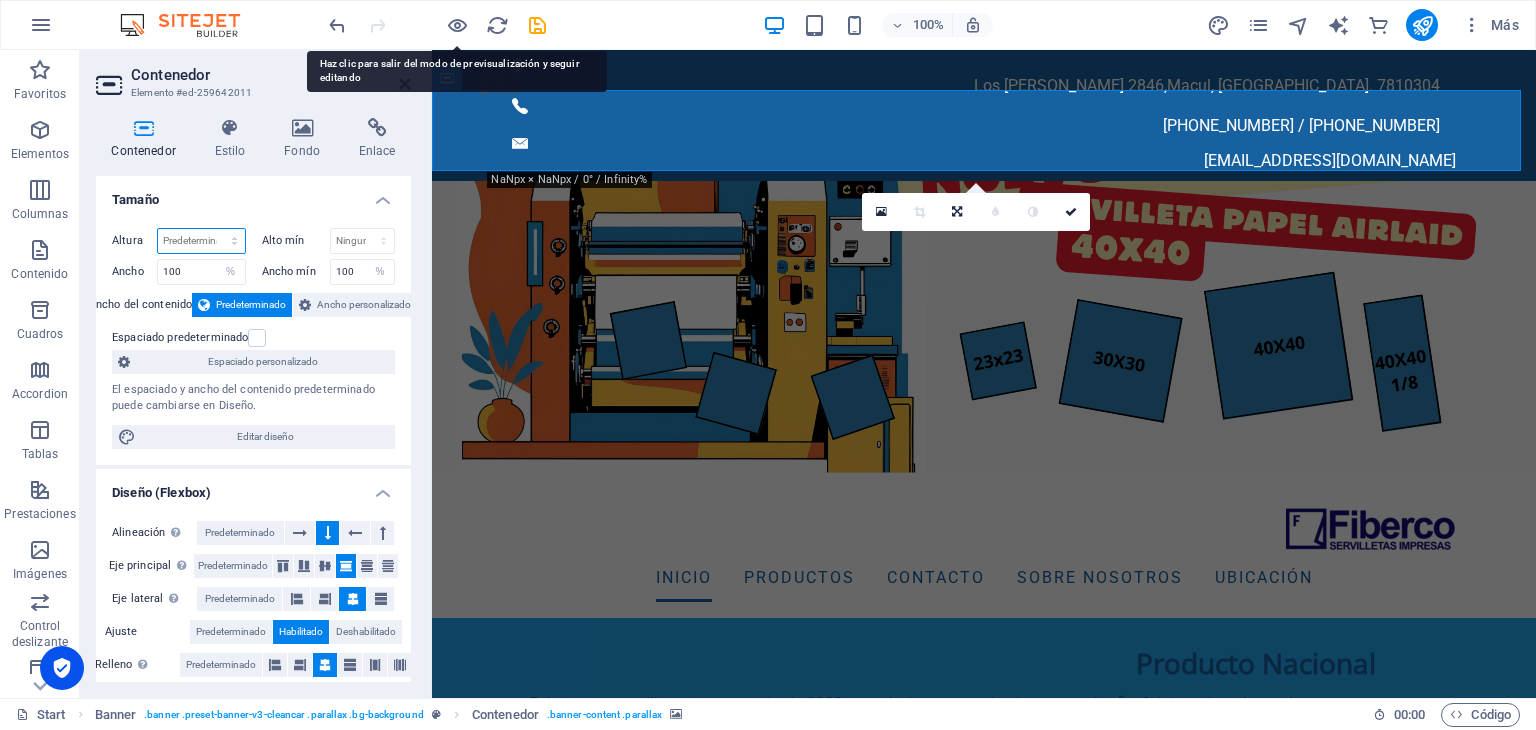 select on "px" 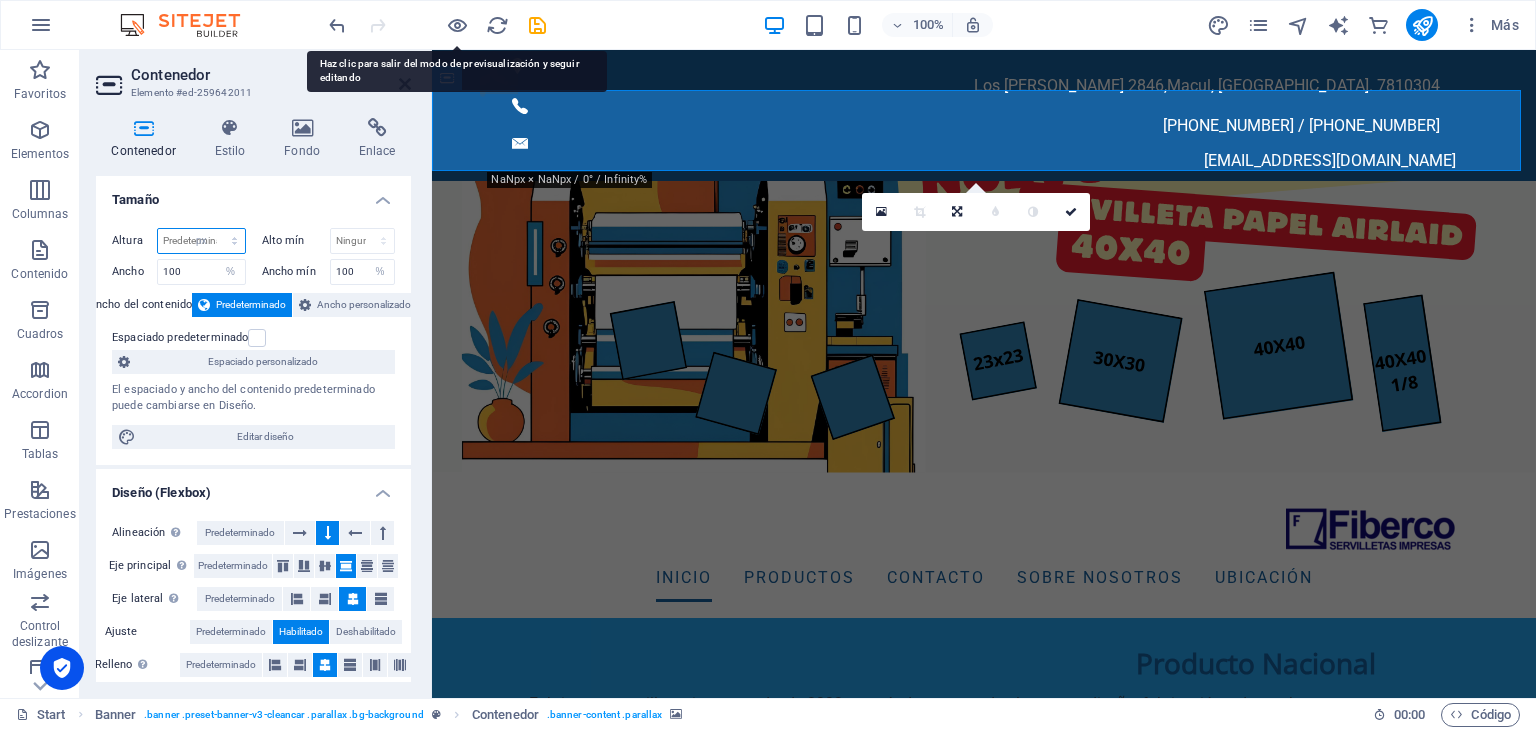 click on "Predeterminado px rem % vh vw" at bounding box center (201, 241) 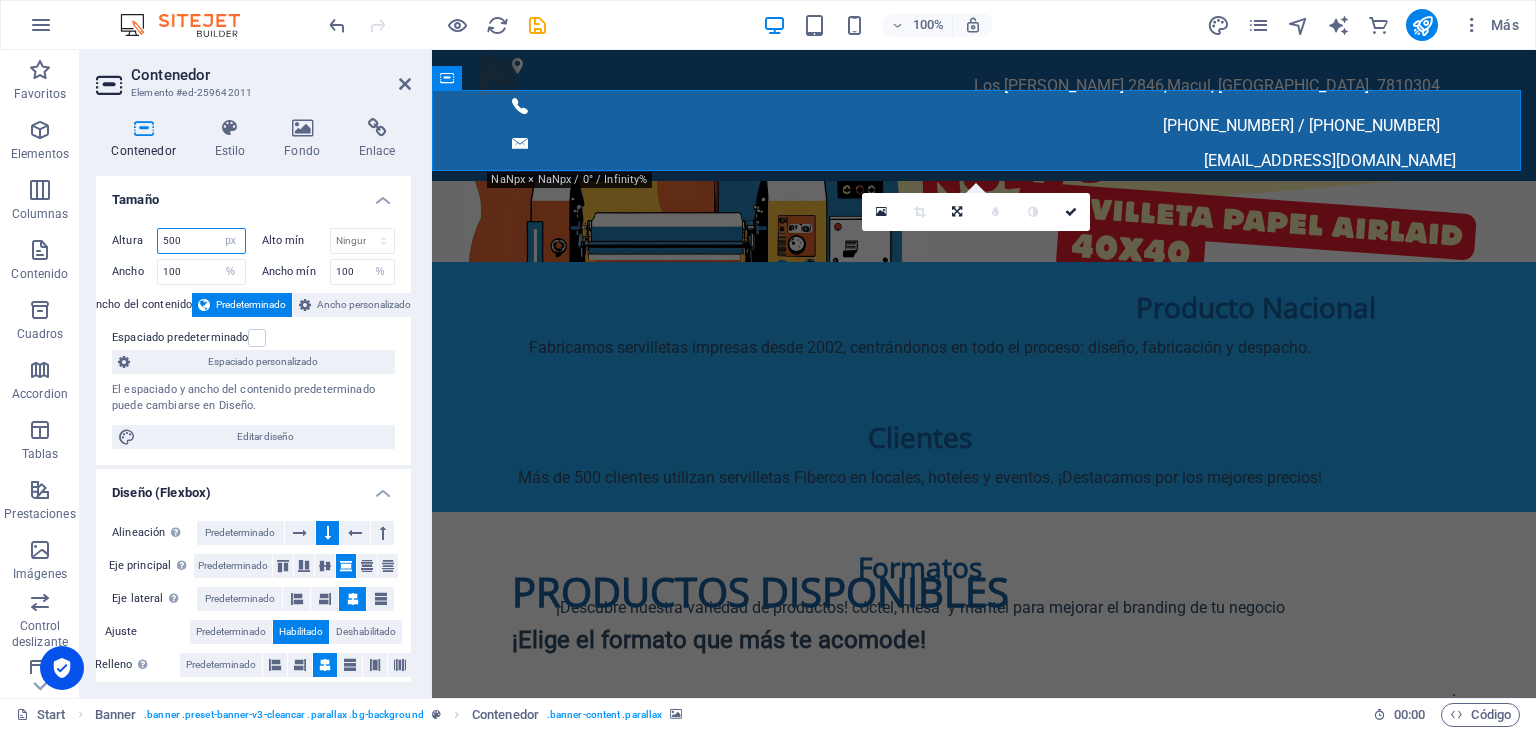 type on "500" 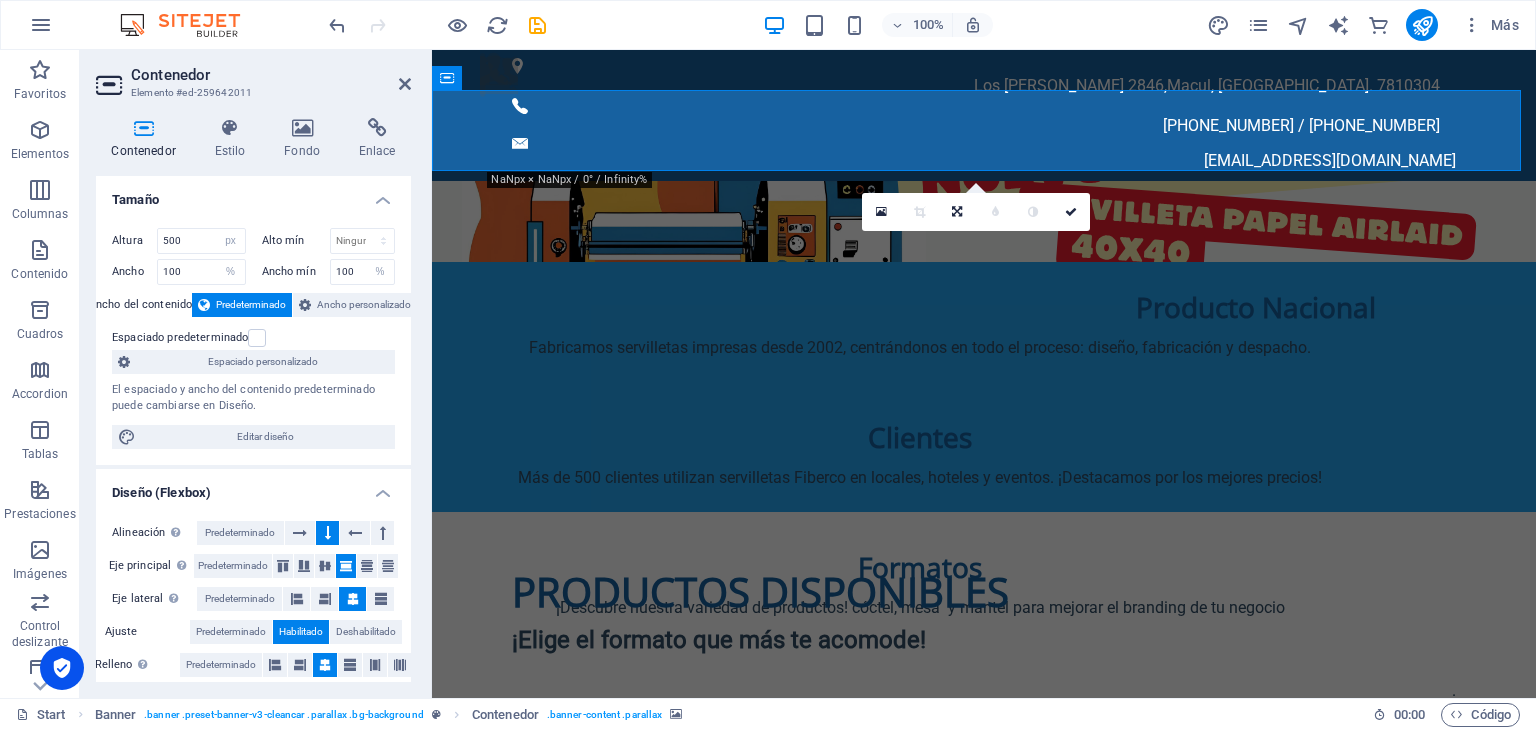 click on "Tamaño" at bounding box center [253, 194] 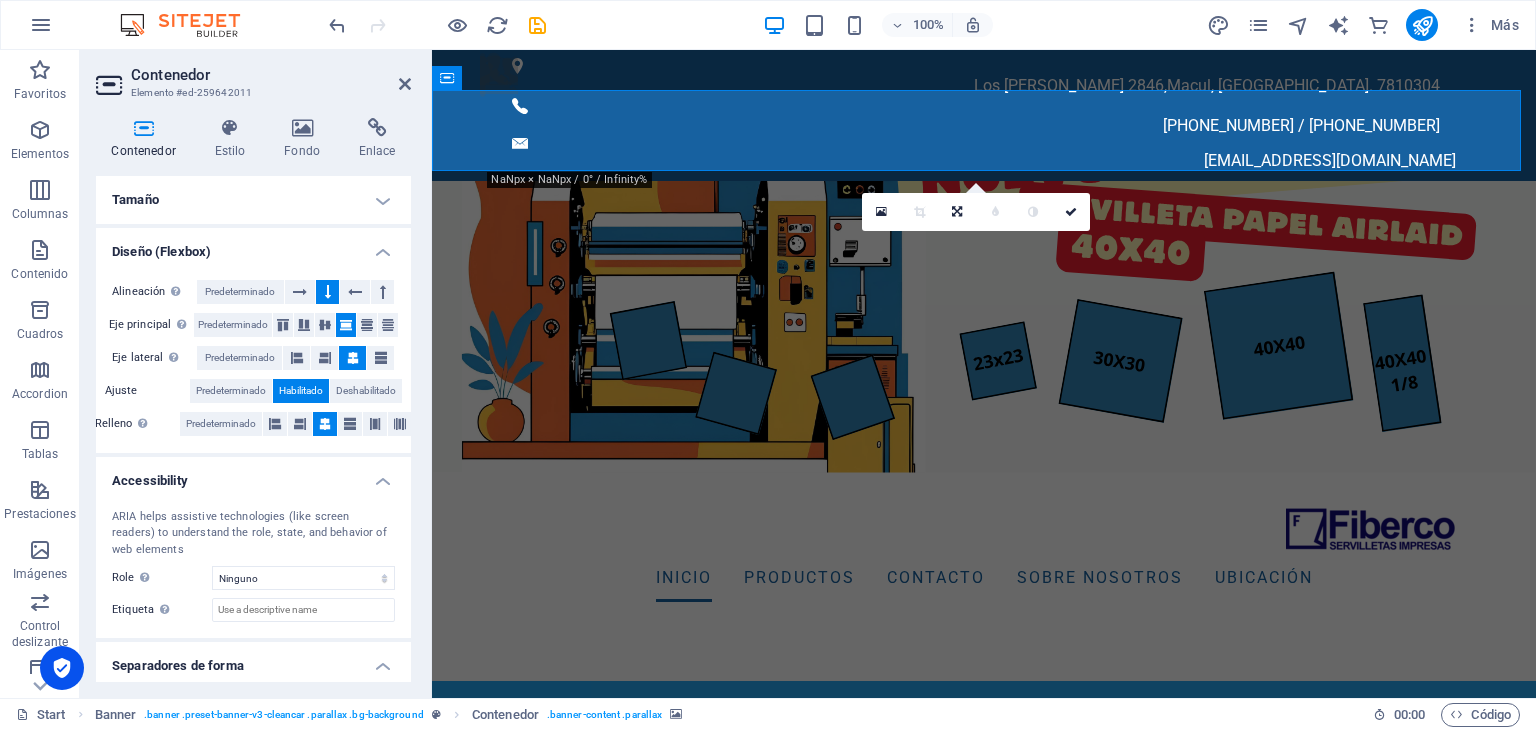 click on "Tamaño" at bounding box center (253, 200) 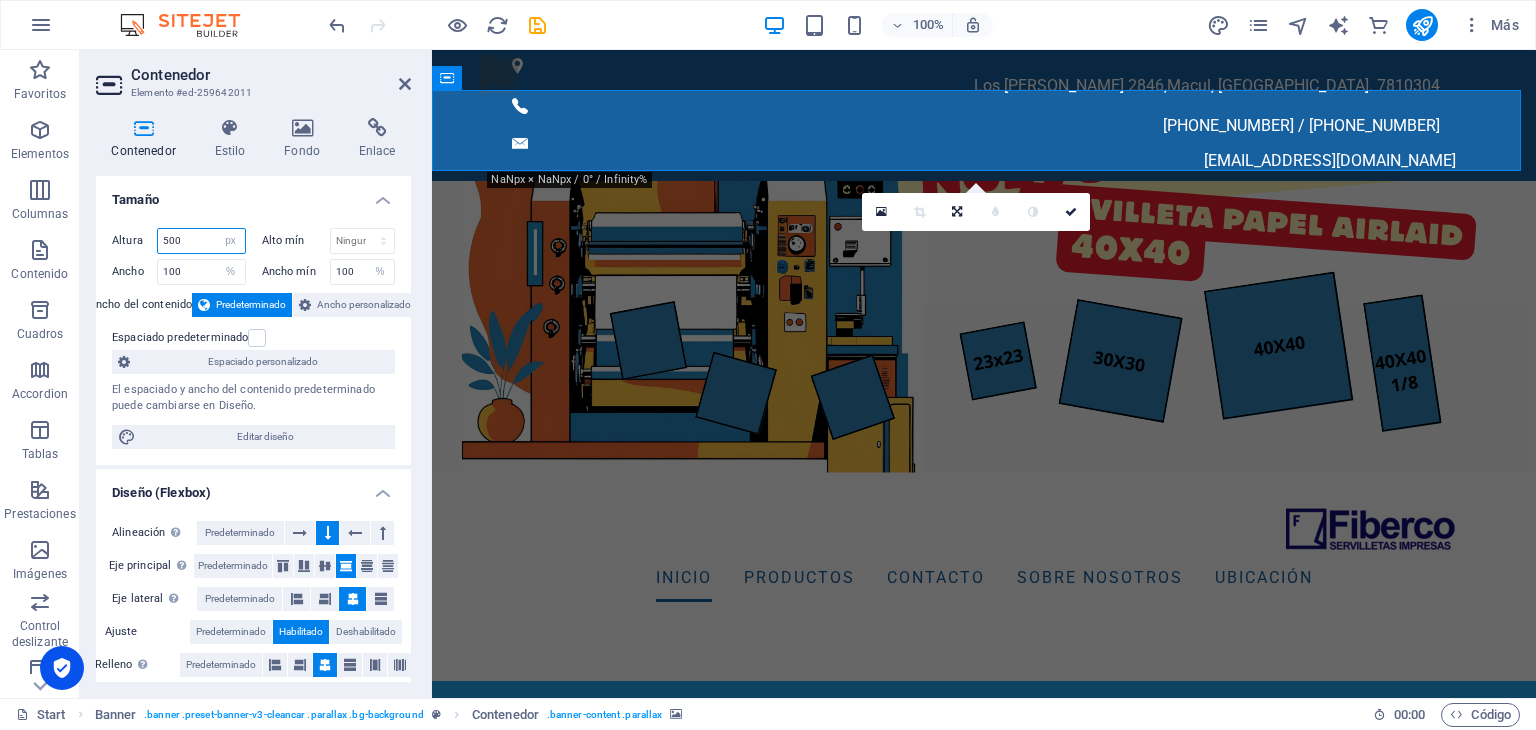 click on "500" at bounding box center [201, 241] 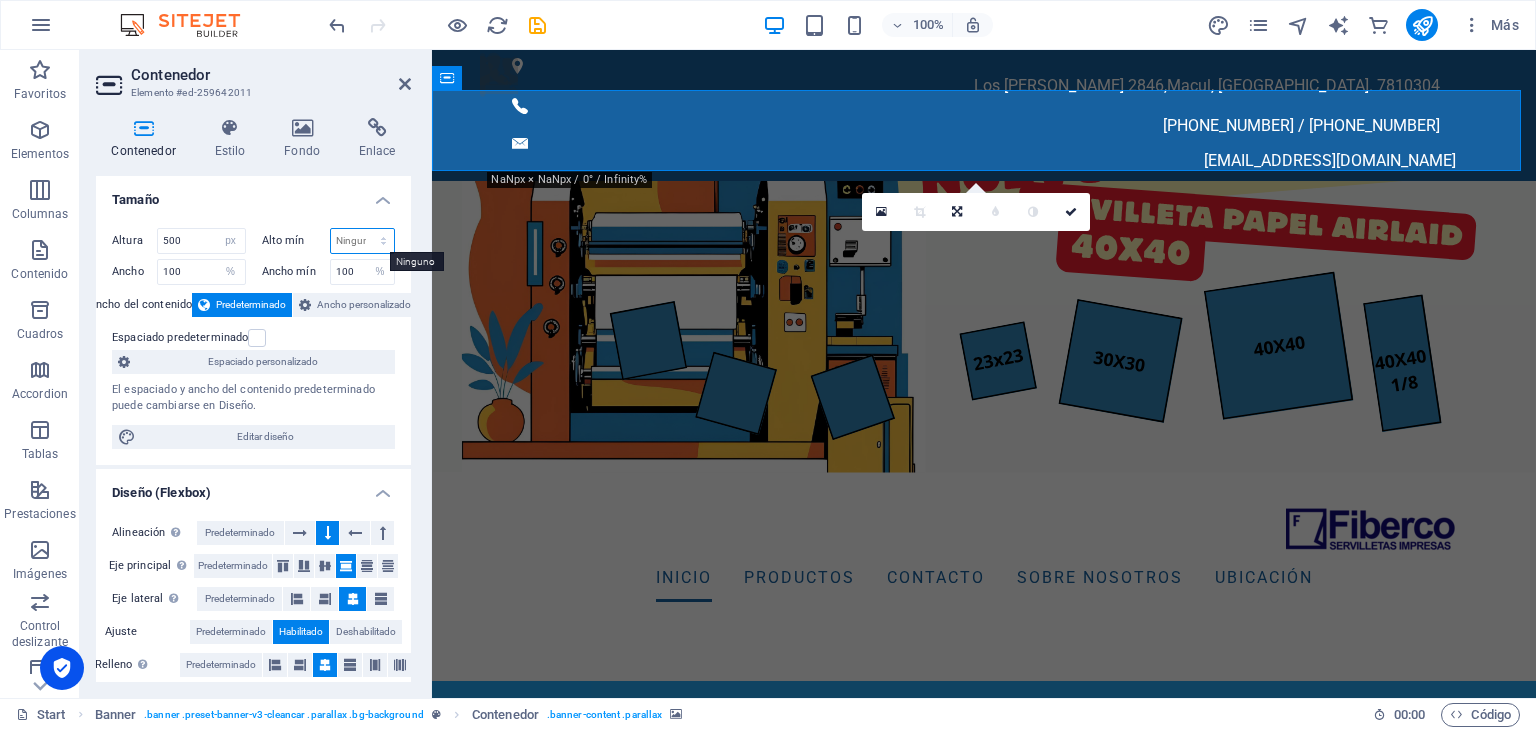 click on "Ninguno px rem % vh vw" at bounding box center (363, 241) 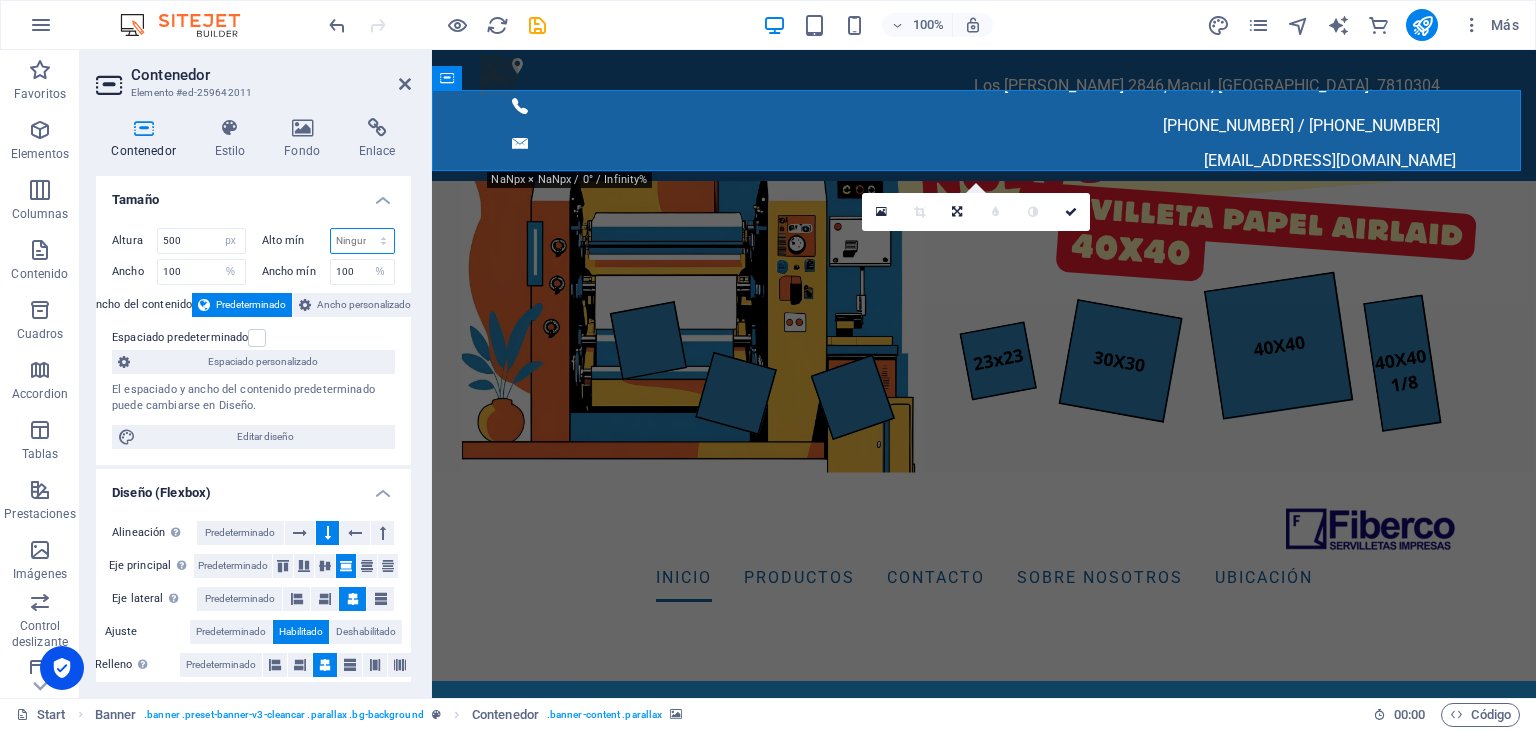 select on "px" 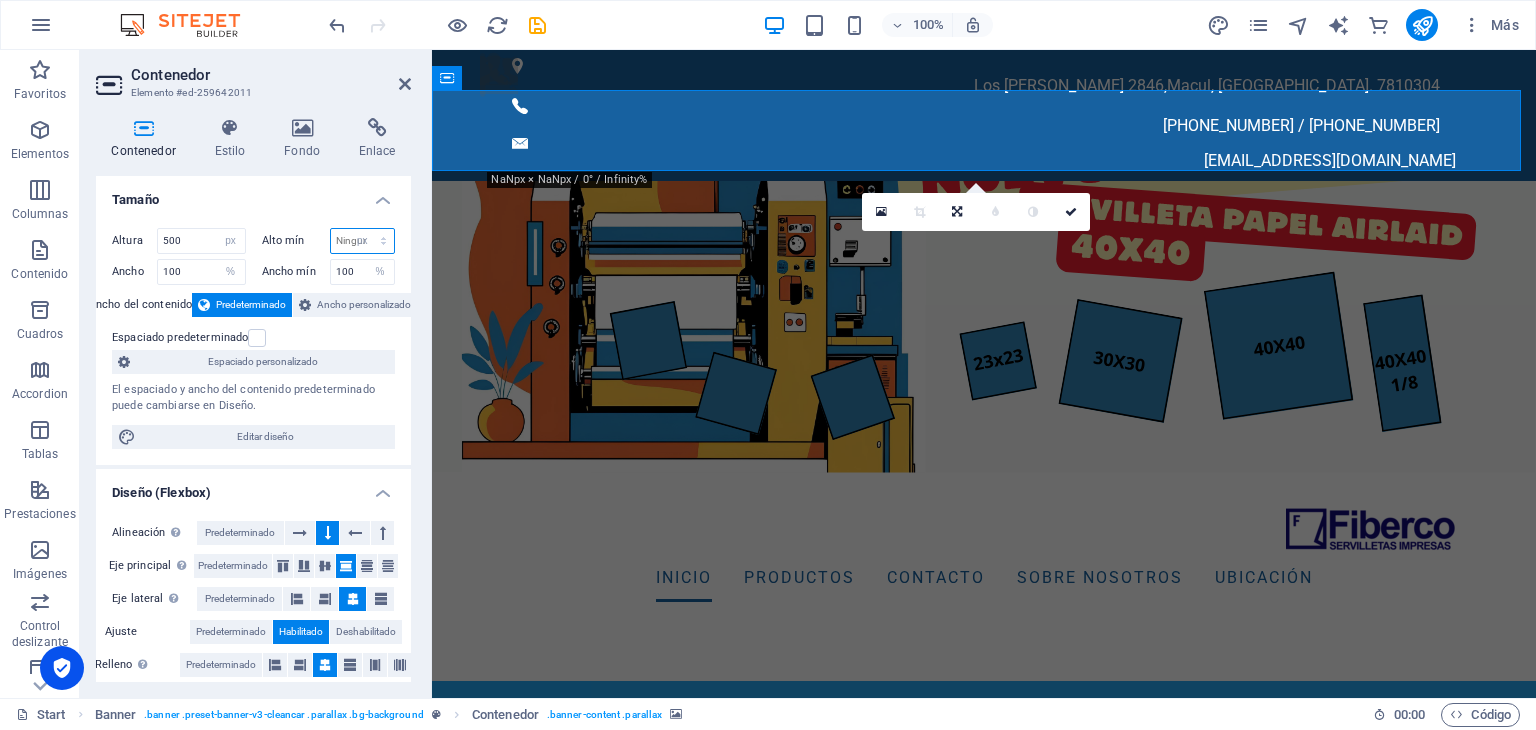 click on "Ninguno px rem % vh vw" at bounding box center [363, 241] 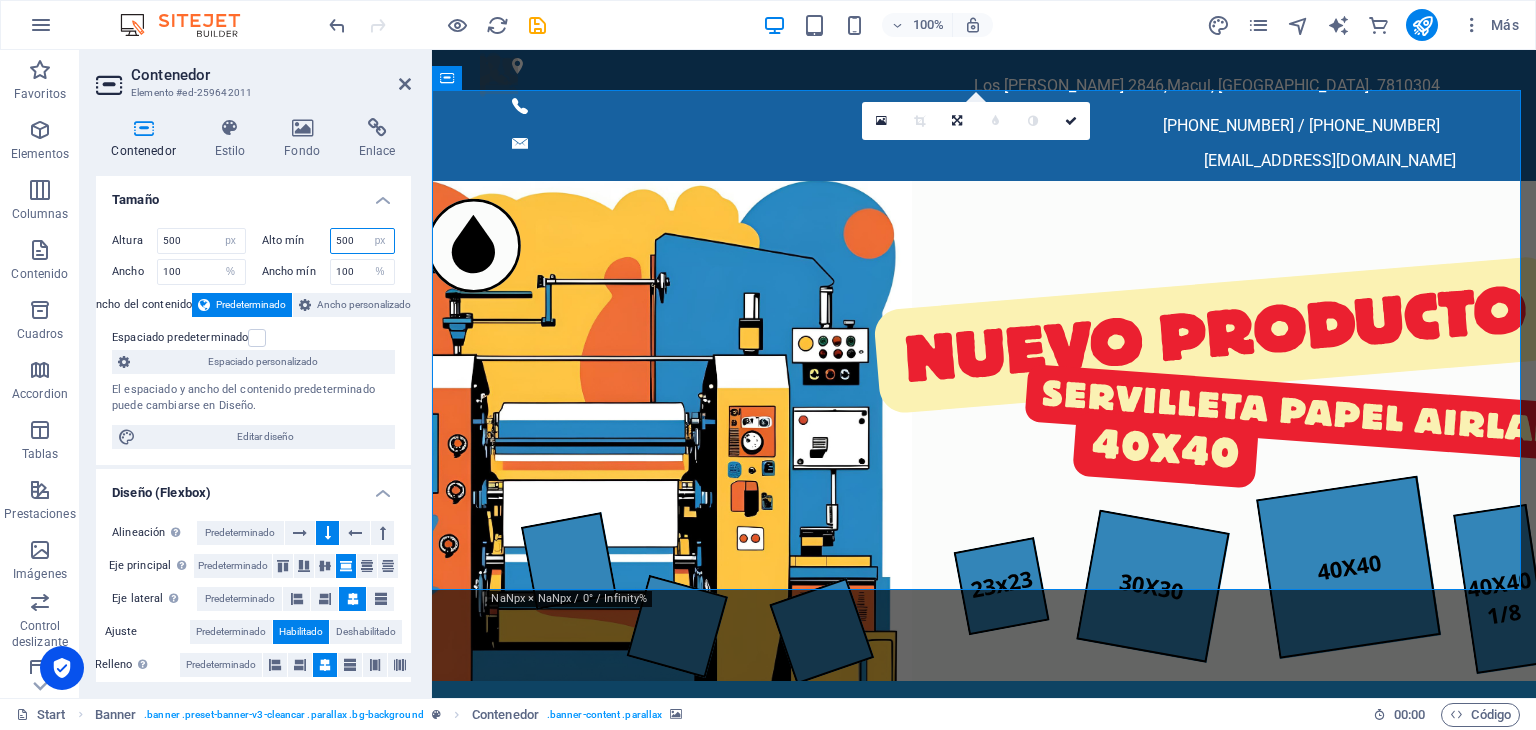 drag, startPoint x: 351, startPoint y: 241, endPoint x: 320, endPoint y: 230, distance: 32.89377 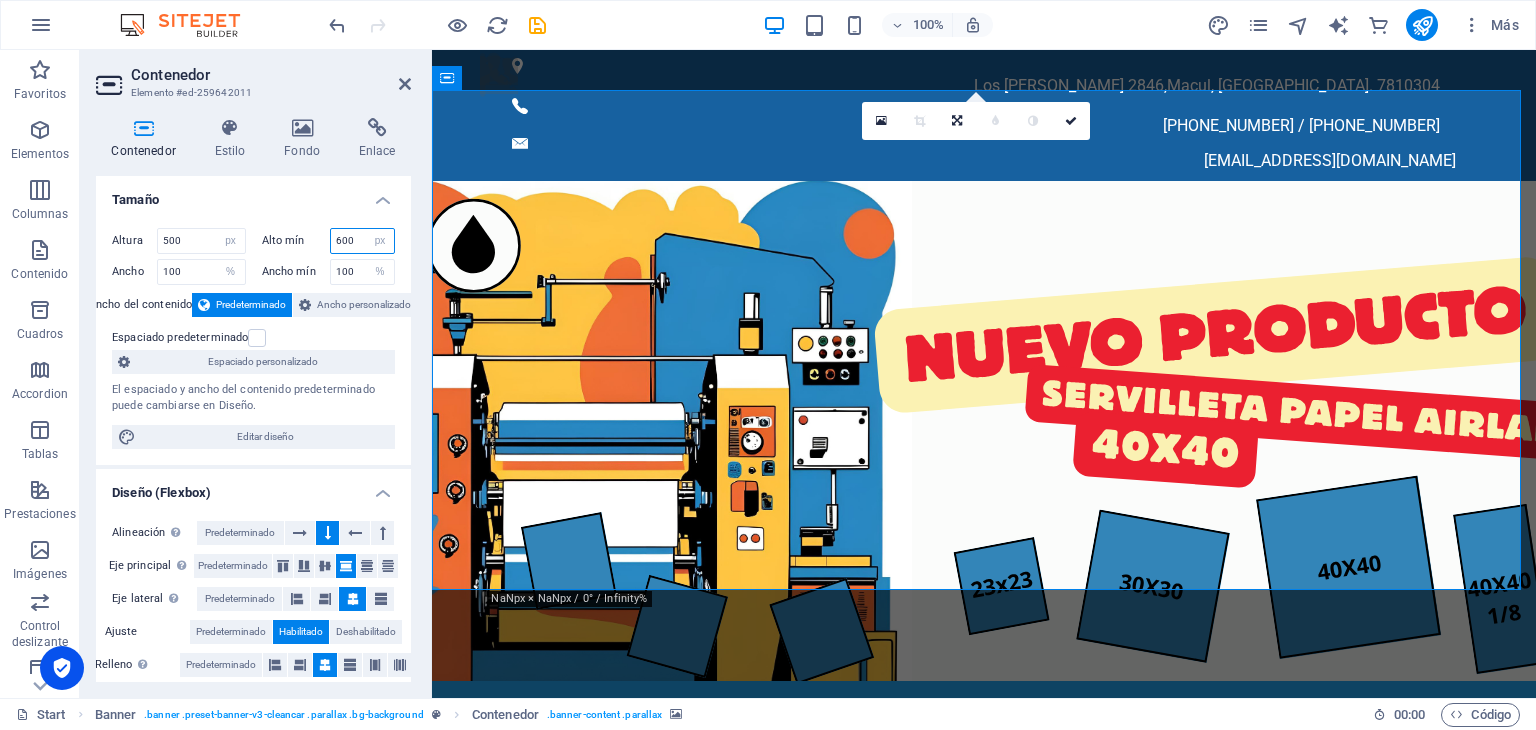 type on "600" 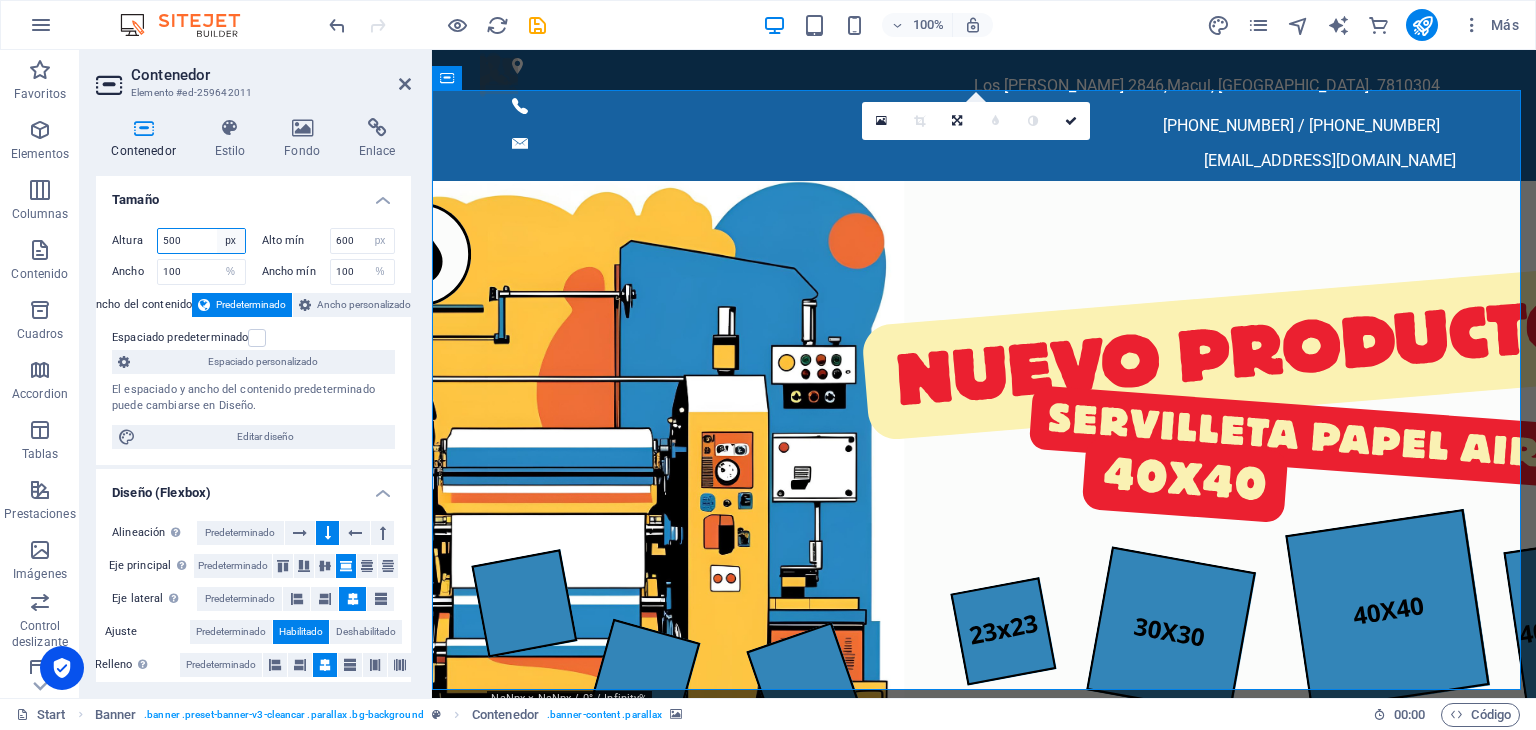 click on "Predeterminado px rem % vh vw" at bounding box center (231, 241) 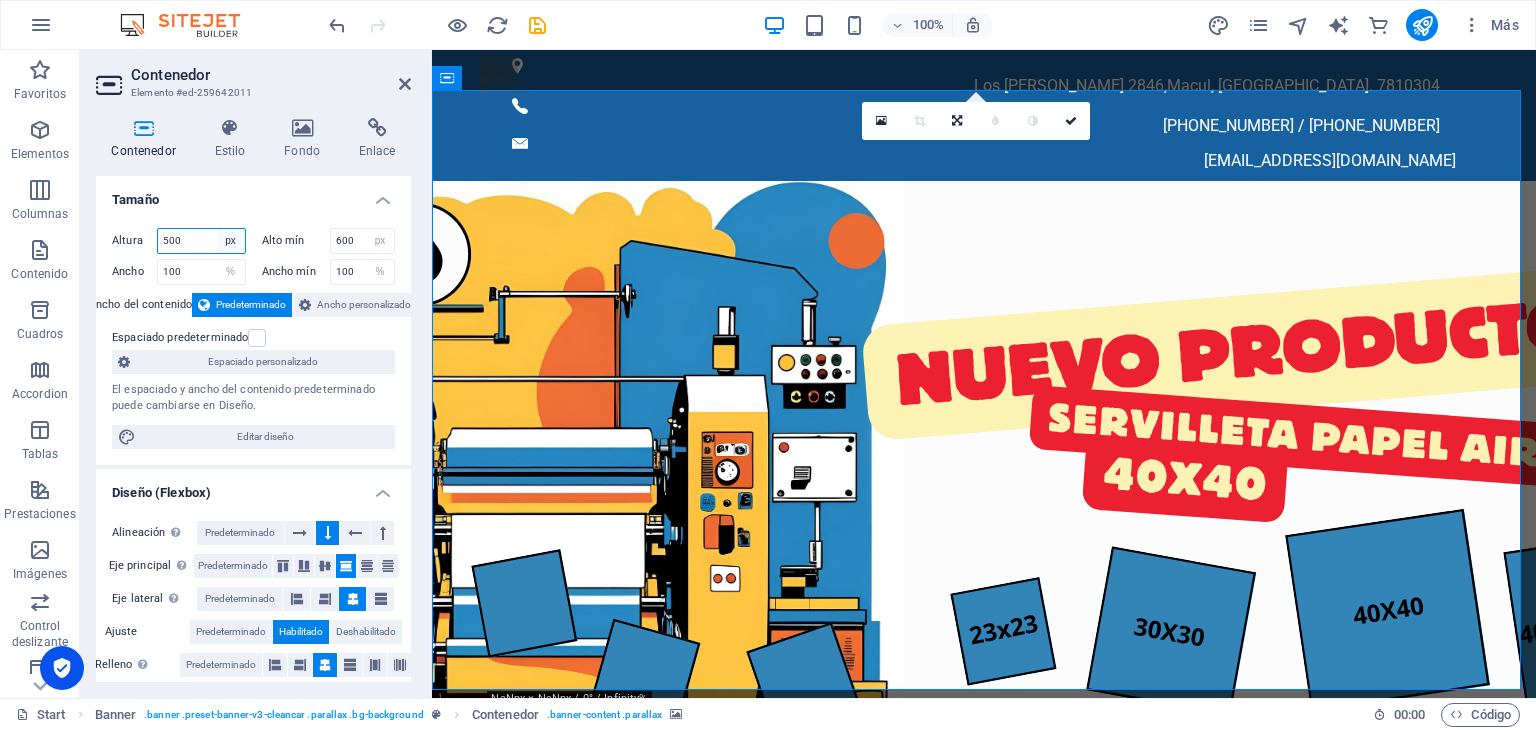 select on "%" 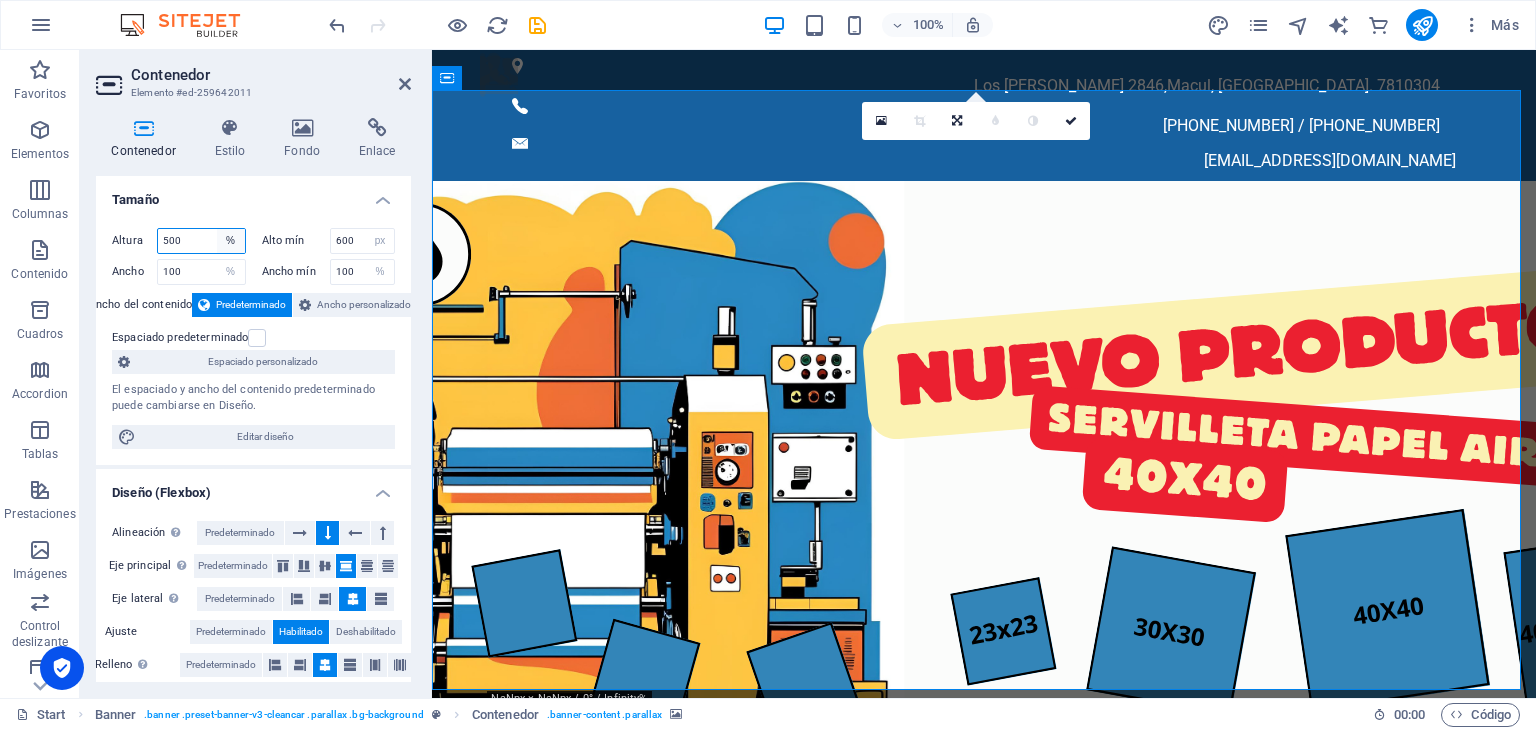 click on "Predeterminado px rem % vh vw" at bounding box center [231, 241] 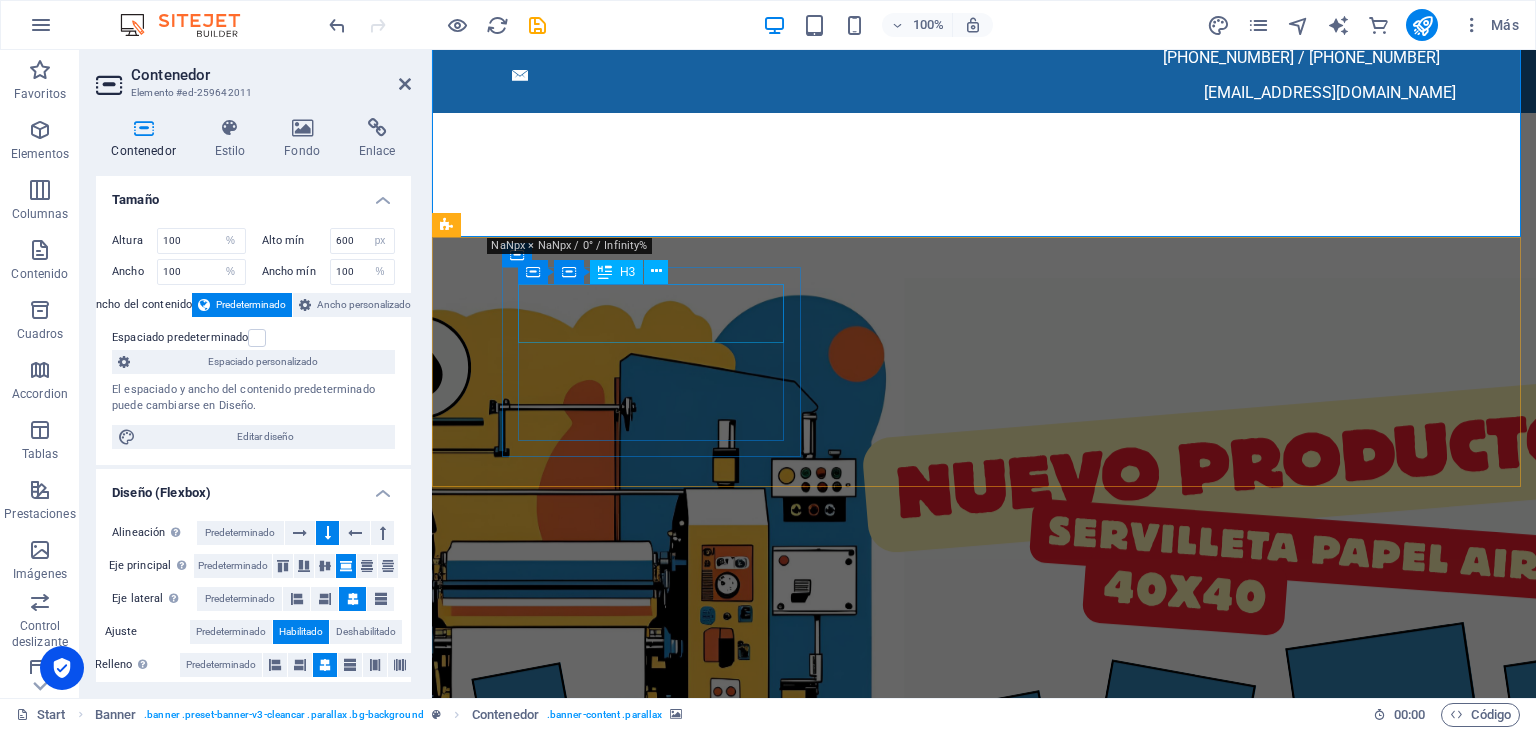 scroll, scrollTop: 0, scrollLeft: 0, axis: both 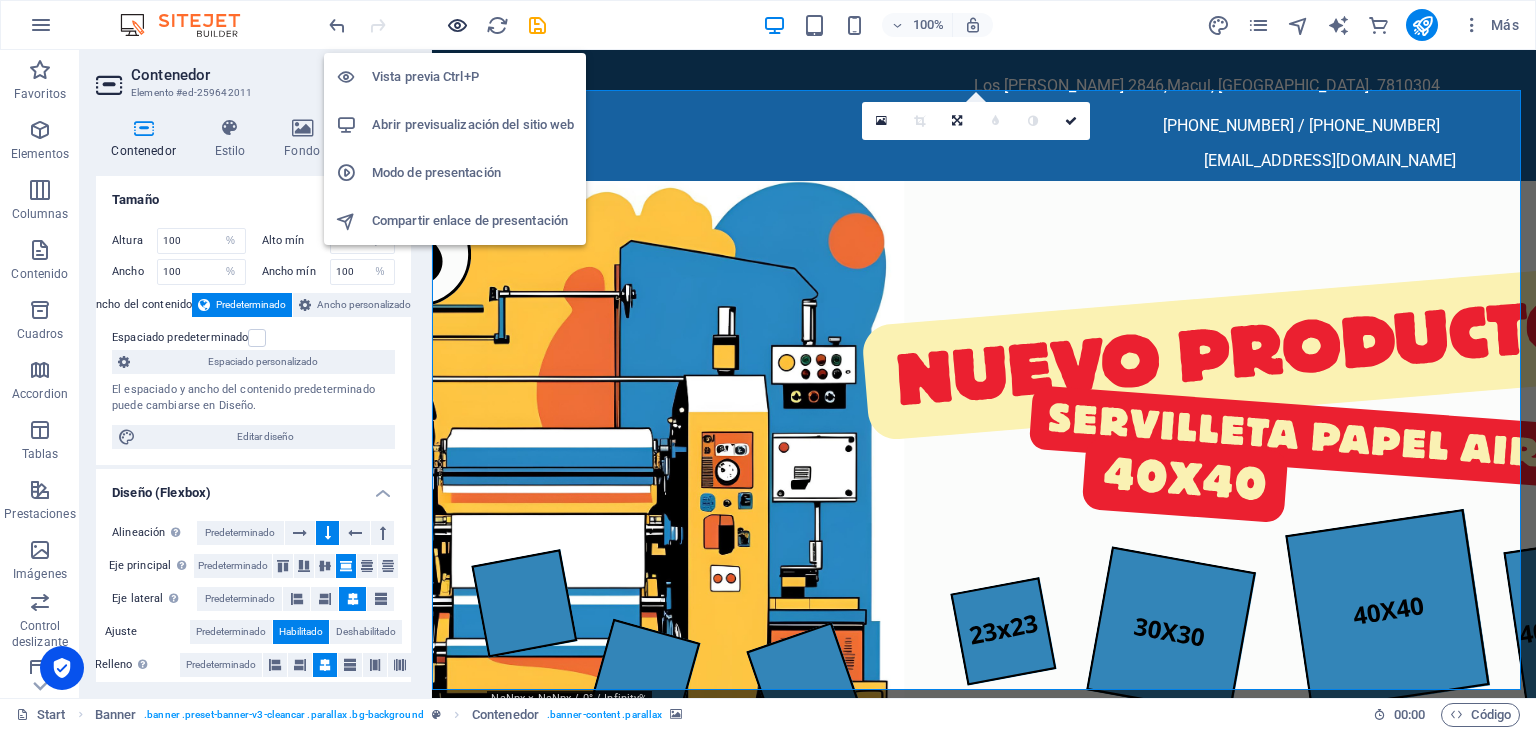 click at bounding box center [457, 25] 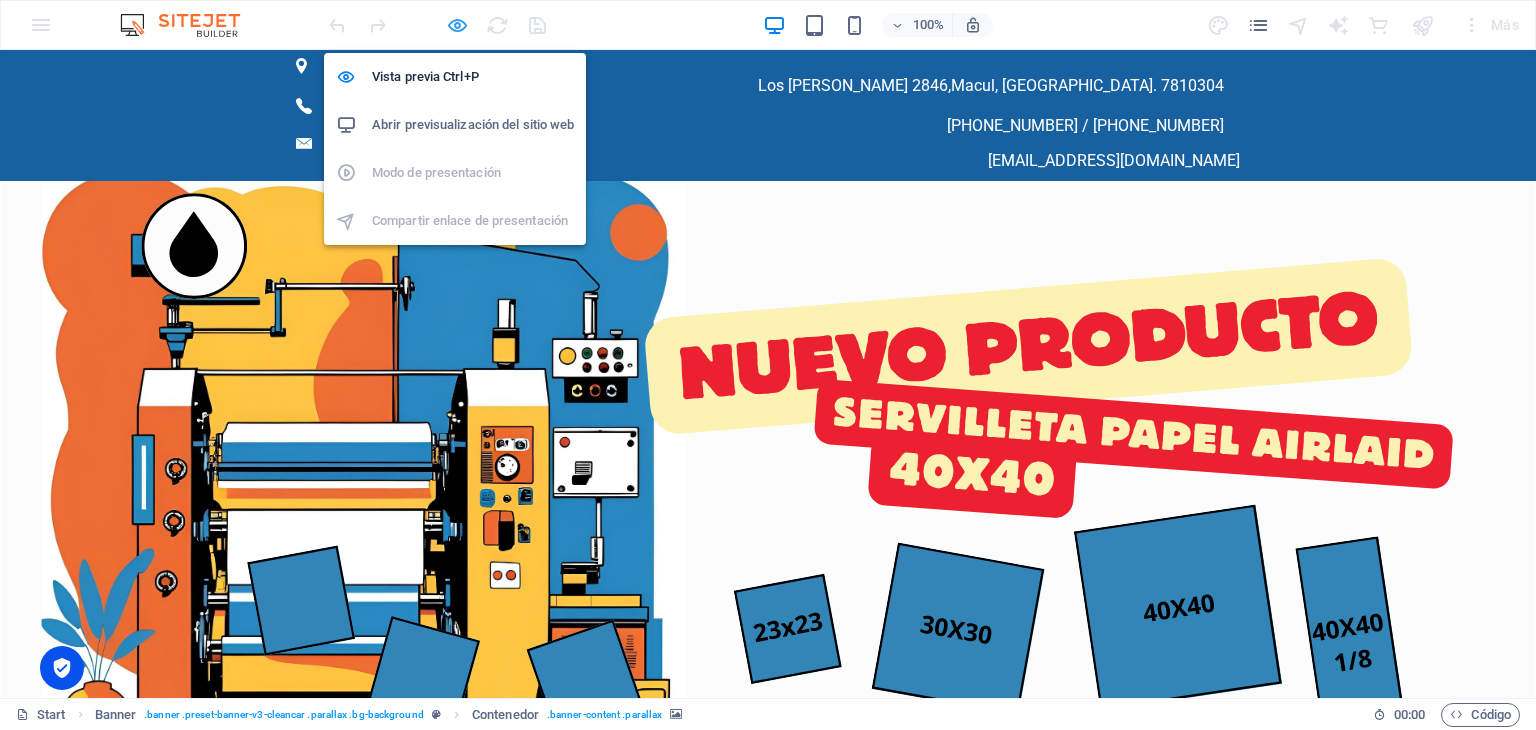 click at bounding box center (457, 25) 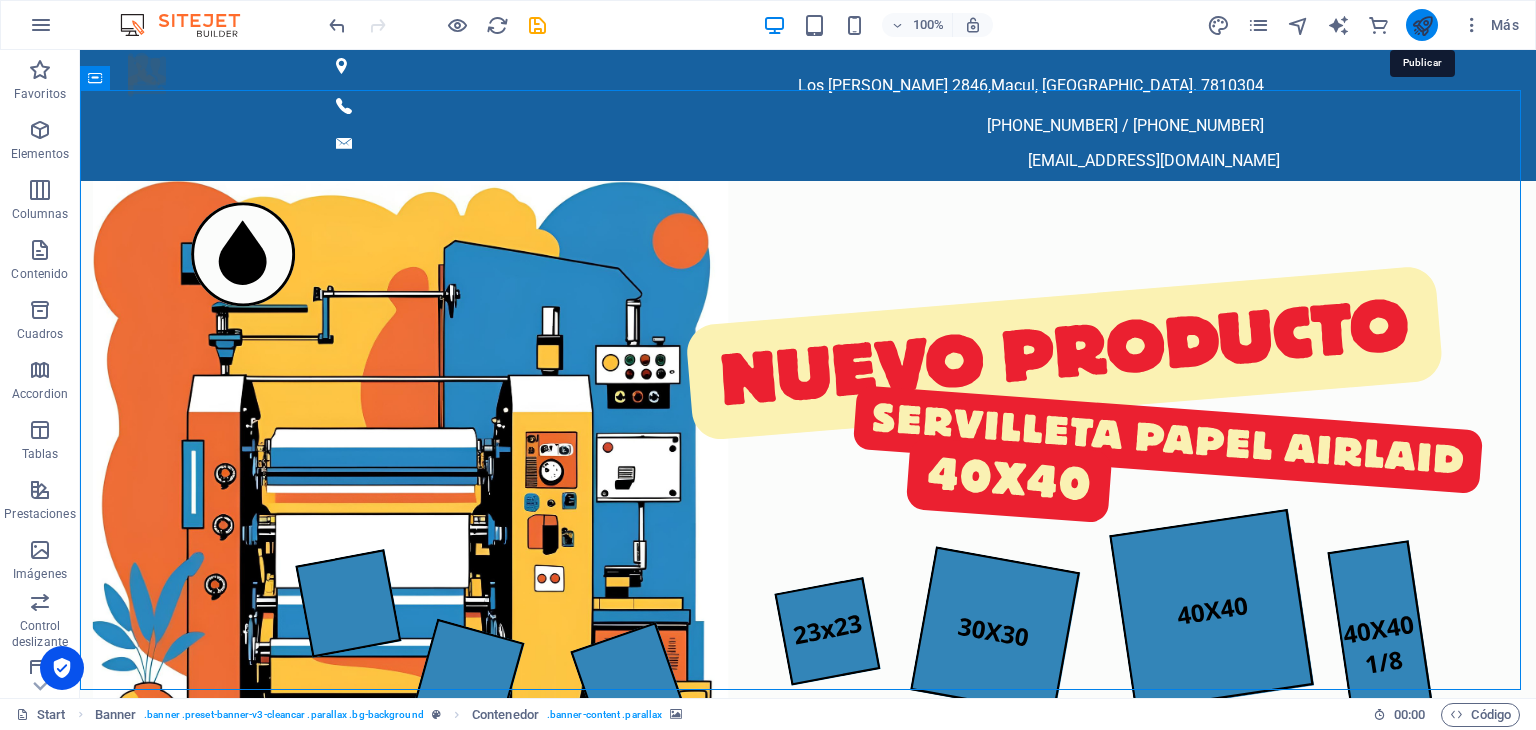 click at bounding box center (1422, 25) 